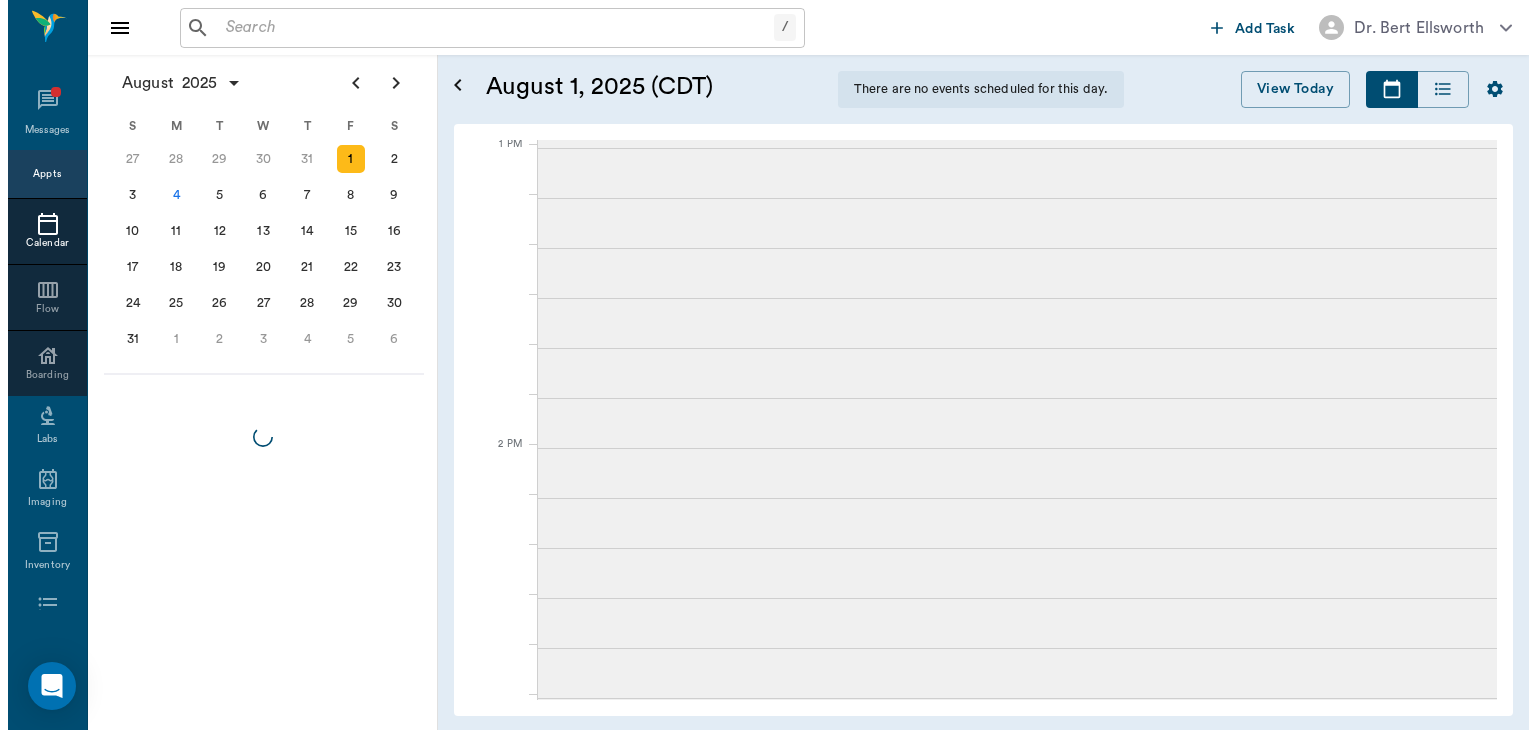 scroll, scrollTop: 0, scrollLeft: 0, axis: both 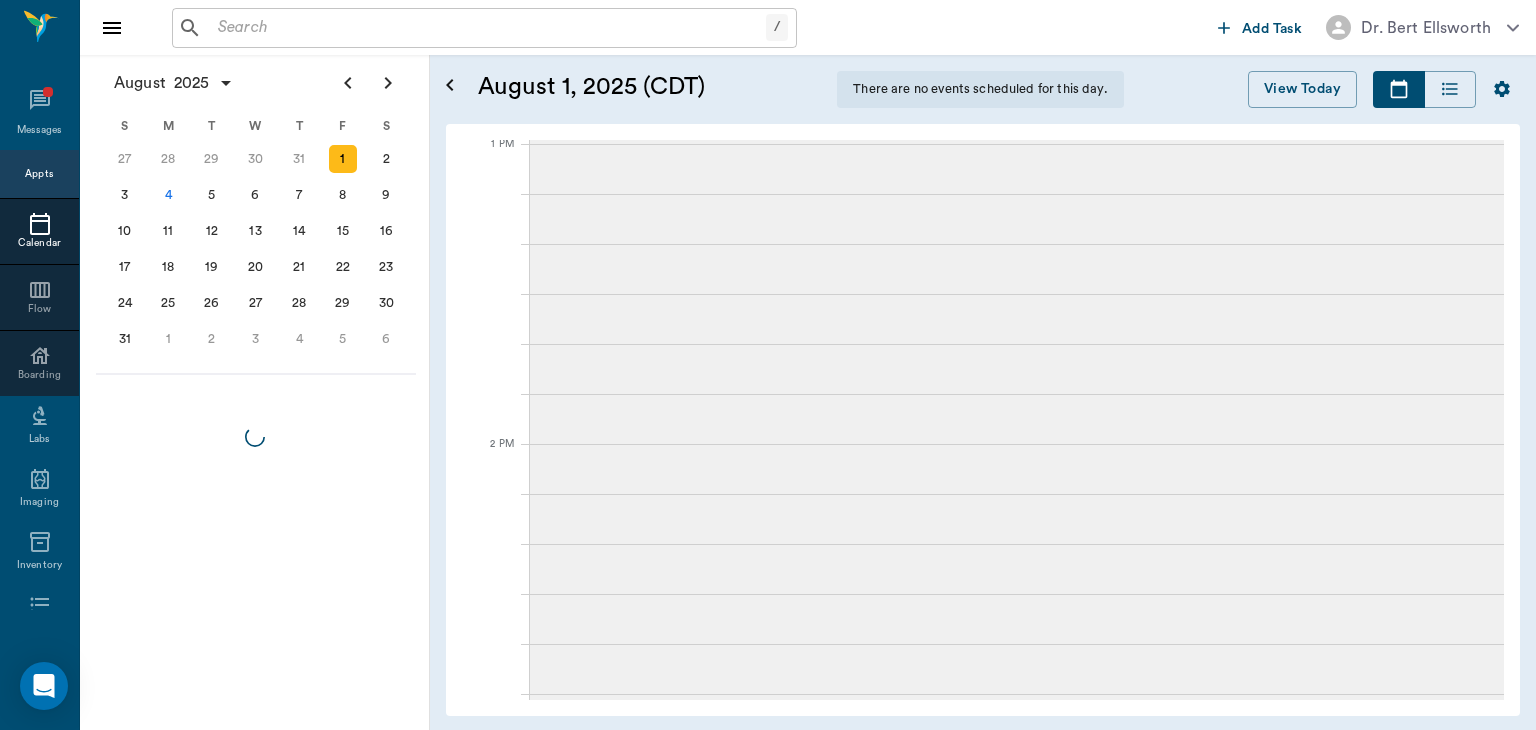 click on "4" at bounding box center (168, 195) 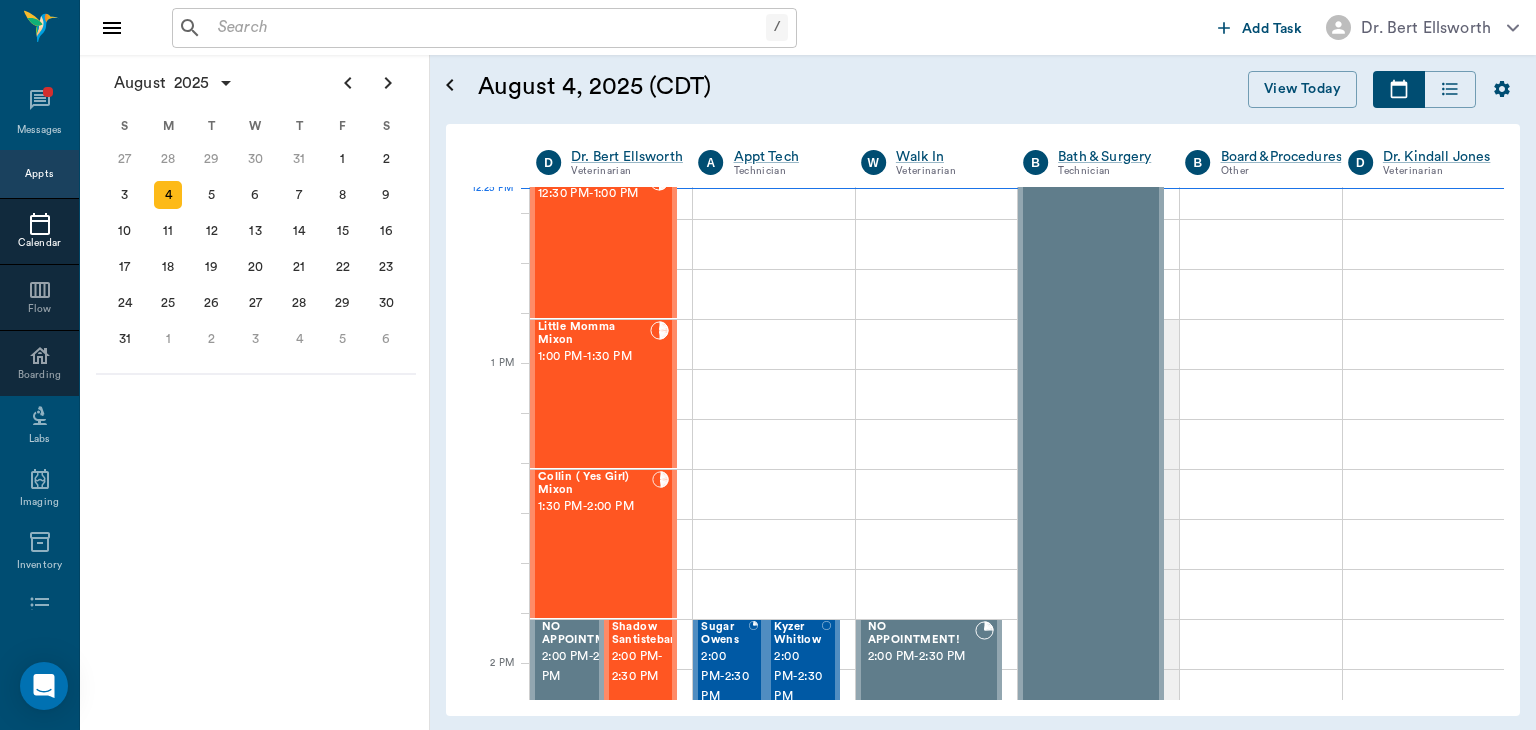 scroll, scrollTop: 1405, scrollLeft: 0, axis: vertical 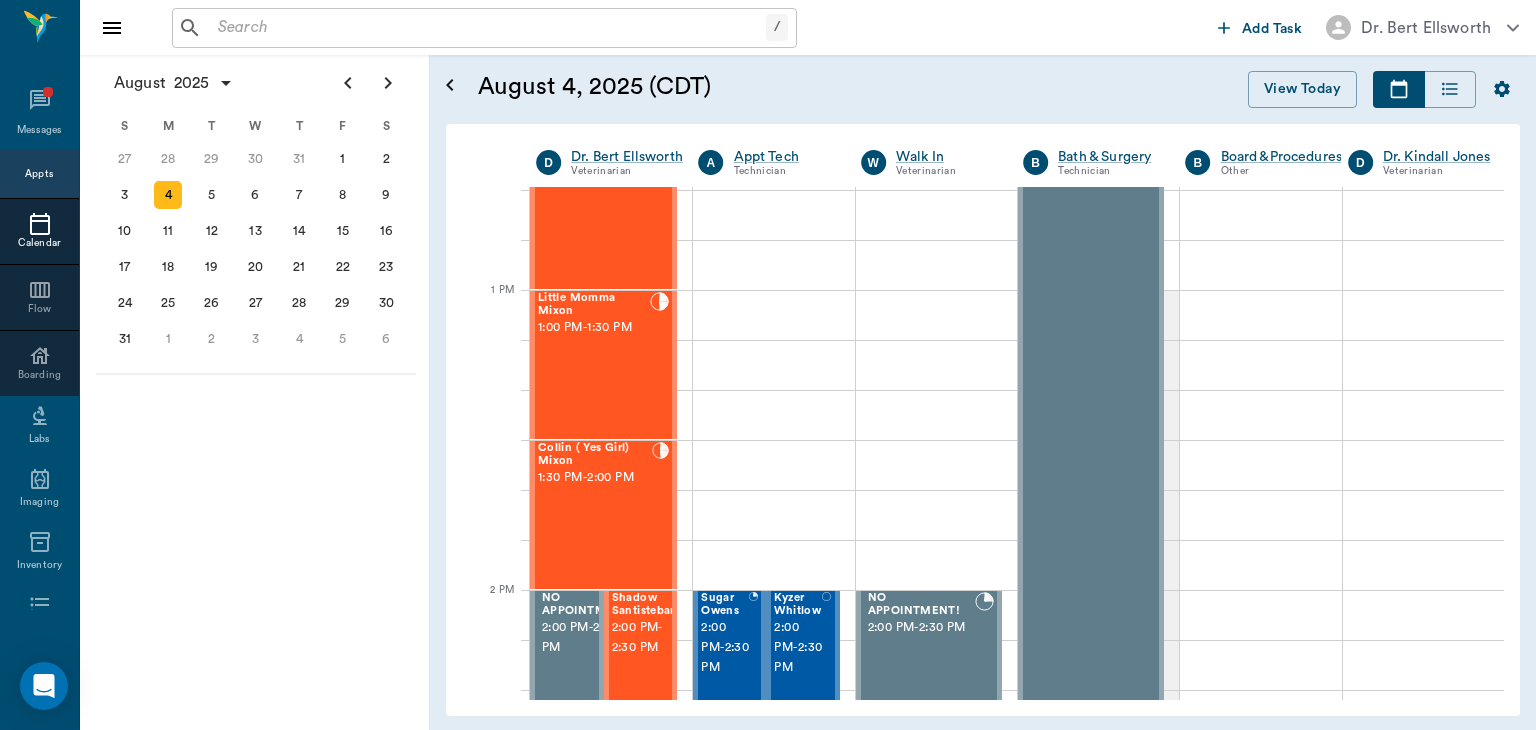 click on "Little Momma Mixon 1:00 PM  -  1:30 PM" at bounding box center [594, 365] 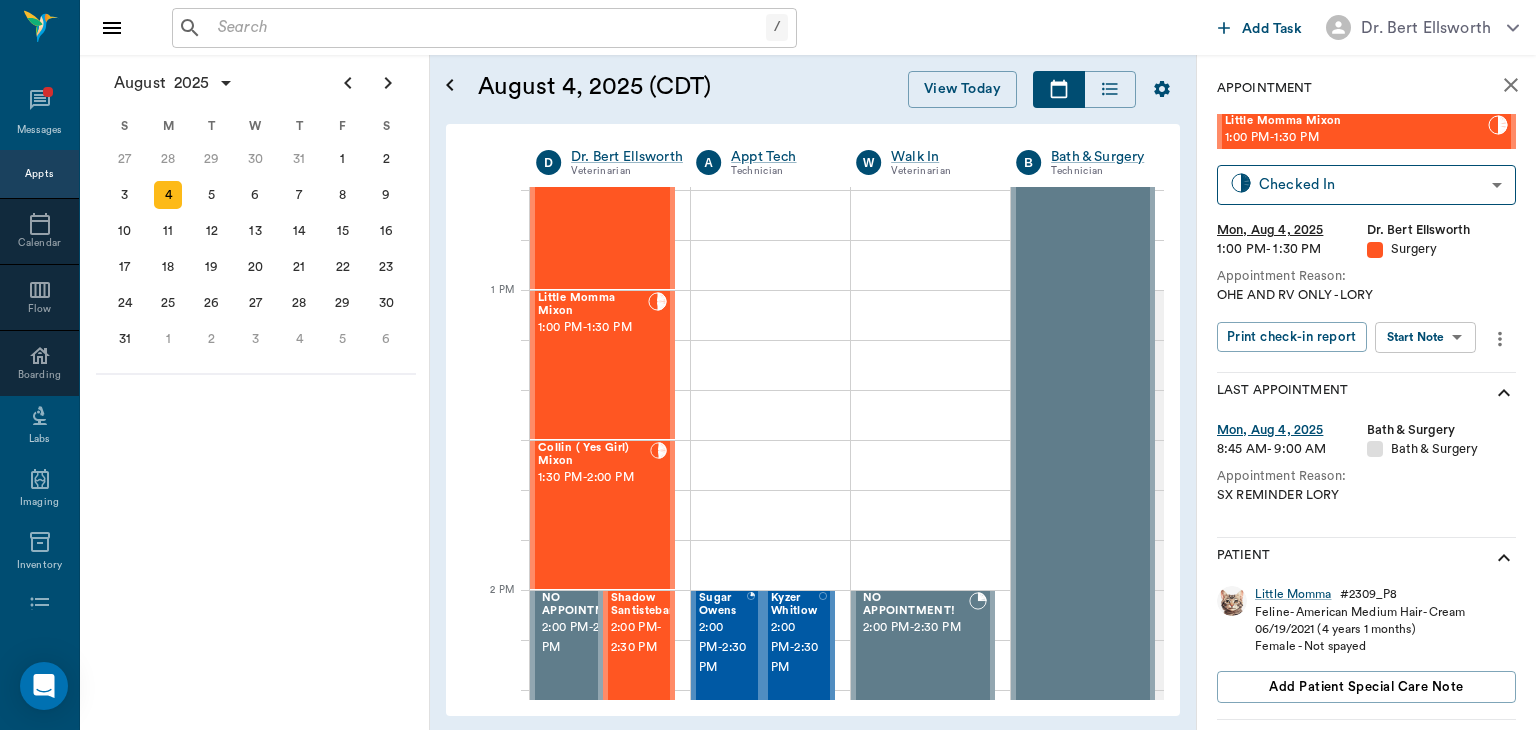click on "/ ​ Add Task Dr. [LAST] [LAST] Nectar Messages Appts Calendar Flow Boarding Labs Imaging Inventory Tasks Forms Staff Reports Lookup Settings August 2025 S M T W T F S 29 30 Jul 1 2 3 4 5 6 7 8 9 10 11 12 13 14 15 16 17 18 19 20 21 22 23 24 25 26 27 28 29 30 31 Aug 1 2 3 4 5 6 7 8 9 S M T W T F S 27 28 29 30 31 Aug 1 2 3 4 5 6 7 8 9 10 11 12 13 14 15 16 17 18 19 20 21 22 23 24 25 26 27 28 29 30 31 Sep 1 2 3 4 5 6 S M T W T F S 31 Sep 1 2 3 4 5 6 7 8 9 10 11 12 13 14 15 16 17 18 19 20 21 22 23 24 25 26 27 28 29 30 Oct 1 2 3 4 5 6 7 8 9 10 11 August 4, 2025 (CDT) View Today August 2025 Today 4 Mon Aug 2025 D Dr. [LAST] [LAST] Veterinarian A Appt Tech Technician W Walk In Veterinarian B Bath & Surgery Technician B Board &Procedures Other D Dr. [LAST] [LAST] Veterinarian 8 AM 9 AM 10 AM 11 AM 12 PM 1 PM 2 PM 3 PM 4 PM 5 PM 6 PM 7 PM 8 PM 12:25 PM Quigley Aldridge 8:00 AM  -  8:30 AM June Aldridge 8:00 AM  -  8:30 AM Botts Aldridge 8:00 AM  -  8:30 AM Swine Dotson 8:30 AM  -  9:00 AM 9:00 AM  -  9:30 AM 9:00 AM" at bounding box center [768, 365] 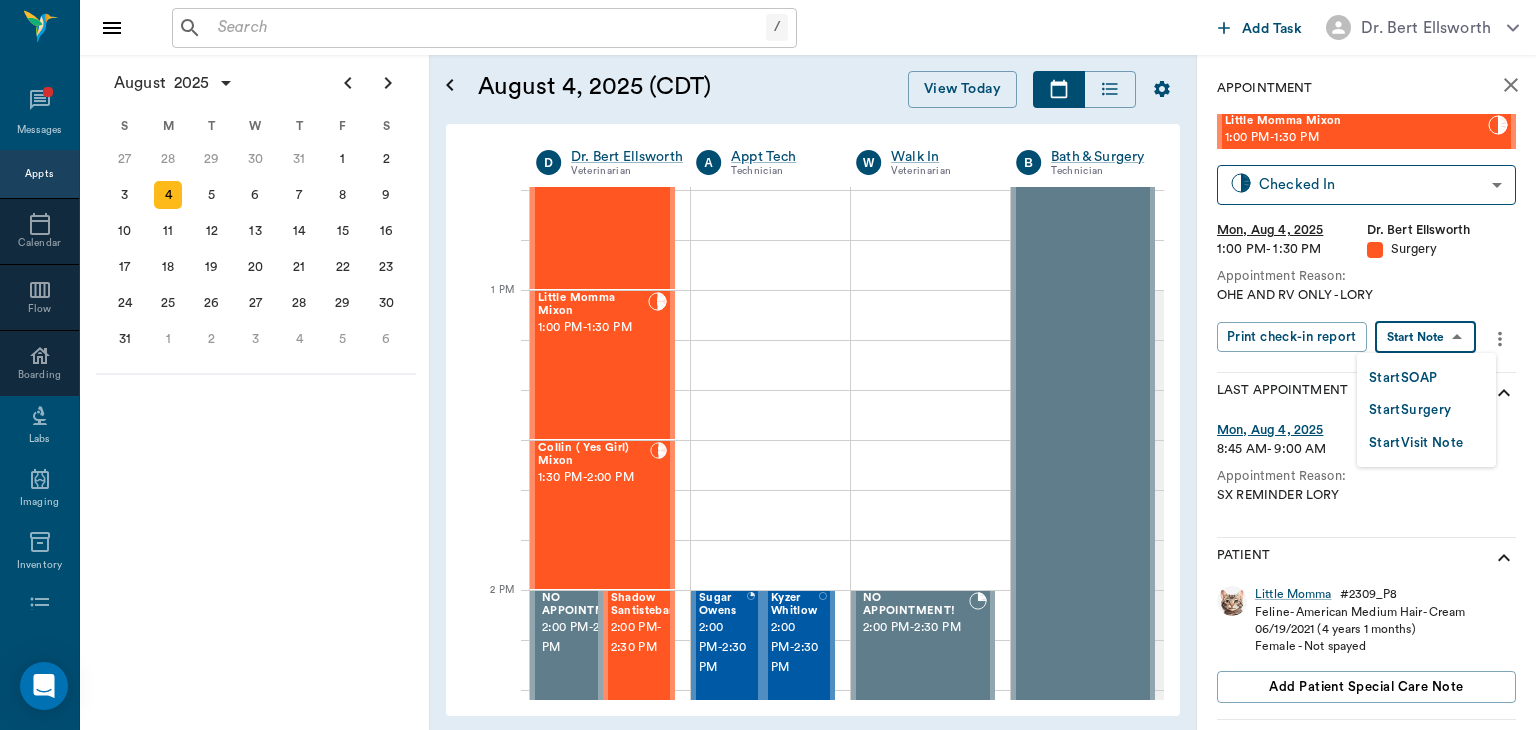 click on "Start  Surgery" at bounding box center (1410, 410) 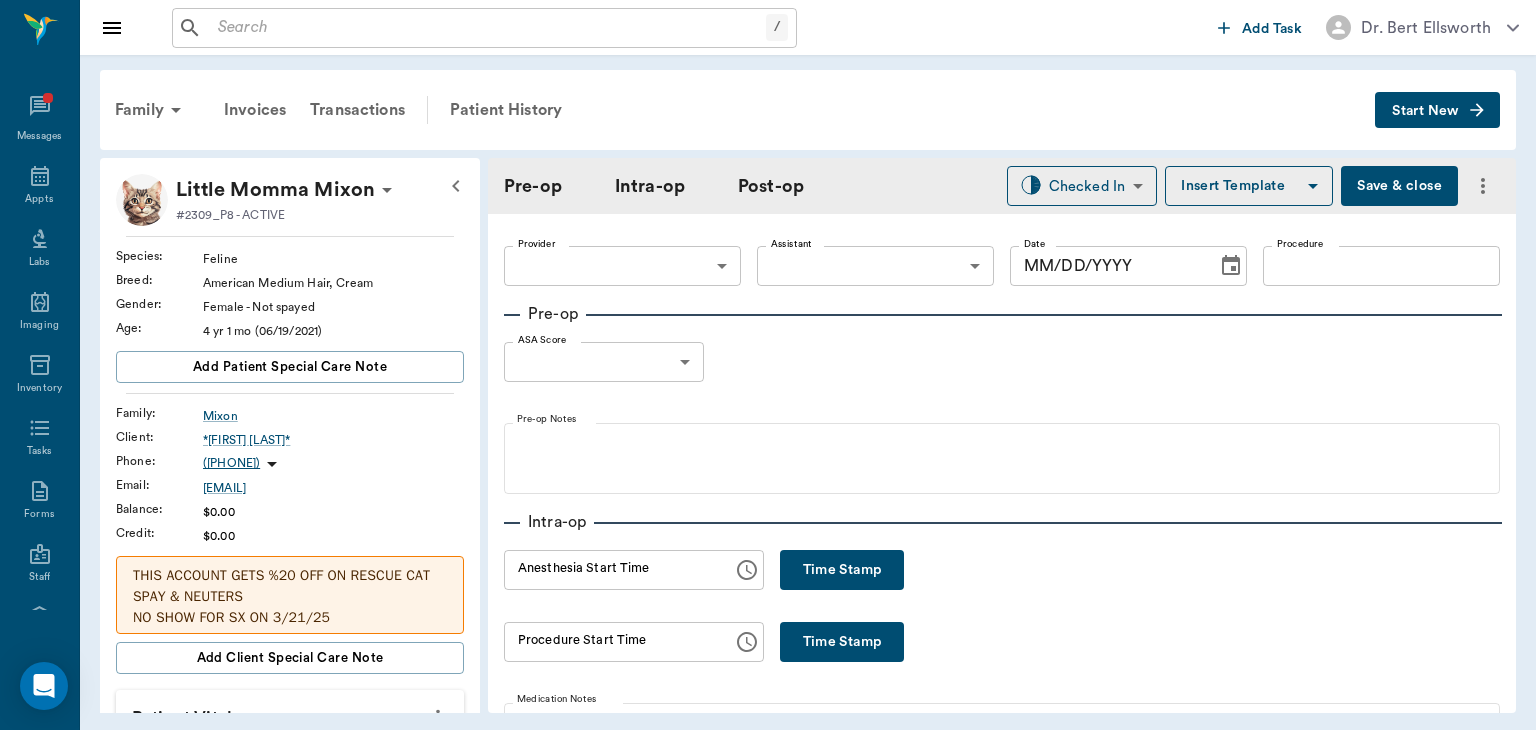 type on "63ec2f075fda476ae8351a4d" 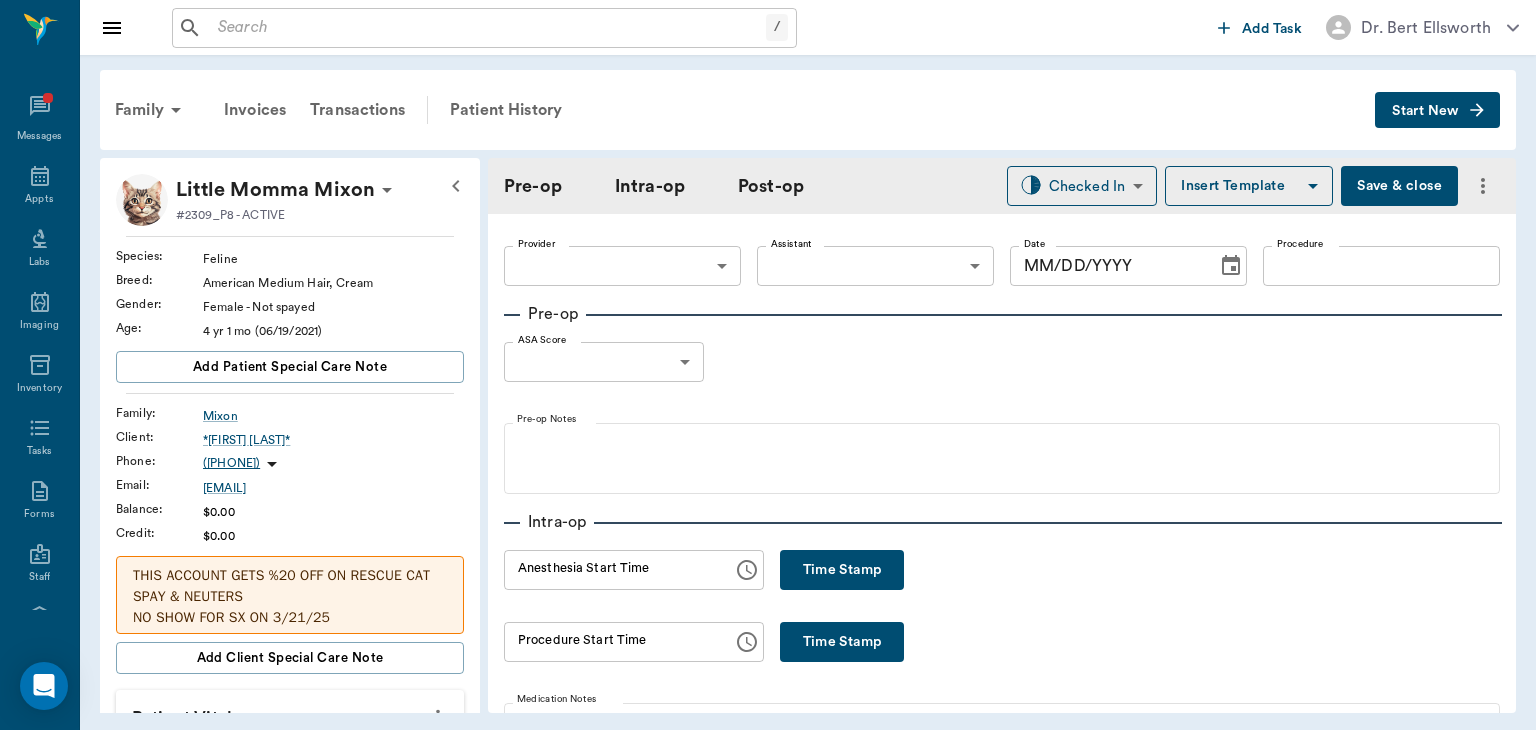 type on "08/04/2025" 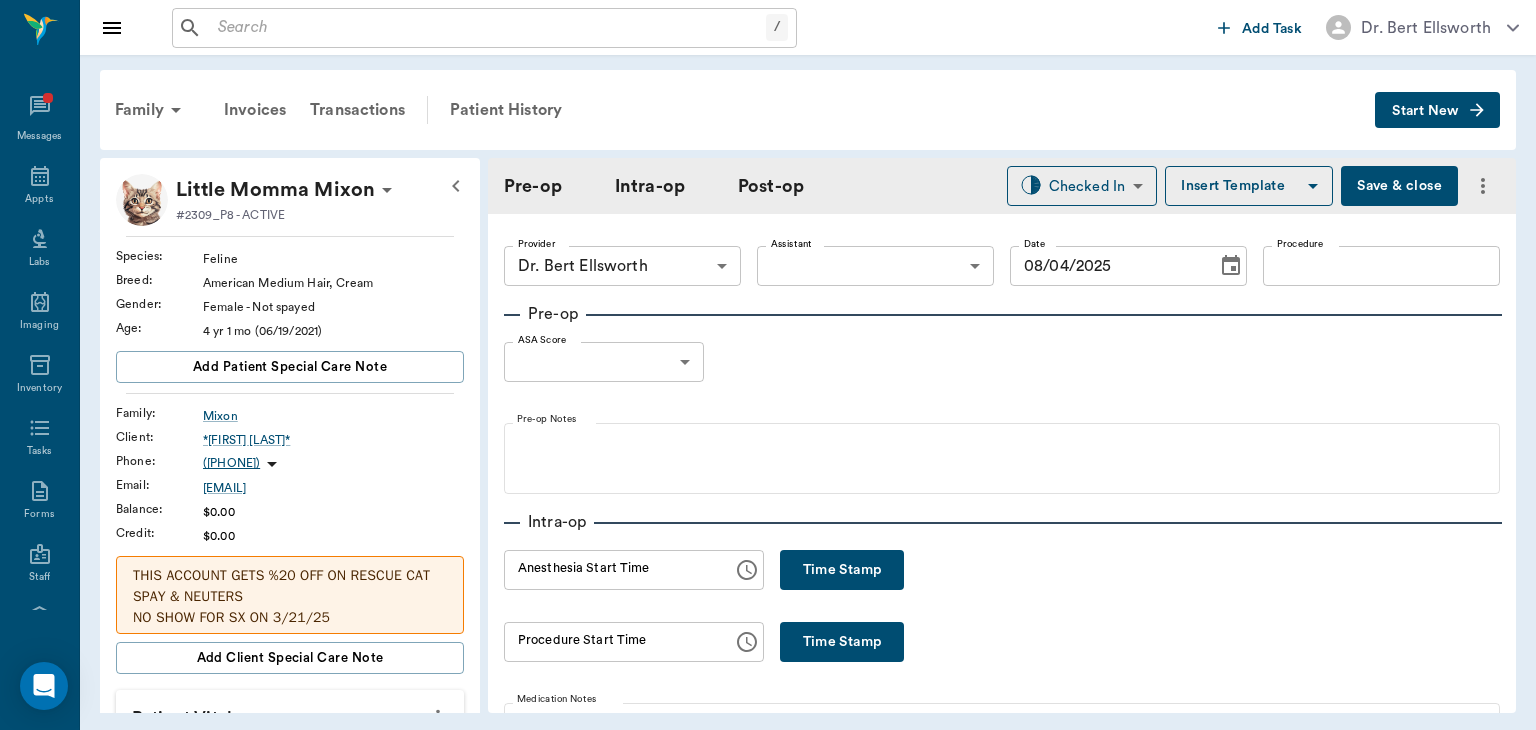 click on "Time Stamp" at bounding box center [842, 570] 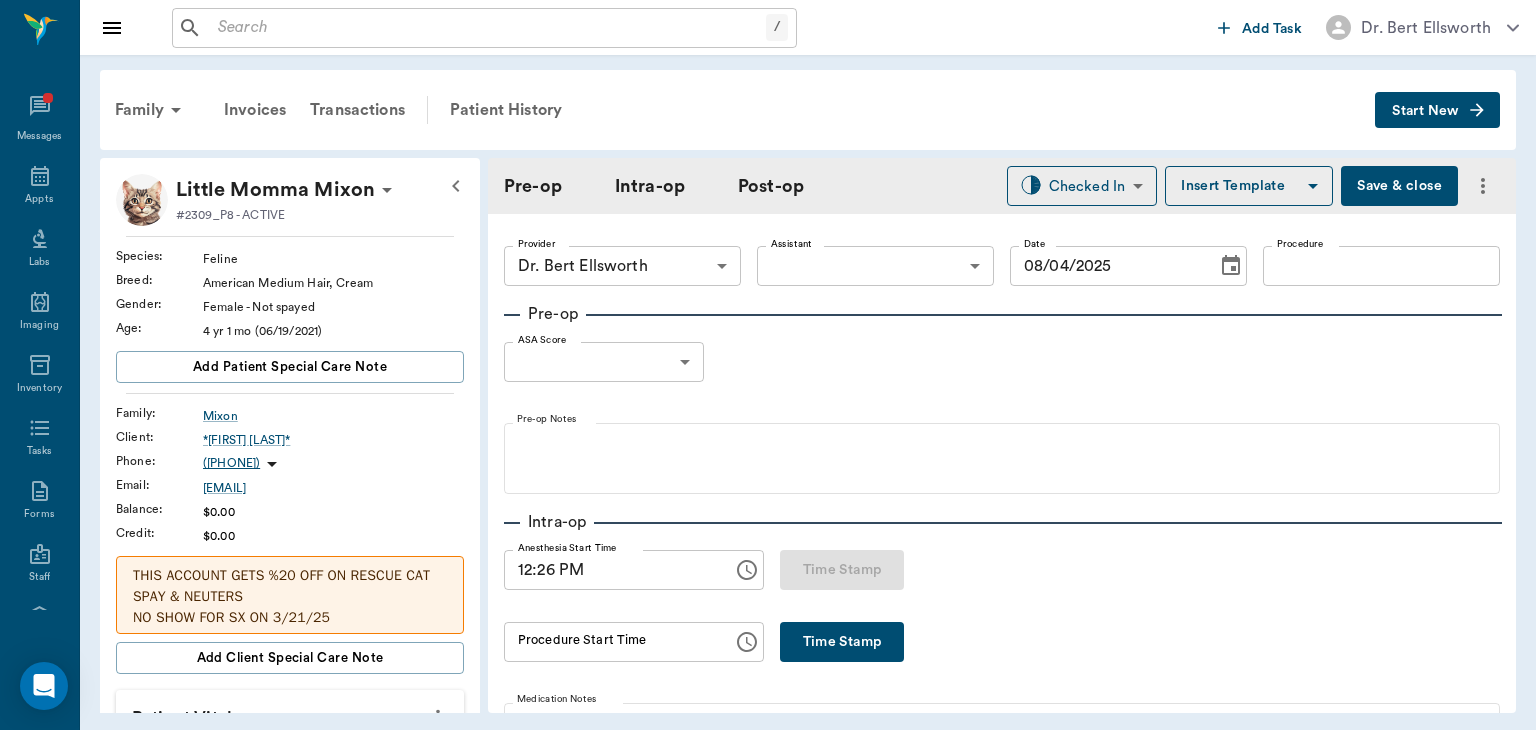 click on "12:26 PM" at bounding box center [611, 570] 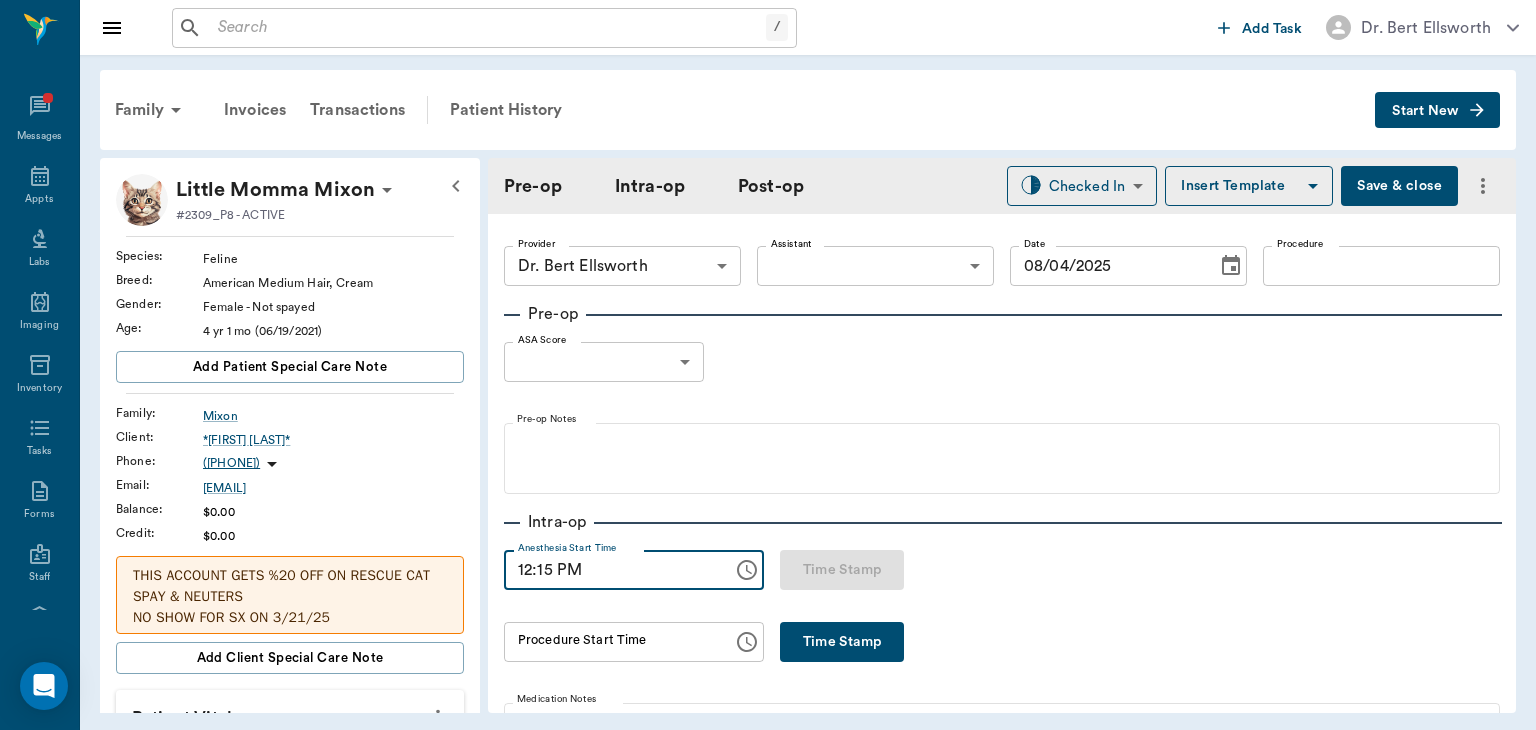 type on "12:15 PM" 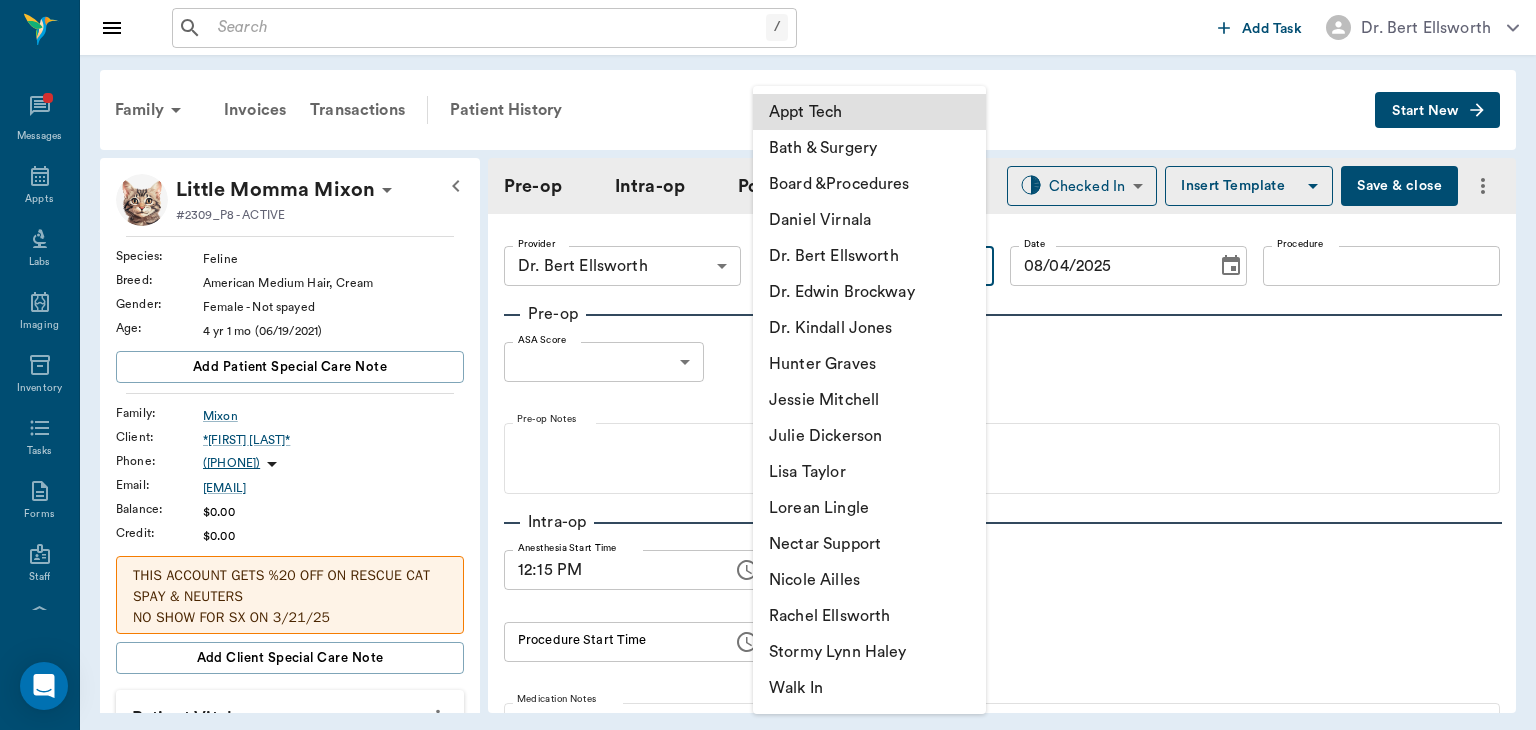 click on "Julie Dickerson" at bounding box center [869, 436] 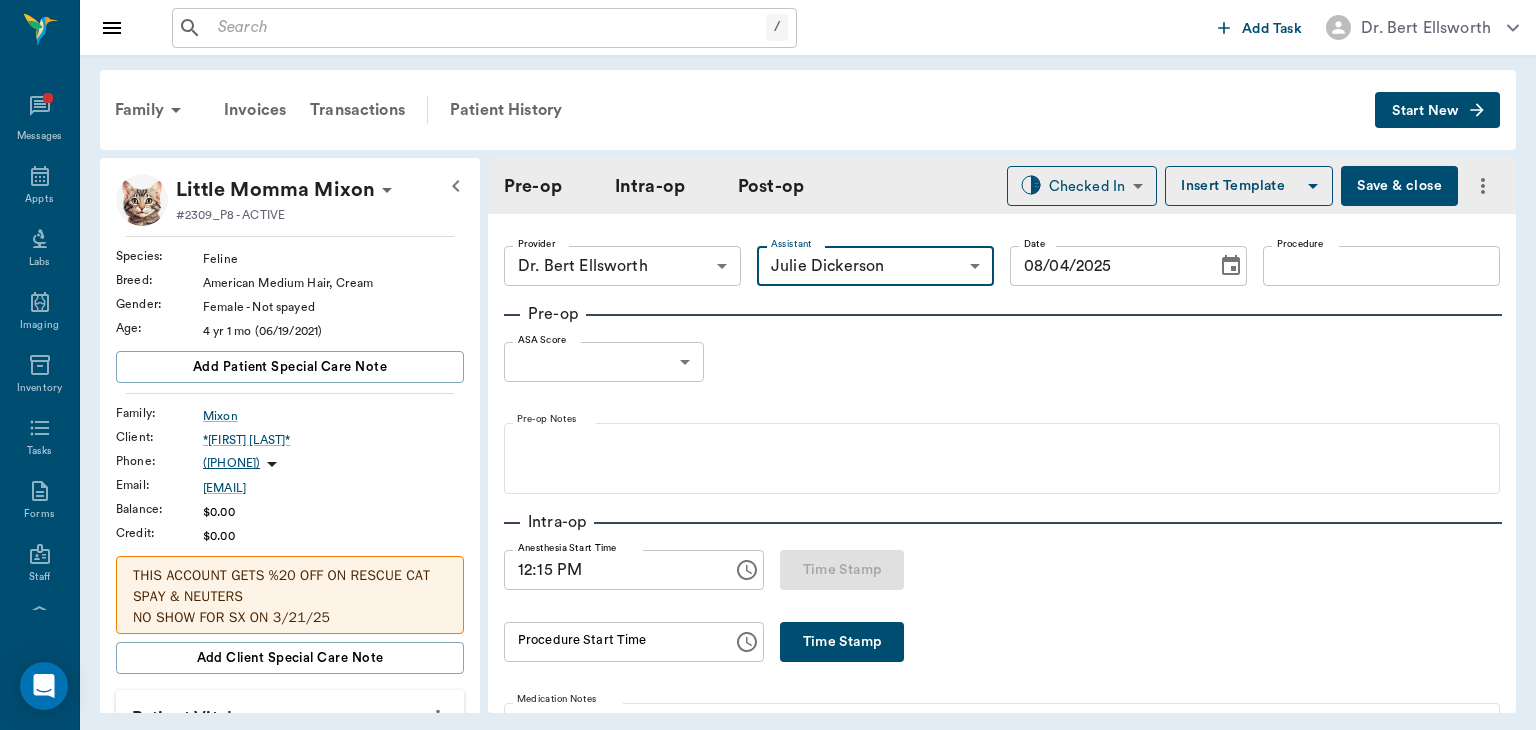 click on "Procedure" at bounding box center (1381, 266) 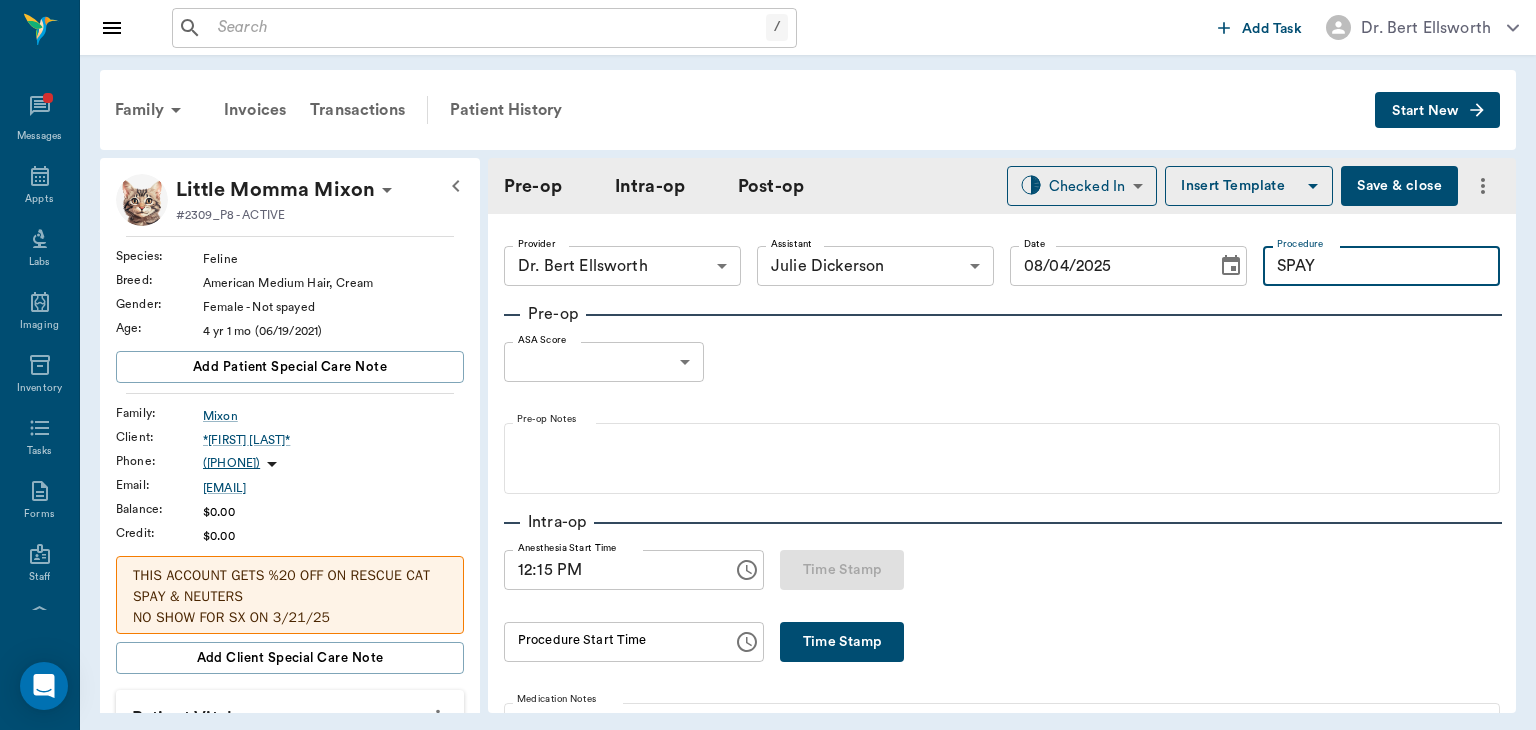type on "SPAY" 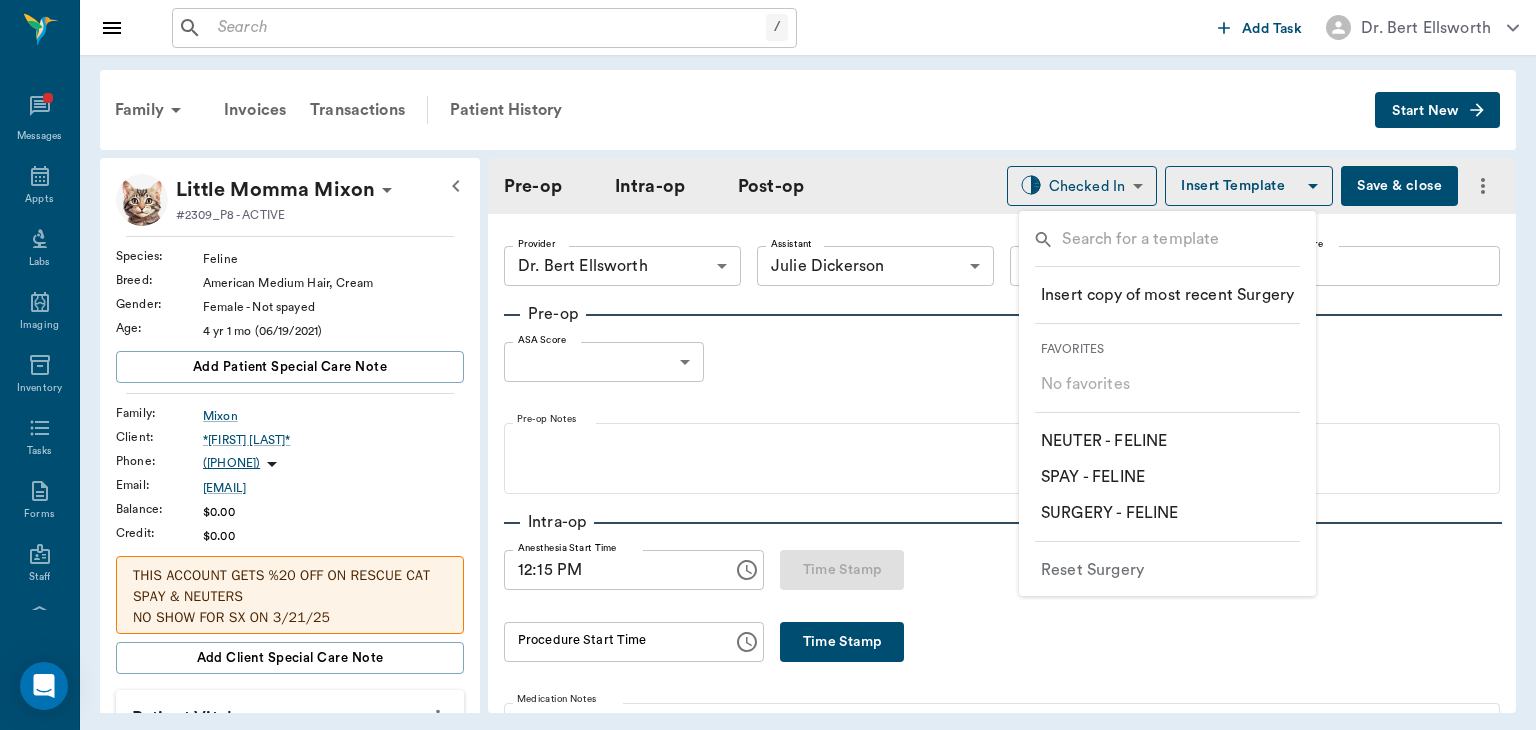 click on "​ SPAY - FELINE" at bounding box center [1093, 477] 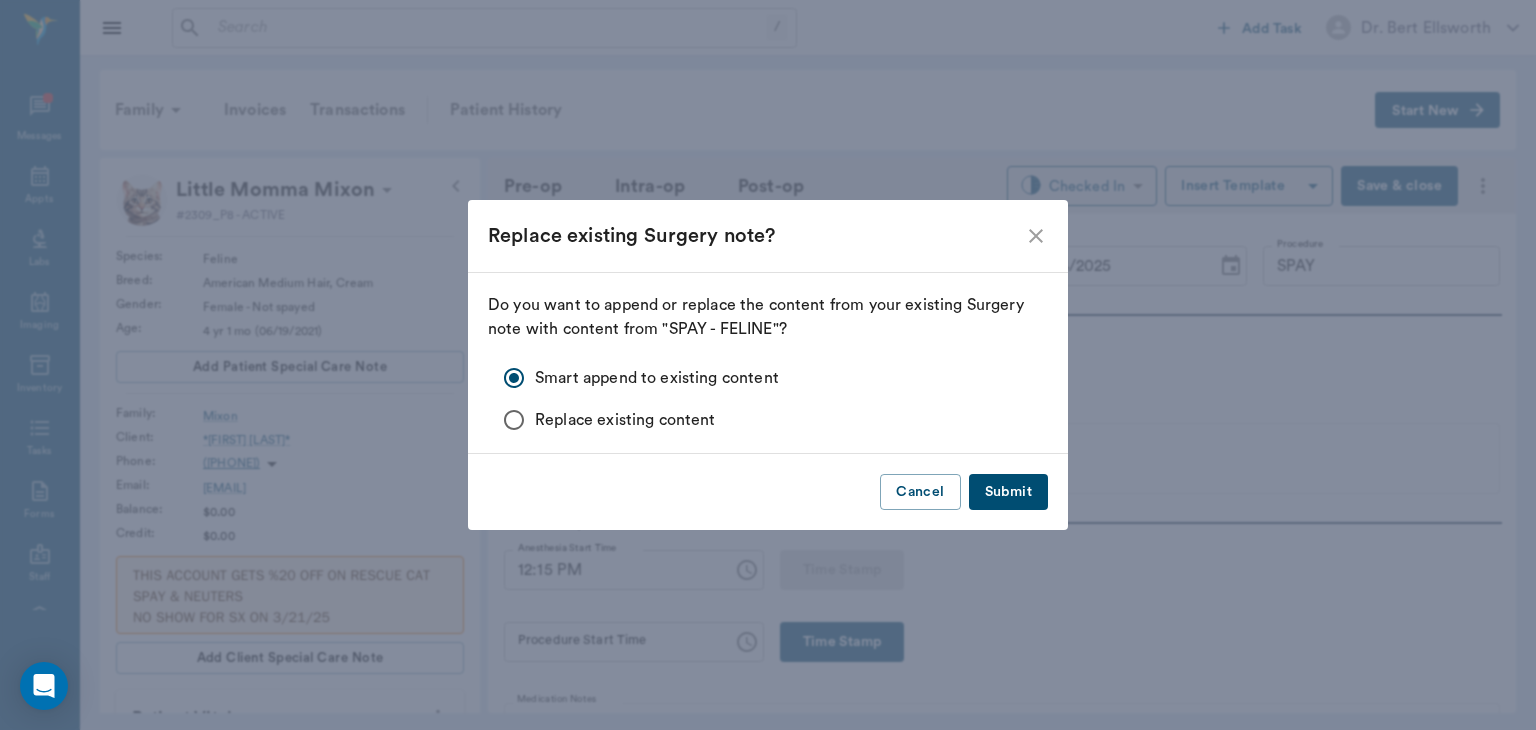 click on "Submit" at bounding box center (1008, 492) 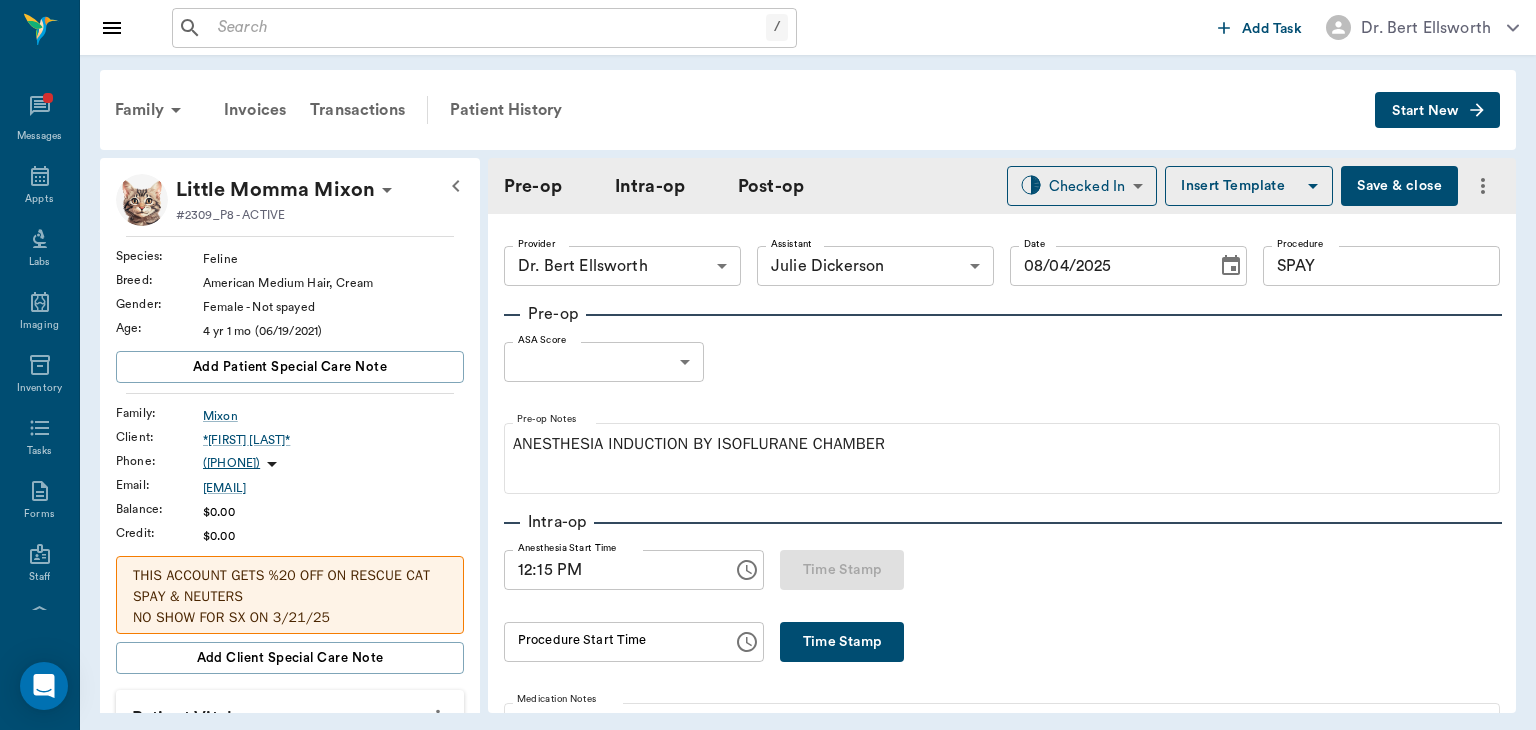 click on "/ ​ Add Task Dr. [LAST] [LAST] Nectar Messages Appts Labs Imaging Inventory Tasks Forms Staff Reports Lookup Settings Family Invoices Transactions Patient History Start New Little Momma Mixon #2309_P8    -    ACTIVE   Species : Feline Breed : American Medium Hair, Cream Gender : Female - Not spayed Age : 4 yr 1 mo ([DATE]) Add patient Special Care Note Family : Mixon Client : *[FIRST] [LAST]* Phone : ([PHONE]) Email : [EMAIL] Balance : $0.00 Credit : $0.00 THIS ACCOUNT GETS %20 OFF ON RESCUE CAT  SPAY & NEUTERS NO SHOW FOR SX ON [DATE] Add client Special Care Note Patient Vitals Weight BCS HR Temp Resp BP Dia Pain Perio Score ( lb ) Date ([DATE]) Ongoing diagnosis Current Rx Reminders Upcoming appointments Surgery ([DATE]) Schedule Appointment Pre-op Intra-op Post-op Checked In CHECKED_IN ​ Insert Template  Save & close Provider Dr. [LAST] [LAST] 63ec2f075fda476ae8351a4d Provider Assistant [FIRST] [LAST] 63ec2e7e52e12b0ba117b124 Assistant Date ([DATE]) Date Procedure SPAY Procedure" at bounding box center (768, 365) 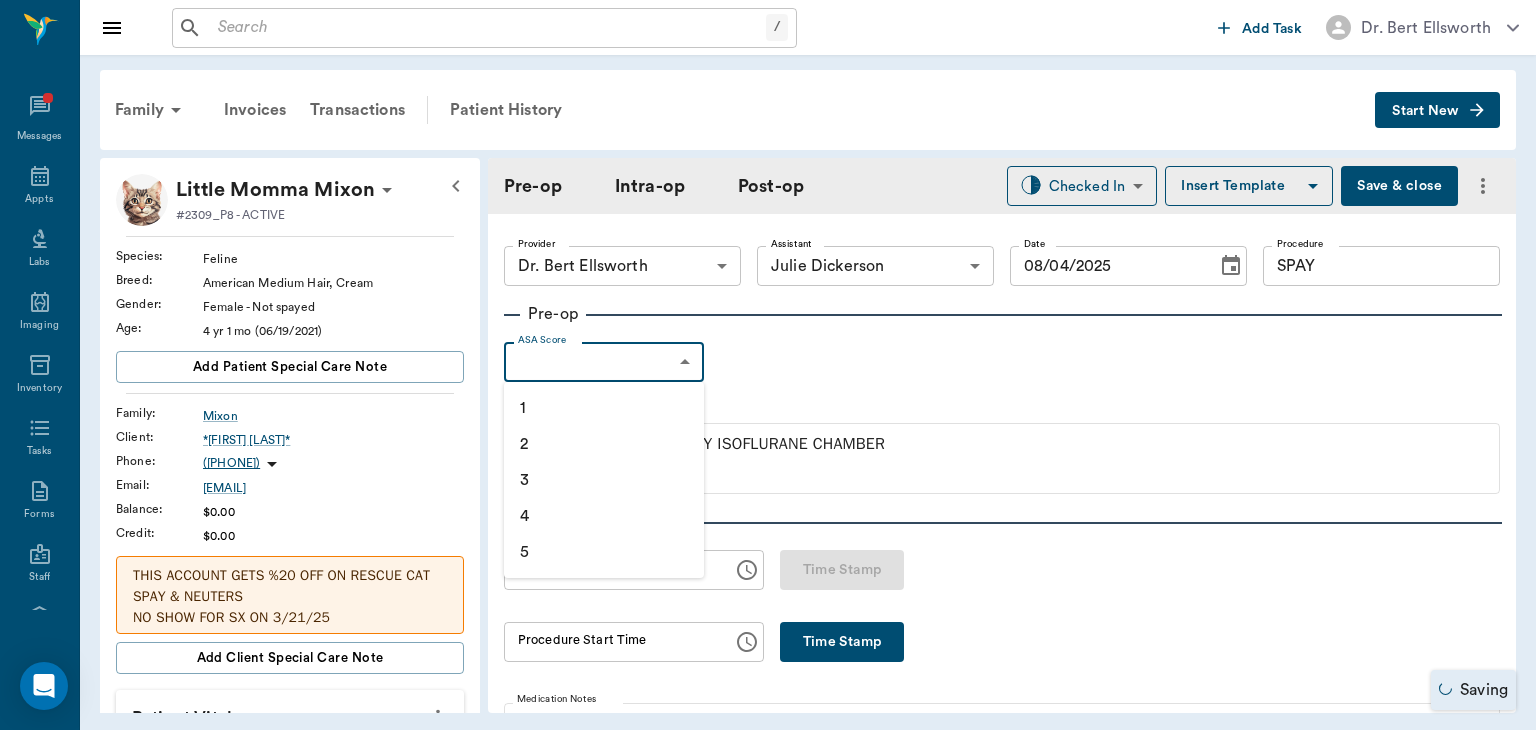 click on "1" at bounding box center (604, 408) 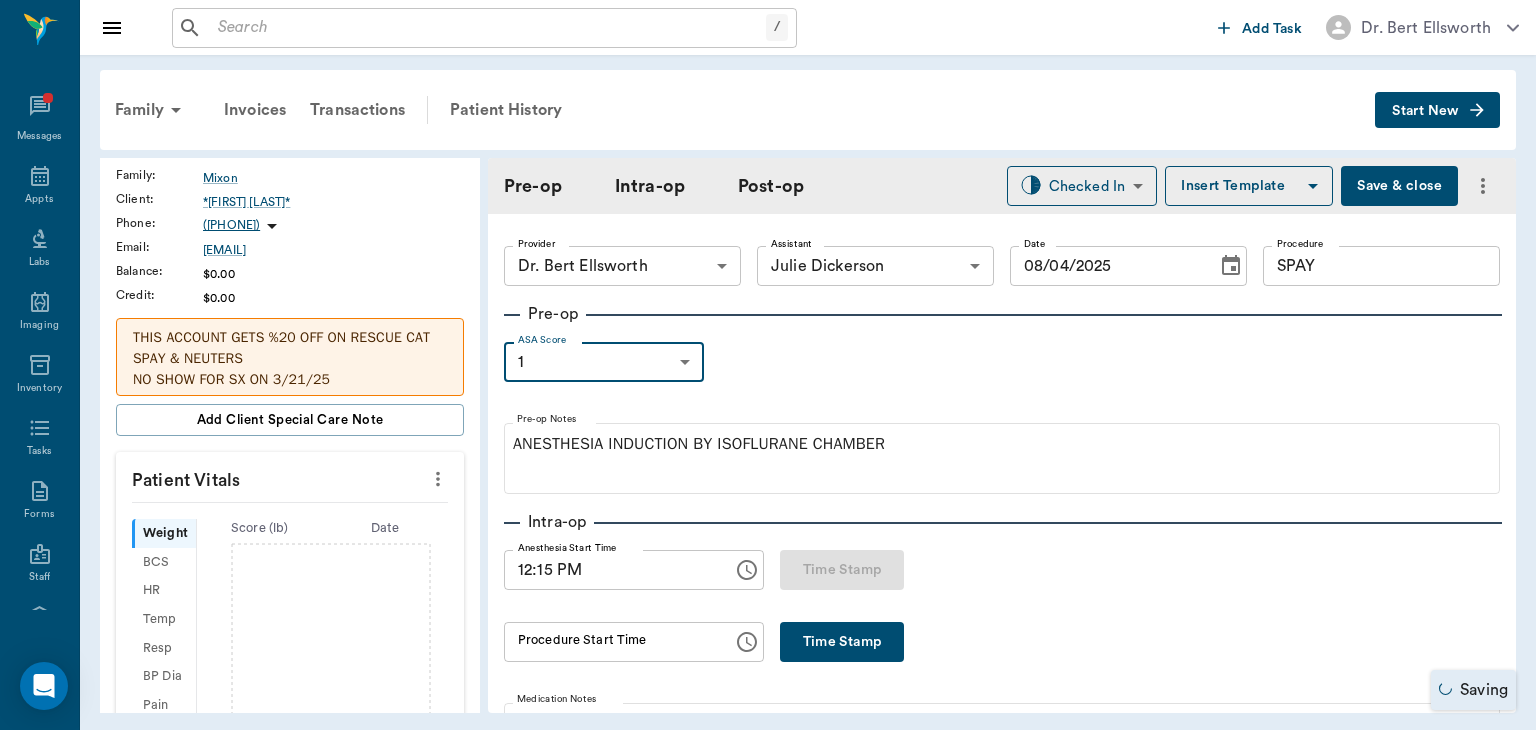 scroll, scrollTop: 255, scrollLeft: 0, axis: vertical 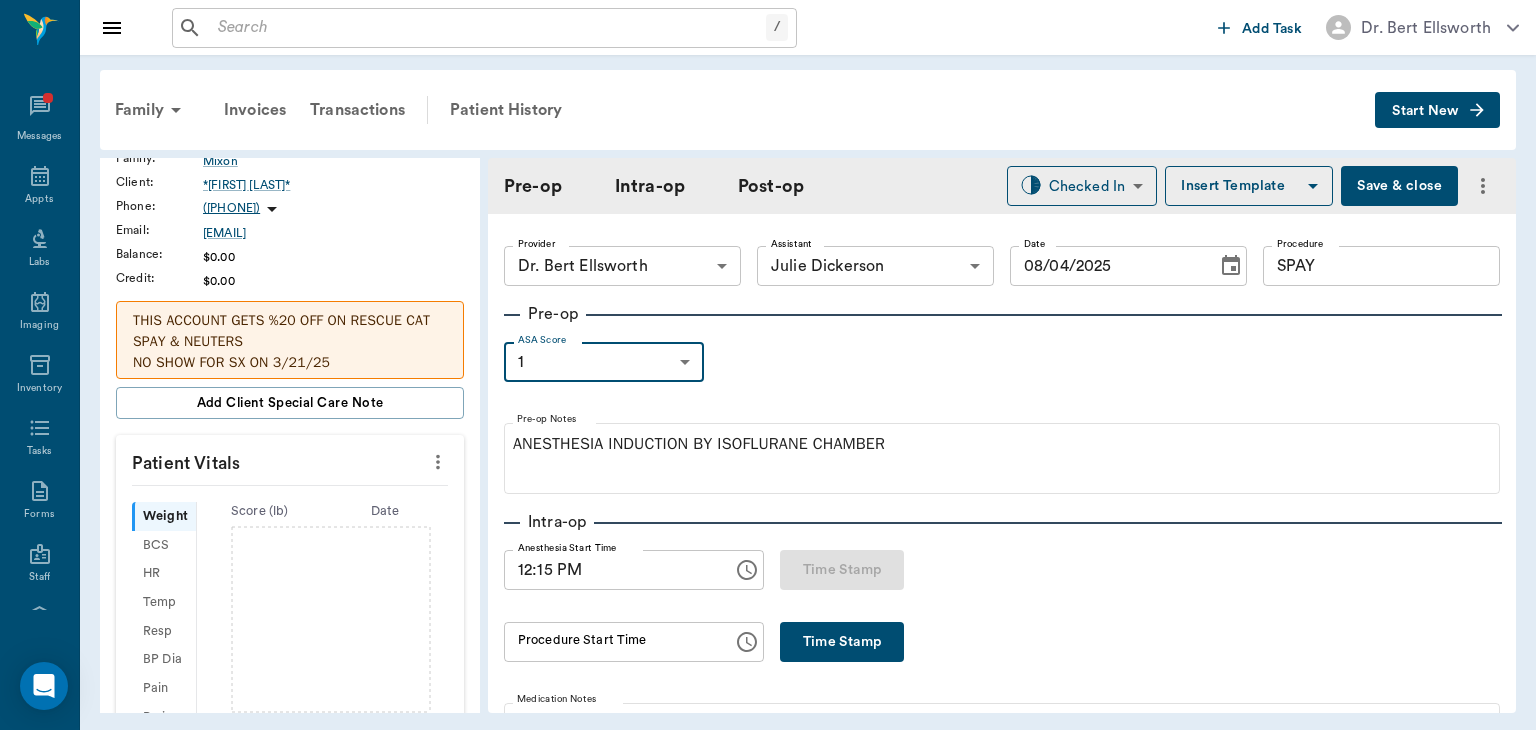 click 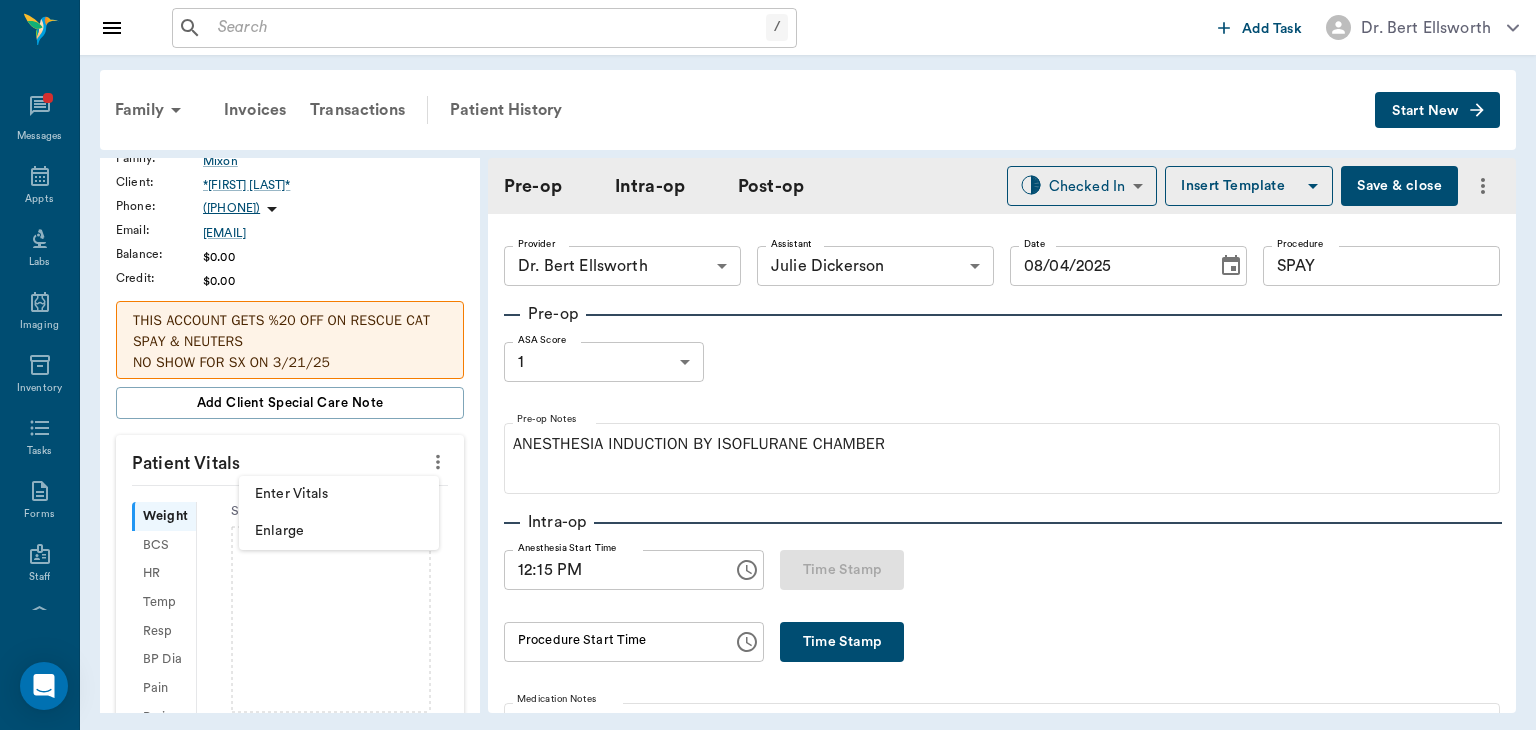 click on "Enter Vitals" at bounding box center [339, 494] 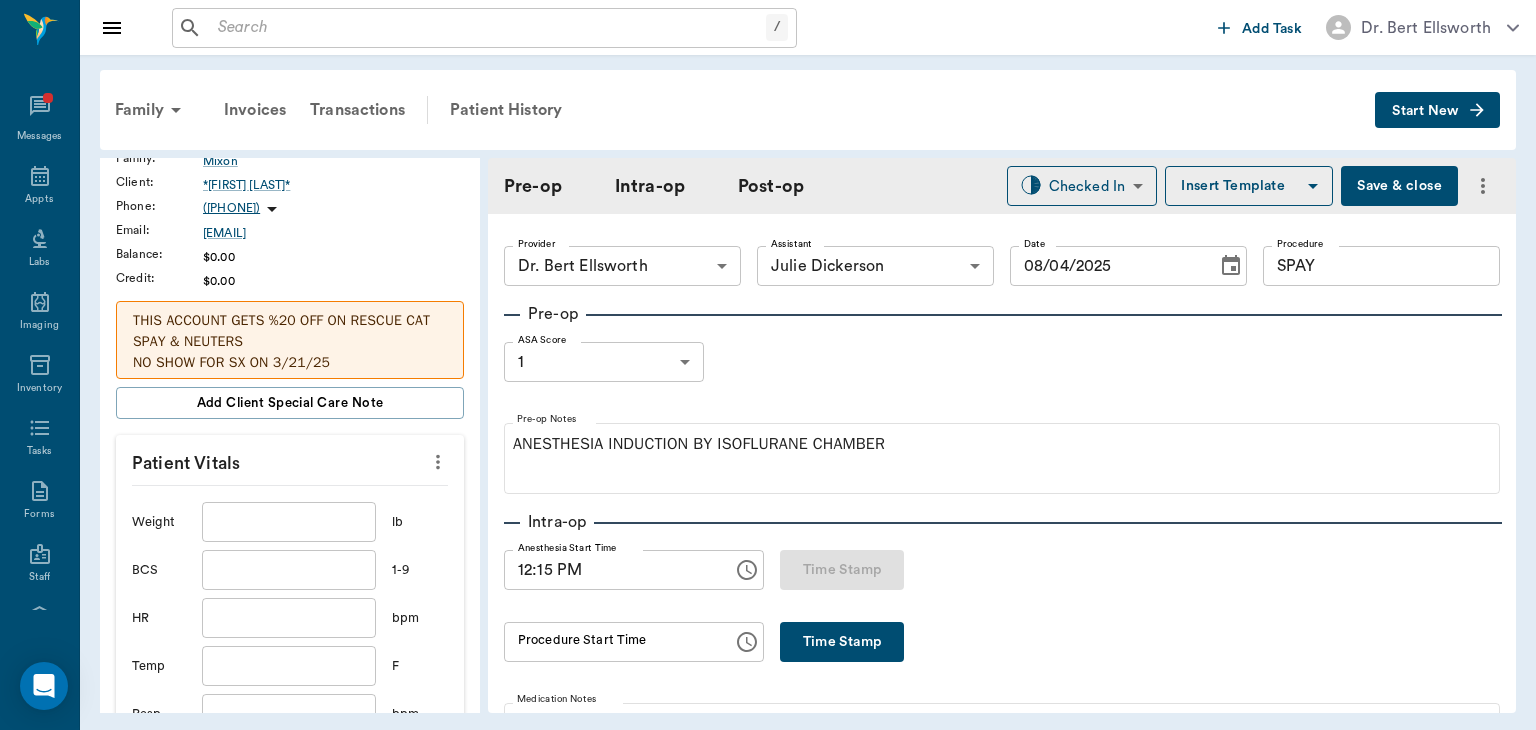 click at bounding box center (289, 522) 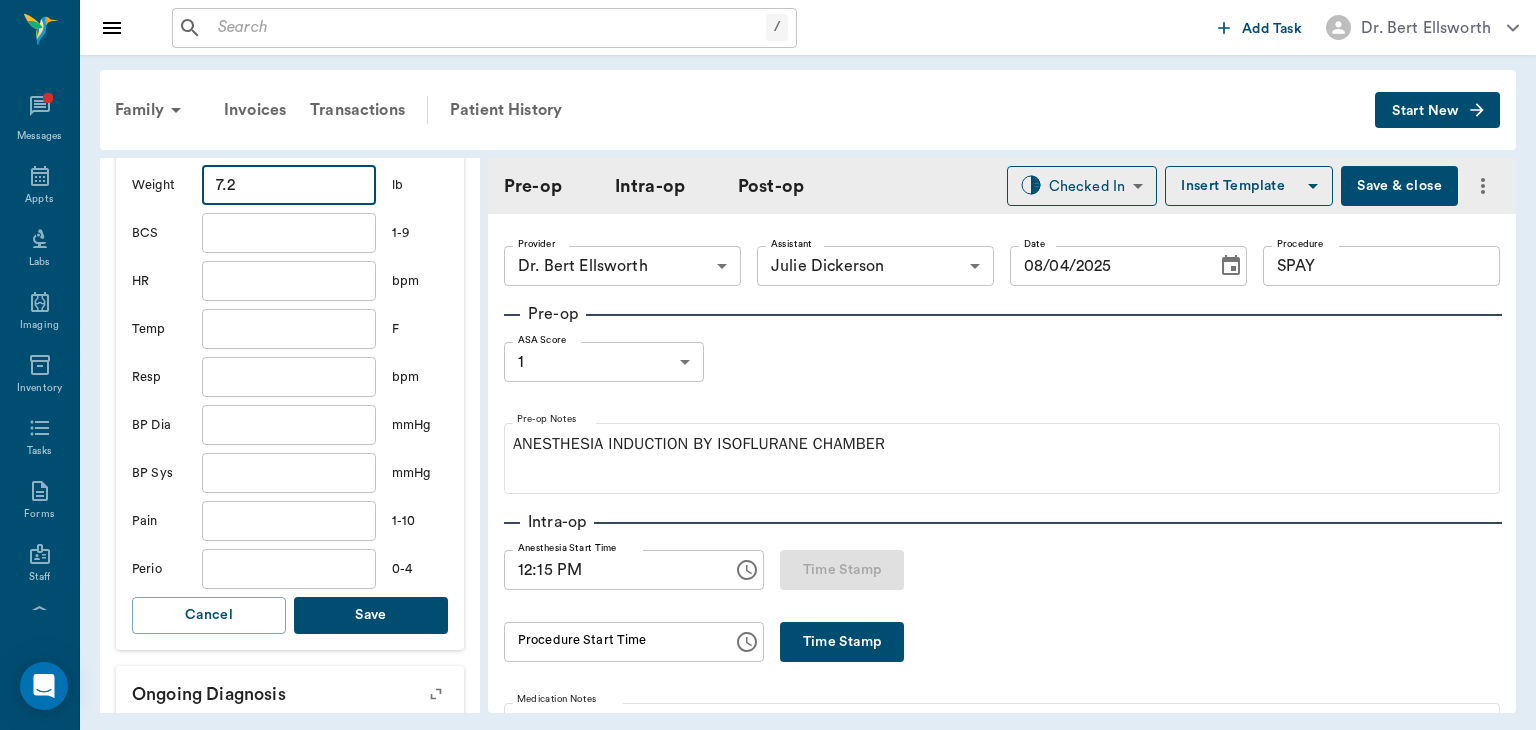 type on "7.2" 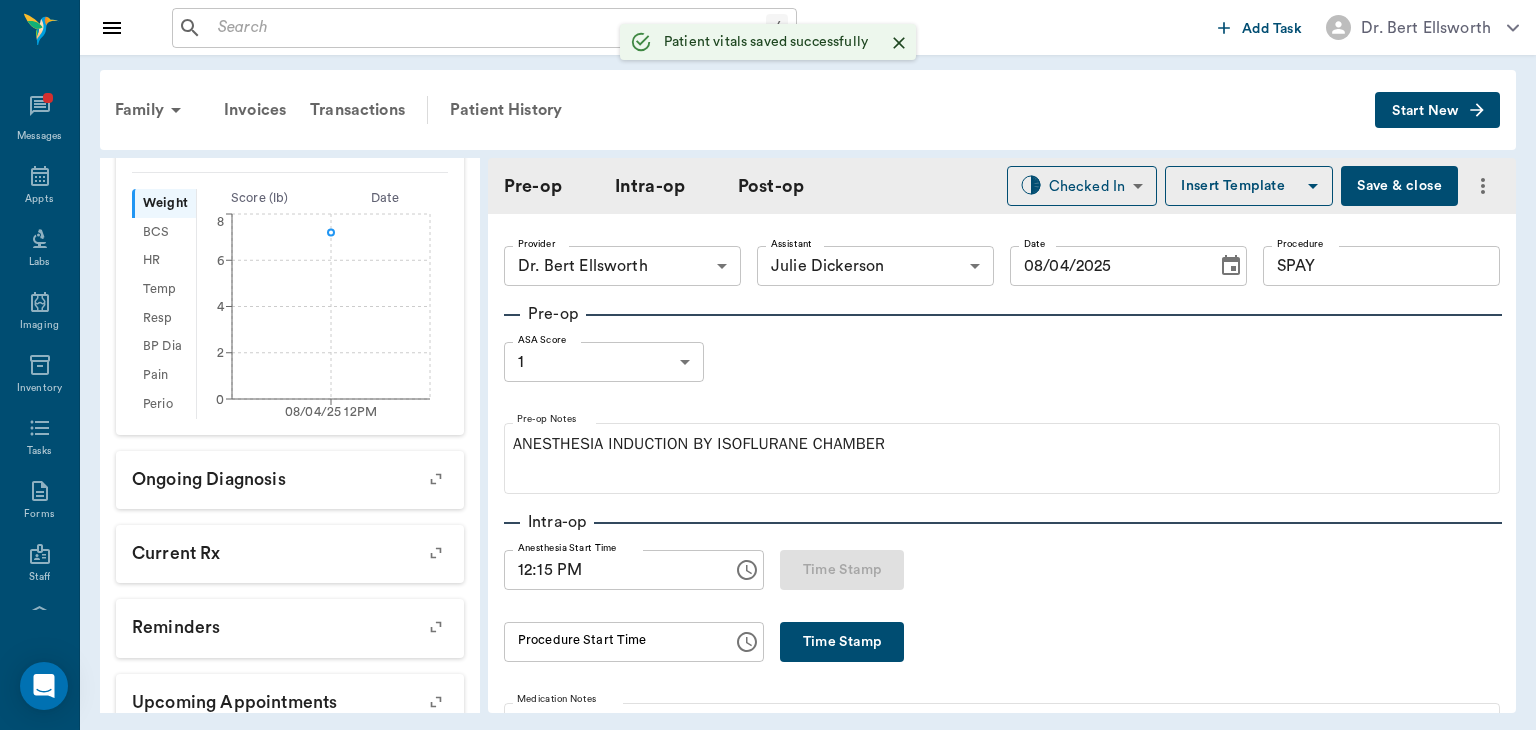 scroll, scrollTop: 616, scrollLeft: 0, axis: vertical 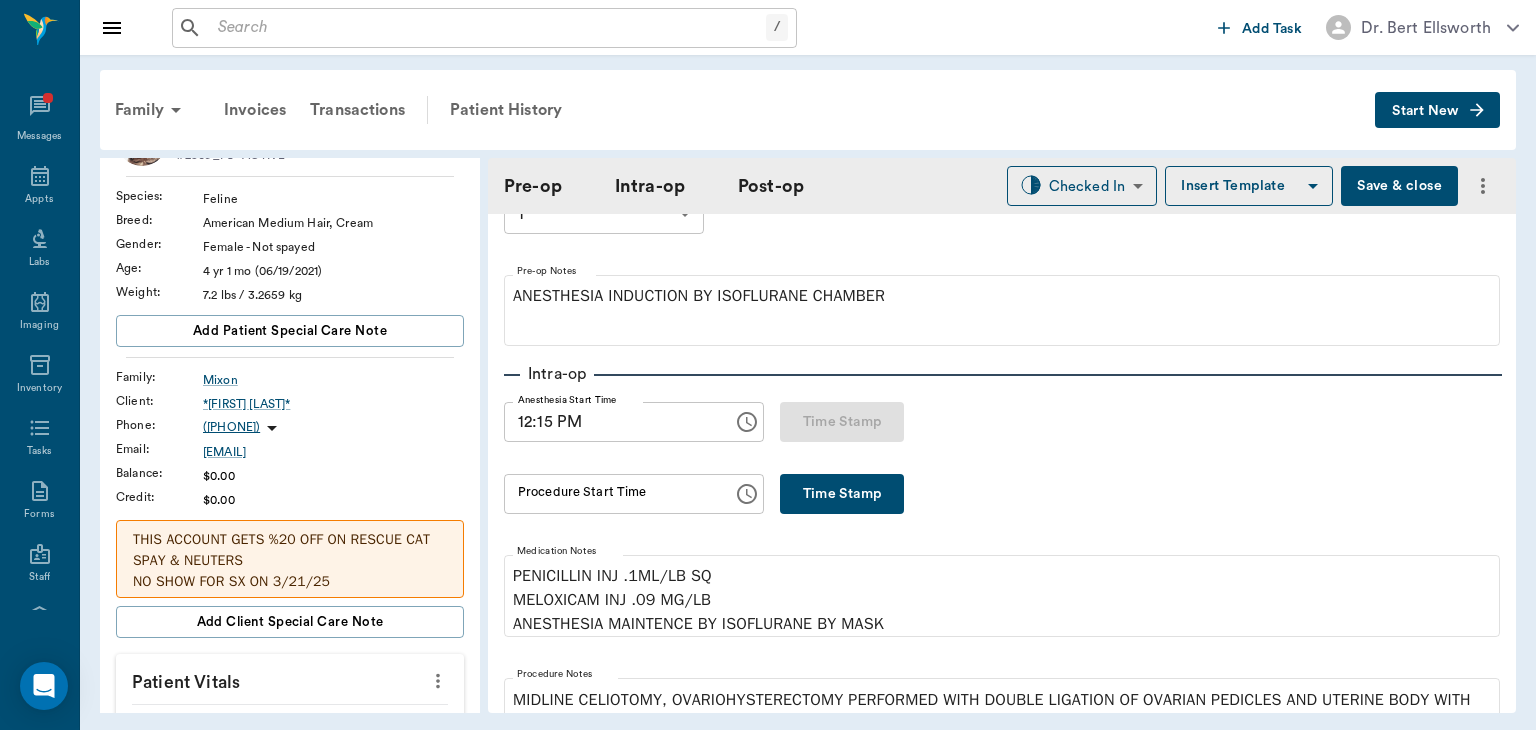 click on "Time Stamp" at bounding box center (842, 494) 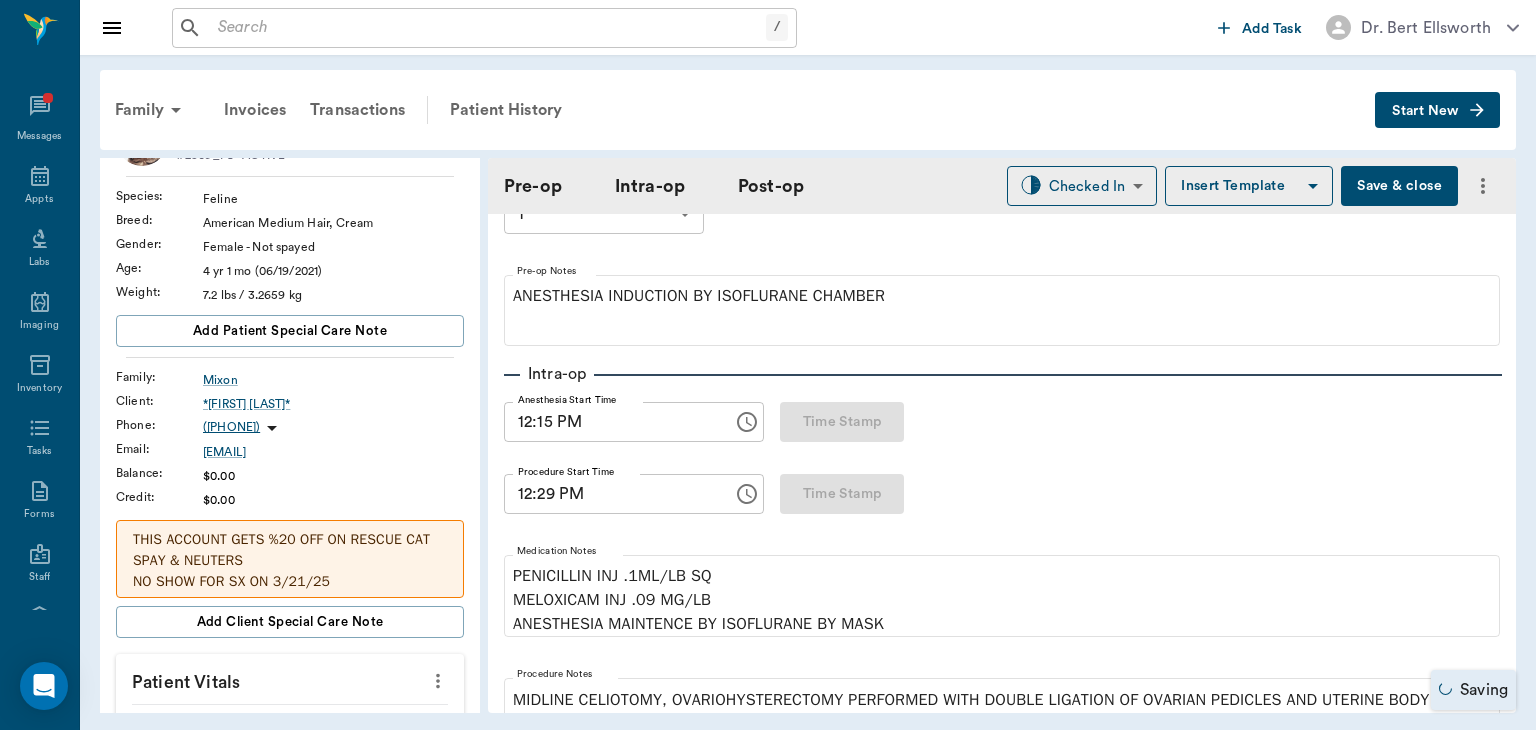 click on "12:29 PM" at bounding box center (611, 494) 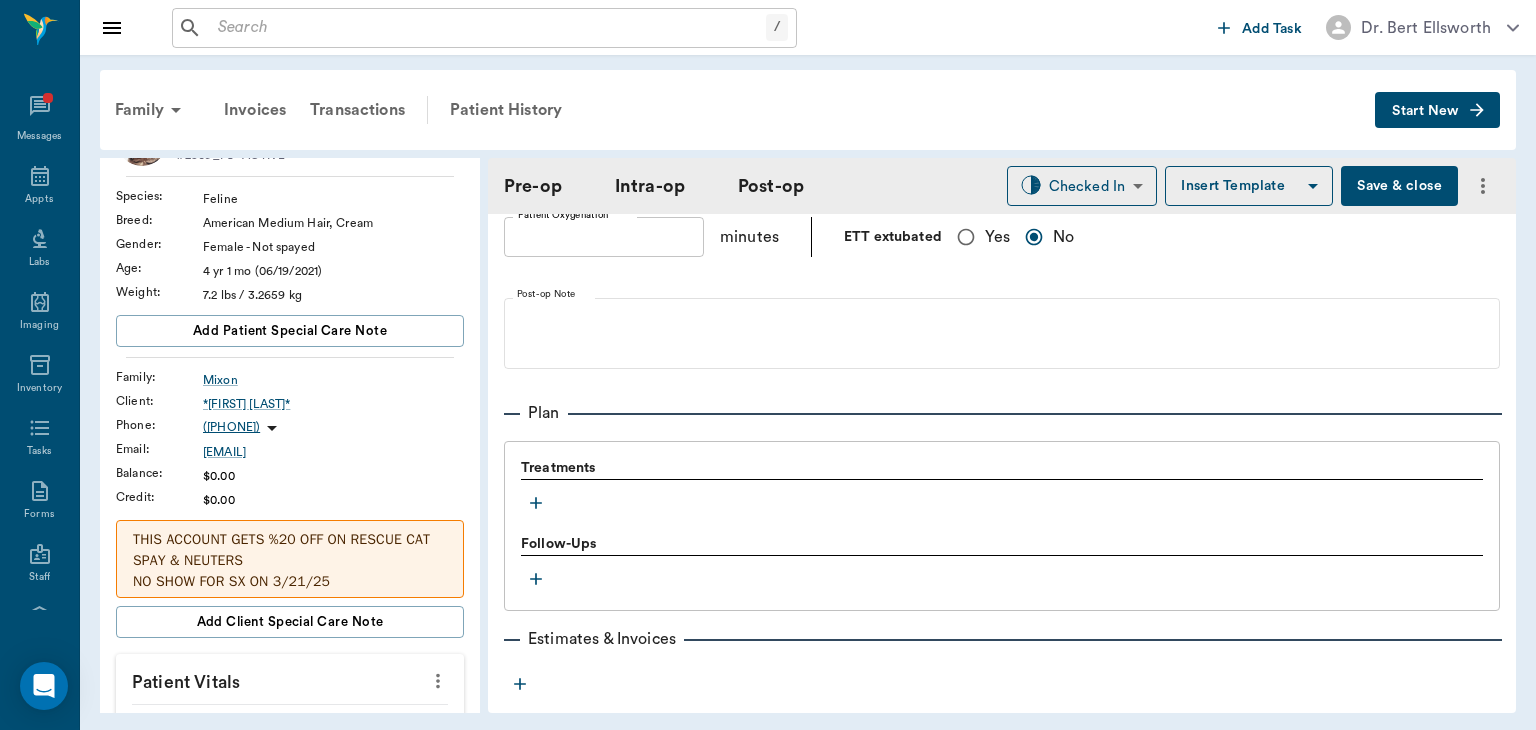 scroll, scrollTop: 1482, scrollLeft: 0, axis: vertical 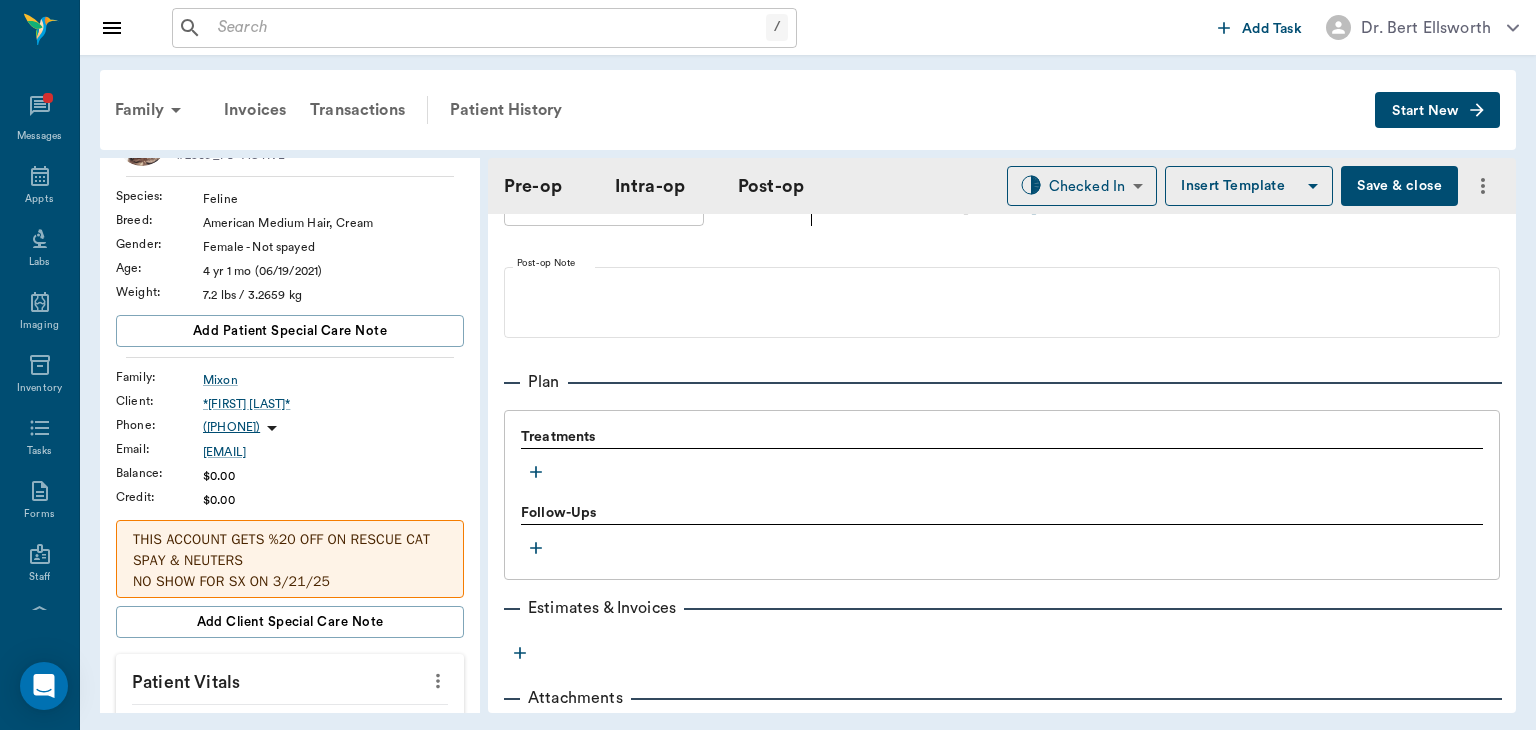 type on "12:28 PM" 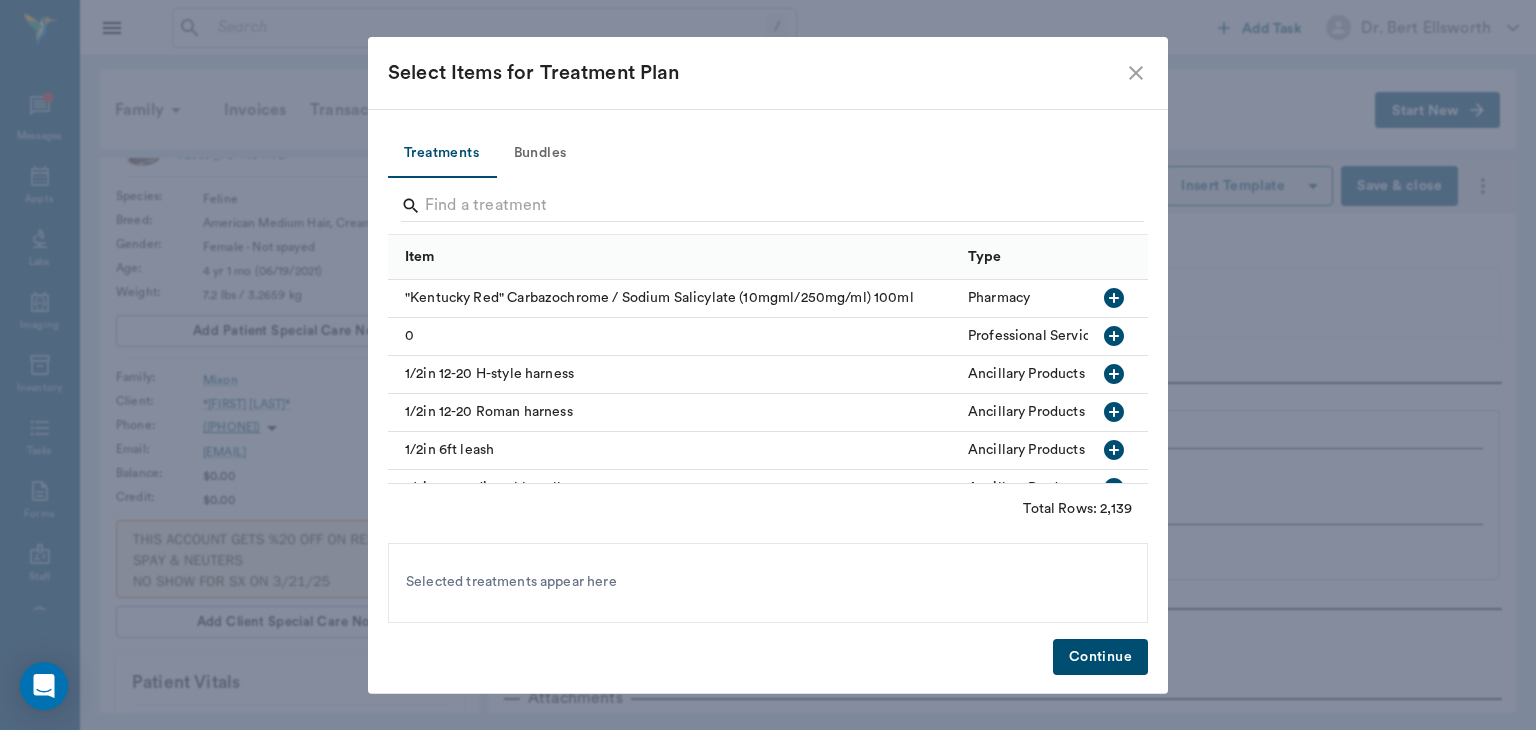 click on "Bundles" at bounding box center [540, 154] 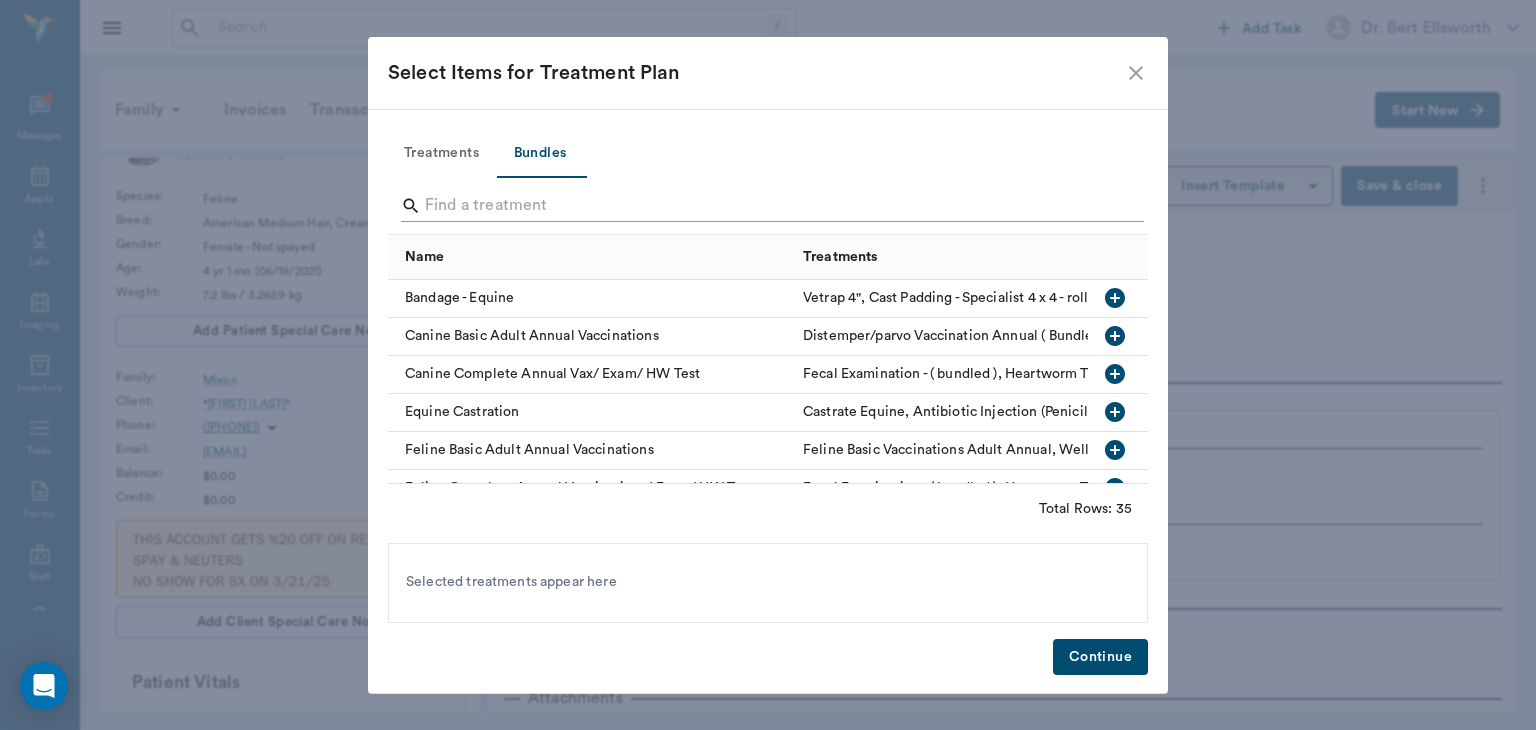 click at bounding box center (769, 206) 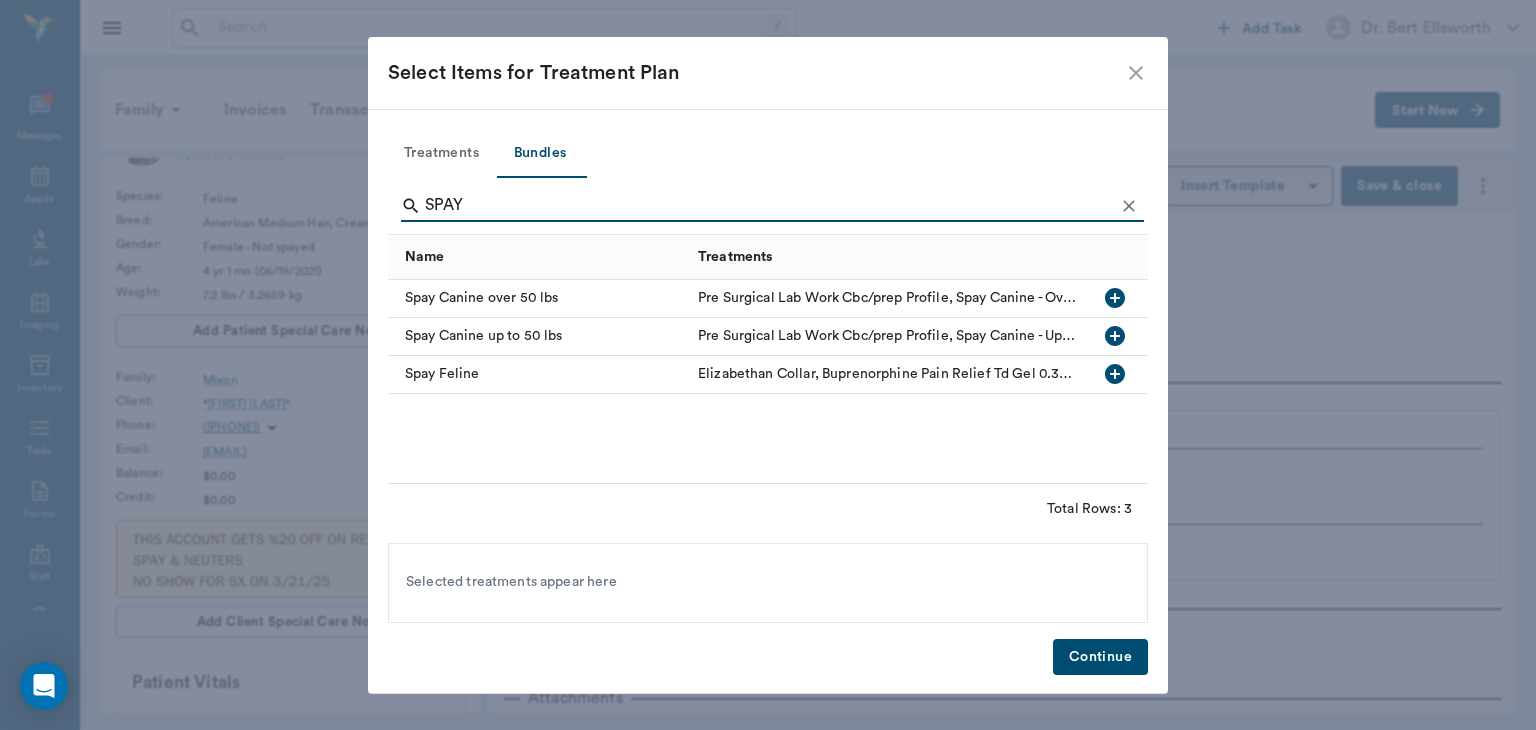 type on "SPAY" 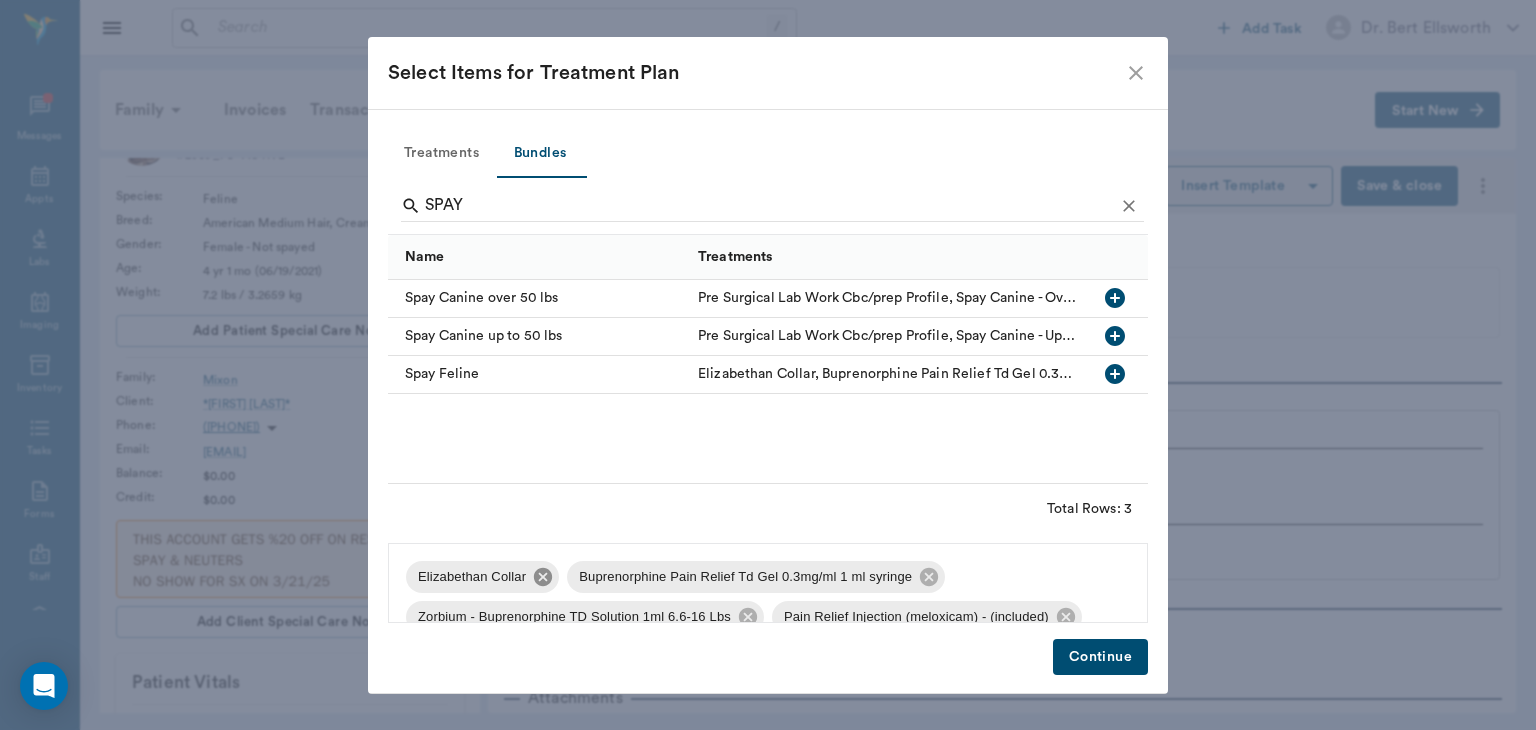 click 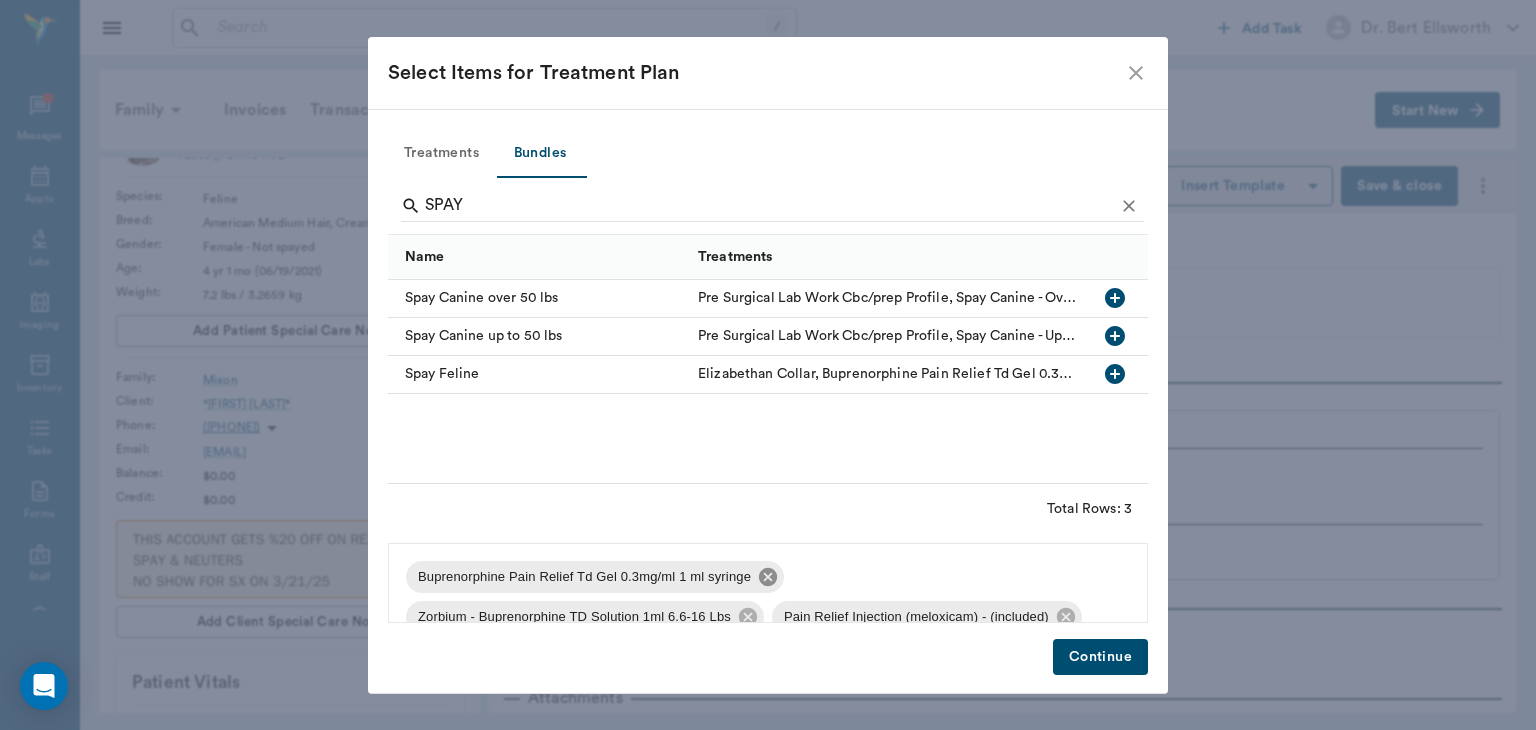 click 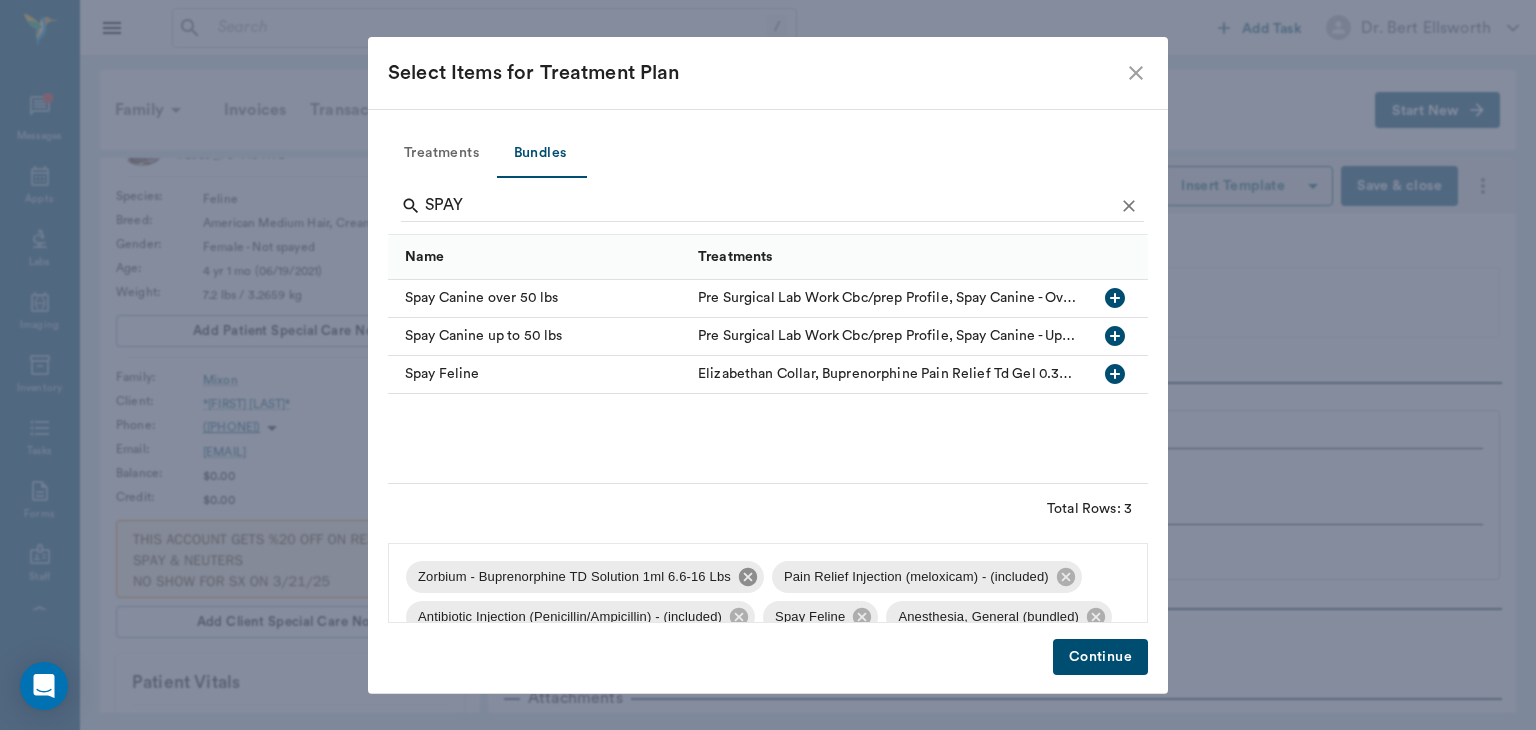 click 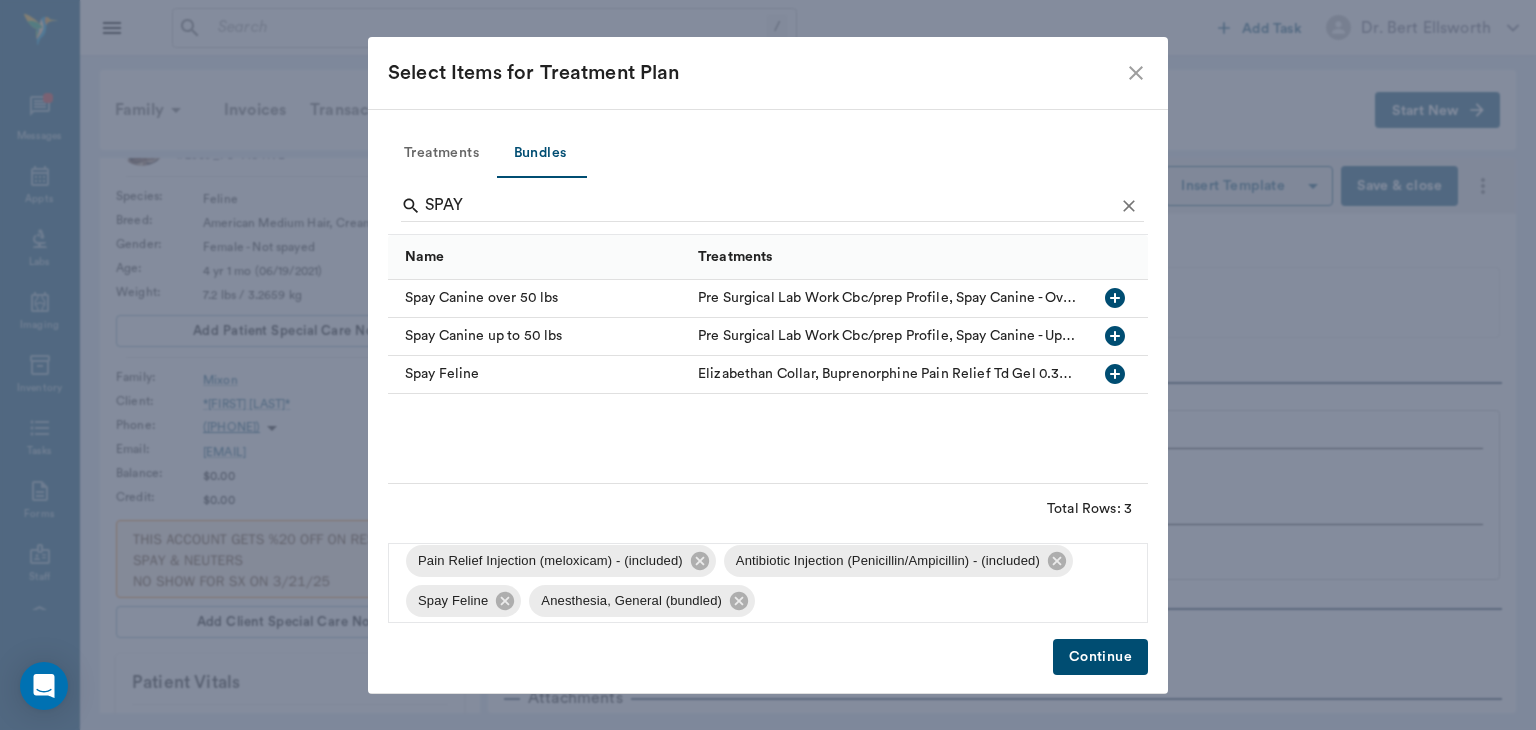 scroll, scrollTop: 18, scrollLeft: 0, axis: vertical 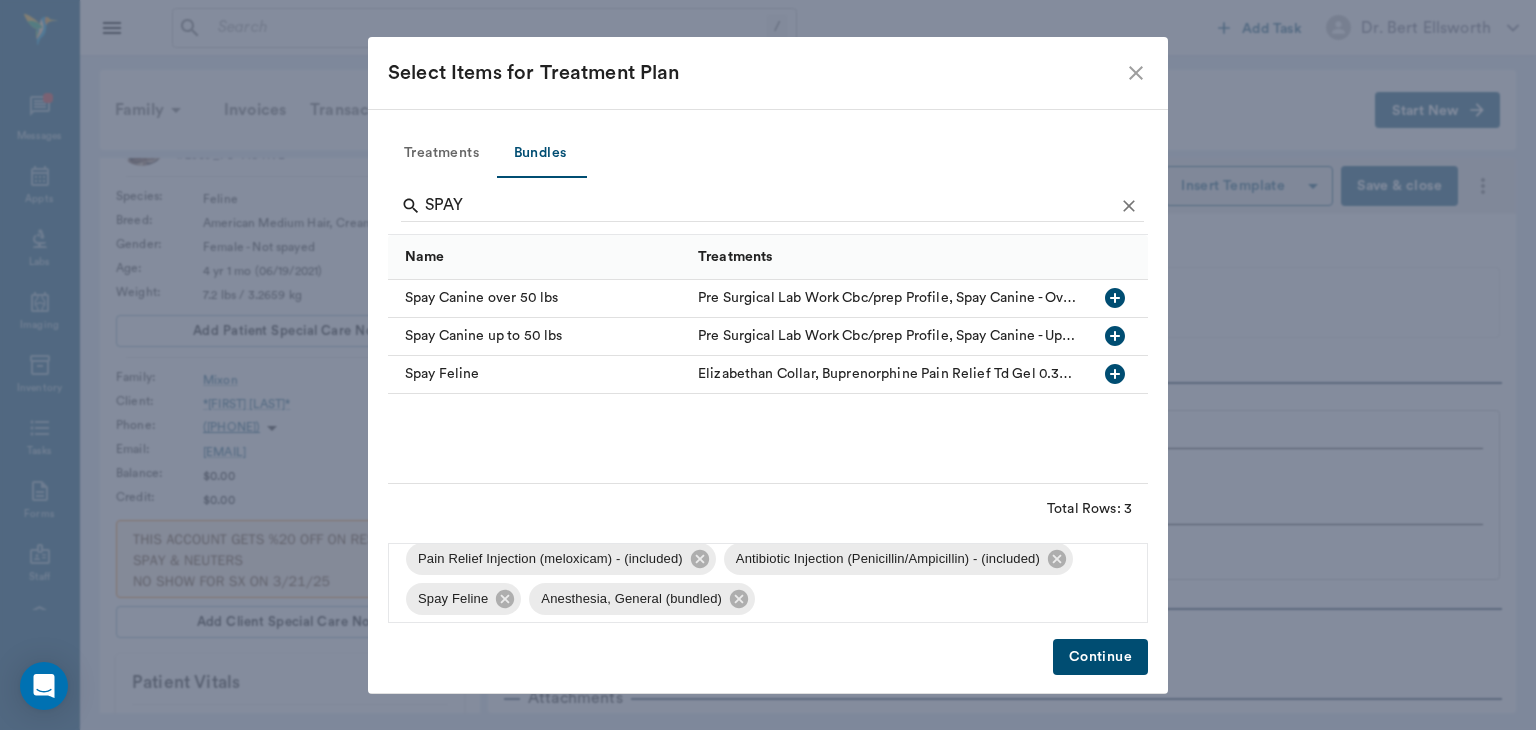 click on "Continue" at bounding box center [1100, 657] 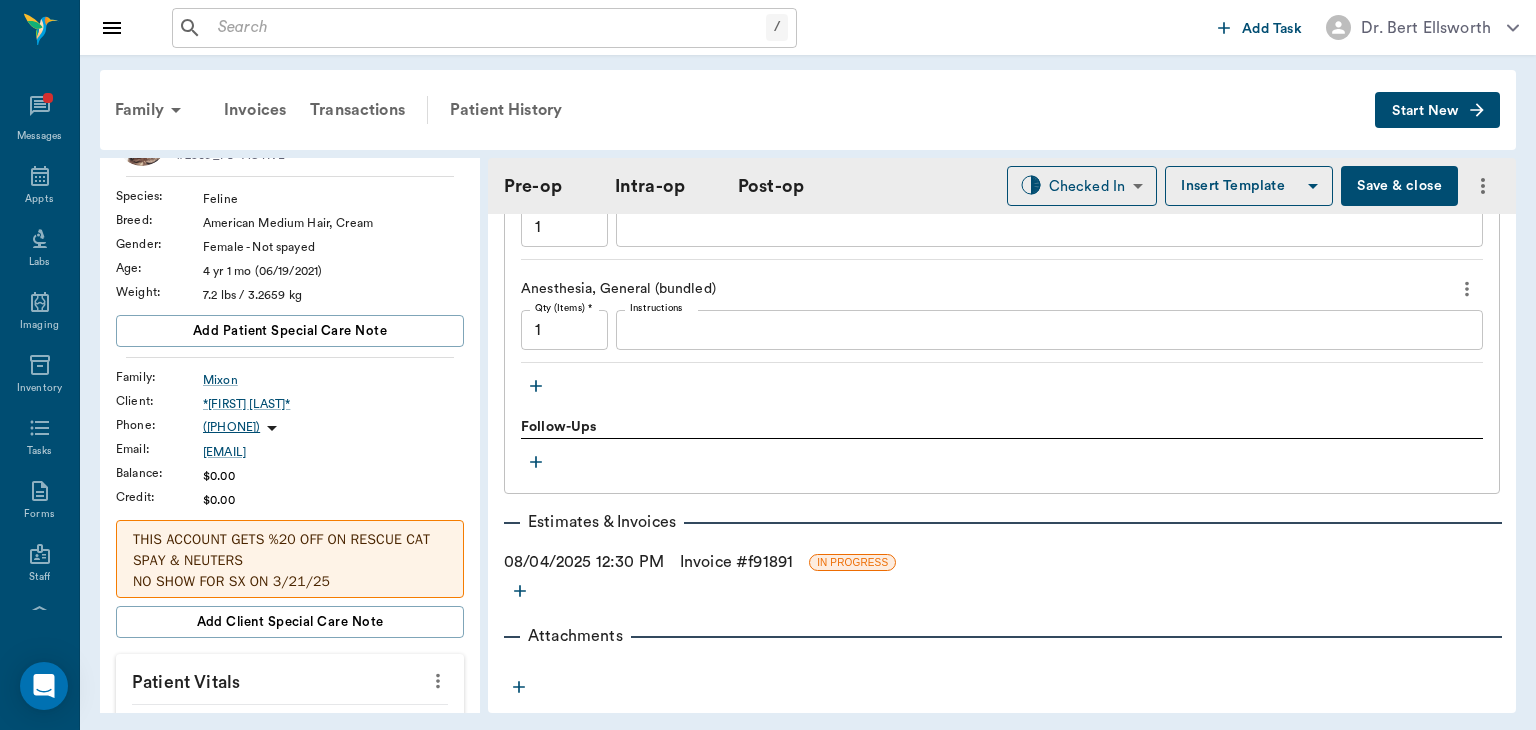 scroll, scrollTop: 1987, scrollLeft: 0, axis: vertical 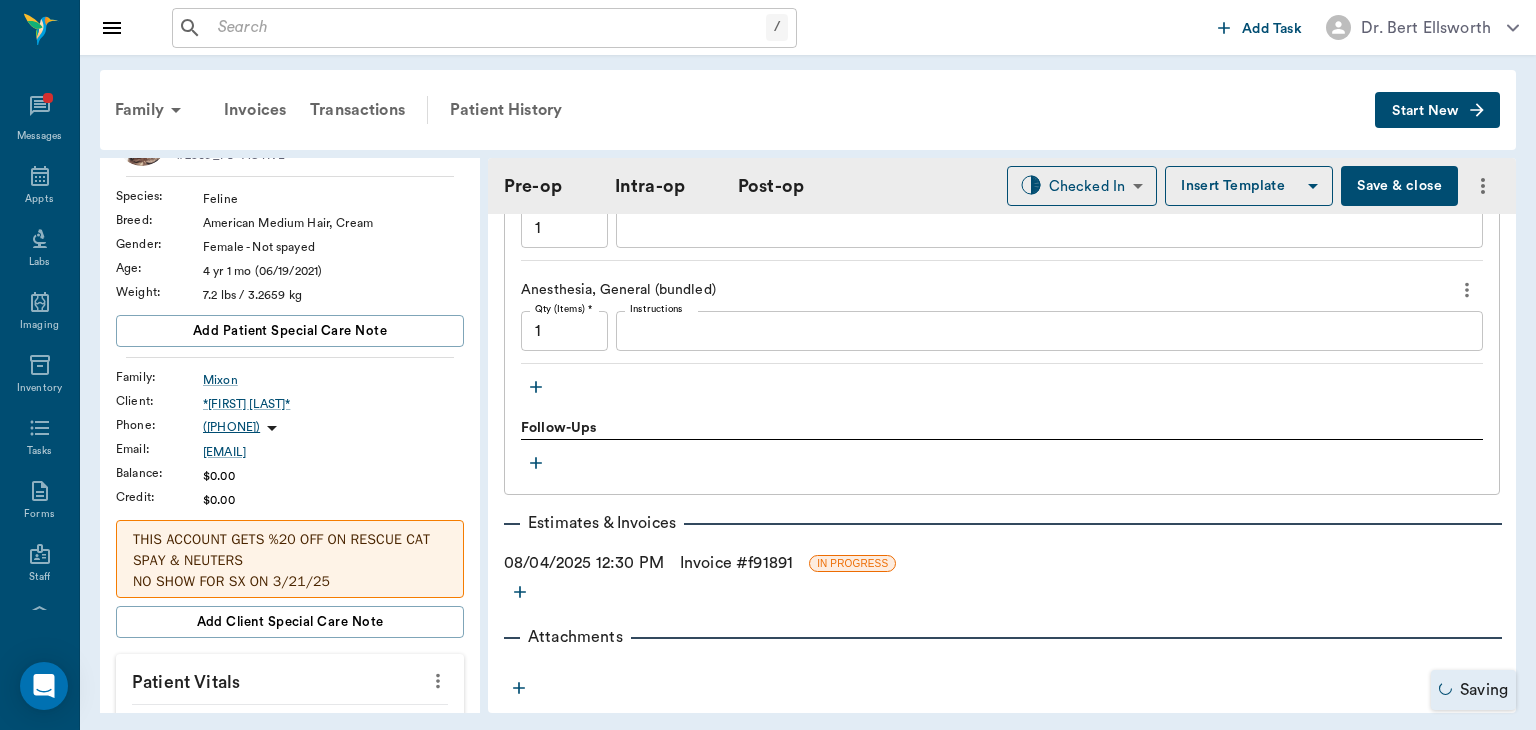click on "Follow-Ups" at bounding box center [1002, 429] 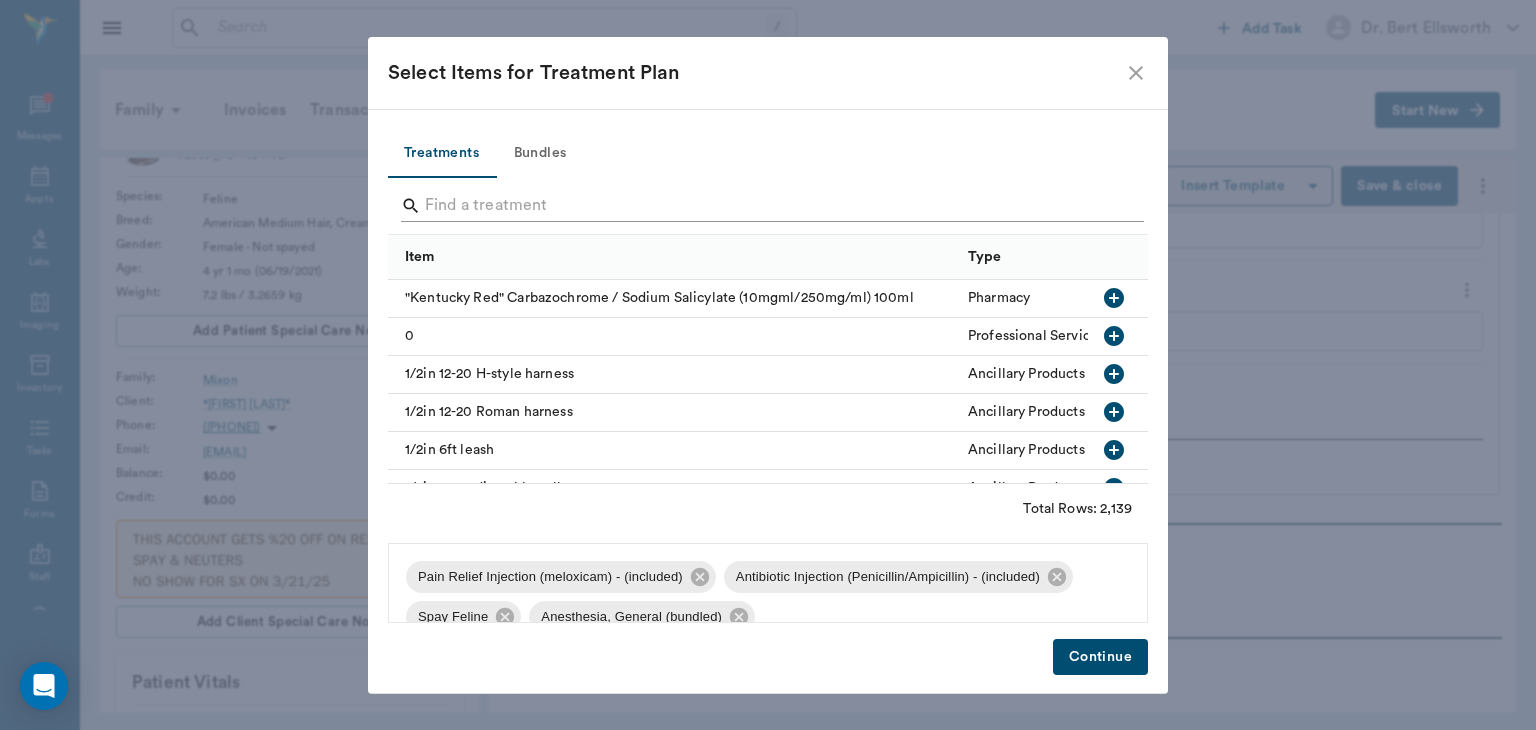 click at bounding box center [769, 206] 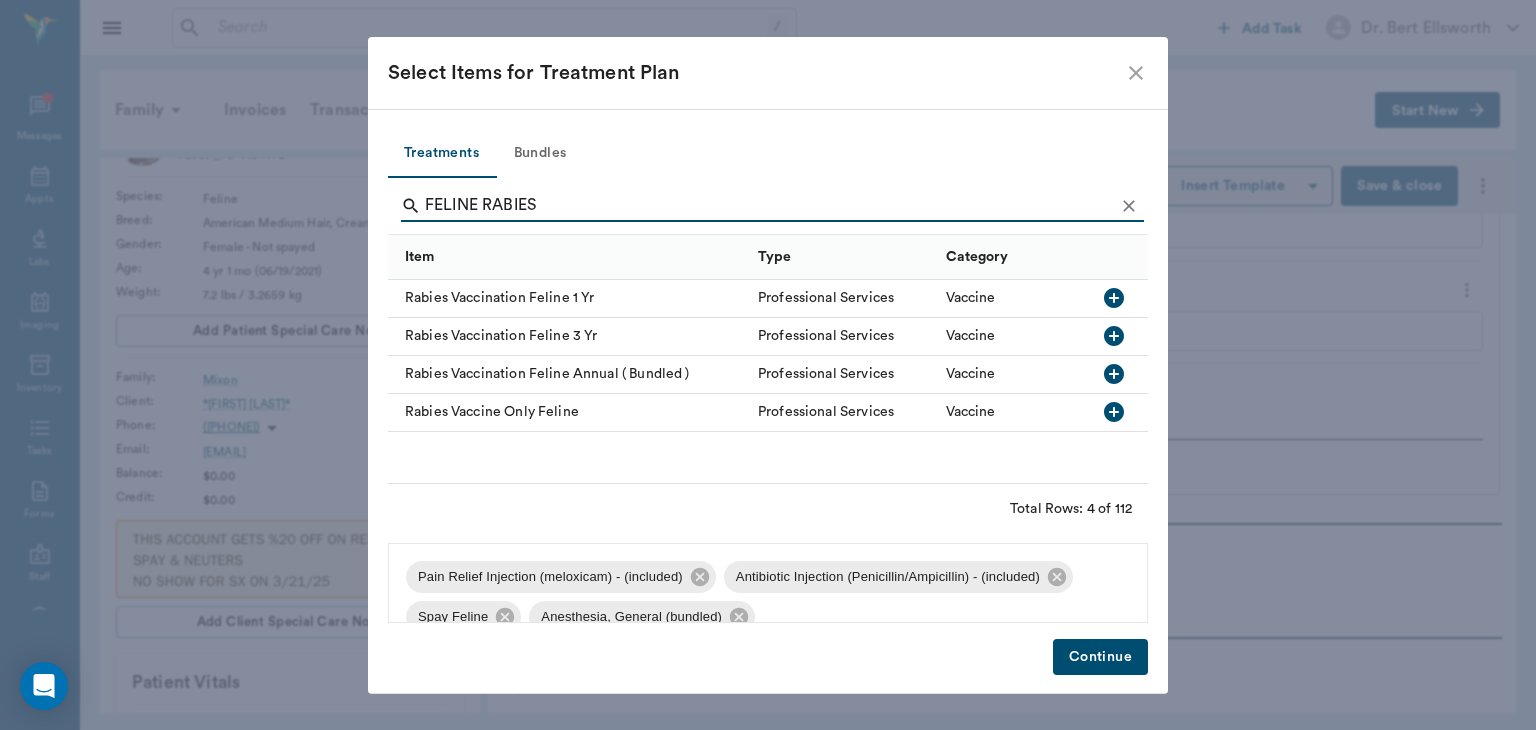 type on "FELINE RABIES" 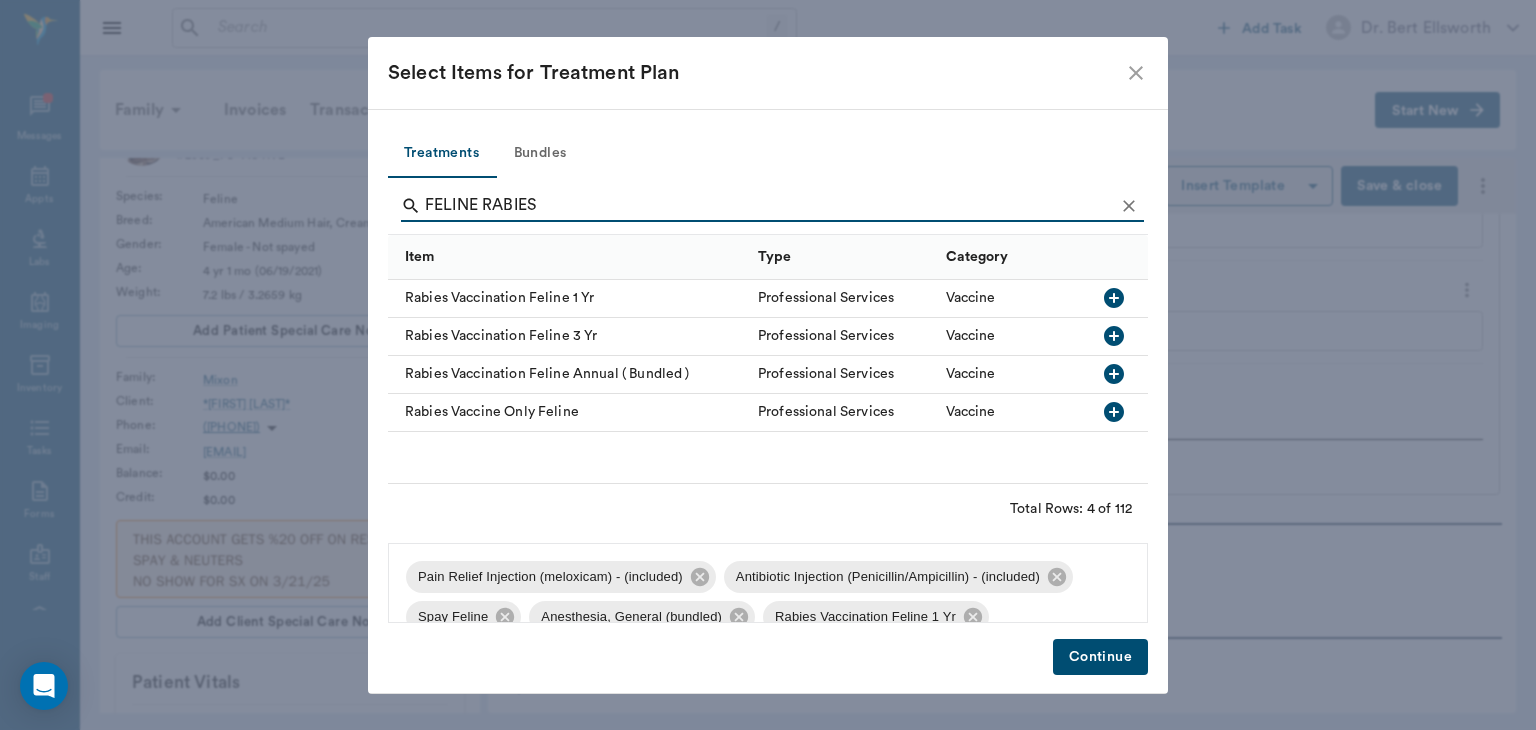 click on "Continue" at bounding box center [1100, 657] 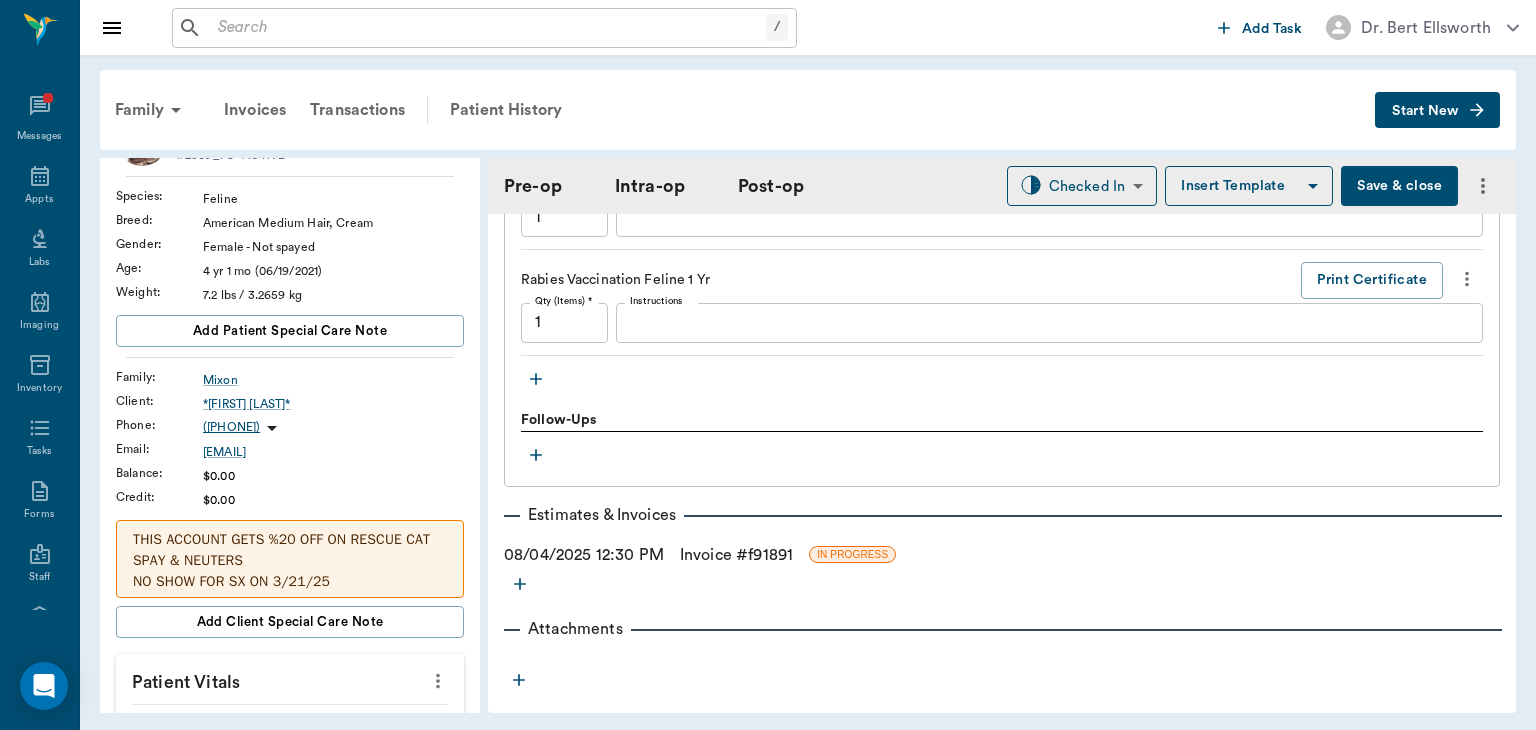 scroll, scrollTop: 2102, scrollLeft: 0, axis: vertical 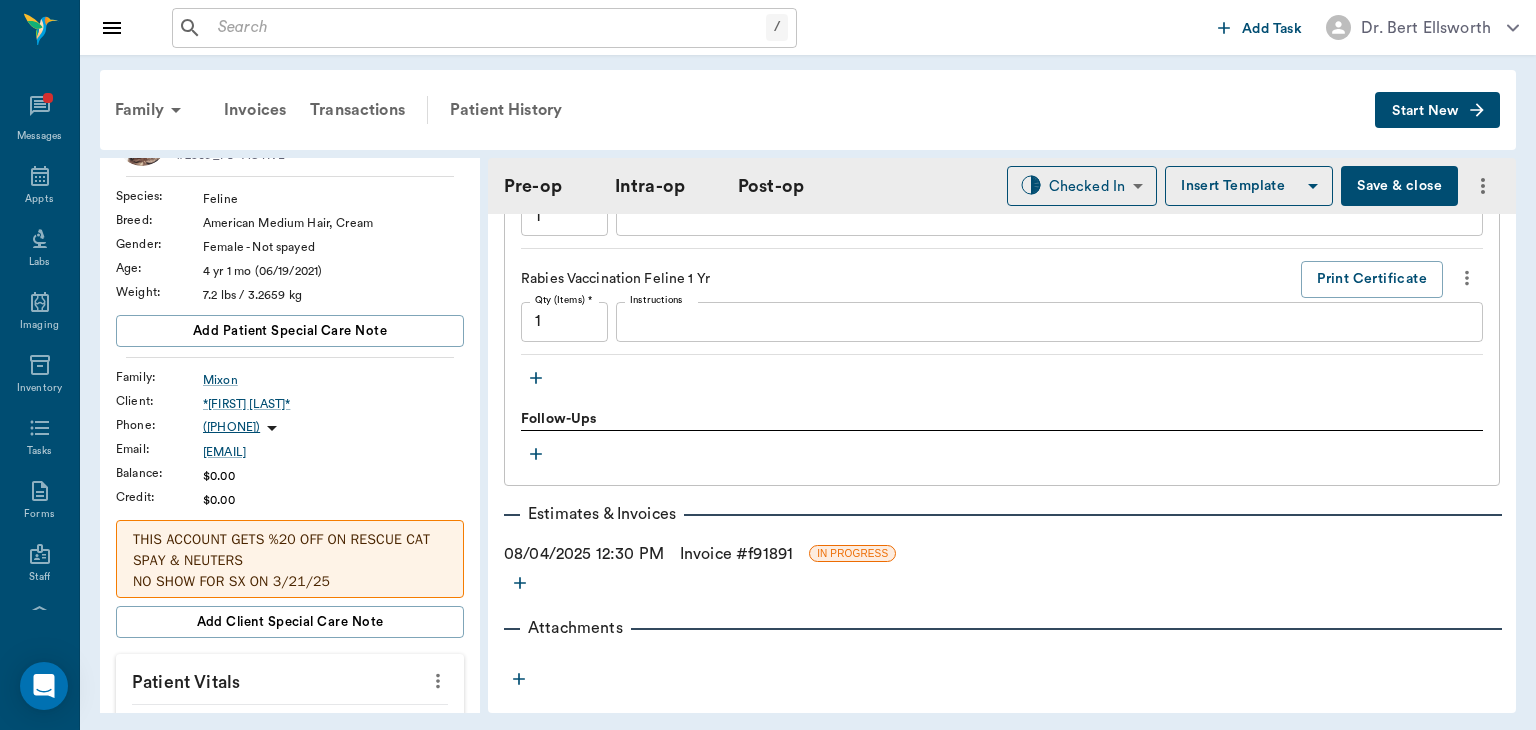 click 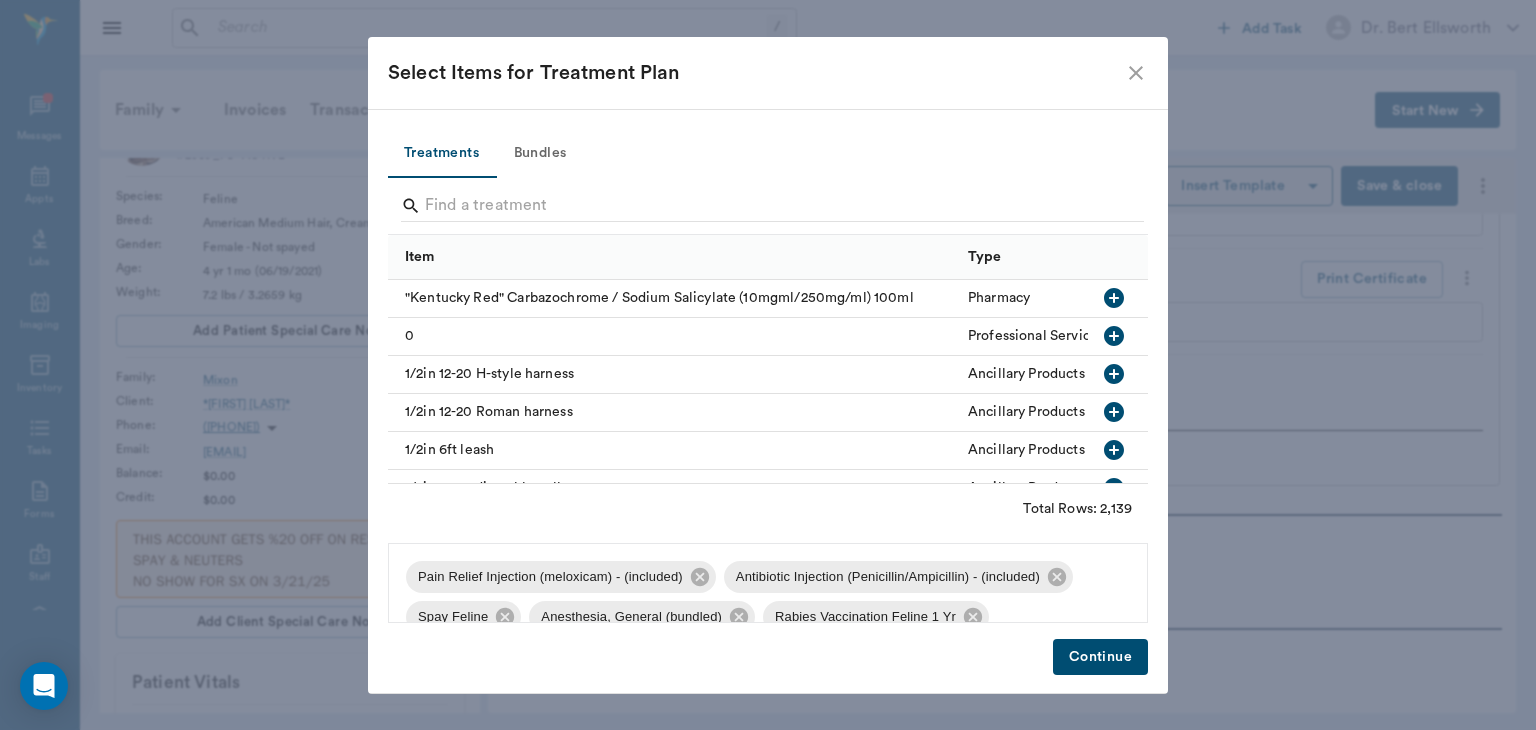 click on "Bundles" at bounding box center [540, 154] 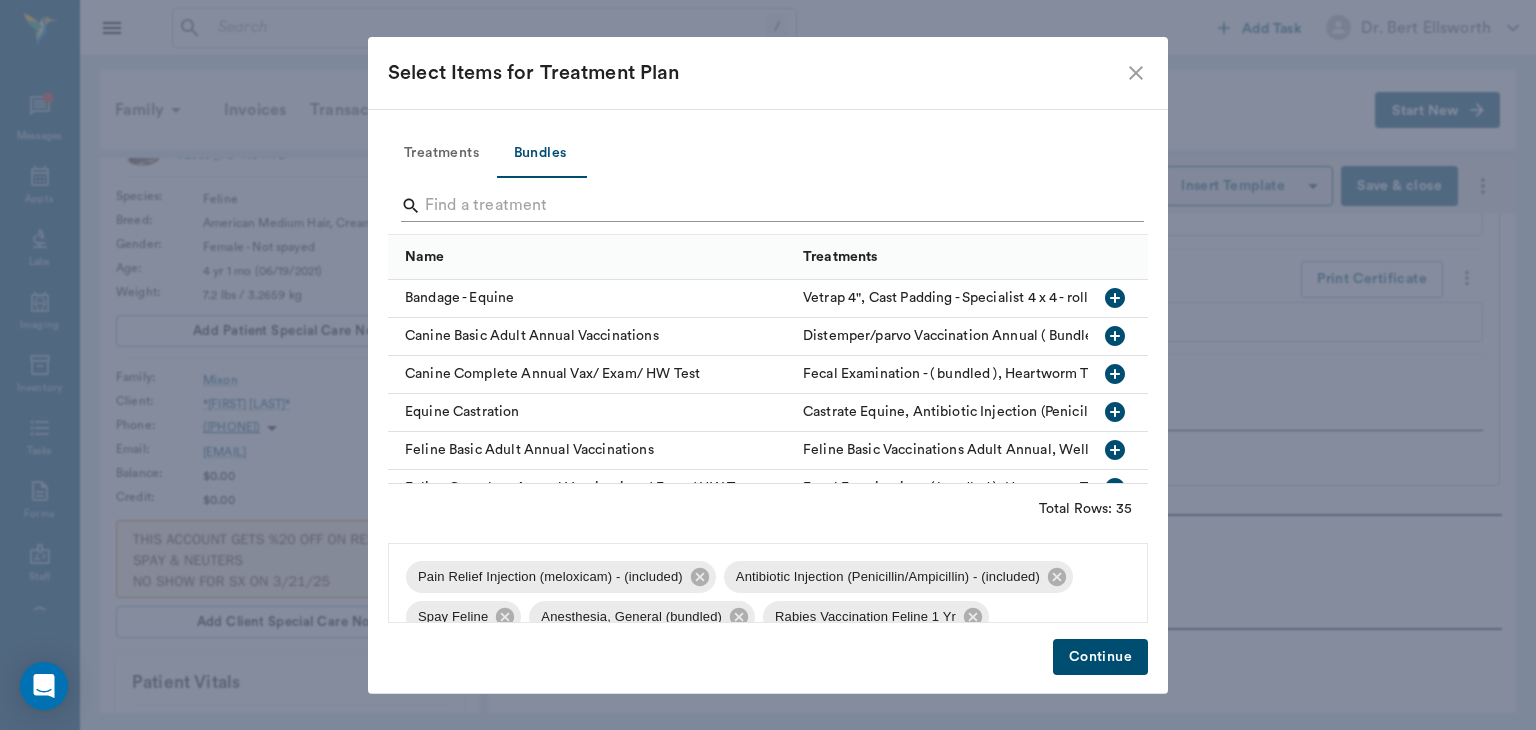 click at bounding box center [769, 206] 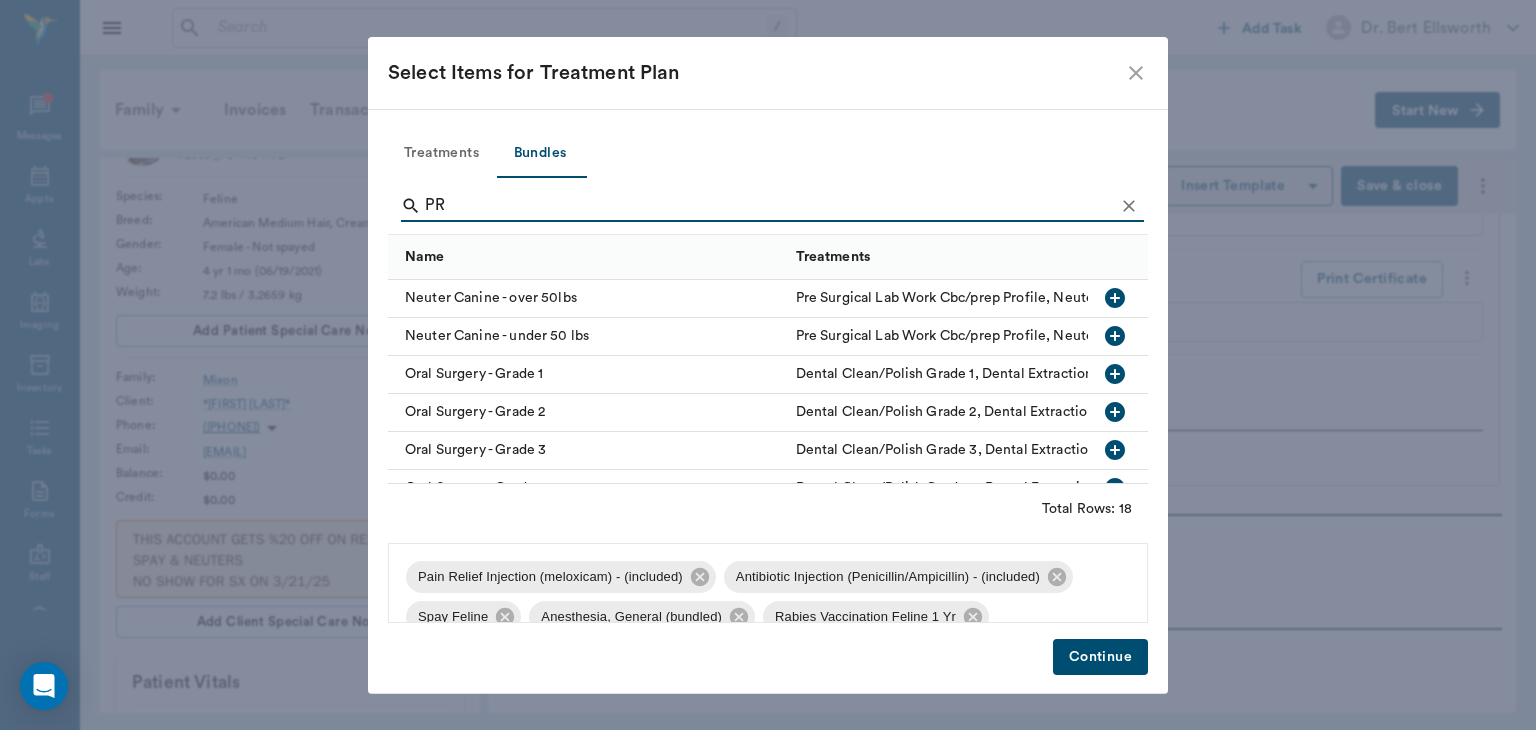 type on "PRE" 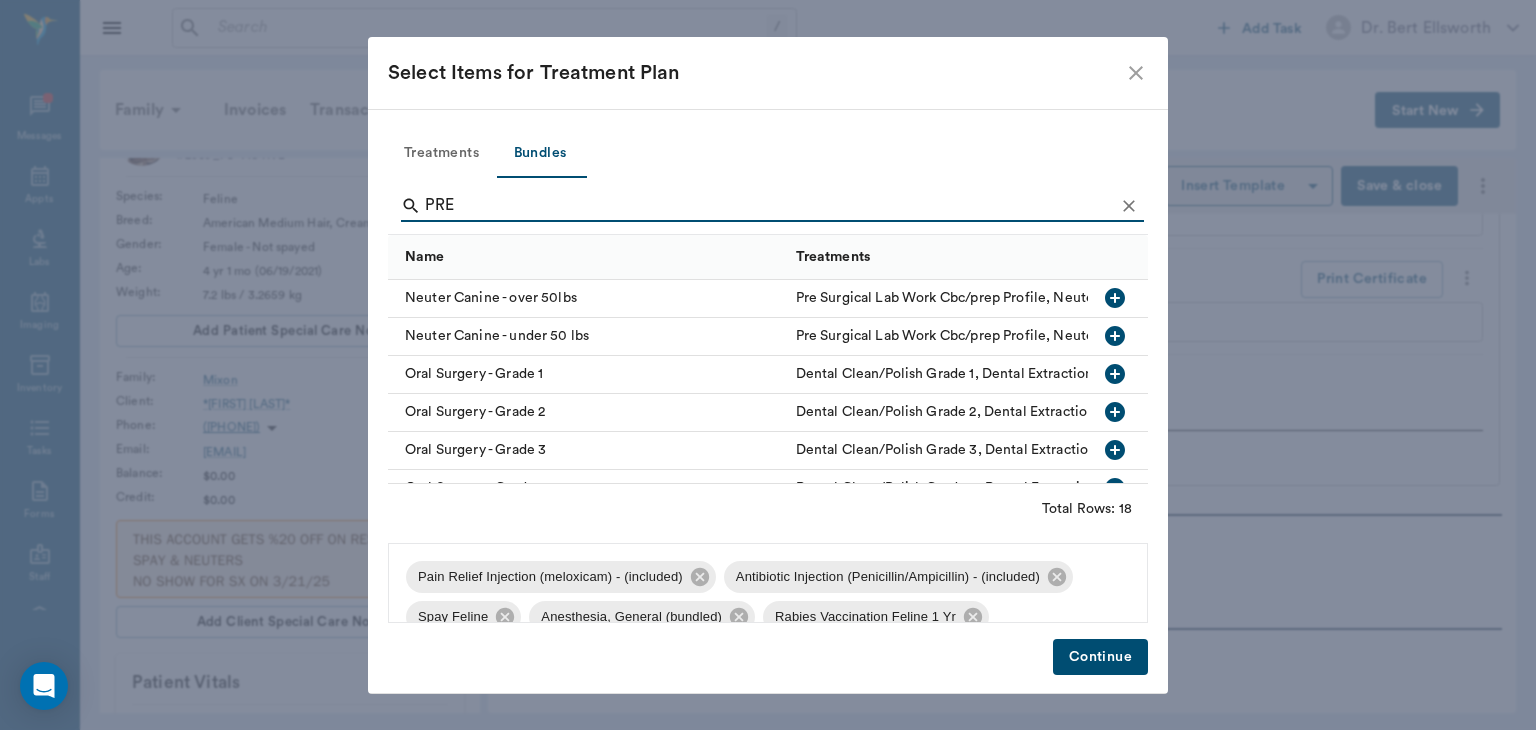 click on "Treatments" at bounding box center [441, 154] 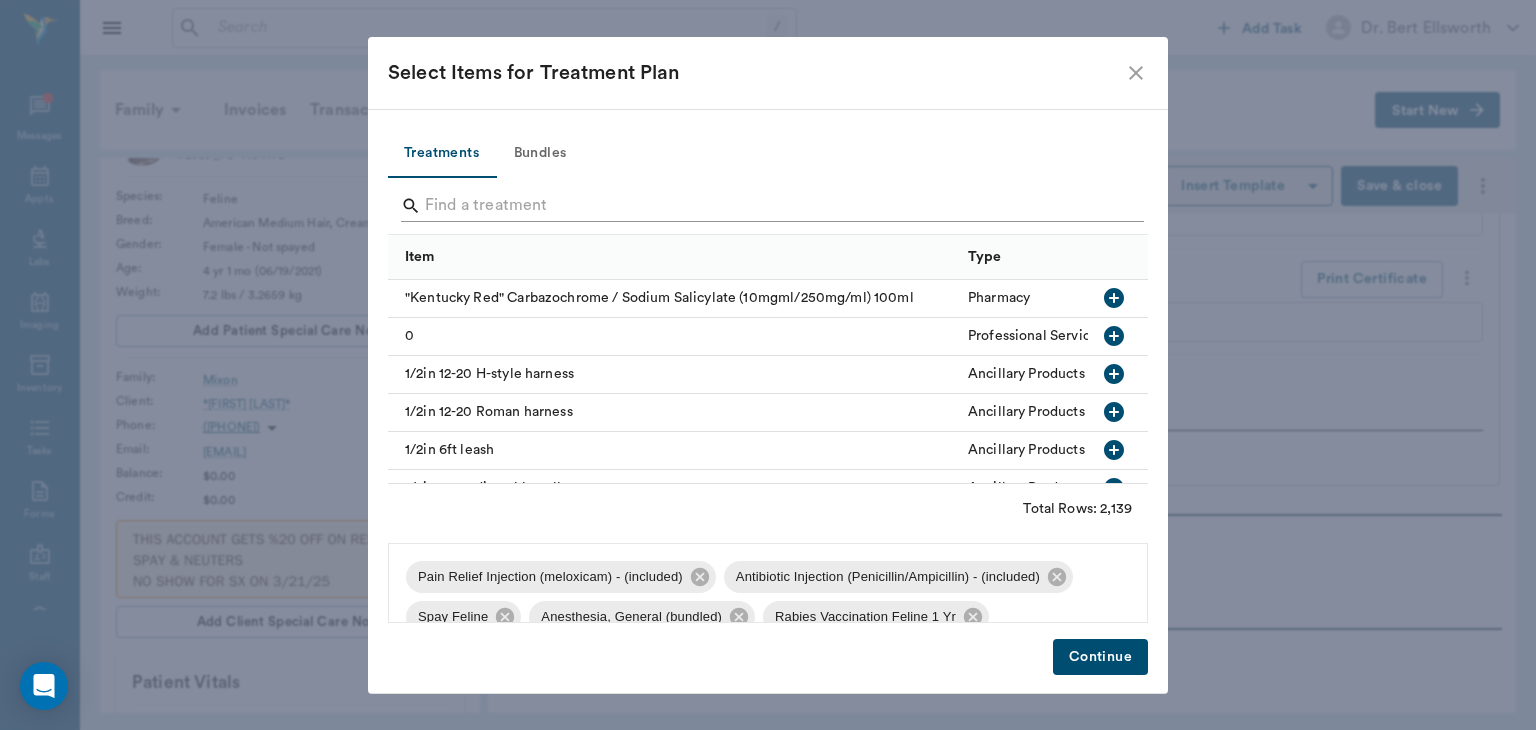 click at bounding box center [769, 206] 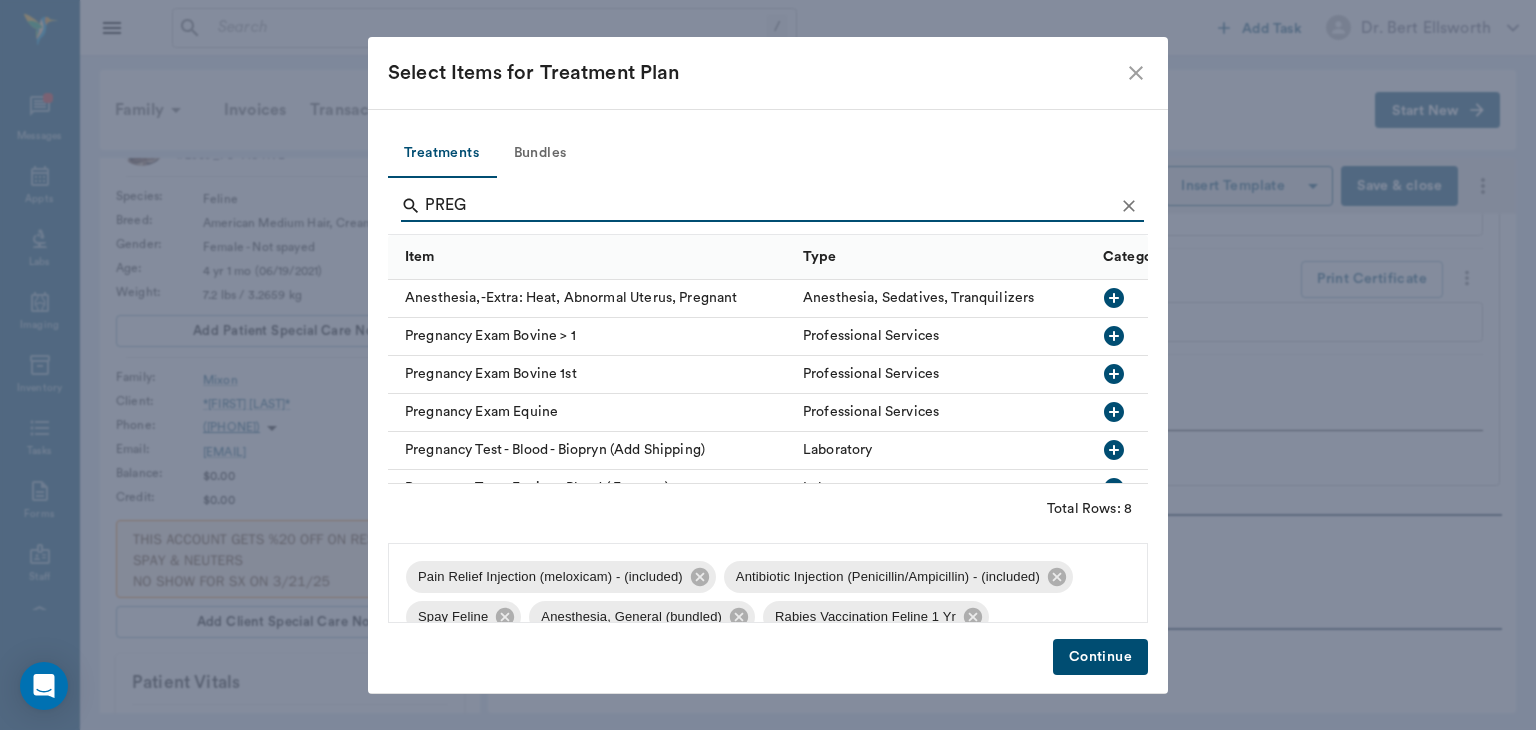 type on "PREG" 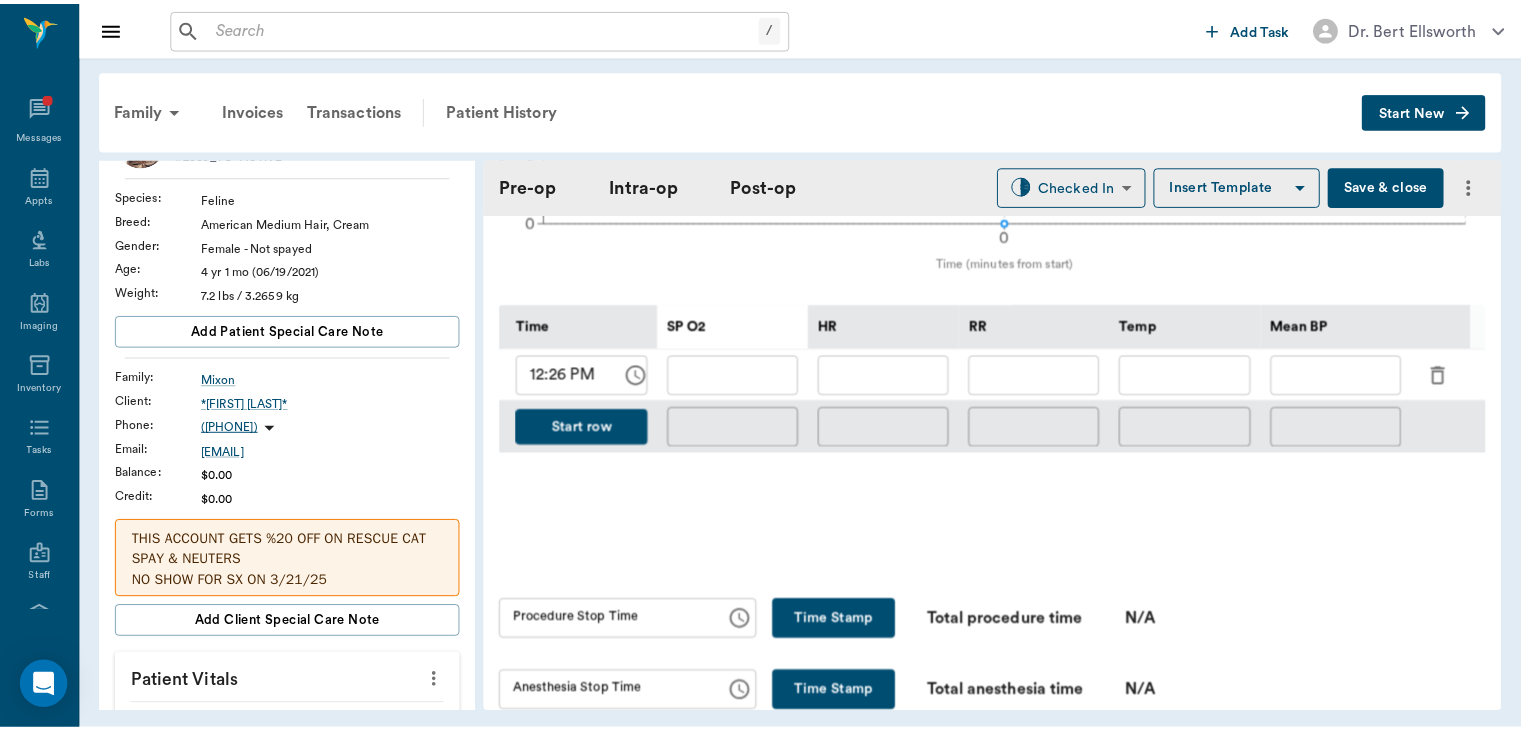scroll, scrollTop: 880, scrollLeft: 0, axis: vertical 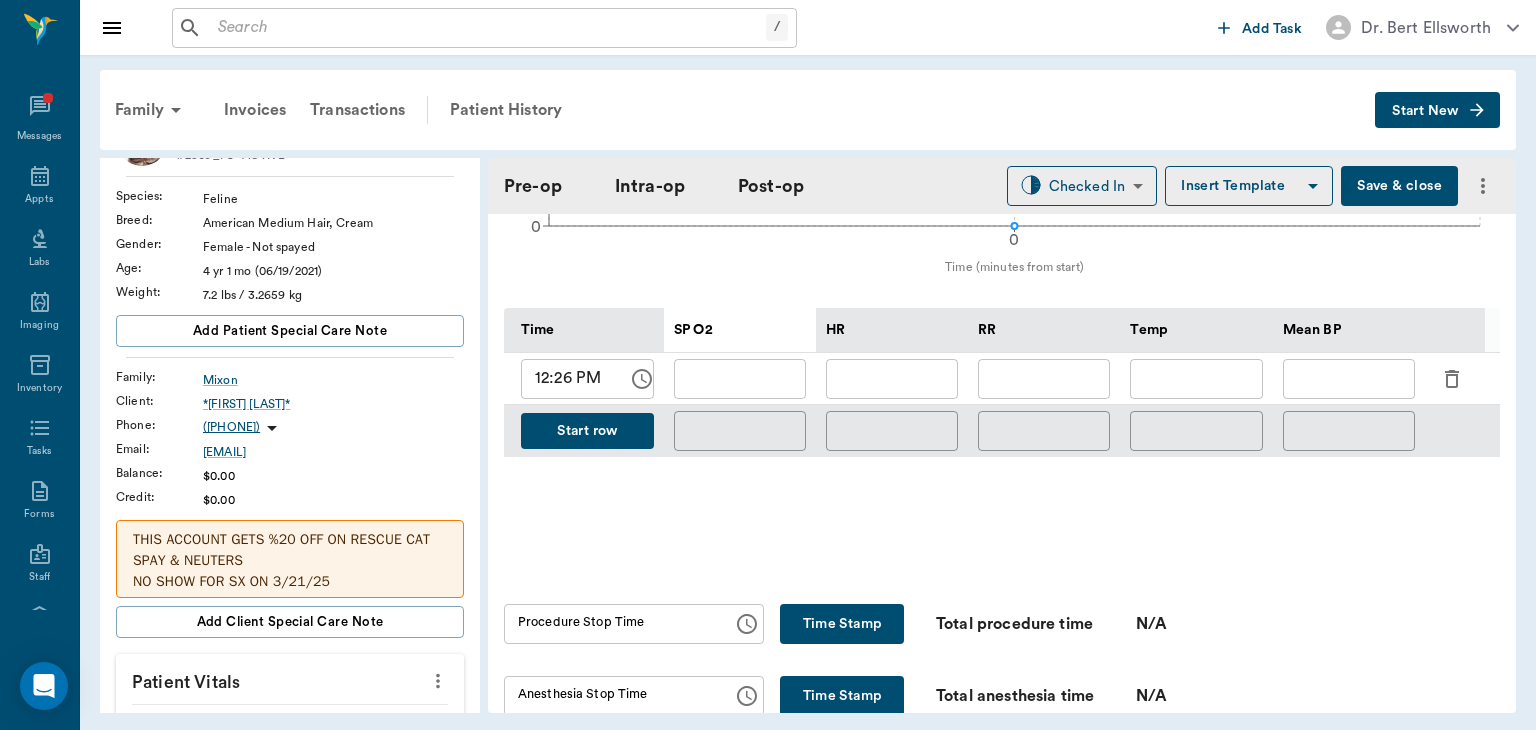 click 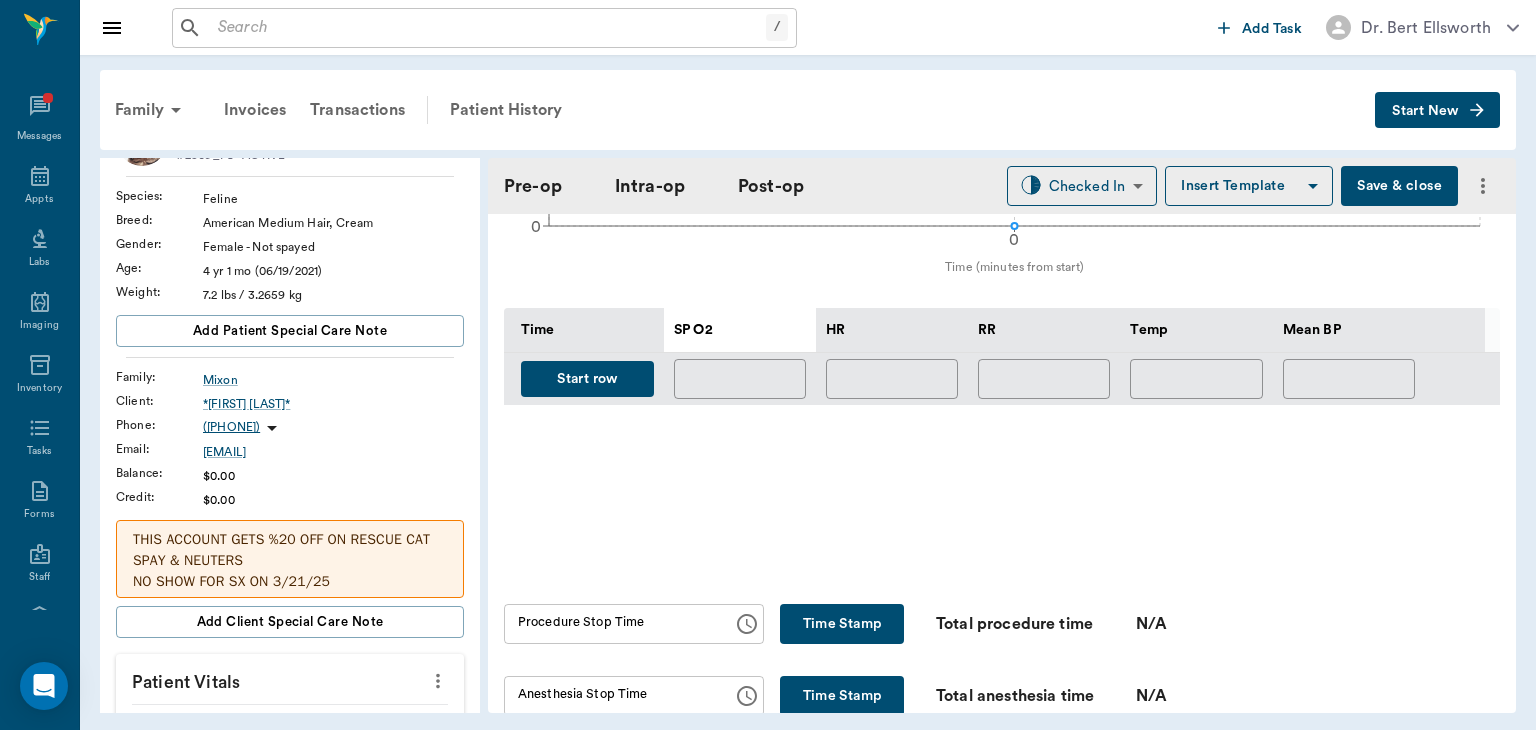 click on "Start row" at bounding box center (587, 379) 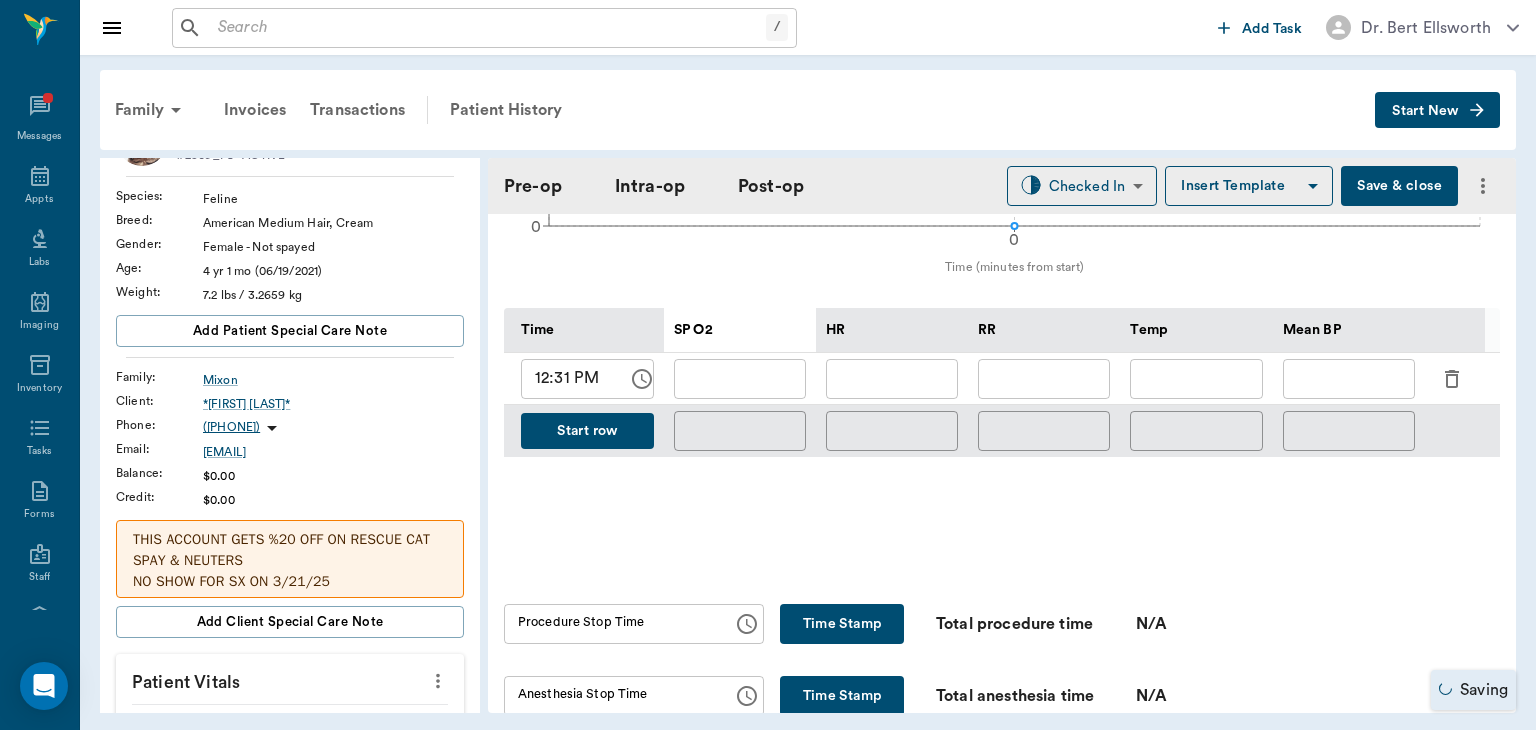 click at bounding box center (892, 379) 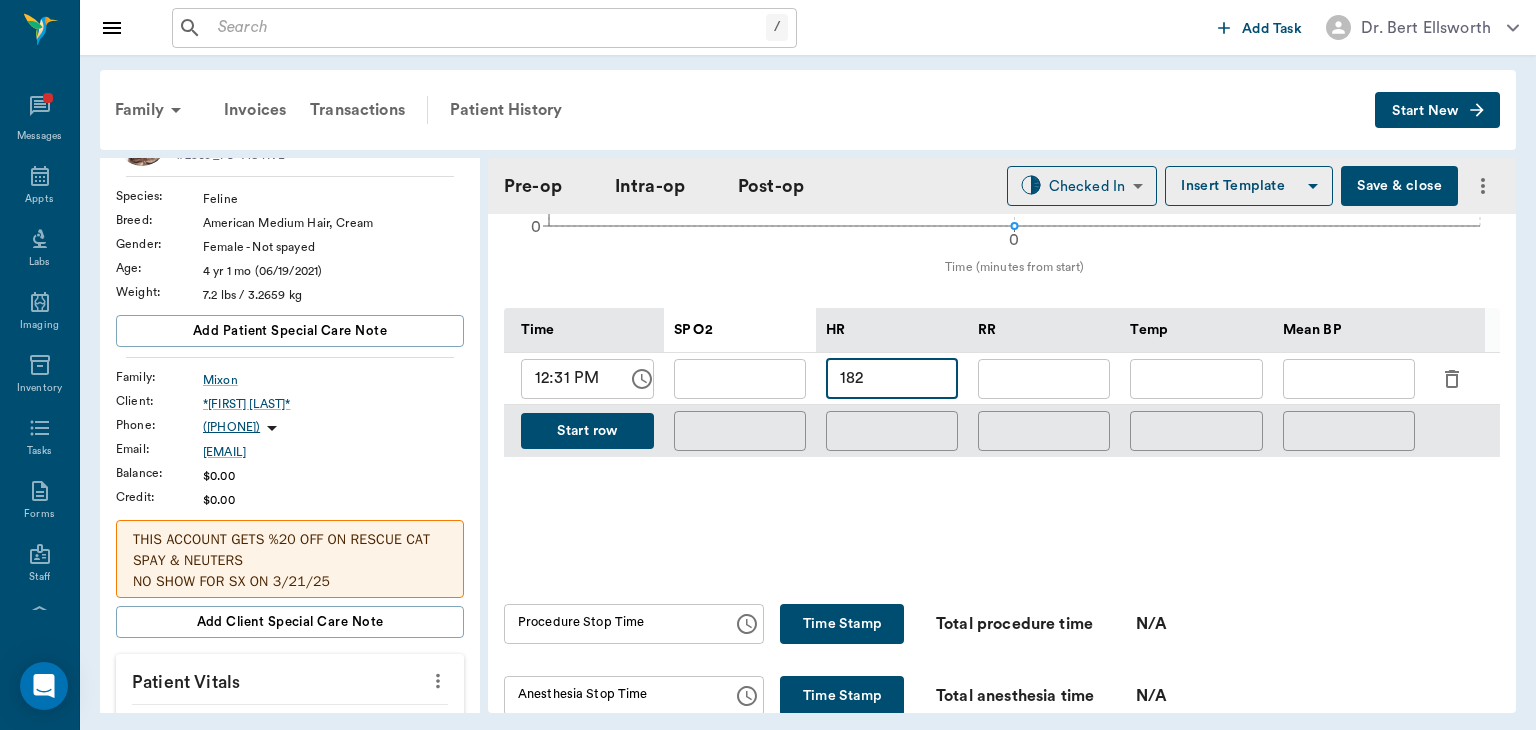 type on "182" 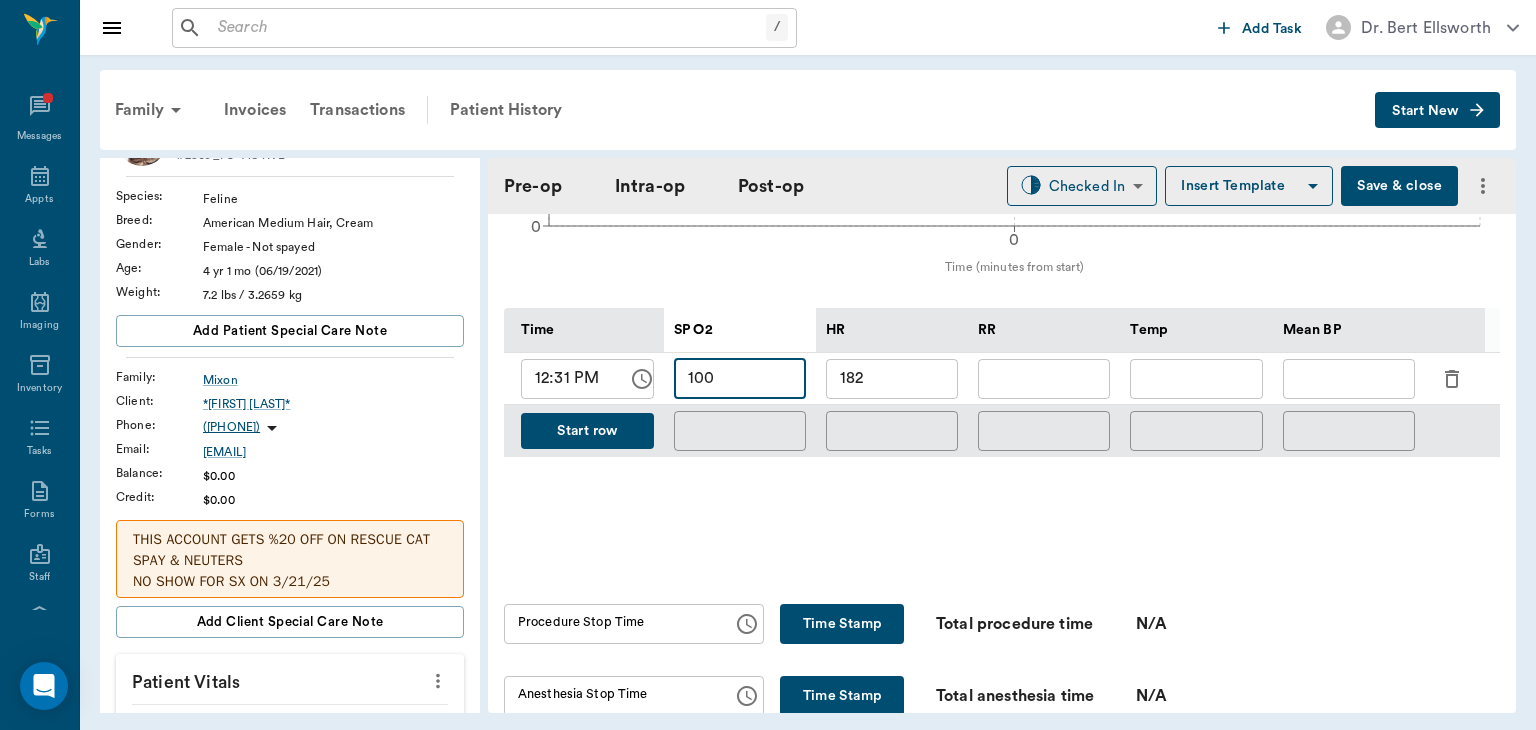 type on "100" 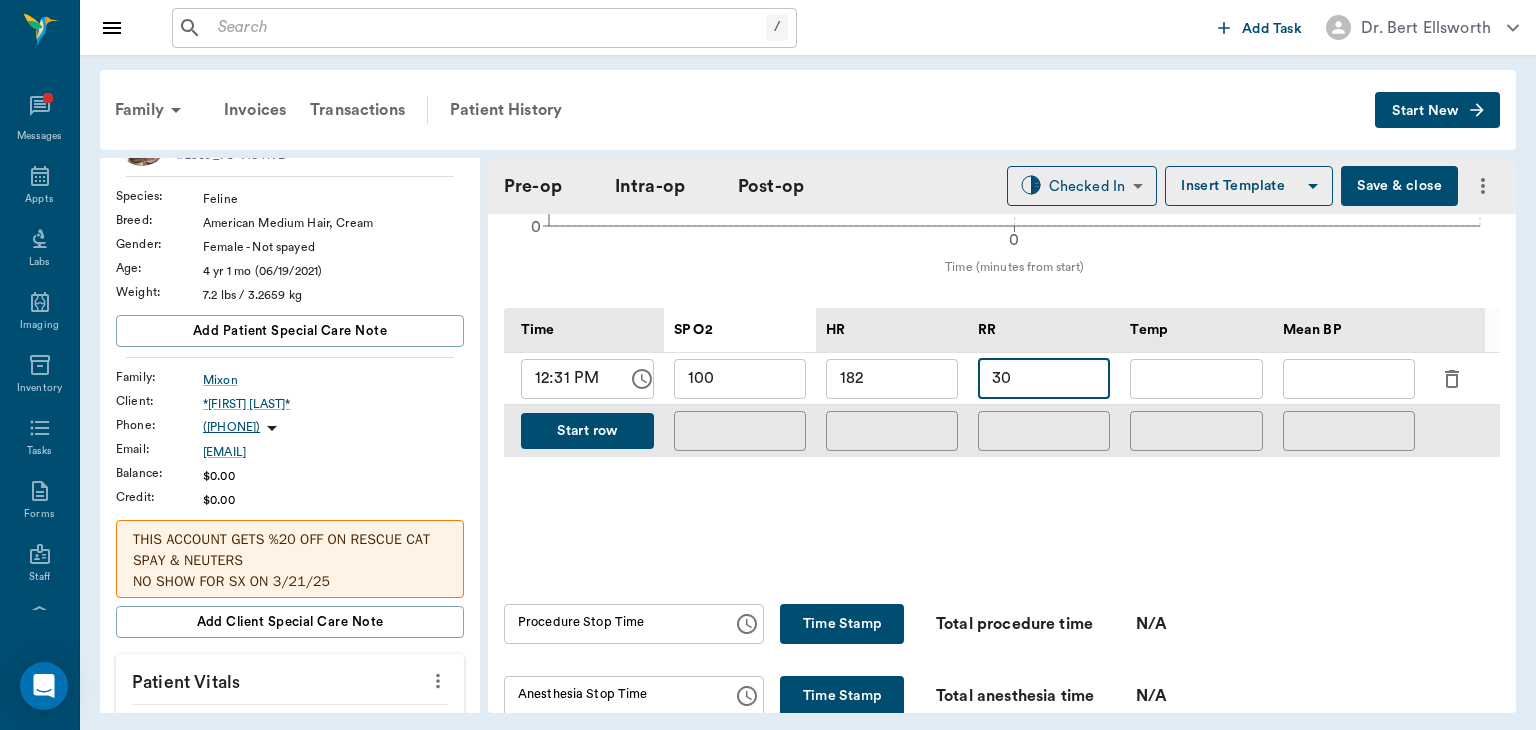 type on "30" 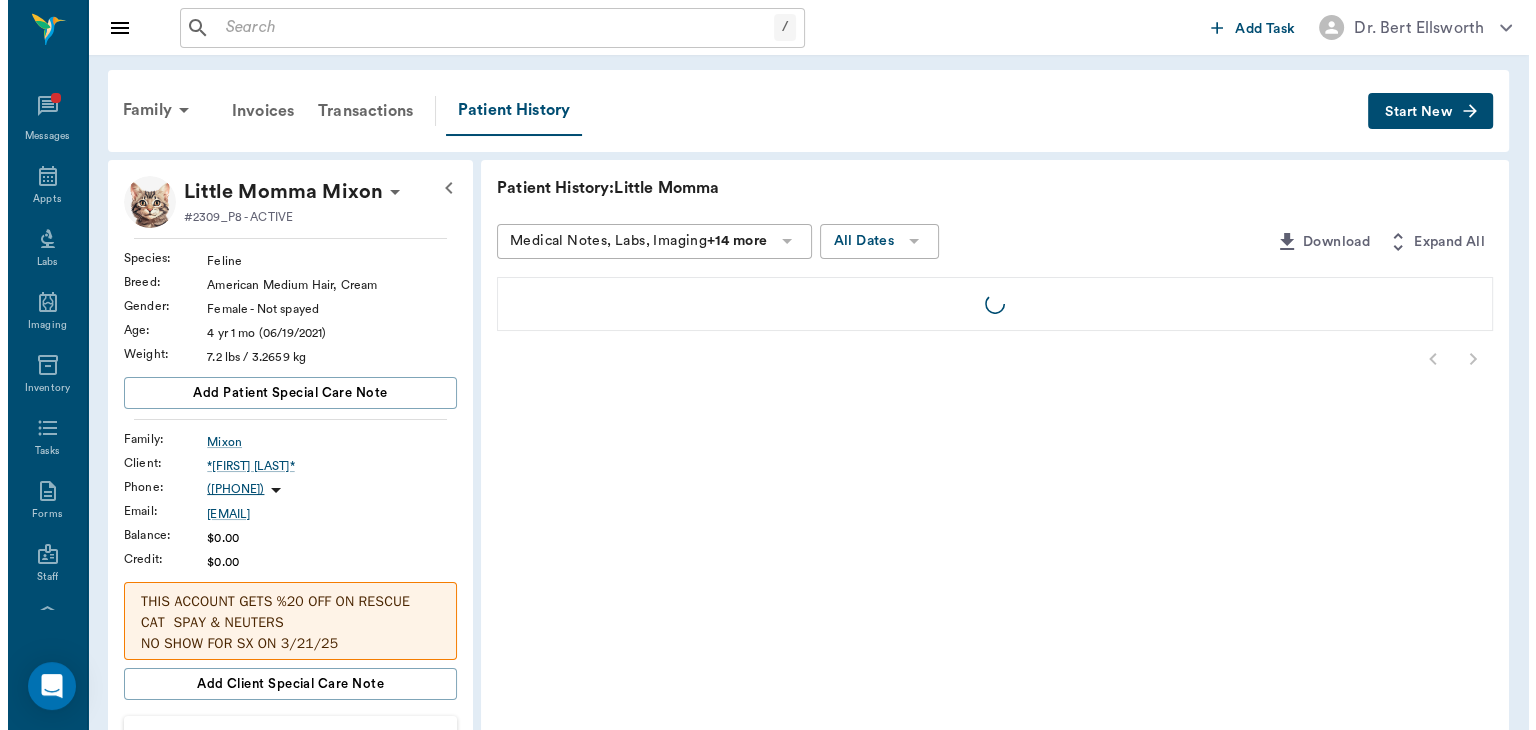 scroll, scrollTop: 0, scrollLeft: 0, axis: both 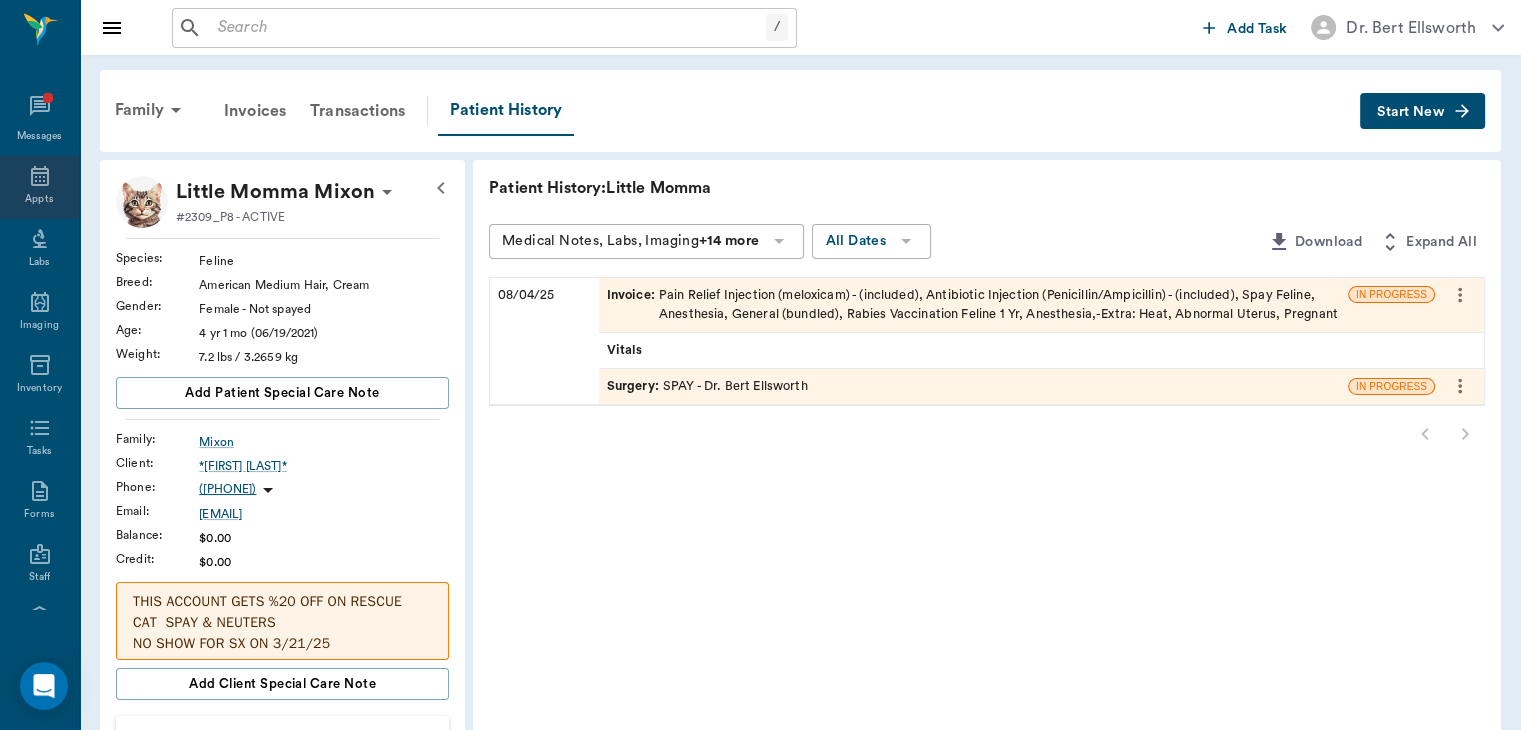click on "Appts" at bounding box center (39, 199) 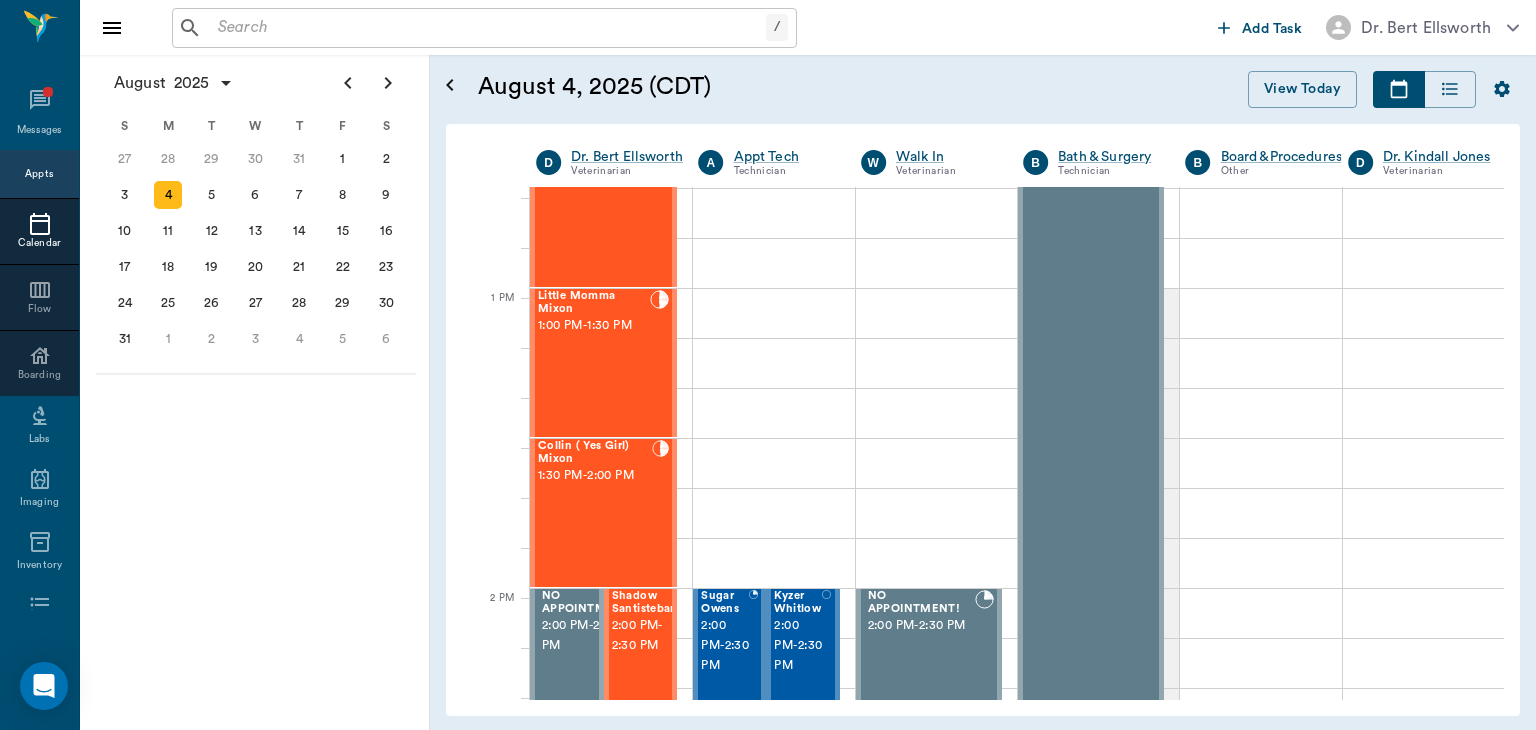scroll, scrollTop: 1408, scrollLeft: 0, axis: vertical 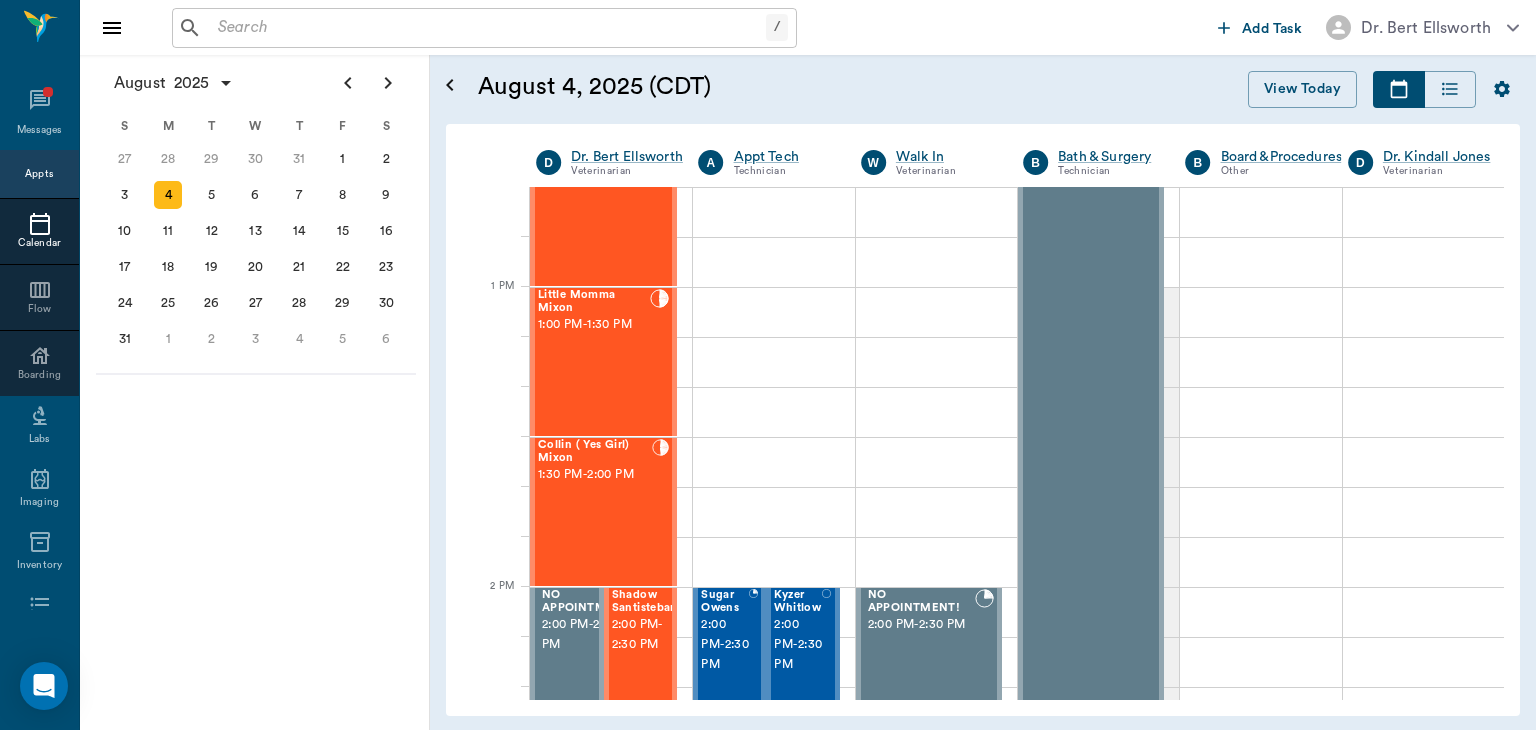 click on "Collin ( Yes Girl) Mixon 1:30 PM  -  2:00 PM" at bounding box center [595, 512] 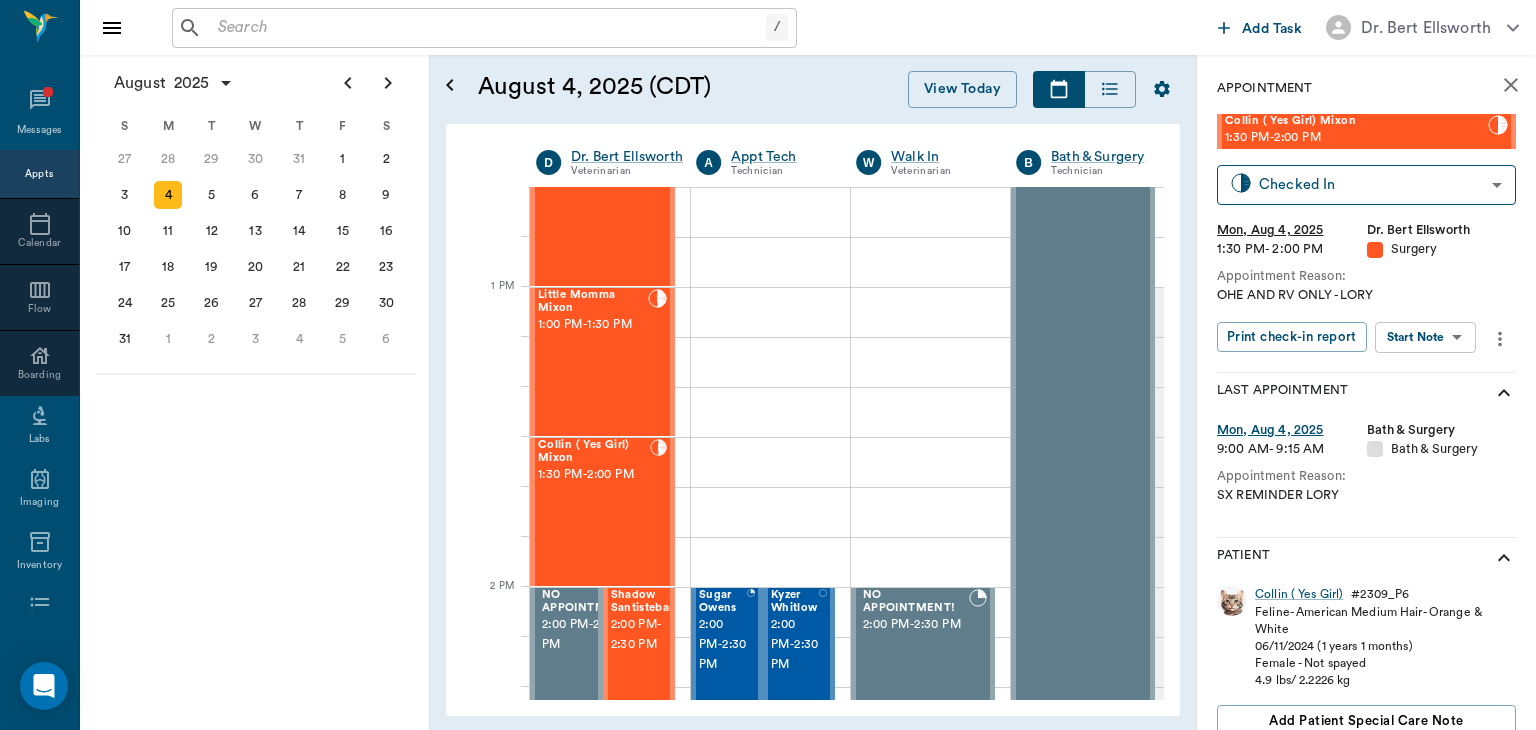 click on "/ ​ Add Task Dr. Bert Ellsworth Nectar Messages Appts Calendar Flow Boarding Labs Imaging Inventory Tasks Forms Staff Reports Lookup Settings August 2025 S M T W T F S 29 30 Jul 1 2 3 4 5 6 7 8 9 10 11 12 13 14 15 16 17 18 19 20 21 22 23 24 25 26 27 28 29 30 31 Aug 1 2 3 4 5 6 7 8 9 S M T W T F S 27 28 29 30 31 Aug 1 2 3 4 5 6 7 8 9 10 11 12 13 14 15 16 17 18 19 20 21 22 23 24 25 26 27 28 29 30 31 Sep 1 2 3 4 5 6 S M T W T F S 31 Sep 1 2 3 4 5 6 7 8 9 10 11 12 13 14 15 16 17 18 19 20 21 22 23 24 25 26 27 28 29 30 Oct 1 2 3 4 5 6 7 8 9 10 11 August 4, 2025 (CDT) View Today August 2025 Today 4 Mon Aug 2025 D Dr. Bert Ellsworth Veterinarian A Appt Tech Technician W Walk In Veterinarian B Bath & Surgery Technician B Board &Procedures Other D Dr. Kindall Jones Veterinarian 8 AM 9 AM 10 AM 11 AM 12 PM 1 PM 2 PM 3 PM 4 PM 5 PM 6 PM 7 PM 8 PM 12:37 PM Quigley Aldridge 8:00 AM  -  8:30 AM June Aldridge 8:00 AM  -  8:30 AM Botts Aldridge 8:00 AM  -  8:30 AM Swine Dotson 8:30 AM  -  9:00 AM 9:00 AM  -  9:30 AM 9:00 AM" at bounding box center [768, 365] 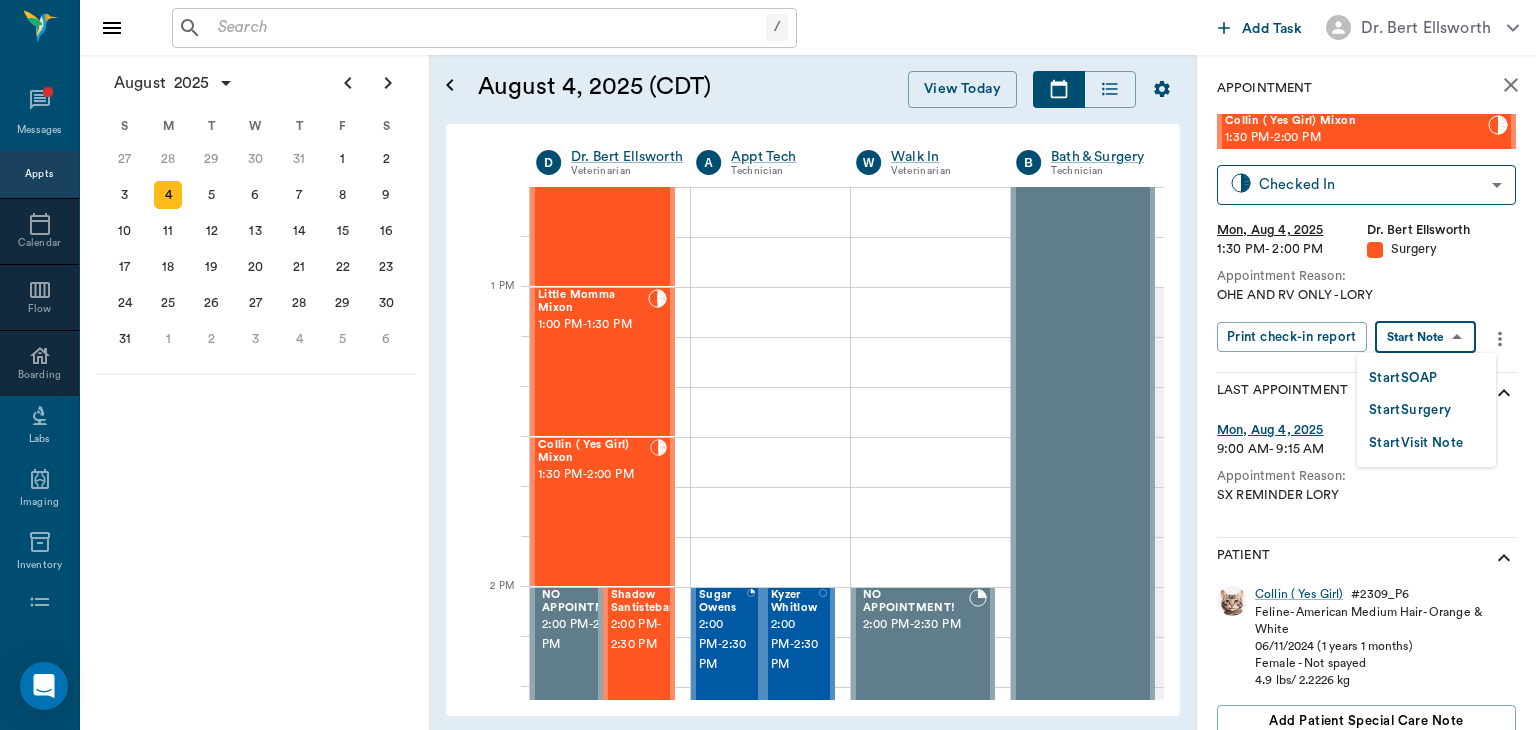 click on "Start  Surgery" at bounding box center [1410, 410] 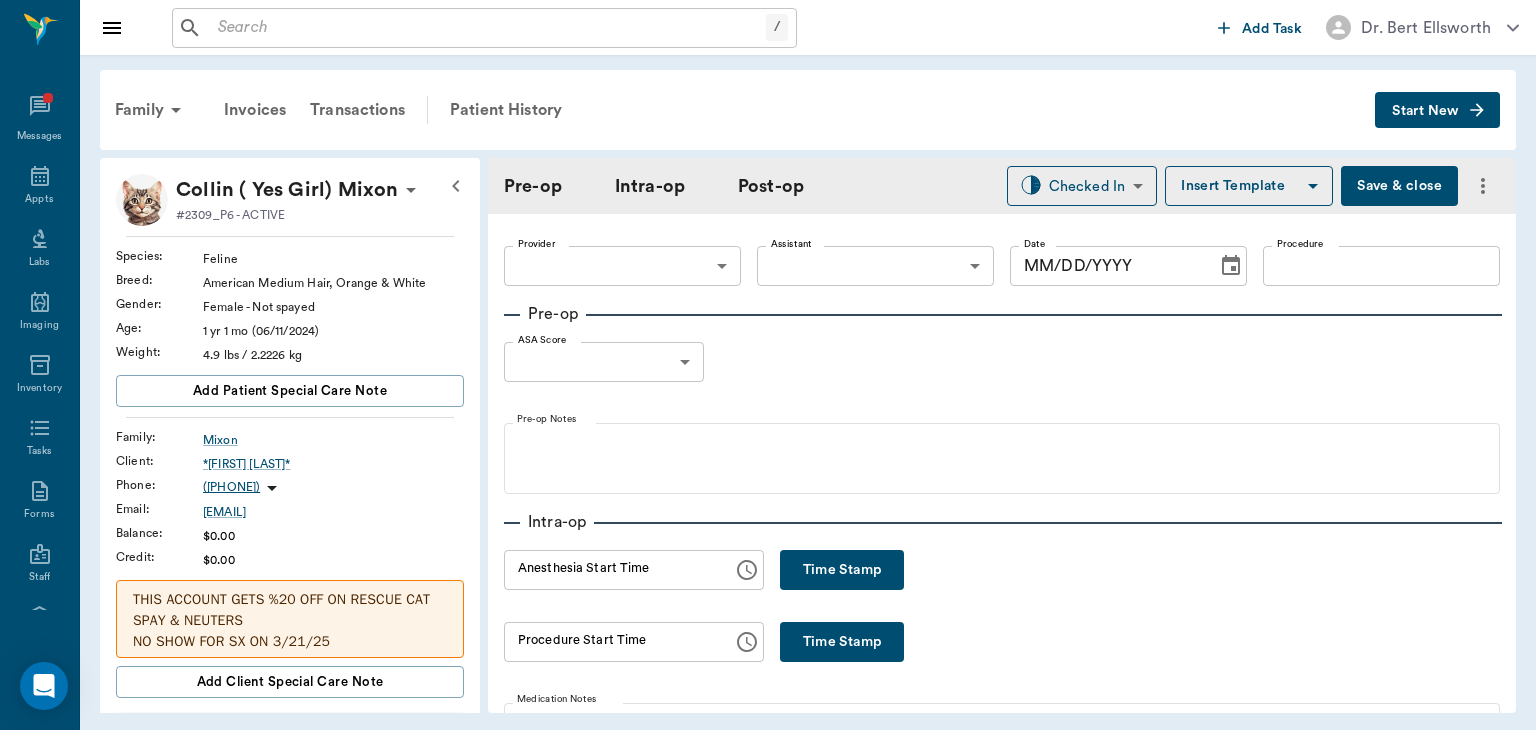 type on "63ec2f075fda476ae8351a4d" 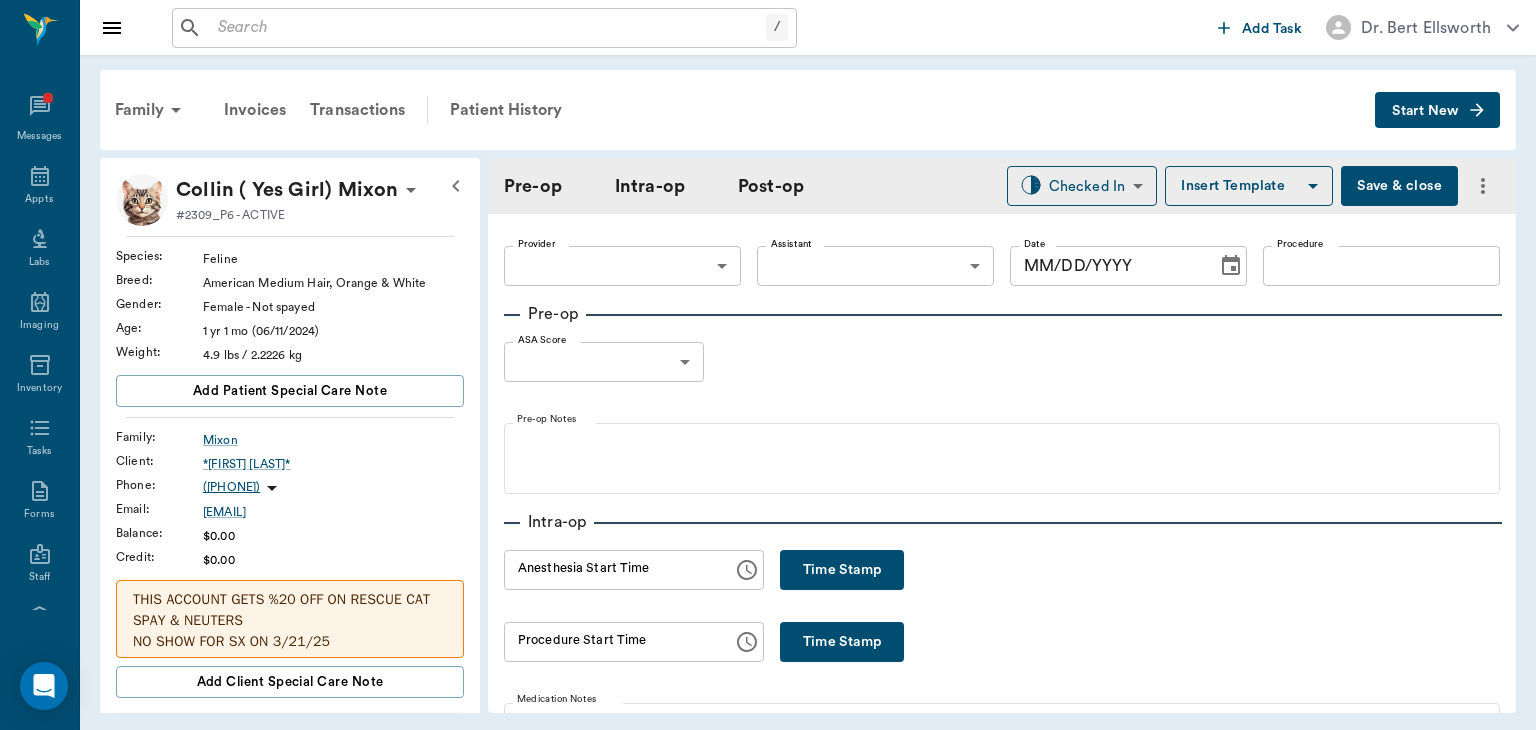 type on "08/04/2025" 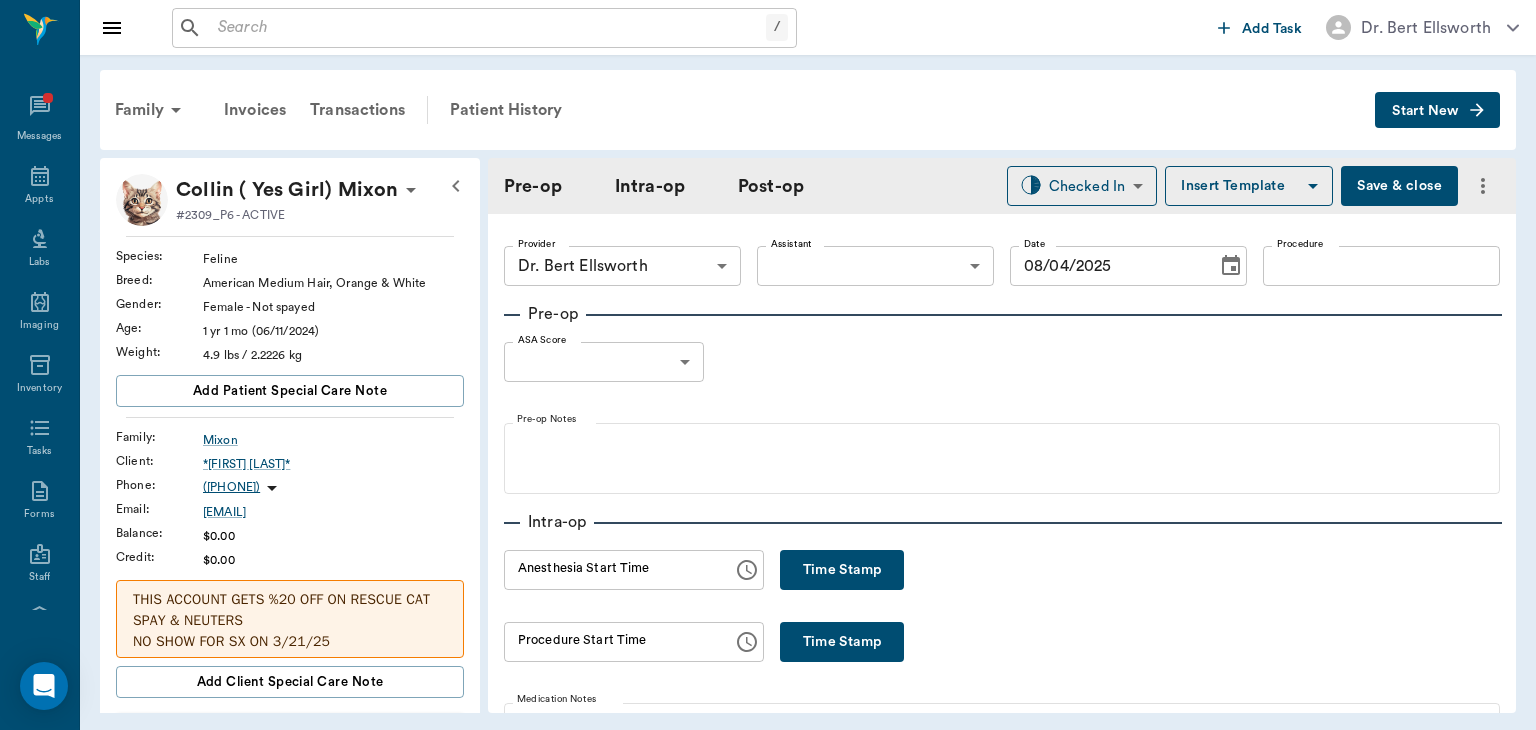 click on "/ ​ Add Task Dr. Bert Ellsworth Nectar Messages Appts Labs Imaging Inventory Tasks Forms Staff Reports Lookup Settings Family Invoices Transactions Patient History Start New Collin ( Yes Girl) Mixon #2309_P6    -    ACTIVE   Species : Feline Breed : American Medium Hair, Orange & White Gender : Female - Not spayed Age : 1 yr 1 mo (06/11/2024) Weight : 4.9 lbs / 2.2226 kg Add patient Special Care Note Family : Mixon Client : *Amelia Mixon* Phone : (430) 265-8203 Email : ameliamixon594@gmail.com Balance : $0.00 Credit : $0.00 THIS ACCOUNT GETS %20 OFF ON RESCUE CAT  SPAY & NEUTERS NO SHOW FOR SX ON 3/21/25 Add client Special Care Note Patient Vitals Weight BCS HR Temp Resp BP Dia Pain Perio Score ( lb ) Date 06/13/25 10AM 0 2 4 6 8 Ongoing diagnosis Current Rx enrofloxacin suspension 40mg/ml 06/13/26 Reminders Upcoming appointments Surgery 08/04/25 Schedule Appointment Pre-op Intra-op Post-op Checked In CHECKED_IN ​ Insert Template  Save & close Provider Dr. Bert Ellsworth 63ec2f075fda476ae8351a4d ​ HR" at bounding box center (768, 365) 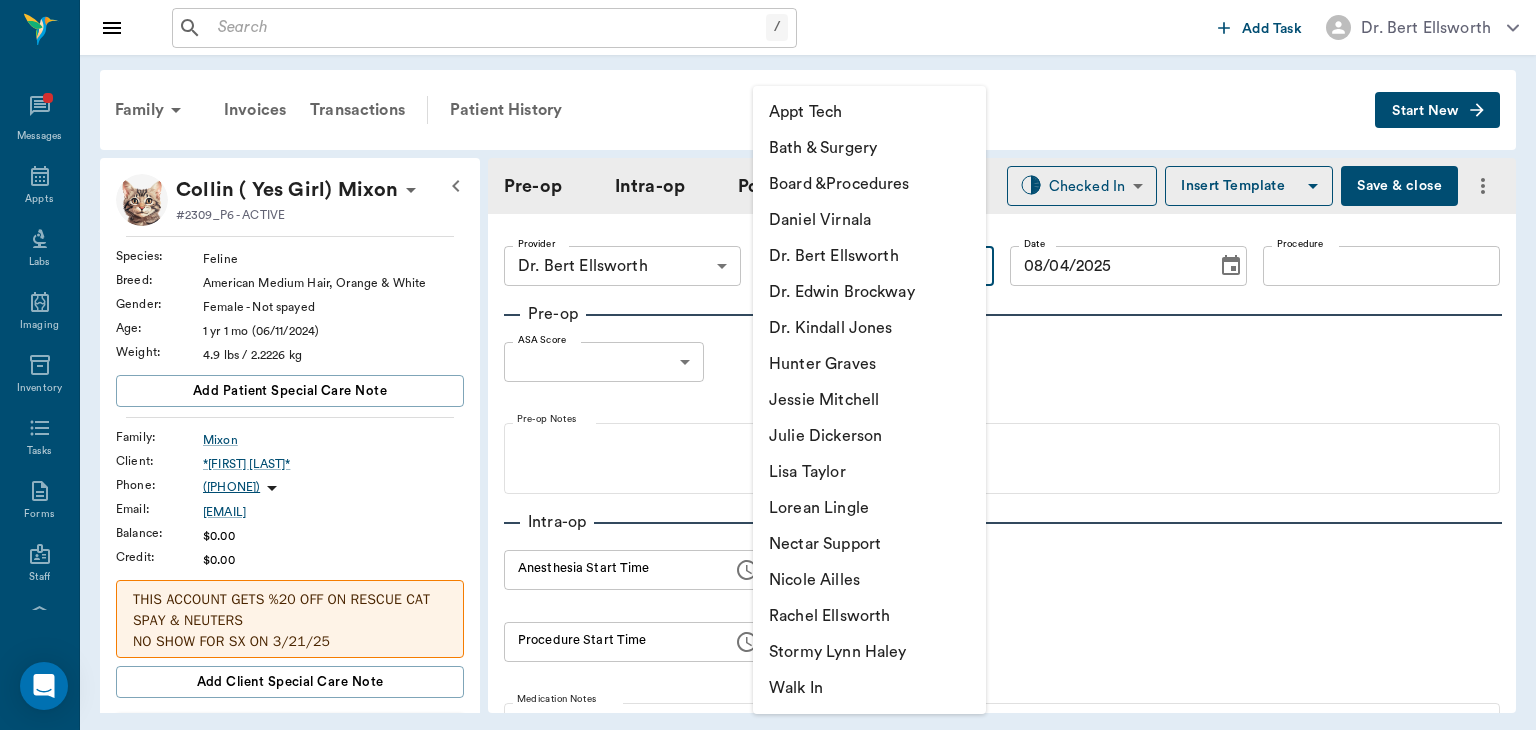 click on "Julie Dickerson" at bounding box center (869, 436) 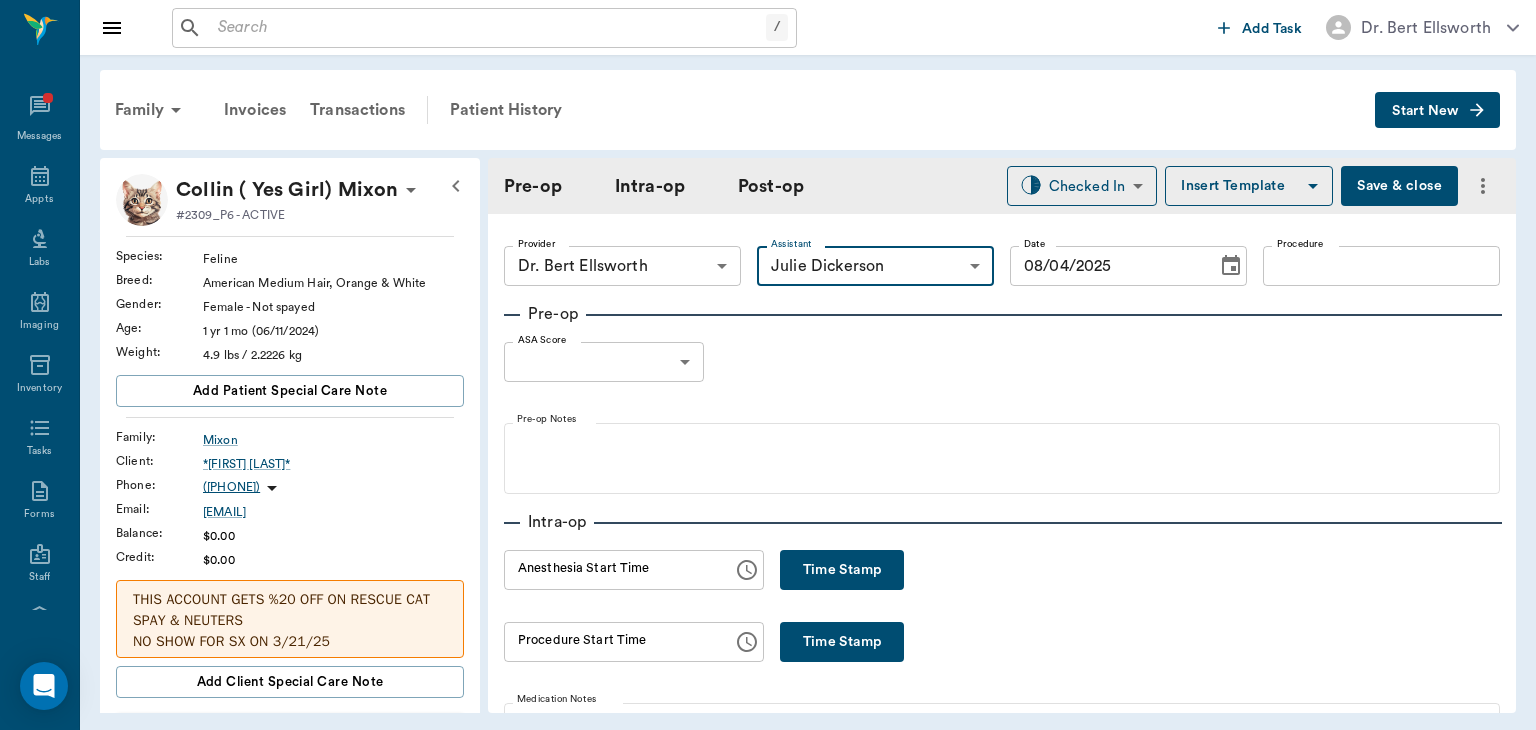 click on "Procedure" at bounding box center (1381, 266) 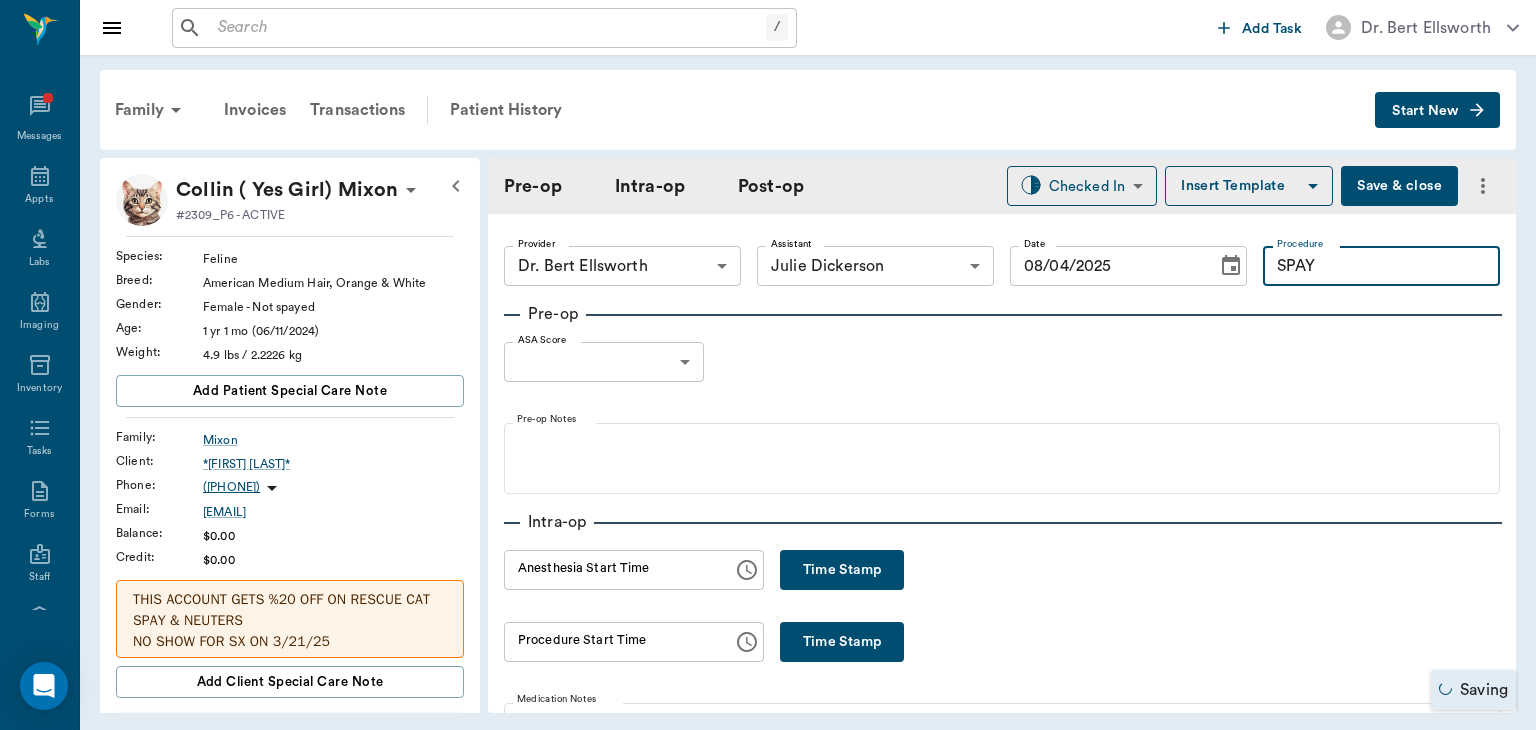type on "SPAY" 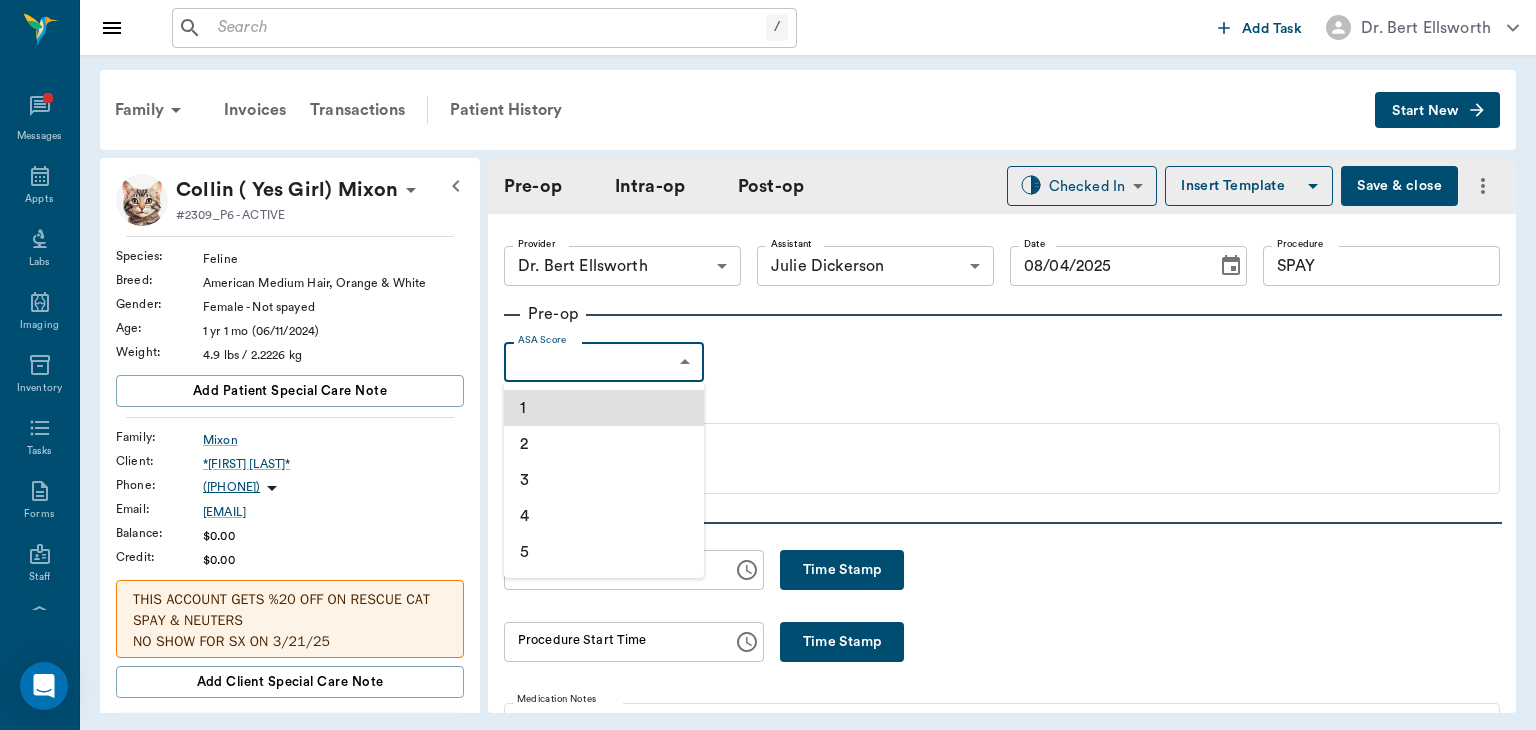 click on "1" at bounding box center (604, 408) 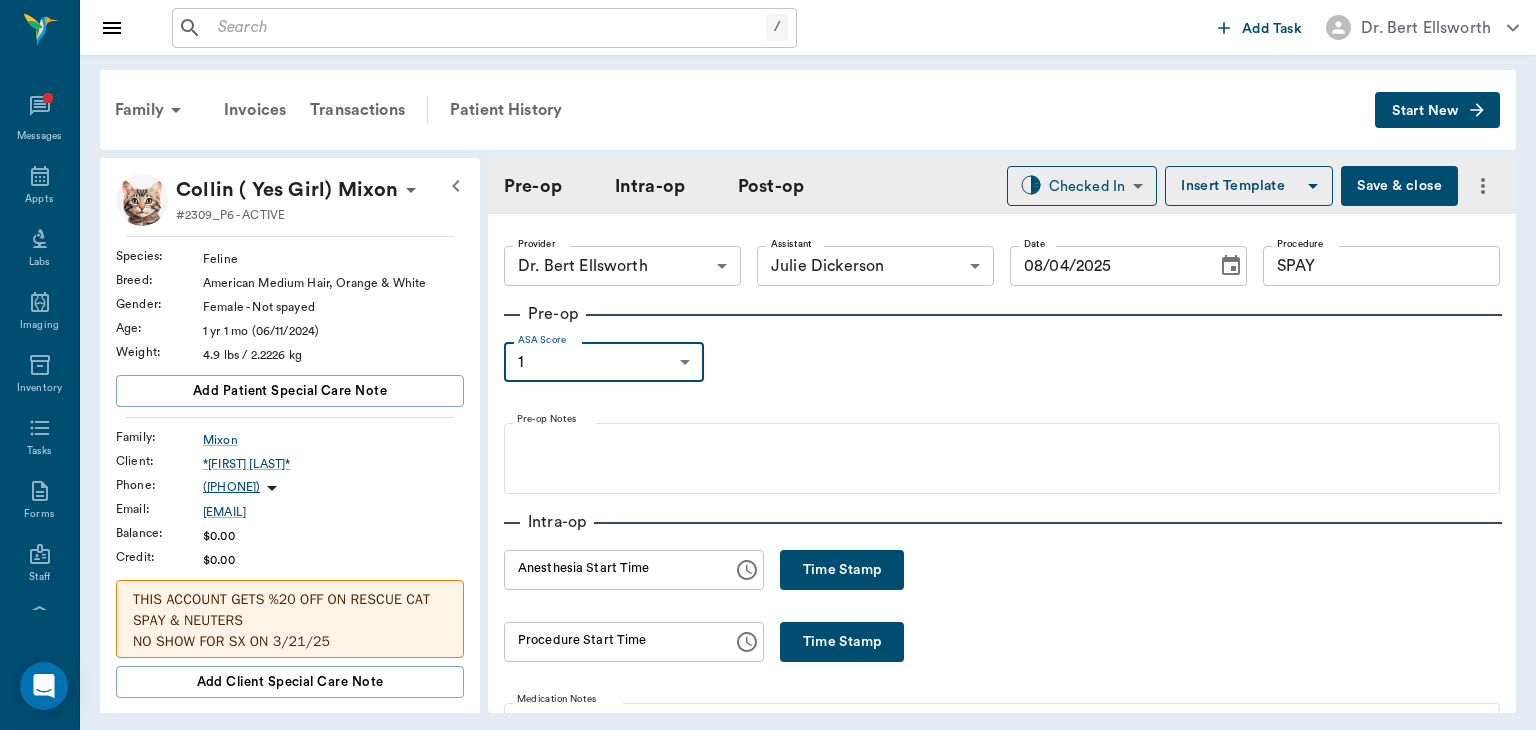 click on "Provider Dr. Bert Ellsworth 63ec2f075fda476ae8351a4d Provider Assistant Julie Dickerson 63ec2e7e52e12b0ba117b124 Assistant Date 08/04/2025 Date Procedure SPAY Procedure Pre-op ASA Score 1 1 ASA Score Pre-op Notes Intra-op Anesthesia Start Time Anesthesia Start Time Time Stamp Procedure Start Time Procedure Start Time Time Stamp Medication Notes Procedure Notes Monitoring Chart Time SP O2 HR RR Temp Mean BP Start row ​ ​ ​ ​ ​ Procedure Stop Time Procedure Stop Time Time Stamp Total procedure time N/A Anesthesia Stop Time Anesthesia Stop Time Time Stamp Total anesthesia time N/A Post-op Patient Oxygenation Patient Oxygenation minutes ETT extubated Yes No Post-op Note Plan Treatments Follow-Ups Estimates & Invoices Attachments" at bounding box center [1002, 1248] 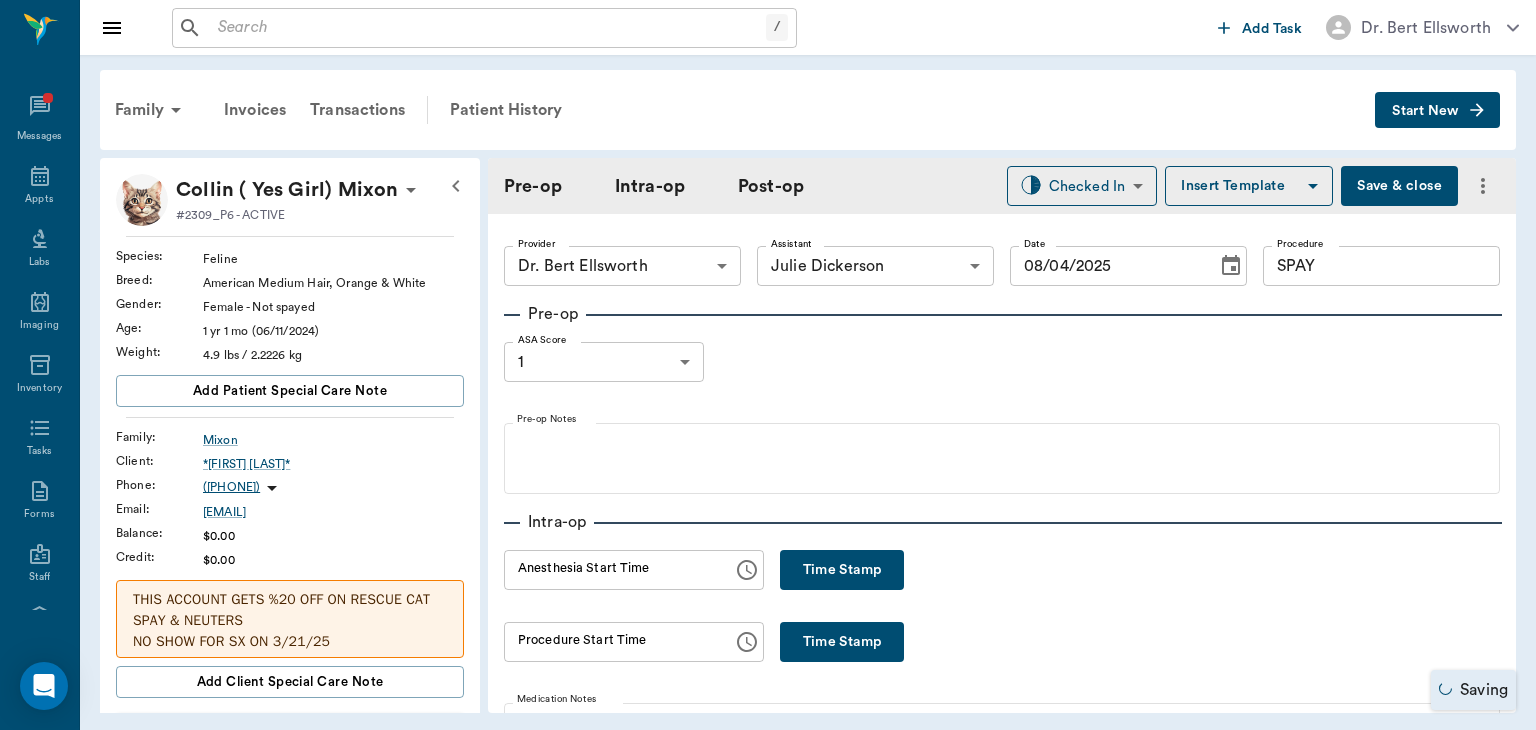 click on "Insert Template" at bounding box center [1249, 186] 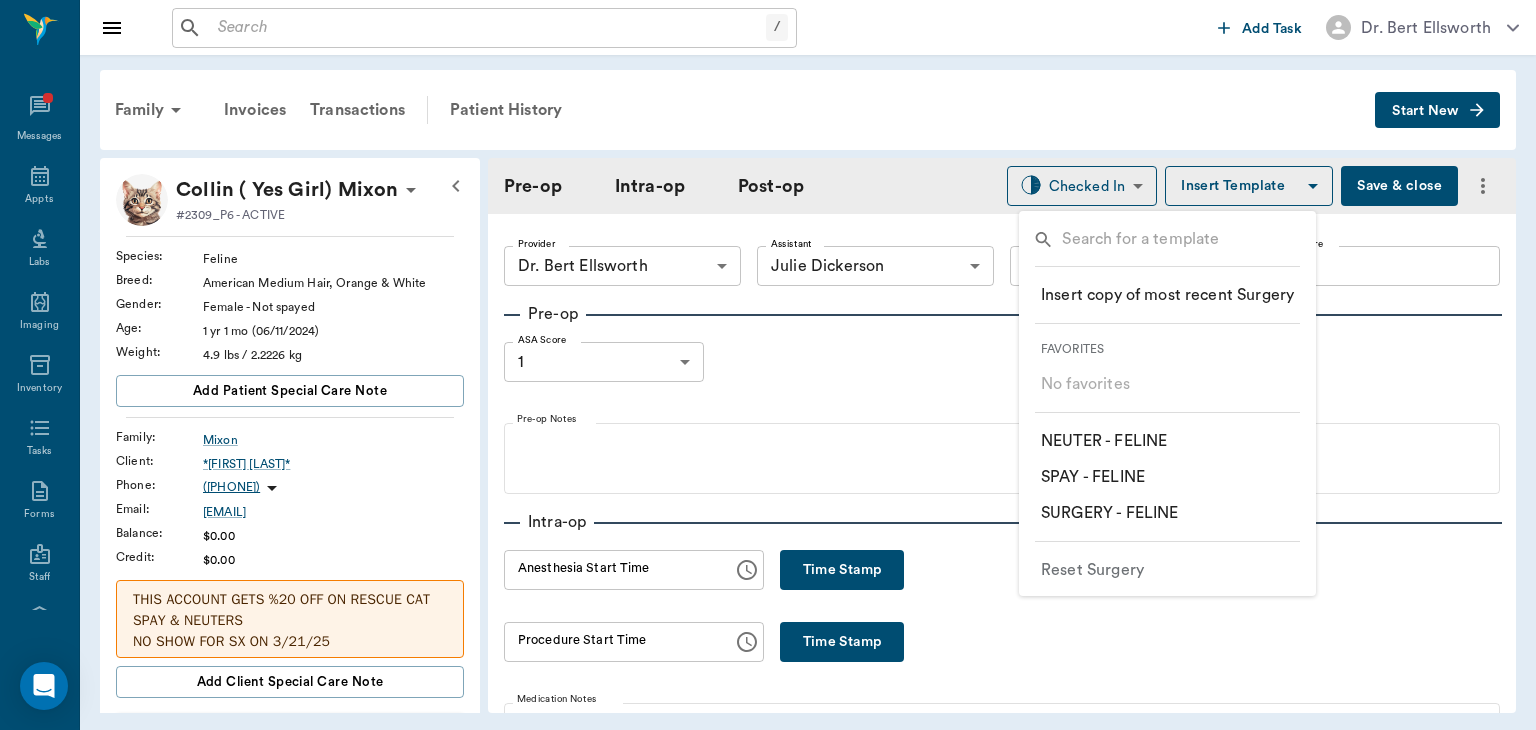 click on "​ SPAY - FELINE" at bounding box center (1093, 477) 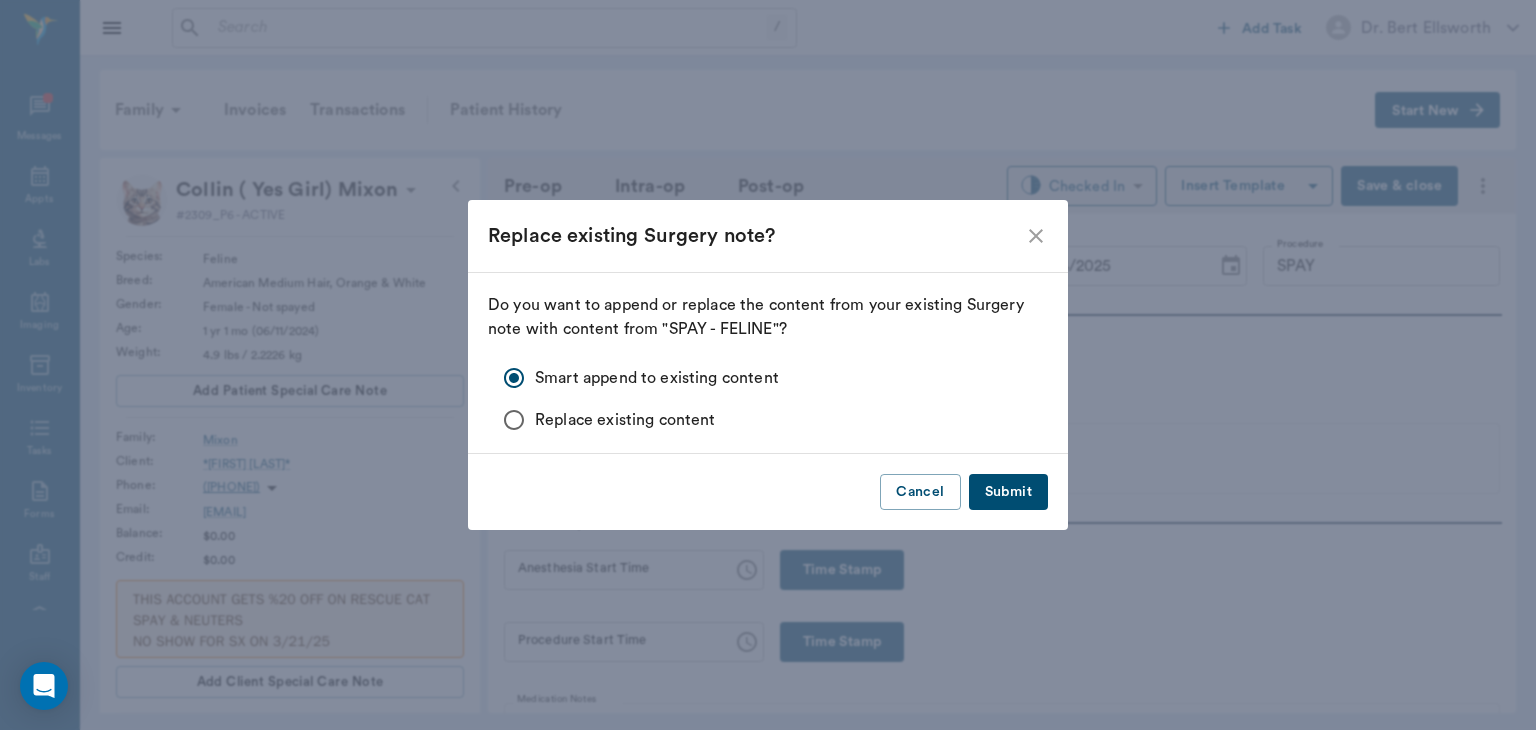 click on "Submit" at bounding box center [1008, 492] 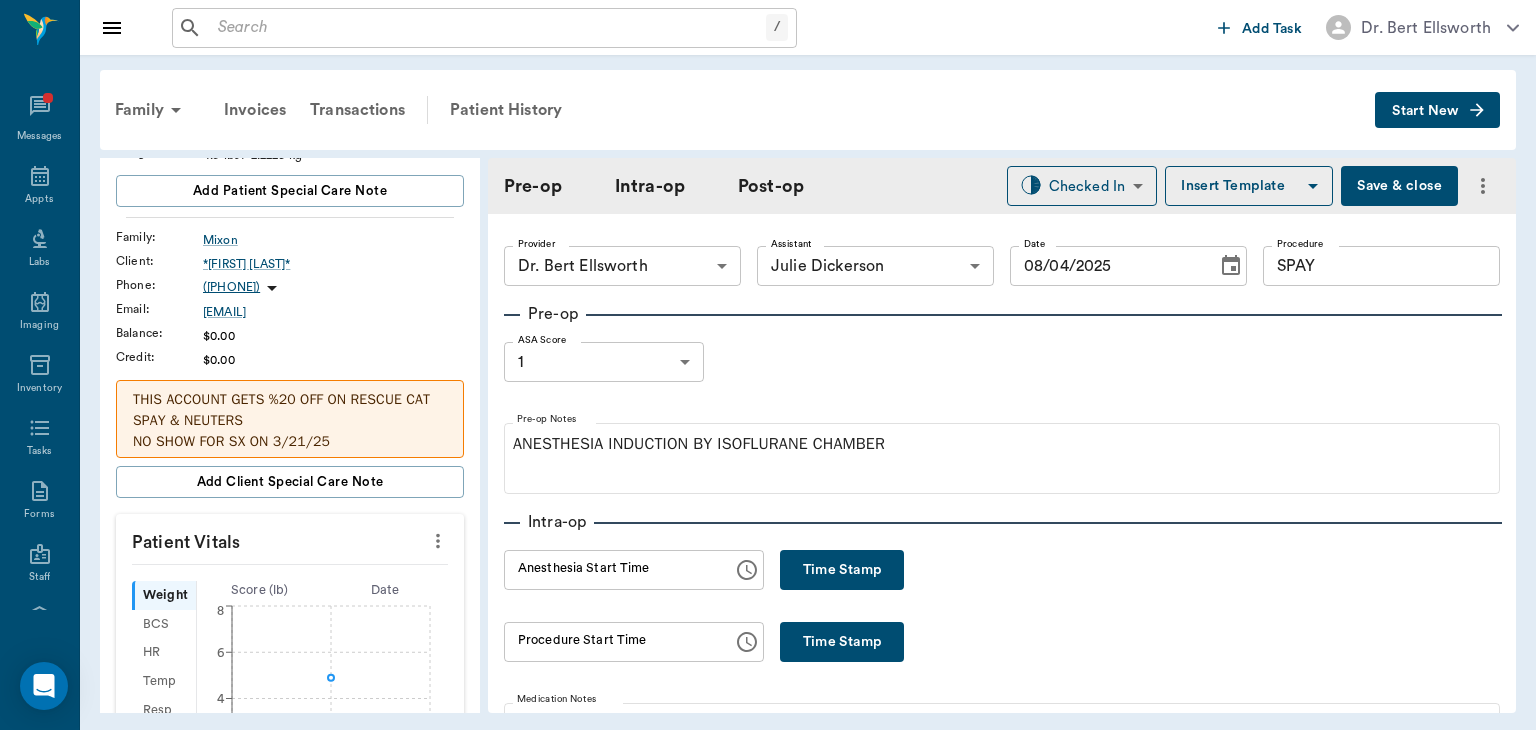 scroll, scrollTop: 231, scrollLeft: 0, axis: vertical 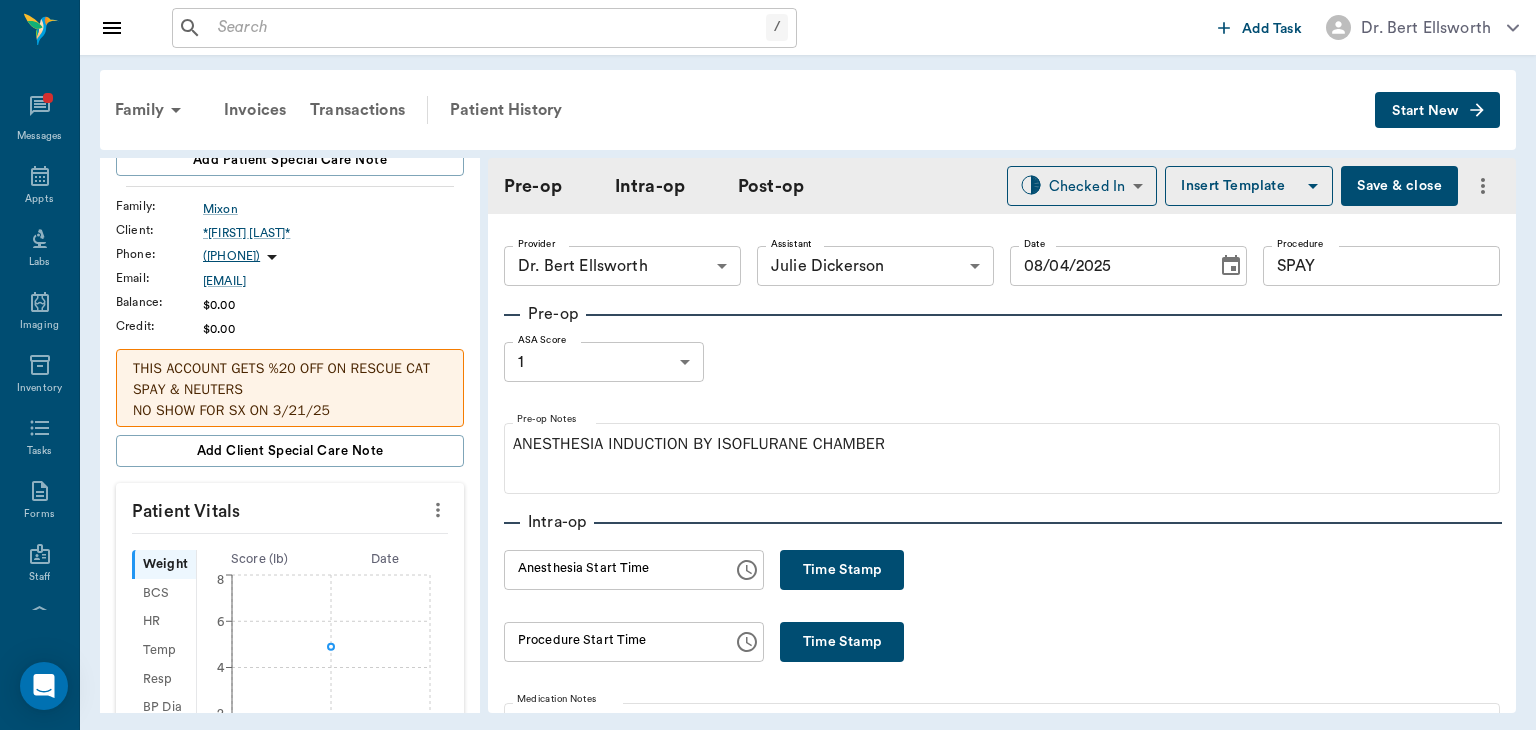 click 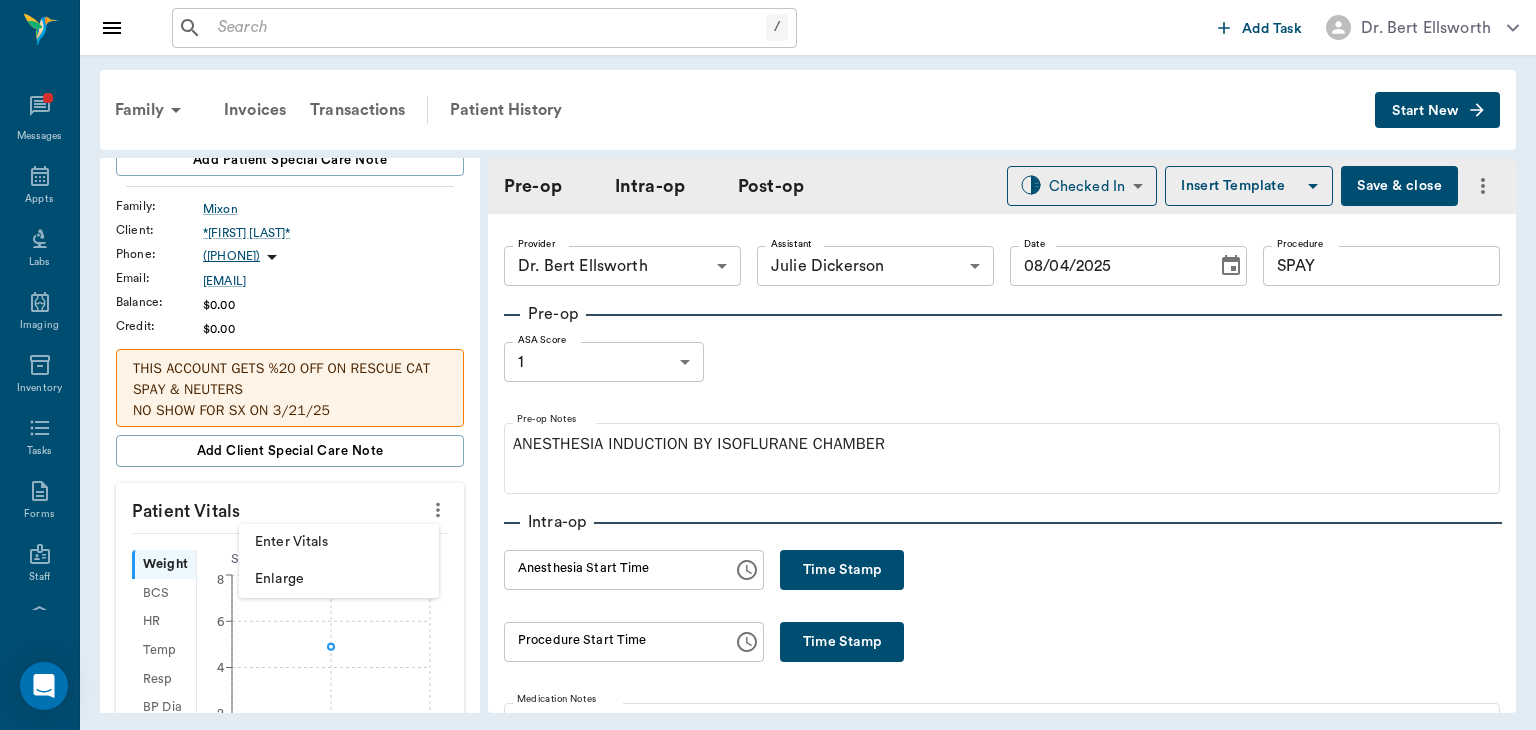 click on "Enter Vitals" at bounding box center [339, 542] 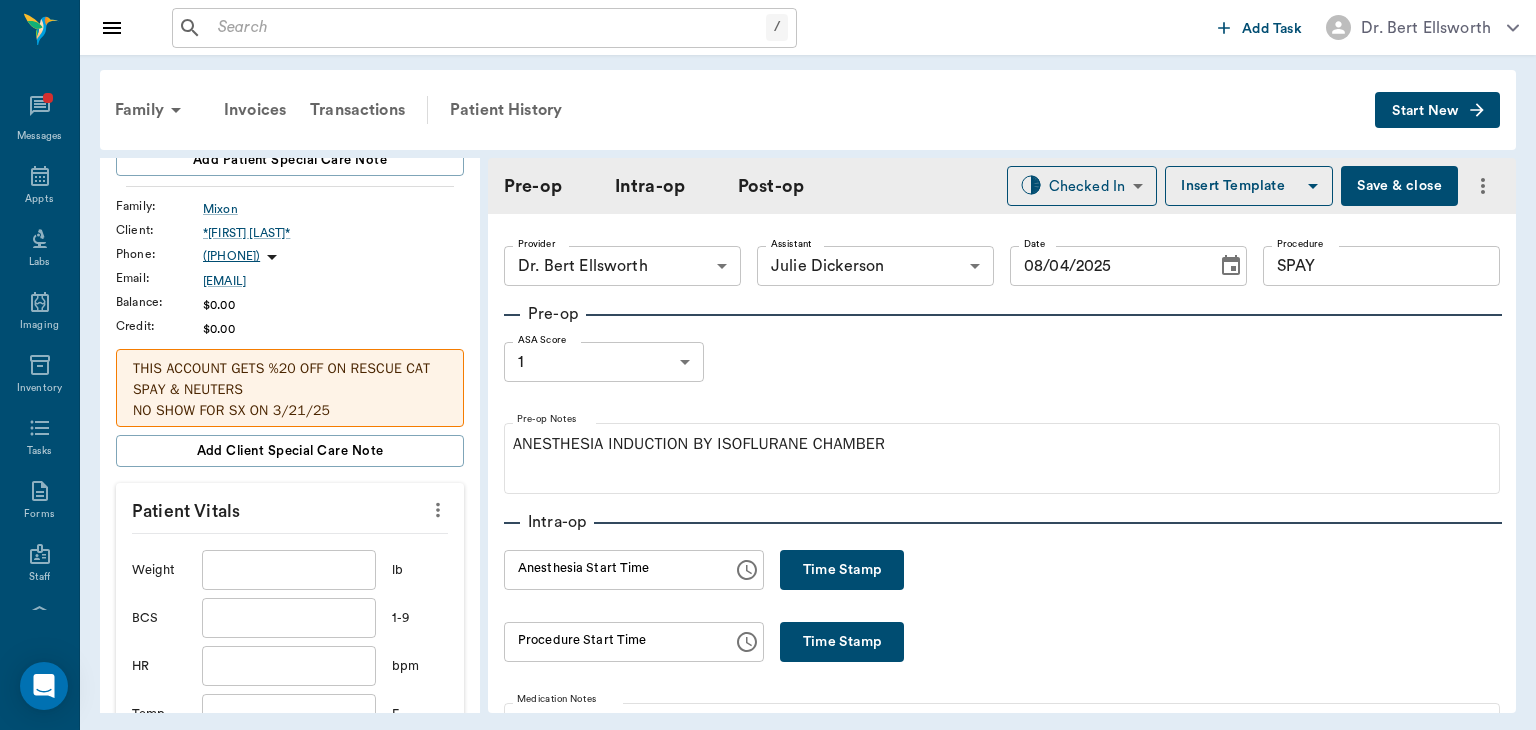 click at bounding box center [289, 570] 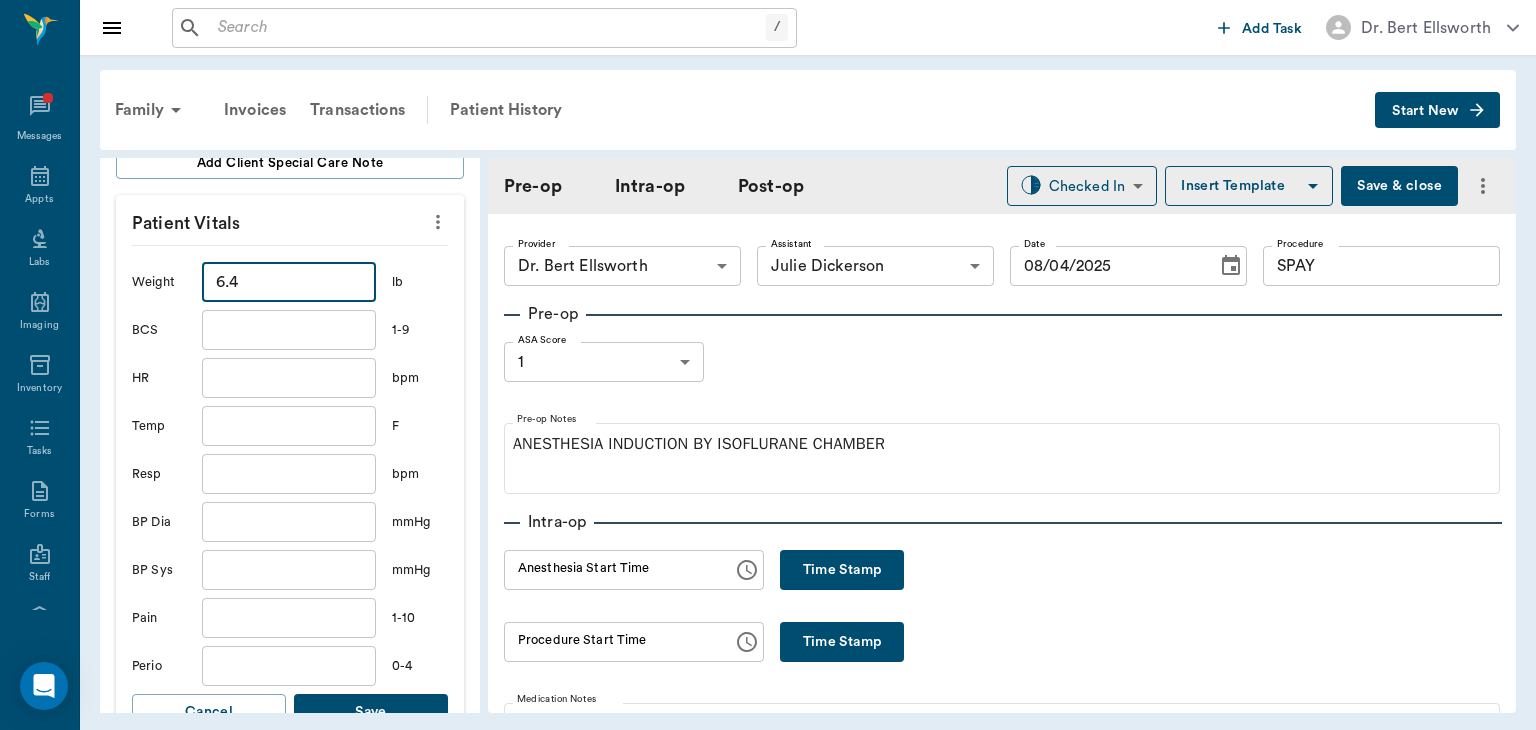 scroll, scrollTop: 574, scrollLeft: 0, axis: vertical 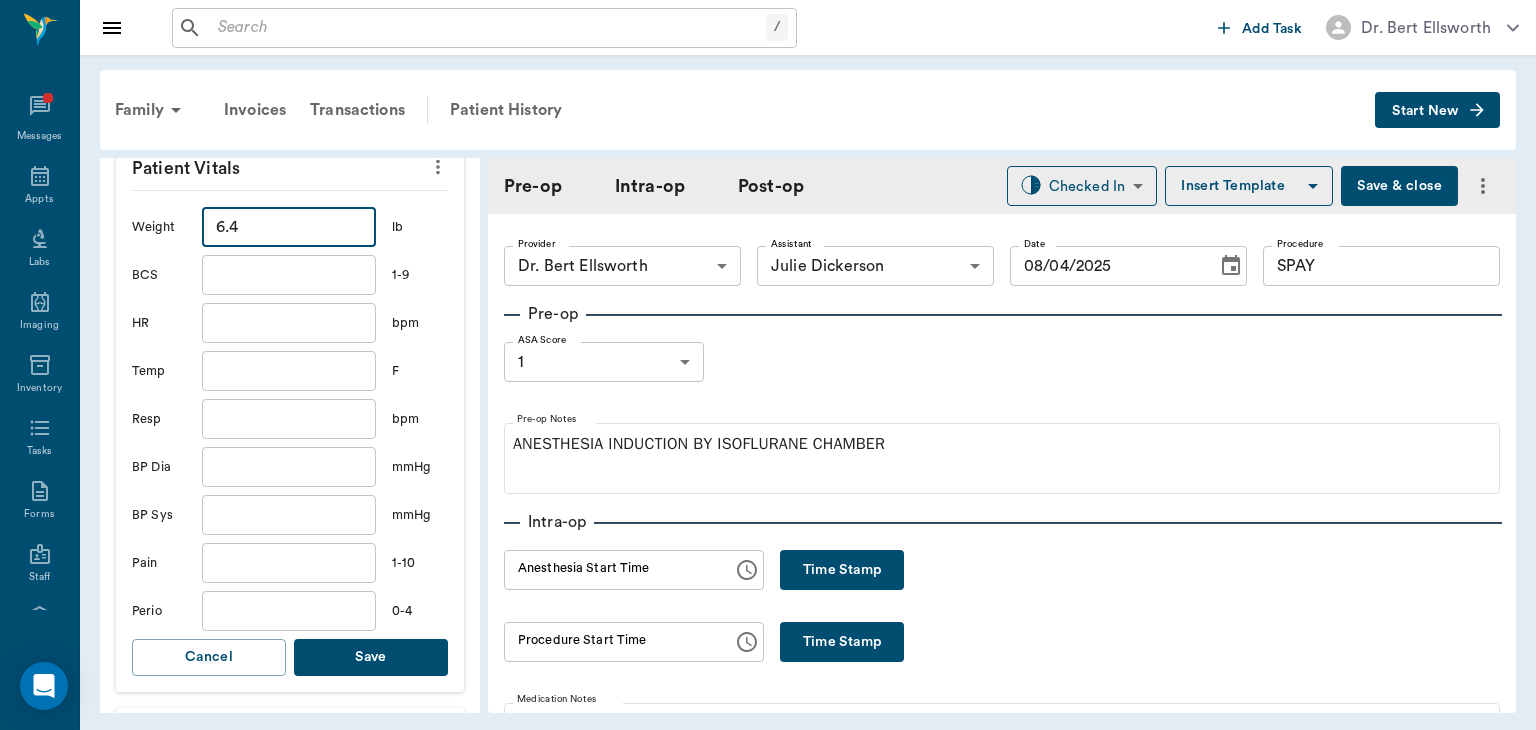 type on "6.4" 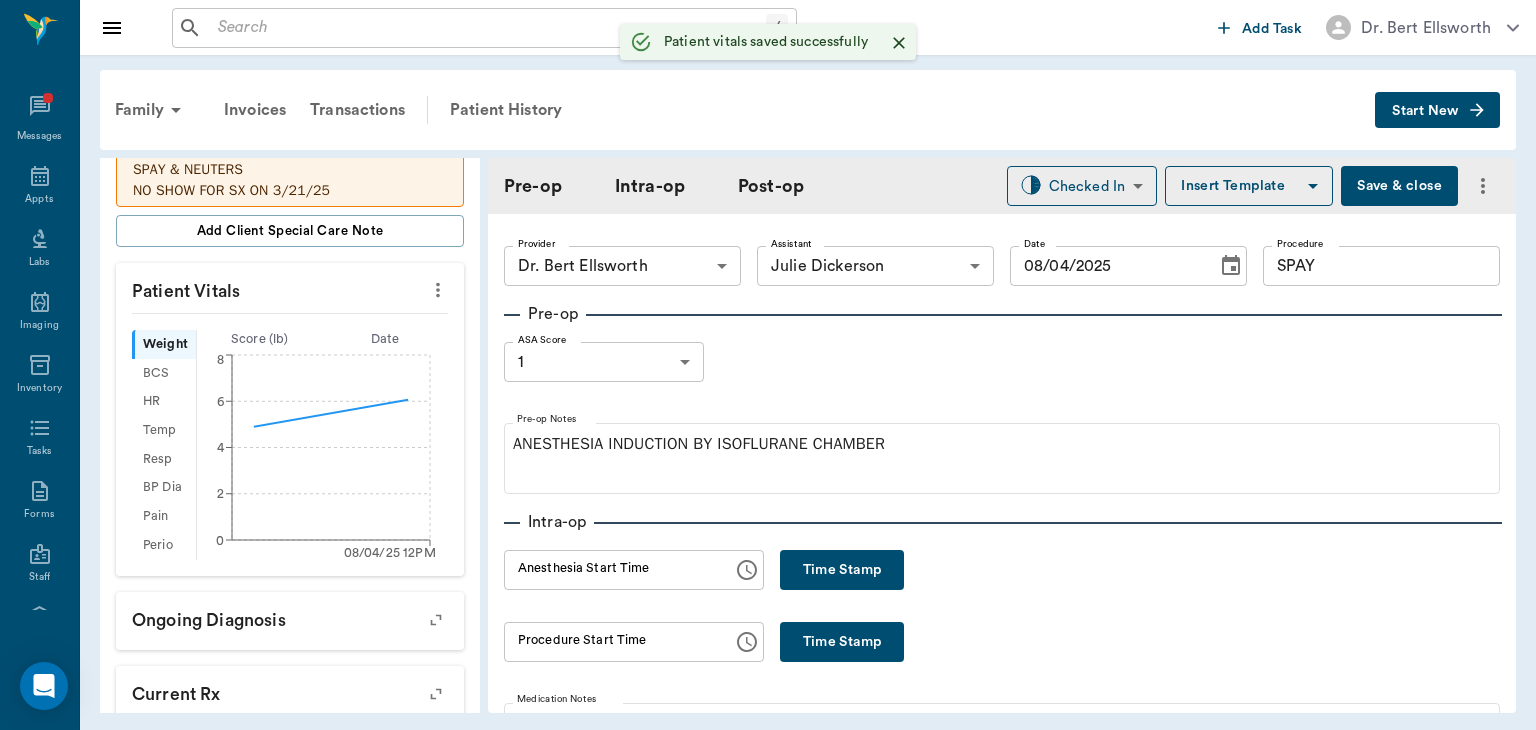 scroll, scrollTop: 448, scrollLeft: 0, axis: vertical 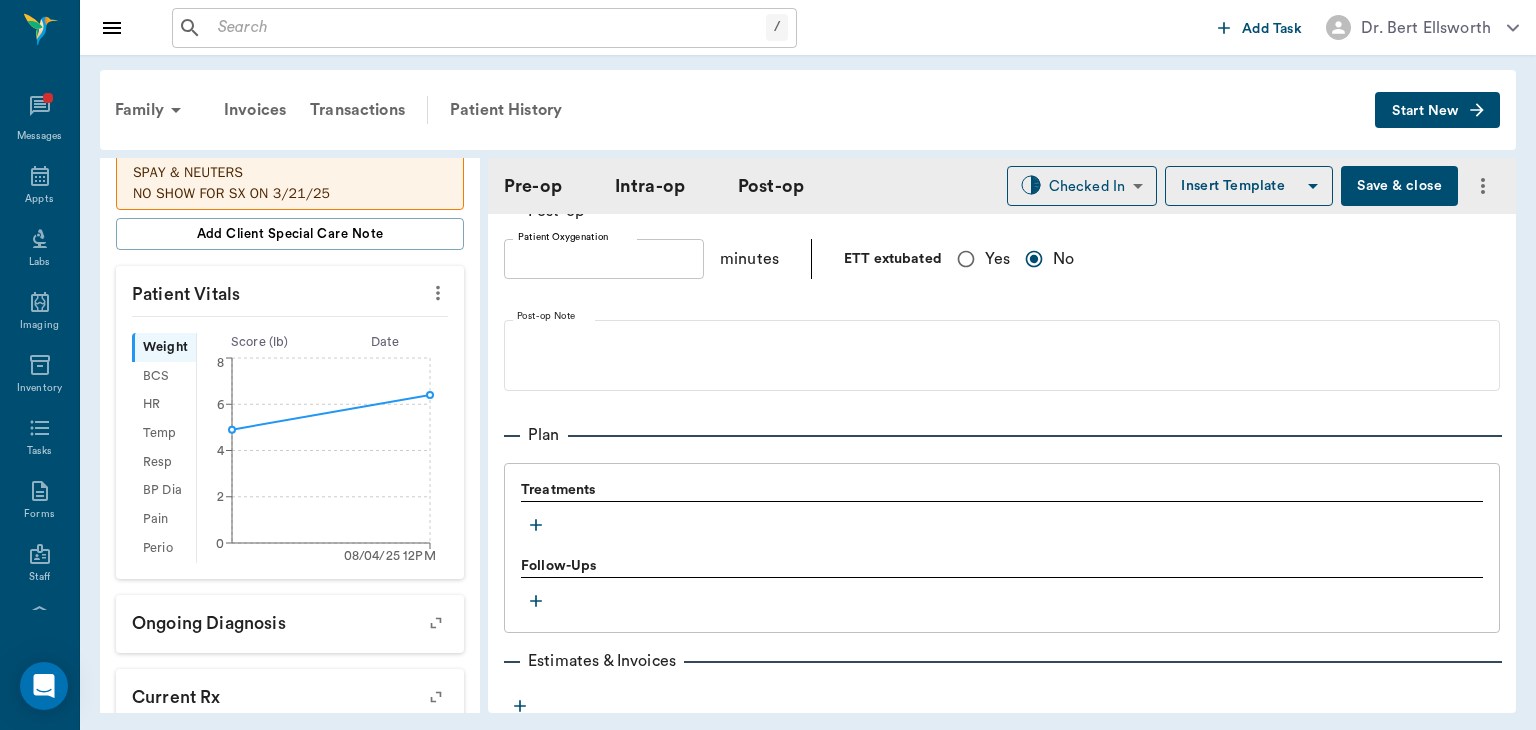click at bounding box center [536, 525] 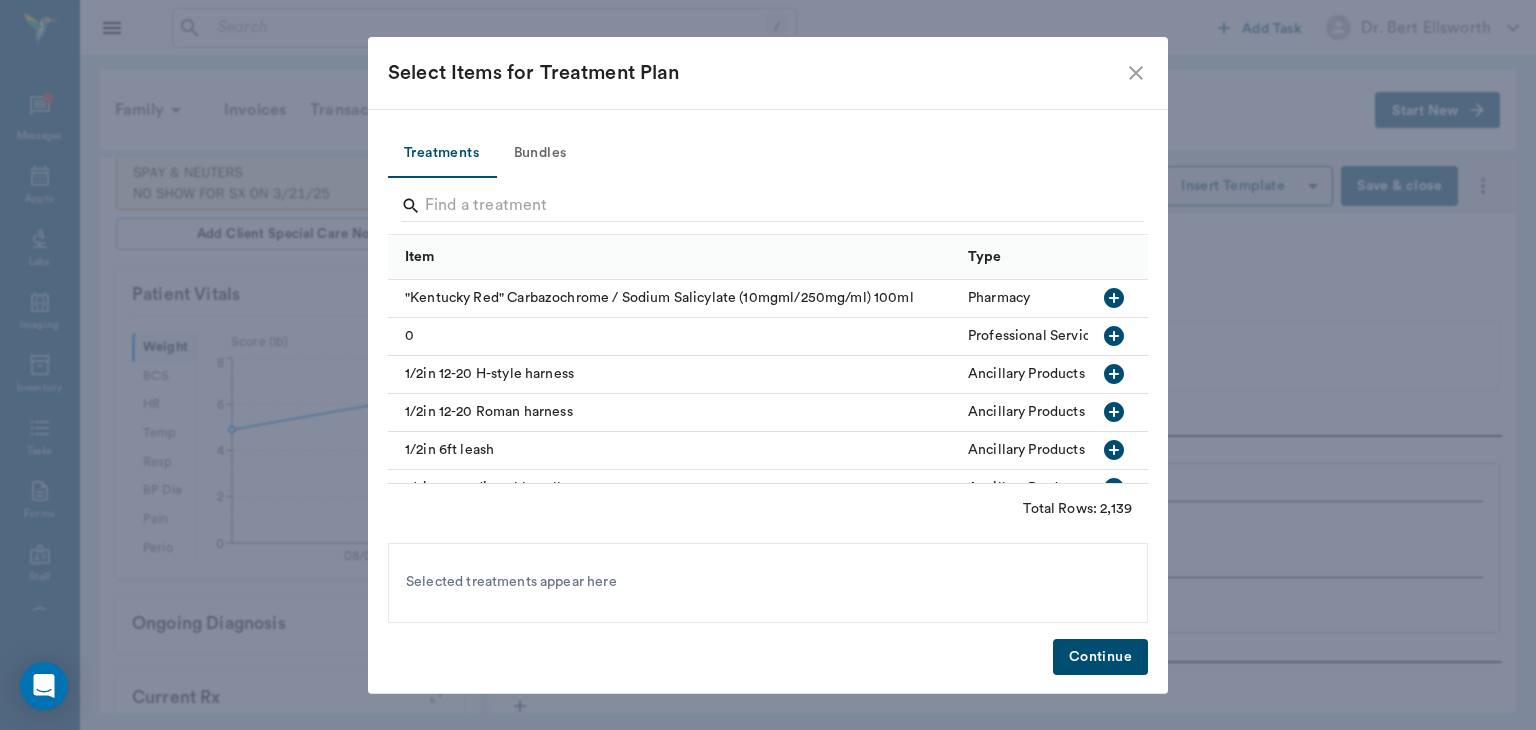 click on "Bundles" at bounding box center [540, 154] 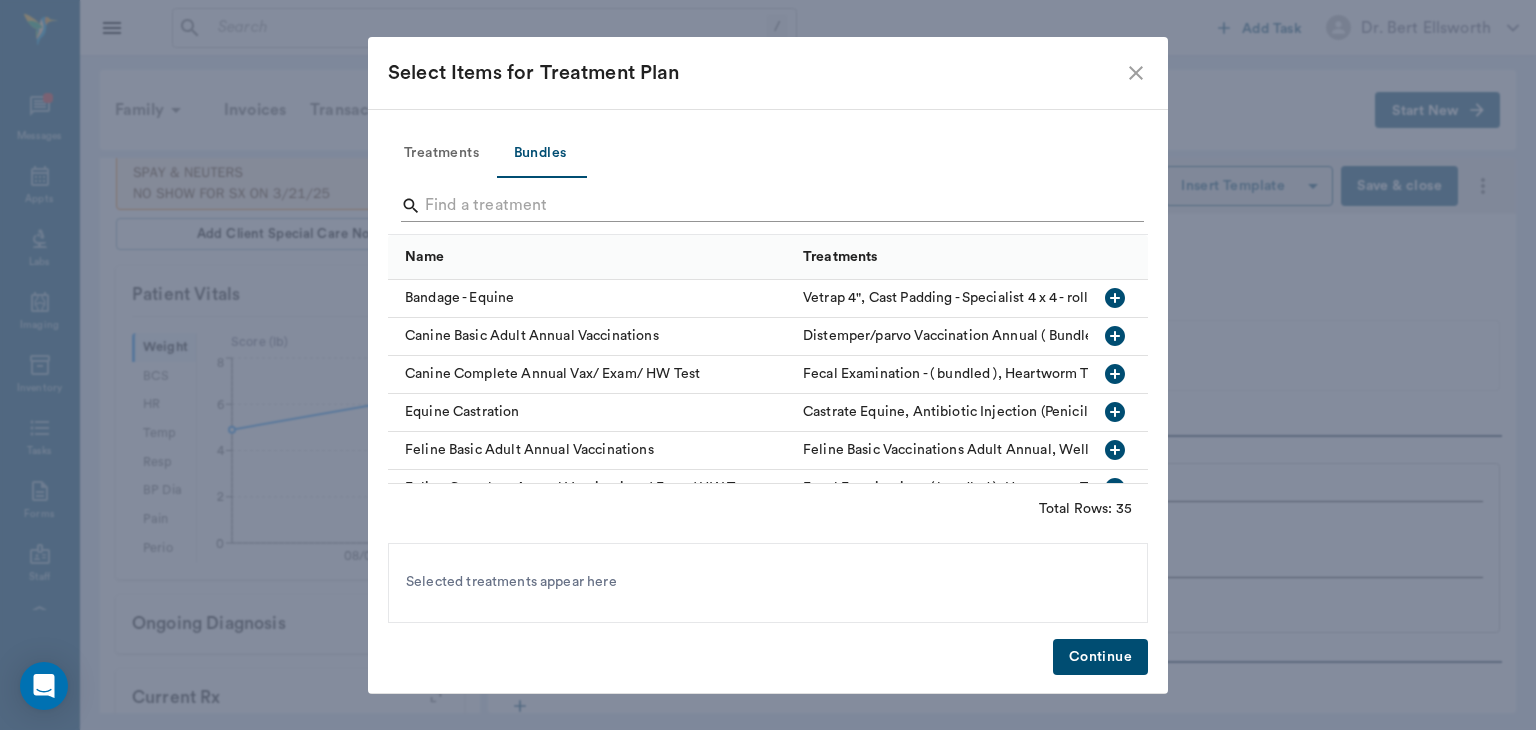 click at bounding box center (769, 206) 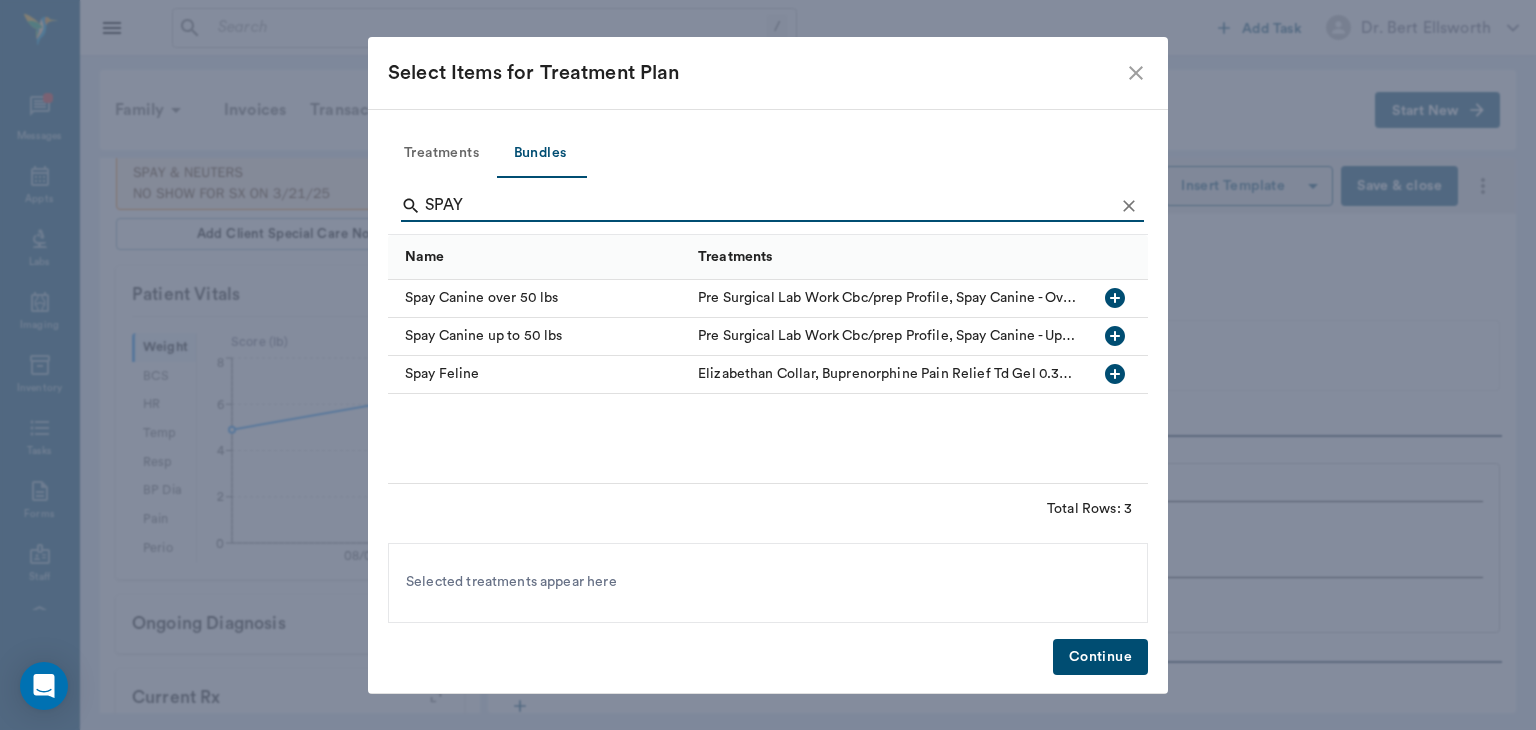 type on "SPAY" 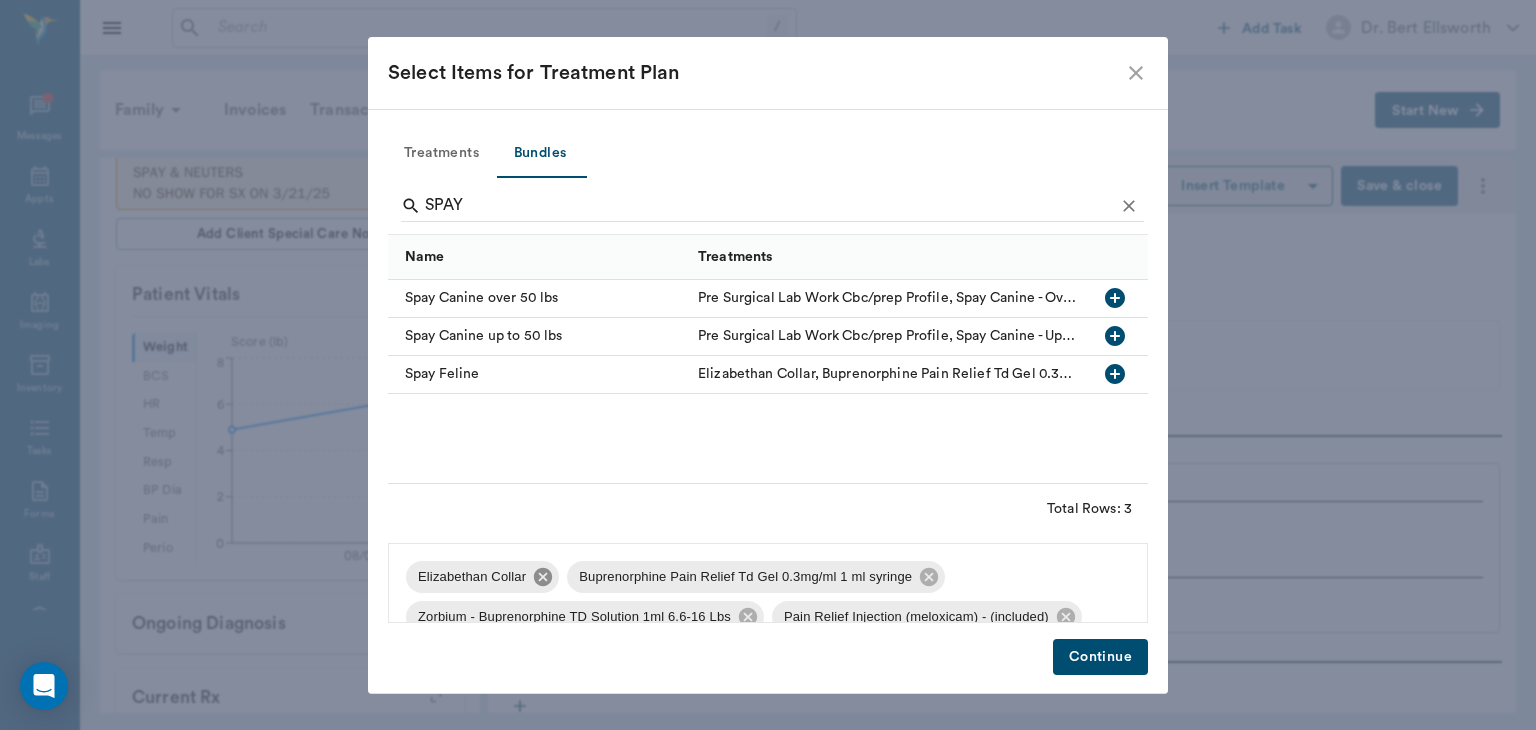 click 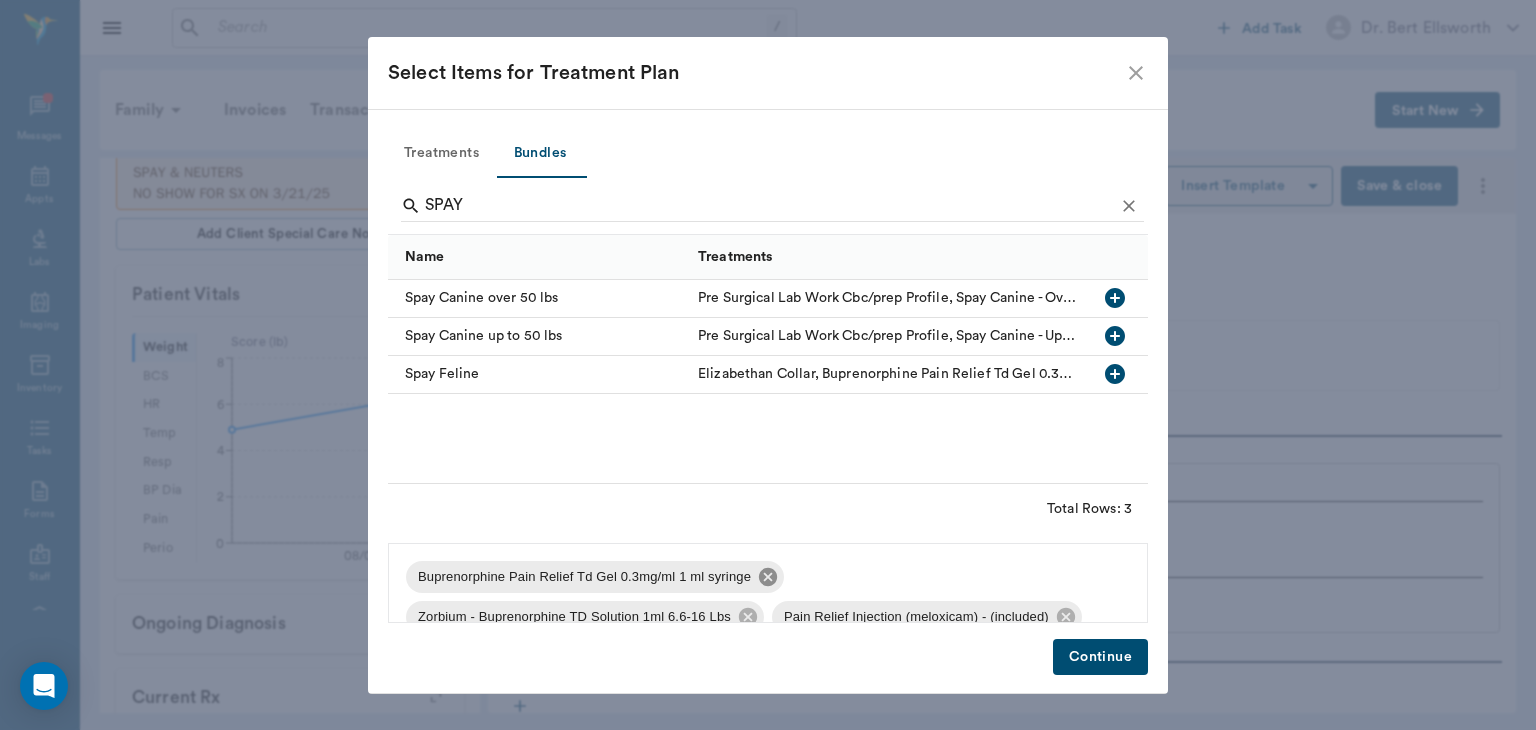 click 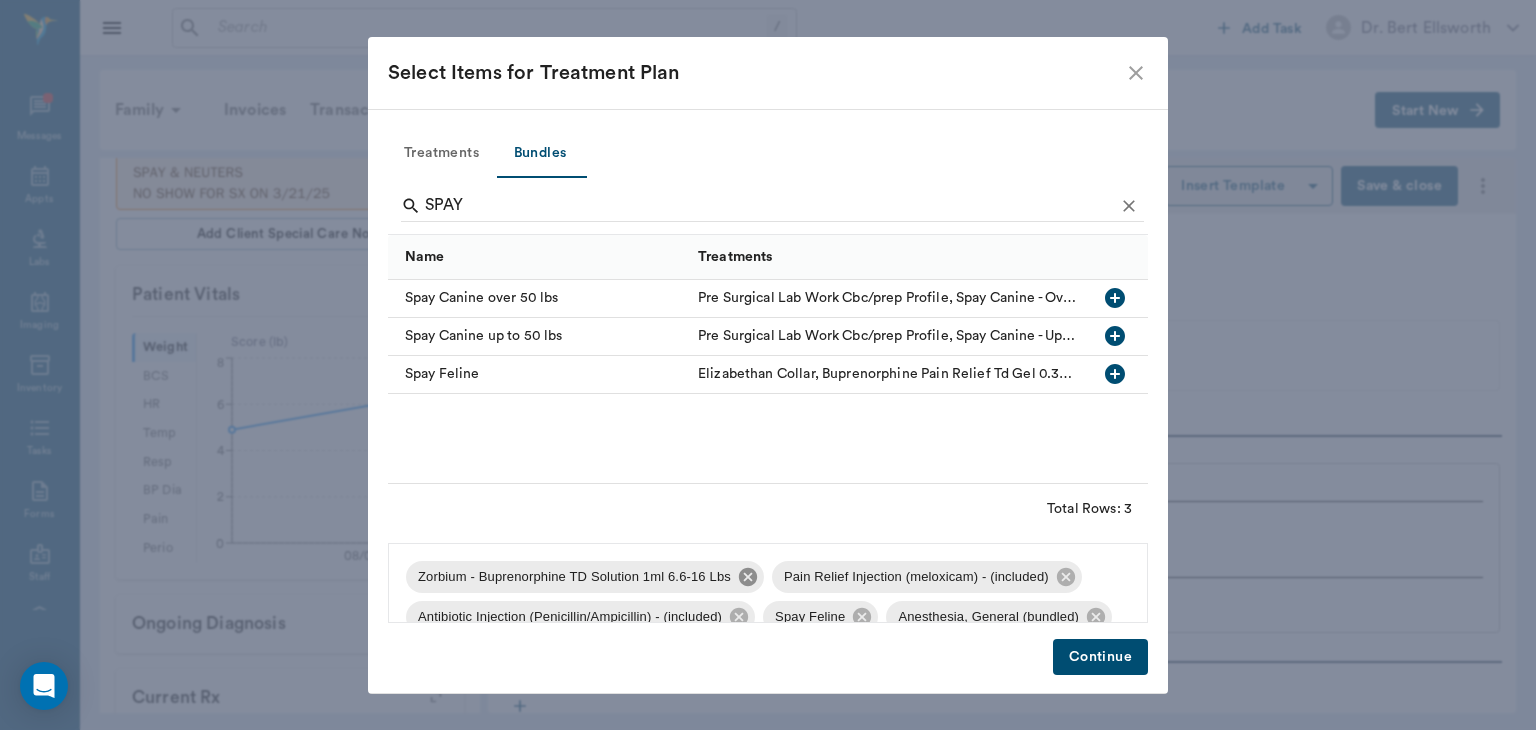 click 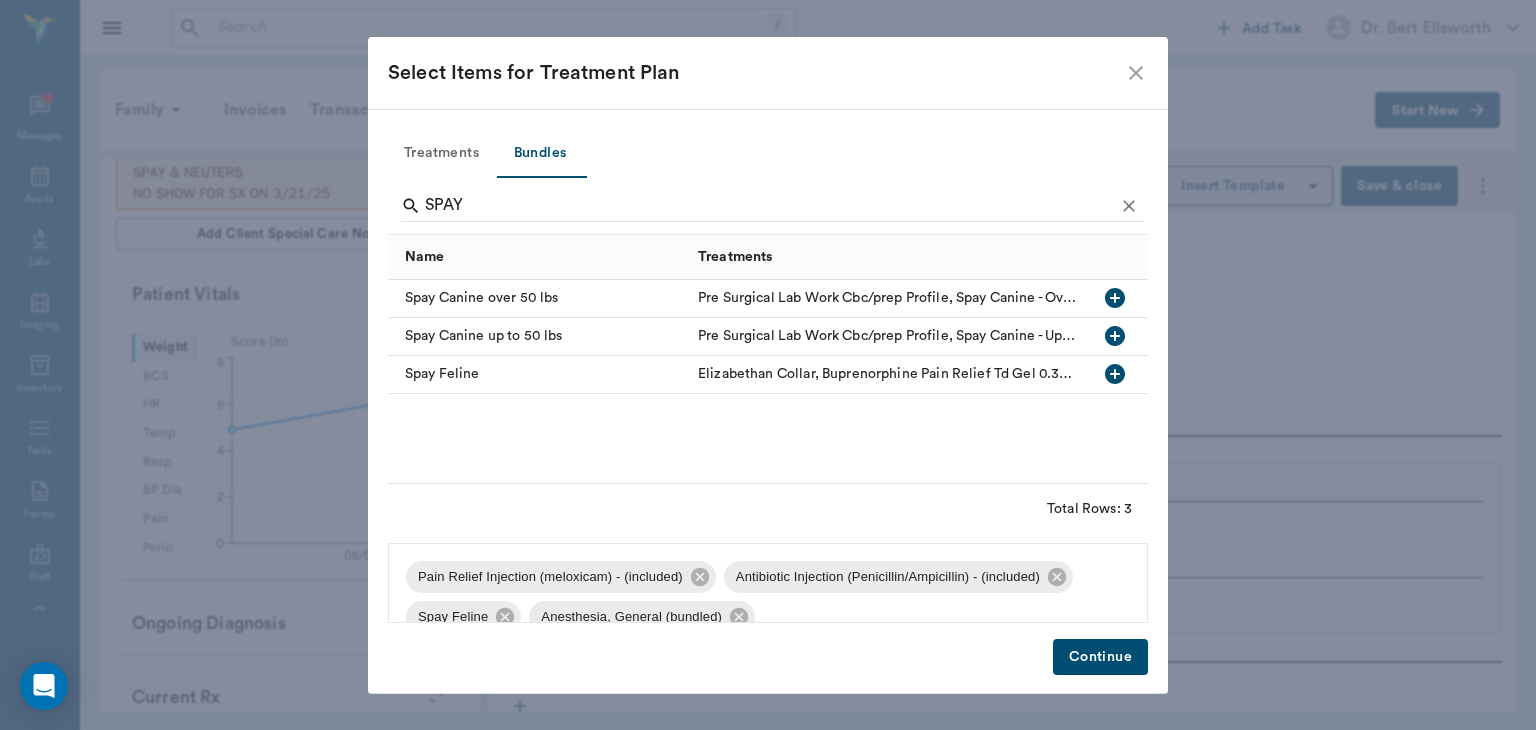 scroll, scrollTop: 16, scrollLeft: 0, axis: vertical 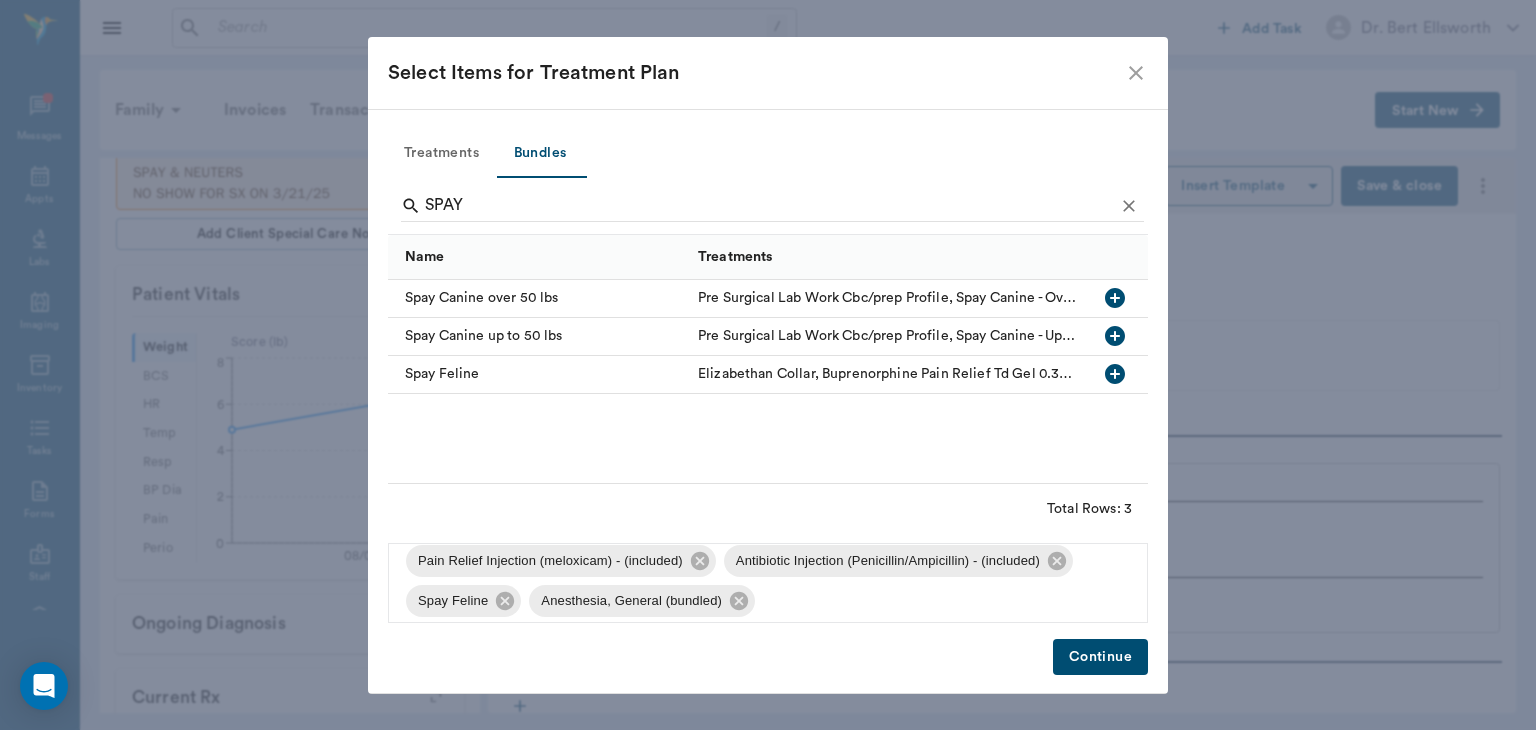 click on "Continue" at bounding box center [1100, 657] 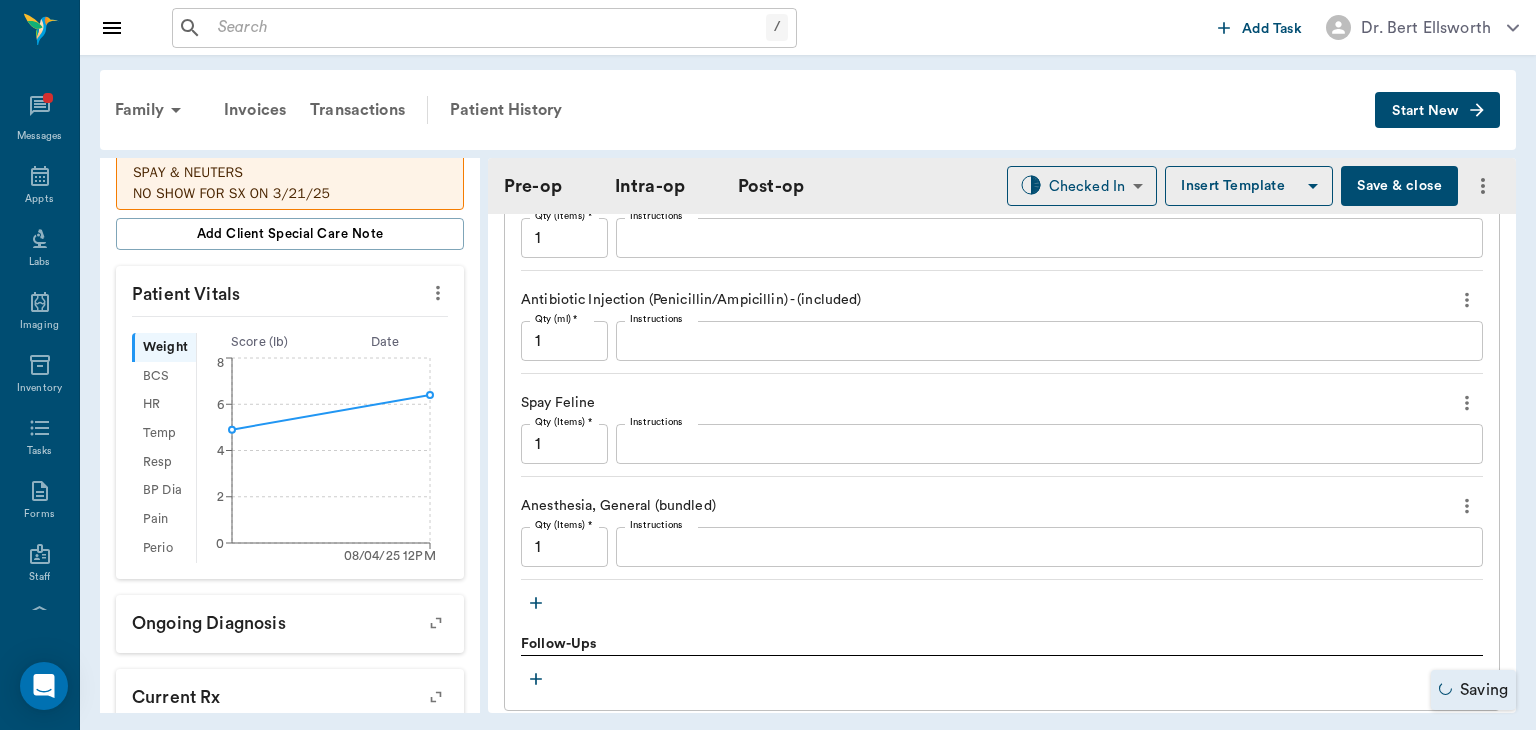 scroll, scrollTop: 1787, scrollLeft: 0, axis: vertical 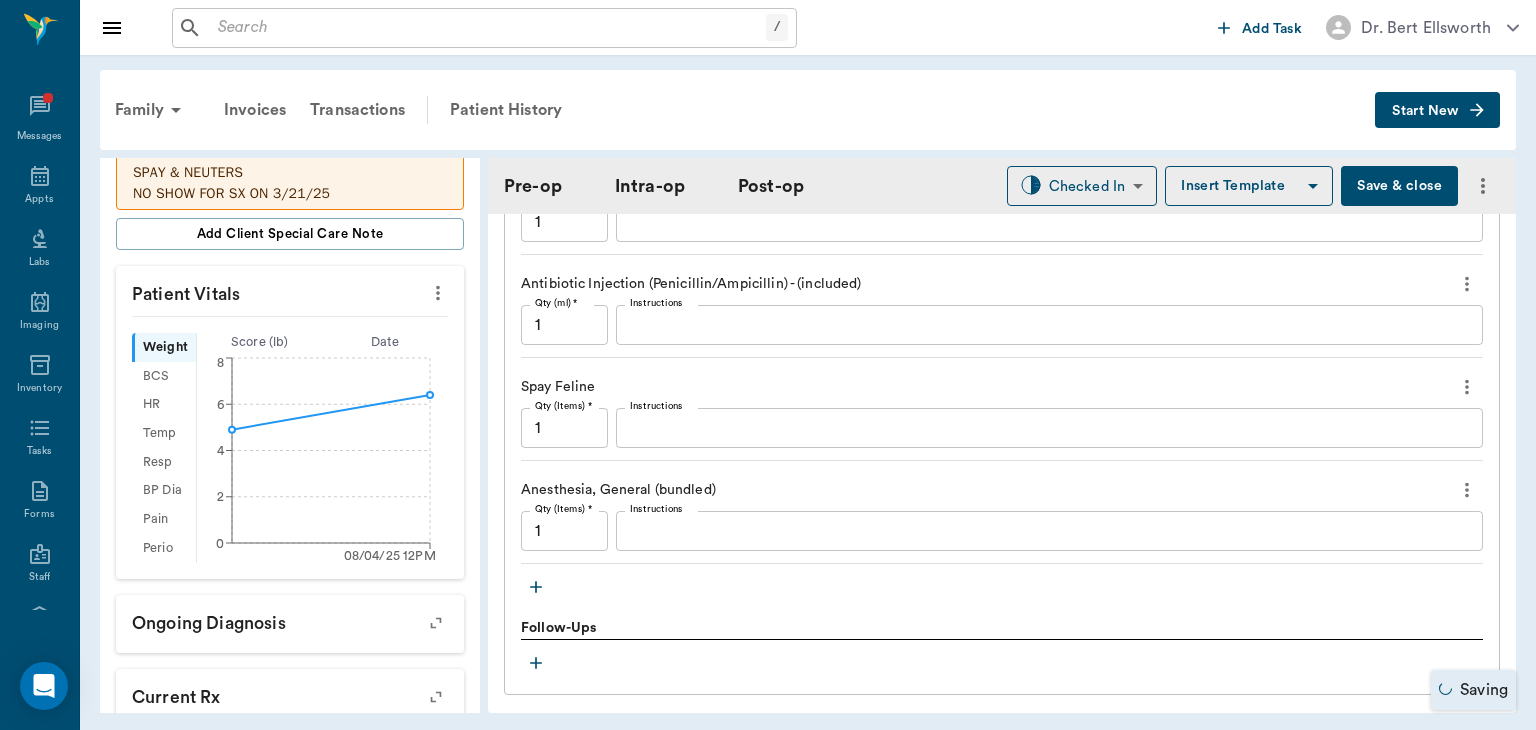click 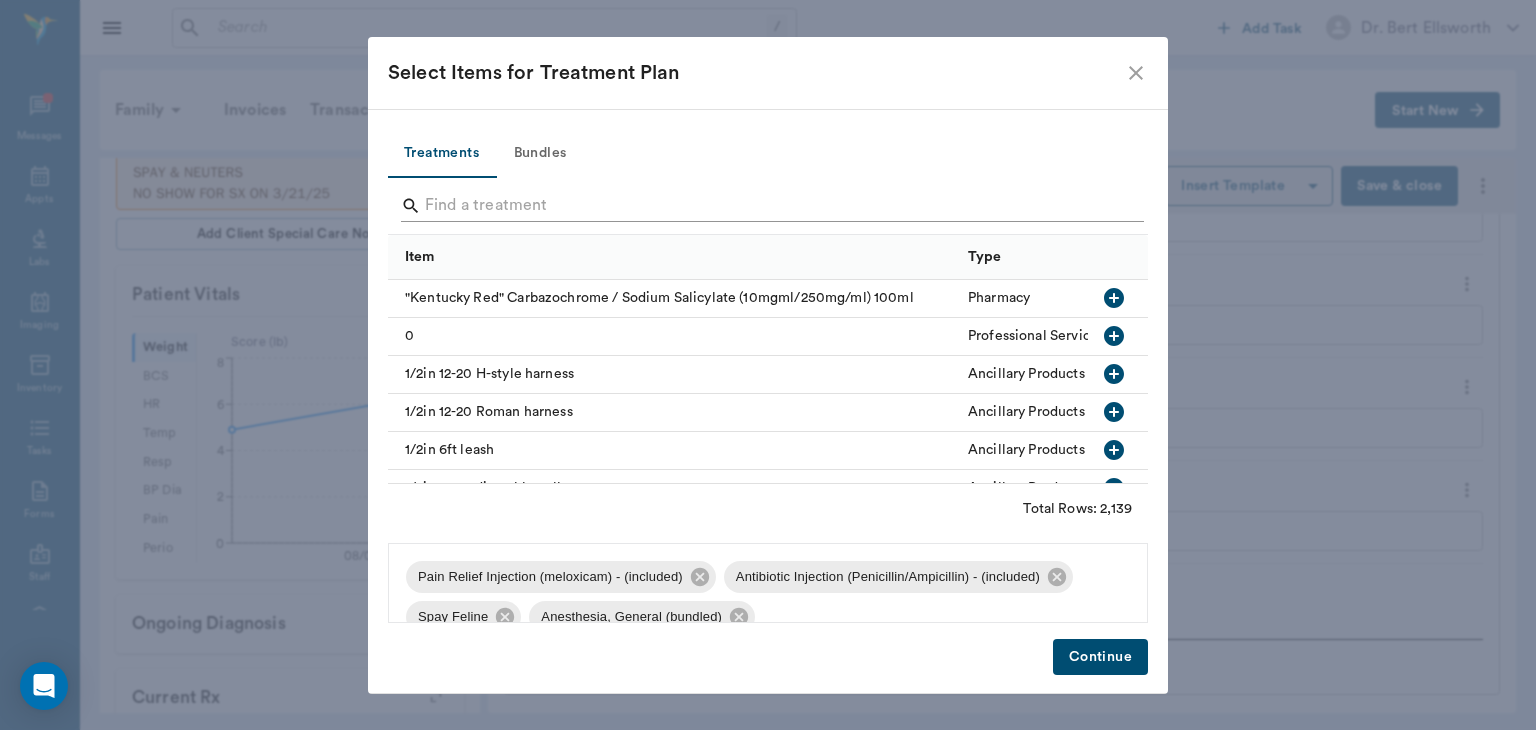 click at bounding box center (769, 206) 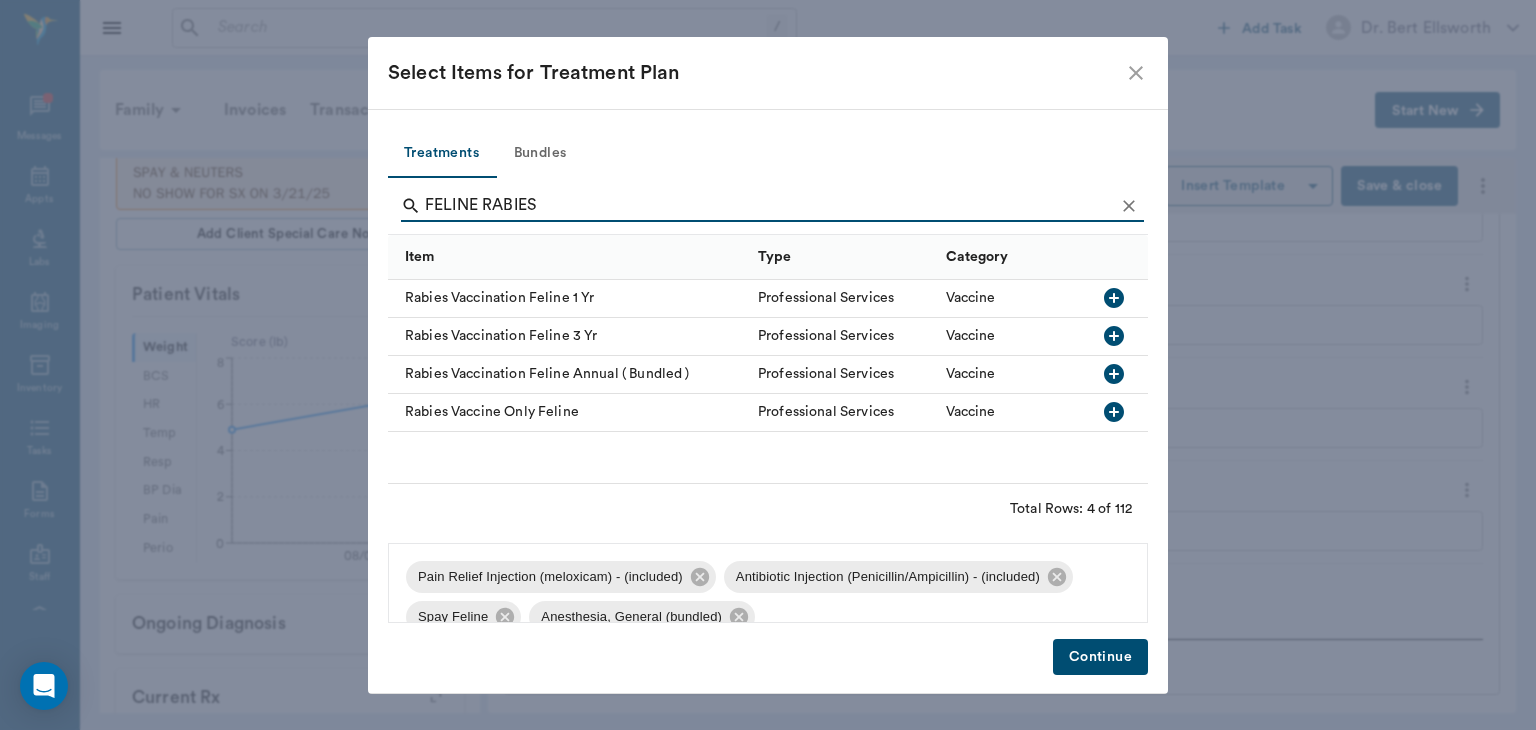 type on "FELINE RABIES" 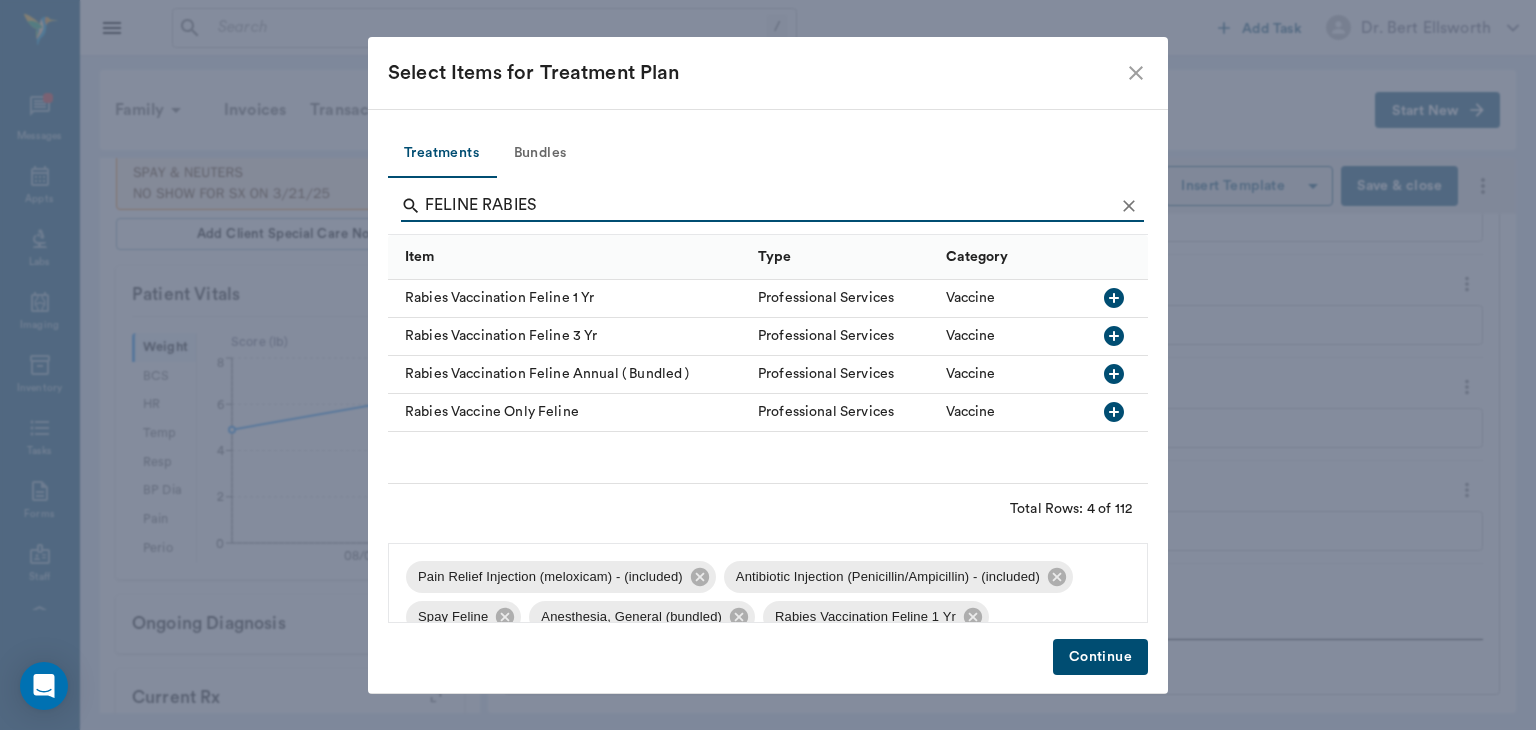 click on "Continue" at bounding box center [1100, 657] 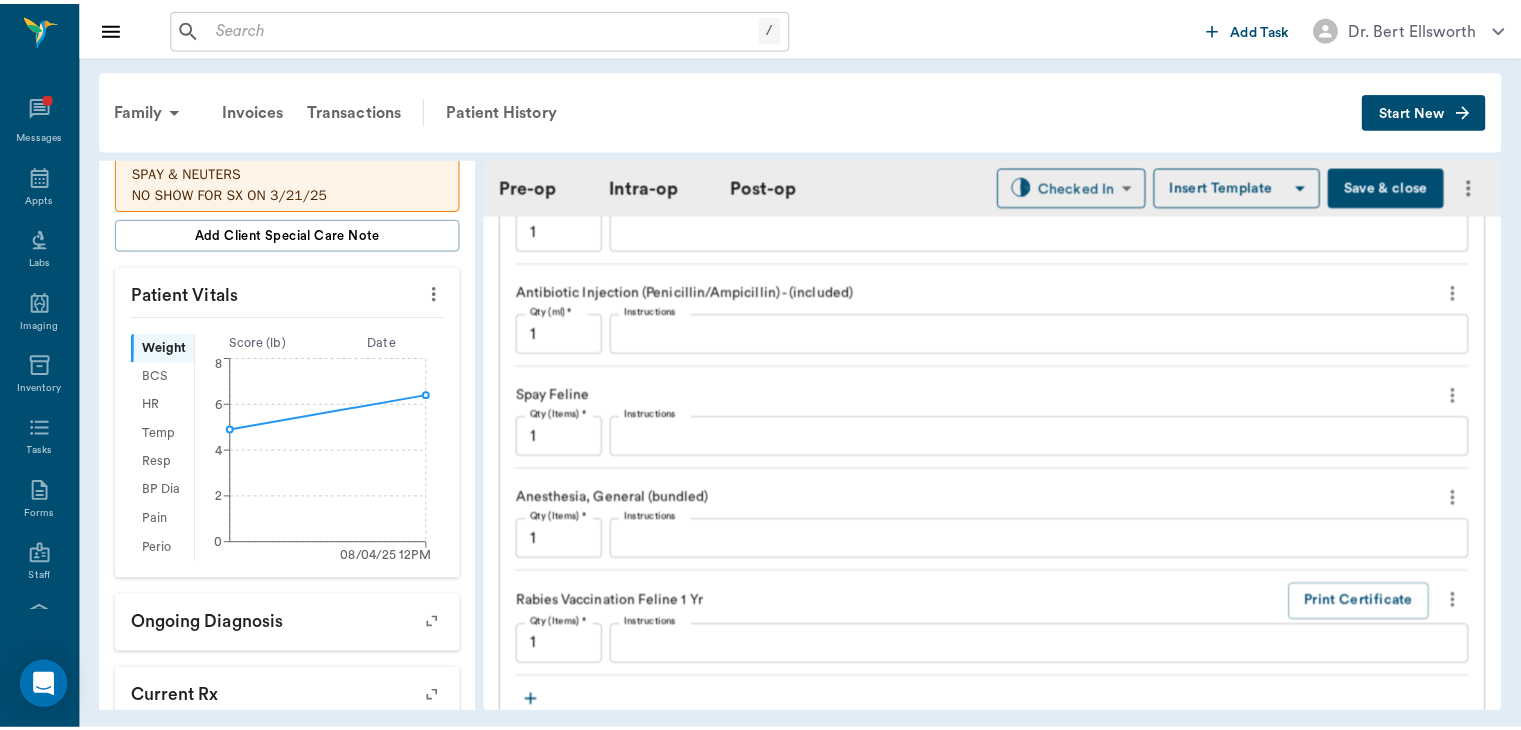 scroll, scrollTop: 1720, scrollLeft: 0, axis: vertical 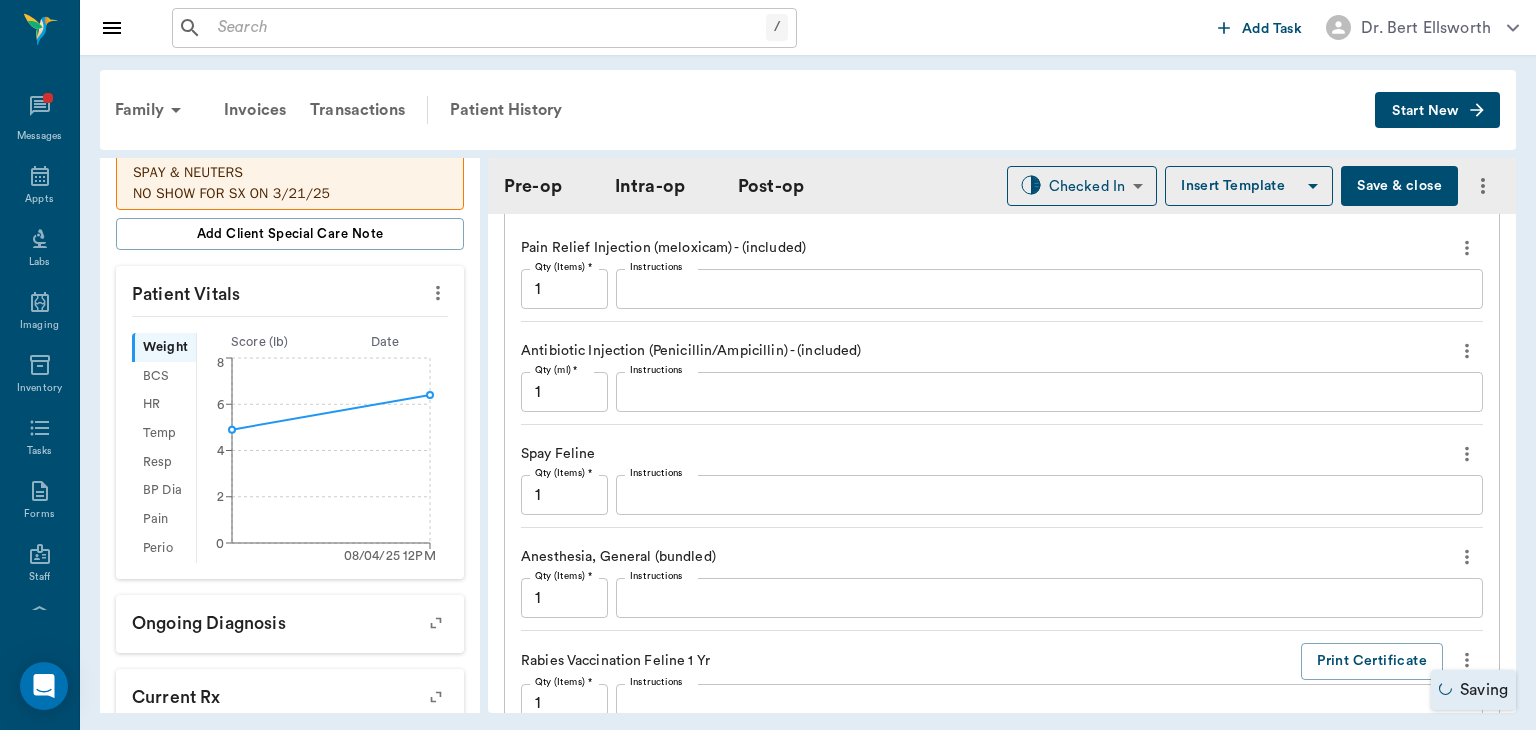 click on "Save & close" at bounding box center (1399, 186) 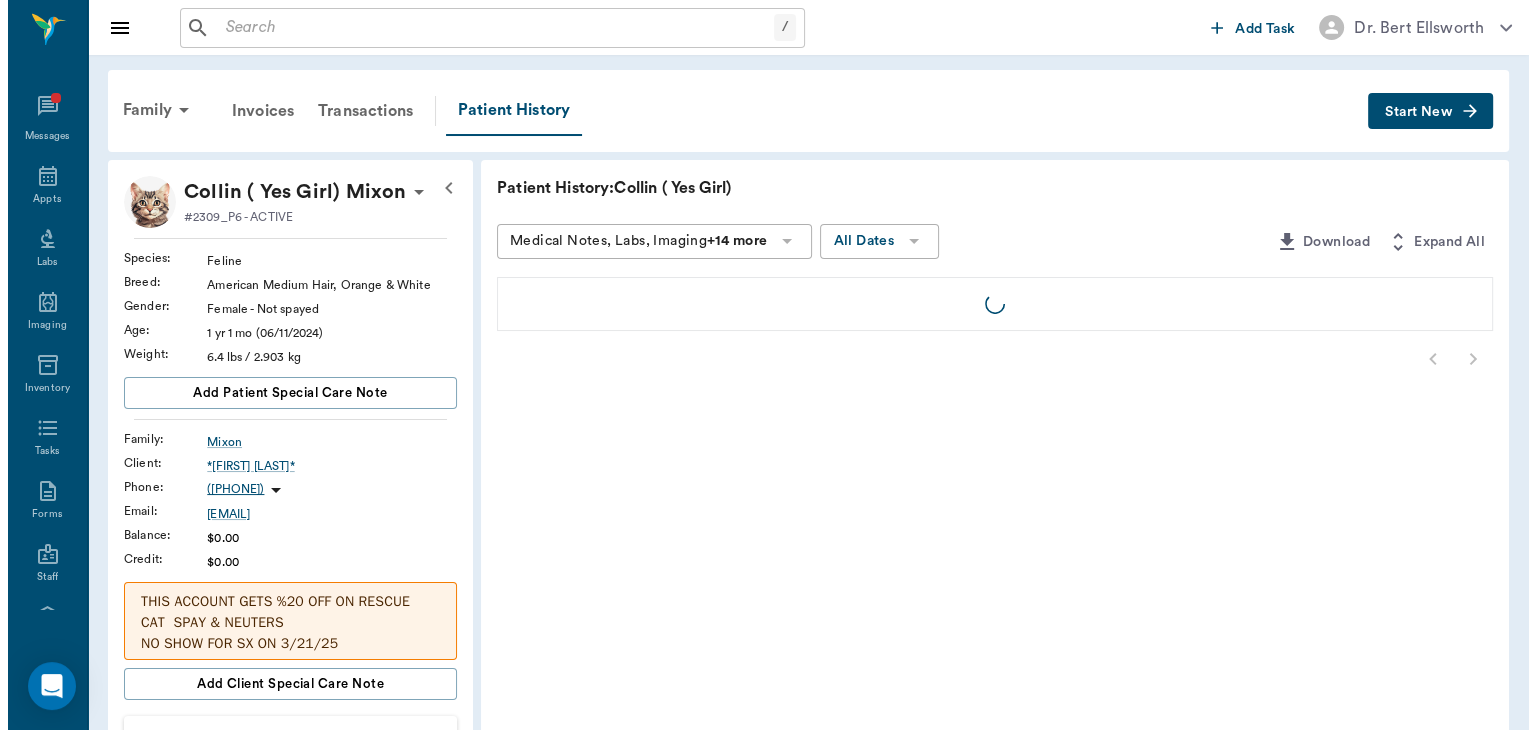 scroll, scrollTop: 0, scrollLeft: 0, axis: both 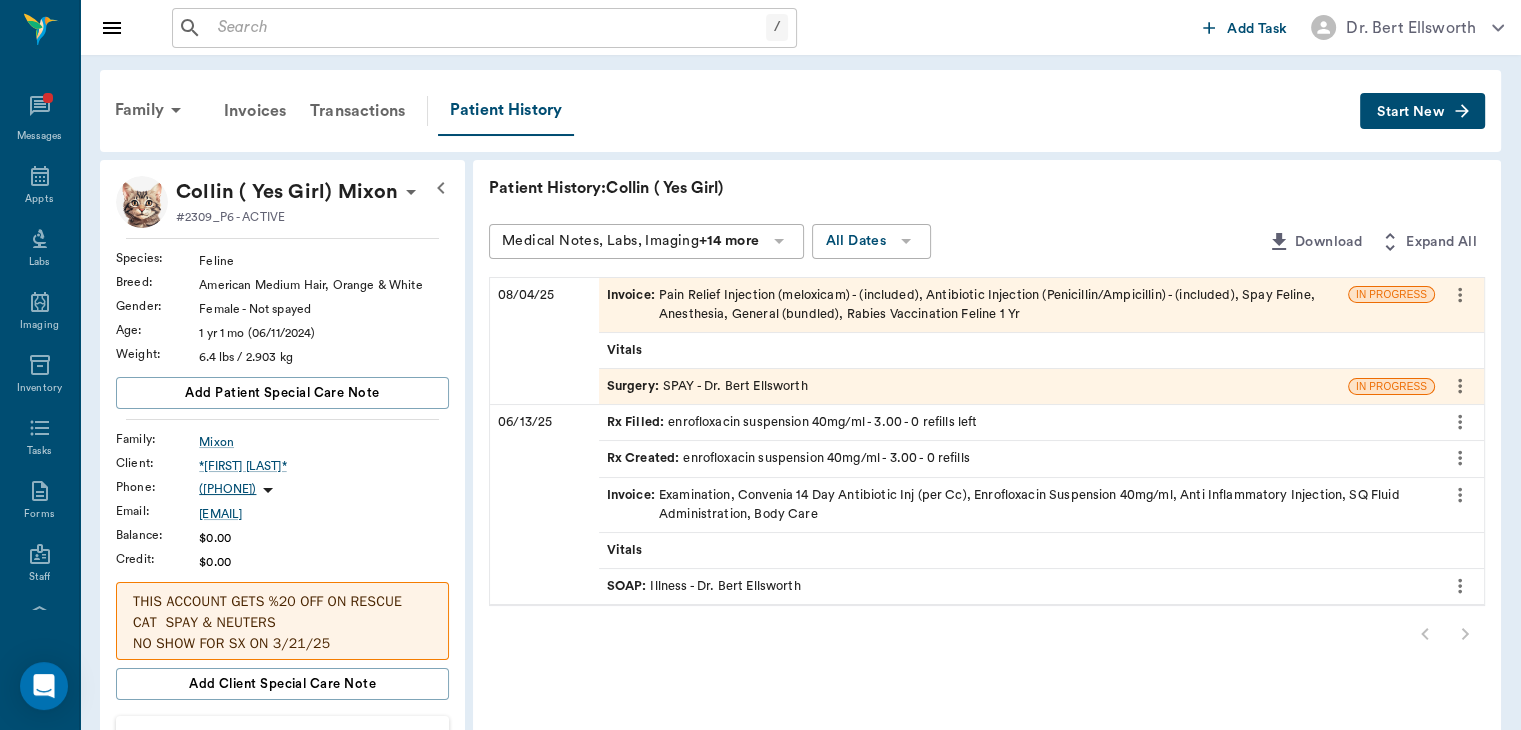 click 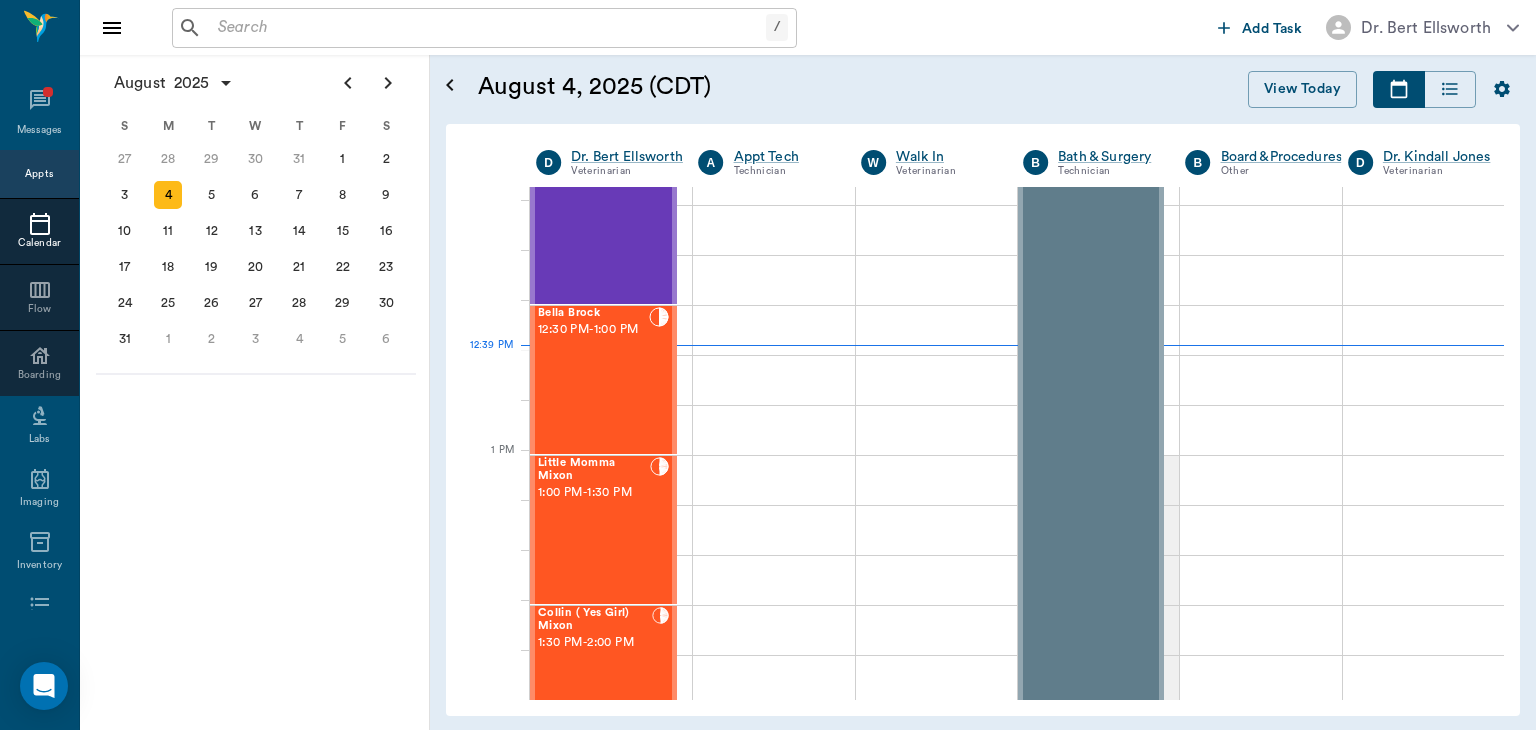 scroll, scrollTop: 1244, scrollLeft: 0, axis: vertical 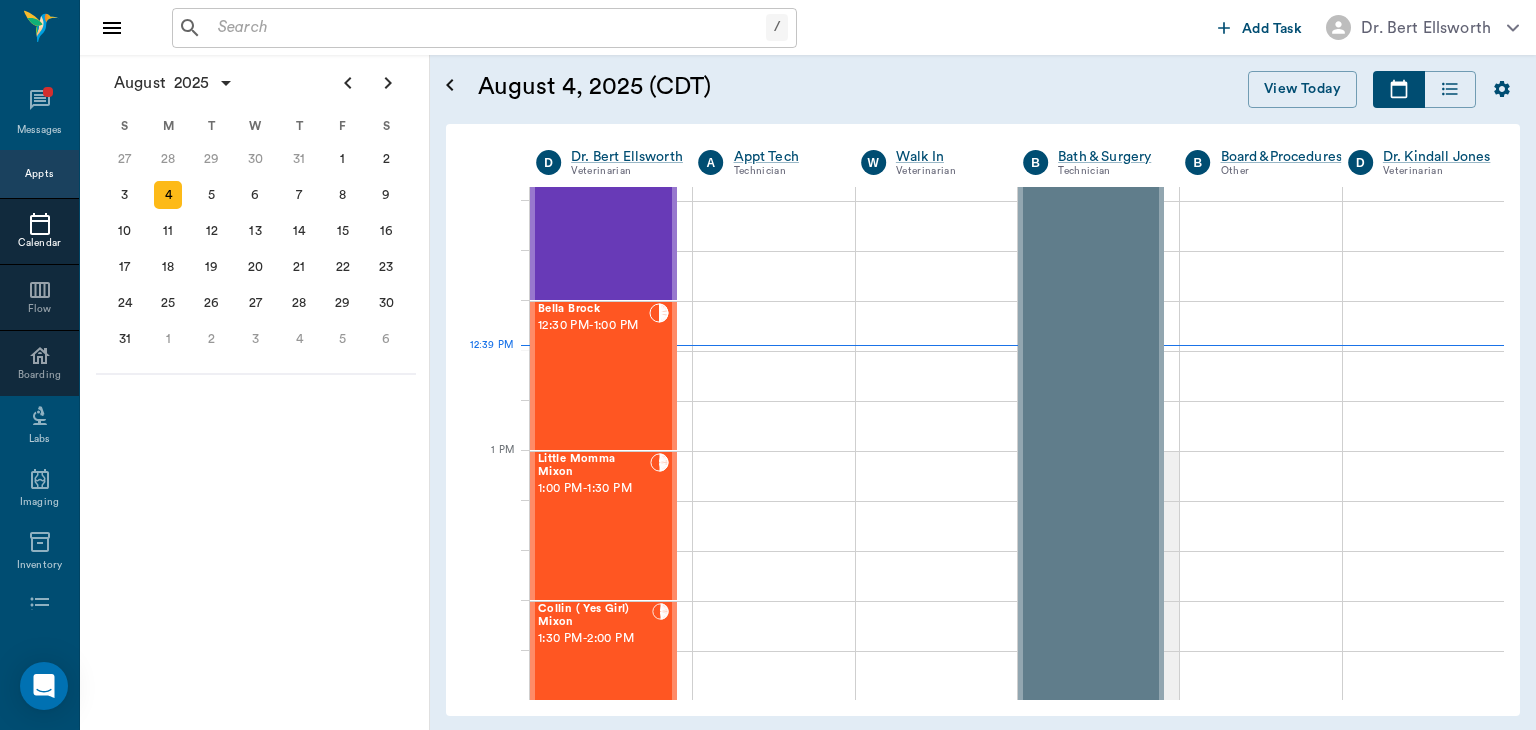 click on "Little Momma Mixon 1:00 PM  -  1:30 PM" at bounding box center [594, 526] 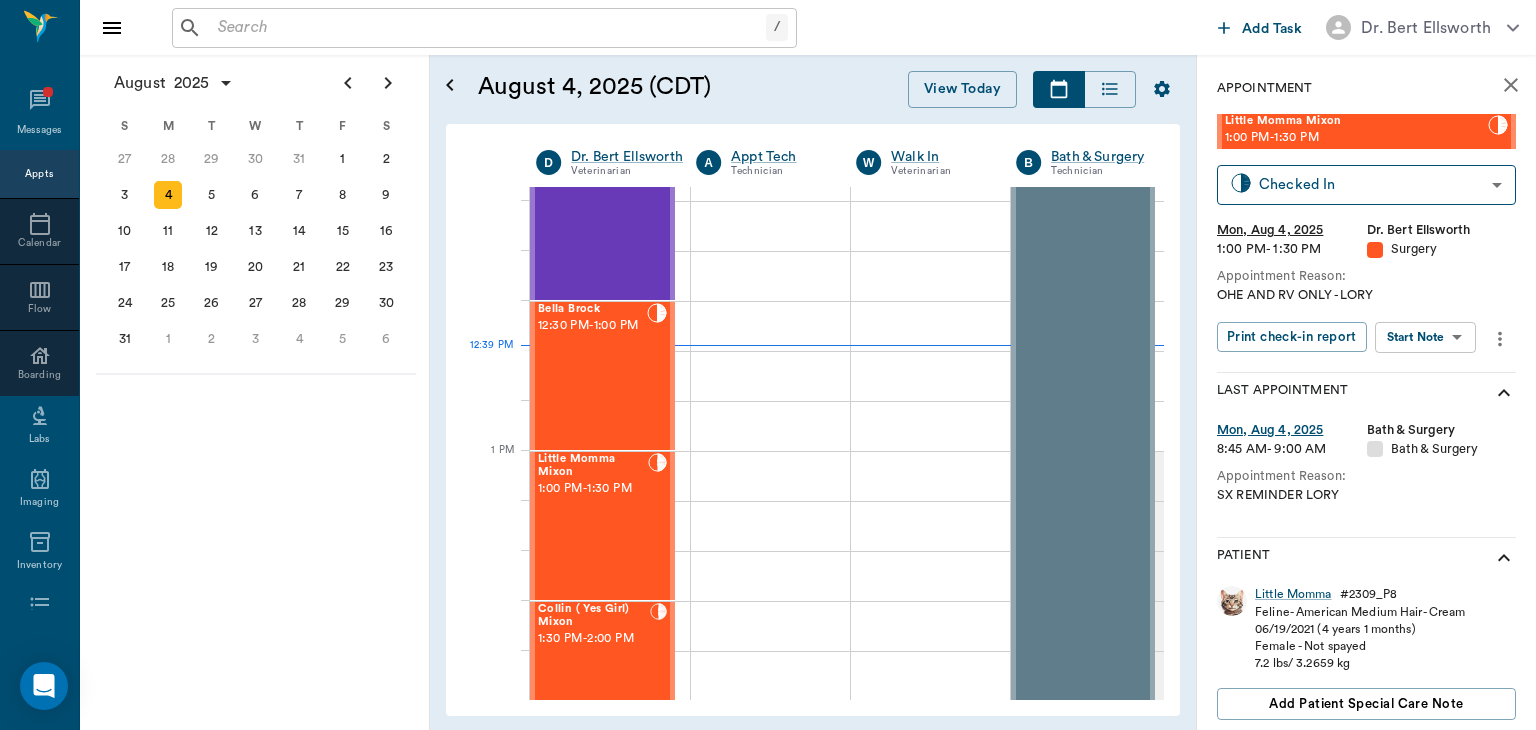 click on "/ ​ Add Task Dr. Bert Ellsworth Nectar Messages Appts Calendar Flow Boarding Labs Imaging Inventory Tasks Forms Staff Reports Lookup Settings August 2025 S M T W T F S 29 30 Jul 1 2 3 4 5 6 7 8 9 10 11 12 13 14 15 16 17 18 19 20 21 22 23 24 25 26 27 28 29 30 31 Aug 1 2 3 4 5 6 7 8 9 S M T W T F S 27 28 29 30 31 Aug 1 2 3 4 5 6 7 8 9 10 11 12 13 14 15 16 17 18 19 20 21 22 23 24 25 26 27 28 29 30 31 Sep 1 2 3 4 5 6 S M T W T F S 31 Sep 1 2 3 4 5 6 7 8 9 10 11 12 13 14 15 16 17 18 19 20 21 22 23 24 25 26 27 28 29 30 Oct 1 2 3 4 5 6 7 8 9 10 11 August 4, 2025 (CDT) View Today August 2025 Today 4 Mon Aug 2025 D Dr. Bert Ellsworth Veterinarian A Appt Tech Technician W Walk In Veterinarian B Bath & Surgery Technician B Board &Procedures Other D Dr. Kindall Jones Veterinarian 8 AM 9 AM 10 AM 11 AM 12 PM 1 PM 2 PM 3 PM 4 PM 5 PM 6 PM 7 PM 8 PM 12:39 PM Quigley Aldridge 8:00 AM  -  8:30 AM June Aldridge 8:00 AM  -  8:30 AM Botts Aldridge 8:00 AM  -  8:30 AM Swine Dotson 8:30 AM  -  9:00 AM 9:00 AM  -  9:30 AM 9:00 AM" at bounding box center [768, 365] 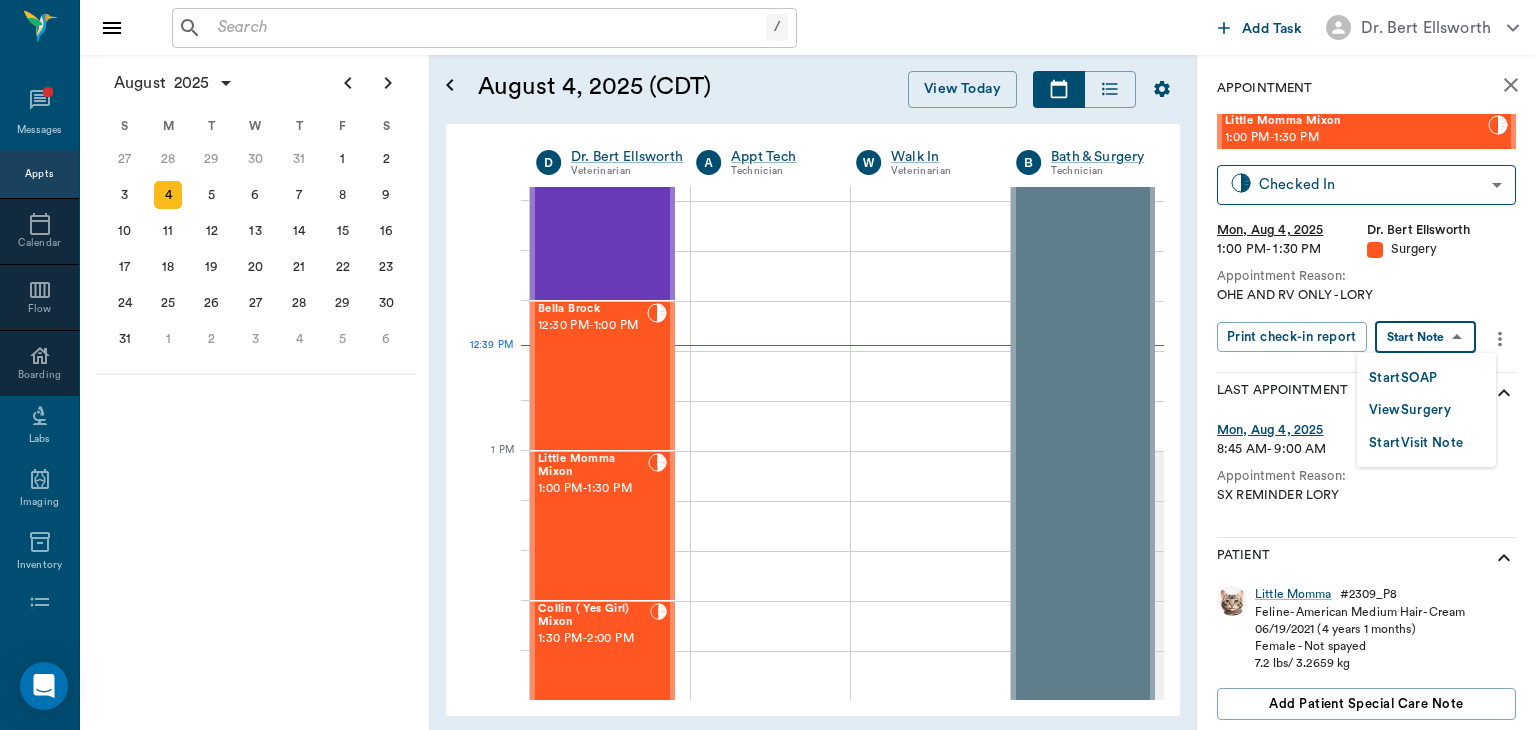 click on "View  Surgery" at bounding box center (1410, 410) 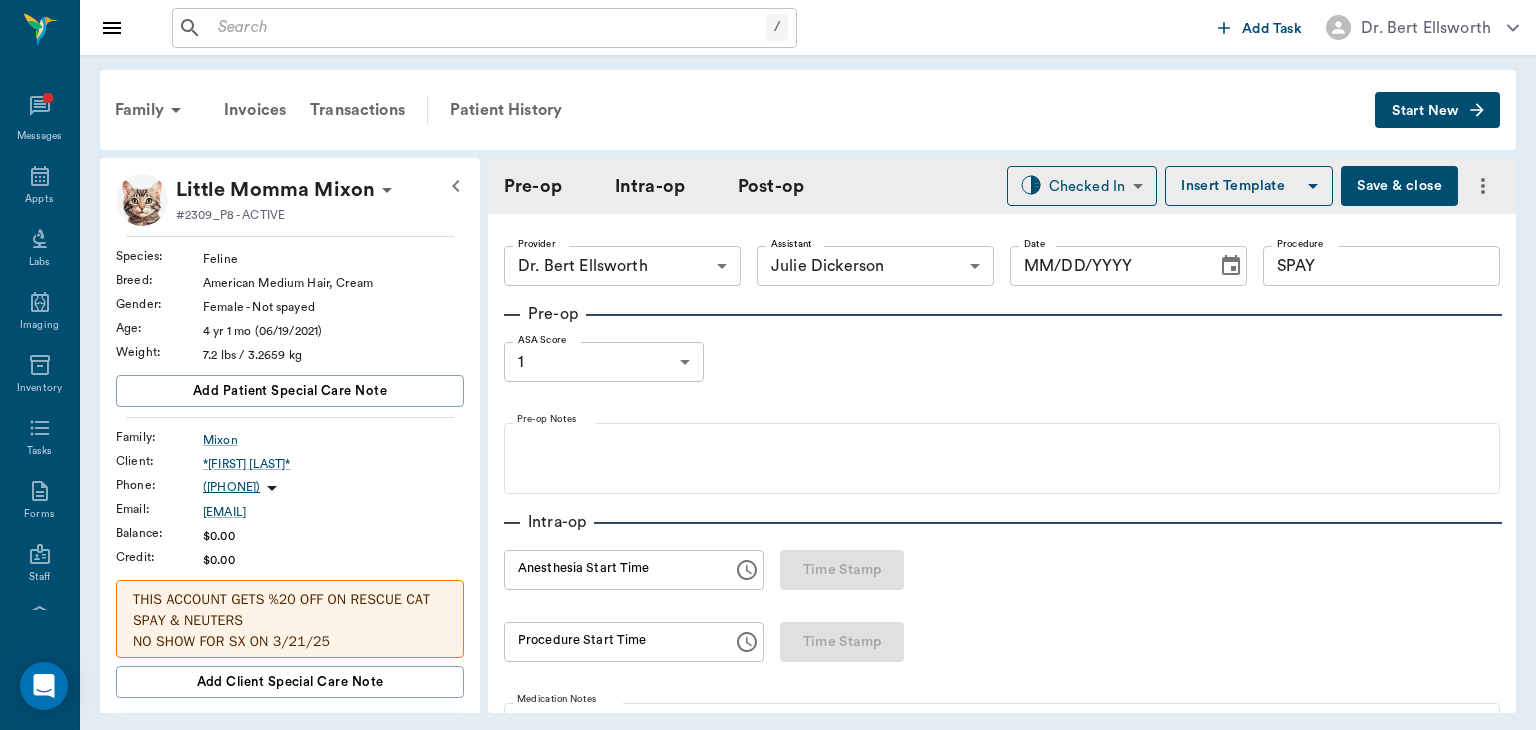type on "63ec2f075fda476ae8351a4d" 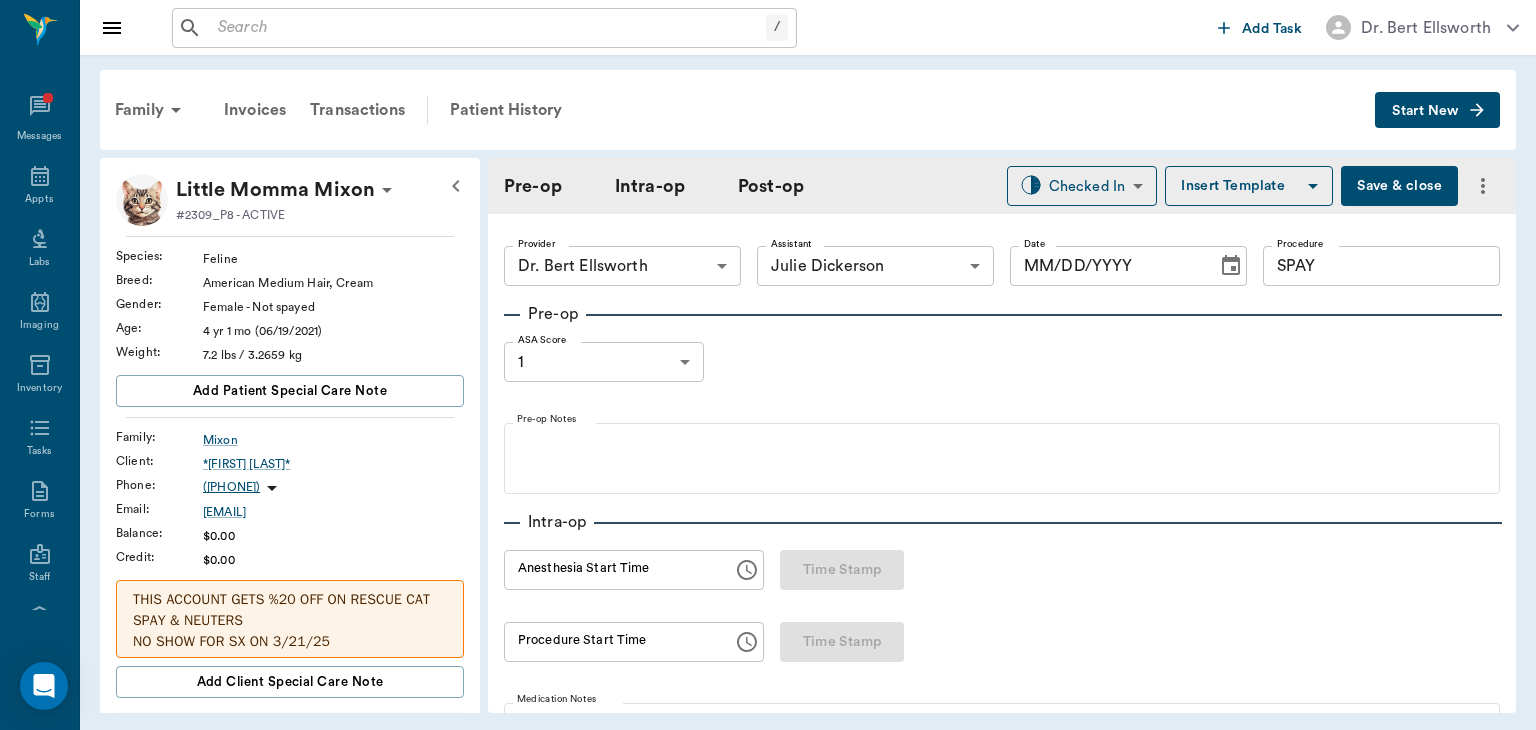 type on "63ec2e7e52e12b0ba117b124" 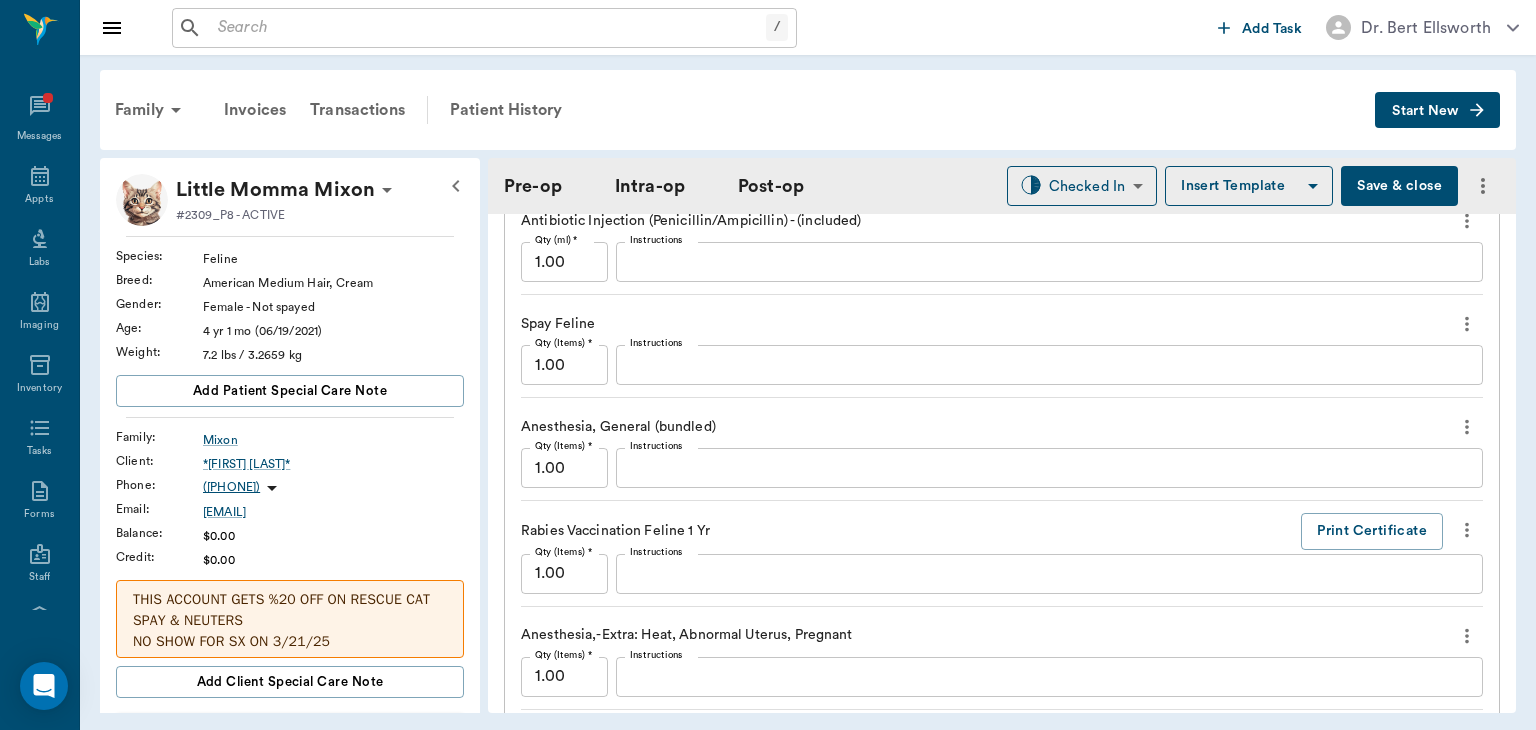 scroll, scrollTop: 1918, scrollLeft: 0, axis: vertical 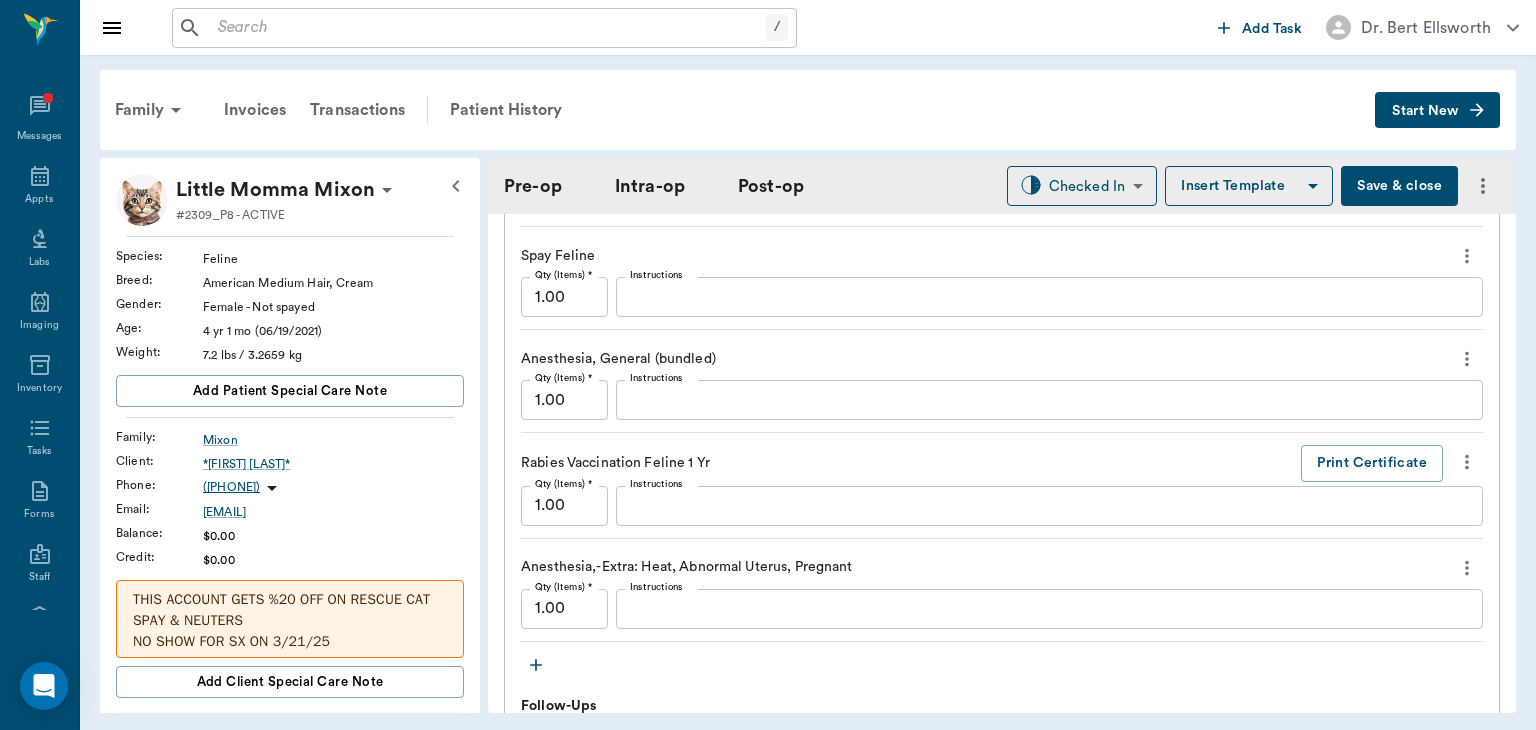 click on "Save & close" at bounding box center (1399, 186) 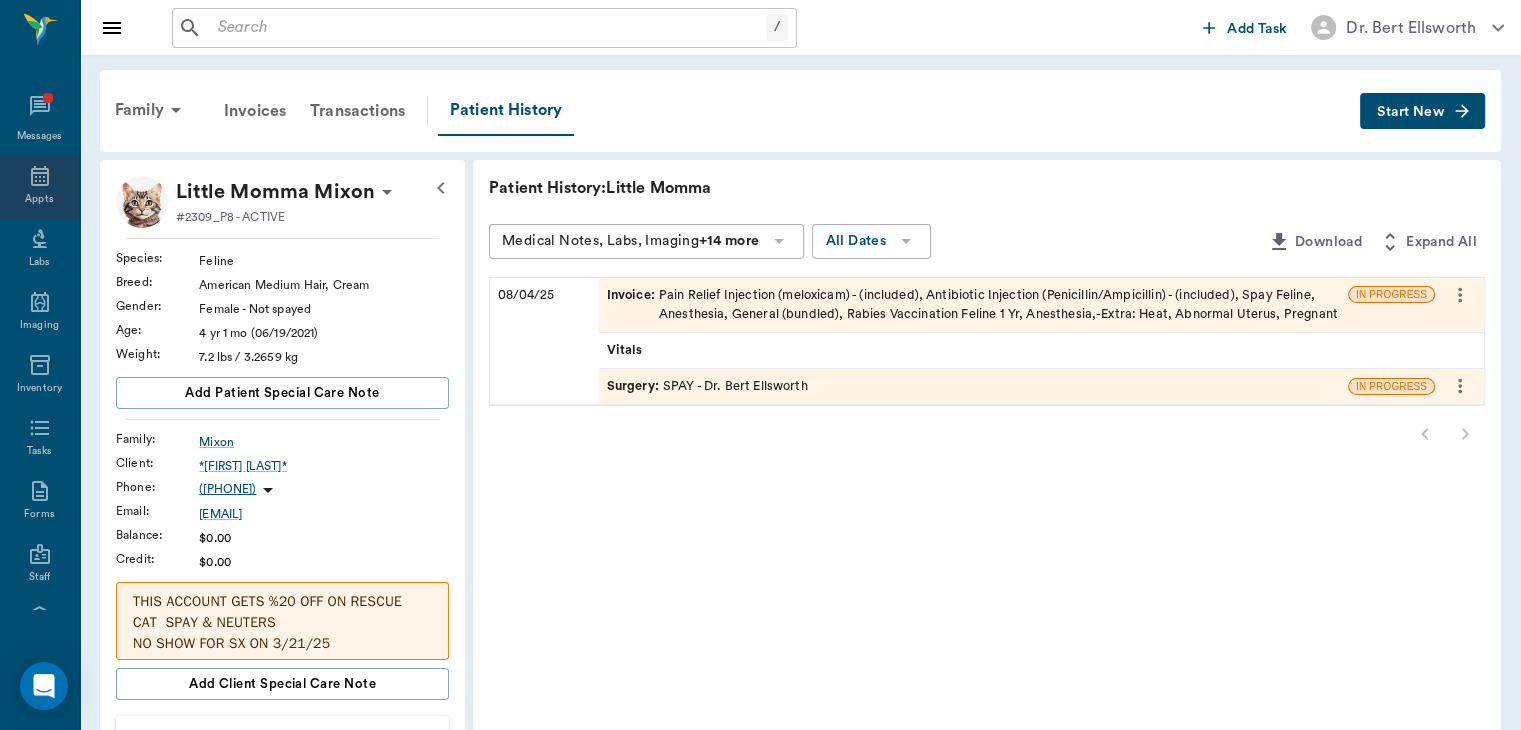 click 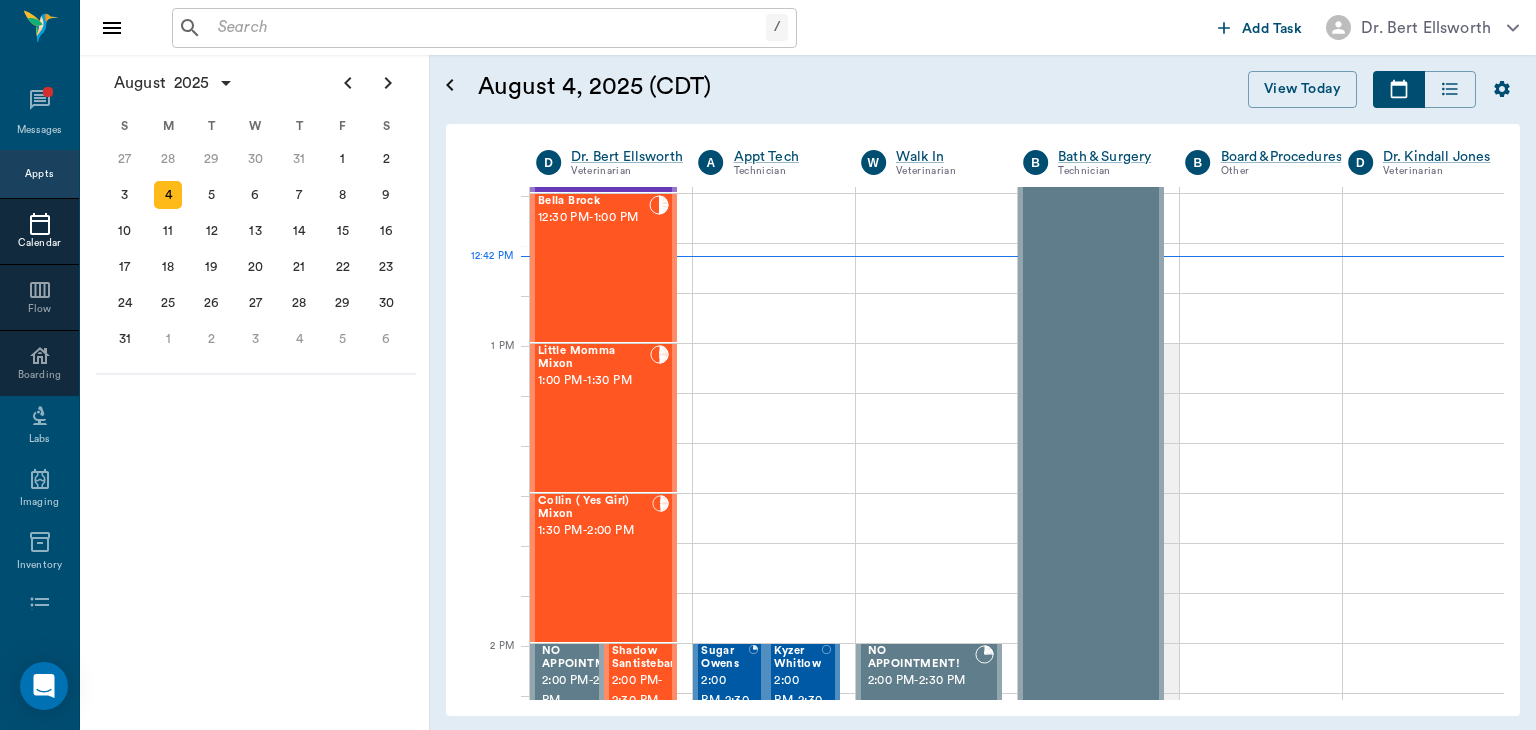 scroll, scrollTop: 1353, scrollLeft: 0, axis: vertical 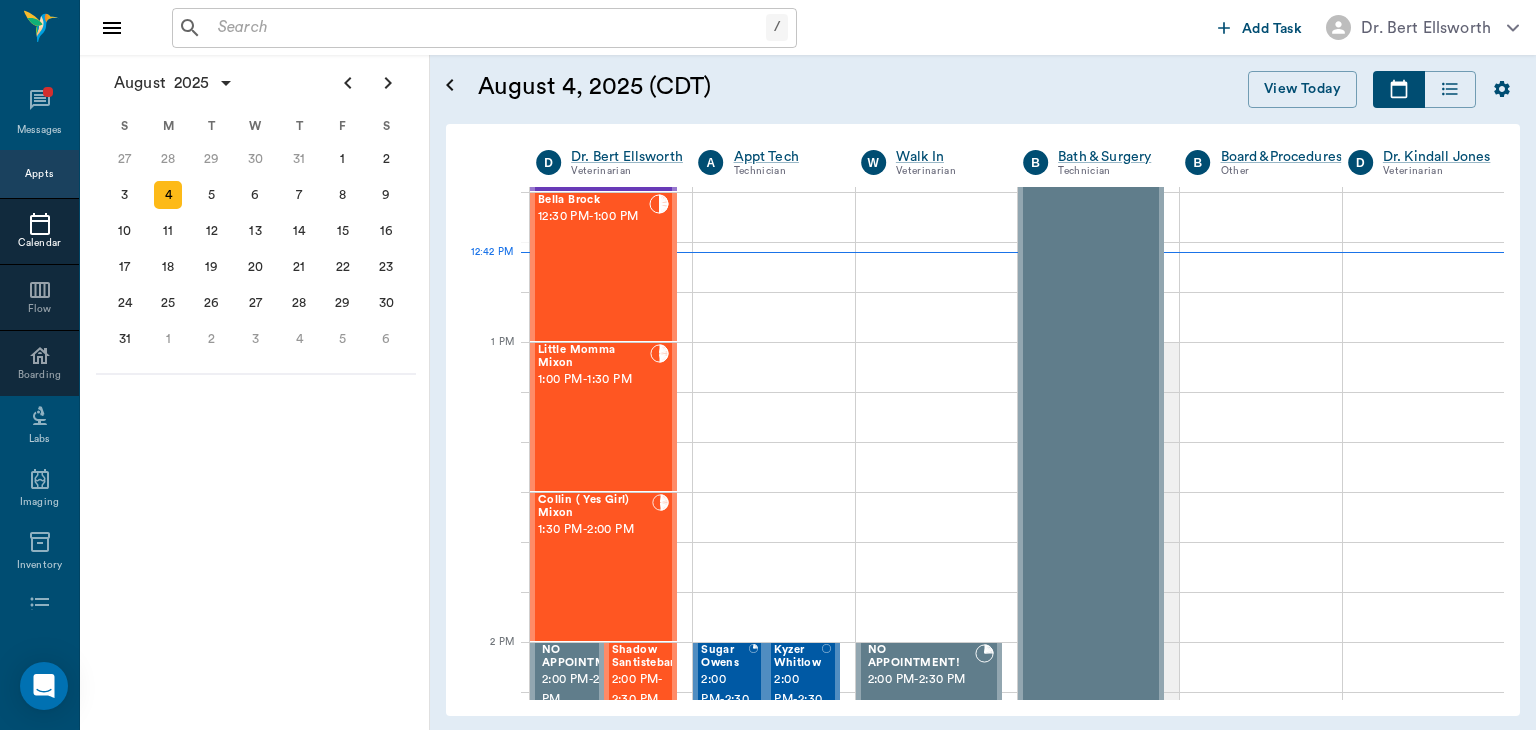 click on "Collin ( Yes Girl) Mixon 1:30 PM  -  2:00 PM" at bounding box center (595, 567) 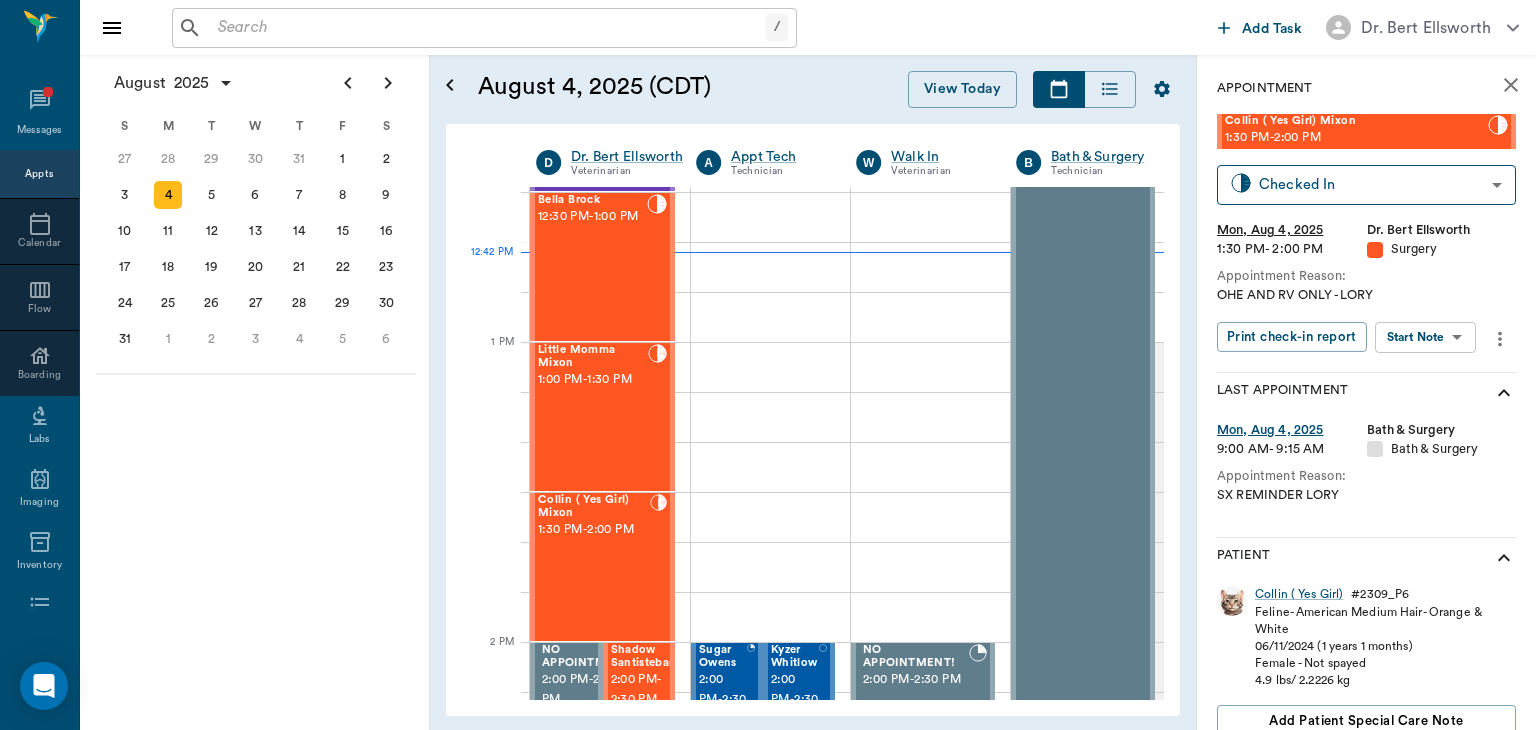 click on "/ ​ Add Task Dr. Bert Ellsworth Nectar Messages Appts Calendar Flow Boarding Labs Imaging Inventory Tasks Forms Staff Reports Lookup Settings August 2025 S M T W T F S 29 30 Jul 1 2 3 4 5 6 7 8 9 10 11 12 13 14 15 16 17 18 19 20 21 22 23 24 25 26 27 28 29 30 31 Aug 1 2 3 4 5 6 7 8 9 S M T W T F S 27 28 29 30 31 Aug 1 2 3 4 5 6 7 8 9 10 11 12 13 14 15 16 17 18 19 20 21 22 23 24 25 26 27 28 29 30 31 Sep 1 2 3 4 5 6 S M T W T F S 31 Sep 1 2 3 4 5 6 7 8 9 10 11 12 13 14 15 16 17 18 19 20 21 22 23 24 25 26 27 28 29 30 Oct 1 2 3 4 5 6 7 8 9 10 11 August 4, 2025 (CDT) View Today August 2025 Today 4 Mon Aug 2025 D Dr. Bert Ellsworth Veterinarian A Appt Tech Technician W Walk In Veterinarian B Bath & Surgery Technician B Board &Procedures Other D Dr. Kindall Jones Veterinarian 8 AM 9 AM 10 AM 11 AM 12 PM 1 PM 2 PM 3 PM 4 PM 5 PM 6 PM 7 PM 8 PM 12:42 PM Quigley Aldridge 8:00 AM  -  8:30 AM June Aldridge 8:00 AM  -  8:30 AM Botts Aldridge 8:00 AM  -  8:30 AM Swine Dotson 8:30 AM  -  9:00 AM 9:00 AM  -  9:30 AM 9:00 AM" at bounding box center (768, 365) 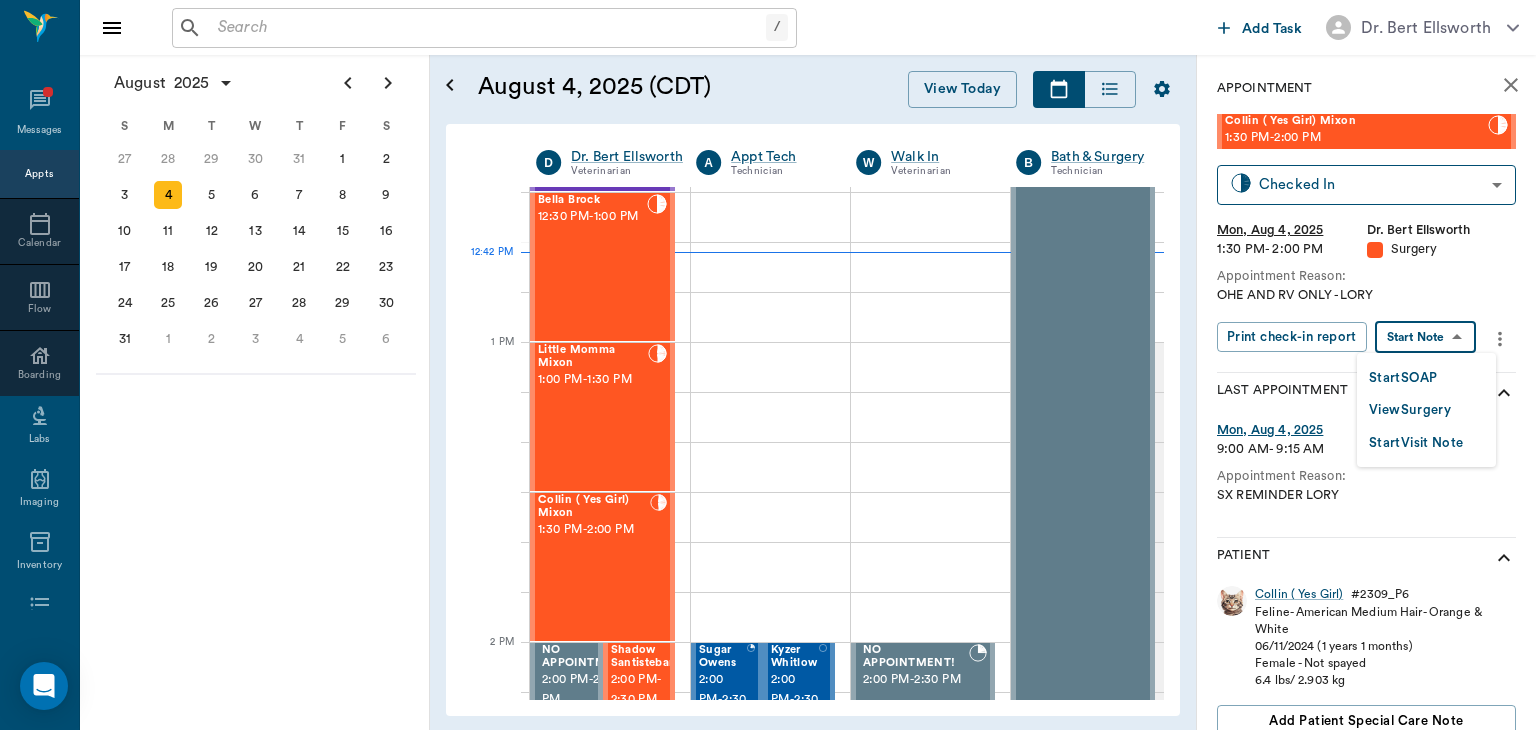 click on "View  Surgery" at bounding box center [1410, 410] 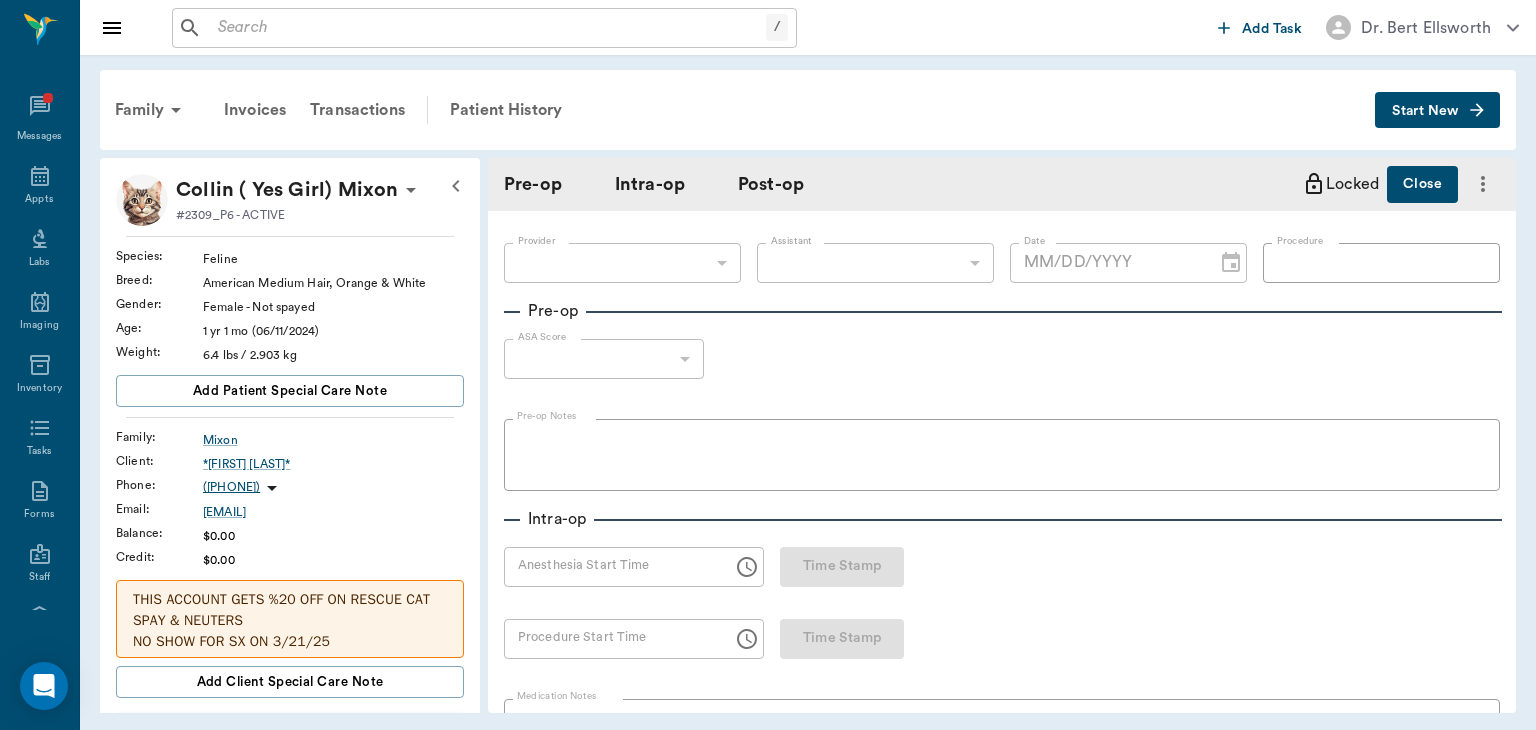 type on "63ec2f075fda476ae8351a4d" 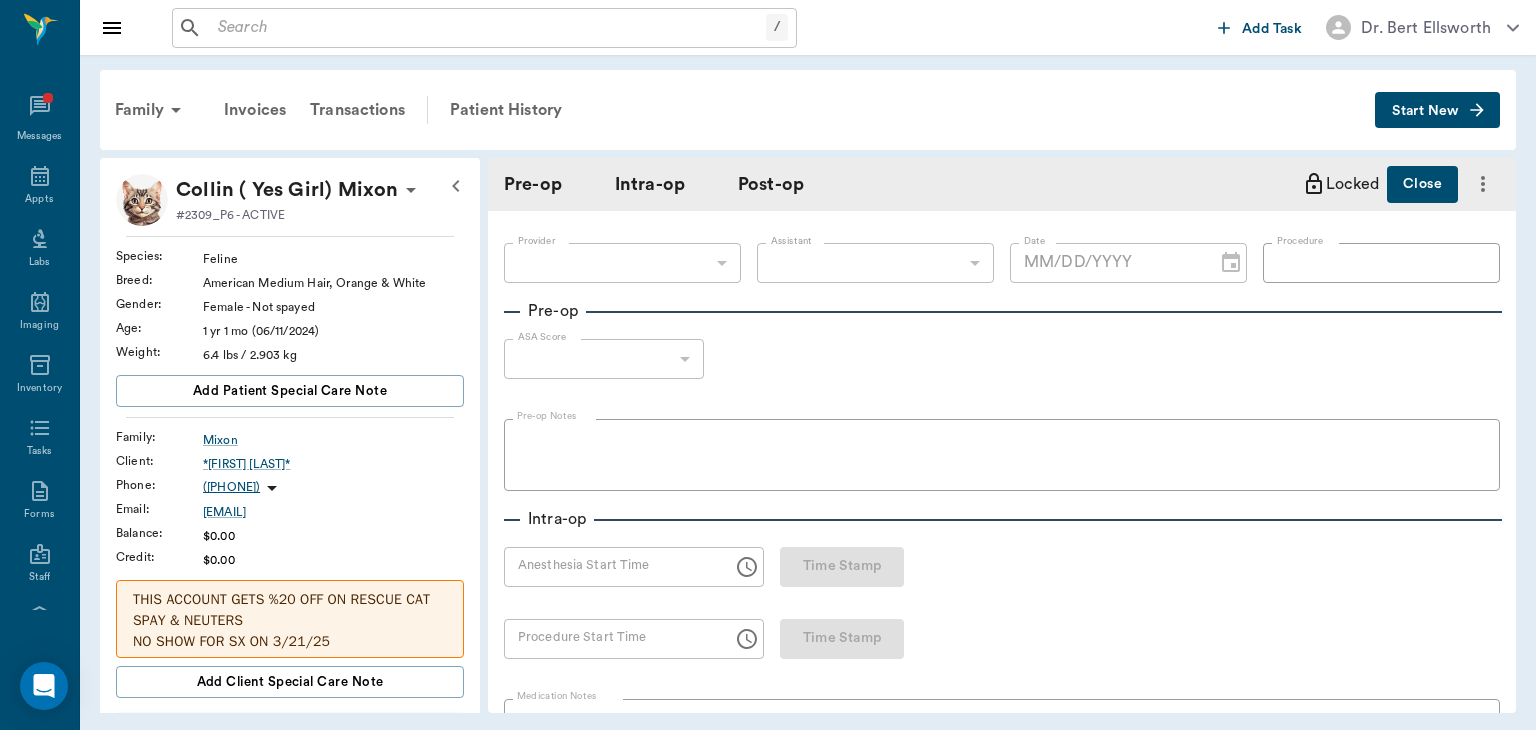 type on "63ec2e7e52e12b0ba117b124" 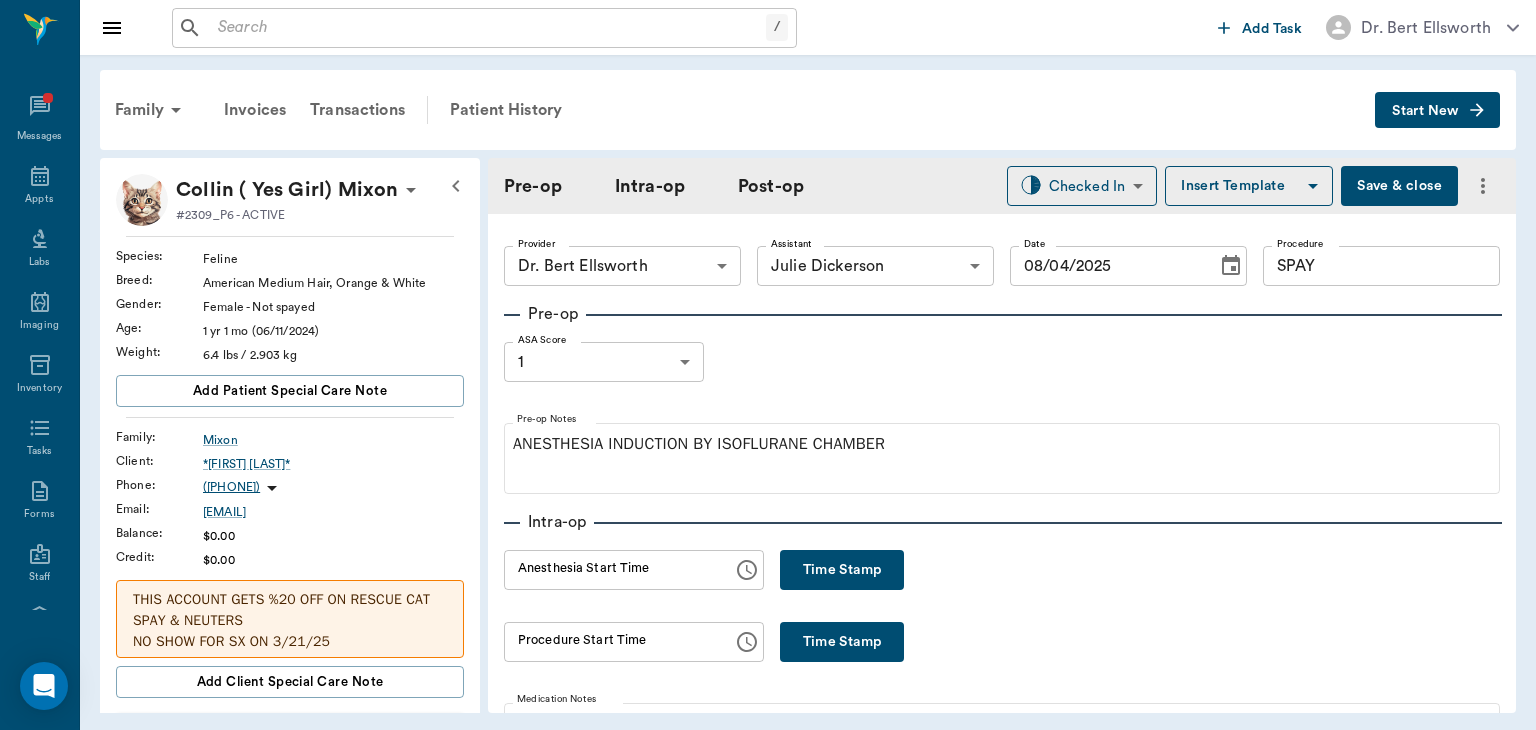 type on "08/04/2025" 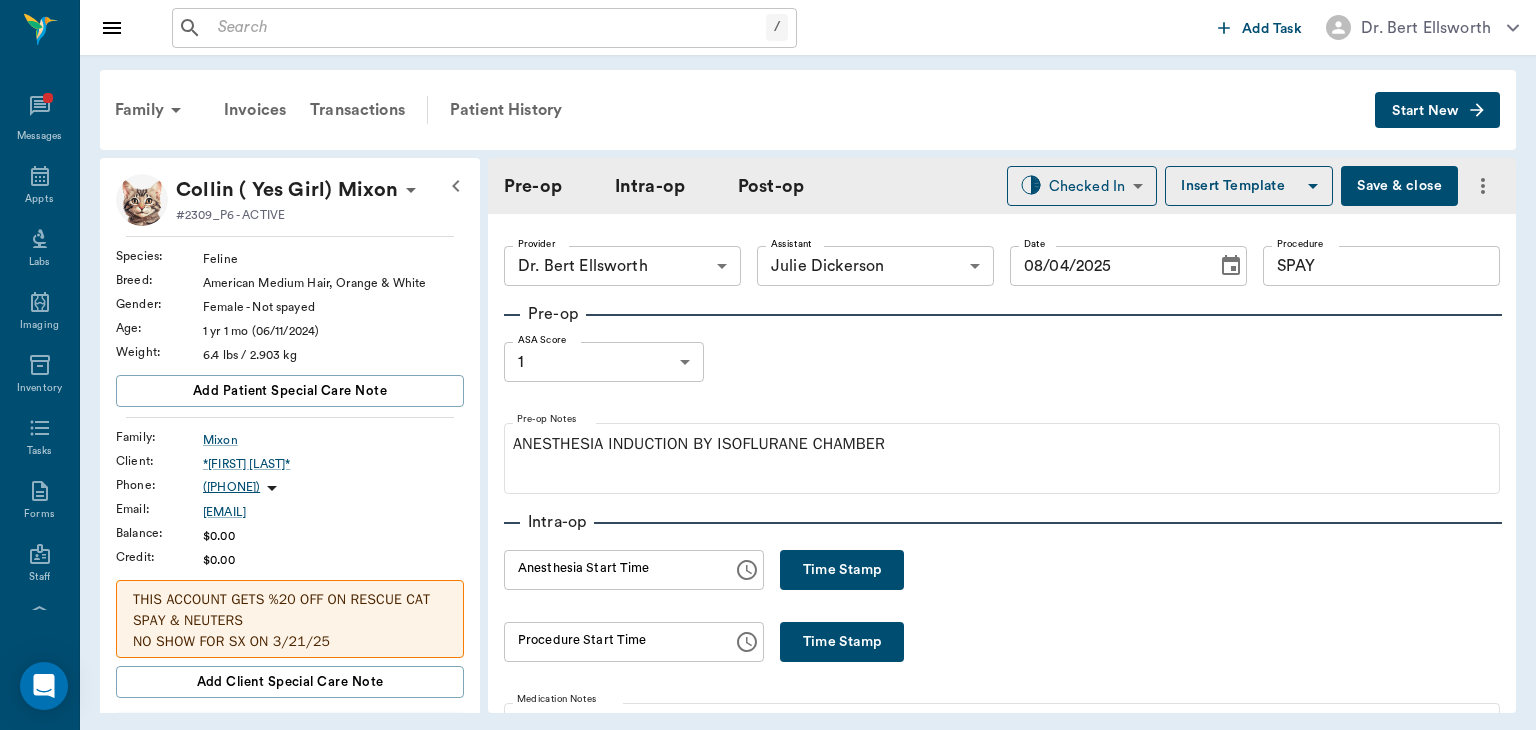 click on "Time Stamp" at bounding box center [842, 570] 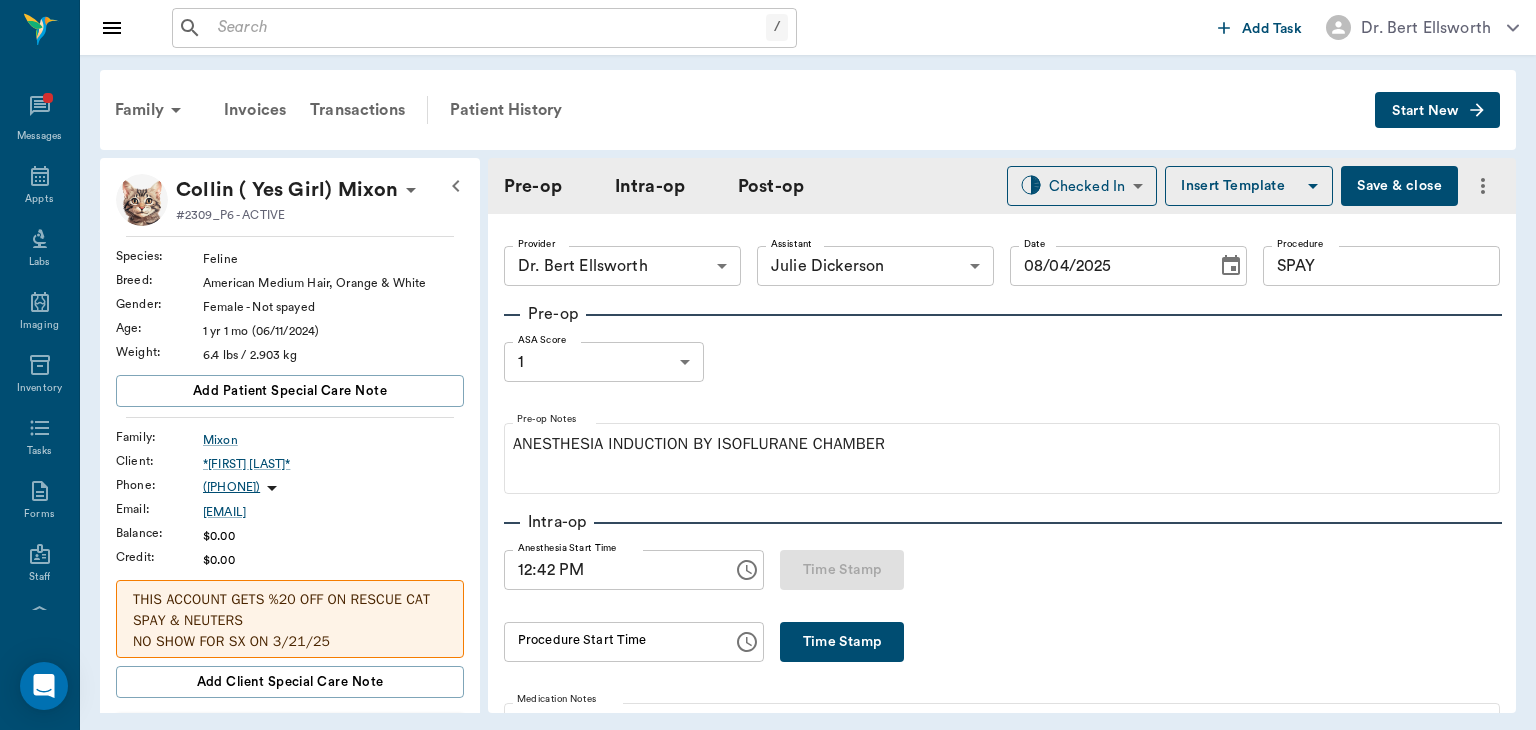 click on "Save & close" at bounding box center (1399, 186) 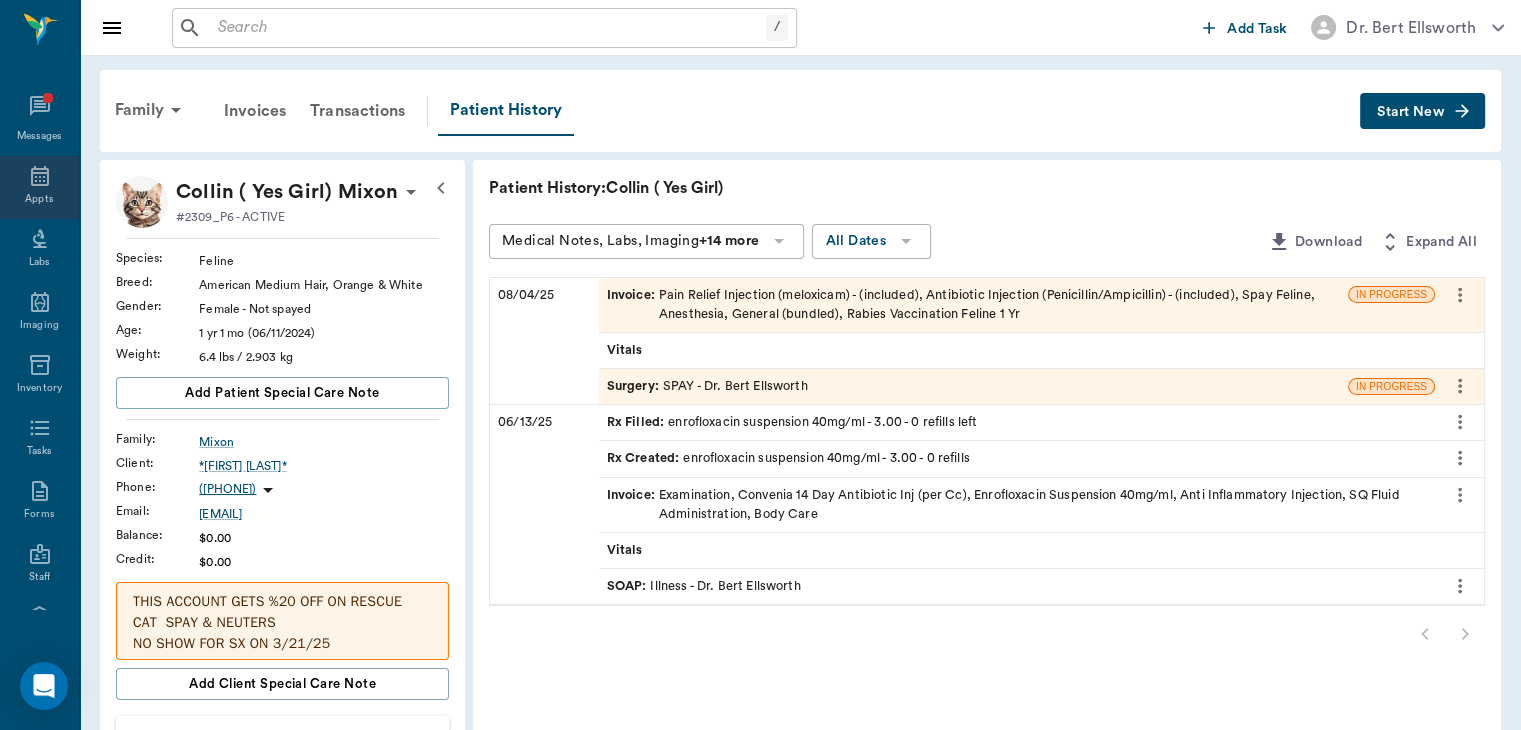click 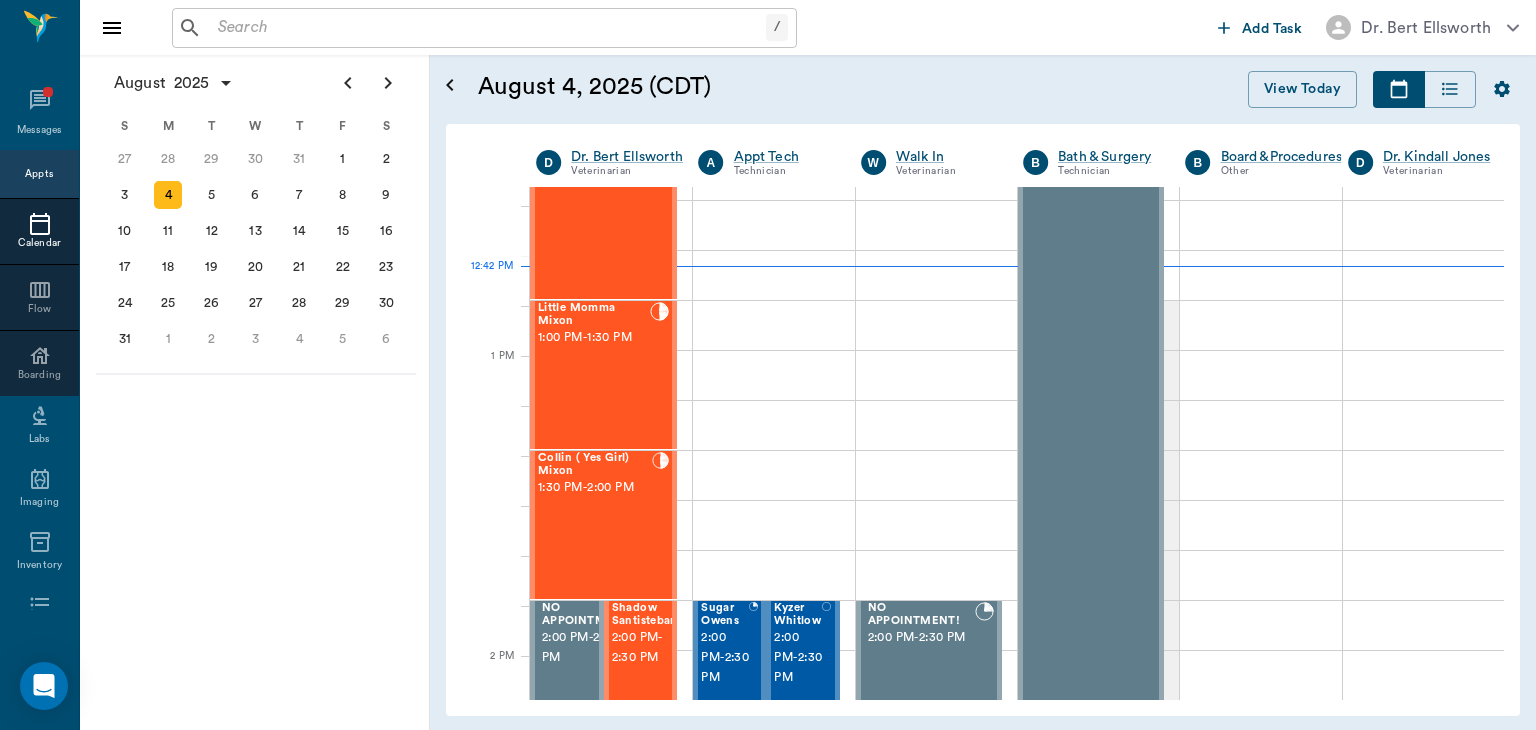 scroll, scrollTop: 1401, scrollLeft: 0, axis: vertical 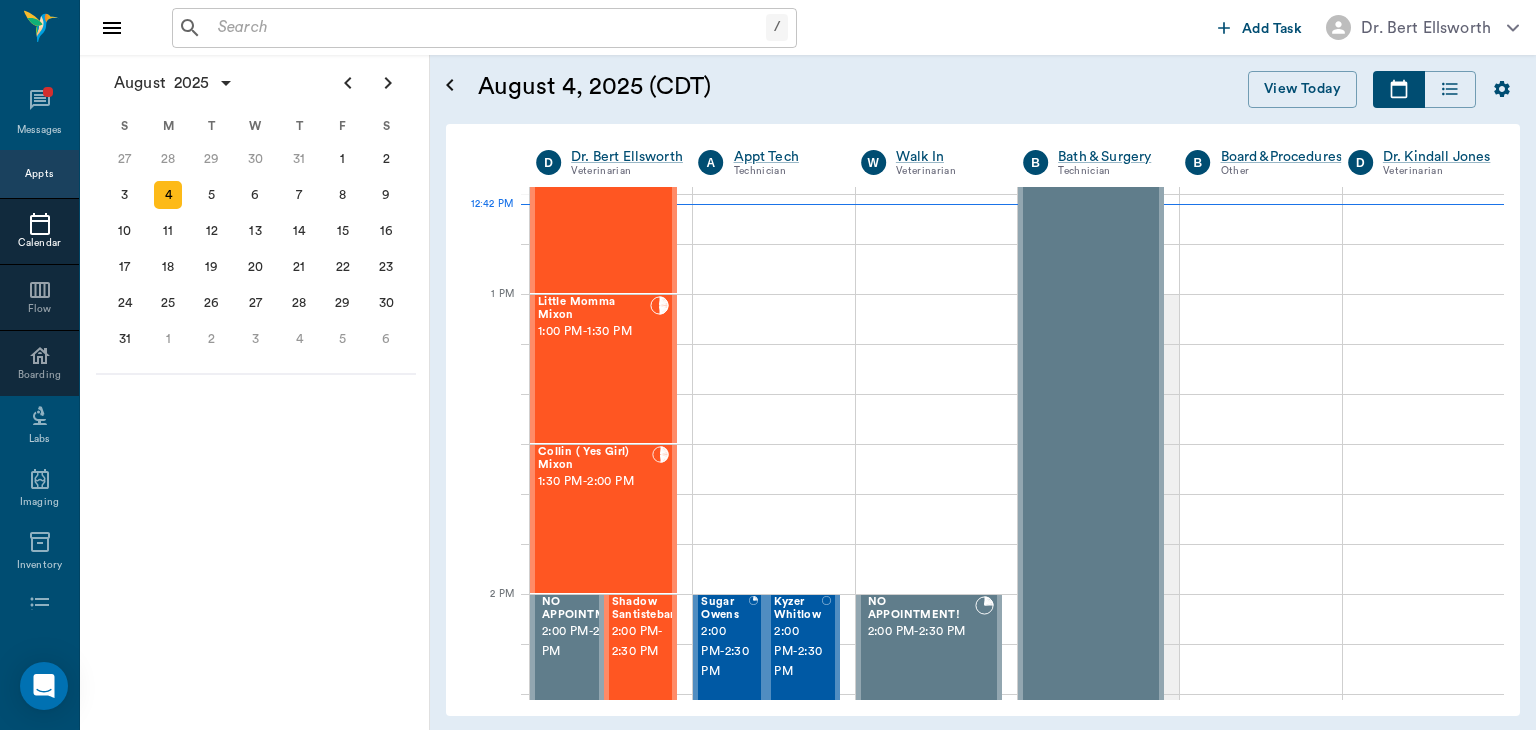 click on "Collin ( Yes Girl) Mixon 1:30 PM  -  2:00 PM" at bounding box center [595, 519] 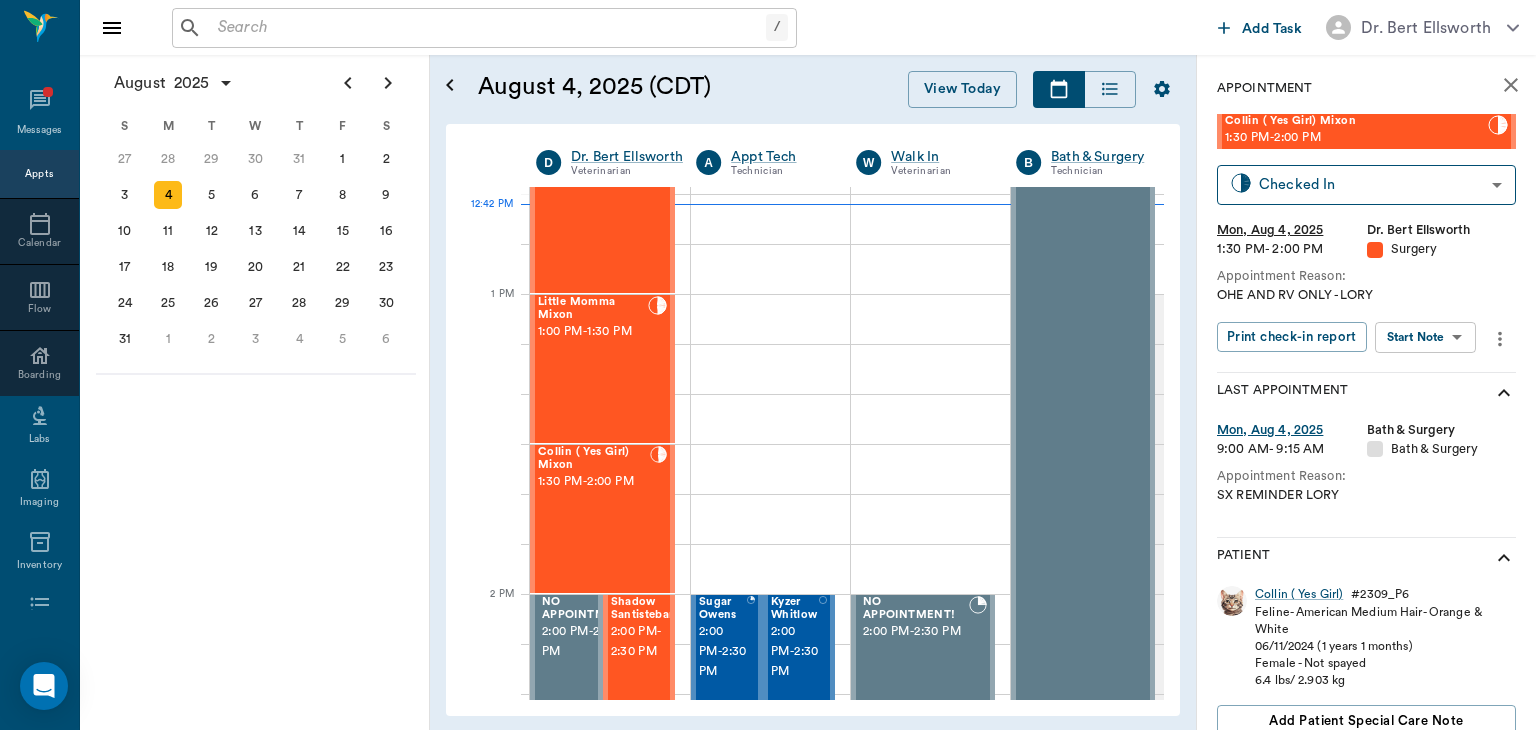 click on "/ ​ Add Task Dr. Bert Ellsworth Nectar Messages Appts Calendar Flow Boarding Labs Imaging Inventory Tasks Forms Staff Reports Lookup Settings August 2025 S M T W T F S 29 30 Jul 1 2 3 4 5 6 7 8 9 10 11 12 13 14 15 16 17 18 19 20 21 22 23 24 25 26 27 28 29 30 31 Aug 1 2 3 4 5 6 7 8 9 S M T W T F S 27 28 29 30 31 Aug 1 2 3 4 5 6 7 8 9 10 11 12 13 14 15 16 17 18 19 20 21 22 23 24 25 26 27 28 29 30 31 Sep 1 2 3 4 5 6 S M T W T F S 31 Sep 1 2 3 4 5 6 7 8 9 10 11 12 13 14 15 16 17 18 19 20 21 22 23 24 25 26 27 28 29 30 Oct 1 2 3 4 5 6 7 8 9 10 11 August 4, 2025 (CDT) View Today August 2025 Today 4 Mon Aug 2025 D Dr. Bert Ellsworth Veterinarian A Appt Tech Technician W Walk In Veterinarian B Bath & Surgery Technician B Board &Procedures Other D Dr. Kindall Jones Veterinarian 8 AM 9 AM 10 AM 11 AM 12 PM 1 PM 2 PM 3 PM 4 PM 5 PM 6 PM 7 PM 8 PM 12:42 PM Quigley Aldridge 8:00 AM  -  8:30 AM June Aldridge 8:00 AM  -  8:30 AM Botts Aldridge 8:00 AM  -  8:30 AM Swine Dotson 8:30 AM  -  9:00 AM 9:00 AM  -  9:30 AM 9:00 AM" at bounding box center (768, 365) 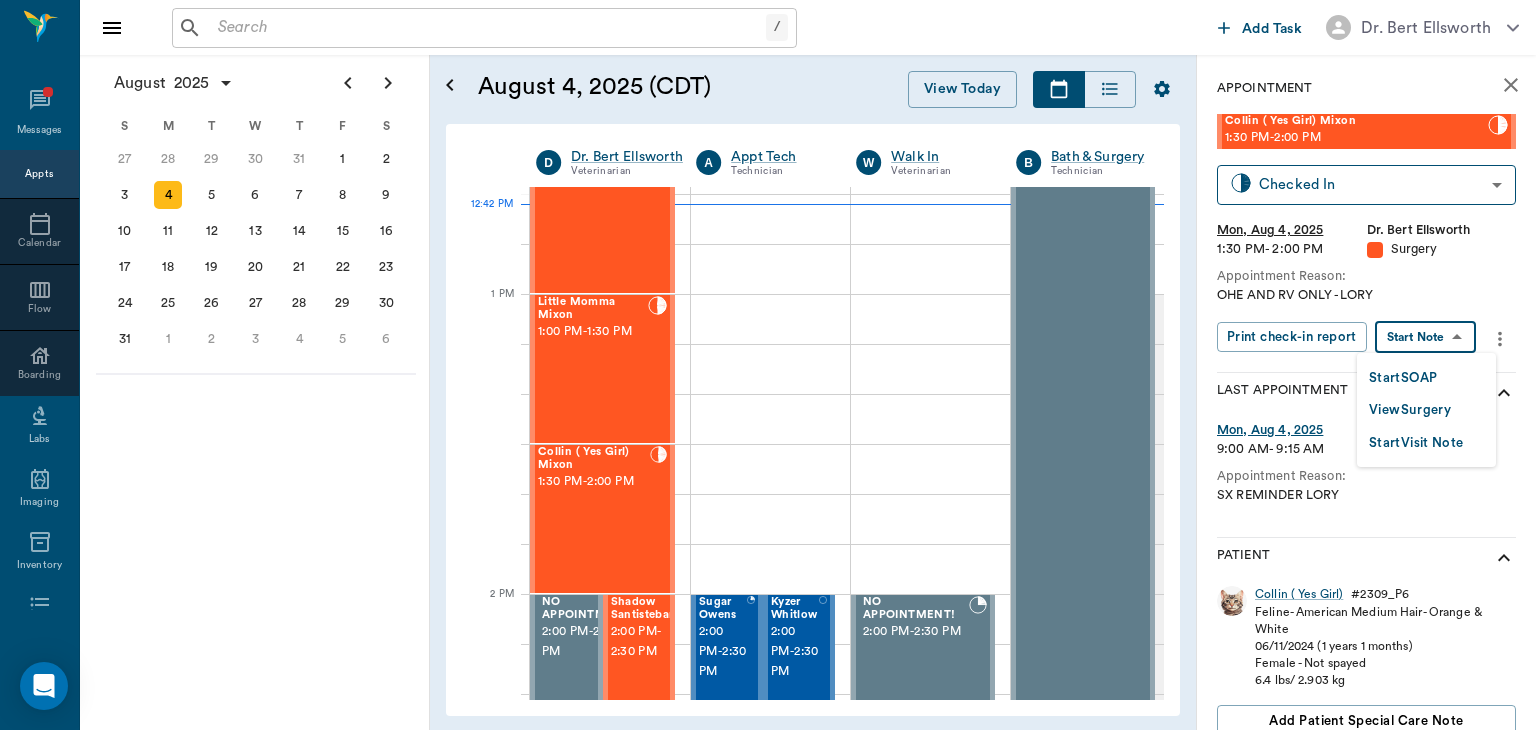 click at bounding box center (768, 365) 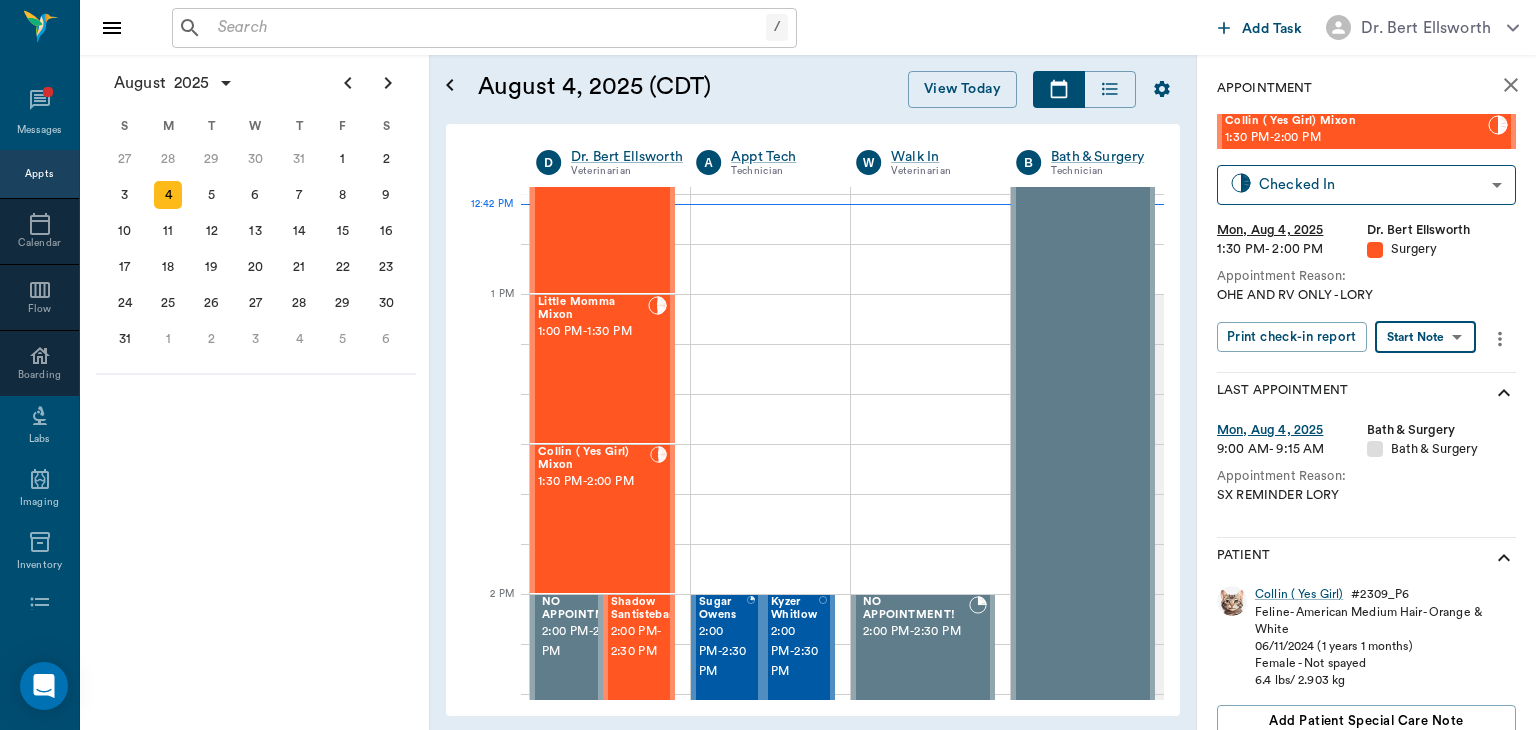 click on "1:30 PM  -  2:00 PM" at bounding box center [594, 482] 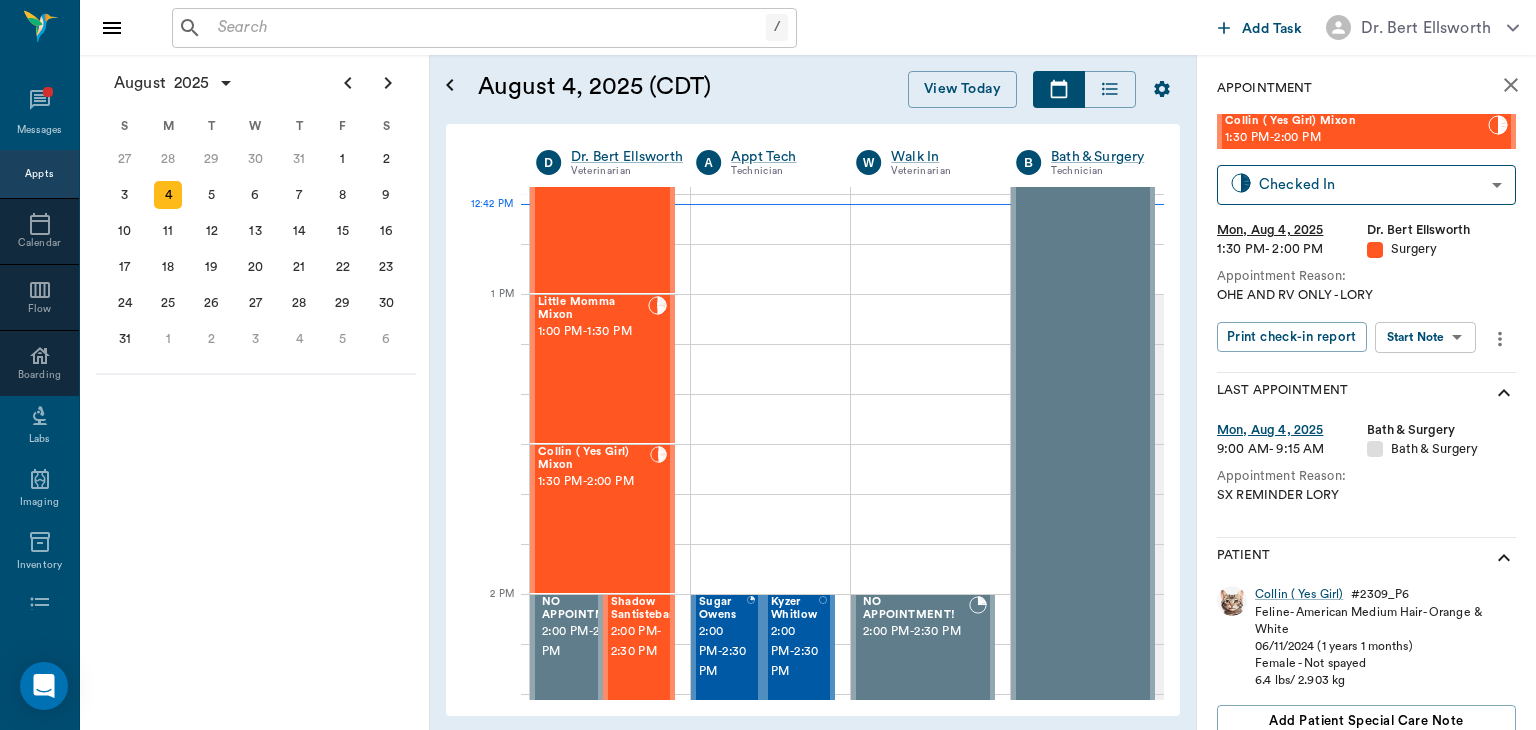 click on "/ ​ Add Task Dr. Bert Ellsworth Nectar Messages Appts Calendar Flow Boarding Labs Imaging Inventory Tasks Forms Staff Reports Lookup Settings August 2025 S M T W T F S 29 30 Jul 1 2 3 4 5 6 7 8 9 10 11 12 13 14 15 16 17 18 19 20 21 22 23 24 25 26 27 28 29 30 31 Aug 1 2 3 4 5 6 7 8 9 S M T W T F S 27 28 29 30 31 Aug 1 2 3 4 5 6 7 8 9 10 11 12 13 14 15 16 17 18 19 20 21 22 23 24 25 26 27 28 29 30 31 Sep 1 2 3 4 5 6 S M T W T F S 31 Sep 1 2 3 4 5 6 7 8 9 10 11 12 13 14 15 16 17 18 19 20 21 22 23 24 25 26 27 28 29 30 Oct 1 2 3 4 5 6 7 8 9 10 11 August 4, 2025 (CDT) View Today August 2025 Today 4 Mon Aug 2025 D Dr. Bert Ellsworth Veterinarian A Appt Tech Technician W Walk In Veterinarian B Bath & Surgery Technician B Board &Procedures Other D Dr. Kindall Jones Veterinarian 8 AM 9 AM 10 AM 11 AM 12 PM 1 PM 2 PM 3 PM 4 PM 5 PM 6 PM 7 PM 8 PM 12:42 PM Quigley Aldridge 8:00 AM  -  8:30 AM June Aldridge 8:00 AM  -  8:30 AM Botts Aldridge 8:00 AM  -  8:30 AM Swine Dotson 8:30 AM  -  9:00 AM 9:00 AM  -  9:30 AM 9:00 AM" at bounding box center [768, 365] 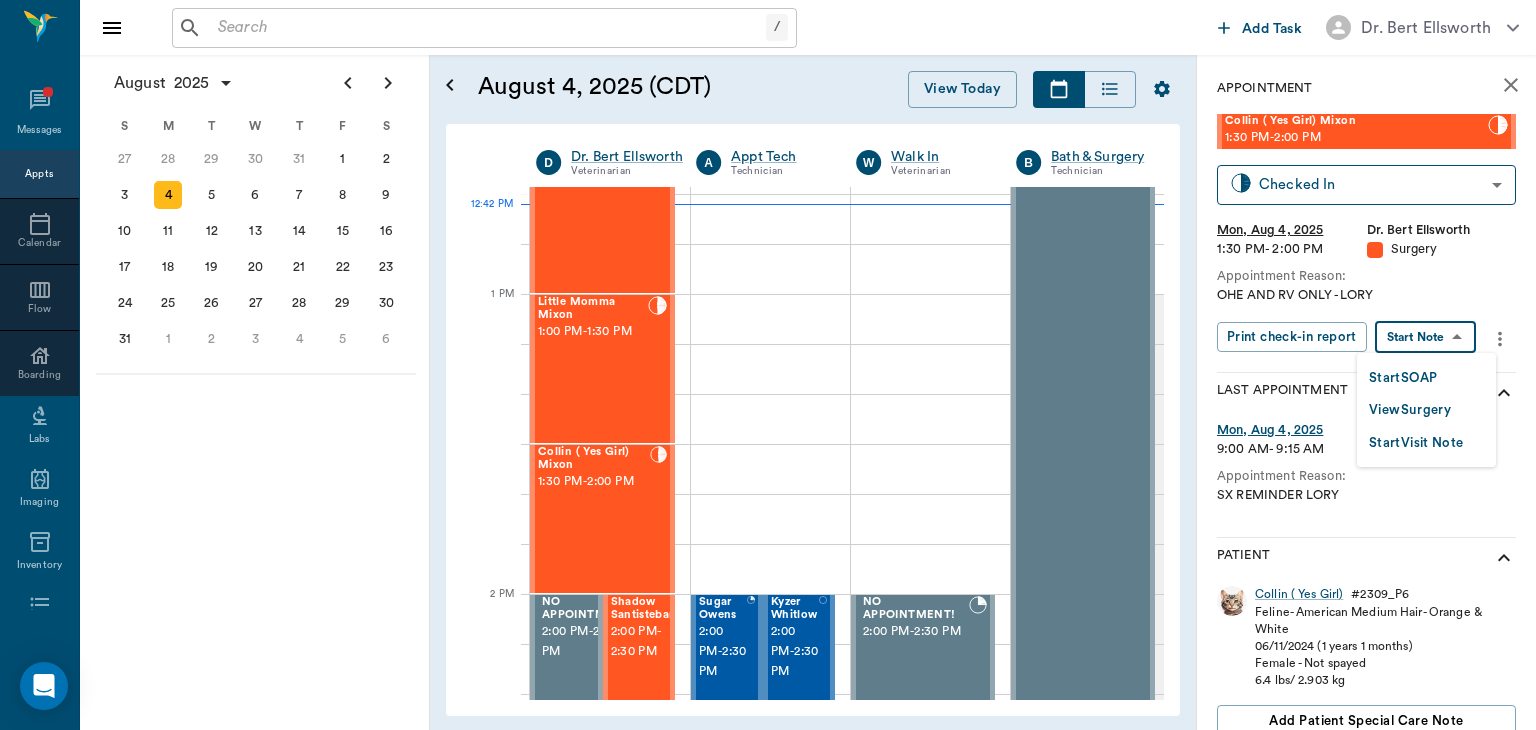 click on "View  Surgery" at bounding box center [1410, 410] 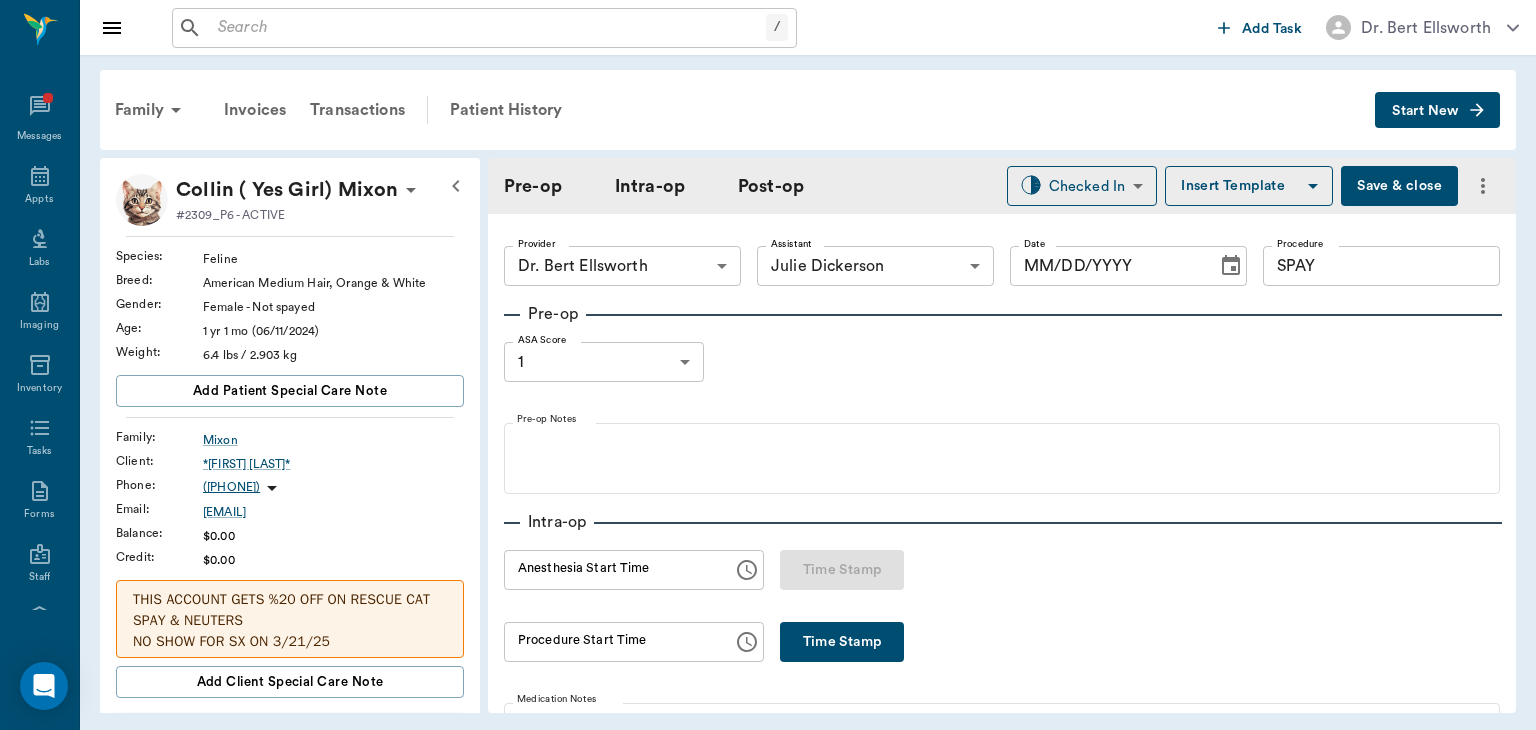 type on "63ec2f075fda476ae8351a4d" 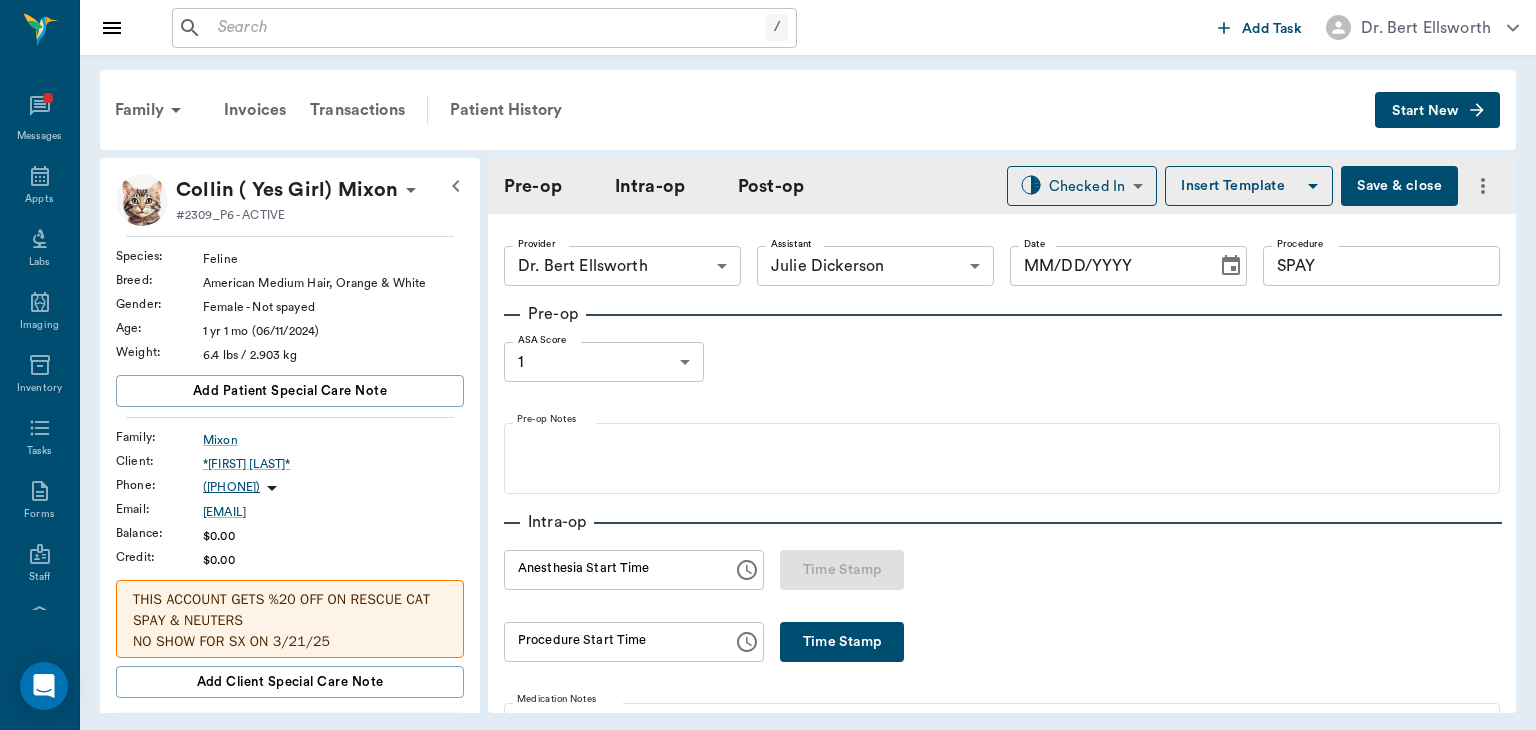 type on "63ec2e7e52e12b0ba117b124" 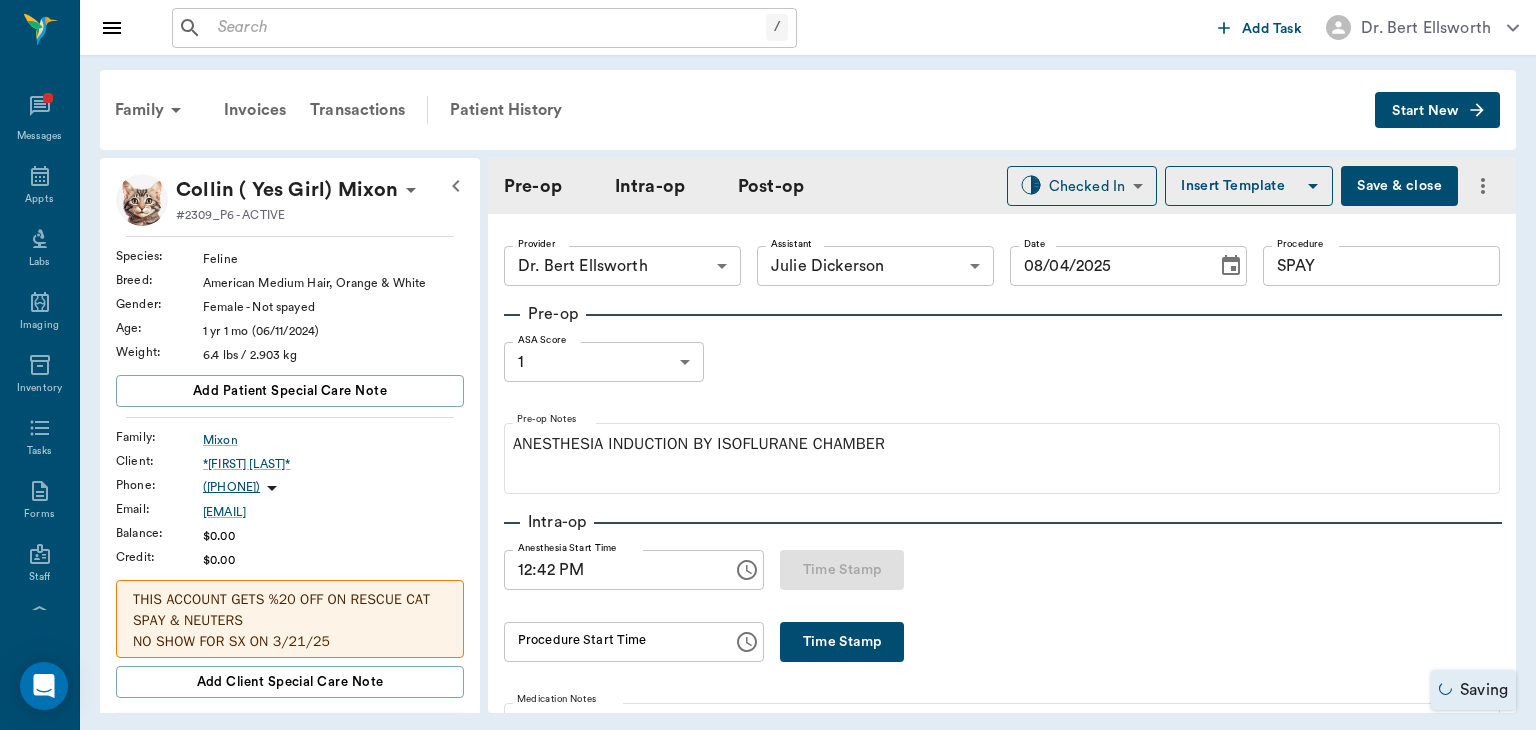 click on "Save & close" at bounding box center (1399, 186) 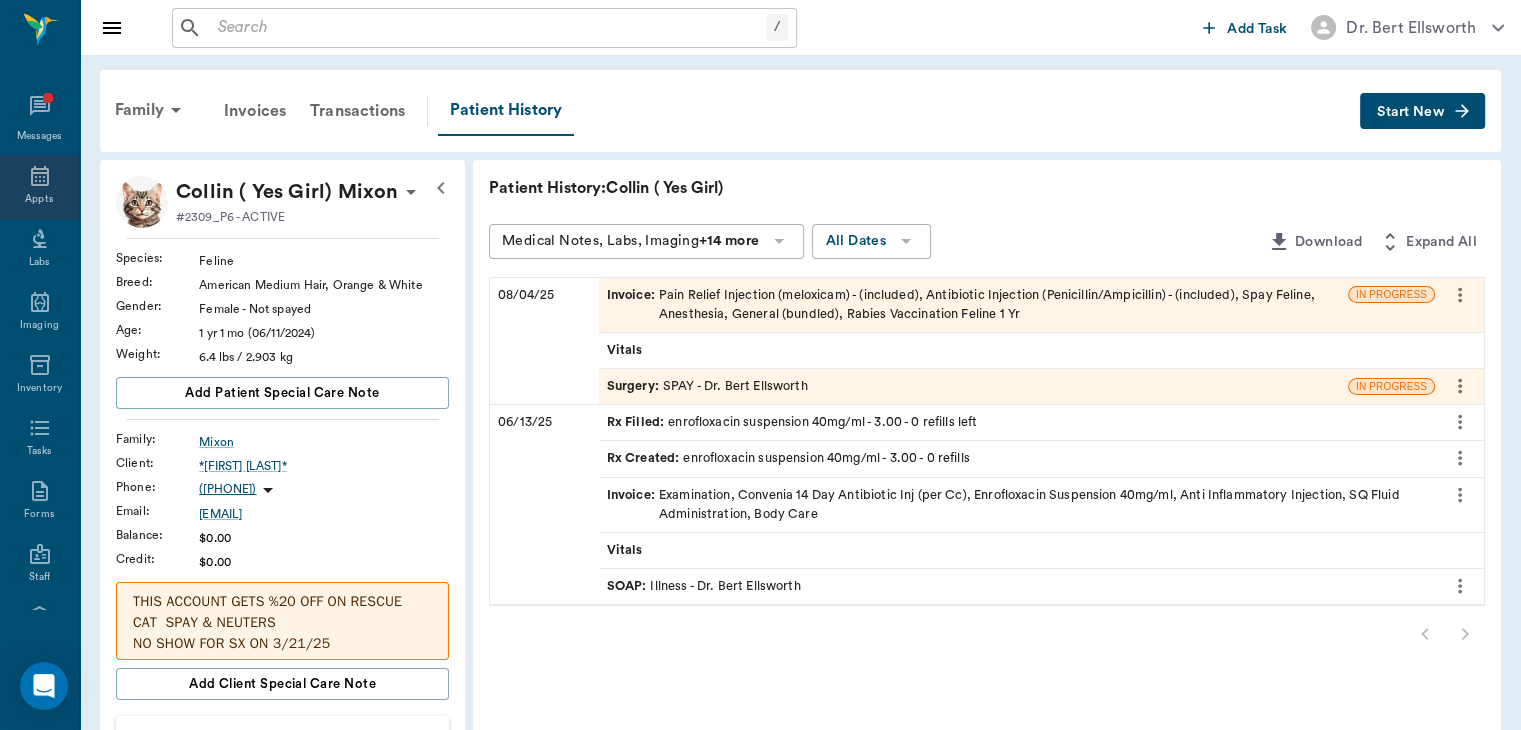 click on "Appts" at bounding box center (39, 187) 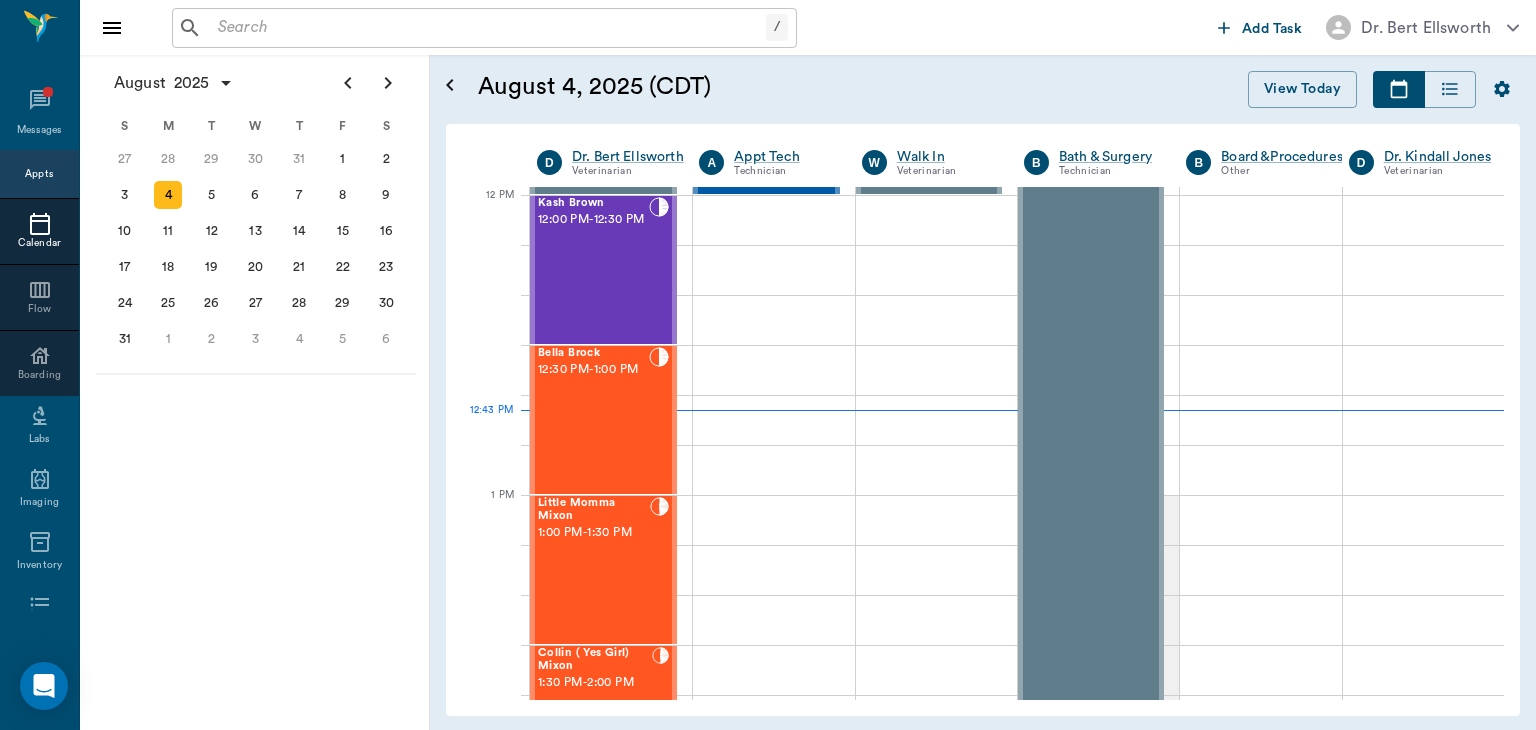scroll, scrollTop: 1200, scrollLeft: 0, axis: vertical 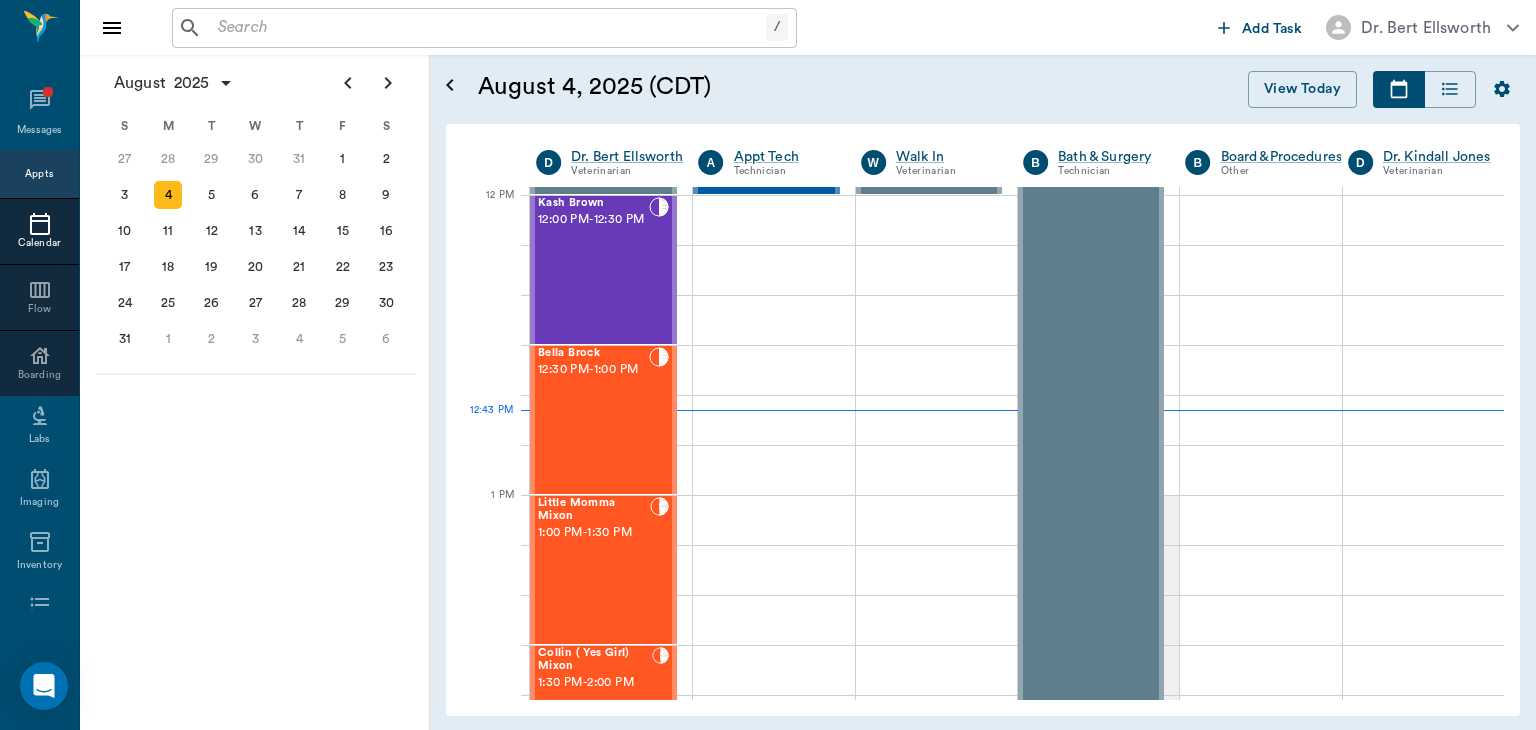 click on "Little Momma Mixon 1:00 PM  -  1:30 PM" at bounding box center (594, 570) 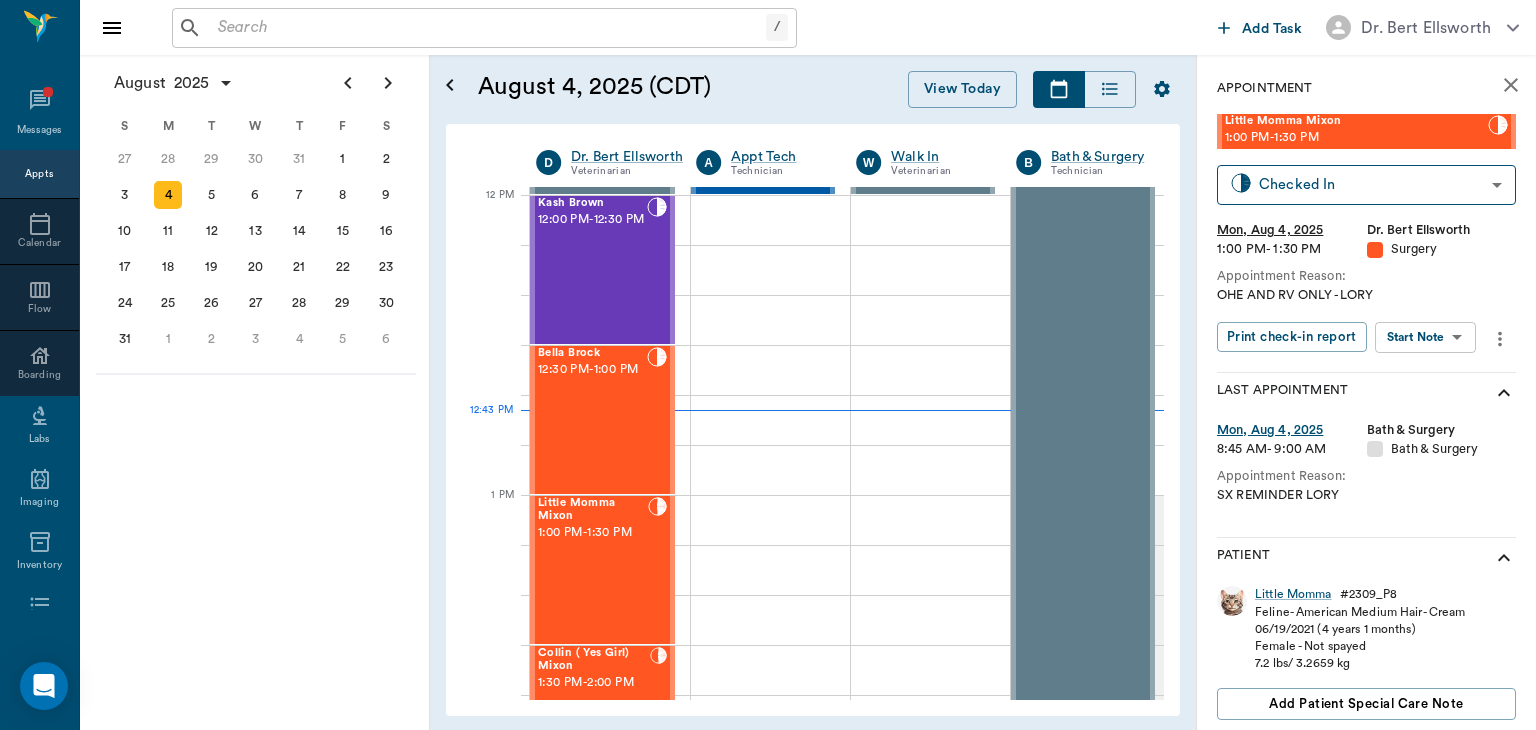 click on "/ ​ Add Task Dr. Bert Ellsworth Nectar Messages Appts Calendar Flow Boarding Labs Imaging Inventory Tasks Forms Staff Reports Lookup Settings August 2025 S M T W T F S 29 30 Jul 1 2 3 4 5 6 7 8 9 10 11 12 13 14 15 16 17 18 19 20 21 22 23 24 25 26 27 28 29 30 31 Aug 1 2 3 4 5 6 7 8 9 S M T W T F S 27 28 29 30 31 Aug 1 2 3 4 5 6 7 8 9 10 11 12 13 14 15 16 17 18 19 20 21 22 23 24 25 26 27 28 29 30 31 Sep 1 2 3 4 5 6 S M T W T F S 31 Sep 1 2 3 4 5 6 7 8 9 10 11 12 13 14 15 16 17 18 19 20 21 22 23 24 25 26 27 28 29 30 Oct 1 2 3 4 5 6 7 8 9 10 11 August 4, 2025 (CDT) View Today August 2025 Today 4 Mon Aug 2025 D Dr. Bert Ellsworth Veterinarian A Appt Tech Technician W Walk In Veterinarian B Bath & Surgery Technician B Board &Procedures Other D Dr. Kindall Jones Veterinarian 8 AM 9 AM 10 AM 11 AM 12 PM 1 PM 2 PM 3 PM 4 PM 5 PM 6 PM 7 PM 8 PM 12:43 PM Quigley Aldridge 8:00 AM  -  8:30 AM June Aldridge 8:00 AM  -  8:30 AM Botts Aldridge 8:00 AM  -  8:30 AM Swine Dotson 8:30 AM  -  9:00 AM 9:00 AM  -  9:30 AM 9:00 AM" at bounding box center [768, 365] 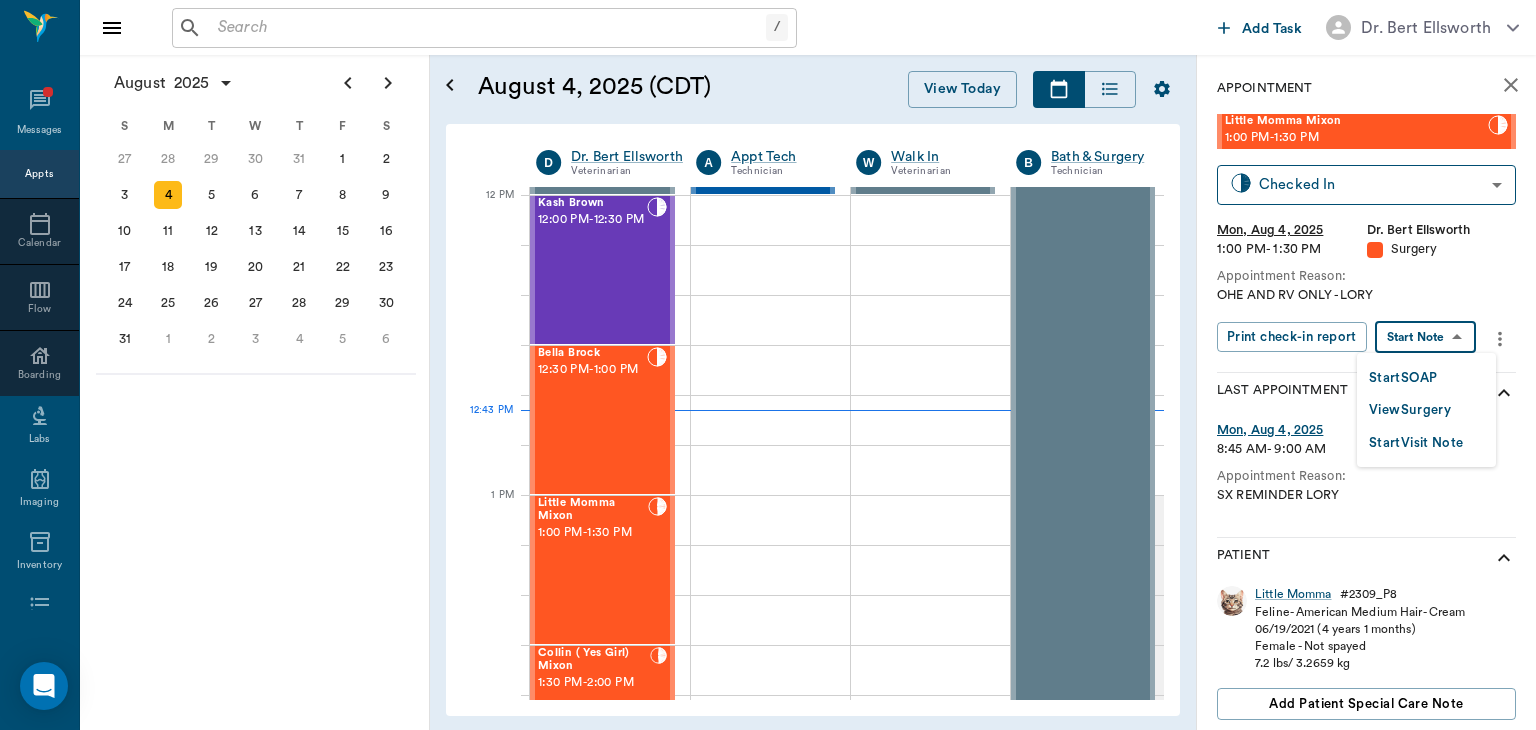 click on "View  Surgery" at bounding box center (1410, 410) 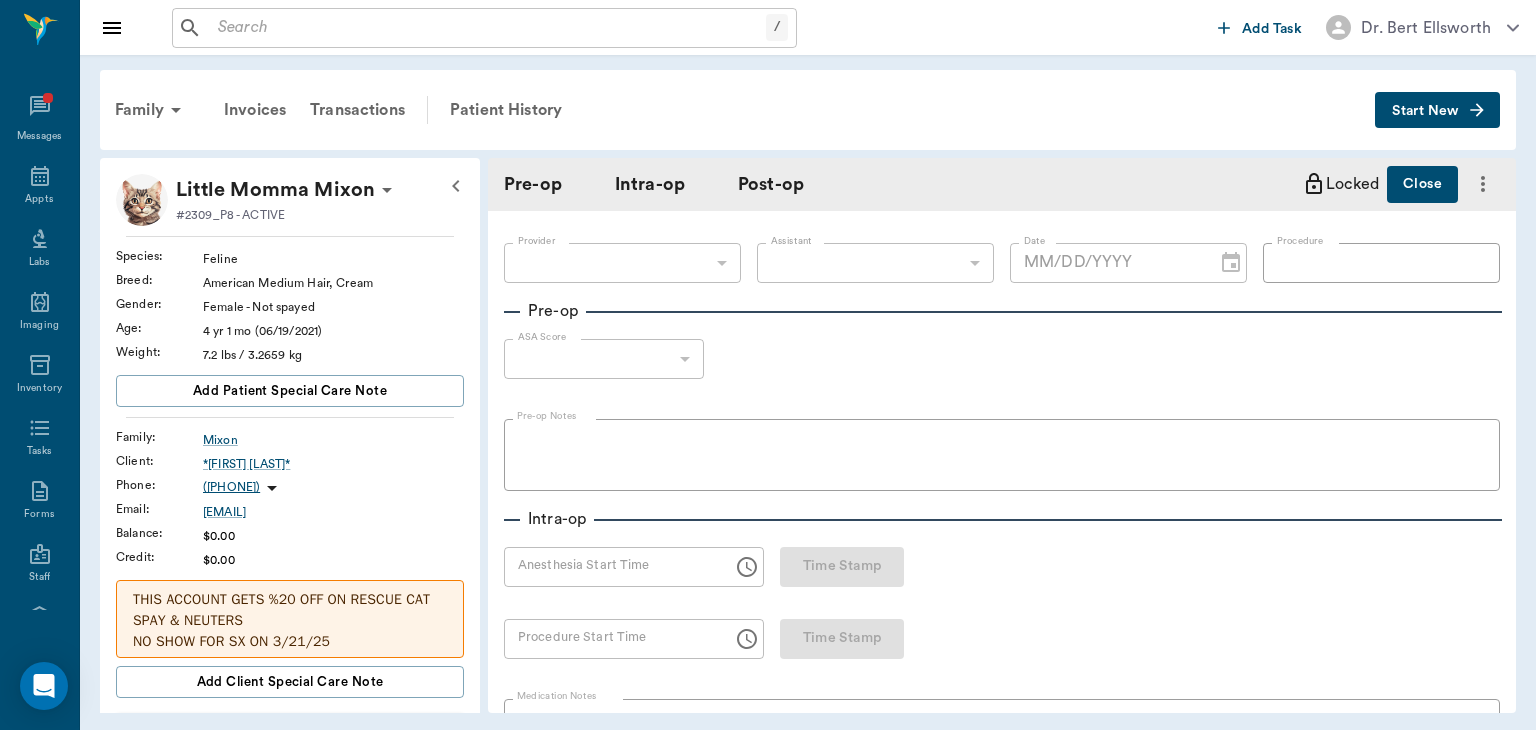 type on "63ec2f075fda476ae8351a4d" 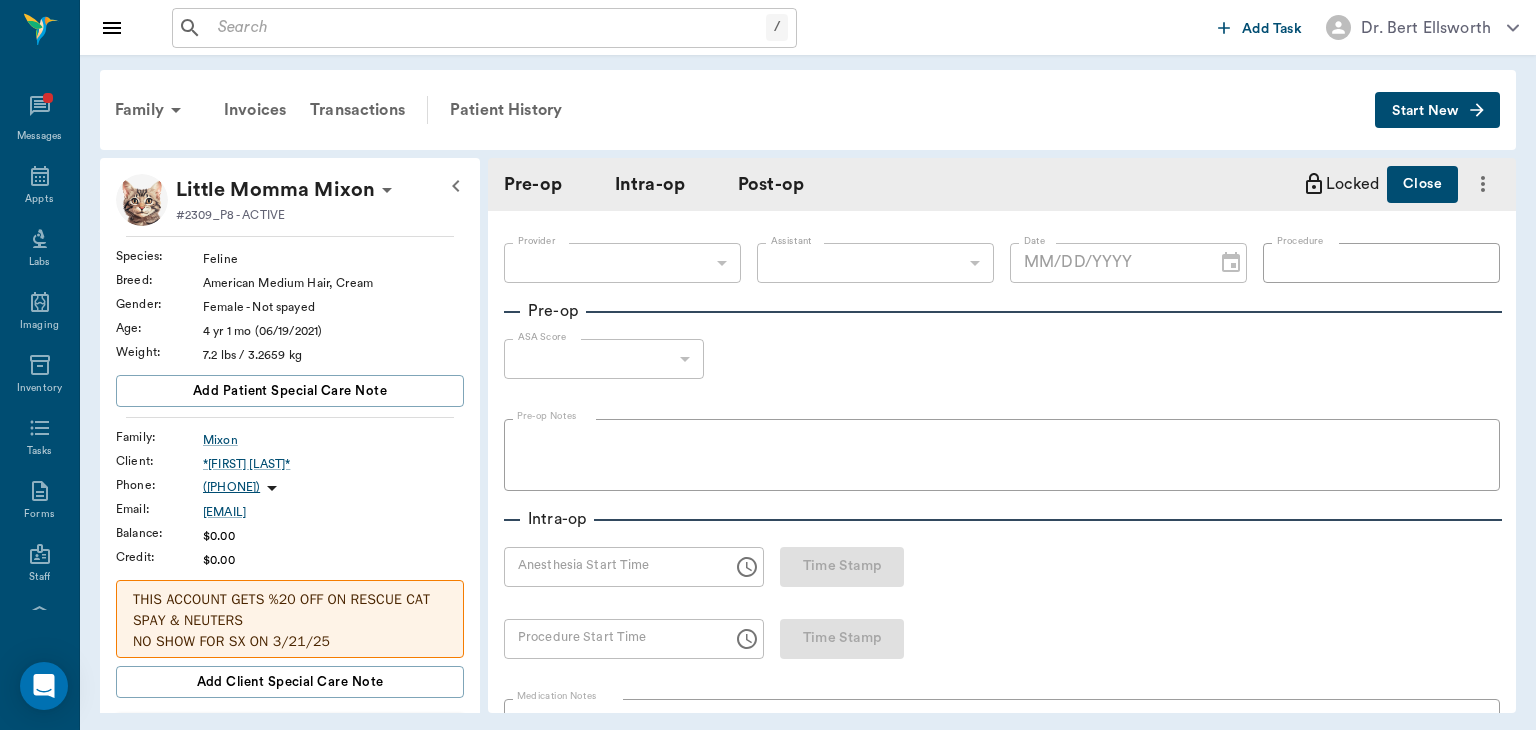 type on "63ec2e7e52e12b0ba117b124" 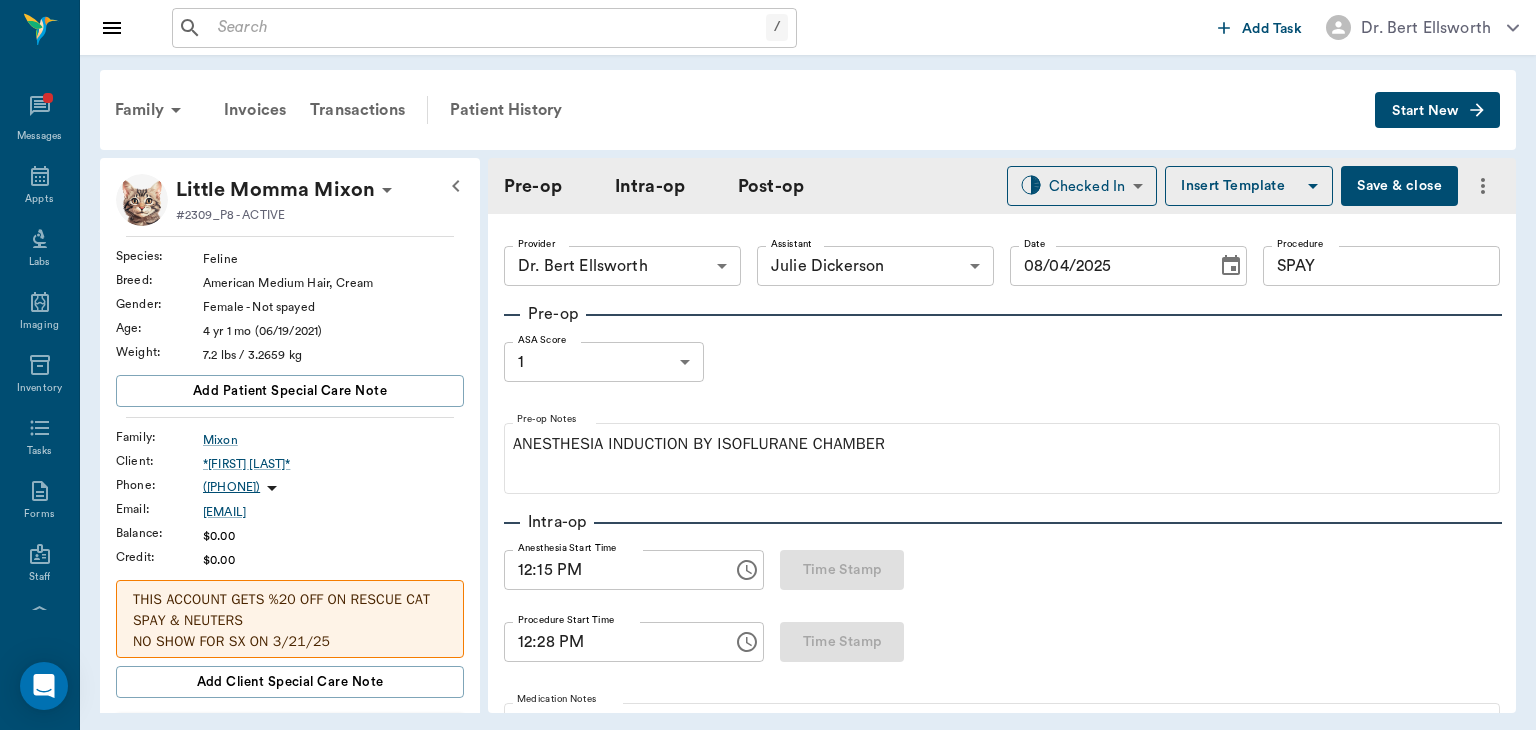 type on "08/04/2025" 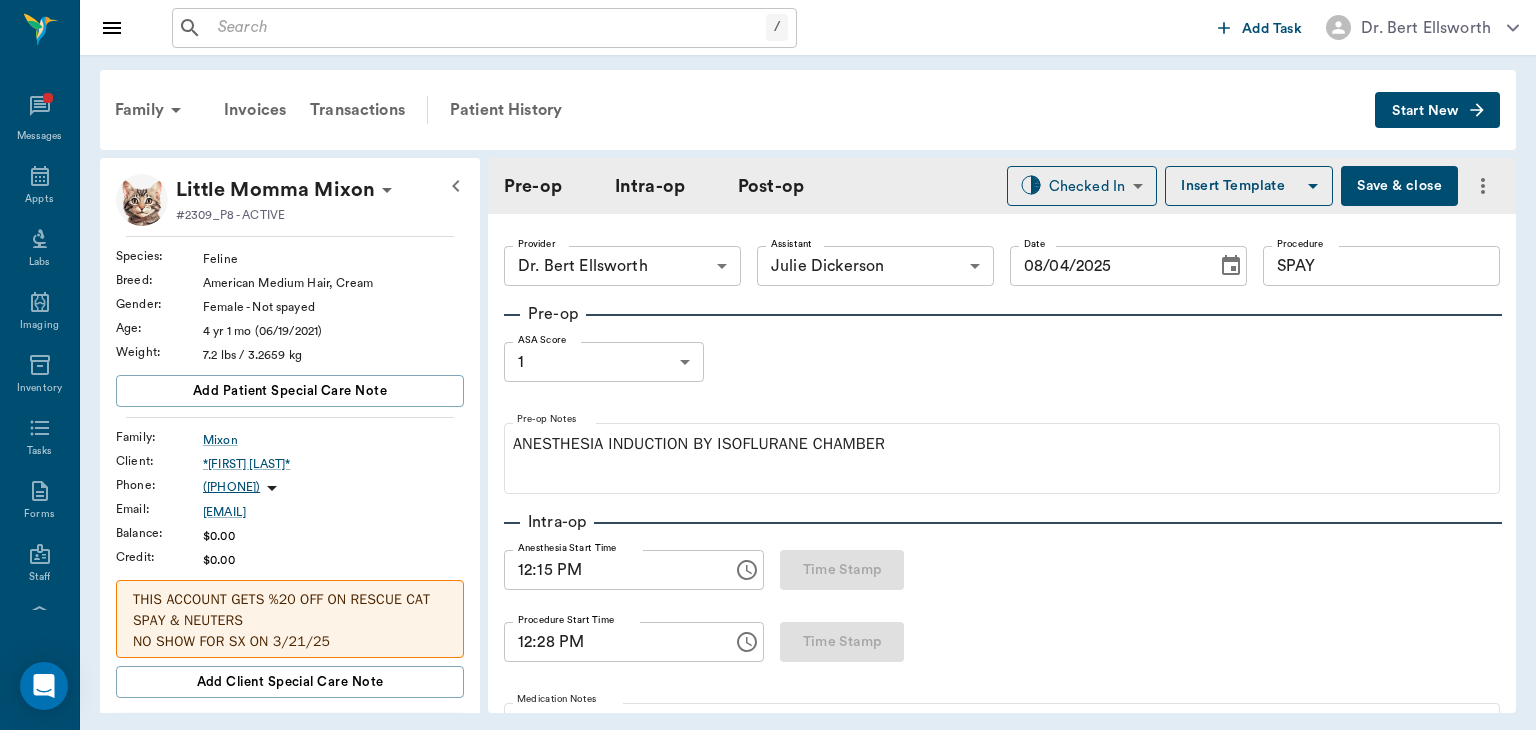 type on "12:15 PM" 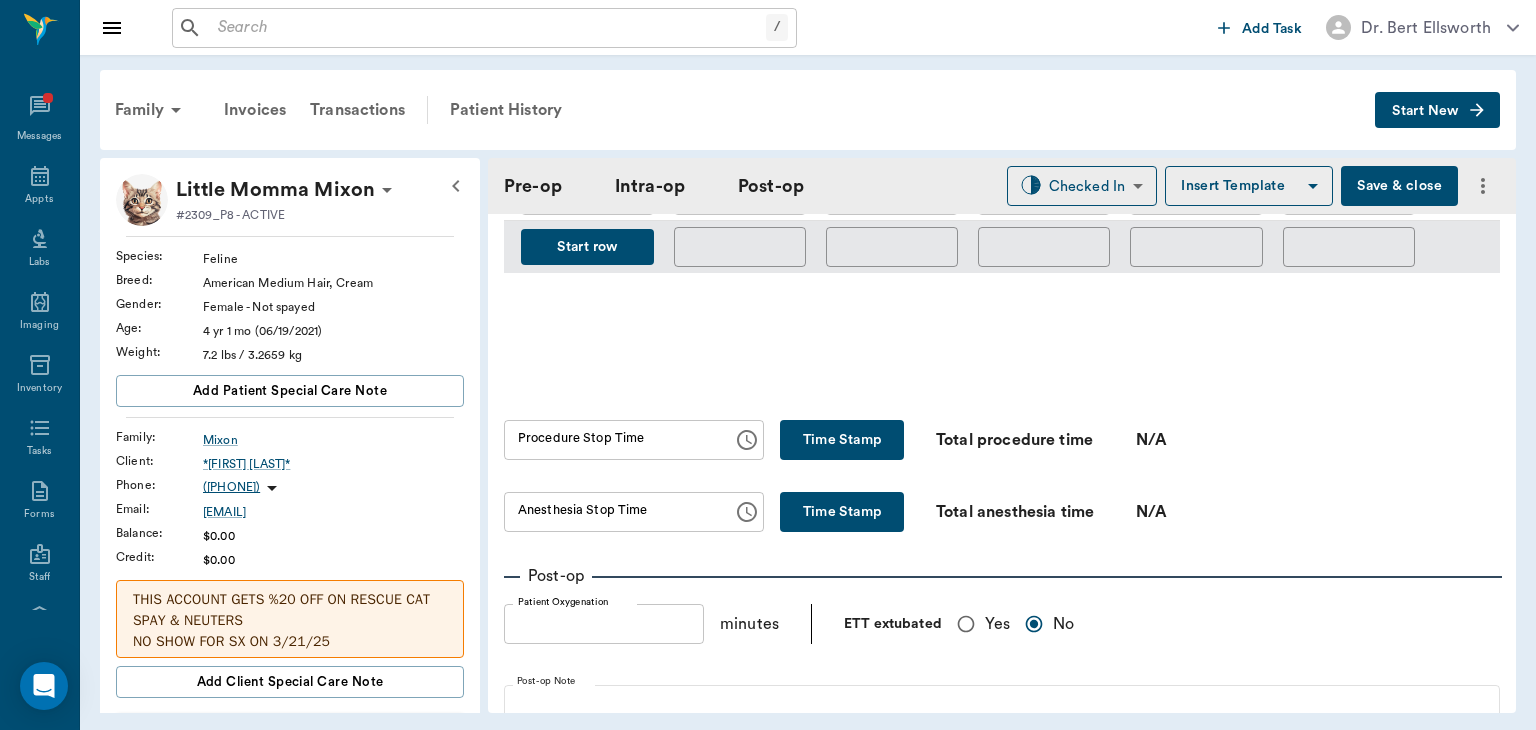 scroll, scrollTop: 1062, scrollLeft: 0, axis: vertical 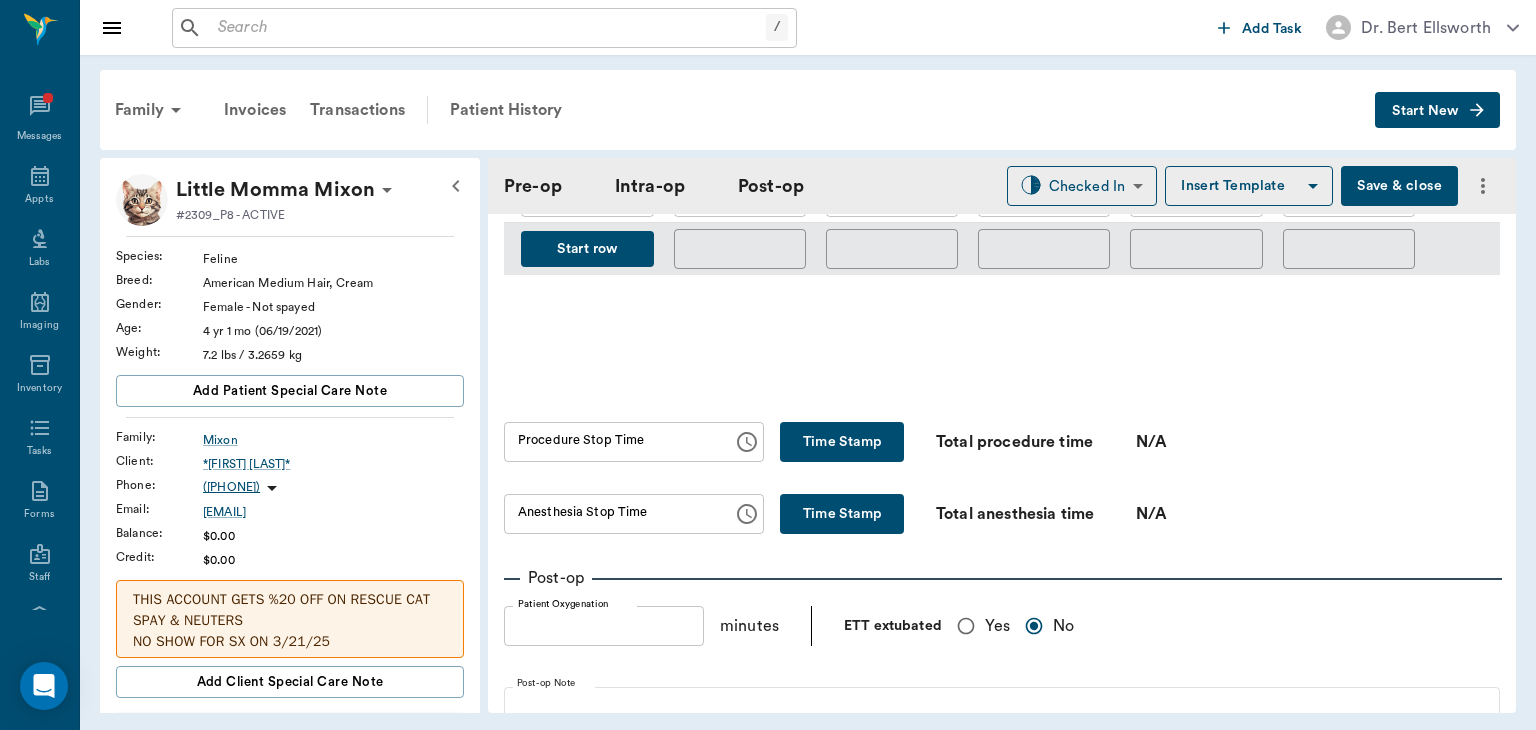 click on "Time Stamp" at bounding box center (842, 442) 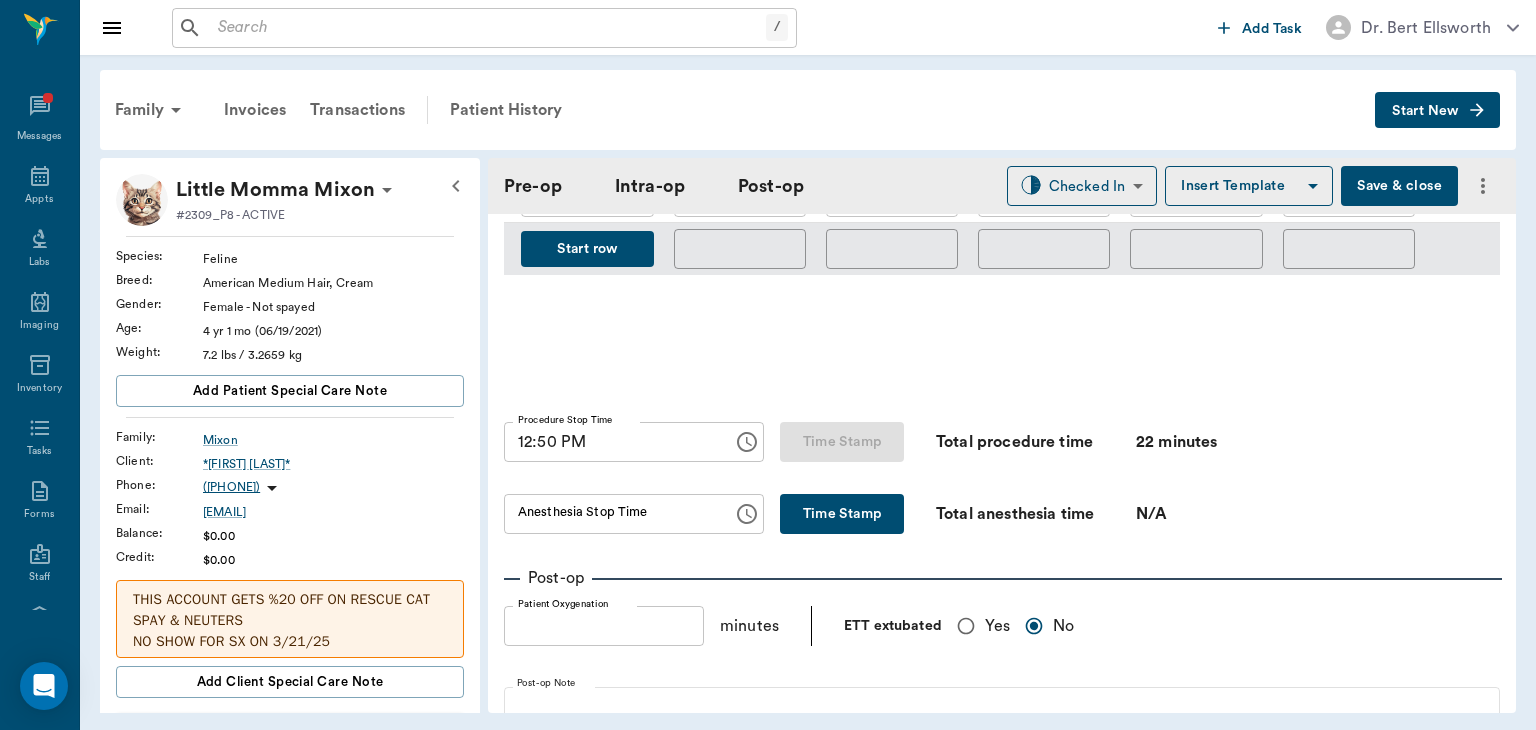 click on "Procedure Stop Time" at bounding box center (565, 420) 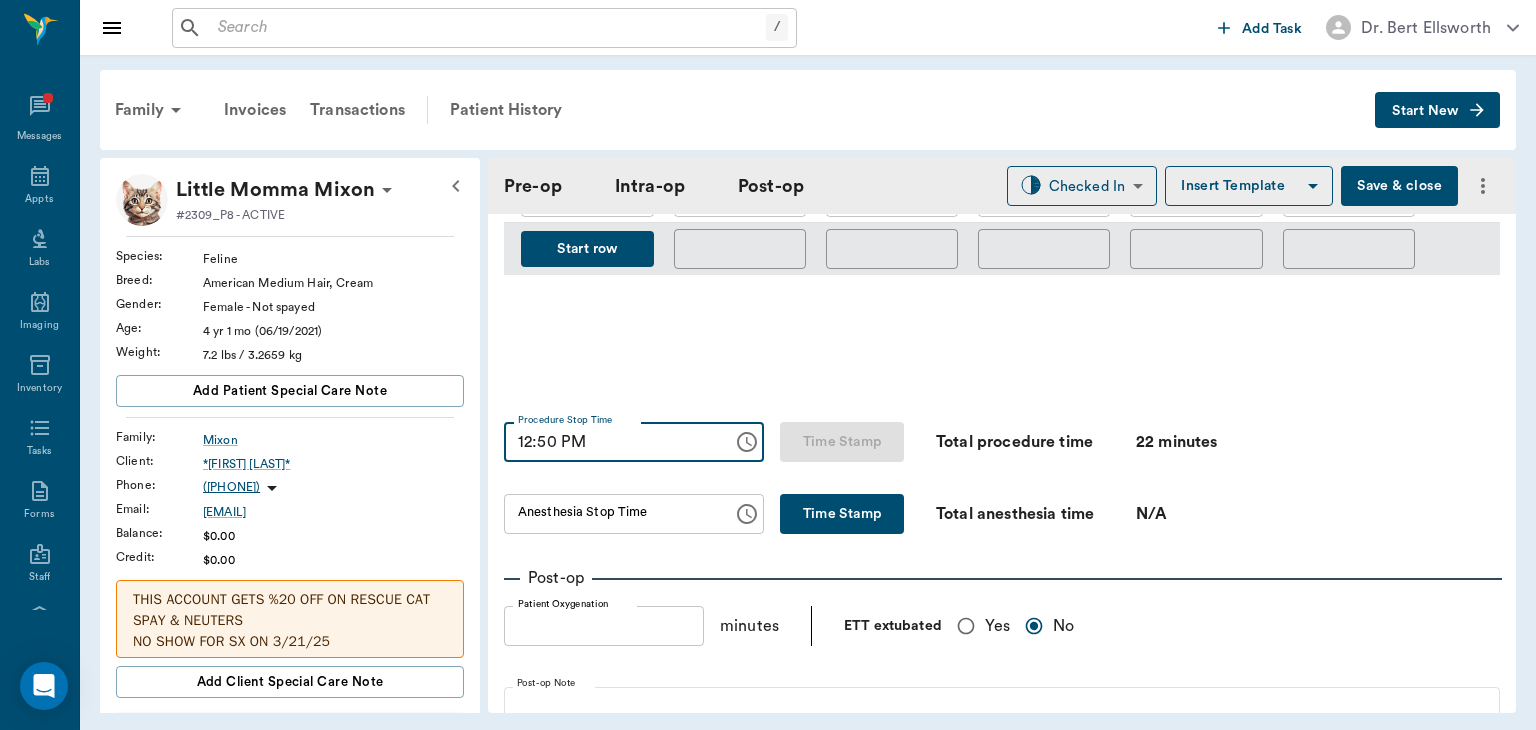 click on "12:50 PM" at bounding box center [611, 442] 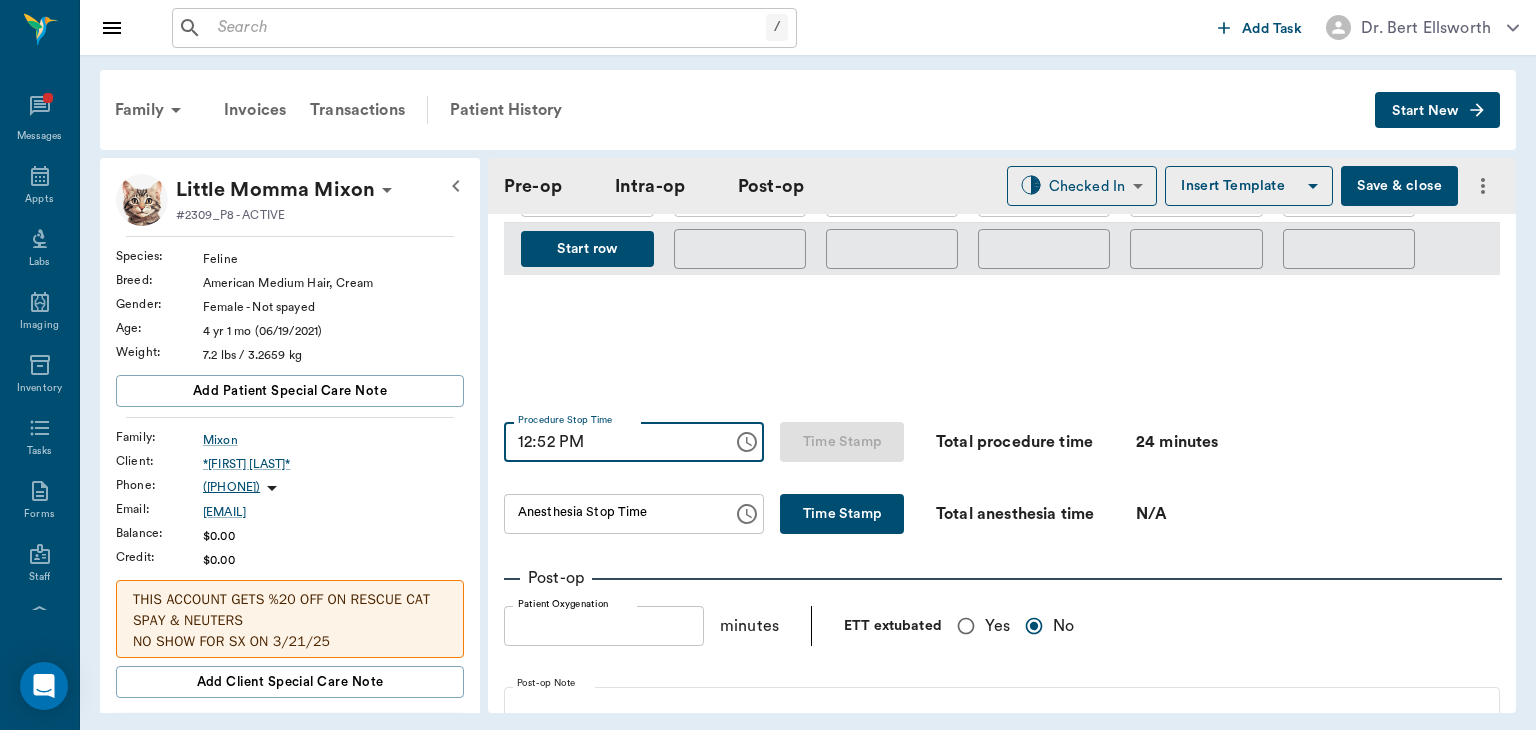 type on "12:52 PM" 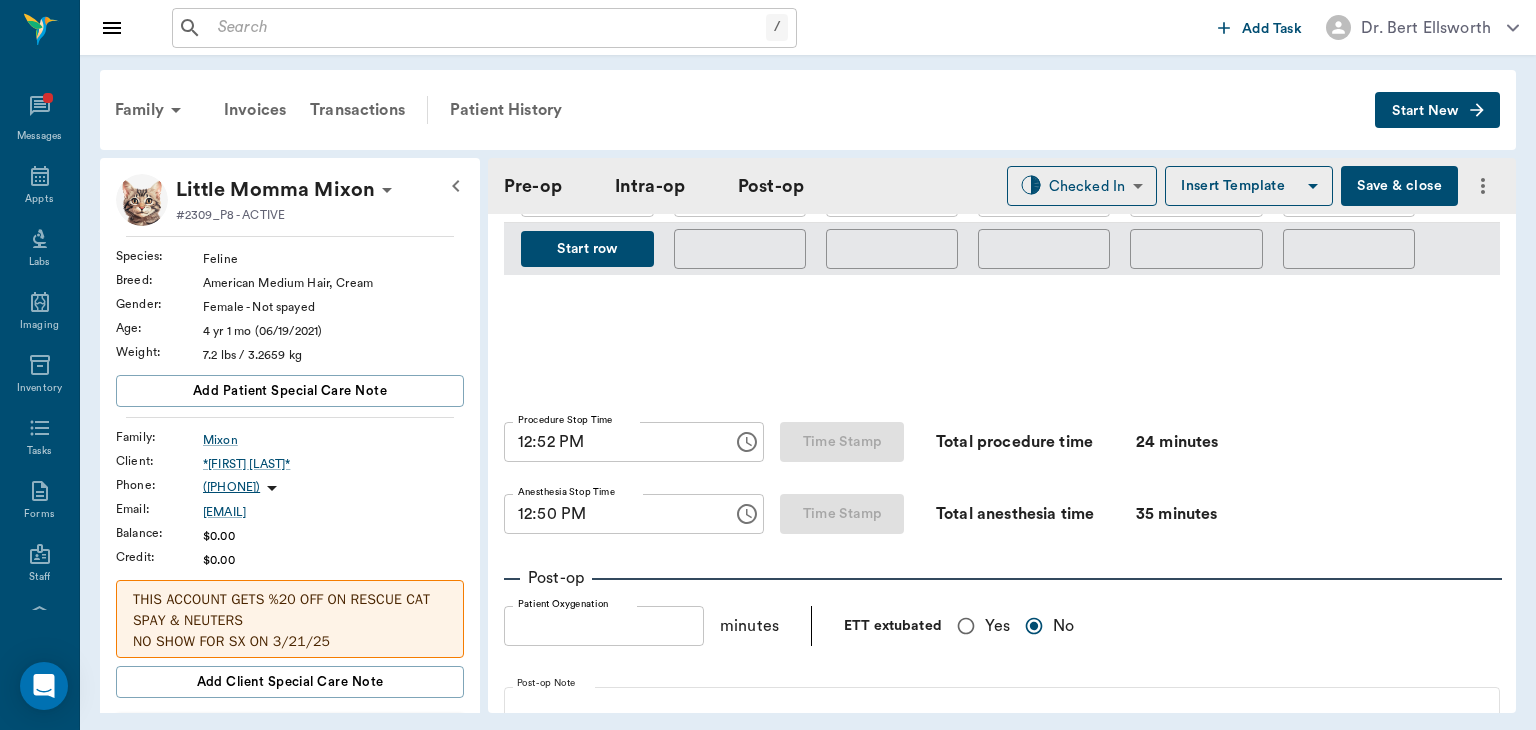 click on "12:50 PM" at bounding box center (611, 514) 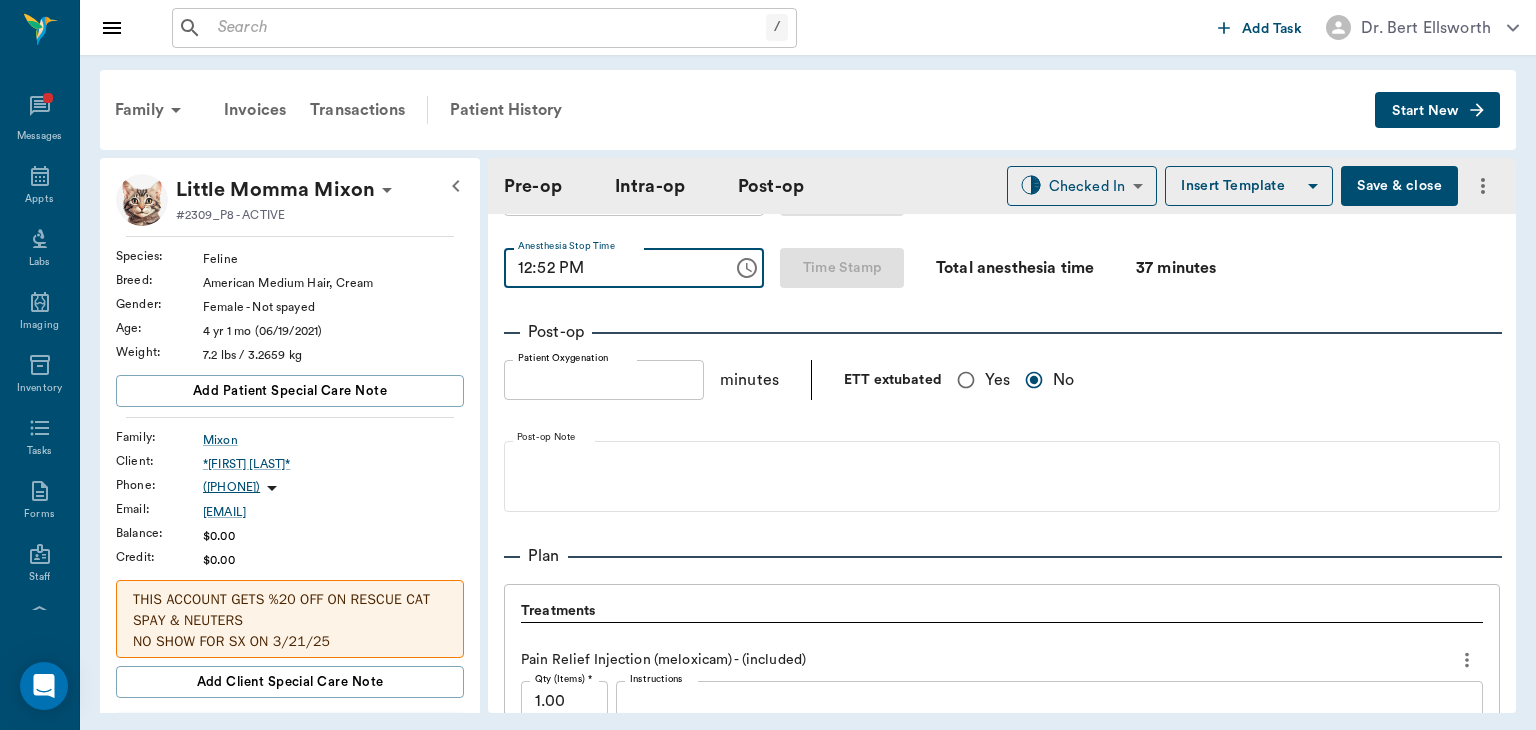 scroll, scrollTop: 1397, scrollLeft: 0, axis: vertical 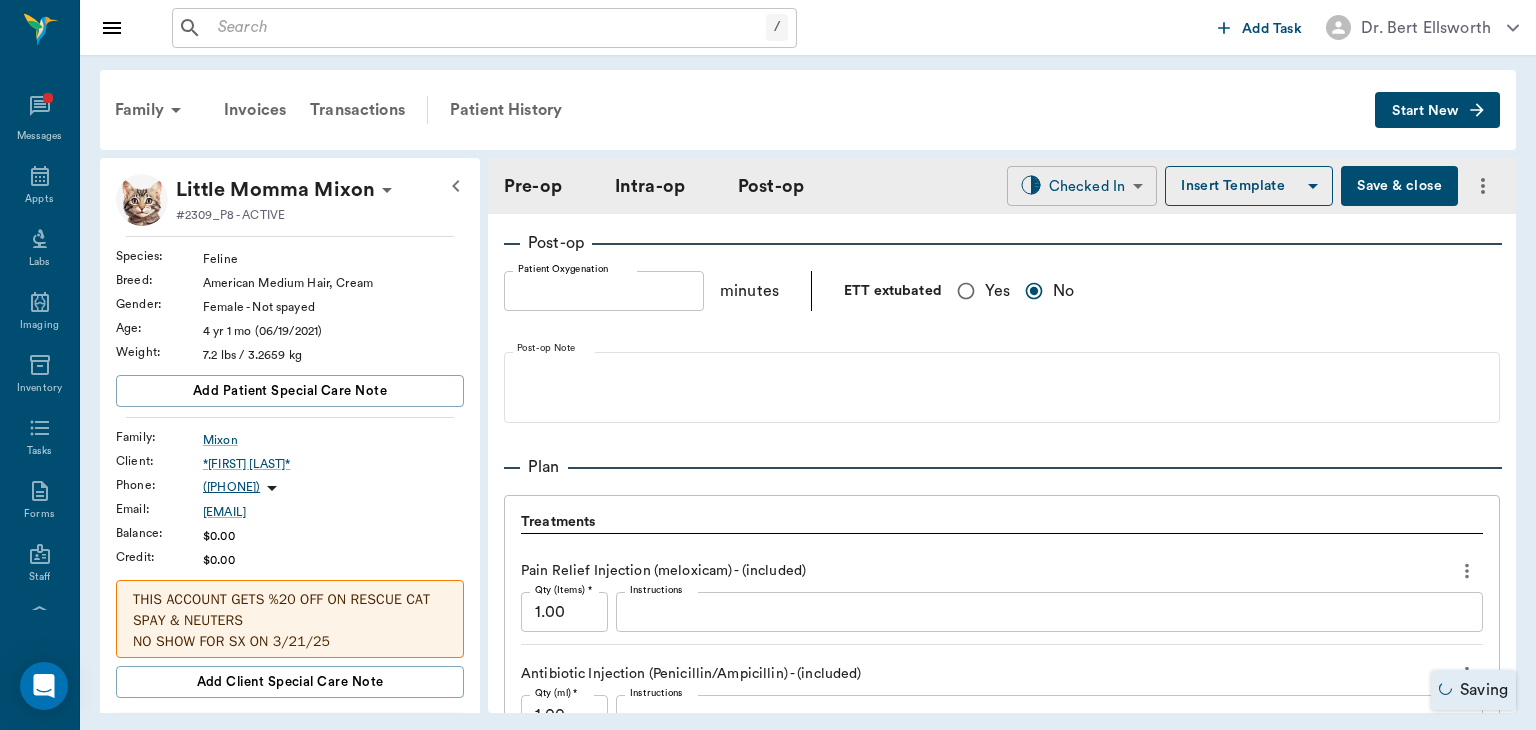 type on "12:52 PM" 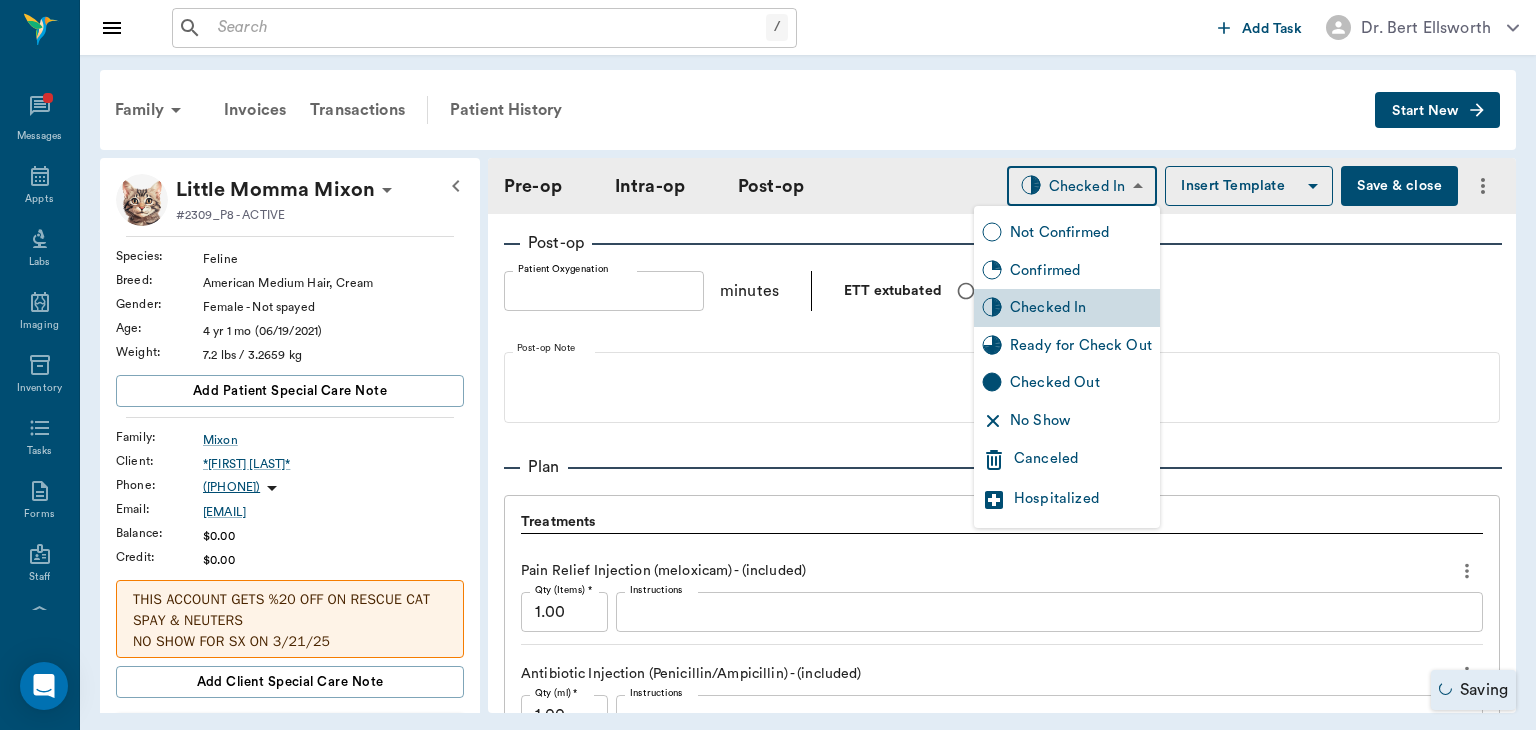 click on "Ready for Check Out" at bounding box center (1081, 346) 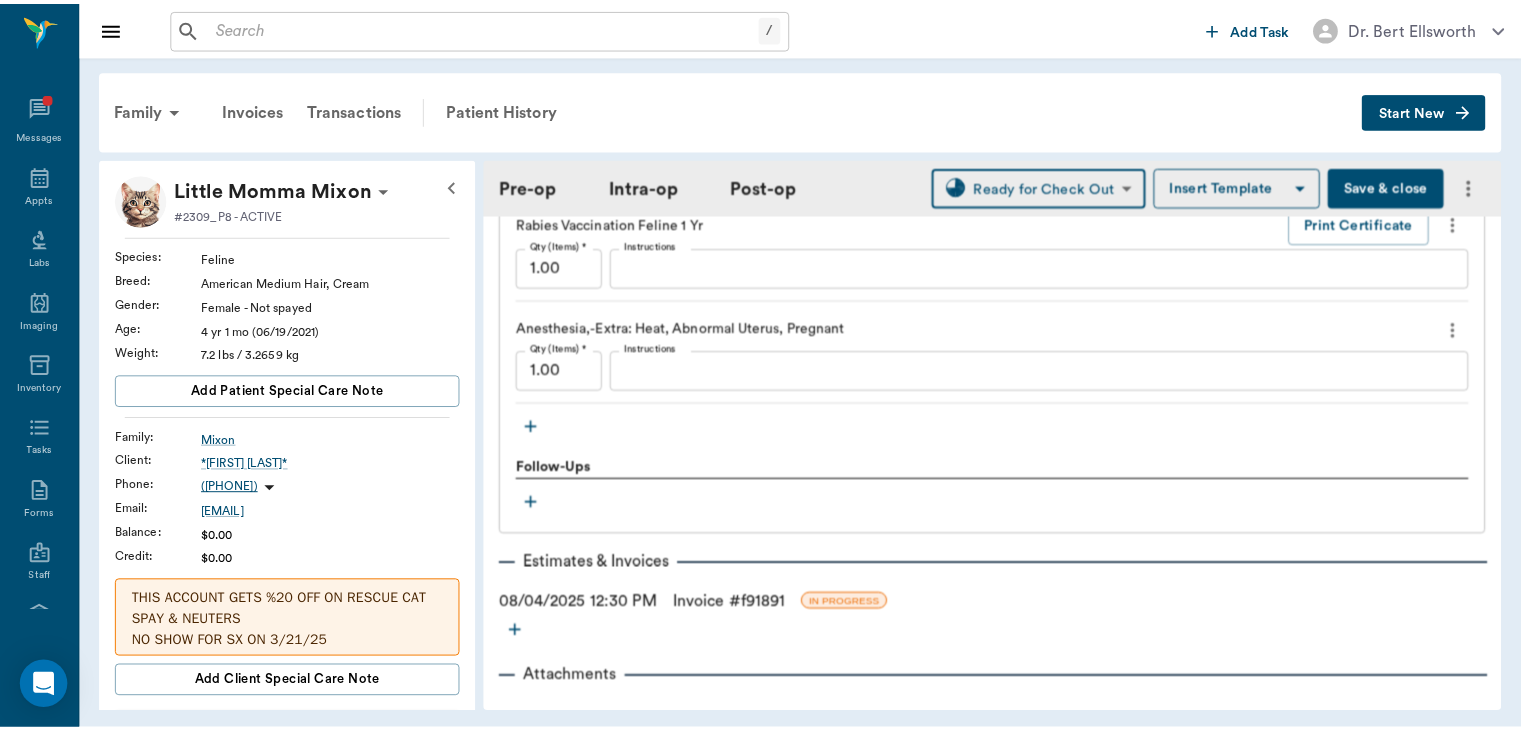 scroll, scrollTop: 2231, scrollLeft: 0, axis: vertical 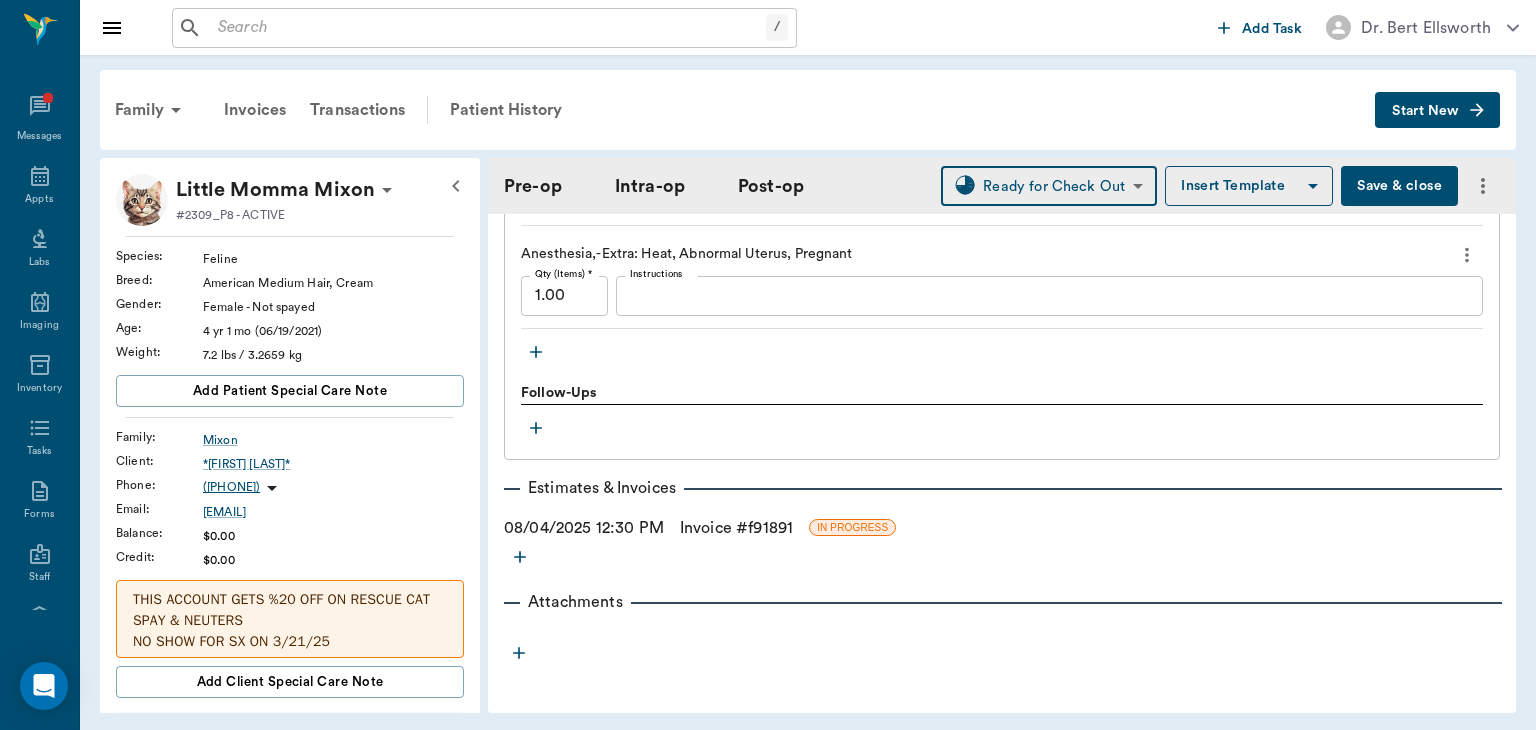 click on "08/04/2025 12:30 PM Invoice # f91891 IN PROGRESS" at bounding box center [1002, 528] 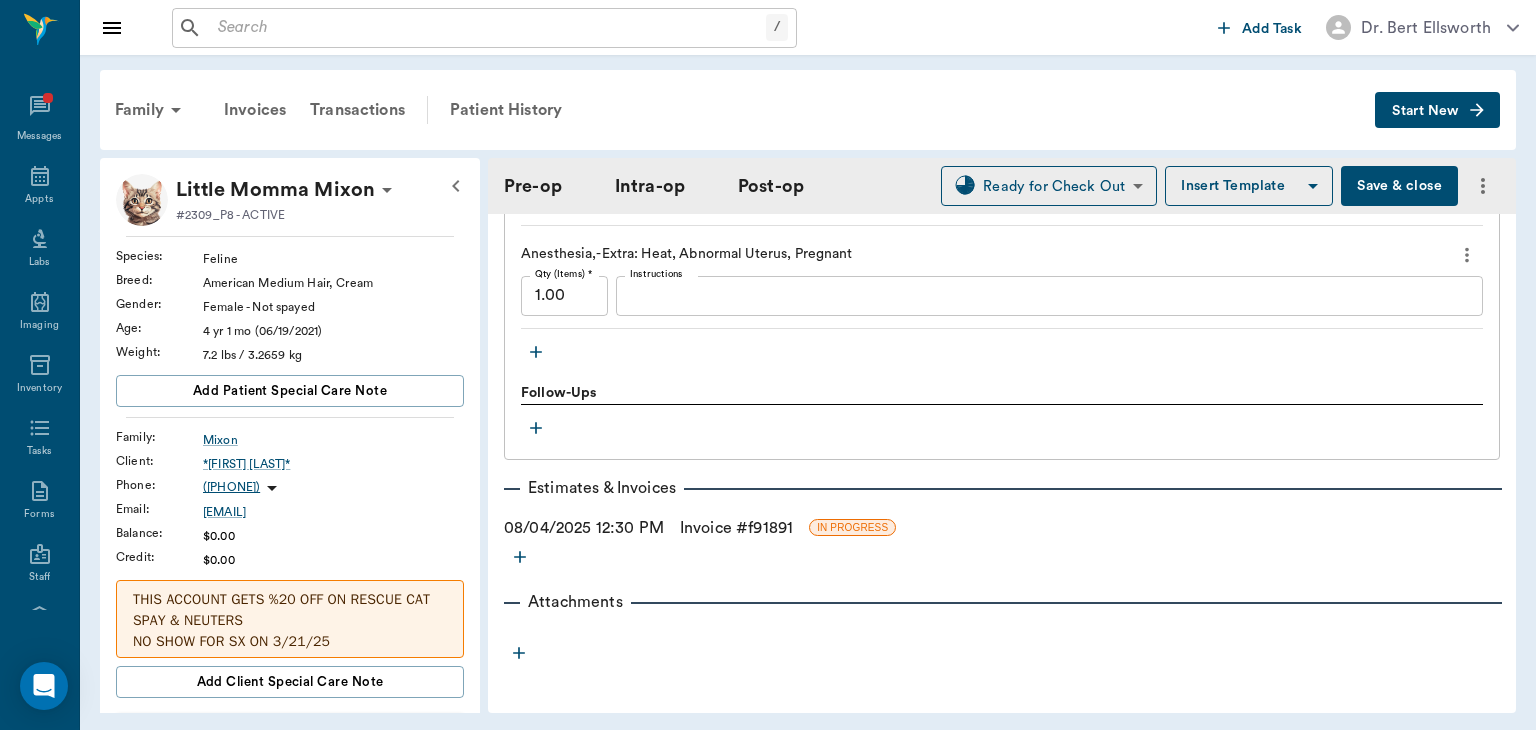 click on "Invoice # f91891" at bounding box center (736, 528) 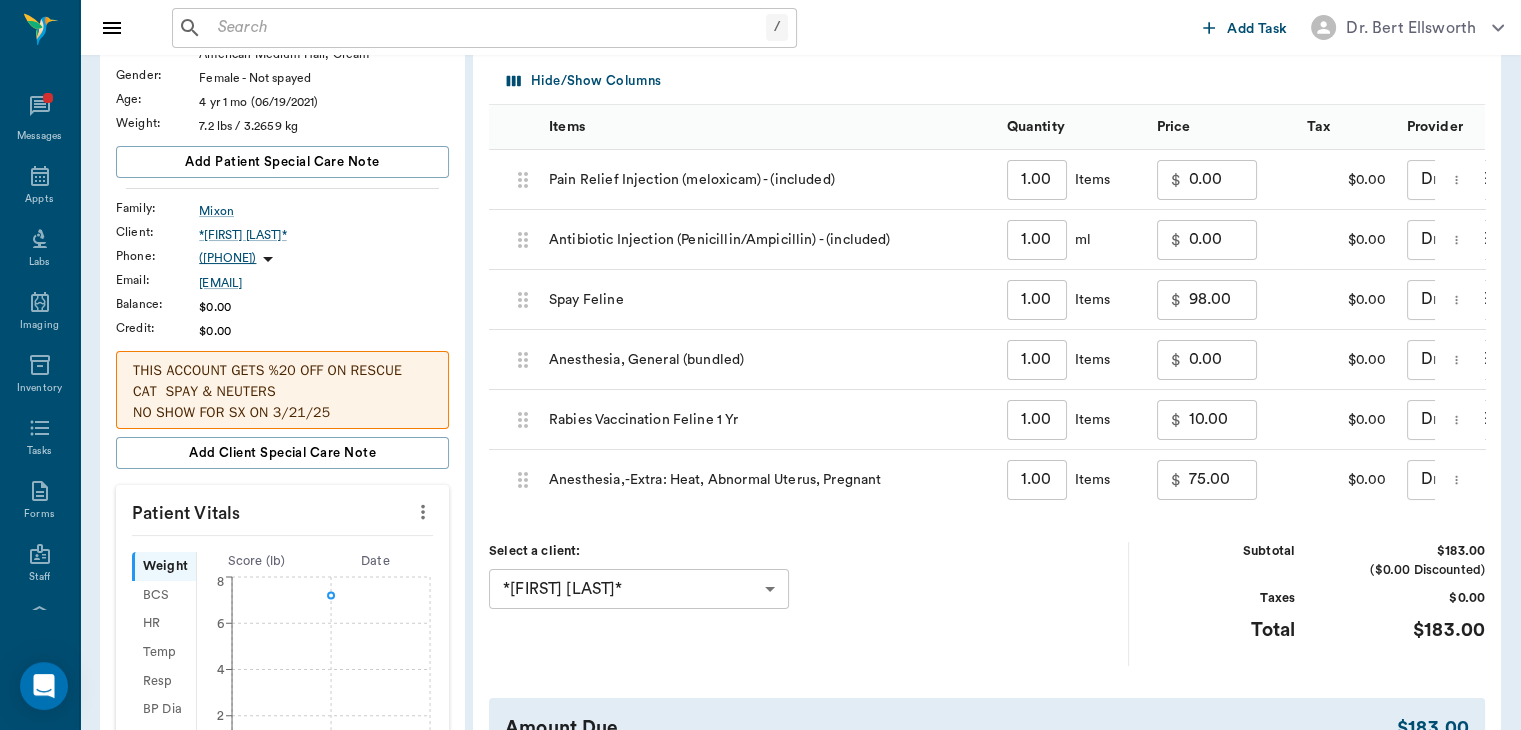 scroll, scrollTop: 238, scrollLeft: 0, axis: vertical 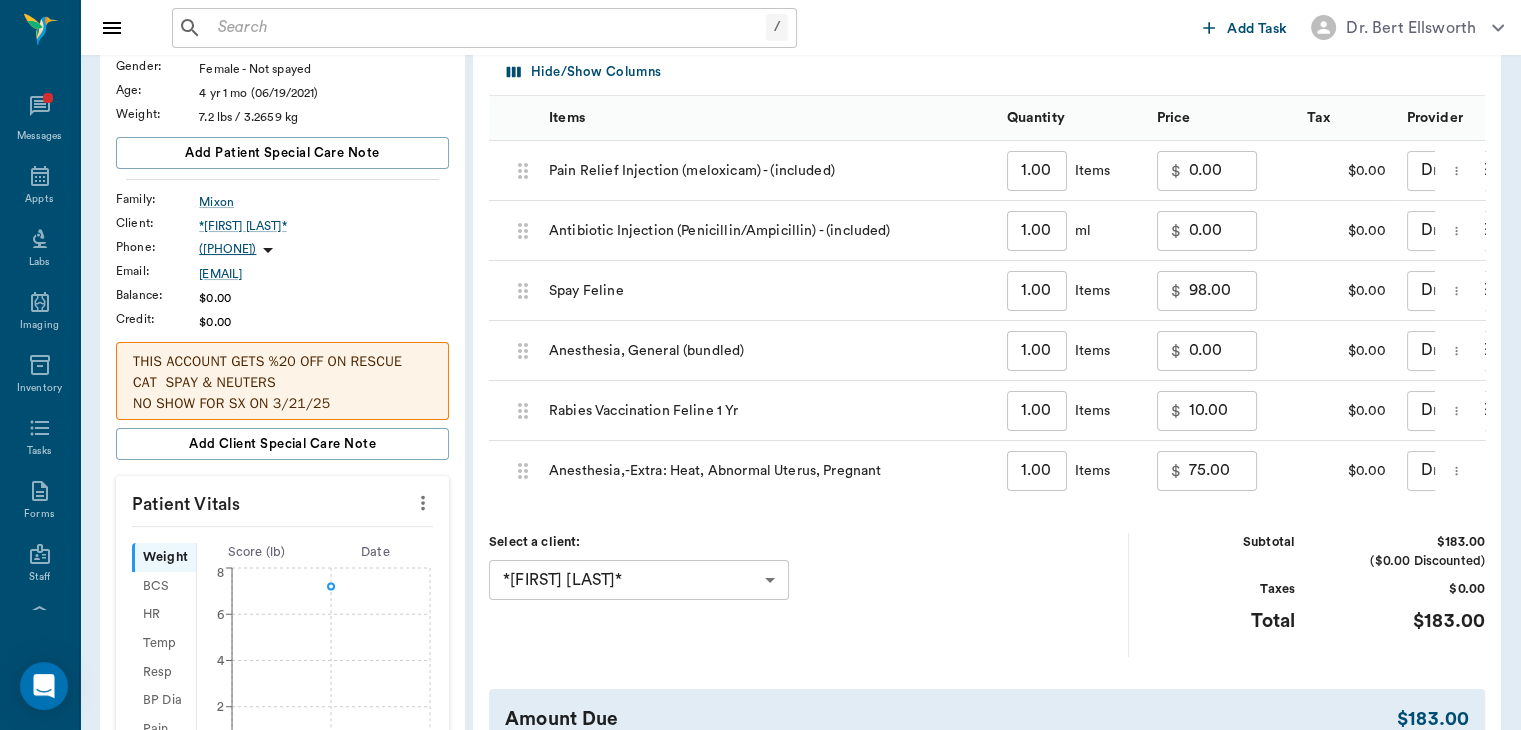 click on "75.00" at bounding box center [1223, 471] 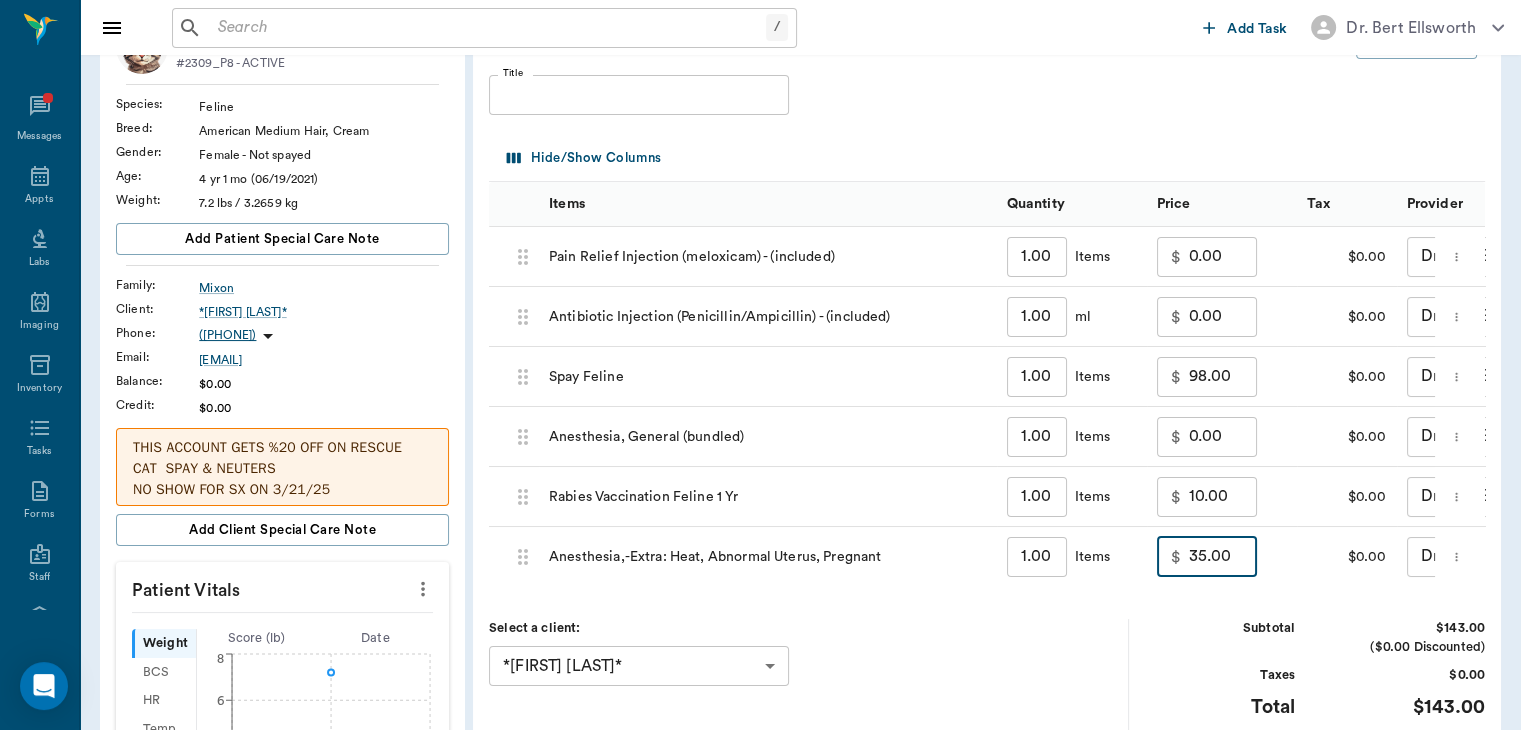 scroll, scrollTop: 0, scrollLeft: 0, axis: both 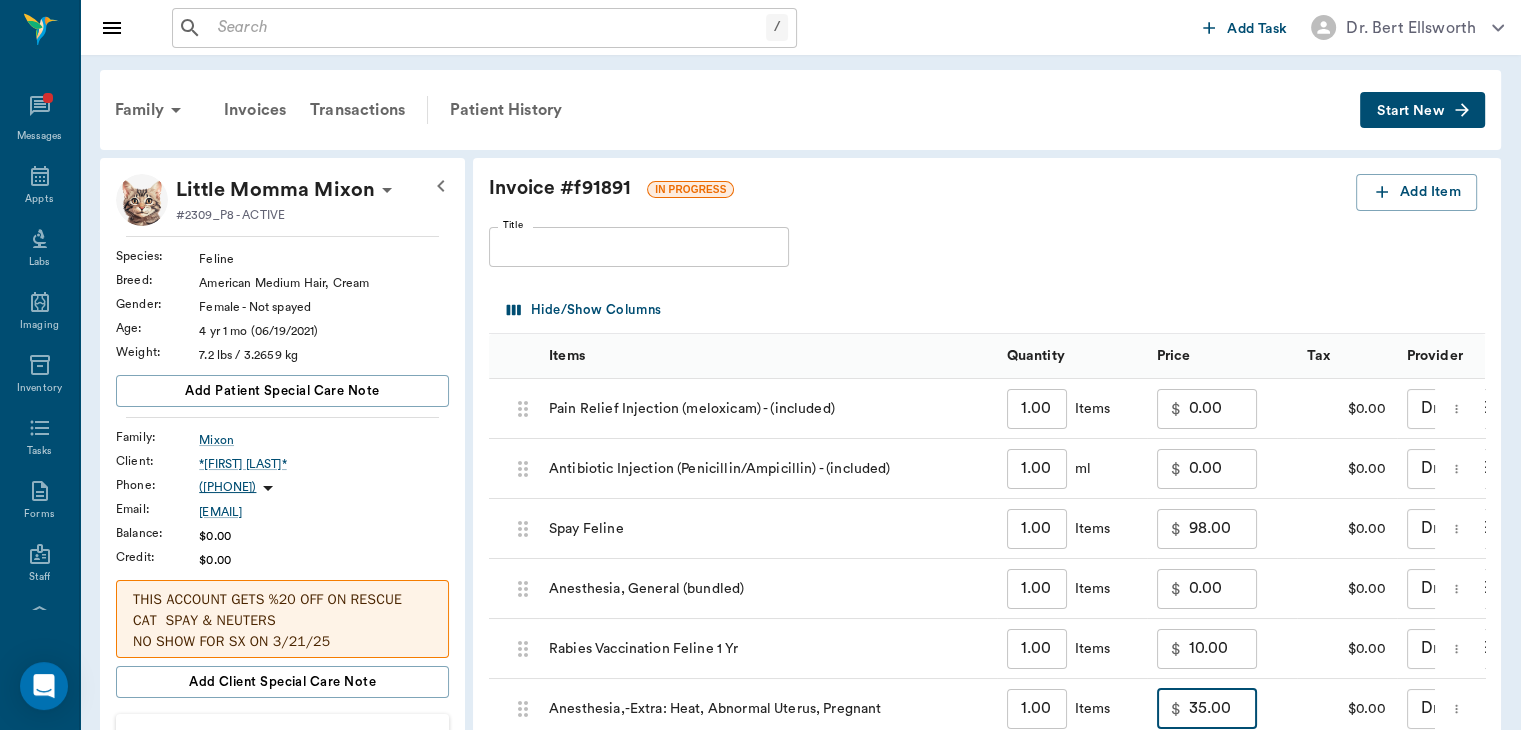 type on "35.00" 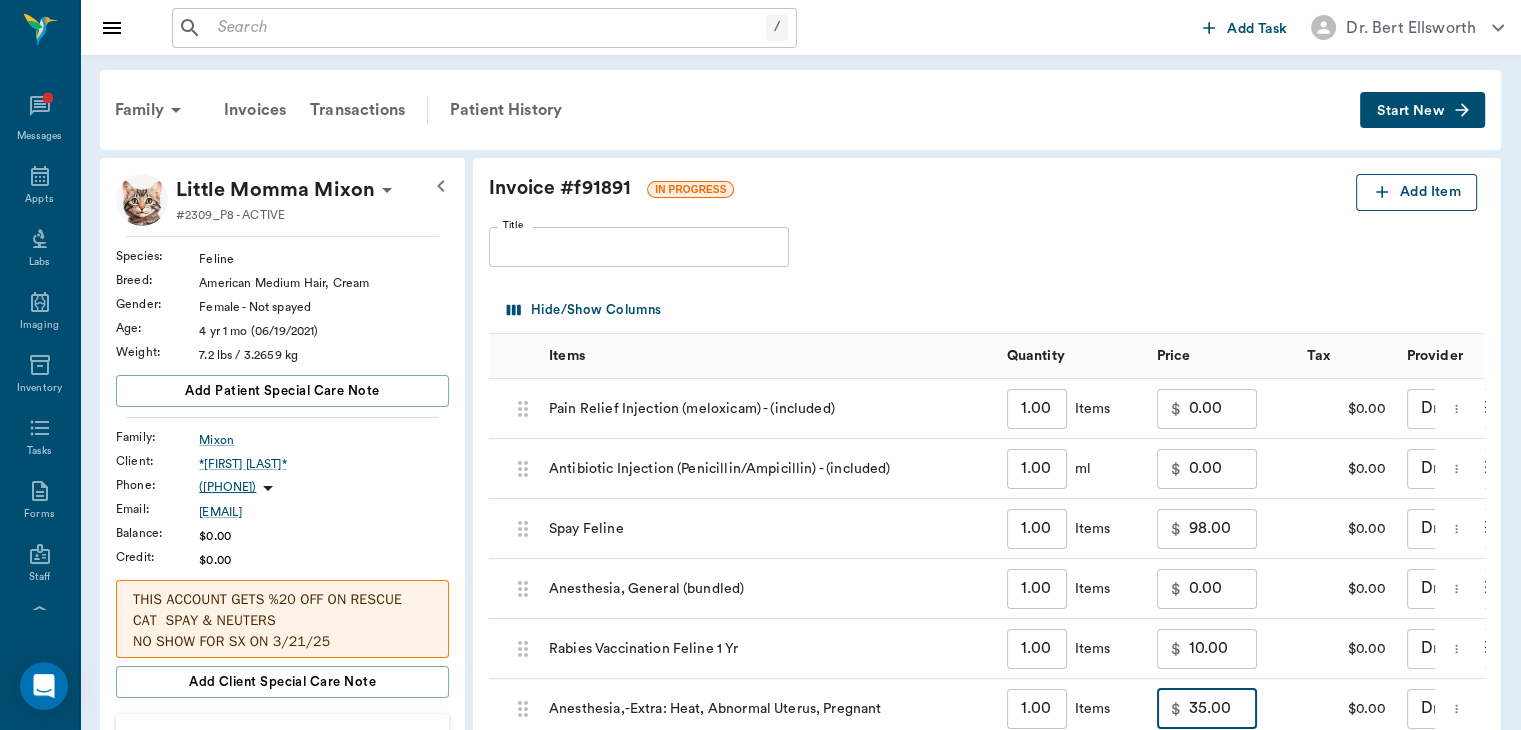click on "Add Item" at bounding box center [1416, 192] 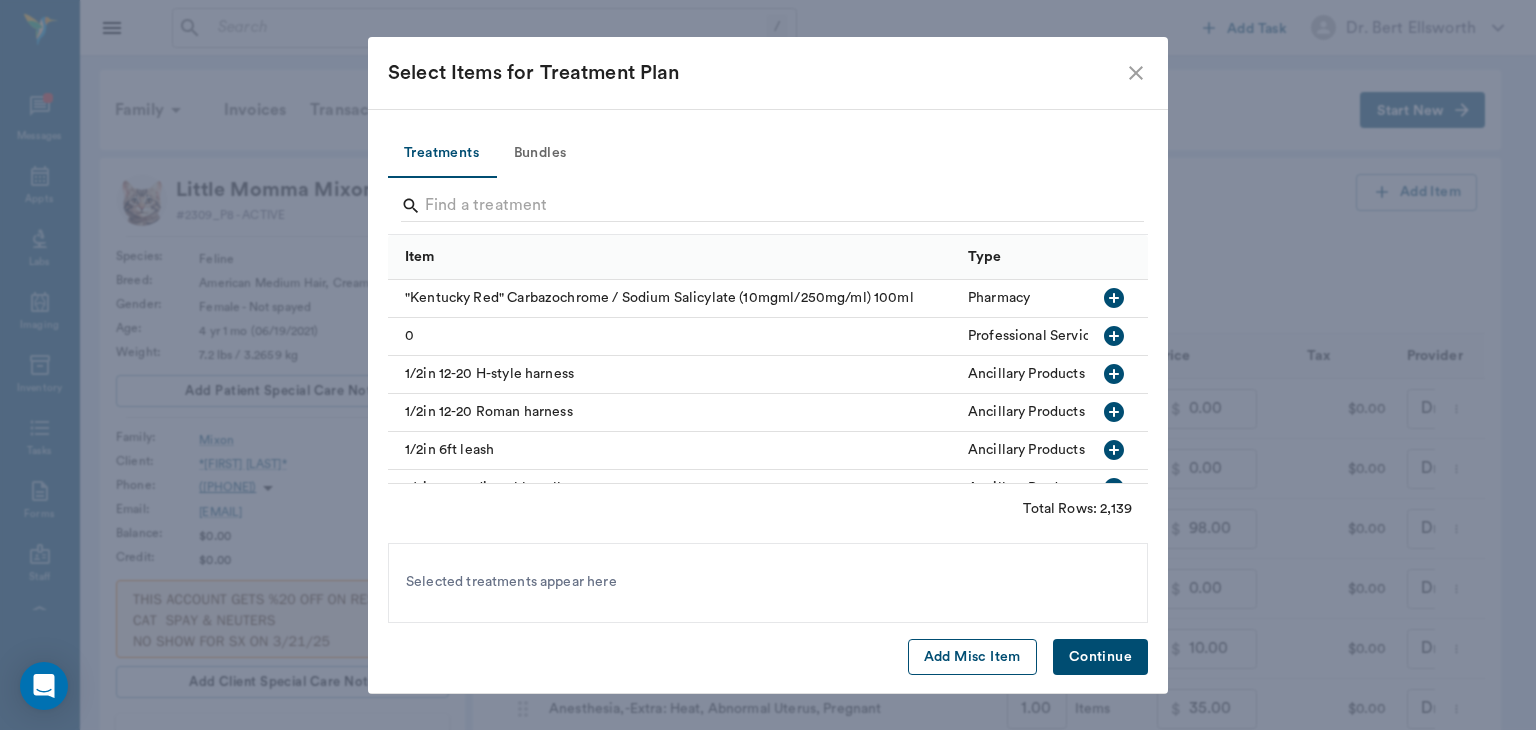 click on "Add Misc Item" at bounding box center (972, 657) 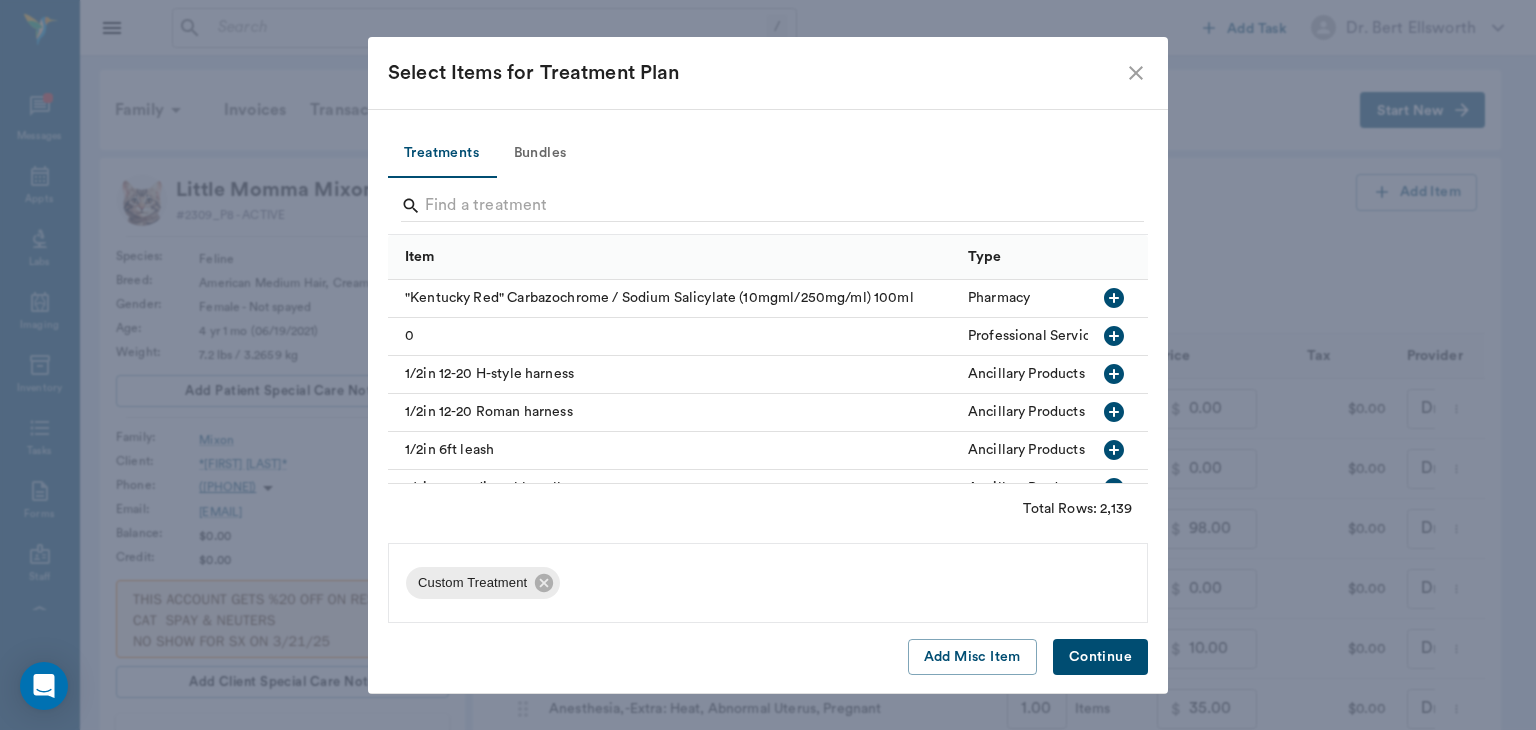 click on "Continue" at bounding box center [1100, 657] 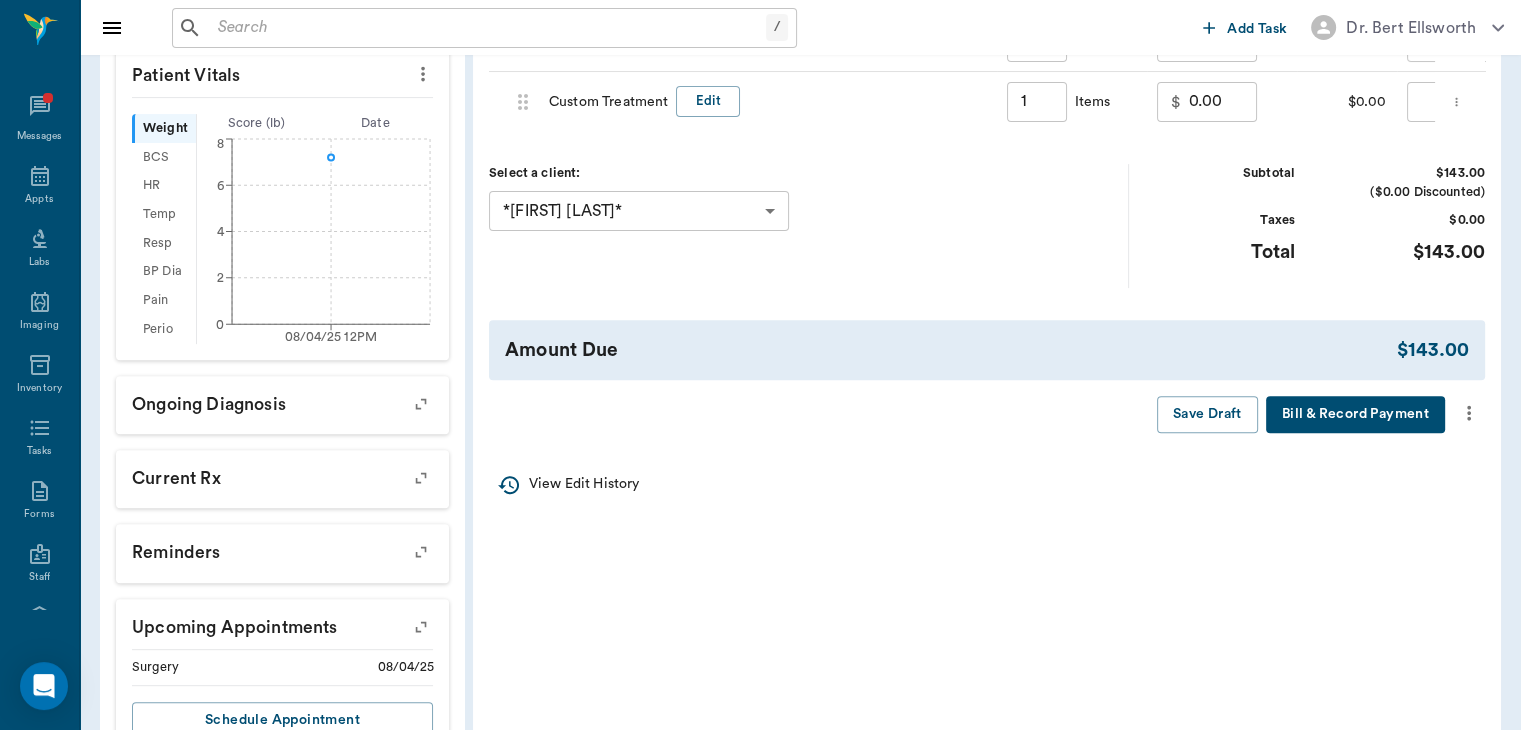 scroll, scrollTop: 566, scrollLeft: 0, axis: vertical 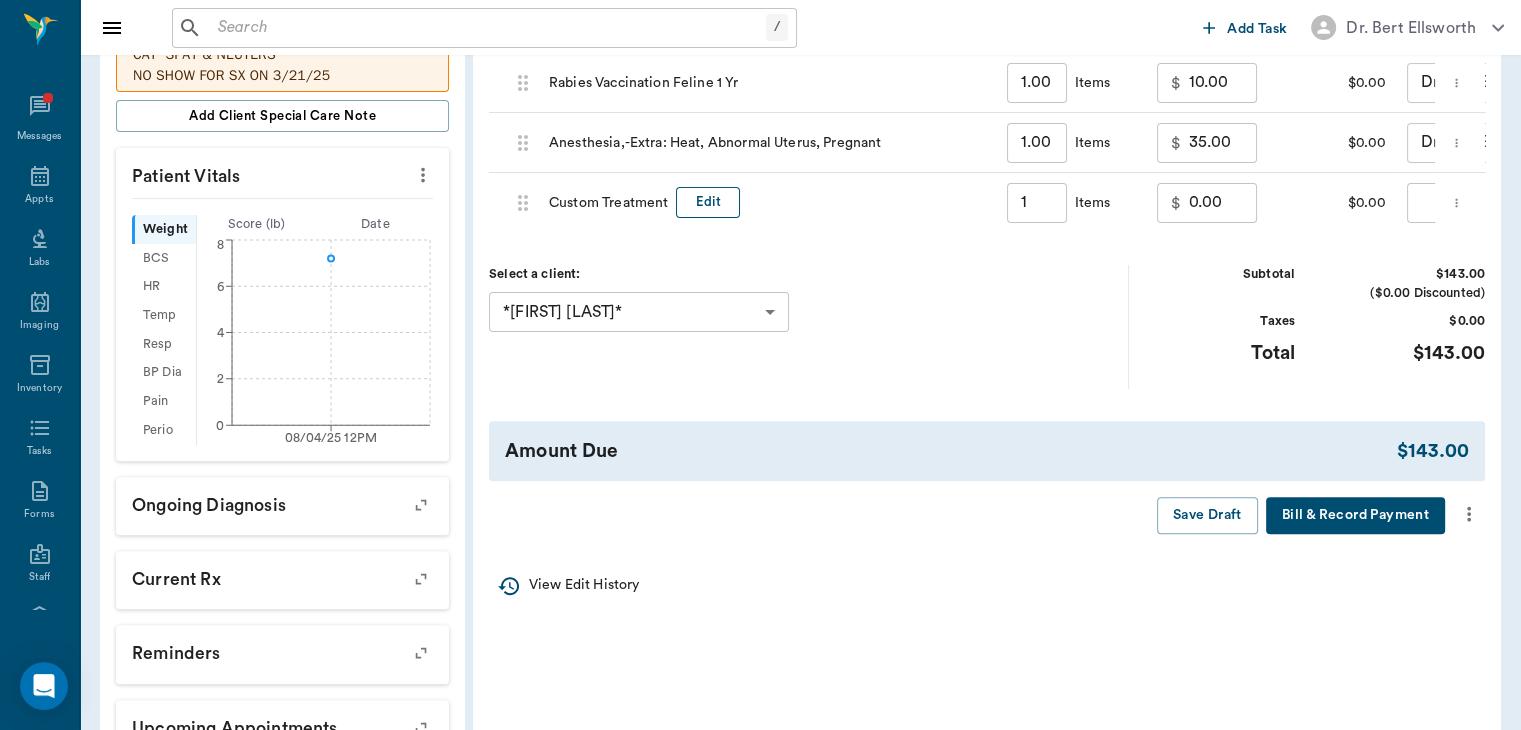 click on "Edit" at bounding box center (708, 202) 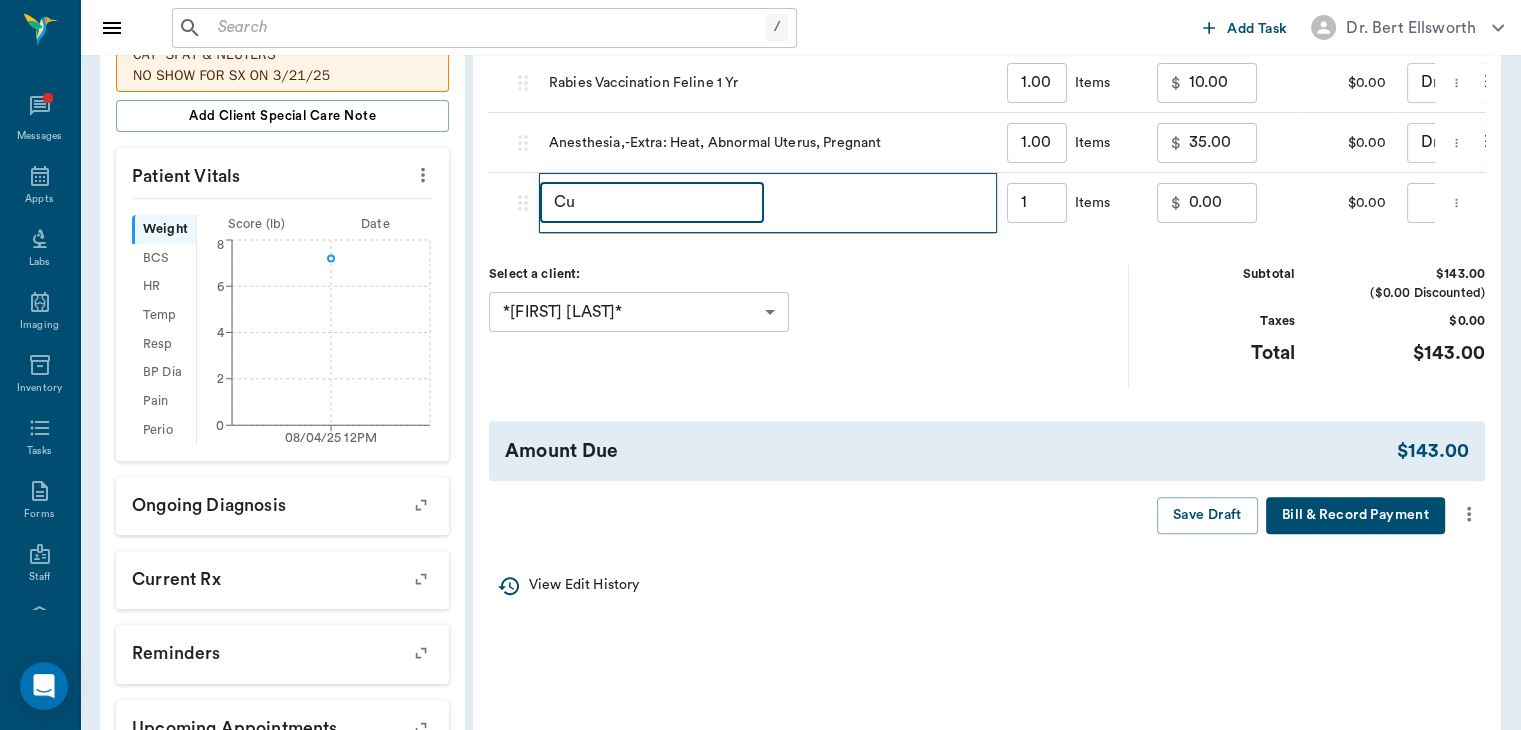type on "C" 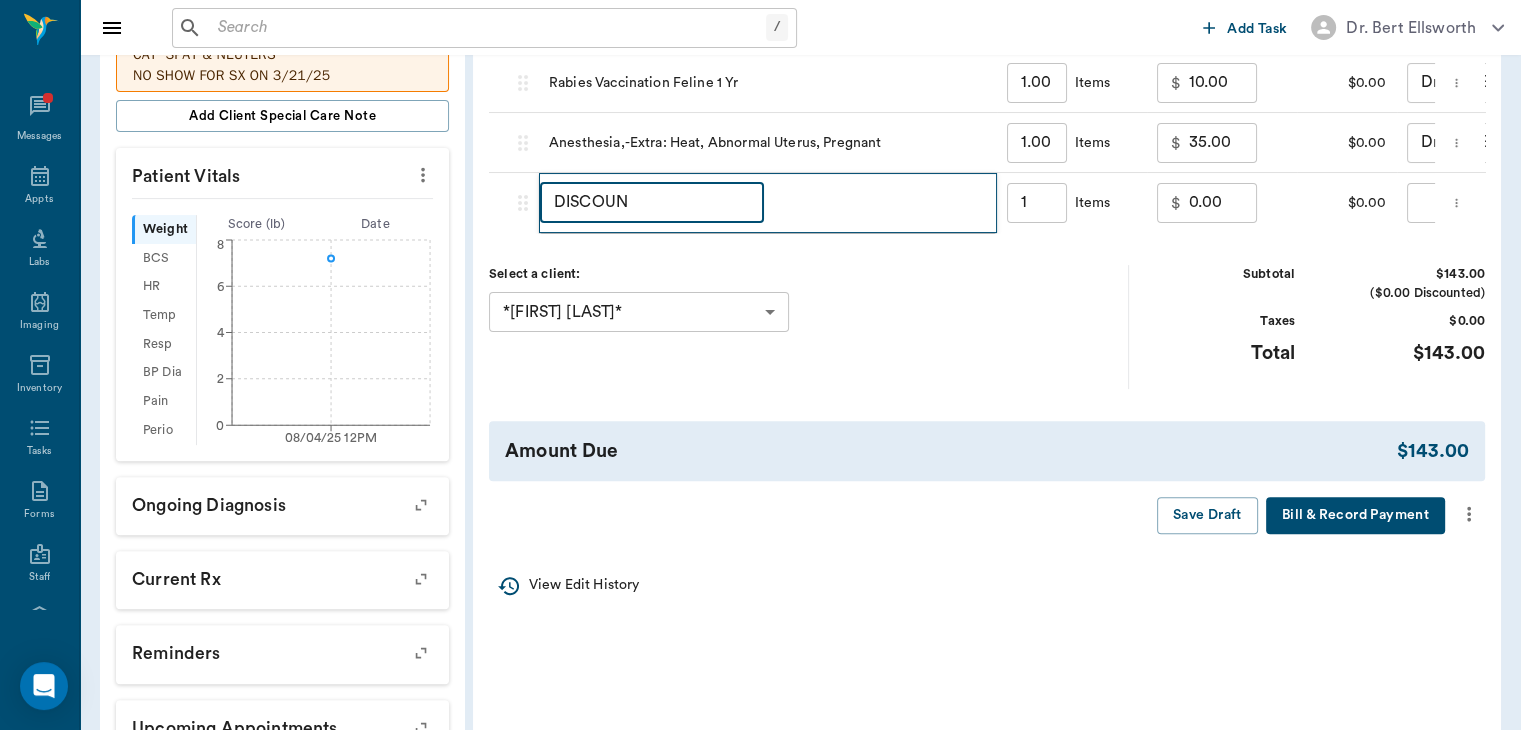 type on "DISCOUNT" 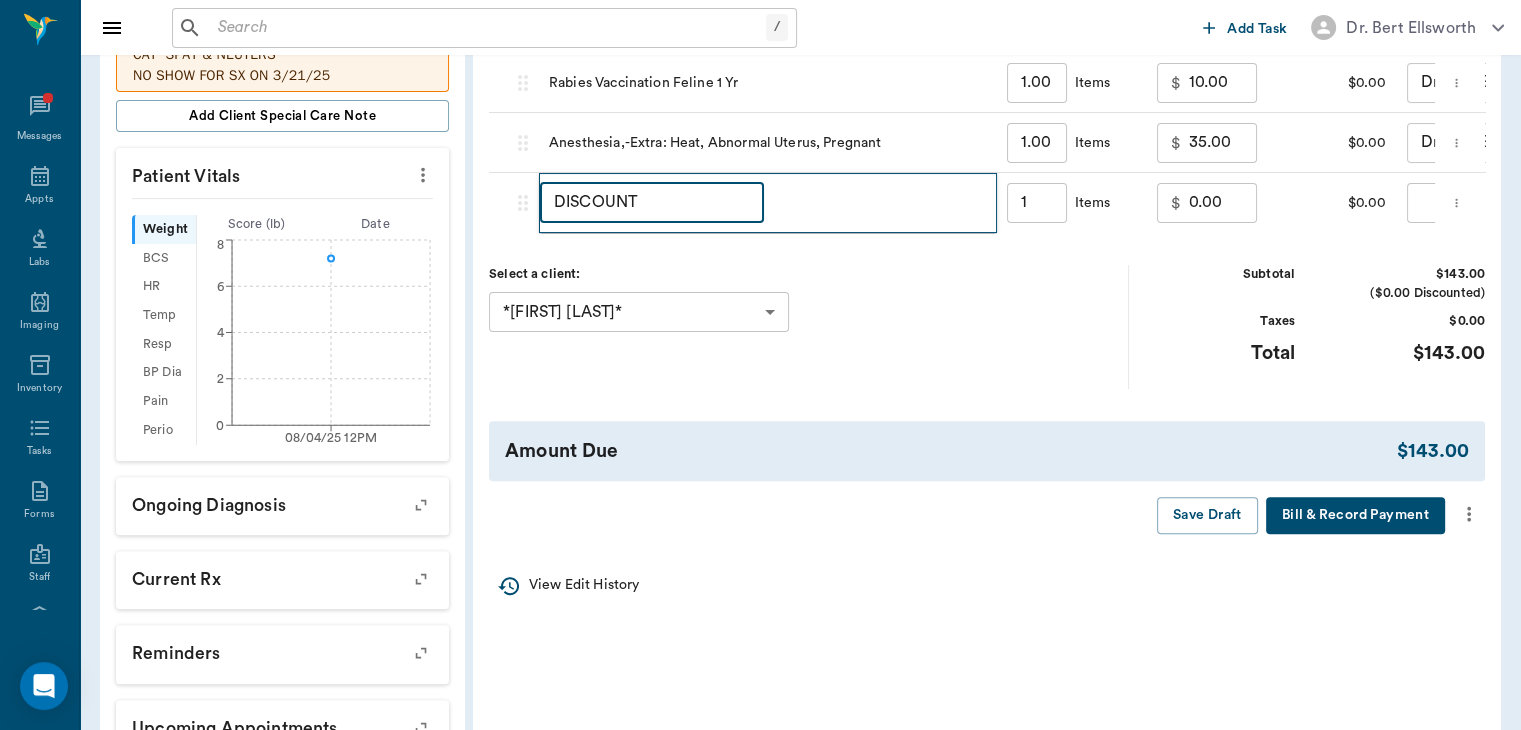 click on "0.00" at bounding box center (1223, 203) 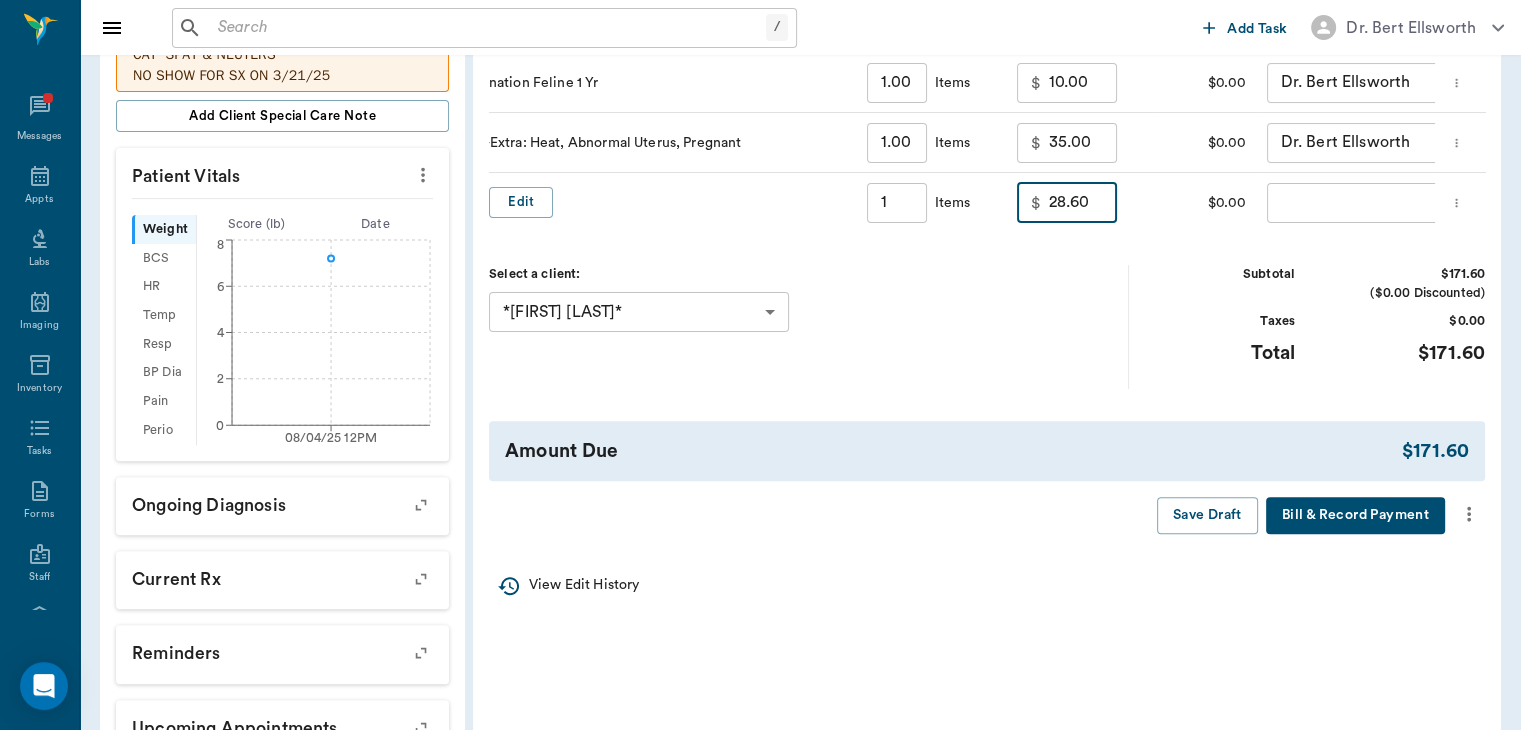scroll, scrollTop: 0, scrollLeft: 150, axis: horizontal 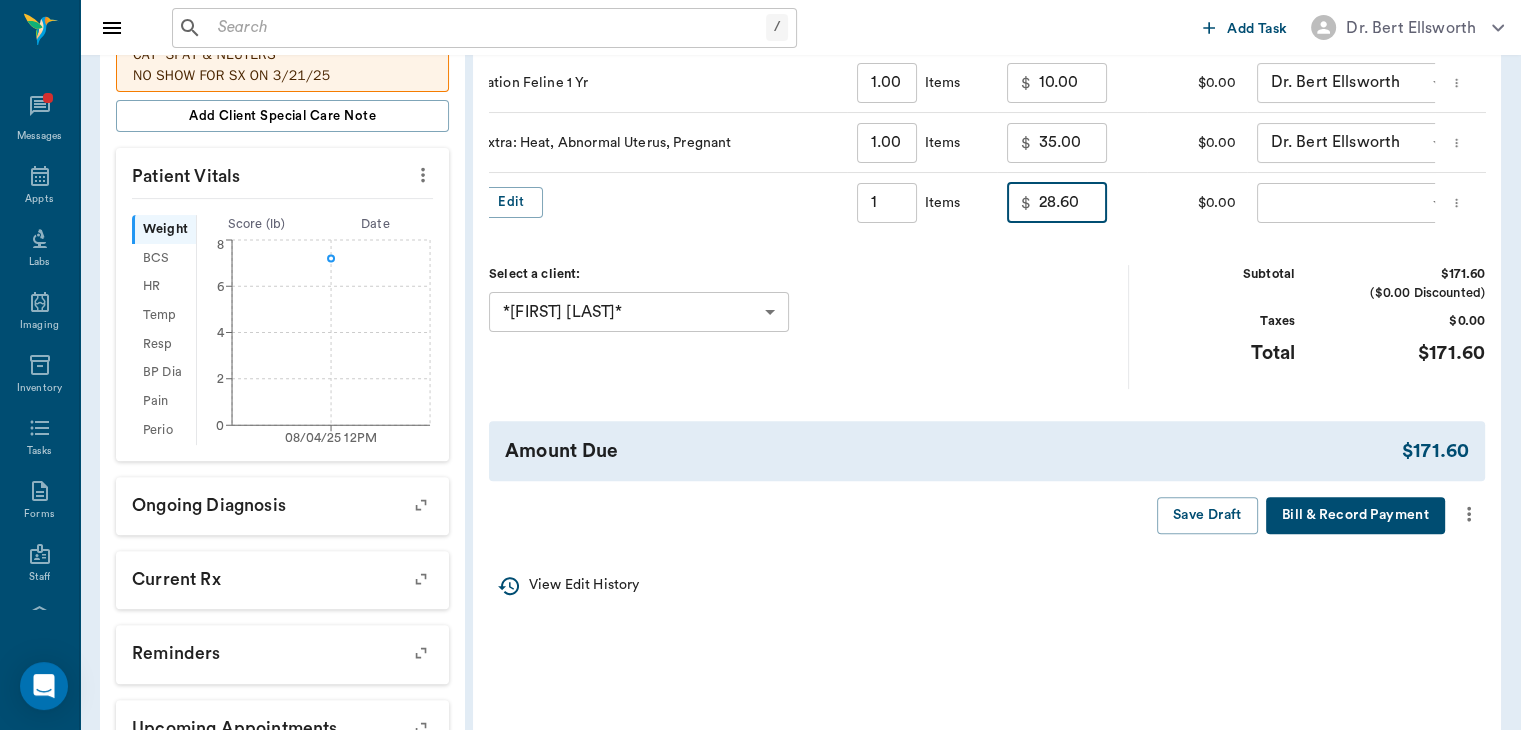 type on "28.60" 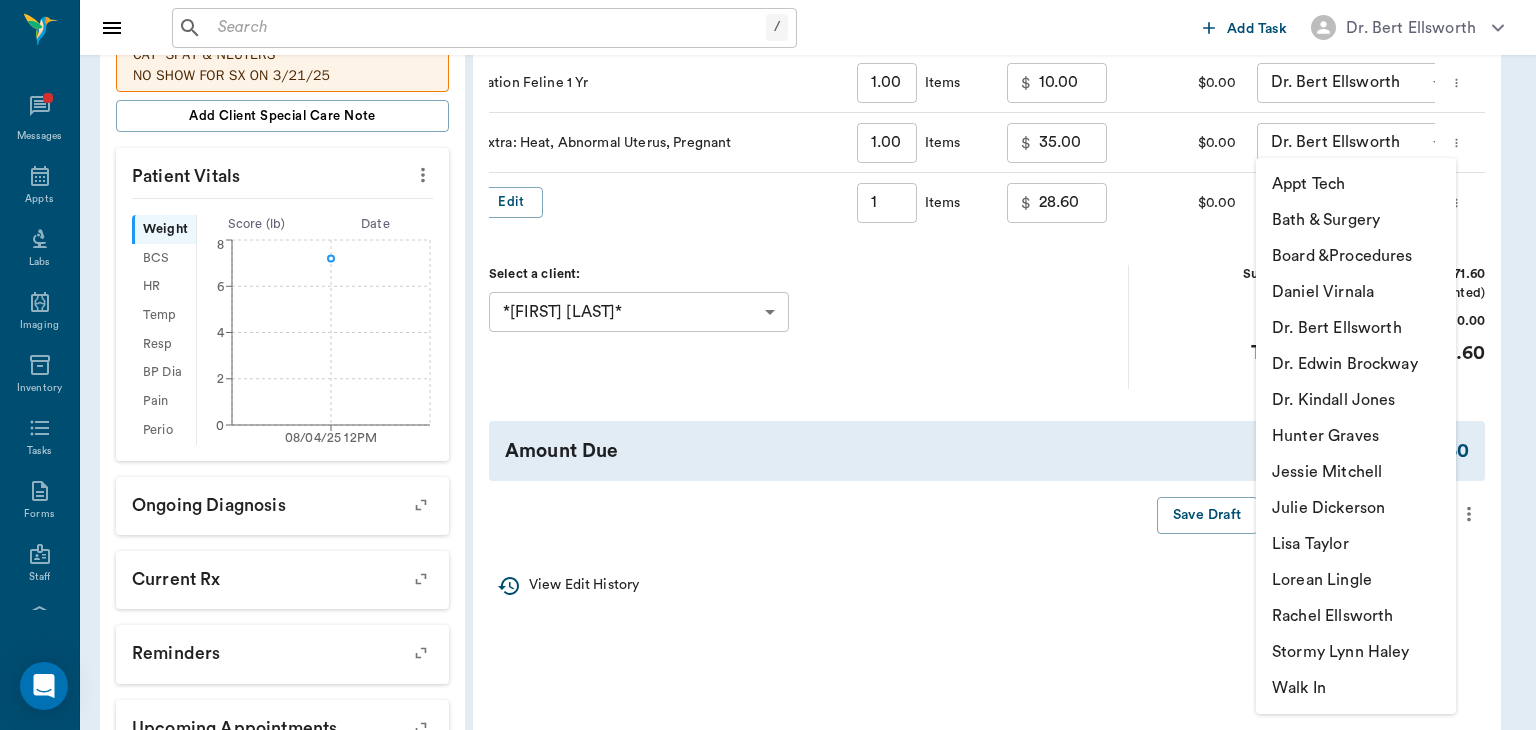 click on "Julie Dickerson" at bounding box center (1356, 508) 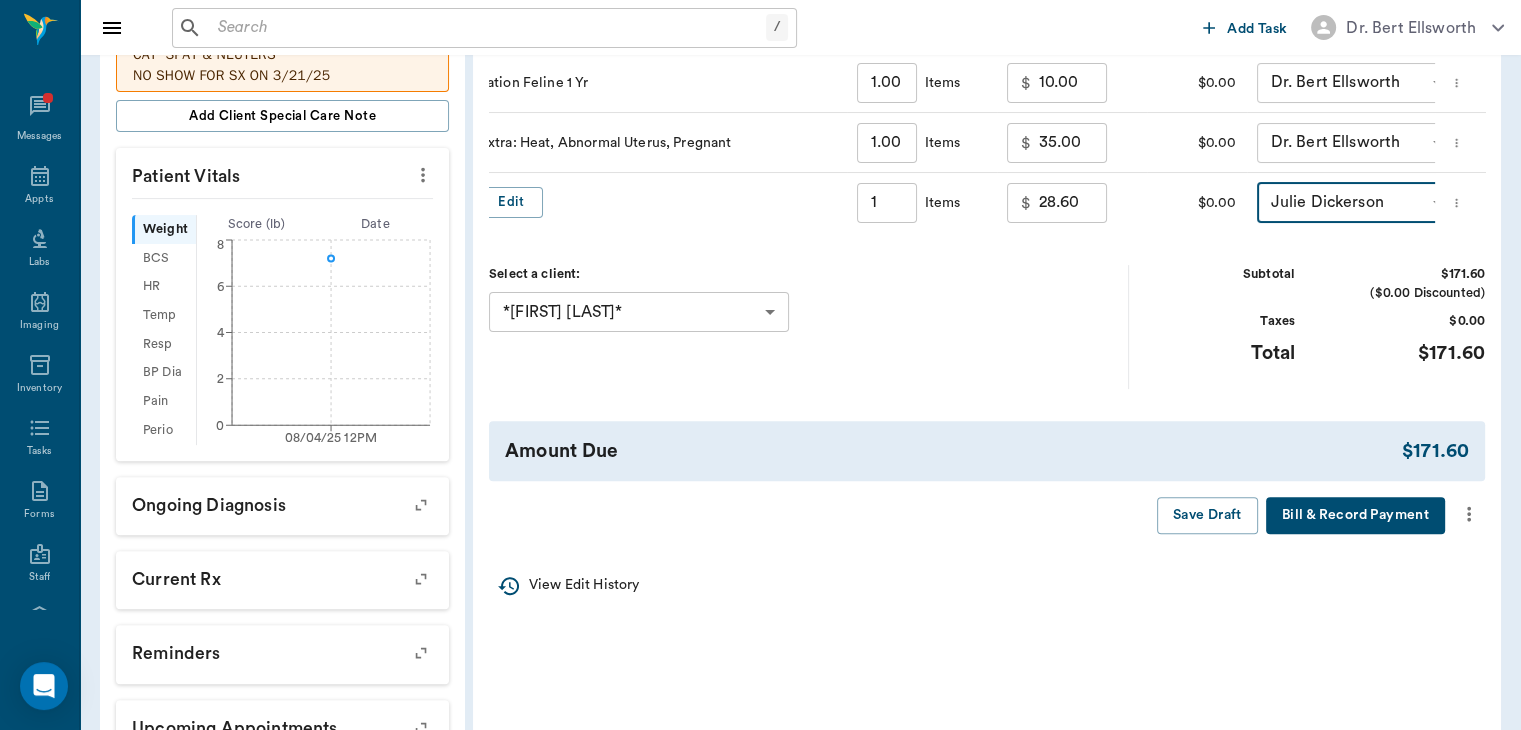 click 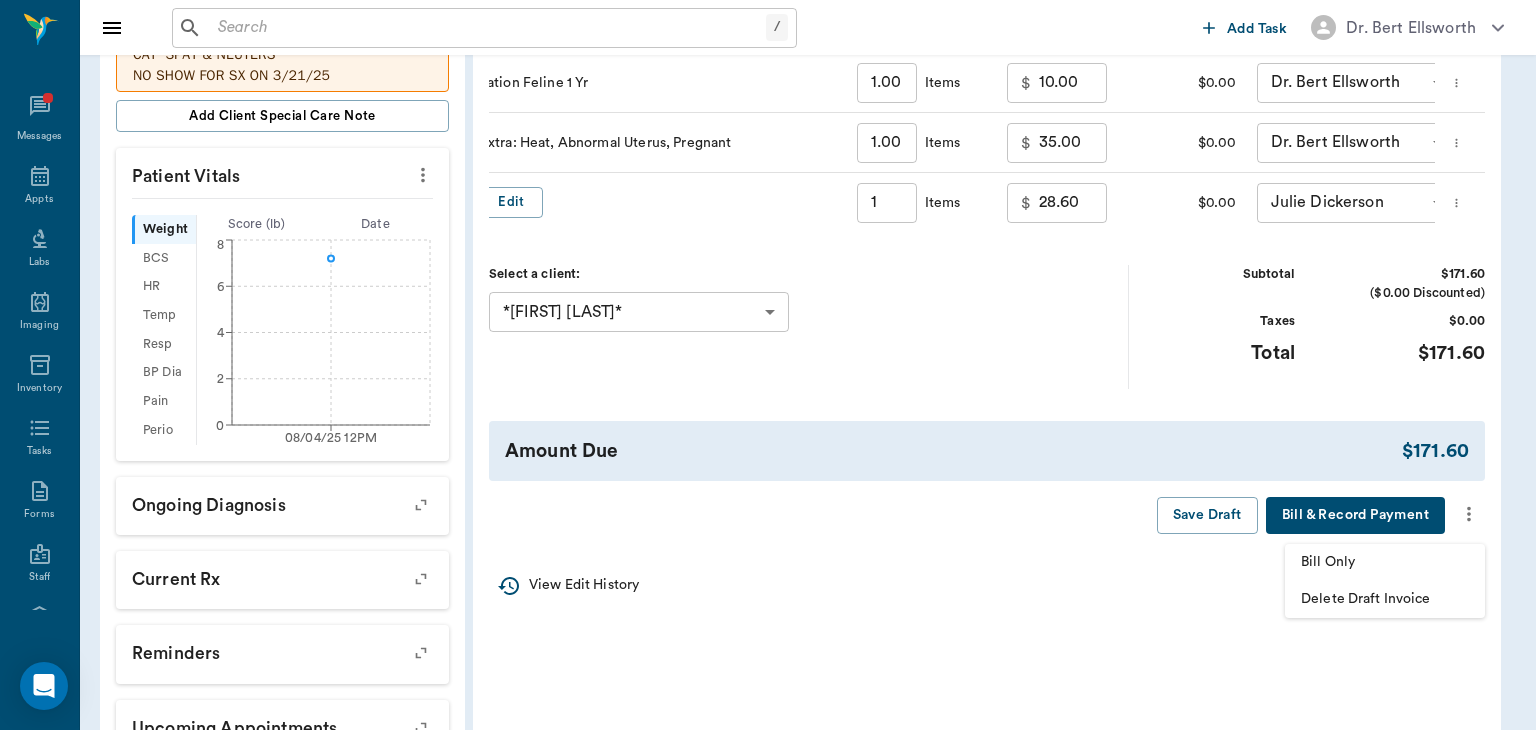 click on "Bill Only" at bounding box center (1385, 562) 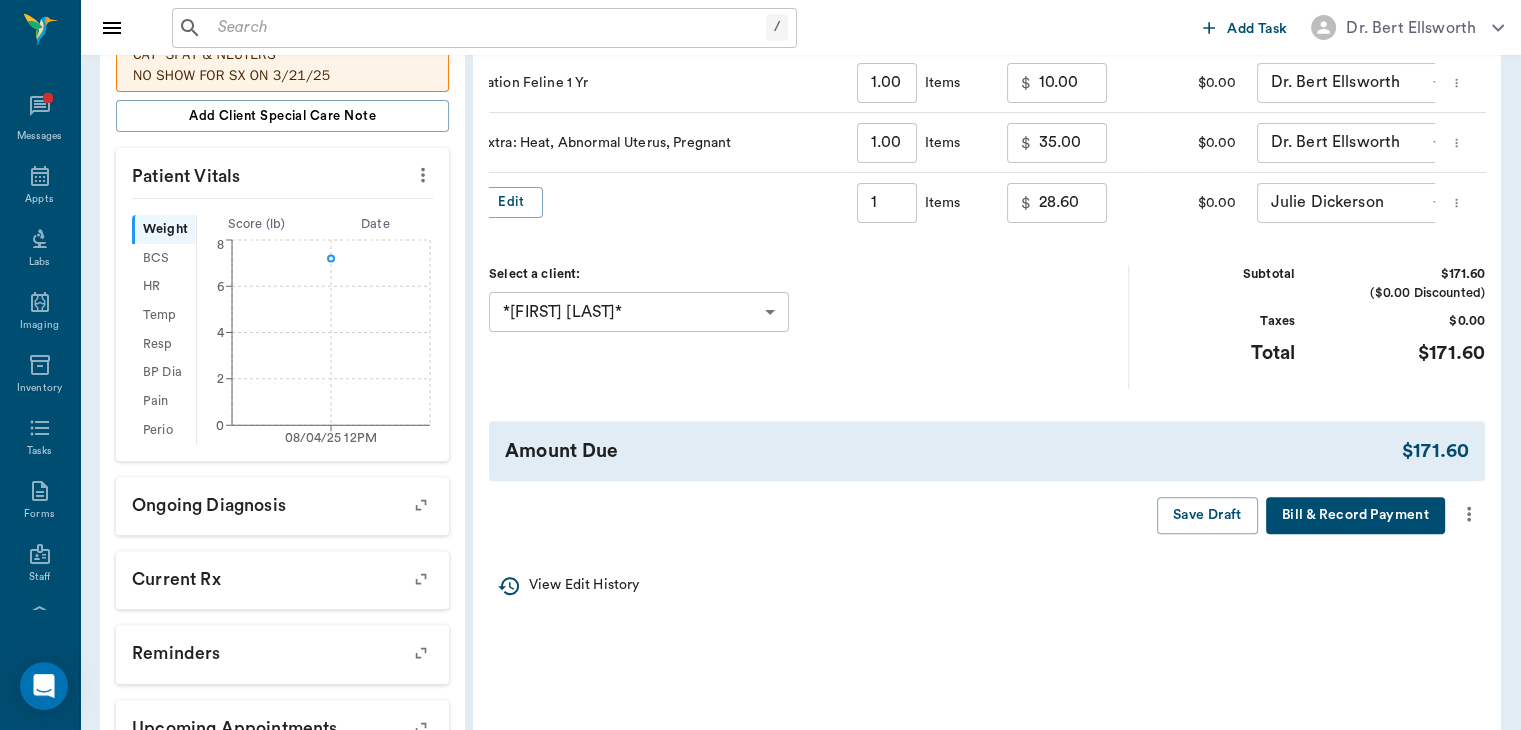 type on "1.00" 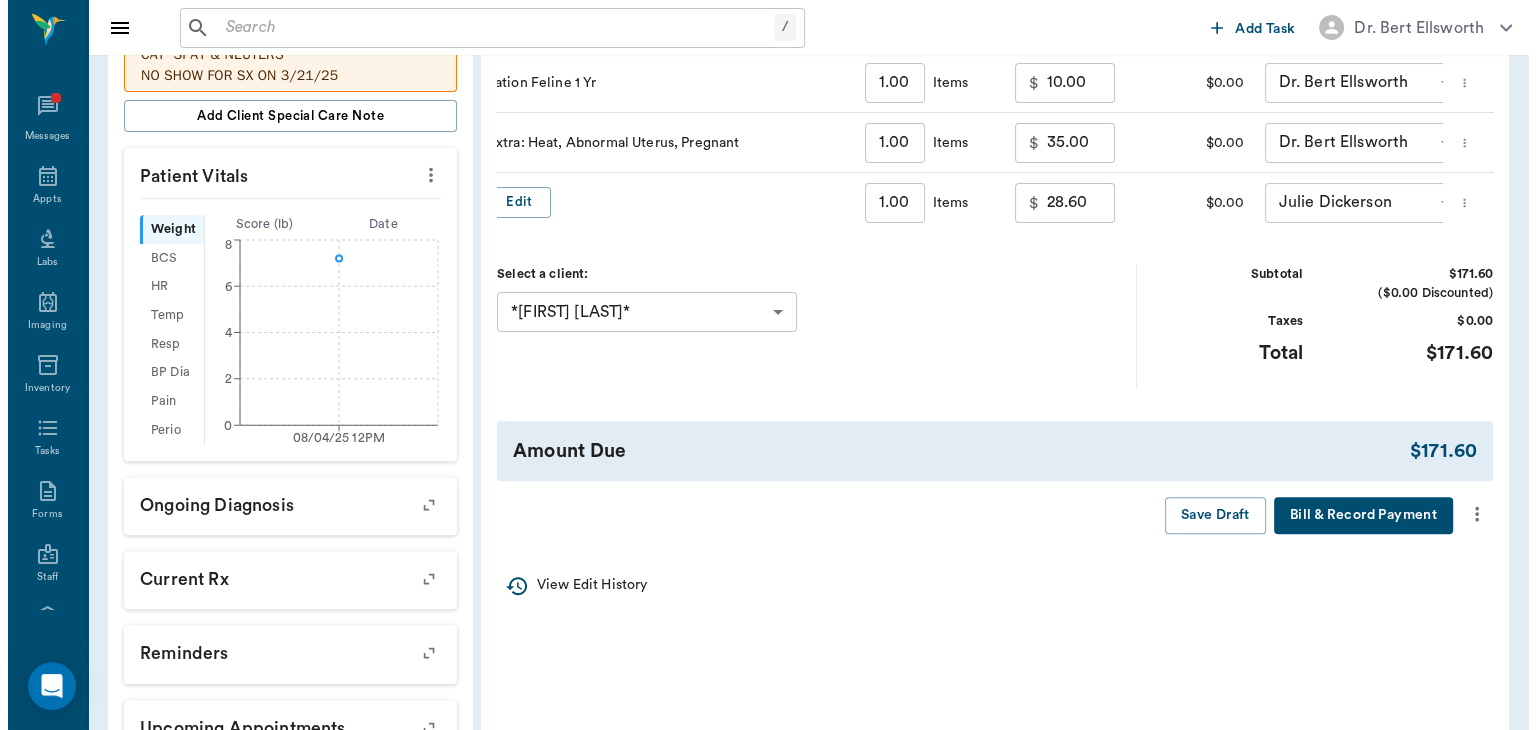 scroll, scrollTop: 0, scrollLeft: 0, axis: both 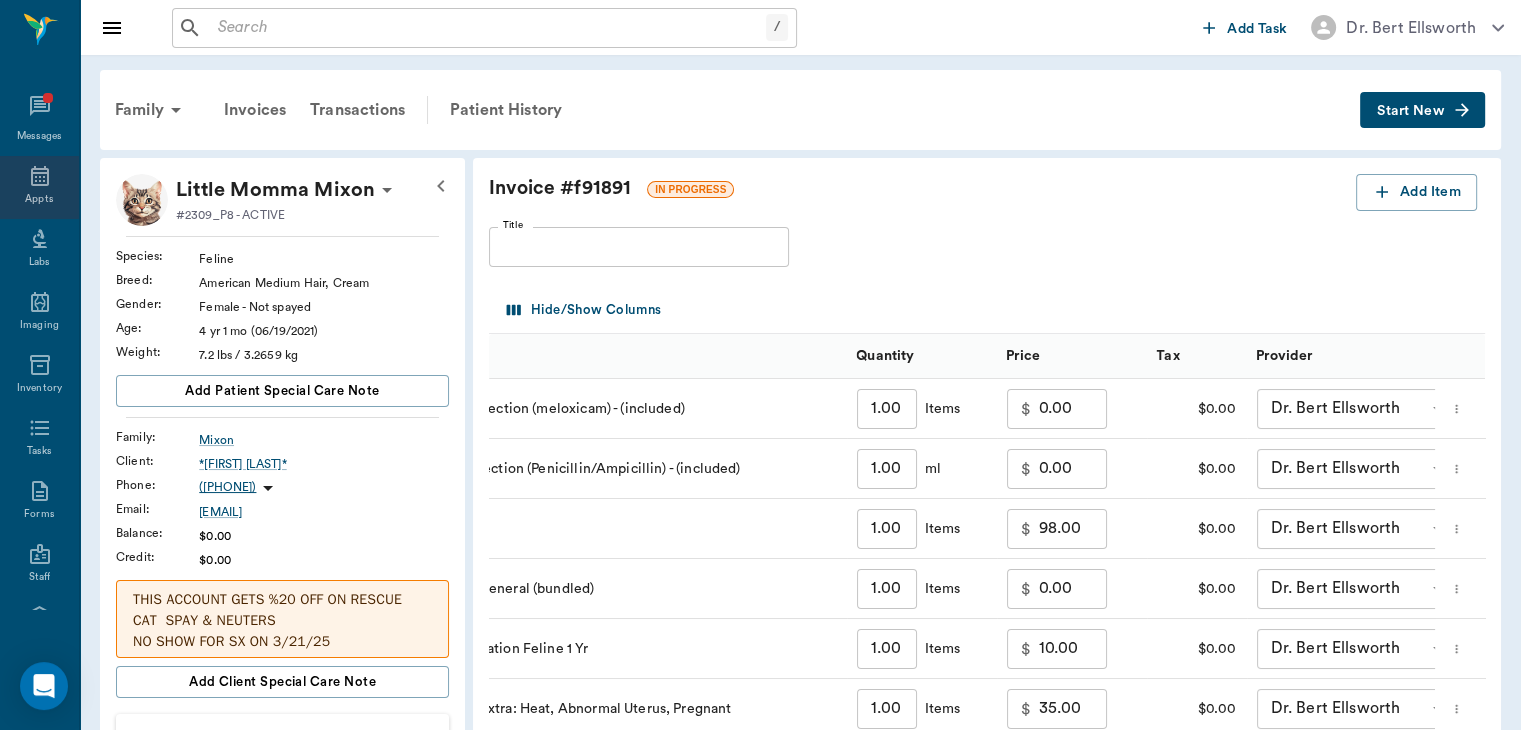 click on "Appts" at bounding box center [39, 199] 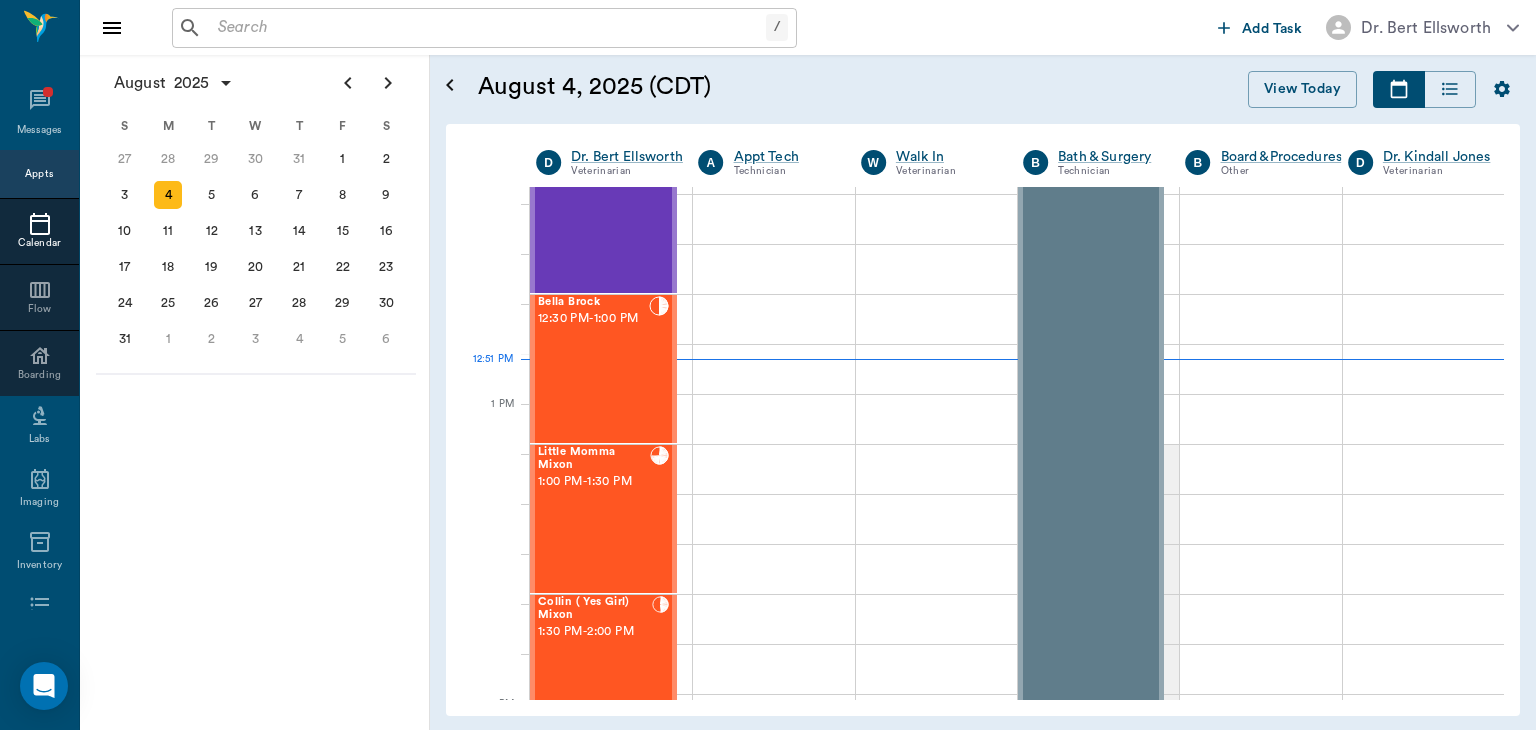scroll, scrollTop: 1291, scrollLeft: 0, axis: vertical 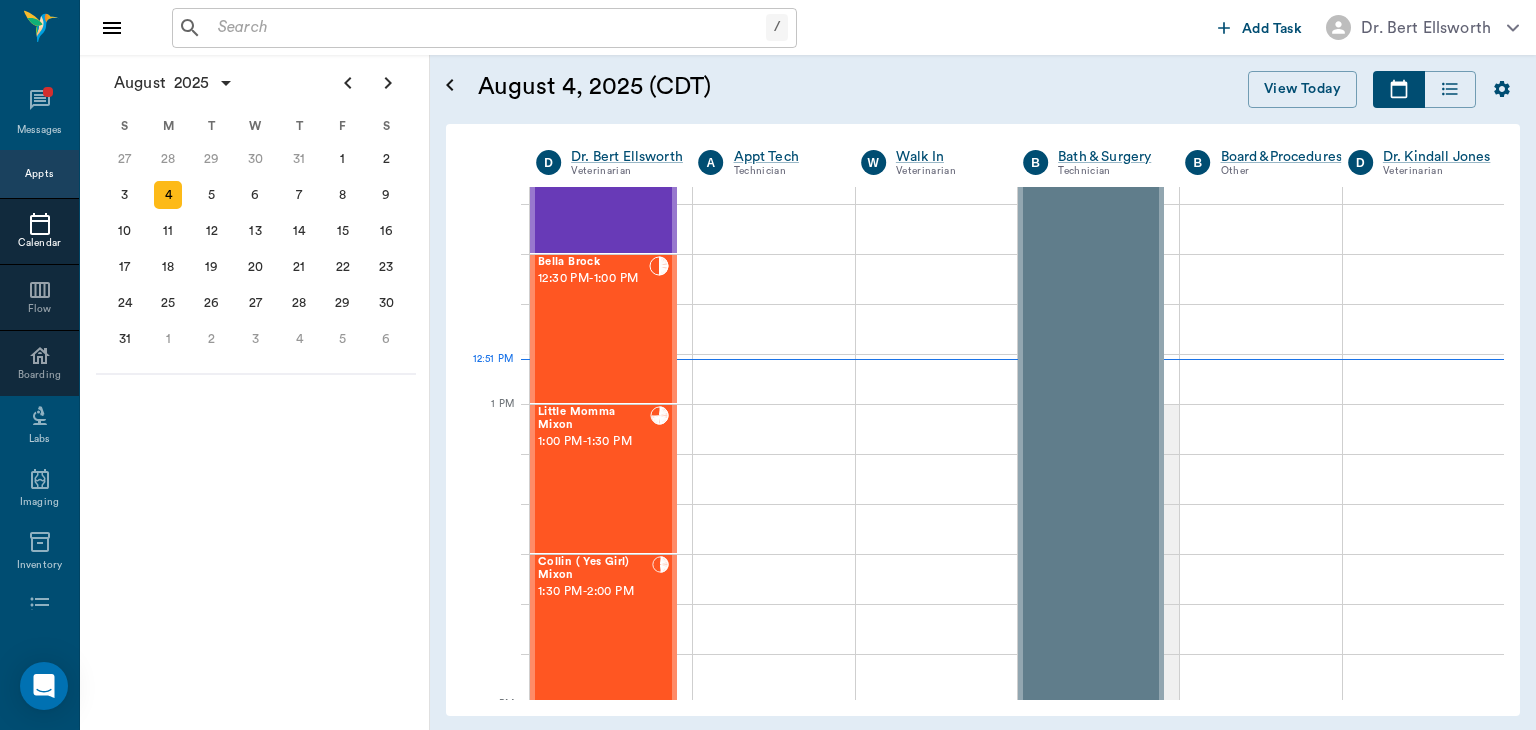 click on "1:30 PM  -  2:00 PM" at bounding box center [595, 592] 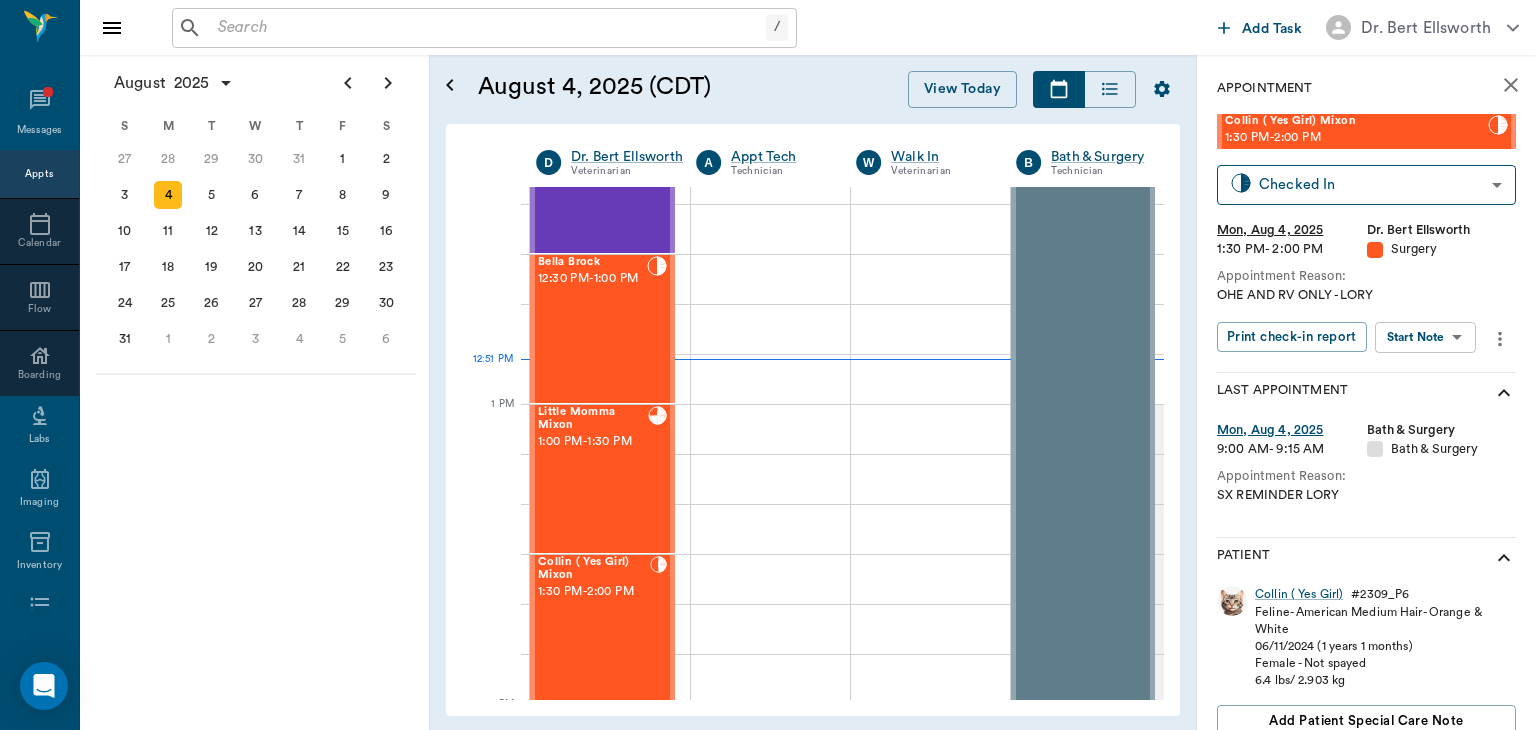 click on "/ ​ Add Task Dr. Bert Ellsworth Nectar Messages Appts Calendar Flow Boarding Labs Imaging Inventory Tasks Forms Staff Reports Lookup Settings August 2025 S M T W T F S 29 30 Jul 1 2 3 4 5 6 7 8 9 10 11 12 13 14 15 16 17 18 19 20 21 22 23 24 25 26 27 28 29 30 31 Aug 1 2 3 4 5 6 7 8 9 S M T W T F S 27 28 29 30 31 Aug 1 2 3 4 5 6 7 8 9 10 11 12 13 14 15 16 17 18 19 20 21 22 23 24 25 26 27 28 29 30 31 Sep 1 2 3 4 5 6 S M T W T F S 31 Sep 1 2 3 4 5 6 7 8 9 10 11 12 13 14 15 16 17 18 19 20 21 22 23 24 25 26 27 28 29 30 Oct 1 2 3 4 5 6 7 8 9 10 11 August 4, 2025 (CDT) View Today August 2025 Today 4 Mon Aug 2025 D Dr. Bert Ellsworth Veterinarian A Appt Tech Technician W Walk In Veterinarian B Bath & Surgery Technician B Board &Procedures Other D Dr. Kindall Jones Veterinarian 8 AM 9 AM 10 AM 11 AM 12 PM 1 PM 2 PM 3 PM 4 PM 5 PM 6 PM 7 PM 8 PM 12:51 PM Quigley Aldridge 8:00 AM  -  8:30 AM June Aldridge 8:00 AM  -  8:30 AM Botts Aldridge 8:00 AM  -  8:30 AM Swine Dotson 8:30 AM  -  9:00 AM 9:00 AM  -  9:30 AM 9:00 AM" at bounding box center (768, 365) 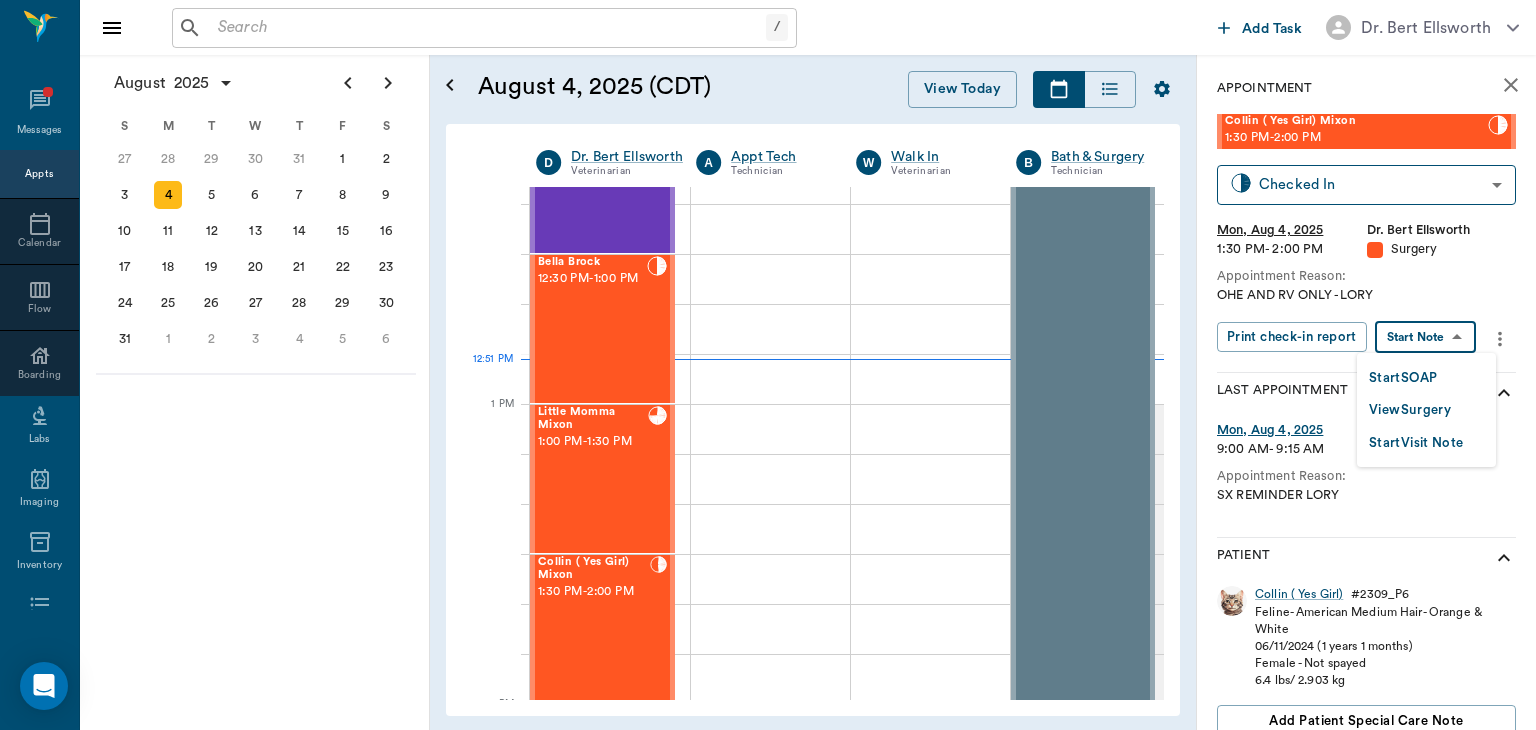 click on "View  Surgery" at bounding box center (1410, 410) 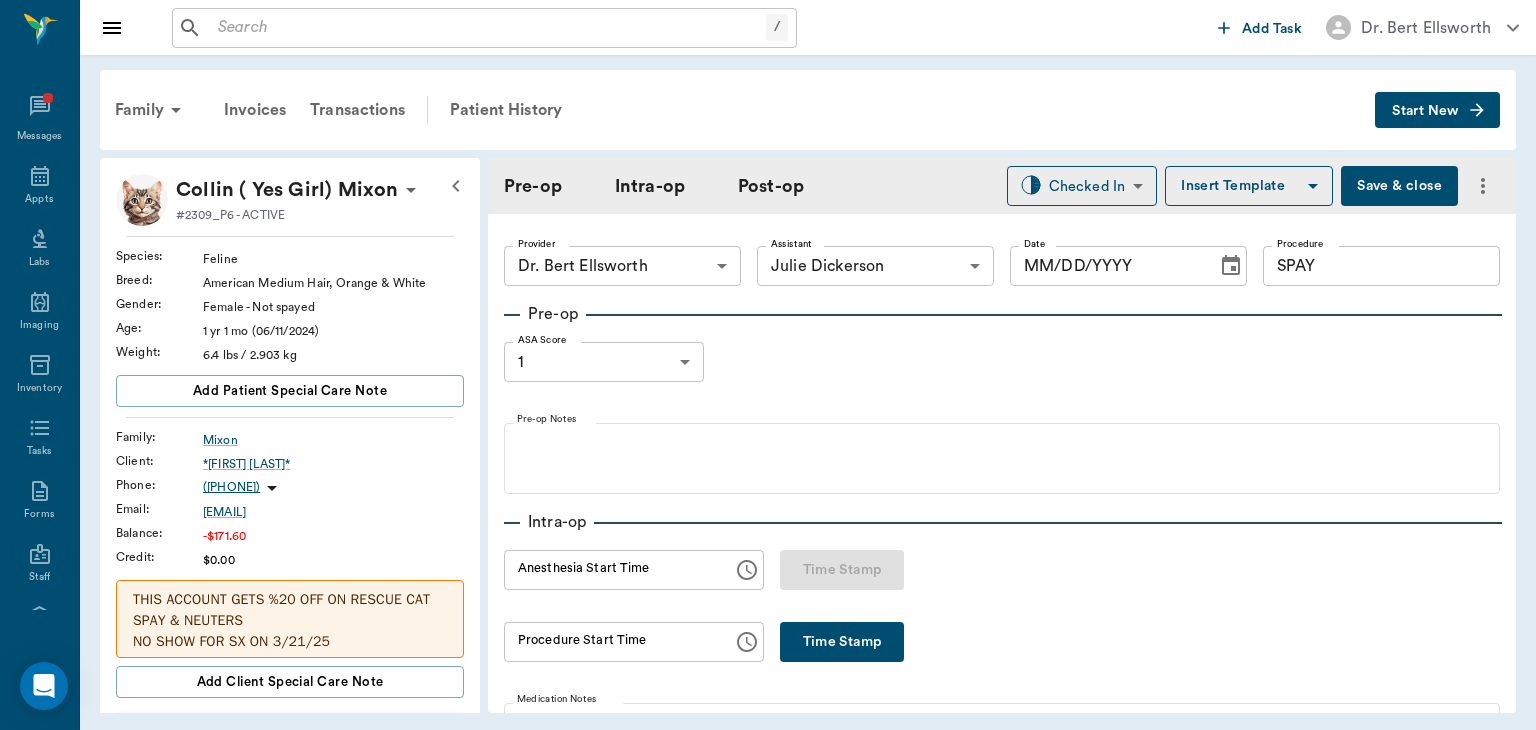 type on "63ec2f075fda476ae8351a4d" 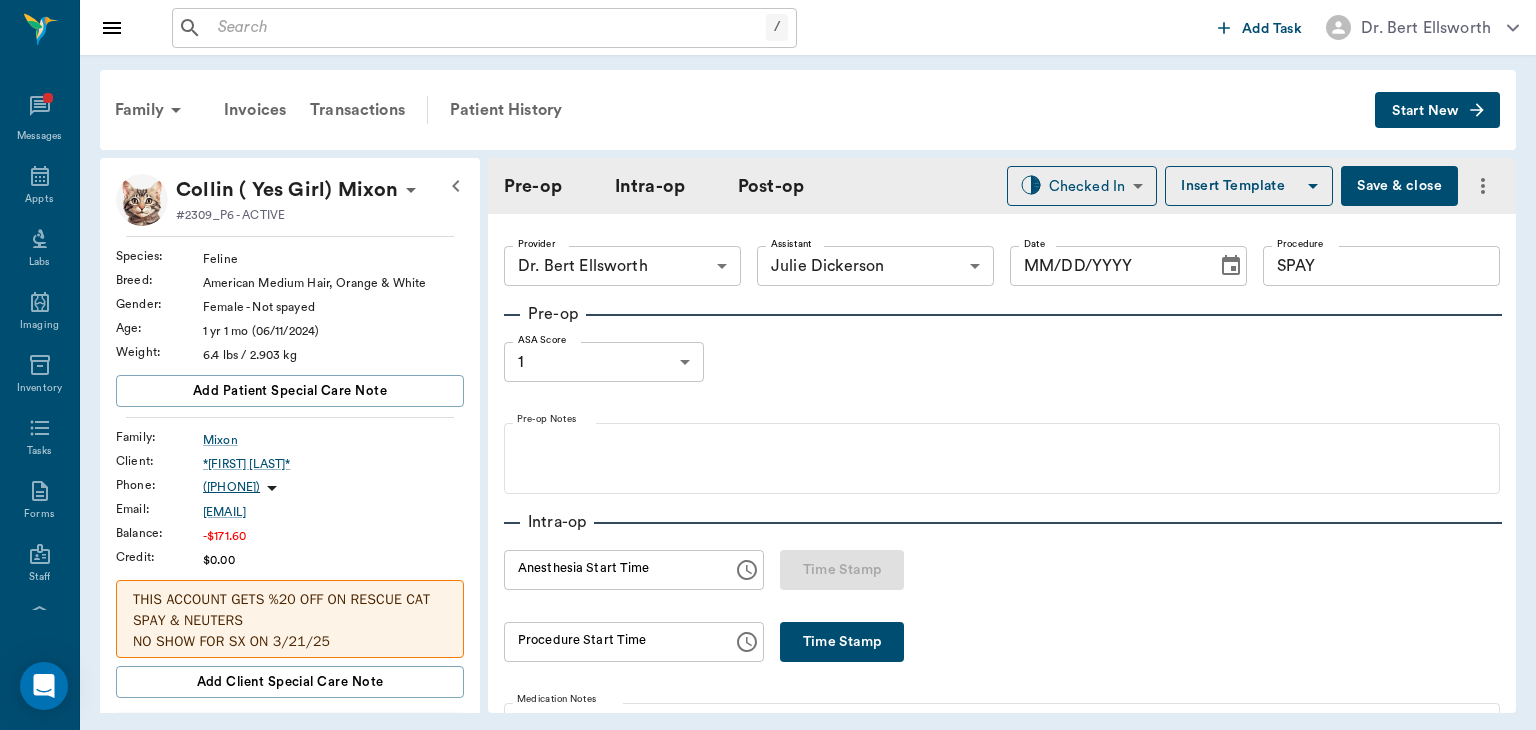 type on "63ec2e7e52e12b0ba117b124" 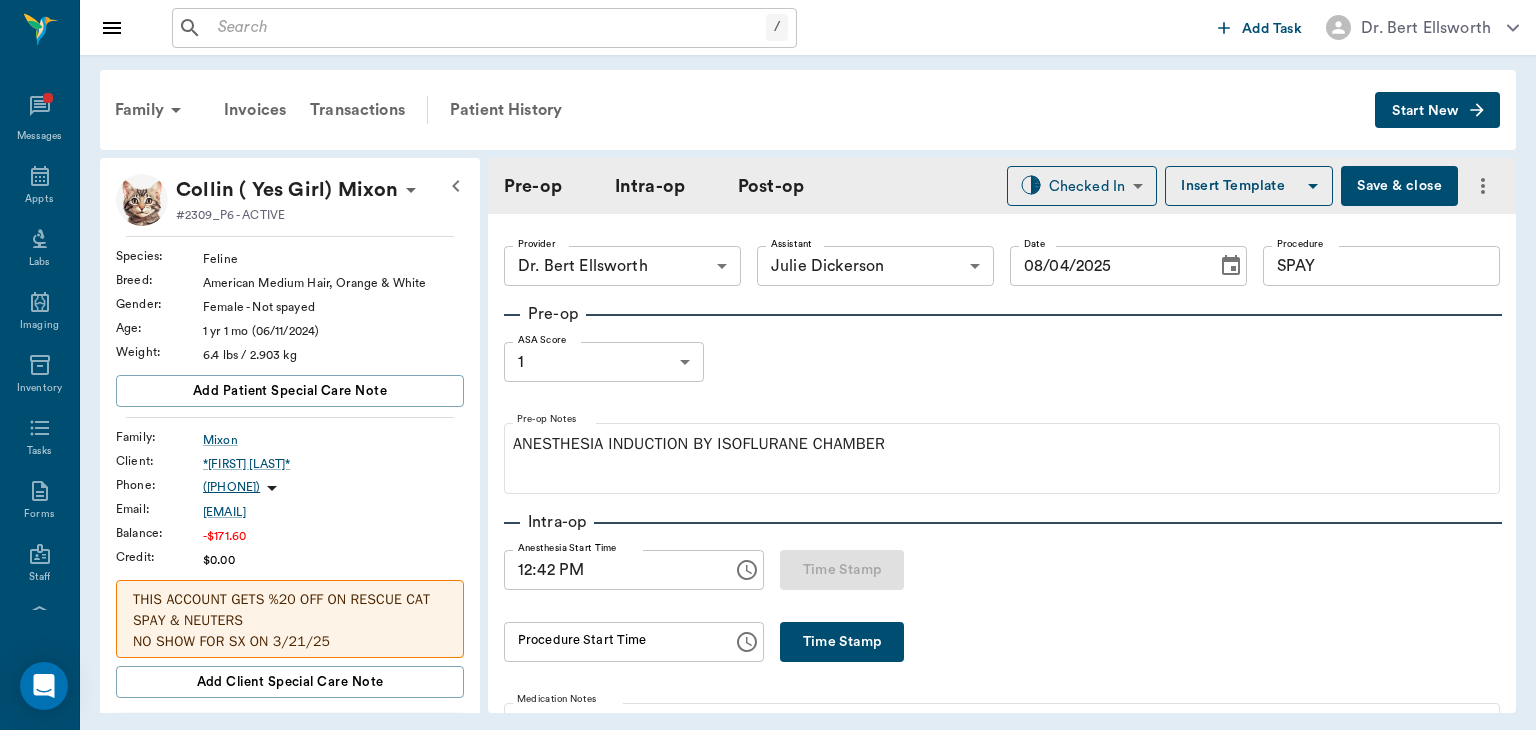 type on "08/04/2025" 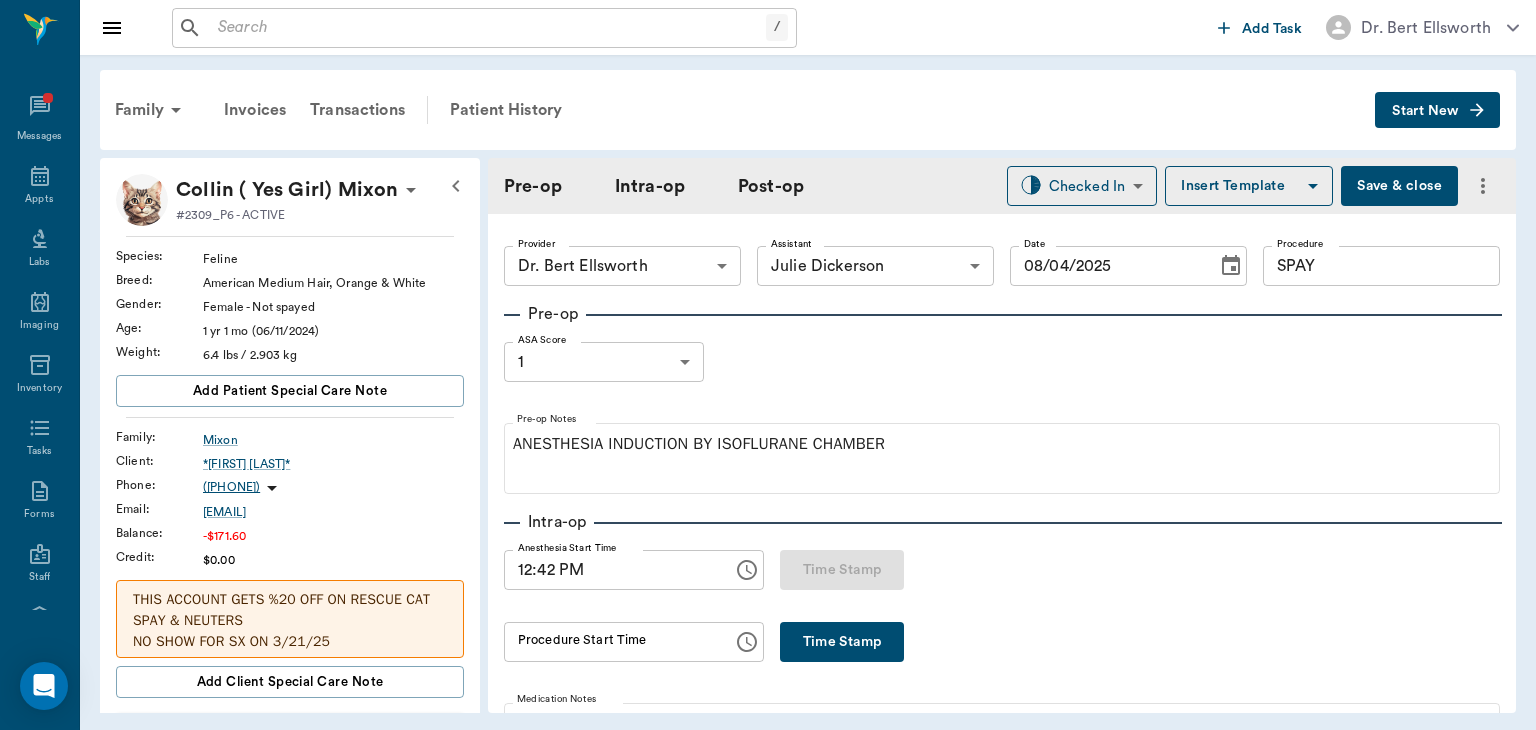 type on "12:42 PM" 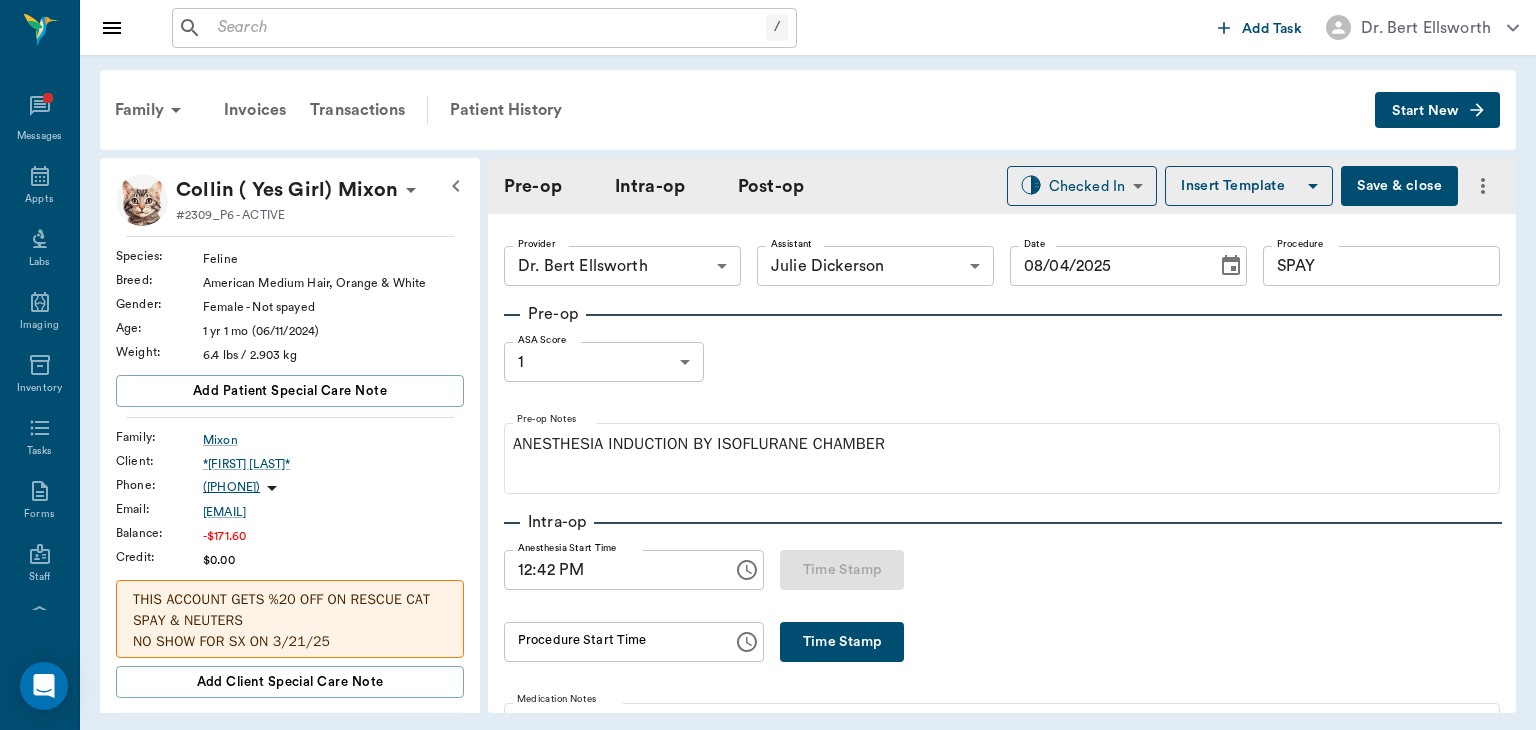scroll, scrollTop: 0, scrollLeft: 0, axis: both 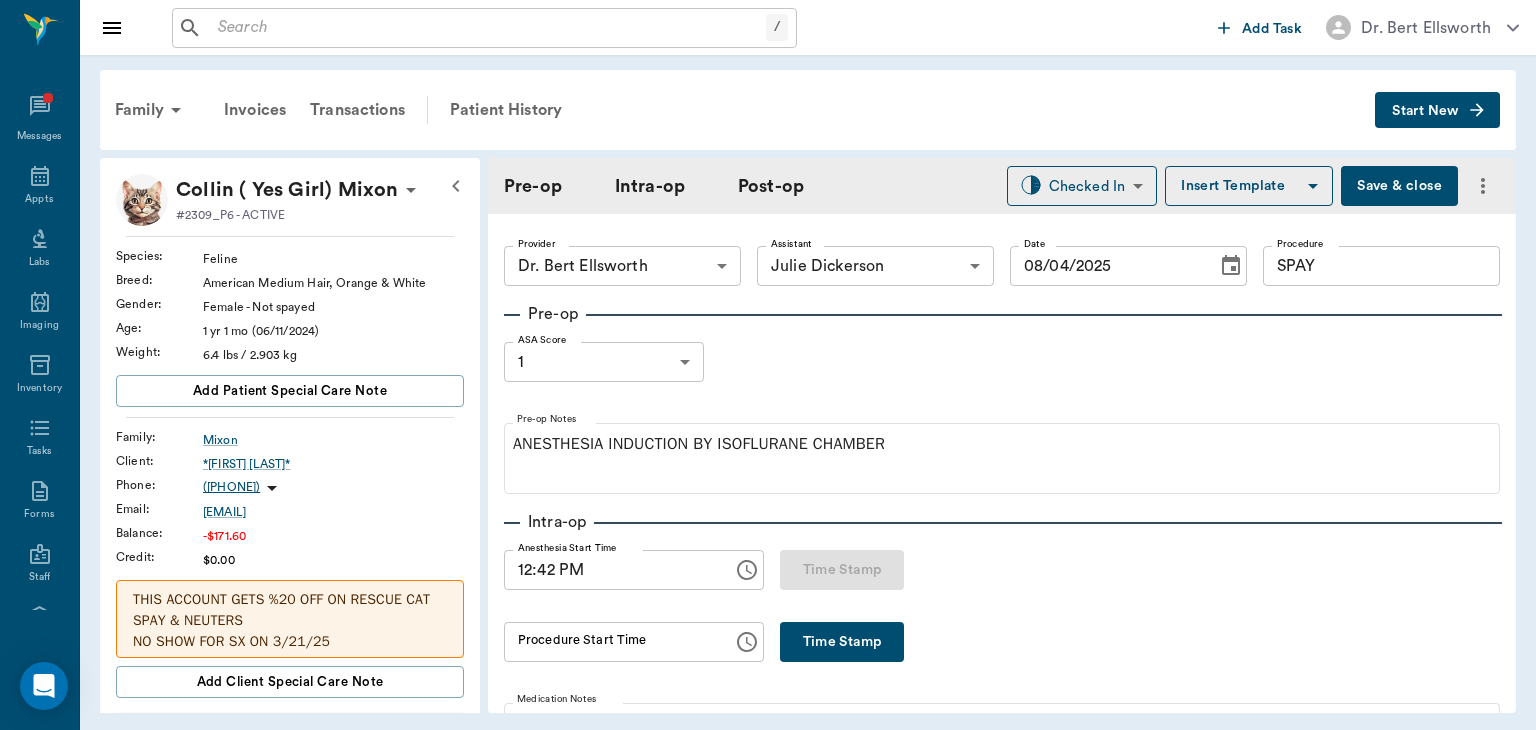 click on "Save & close" at bounding box center [1399, 186] 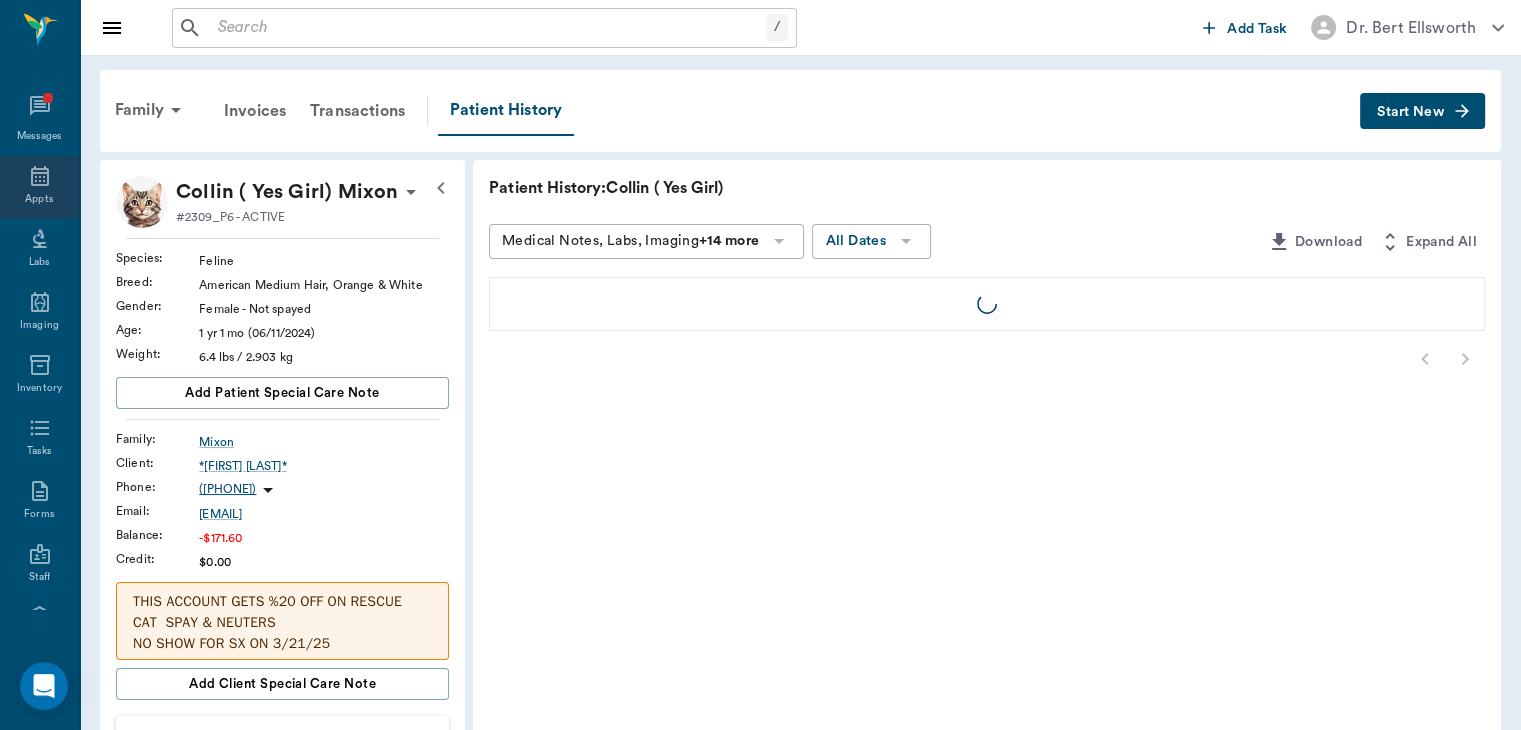 click 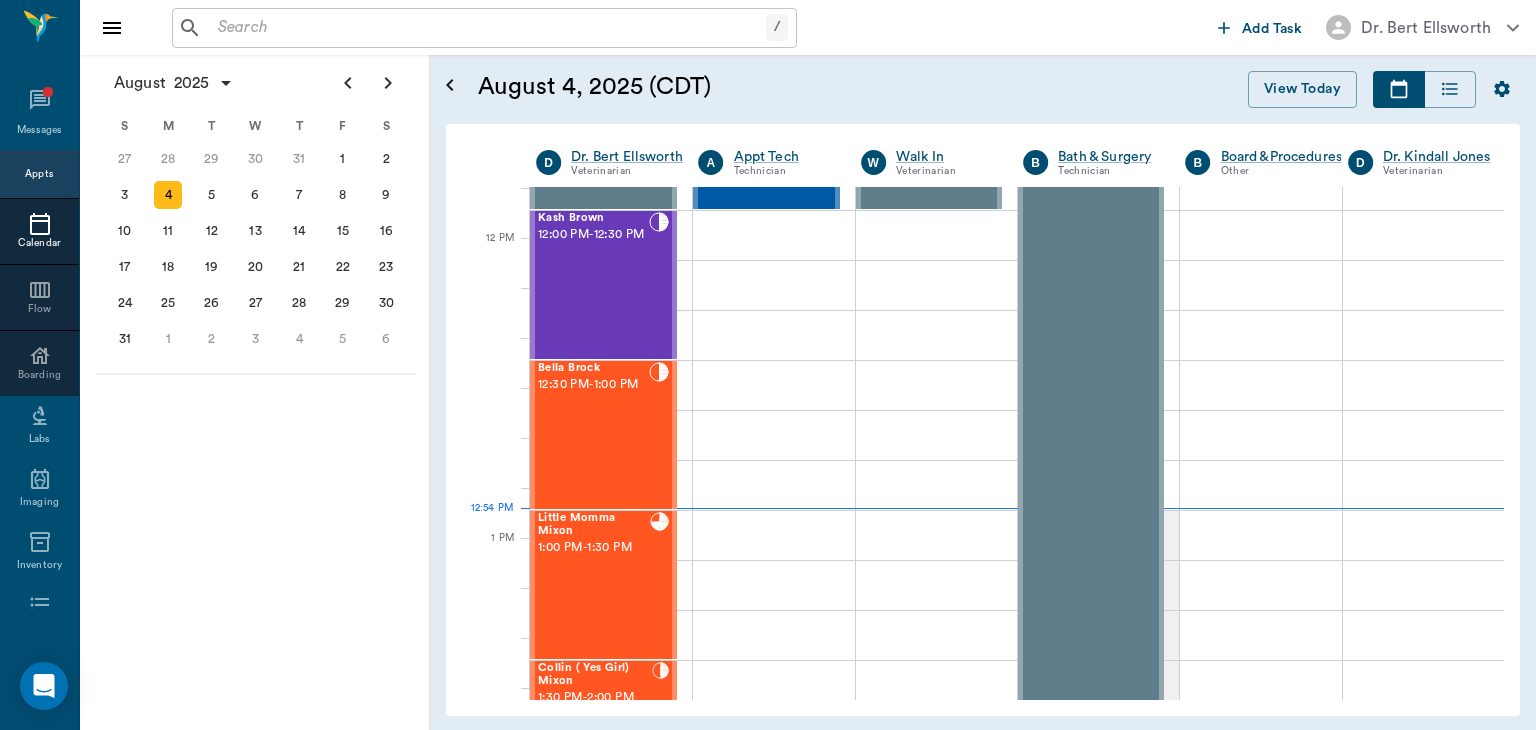 scroll, scrollTop: 1156, scrollLeft: 0, axis: vertical 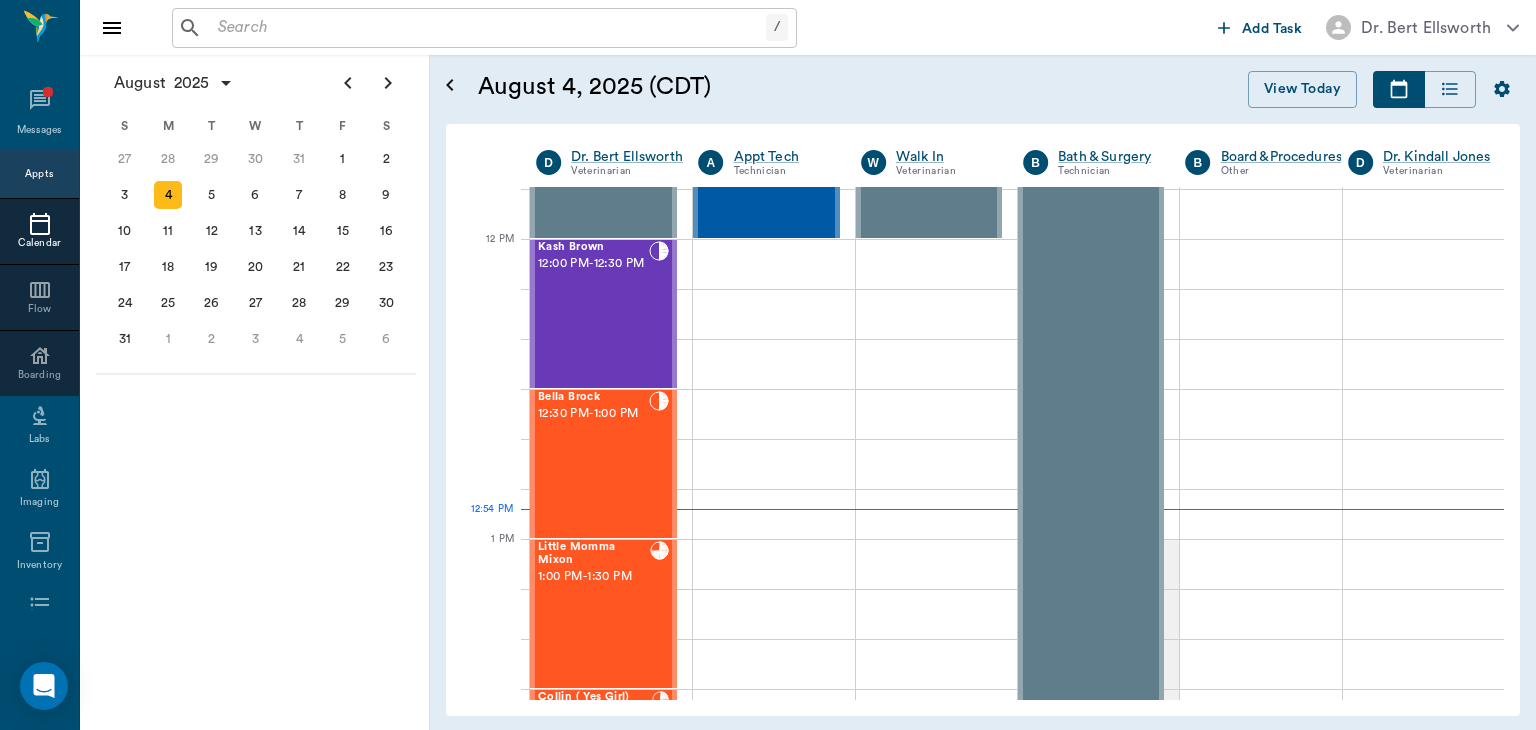 click on "12:00 PM  -  12:30 PM" at bounding box center (593, 264) 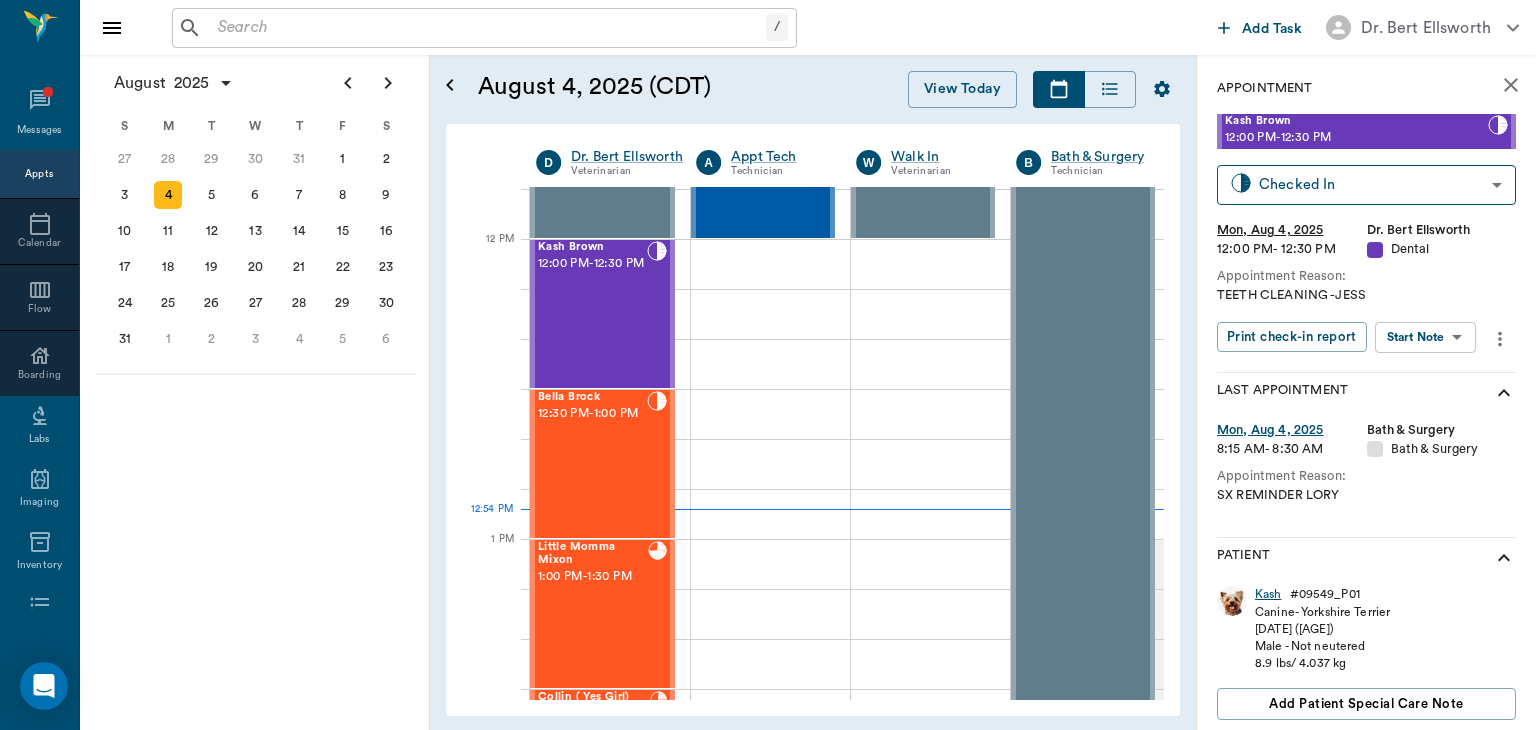 click on "Kash" at bounding box center (1268, 594) 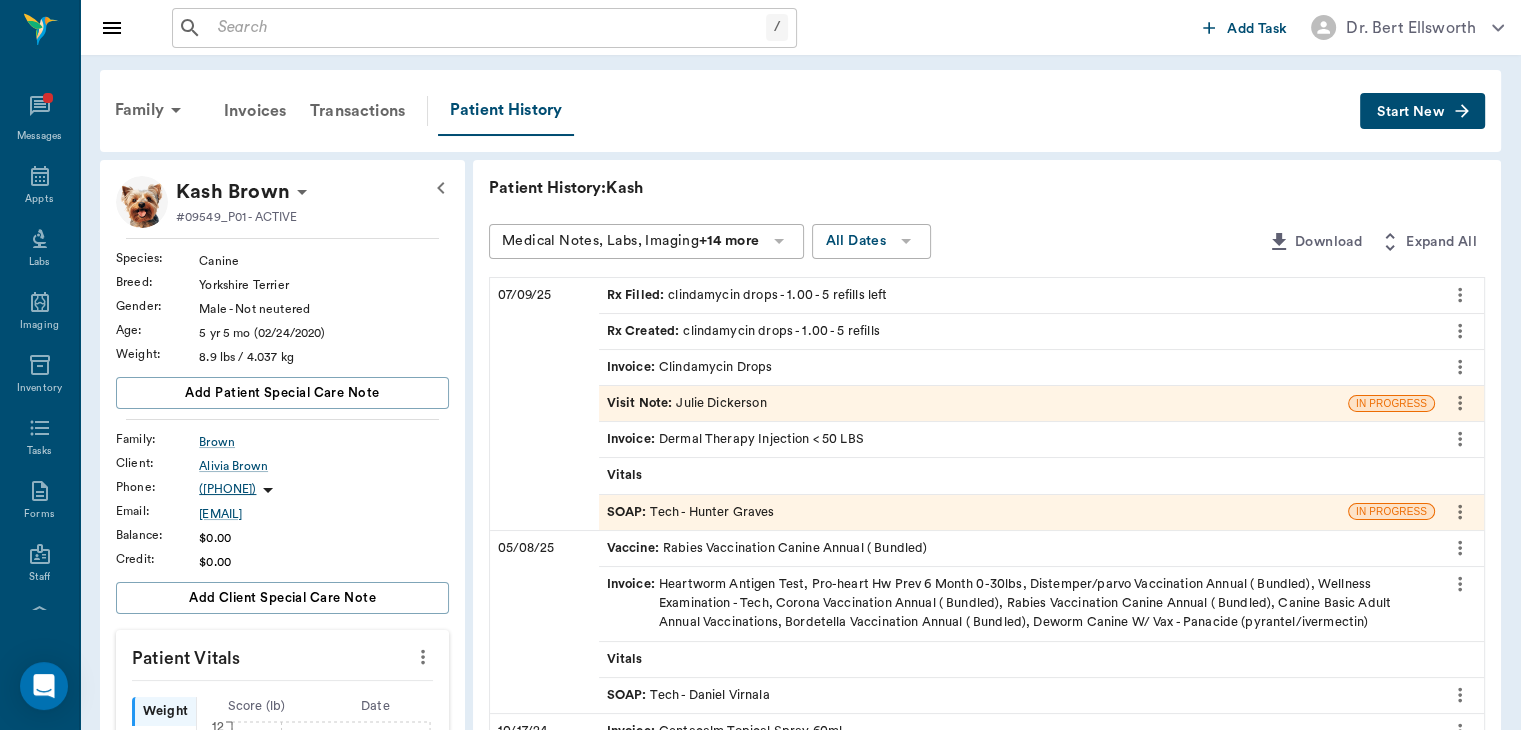 click on "SOAP :" at bounding box center [629, 512] 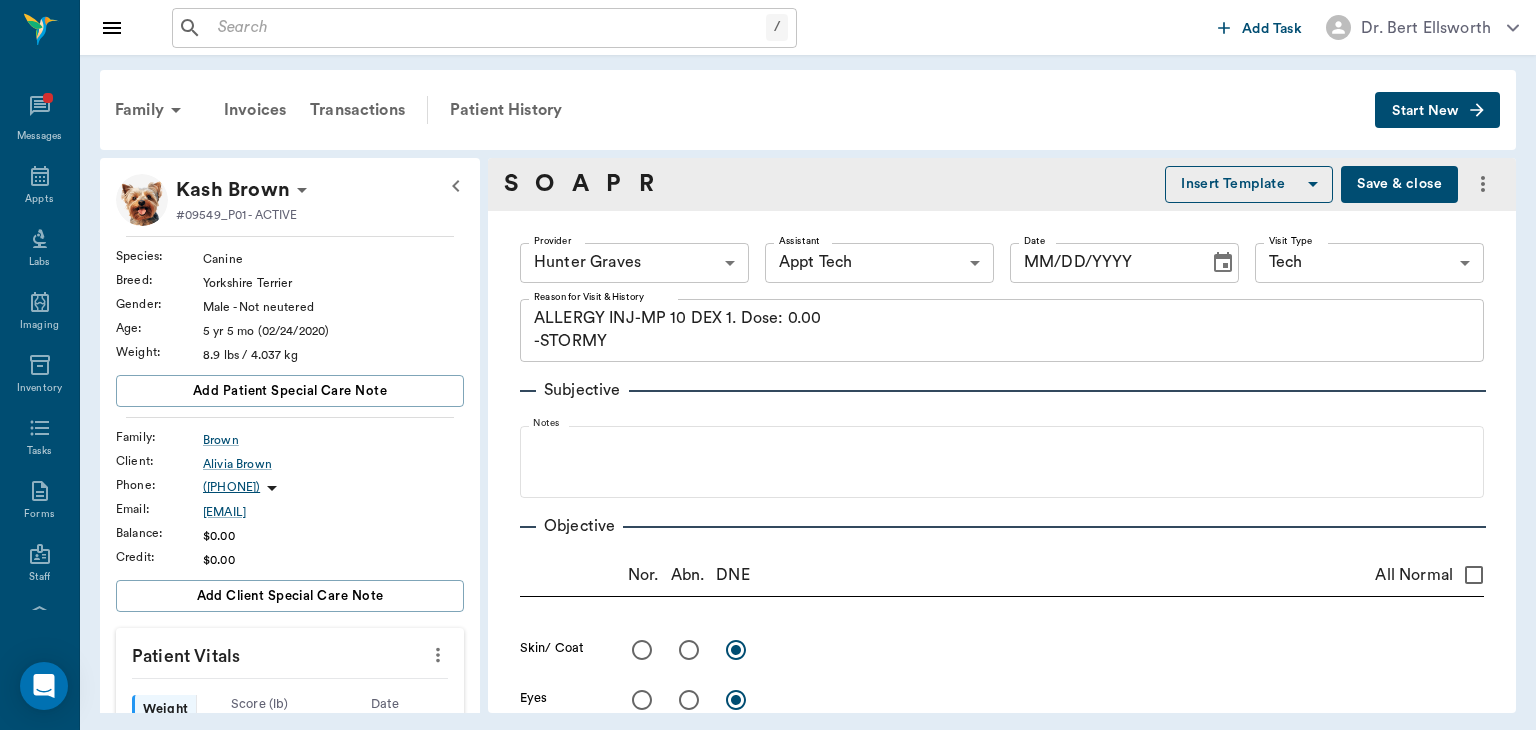 type on "682b670d8bdc6f7f8feef3db" 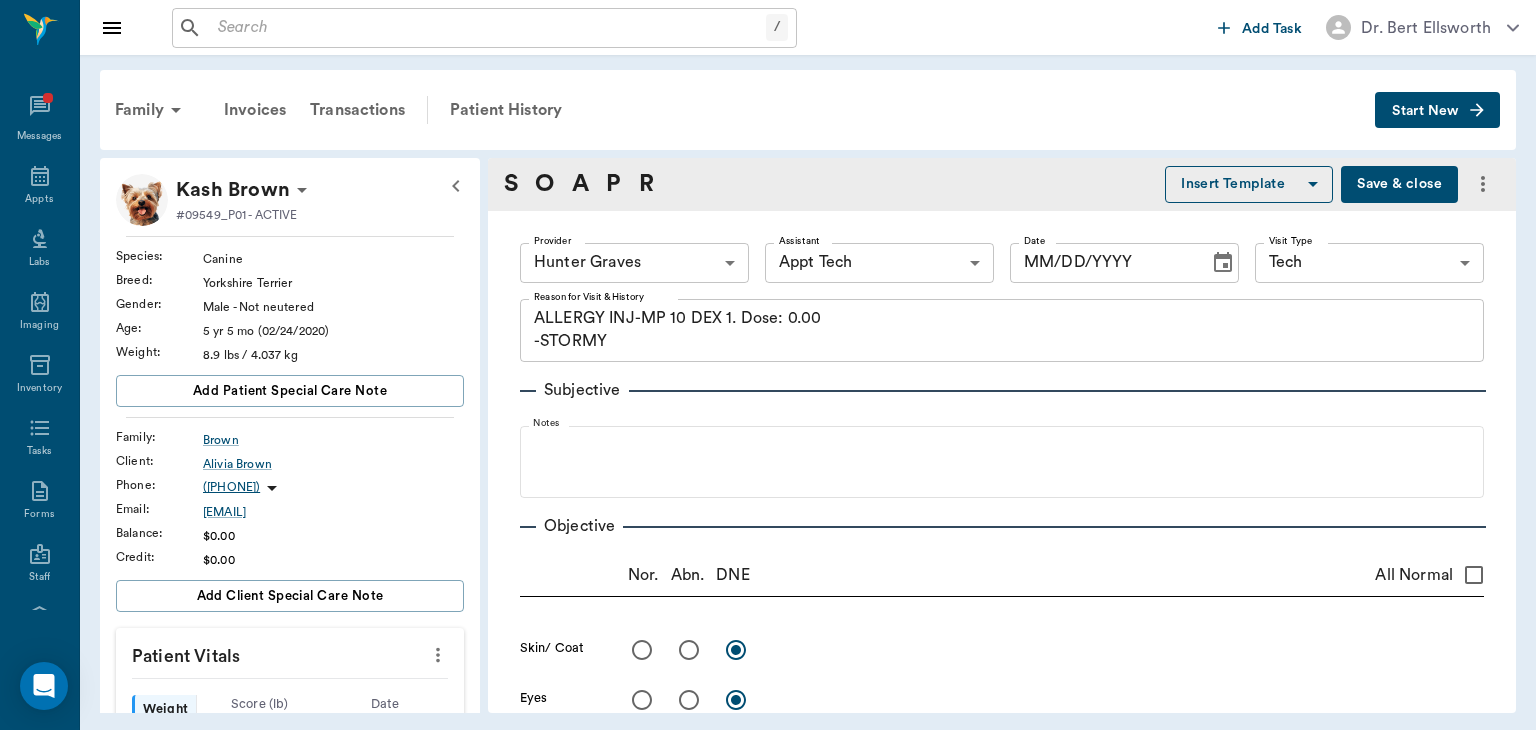 type on "63ec2f075fda476ae8351a4c" 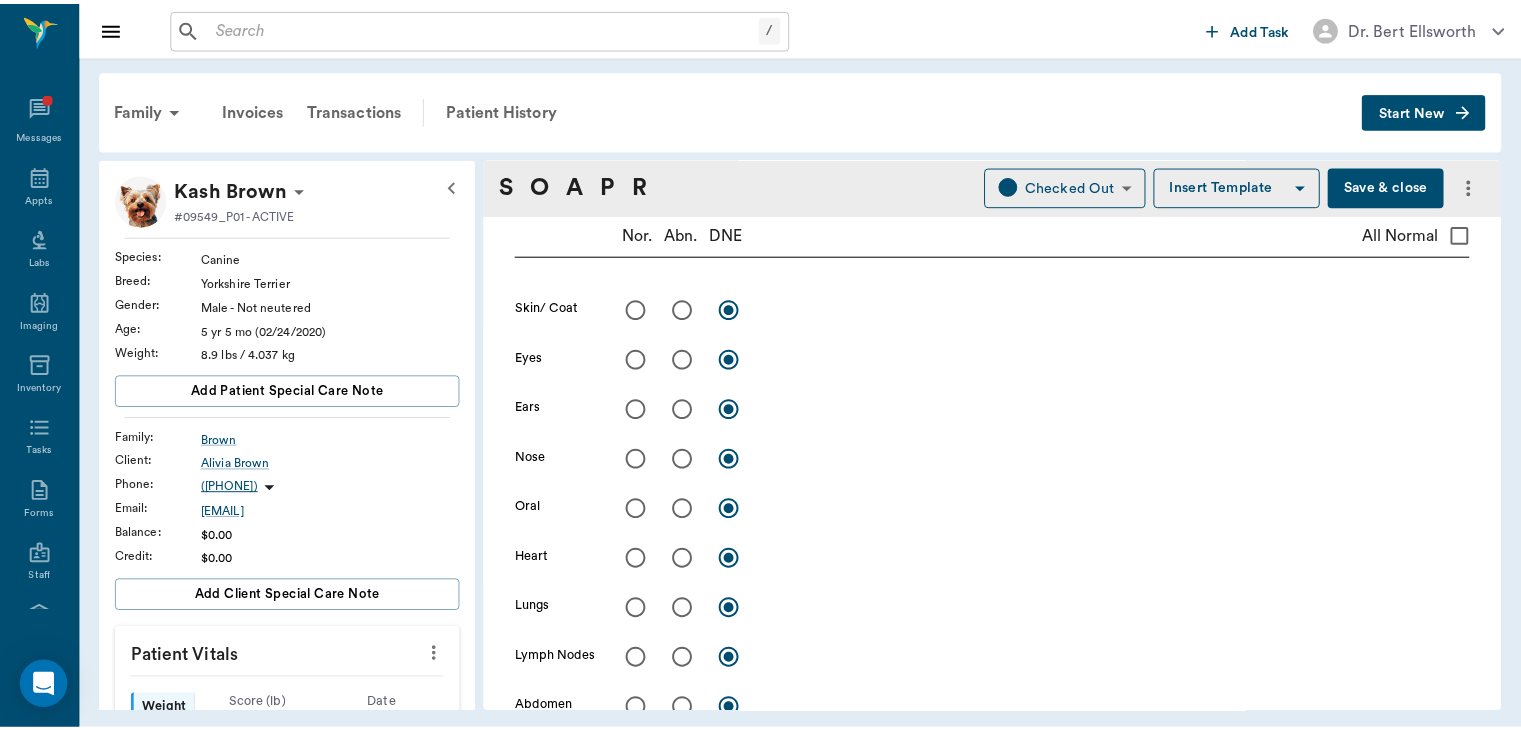 scroll, scrollTop: 315, scrollLeft: 0, axis: vertical 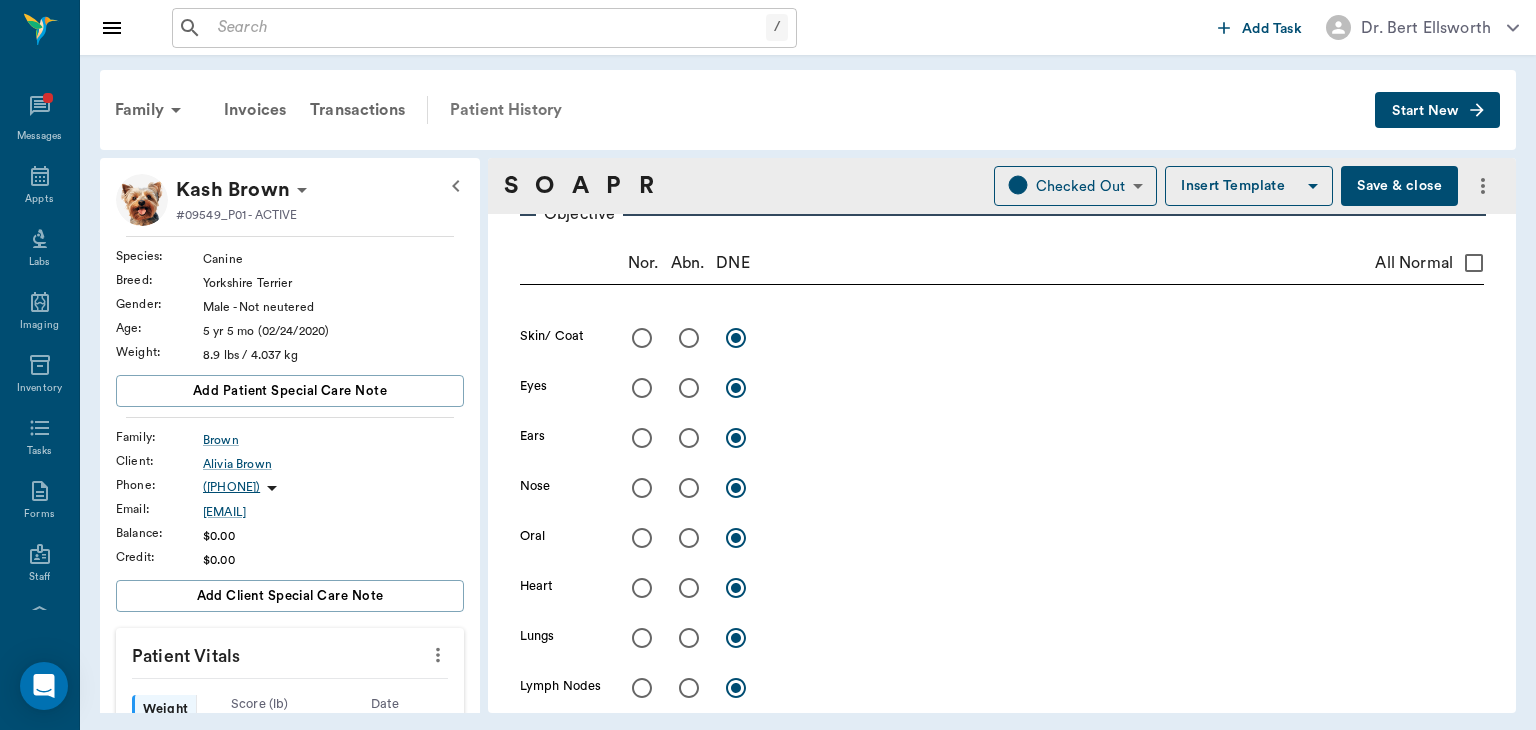 click on "Patient History" at bounding box center (506, 110) 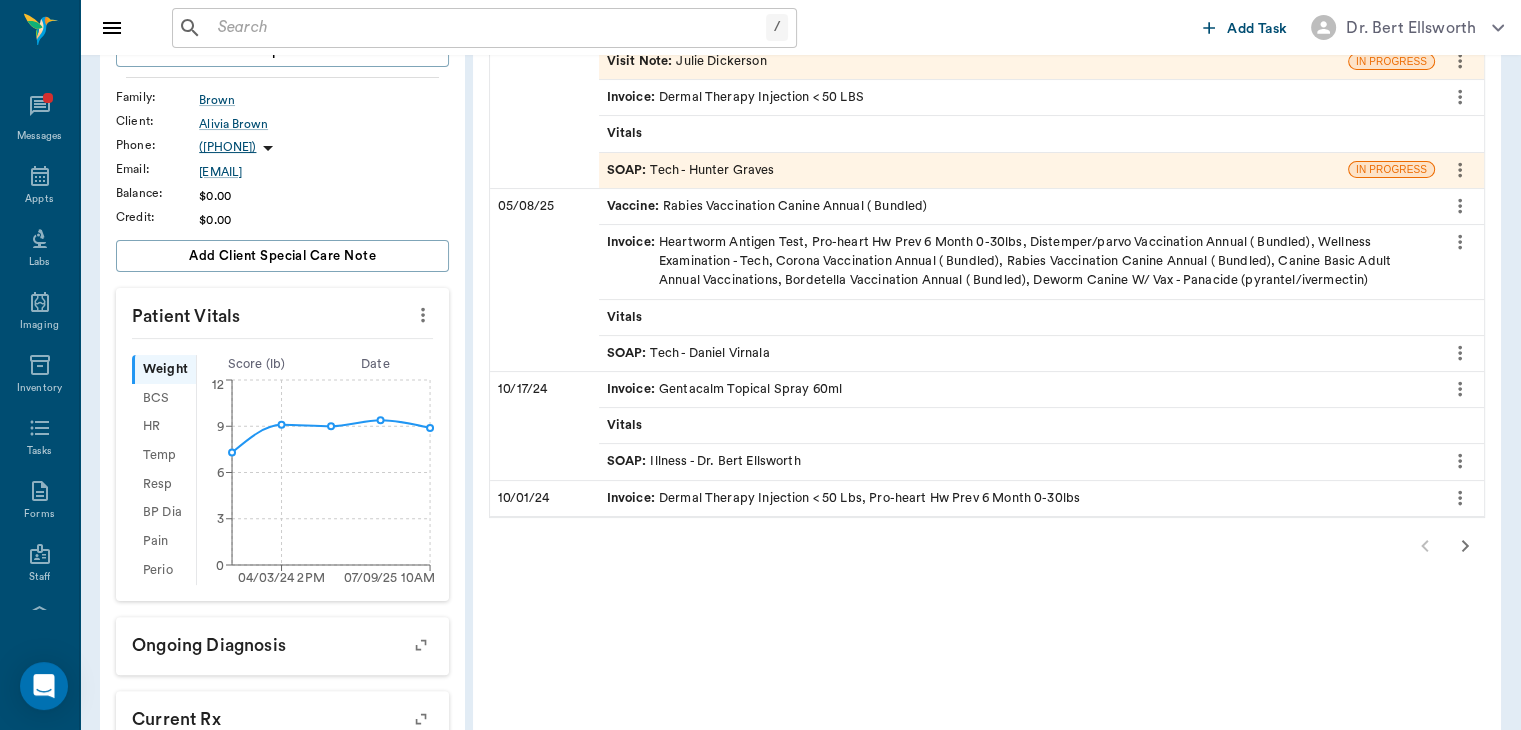 scroll, scrollTop: 343, scrollLeft: 0, axis: vertical 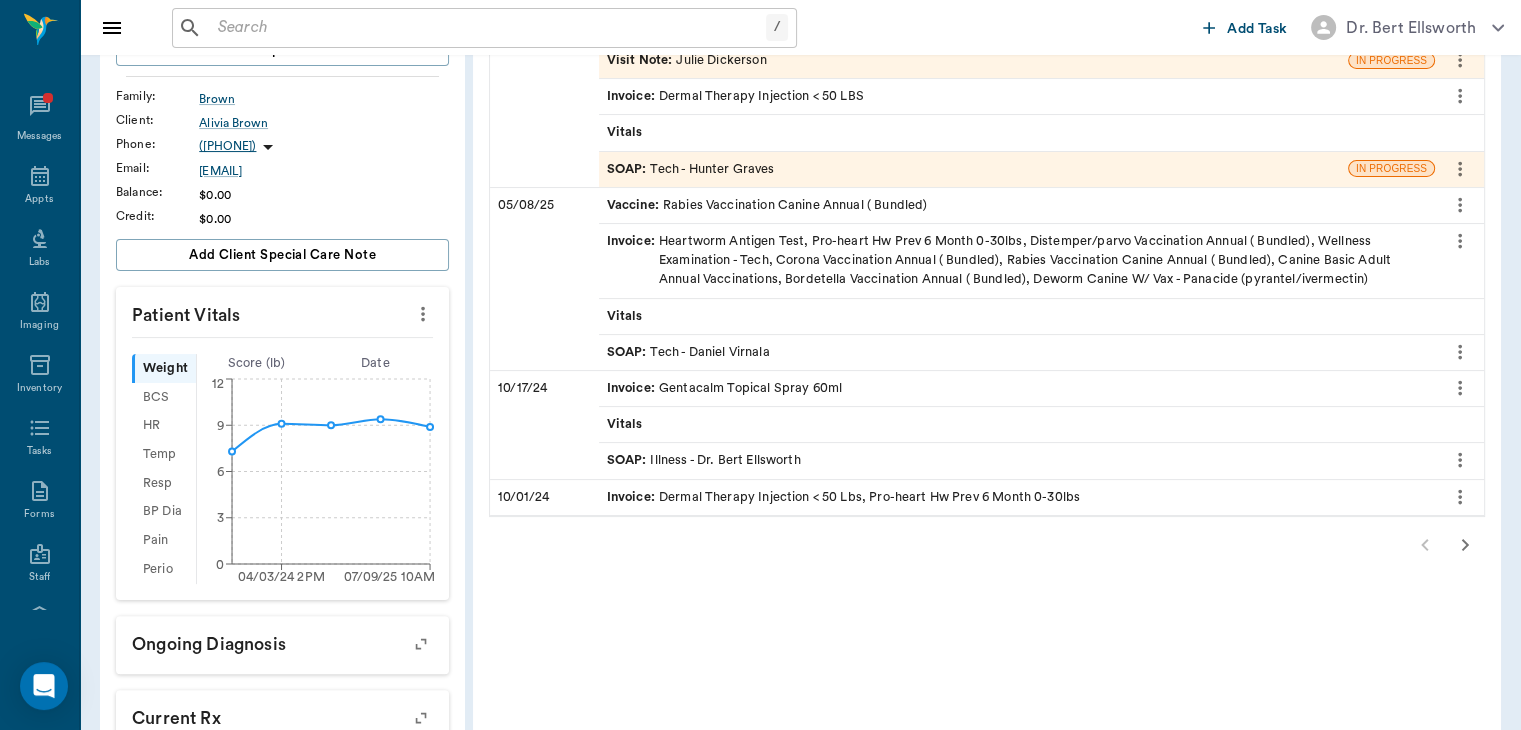 click on "SOAP :" at bounding box center [629, 460] 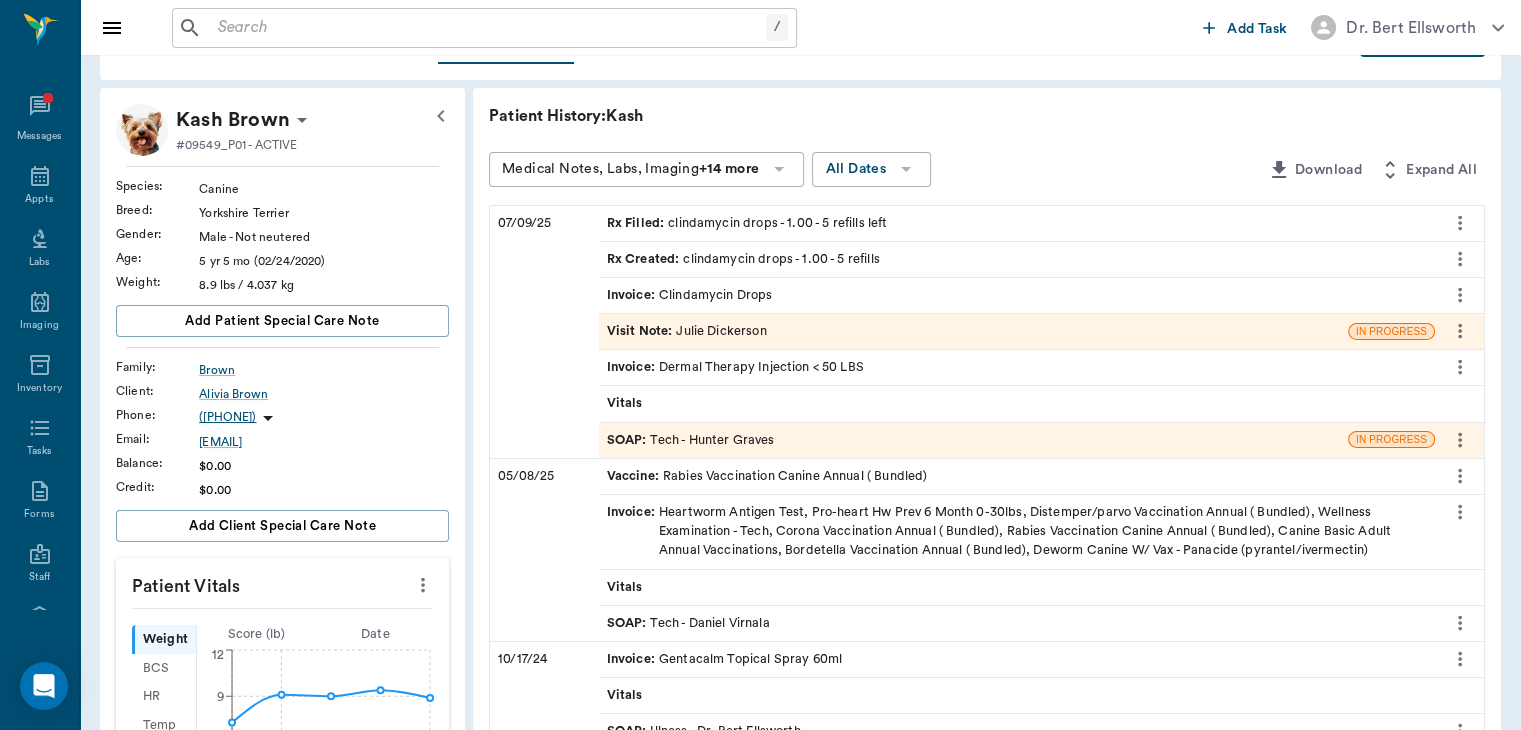 scroll, scrollTop: 69, scrollLeft: 0, axis: vertical 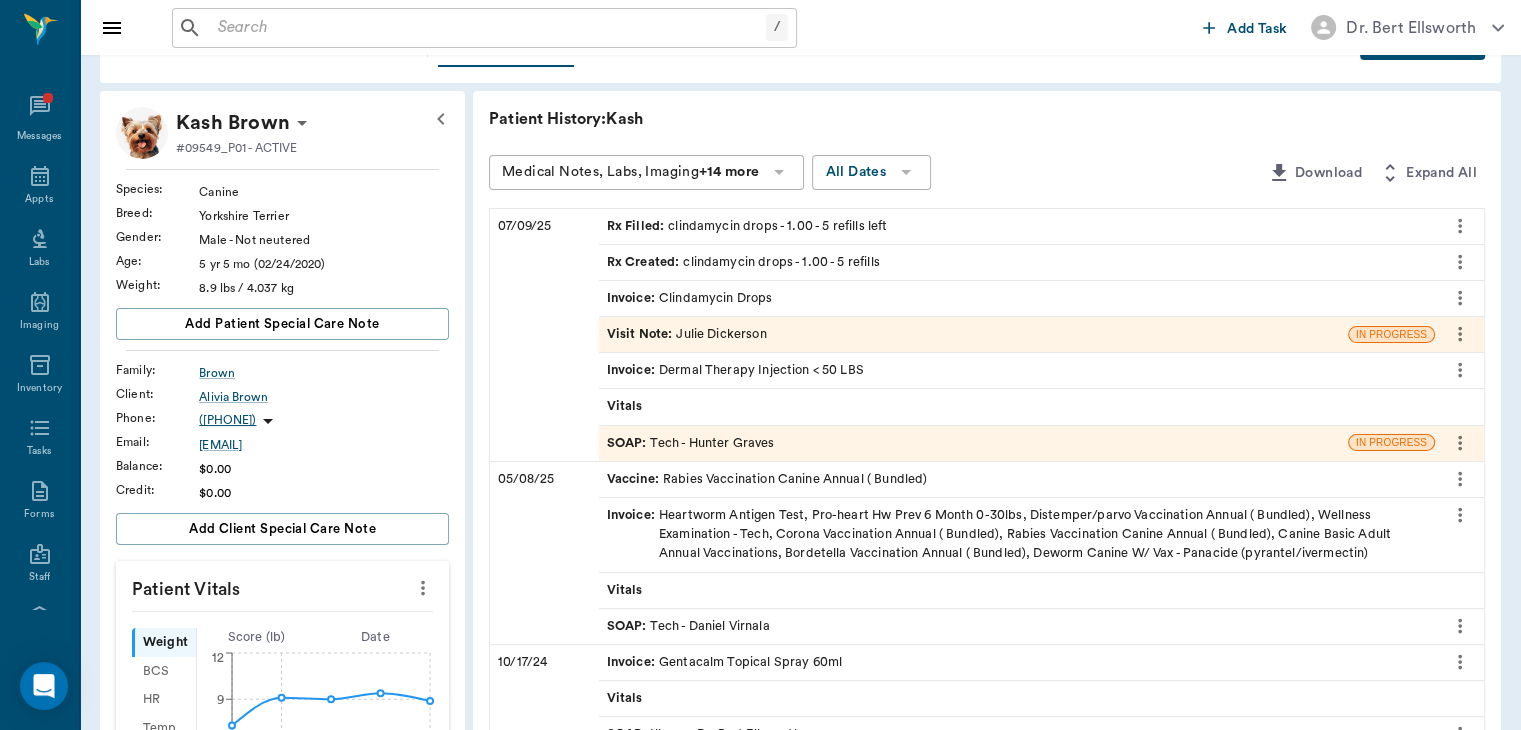 click on "SOAP :" at bounding box center (629, 626) 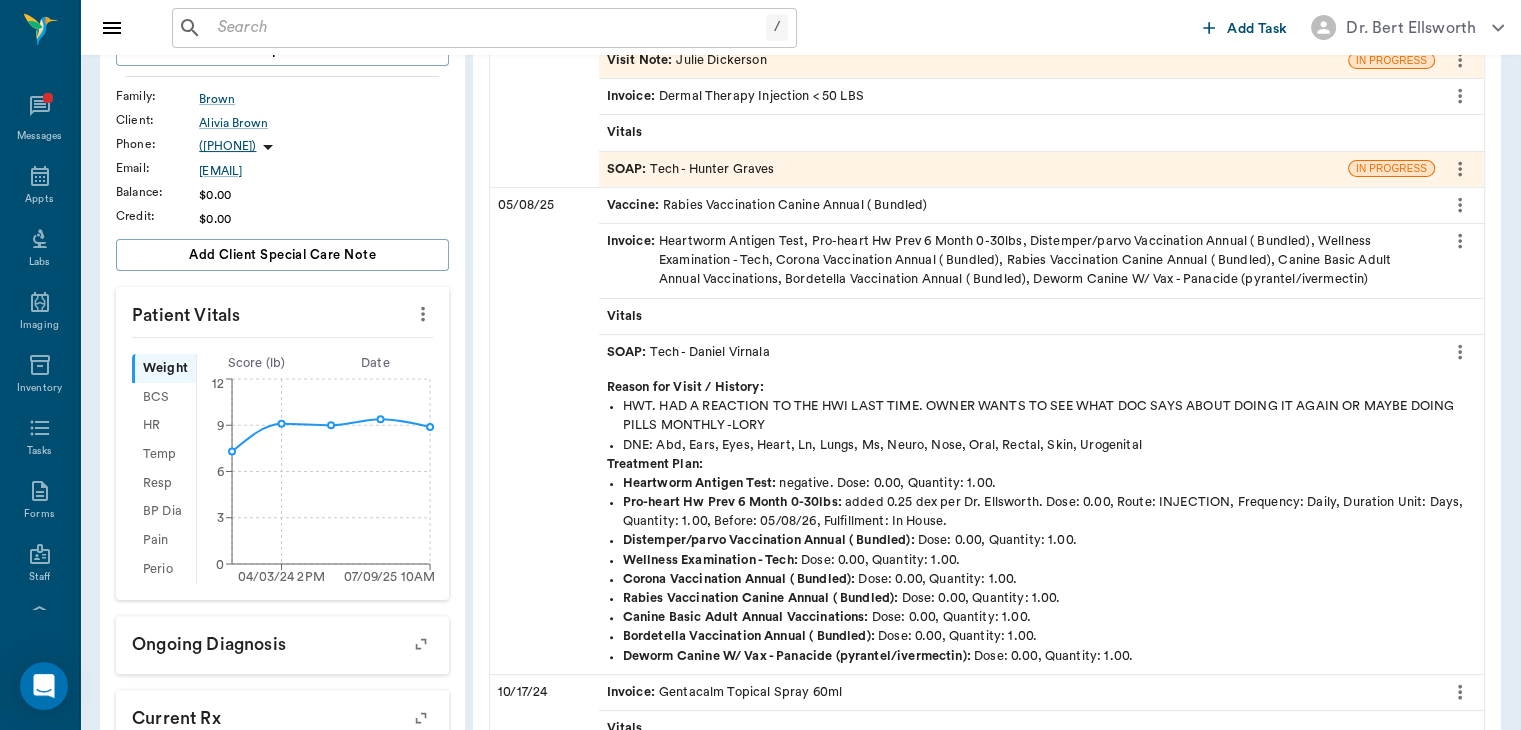 scroll, scrollTop: 345, scrollLeft: 0, axis: vertical 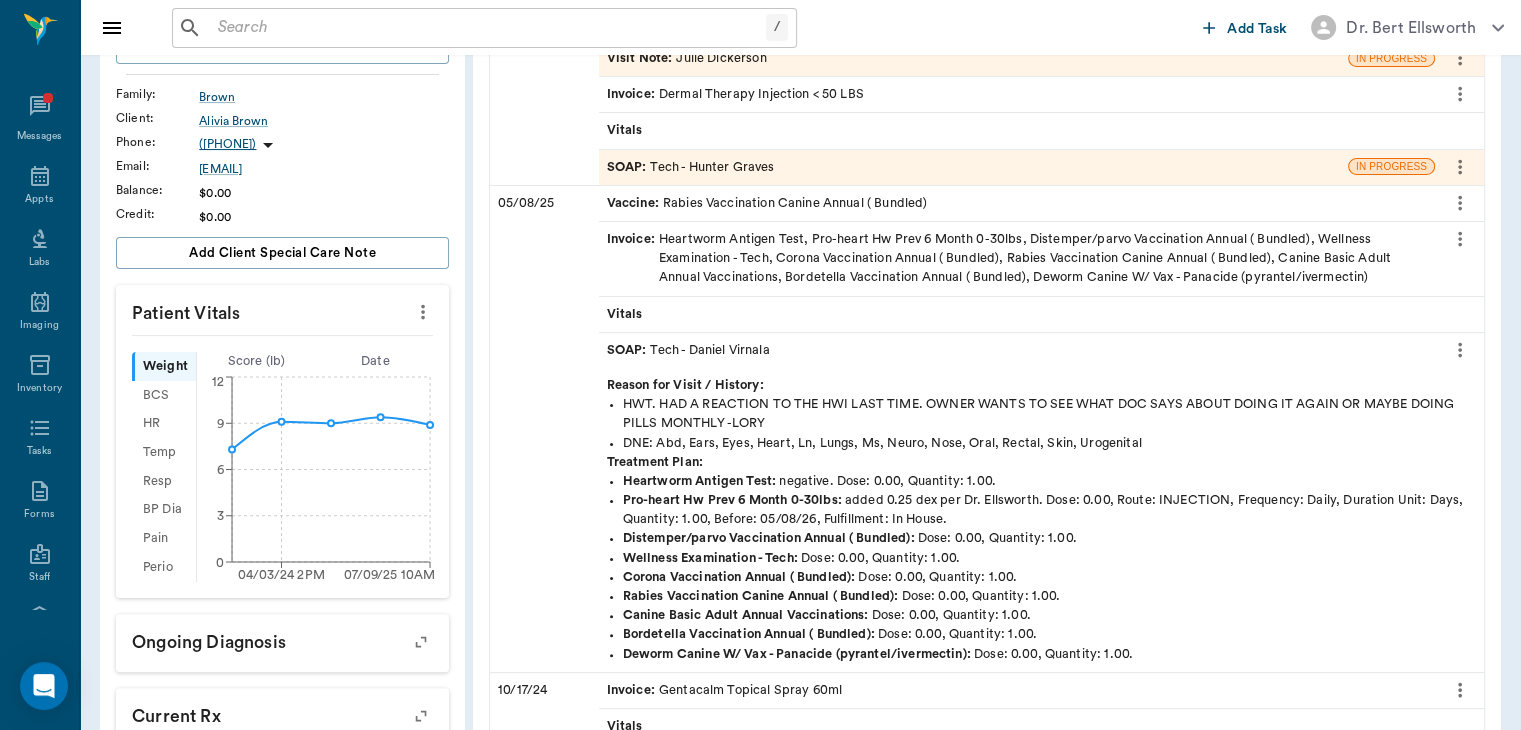 click 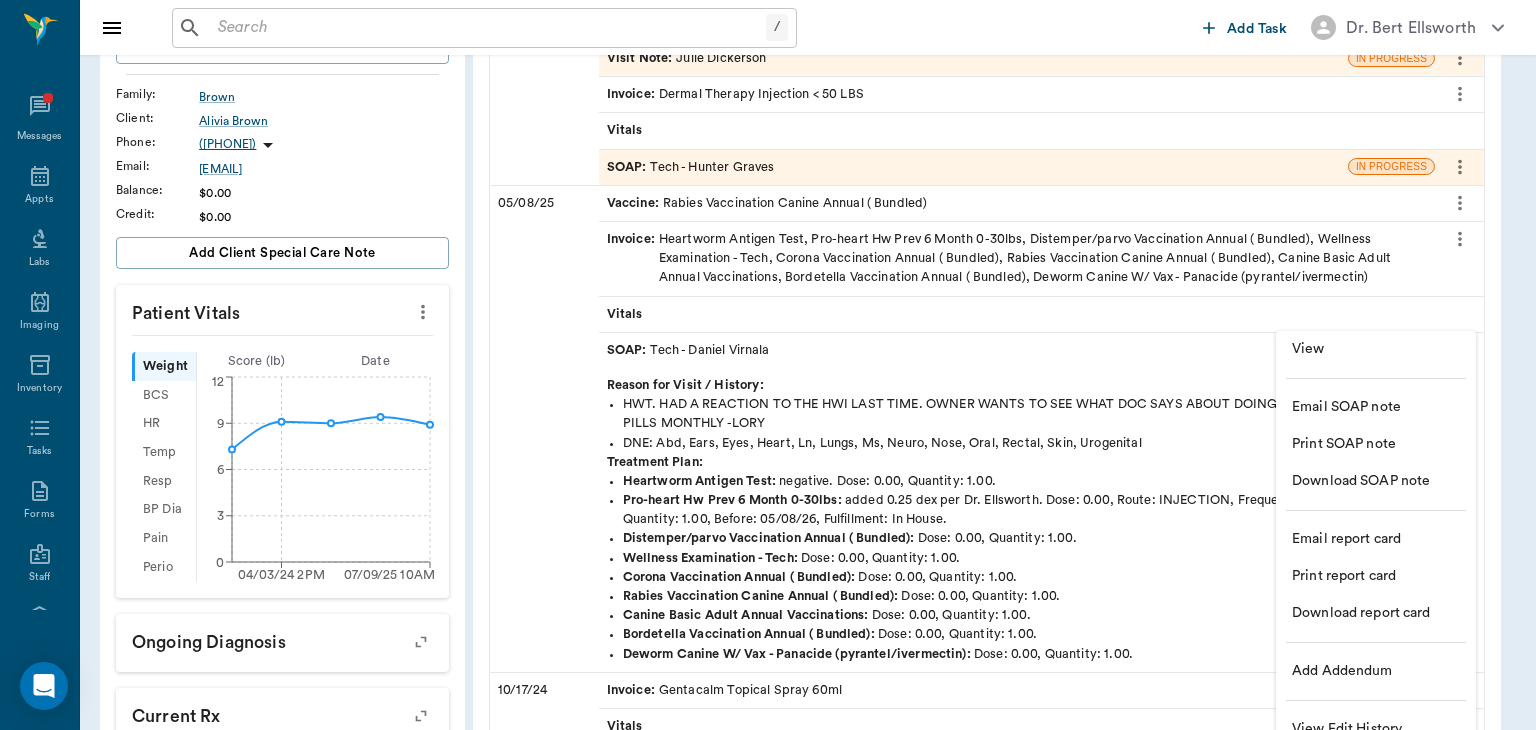 click on "View" at bounding box center (1376, 349) 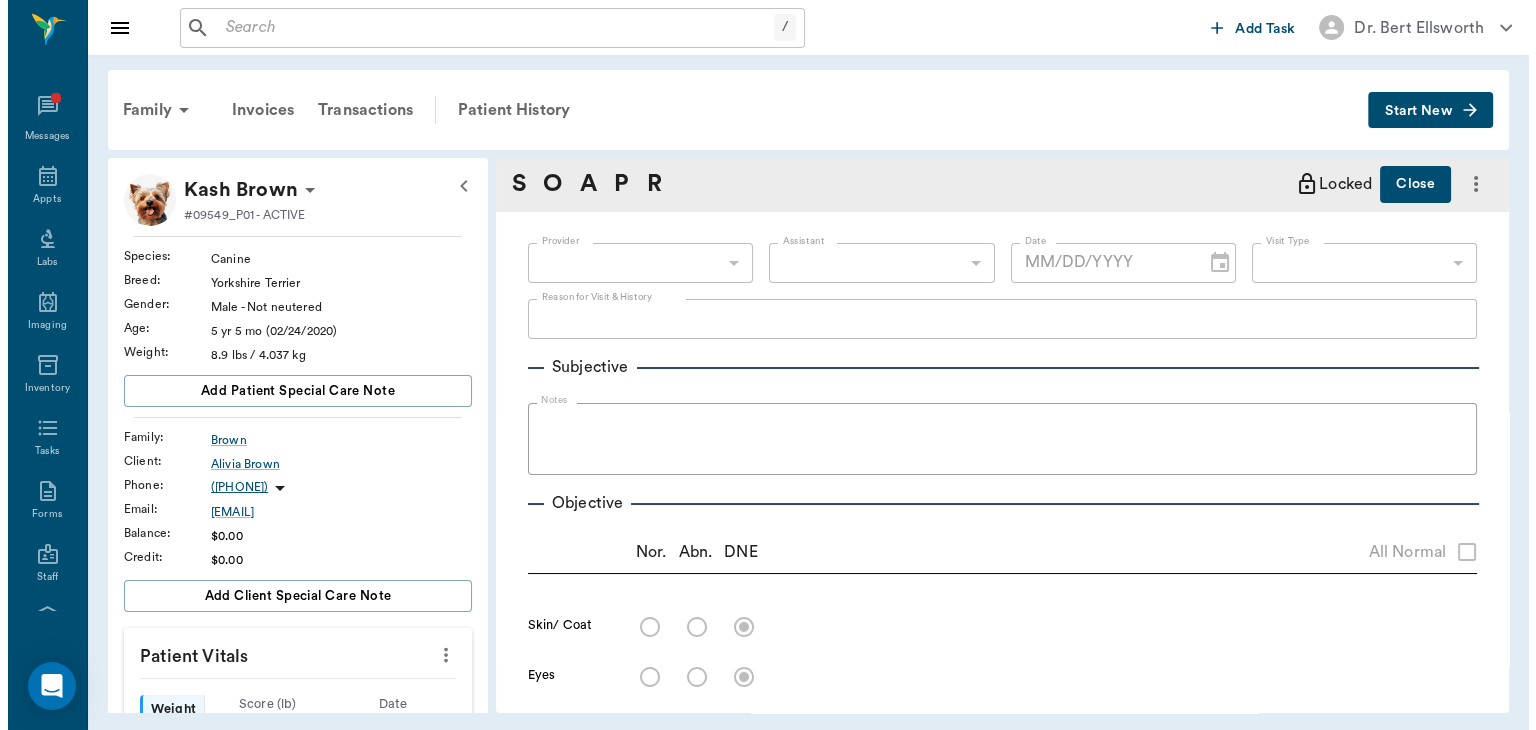 scroll, scrollTop: 0, scrollLeft: 0, axis: both 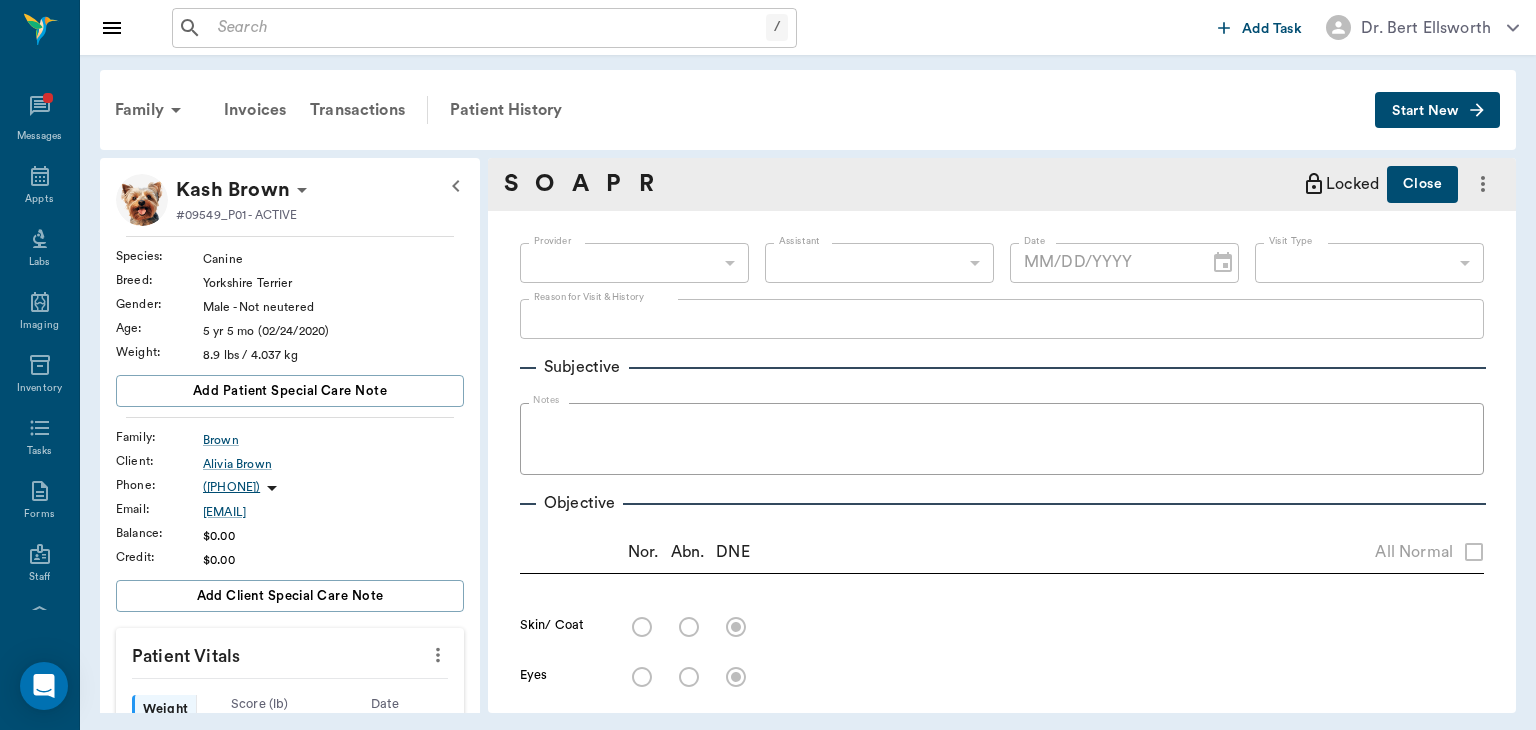 type on "642ef10e332a41444de2bad1" 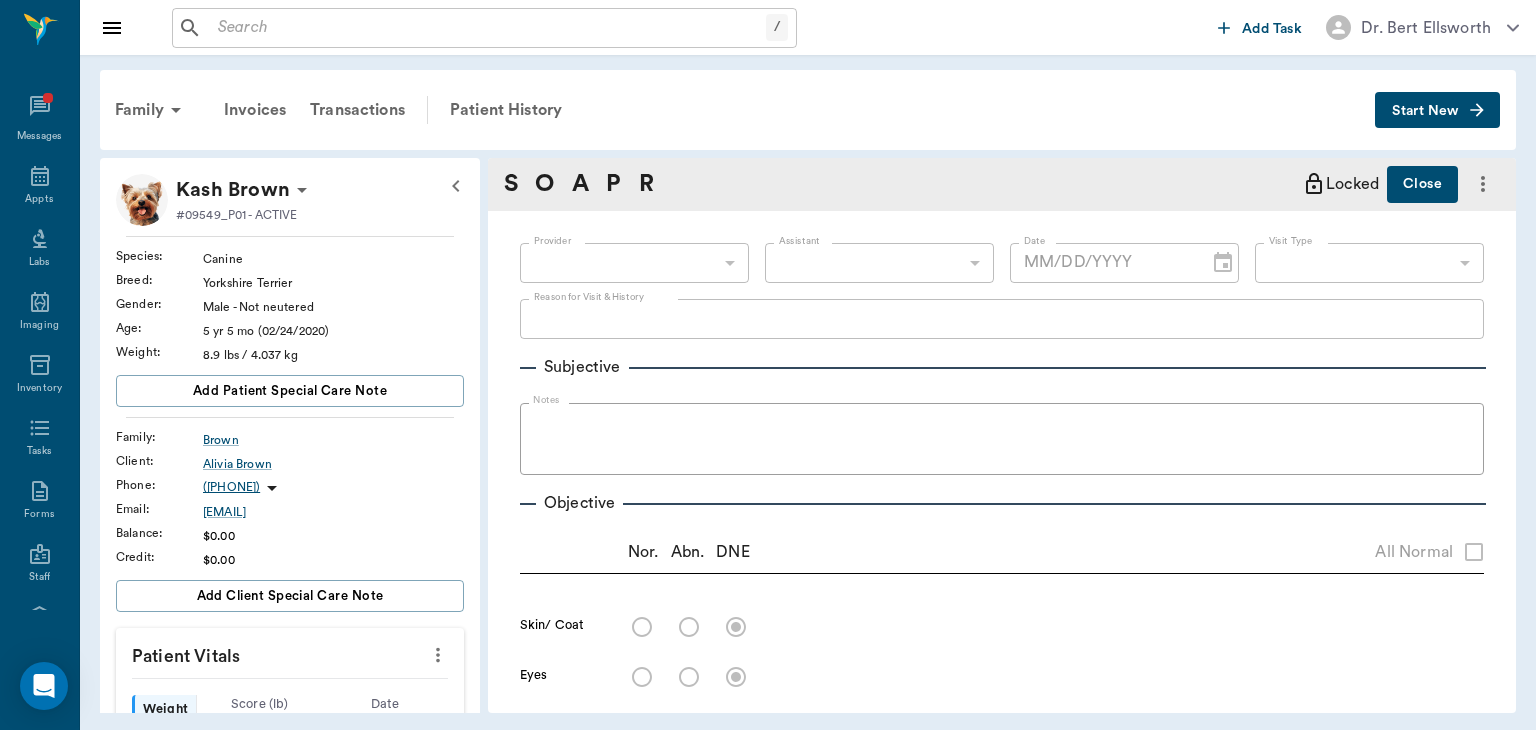 type on "65d2be4f46e3a538d89b8c1a" 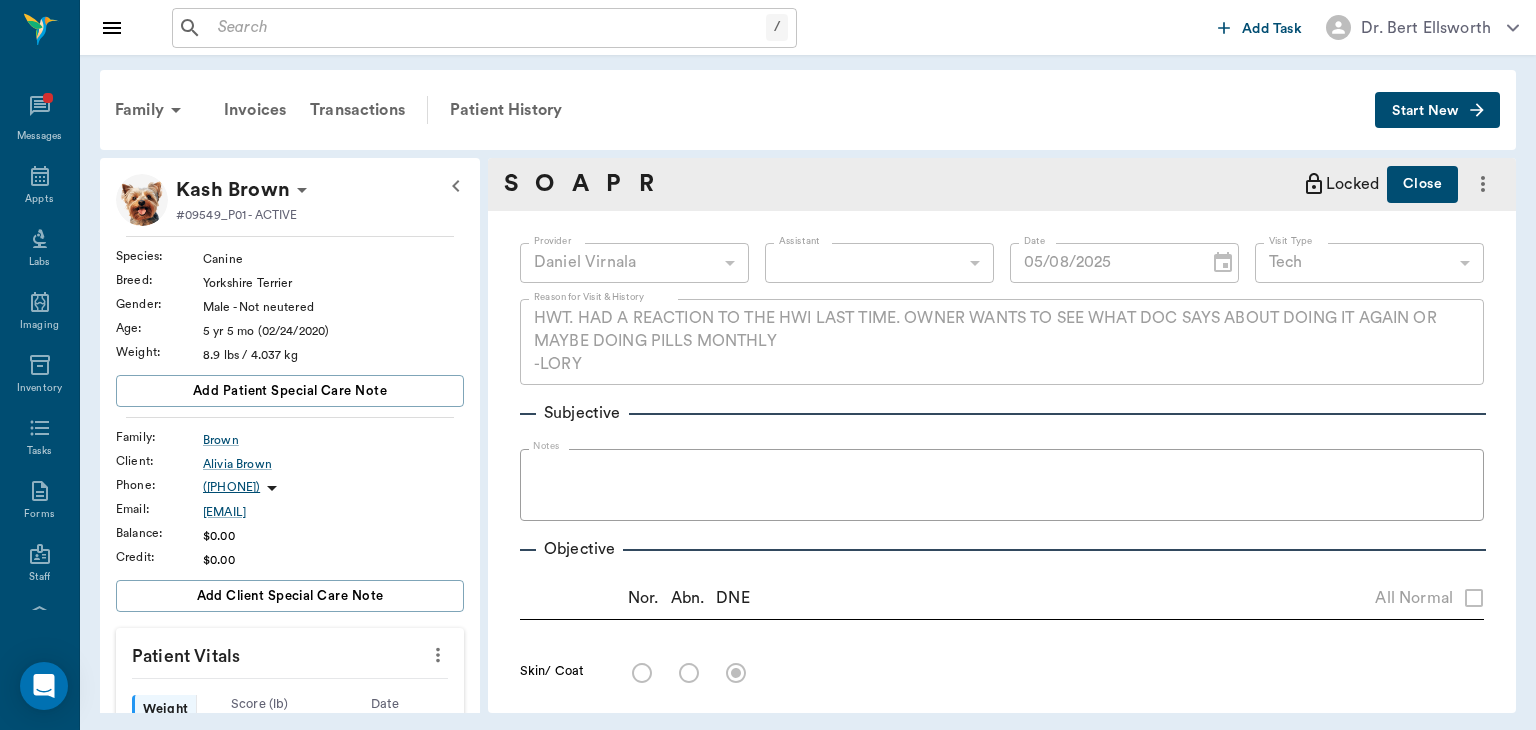 type on "05/08/2025" 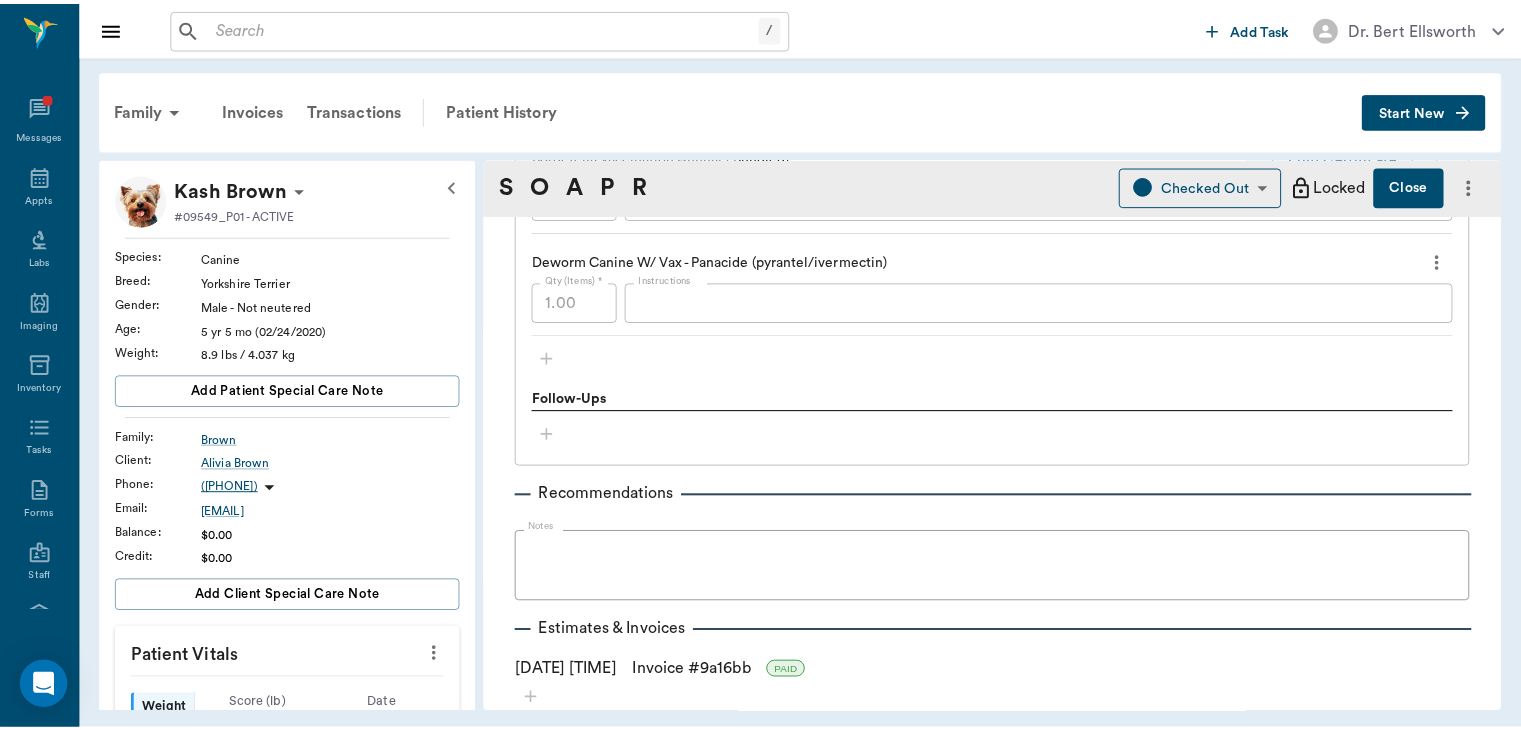 scroll, scrollTop: 2488, scrollLeft: 0, axis: vertical 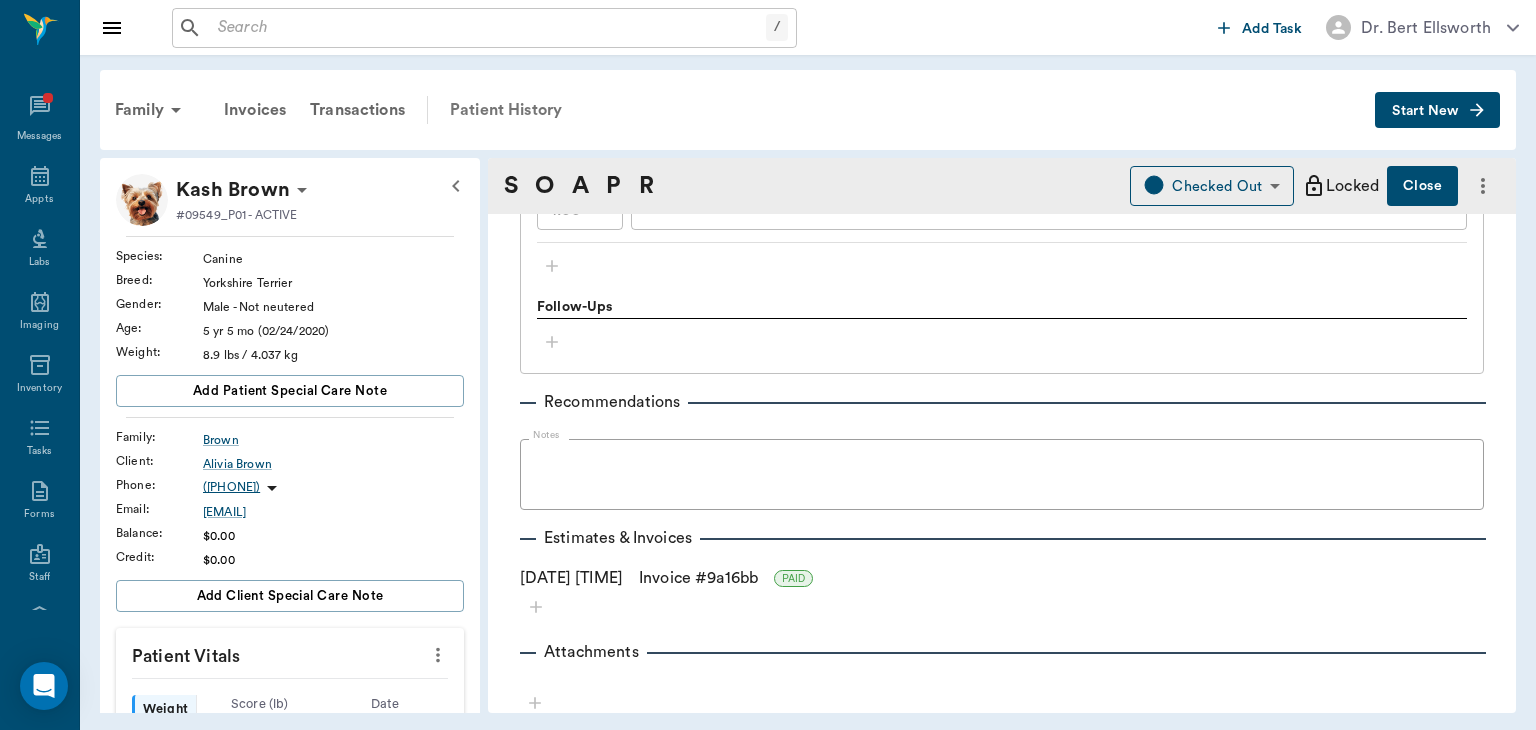 click on "Patient History" at bounding box center [506, 110] 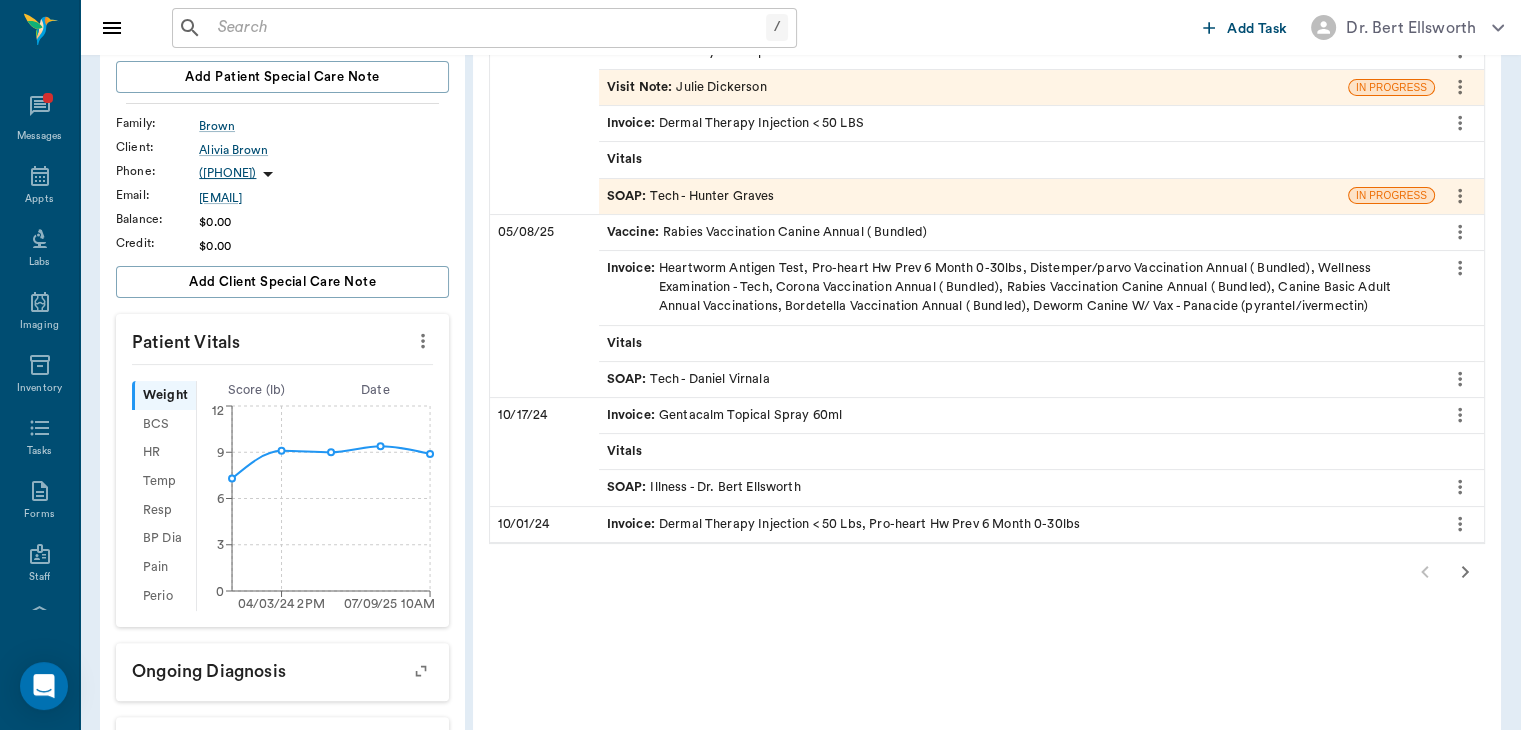scroll, scrollTop: 313, scrollLeft: 0, axis: vertical 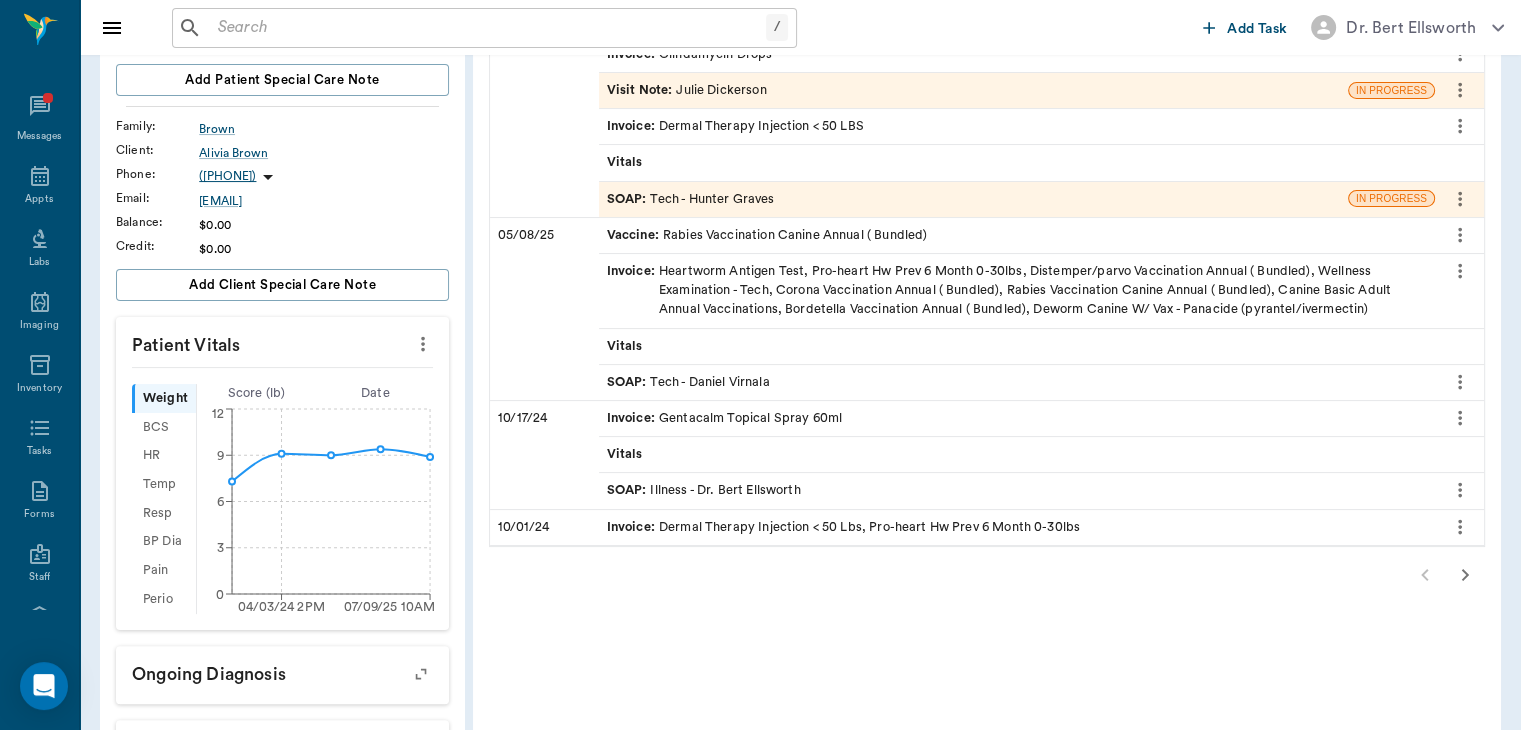 click 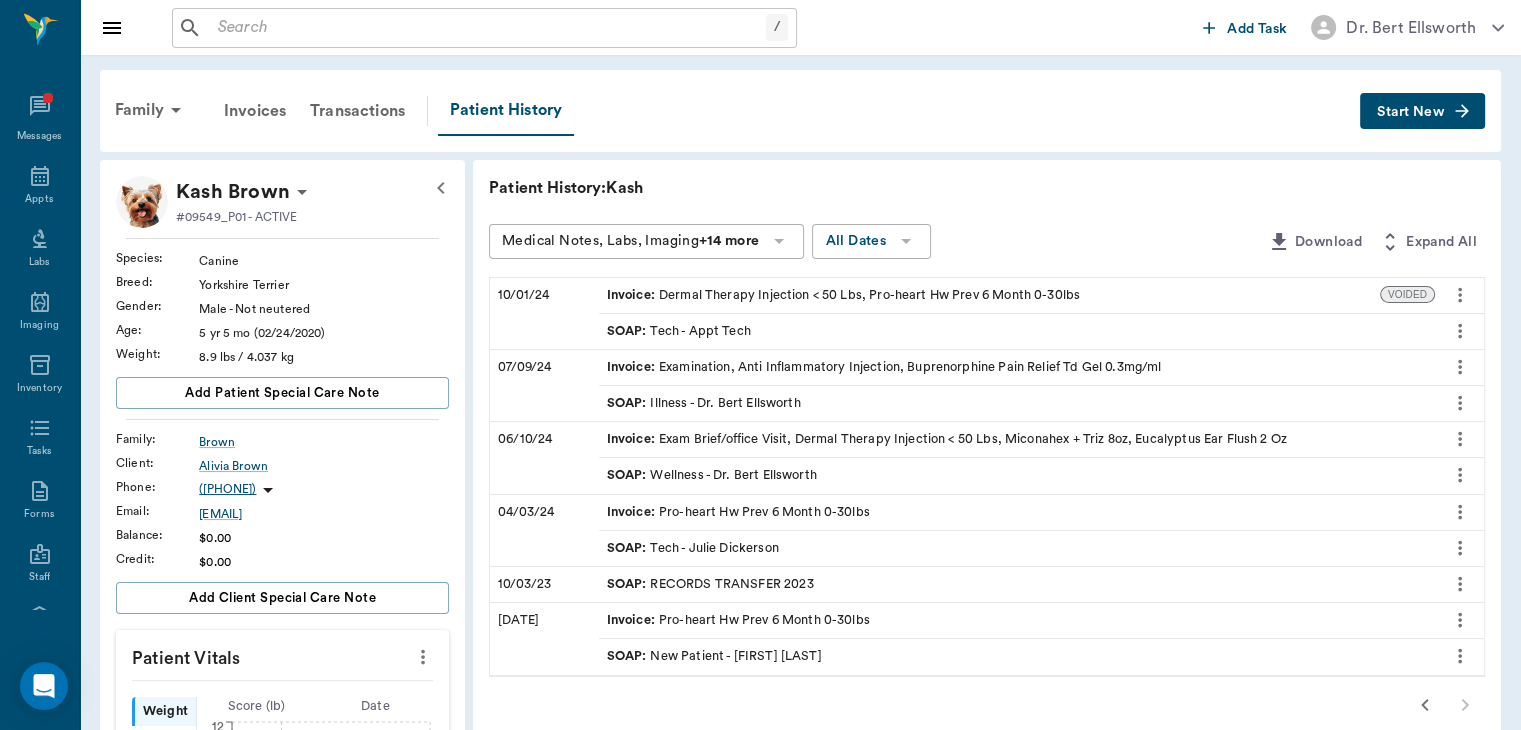 scroll, scrollTop: 1, scrollLeft: 0, axis: vertical 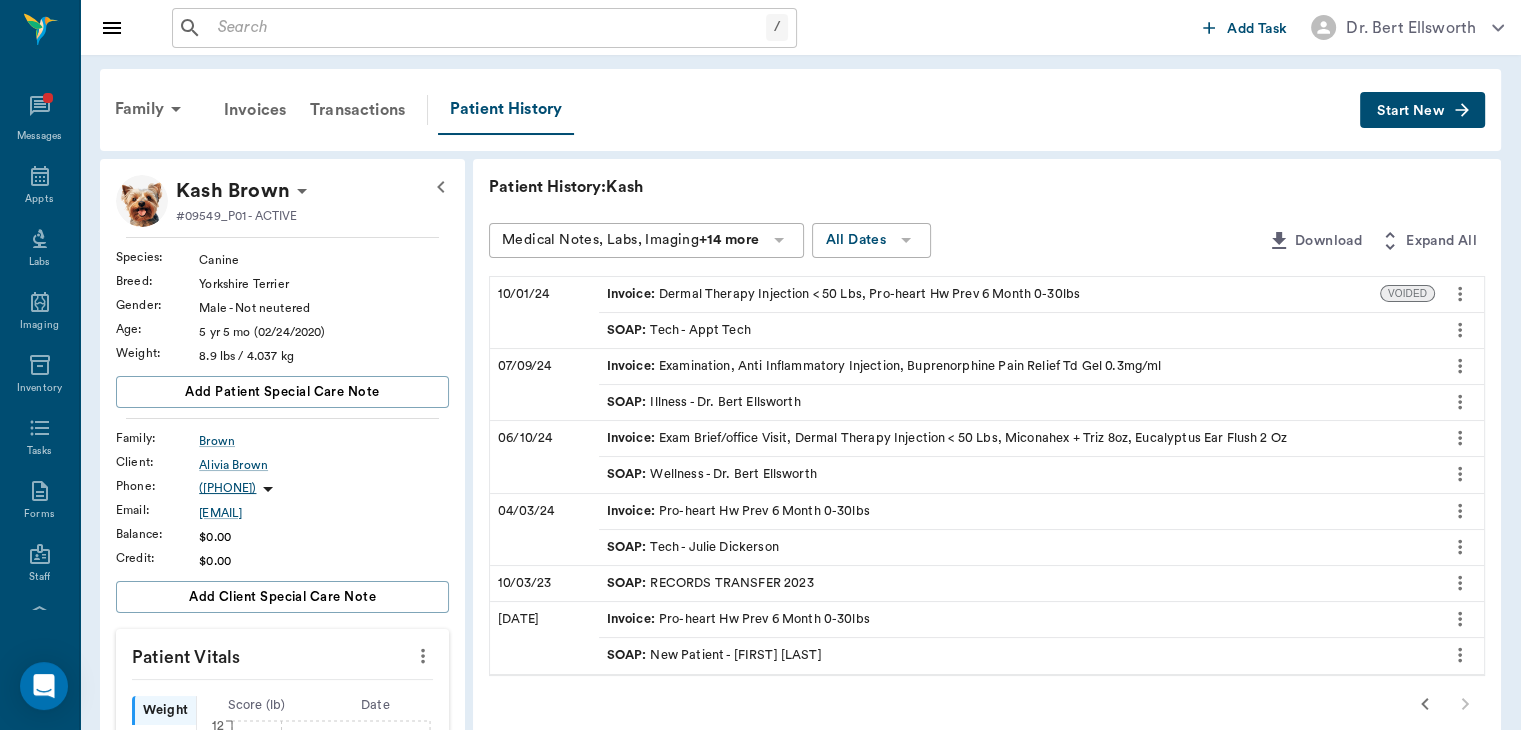 click on "SOAP :" at bounding box center (629, 402) 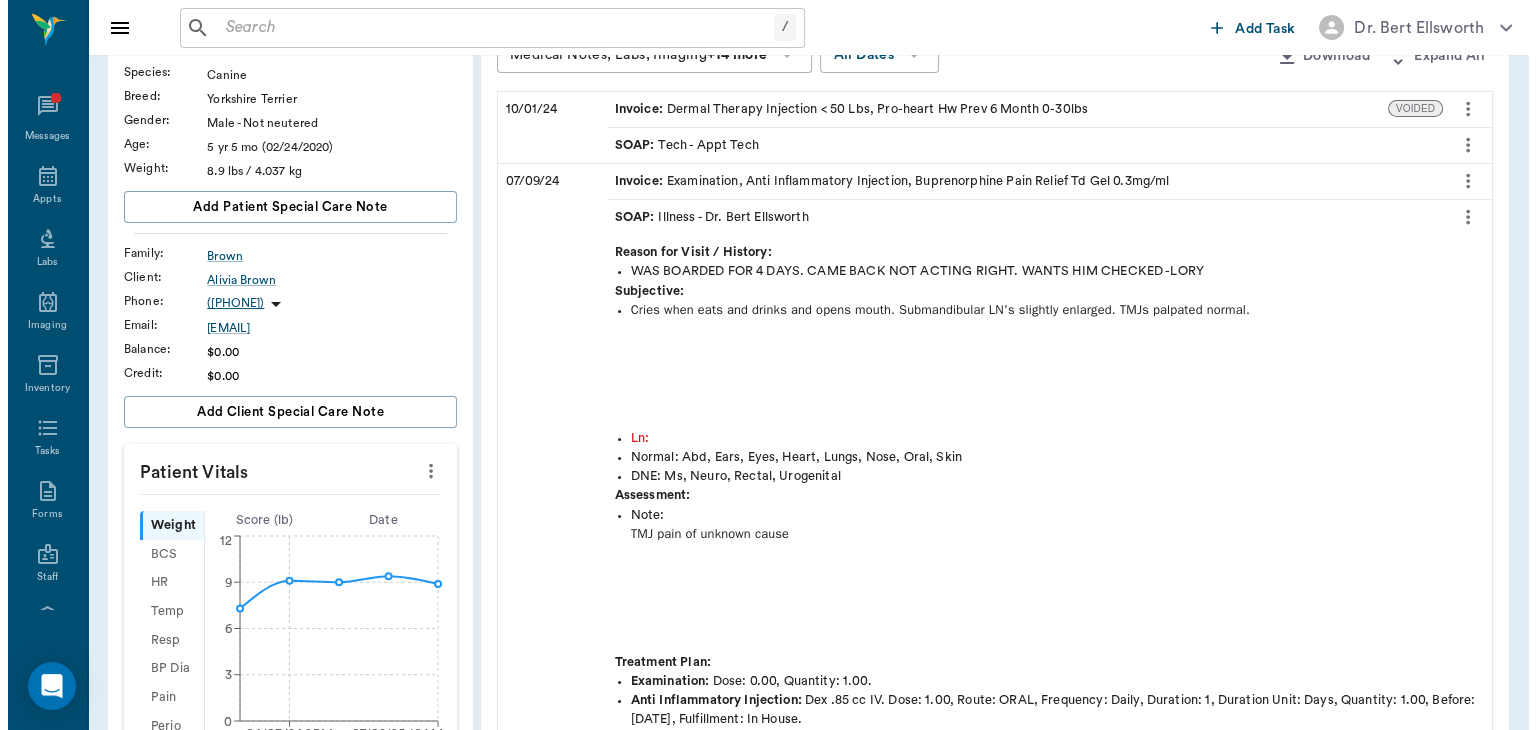 scroll, scrollTop: 0, scrollLeft: 0, axis: both 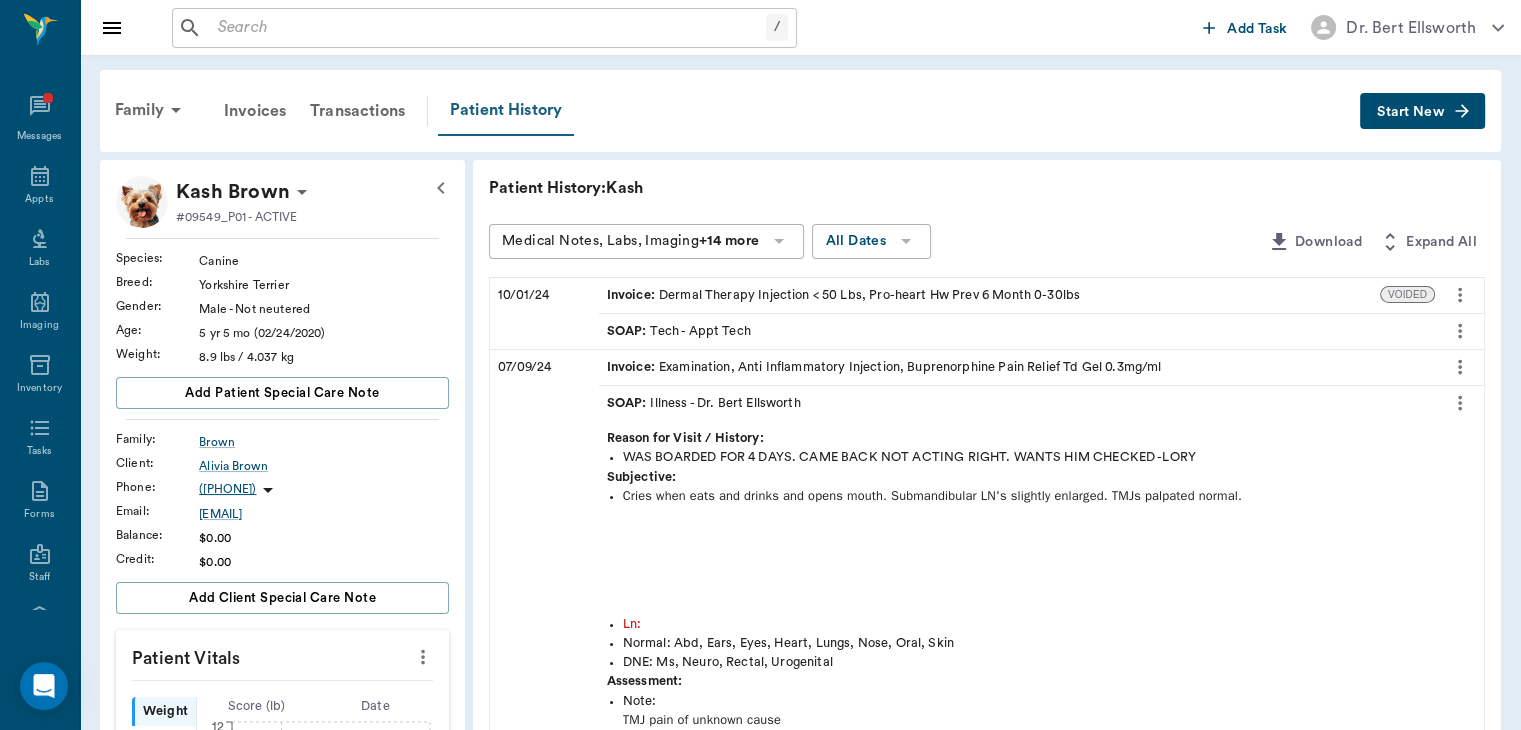 click on "Patient History" at bounding box center [506, 111] 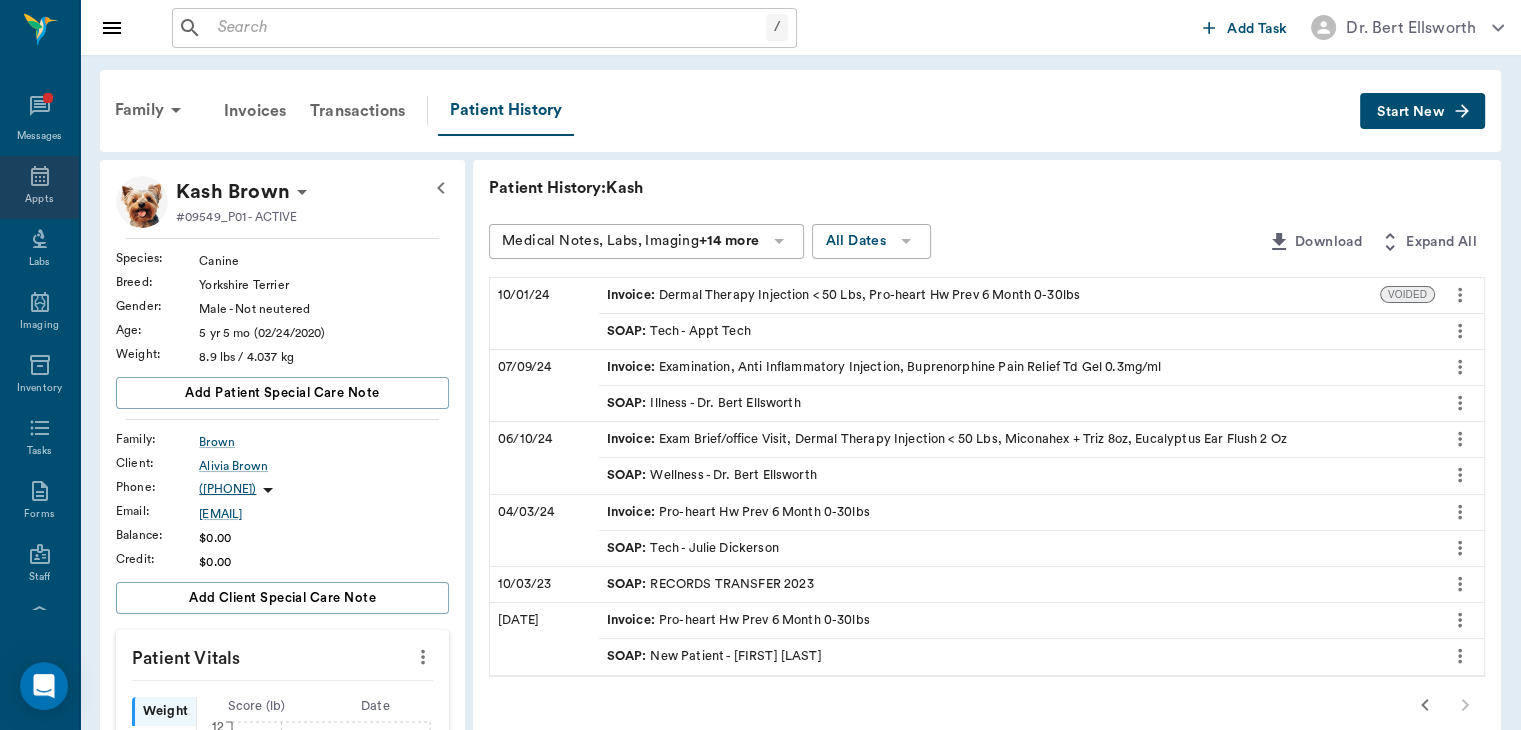 click 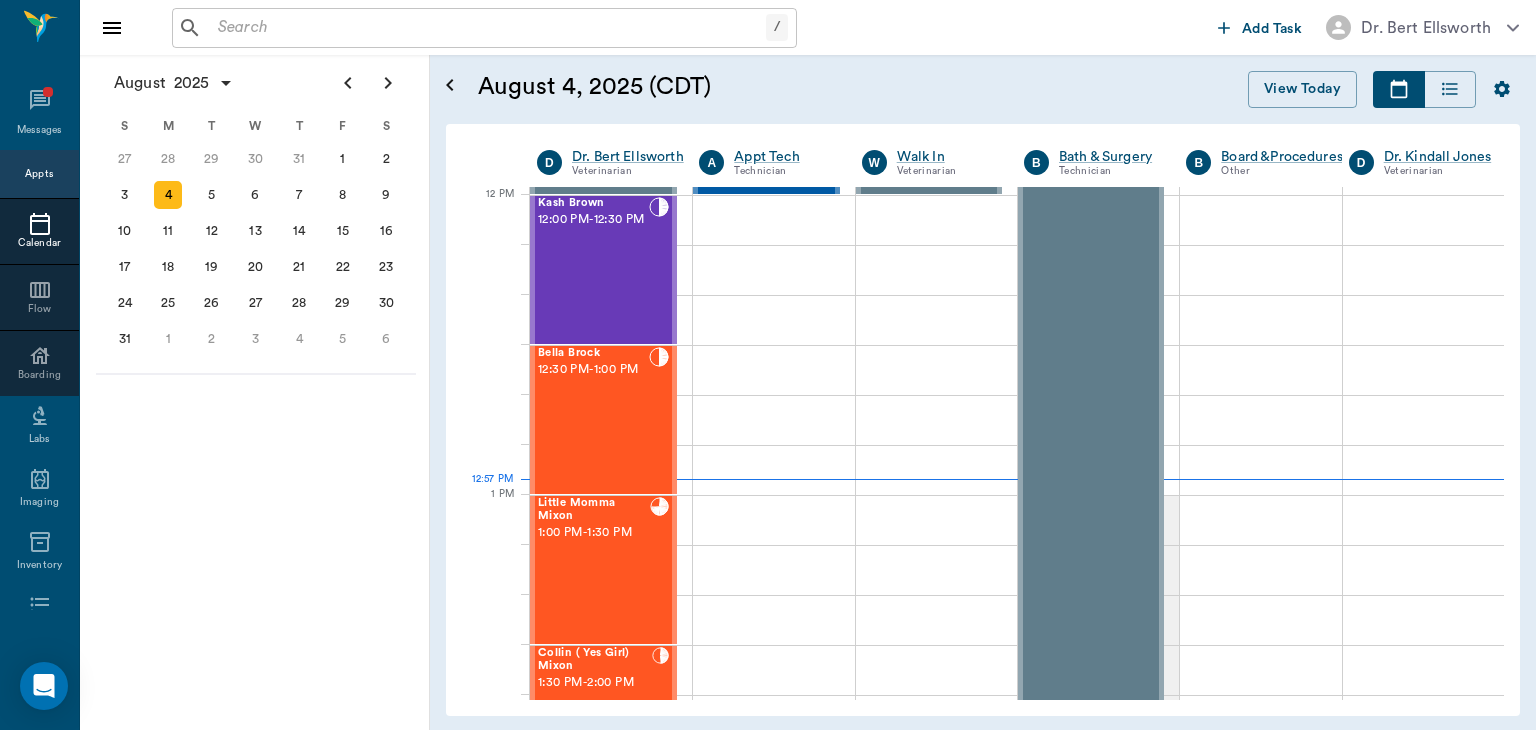 scroll, scrollTop: 1200, scrollLeft: 0, axis: vertical 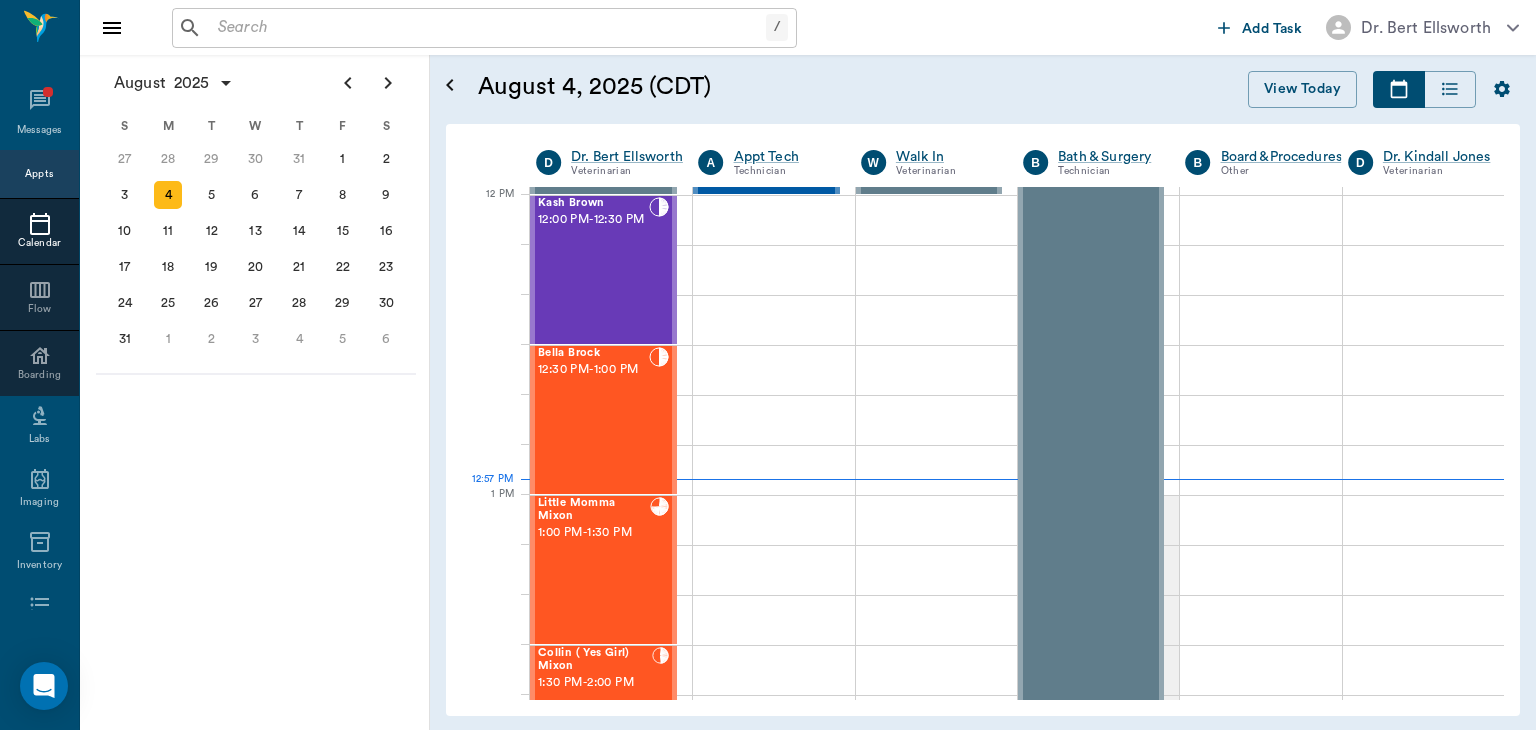 click on "Kash Brown 12:00 PM  -  12:30 PM" at bounding box center (593, 270) 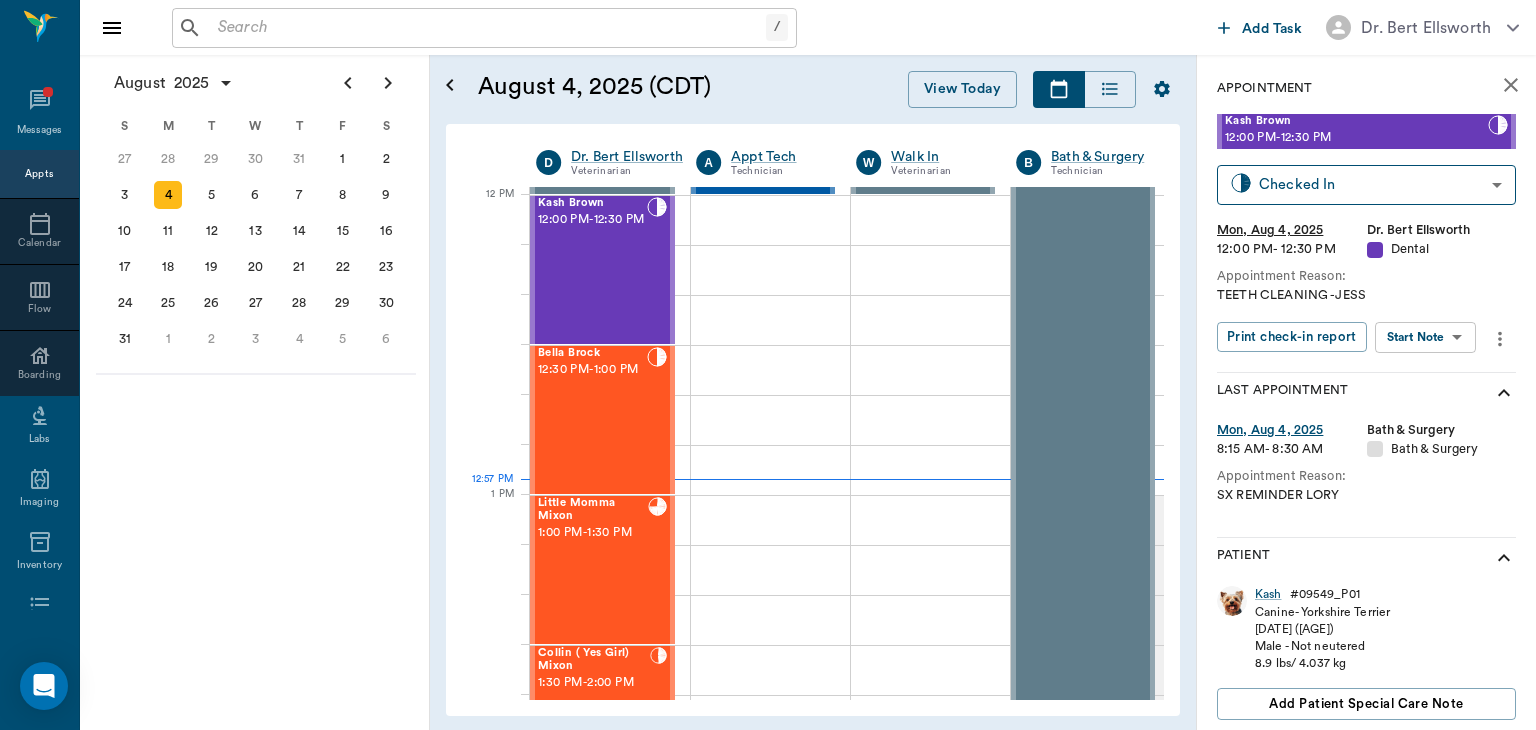 click on "/ ​ Add Task Dr. Bert Ellsworth Nectar Messages Appts Calendar Flow Boarding Labs Imaging Inventory Tasks Forms Staff Reports Lookup Settings August 2025 S M T W T F S 29 30 Jul 1 2 3 4 5 6 7 8 9 10 11 12 13 14 15 16 17 18 19 20 21 22 23 24 25 26 27 28 29 30 31 Aug 1 2 3 4 5 6 7 8 9 S M T W T F S 27 28 29 30 31 Aug 1 2 3 4 5 6 7 8 9 10 11 12 13 14 15 16 17 18 19 20 21 22 23 24 25 26 27 28 29 30 31 Sep 1 2 3 4 5 6 S M T W T F S 31 Sep 1 2 3 4 5 6 7 8 9 10 11 12 13 14 15 16 17 18 19 20 21 22 23 24 25 26 27 28 29 30 Oct 1 2 3 4 5 6 7 8 9 10 11 August 4, 2025 (CDT) View Today August 2025 Today 4 Mon Aug 2025 D Dr. Bert Ellsworth Veterinarian A Appt Tech Technician W Walk In Veterinarian B Bath & Surgery Technician B Board &Procedures Other D Dr. Kindall Jones Veterinarian 8 AM 9 AM 10 AM 11 AM 12 PM 1 PM 2 PM 3 PM 4 PM 5 PM 6 PM 7 PM 8 PM 12:57 PM Quigley Aldridge 8:00 AM  -  8:30 AM June Aldridge 8:00 AM  -  8:30 AM Botts Aldridge 8:00 AM  -  8:30 AM Swine Dotson 8:30 AM  -  9:00 AM 9:00 AM  -  9:30 AM 9:00 AM" at bounding box center (768, 365) 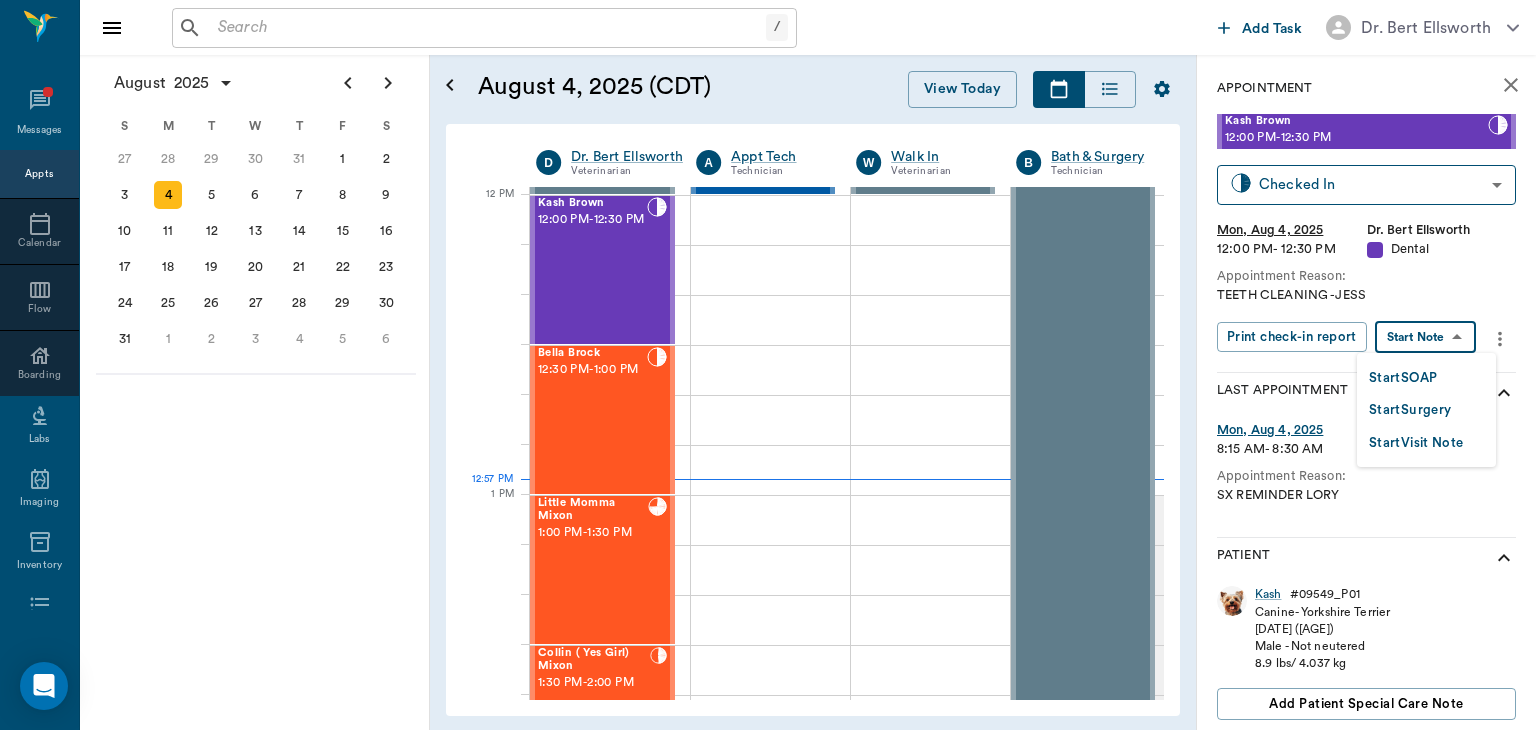 click on "Start  Surgery" at bounding box center (1410, 410) 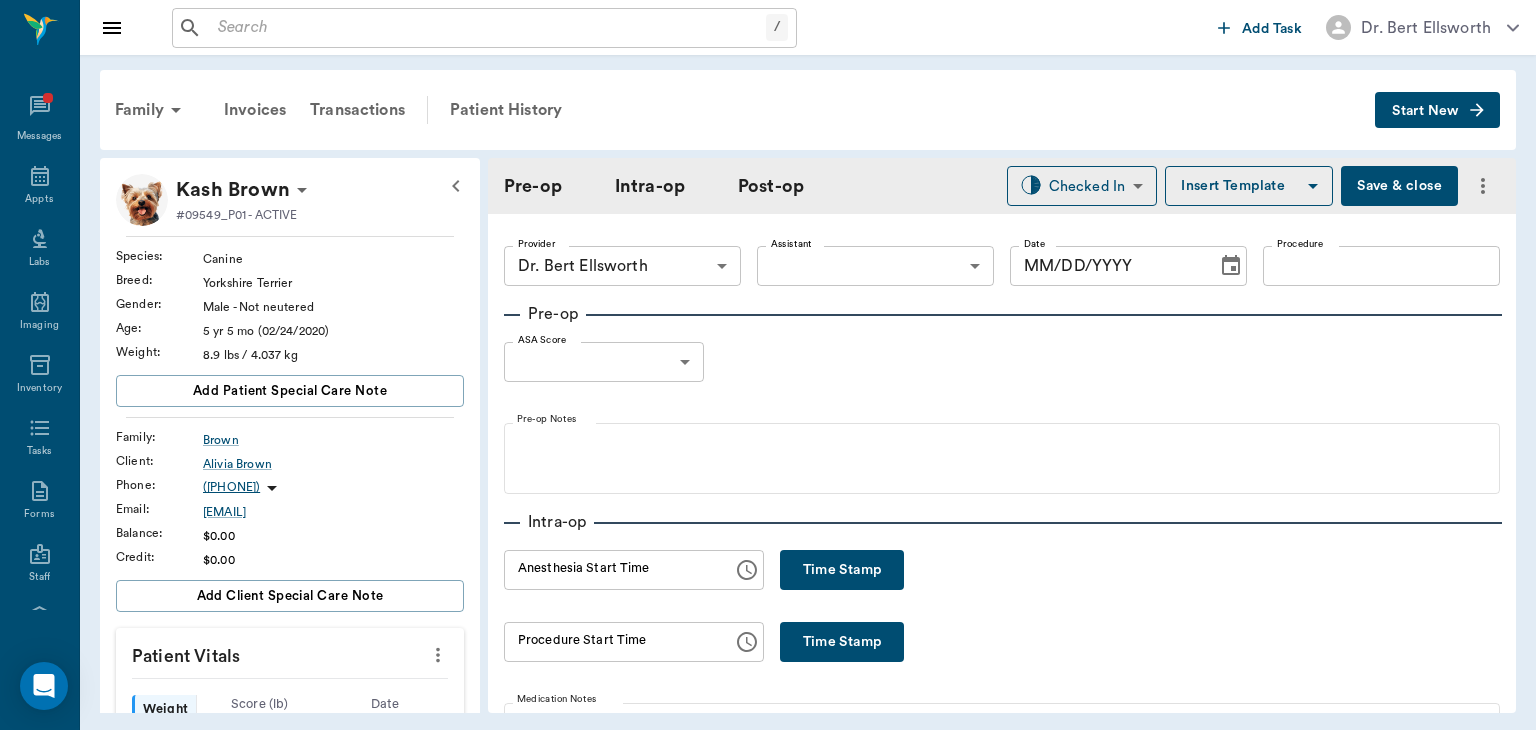 type on "63ec2f075fda476ae8351a4d" 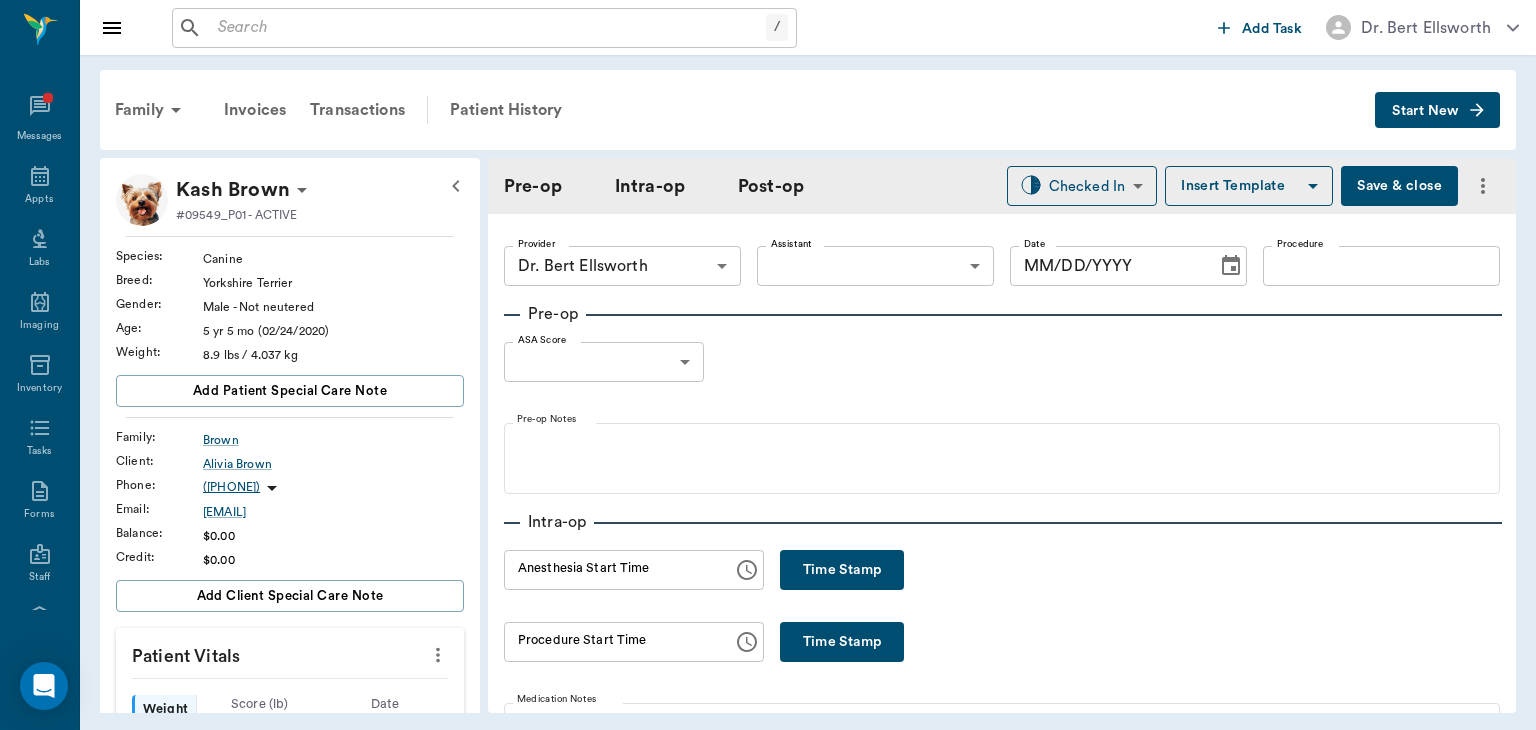 type on "08/04/2025" 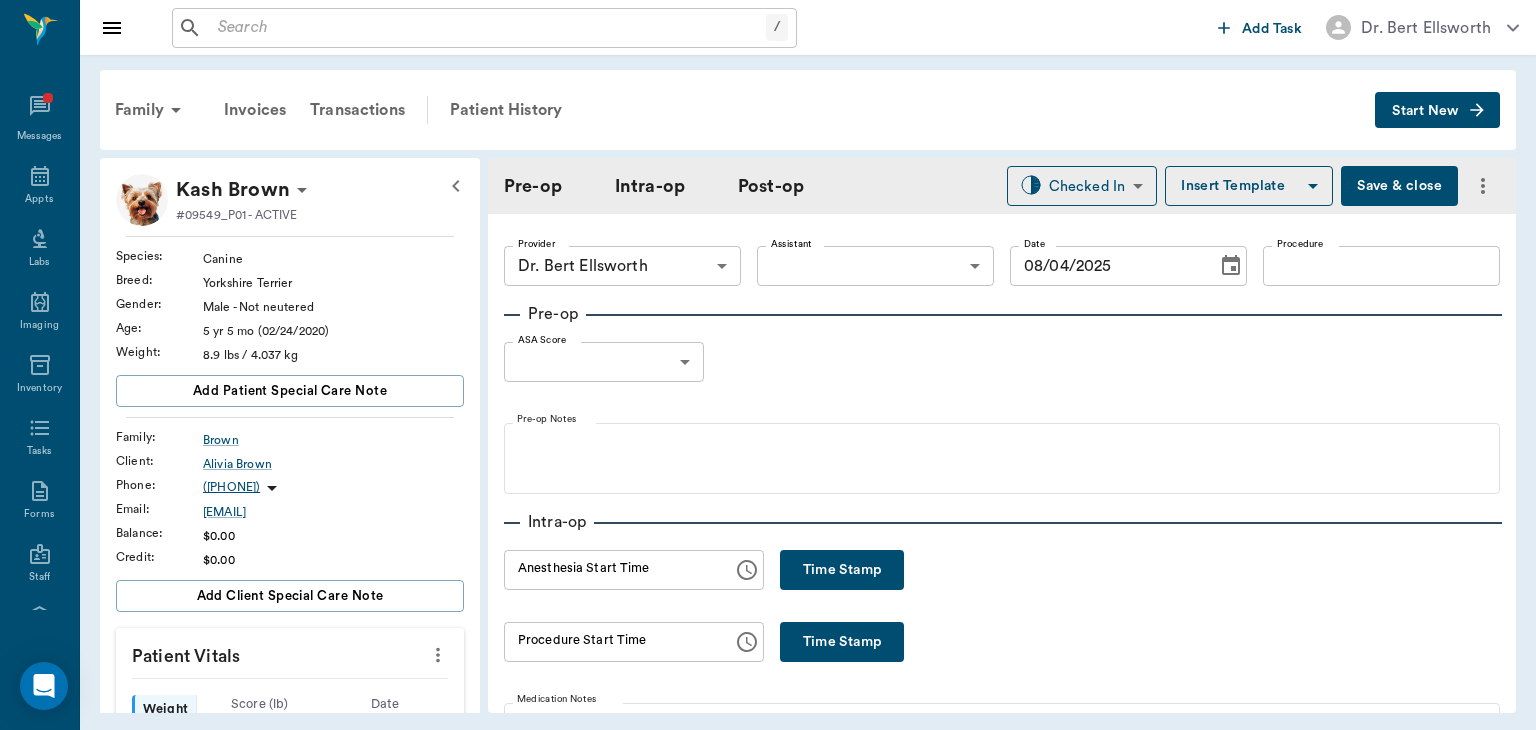 click on "Time Stamp" at bounding box center (842, 570) 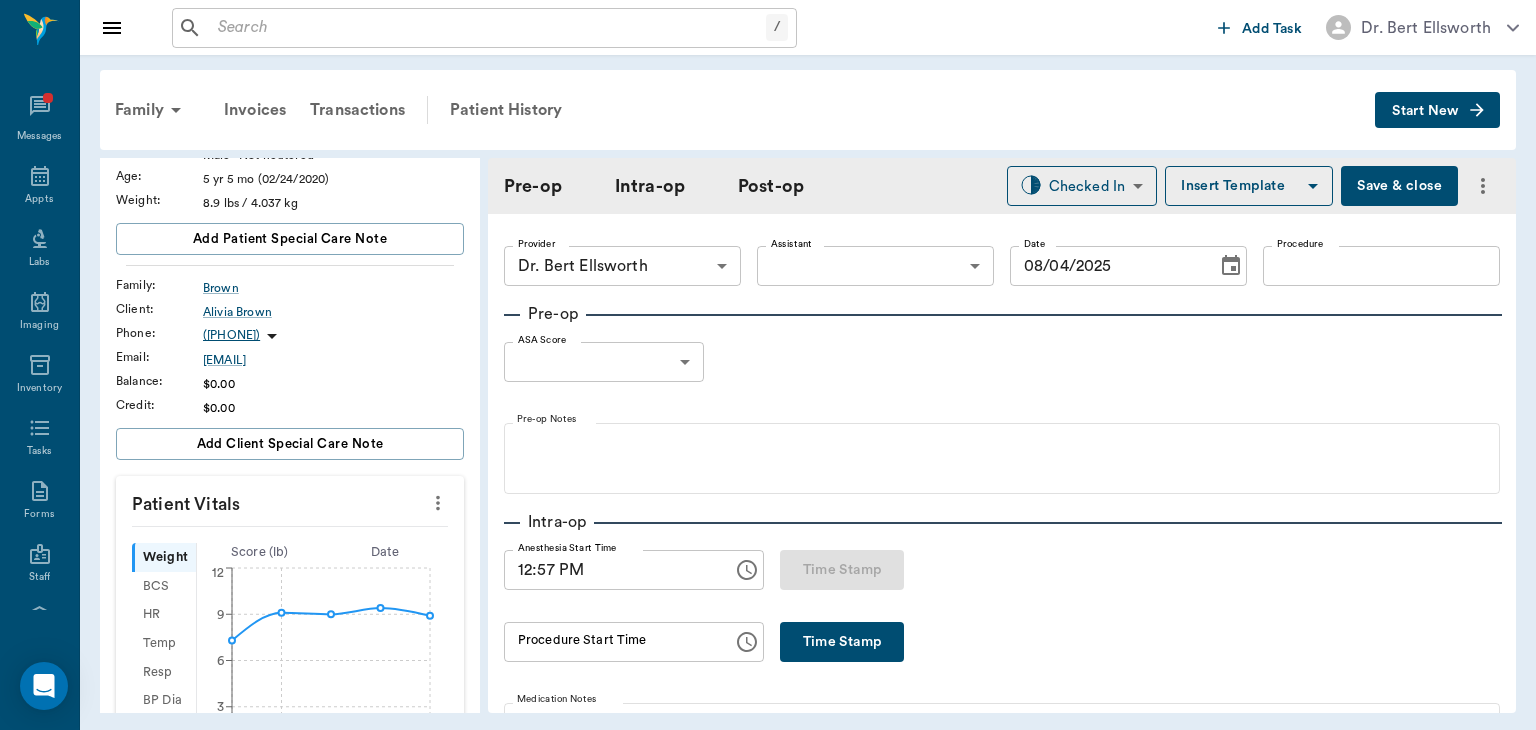 scroll, scrollTop: 154, scrollLeft: 0, axis: vertical 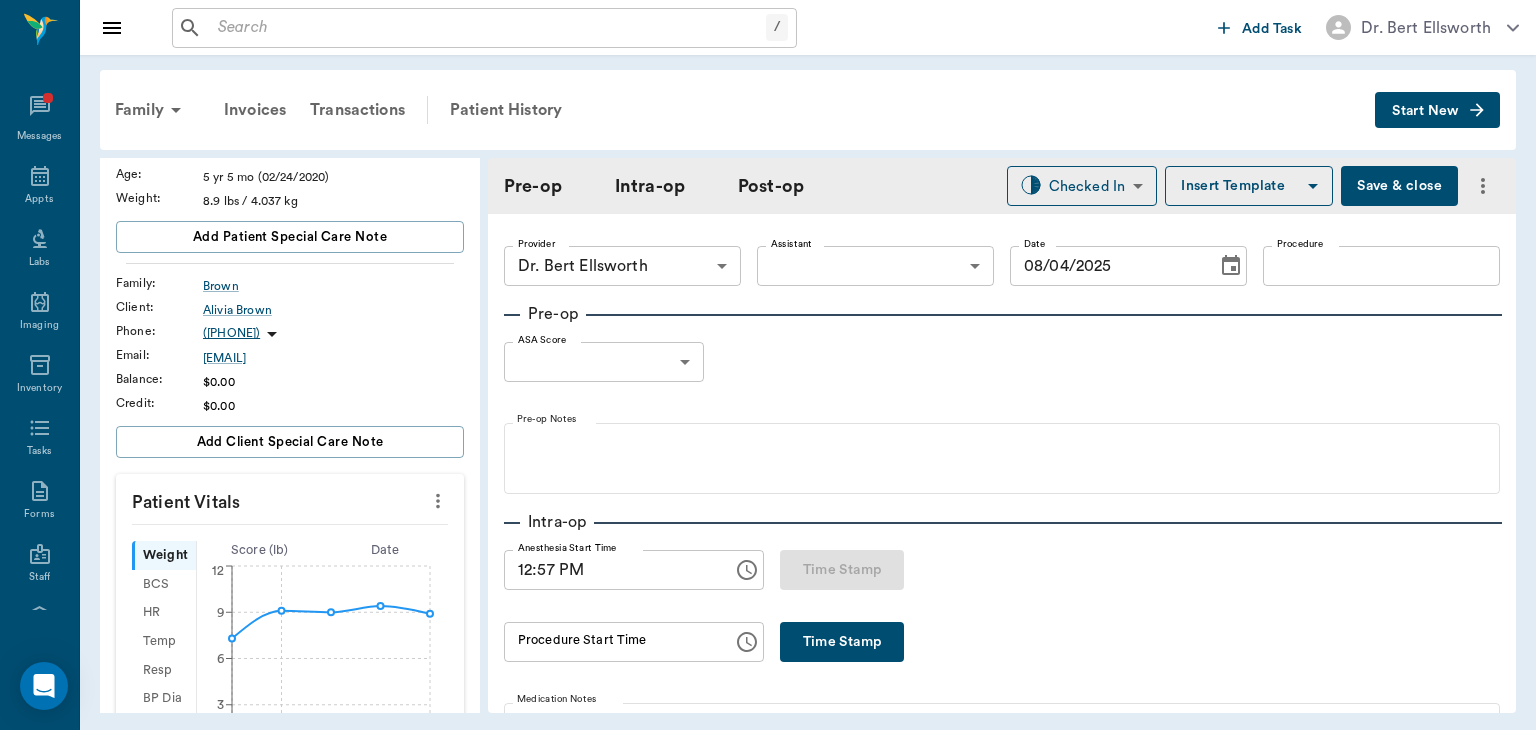 click at bounding box center (438, 501) 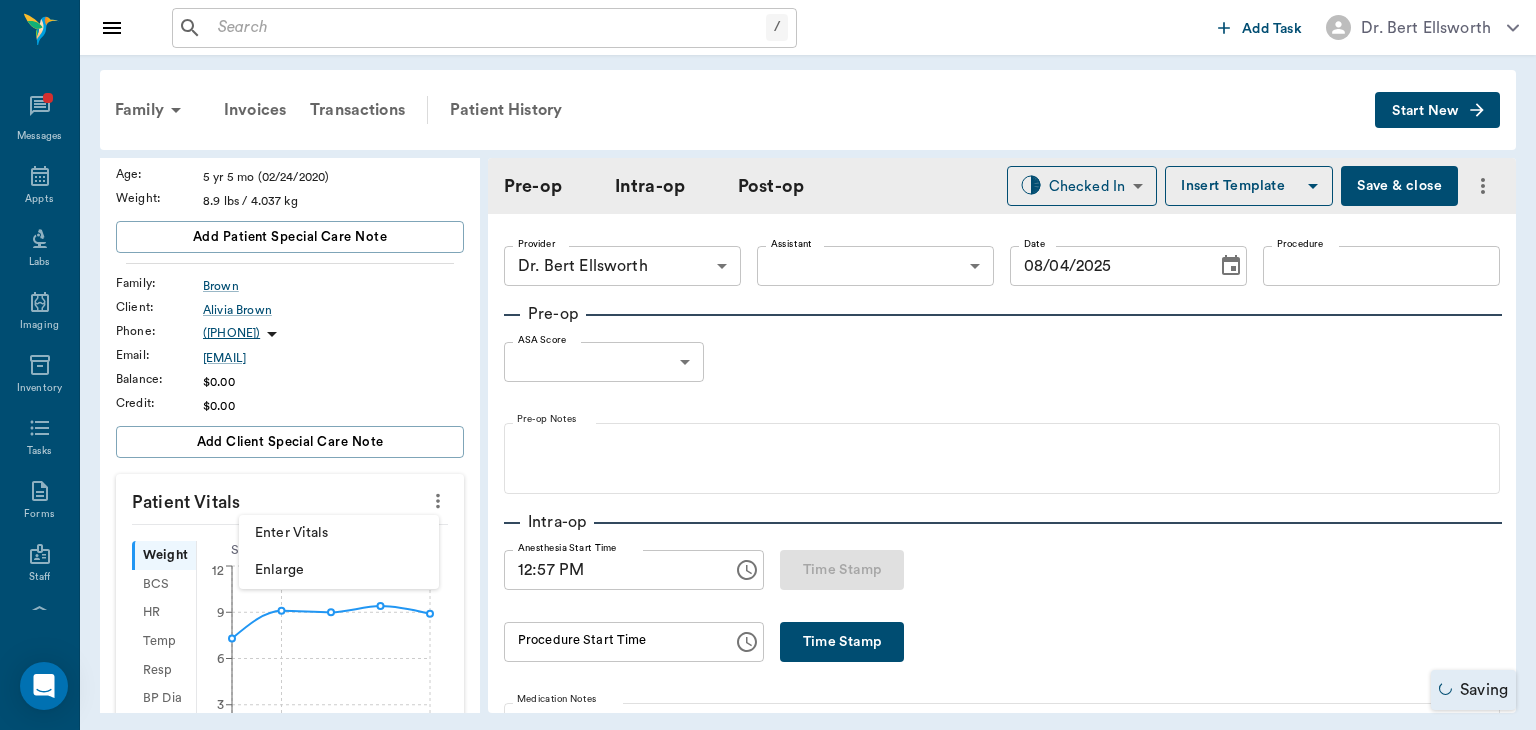 click on "Enter Vitals" at bounding box center (339, 533) 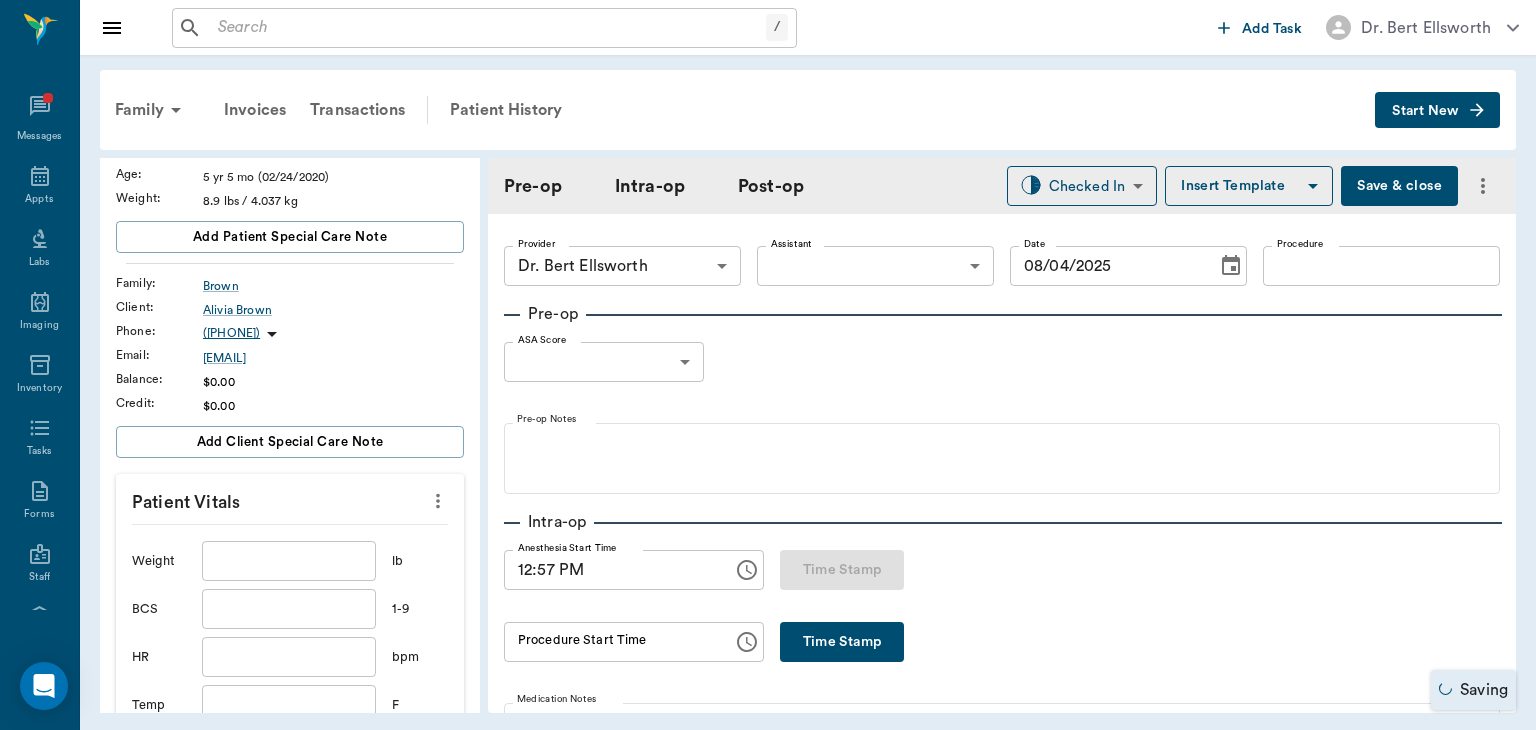 click at bounding box center [289, 561] 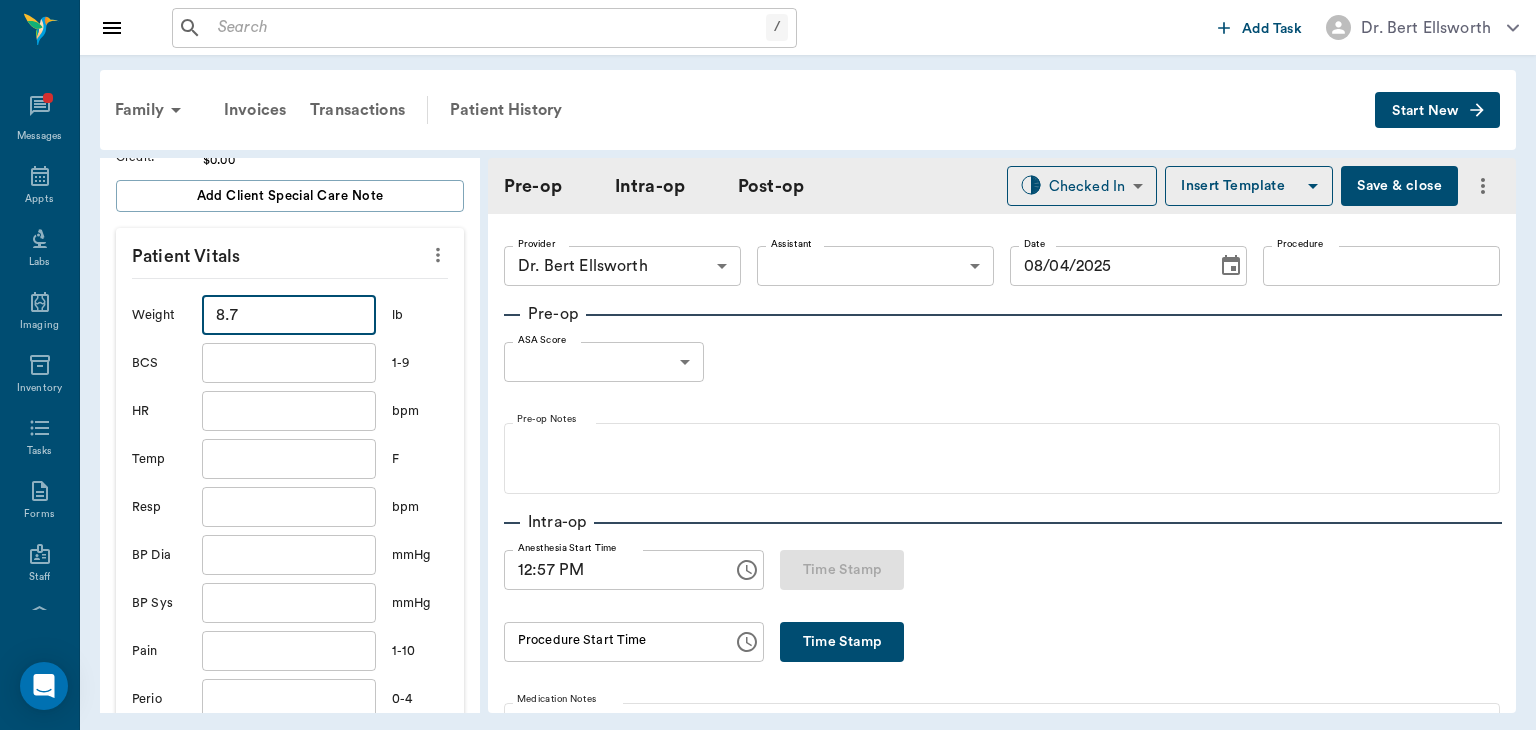 scroll, scrollTop: 548, scrollLeft: 0, axis: vertical 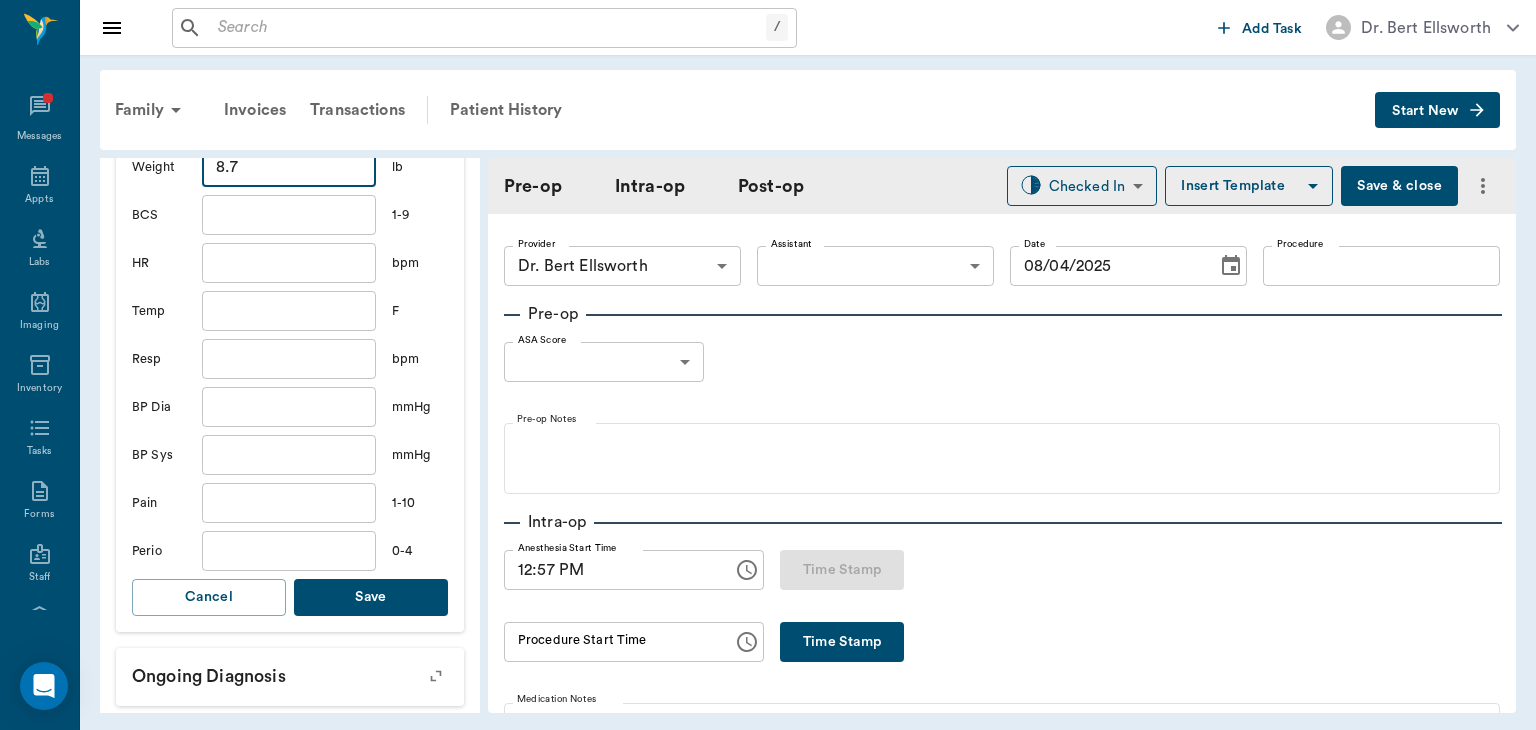 type on "8.7" 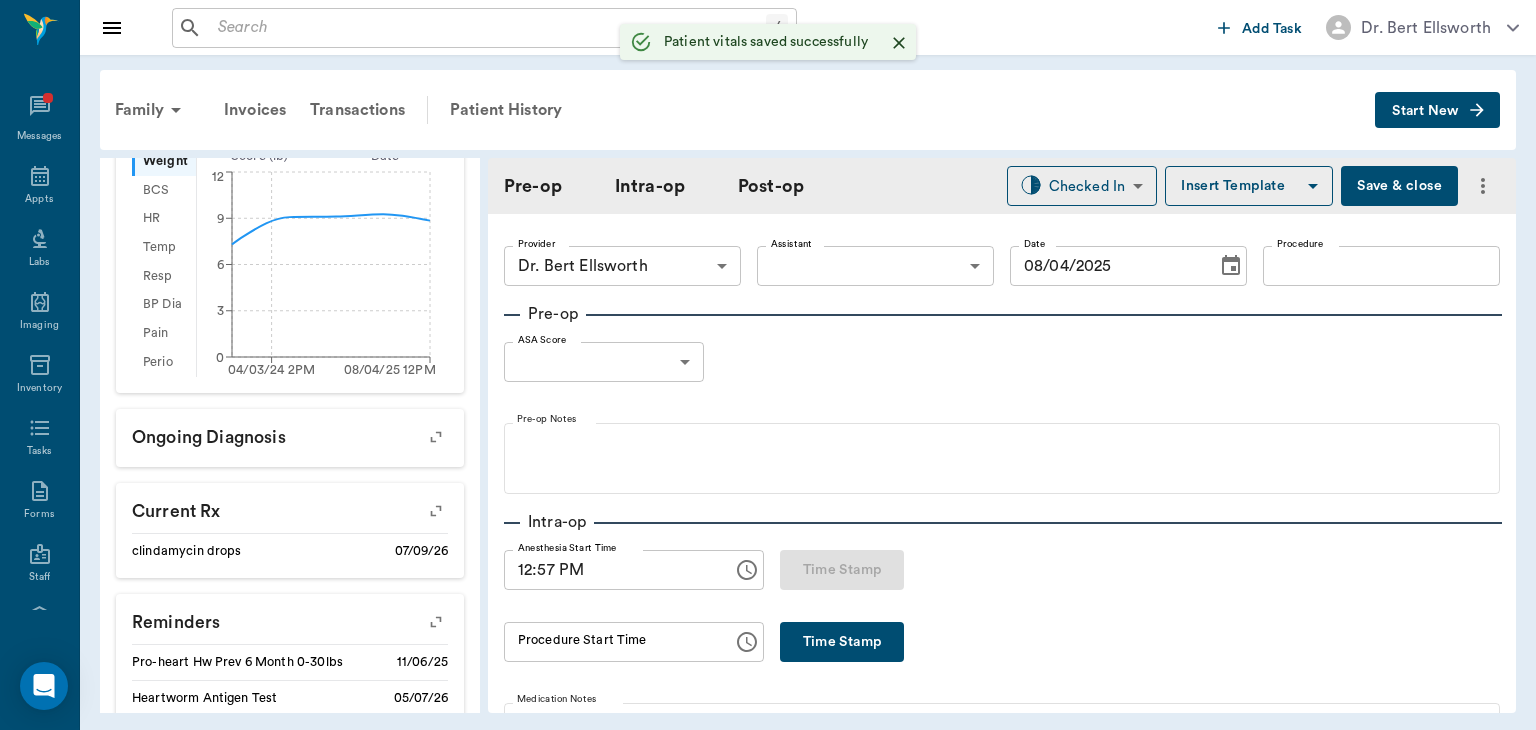 click on "/ ​ Add Task Dr. Bert Ellsworth Nectar Messages Appts Labs Imaging Inventory Tasks Forms Staff Reports Lookup Settings Family Invoices Transactions Patient History Start New Kash Brown #09549_P01    -    ACTIVE   Species : Canine Breed : Yorkshire Terrier Gender : Male - Not neutered Age : 5 yr 5 mo (02/24/2020) Weight : 8.7 lbs / 3.9463 kg Add patient Special Care Note Family : Brown Client : Alivia Brown Phone : (903) 280-0665 Email : aliviabrown_32@yahoo.com Balance : $0.00 Credit : $0.00 Add client Special Care Note Patient Vitals Weight BCS HR Temp Resp BP Dia Pain Perio Score ( lb ) Date 04/03/24 2PM 08/04/25 12PM 0 3 6 9 12 Ongoing diagnosis Current Rx clindamycin drops 07/09/26 Reminders Pro-heart Hw Prev 6 Month 0-30lbs 11/06/25 Heartworm Antigen Test 05/07/26 Distemper/Parvo Vaccination Annual 05/07/26 Corona Vaccination Annual 05/07/26 Upcoming appointments Schedule Appointment Pre-op Intra-op Post-op Checked In CHECKED_IN ​ Insert Template  Save & close Provider Dr. Bert Ellsworth Provider" at bounding box center [768, 365] 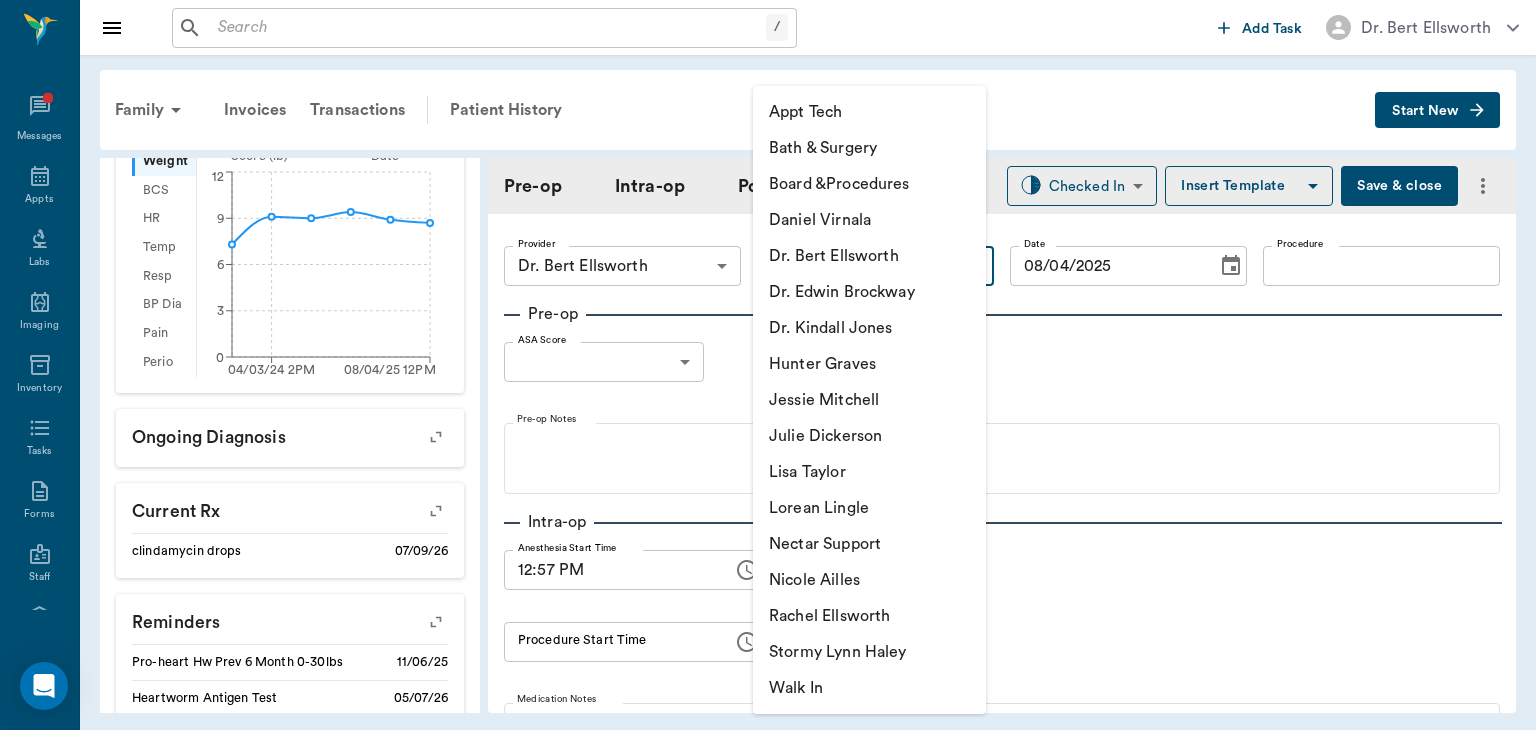 click on "Hunter Graves" at bounding box center [869, 364] 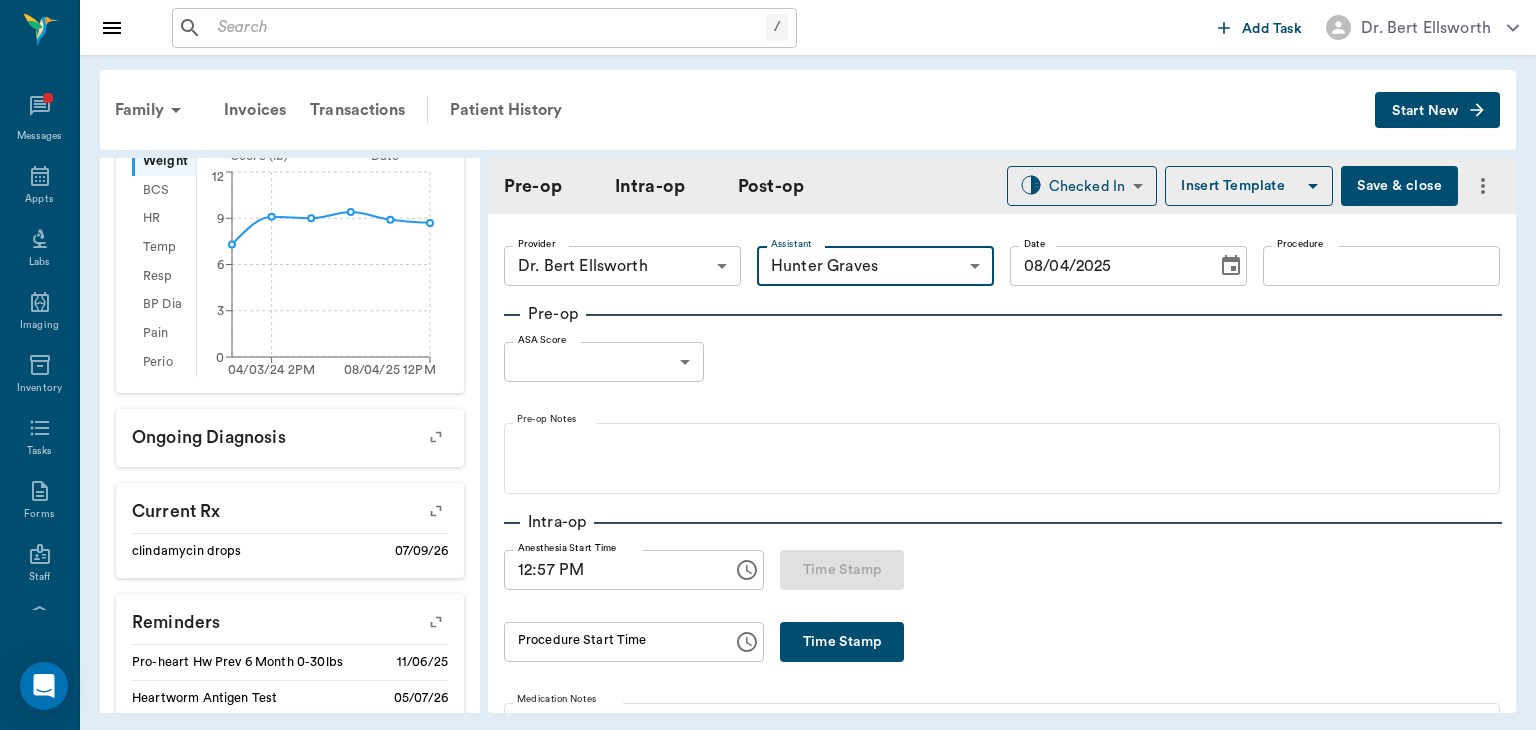 type on "682b670d8bdc6f7f8feef3db" 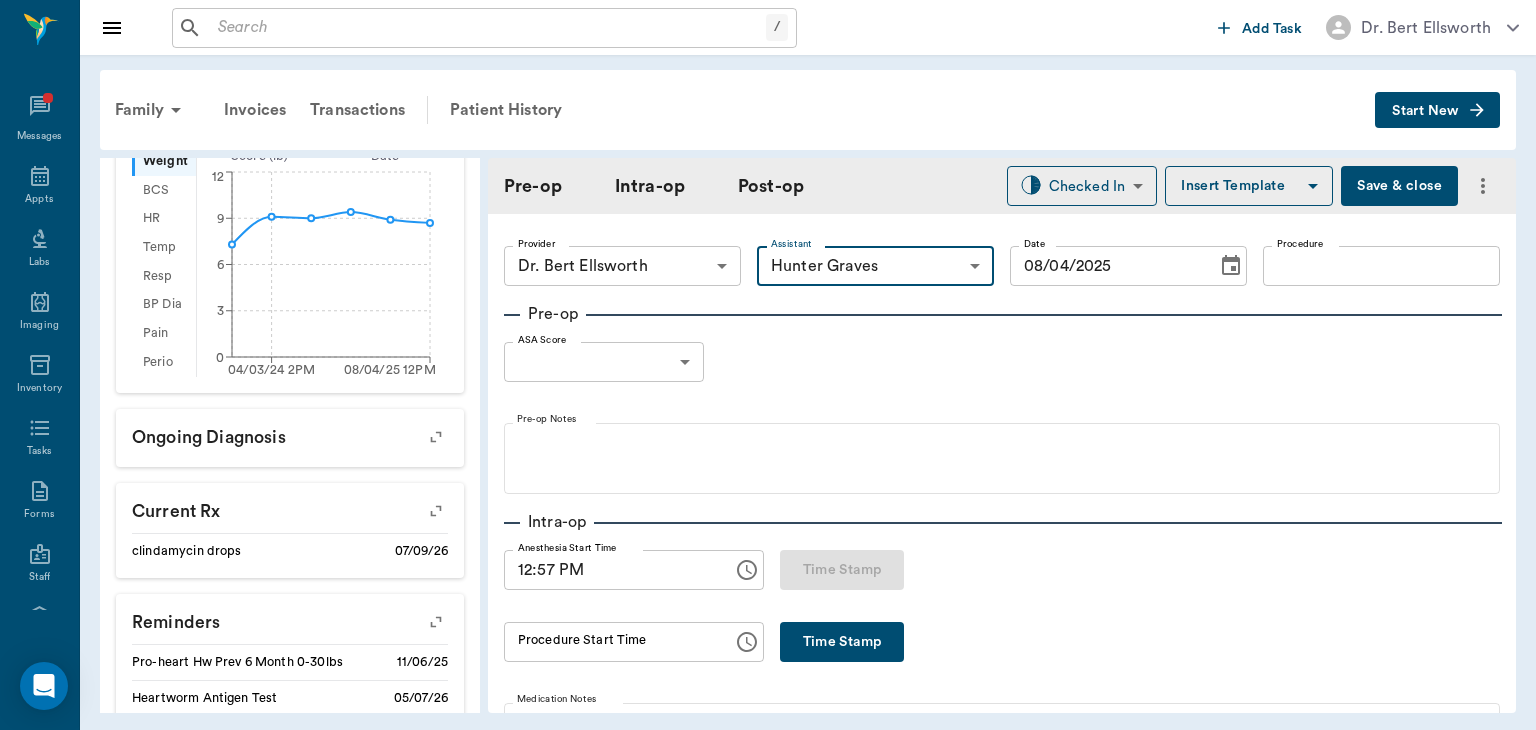 click on "Procedure" at bounding box center (1381, 266) 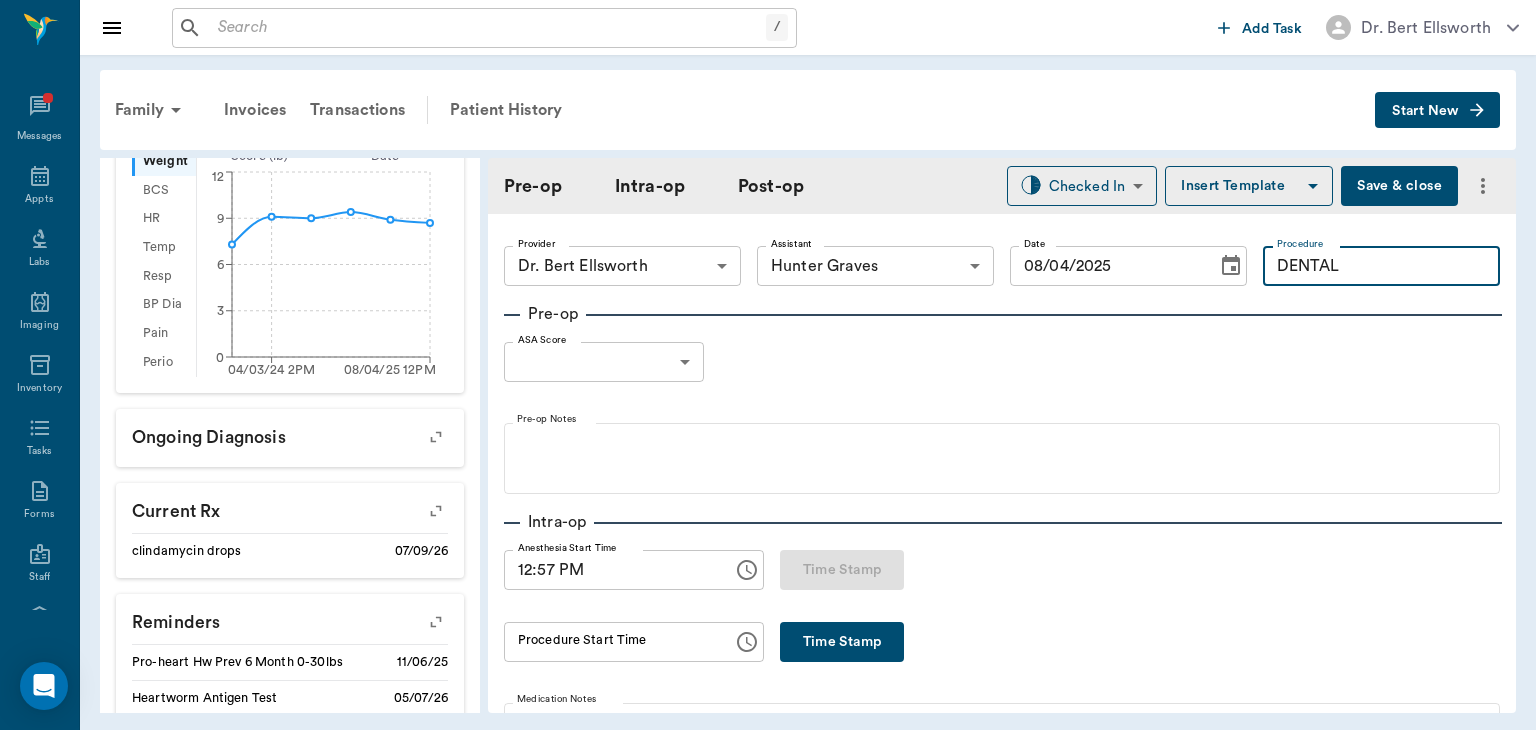 click on "Insert Template" at bounding box center (1249, 186) 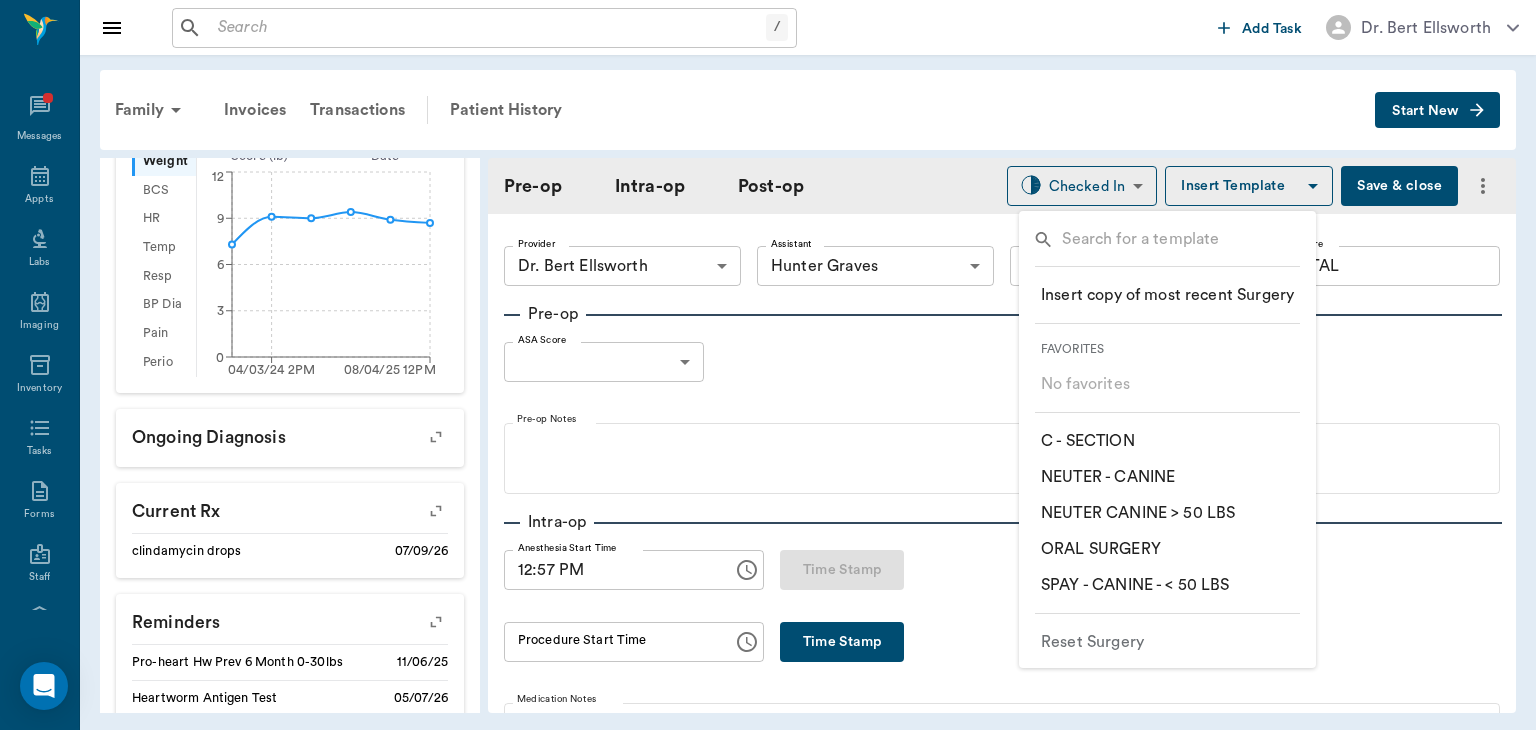 click on "​ ORAL SURGERY" at bounding box center (1101, 549) 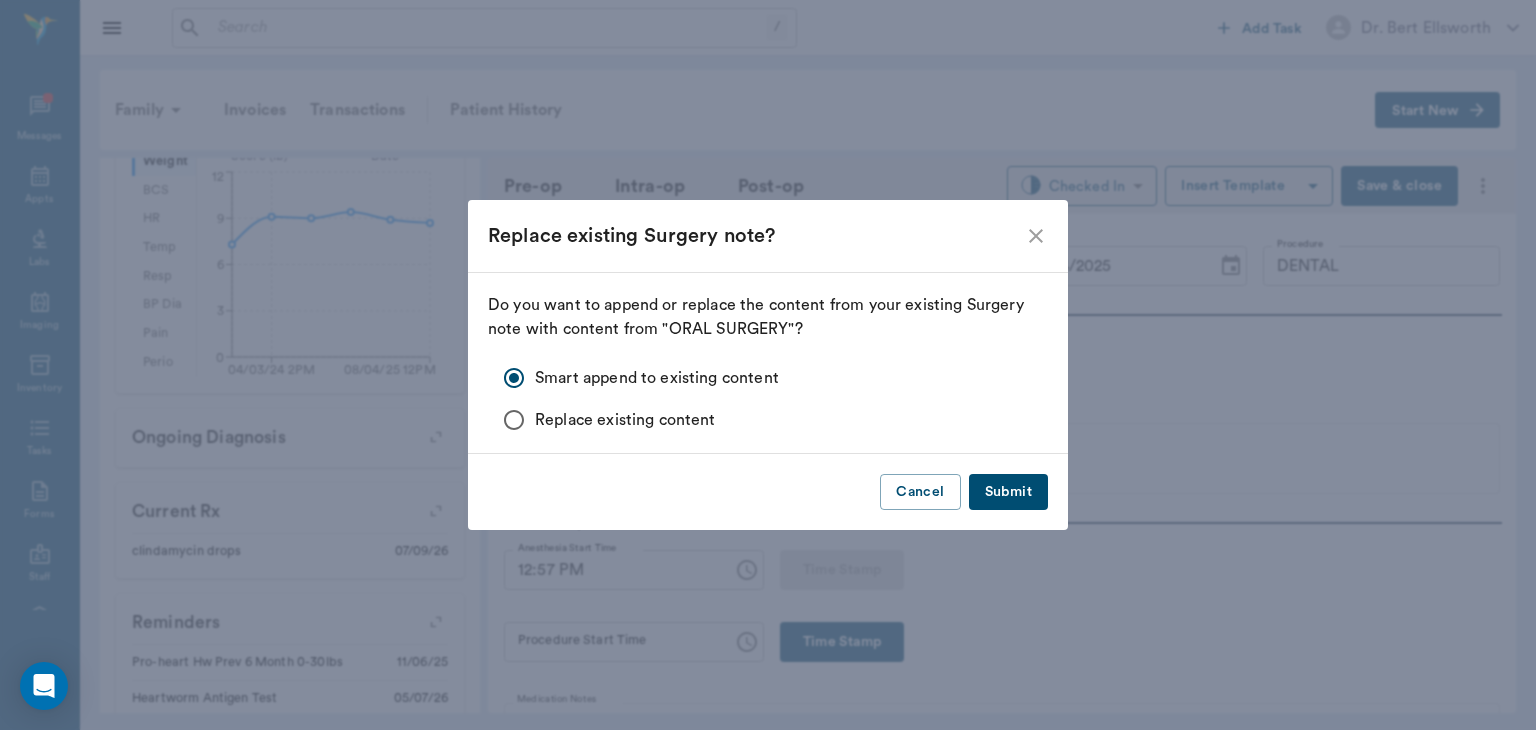 click on "Submit" at bounding box center (1008, 492) 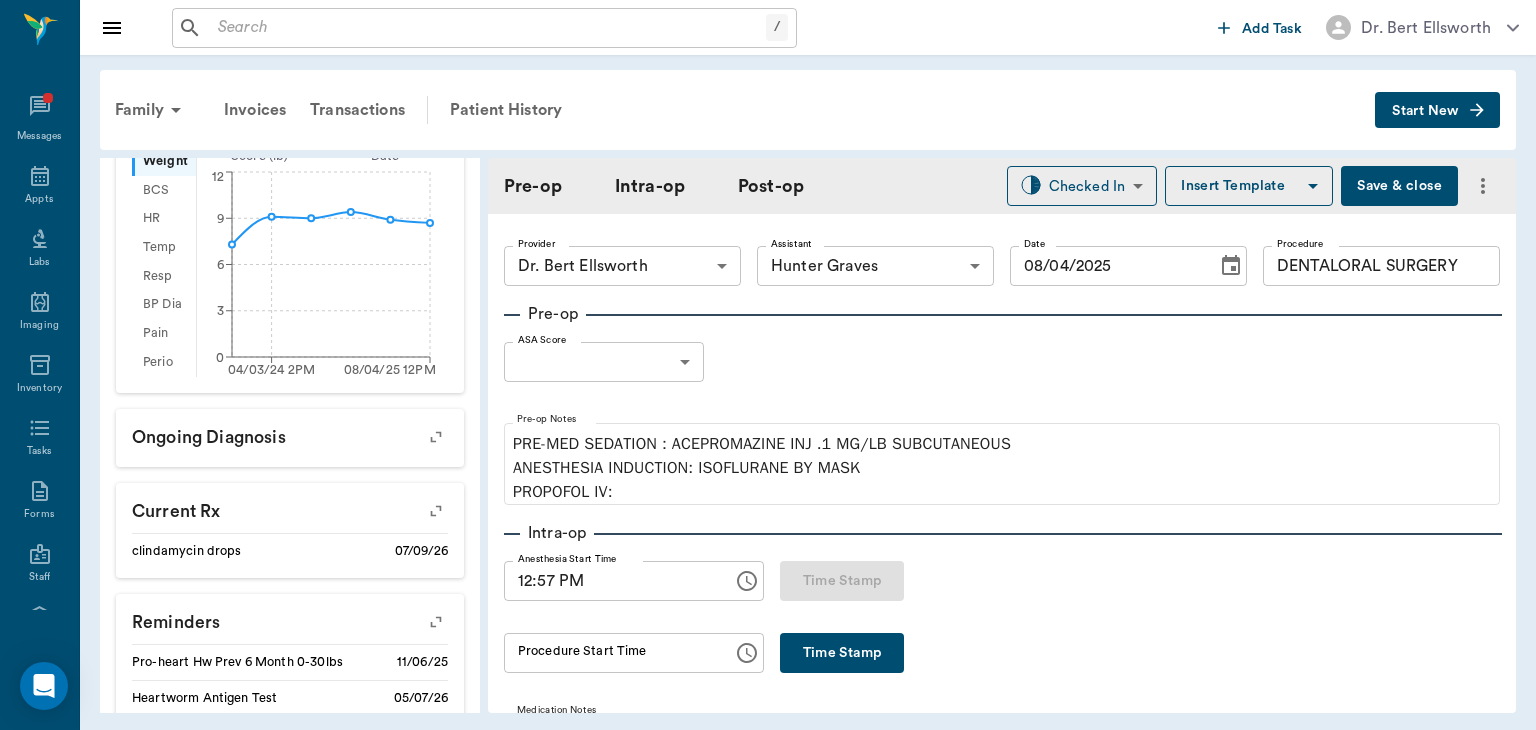 click on "/ ​ Add Task Dr. Bert Ellsworth Nectar Messages Appts Labs Imaging Inventory Tasks Forms Staff Reports Lookup Settings Family Invoices Transactions Patient History Start New Kash Brown #09549_P01    -    ACTIVE   Species : Canine Breed : Yorkshire Terrier Gender : Male - Not neutered Age : 5 yr 5 mo (02/24/2020) Weight : 8.7 lbs / 3.9463 kg Add patient Special Care Note Family : Brown Client : Alivia Brown Phone : (903) 280-0665 Email : aliviabrown_32@yahoo.com Balance : $0.00 Credit : $0.00 Add client Special Care Note Patient Vitals Weight BCS HR Temp Resp BP Dia Pain Perio Score ( lb ) Date 04/03/24 2PM 08/04/25 12PM 0 3 6 9 12 Ongoing diagnosis Current Rx clindamycin drops 07/09/26 Reminders Pro-heart Hw Prev 6 Month 0-30lbs 11/06/25 Heartworm Antigen Test 05/07/26 Distemper/Parvo Vaccination Annual 05/07/26 Corona Vaccination Annual 05/07/26 Upcoming appointments Schedule Appointment Pre-op Intra-op Post-op Checked In CHECKED_IN ​ Insert Template  Save & close Provider Dr. Bert Ellsworth Provider" at bounding box center [768, 365] 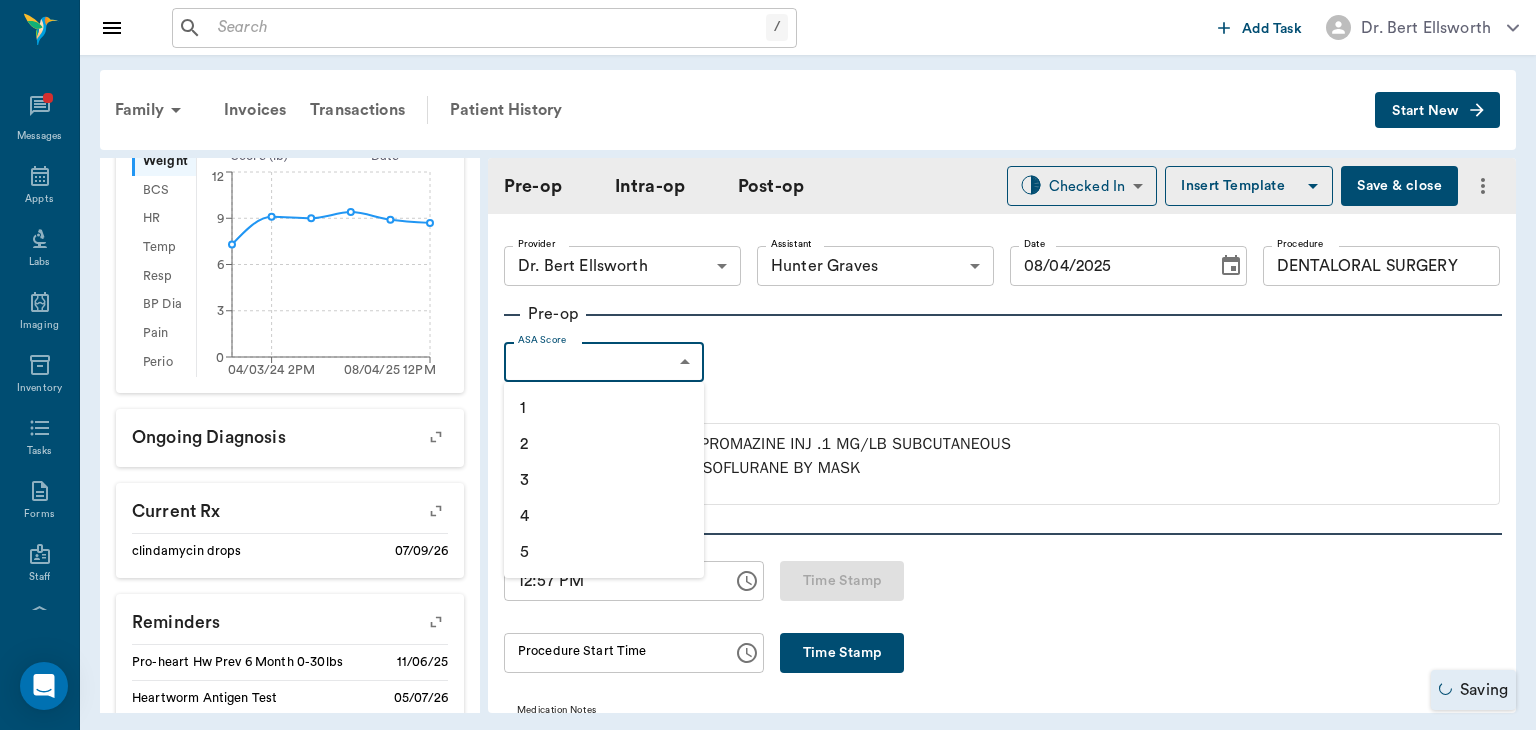 click on "1" at bounding box center (604, 408) 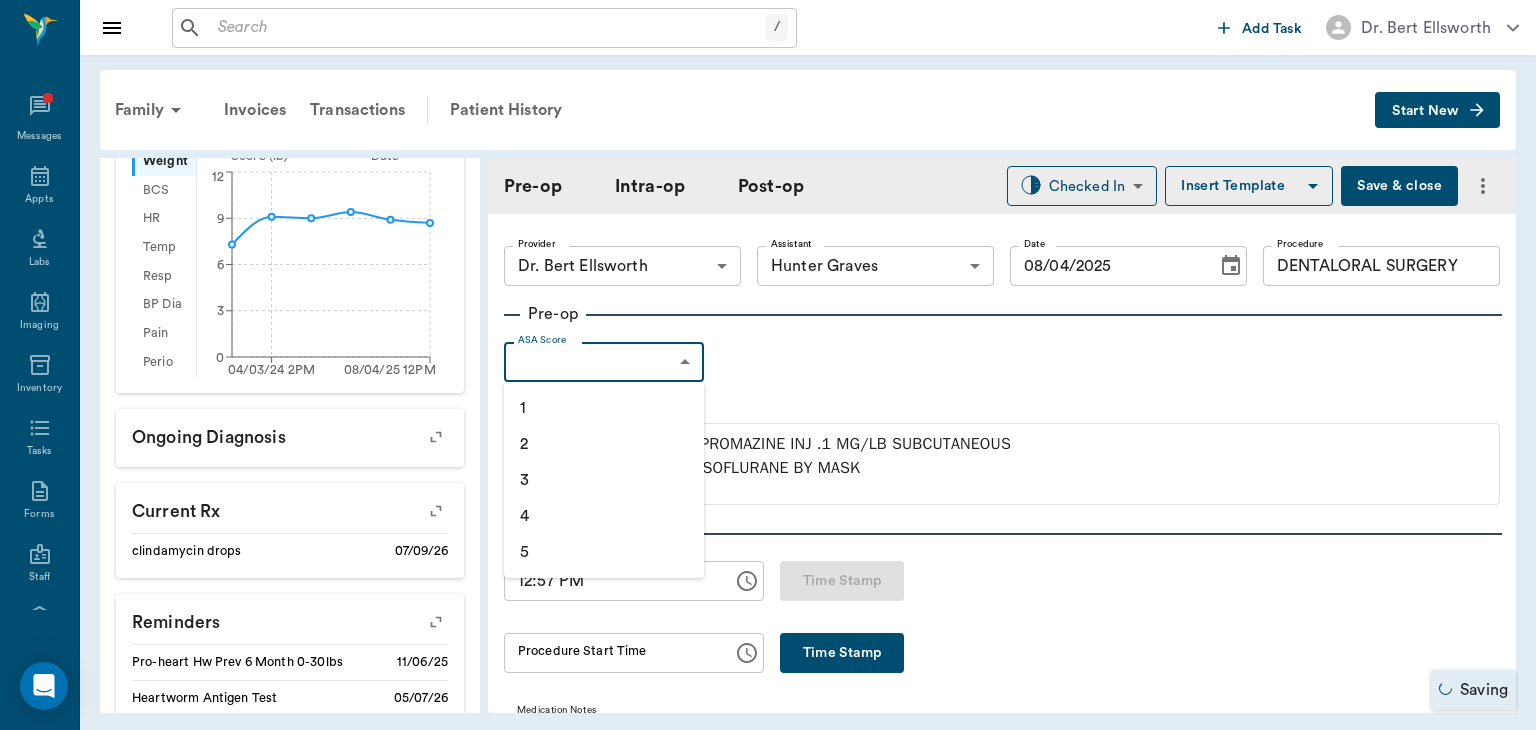 type on "1" 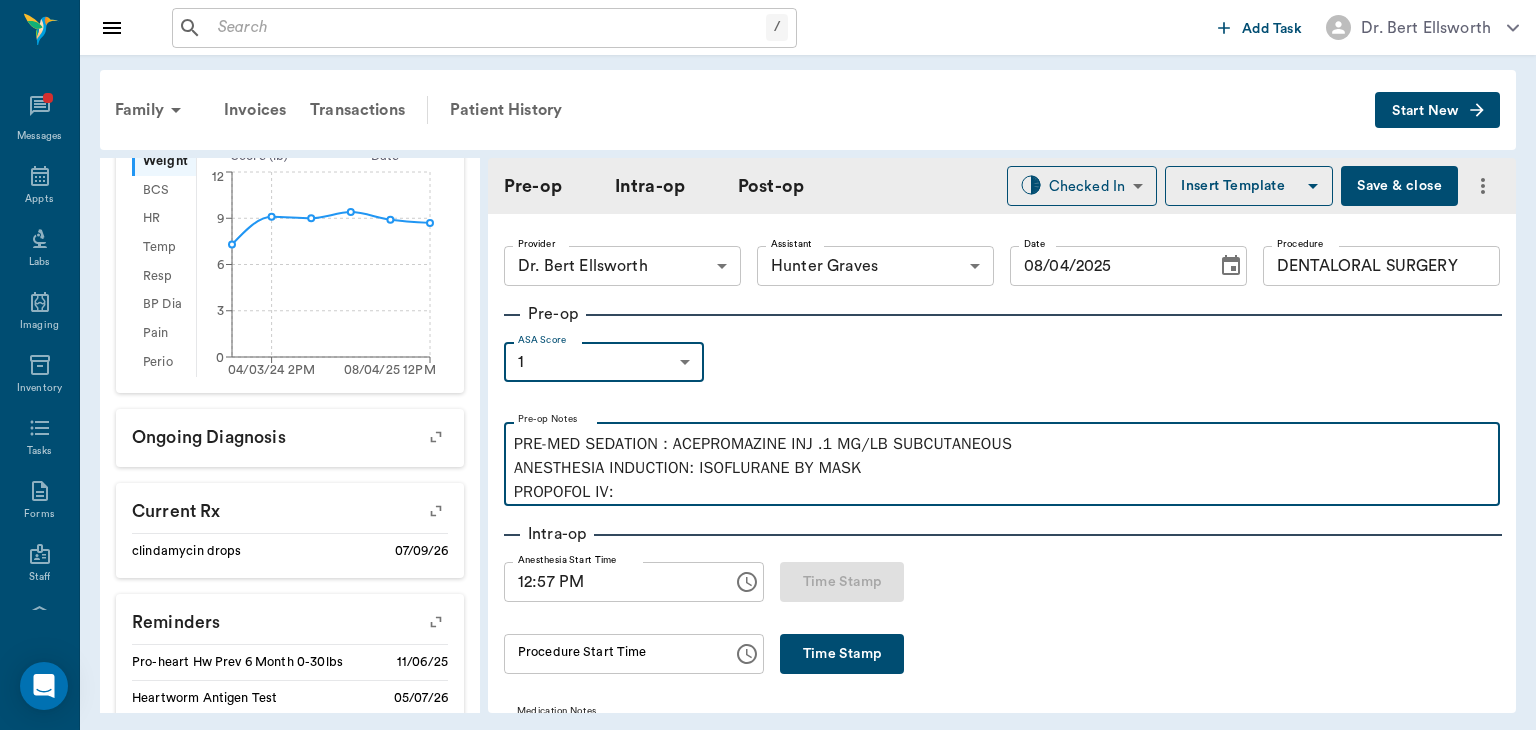 click on "PRE-MED SEDATION : ACEPROMAZINE INJ .1 MG/LB SUBCUTANEOUS ANESTHESIA INDUCTION: ISOFLURANE BY MASK PROPOFOL IV:" at bounding box center (1002, 468) 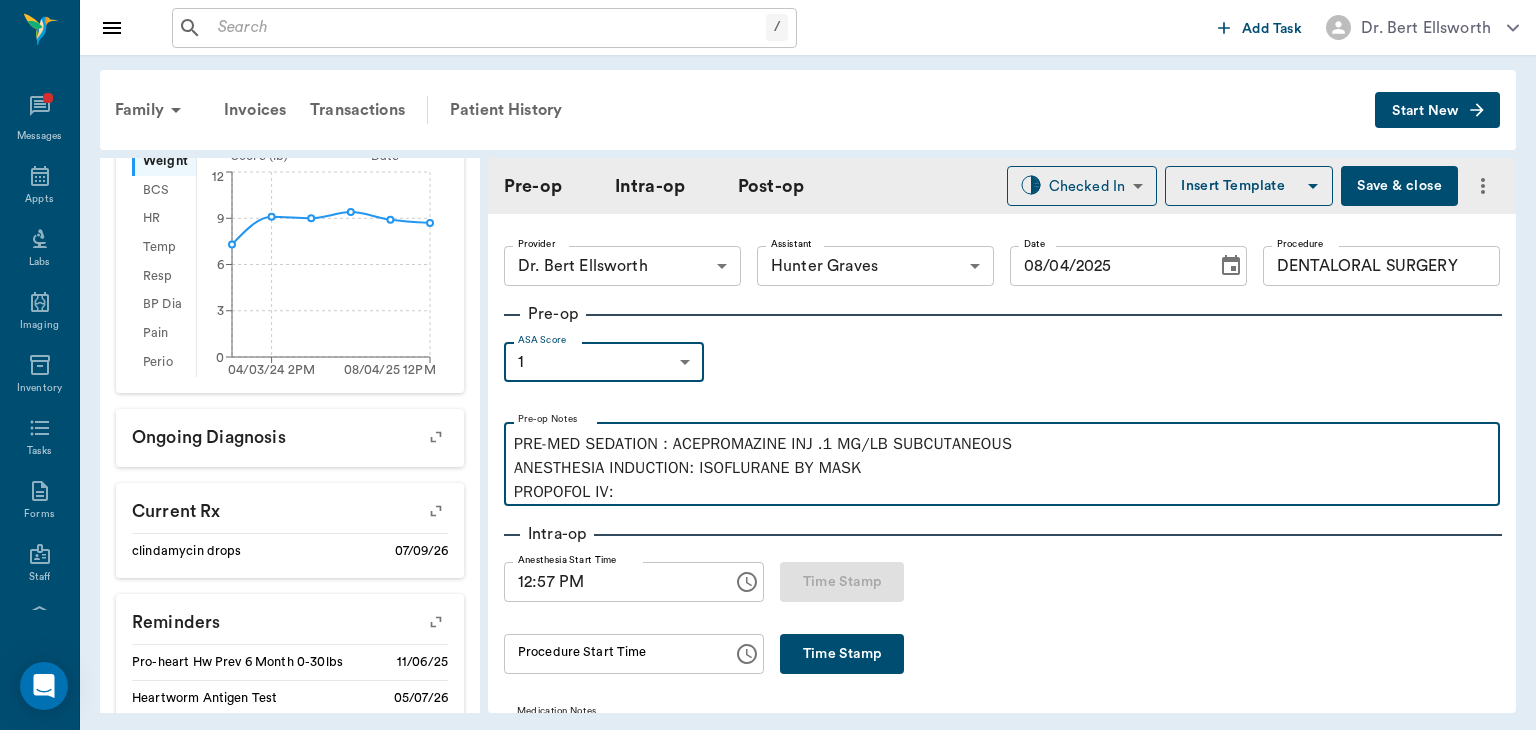 type on "DENTALORAL SURGERY" 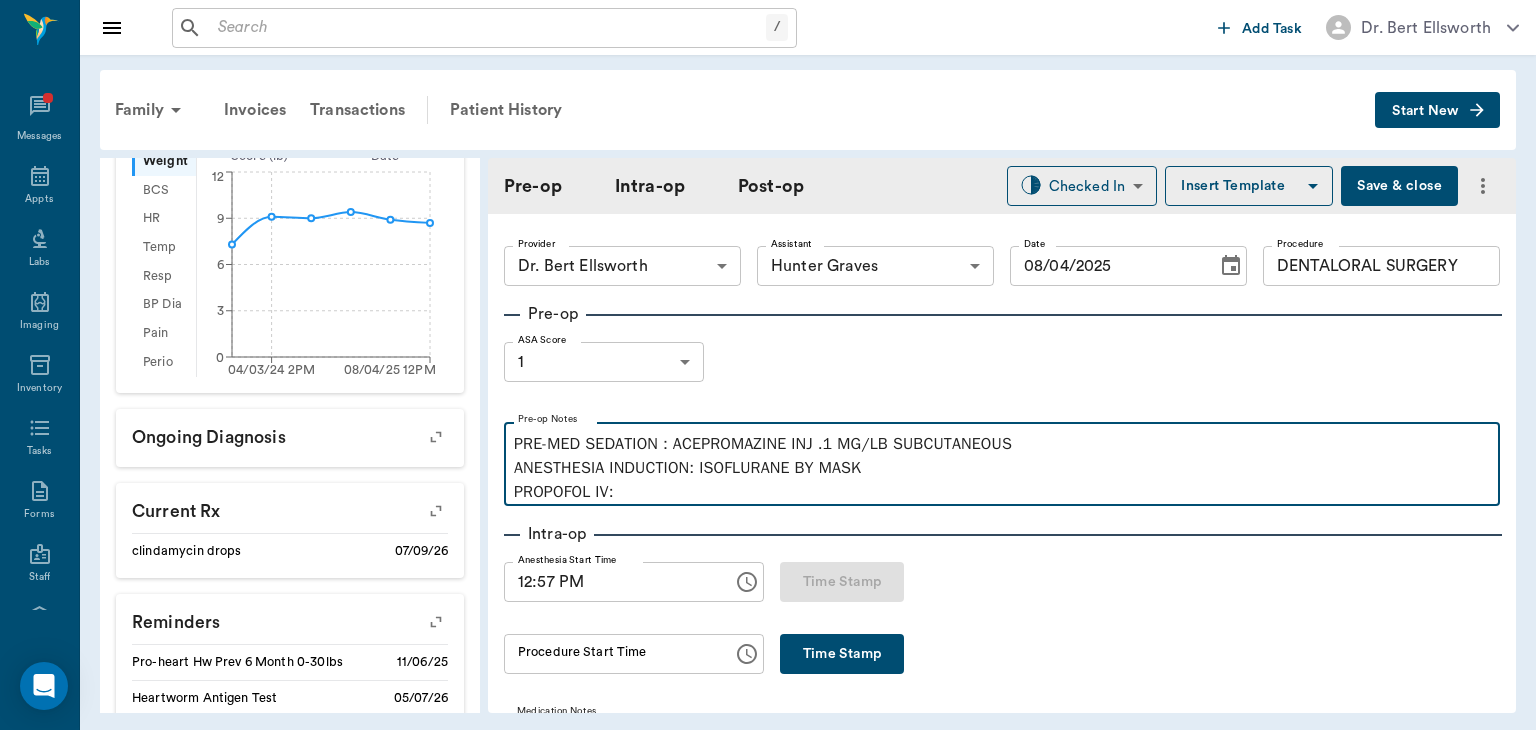 type 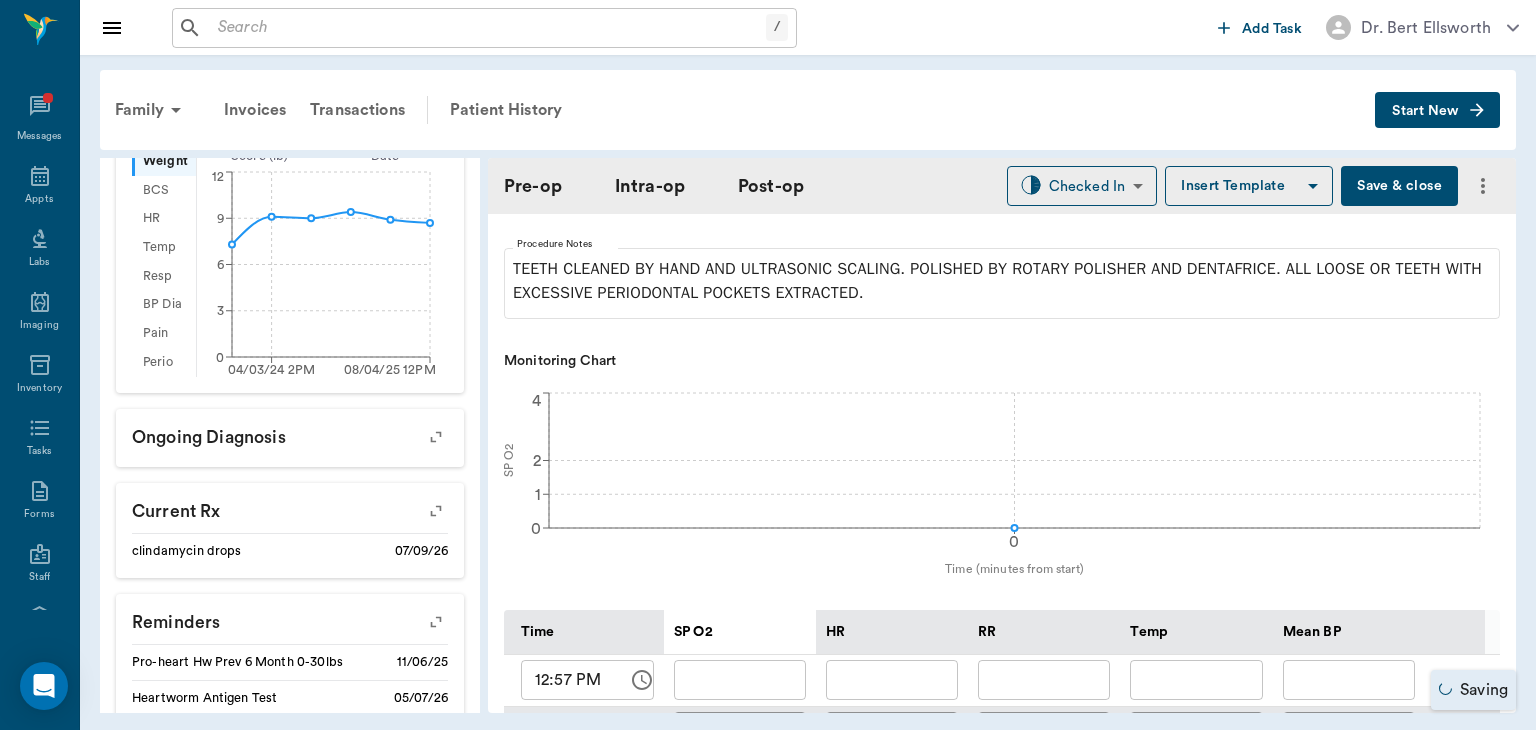type on "DENTALORAL SURGERY" 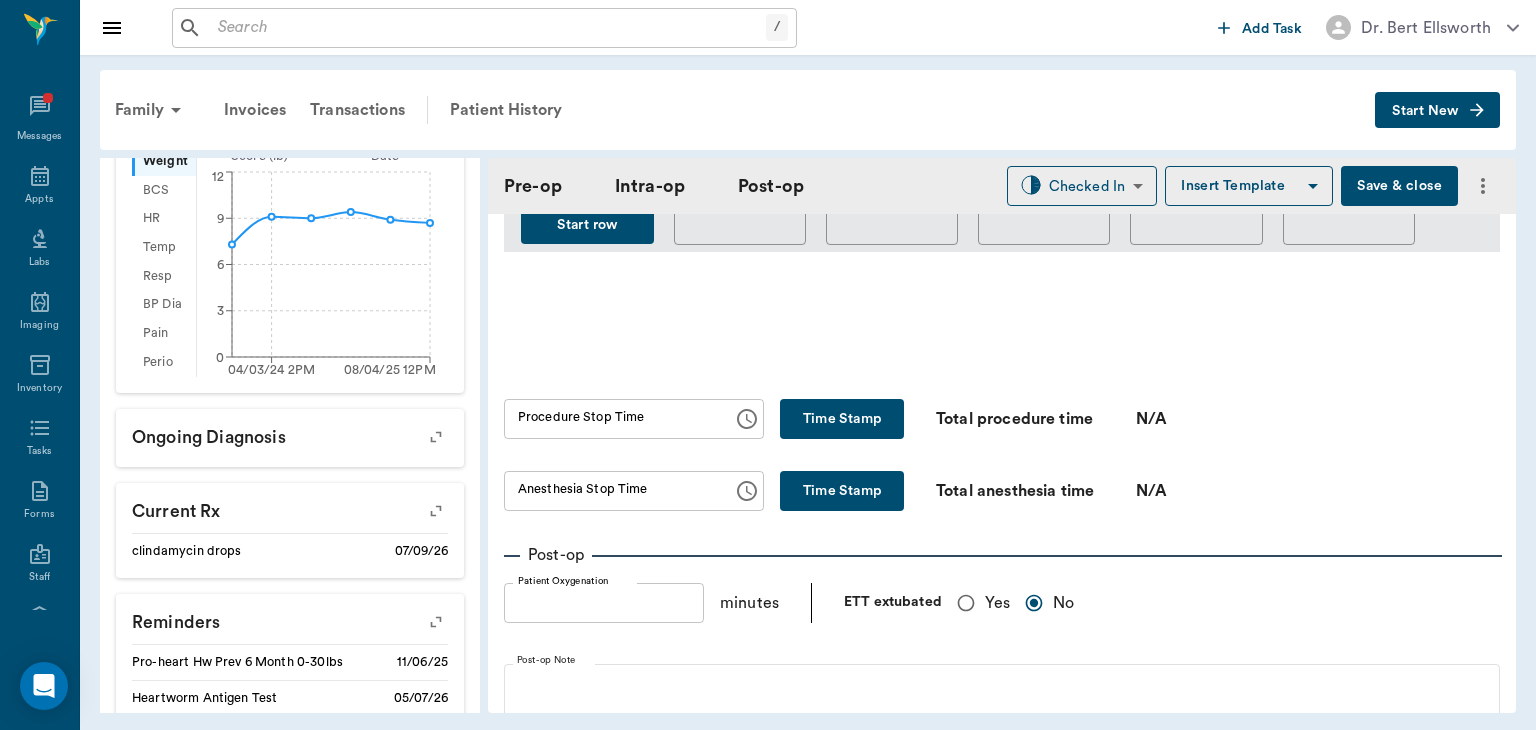 scroll, scrollTop: 1115, scrollLeft: 0, axis: vertical 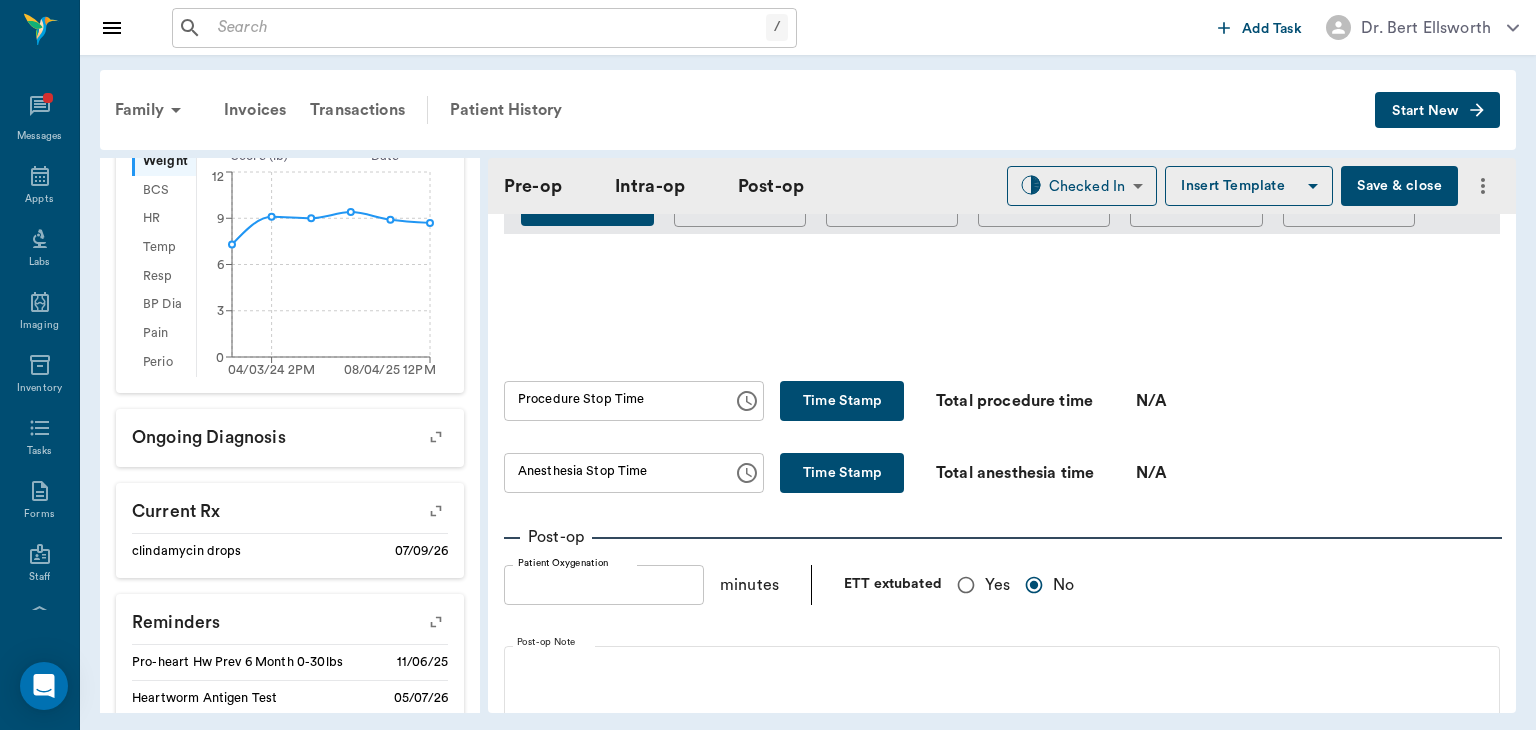 click on "Yes" at bounding box center [966, 585] 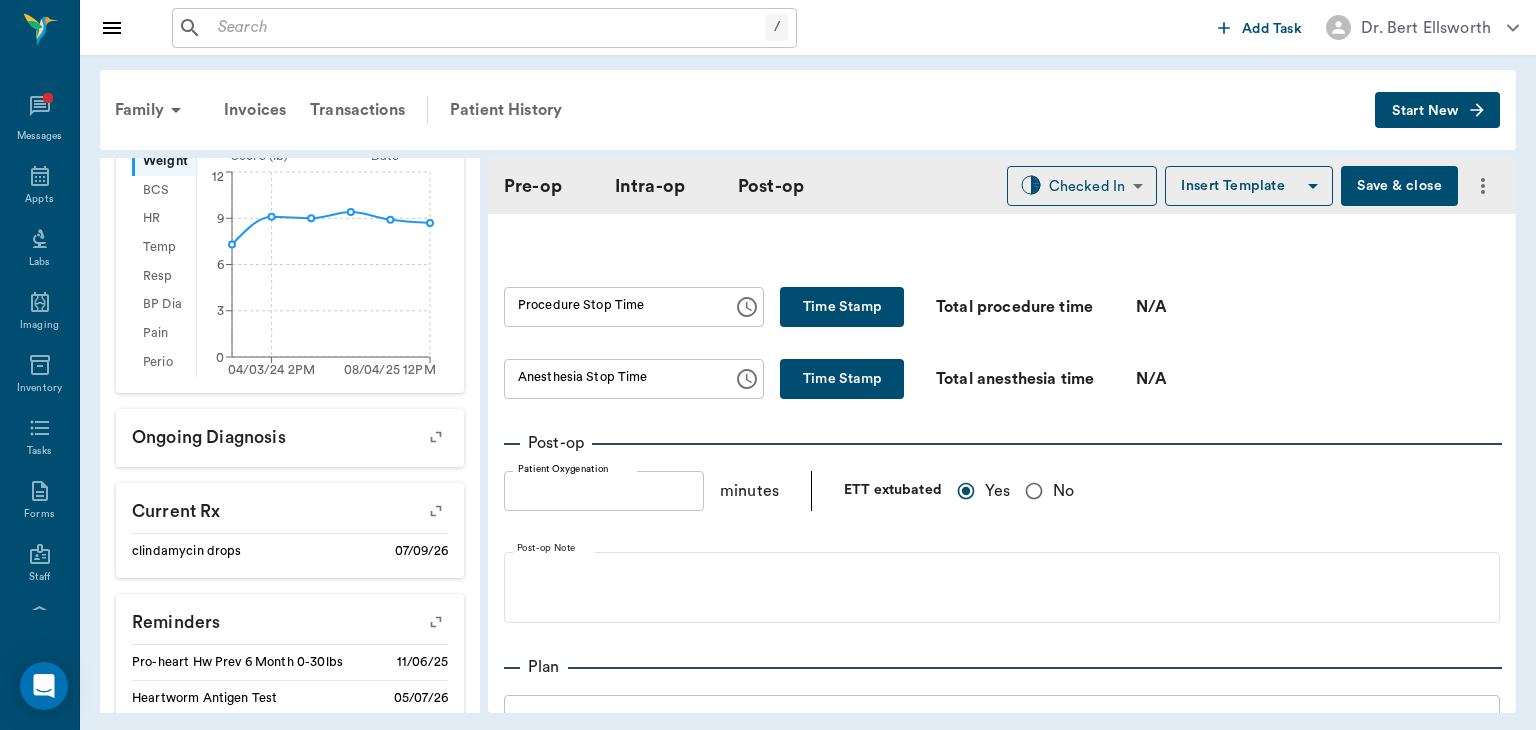 scroll, scrollTop: 1208, scrollLeft: 0, axis: vertical 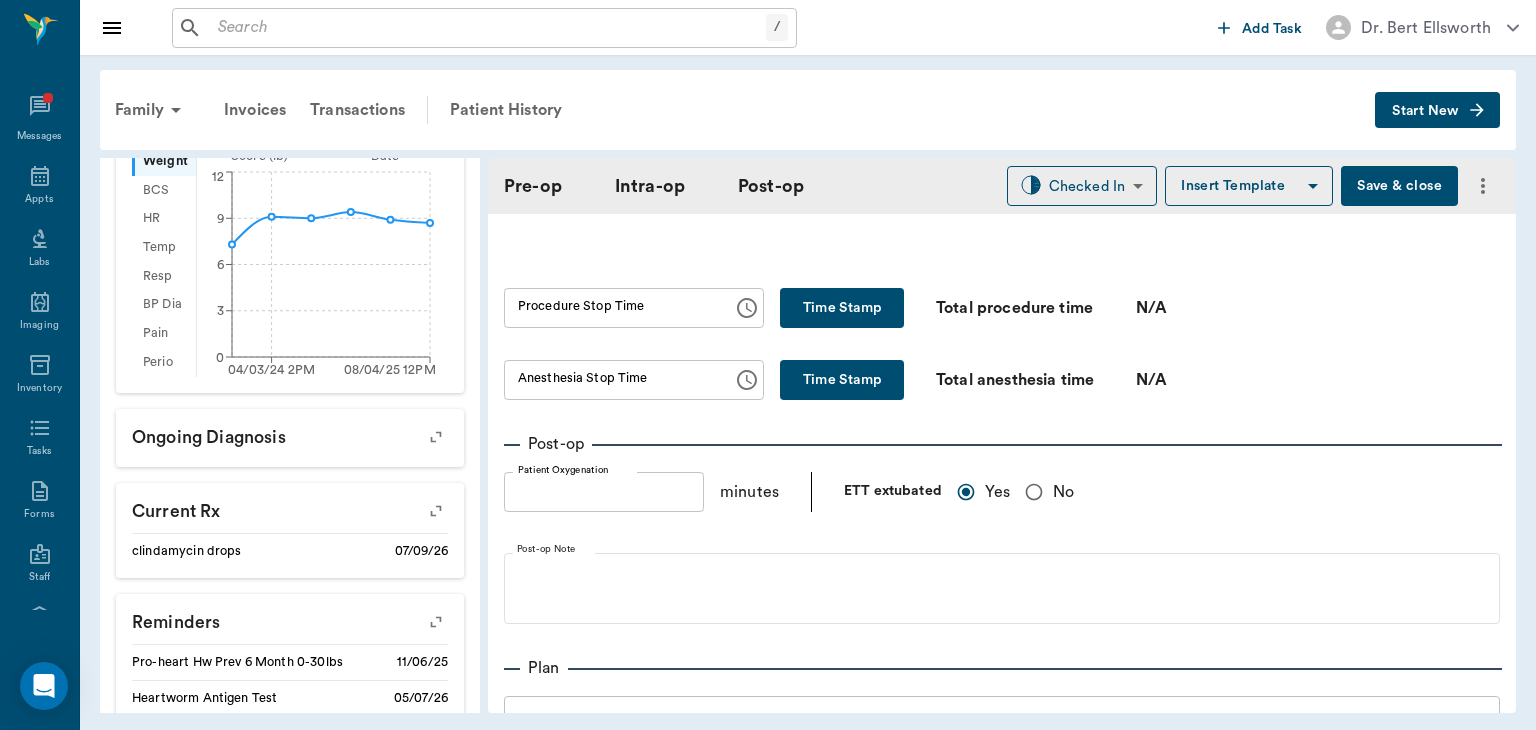 type on "DENTALORAL SURGERY" 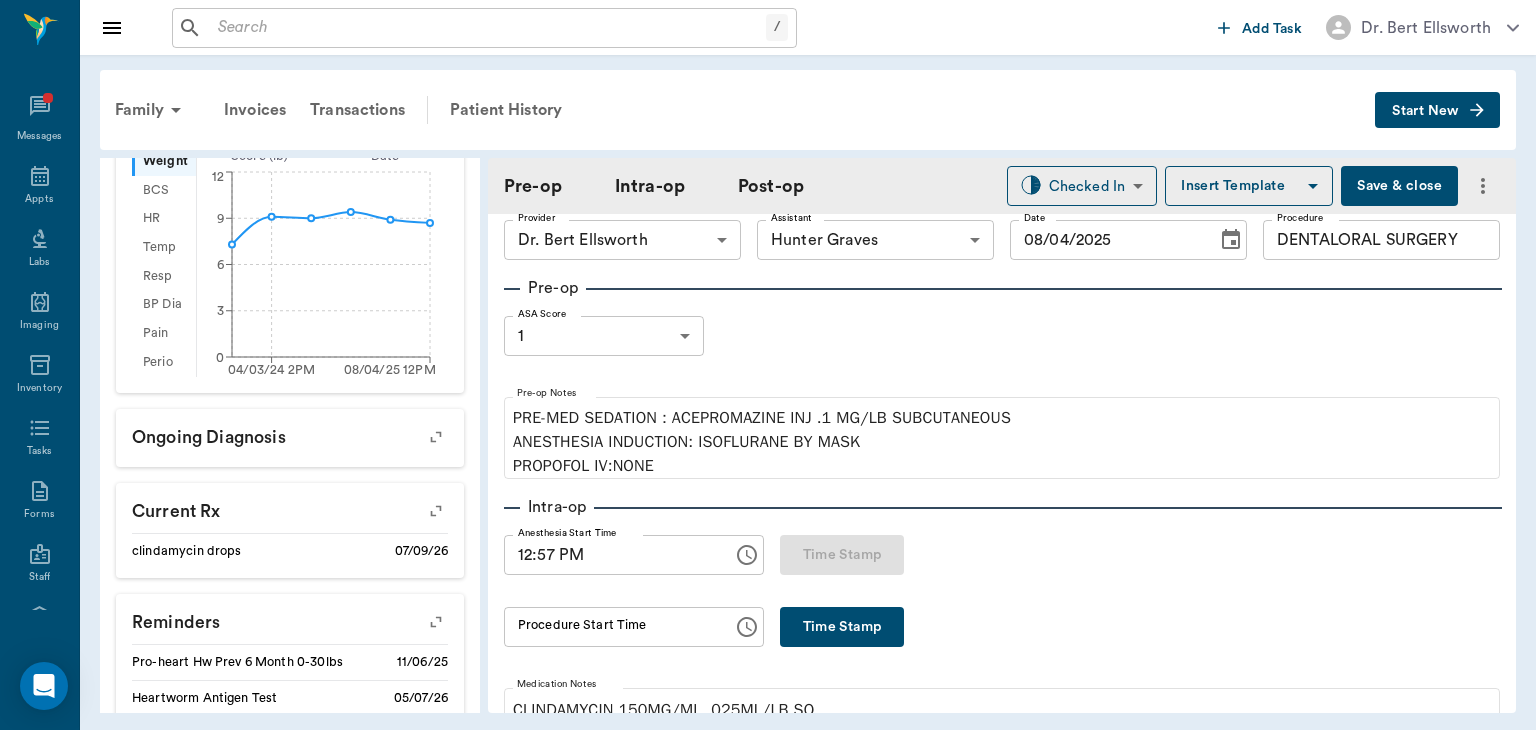 scroll, scrollTop: 0, scrollLeft: 0, axis: both 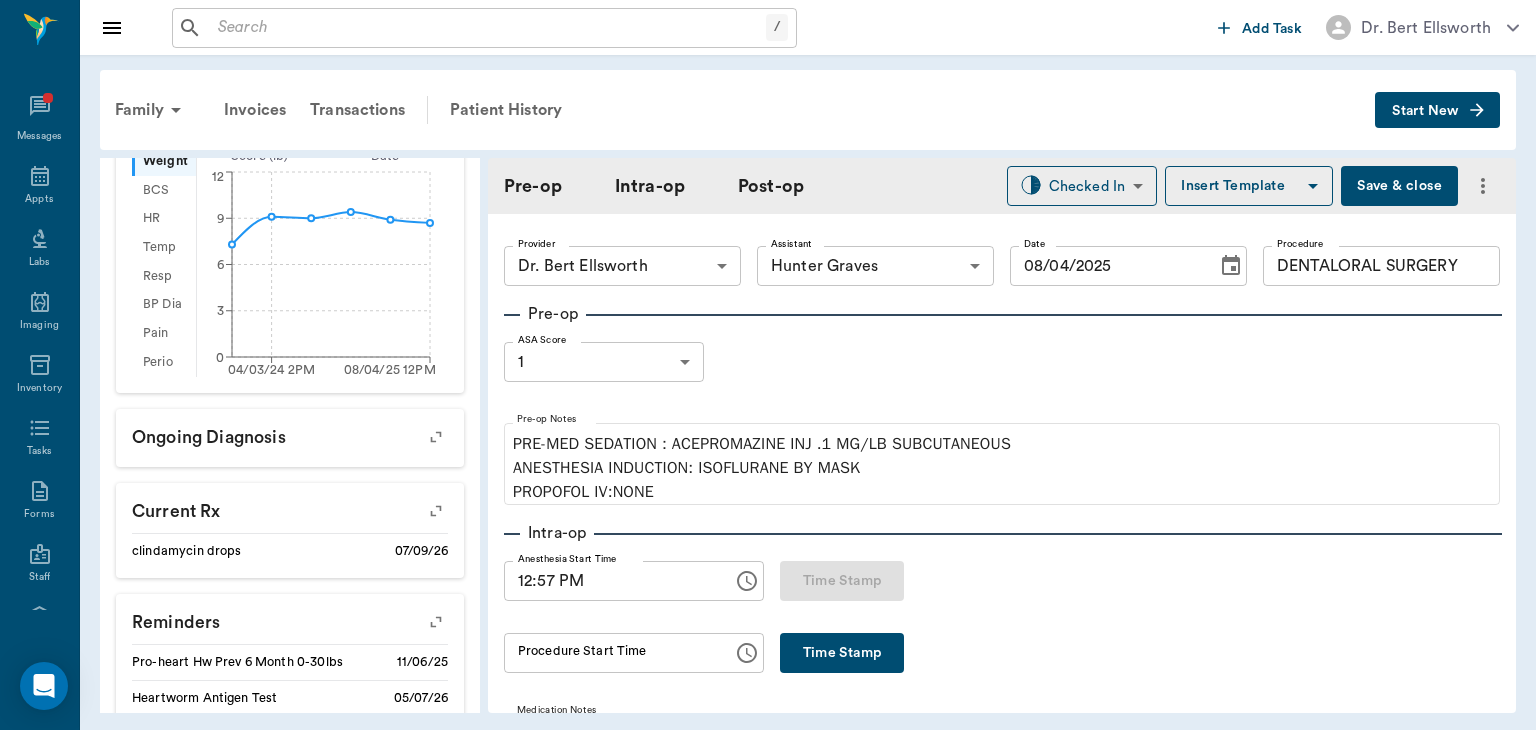 click on "Time Stamp" at bounding box center (842, 653) 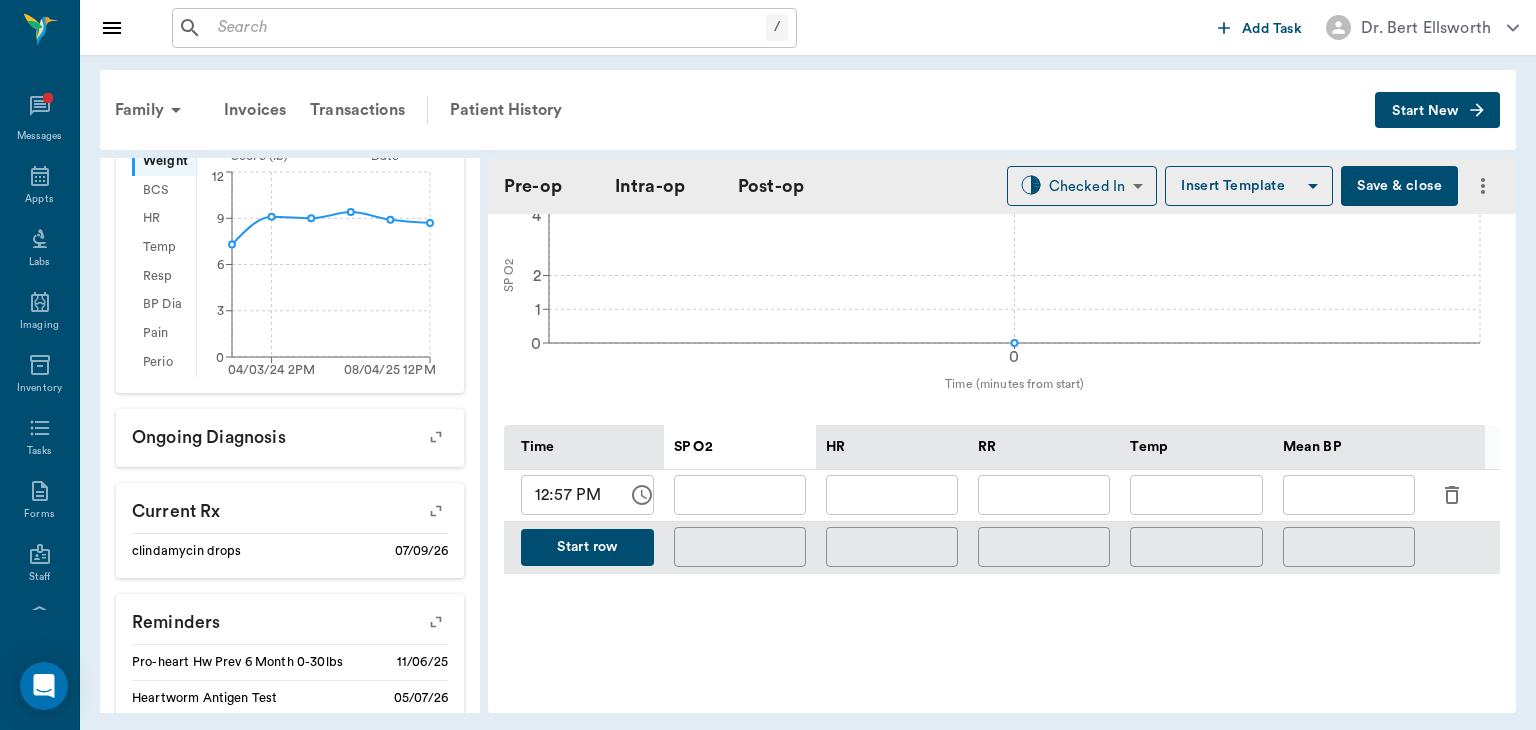 scroll, scrollTop: 776, scrollLeft: 0, axis: vertical 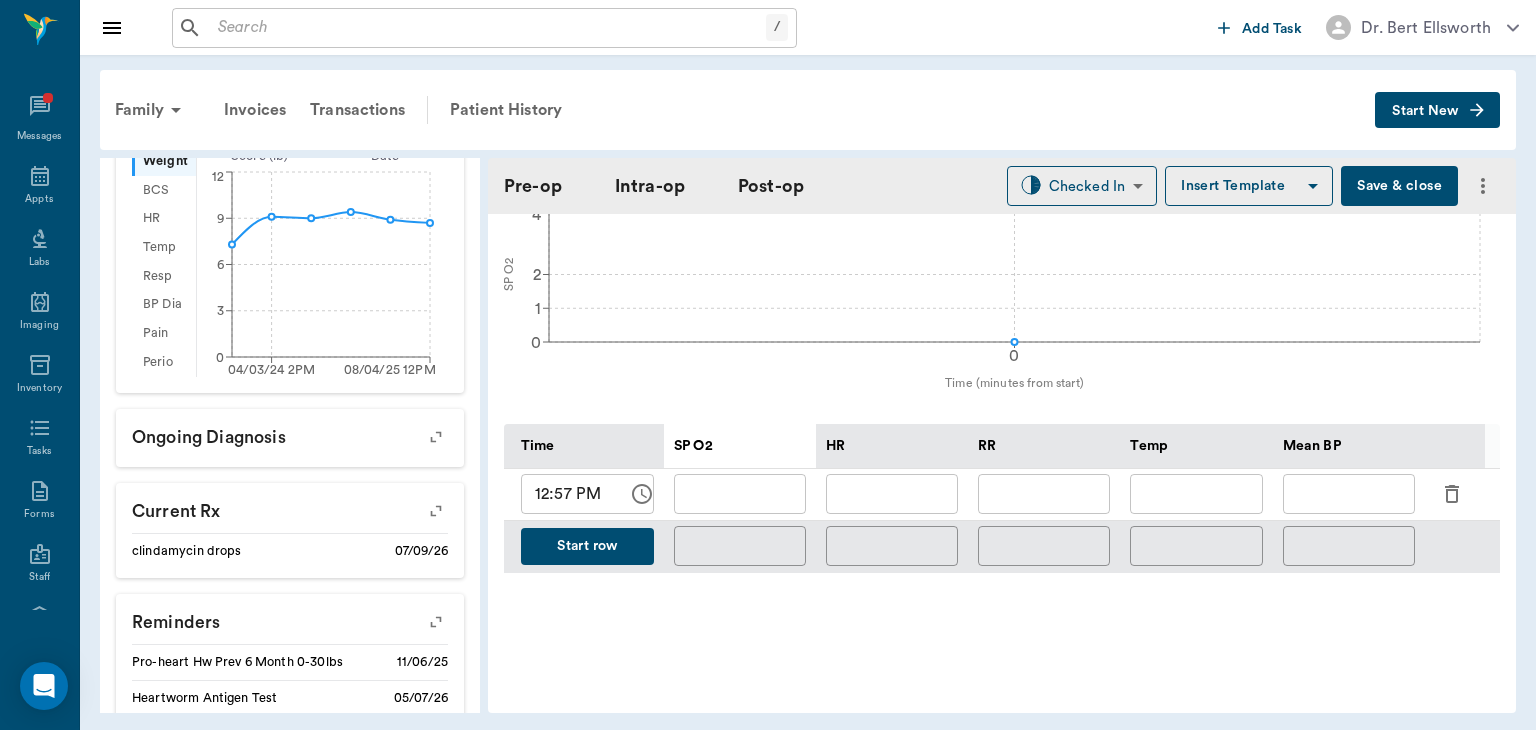 click on "Start row" at bounding box center [587, 546] 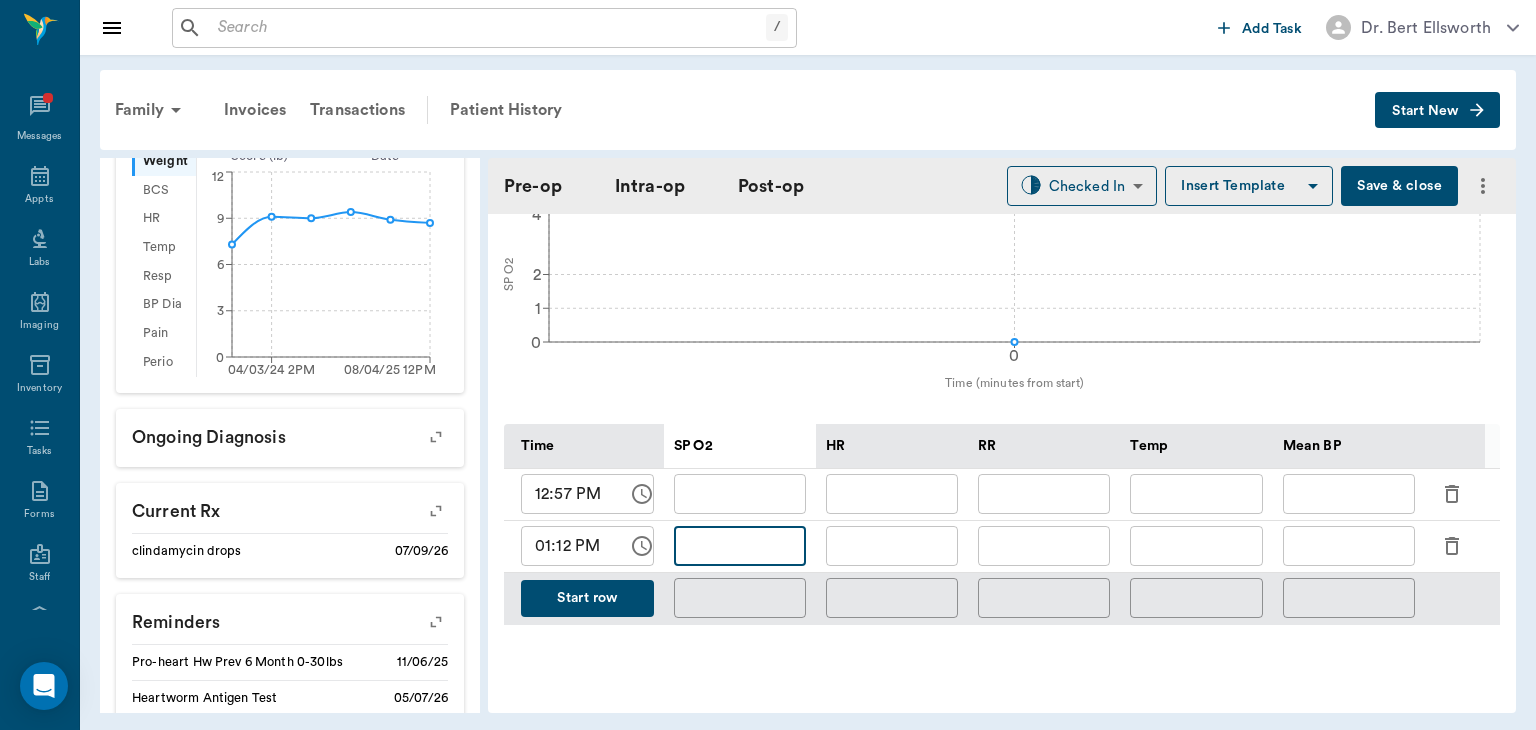 click at bounding box center (740, 546) 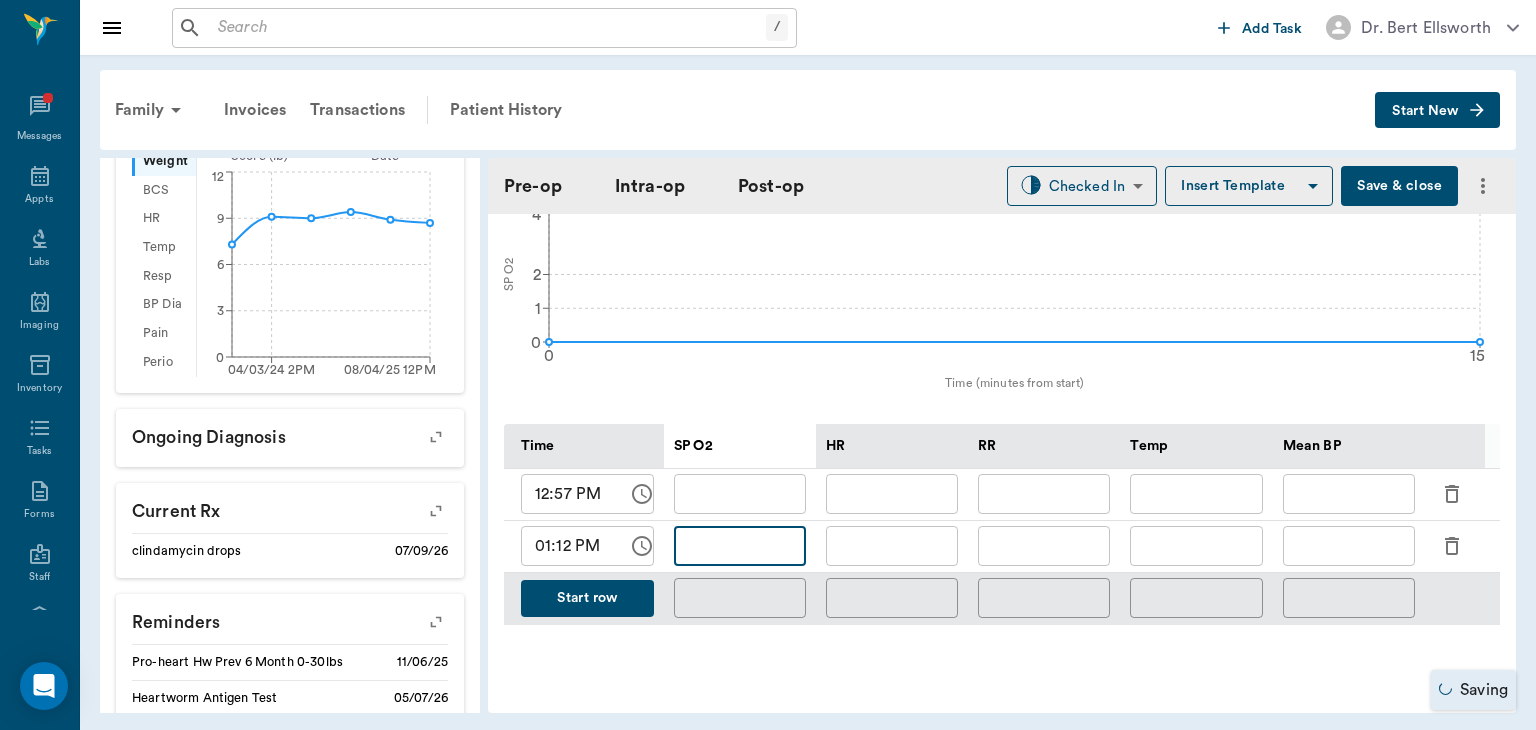 type on "DENTALORAL SURGERY" 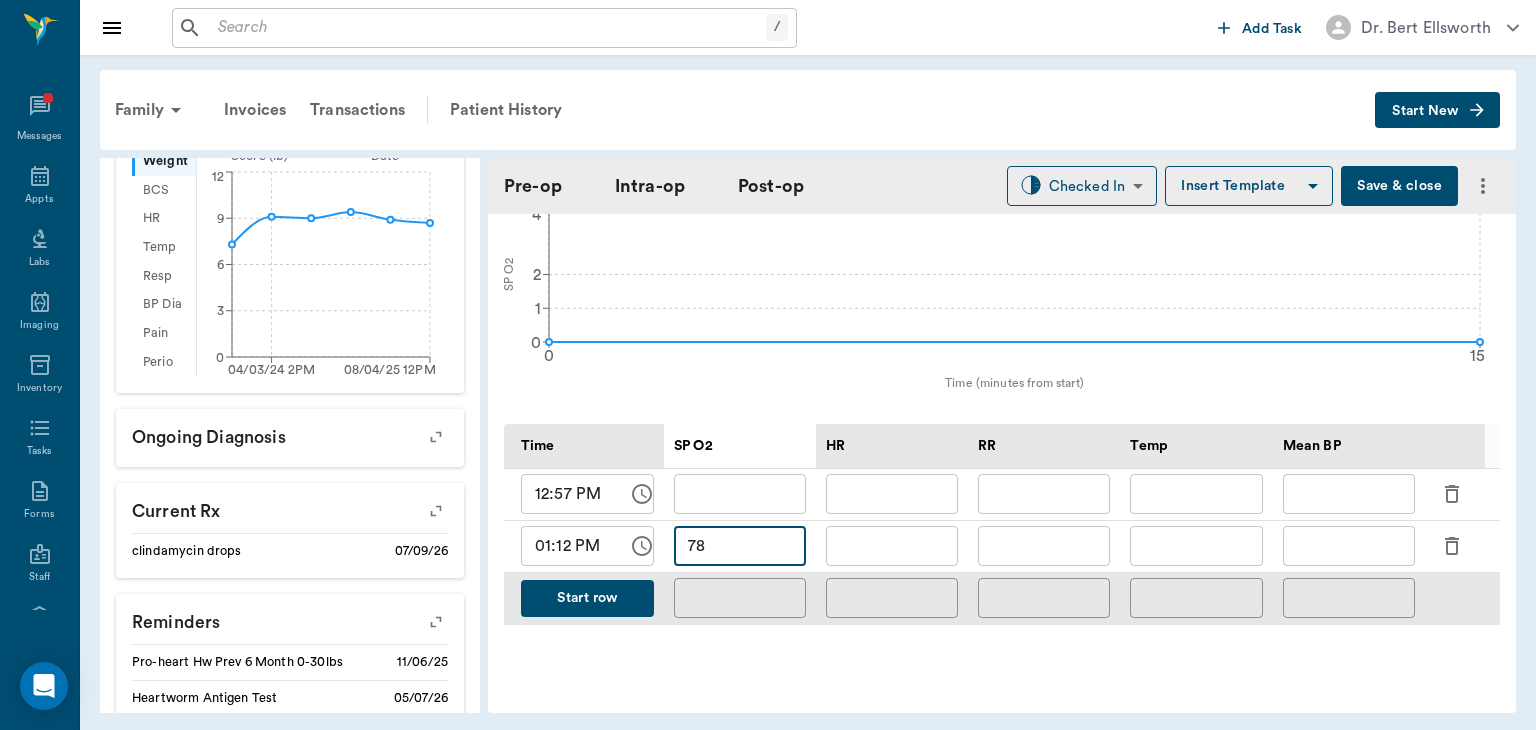 type on "78" 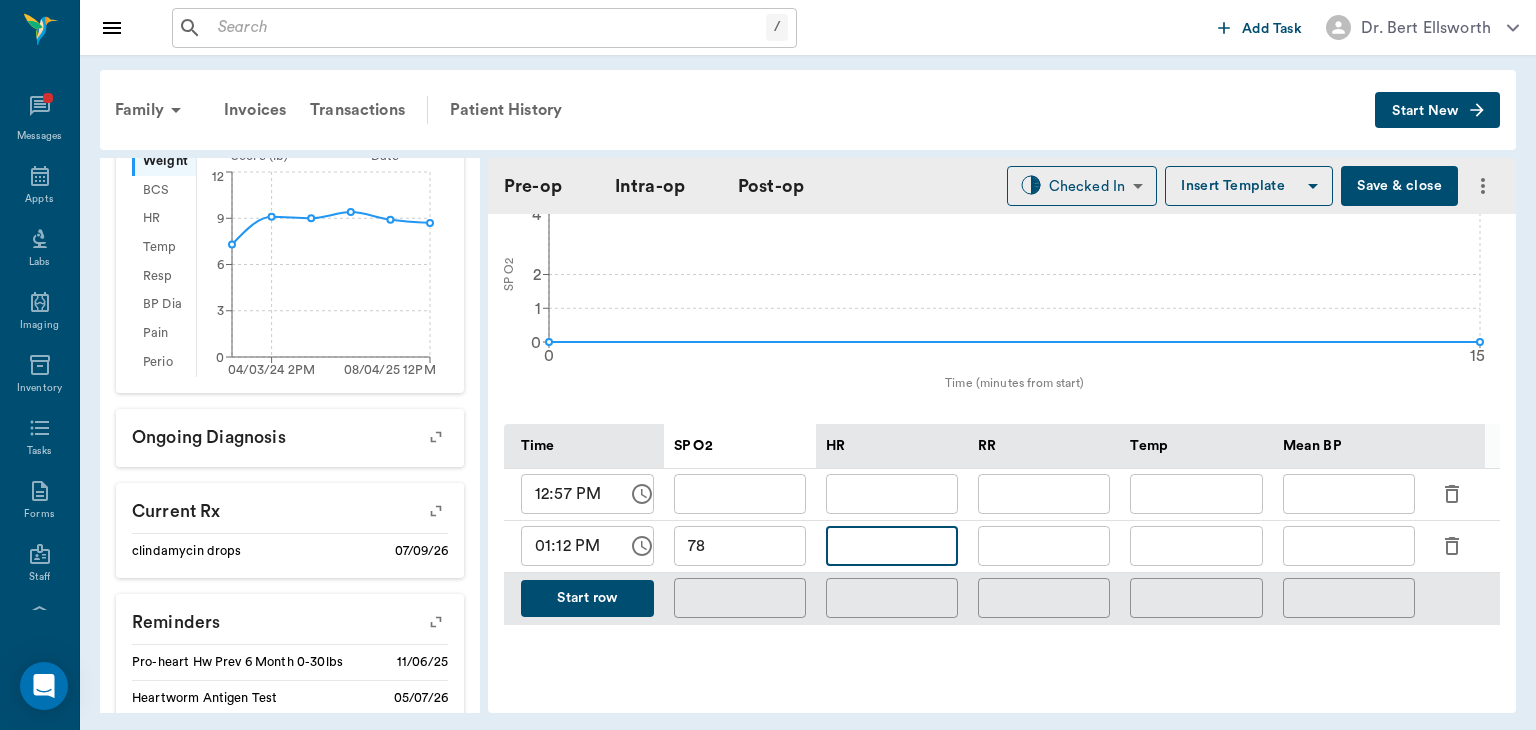 click at bounding box center (892, 546) 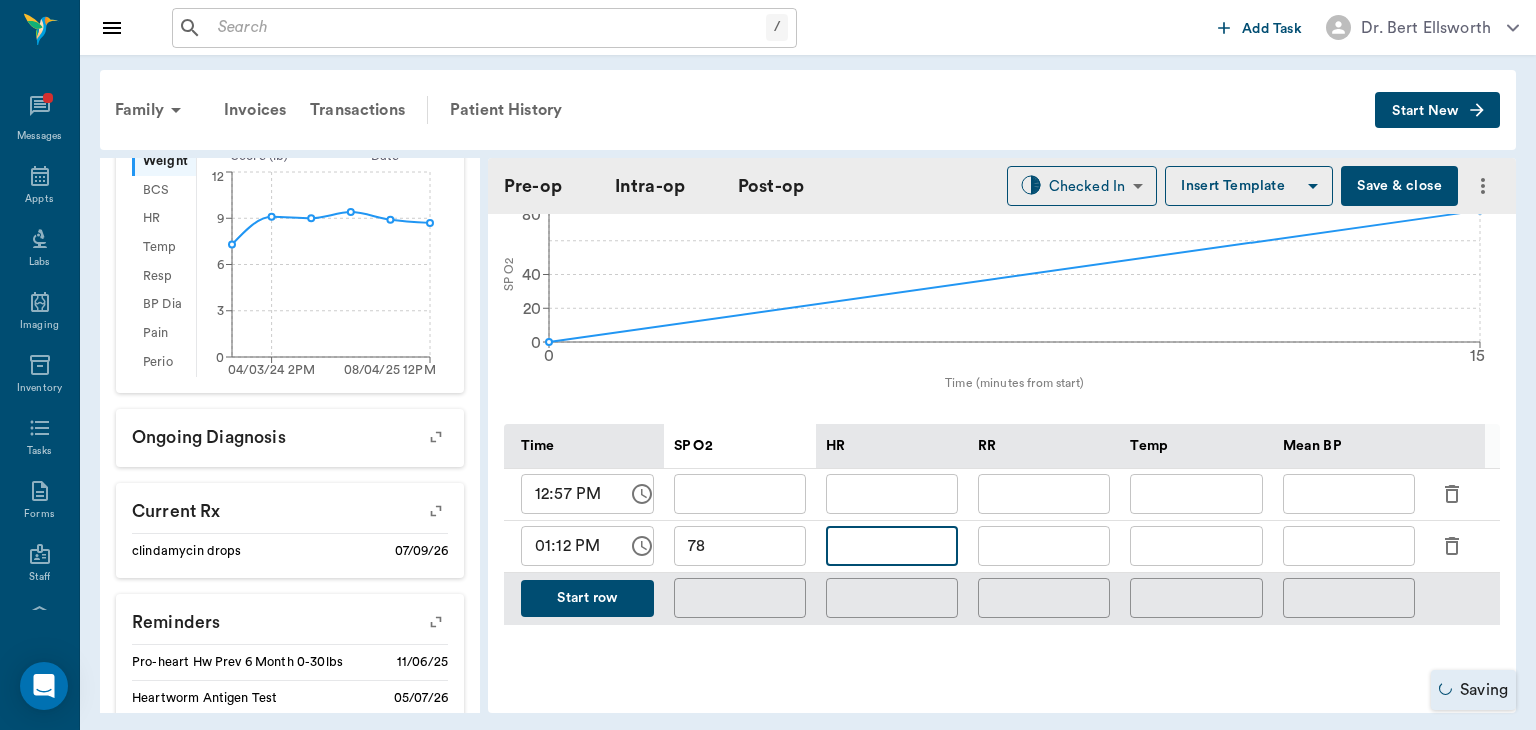 type on "DENTALORAL SURGERY" 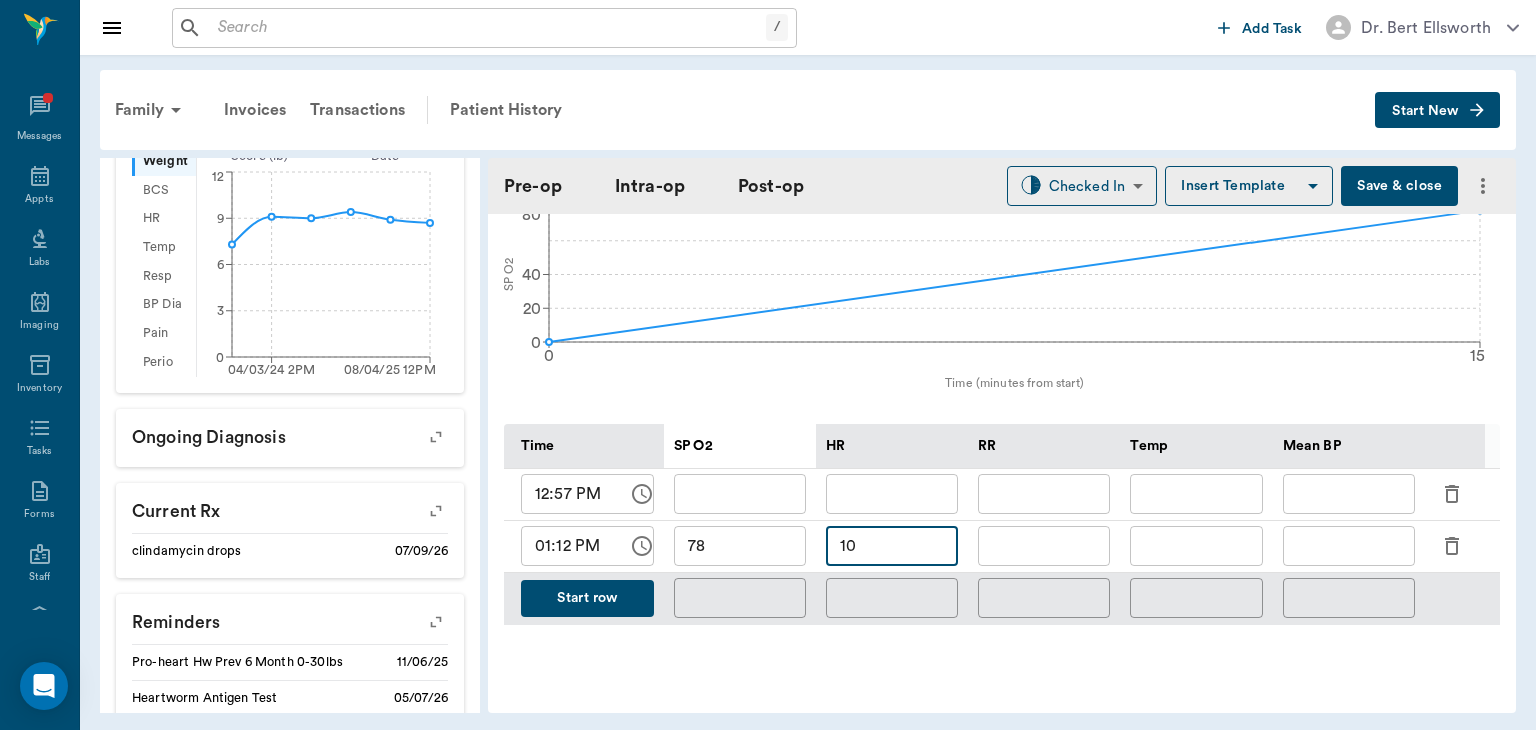 type on "103" 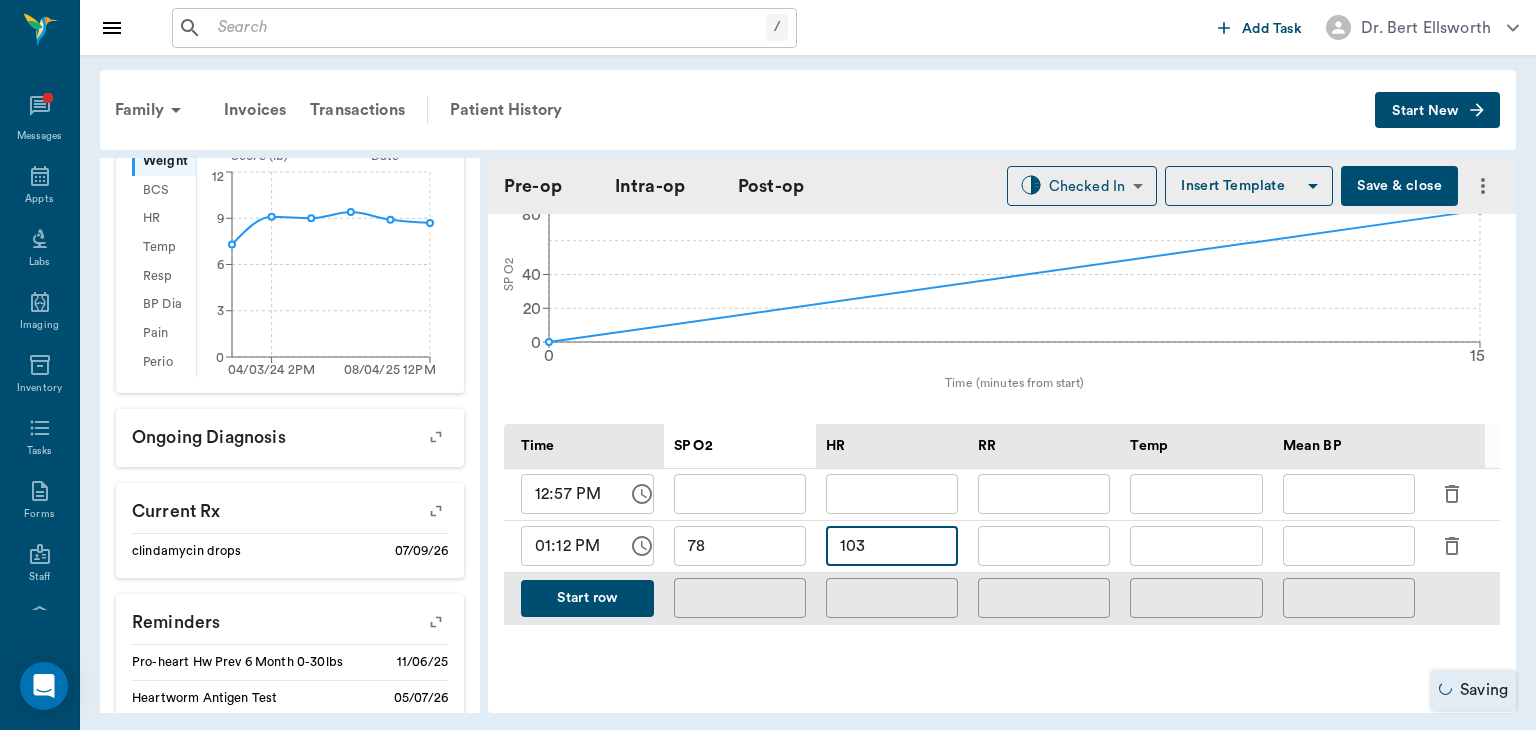 type on "DENTALORAL SURGERY" 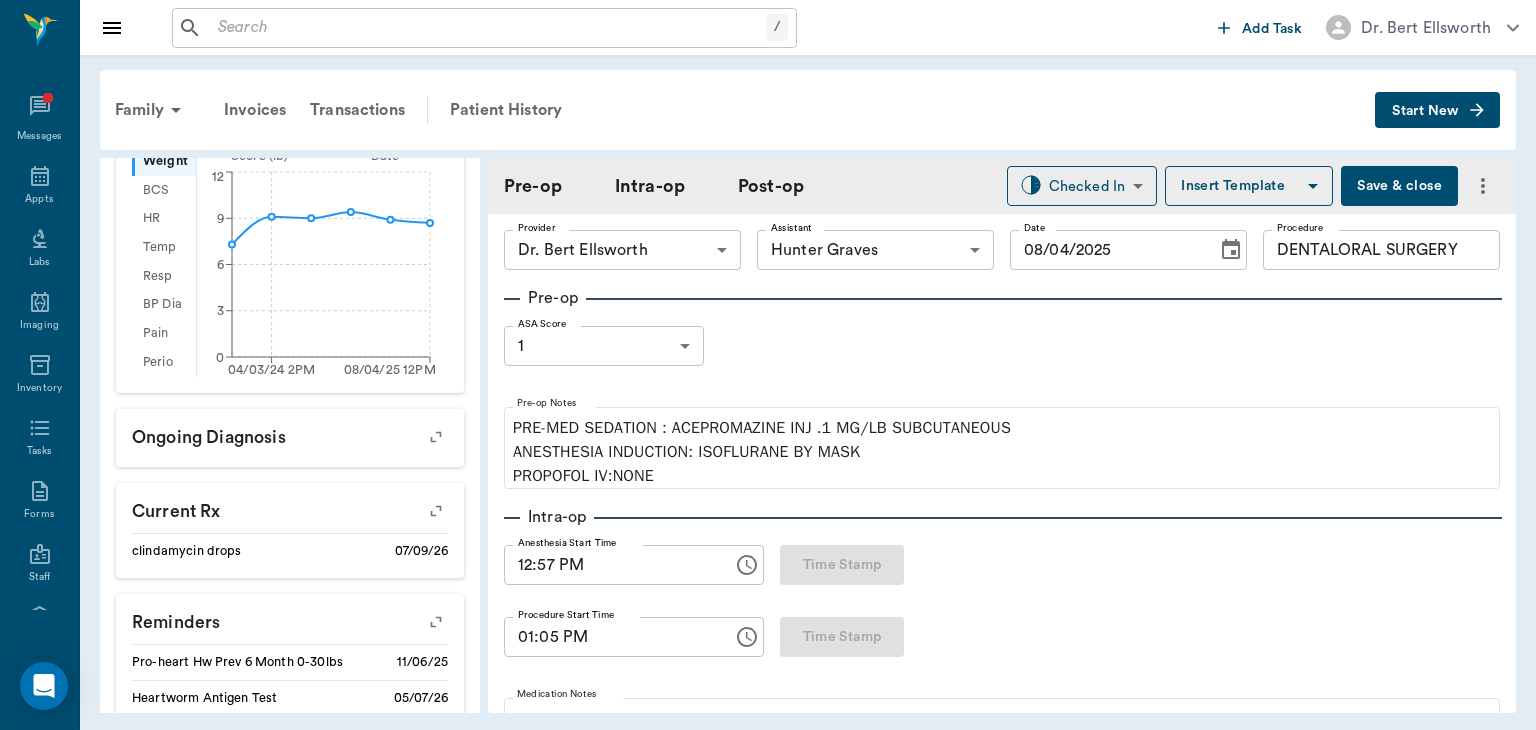 scroll, scrollTop: 0, scrollLeft: 0, axis: both 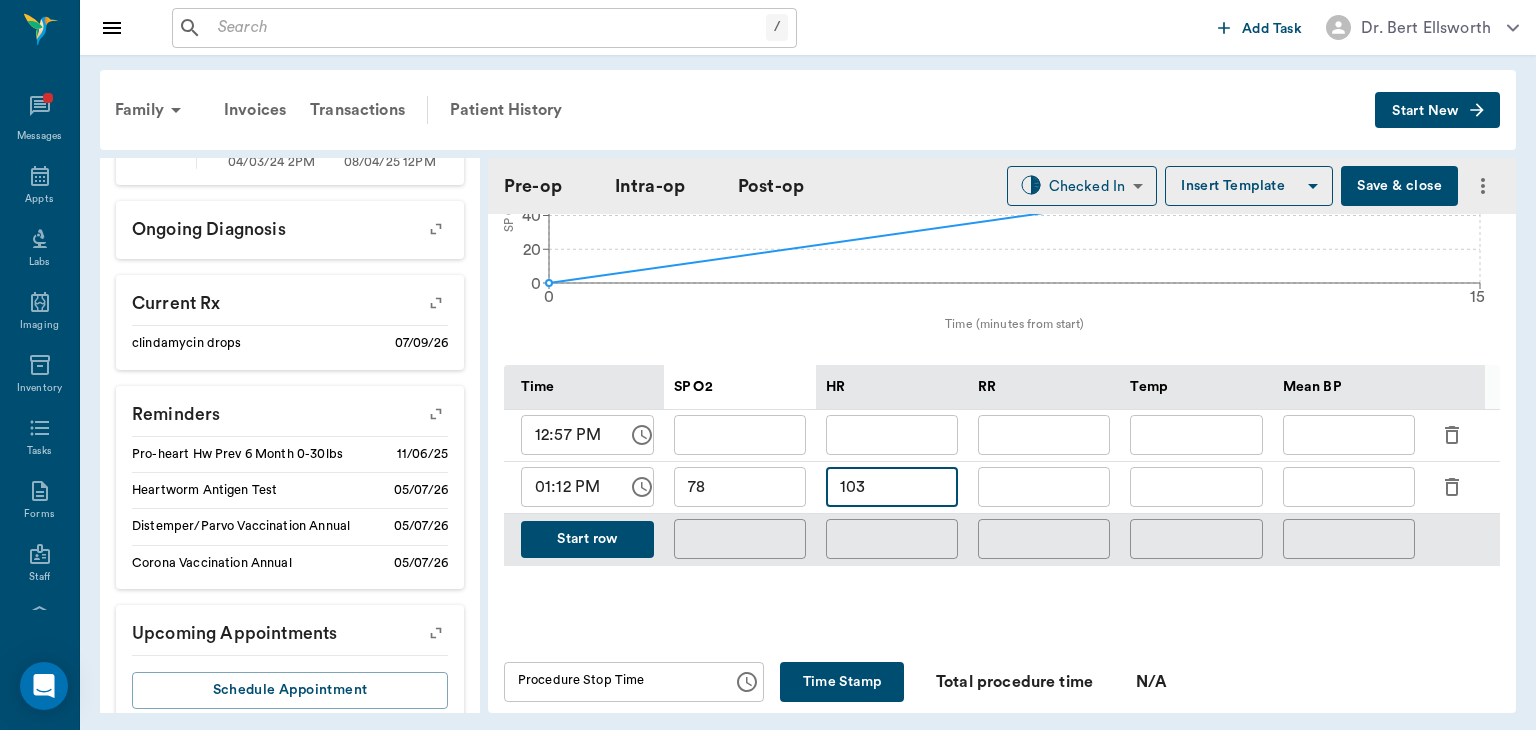type on "103" 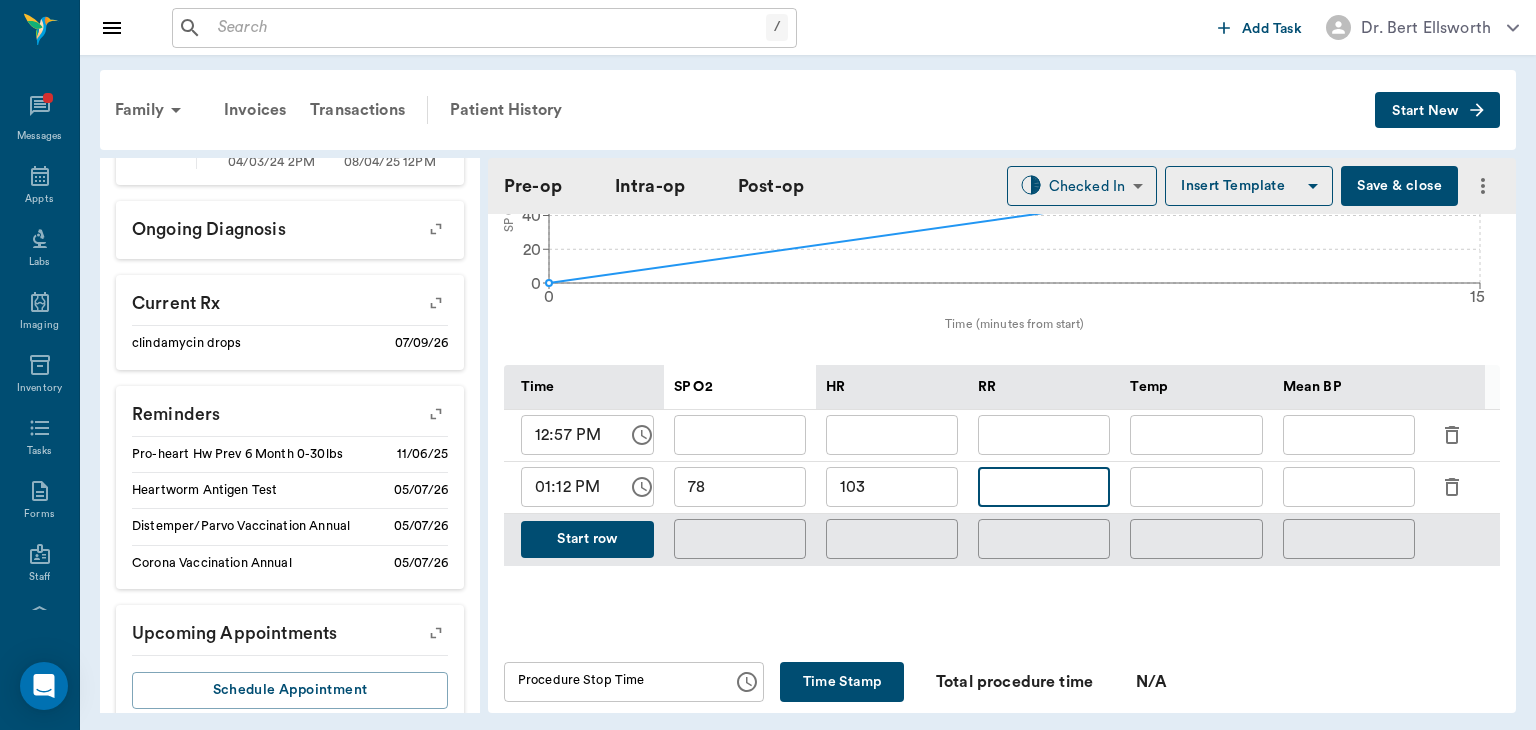 type on "9" 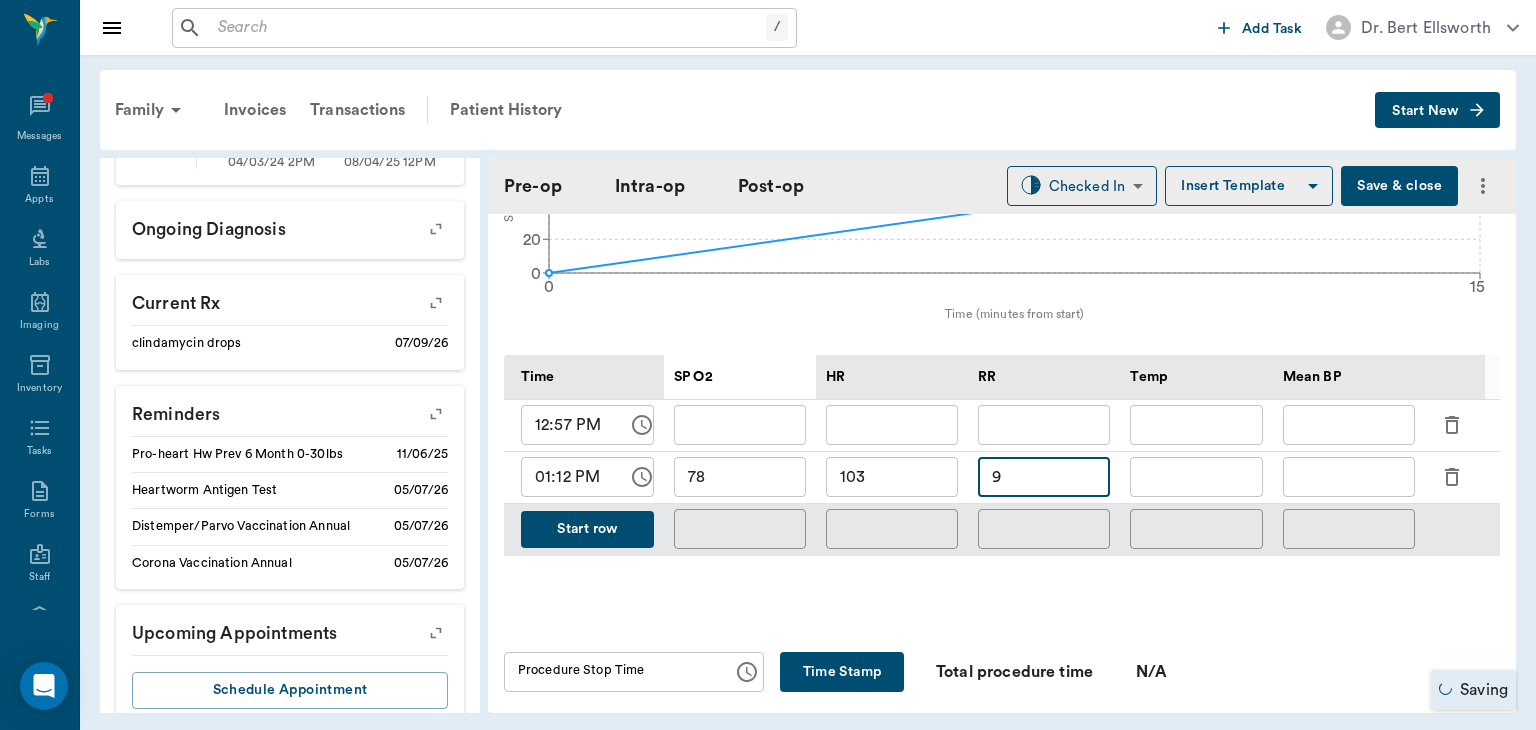 type on "DENTALORAL SURGERY" 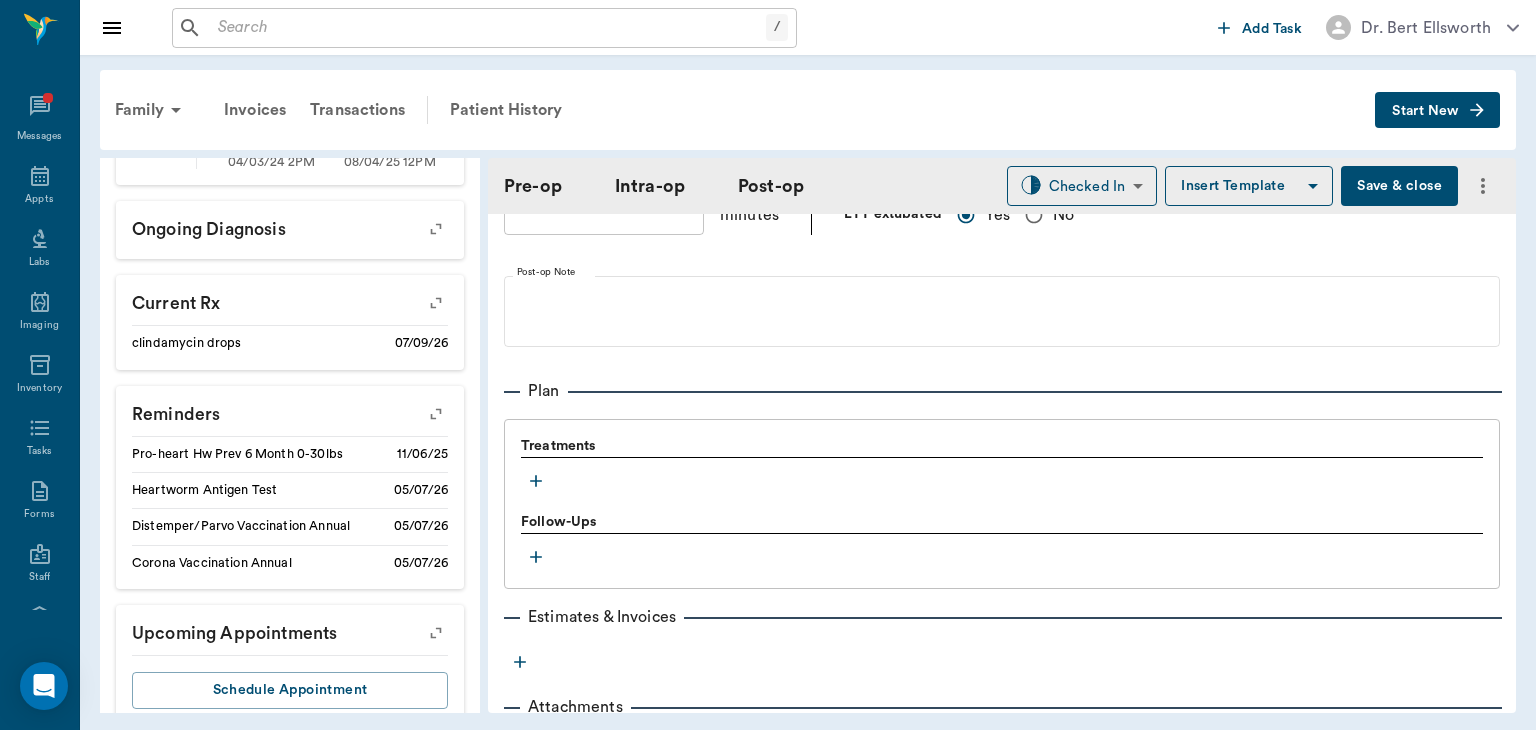scroll, scrollTop: 1485, scrollLeft: 0, axis: vertical 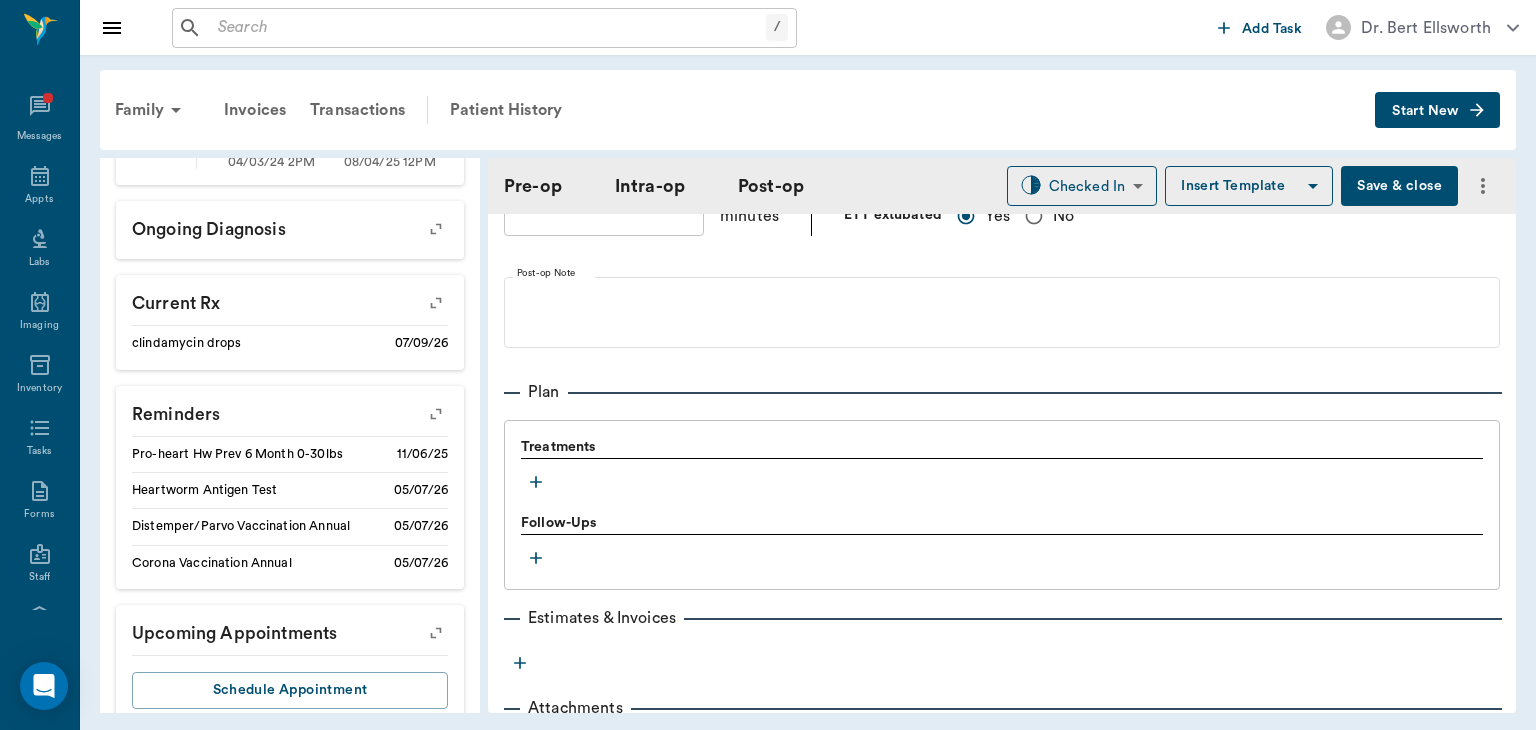 type on "9" 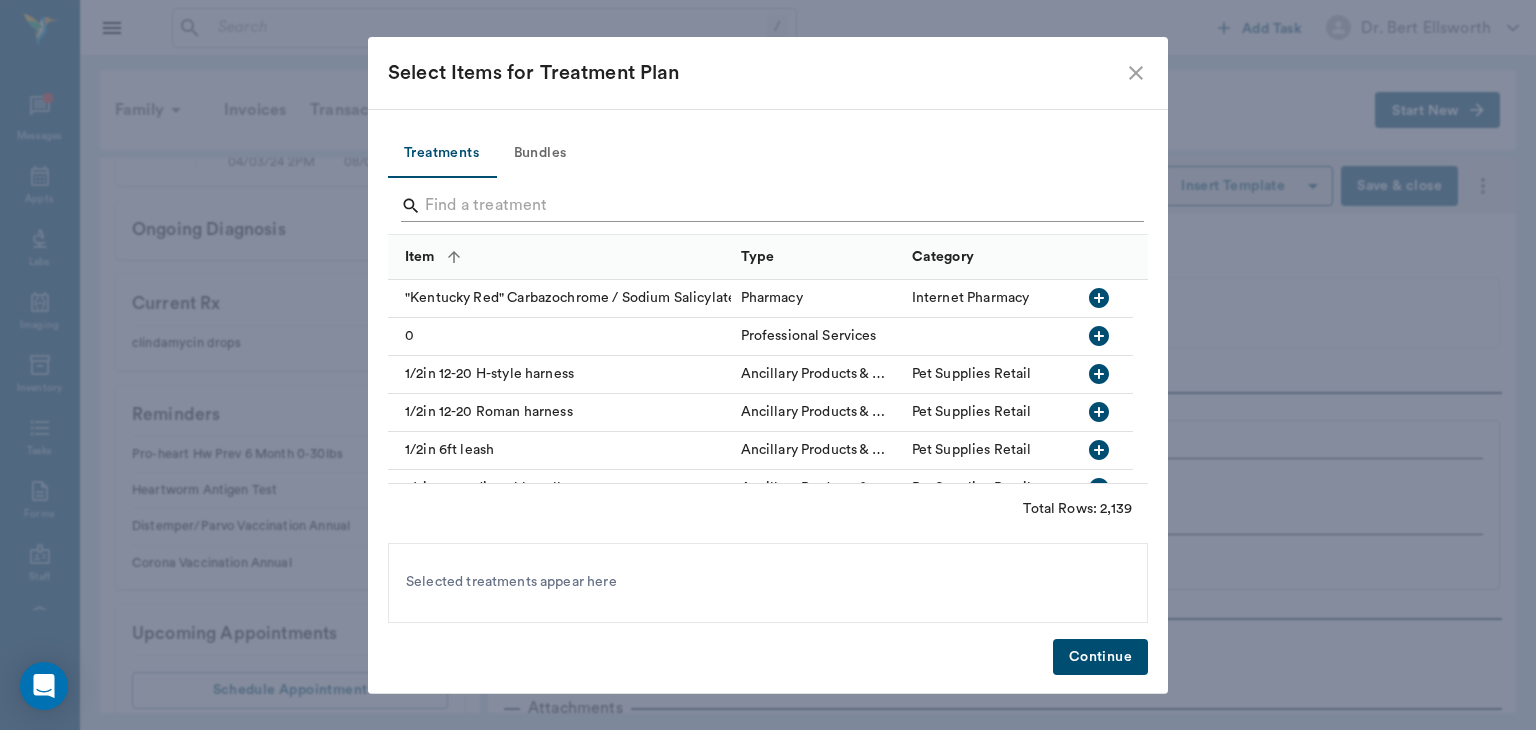click at bounding box center [769, 206] 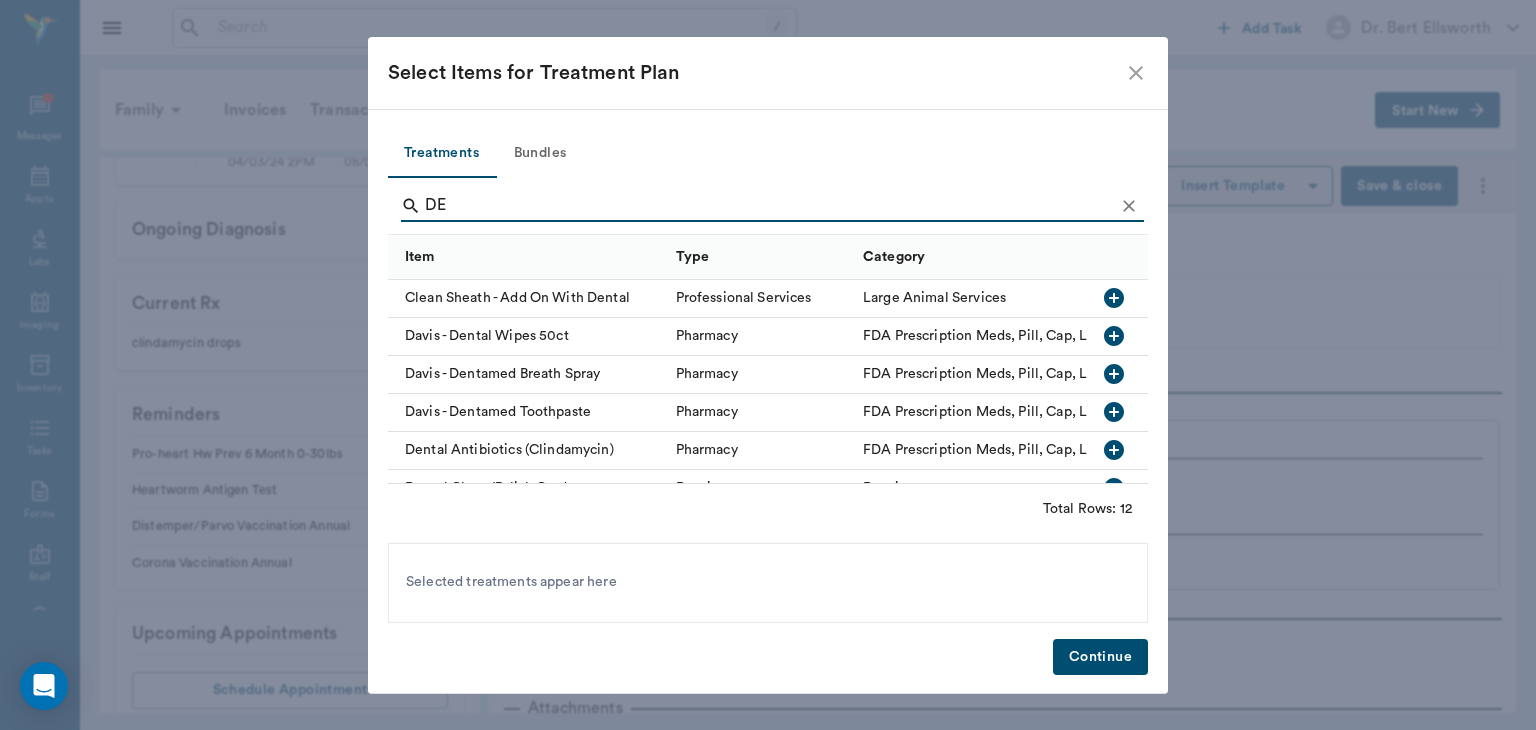 type on "D" 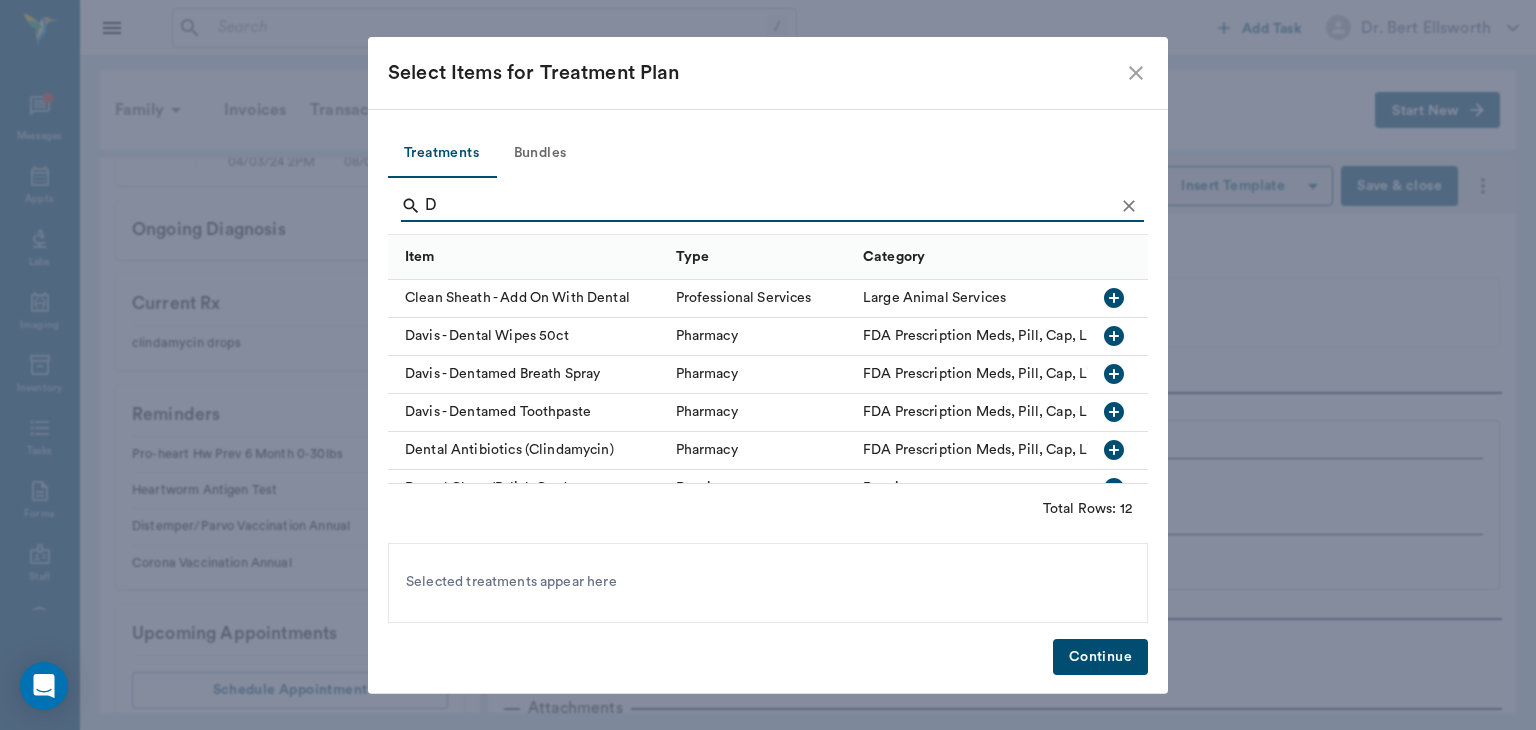 type 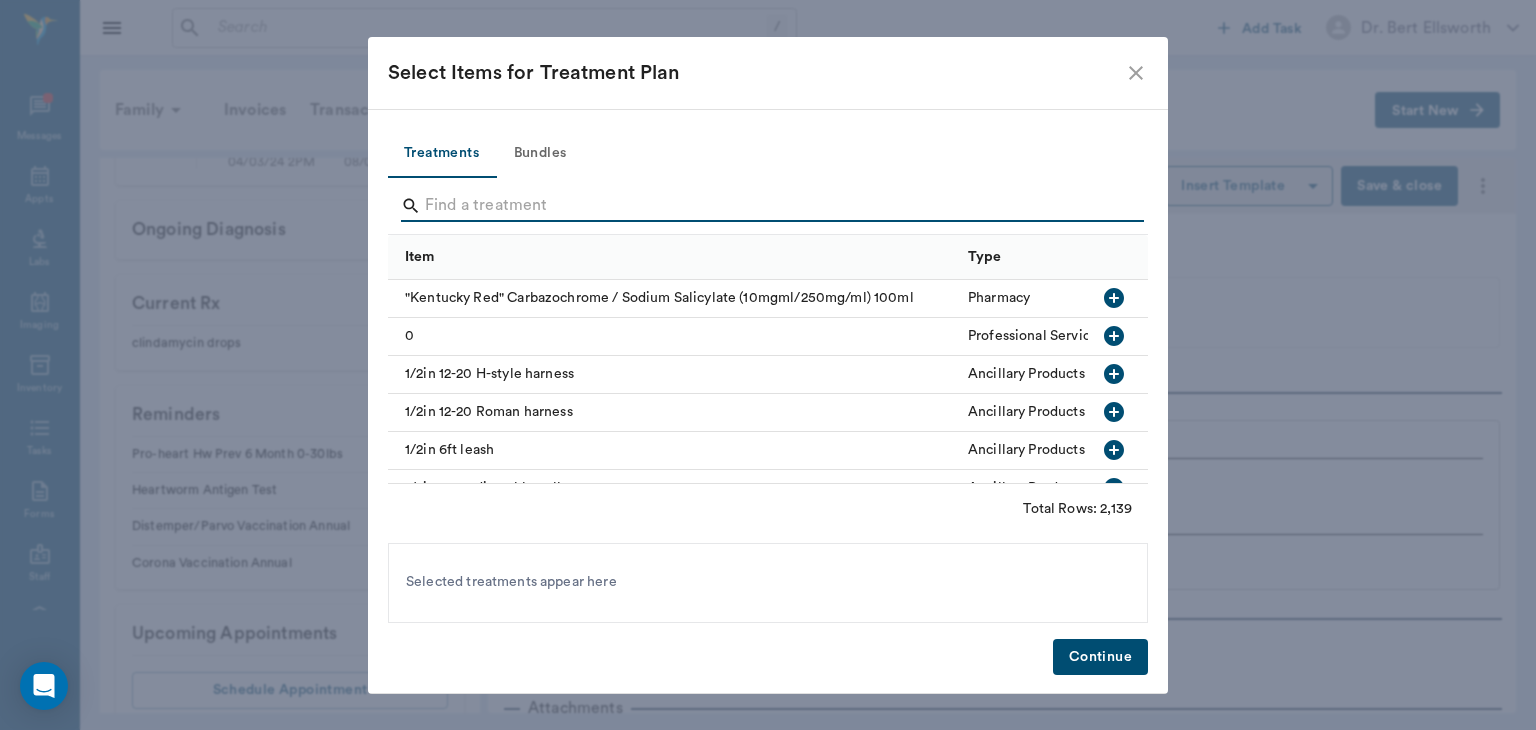 click on "Bundles" at bounding box center (540, 154) 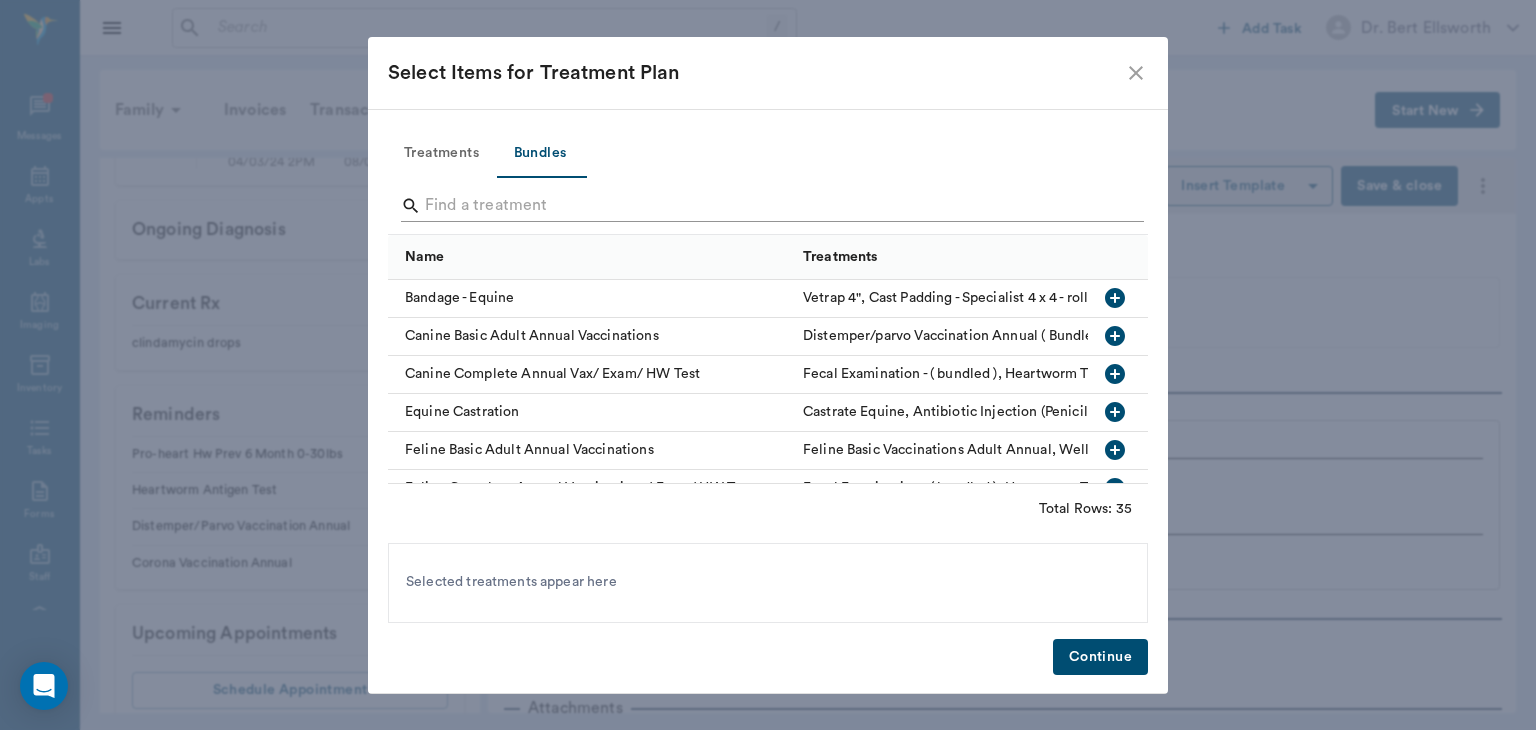 click at bounding box center [769, 206] 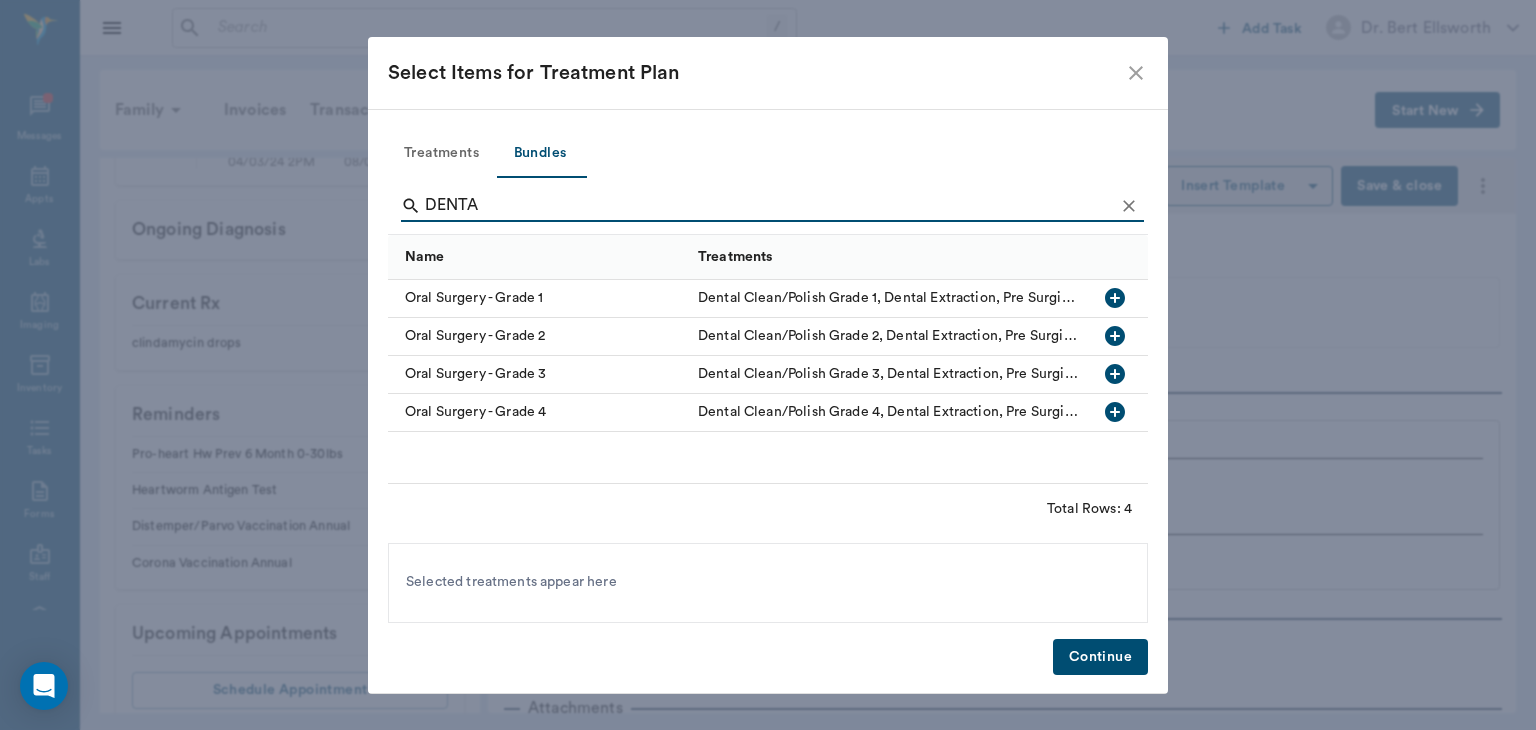 type on "DENTA" 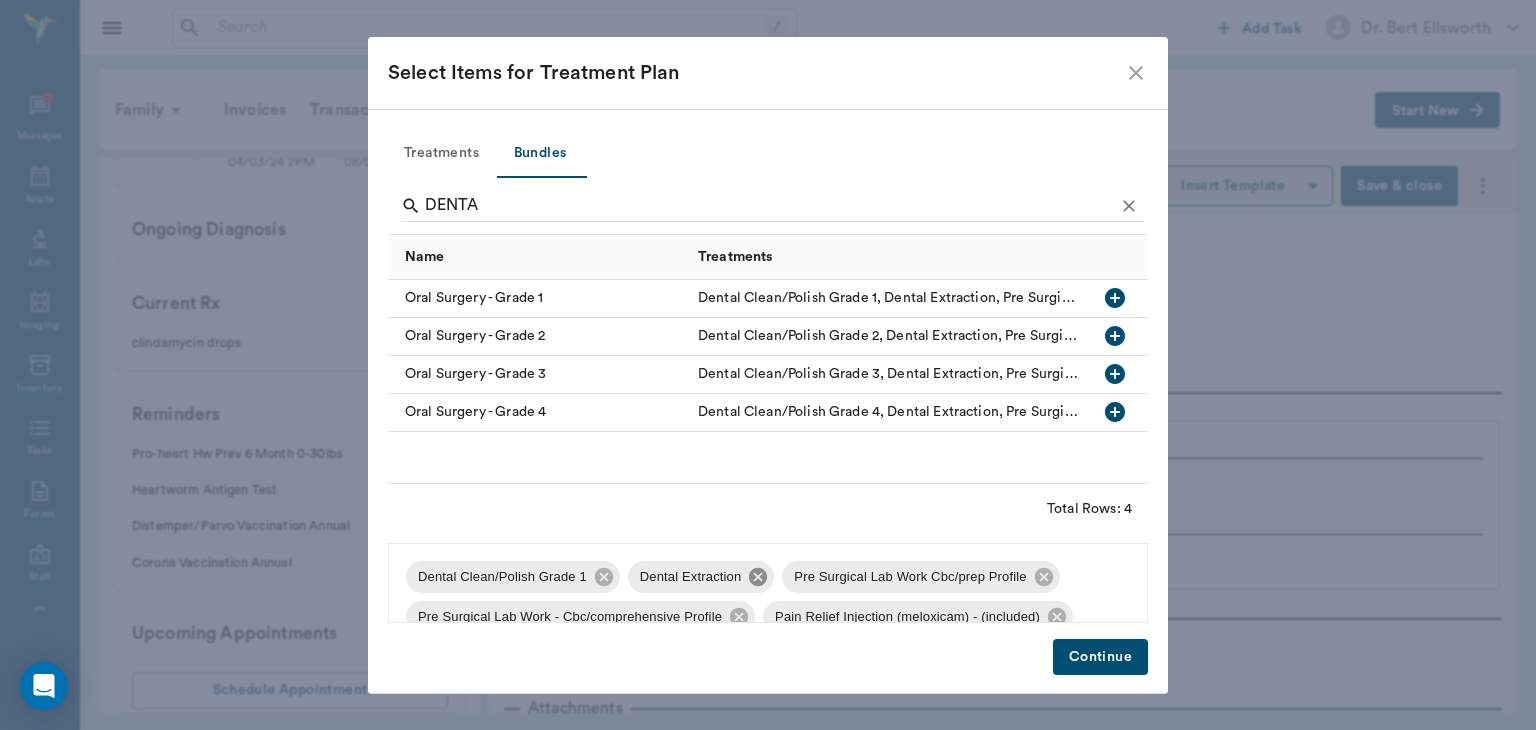 click 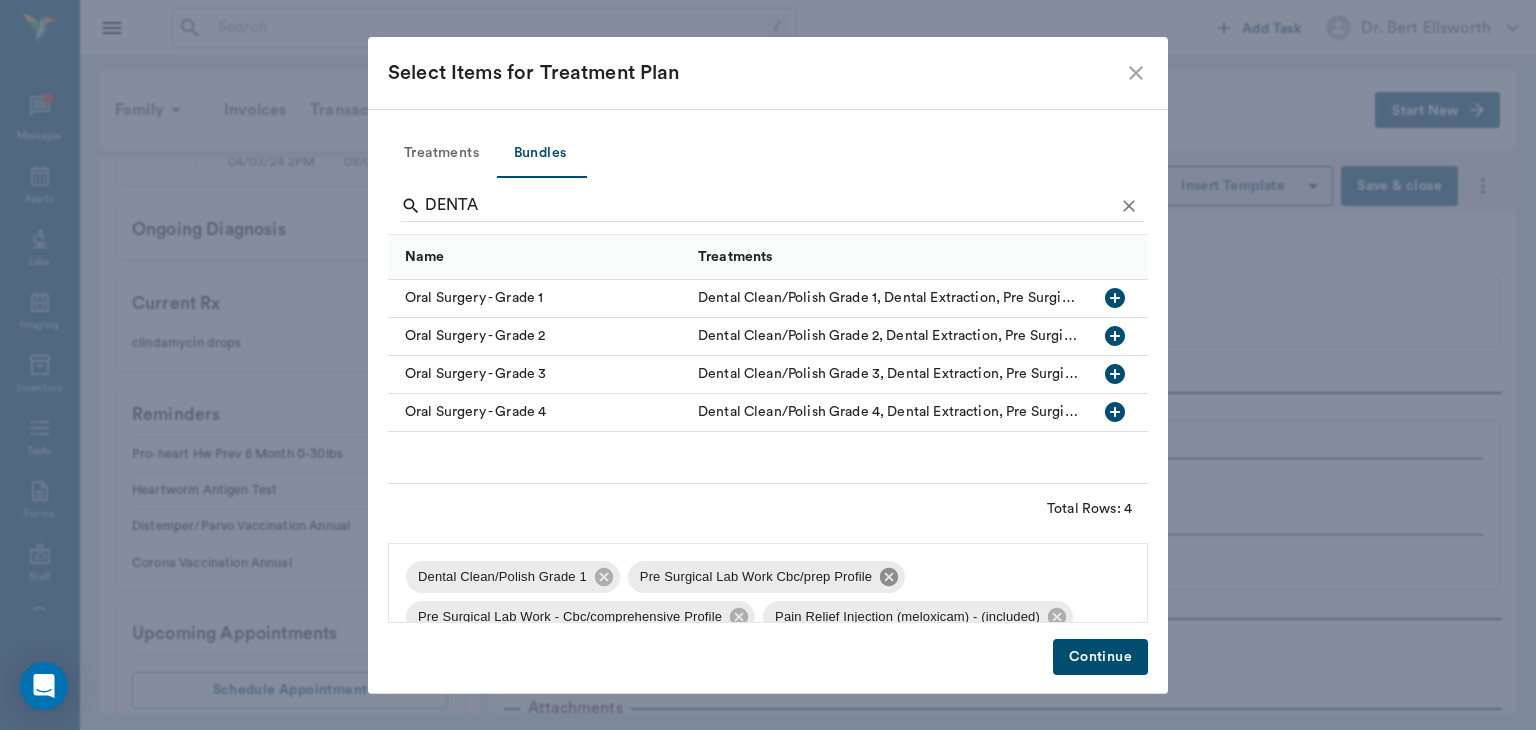 click 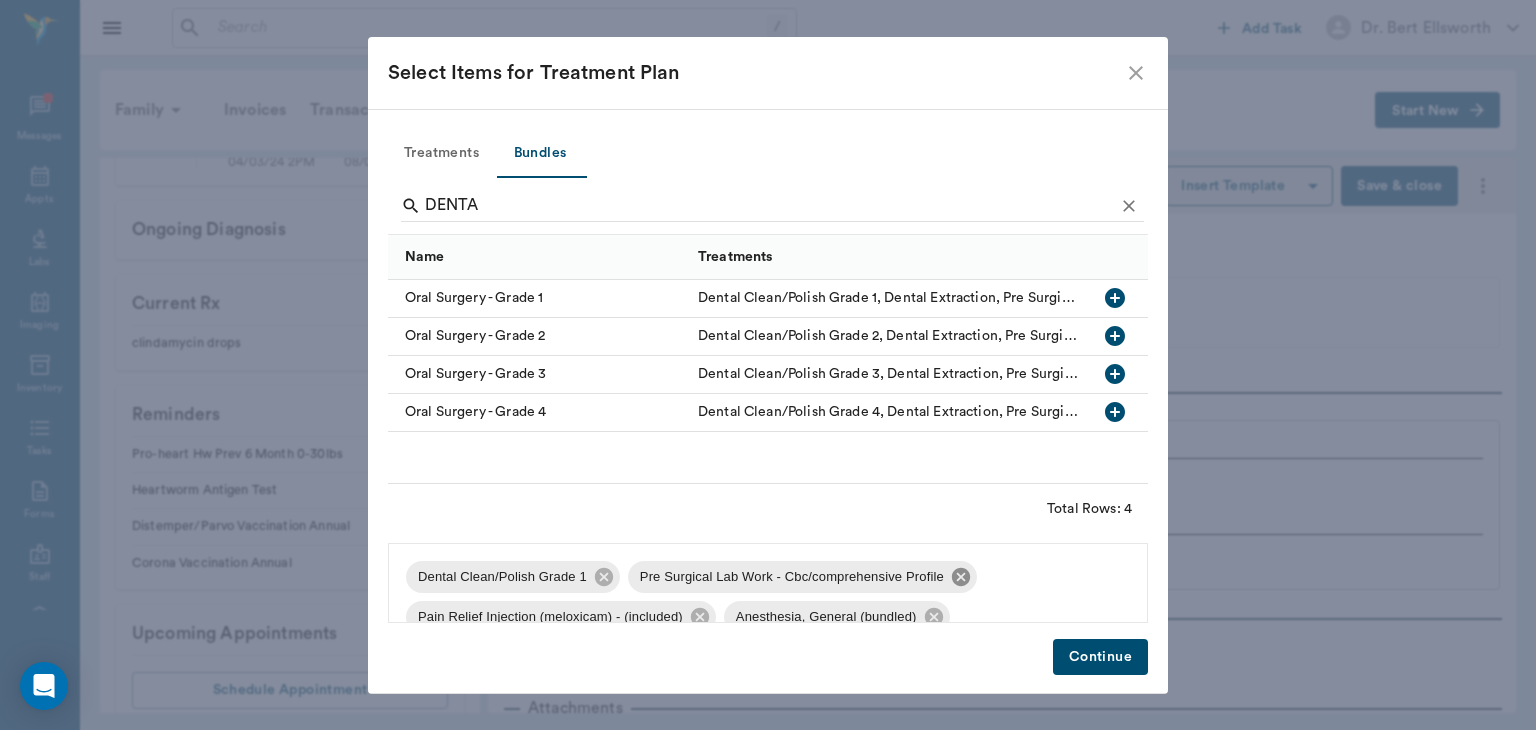 click 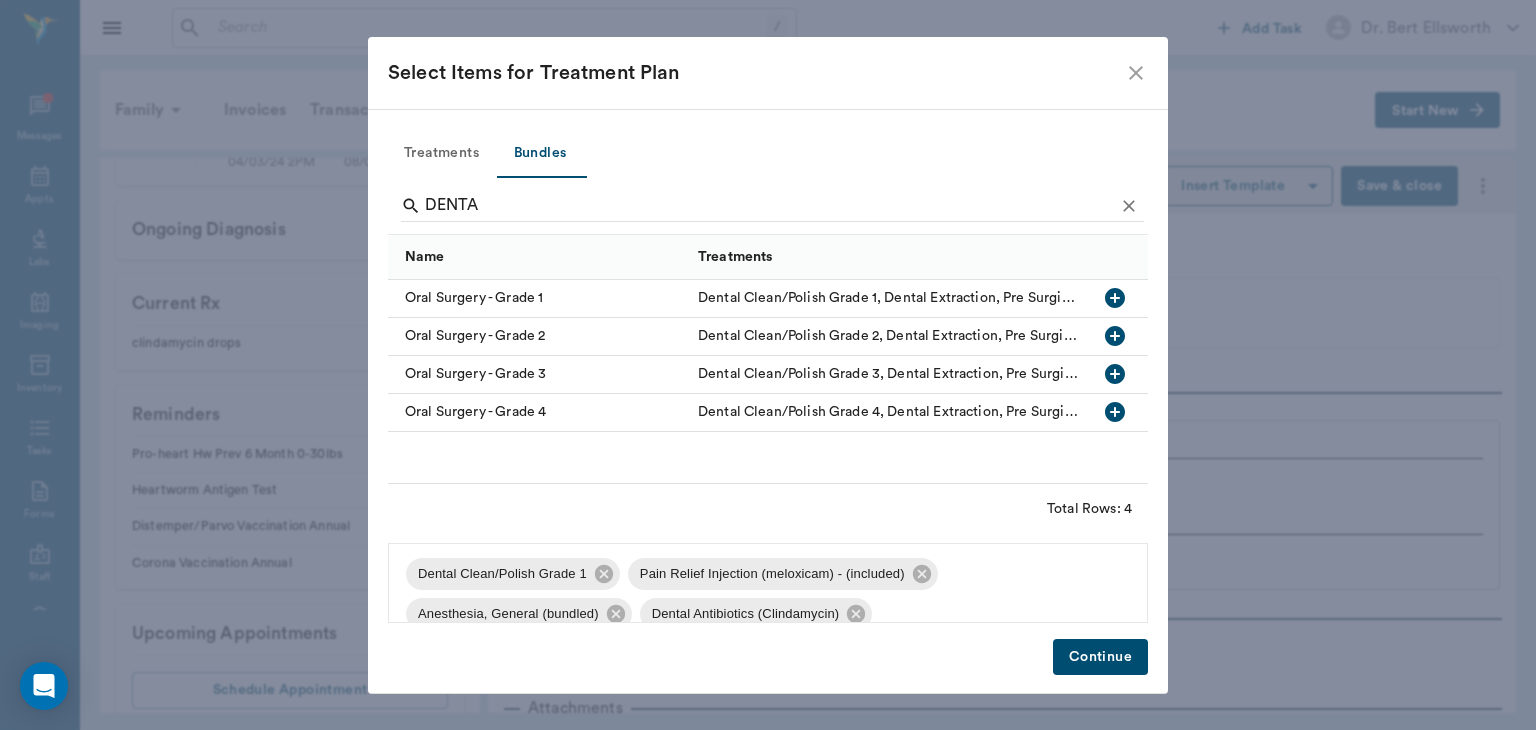 scroll, scrollTop: 11, scrollLeft: 0, axis: vertical 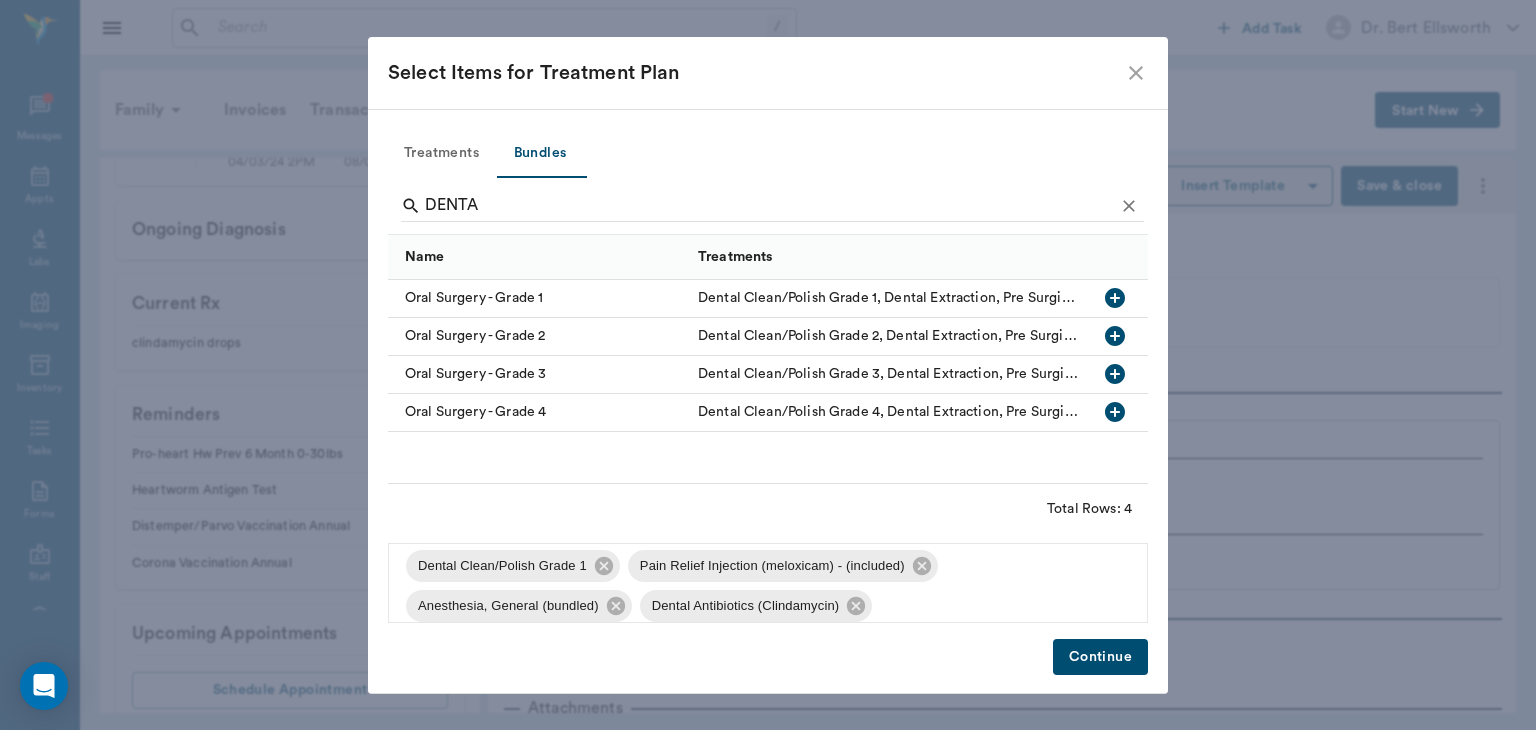 click on "Continue" at bounding box center [1100, 657] 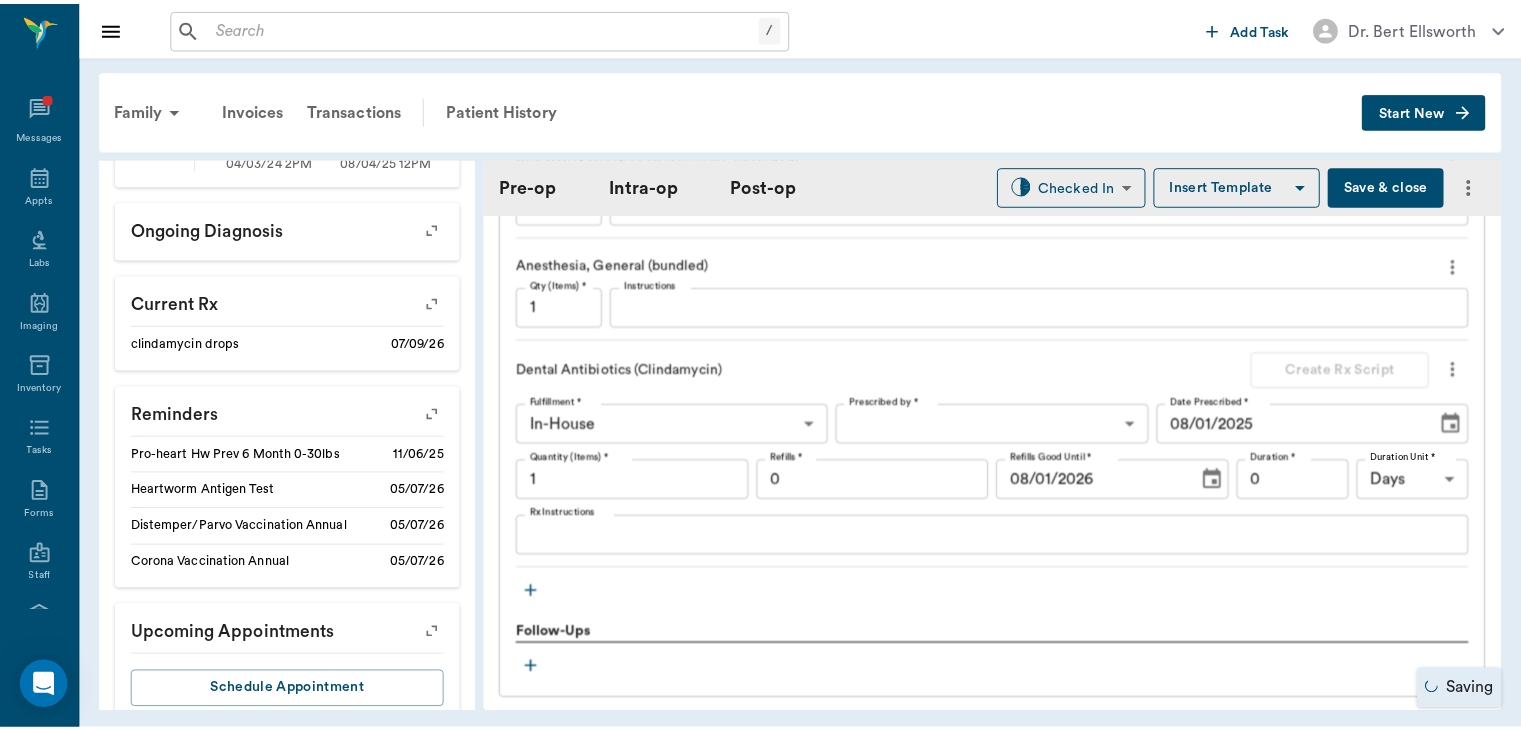 scroll, scrollTop: 1923, scrollLeft: 0, axis: vertical 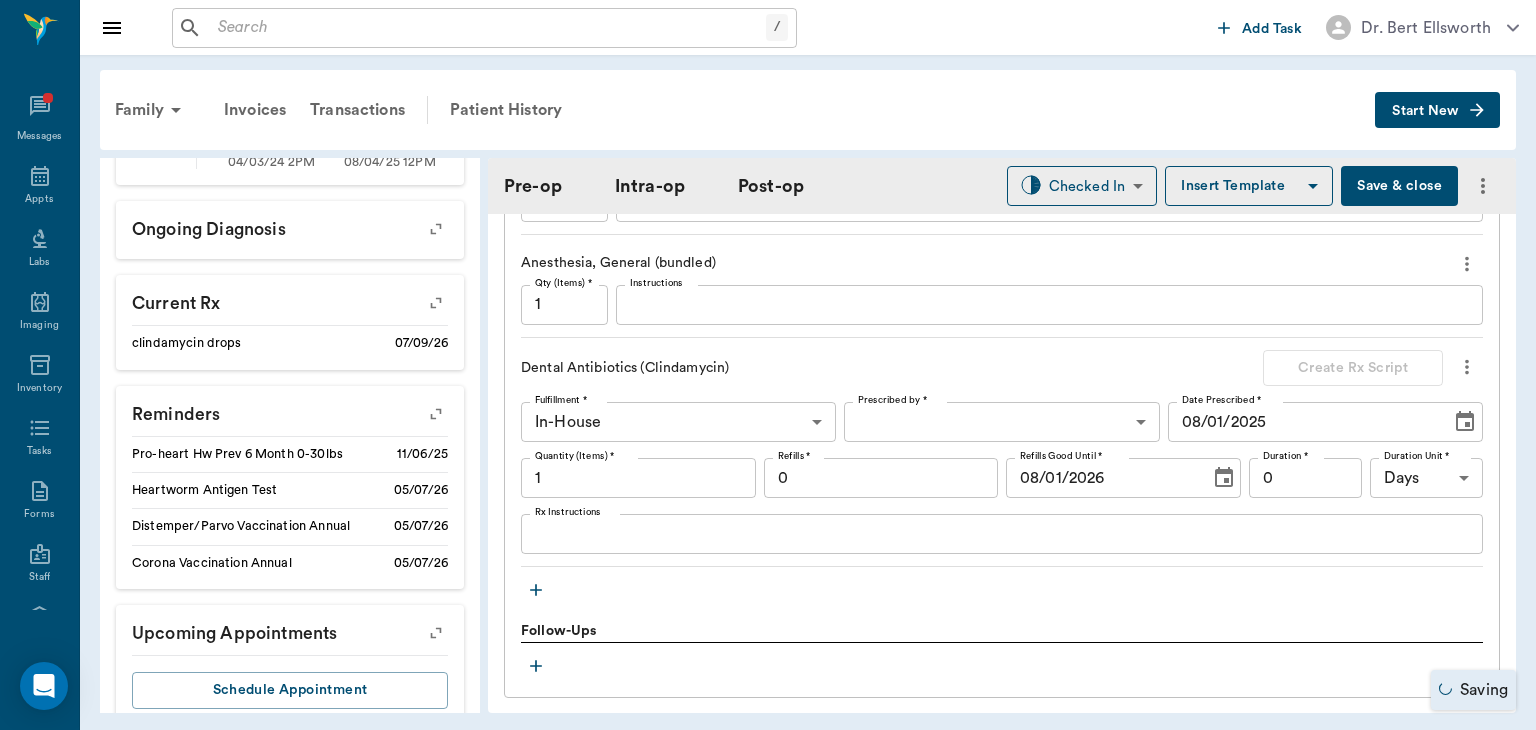 click on "/ ​ Add Task Dr. Bert Ellsworth Nectar Messages Appts Labs Imaging Inventory Tasks Forms Staff Reports Lookup Settings Family Invoices Transactions Patient History Start New Kash Brown #09549_P01    -    ACTIVE   Species : Canine Breed : Yorkshire Terrier Gender : Male - Not neutered Age : 5 yr 5 mo (02/24/2020) Weight : 8.7 lbs / 3.9463 kg Add patient Special Care Note Family : Brown Client : Alivia Brown Phone : (903) 280-0665 Email : aliviabrown_32@yahoo.com Balance : $0.00 Credit : $0.00 Add client Special Care Note Patient Vitals Weight BCS HR Temp Resp BP Dia Pain Perio Score ( lb ) Date 04/03/24 2PM 08/04/25 12PM 0 3 6 9 12 Ongoing diagnosis Current Rx clindamycin drops 07/09/26 Reminders Pro-heart Hw Prev 6 Month 0-30lbs 11/06/25 Heartworm Antigen Test 05/07/26 Distemper/Parvo Vaccination Annual 05/07/26 Corona Vaccination Annual 05/07/26 Upcoming appointments Schedule Appointment Pre-op Intra-op Post-op Checked In CHECKED_IN ​ Insert Template  Save & close Provider Dr. Bert Ellsworth Provider" at bounding box center (768, 365) 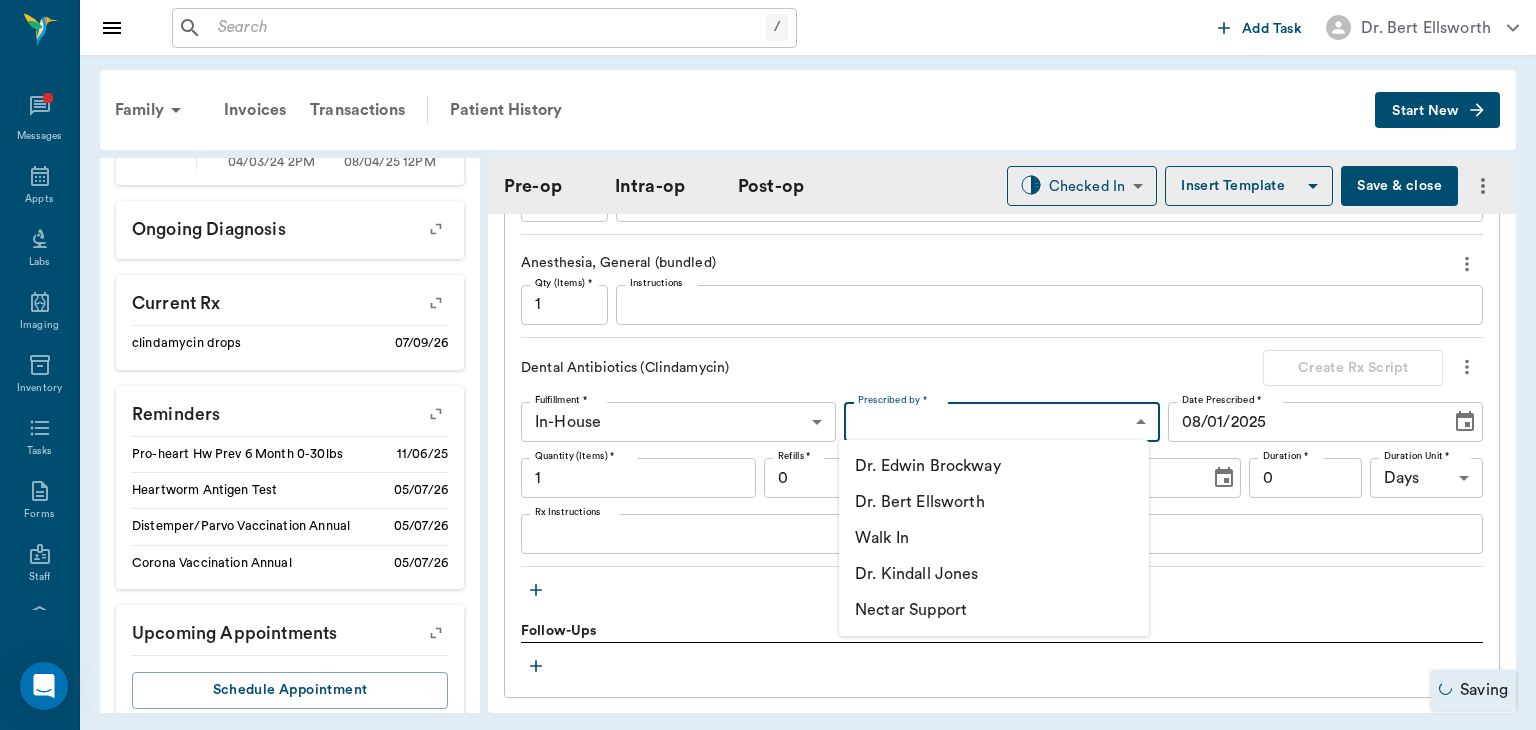 type on "DENTALORAL SURGERY" 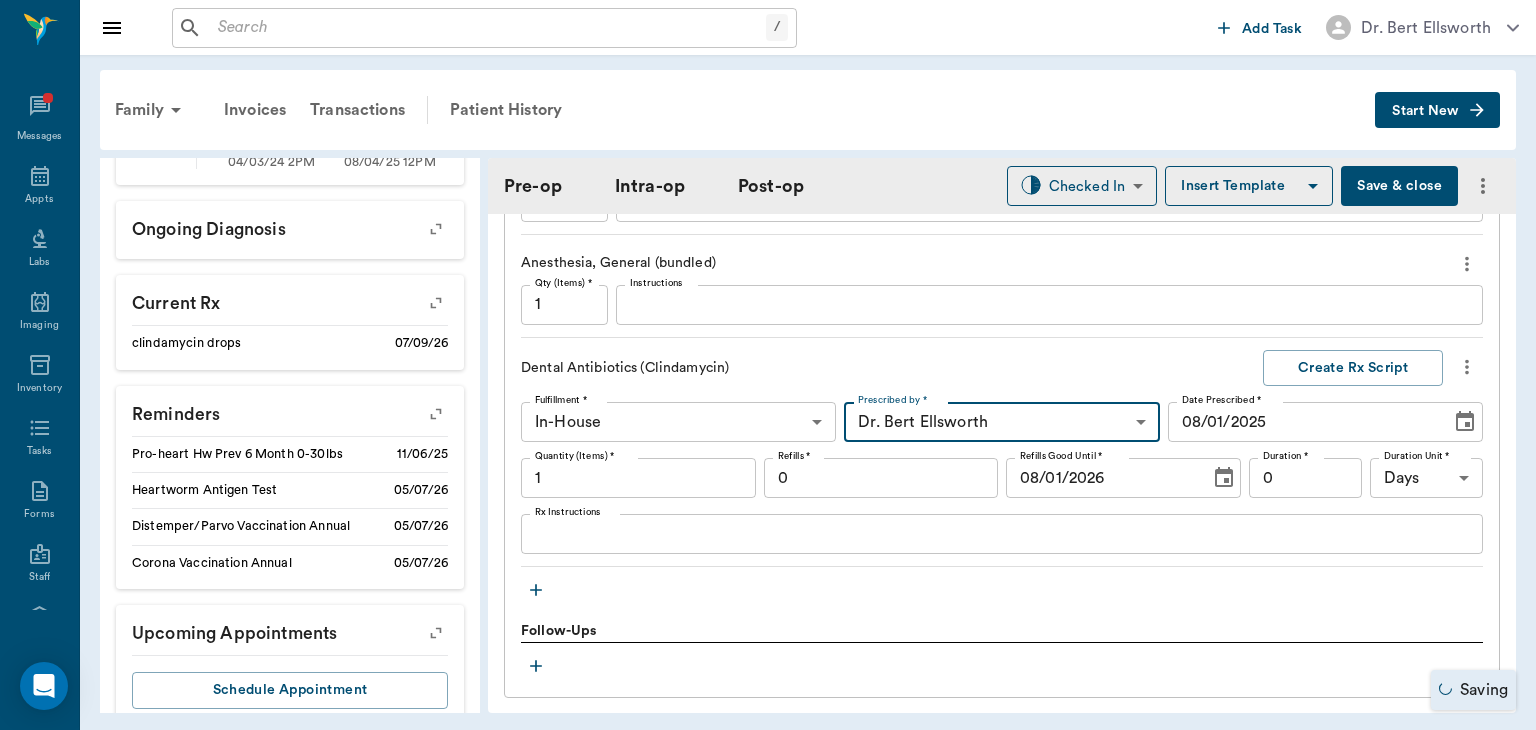 click on "0" at bounding box center (881, 478) 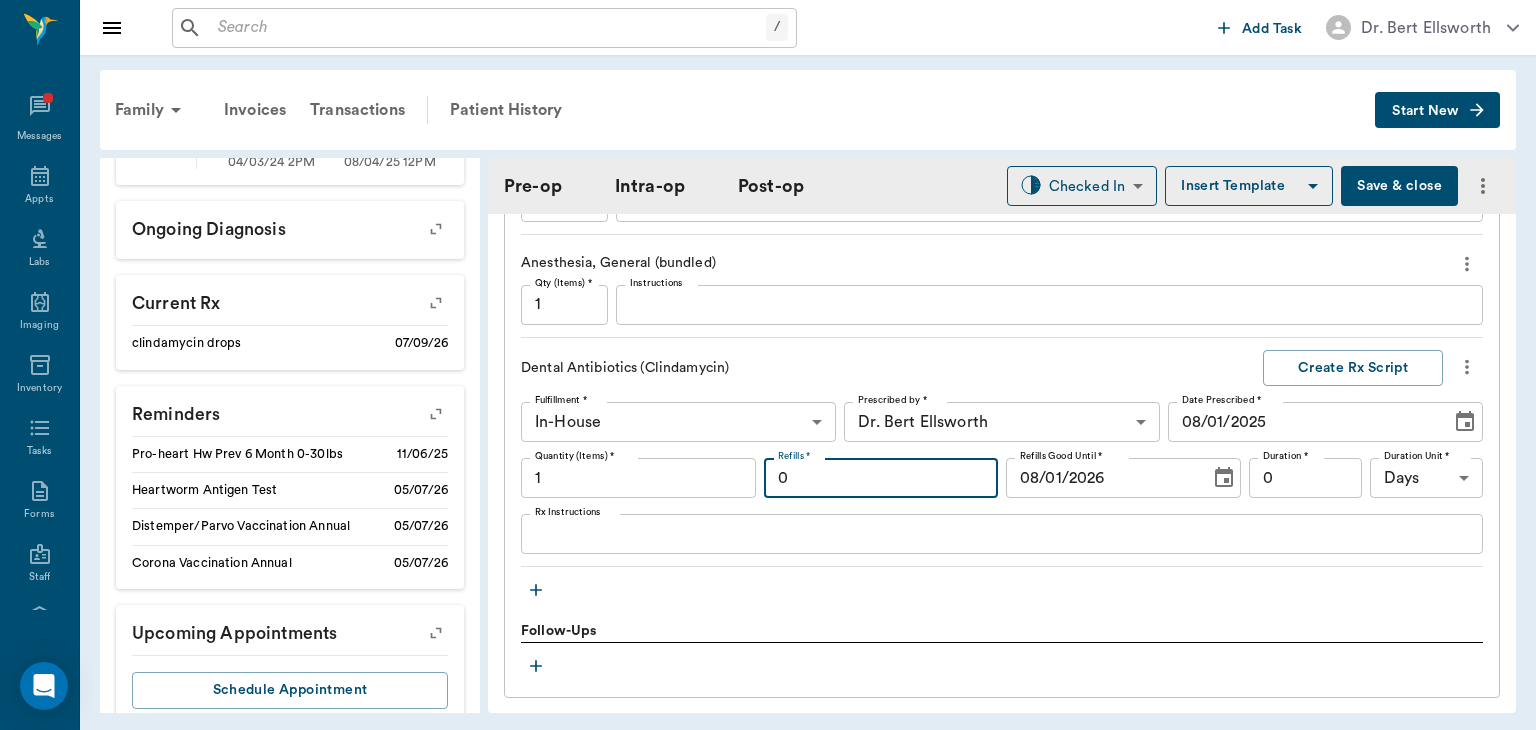 type on "4" 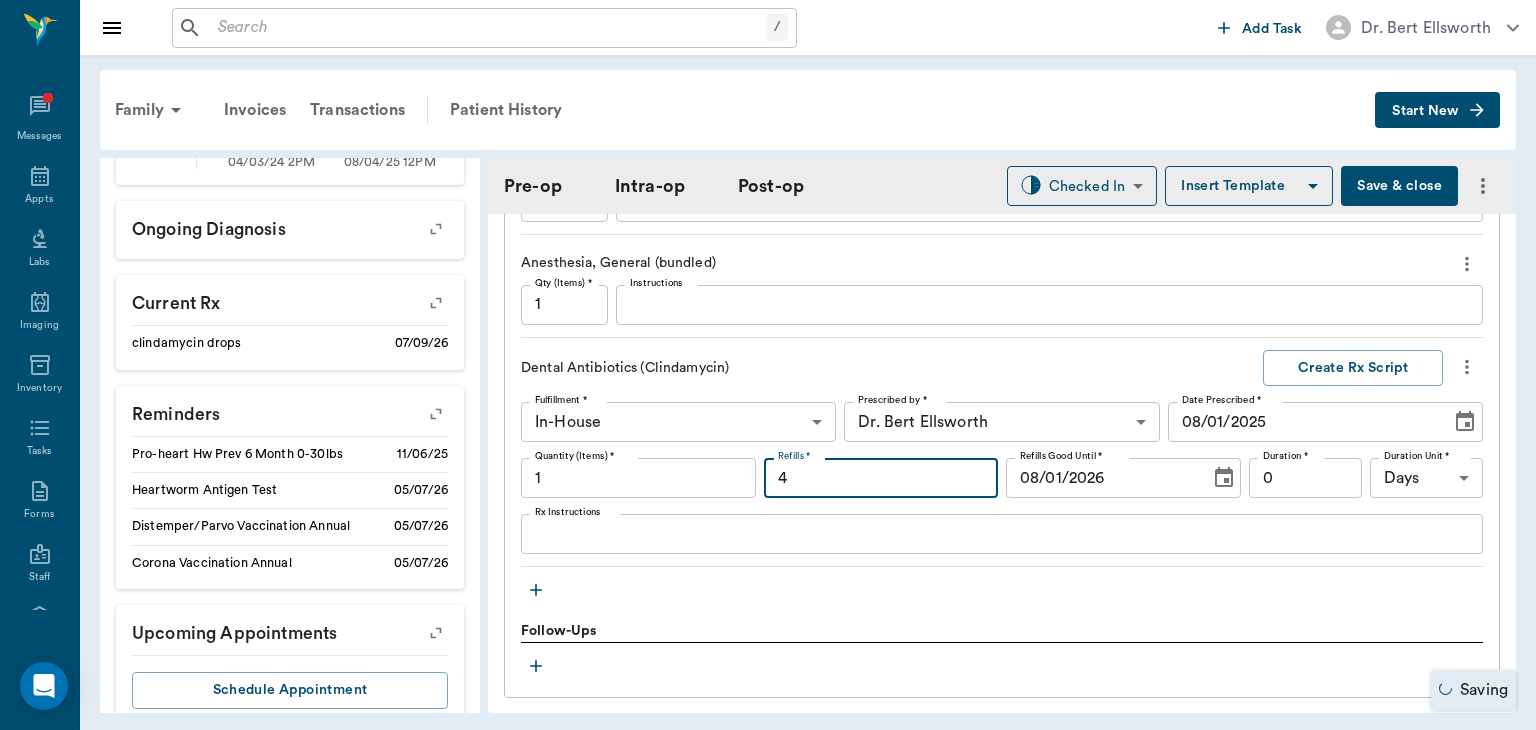 type on "DENTALORAL SURGERY" 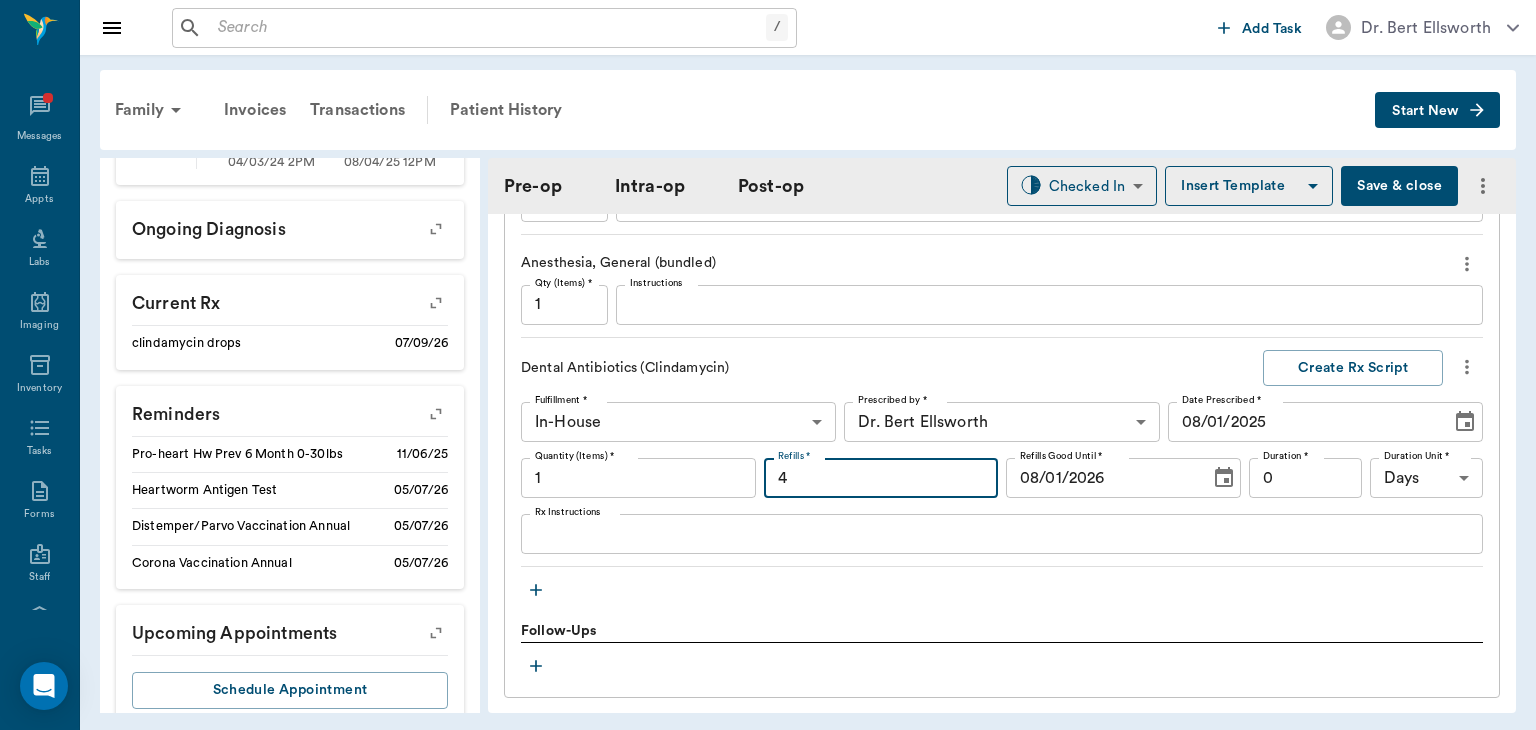 type on "4" 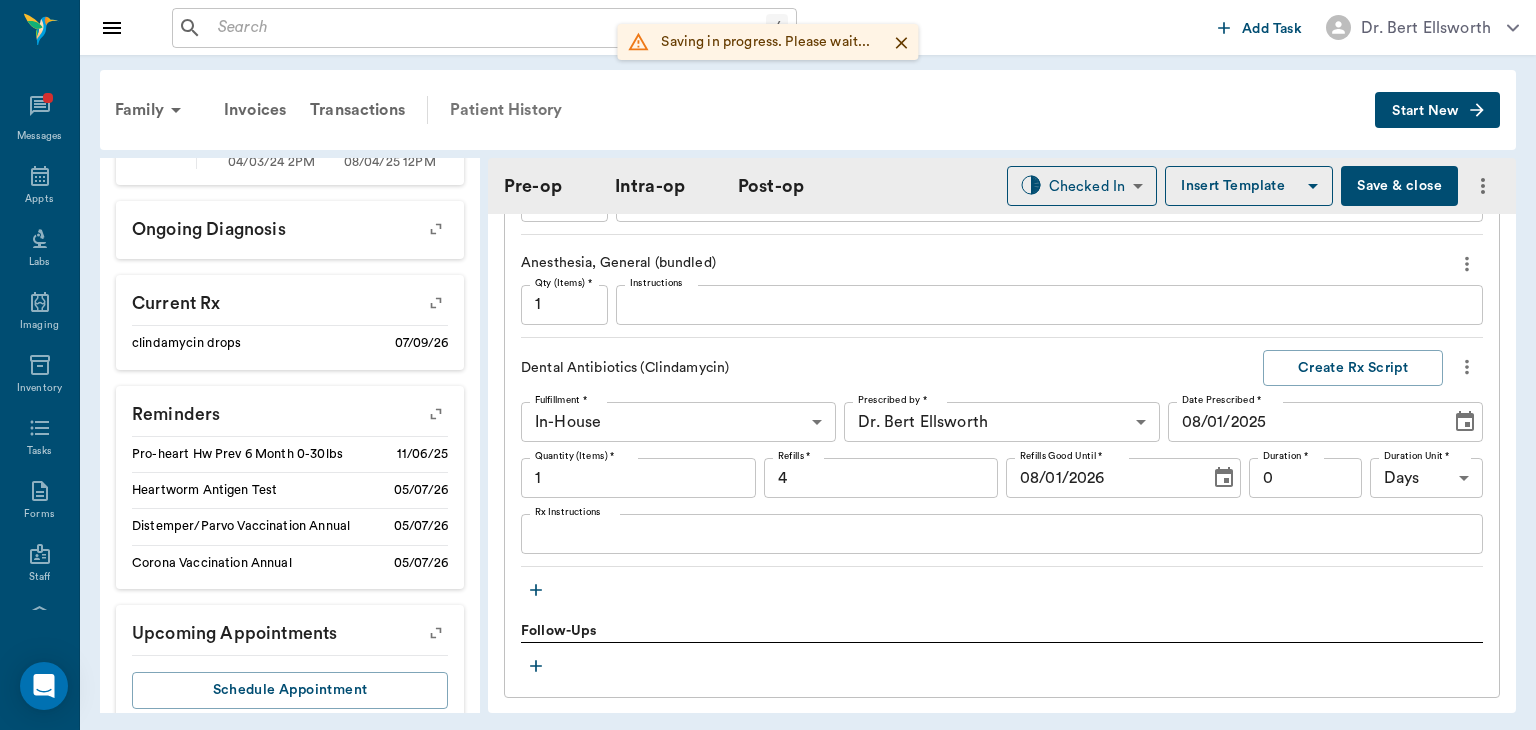 click on "Patient History" at bounding box center (506, 110) 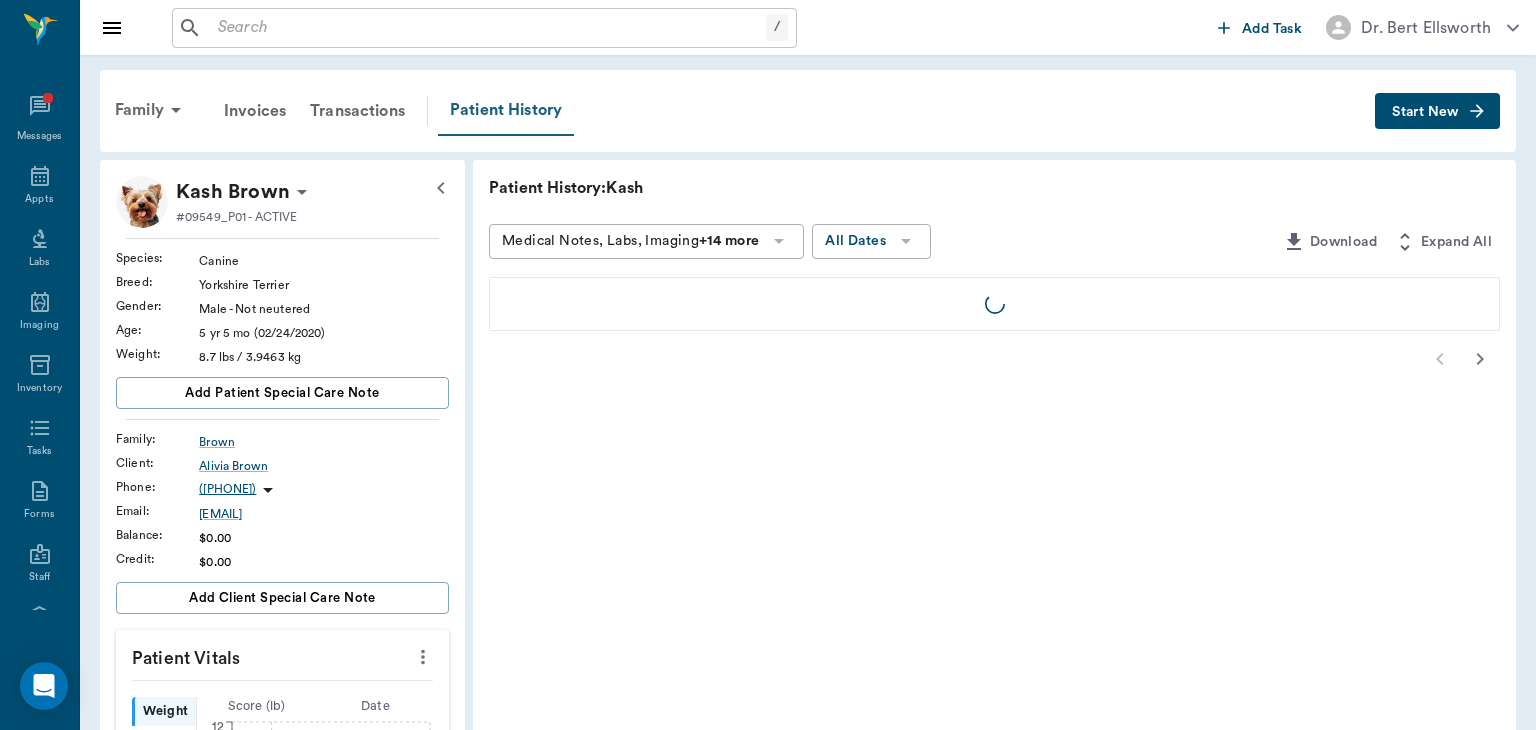 scroll, scrollTop: 0, scrollLeft: 0, axis: both 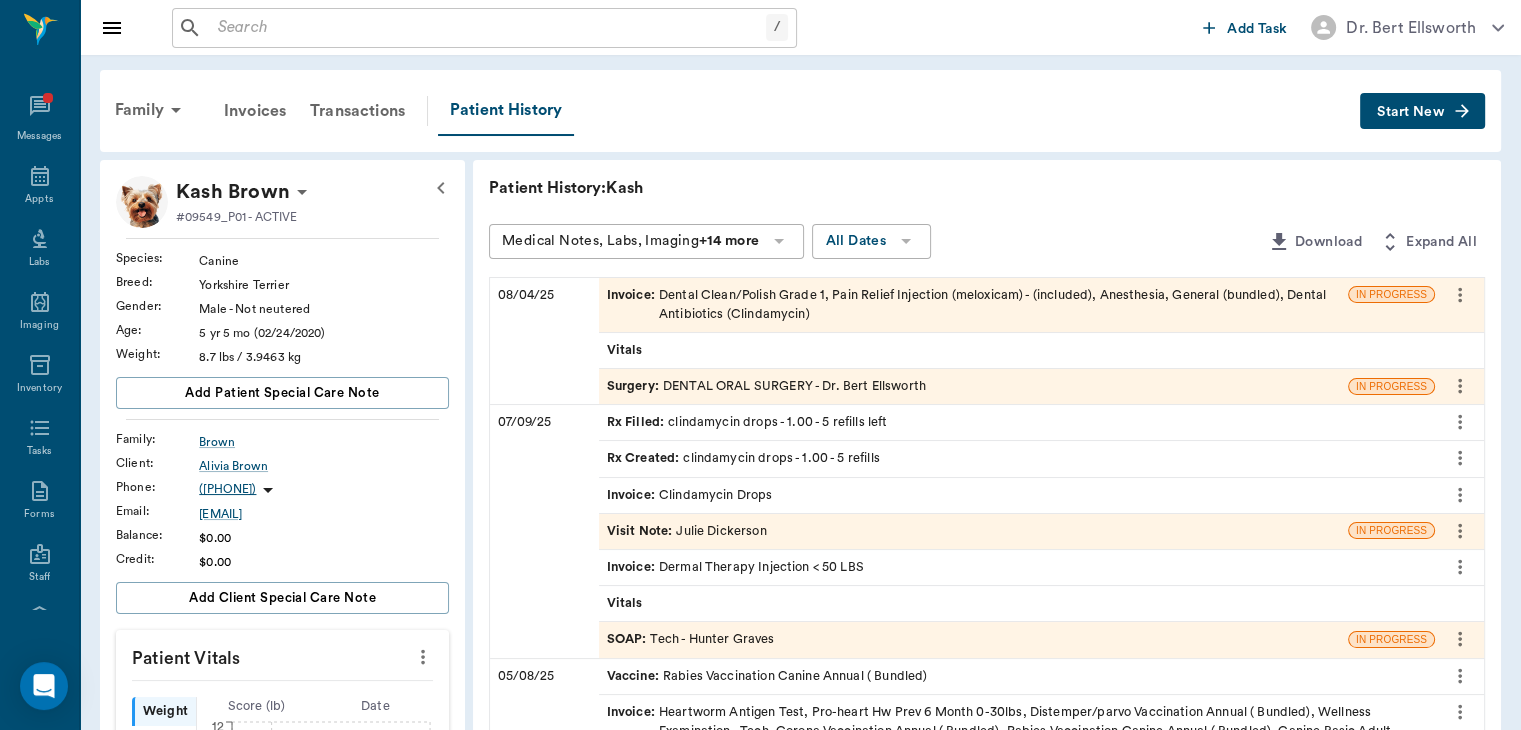 click on "Surgery :" at bounding box center (635, 386) 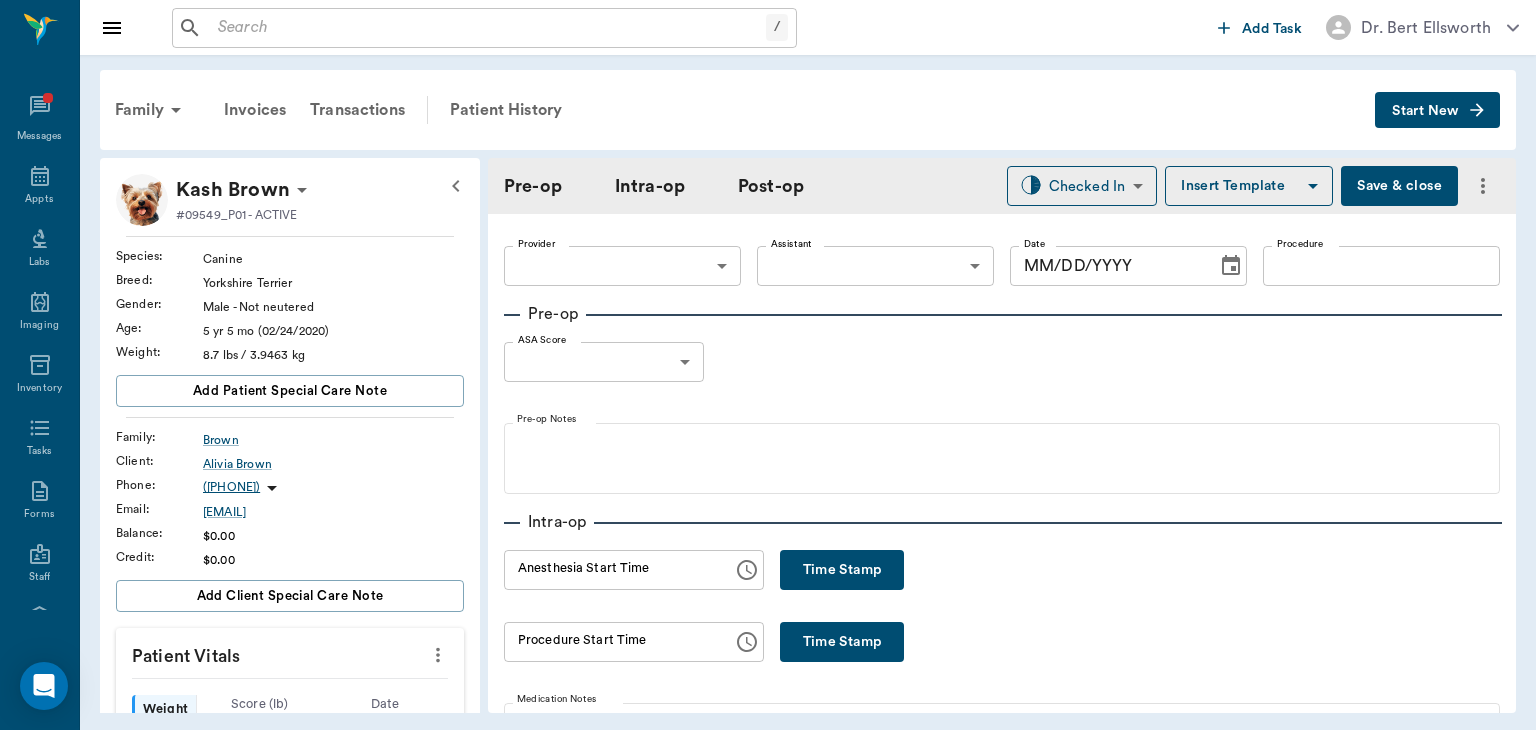 type on "63ec2f075fda476ae8351a4d" 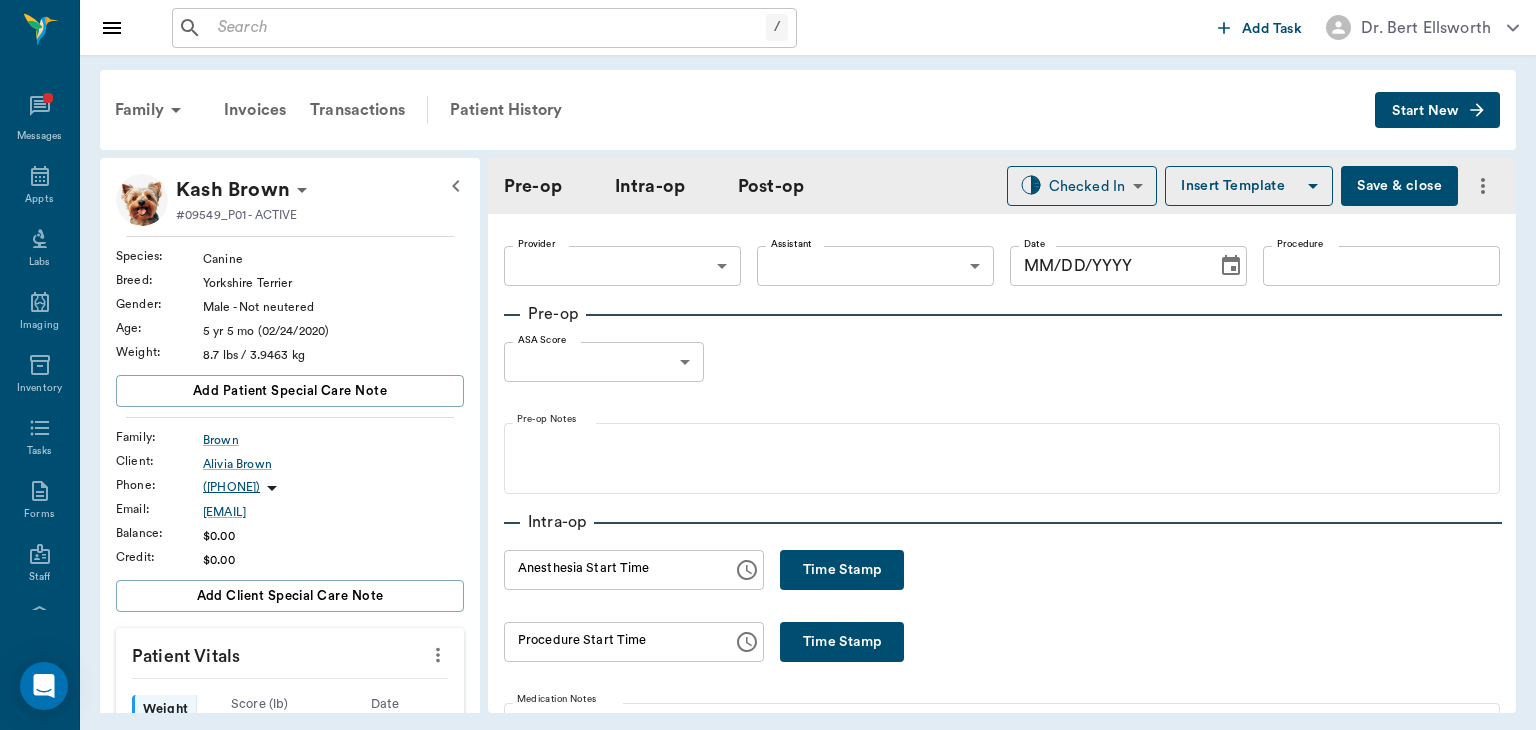 type on "682b670d8bdc6f7f8feef3db" 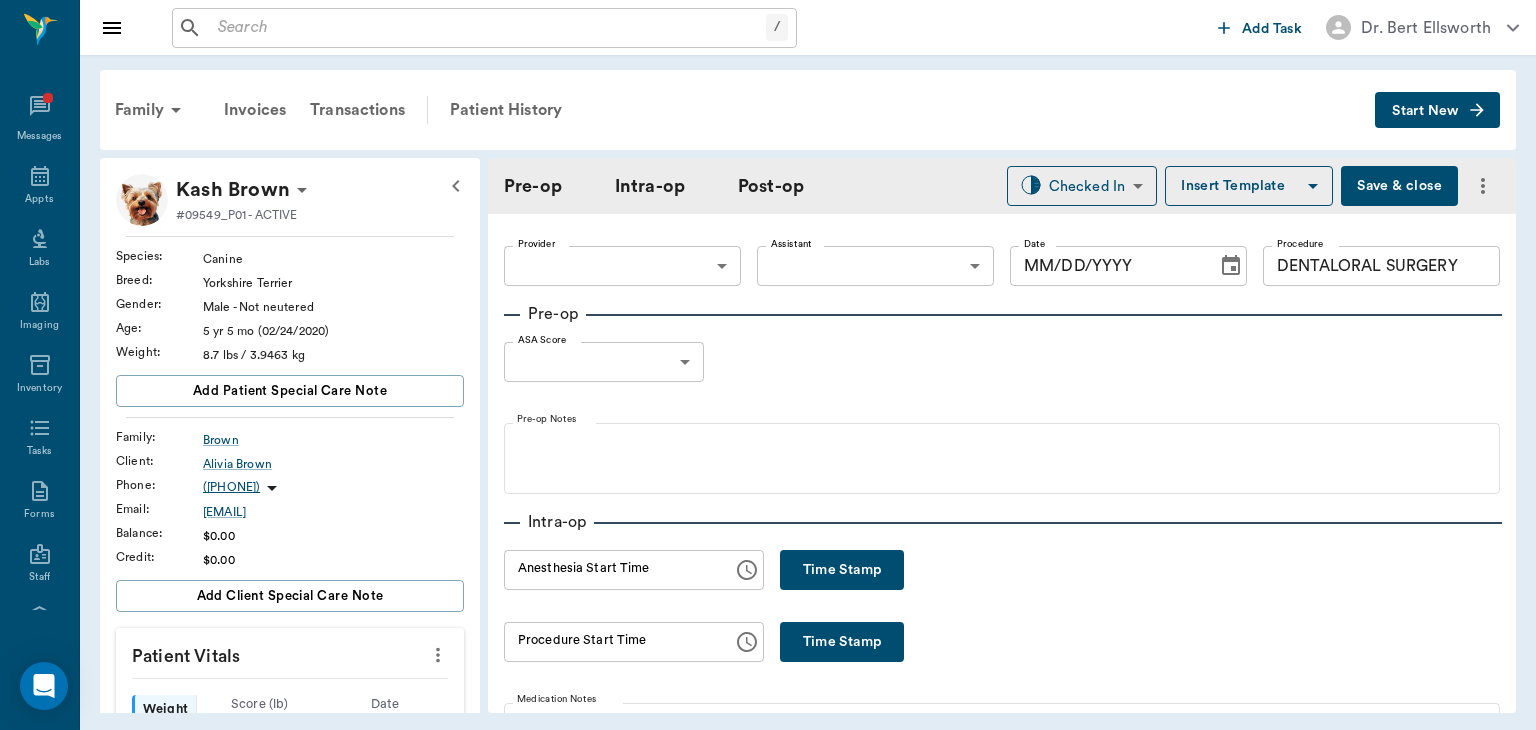 radio on "true" 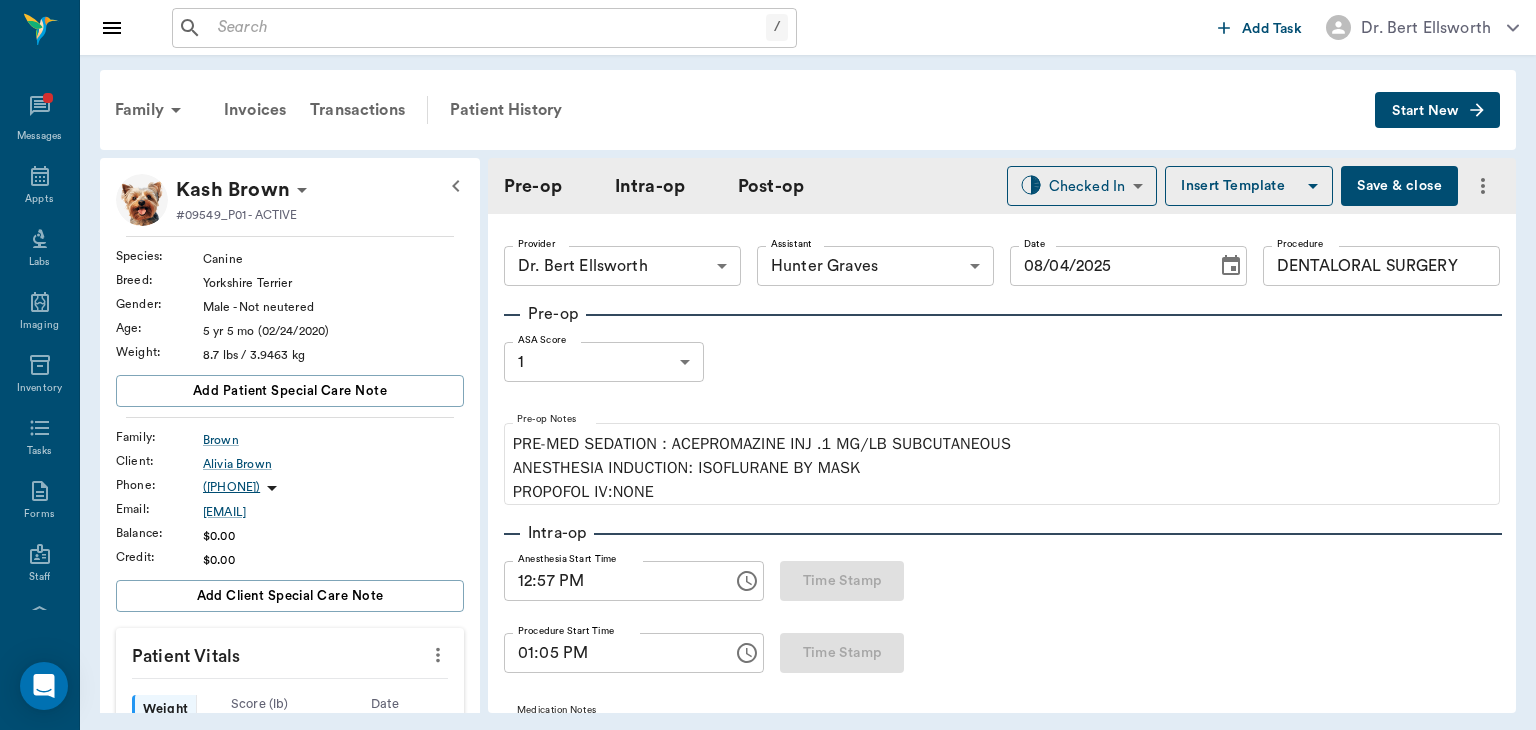 type on "08/04/2025" 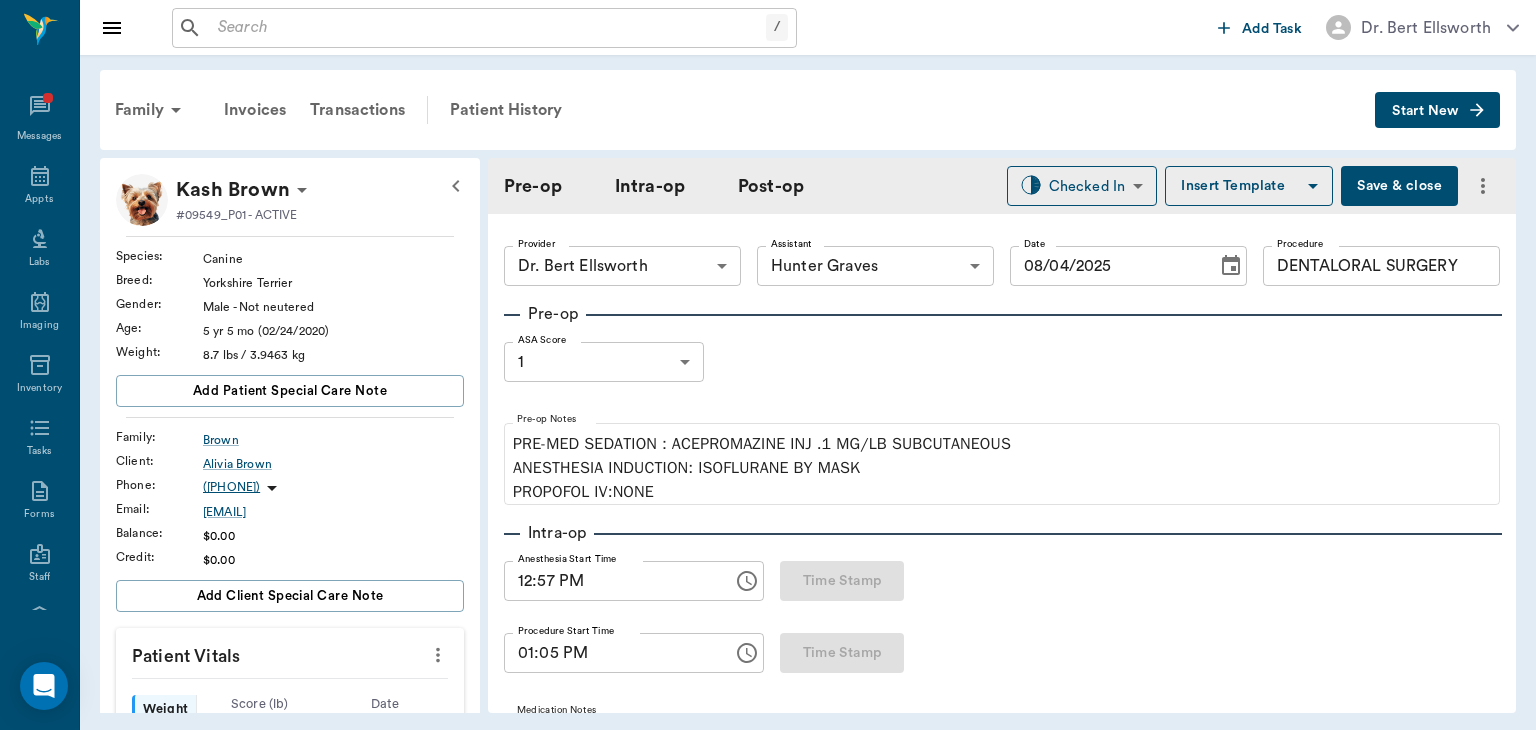 type on "12:57 PM" 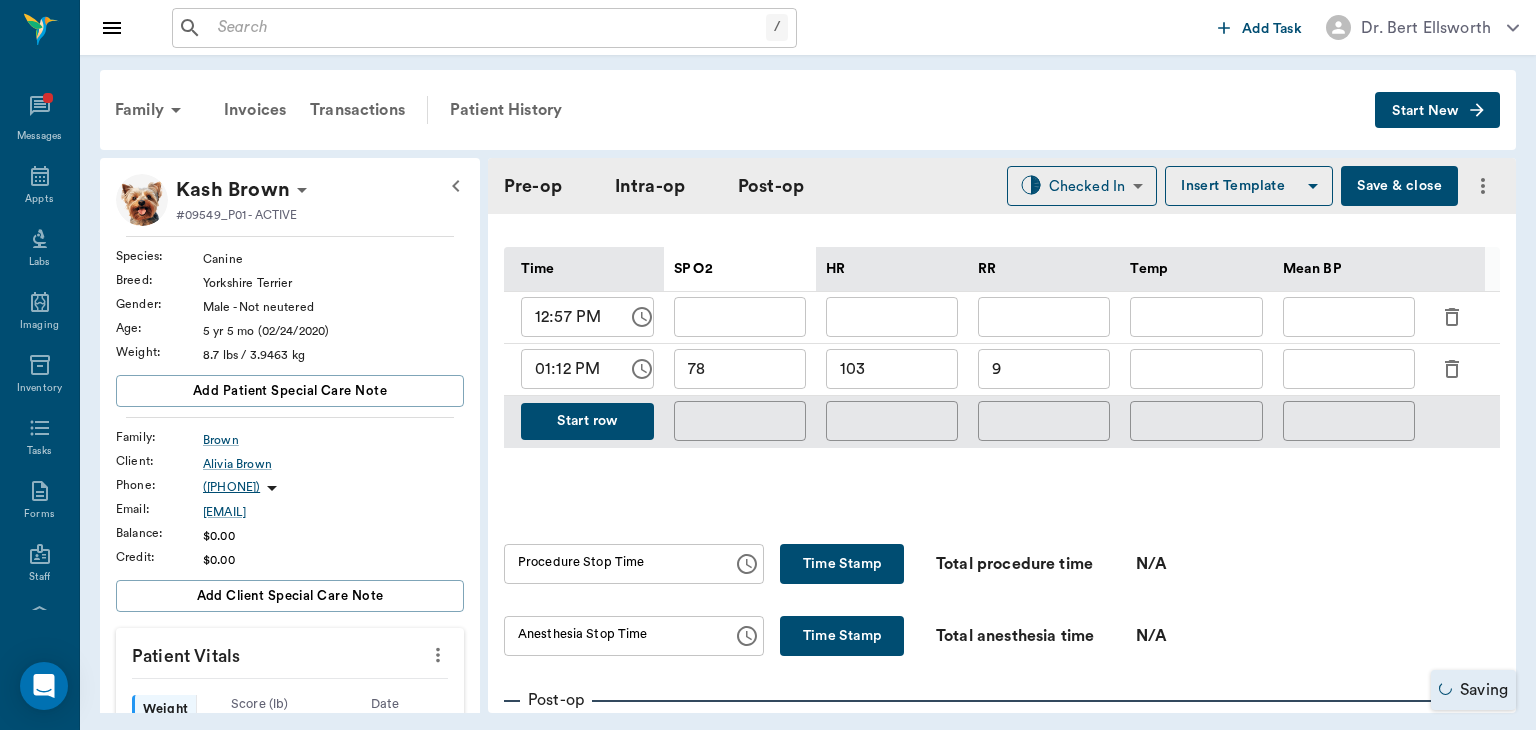 type on "DENTALORAL SURGERY" 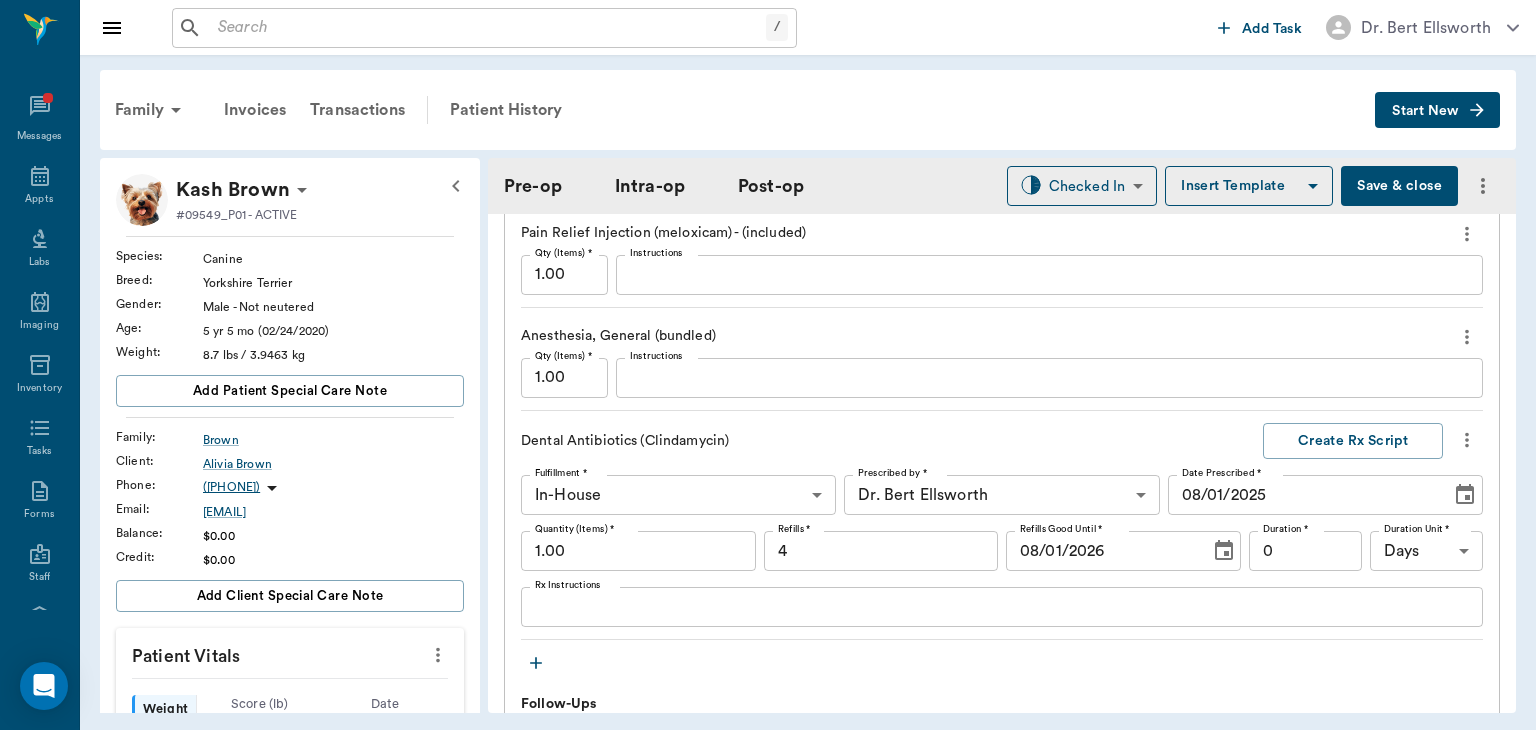 scroll, scrollTop: 1854, scrollLeft: 0, axis: vertical 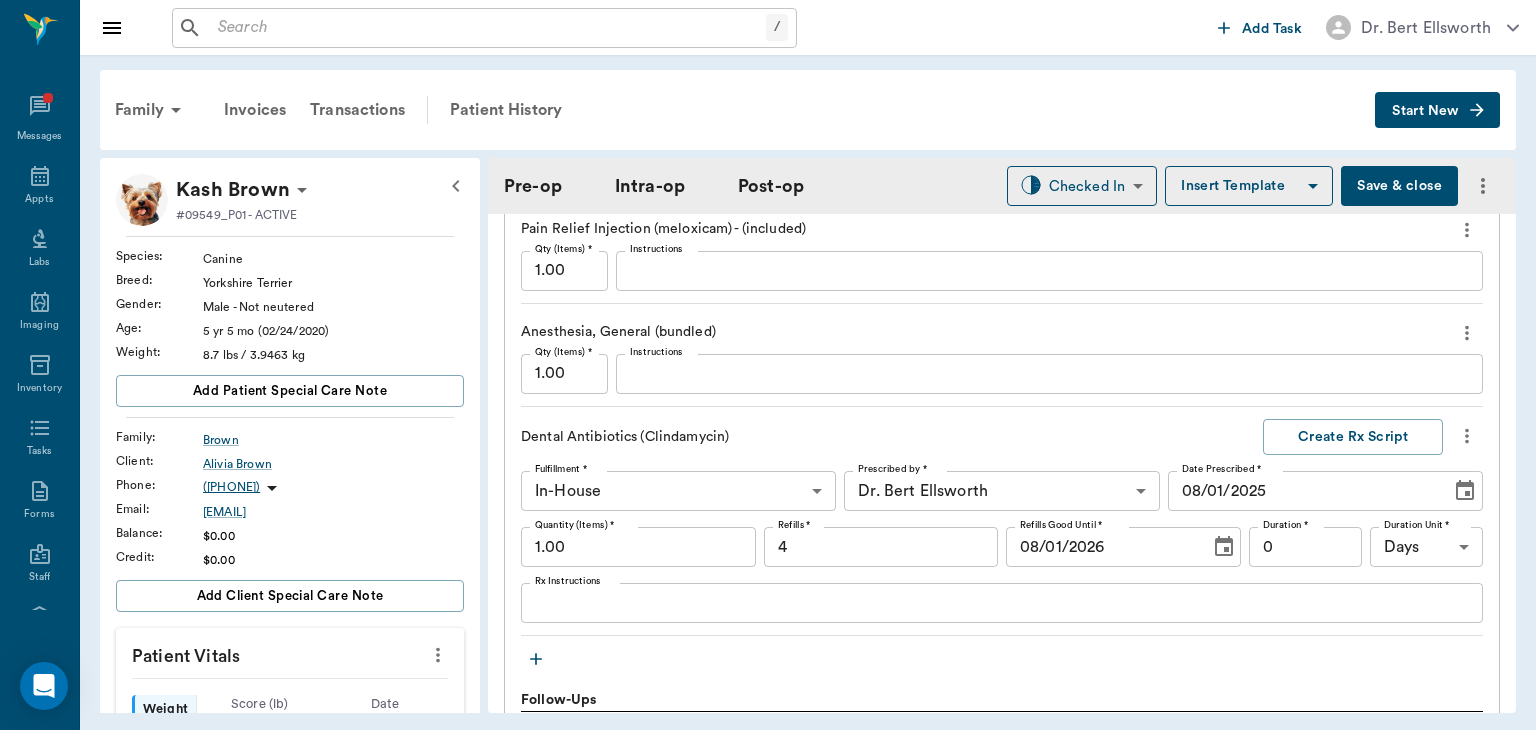 click on "Rx Instructions" at bounding box center (1002, 603) 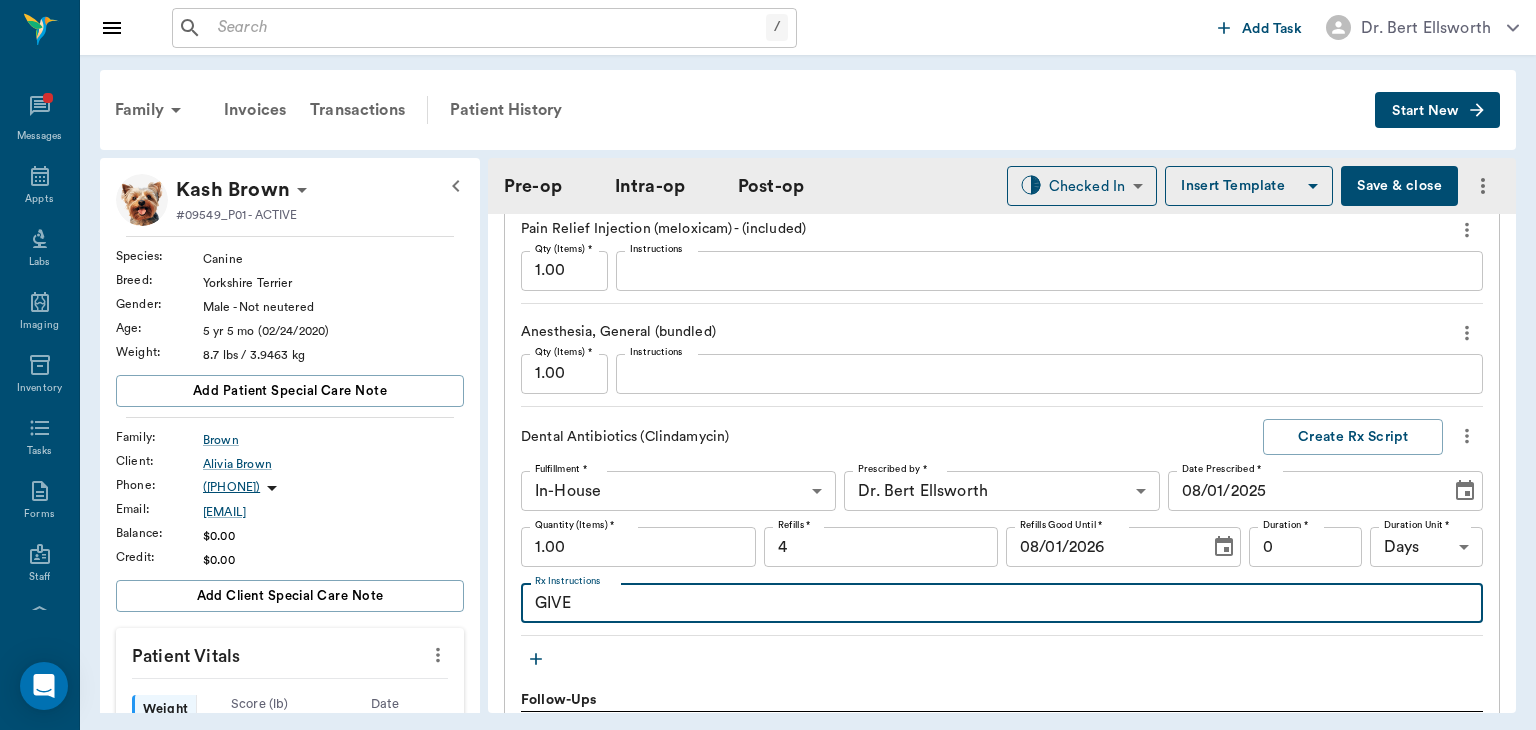 type on "GIVE 1" 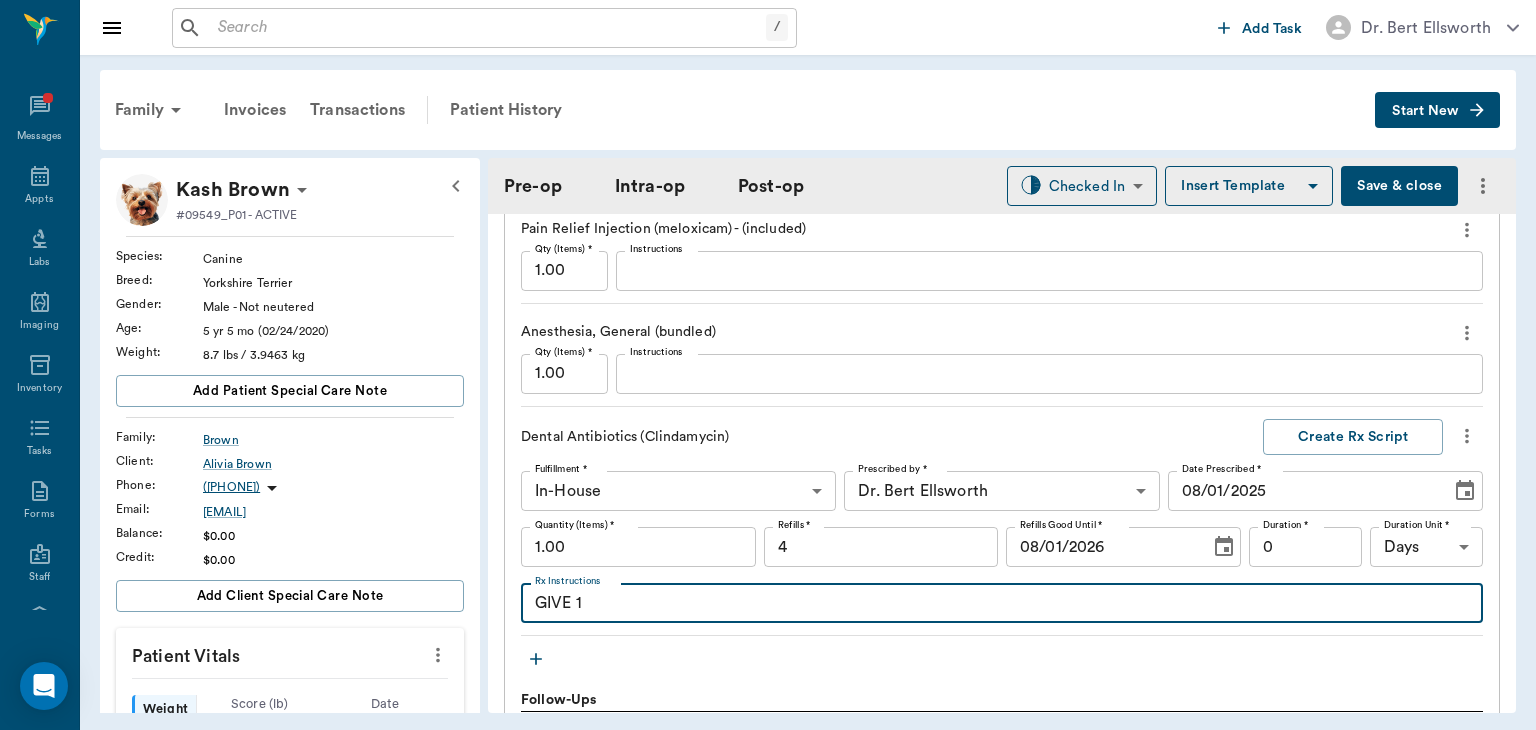 type on "DENTALORAL SURGERY" 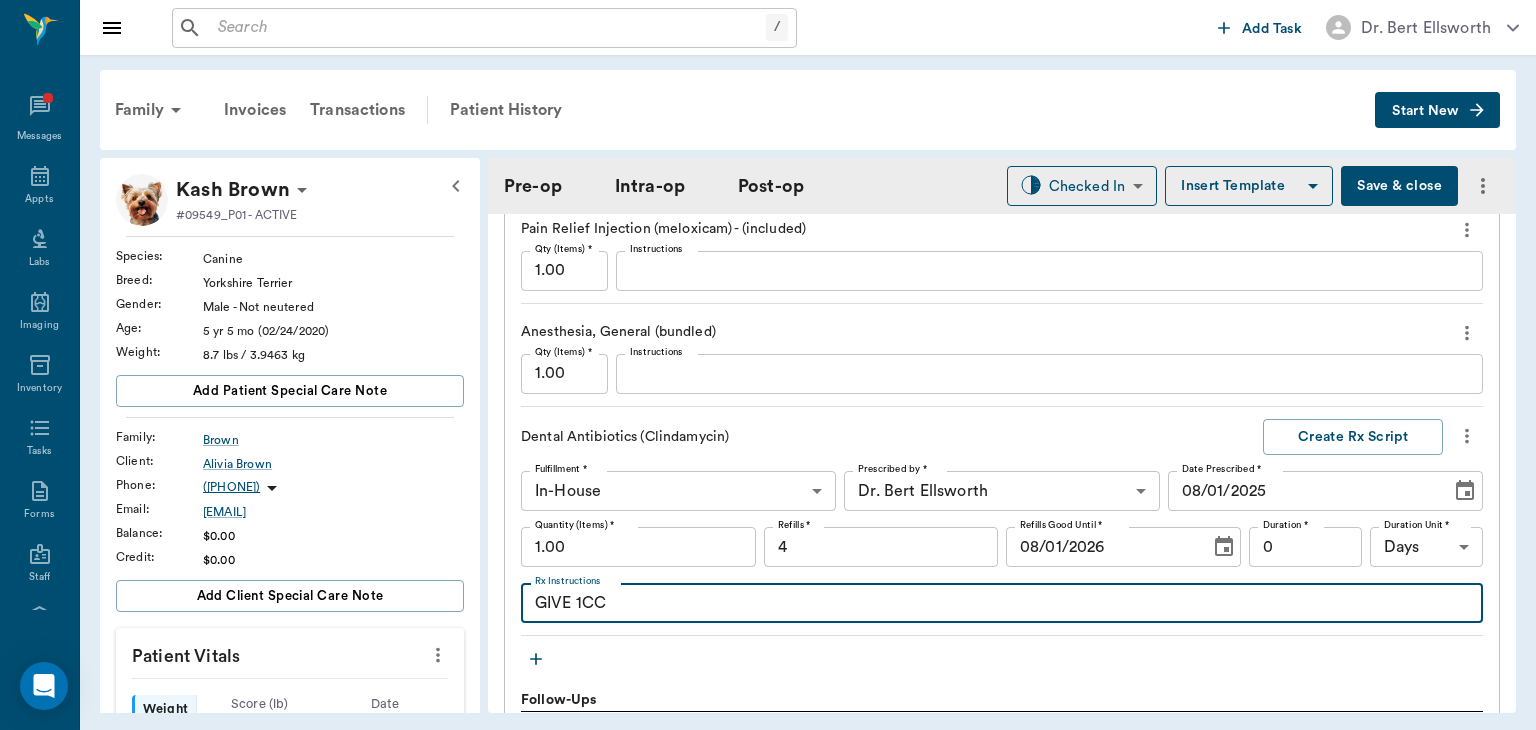type on "GIVE 1CC B" 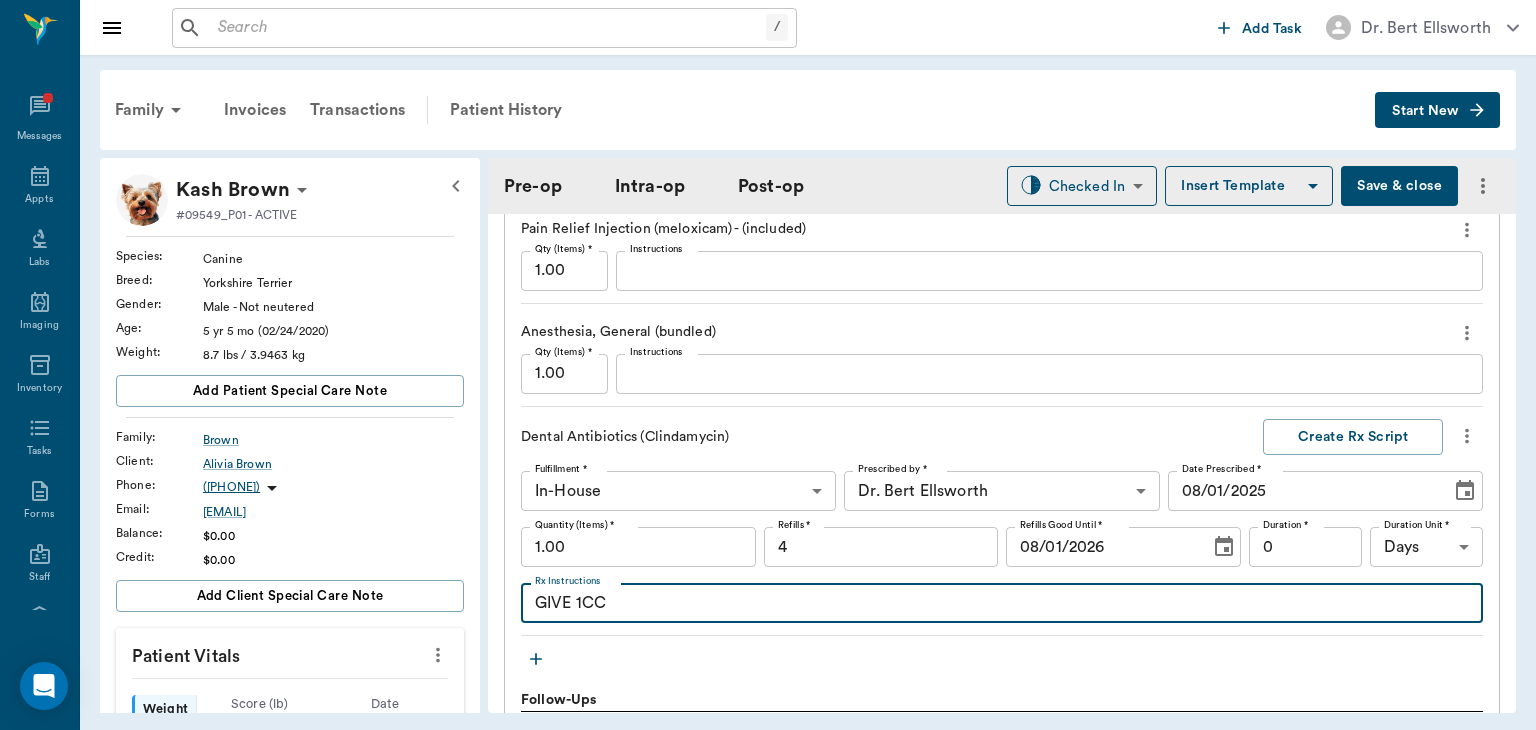 type on "DENTALORAL SURGERY" 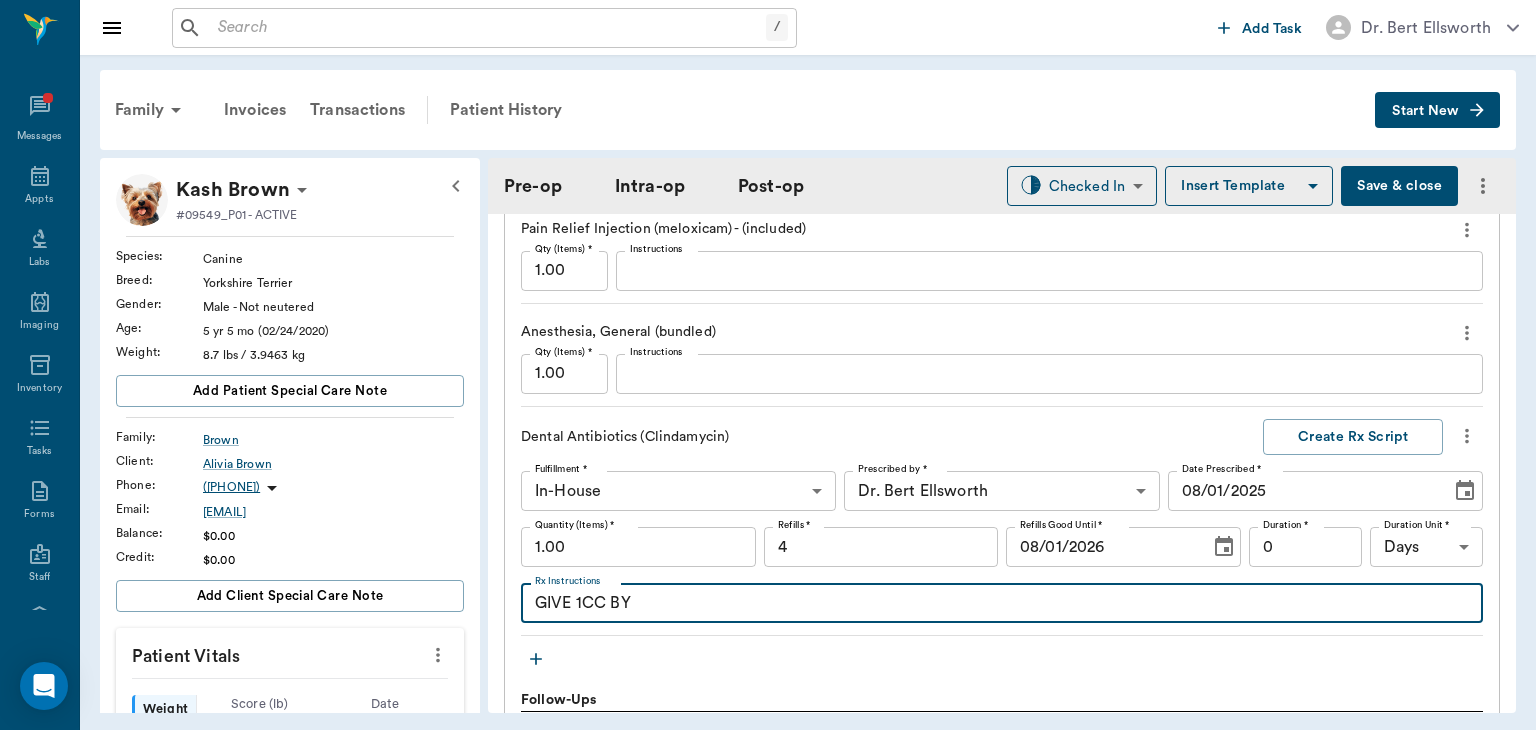 type on "GIVE 1CC BY" 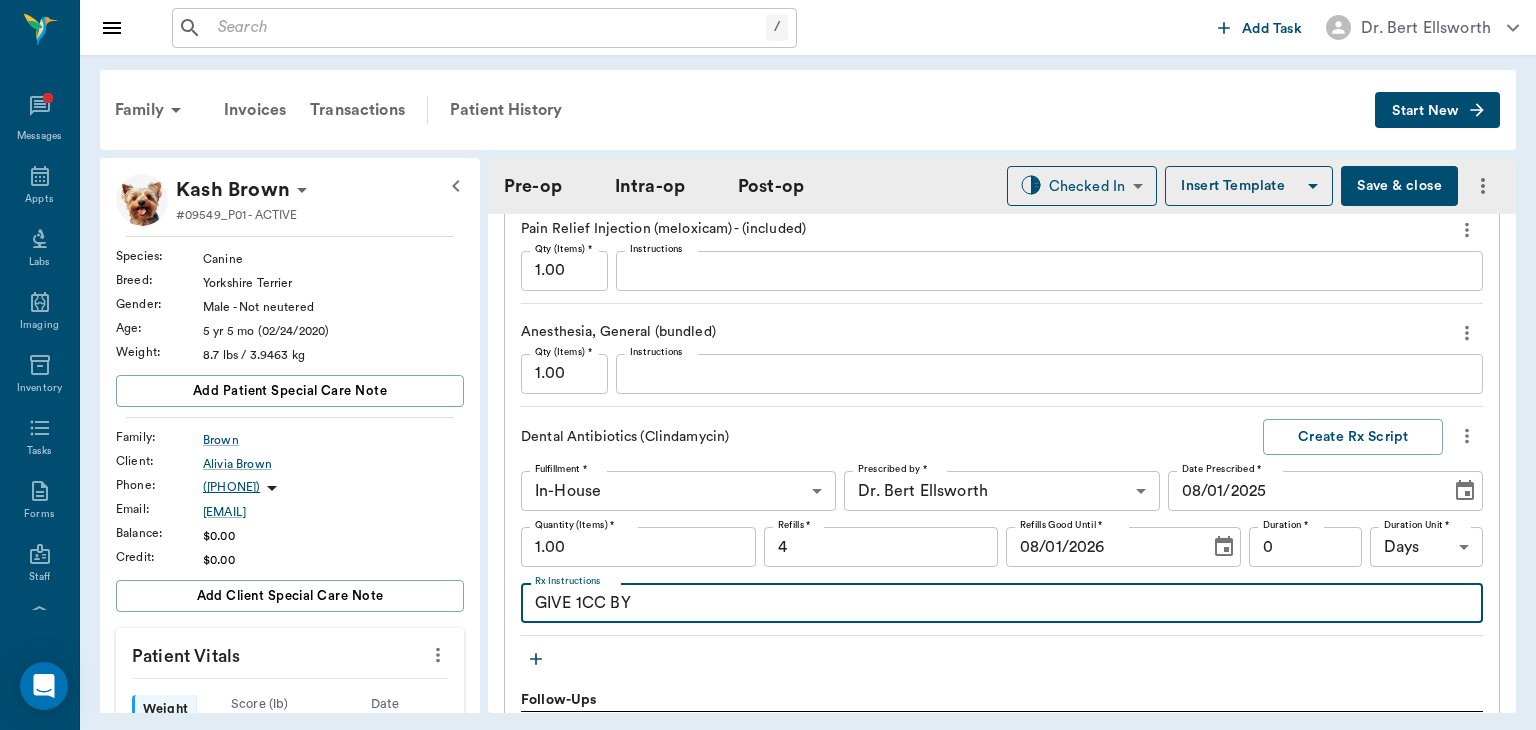 type on "DENTALORAL SURGERY" 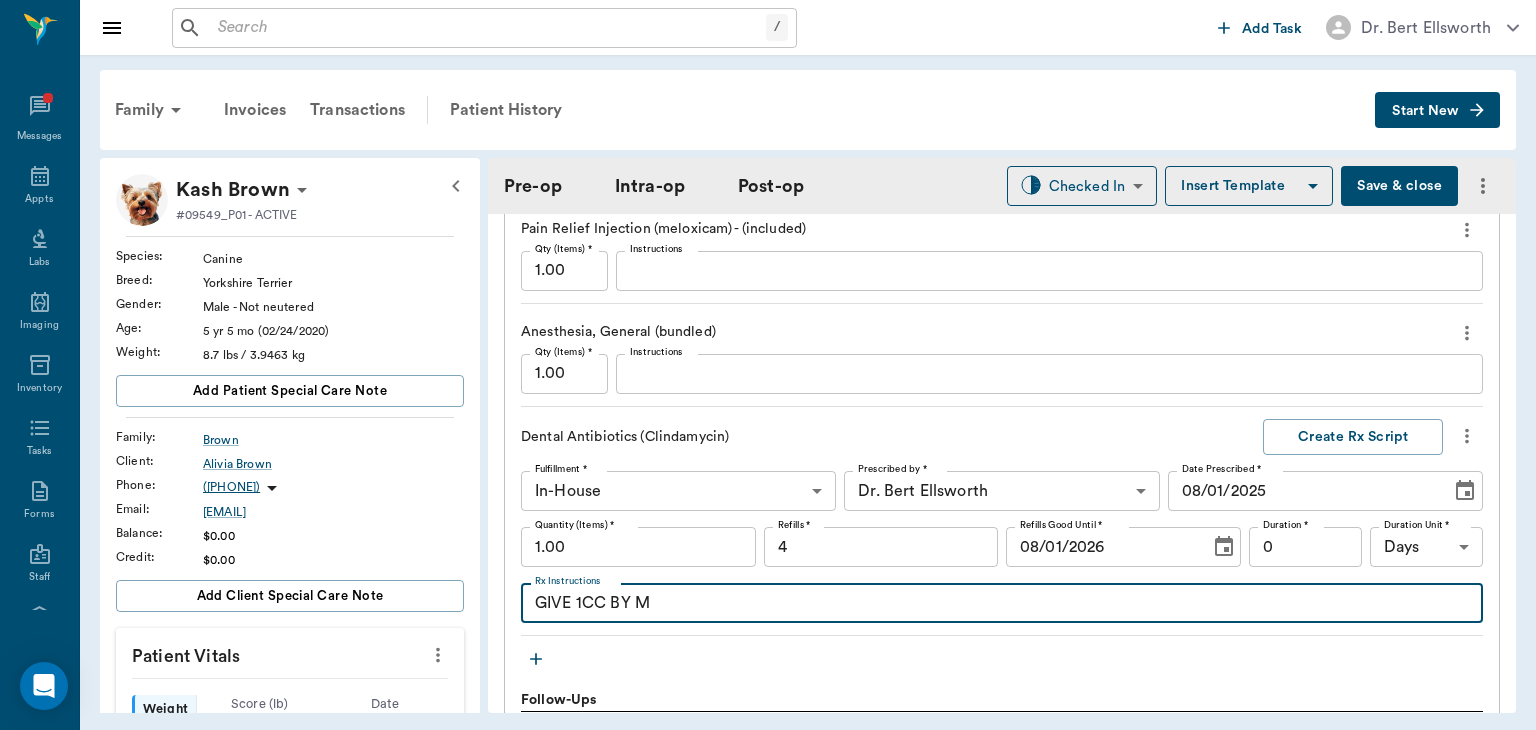 type on "DENTALORAL SURGERY" 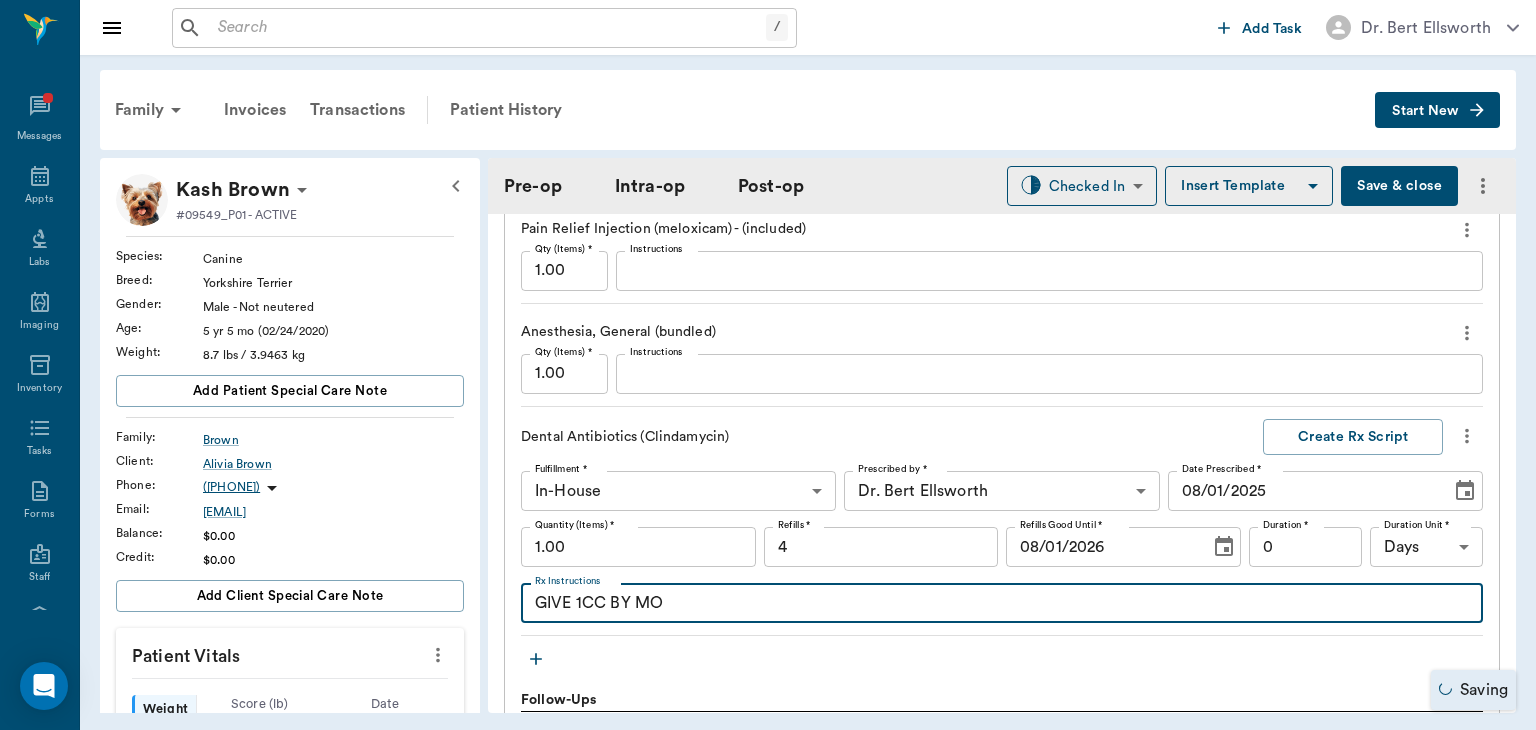 type on "GIVE 1CC BY MOU" 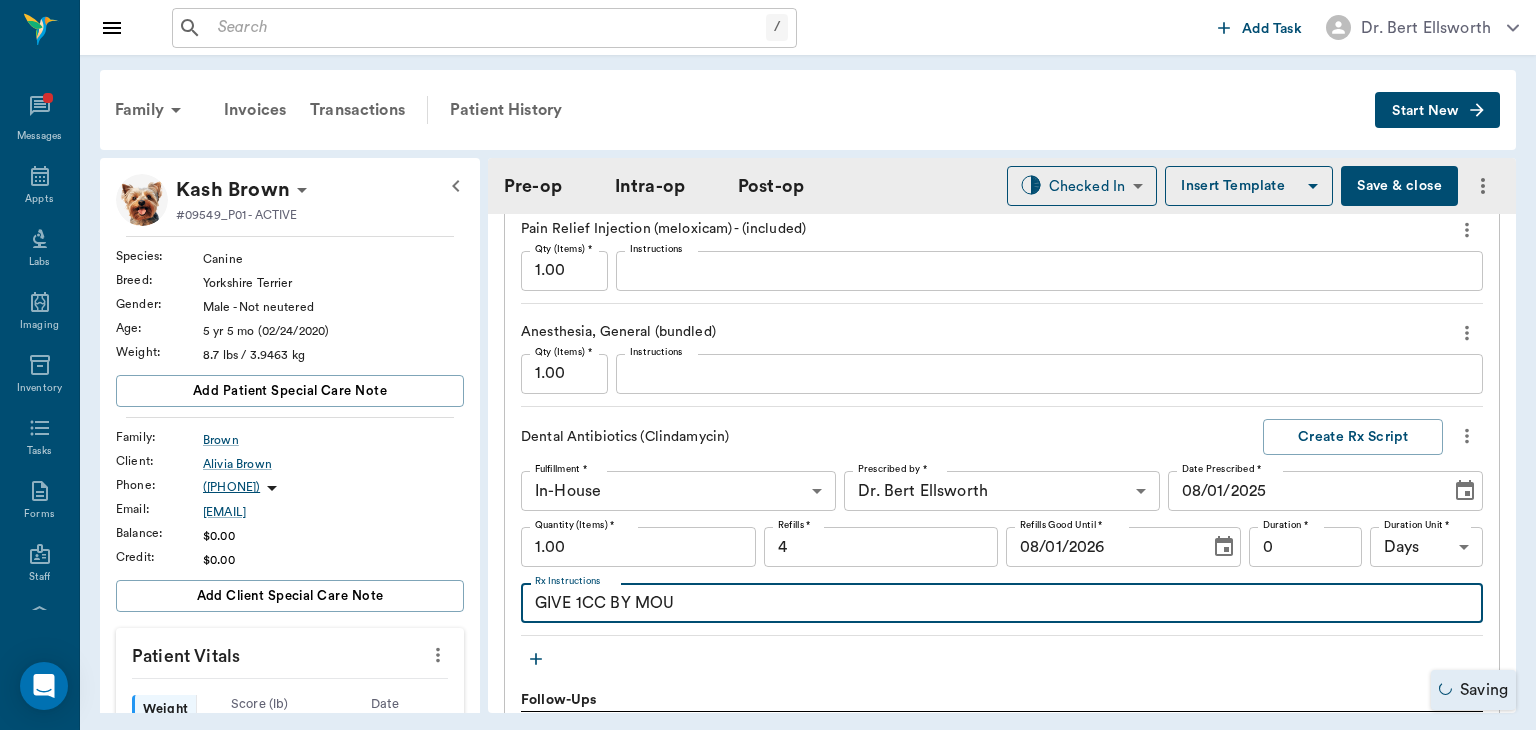 type on "DENTALORAL SURGERY" 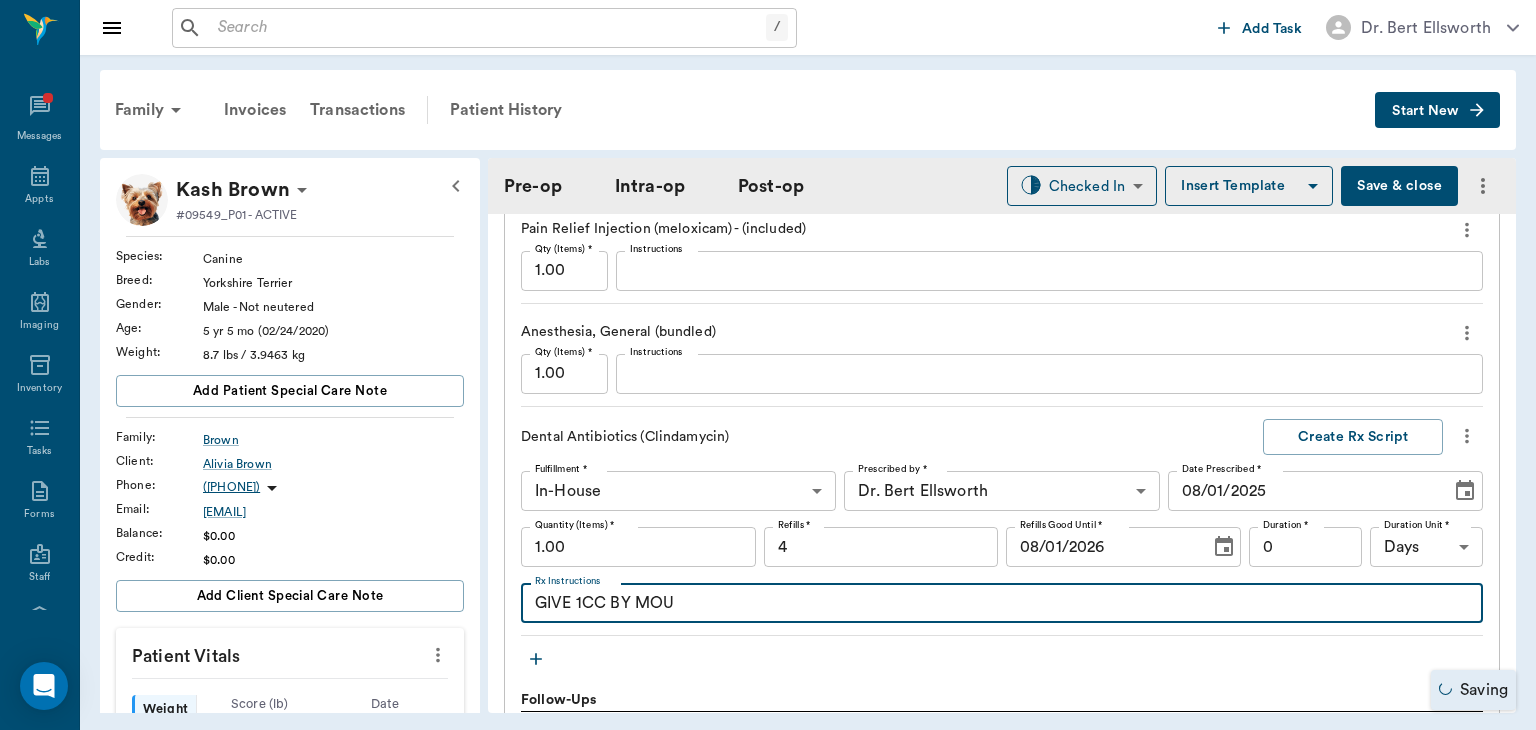 type on "GIVE 1CC BY MOUT" 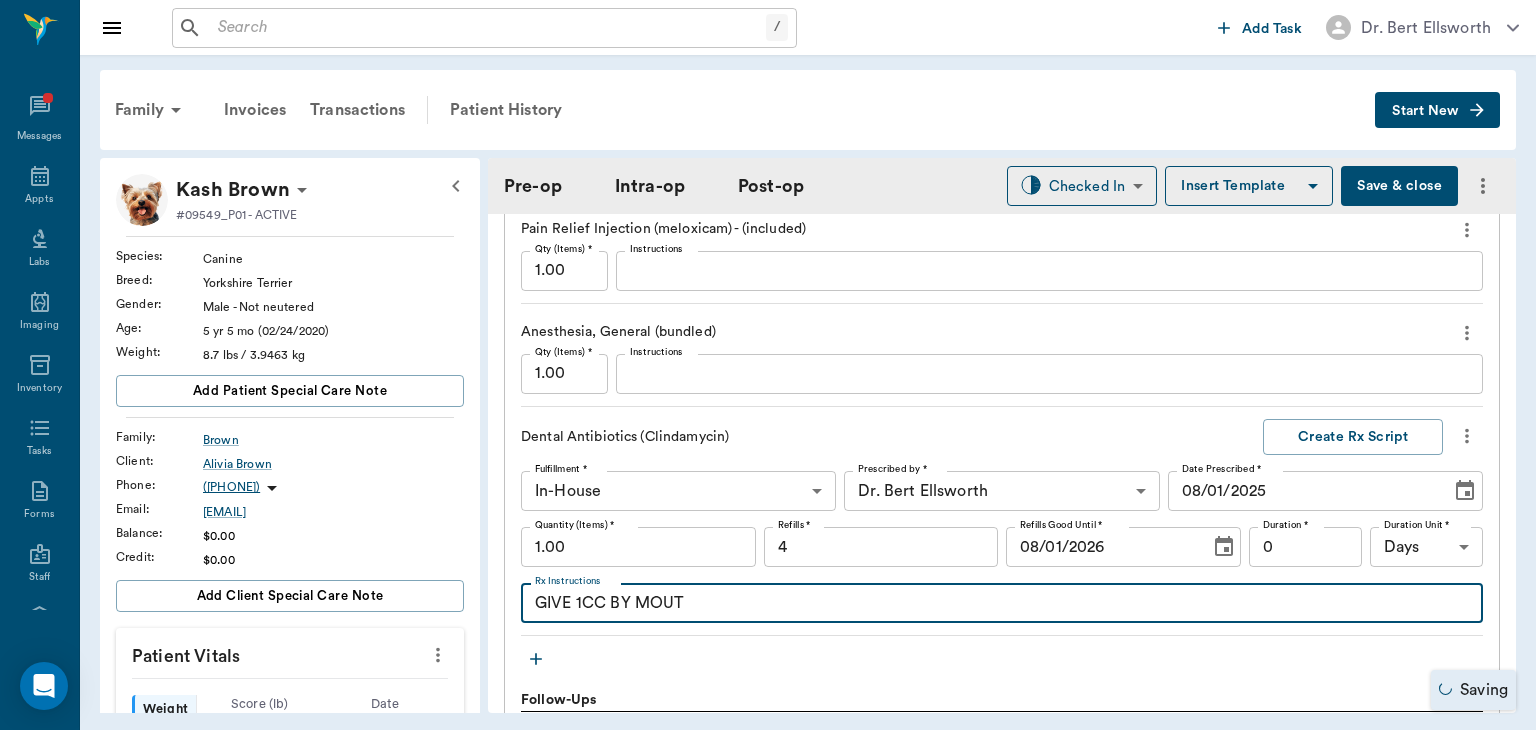 type on "DENTALORAL SURGERY" 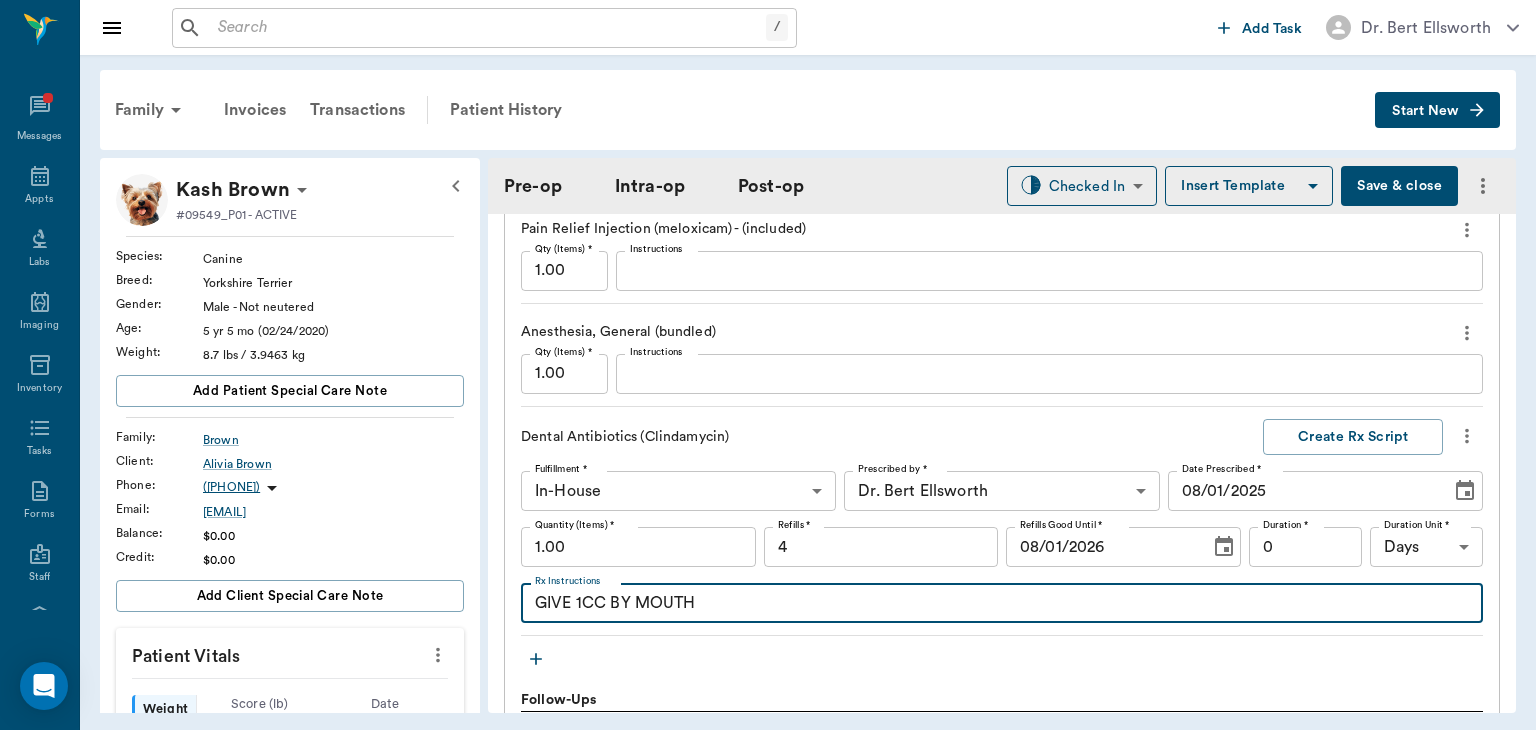 type on "GIVE 1CC BY MOUTH" 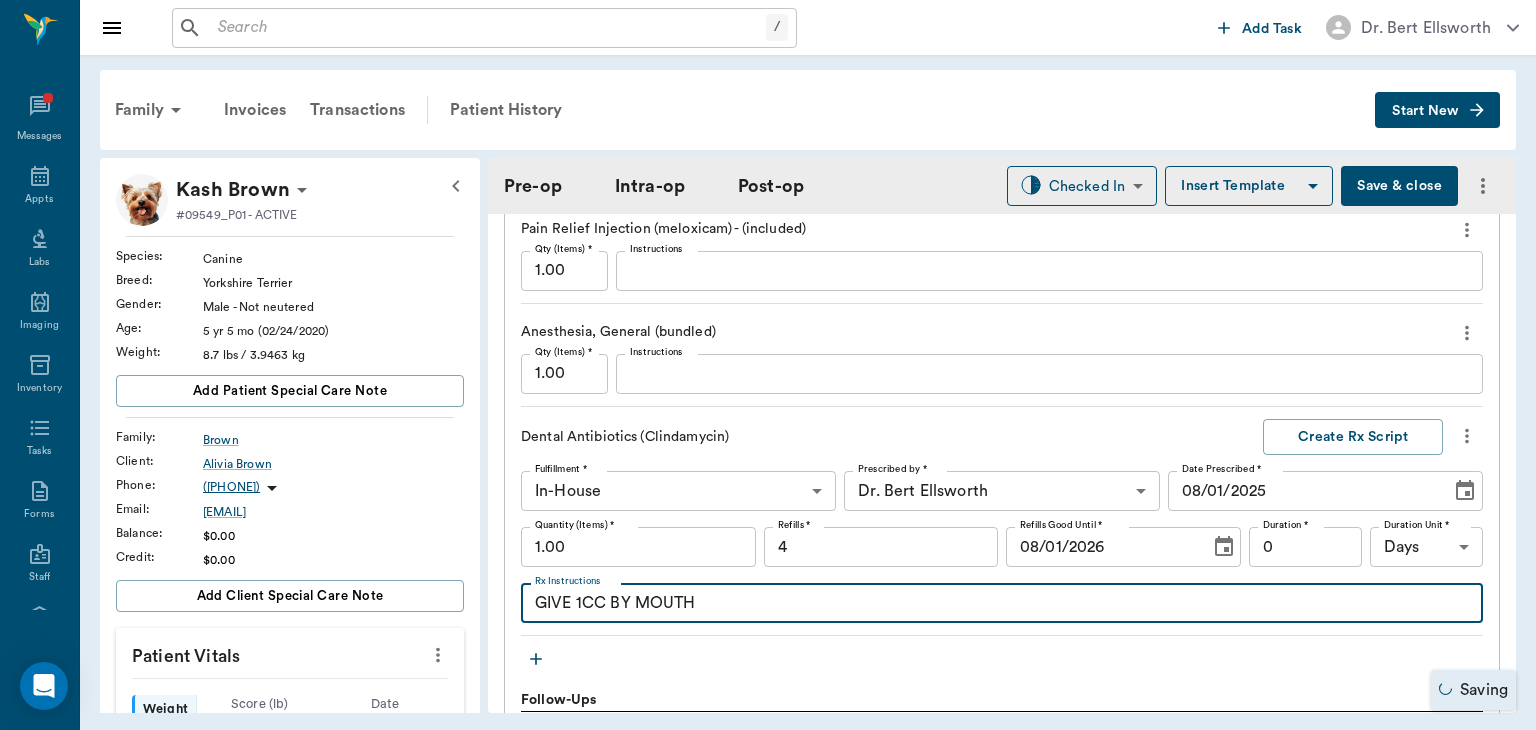 type on "DENTALORAL SURGERY" 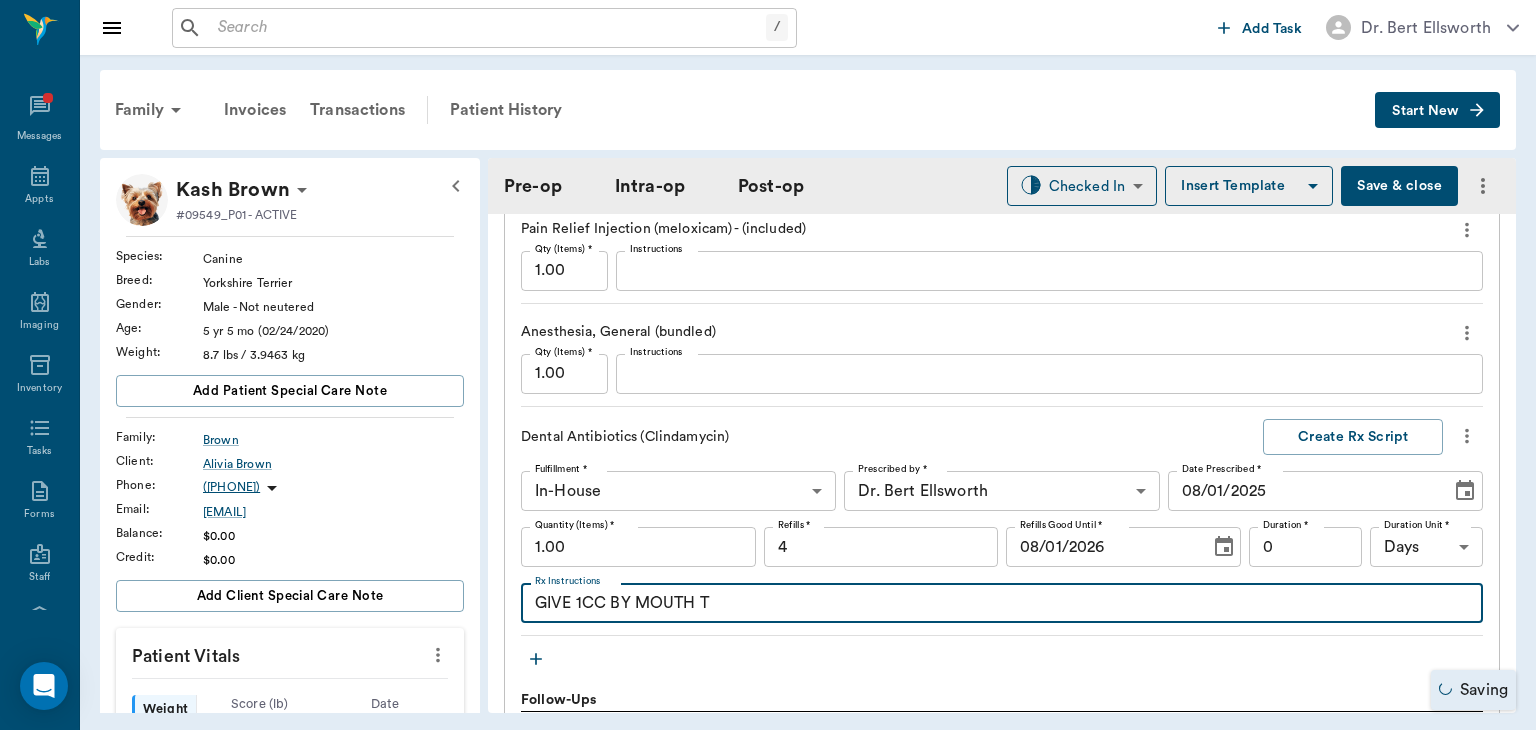 type on "DENTALORAL SURGERY" 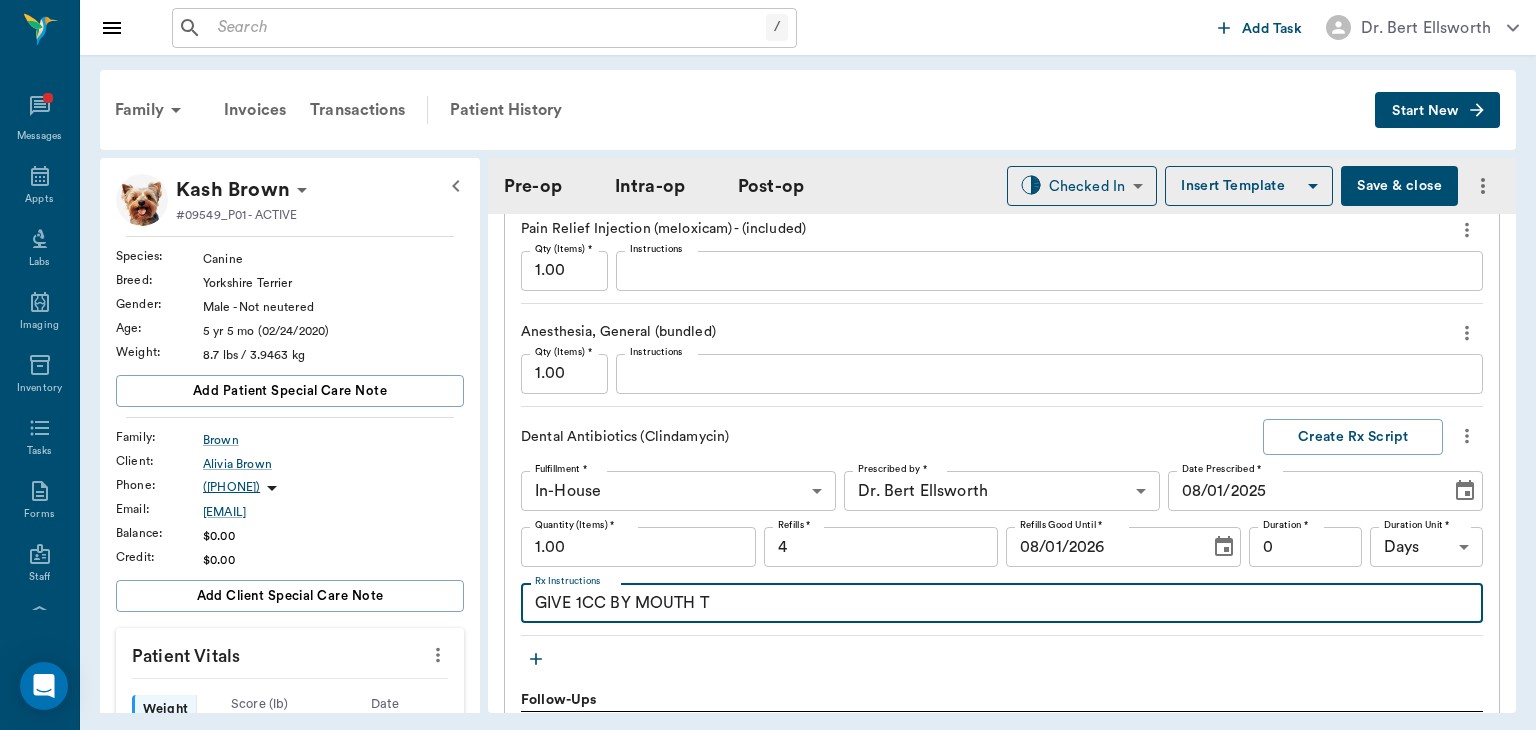 type on "GIVE 1CC BY MOUTH TW" 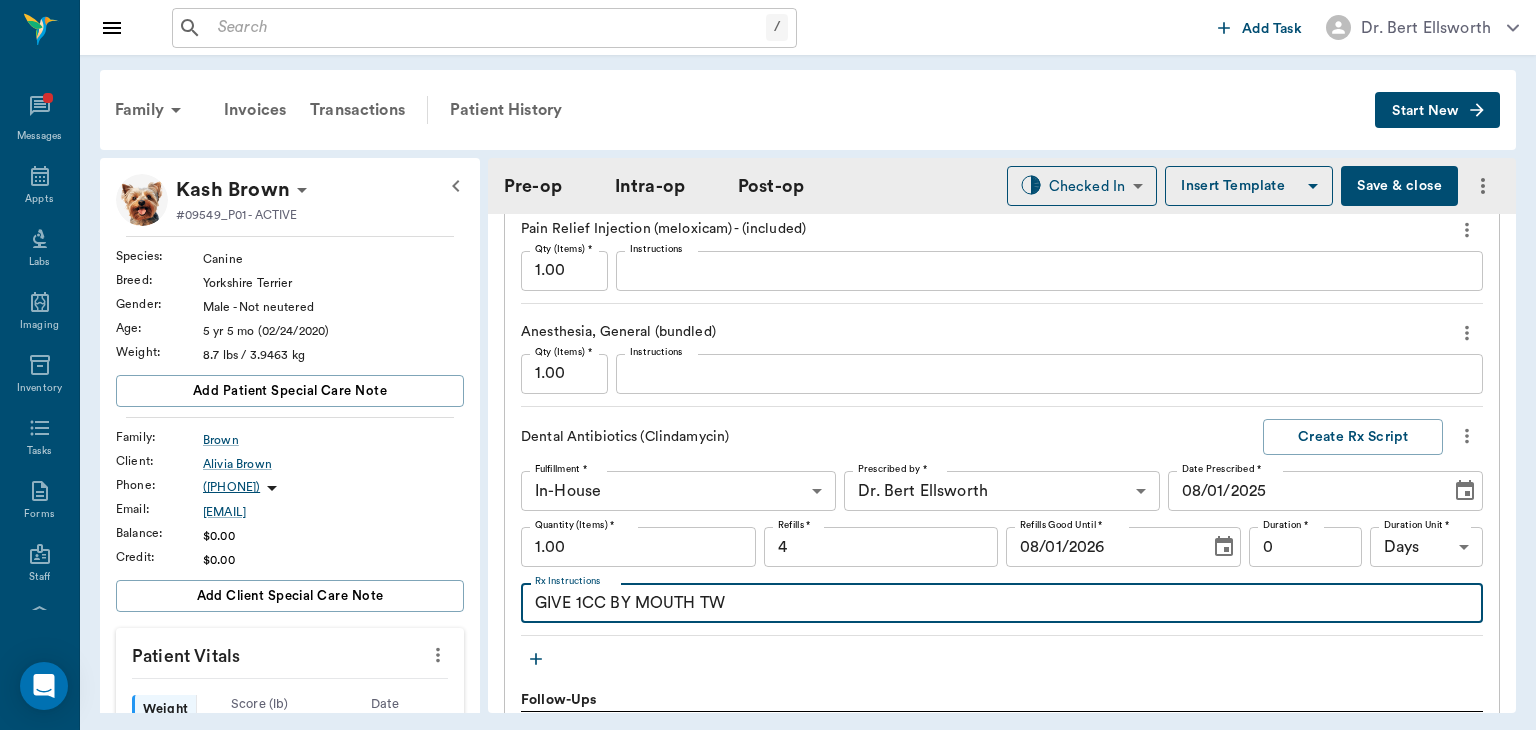 type on "DENTALORAL SURGERY" 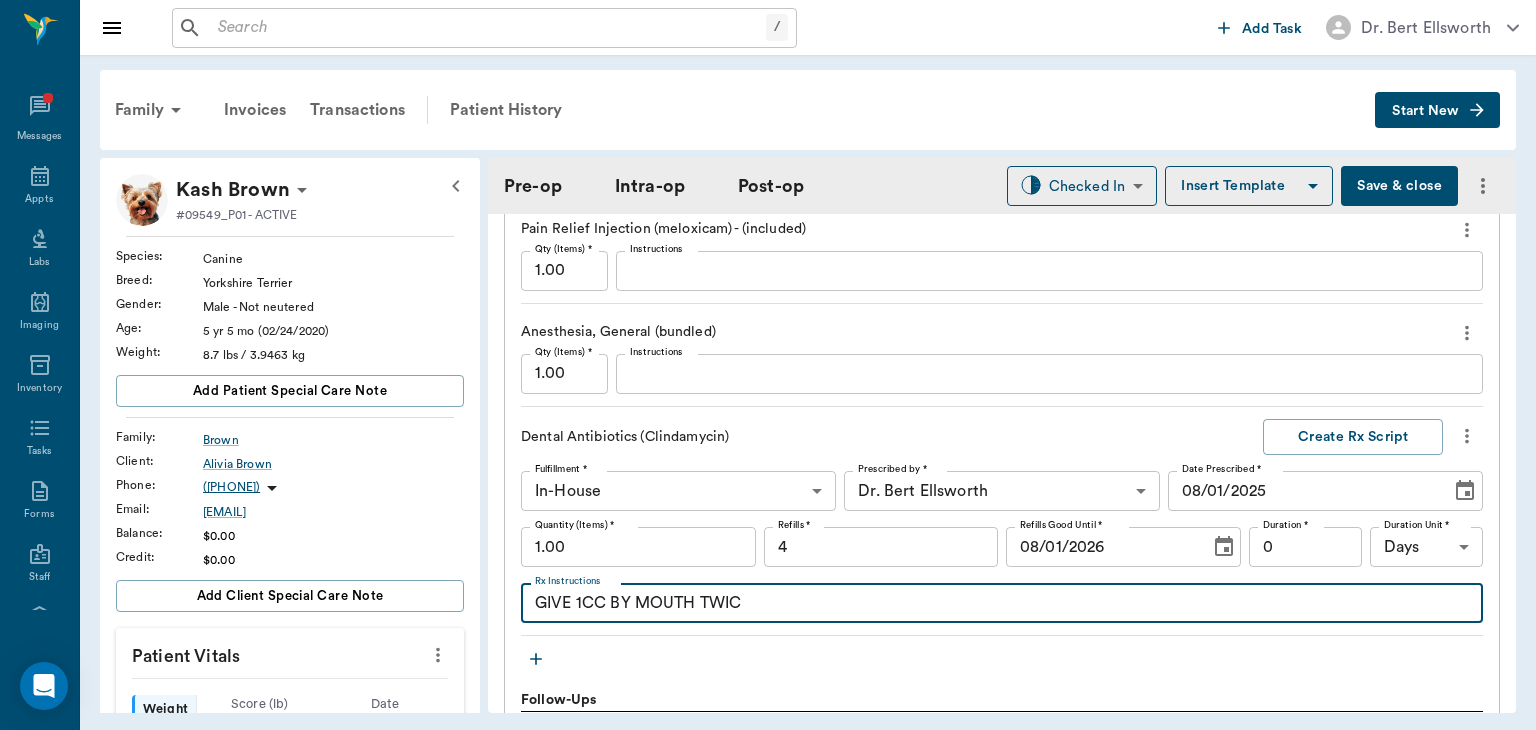 type on "GIVE 1CC BY MOUTH TWICE" 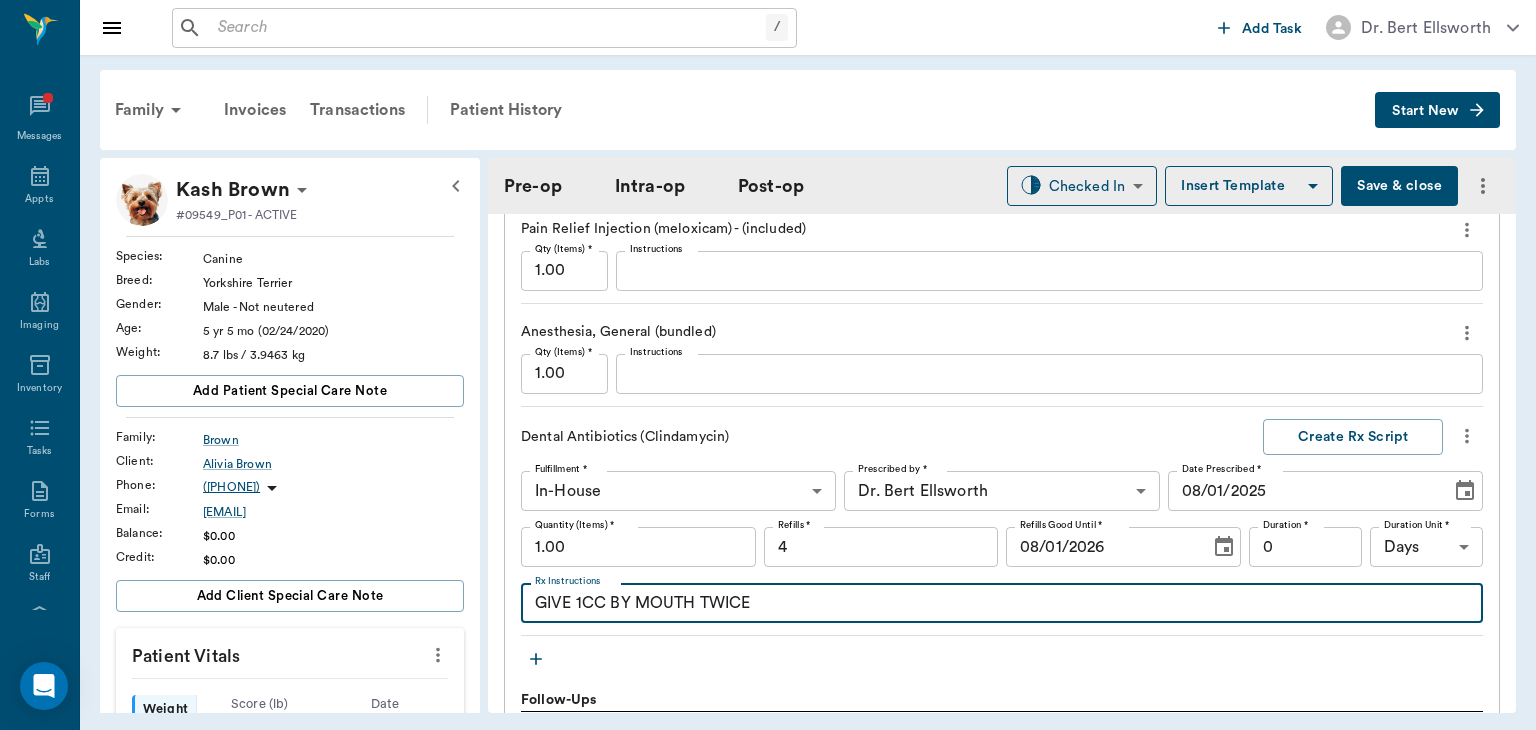 type on "DENTALORAL SURGERY" 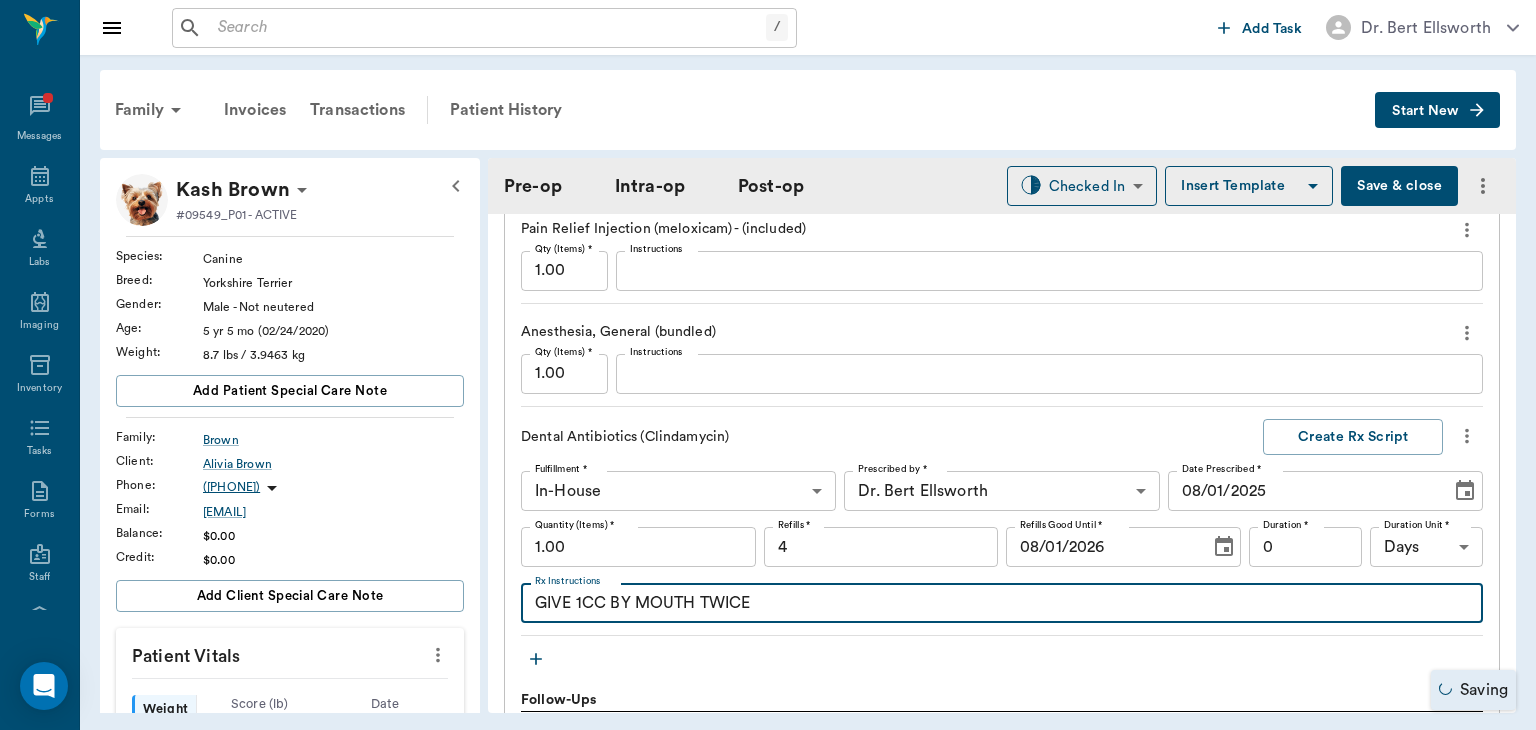 type on "GIVE 1CC BY MOUTH TWICE" 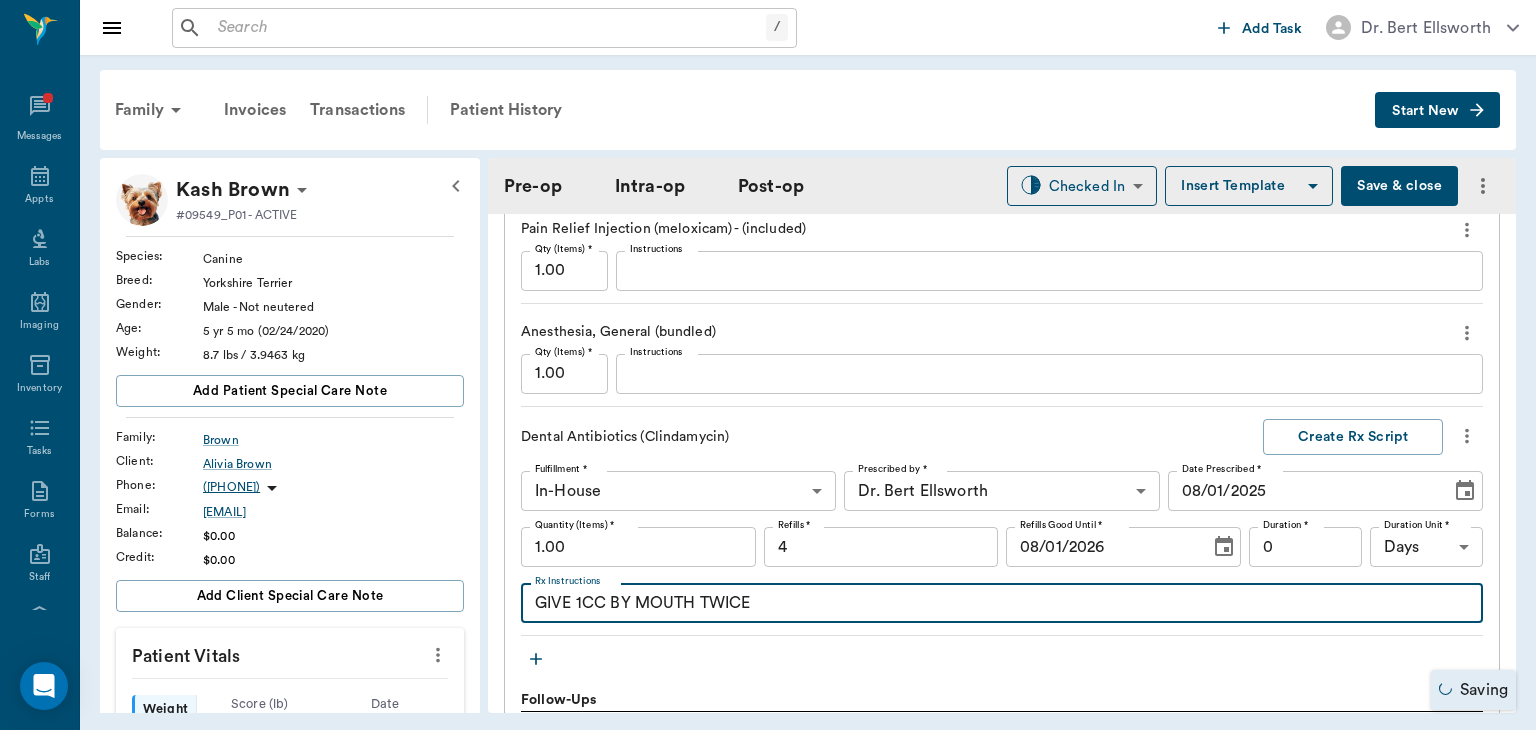 type on "DENTALORAL SURGERY" 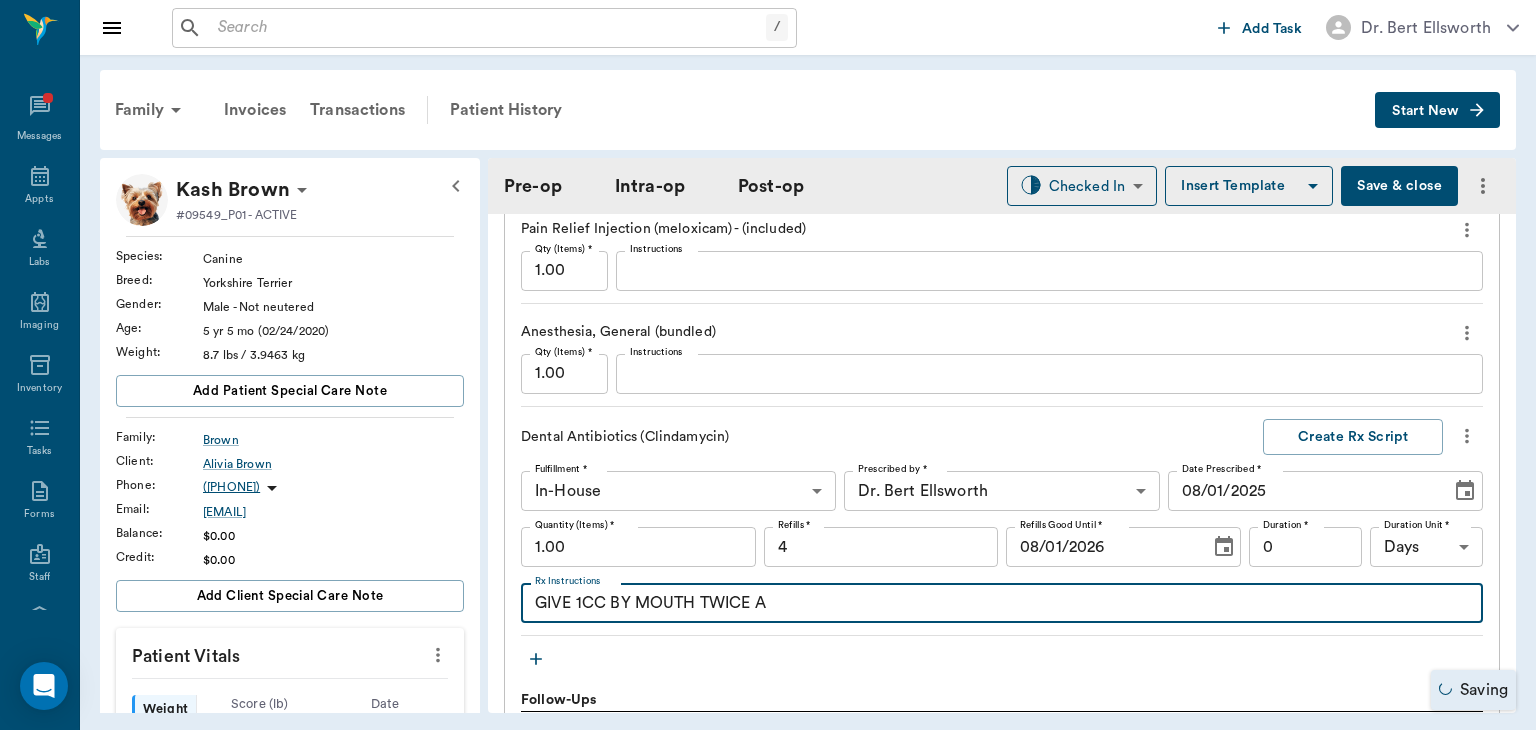 type on "DENTALORAL SURGERY" 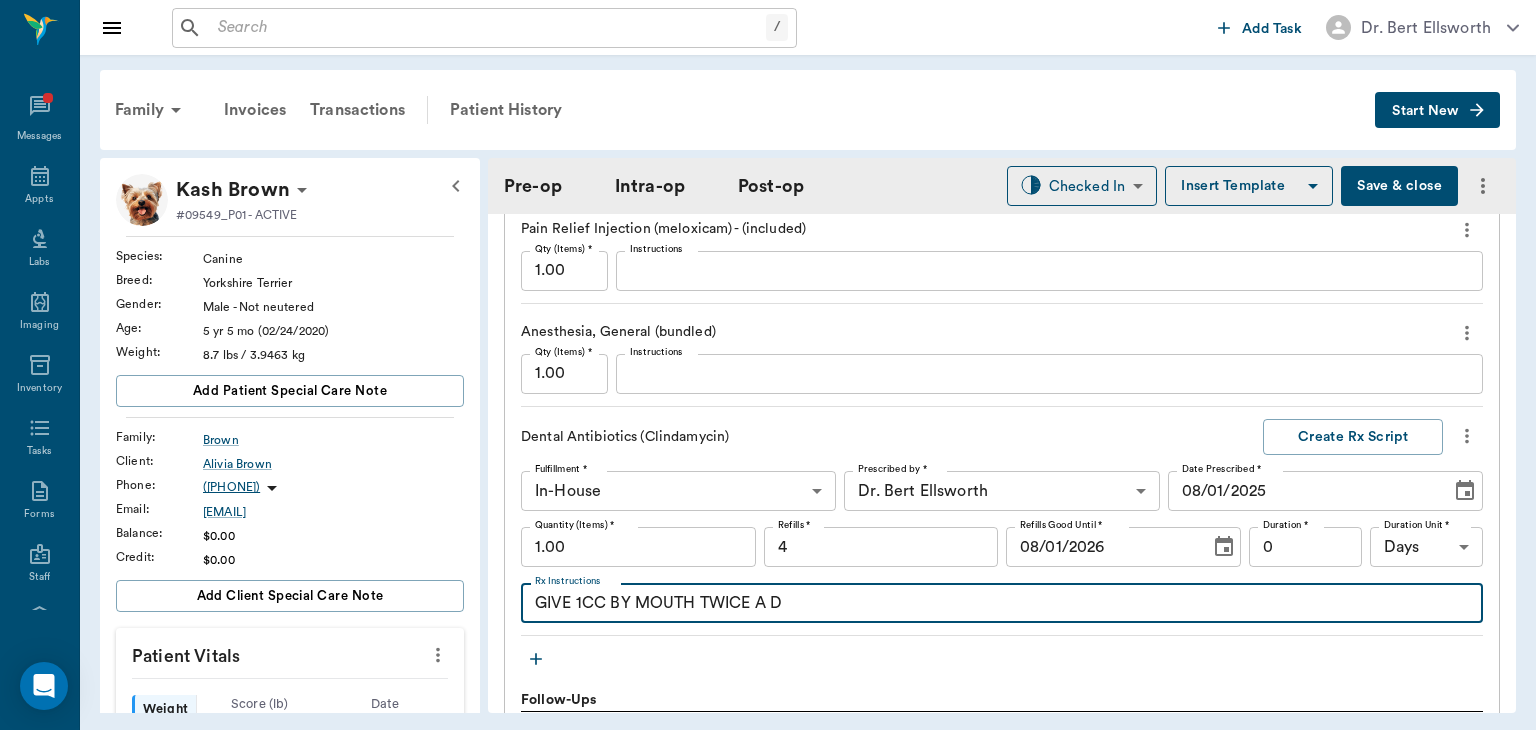 type on "GIVE 1CC BY MOUTH TWICE A DA" 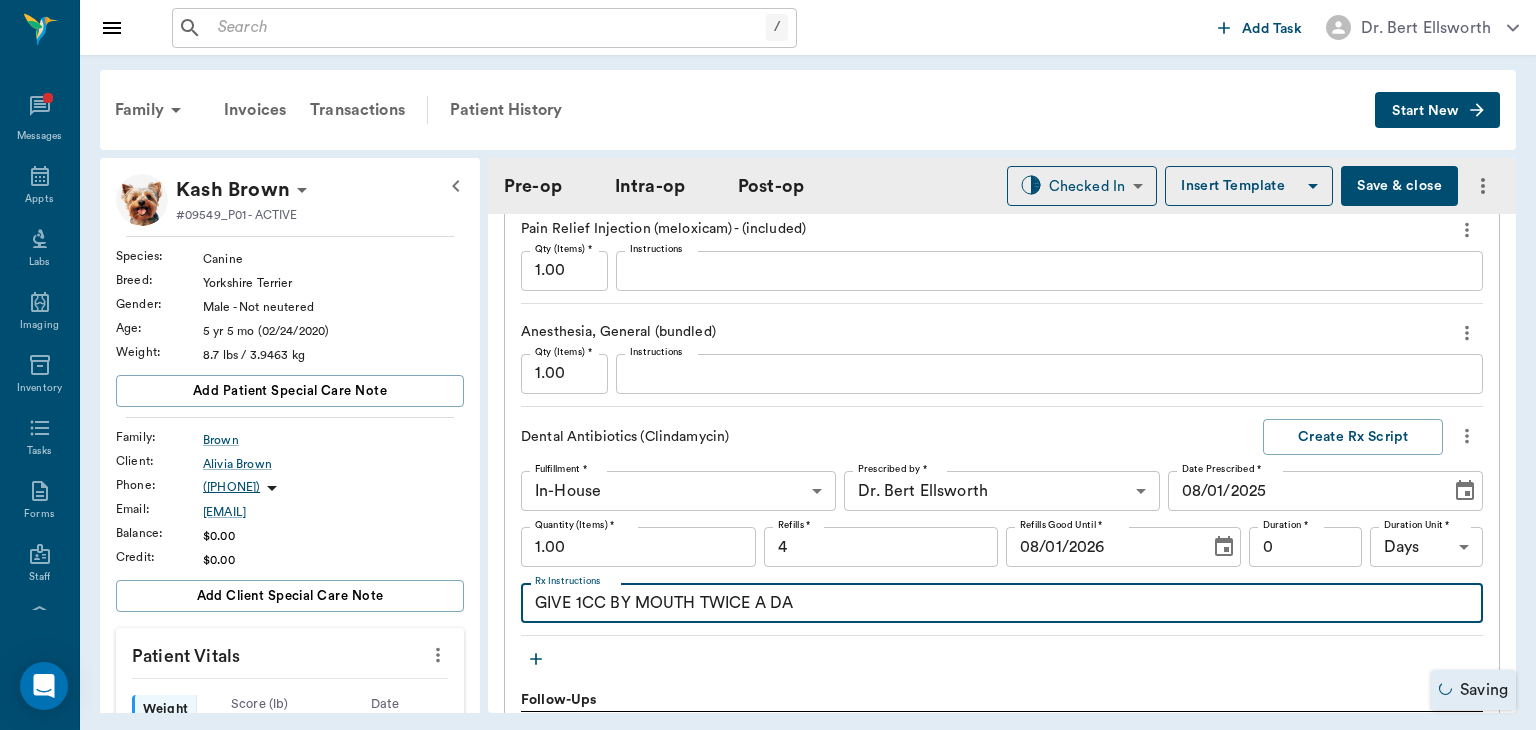 type on "DENTALORAL SURGERY" 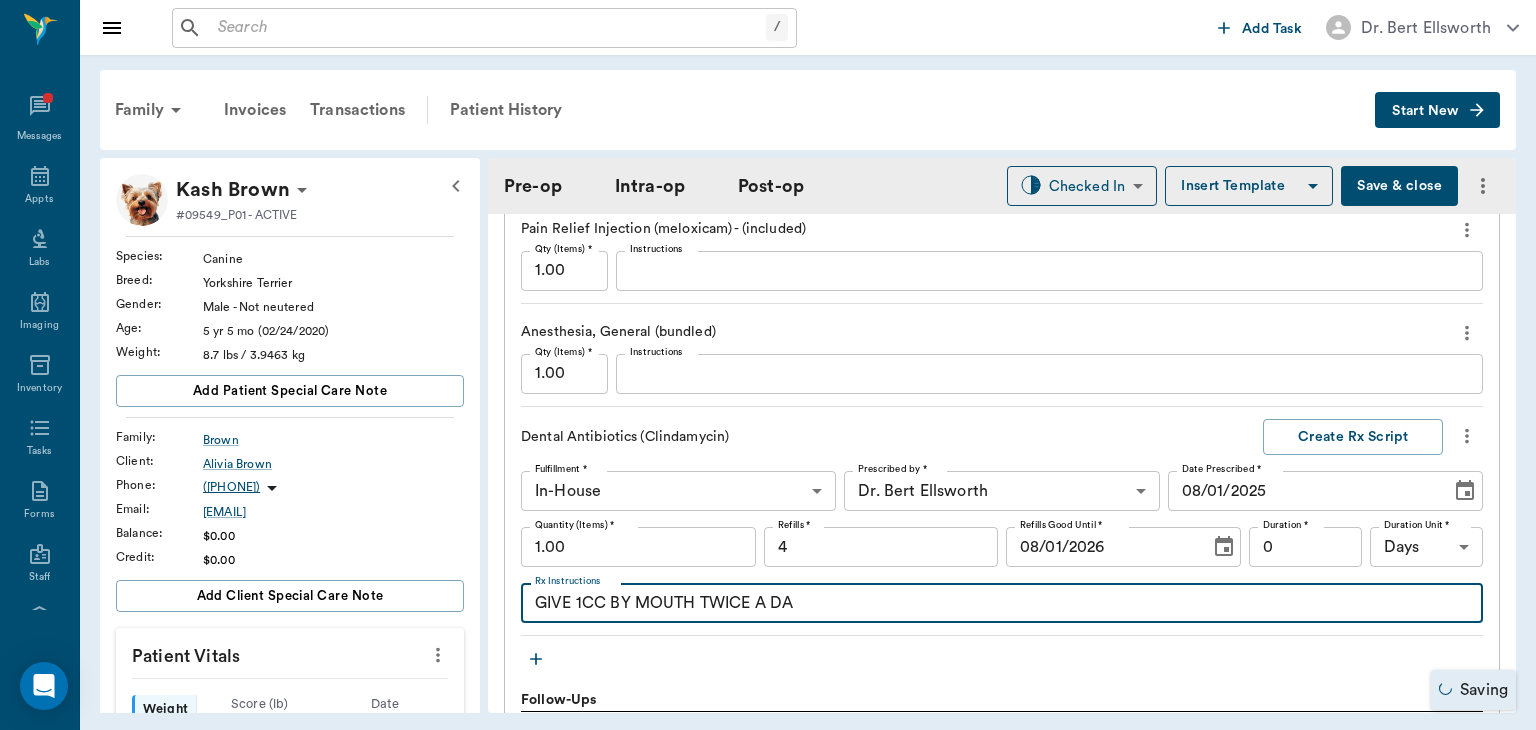 type on "GIVE 1CC BY MOUTH TWICE A DAY" 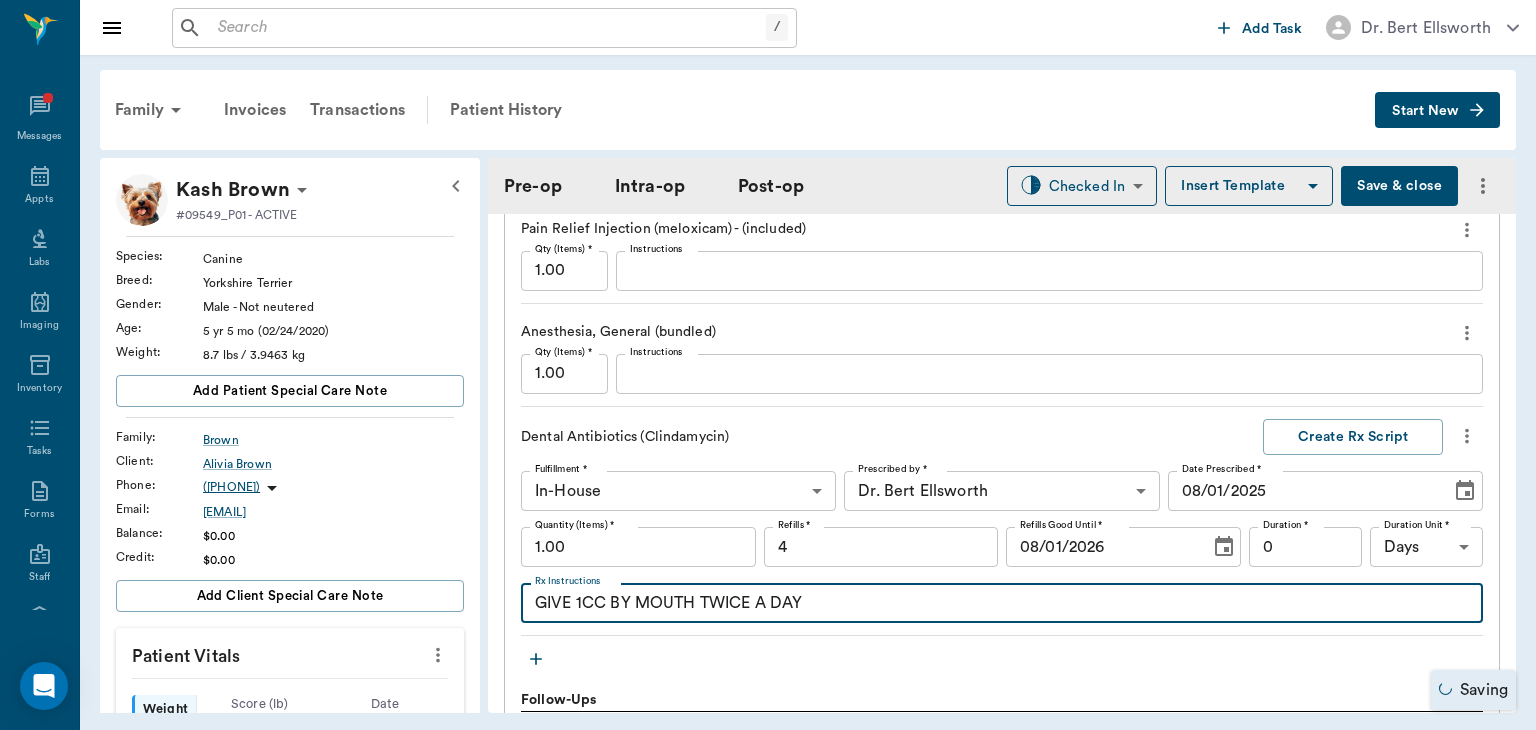 type on "DENTALORAL SURGERY" 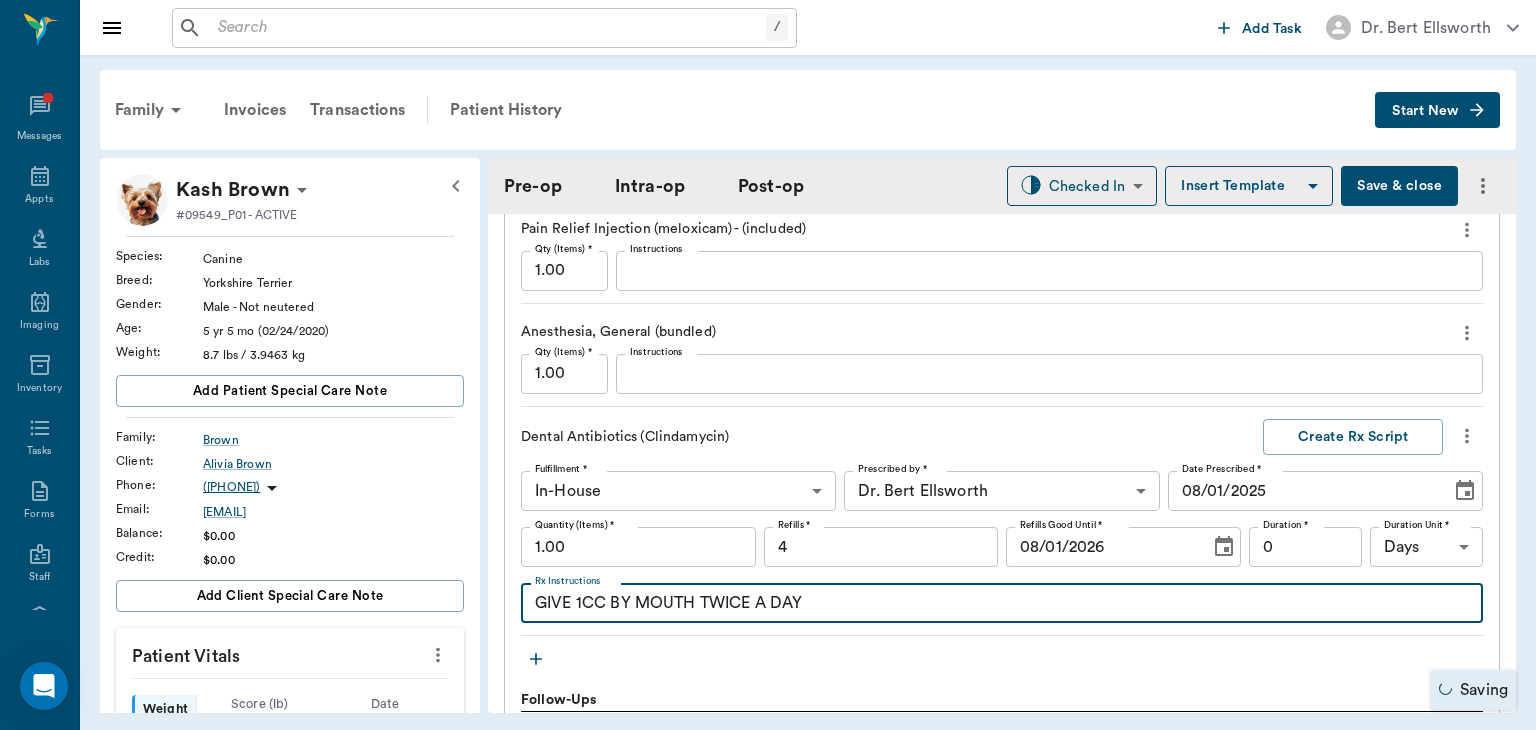 type on "GIVE 1CC BY MOUTH TWICE A DAY" 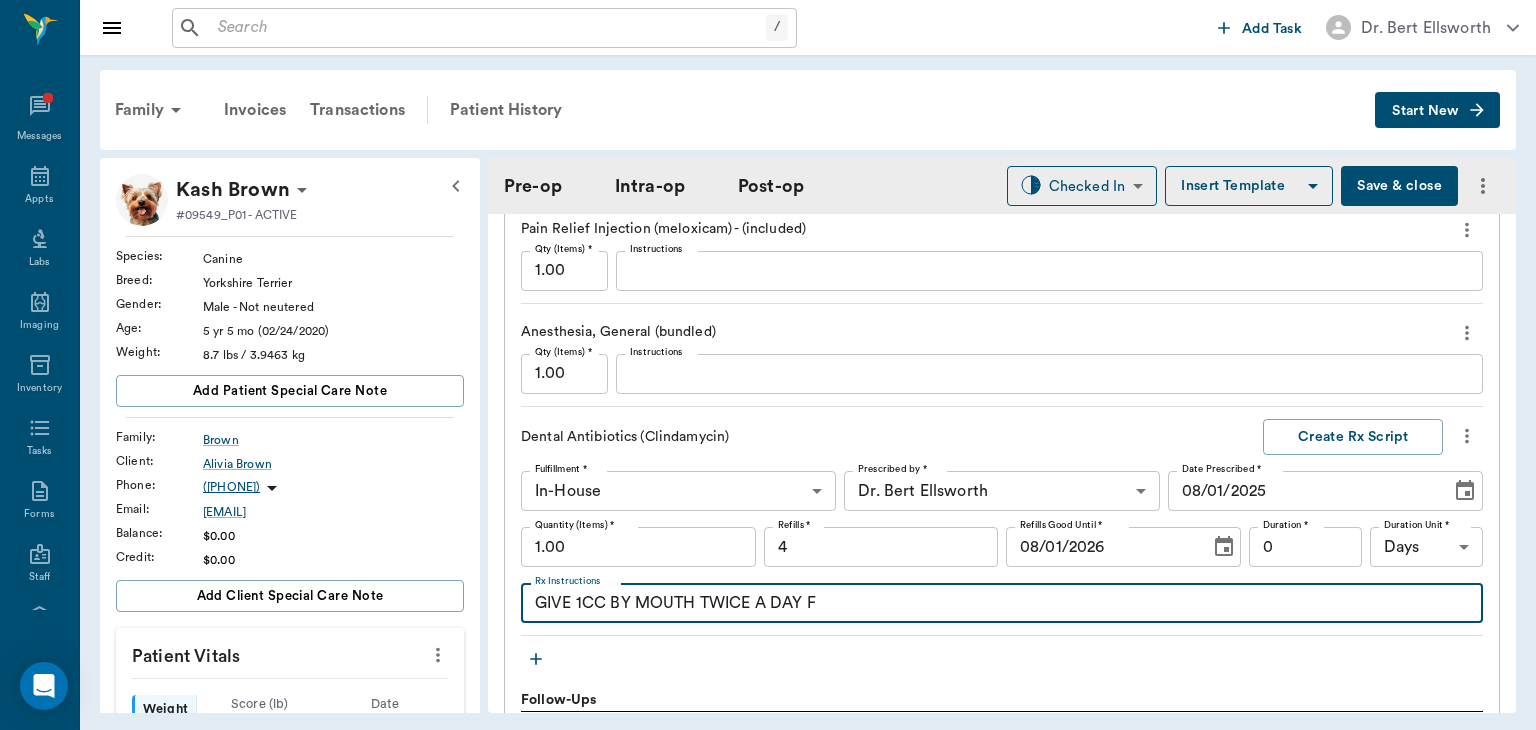 type on "DENTALORAL SURGERY" 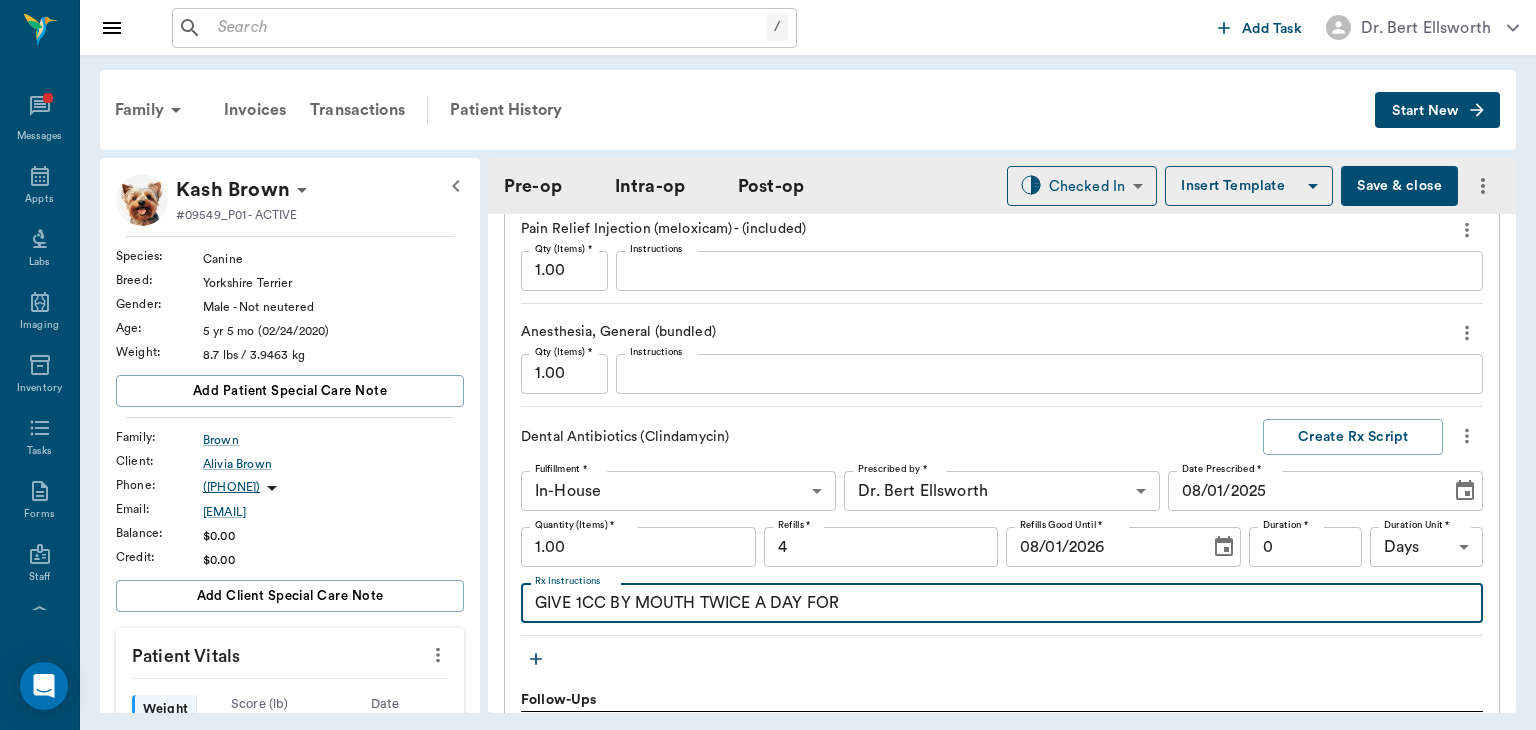 type on "GIVE 1CC BY MOUTH TWICE A DAY FOR" 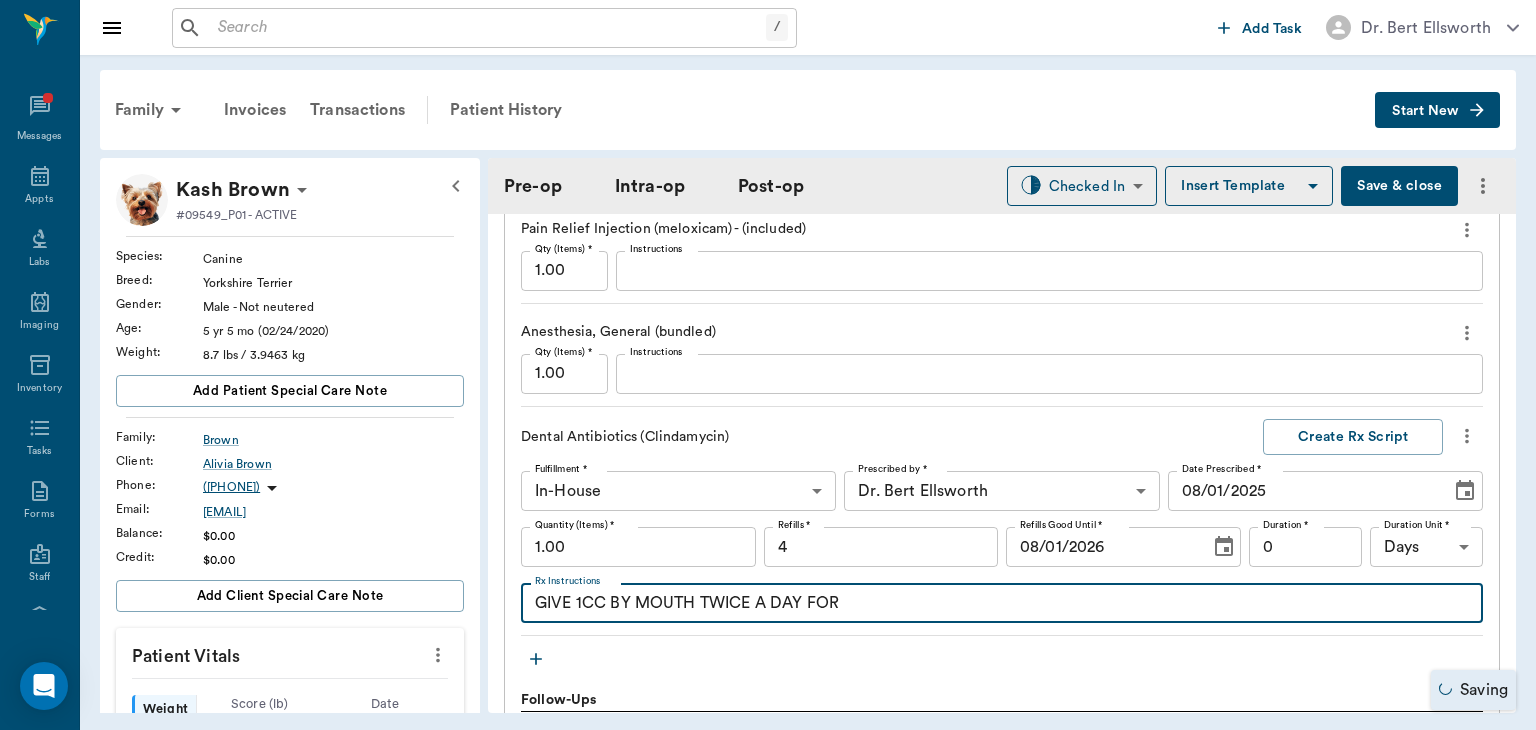 type on "DENTALORAL SURGERY" 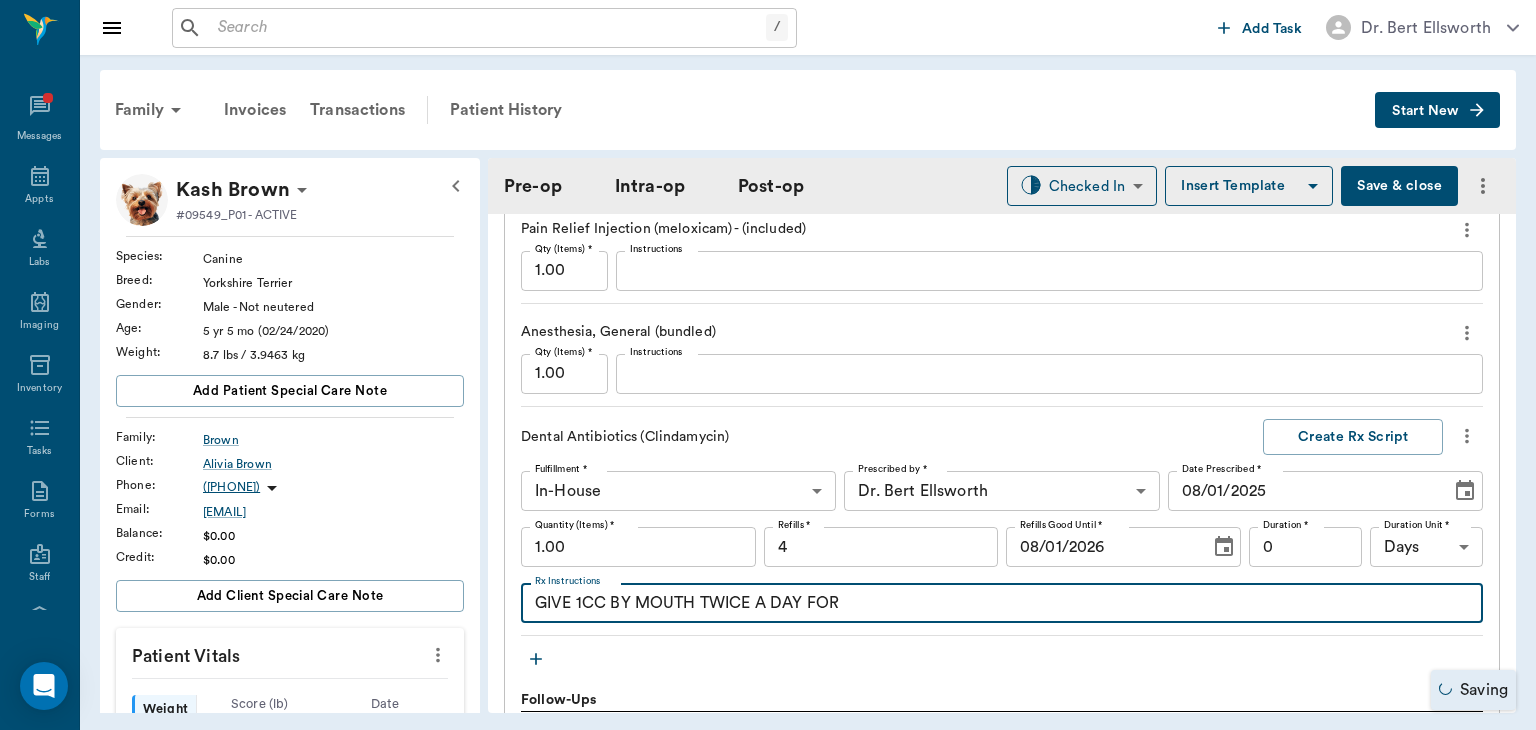 type on "GIVE 1CC BY MOUTH TWICE A DAY FOR 3" 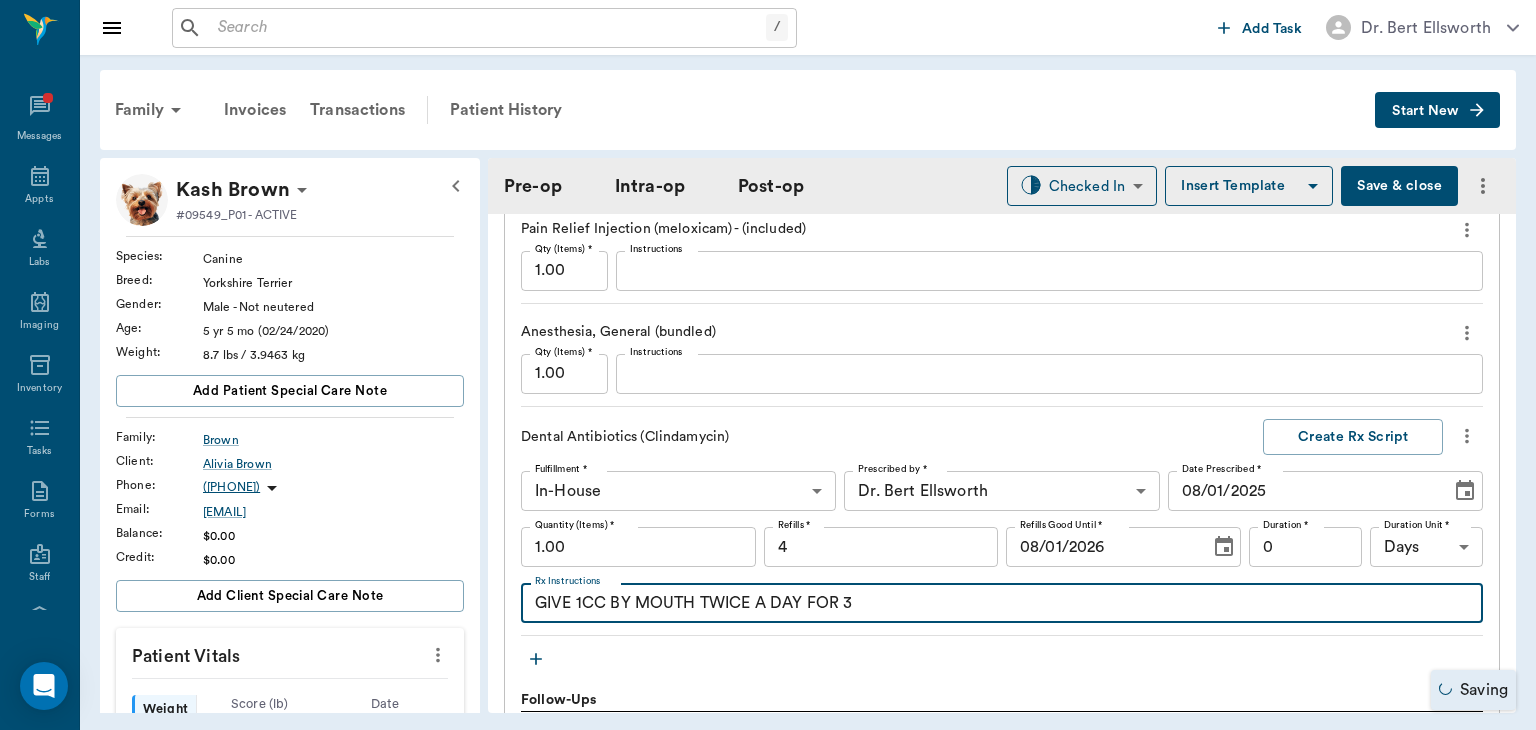 type on "DENTALORAL SURGERY" 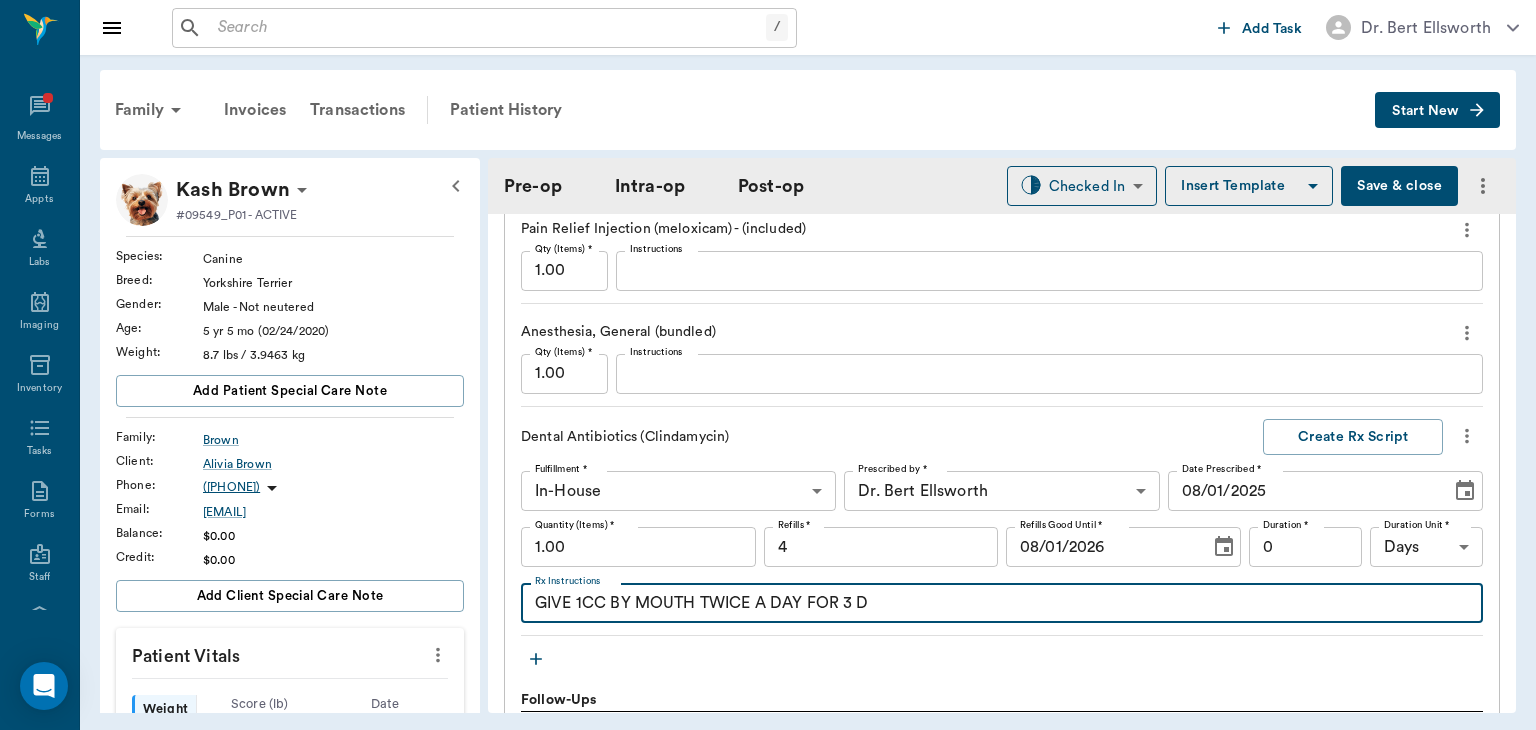 type on "GIVE 1CC BY MOUTH TWICE A DAY FOR 3 DA" 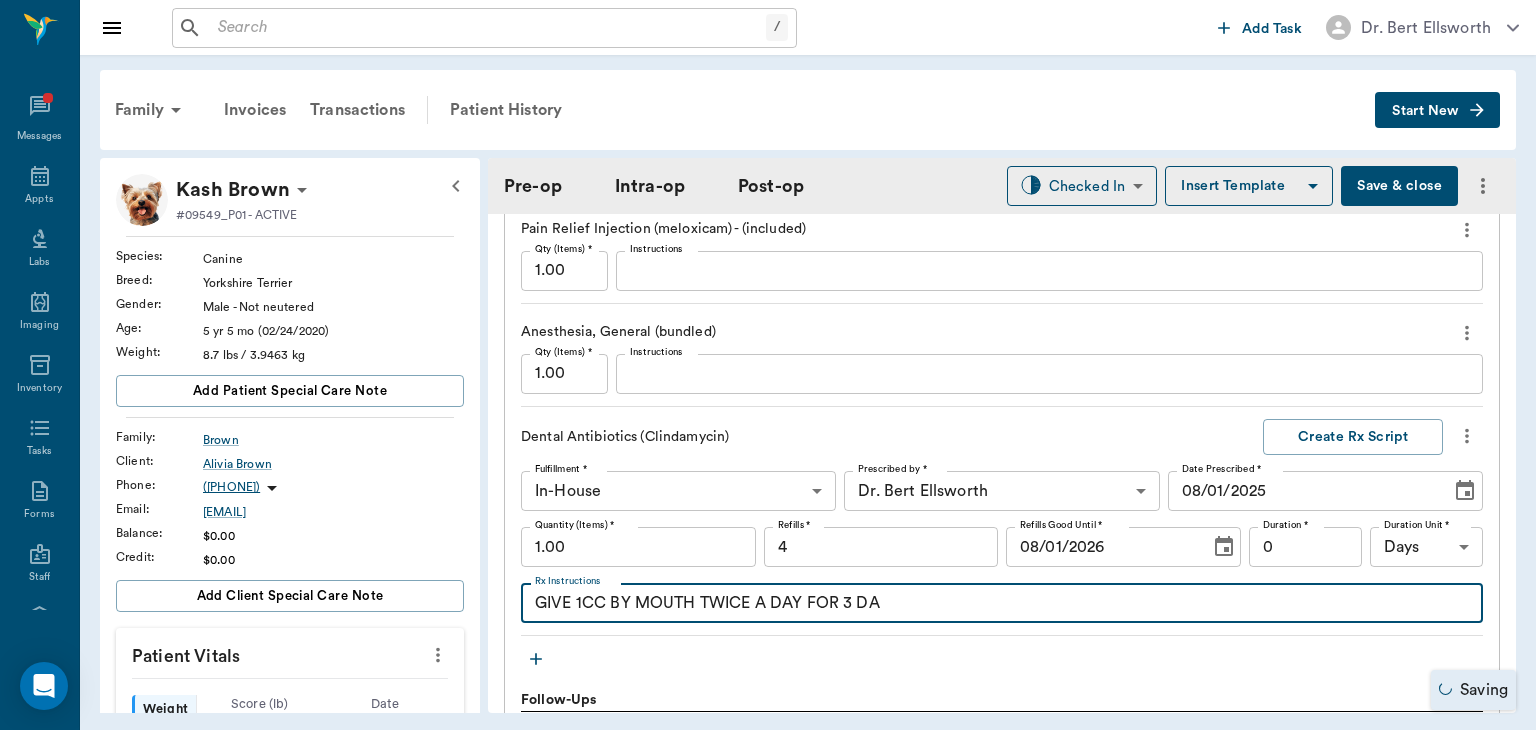 type on "DENTALORAL SURGERY" 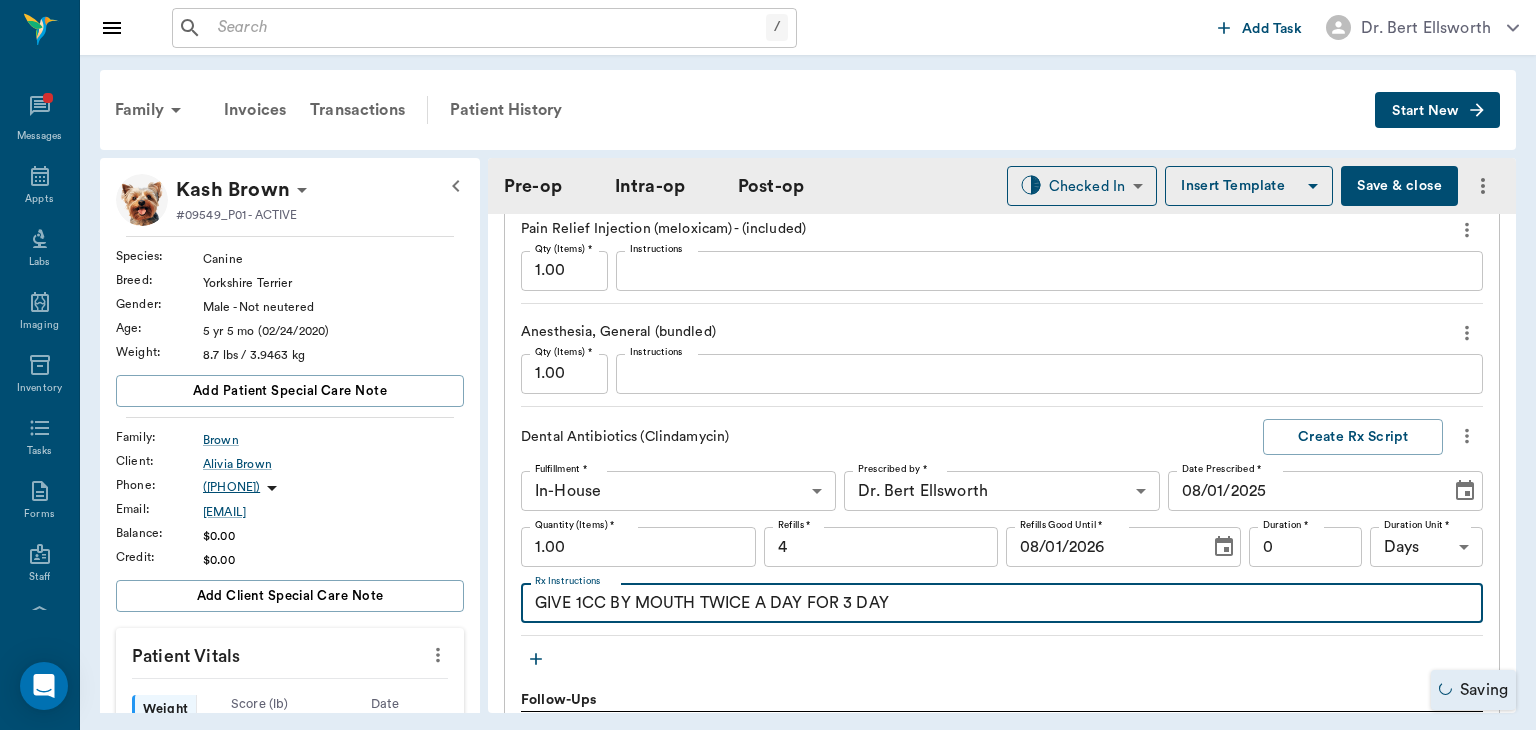 type on "GIVE 1CC BY MOUTH TWICE A DAY FOR 3 DAYS" 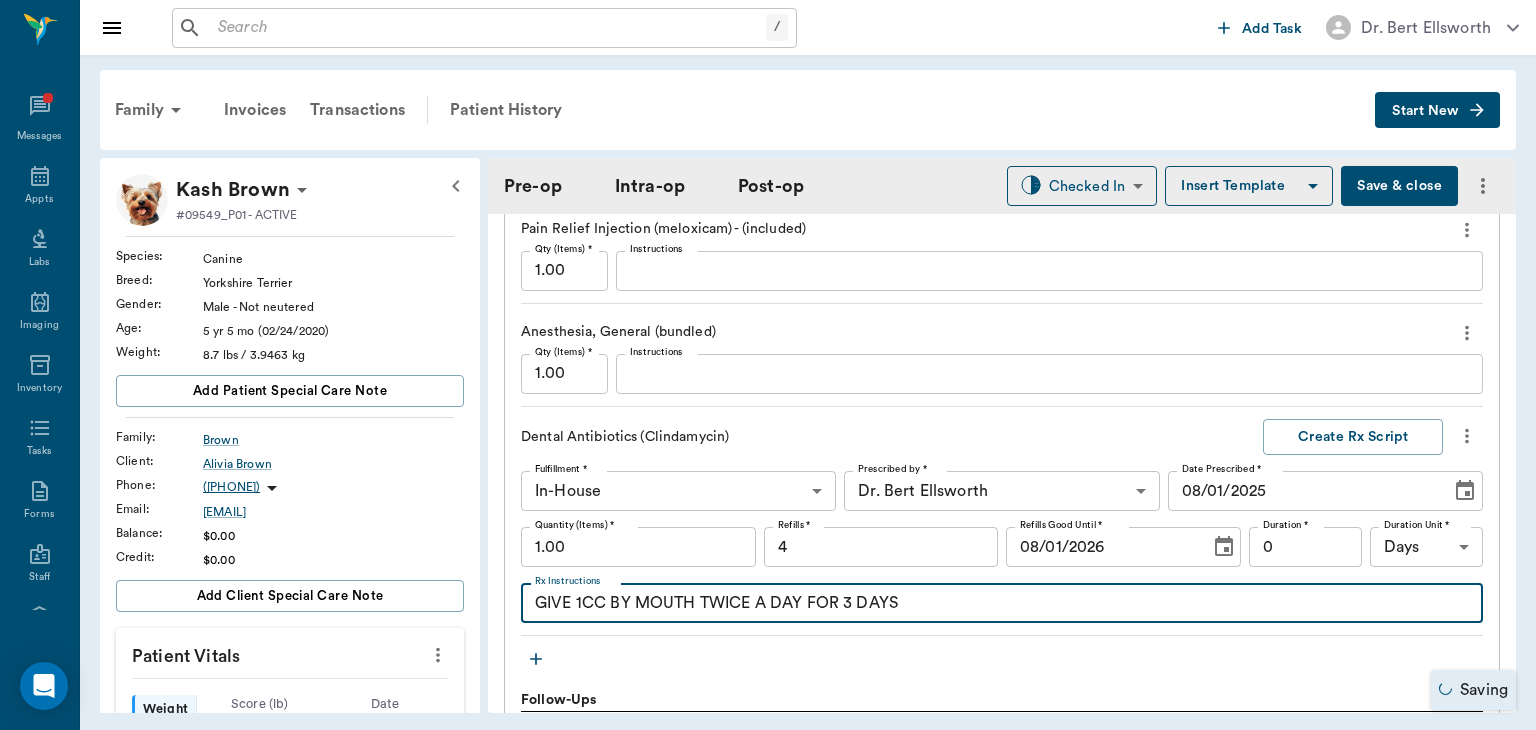 type on "DENTALORAL SURGERY" 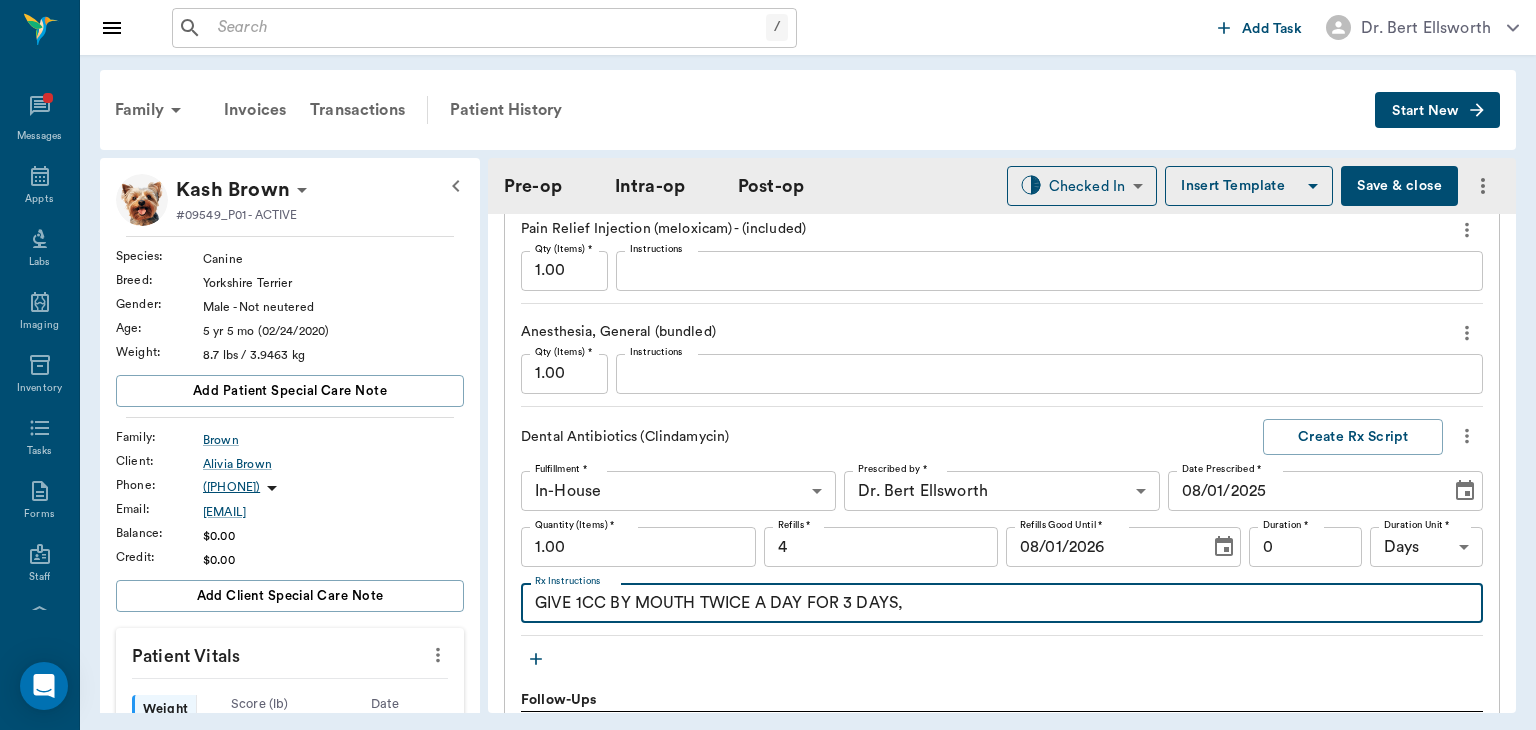 type on "GIVE 1CC BY MOUTH TWICE A DAY FOR 3 DAYS," 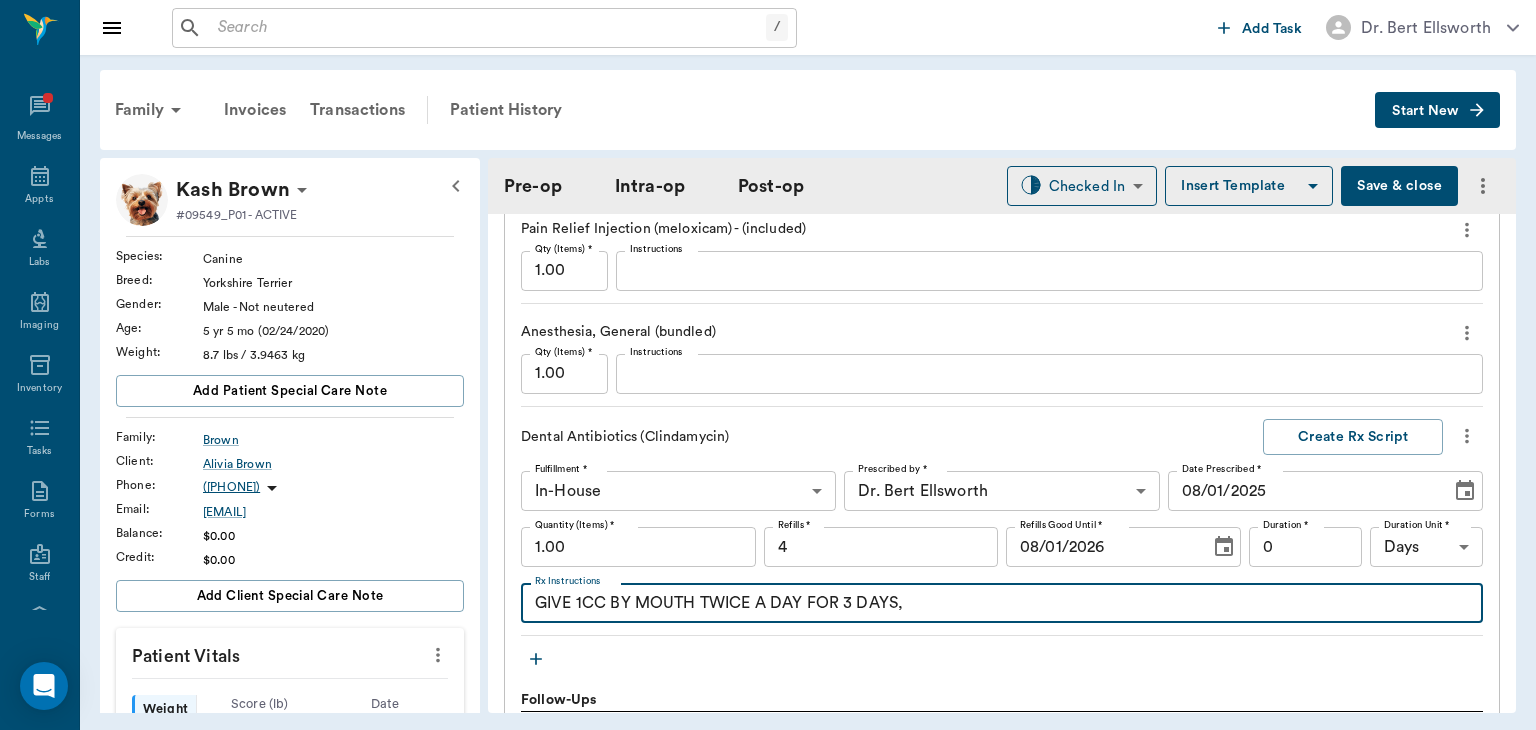 type on "DENTALORAL SURGERY" 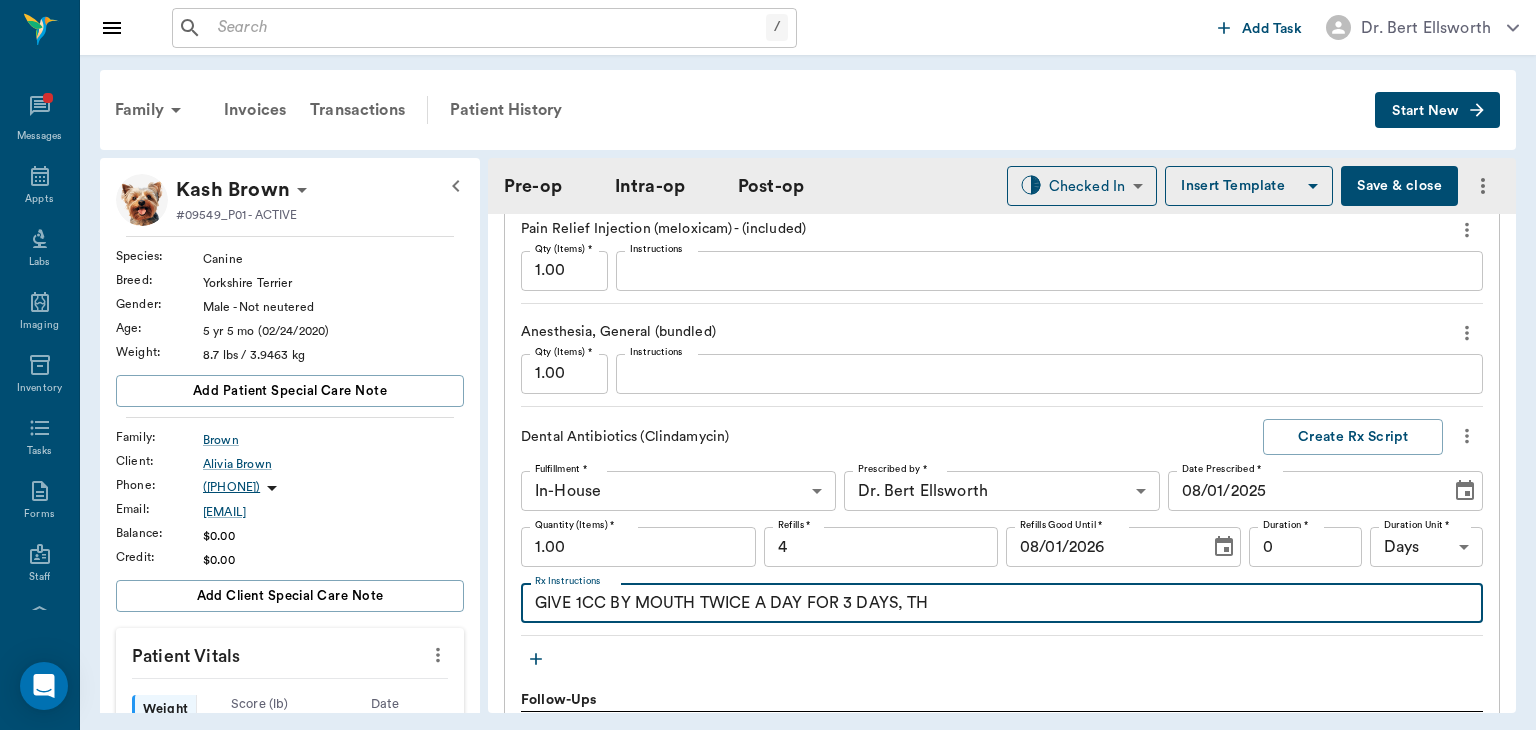 type on "GIVE 1CC BY MOUTH TWICE A DAY FOR 3 DAYS, THE" 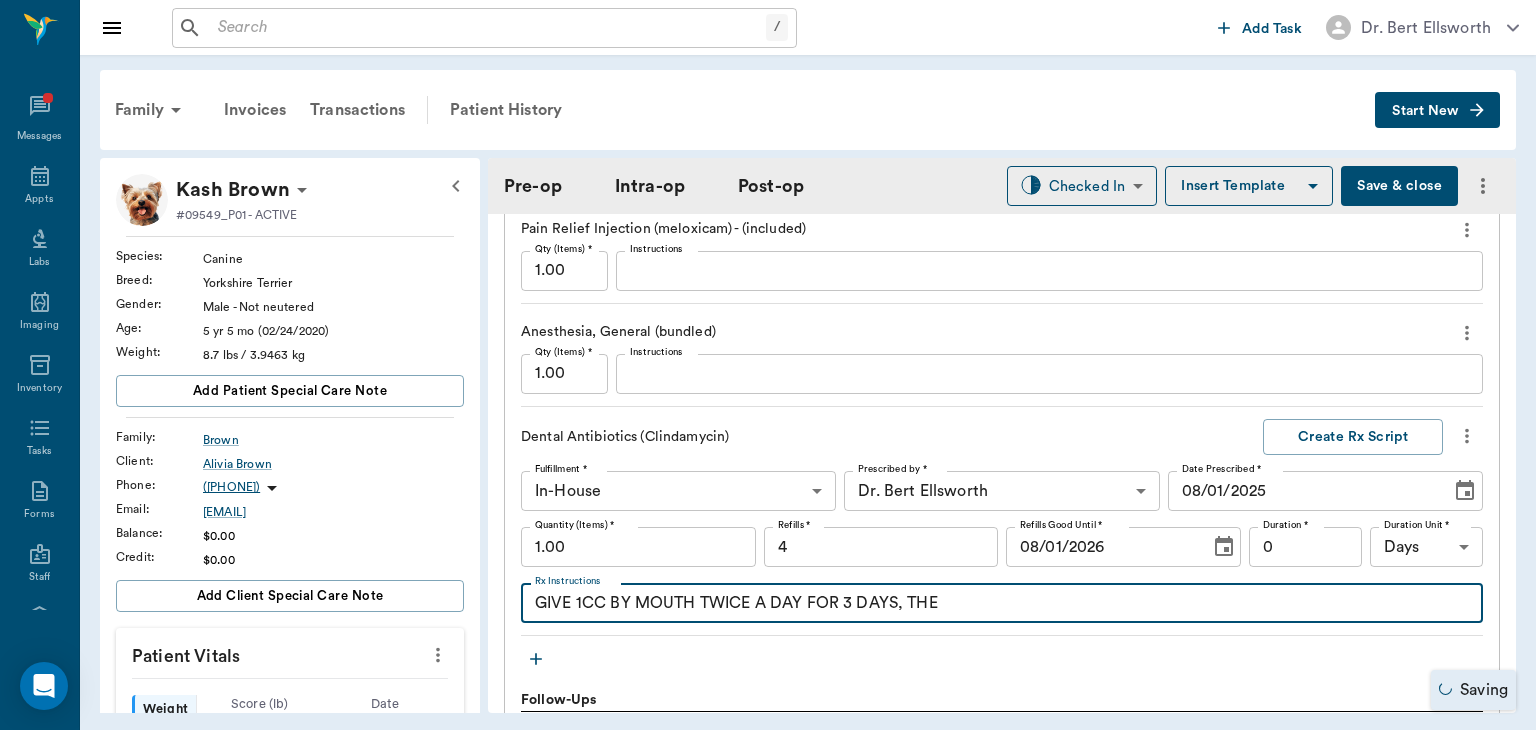 type on "DENTALORAL SURGERY" 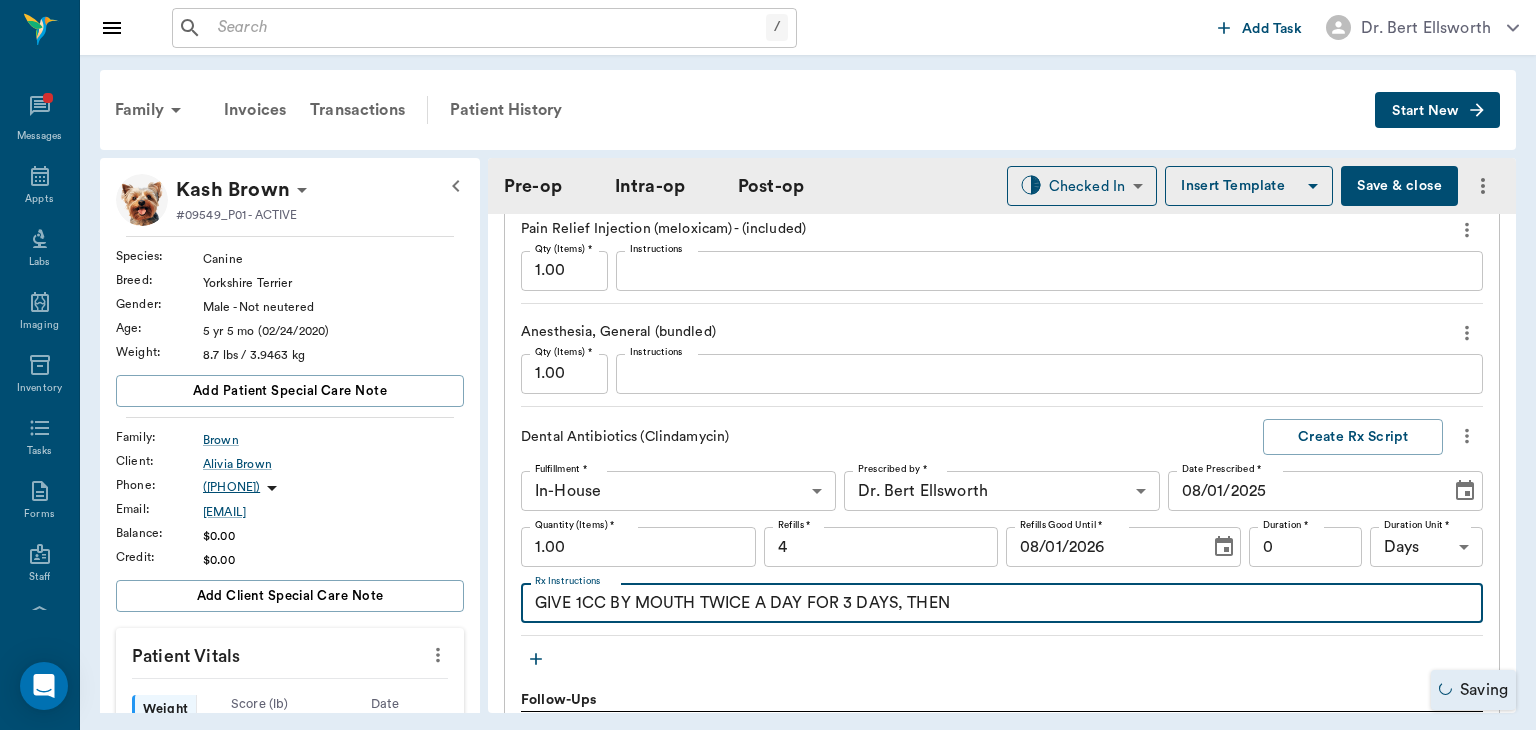 type on "GIVE 1CC BY MOUTH TWICE A DAY FOR 3 DAYS, THEN" 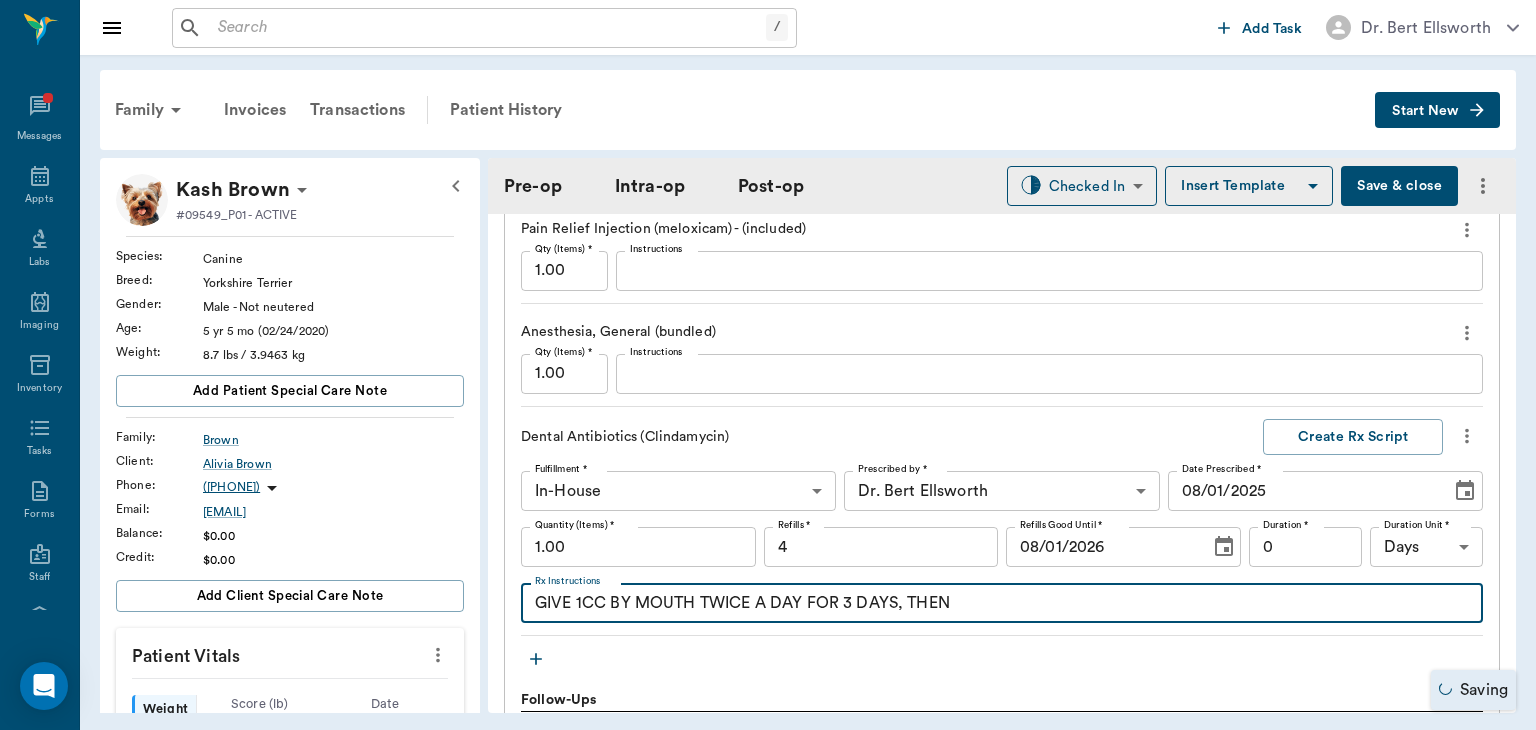type on "GIVE 1CC BY MOUTH TWICE A DAY FOR 3 DAYS, THEN F" 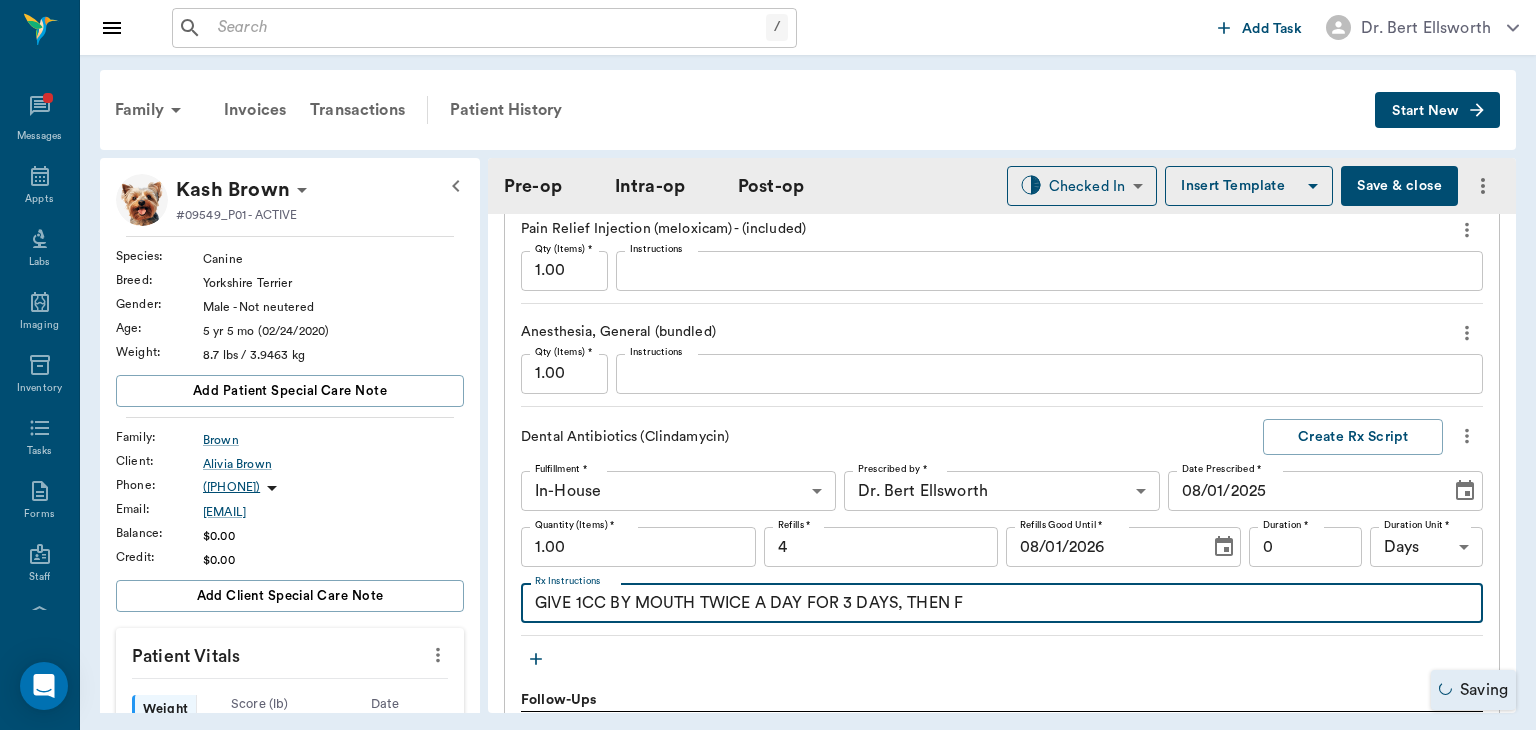 type on "DENTALORAL SURGERY" 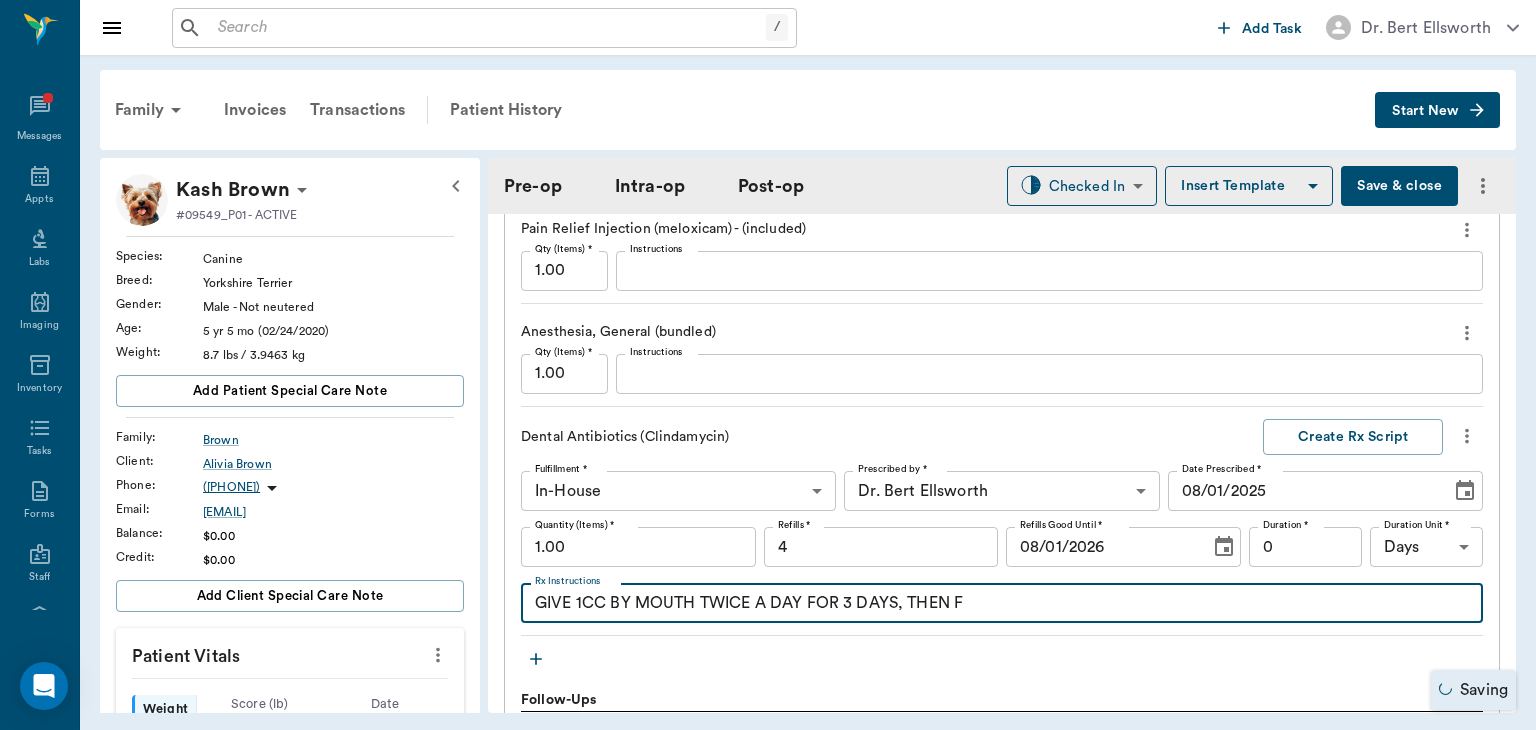 click on "GIVE 1CC BY MOUTH TWICE A DAY FOR 3 DAYS, THEN F x Rx Instructions" at bounding box center [1002, 603] 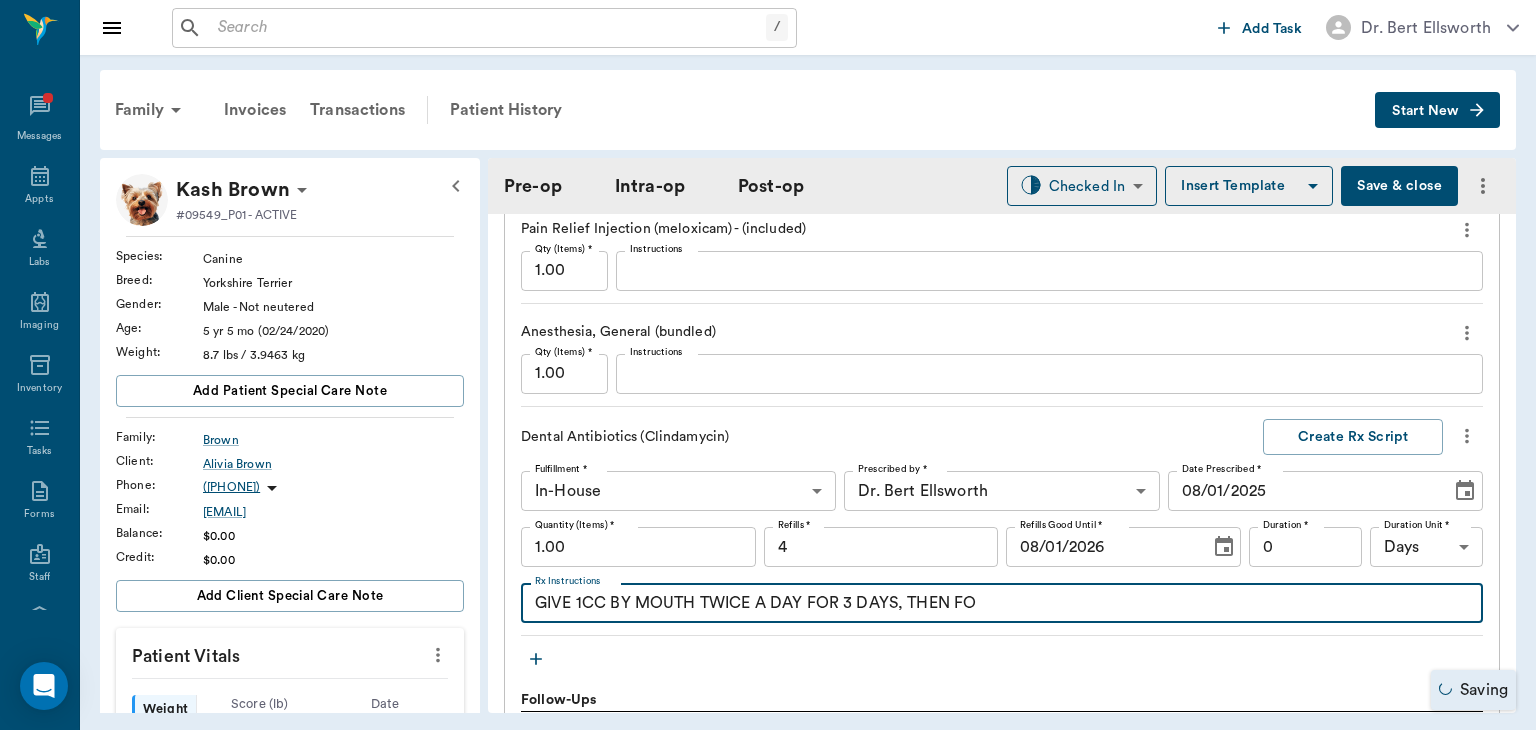 type on "DENTALORAL SURGERY" 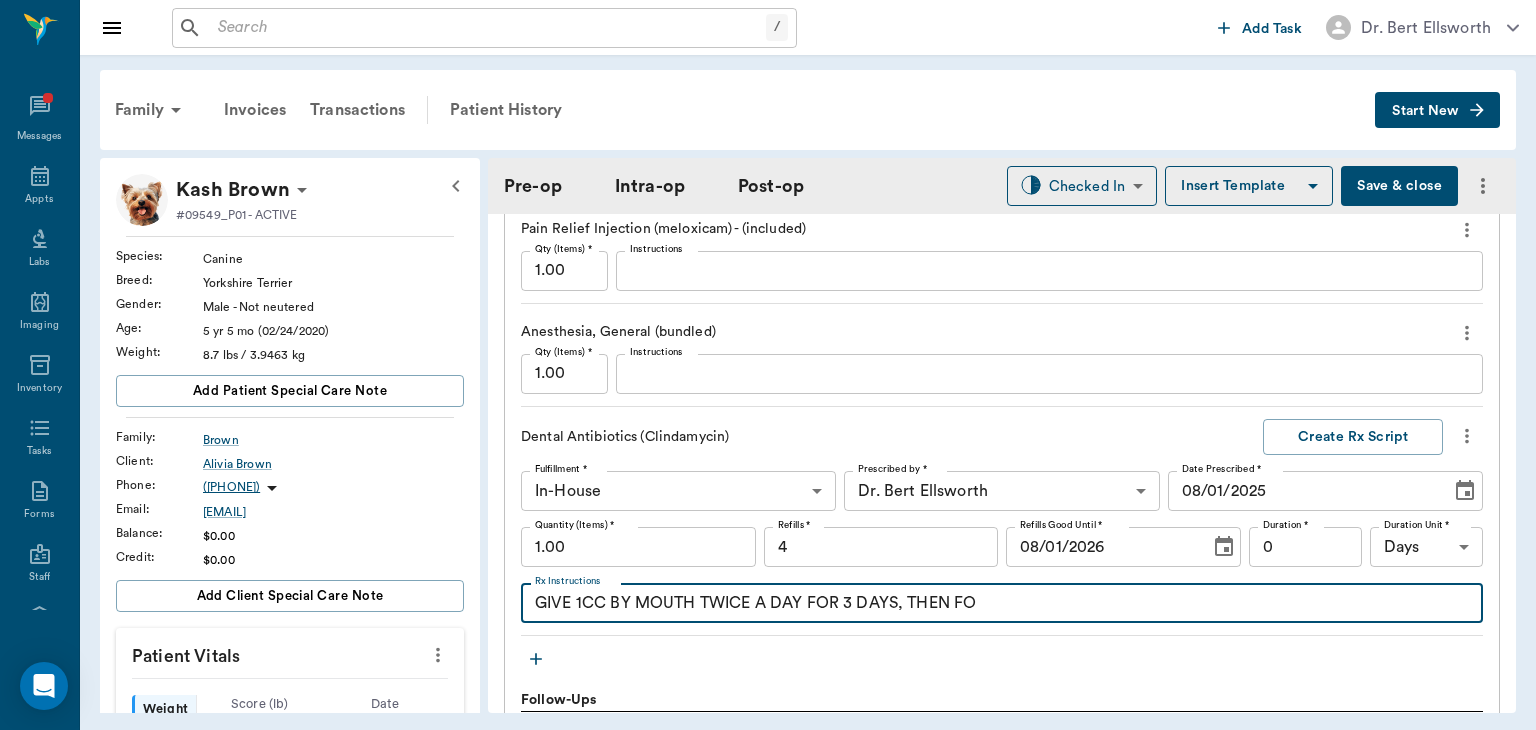 type on "GIVE 1CC BY MOUTH TWICE A DAY FOR 3 DAYS, THEN FOR" 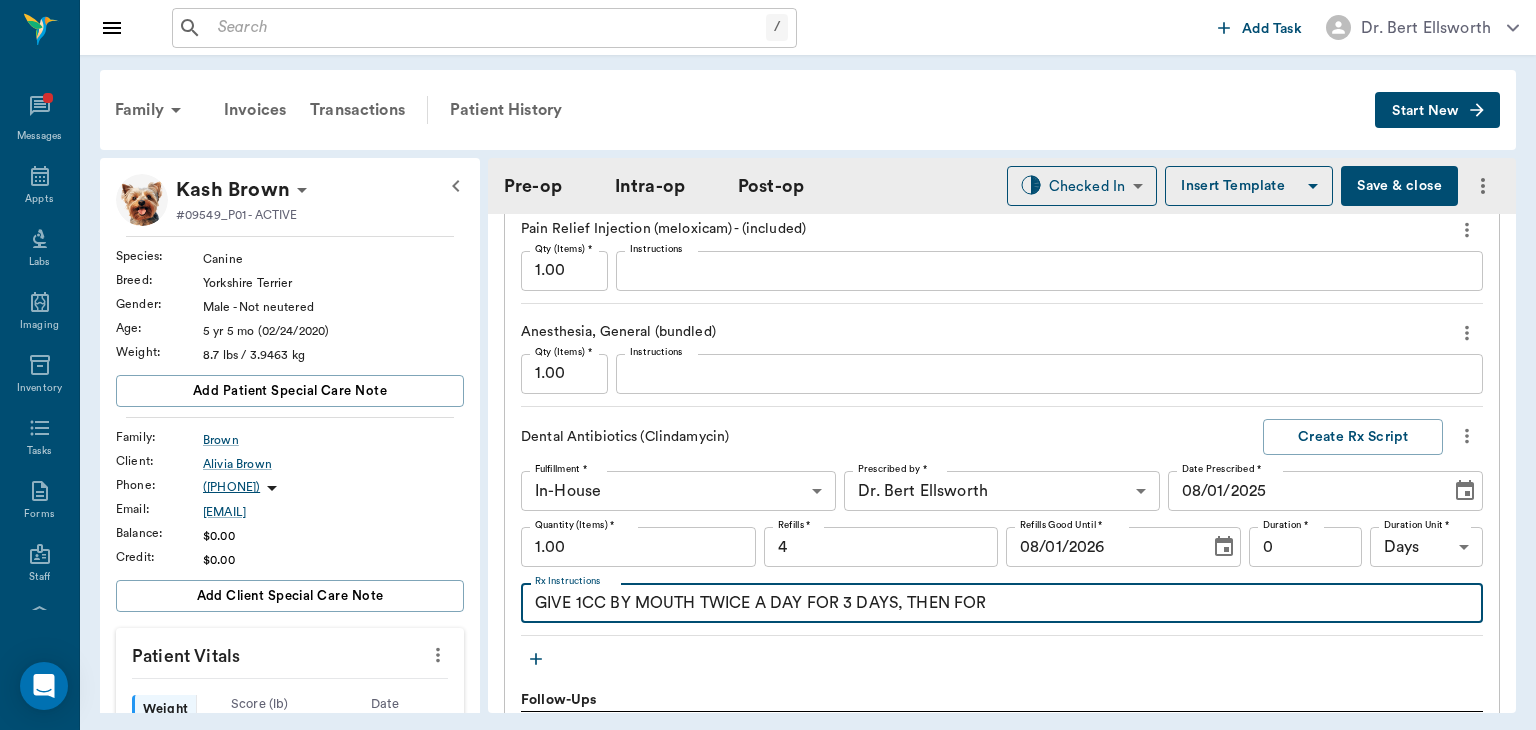 type on "DENTALORAL SURGERY" 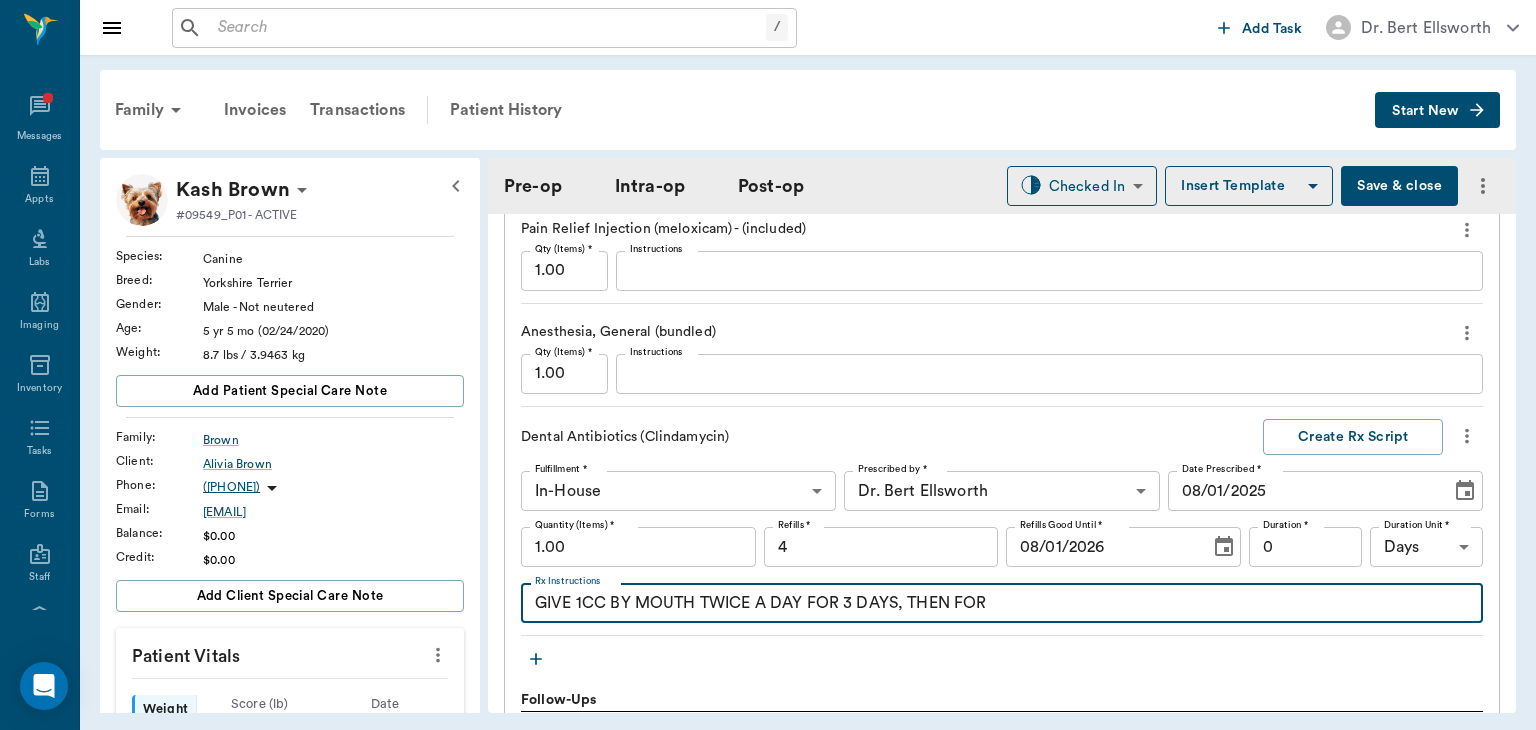 type on "GIVE 1CC BY MOUTH TWICE A DAY FOR 3 DAYS, THEN FOR" 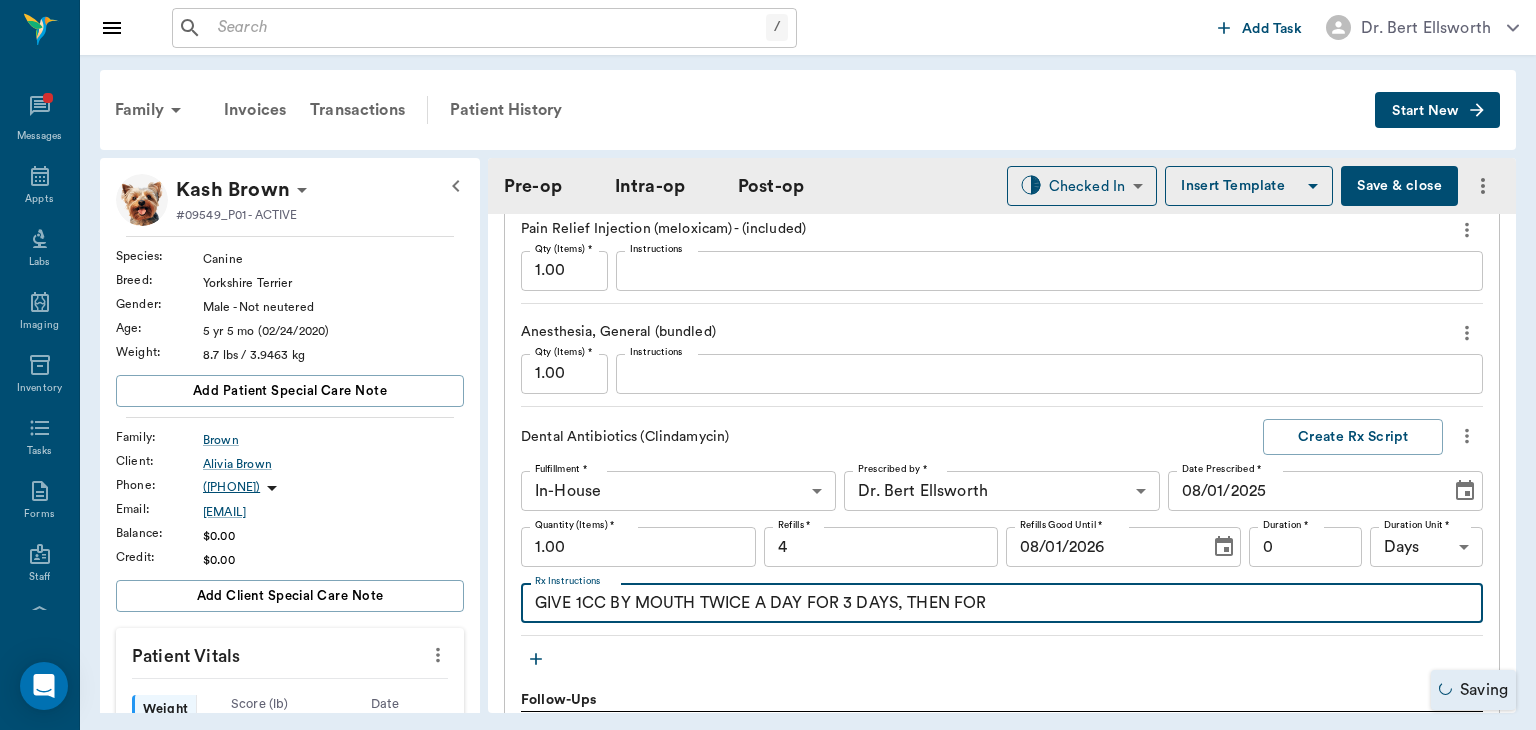 type on "DENTALORAL SURGERY" 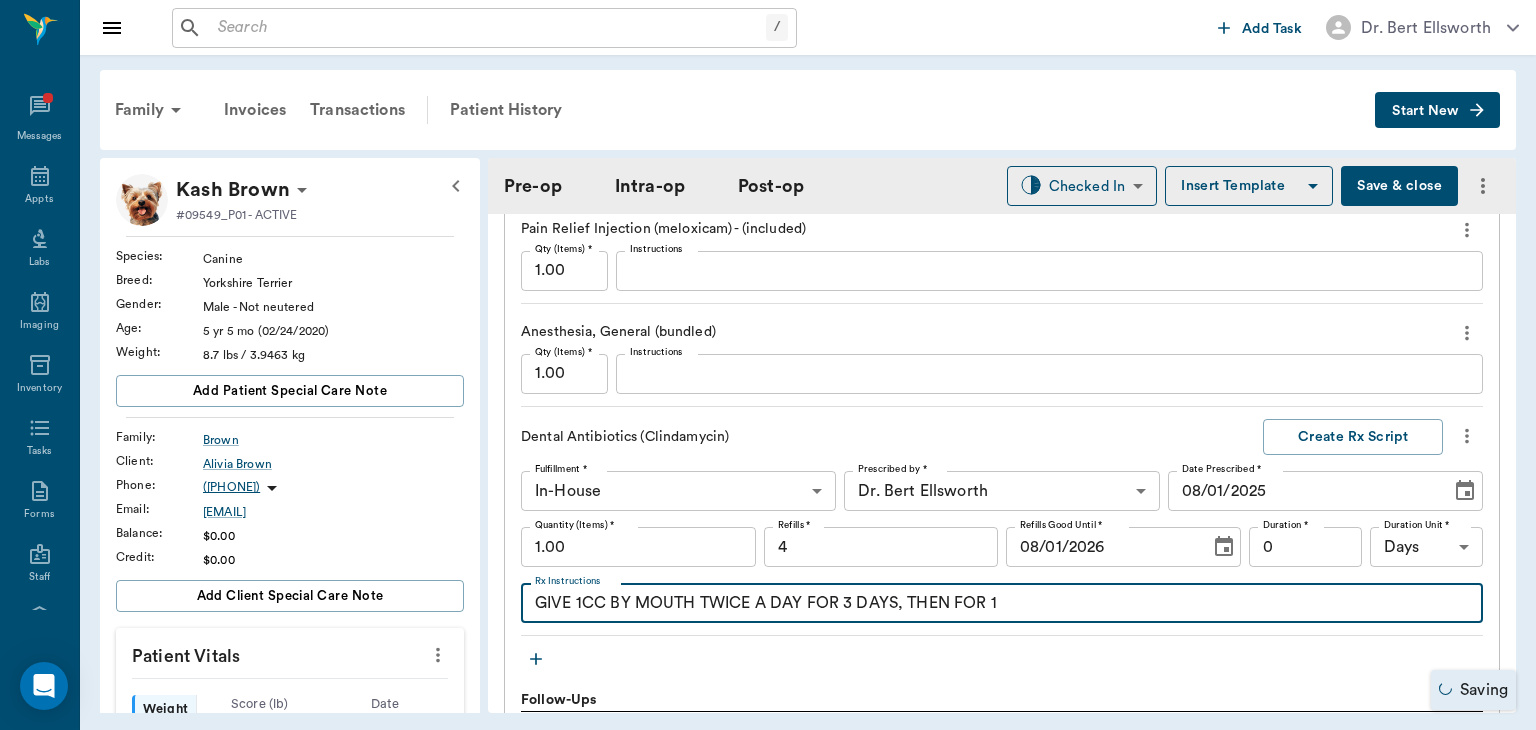 type on "GIVE 1CC BY MOUTH TWICE A DAY FOR 3 DAYS, THEN FOR 1 W" 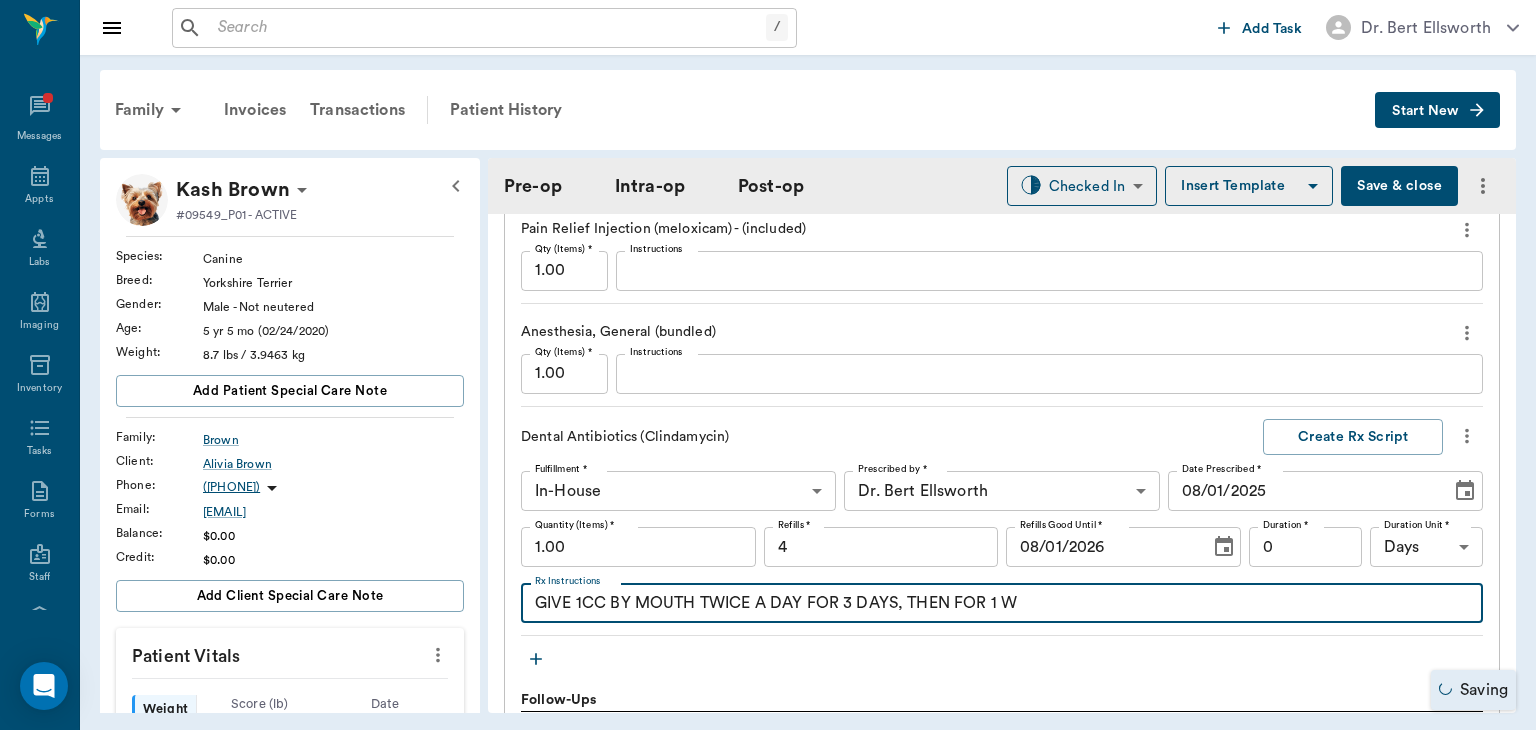 type on "DENTALORAL SURGERY" 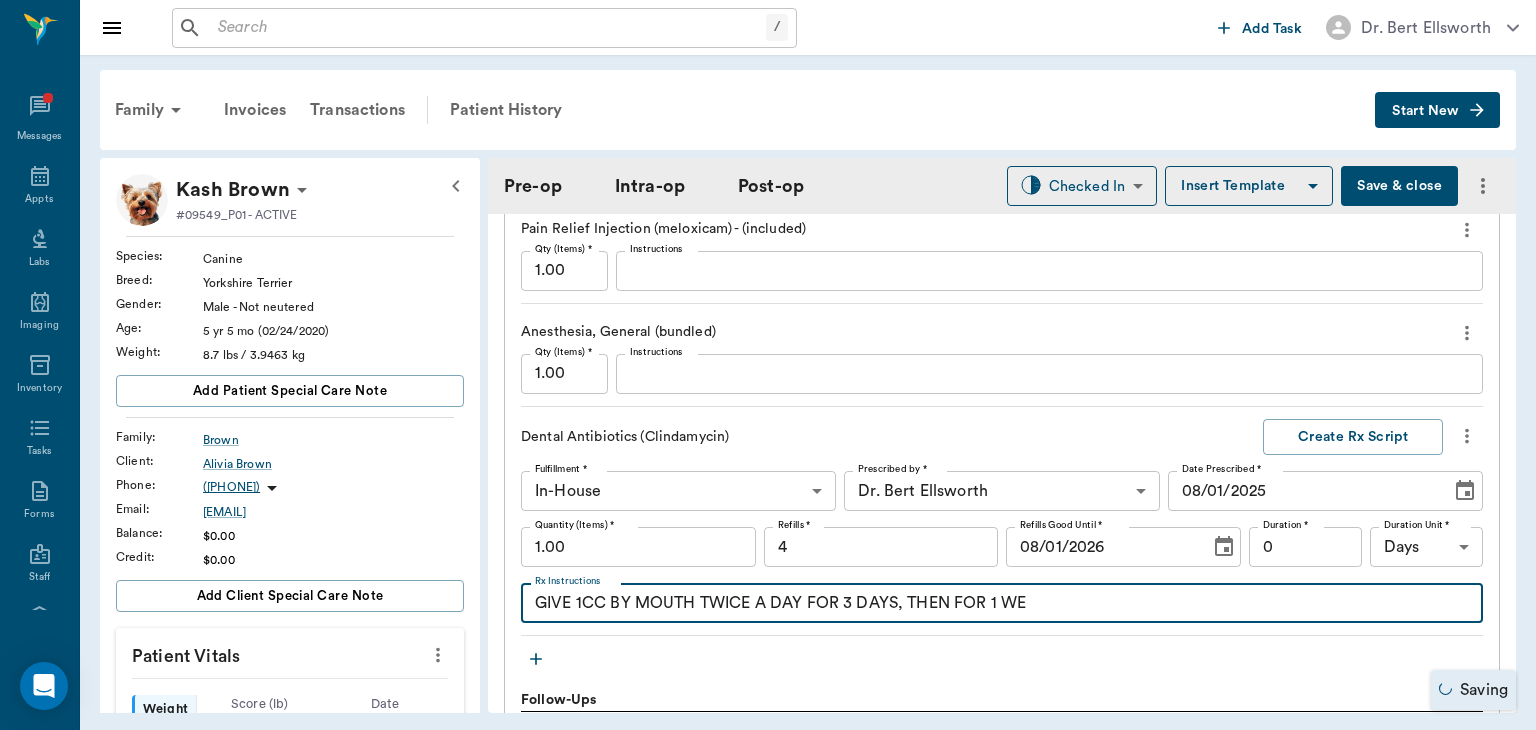type on "GIVE 1CC BY MOUTH TWICE A DAY FOR 3 DAYS, THEN FOR 1 WEE" 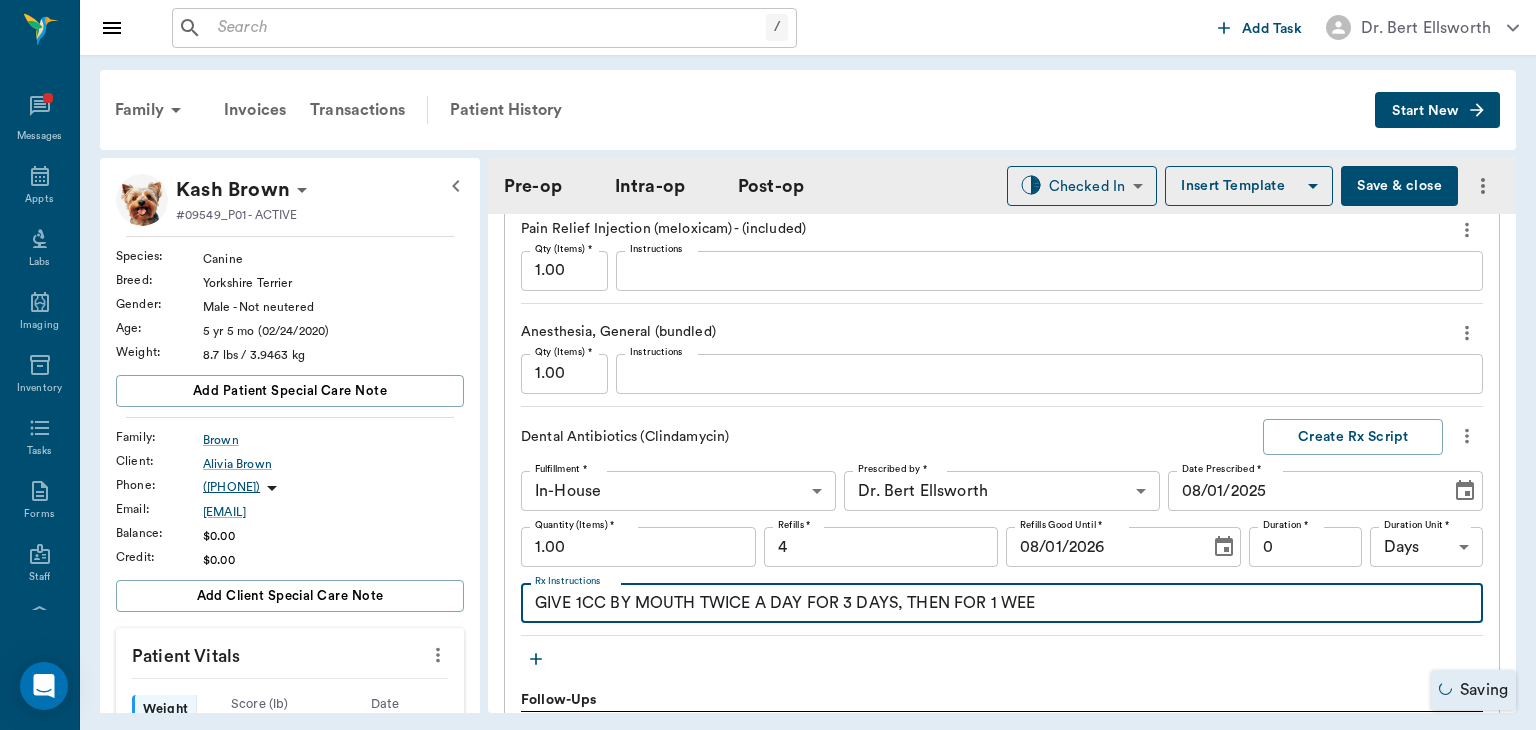 type on "DENTALORAL SURGERY" 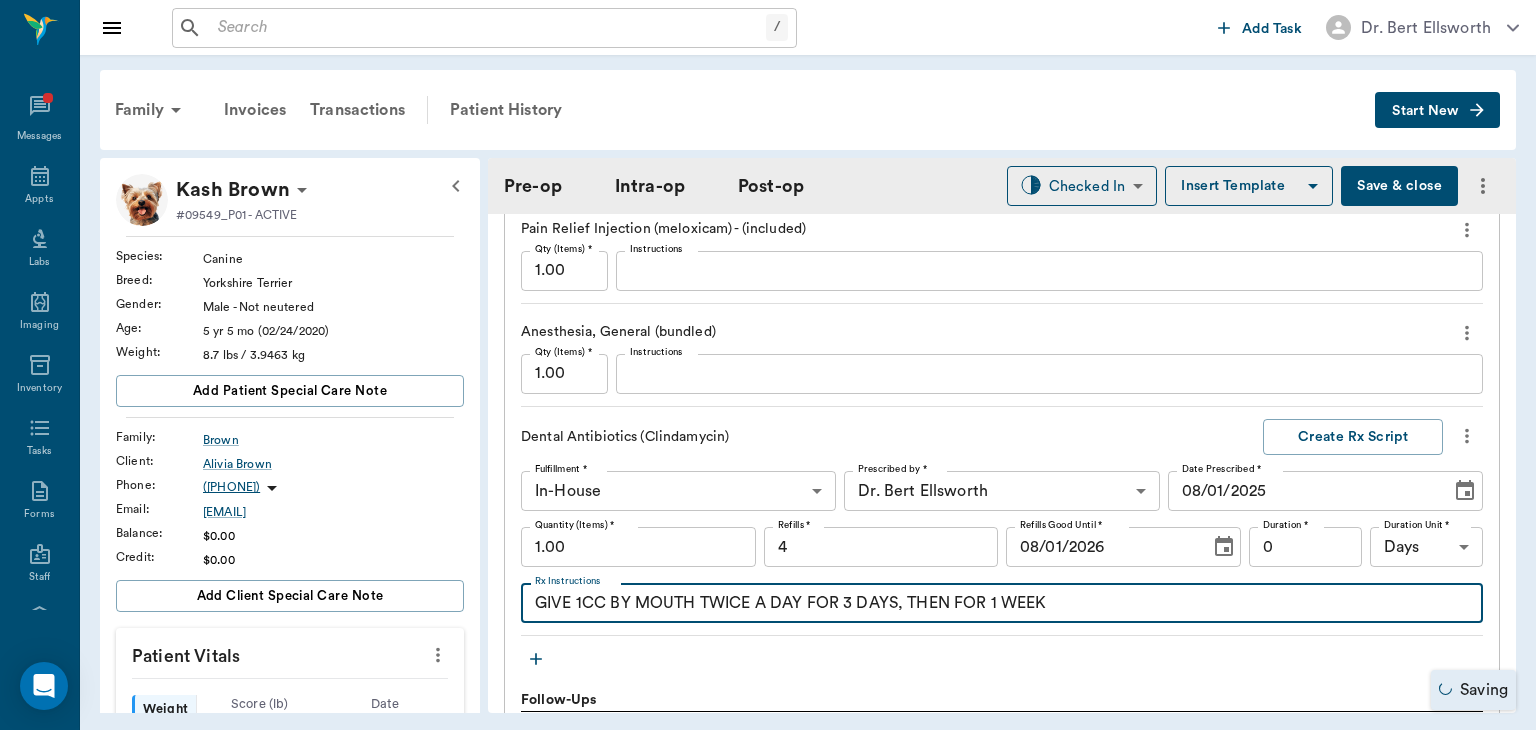 type on "GIVE 1CC BY MOUTH TWICE A DAY FOR 3 DAYS, THEN FOR 1 WEEK" 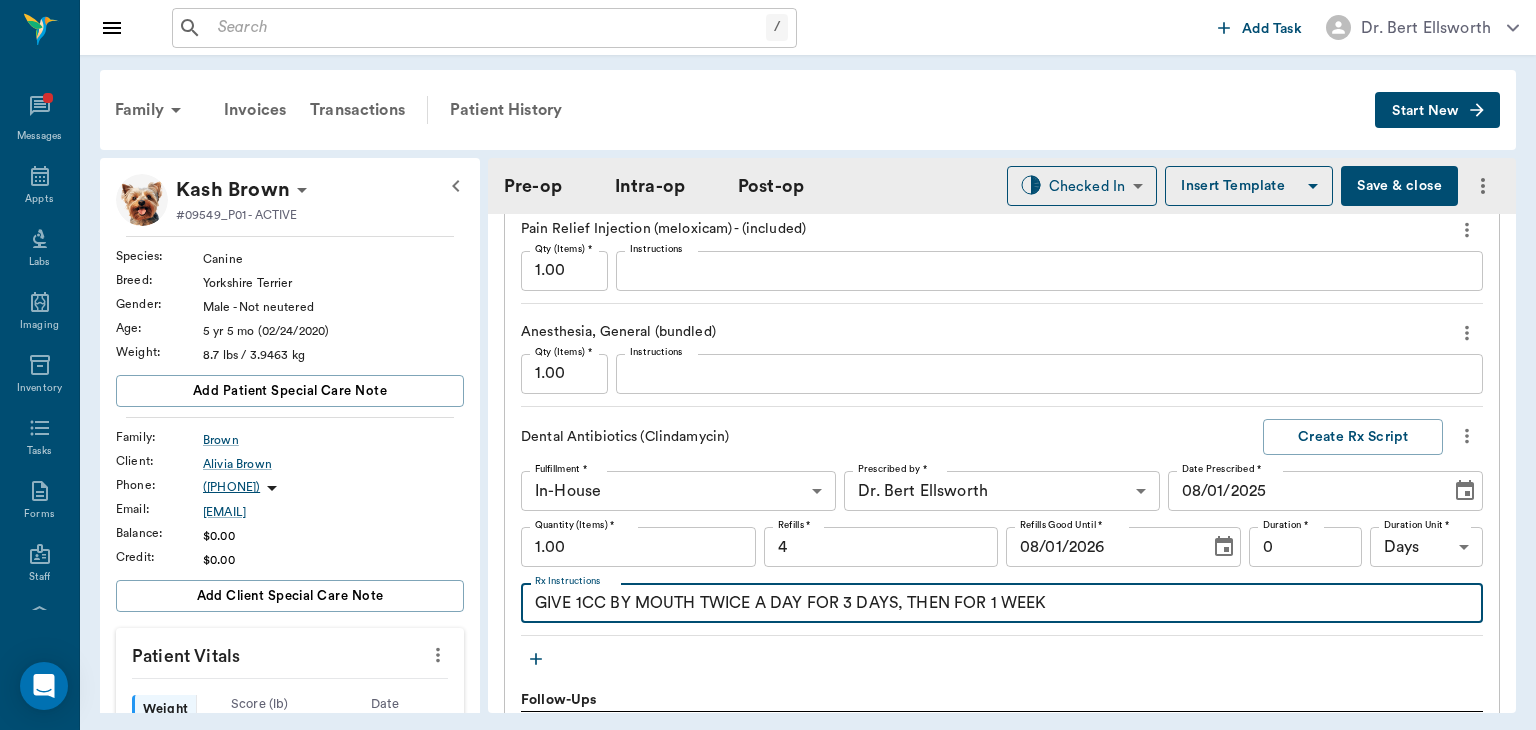 type on "DENTALORAL SURGERY" 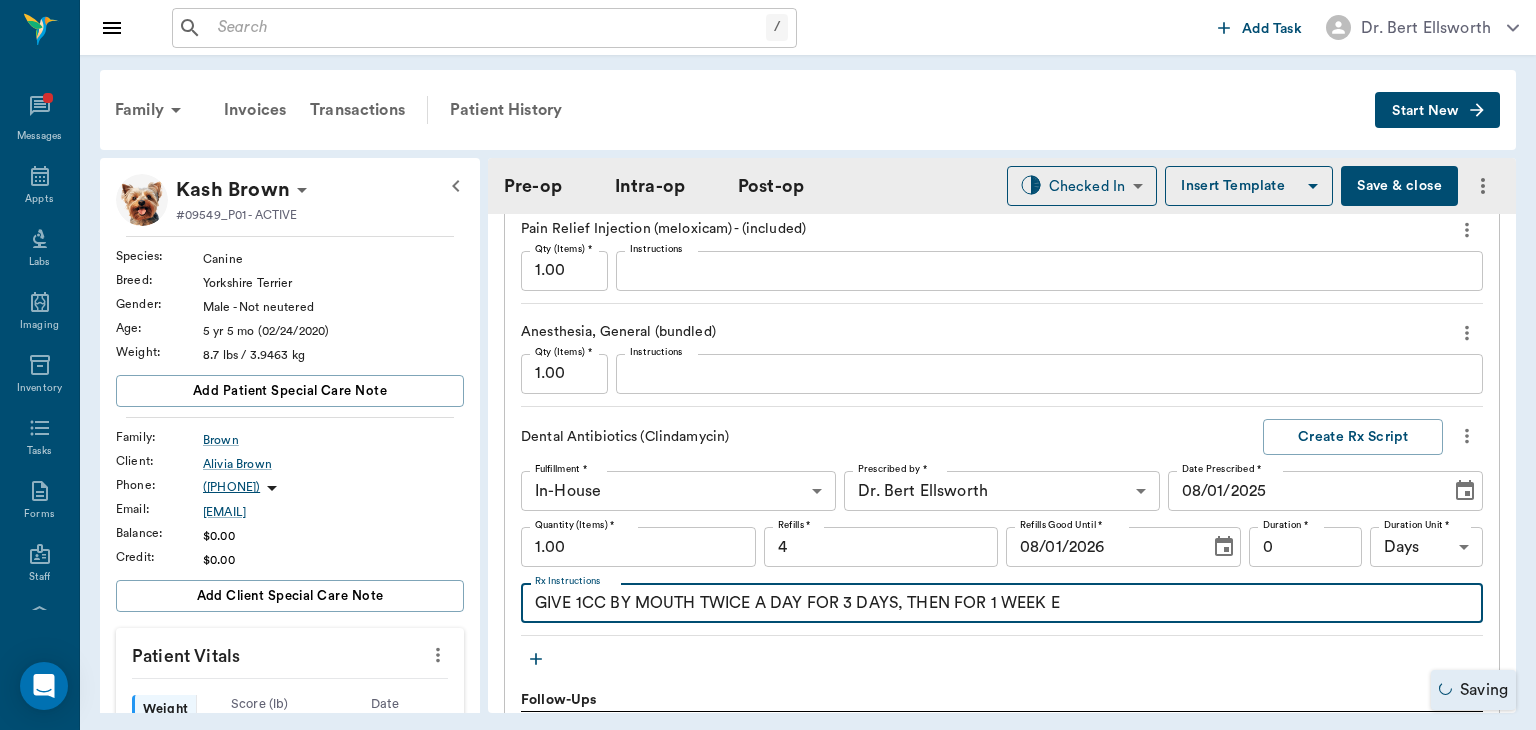 type on "DENTALORAL SURGERY" 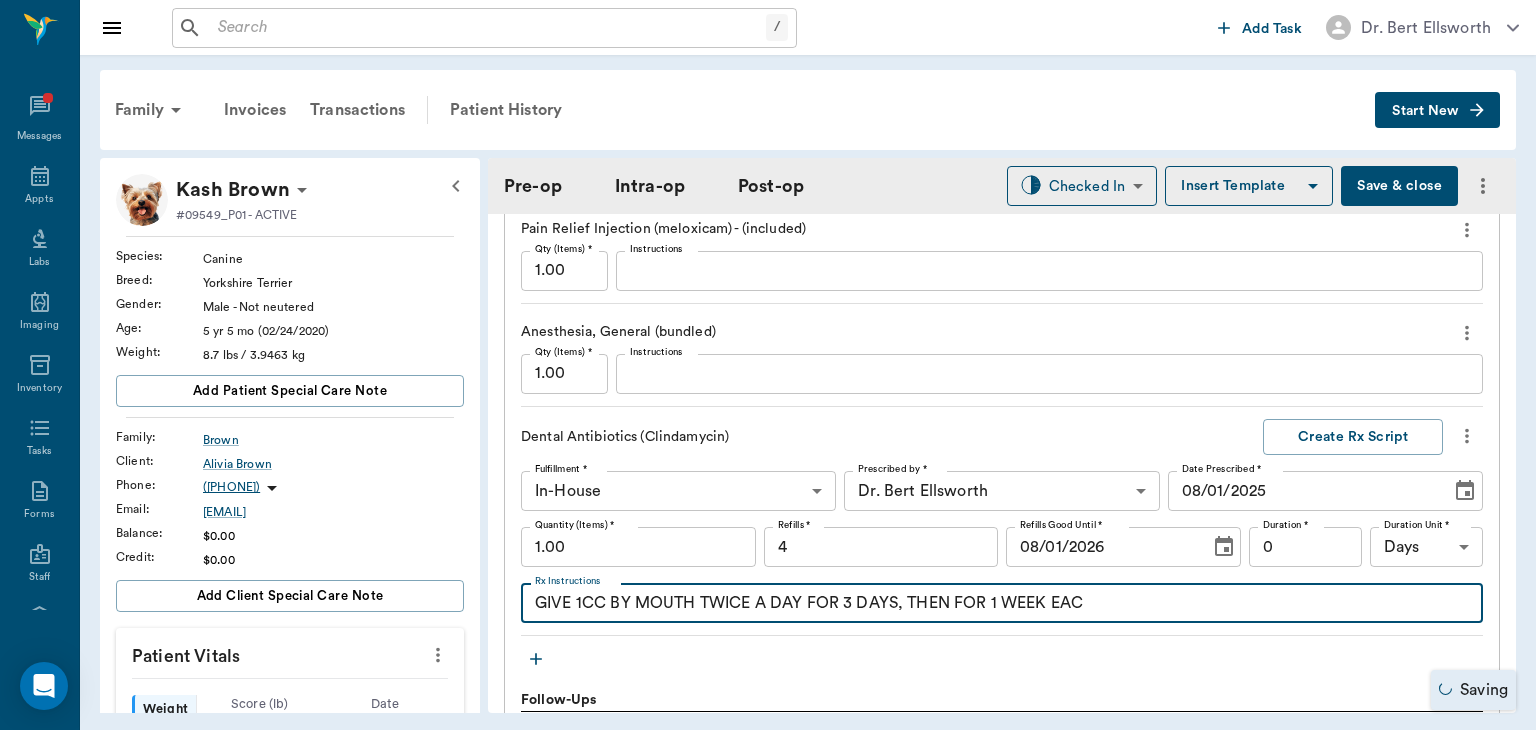 type on "GIVE 1CC BY MOUTH TWICE A DAY FOR 3 DAYS, THEN FOR 1 WEEK EACH" 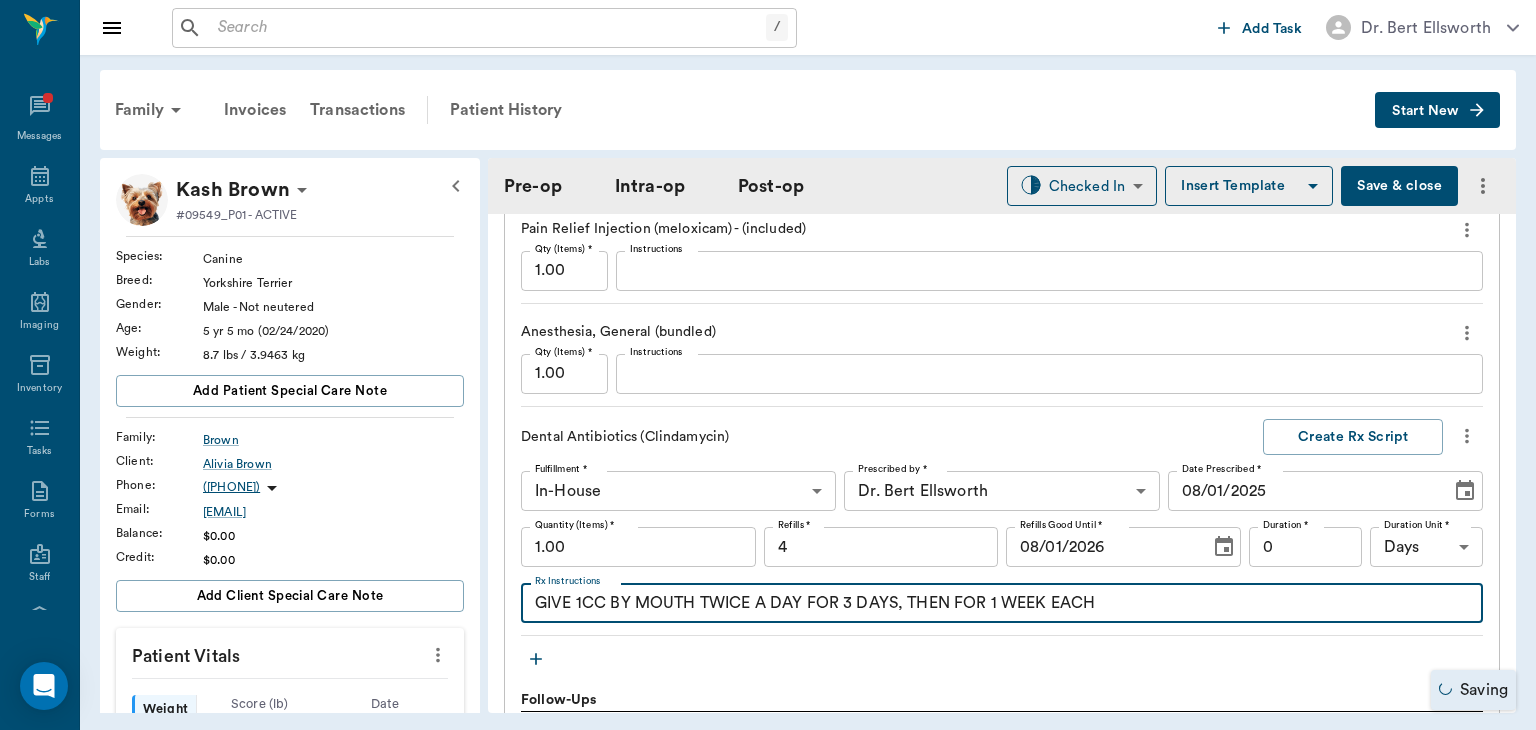type on "DENTALORAL SURGERY" 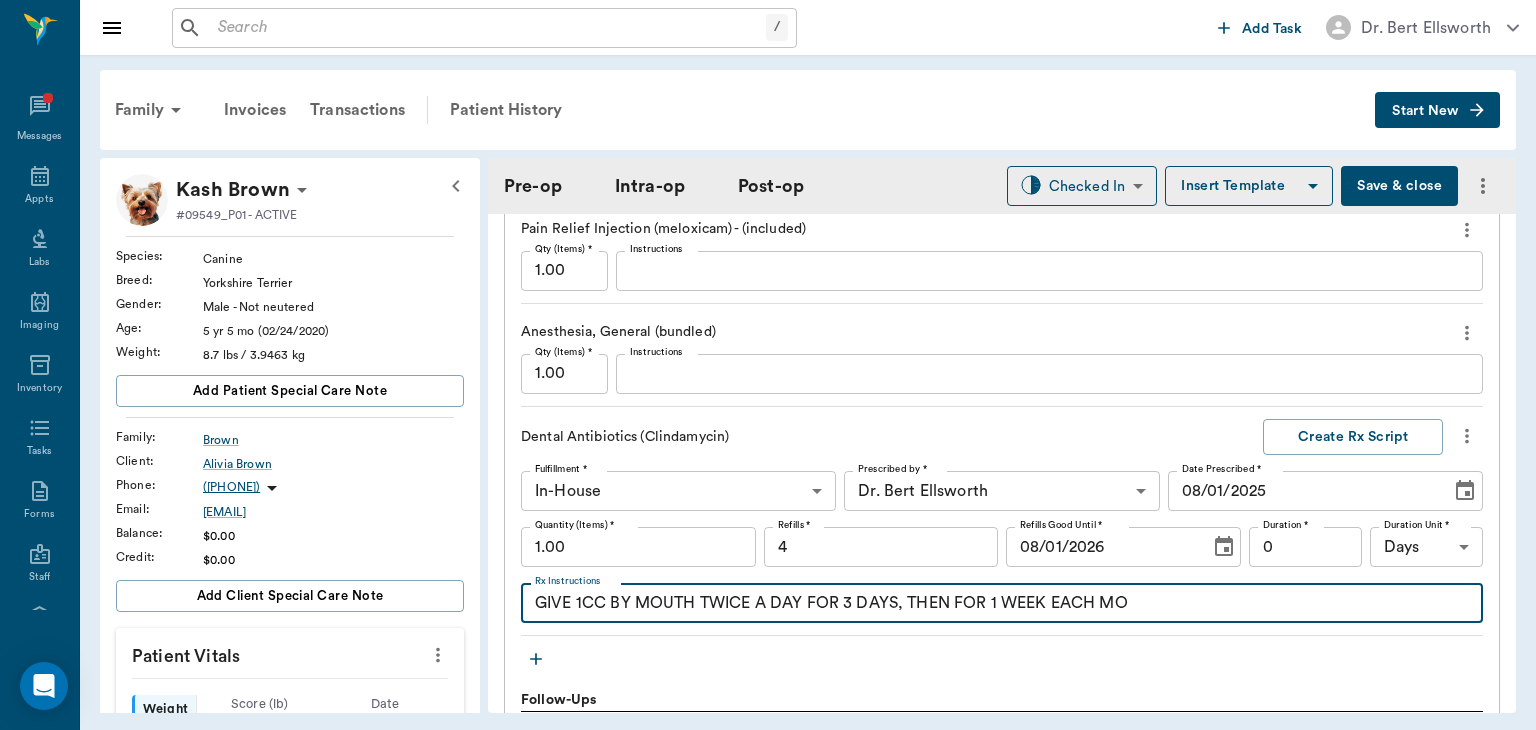 type on "GIVE 1CC BY MOUTH TWICE A DAY FOR 3 DAYS, THEN FOR 1 WEEK EACH MON" 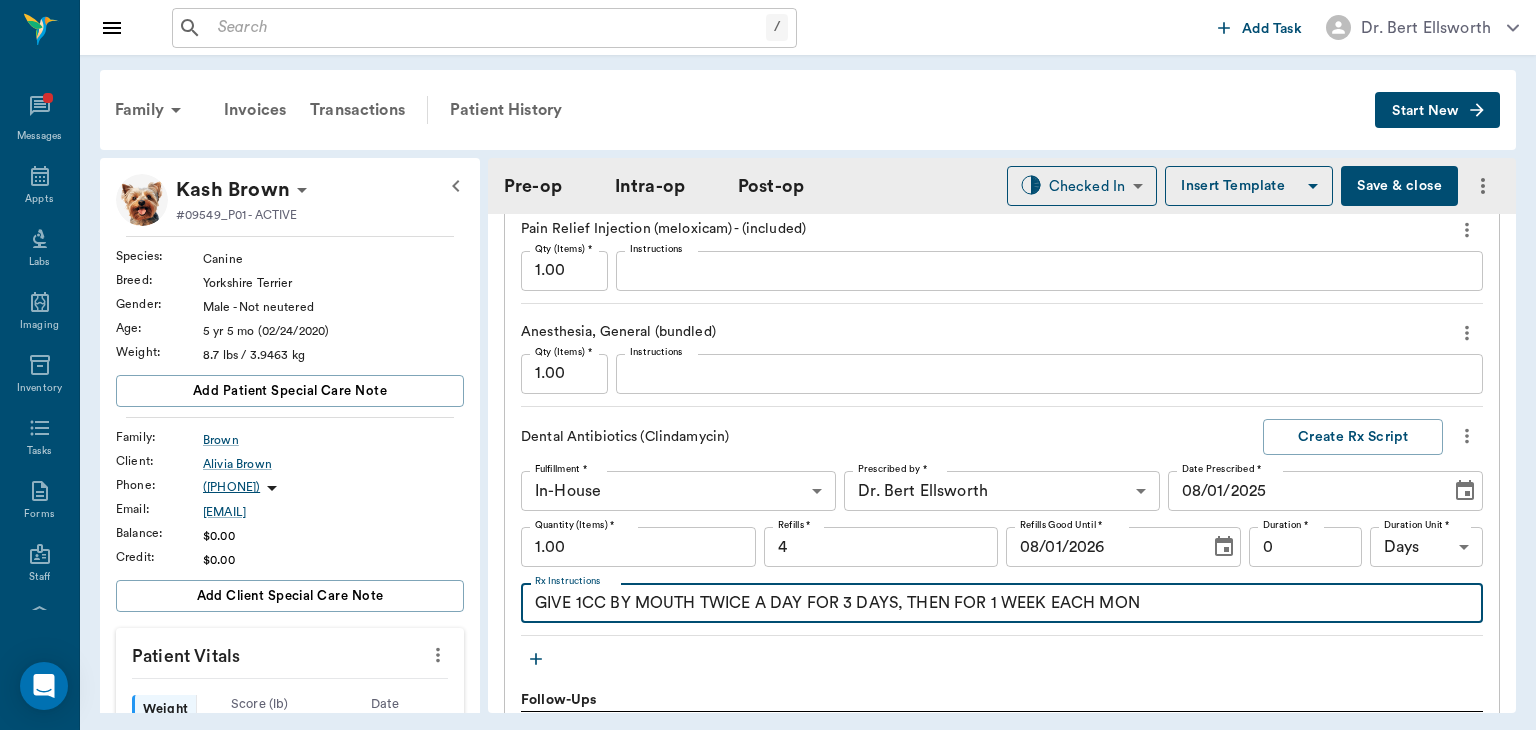 type on "DENTALORAL SURGERY" 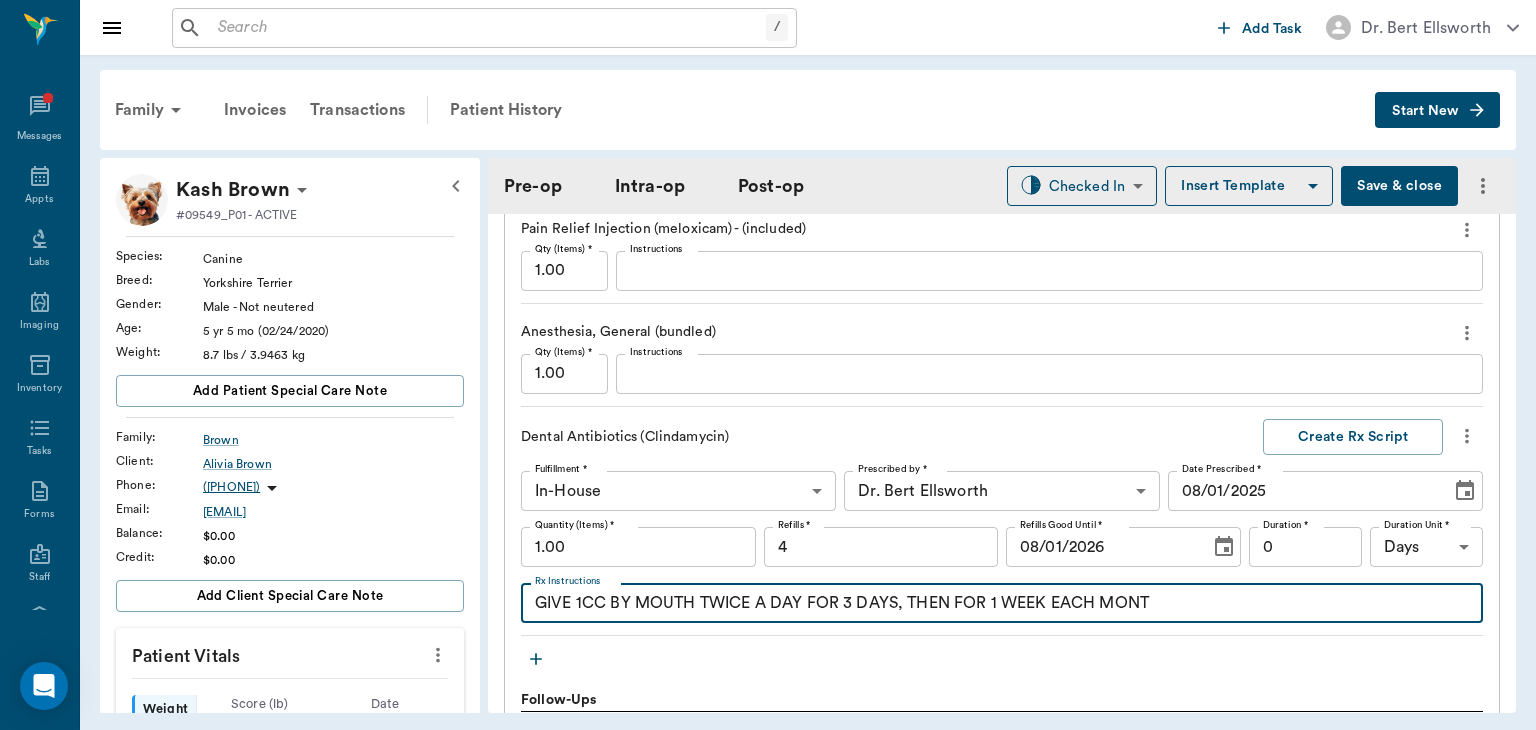 type on "GIVE 1CC BY MOUTH TWICE A DAY FOR 3 DAYS, THEN FOR 1 WEEK EACH MONTH" 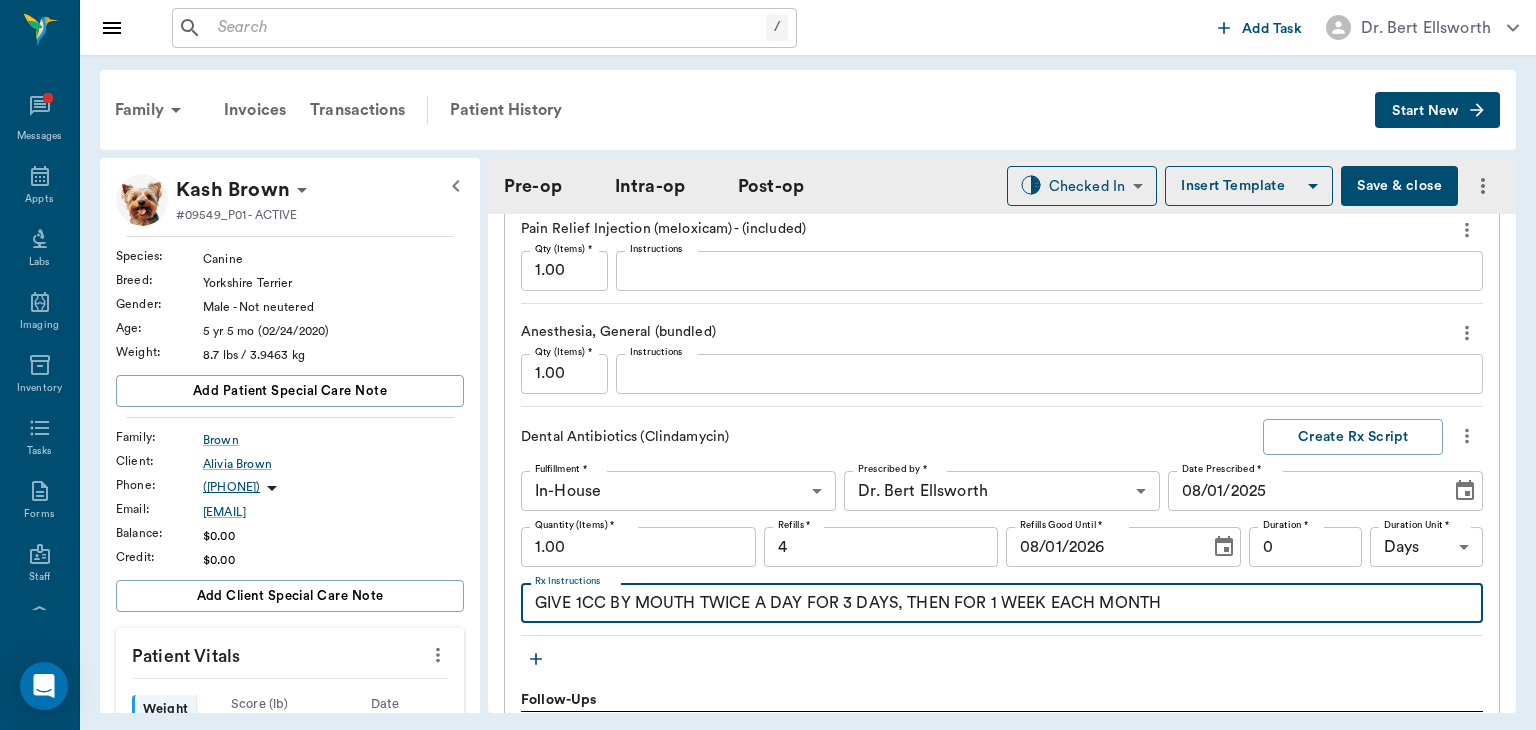 type on "DENTALORAL SURGERY" 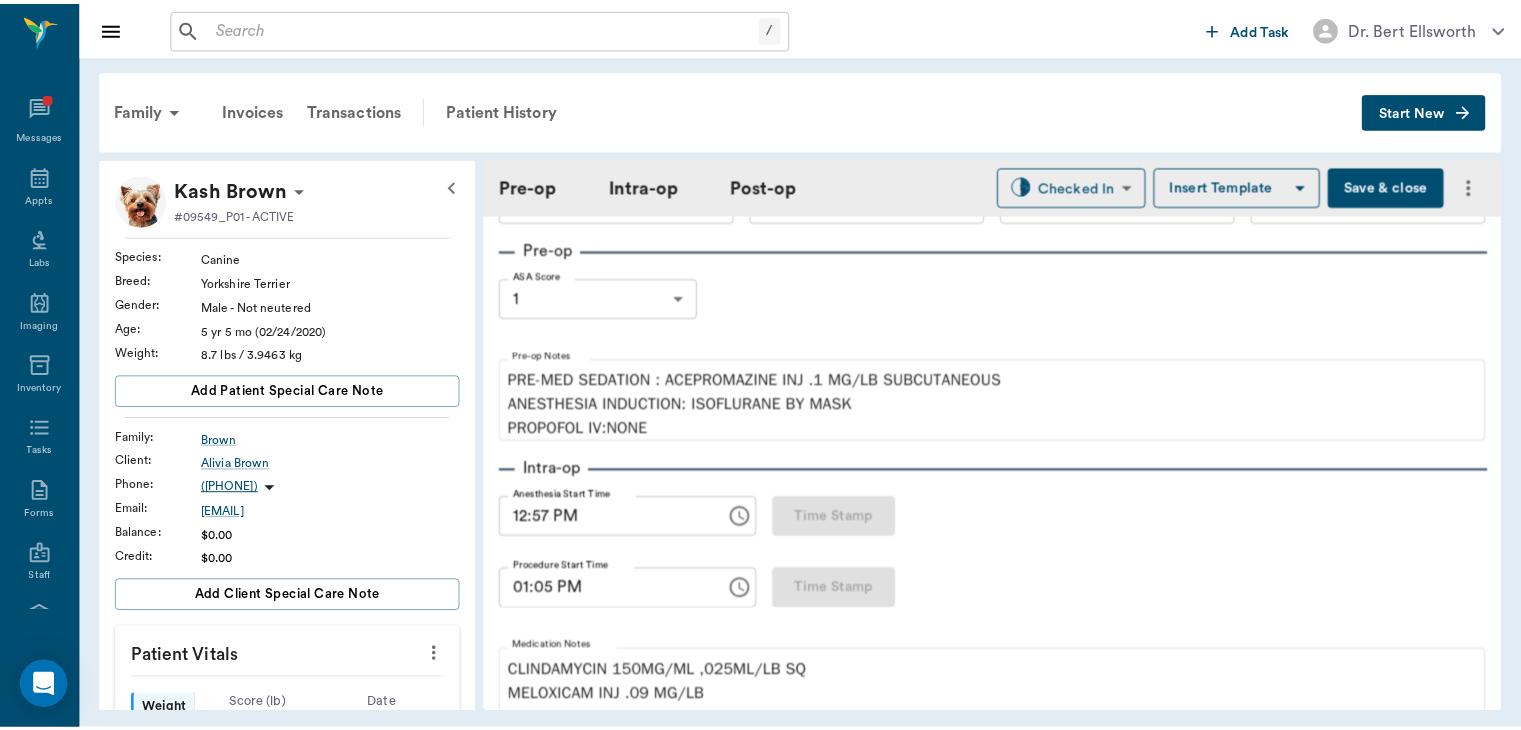 scroll, scrollTop: 0, scrollLeft: 0, axis: both 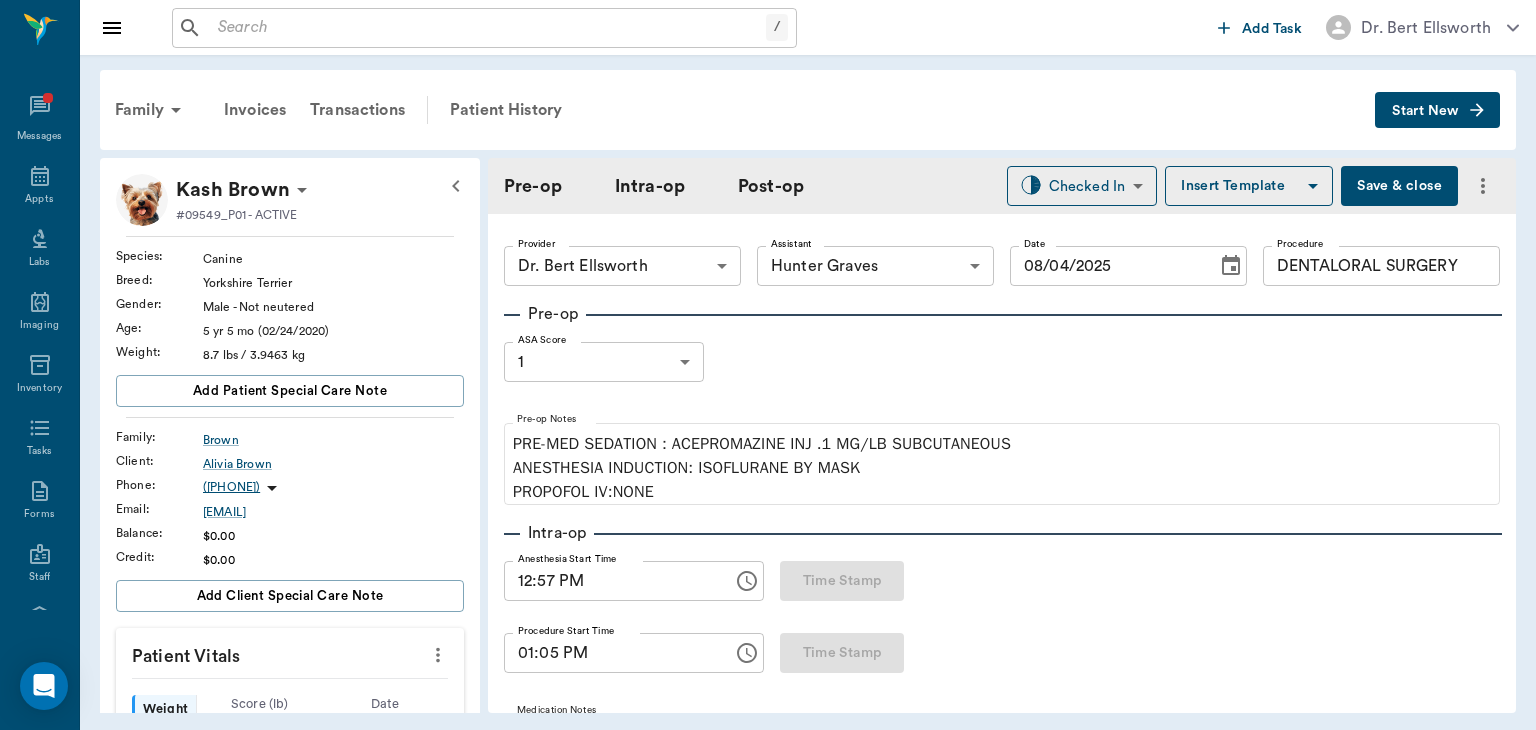 type on "GIVE 1CC BY MOUTH TWICE A DAY FOR 3 DAYS, THEN FOR 1 WEEK EACH MONTH" 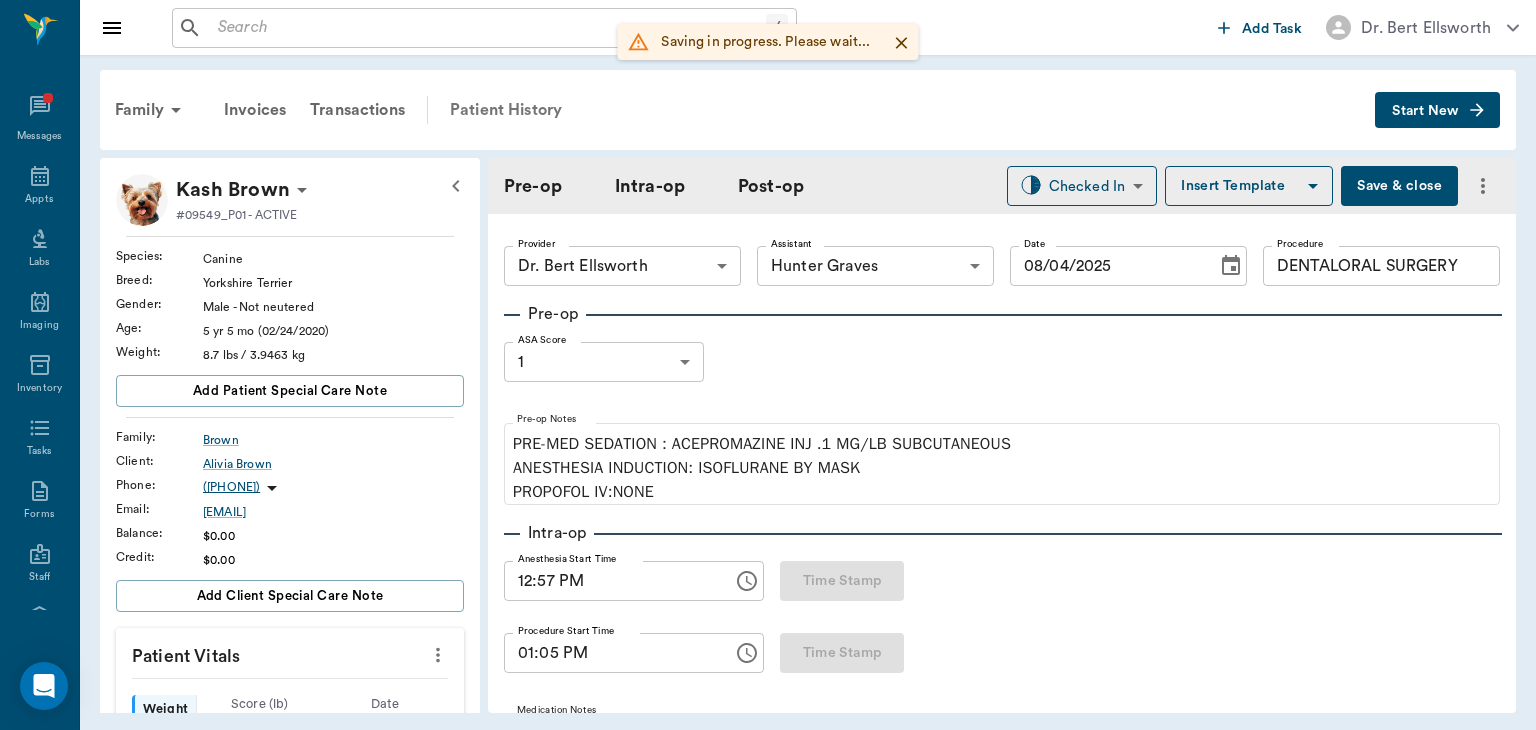 click on "Patient History" at bounding box center (506, 110) 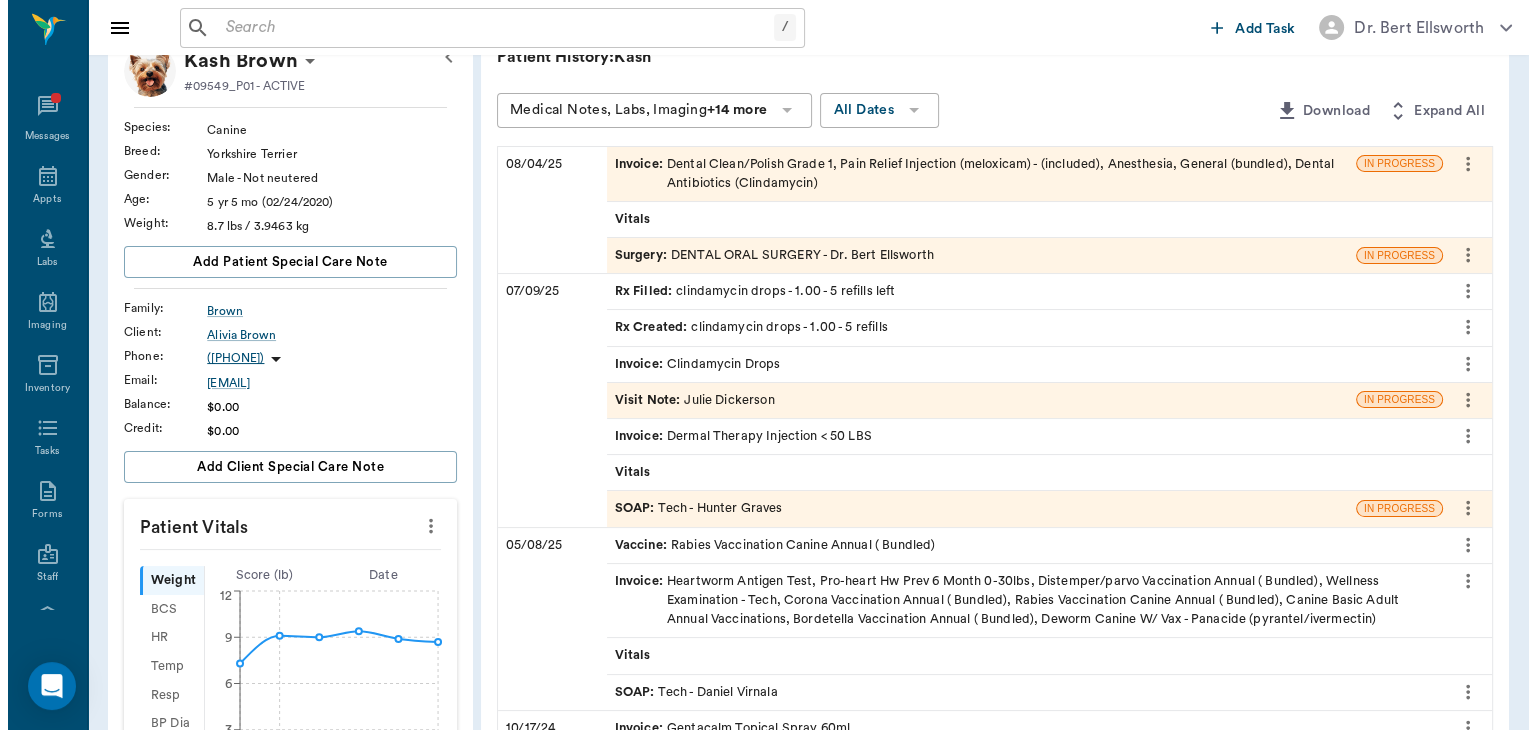 scroll, scrollTop: 0, scrollLeft: 0, axis: both 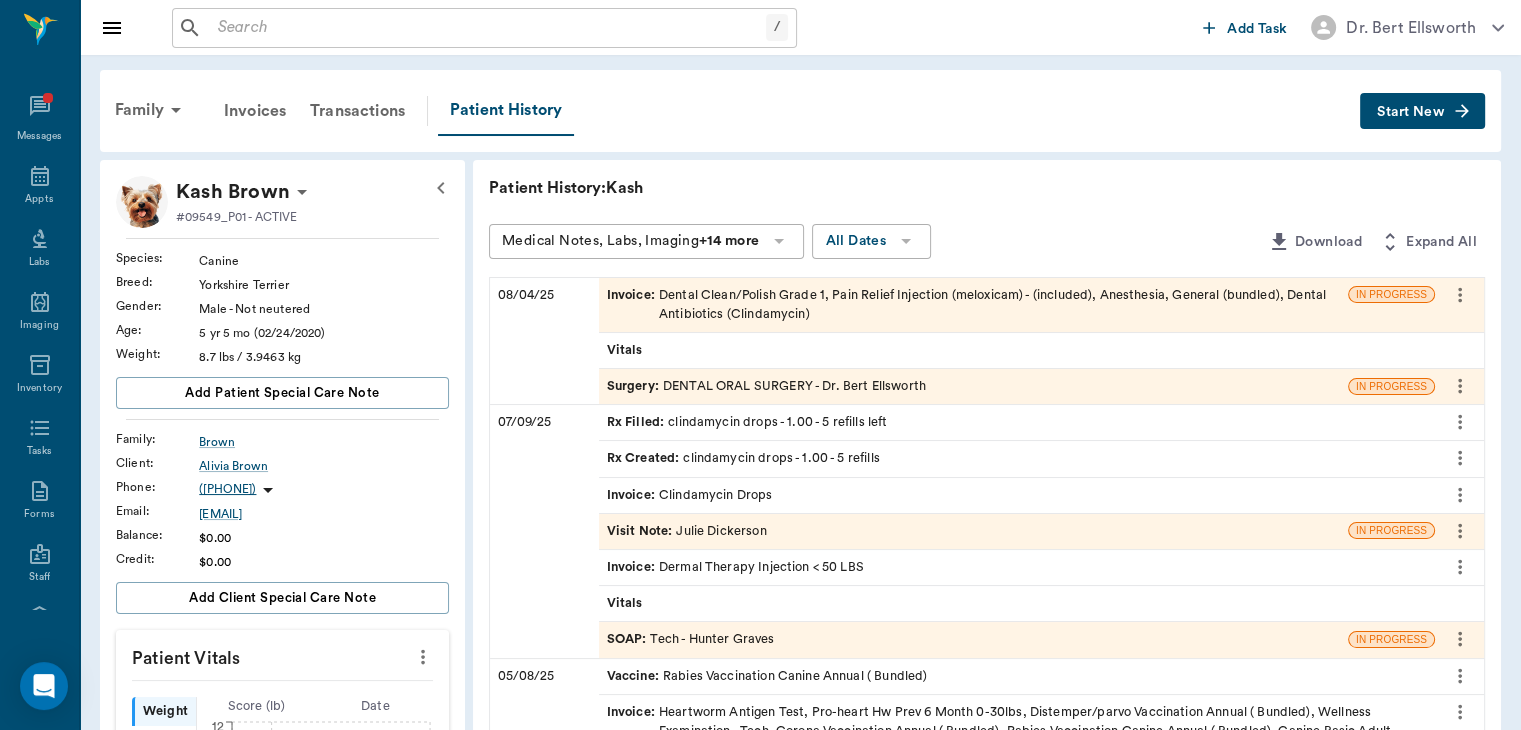 click on "Rx Filled : clindamycin drops - 1.00 - 5 refills left" at bounding box center [747, 422] 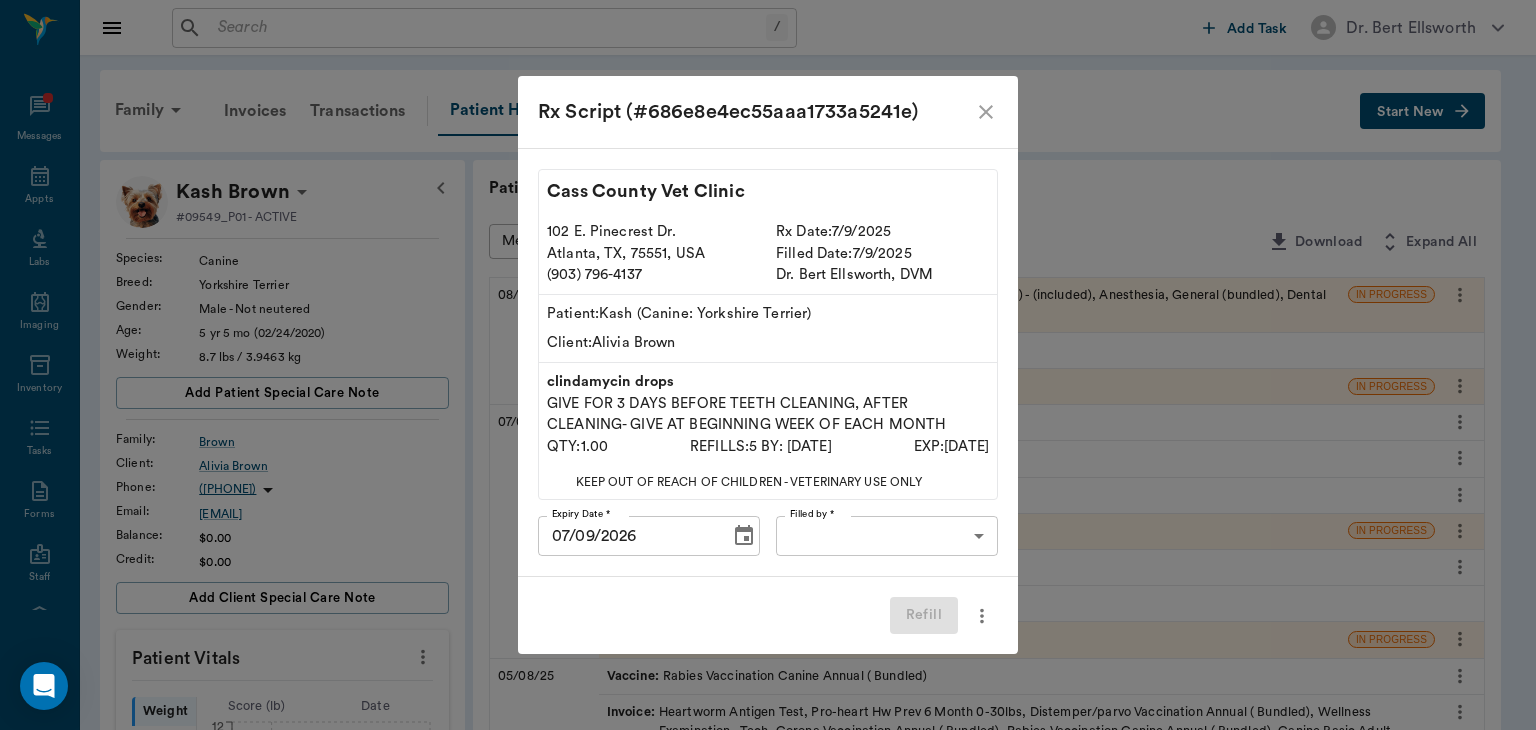 click 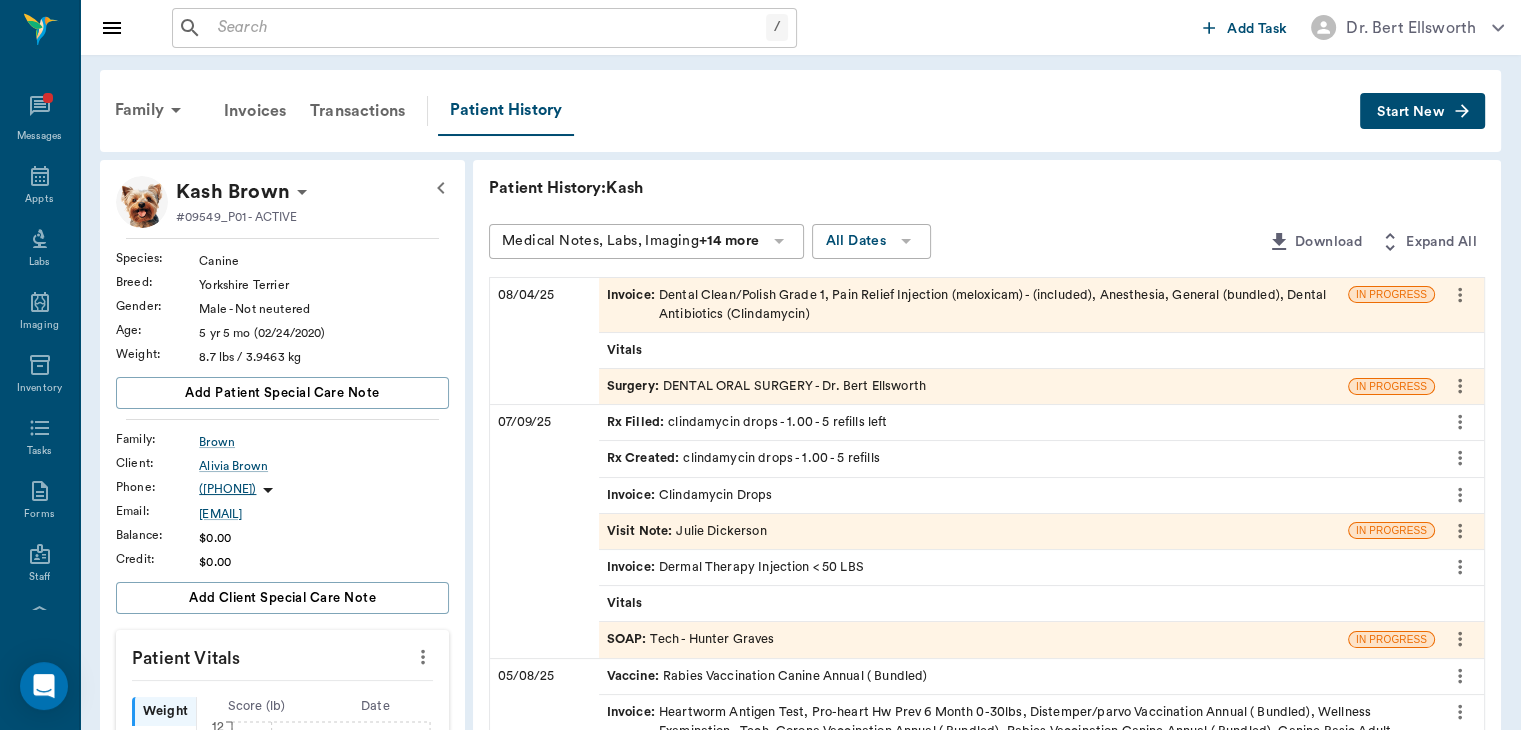 click on "Surgery :" at bounding box center [635, 386] 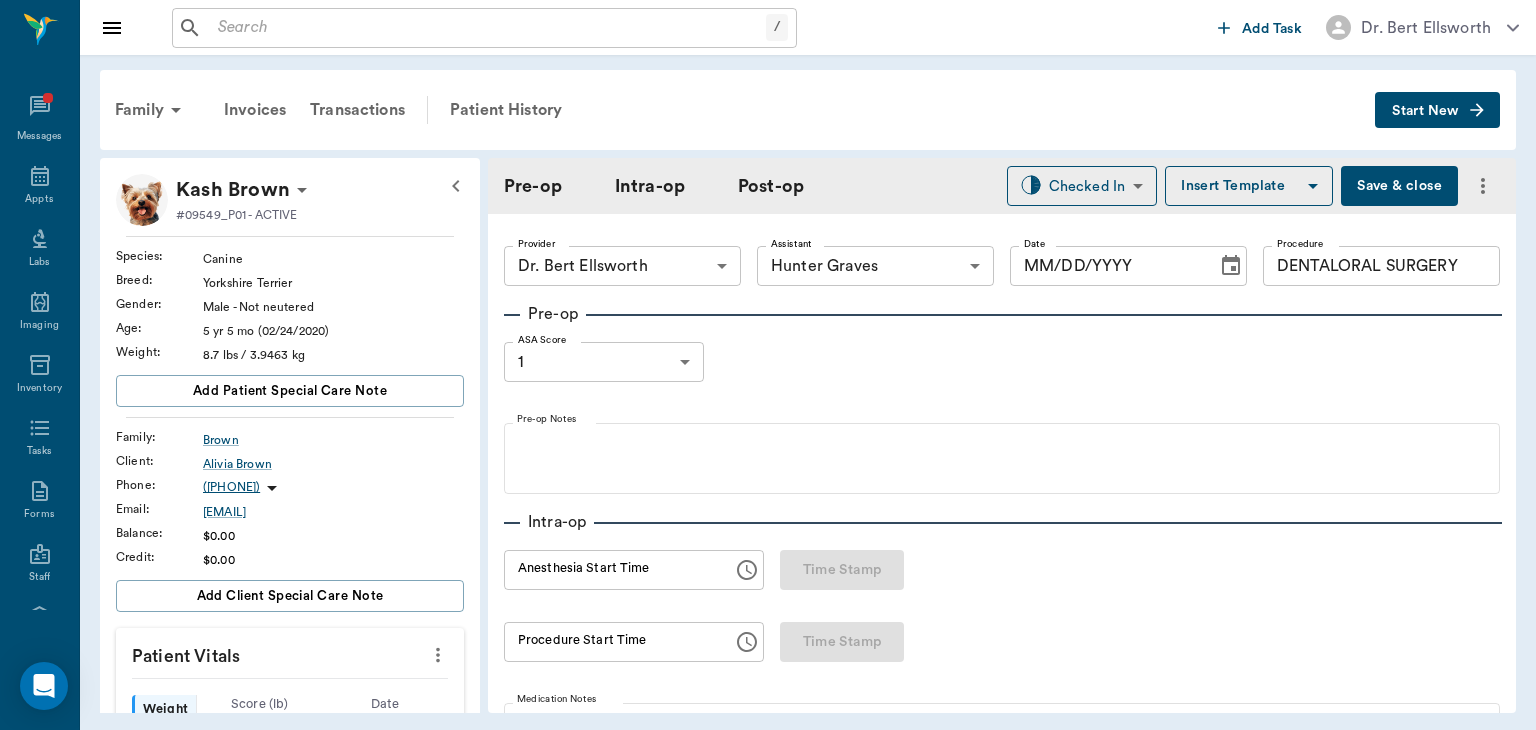 type on "63ec2f075fda476ae8351a4d" 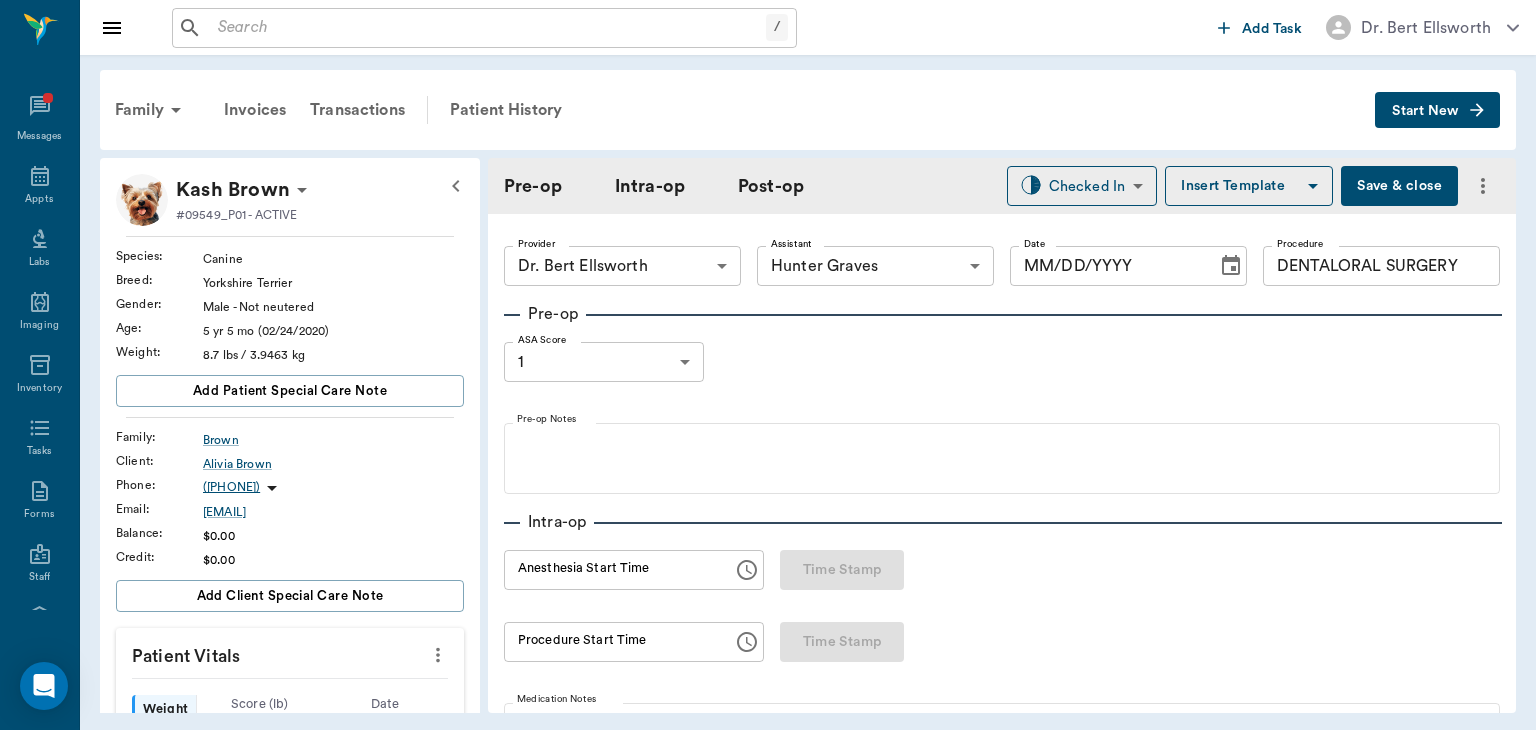 type on "682b670d8bdc6f7f8feef3db" 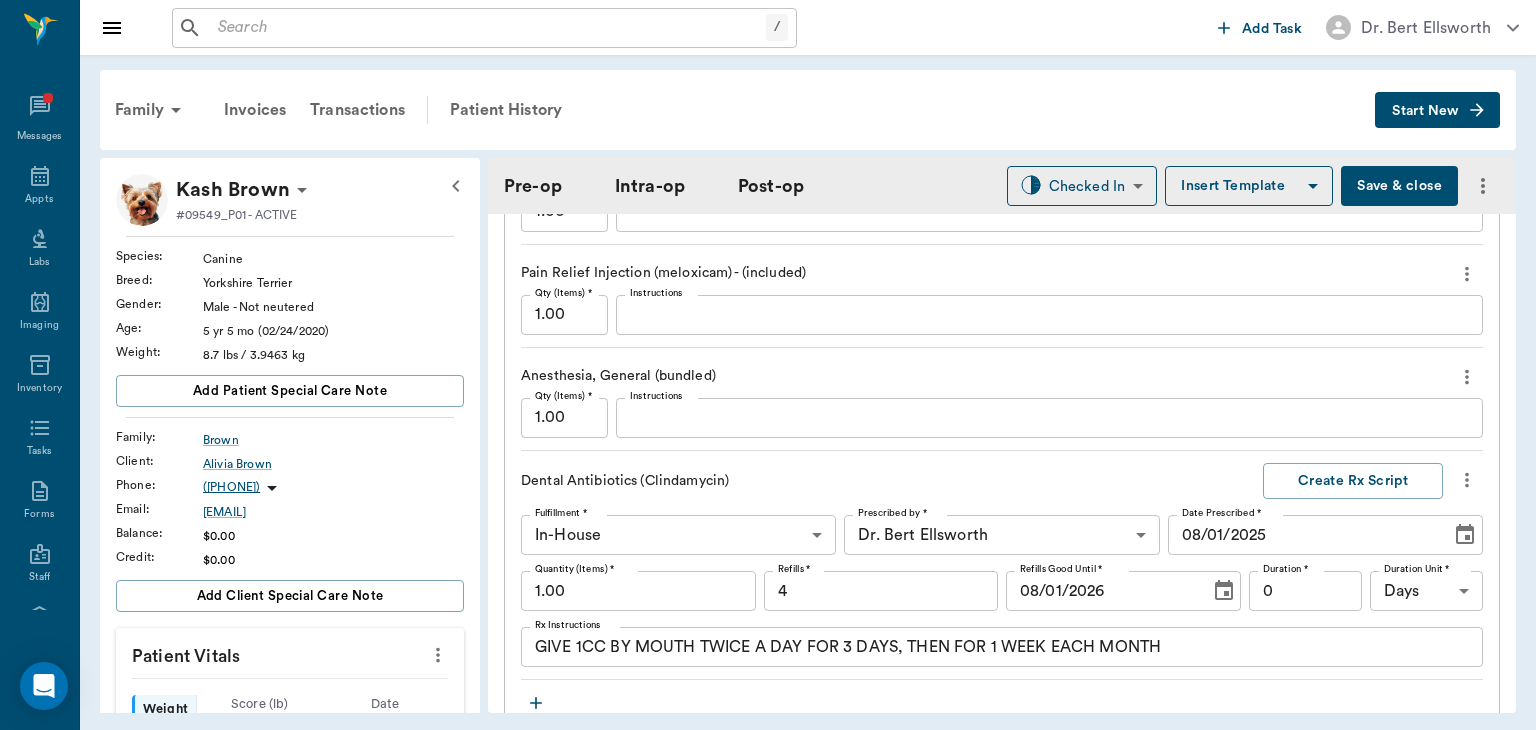 scroll, scrollTop: 1815, scrollLeft: 0, axis: vertical 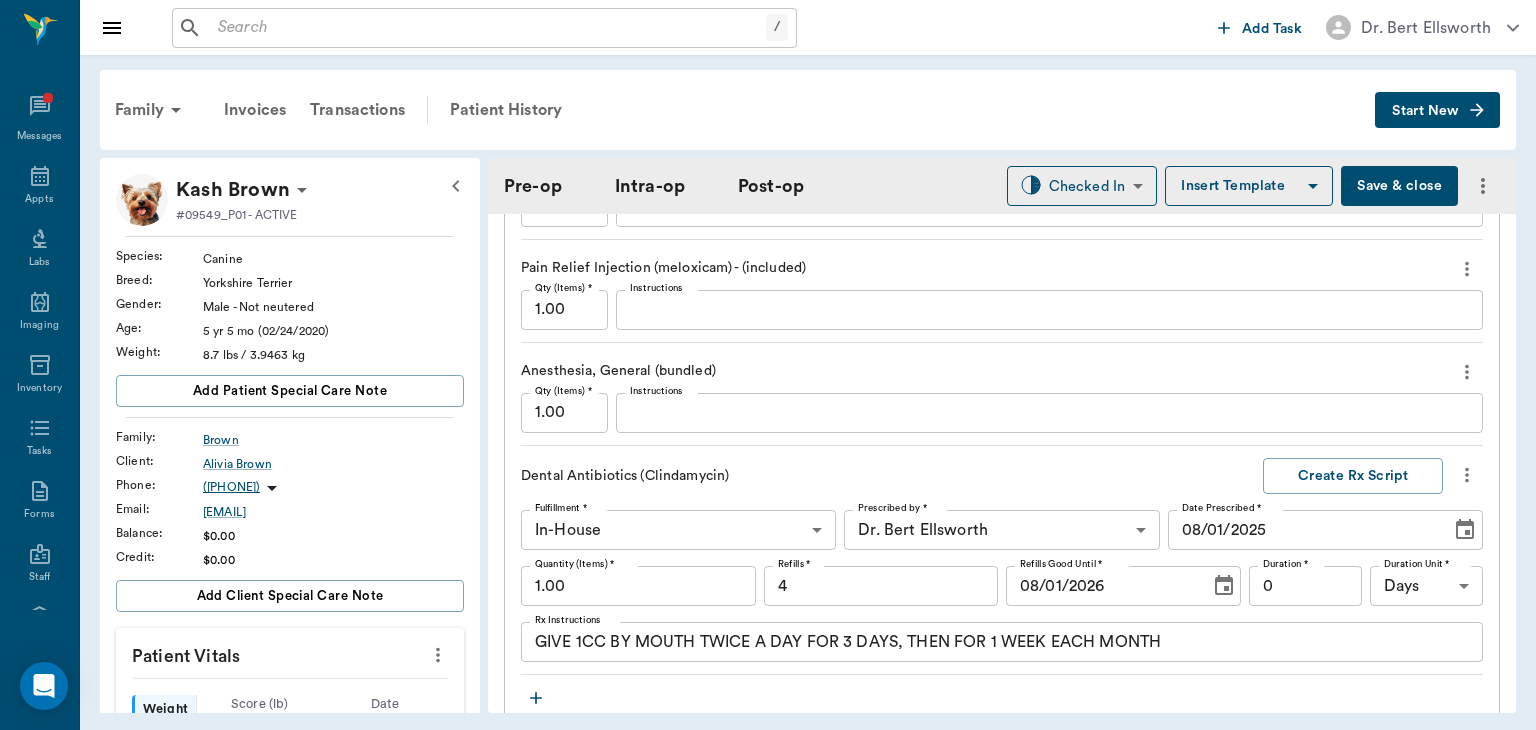 click 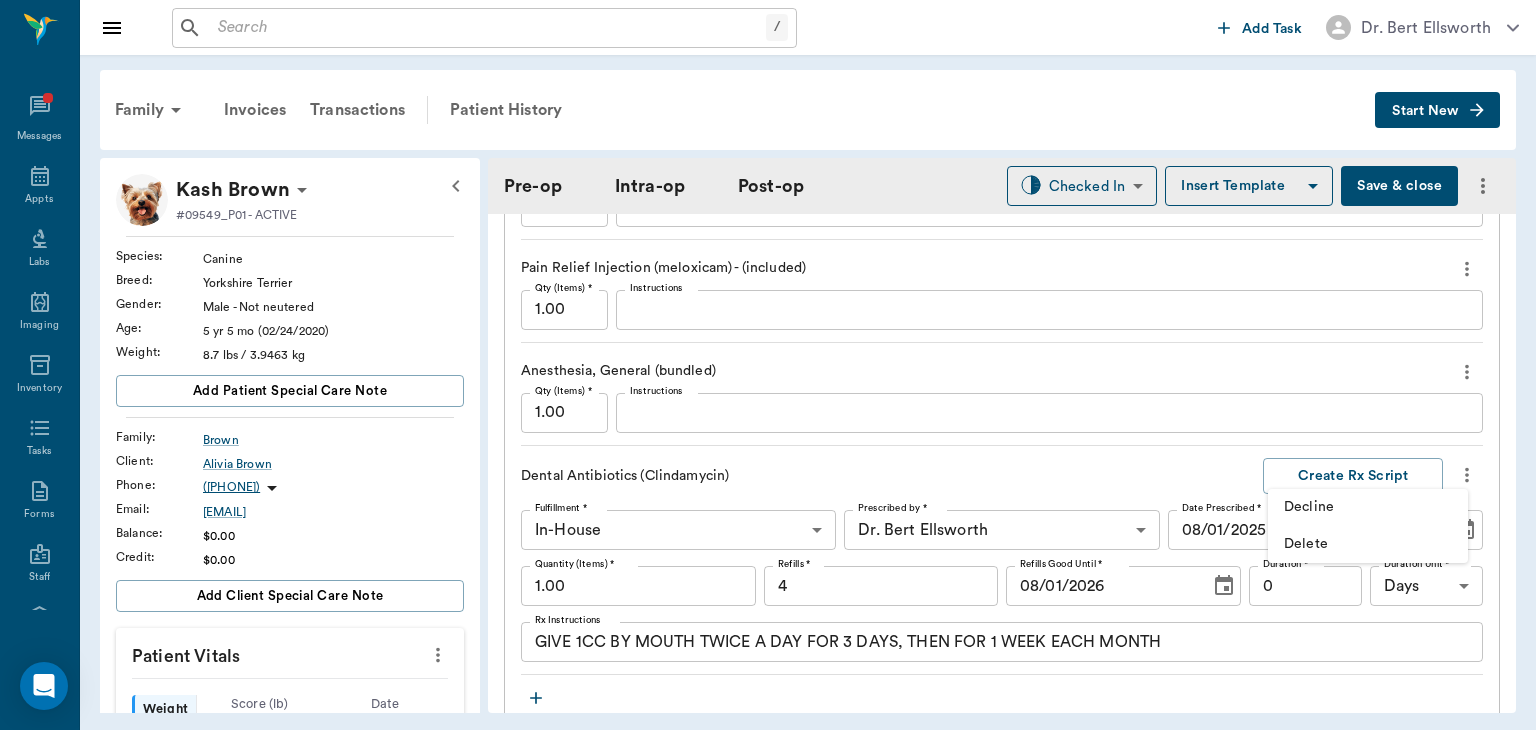click on "Delete" at bounding box center (1368, 544) 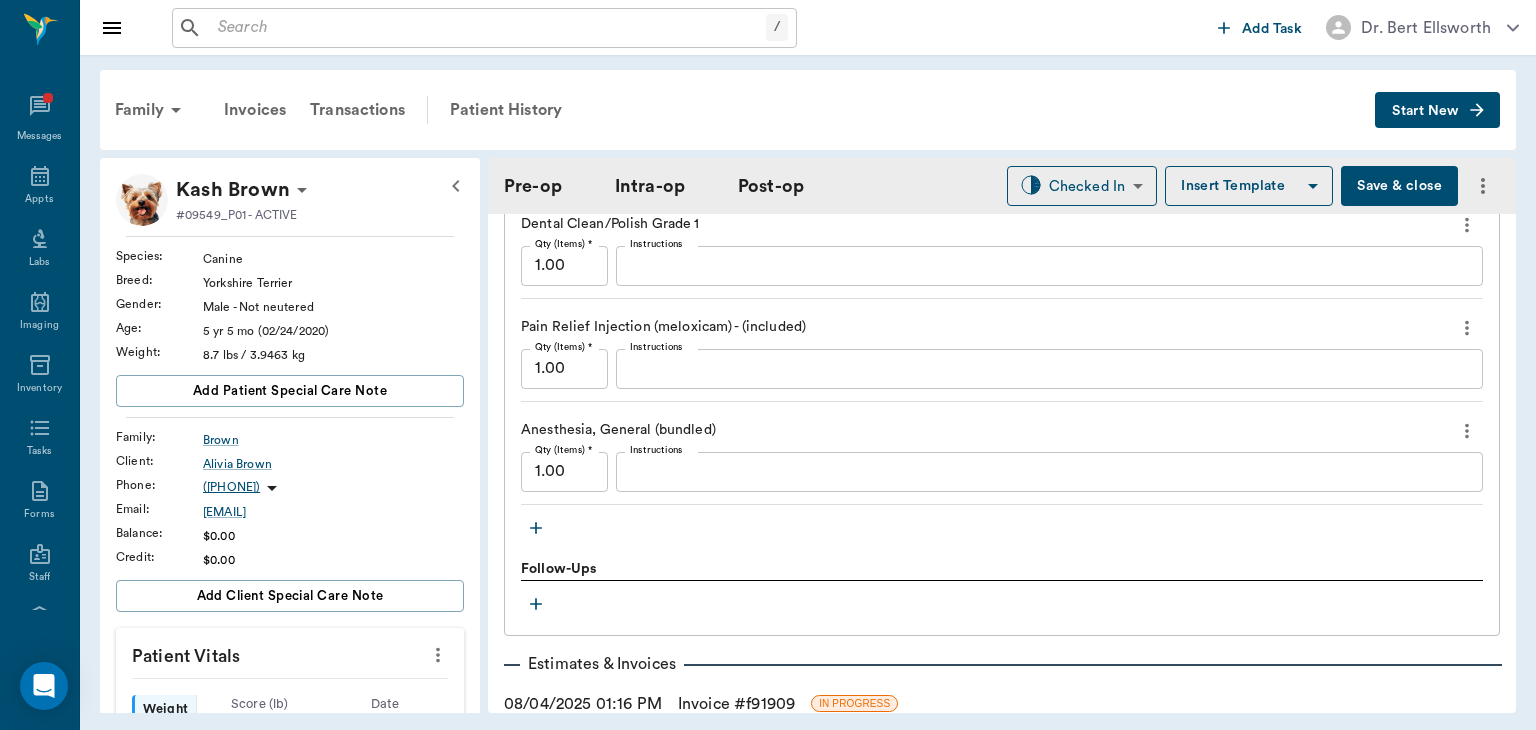 scroll, scrollTop: 1751, scrollLeft: 0, axis: vertical 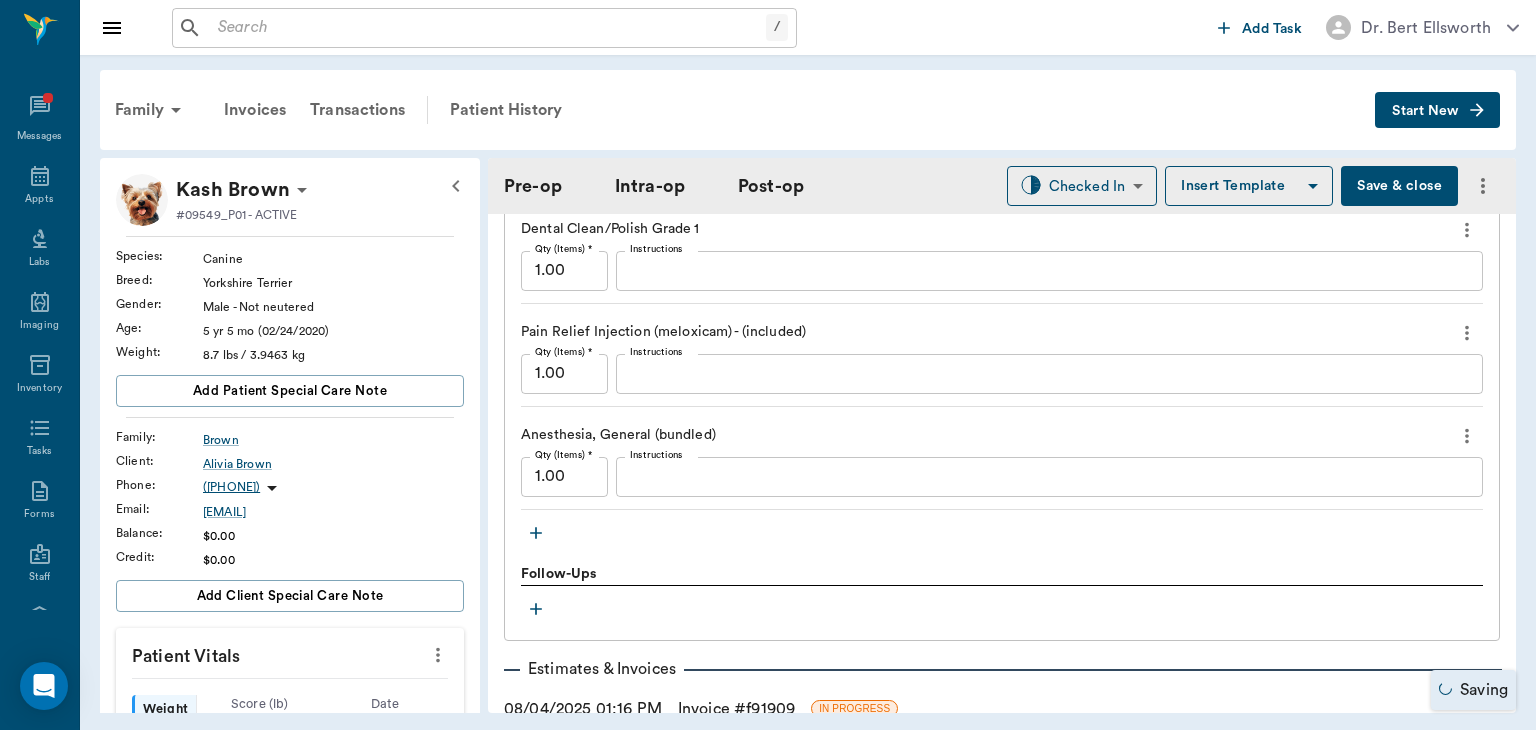 type on "DENTALORAL SURGERY" 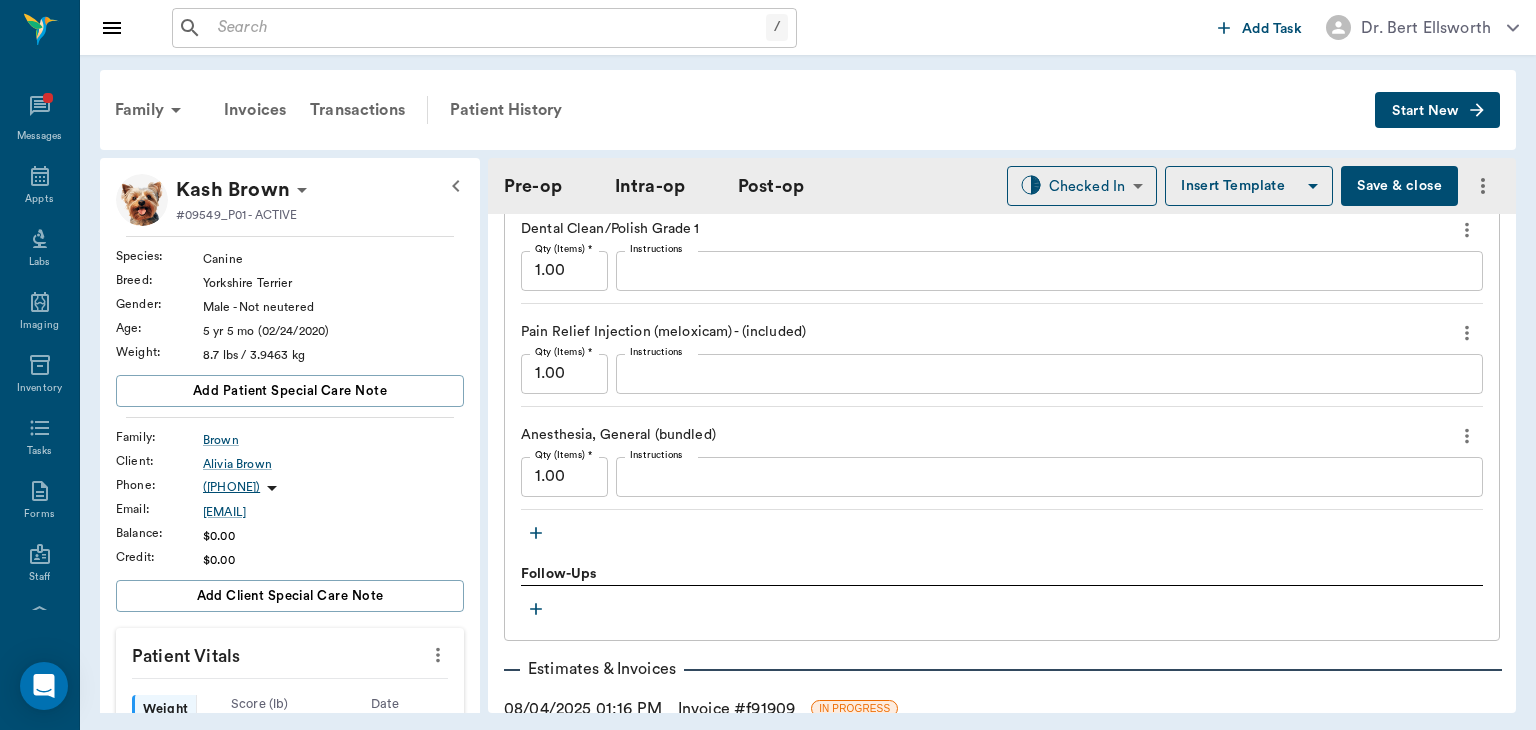 click on "Save & close" at bounding box center [1399, 186] 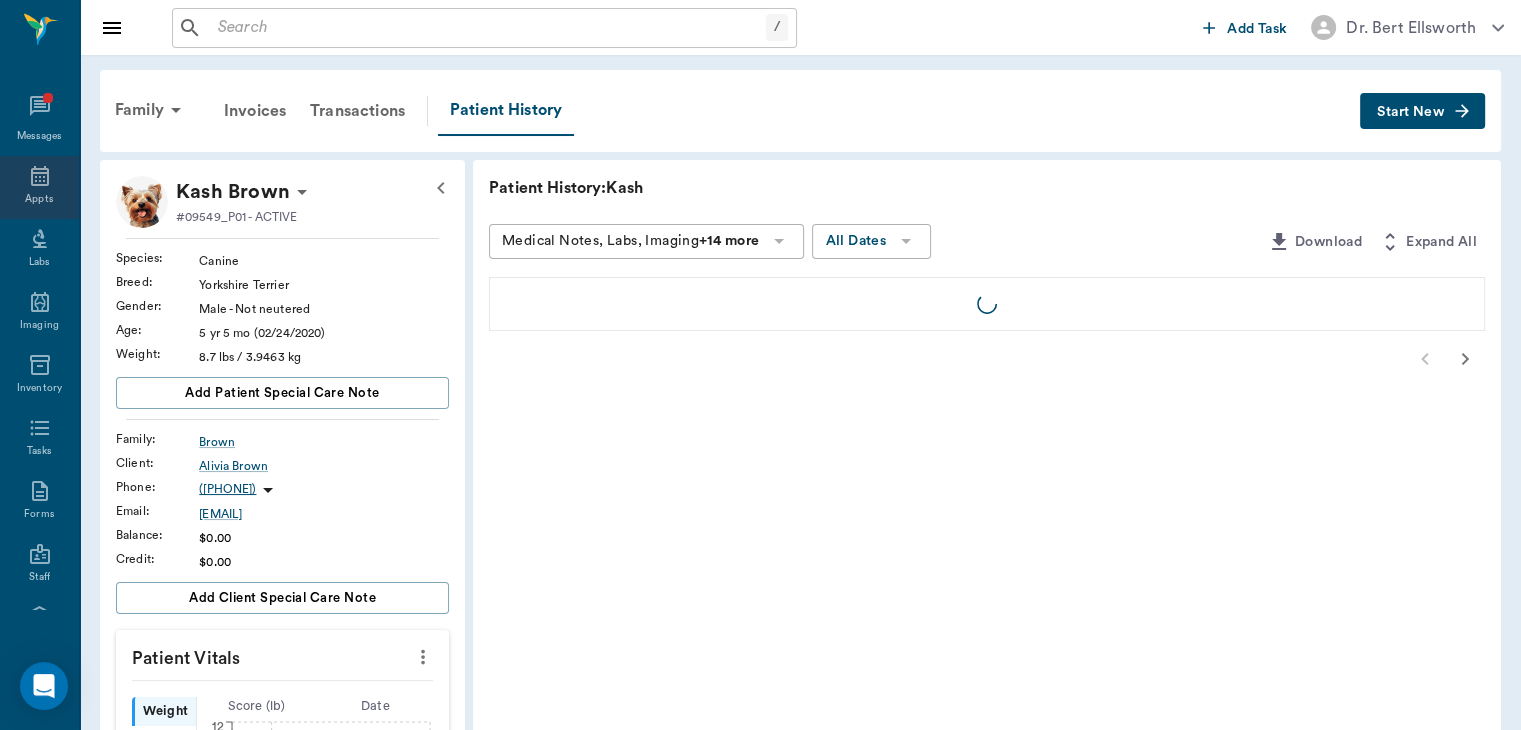 click 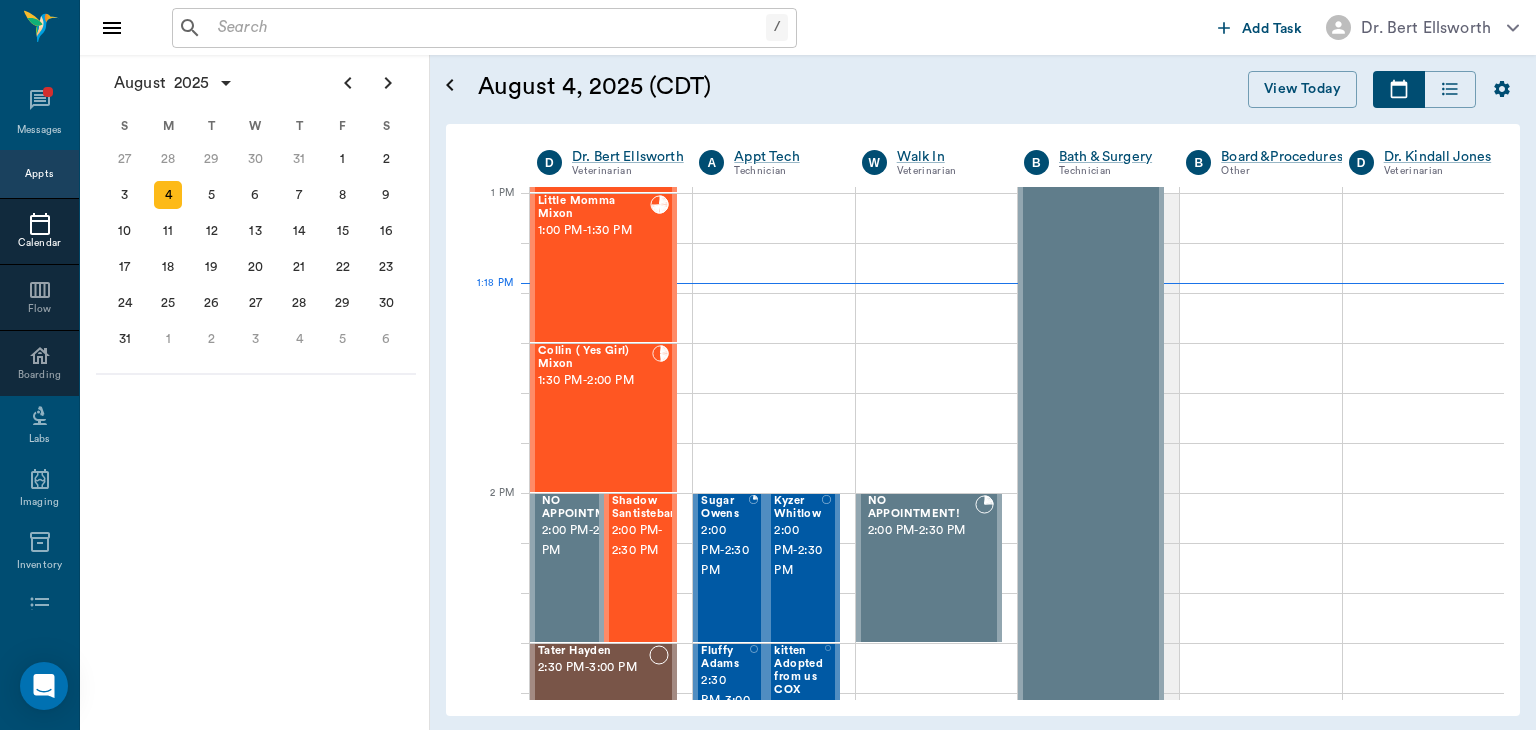 scroll, scrollTop: 1502, scrollLeft: 0, axis: vertical 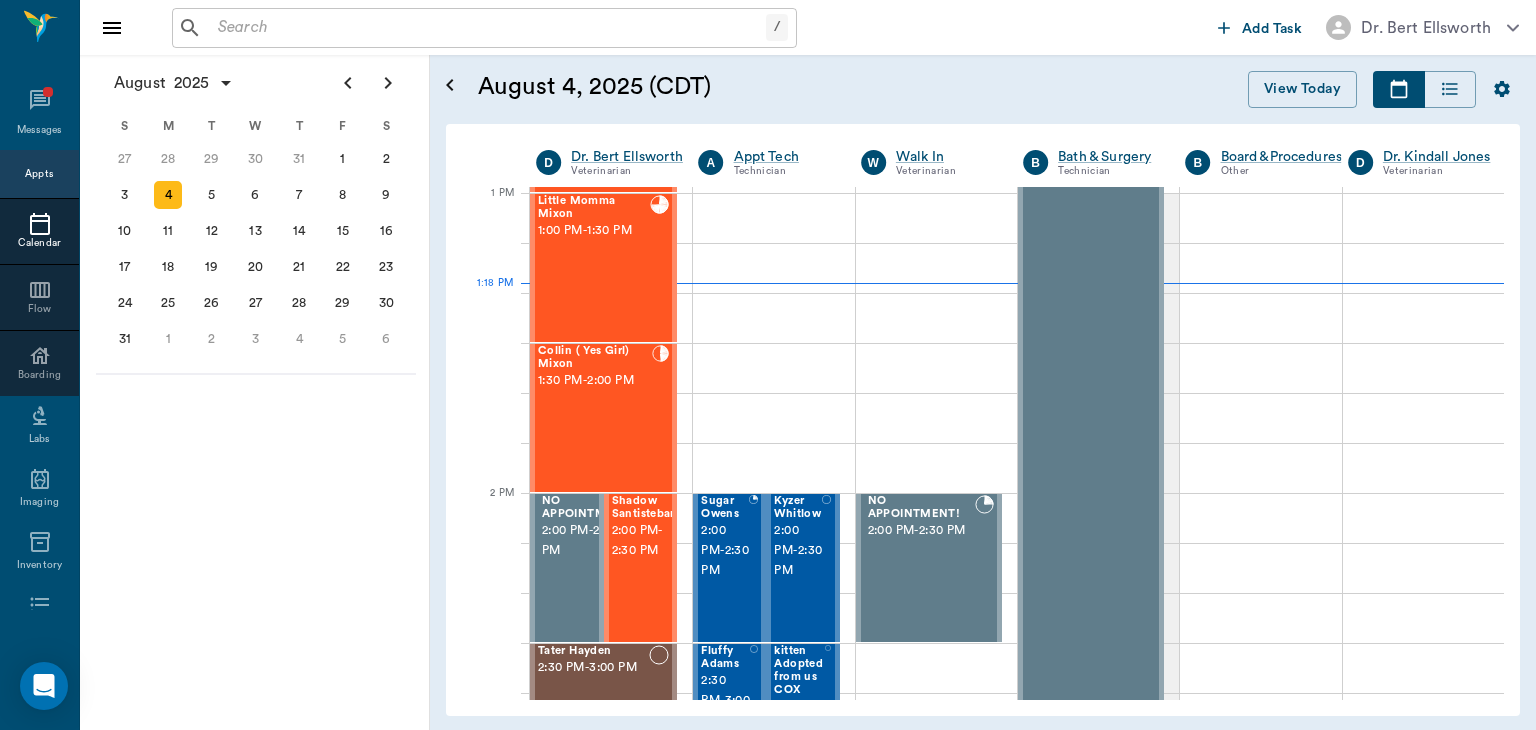 click on "Collin ( Yes Girl) Mixon 1:30 PM  -  2:00 PM" at bounding box center (595, 418) 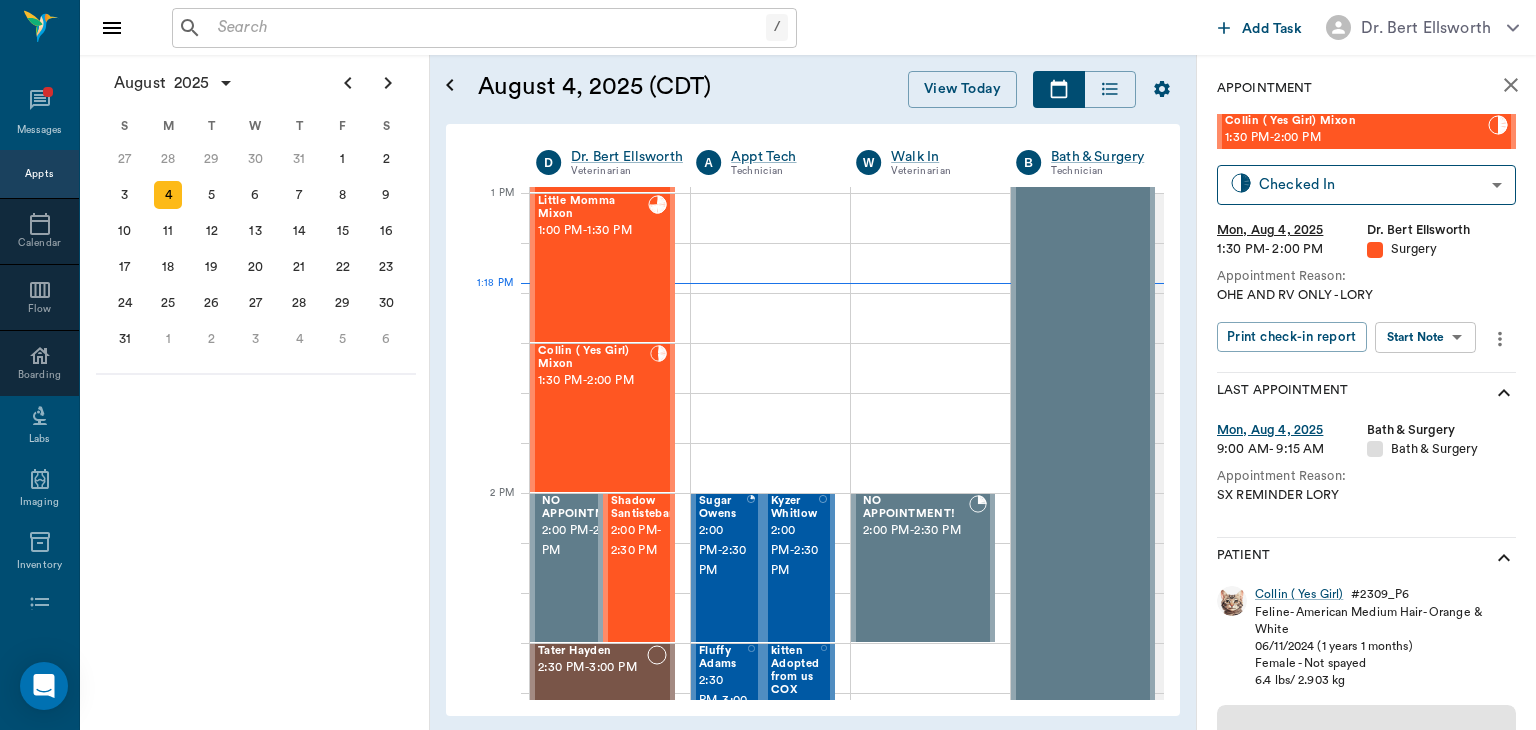 click on "/ ​ Add Task Dr. Bert Ellsworth Nectar Messages Appts Calendar Flow Boarding Labs Imaging Inventory Tasks Forms Staff Reports Lookup Settings August 2025 S M T W T F S 29 30 Jul 1 2 3 4 5 6 7 8 9 10 11 12 13 14 15 16 17 18 19 20 21 22 23 24 25 26 27 28 29 30 31 Aug 1 2 3 4 5 6 7 8 9 S M T W T F S 27 28 29 30 31 Aug 1 2 3 4 5 6 7 8 9 10 11 12 13 14 15 16 17 18 19 20 21 22 23 24 25 26 27 28 29 30 31 Sep 1 2 3 4 5 6 S M T W T F S 31 Sep 1 2 3 4 5 6 7 8 9 10 11 12 13 14 15 16 17 18 19 20 21 22 23 24 25 26 27 28 29 30 Oct 1 2 3 4 5 6 7 8 9 10 11 August 4, 2025 (CDT) View Today August 2025 Today 4 Mon Aug 2025 D Dr. Bert Ellsworth Veterinarian A Appt Tech Technician W Walk In Veterinarian B Bath & Surgery Technician B Board &Procedures Other D Dr. Kindall Jones Veterinarian 8 AM 9 AM 10 AM 11 AM 12 PM 1 PM 2 PM 3 PM 4 PM 5 PM 6 PM 7 PM 8 PM 1:18 PM Quigley Aldridge 8:00 AM  -  8:30 AM June Aldridge 8:00 AM  -  8:30 AM Botts Aldridge 8:00 AM  -  8:30 AM Swine Dotson 8:30 AM  -  9:00 AM 9:00 AM  -  9:30 AM 9:00 AM" at bounding box center [768, 365] 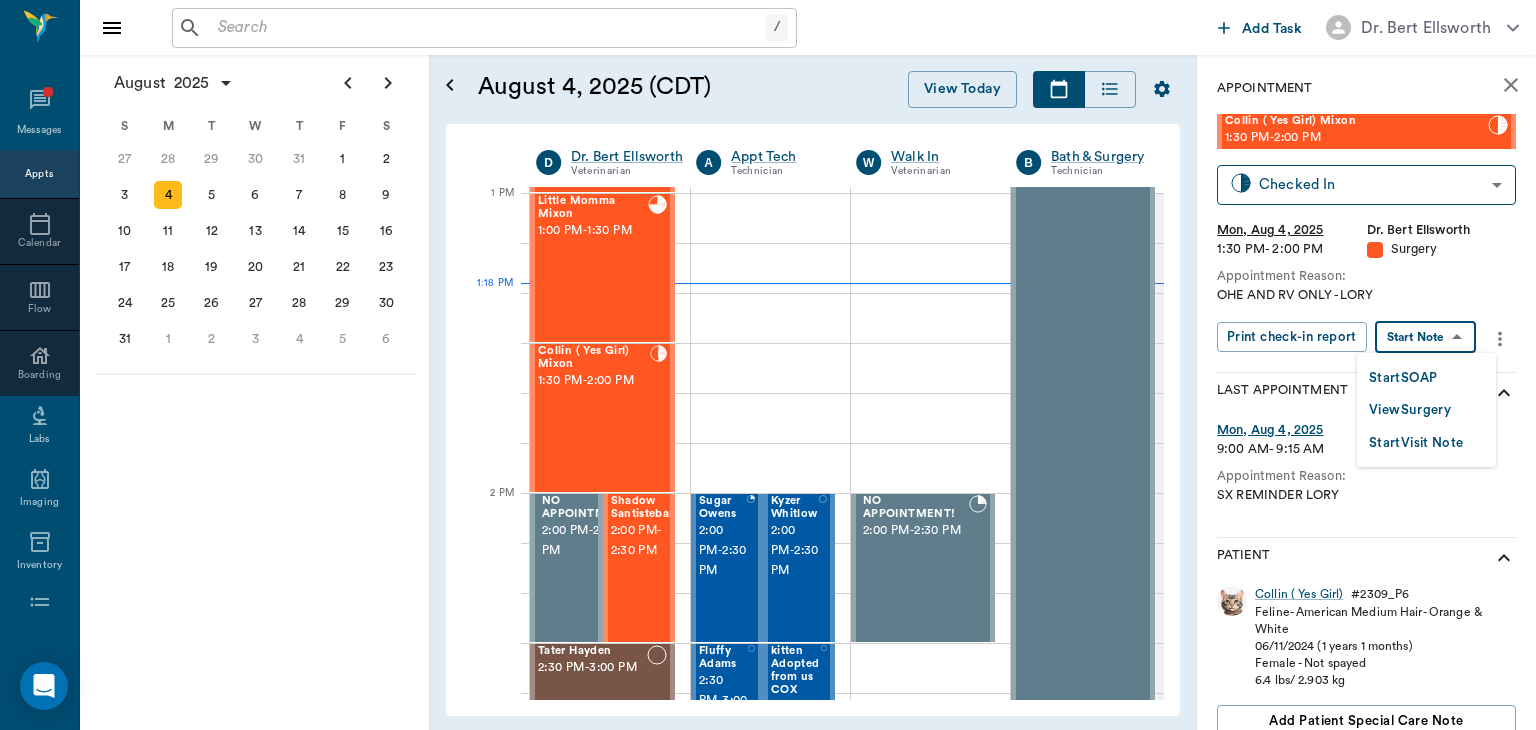 click on "View  Surgery" at bounding box center [1410, 410] 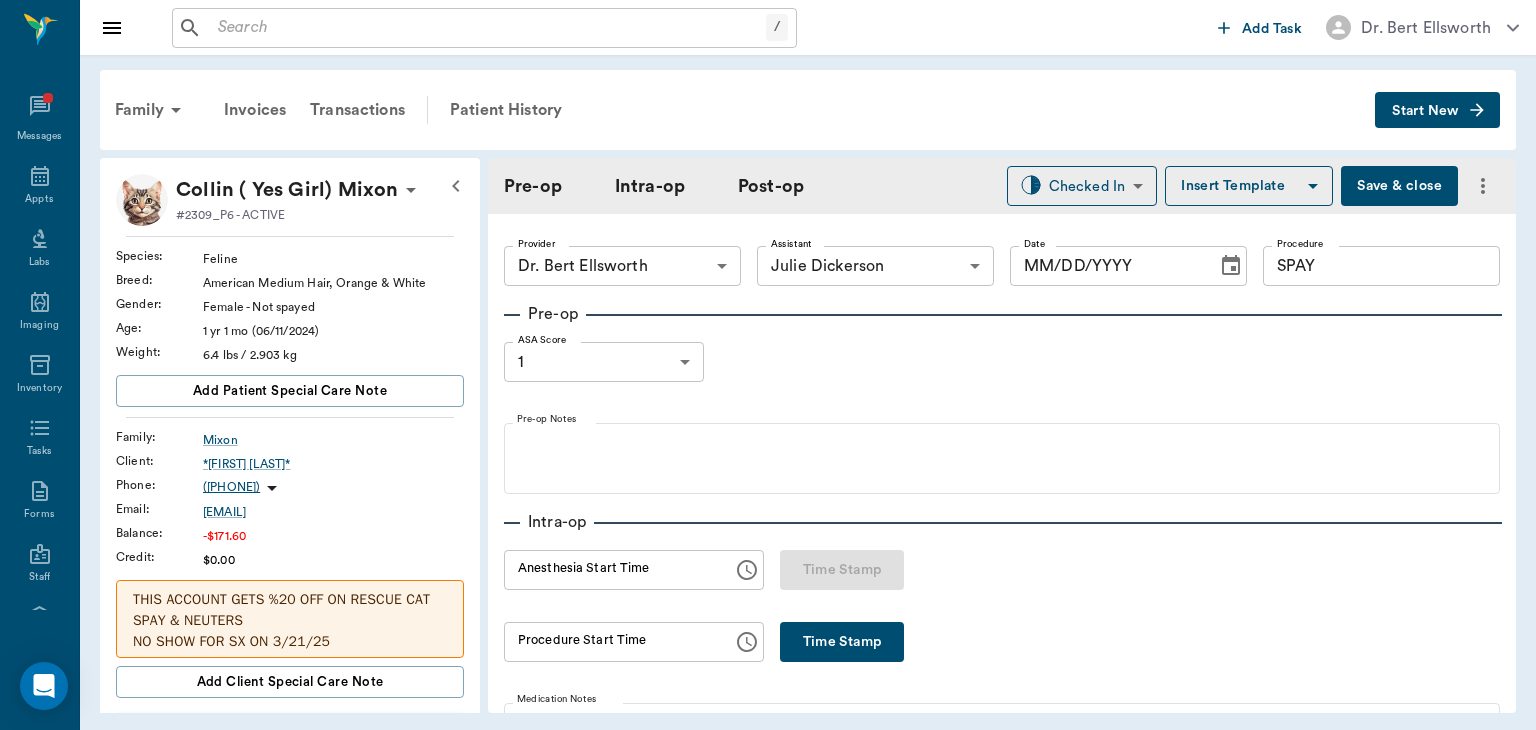 type on "63ec2f075fda476ae8351a4d" 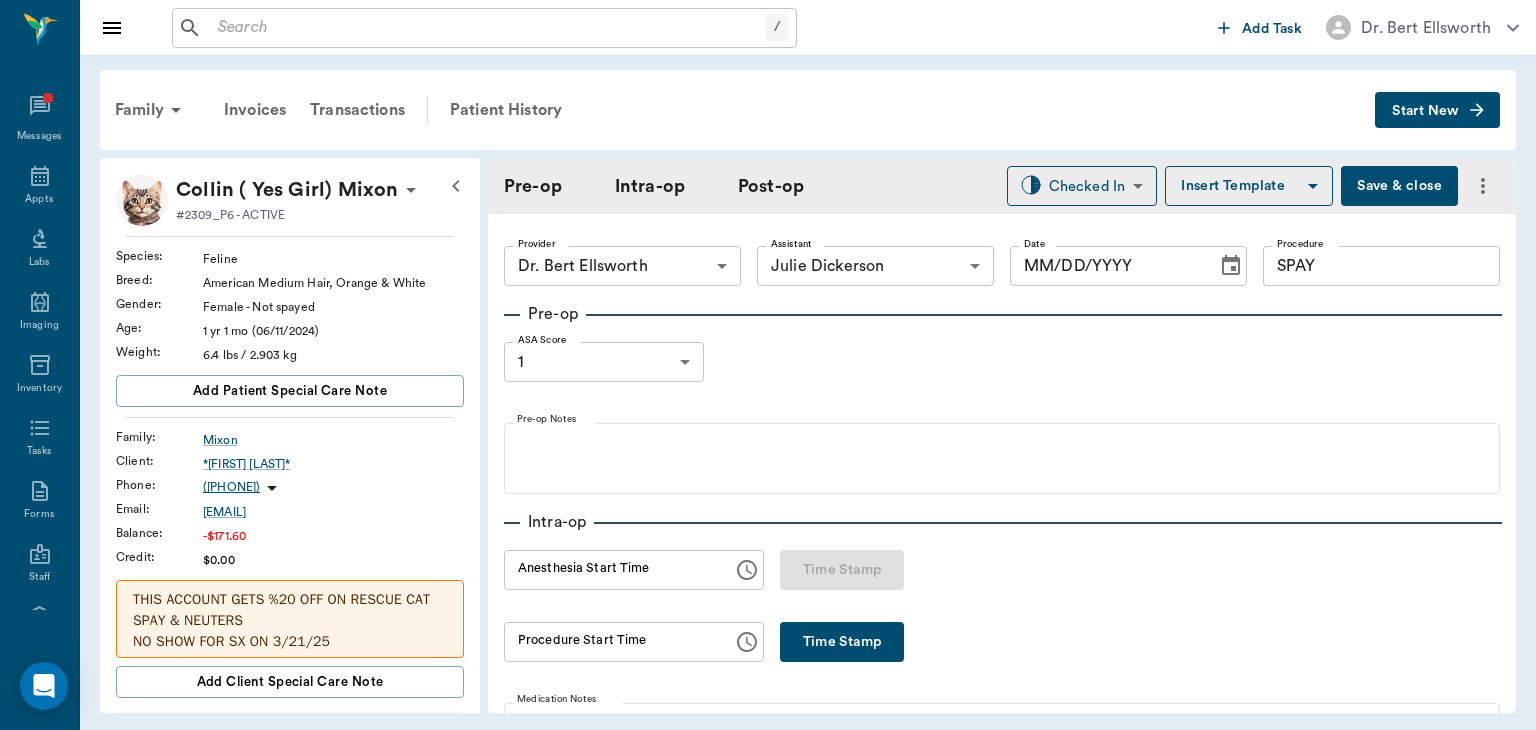 type on "63ec2e7e52e12b0ba117b124" 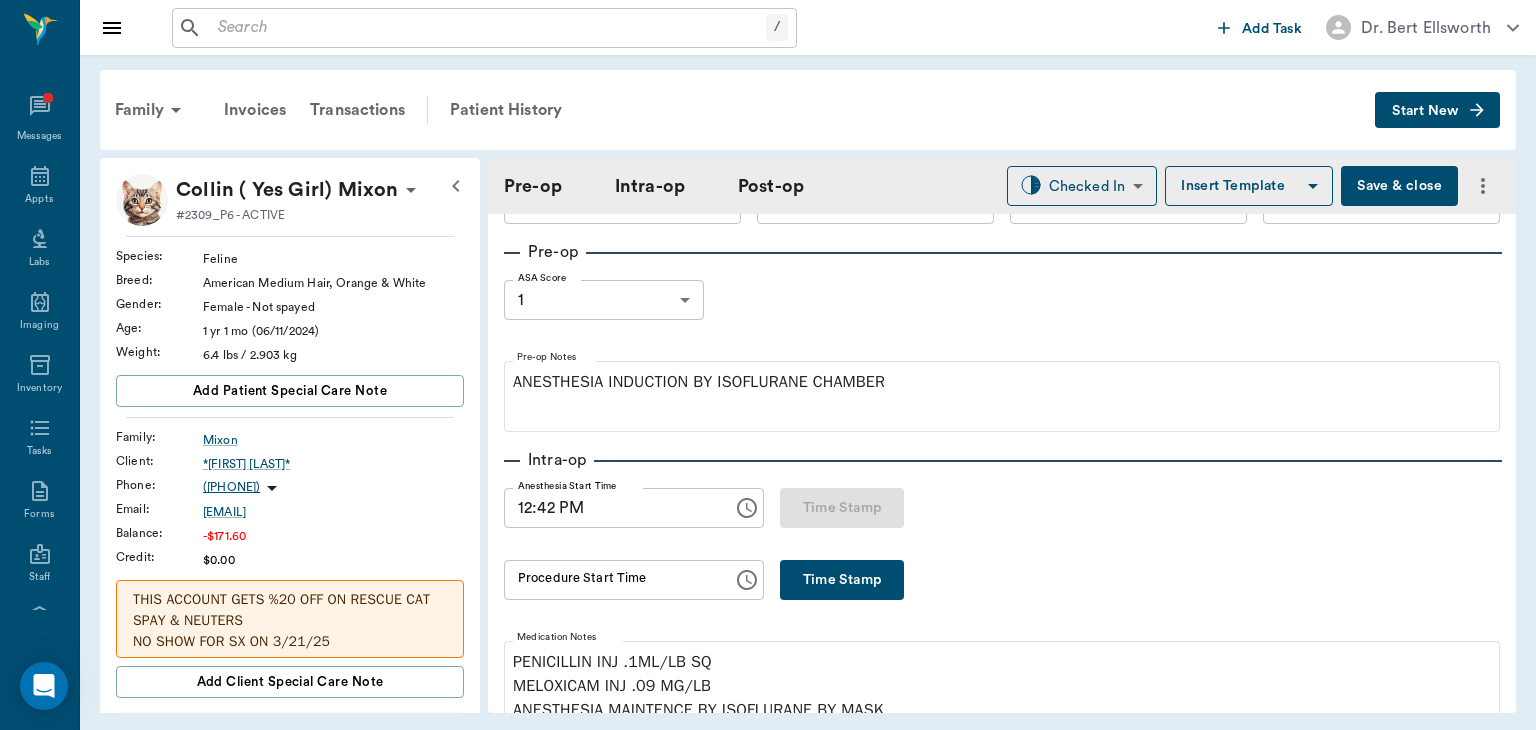 scroll, scrollTop: 118, scrollLeft: 0, axis: vertical 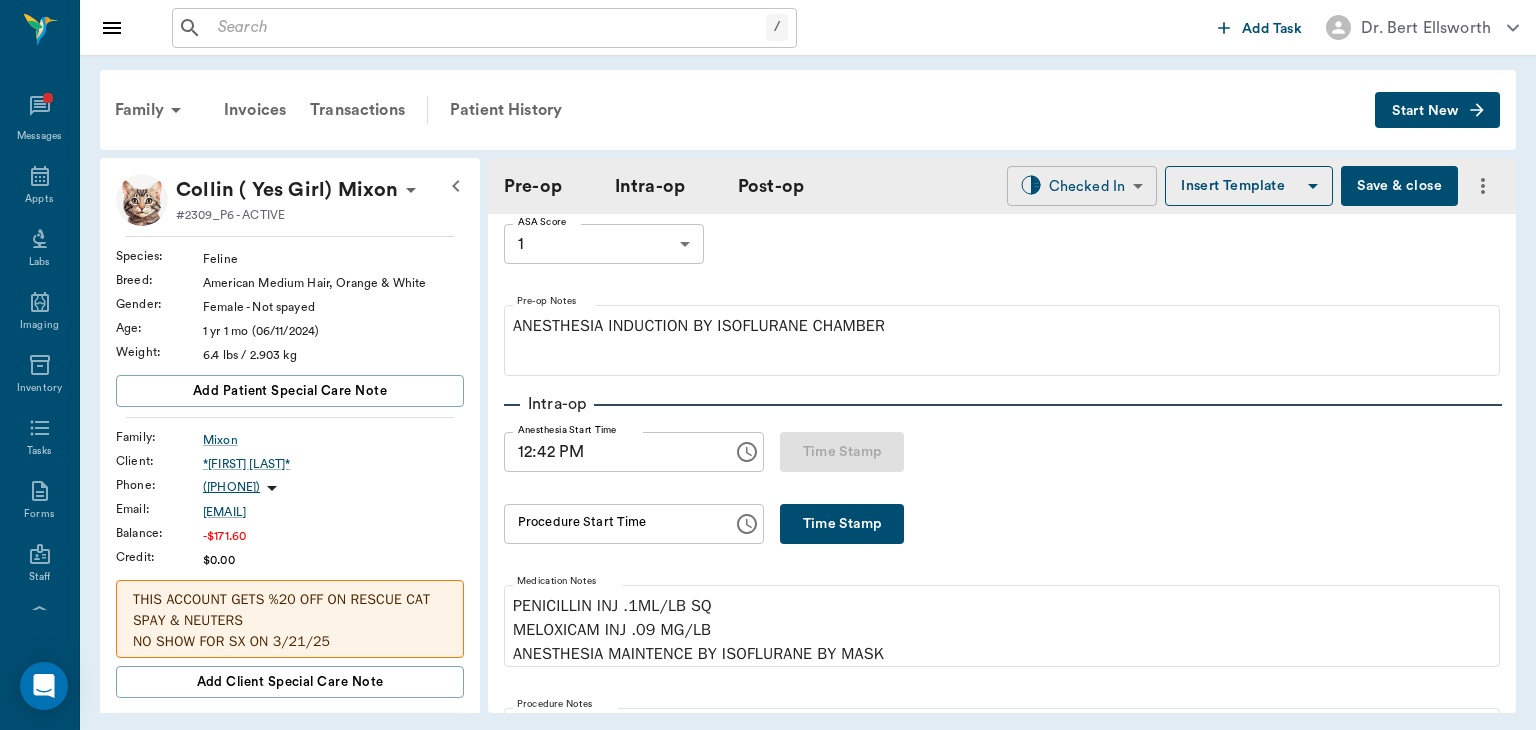 click on "/ ​ Add Task Dr. Bert Ellsworth Nectar Messages Appts Labs Imaging Inventory Tasks Forms Staff Reports Lookup Settings Family Invoices Transactions Patient History Start New Collin ( Yes Girl) Mixon #2309_P6    -    ACTIVE   Species : Feline Breed : American Medium Hair, Orange & White Gender : Female - Not spayed Age : 1 yr 1 mo (06/11/2024) Weight : 6.4 lbs / 2.903 kg Add patient Special Care Note Family : Mixon Client : *Amelia Mixon* Phone : (430) 265-8203 Email : ameliamixon594@gmail.com Balance : -$171.60 Credit : $0.00 THIS ACCOUNT GETS %20 OFF ON RESCUE CAT  SPAY & NEUTERS NO SHOW FOR SX ON 3/21/25 Add client Special Care Note Patient Vitals Weight BCS HR Temp Resp BP Dia Pain Perio Score ( lb ) Date 08/04/25 12PM 0 2 4 6 8 Ongoing diagnosis Current Rx enrofloxacin suspension 40mg/ml 06/13/26 Reminders Upcoming appointments Surgery 08/04/25 Schedule Appointment Pre-op Intra-op Post-op Checked In CHECKED_IN ​ Insert Template  Save & close Provider Dr. Bert Ellsworth 63ec2f075fda476ae8351a4d Date" at bounding box center [768, 365] 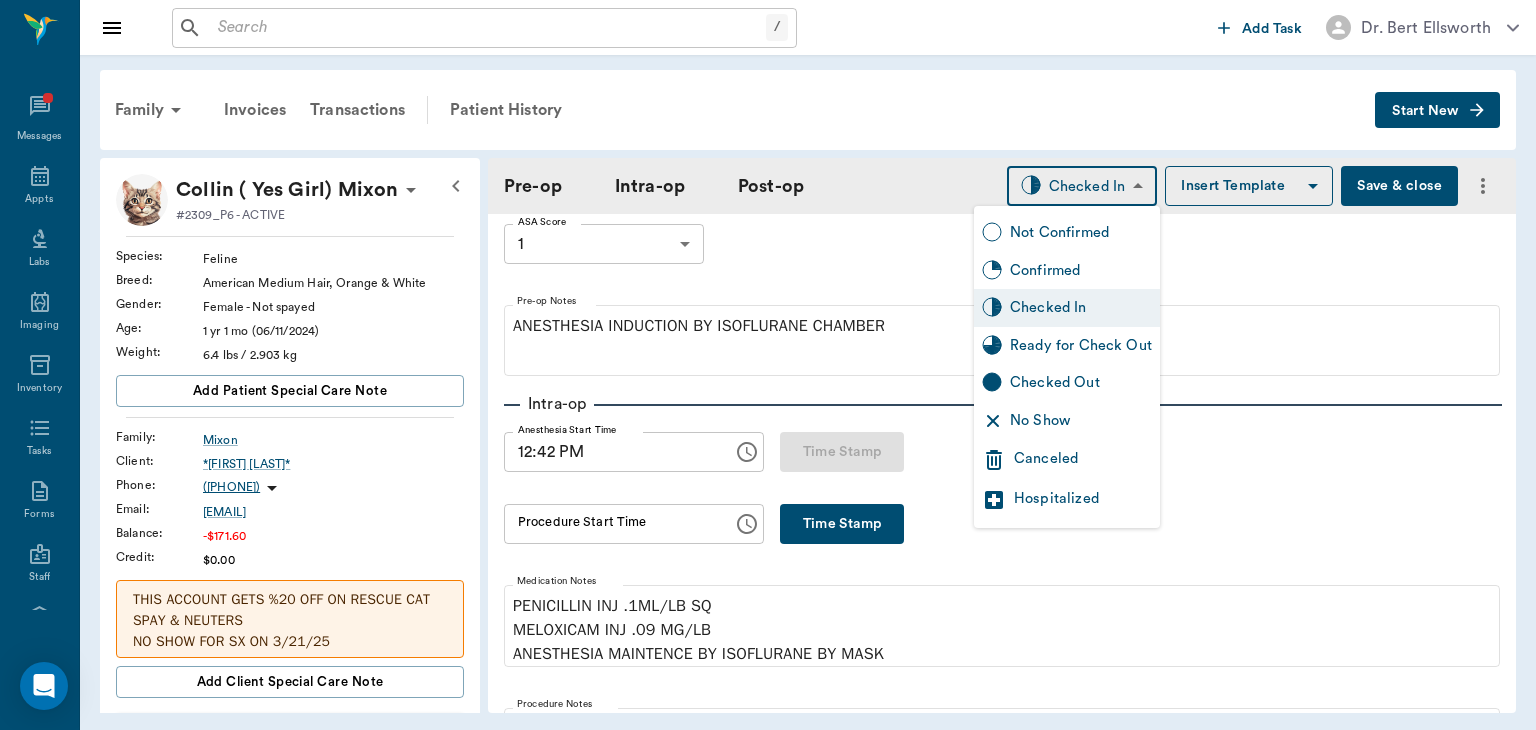click on "Ready for Check Out" at bounding box center [1081, 346] 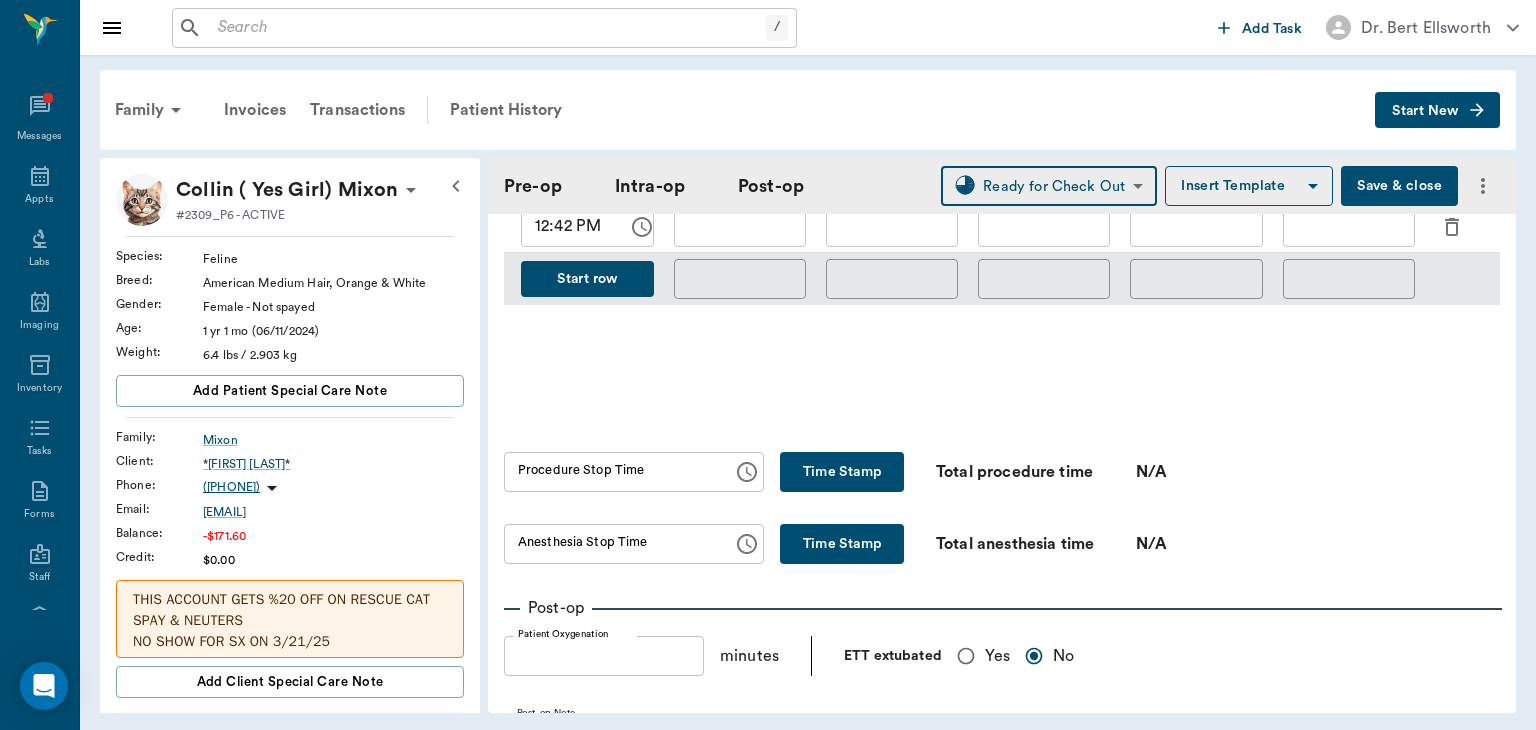 scroll, scrollTop: 1072, scrollLeft: 0, axis: vertical 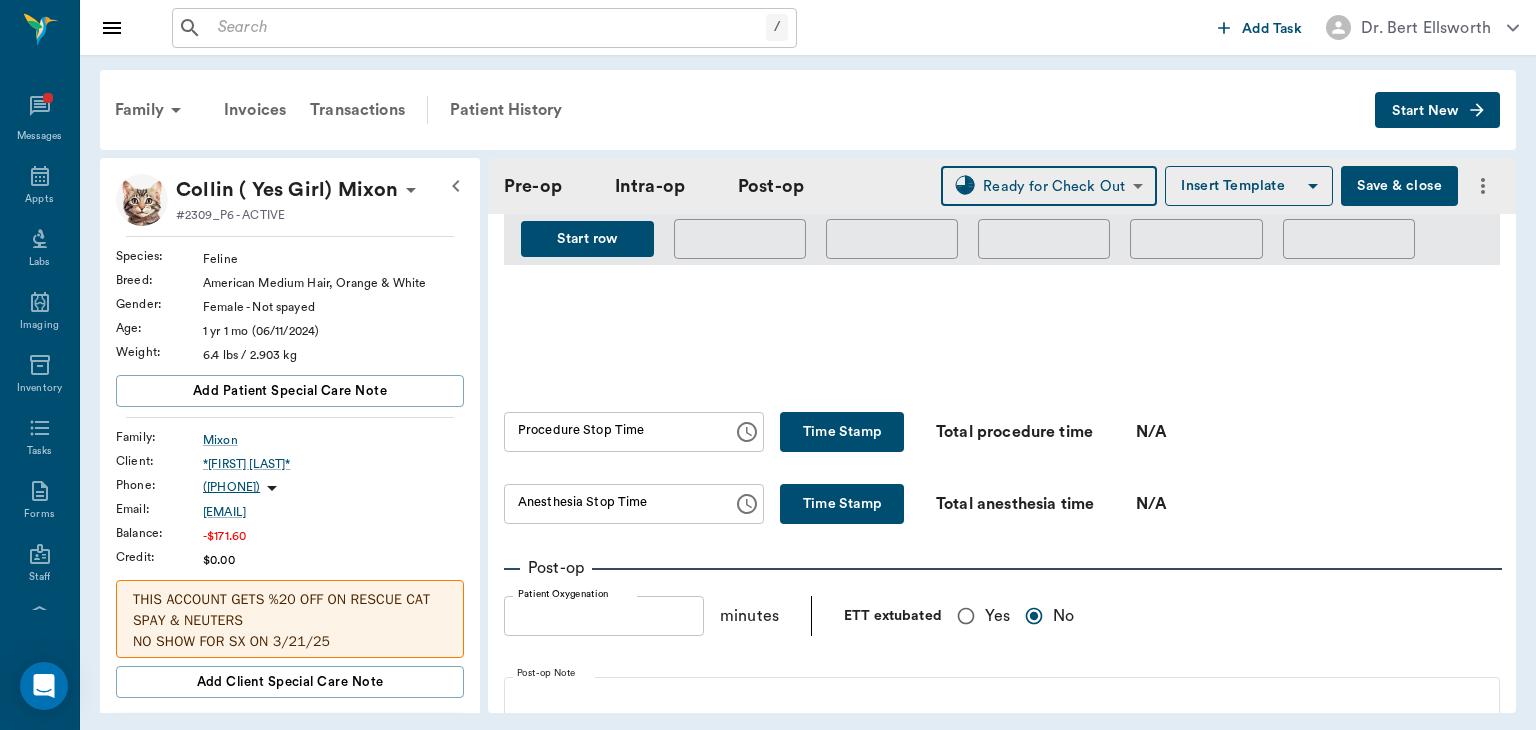 click on "Time Stamp" at bounding box center (842, 432) 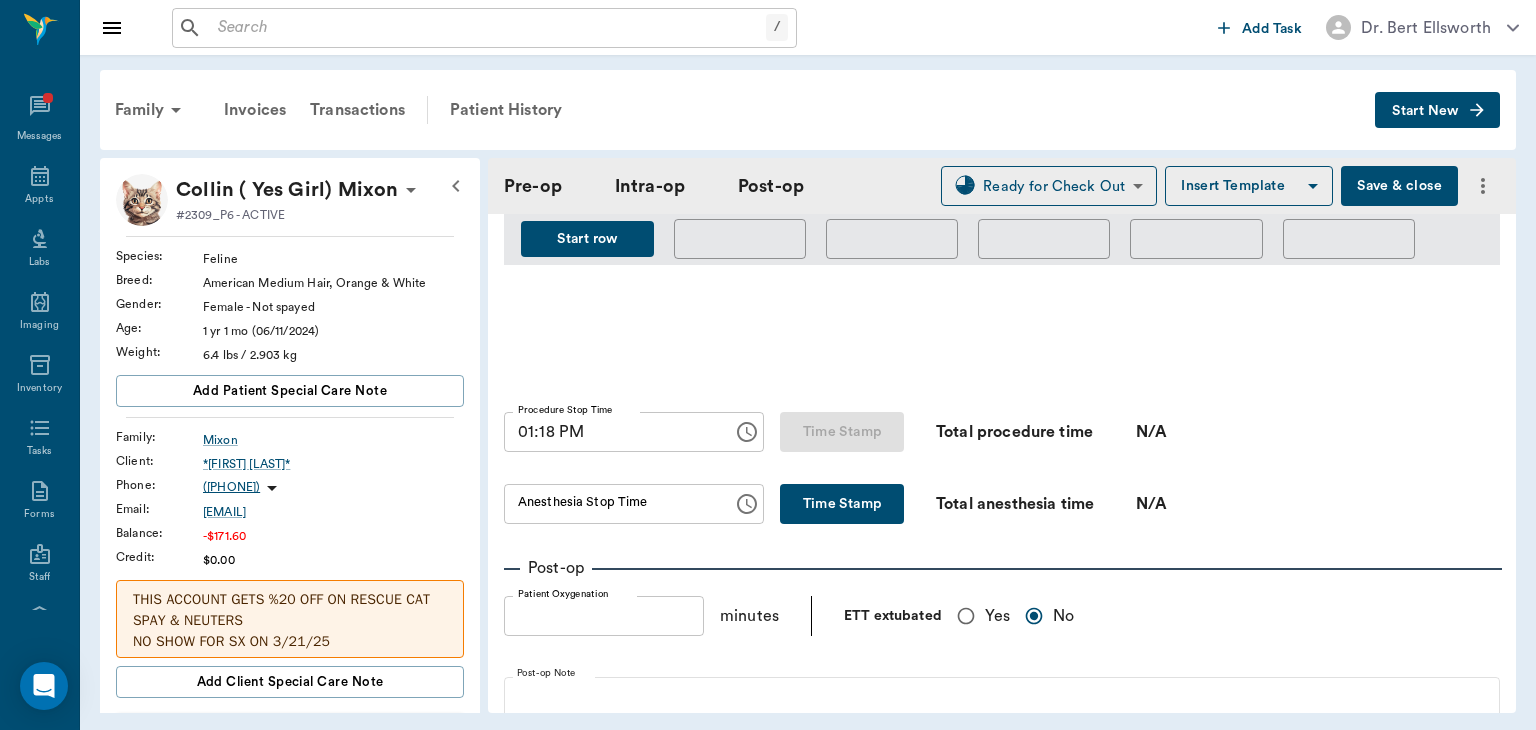 click on "Time Stamp" at bounding box center (842, 504) 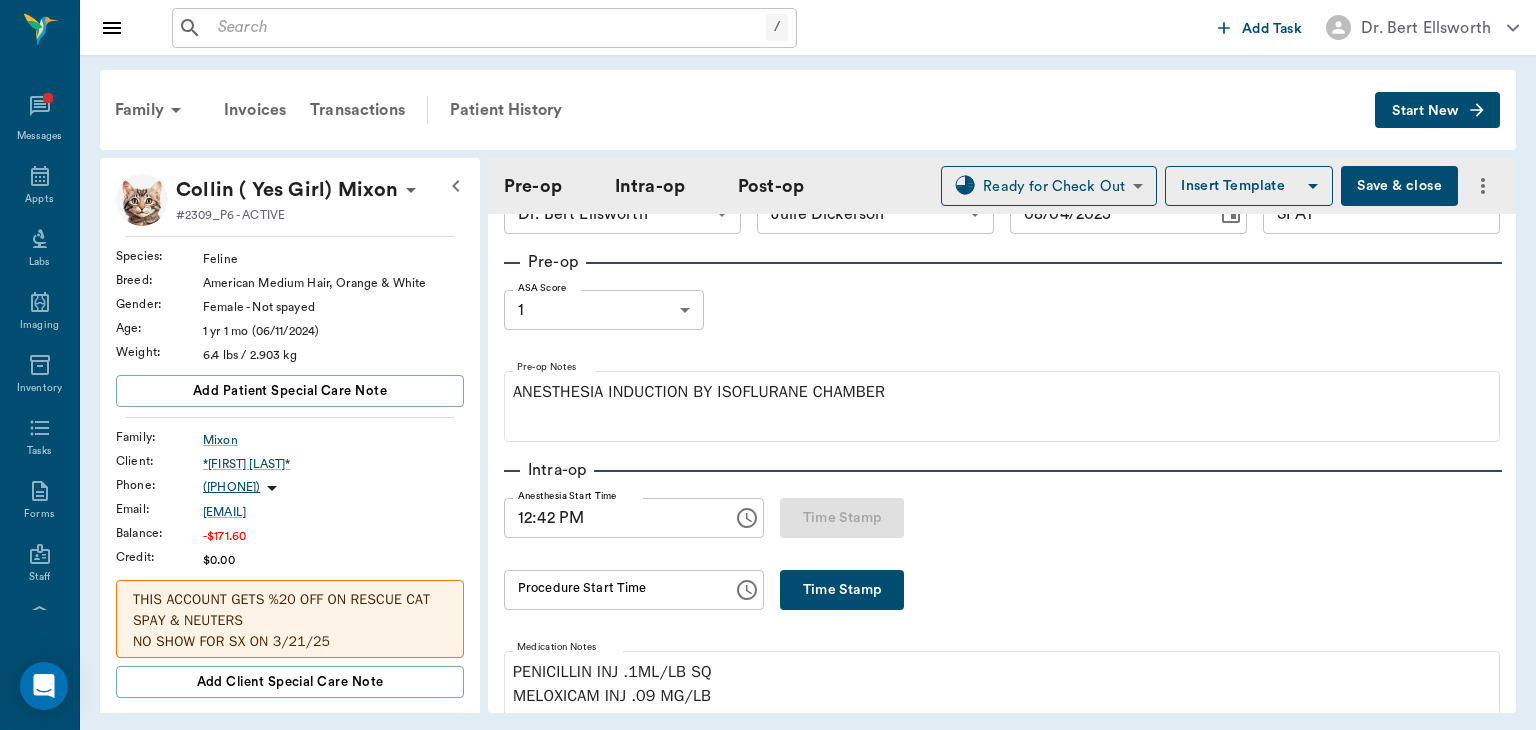 scroll, scrollTop: 56, scrollLeft: 0, axis: vertical 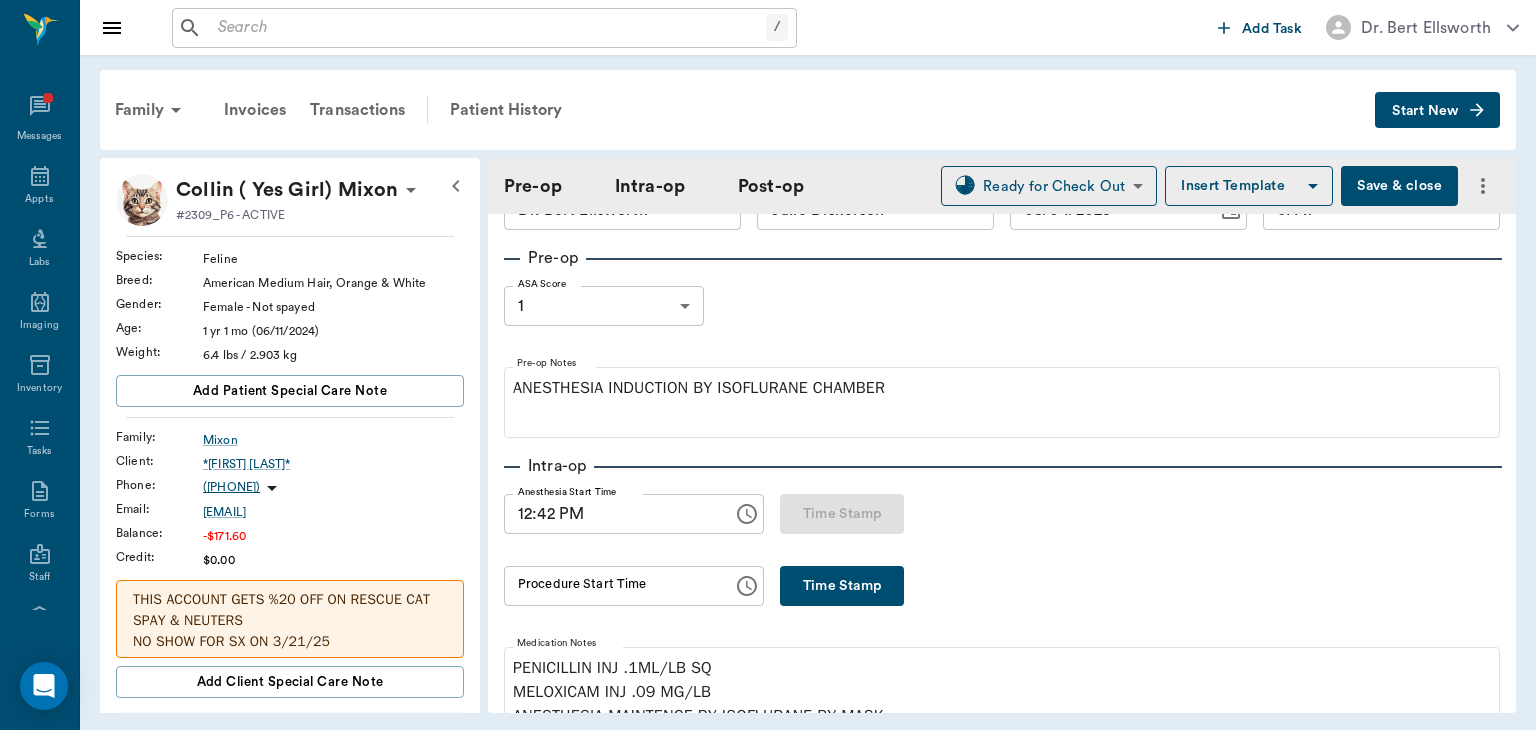 click on "Time Stamp" at bounding box center (842, 586) 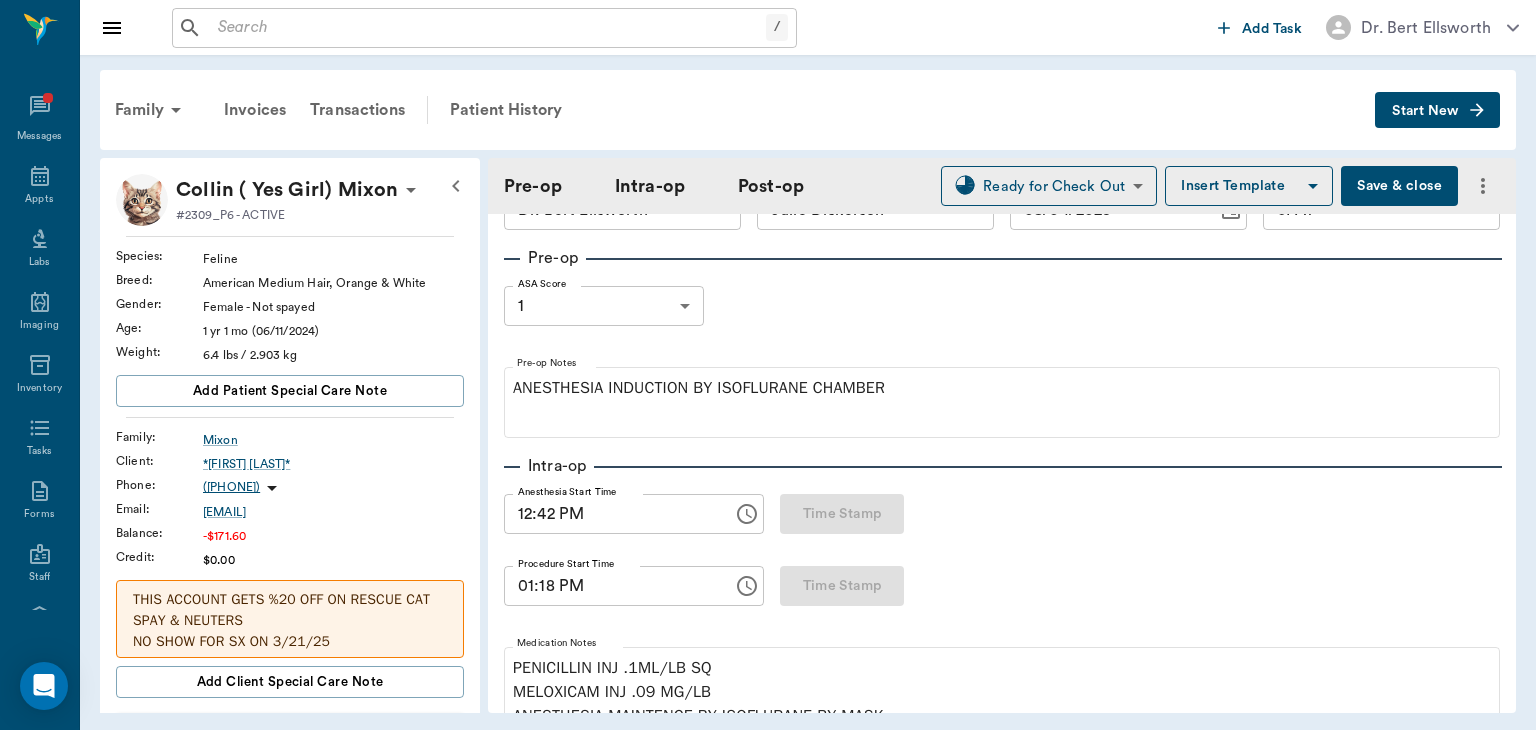 click on "01:18 PM" at bounding box center (611, 586) 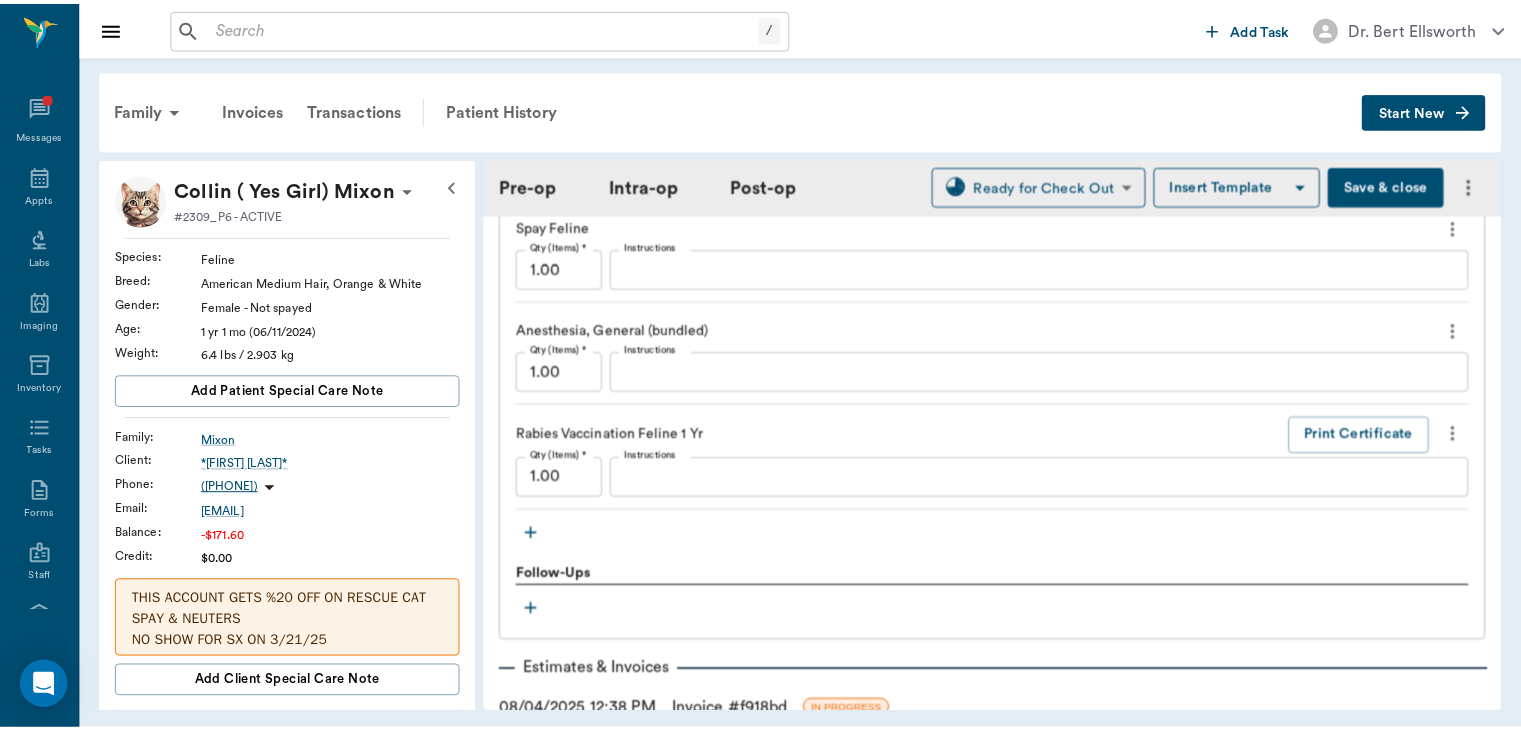 scroll, scrollTop: 2128, scrollLeft: 0, axis: vertical 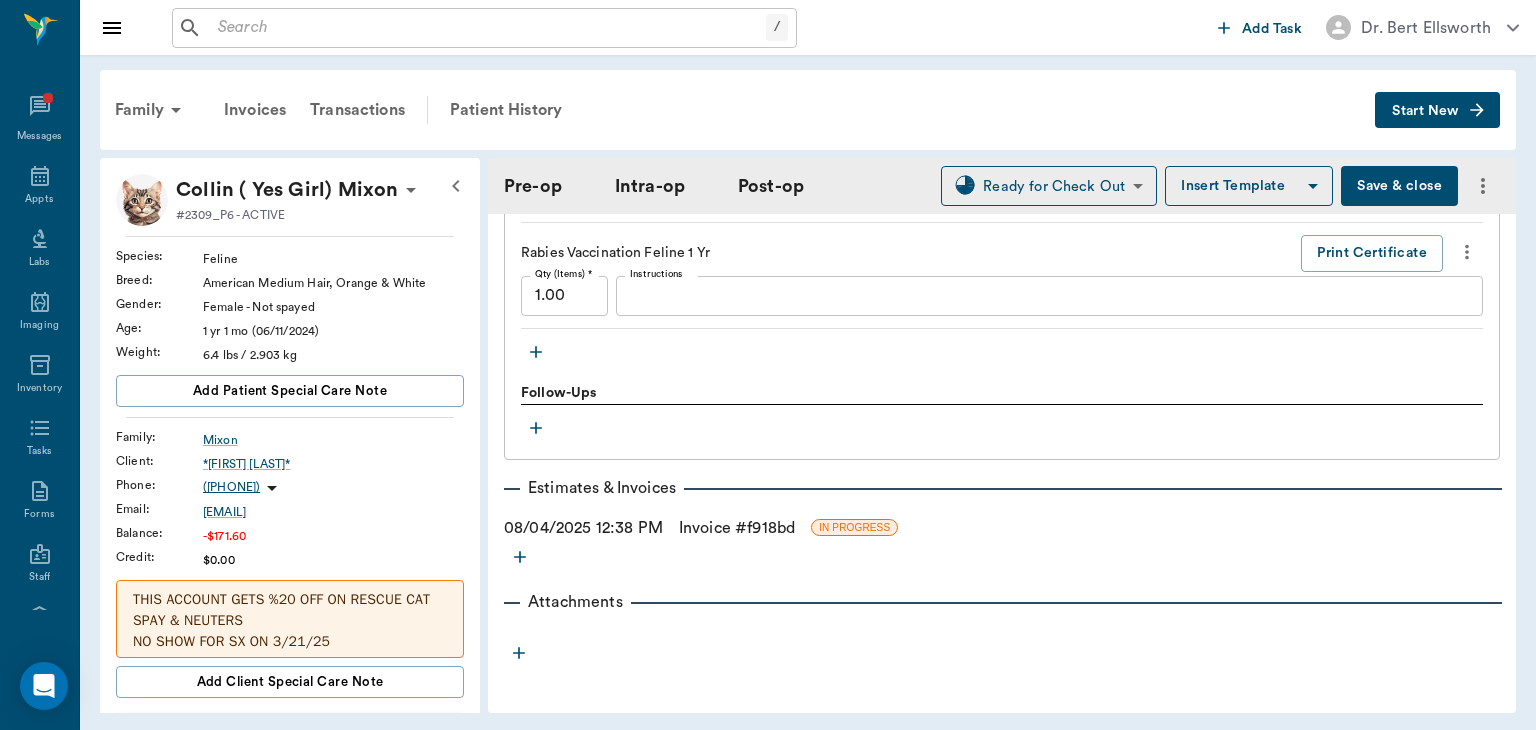 type on "12:50 PM" 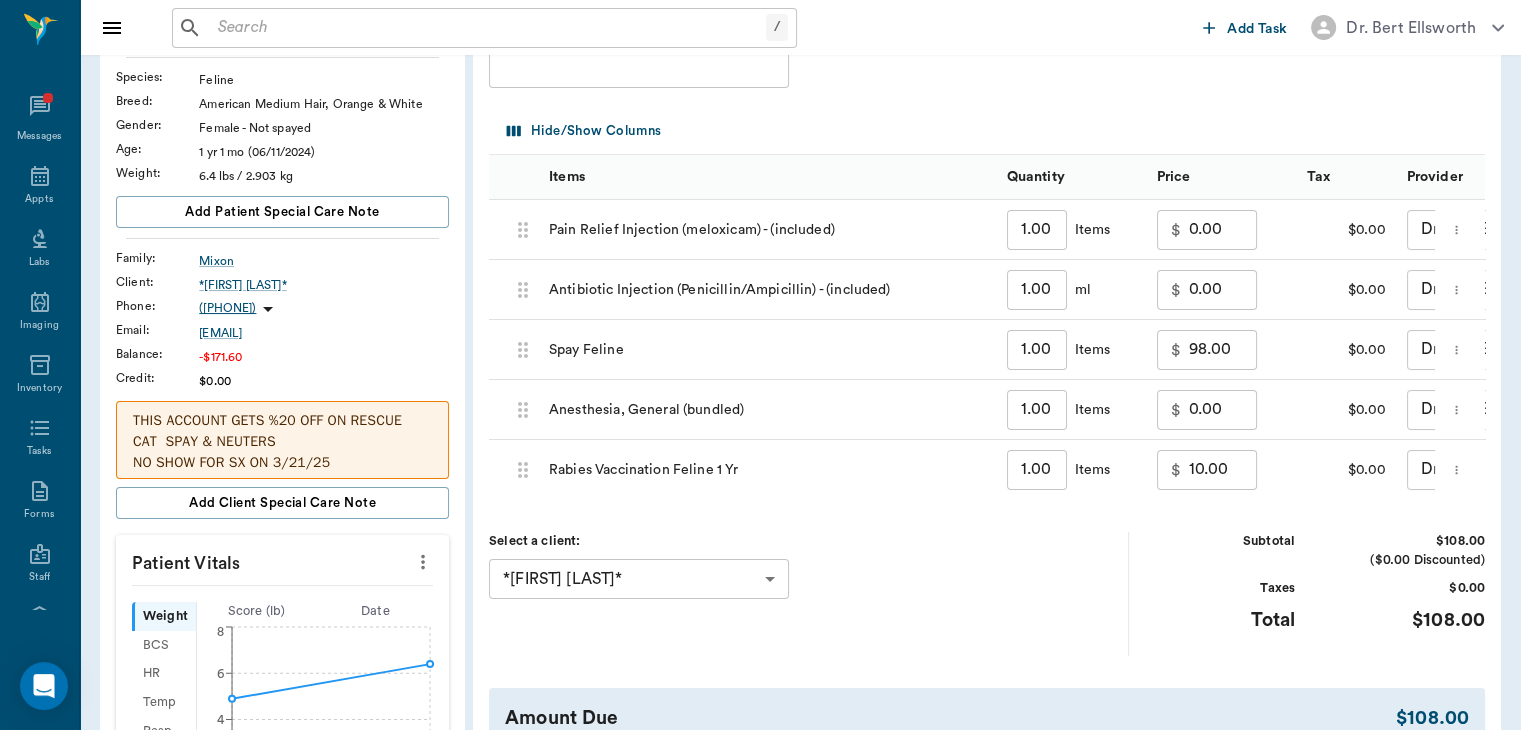 scroll, scrollTop: 0, scrollLeft: 0, axis: both 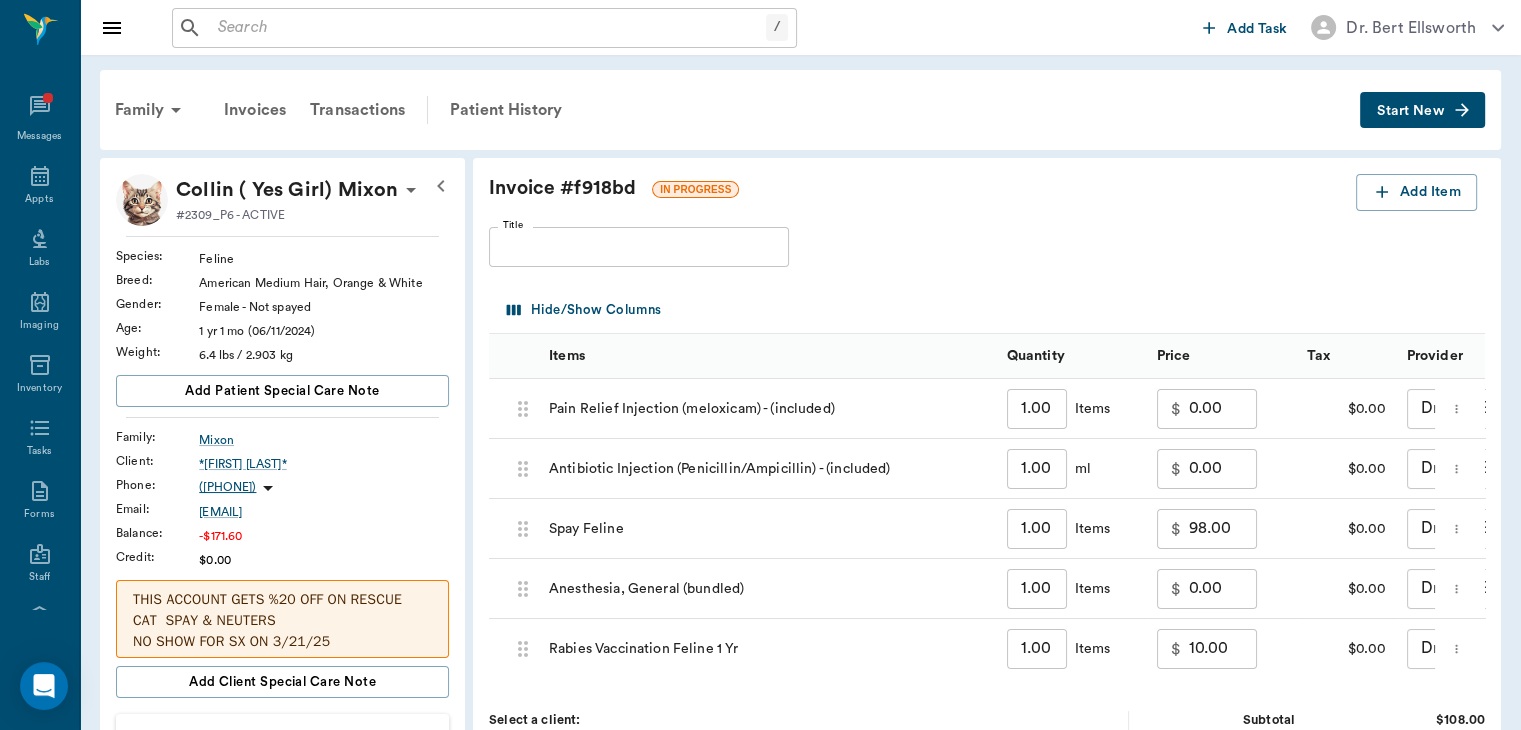 click on "Add Item" at bounding box center (1416, 192) 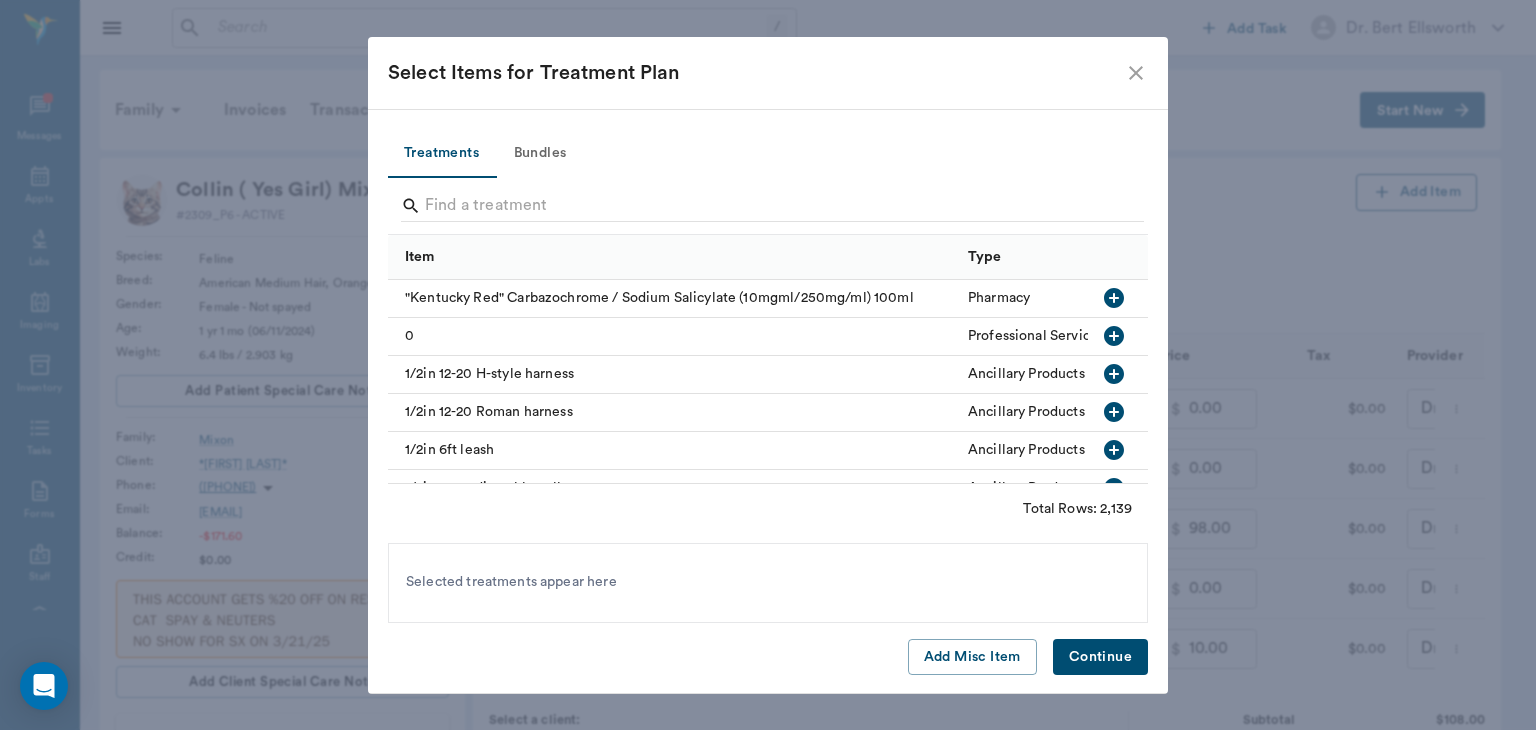 click on "Add Misc Item" at bounding box center (972, 657) 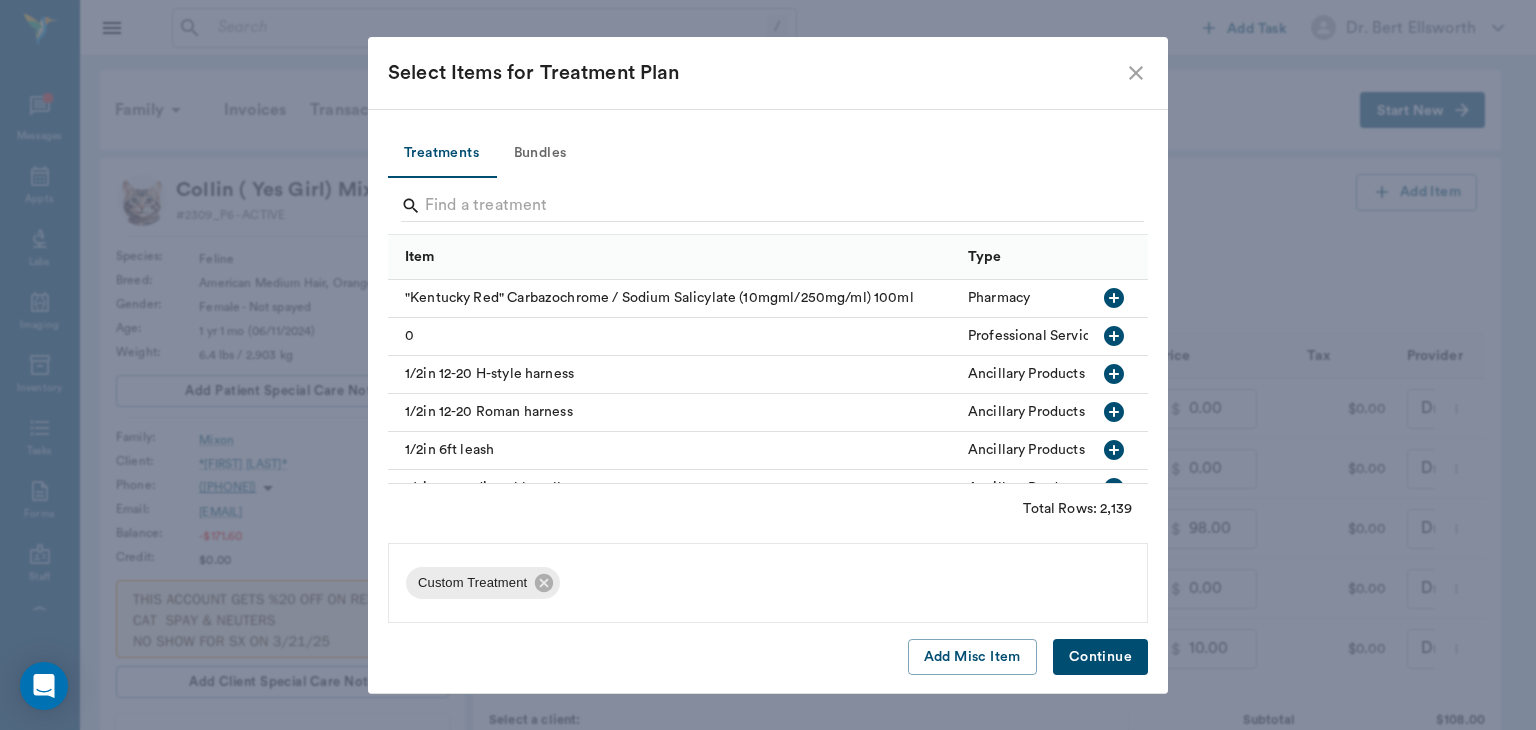 click on "Continue" at bounding box center [1100, 657] 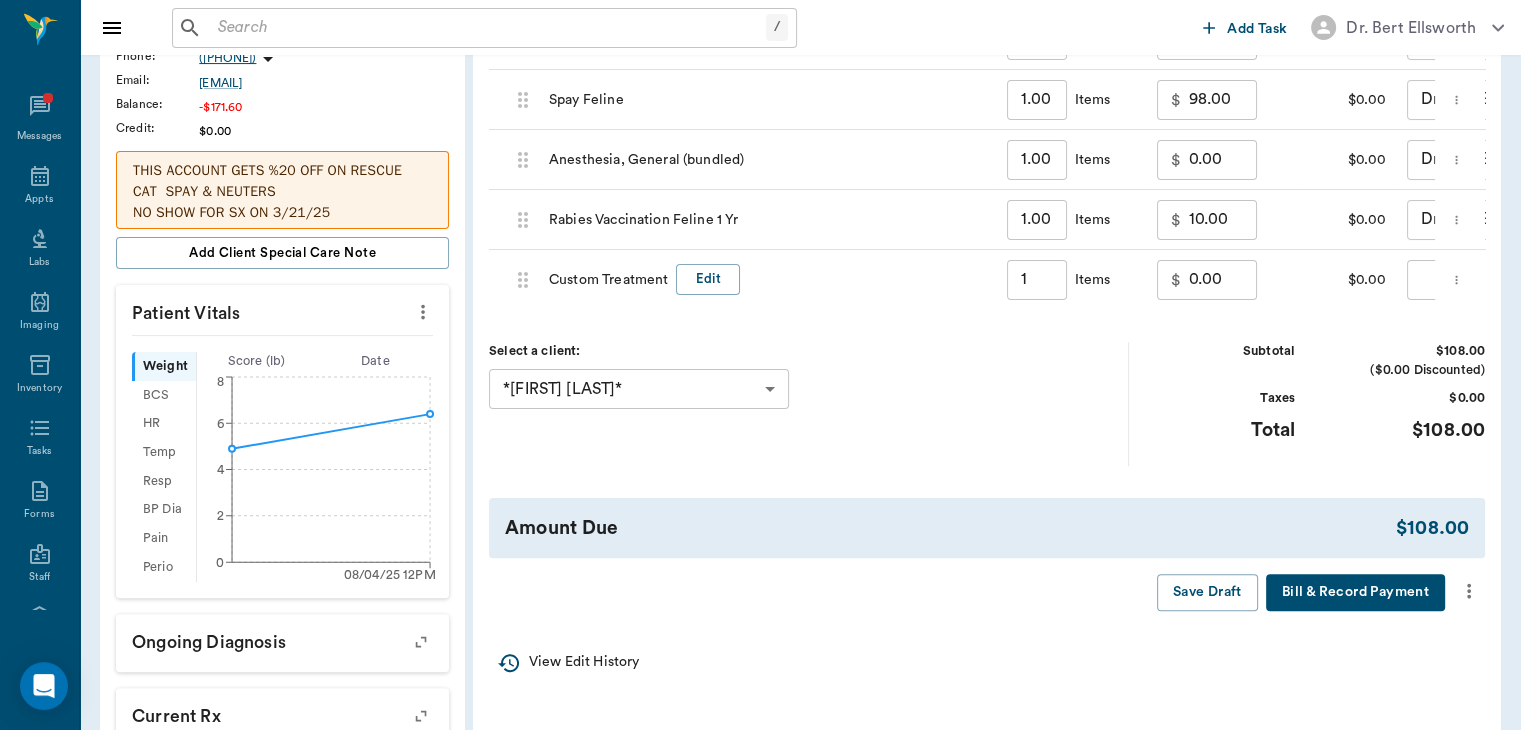 scroll, scrollTop: 460, scrollLeft: 0, axis: vertical 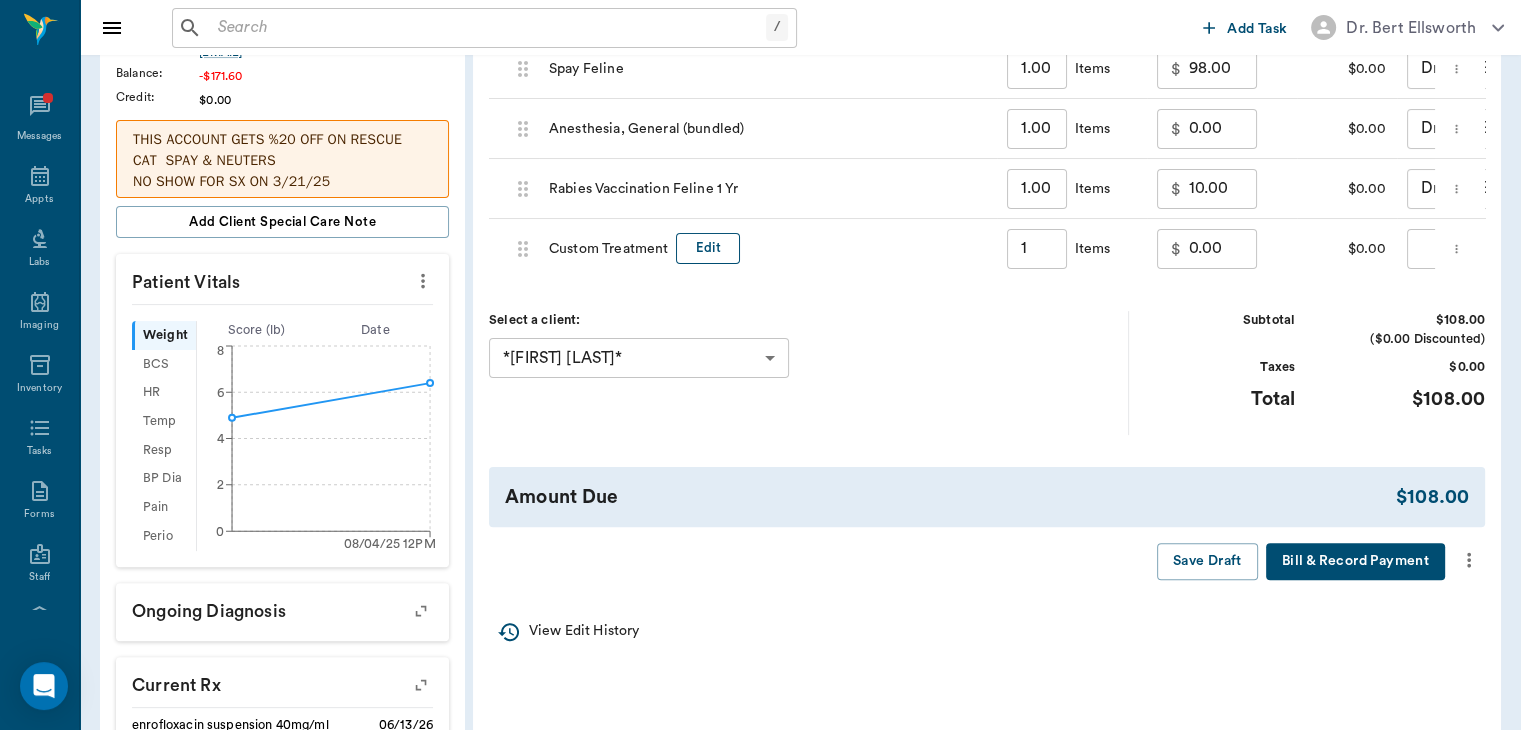 click on "Edit" at bounding box center [708, 248] 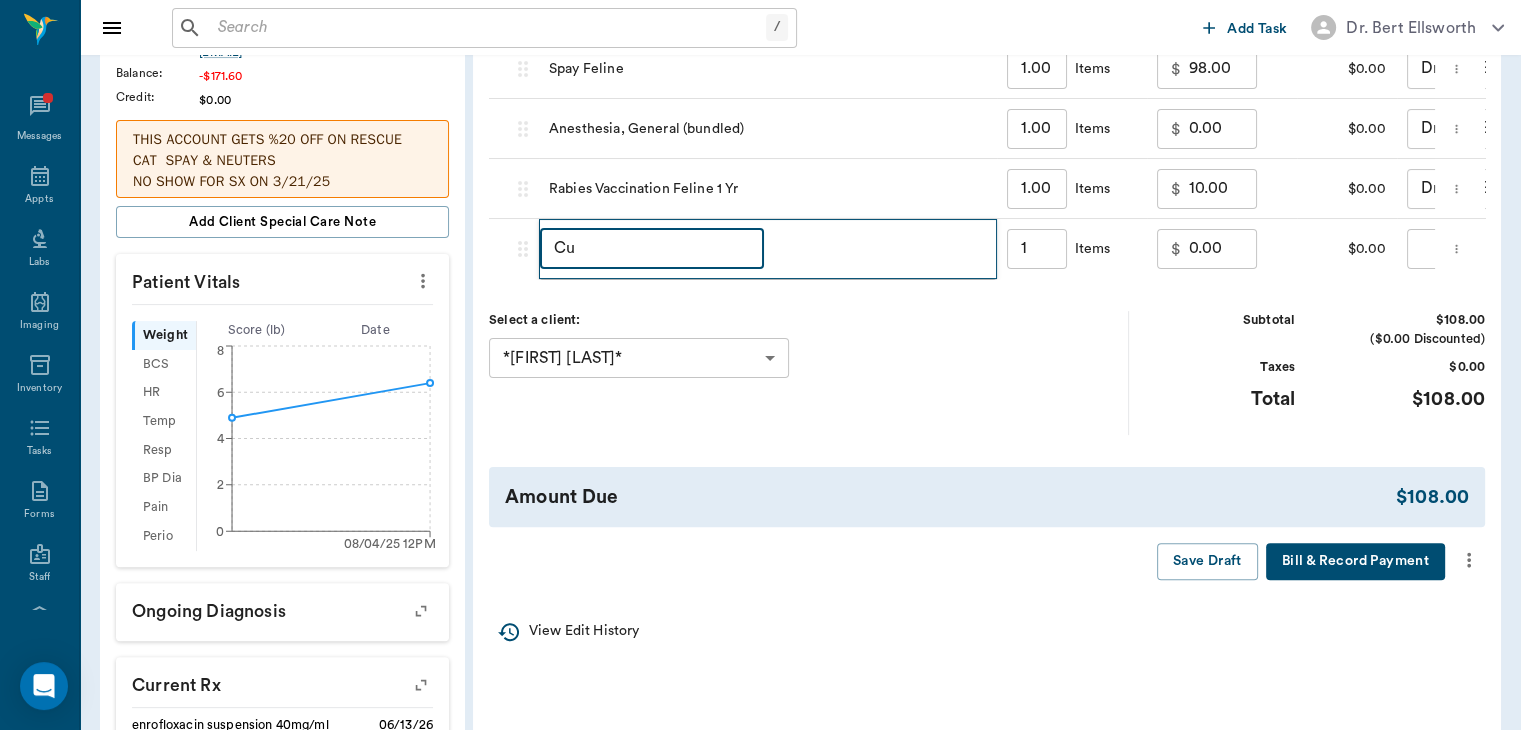 type on "C" 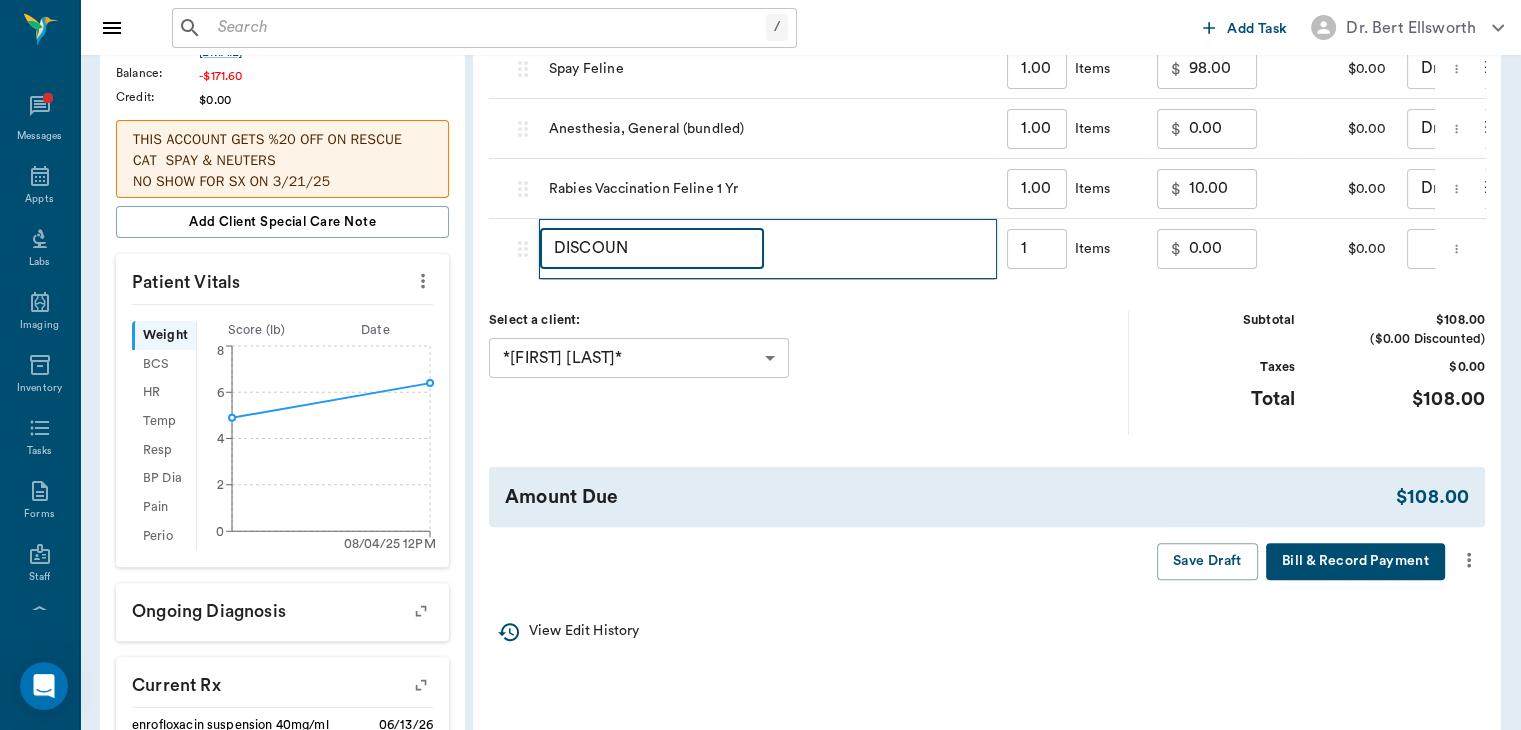 type on "DISCOUNT" 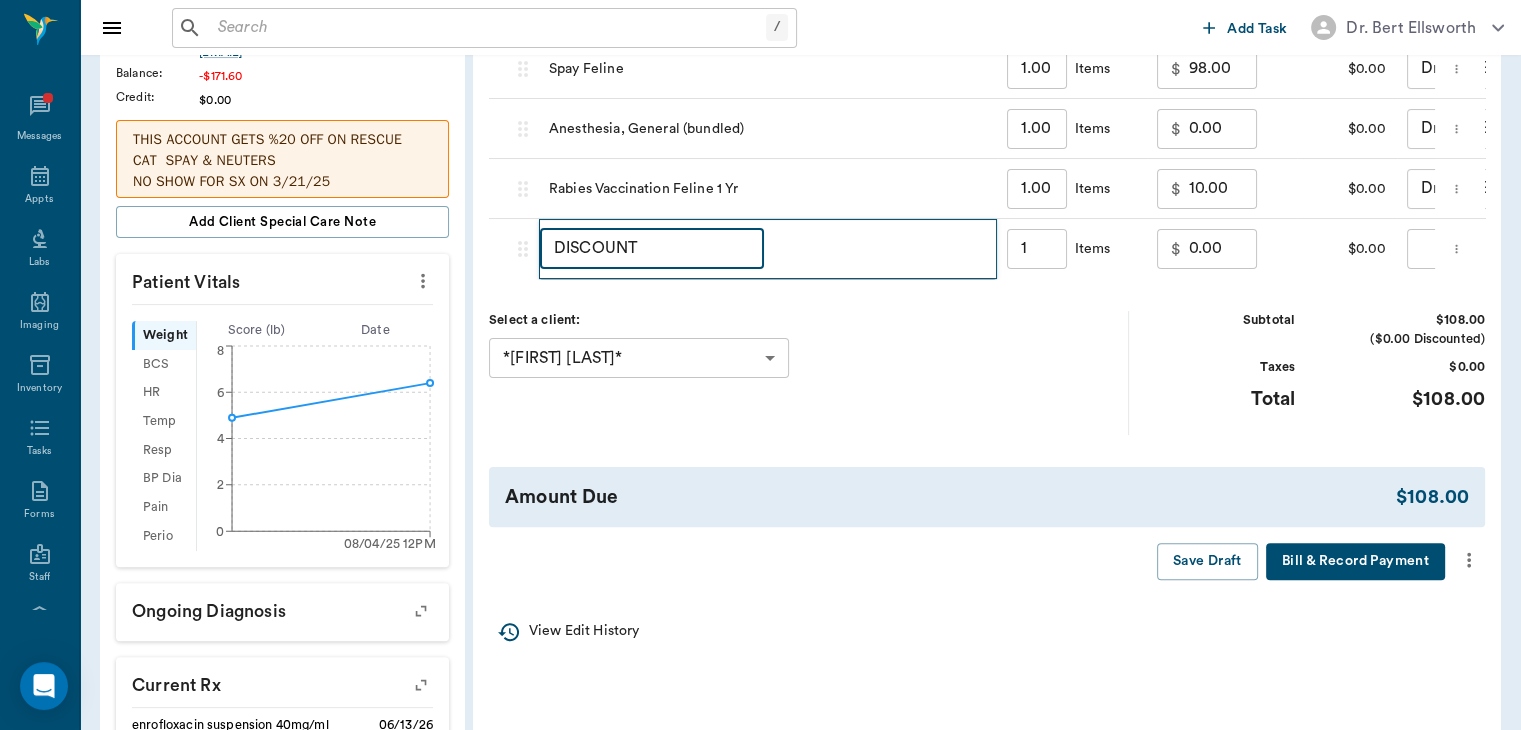 click on "0.00" at bounding box center [1223, 249] 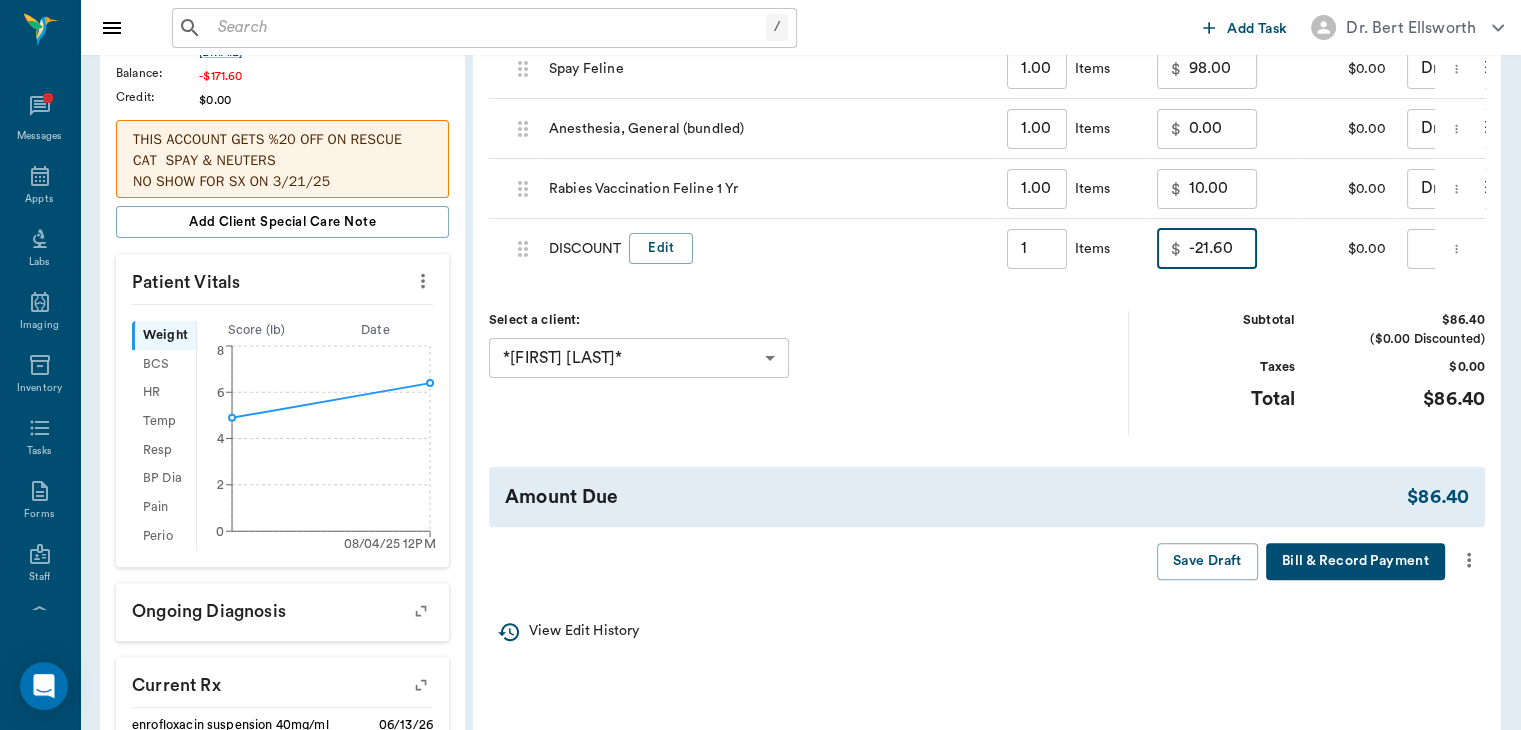 type on "-21.60" 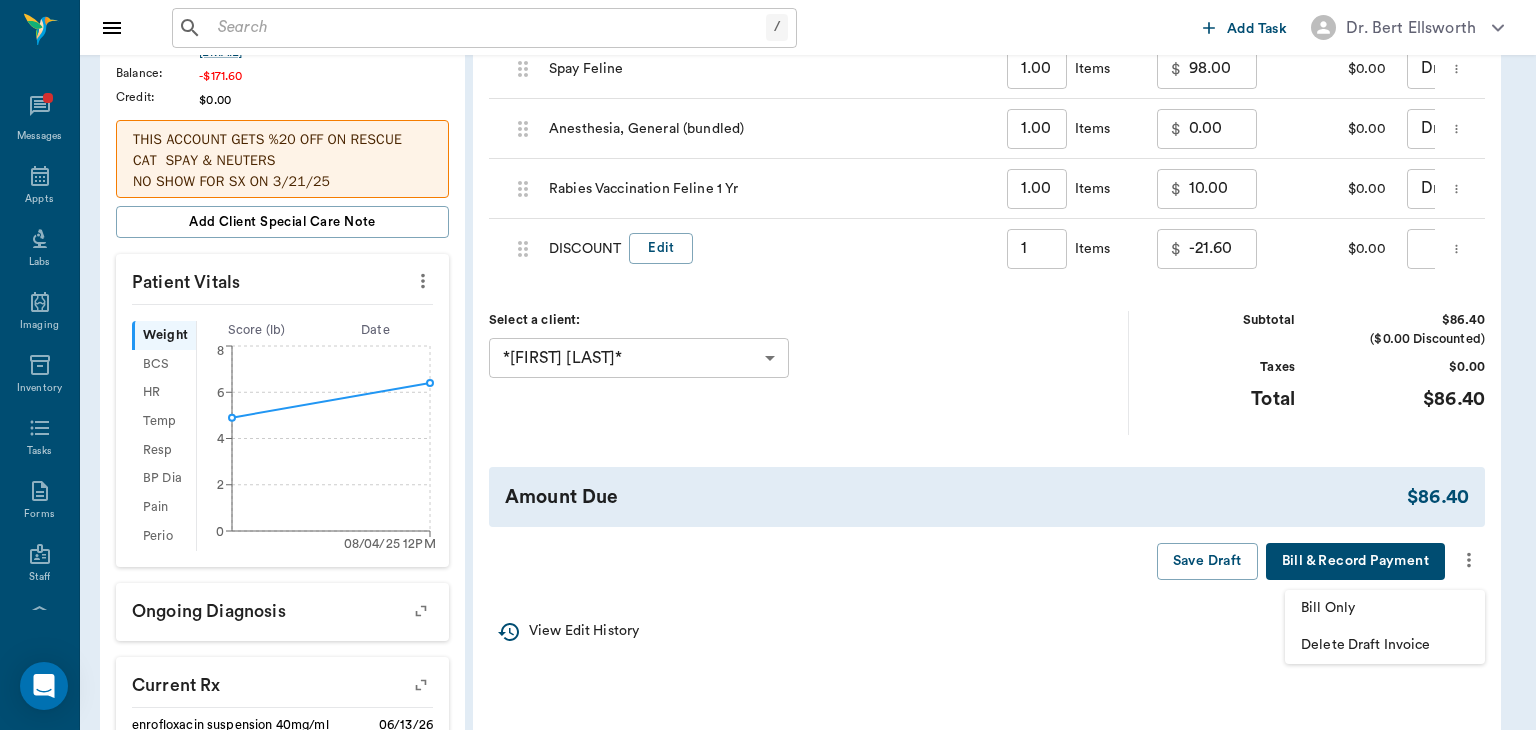 click on "Bill Only" at bounding box center (1385, 608) 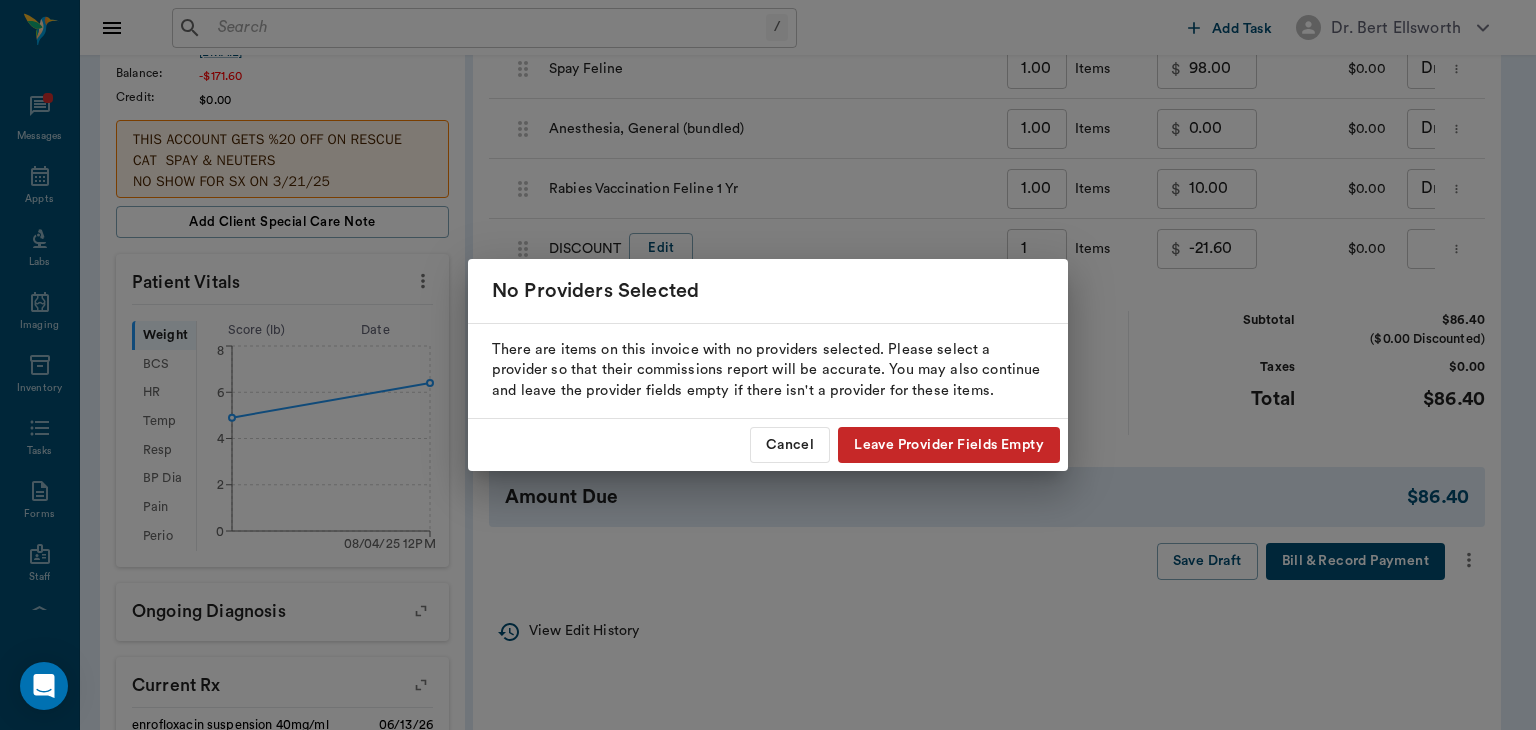 click on "Leave Provider Fields Empty" at bounding box center (949, 445) 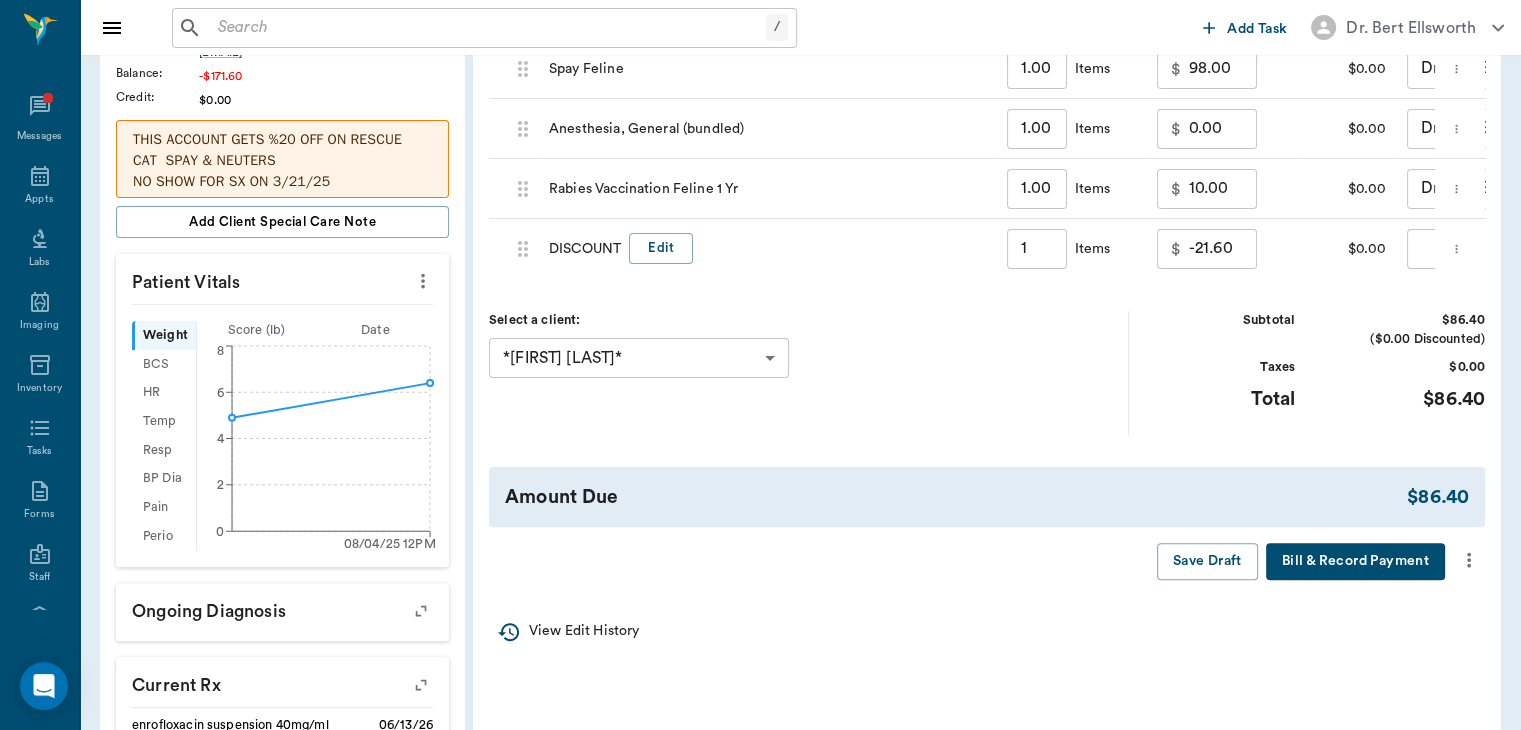 type on "1.00" 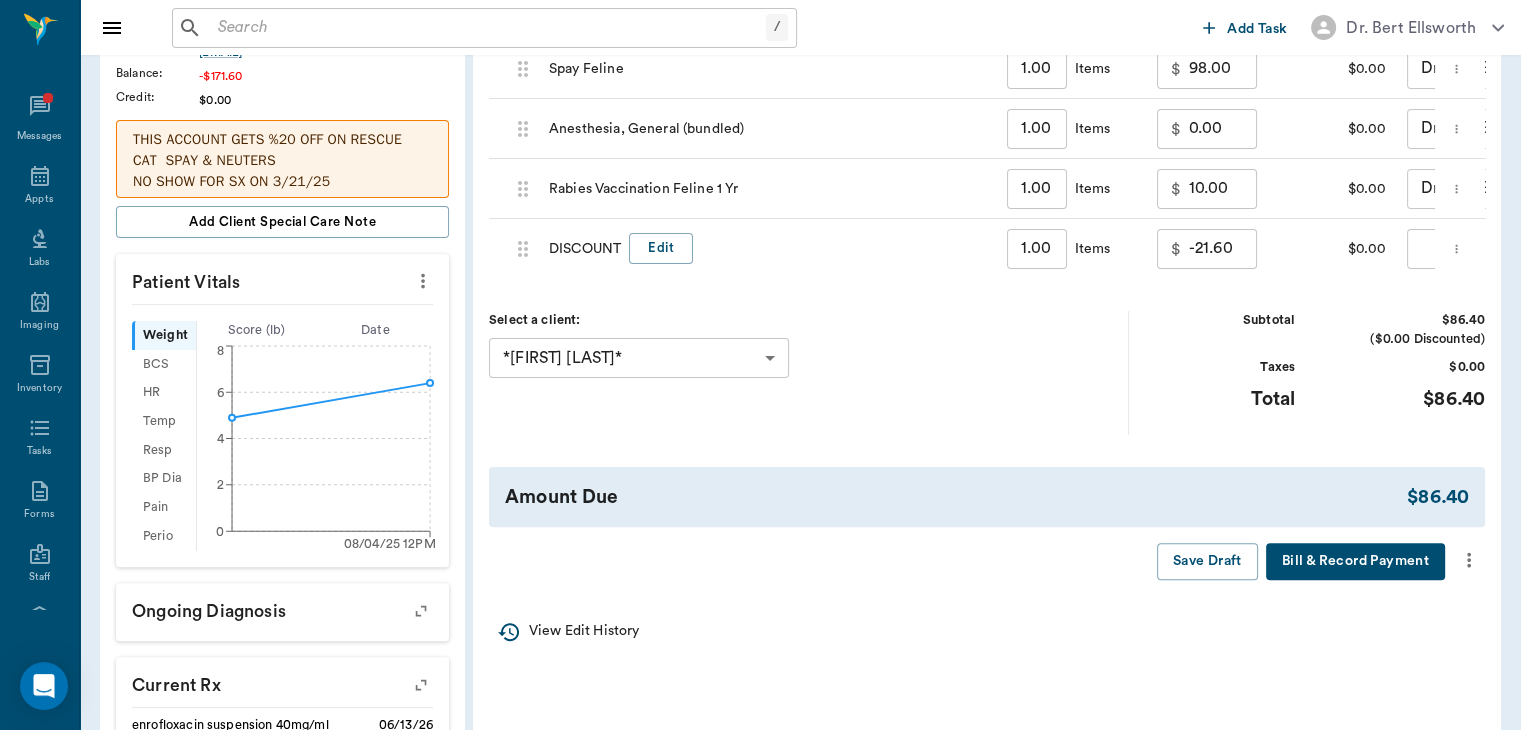 click 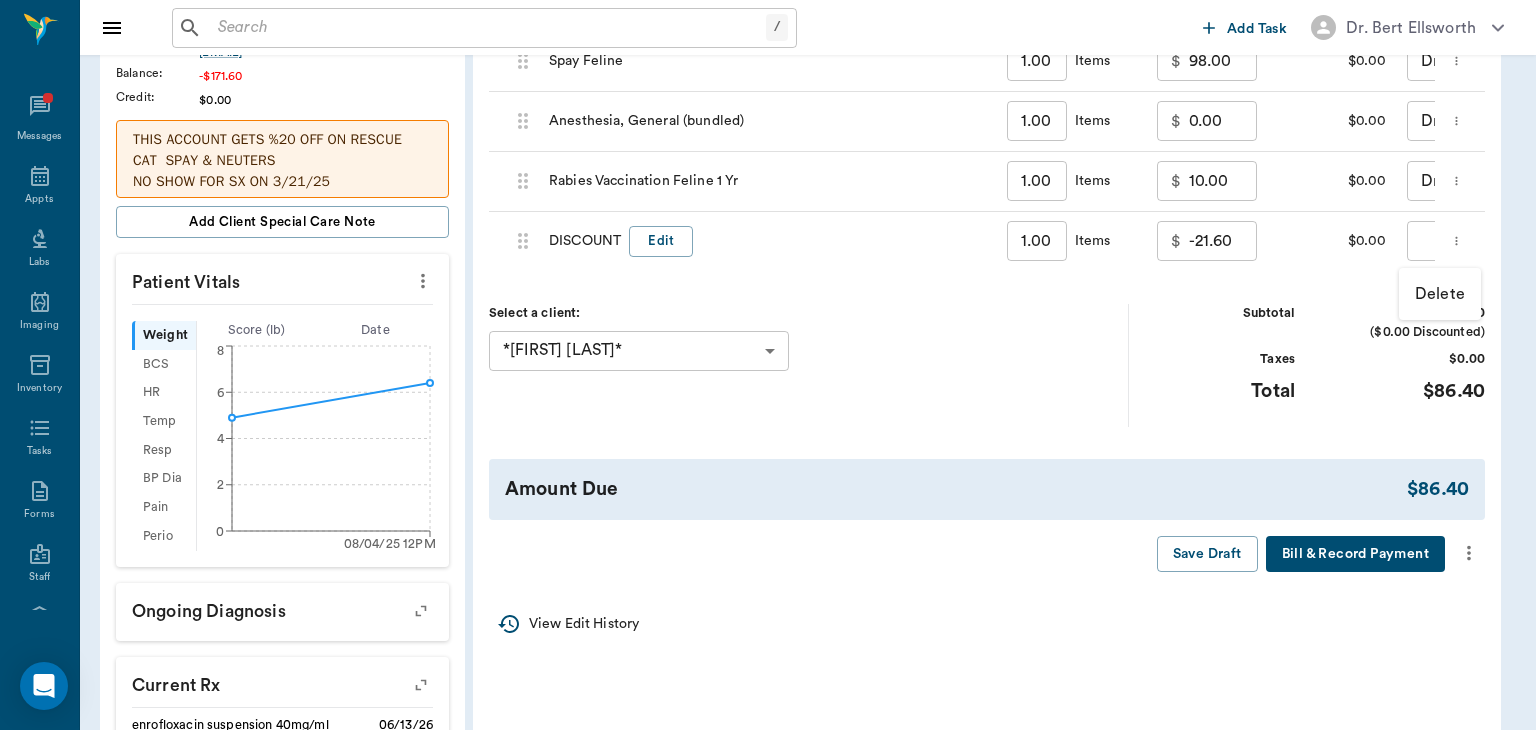 click at bounding box center [768, 365] 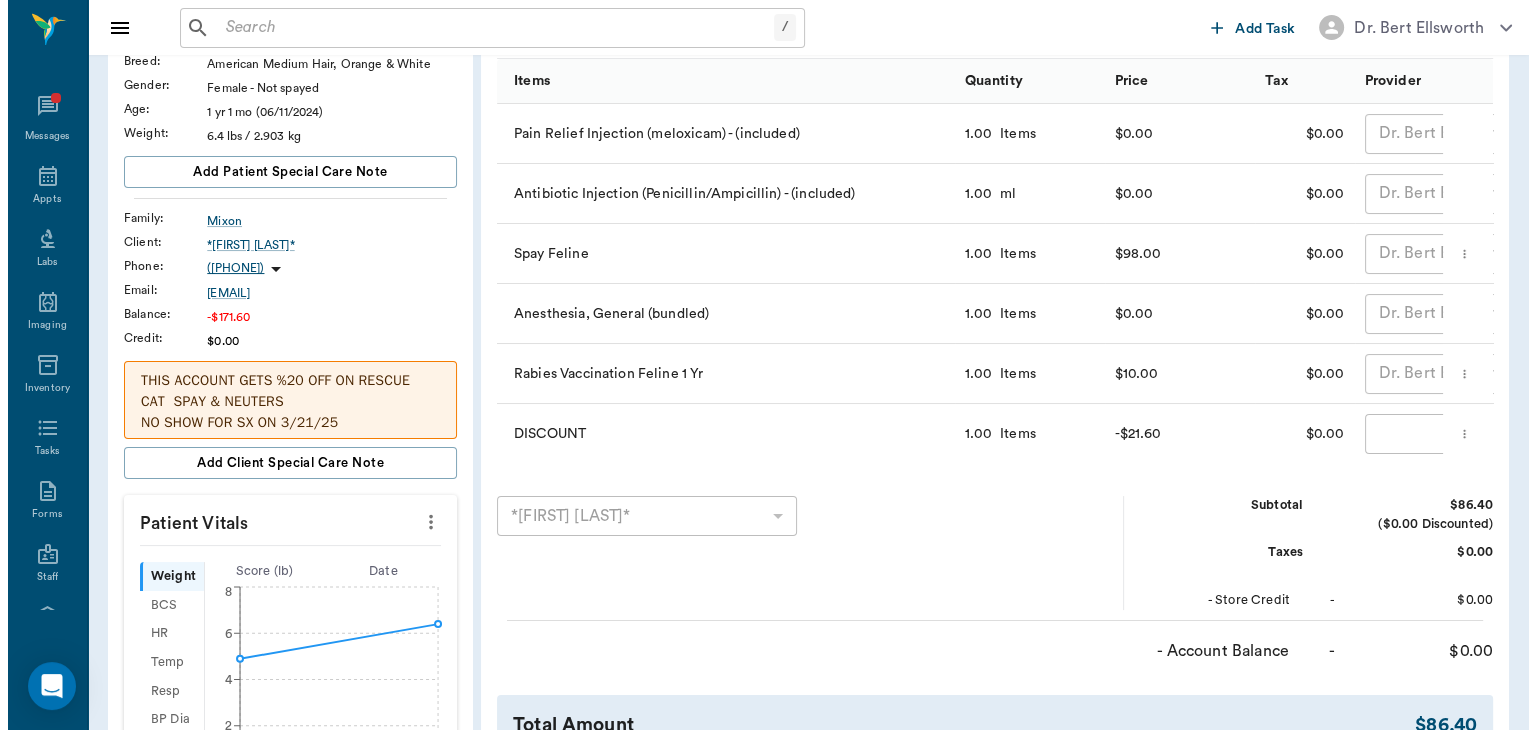 scroll, scrollTop: 0, scrollLeft: 0, axis: both 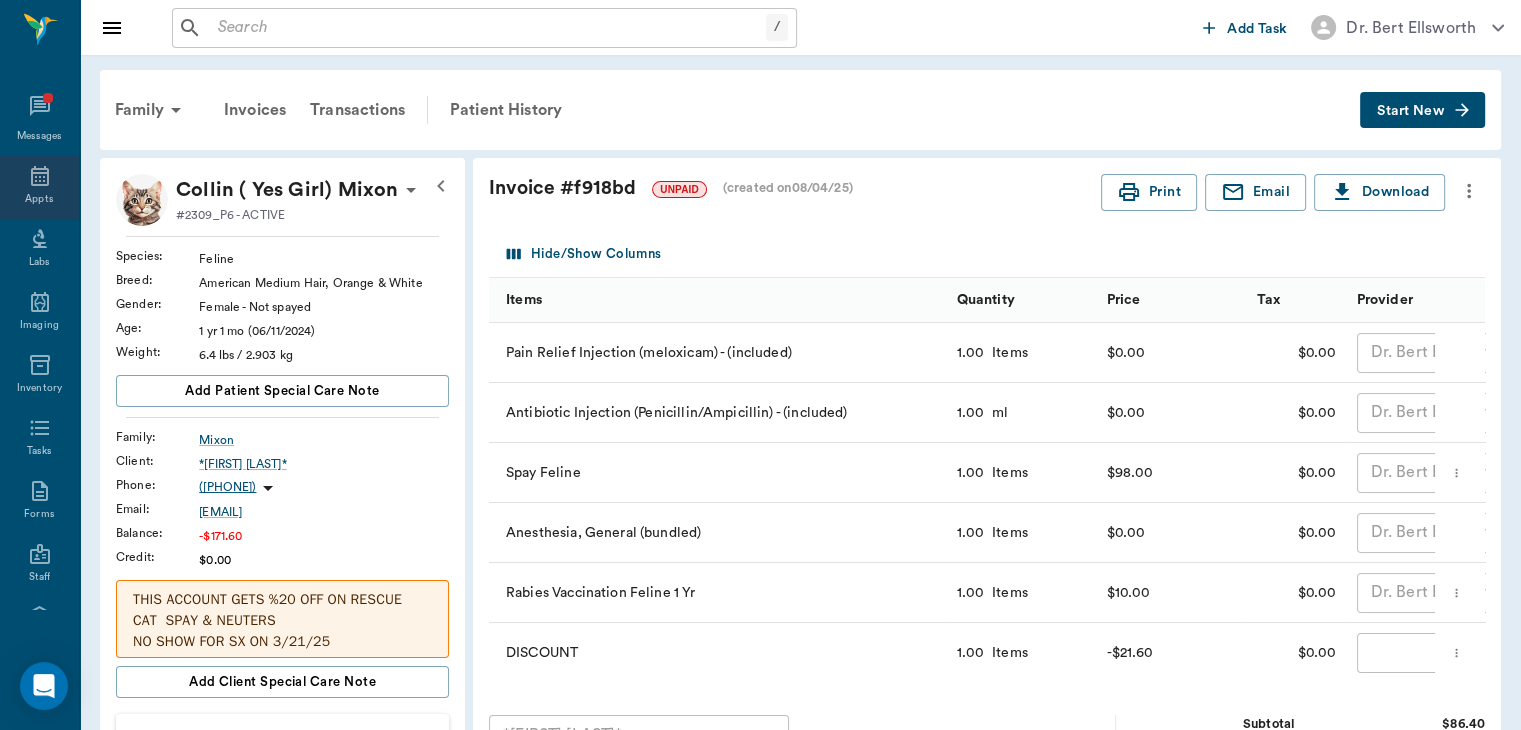 click 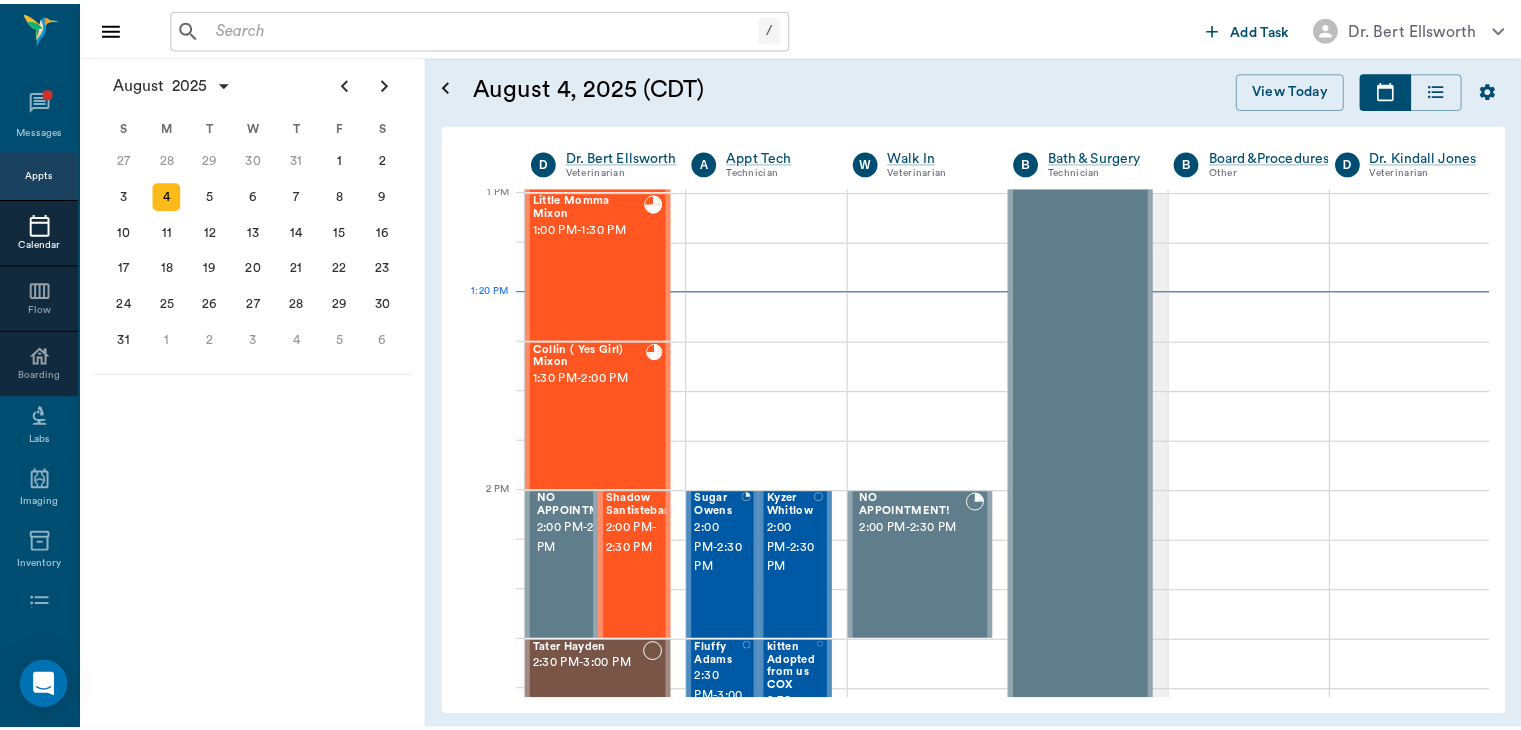 scroll, scrollTop: 1504, scrollLeft: 0, axis: vertical 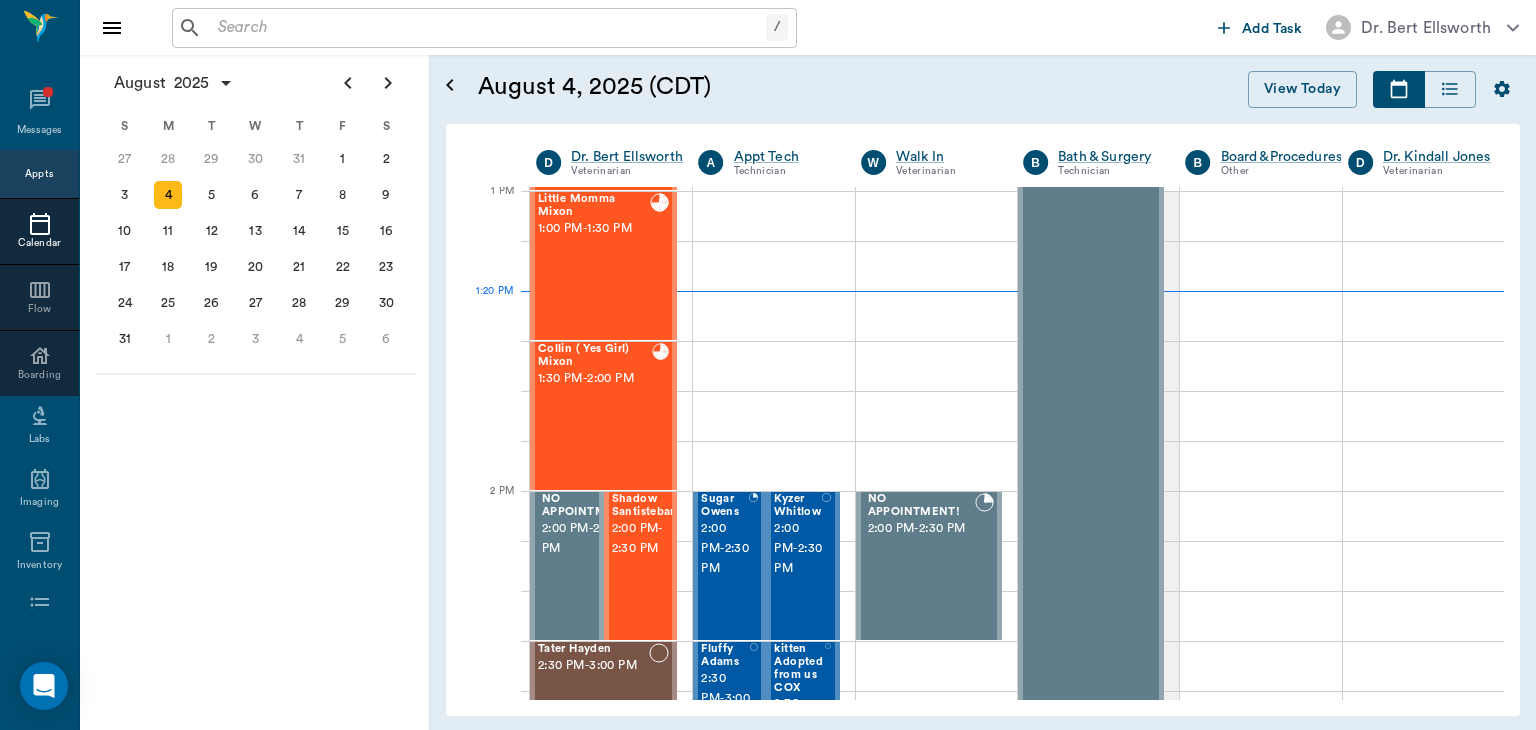 click on "Little Momma Mixon 1:00 PM  -  1:30 PM" at bounding box center [594, 266] 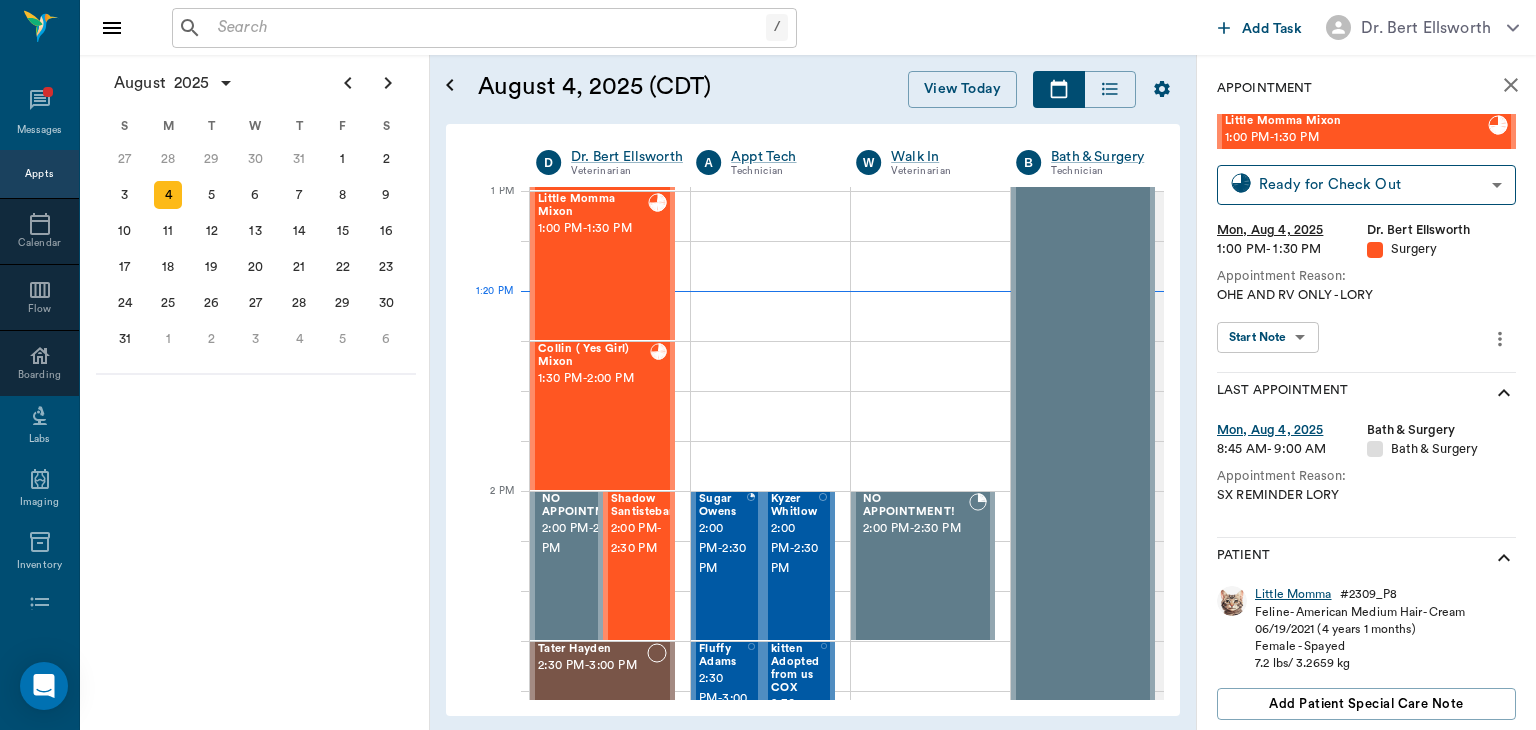 click on "Little Momma" at bounding box center (1293, 594) 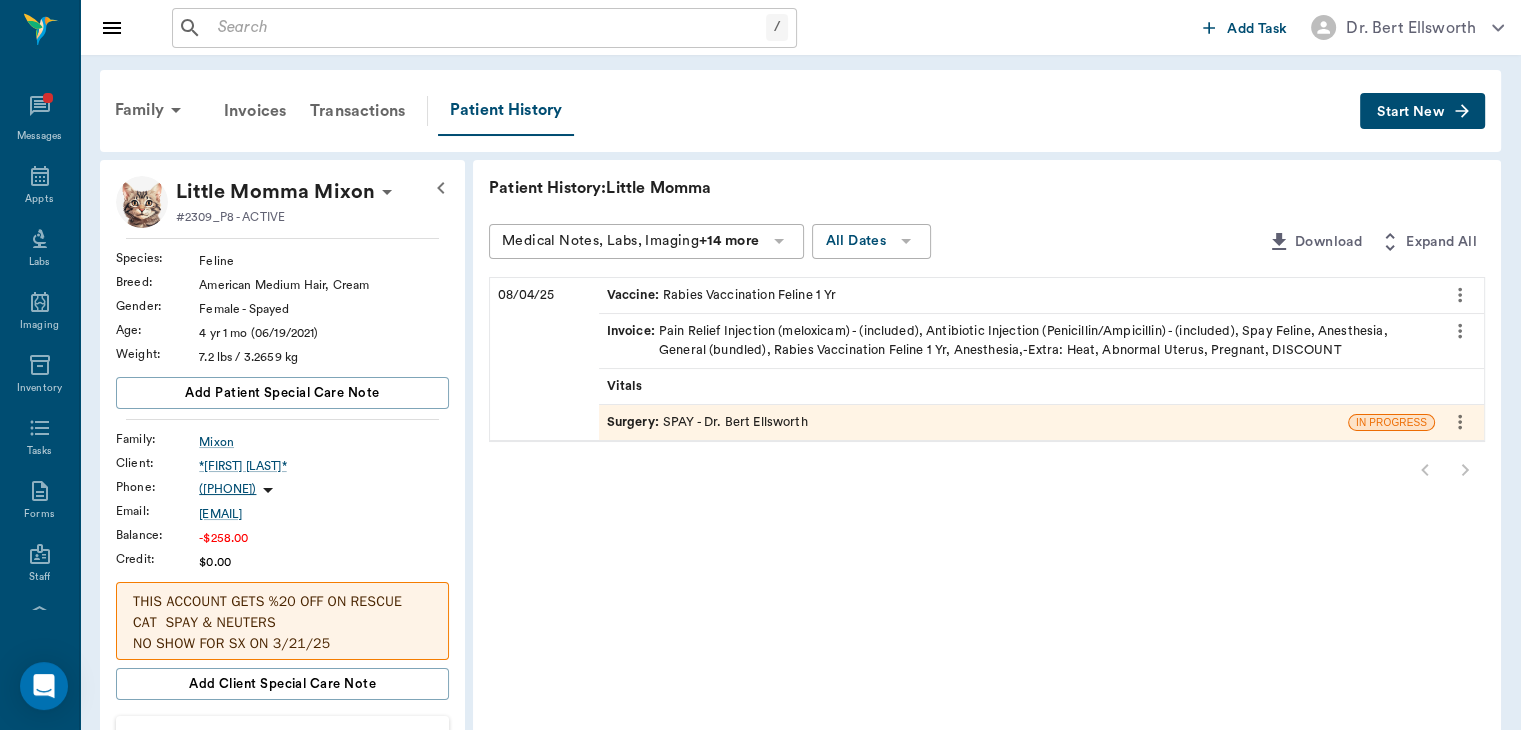 click on "Invoice :" at bounding box center [633, 341] 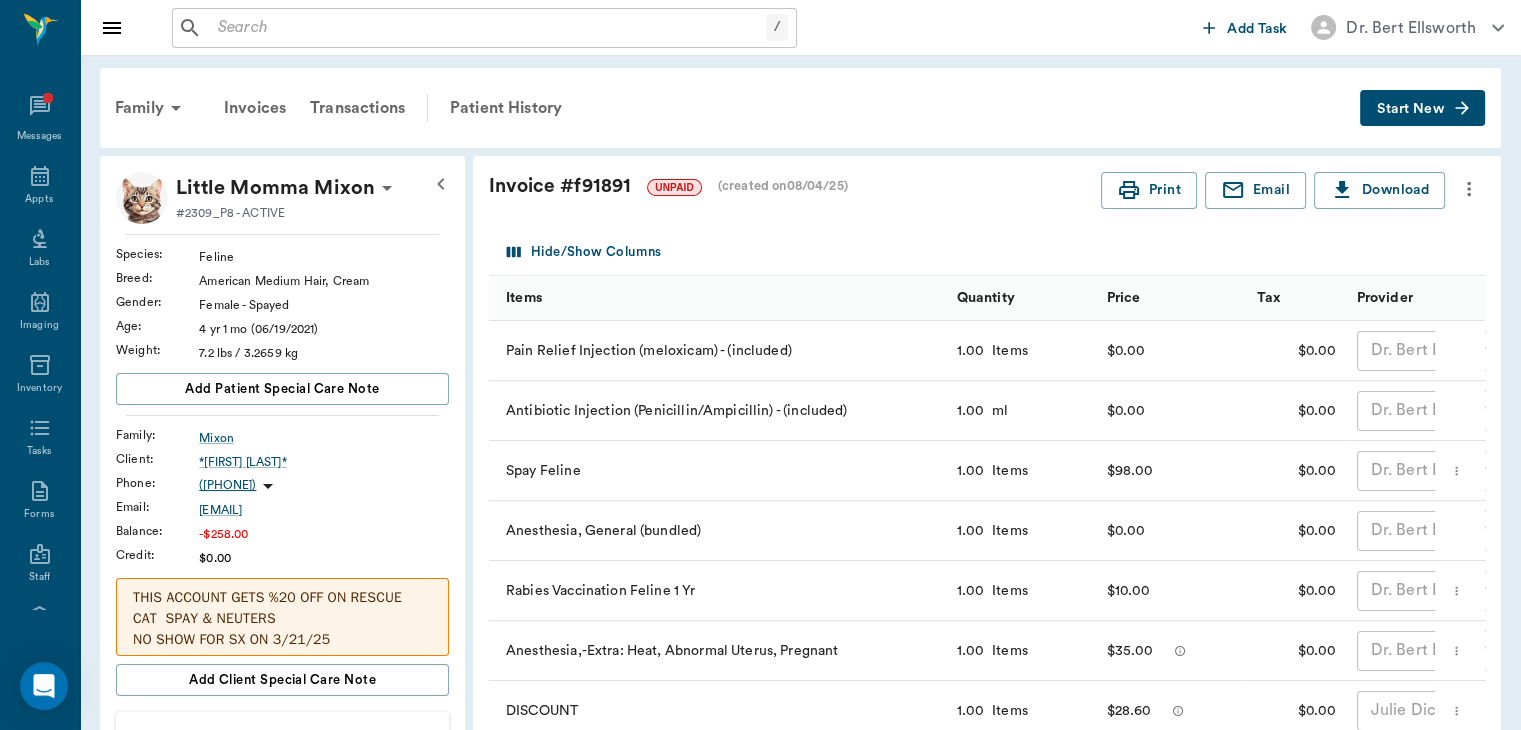 scroll, scrollTop: 0, scrollLeft: 0, axis: both 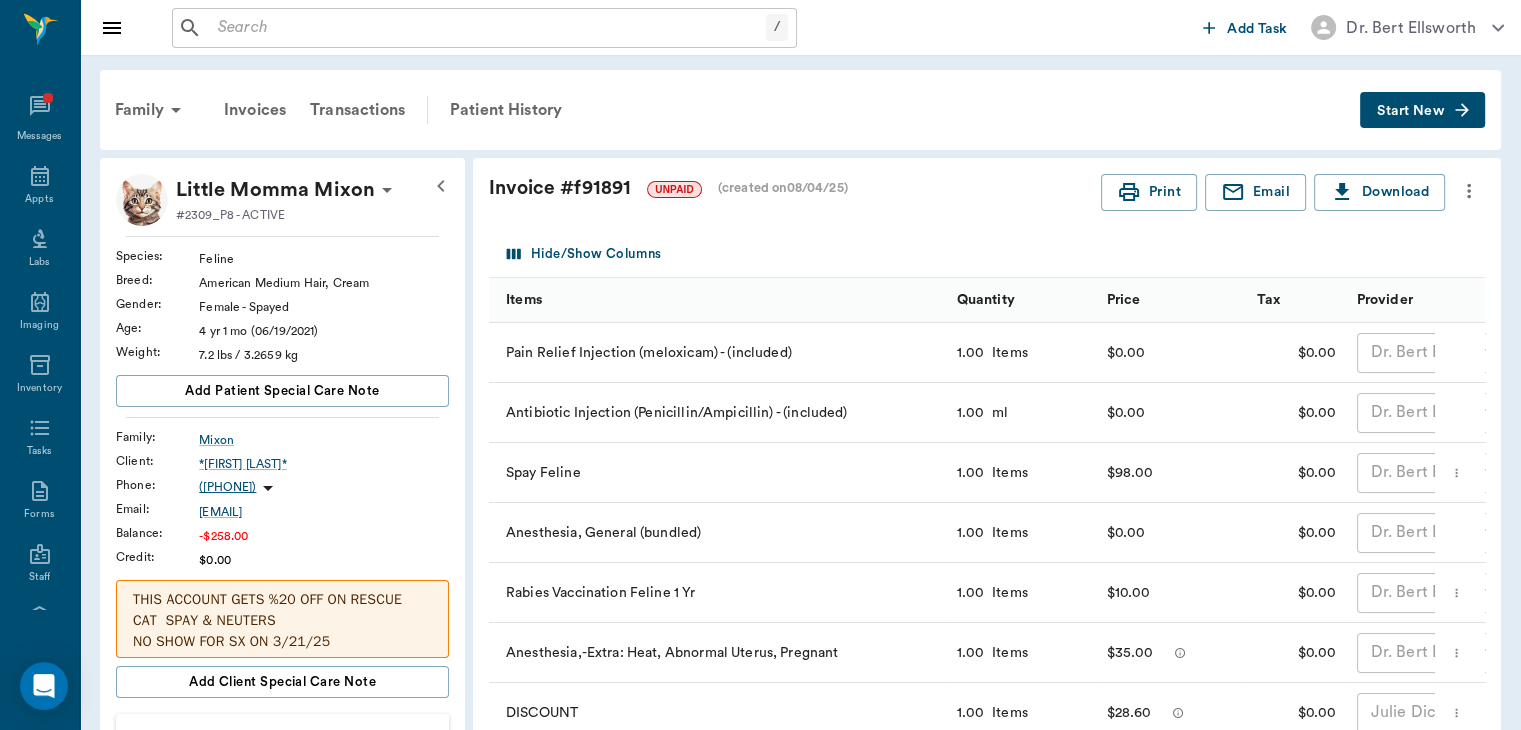 click 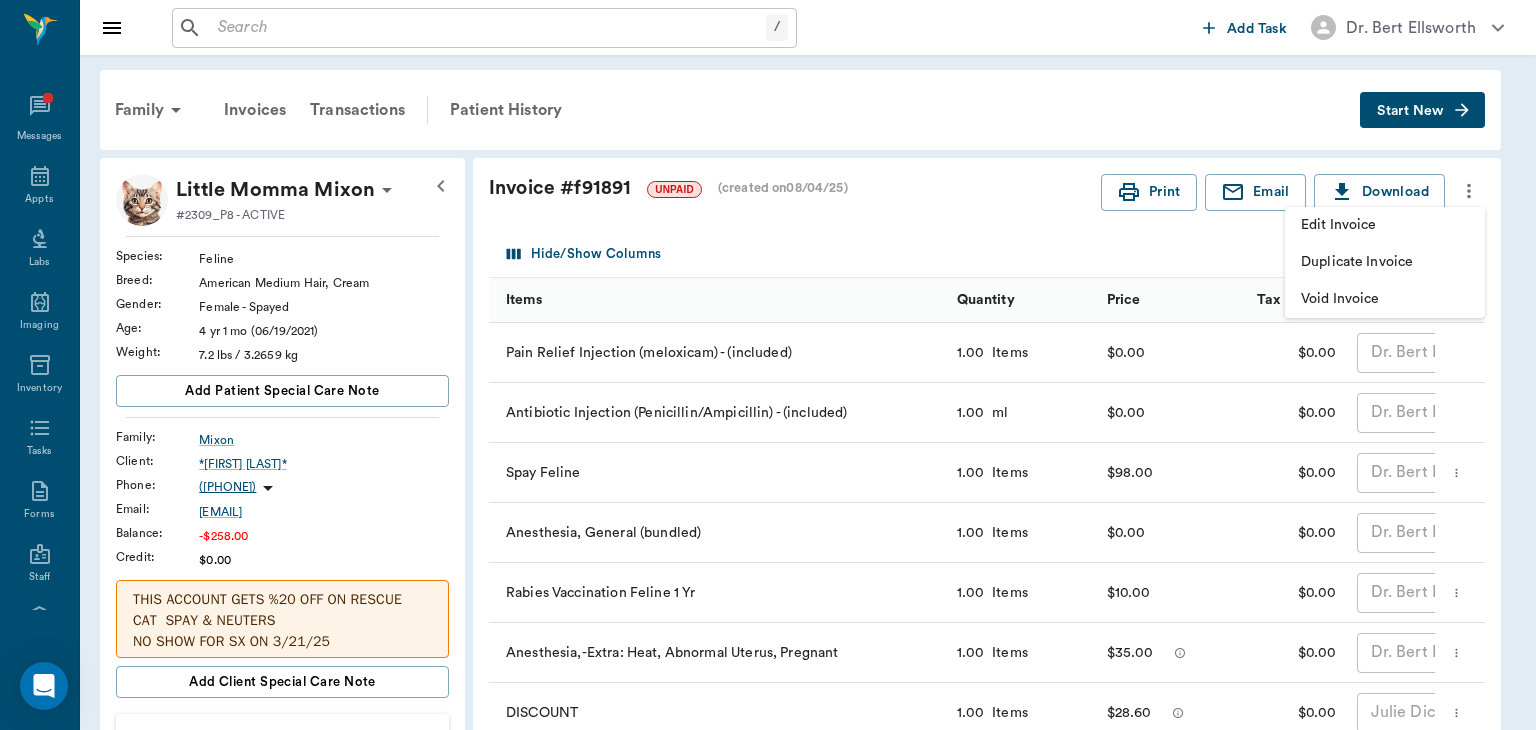click on "Edit Invoice" at bounding box center (1385, 225) 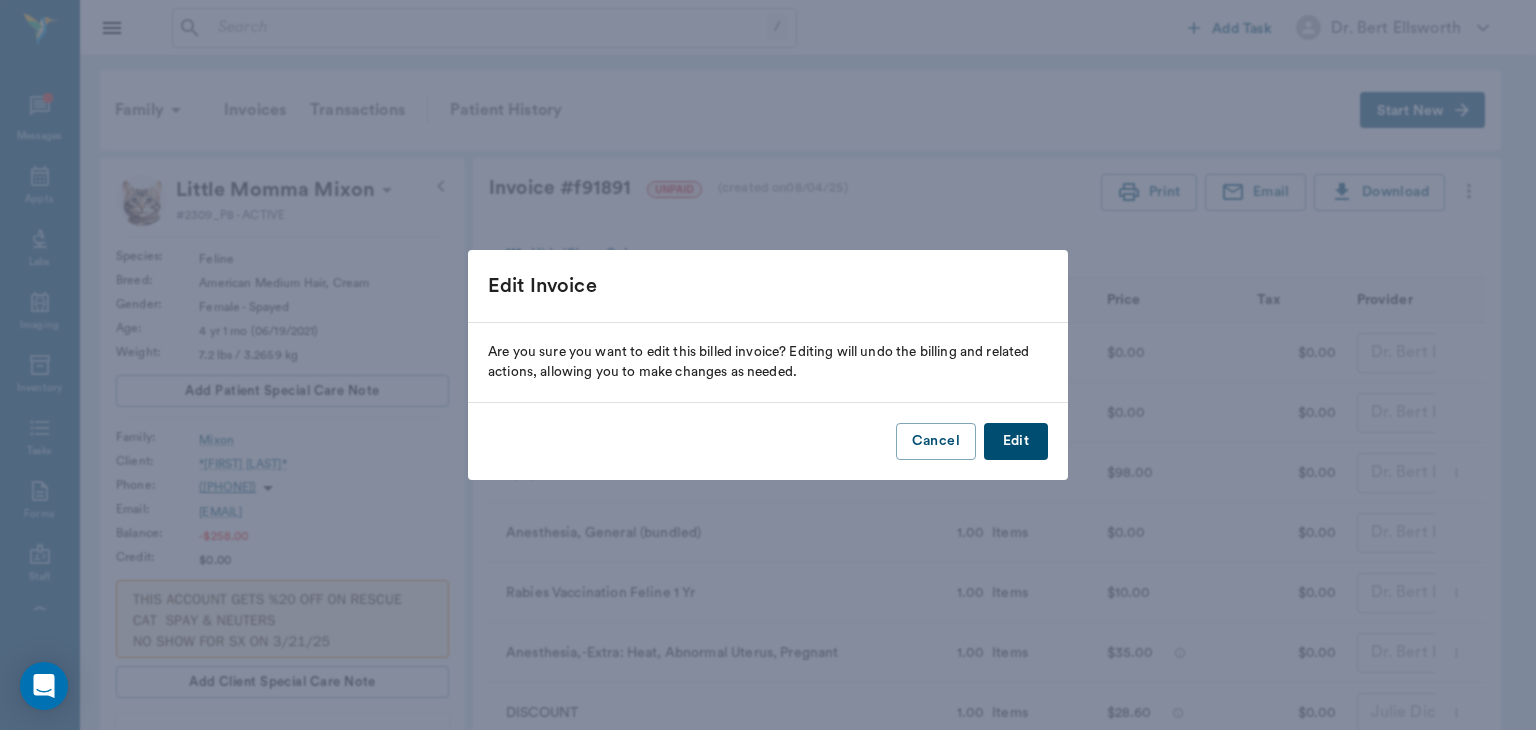 click on "Edit" at bounding box center [1016, 441] 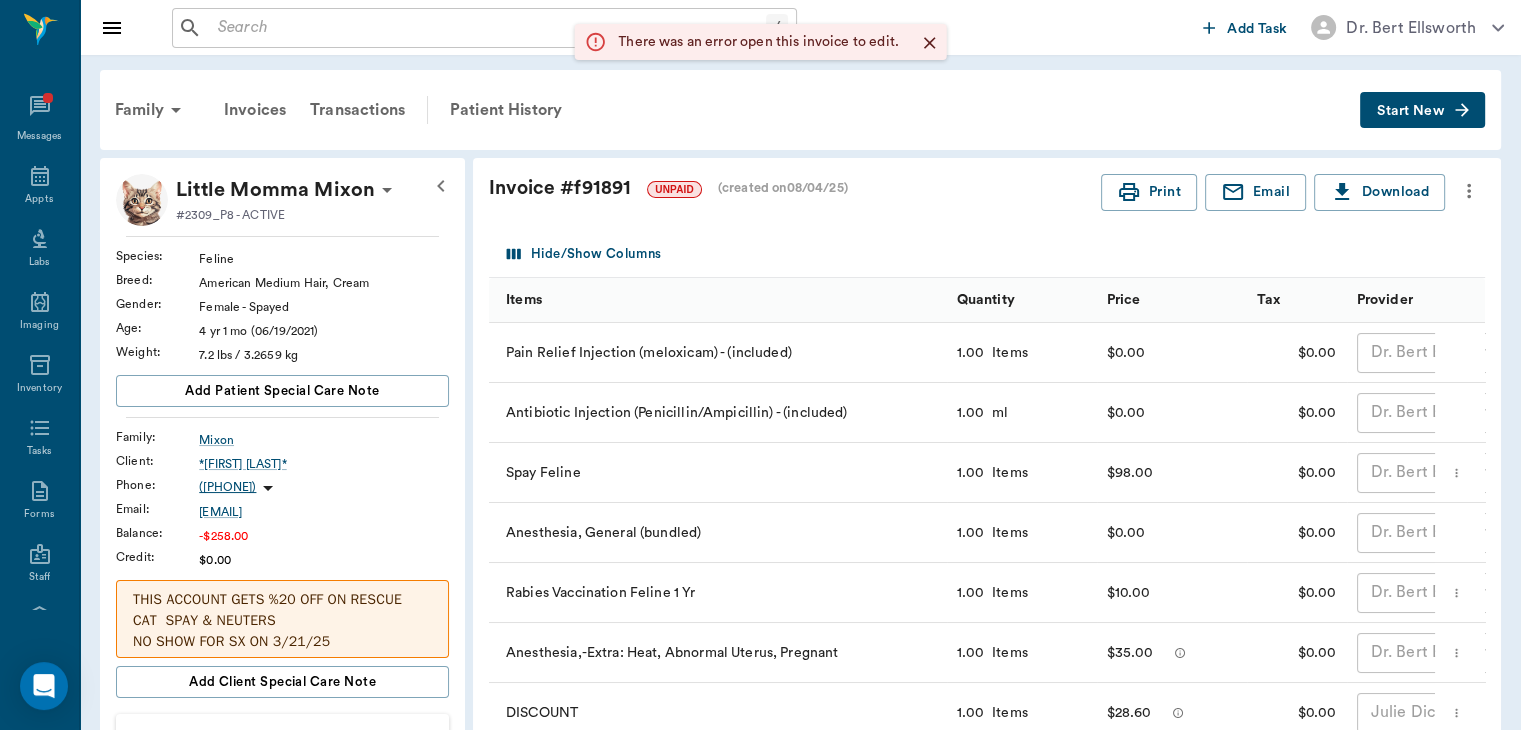click on "Invoice # f91891 UNPAID (created on  08/04/25 )" at bounding box center (795, 188) 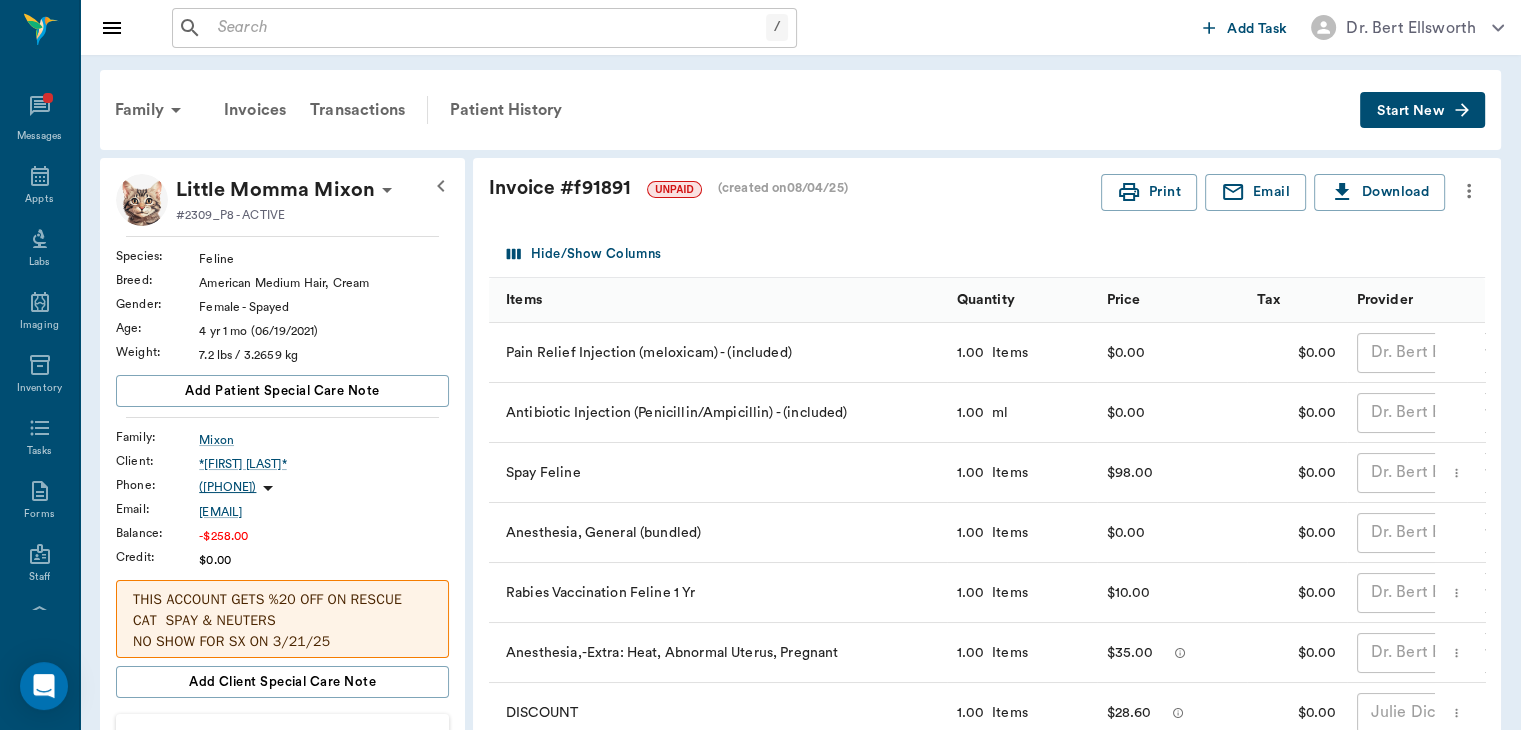 click 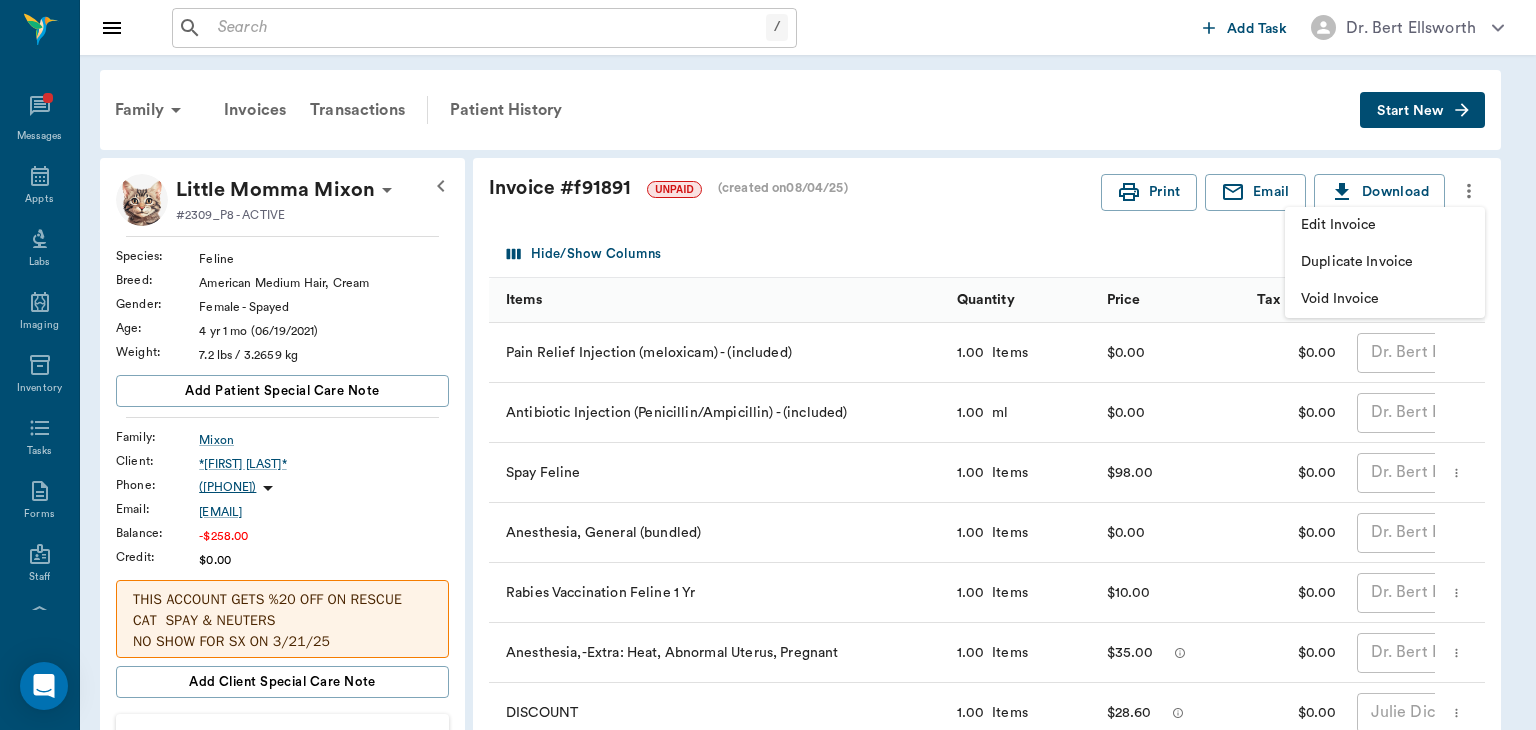 click on "Void Invoice" at bounding box center [1385, 299] 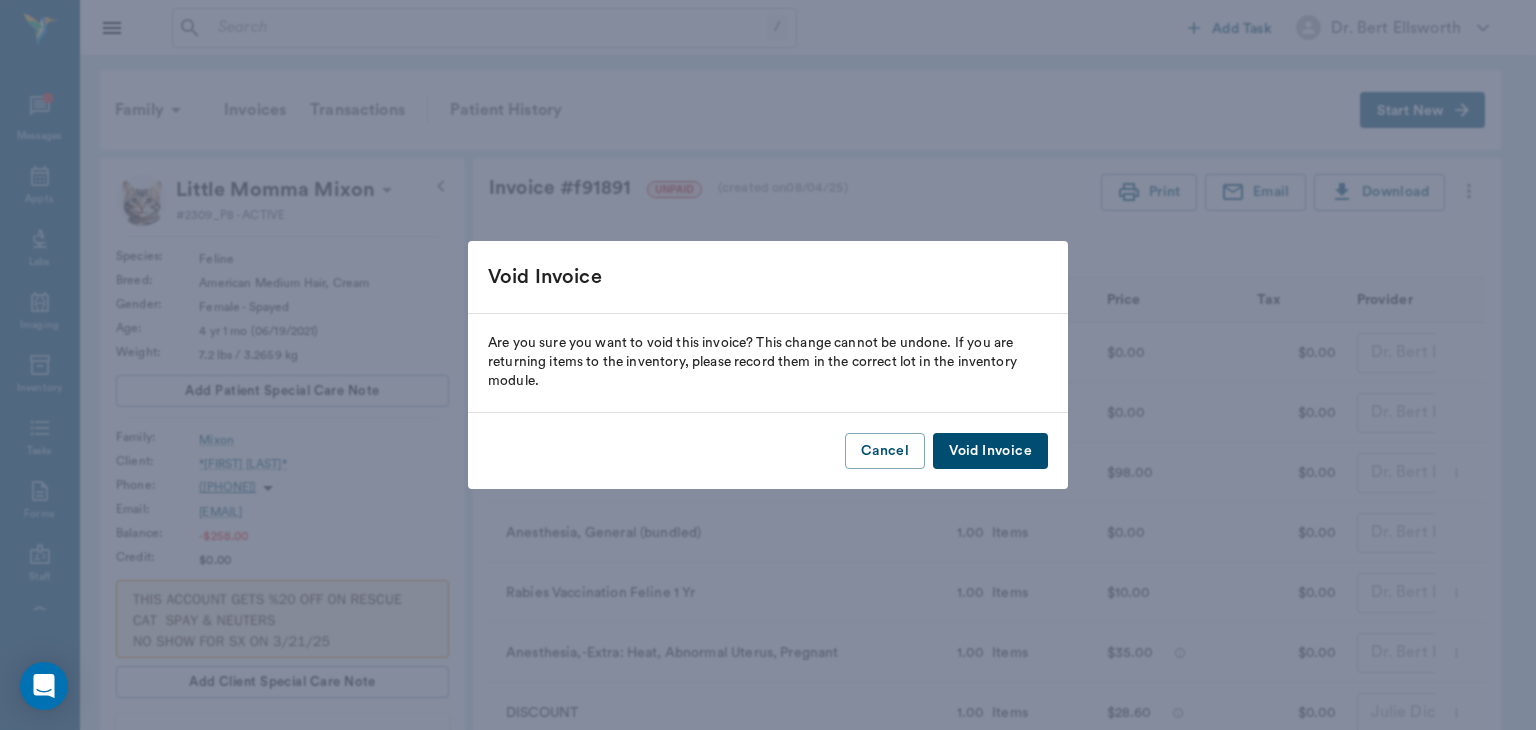 click on "Void Invoice" at bounding box center (990, 451) 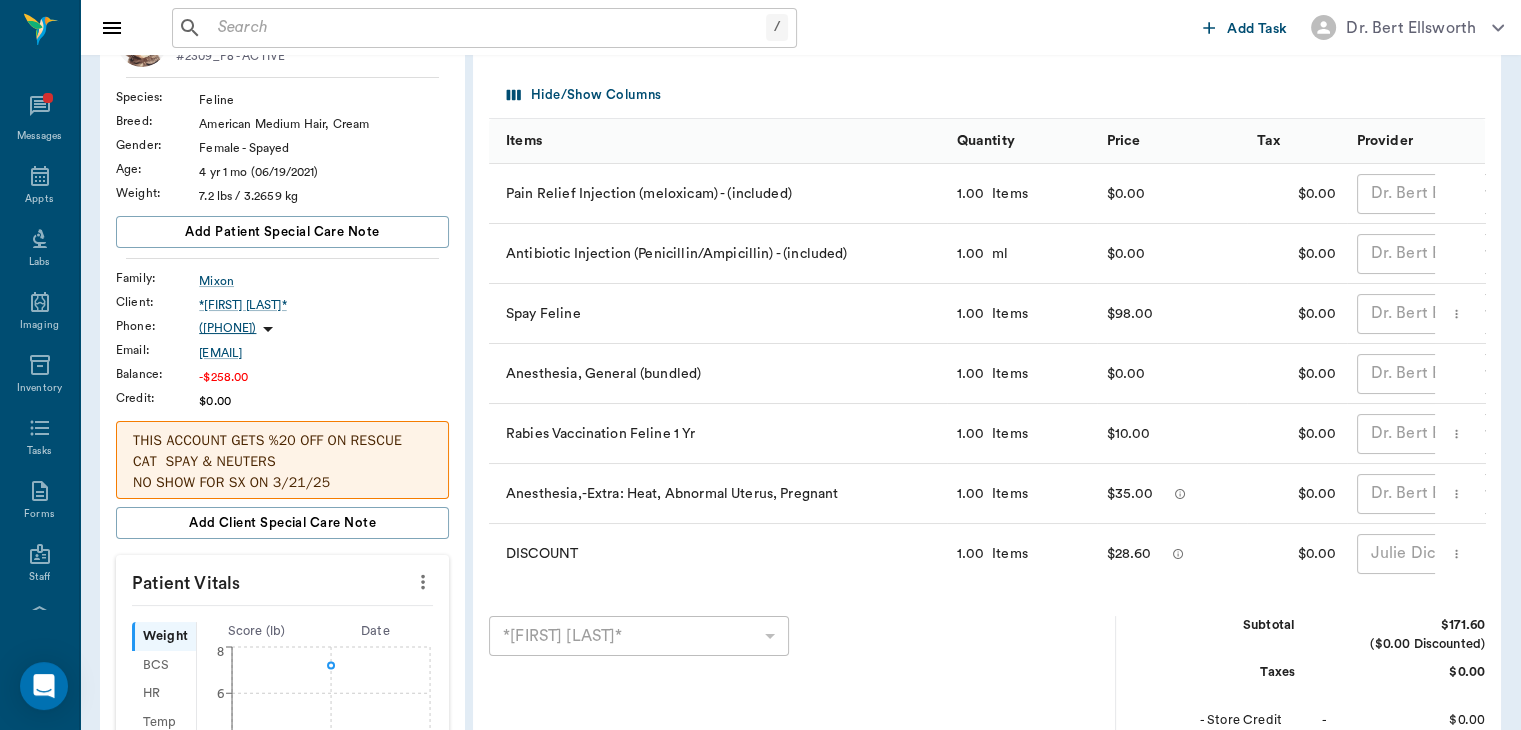 scroll, scrollTop: 0, scrollLeft: 0, axis: both 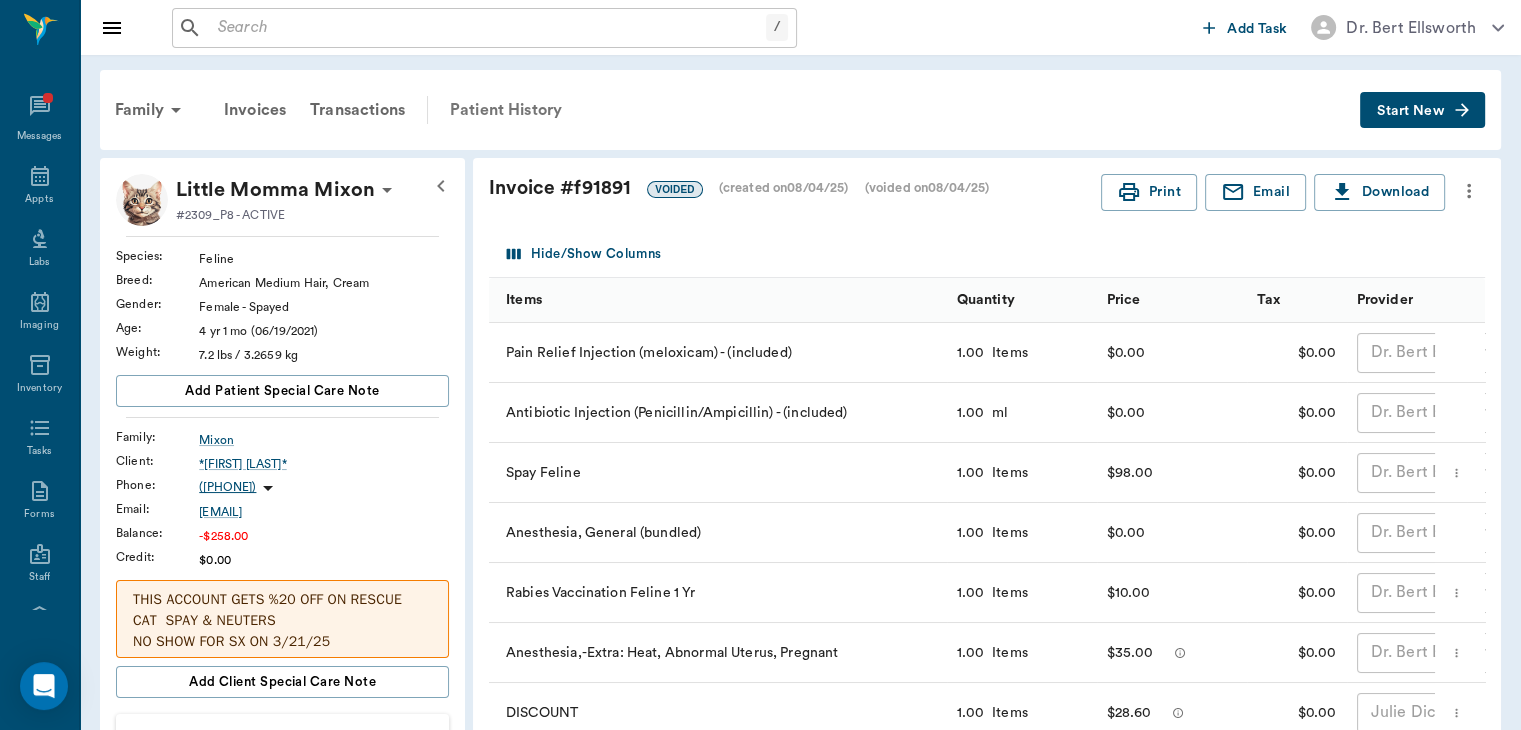 click on "Patient History" at bounding box center (506, 110) 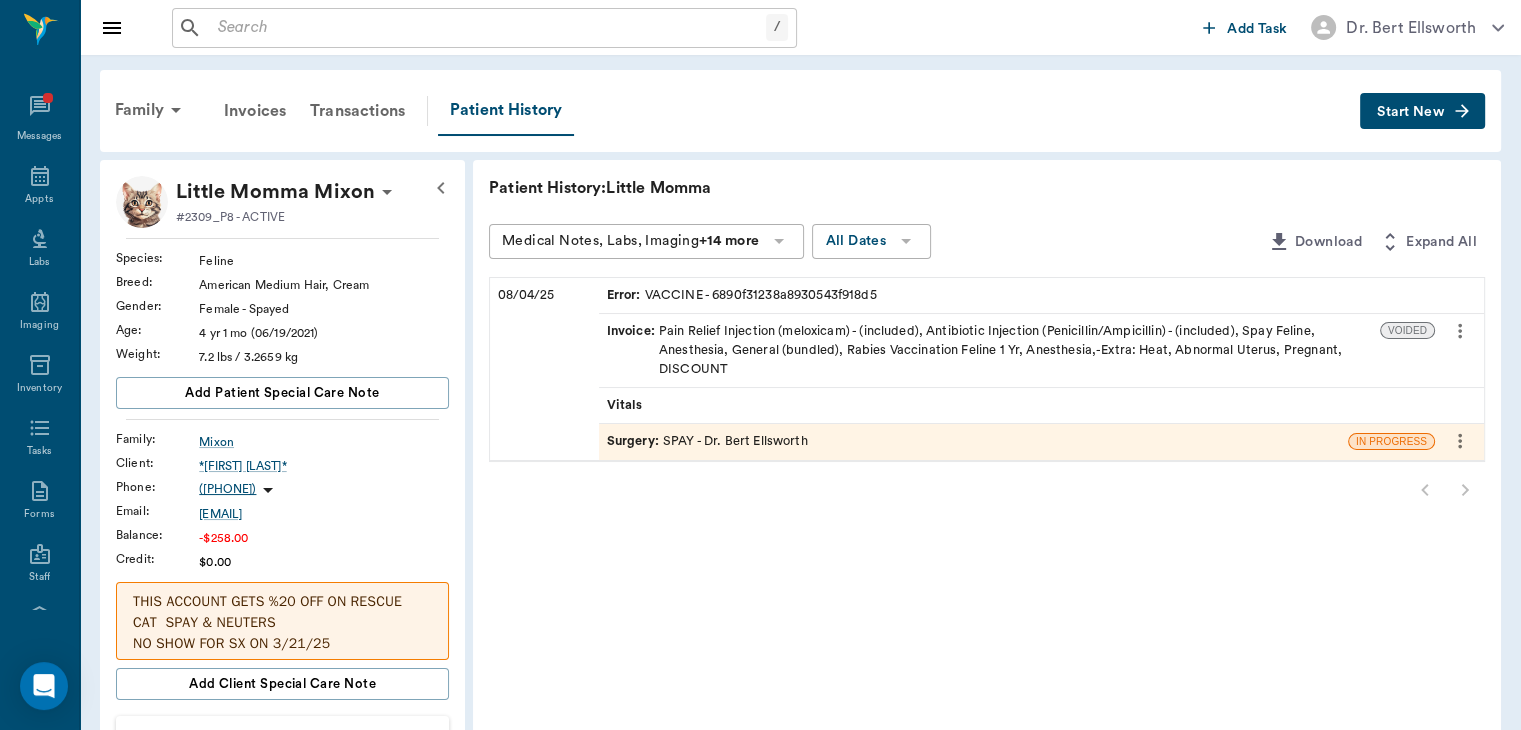 click on "Error : VACCINE - 6890f31238a8930543f918d5" at bounding box center (742, 295) 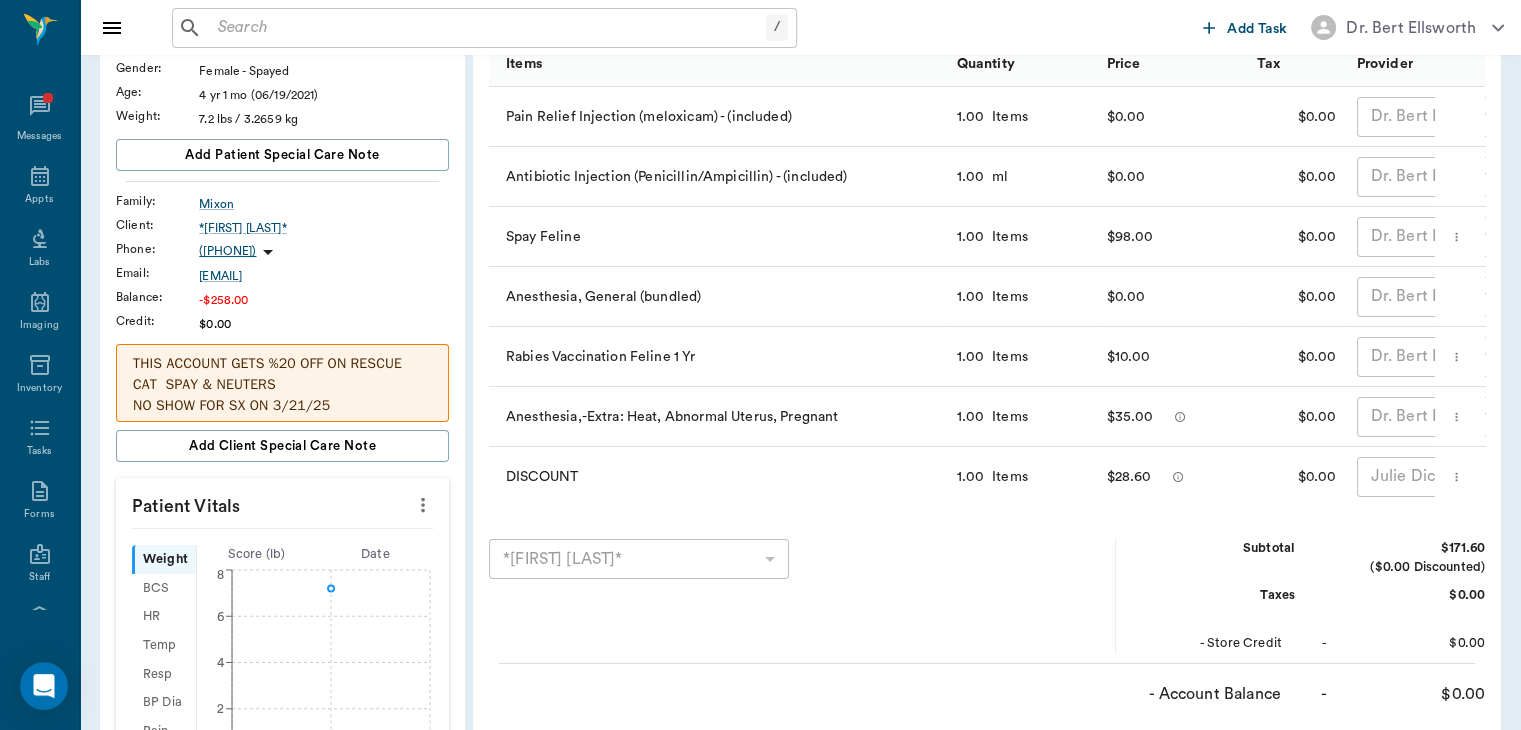 scroll, scrollTop: 264, scrollLeft: 0, axis: vertical 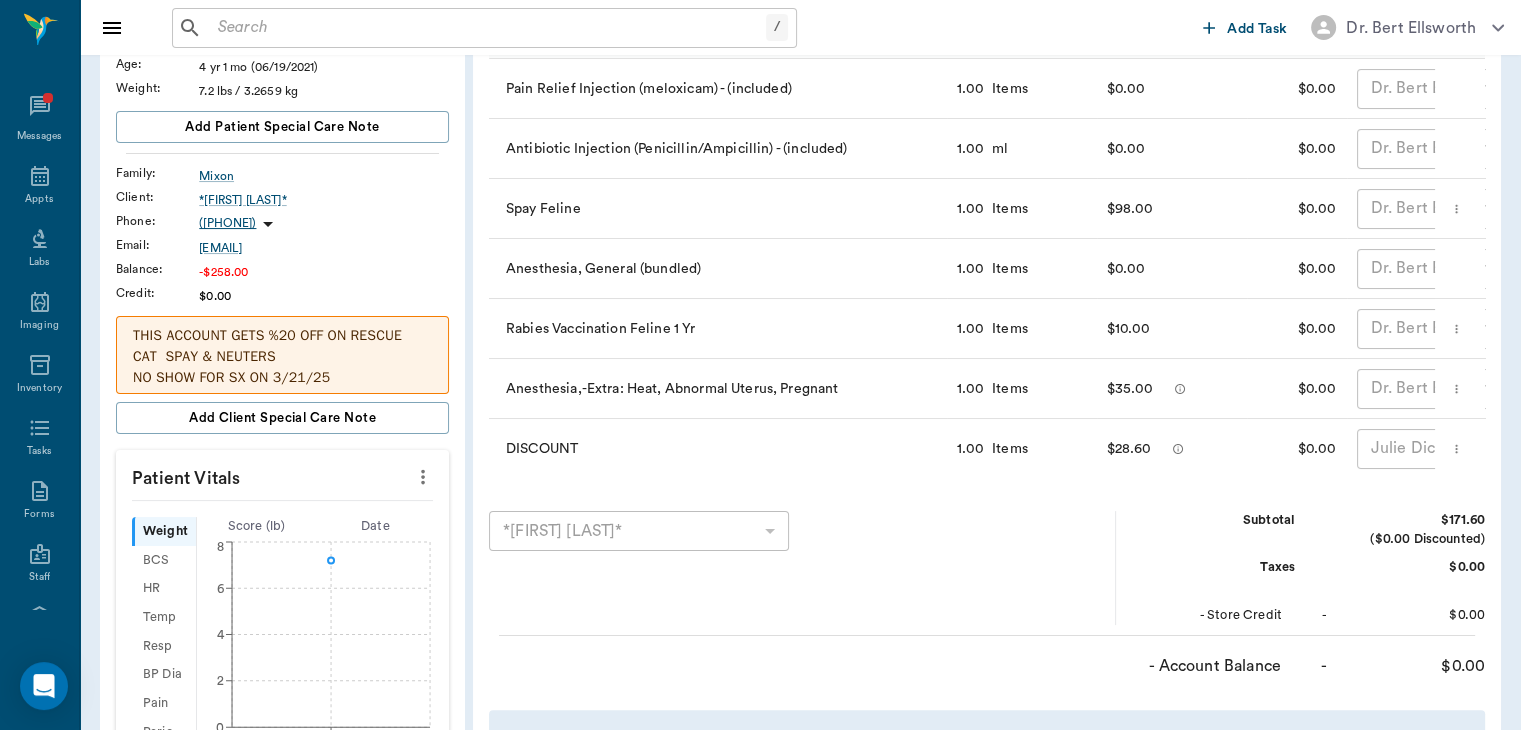 click on "$28.60" at bounding box center [1129, 449] 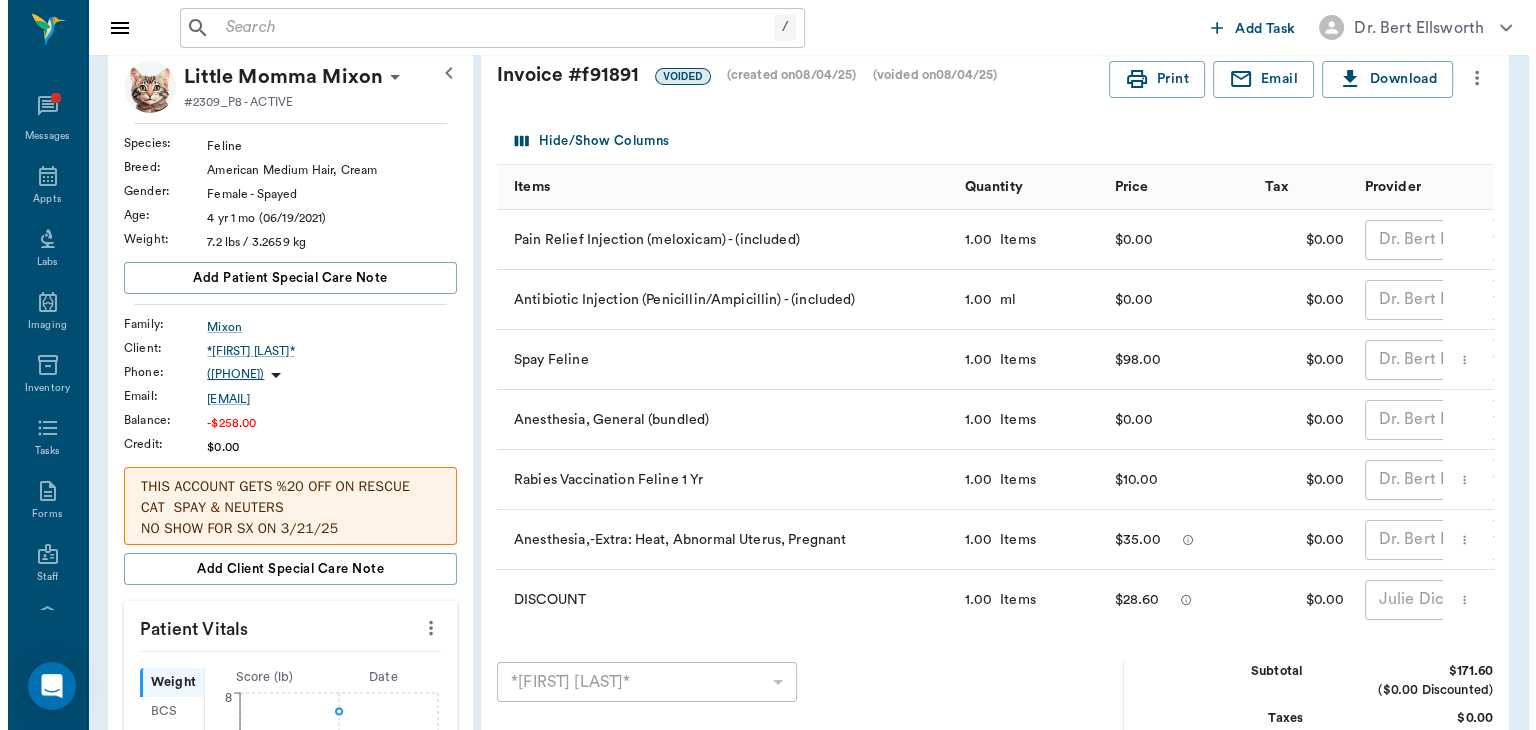scroll, scrollTop: 0, scrollLeft: 0, axis: both 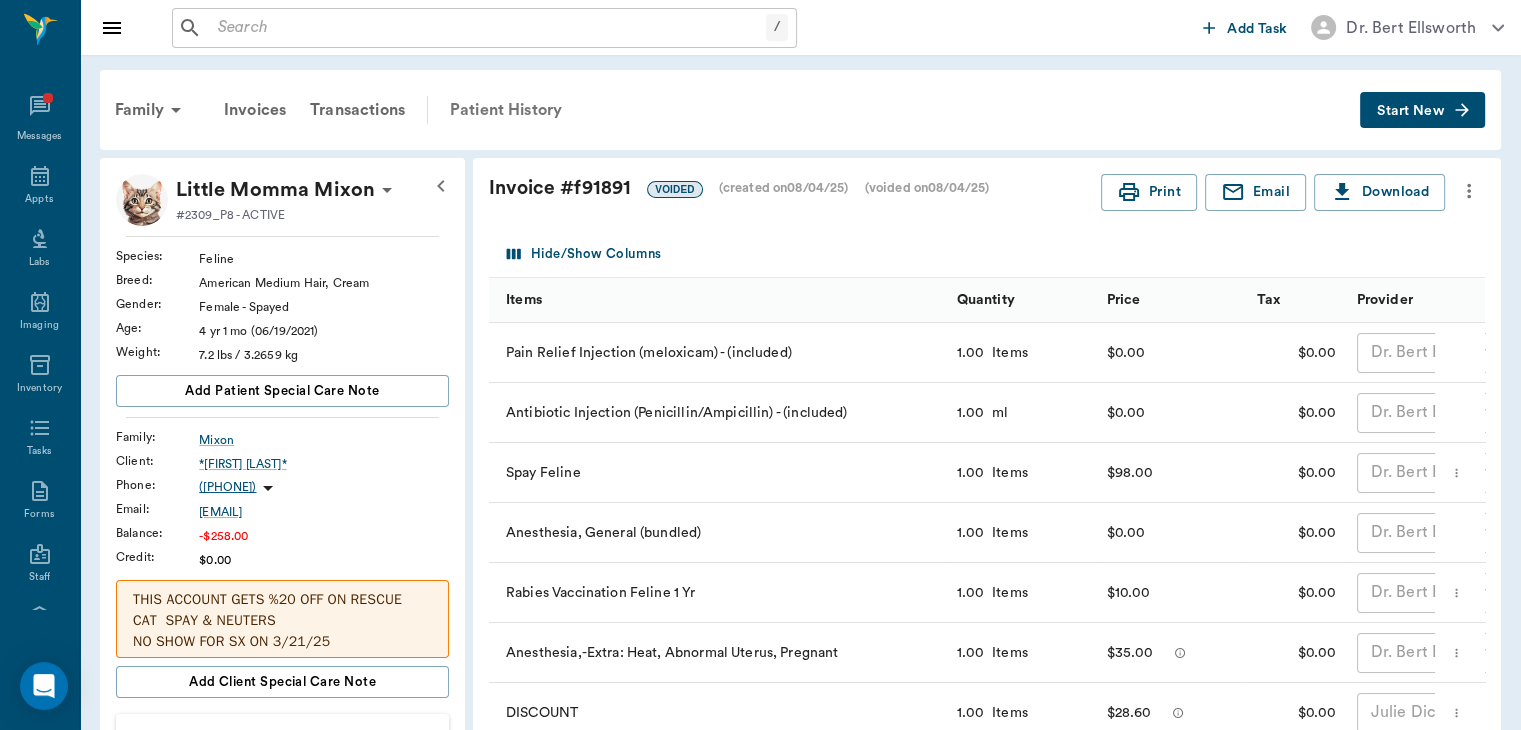 click on "Patient History" at bounding box center [506, 110] 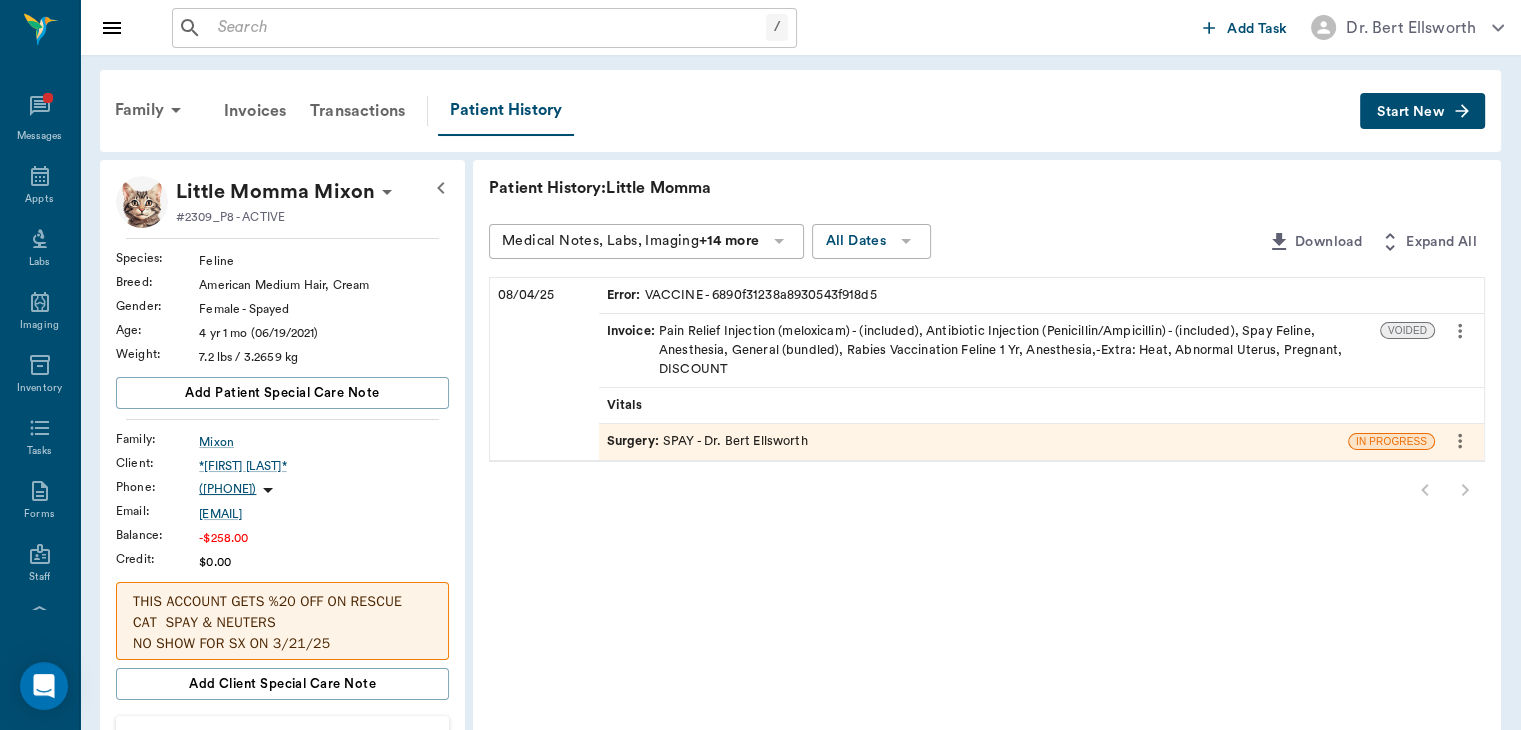click on "Surgery :" at bounding box center (635, 441) 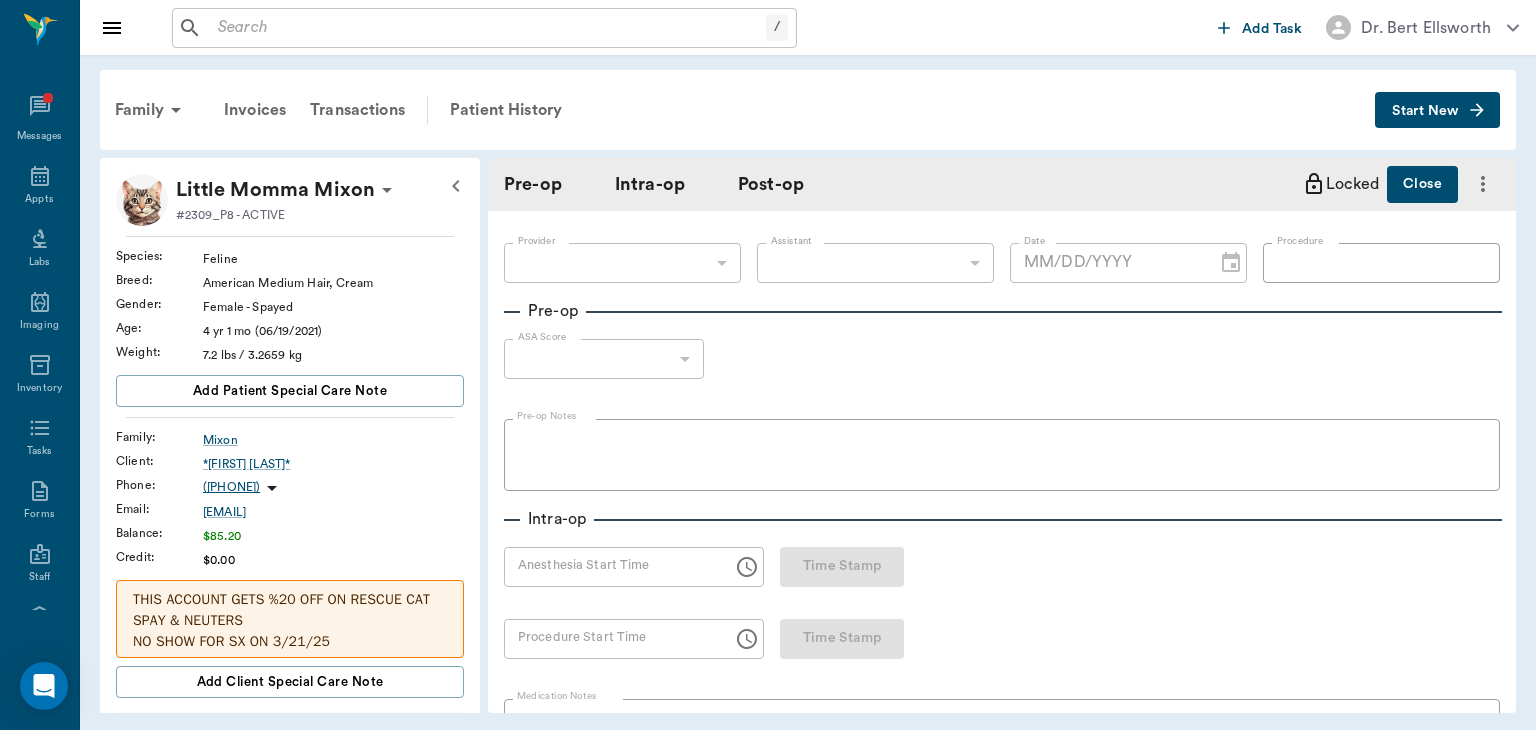 type on "63ec2f075fda476ae8351a4d" 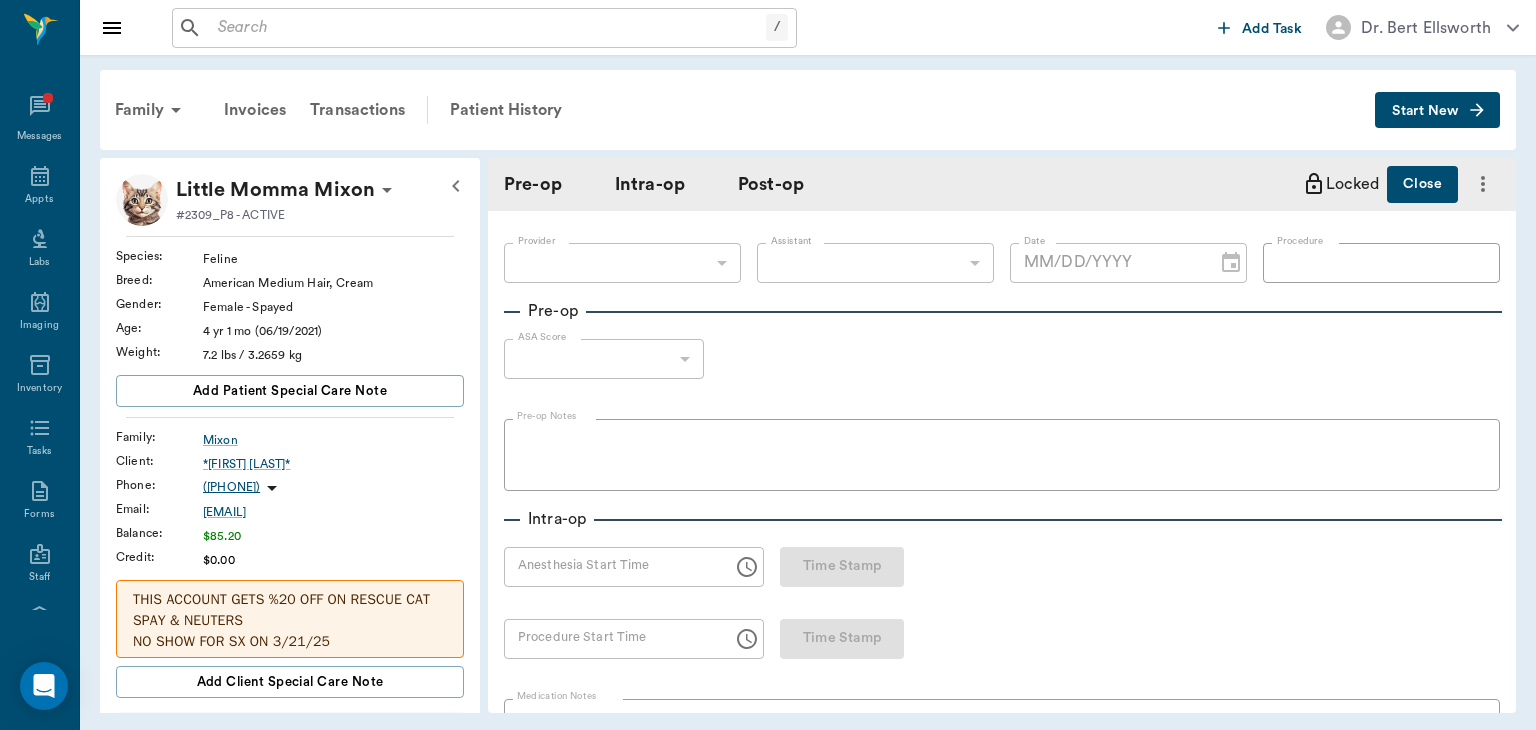 type on "63ec2e7e52e12b0ba117b124" 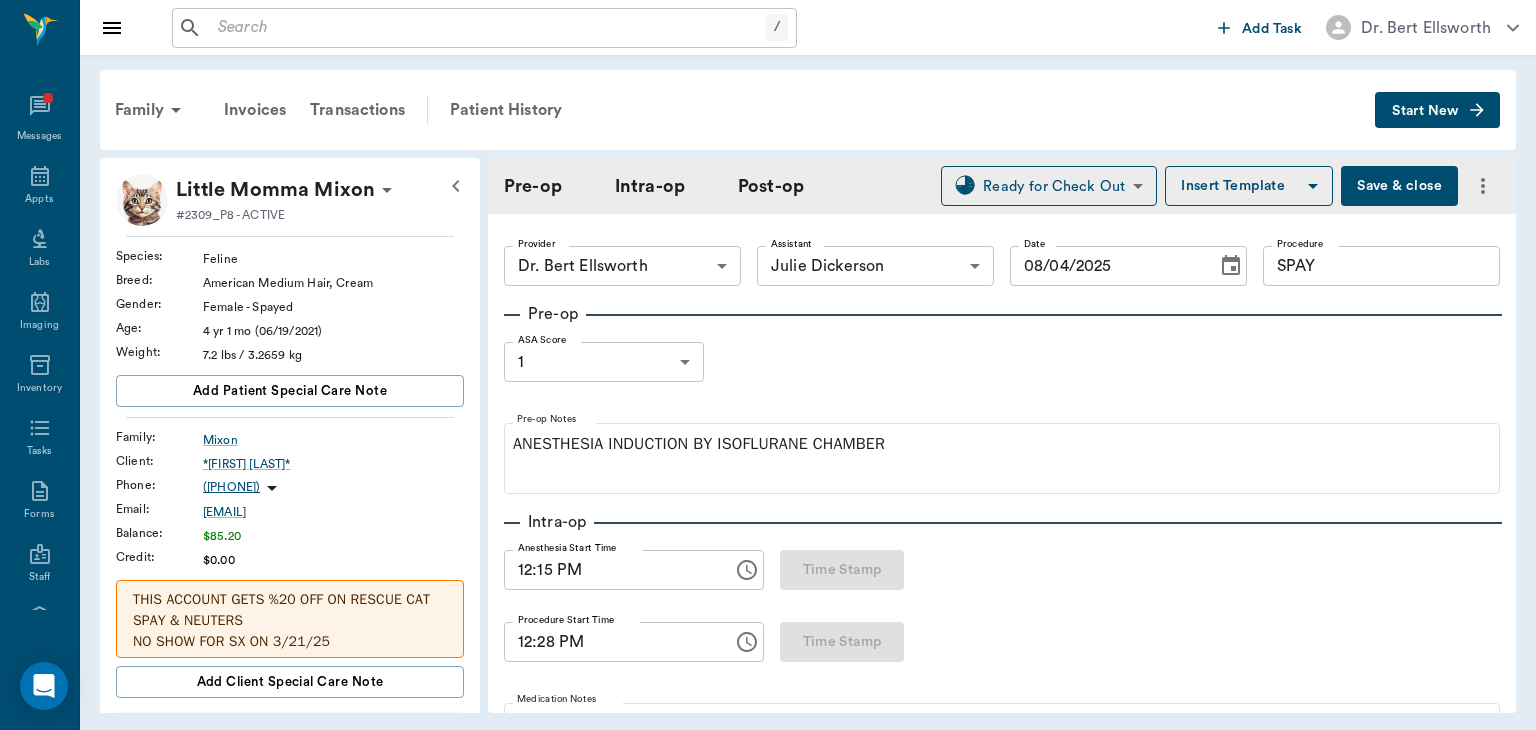 type on "08/04/2025" 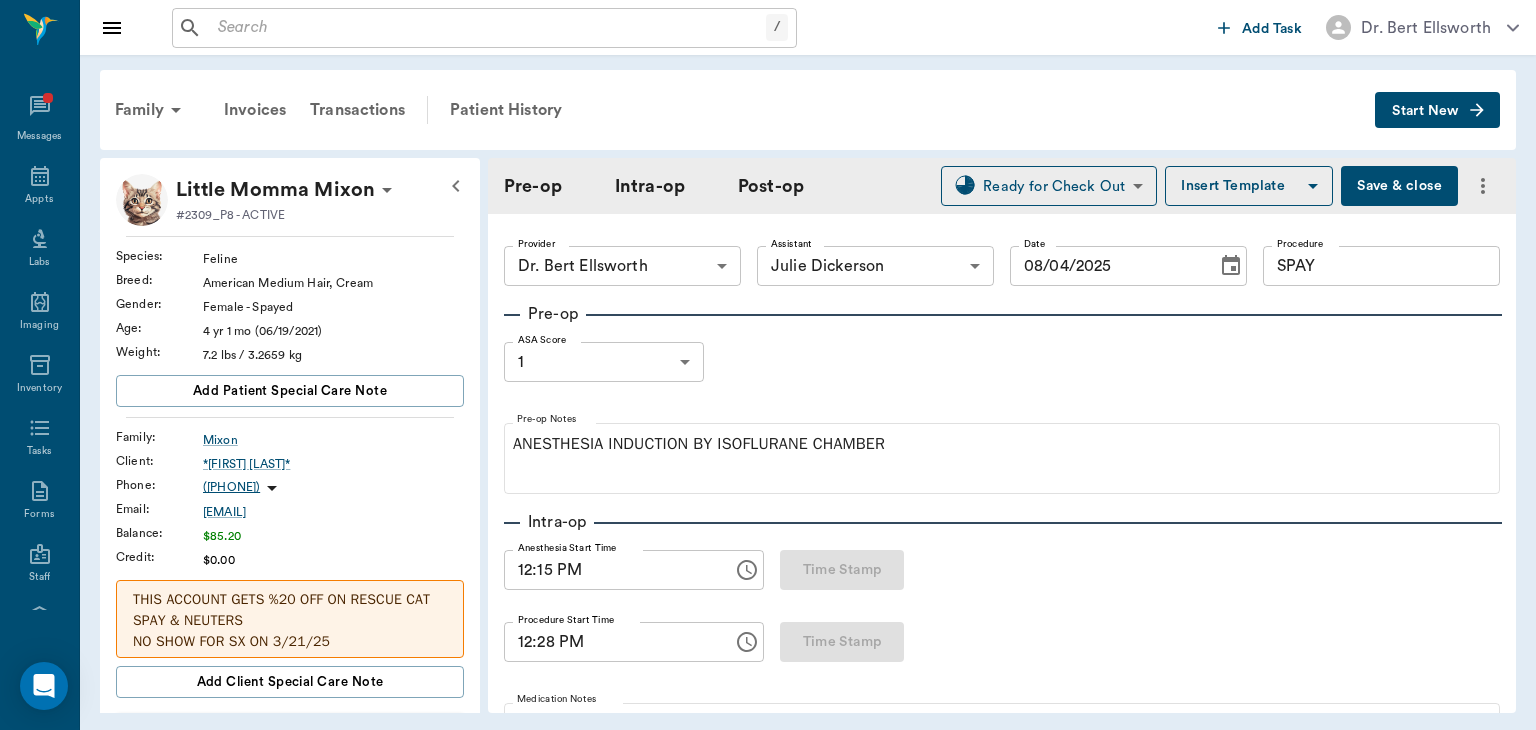 type on "12:15 PM" 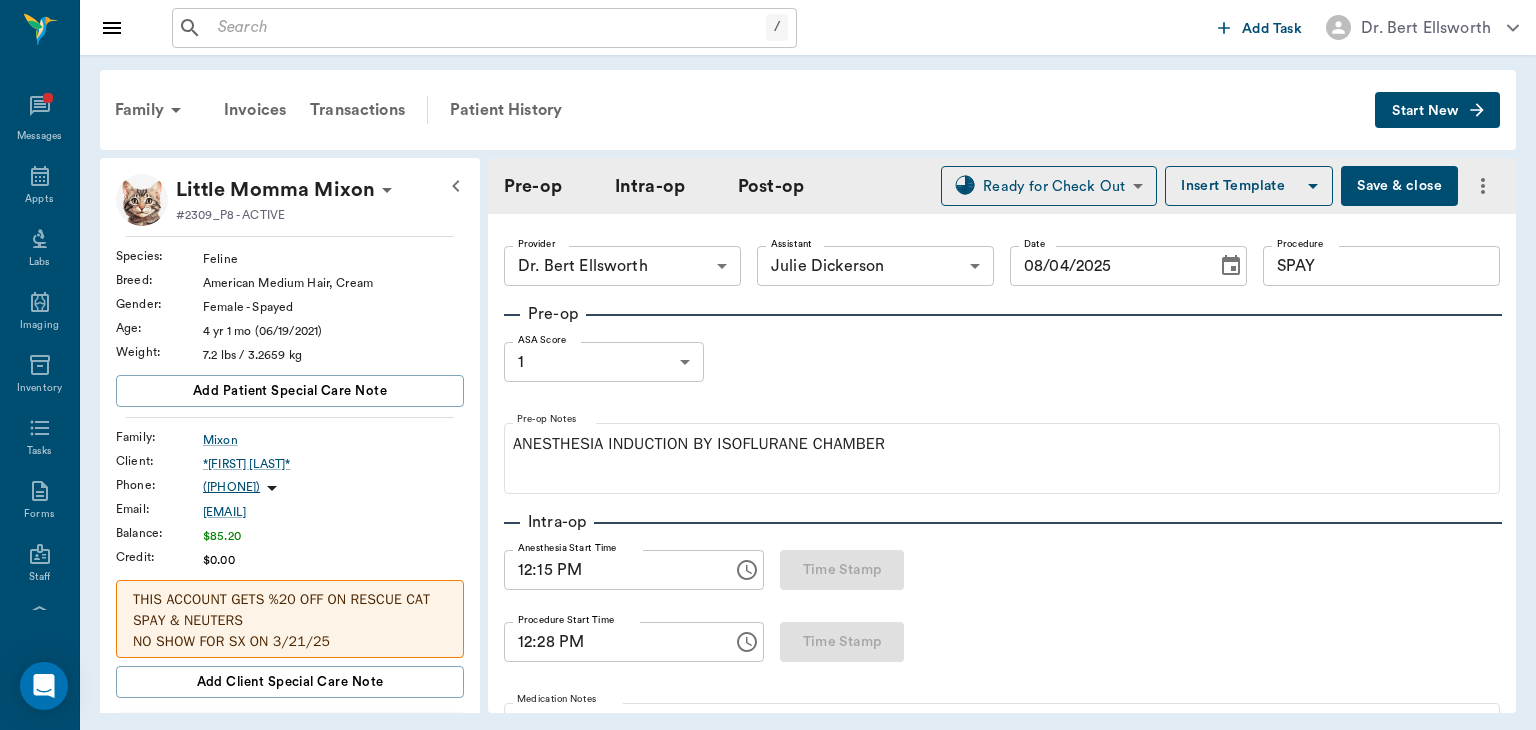 type on "12:28 PM" 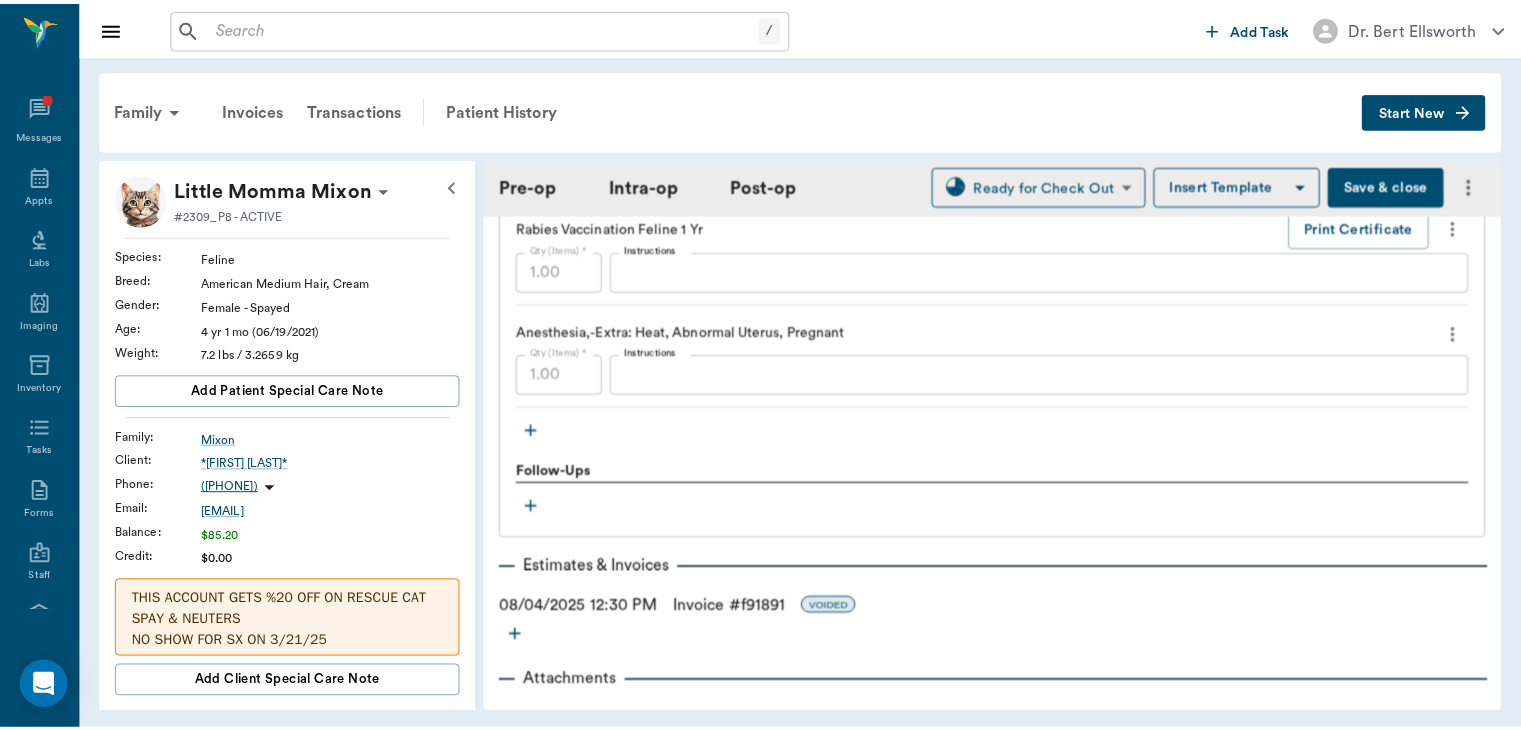 scroll, scrollTop: 2231, scrollLeft: 0, axis: vertical 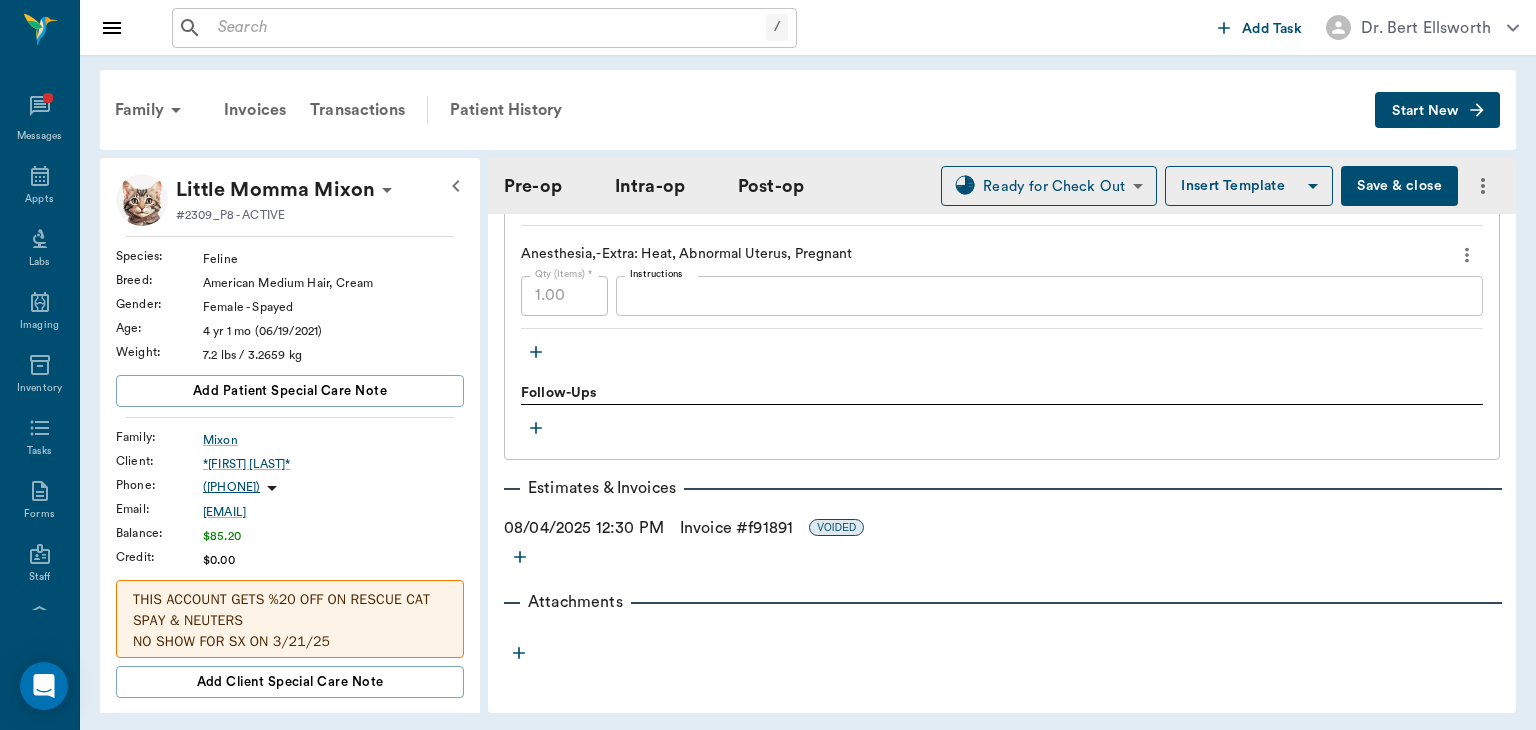 click 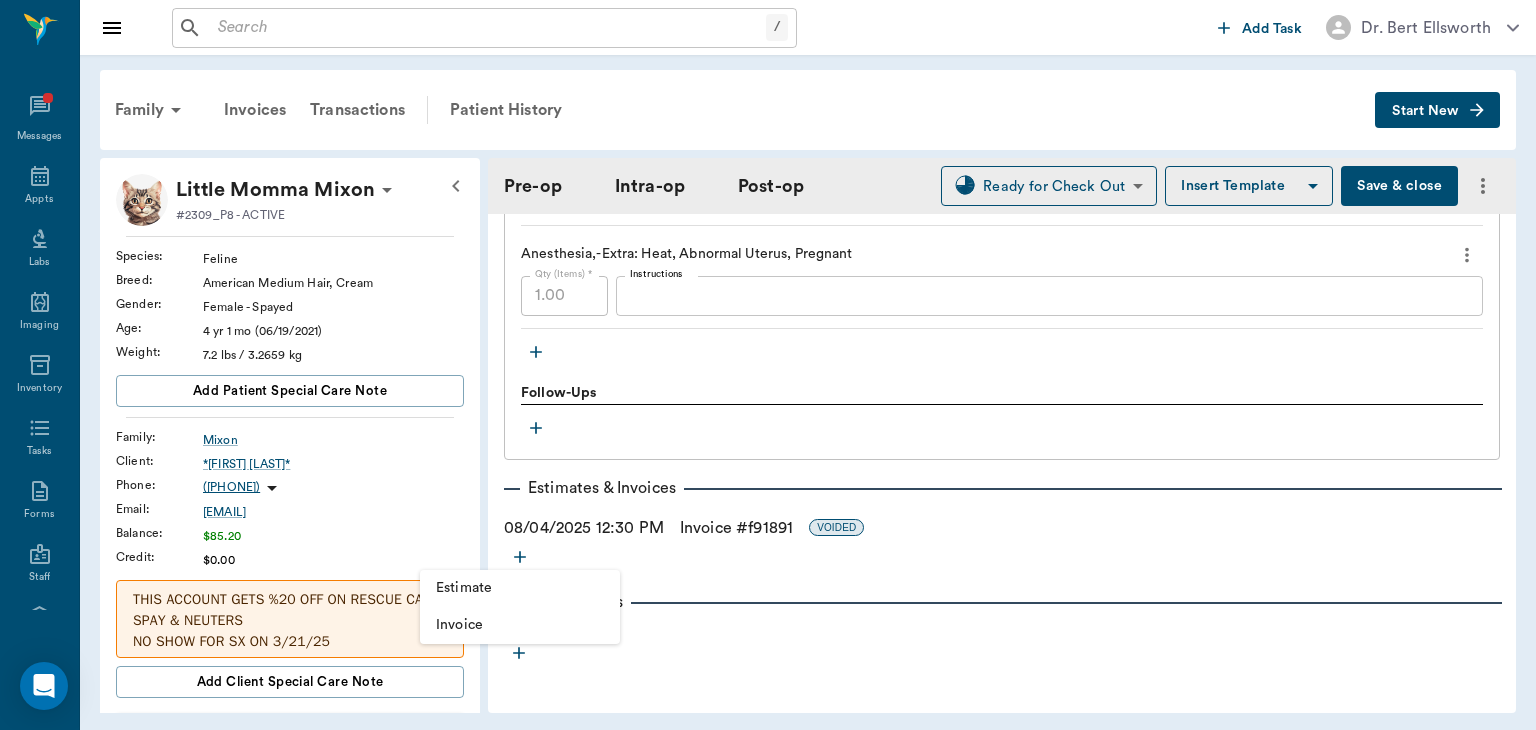 click on "Invoice" at bounding box center (520, 625) 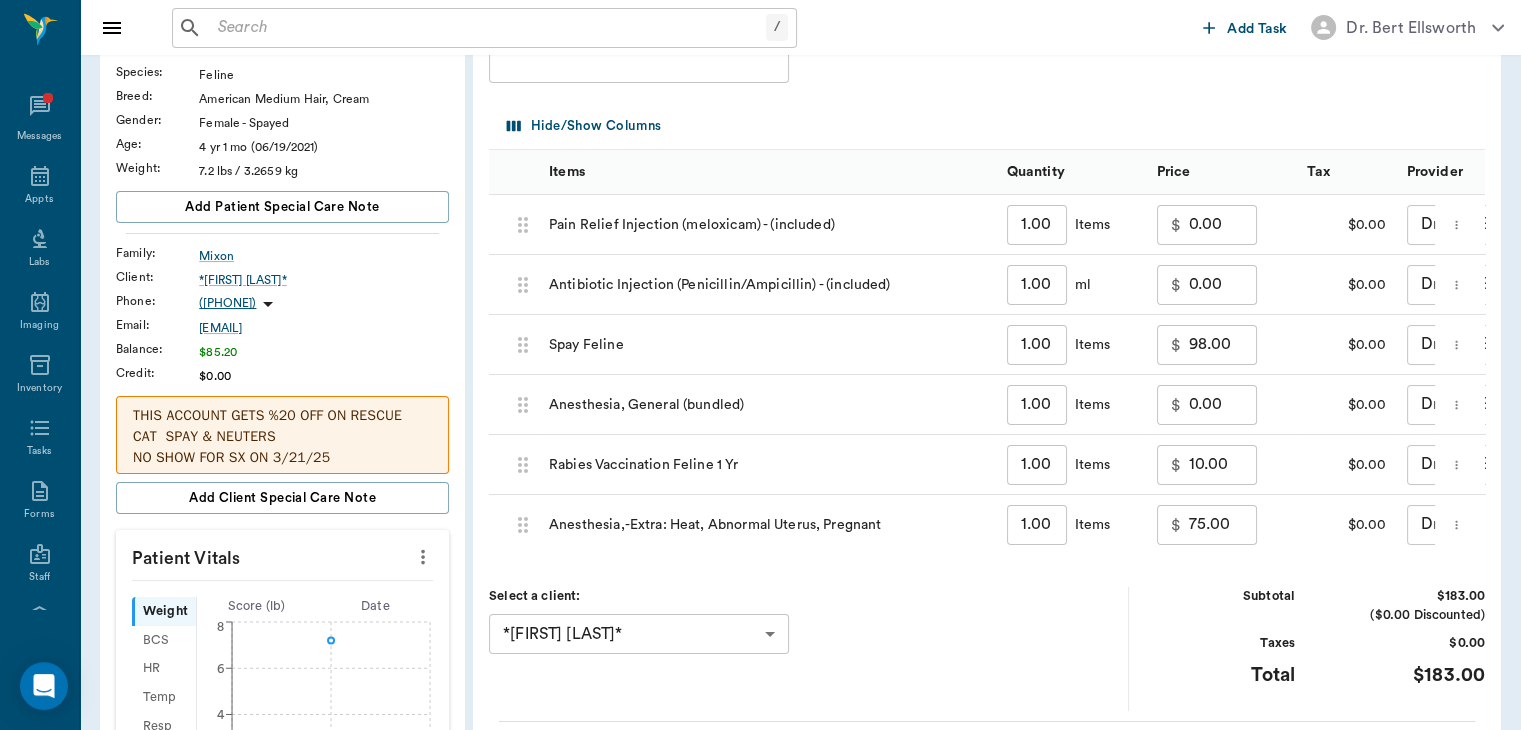 scroll, scrollTop: 0, scrollLeft: 0, axis: both 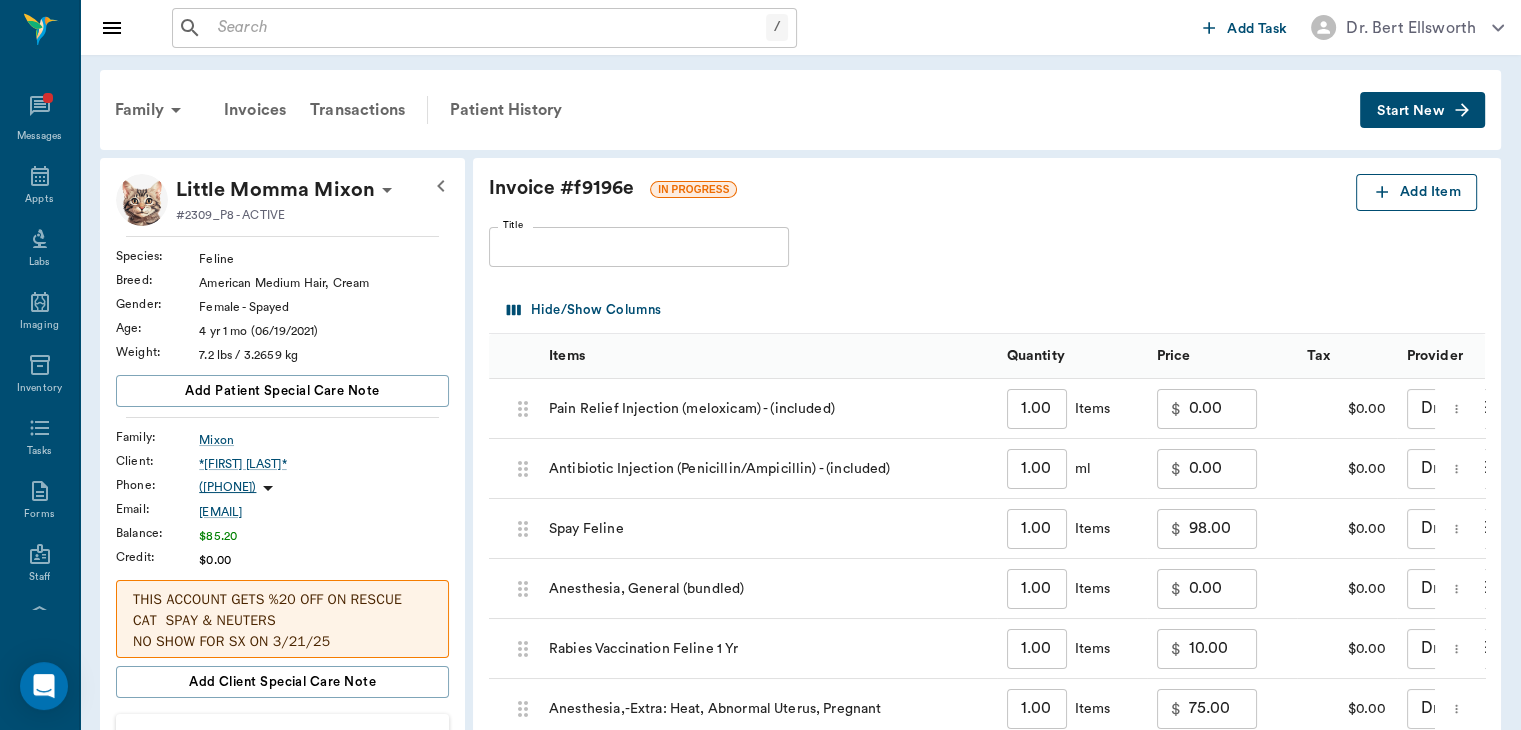 click on "Add Item" at bounding box center (1416, 192) 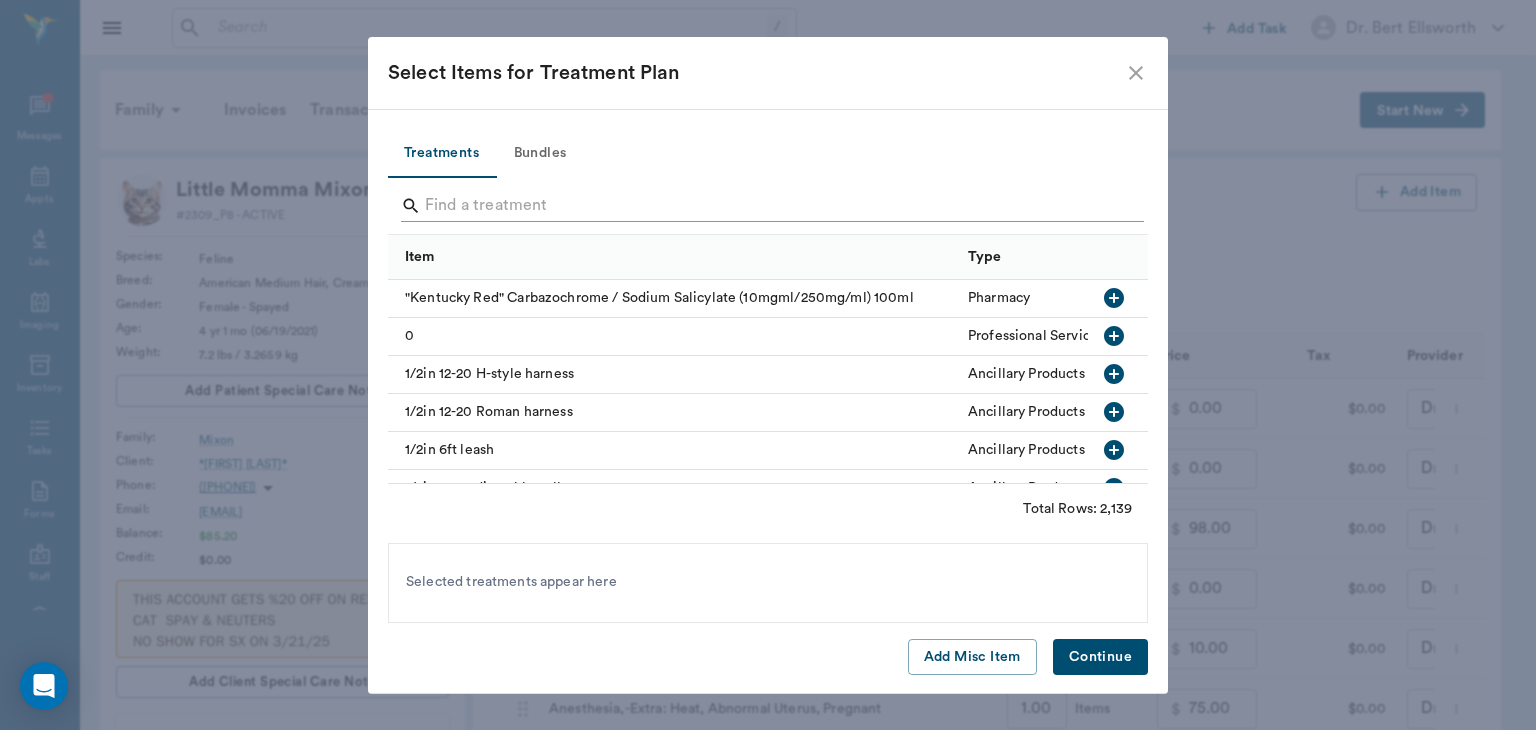 click at bounding box center (769, 206) 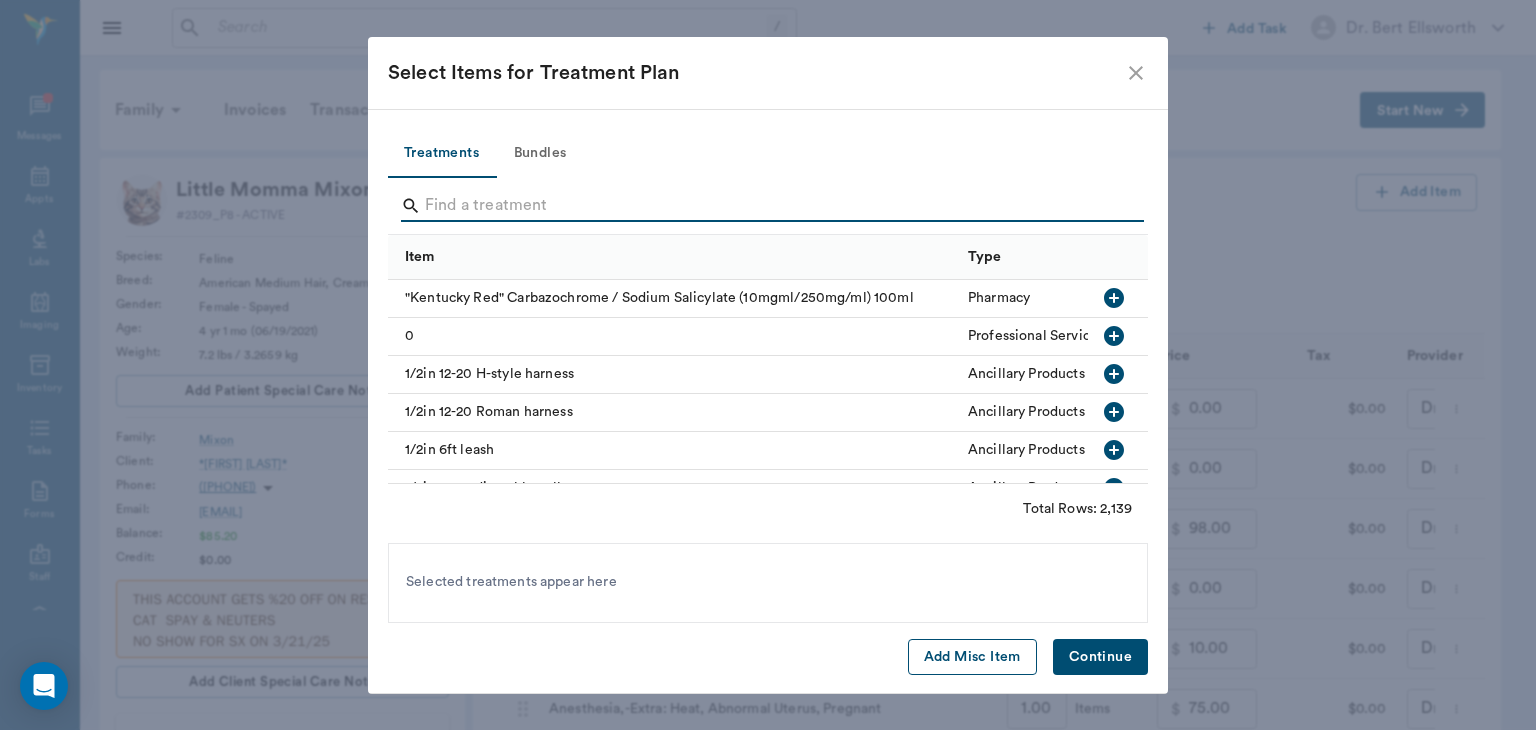 click on "Add Misc Item" at bounding box center (972, 657) 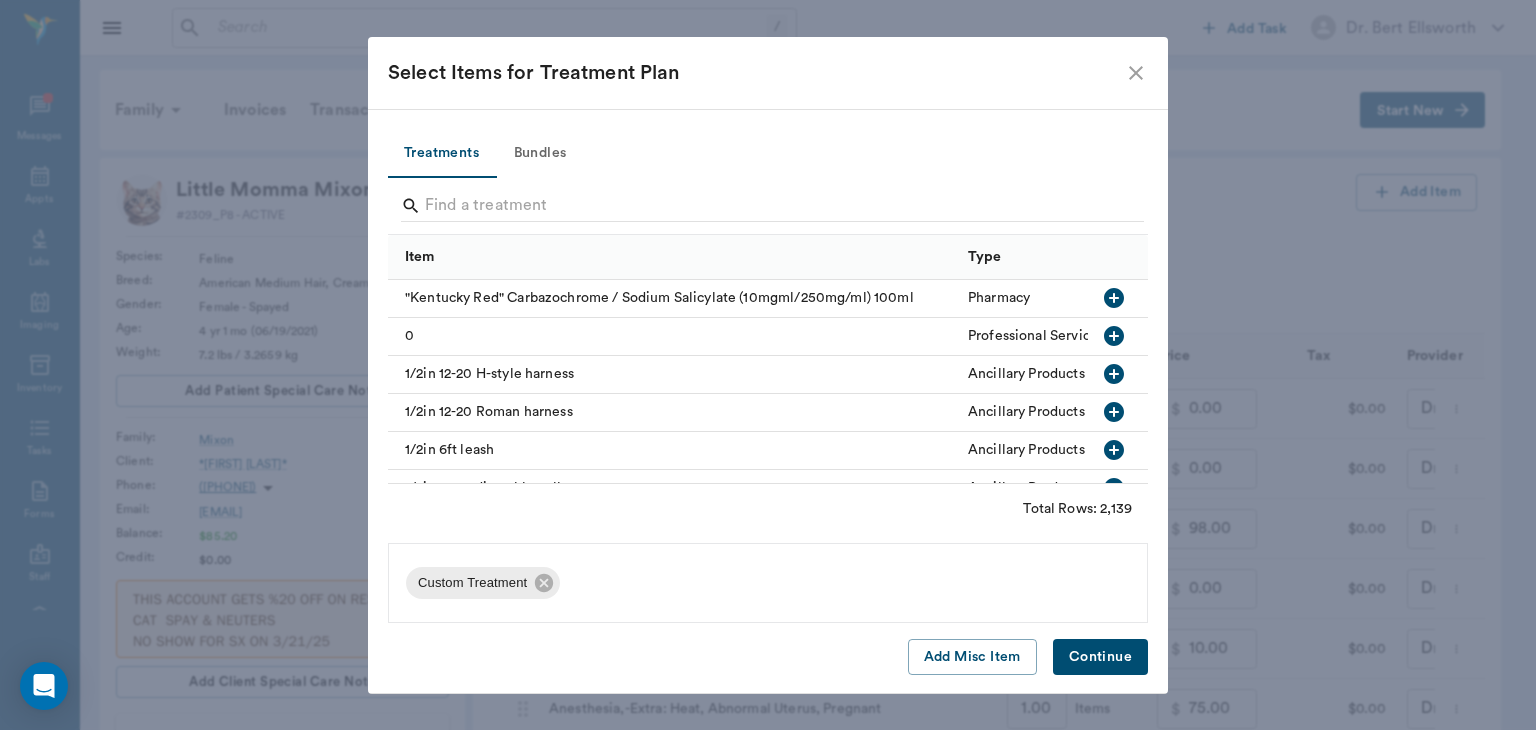 click on "Continue" at bounding box center (1100, 657) 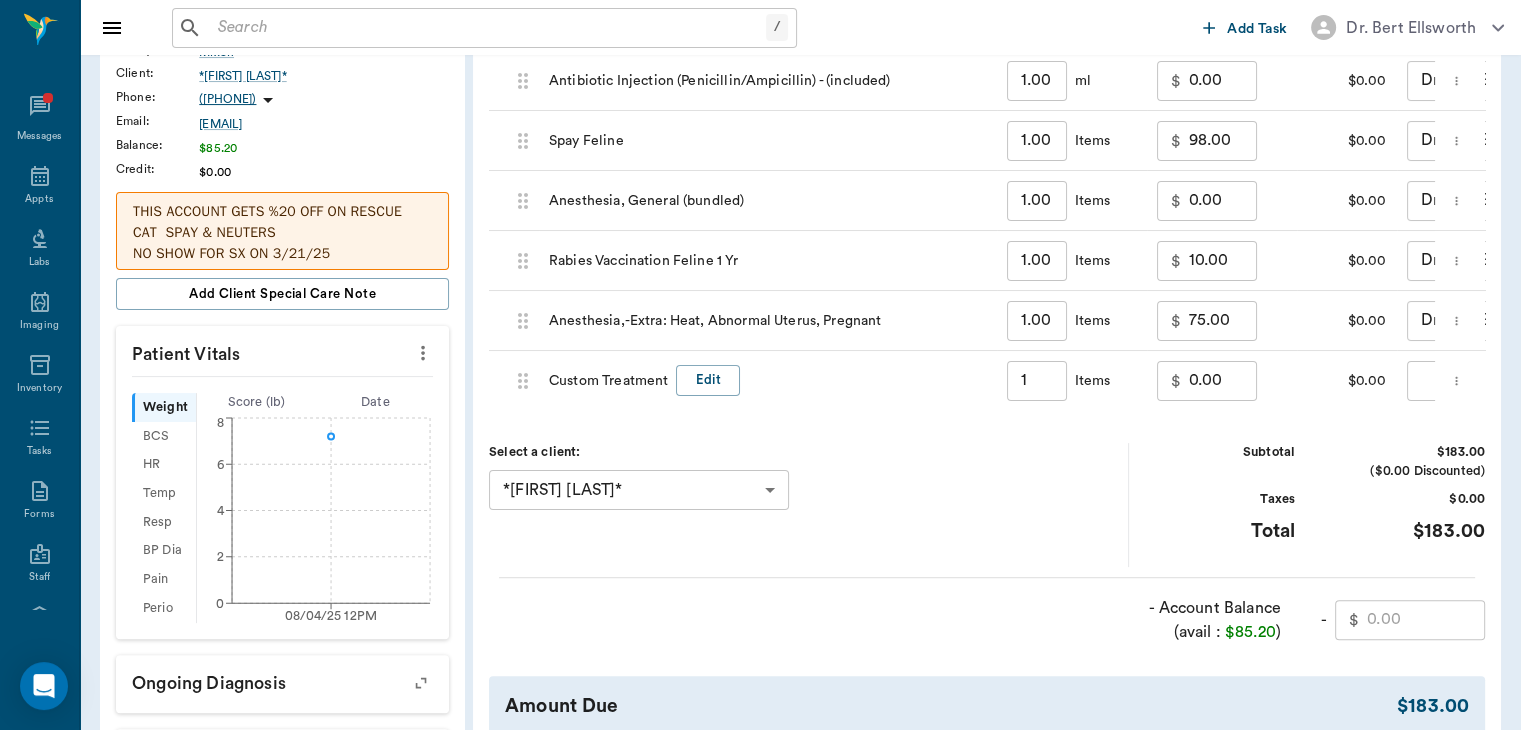 scroll, scrollTop: 398, scrollLeft: 0, axis: vertical 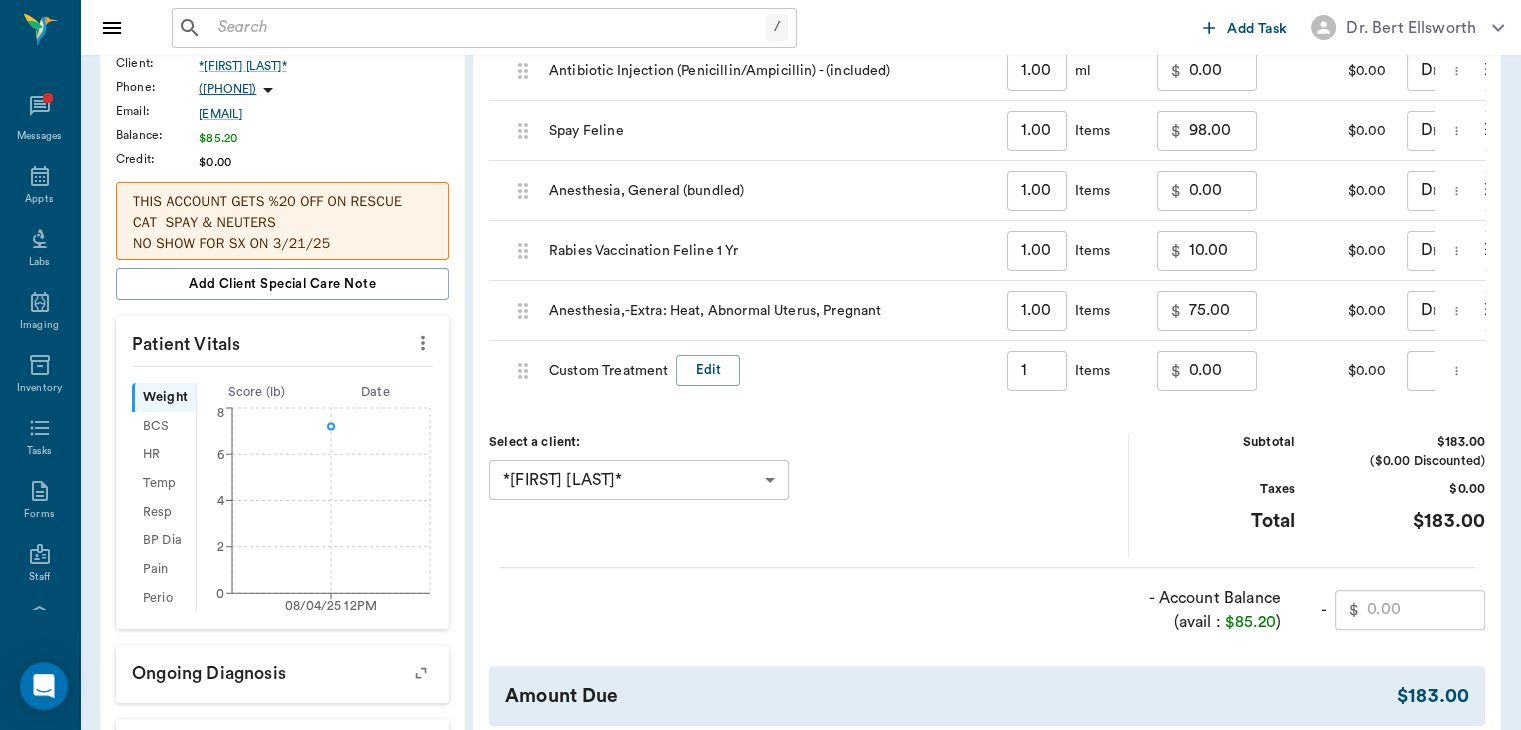 click on "$" at bounding box center [1176, 371] 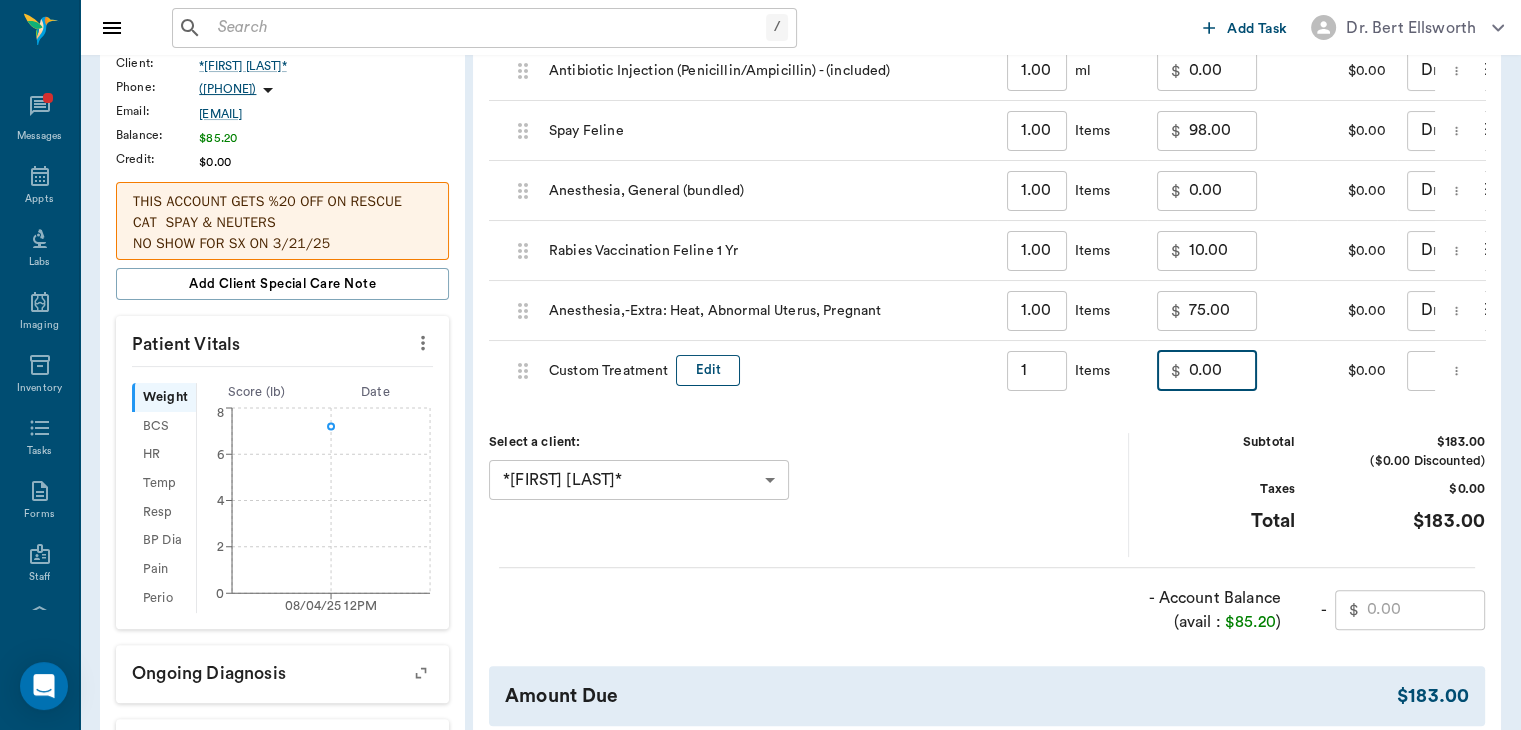 click on "Edit" at bounding box center (708, 370) 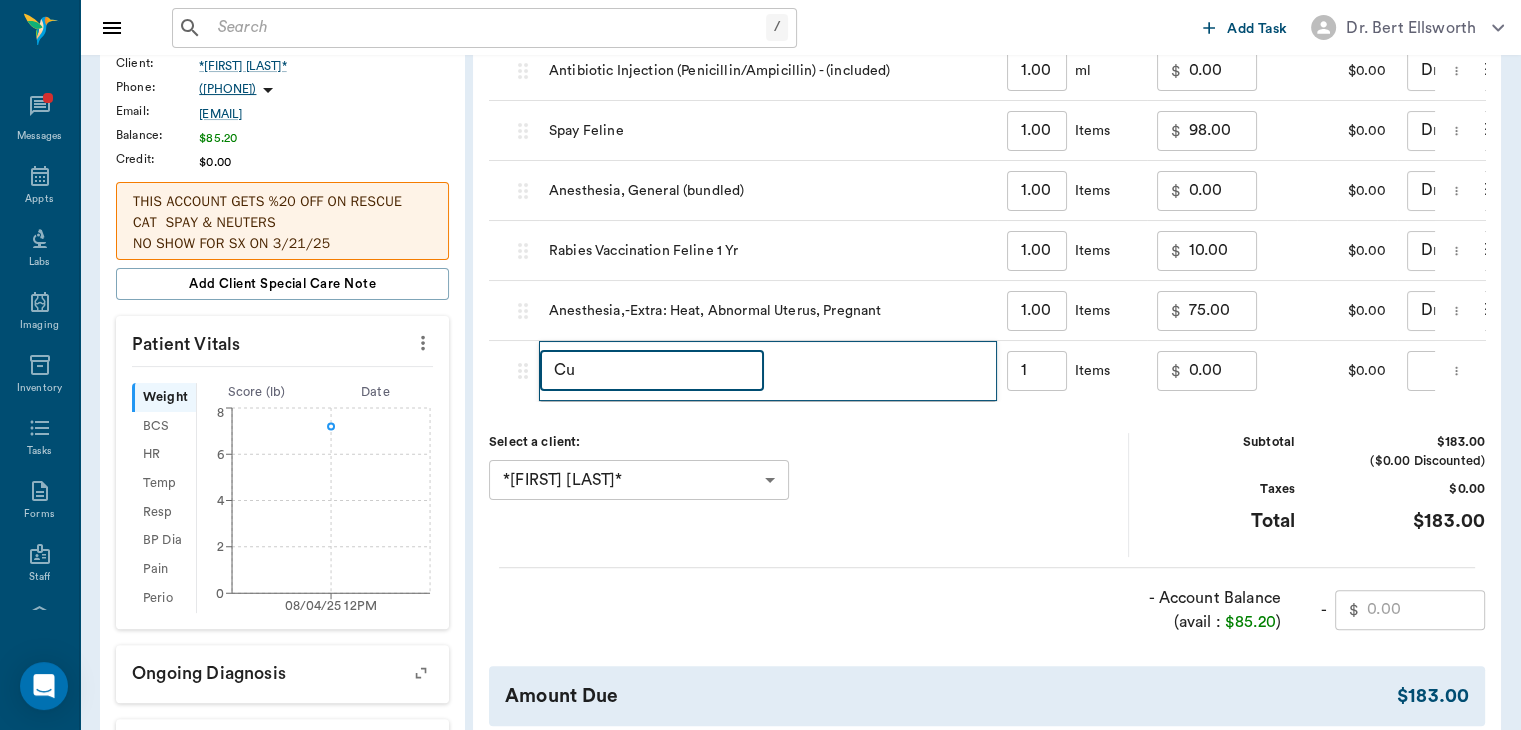 type on "C" 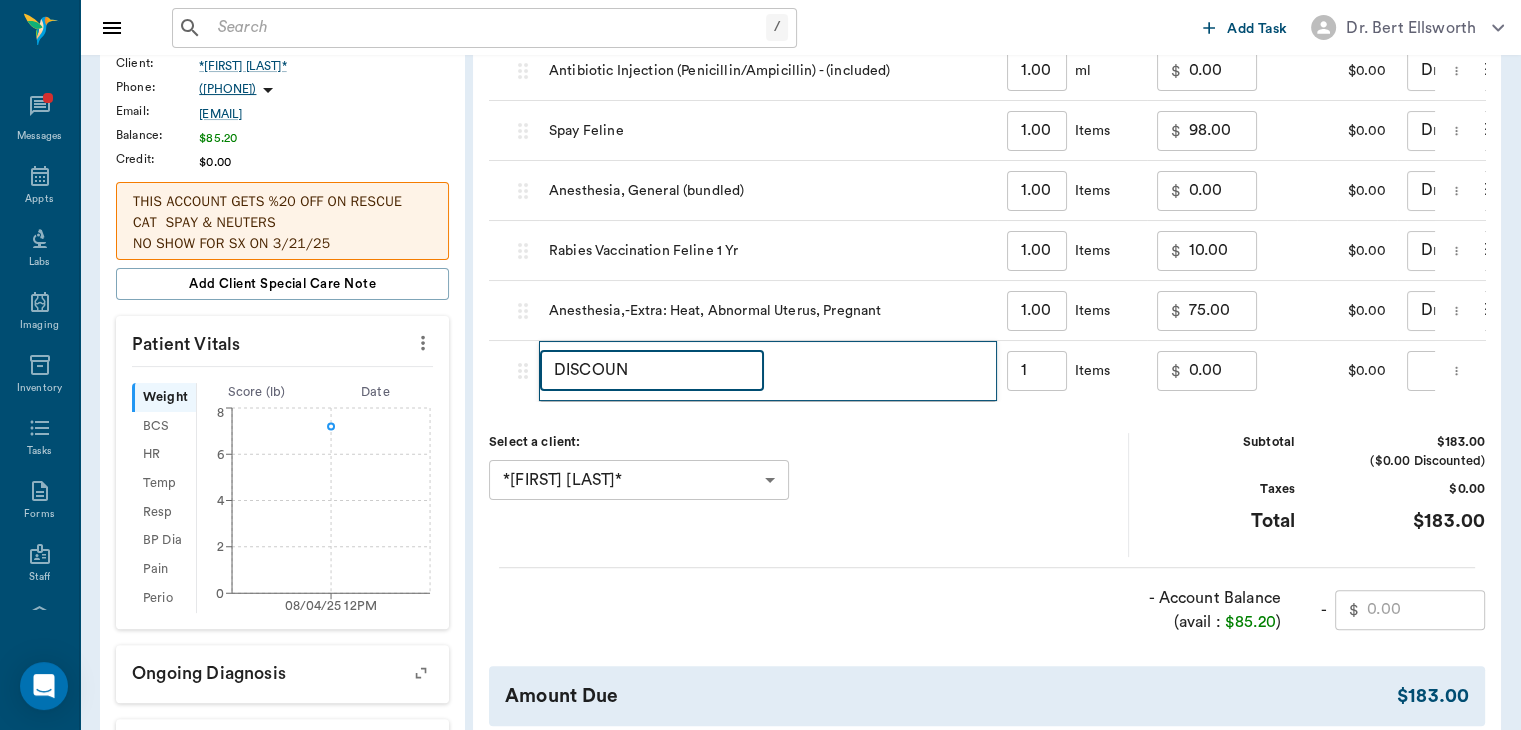 type on "DISCOUNT" 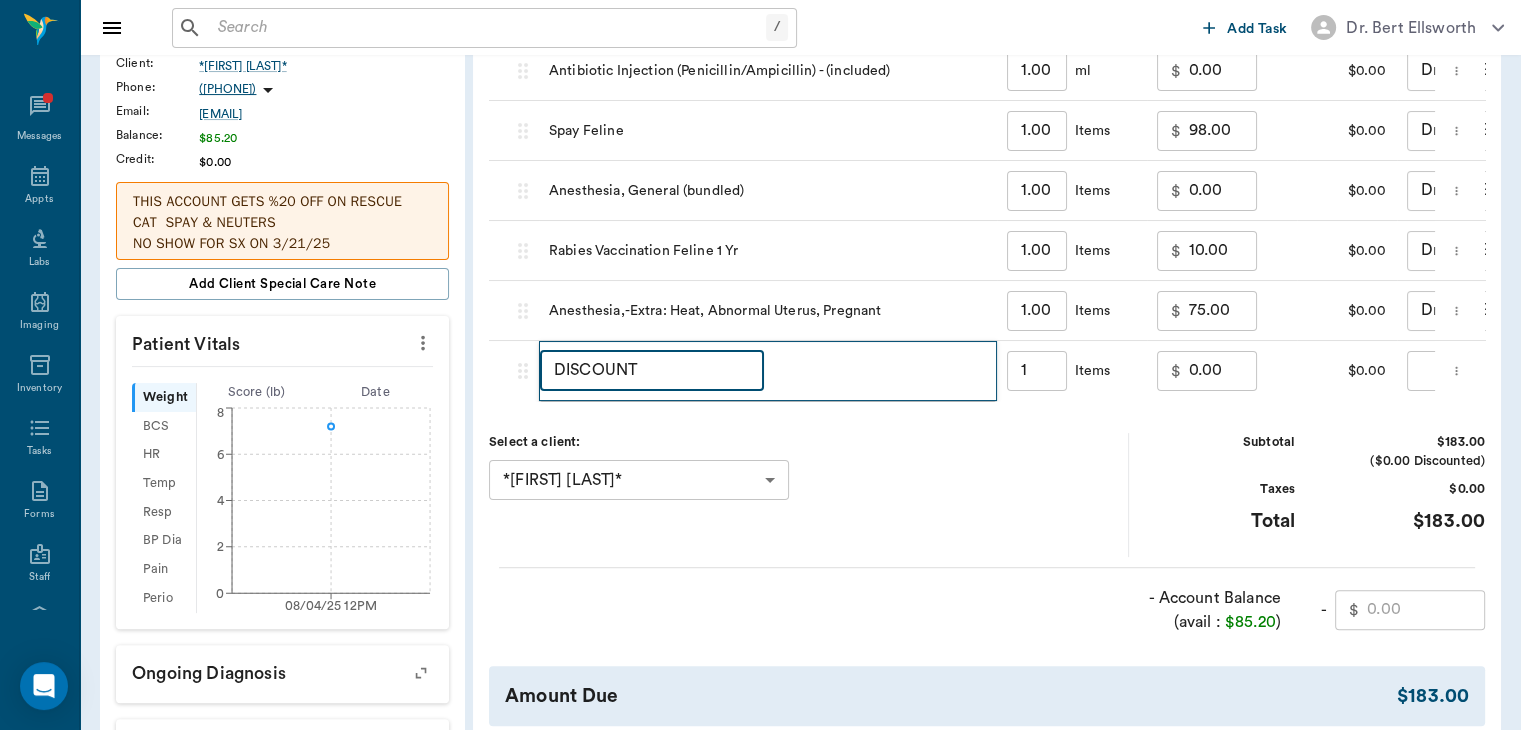 click on "75.00" at bounding box center (1223, 311) 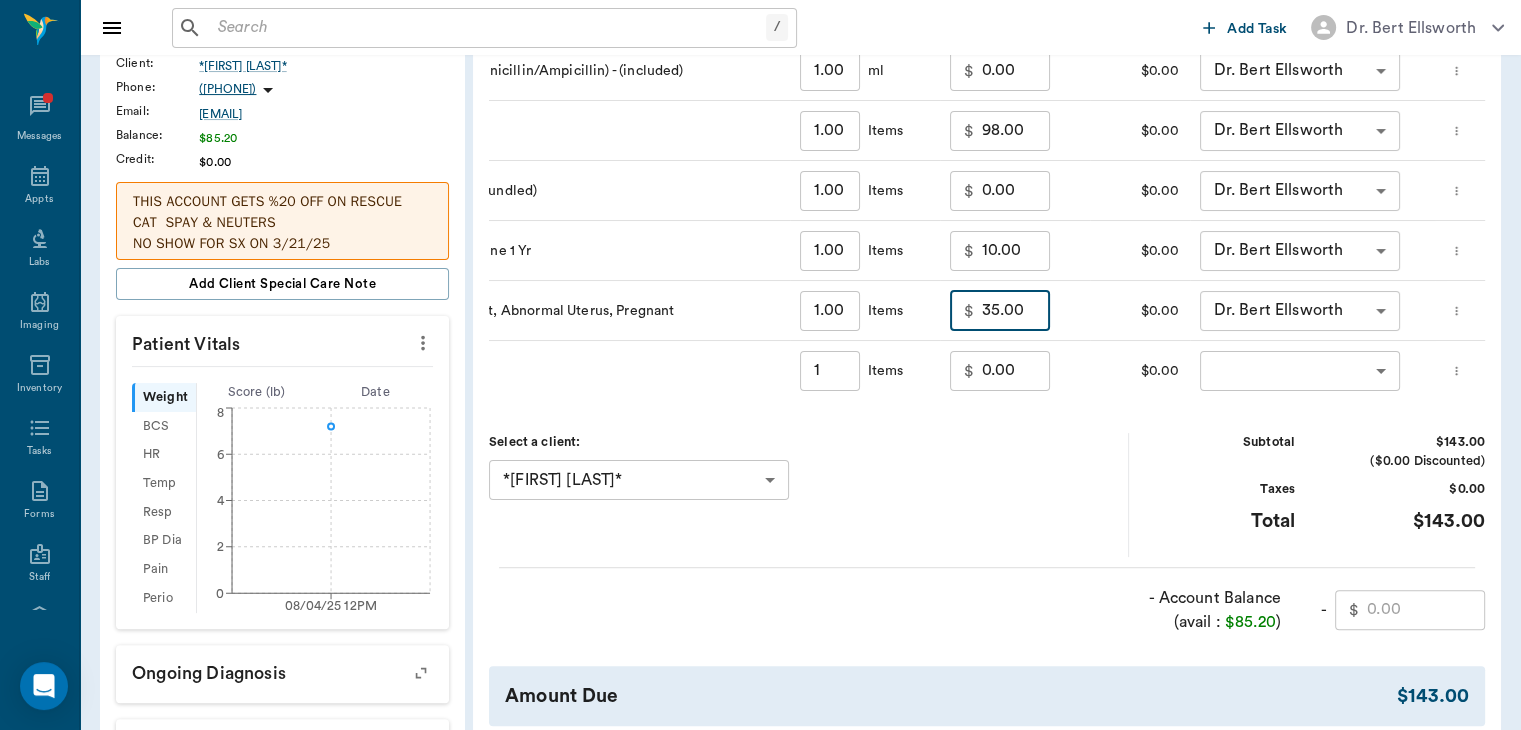 scroll, scrollTop: 0, scrollLeft: 208, axis: horizontal 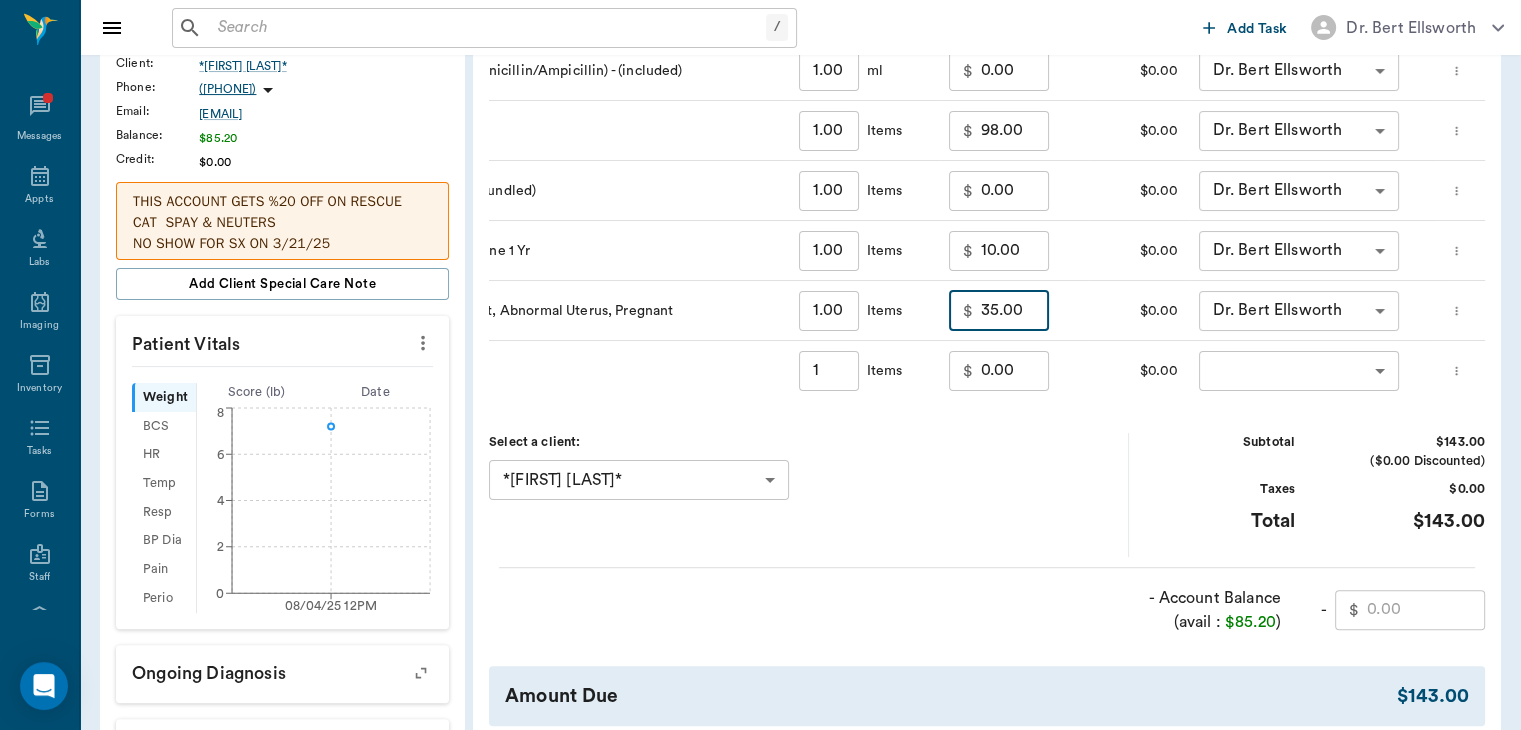 type on "35.00" 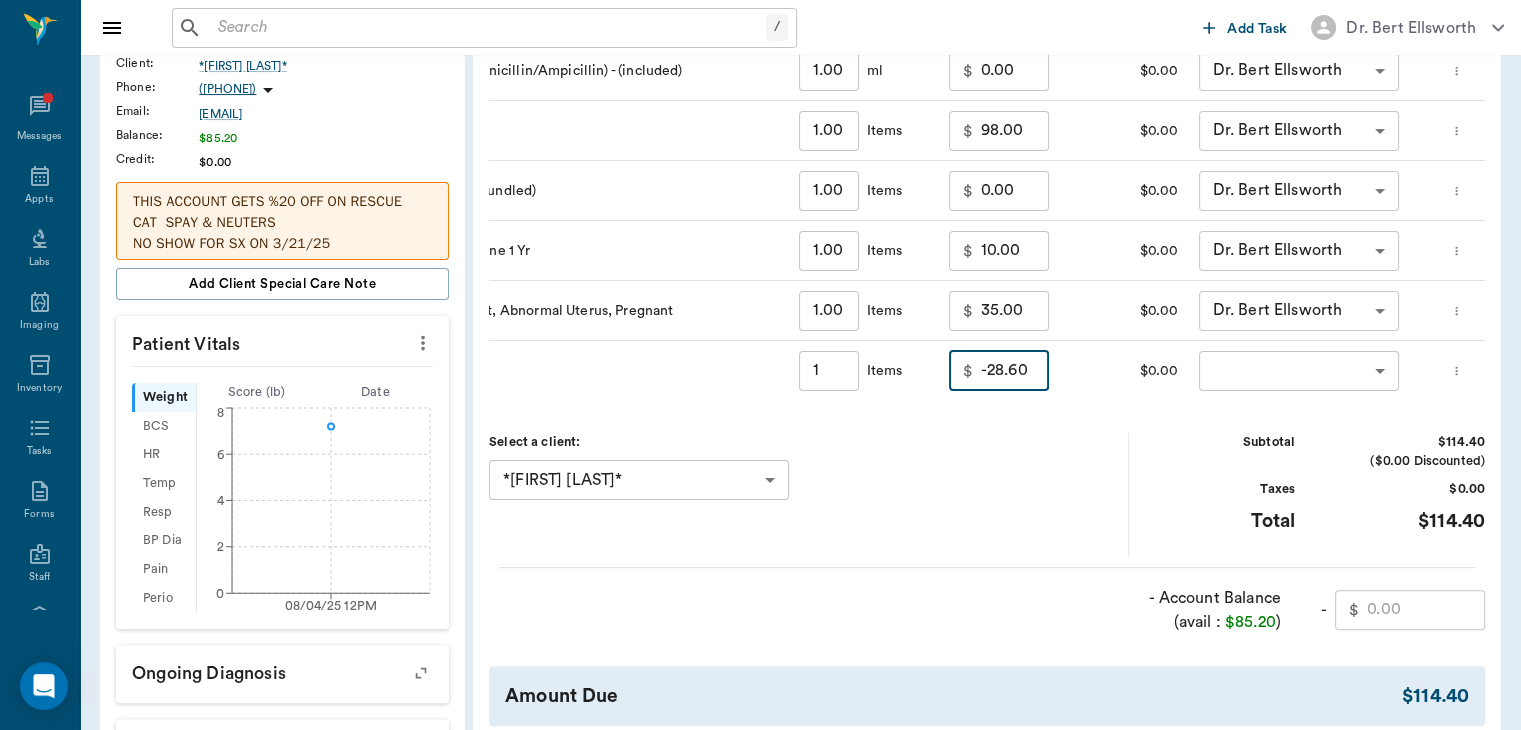 type on "-28.60" 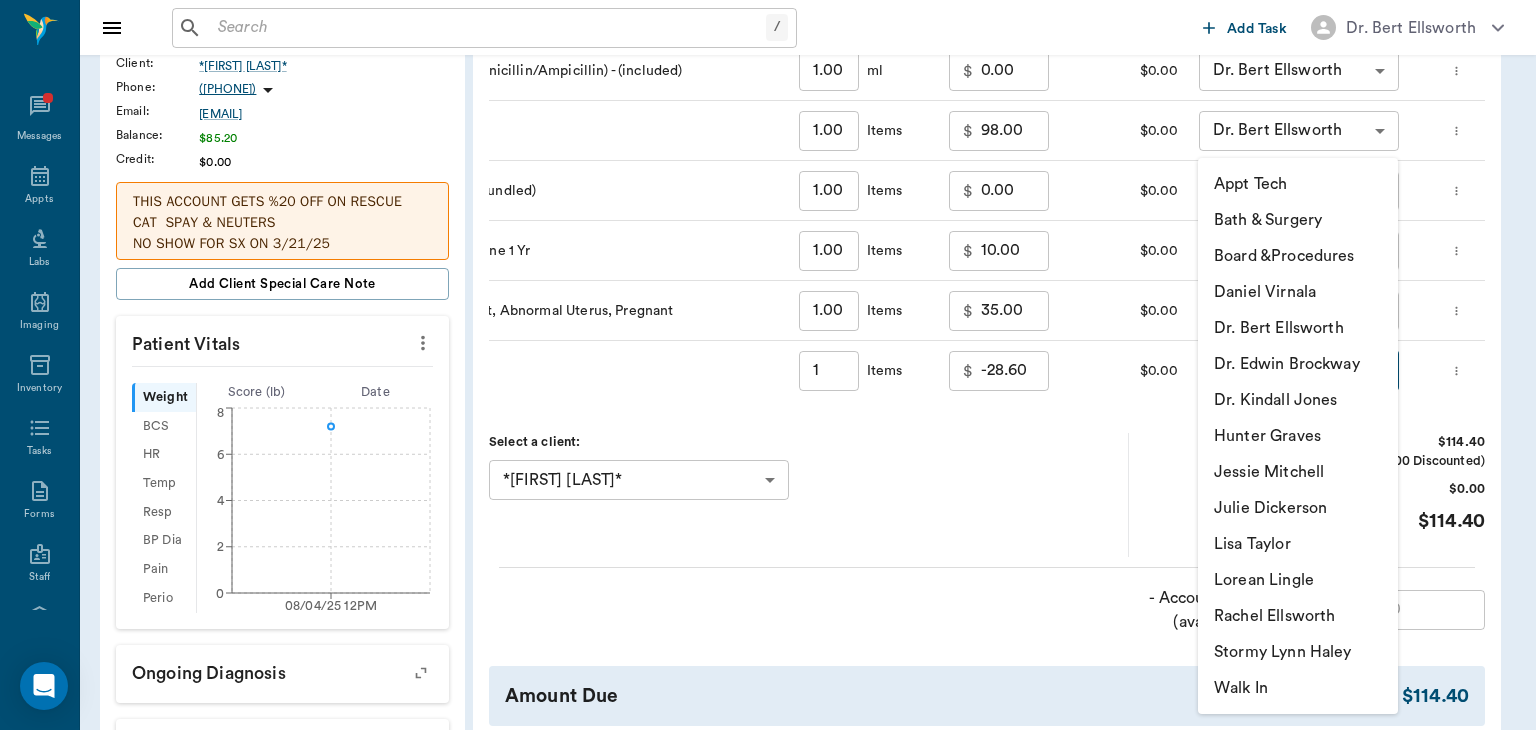 click on "Julie Dickerson" at bounding box center [1298, 508] 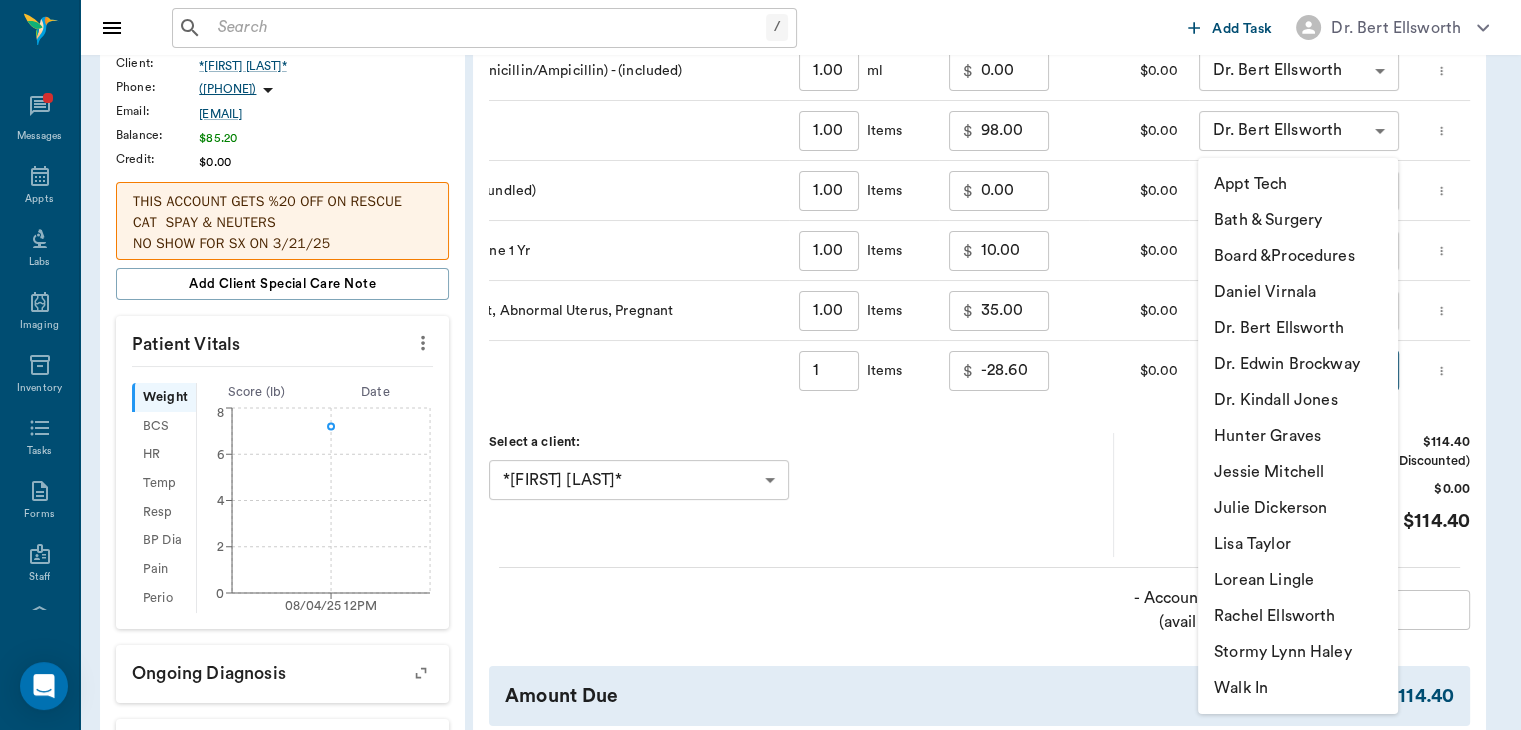 type on "none-63ec2e7e52e12b0ba117b124" 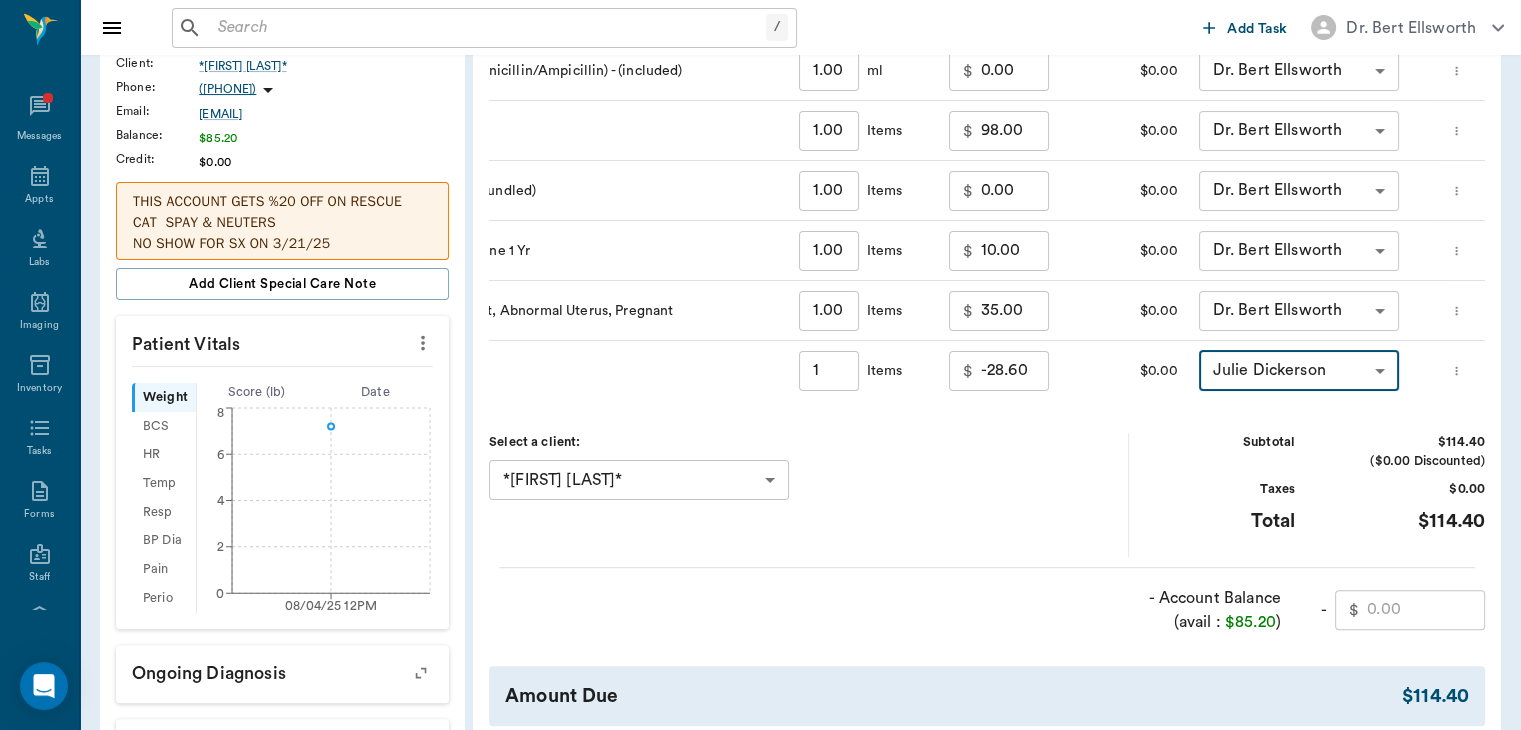 scroll, scrollTop: 0, scrollLeft: 204, axis: horizontal 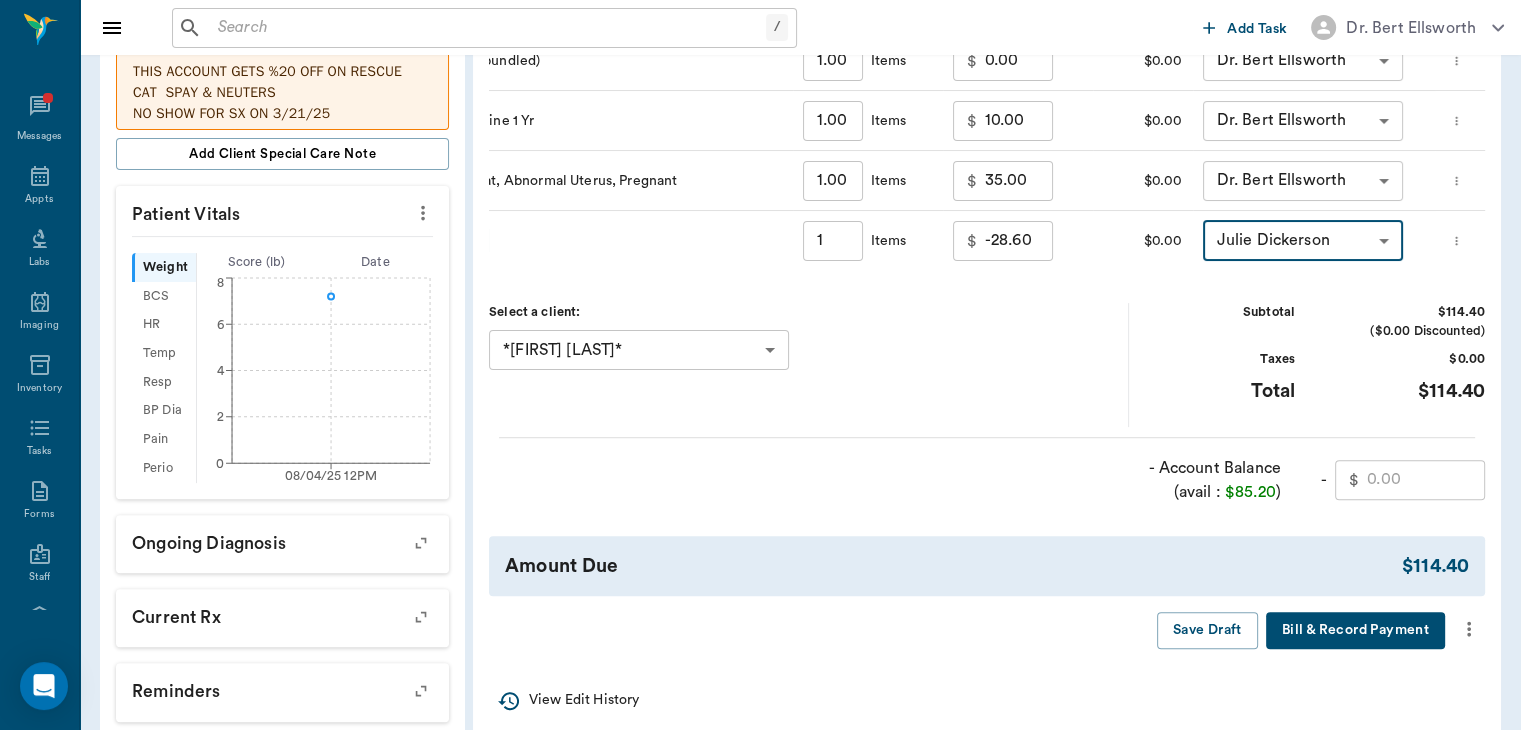 click 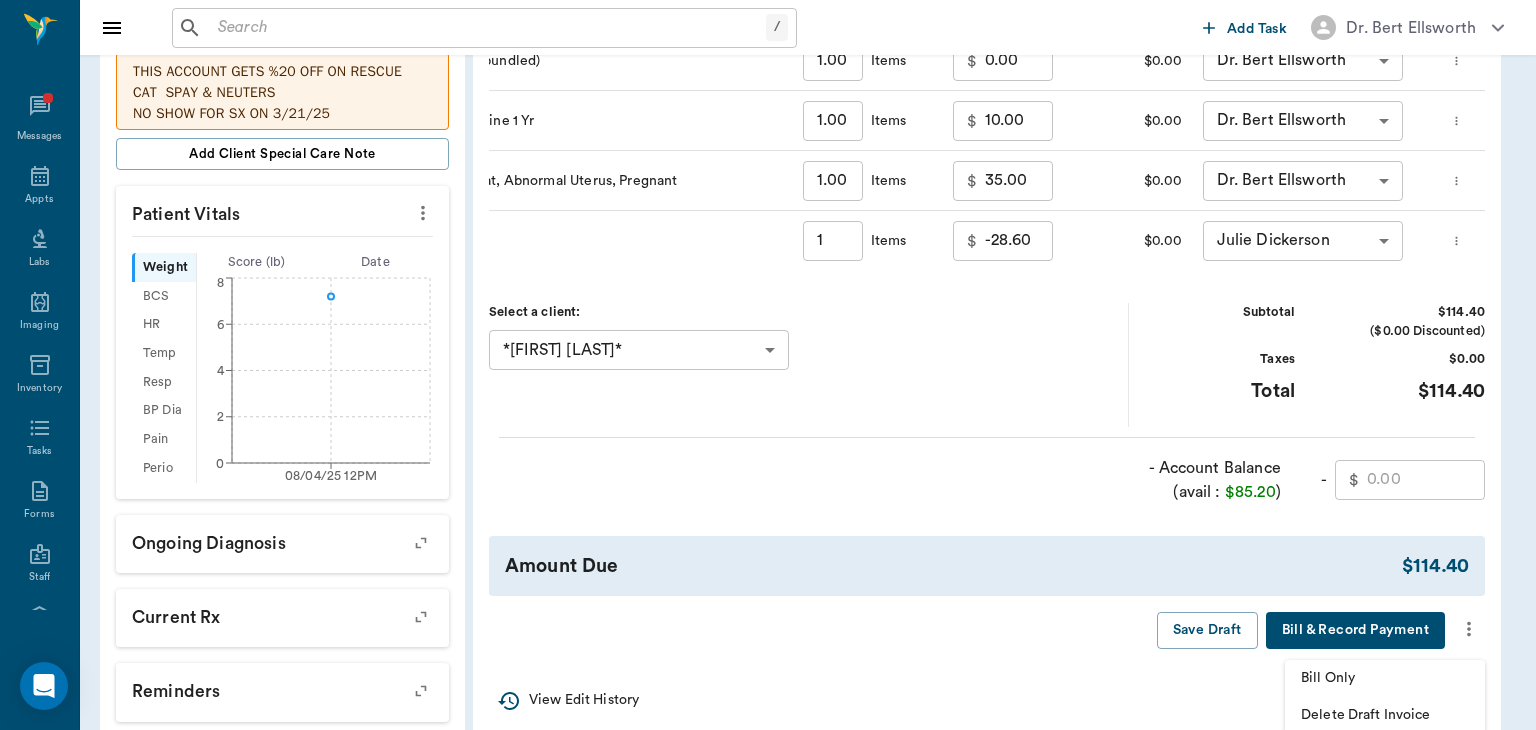 click on "Bill Only" at bounding box center [1385, 678] 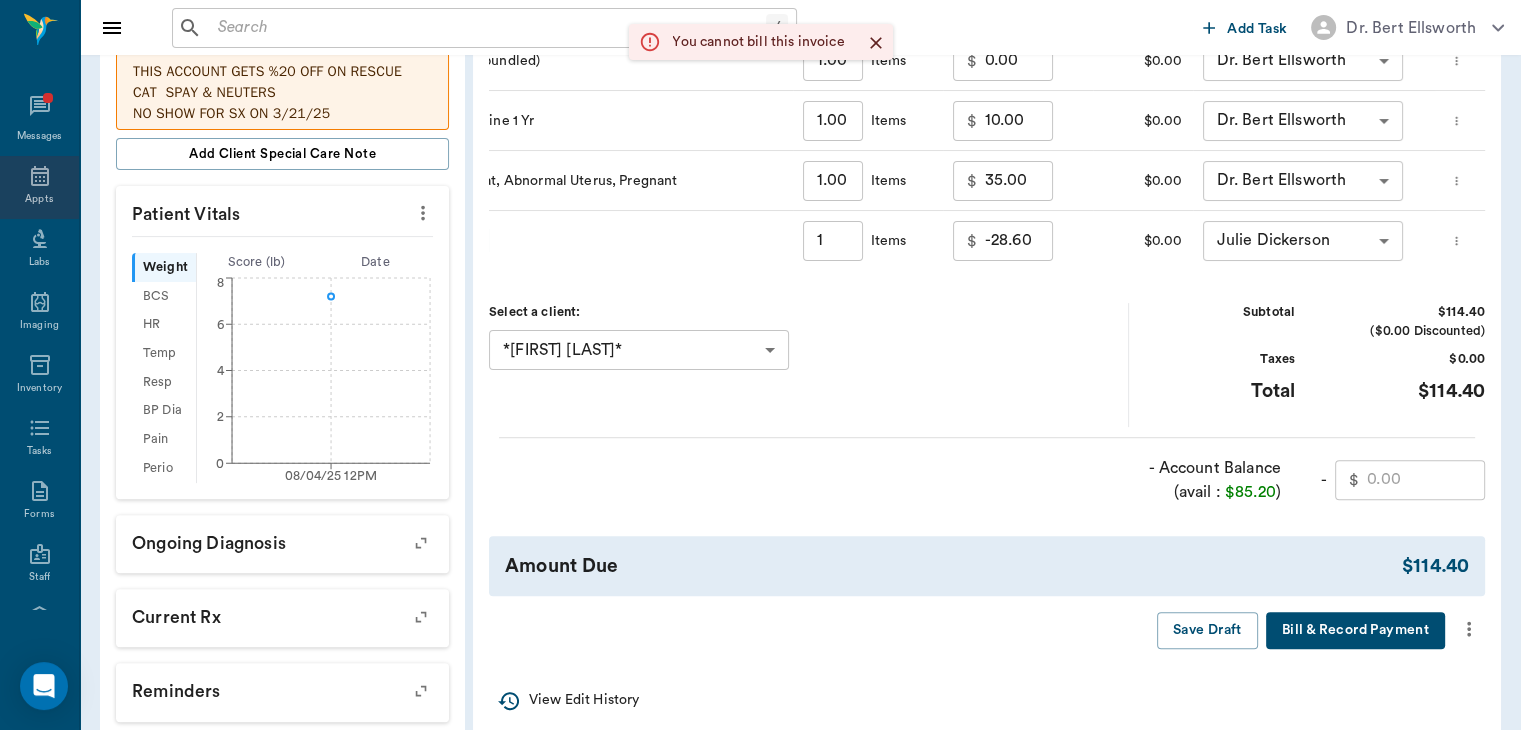 click 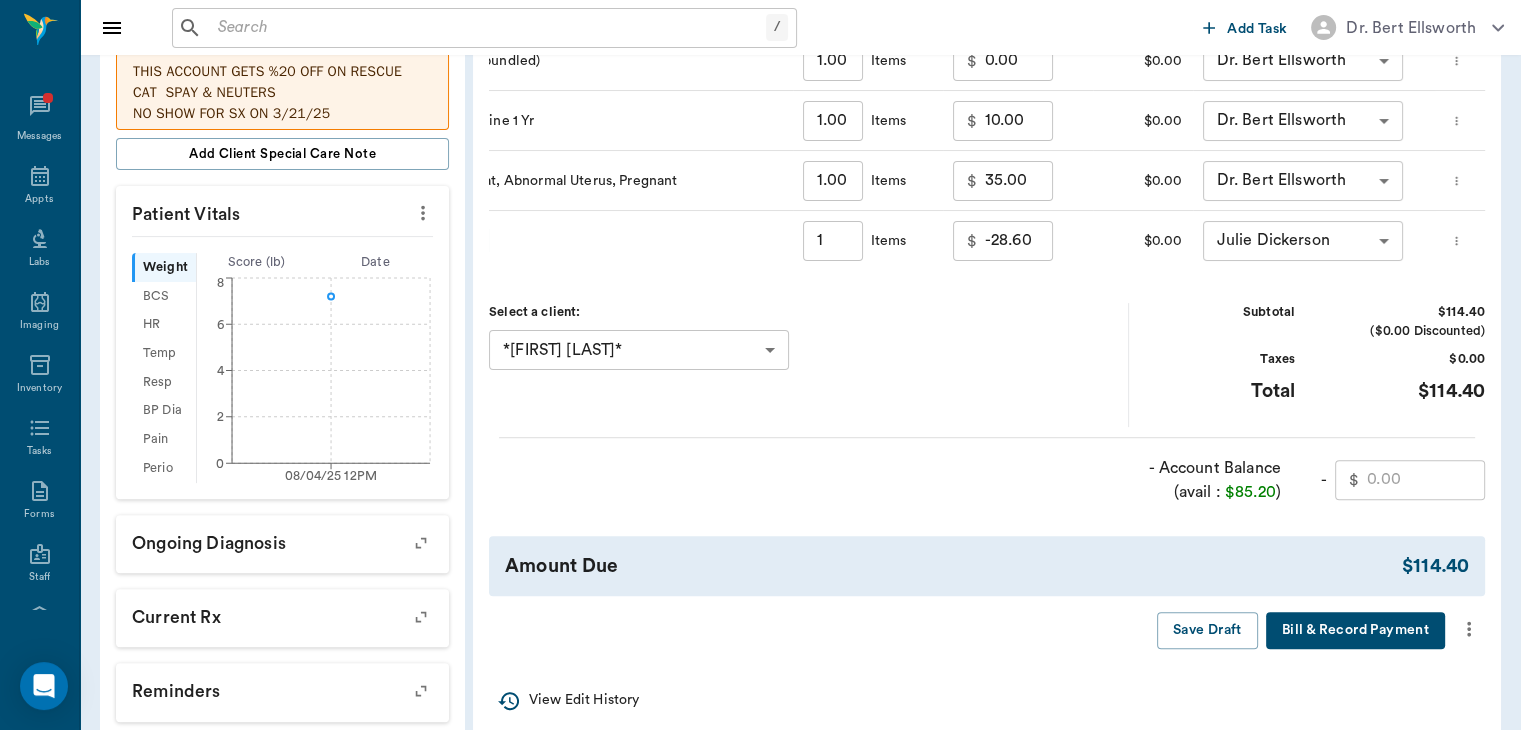 click 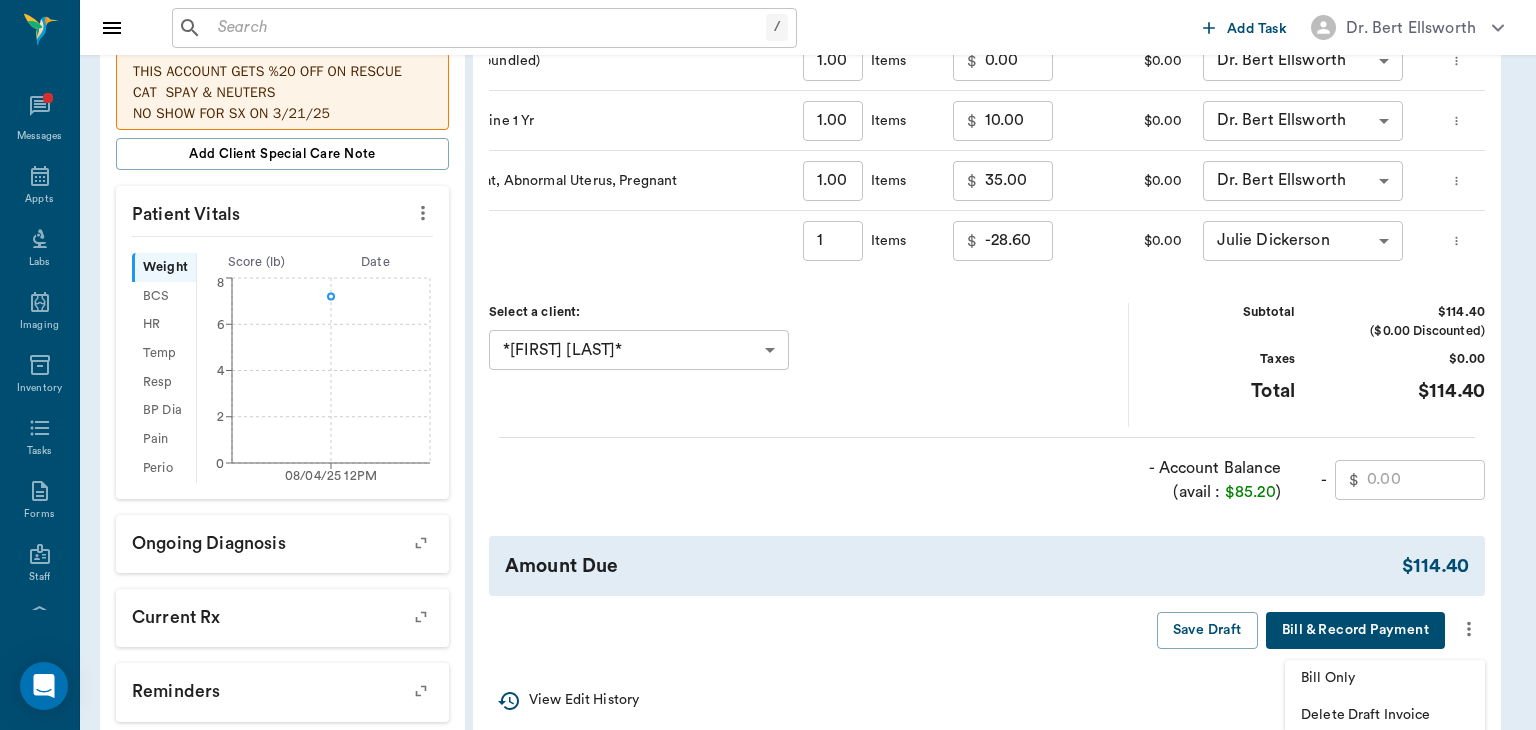click at bounding box center [768, 365] 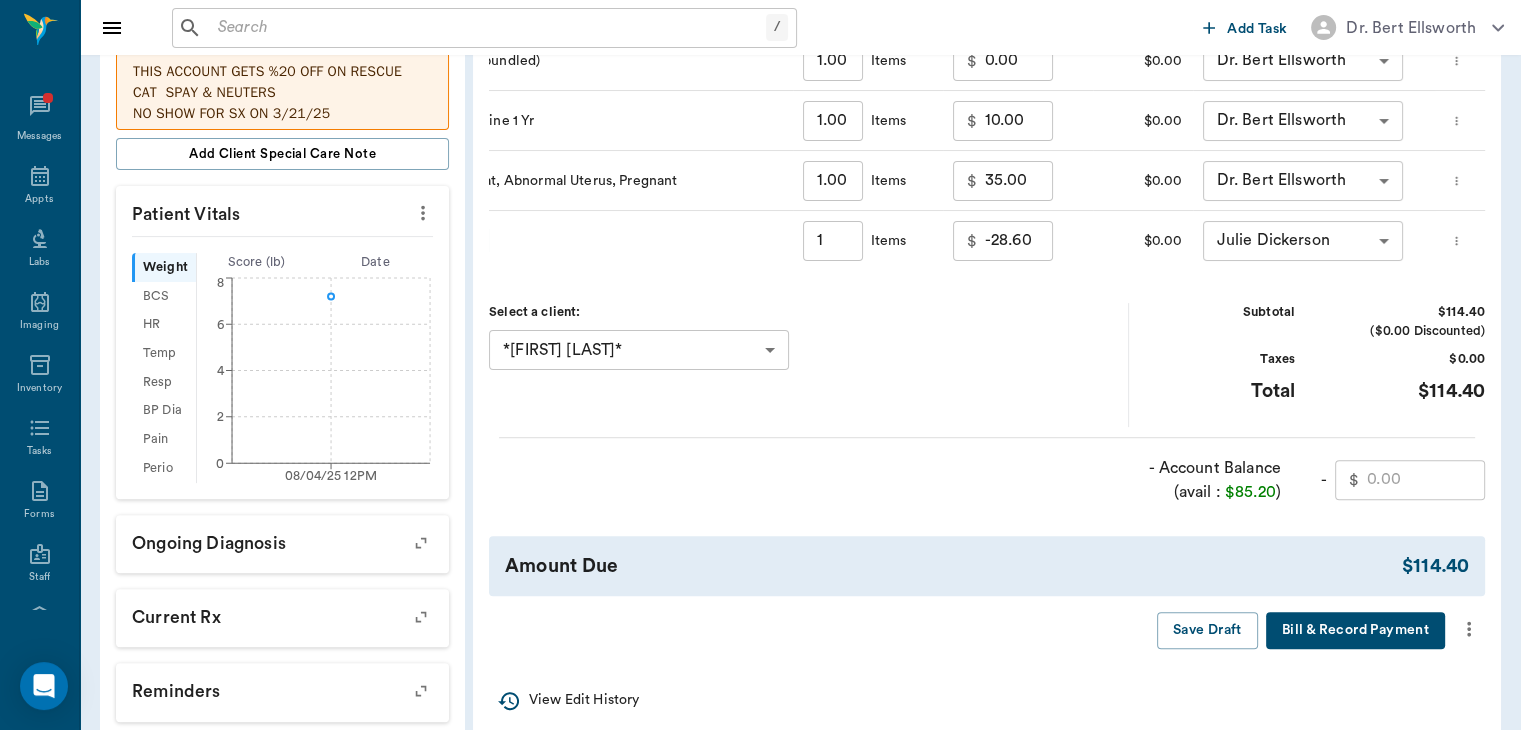 click at bounding box center (1426, 480) 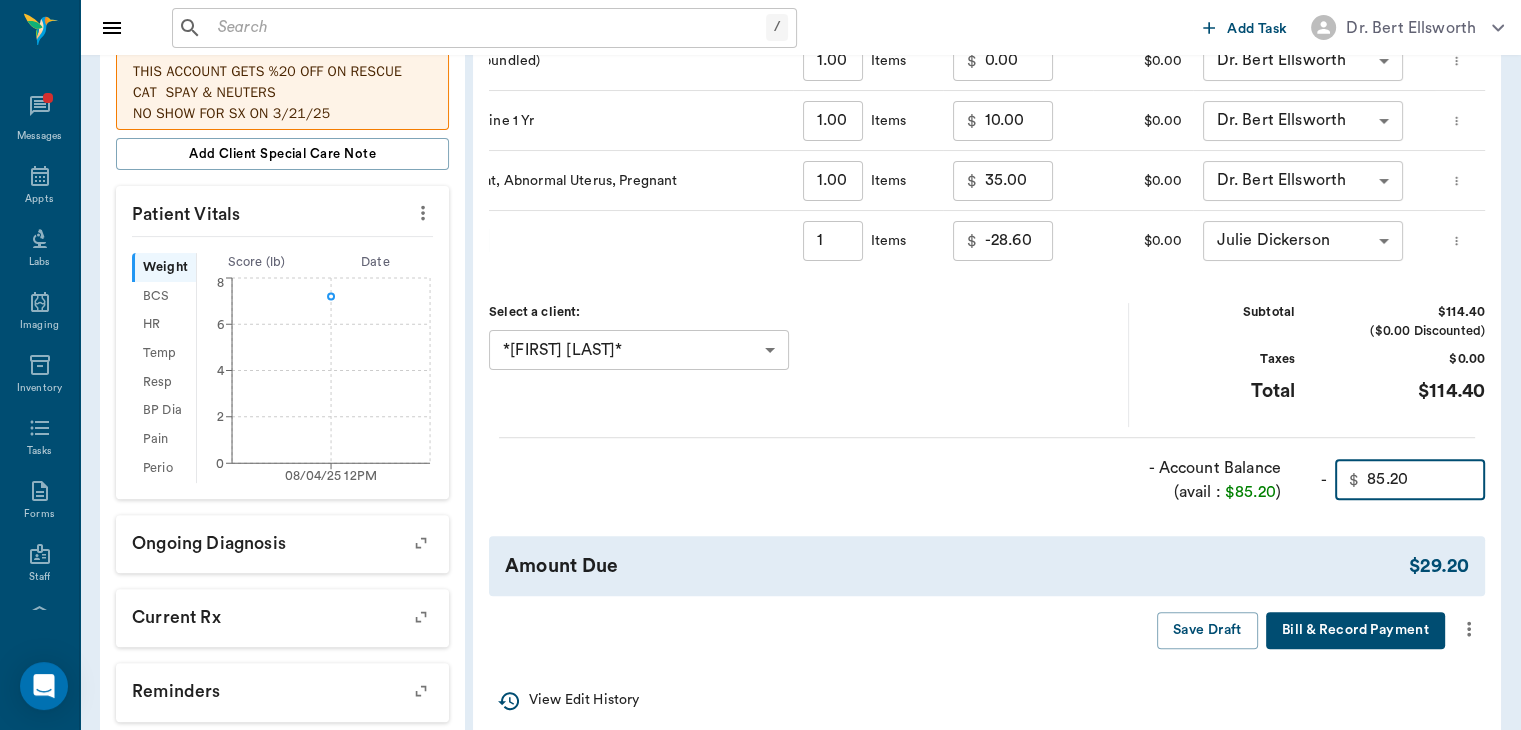 type on "85.20" 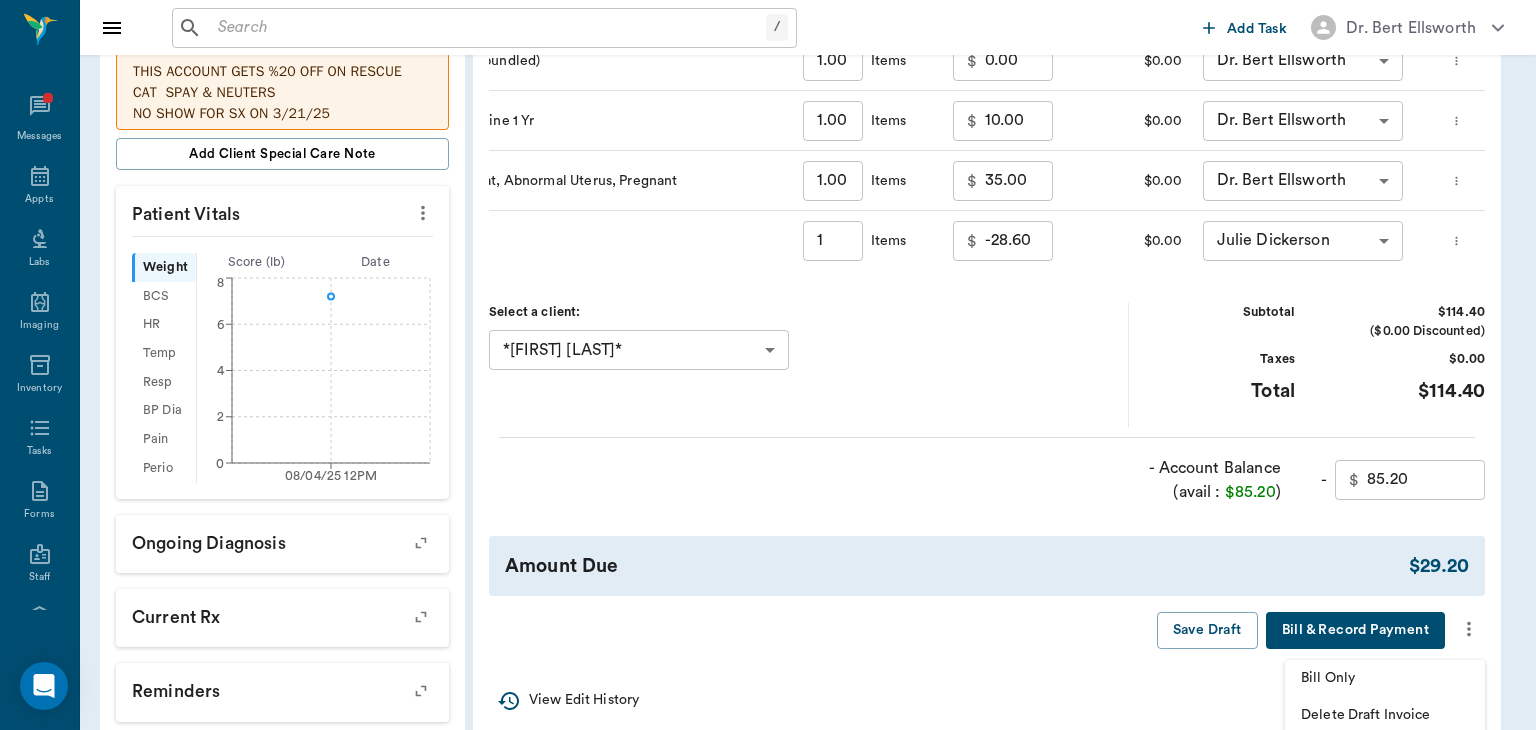 click on "Bill Only" at bounding box center [1385, 678] 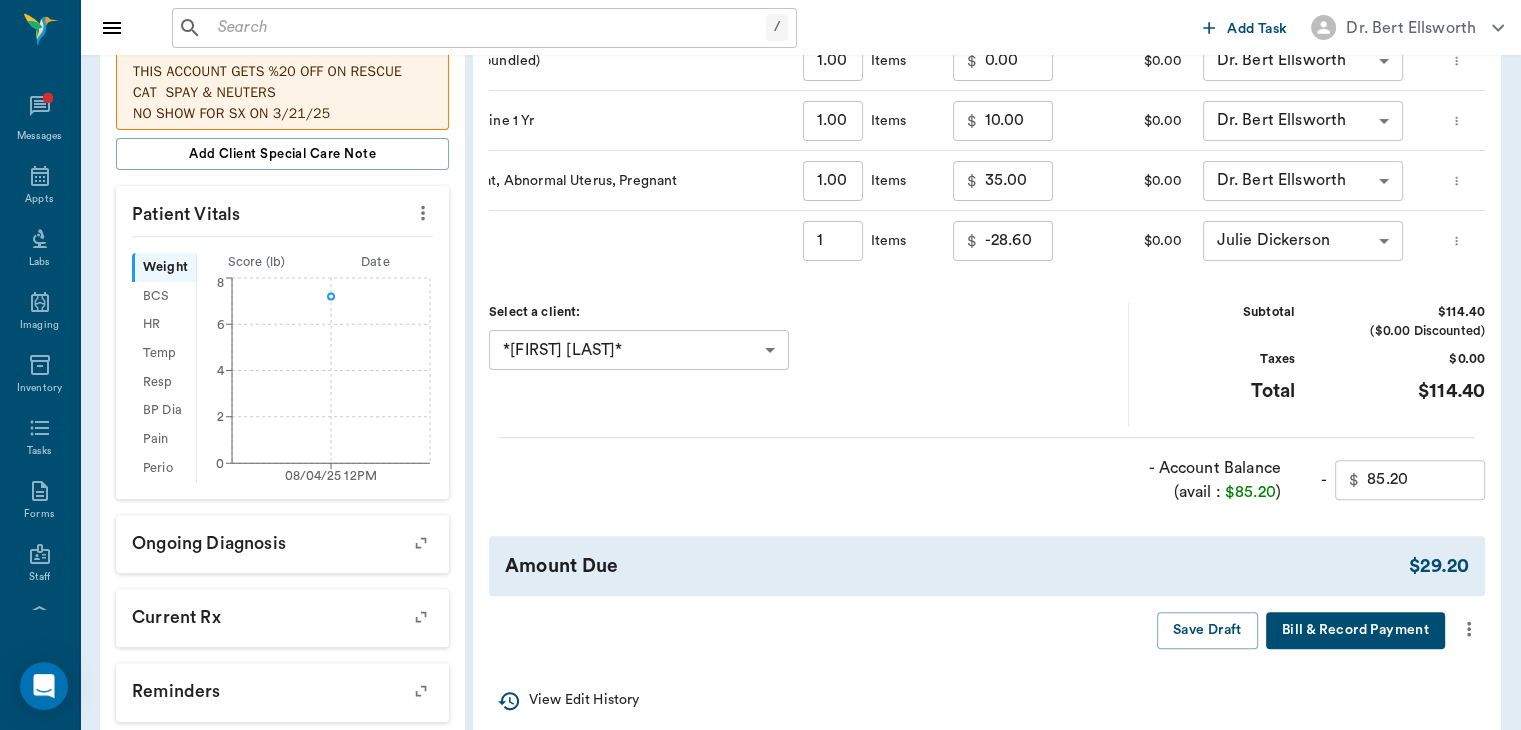 type on "1.00" 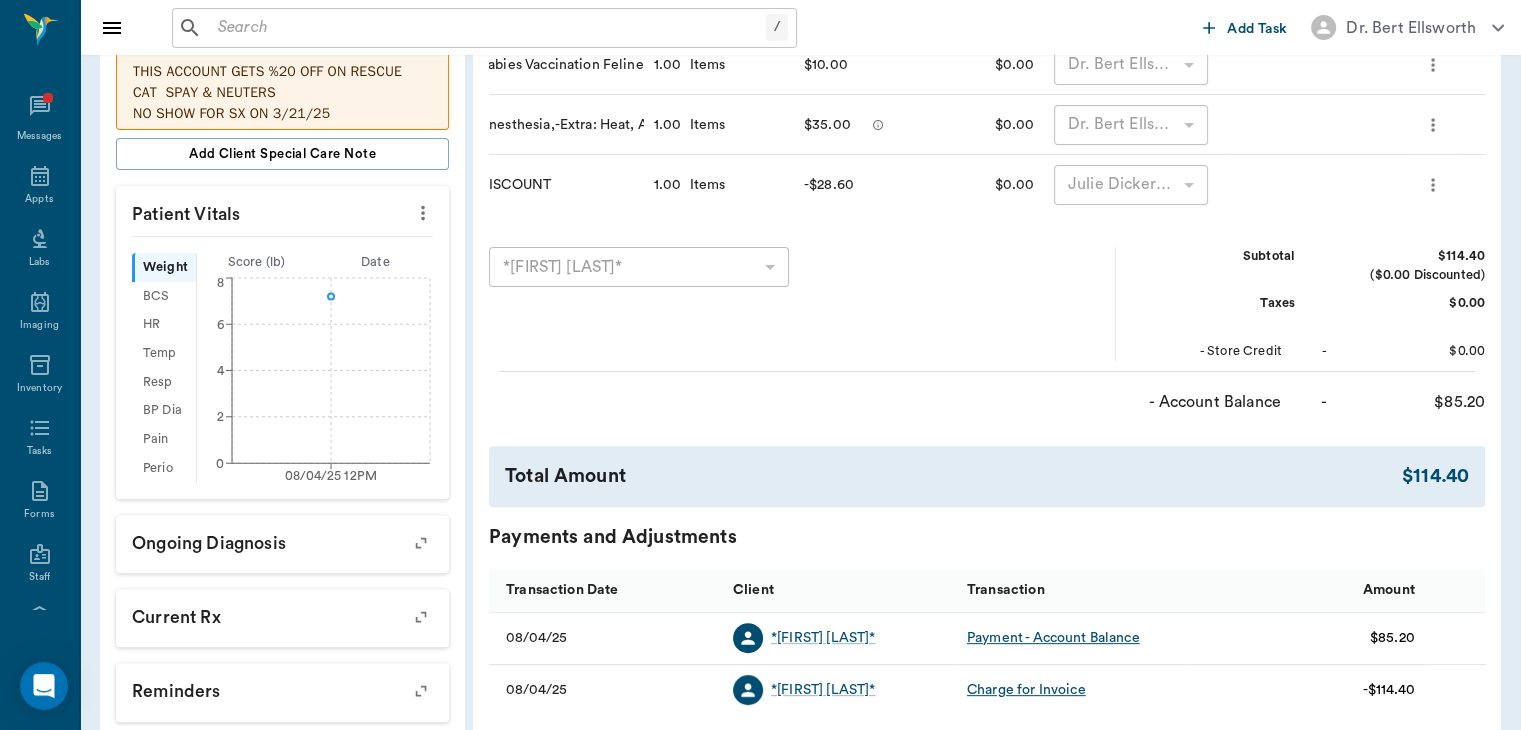 scroll, scrollTop: 0, scrollLeft: 26, axis: horizontal 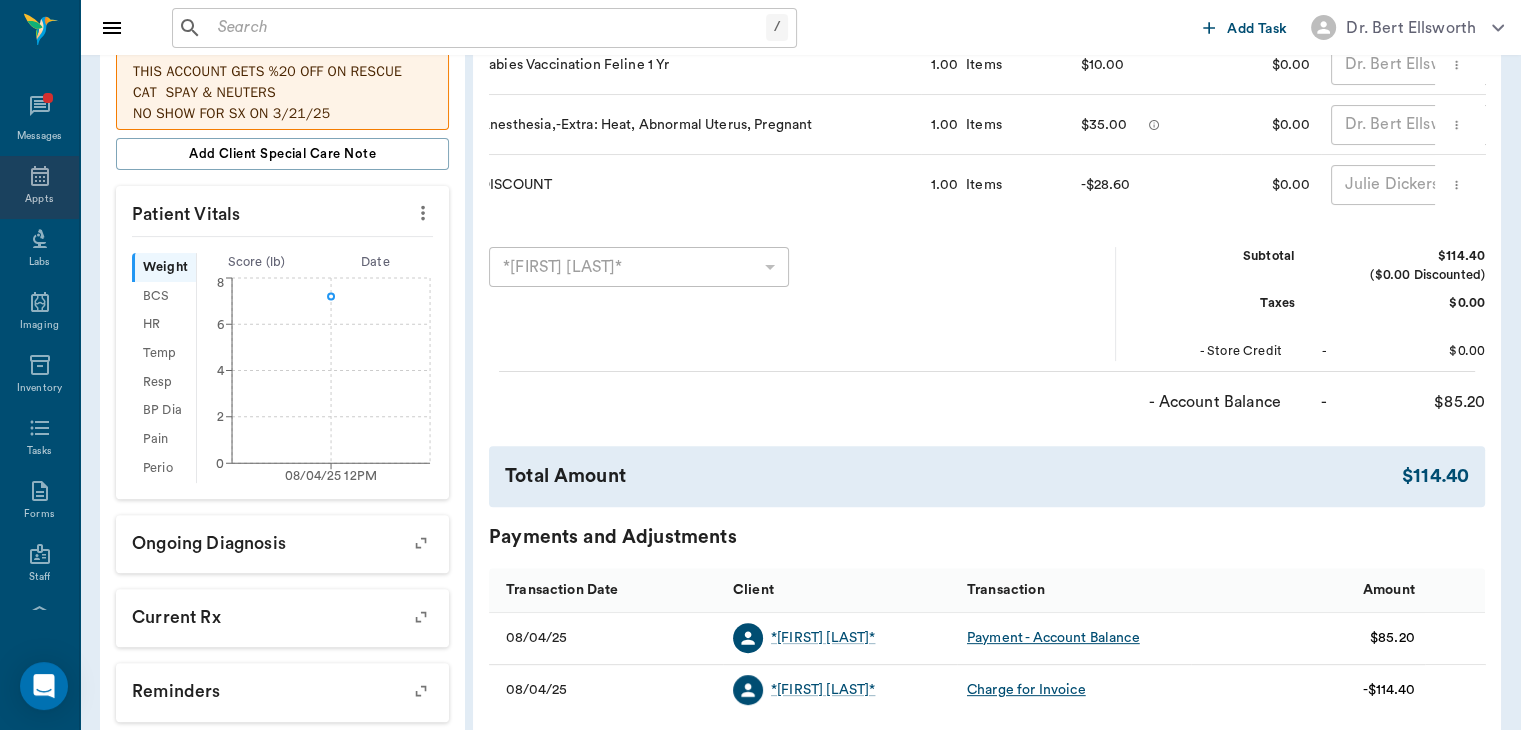 click 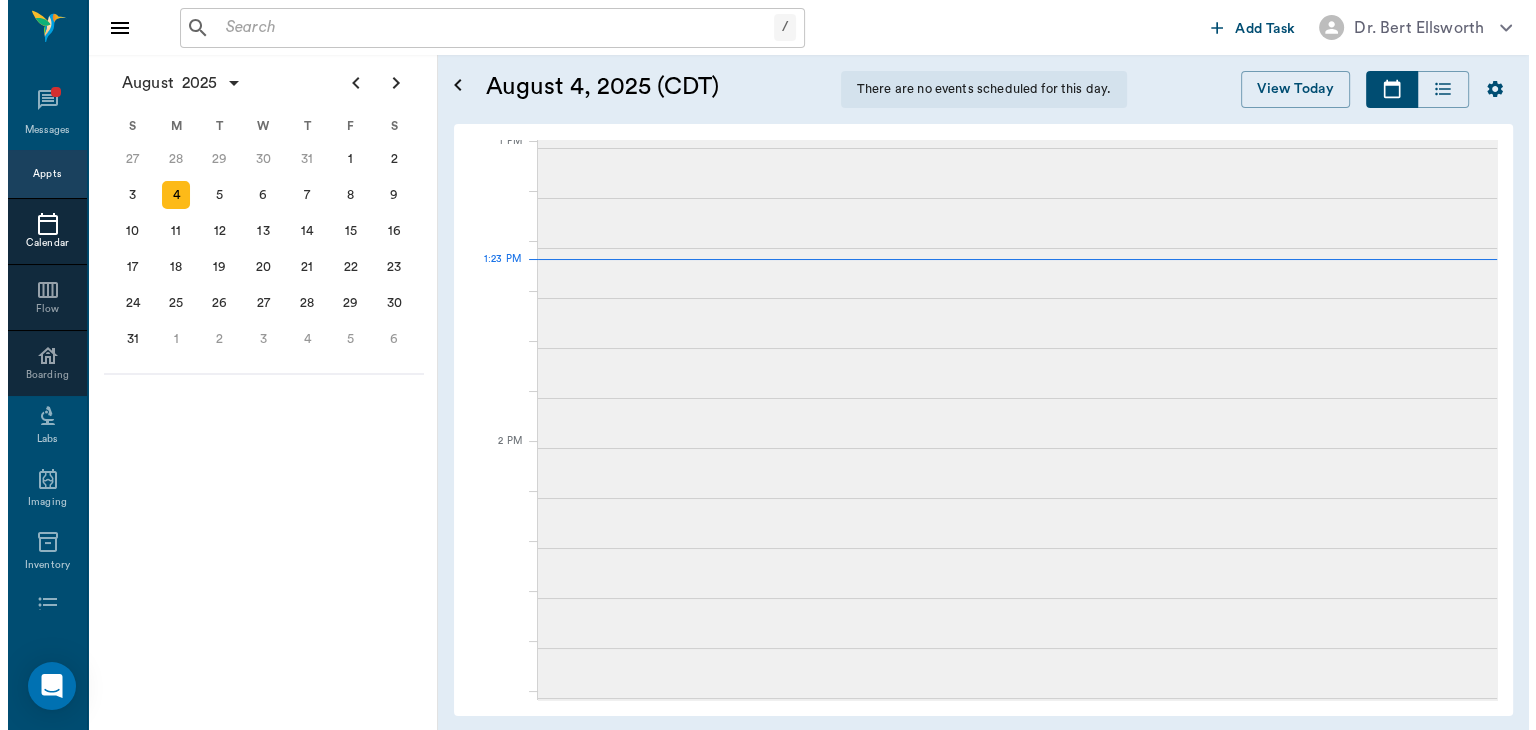 scroll, scrollTop: 0, scrollLeft: 0, axis: both 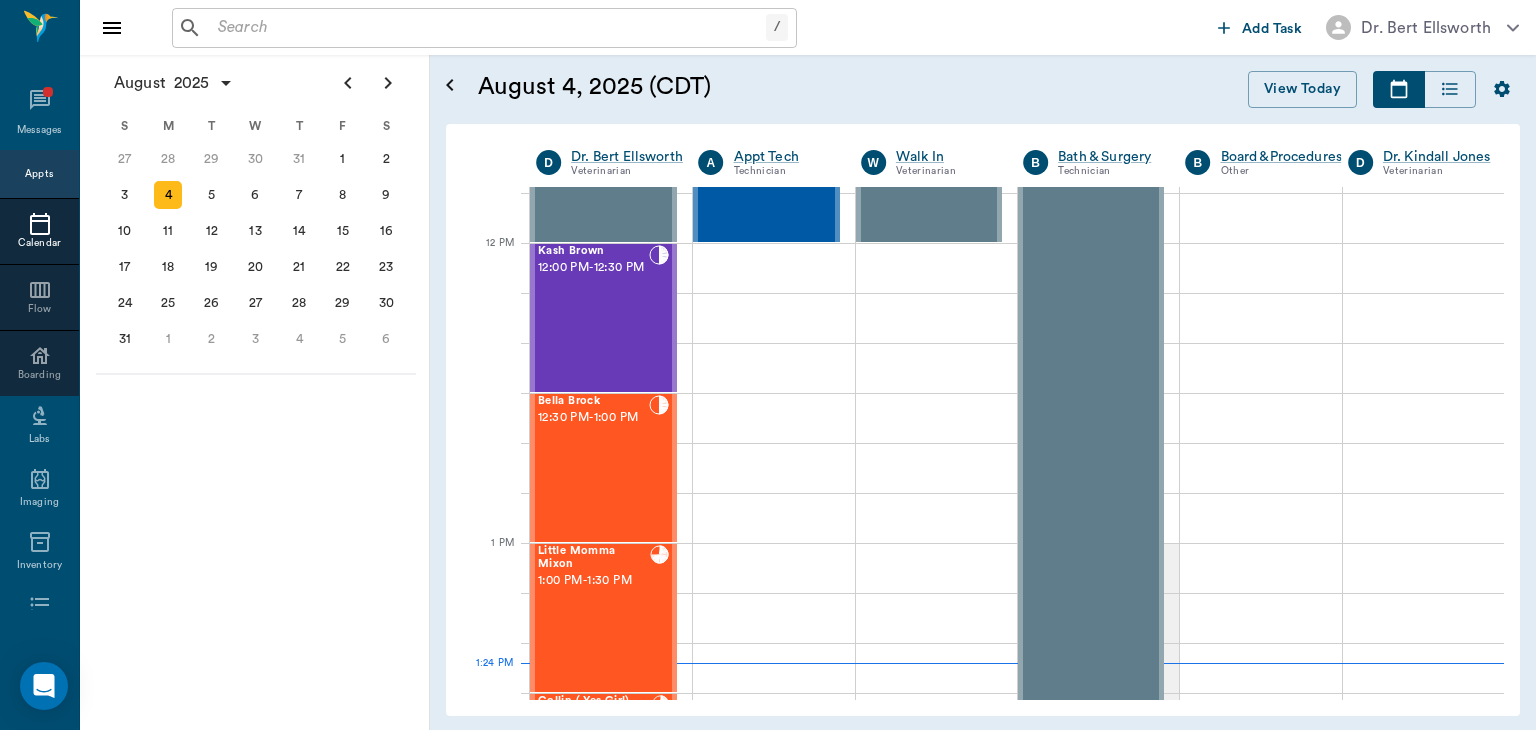 click on "12:00 PM  -  12:30 PM" at bounding box center [593, 268] 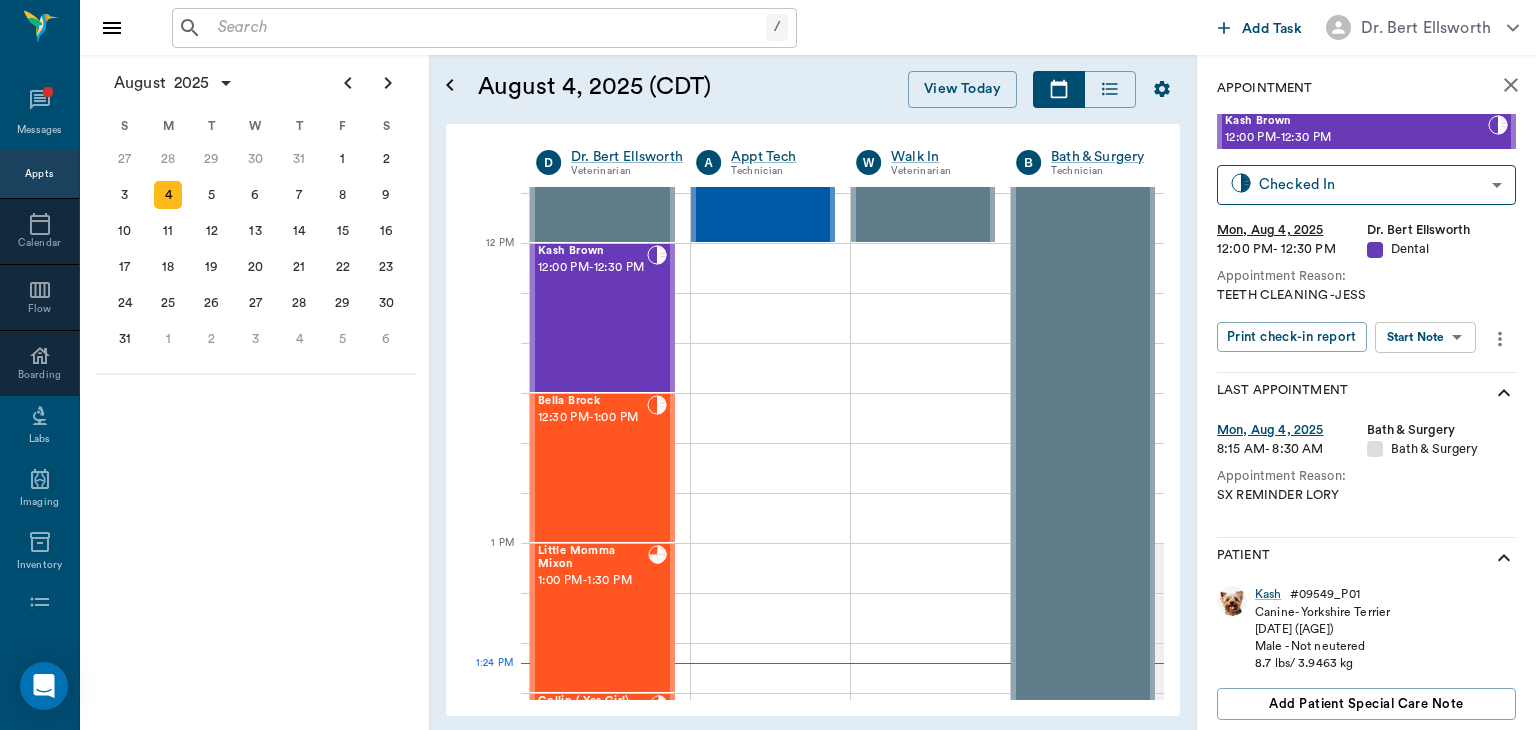 click on "/ ​ Add Task Dr. Bert Ellsworth Nectar Messages Appts Calendar Flow Boarding Labs Imaging Inventory Tasks Forms Staff Reports Lookup Settings August 2025 S M T W T F S 29 30 Jul 1 2 3 4 5 6 7 8 9 10 11 12 13 14 15 16 17 18 19 20 21 22 23 24 25 26 27 28 29 30 31 Aug 1 2 3 4 5 6 7 8 9 S M T W T F S 27 28 29 30 31 Aug 1 2 3 4 5 6 7 8 9 10 11 12 13 14 15 16 17 18 19 20 21 22 23 24 25 26 27 28 29 30 31 Sep 1 2 3 4 5 6 S M T W T F S 31 Sep 1 2 3 4 5 6 7 8 9 10 11 12 13 14 15 16 17 18 19 20 21 22 23 24 25 26 27 28 29 30 Oct 1 2 3 4 5 6 7 8 9 10 11 August 4, 2025 (CDT) View Today August 2025 Today 4 Mon Aug 2025 D Dr. Bert Ellsworth Veterinarian A Appt Tech Technician W Walk In Veterinarian B Bath & Surgery Technician B Board &Procedures Other D Dr. Kindall Jones Veterinarian 8 AM 9 AM 10 AM 11 AM 12 PM 1 PM 2 PM 3 PM 4 PM 5 PM 6 PM 7 PM 8 PM 1:24 PM Quigley Aldridge 8:00 AM  -  8:30 AM June Aldridge 8:00 AM  -  8:30 AM Botts Aldridge 8:00 AM  -  8:30 AM Swine Dotson 8:30 AM  -  9:00 AM 9:00 AM  -  9:30 AM 9:00 AM" at bounding box center (768, 365) 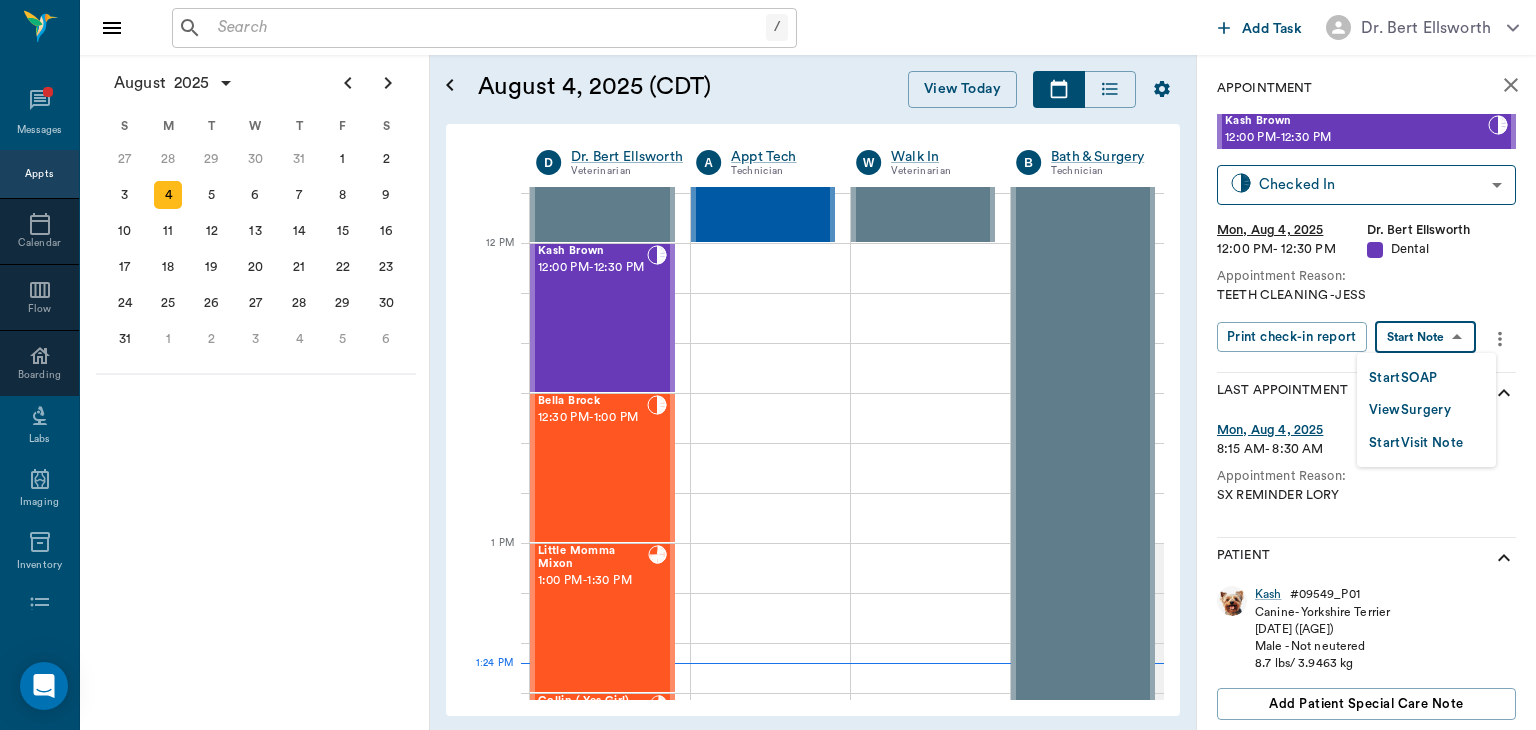 click on "View  Surgery" at bounding box center [1410, 410] 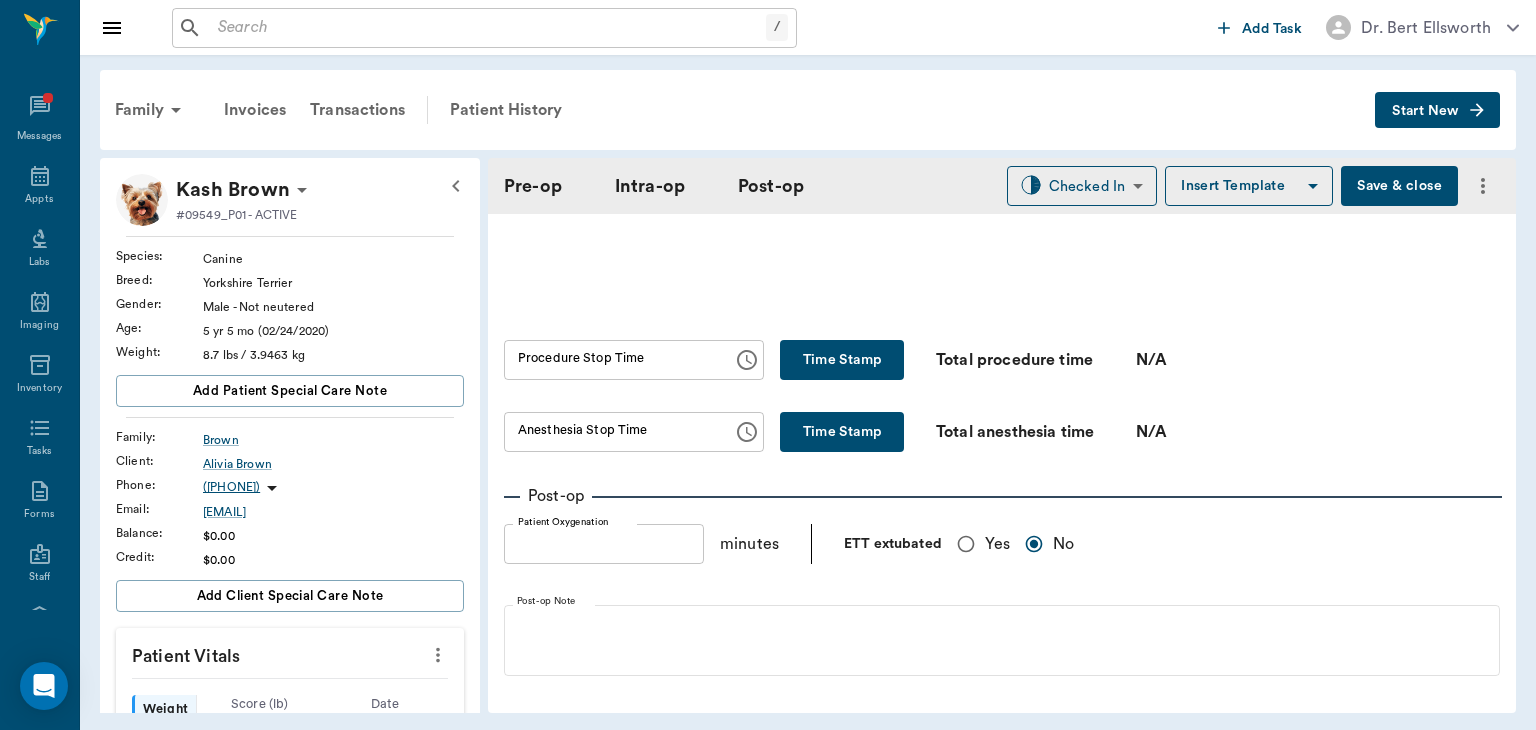 type on "63ec2f075fda476ae8351a4d" 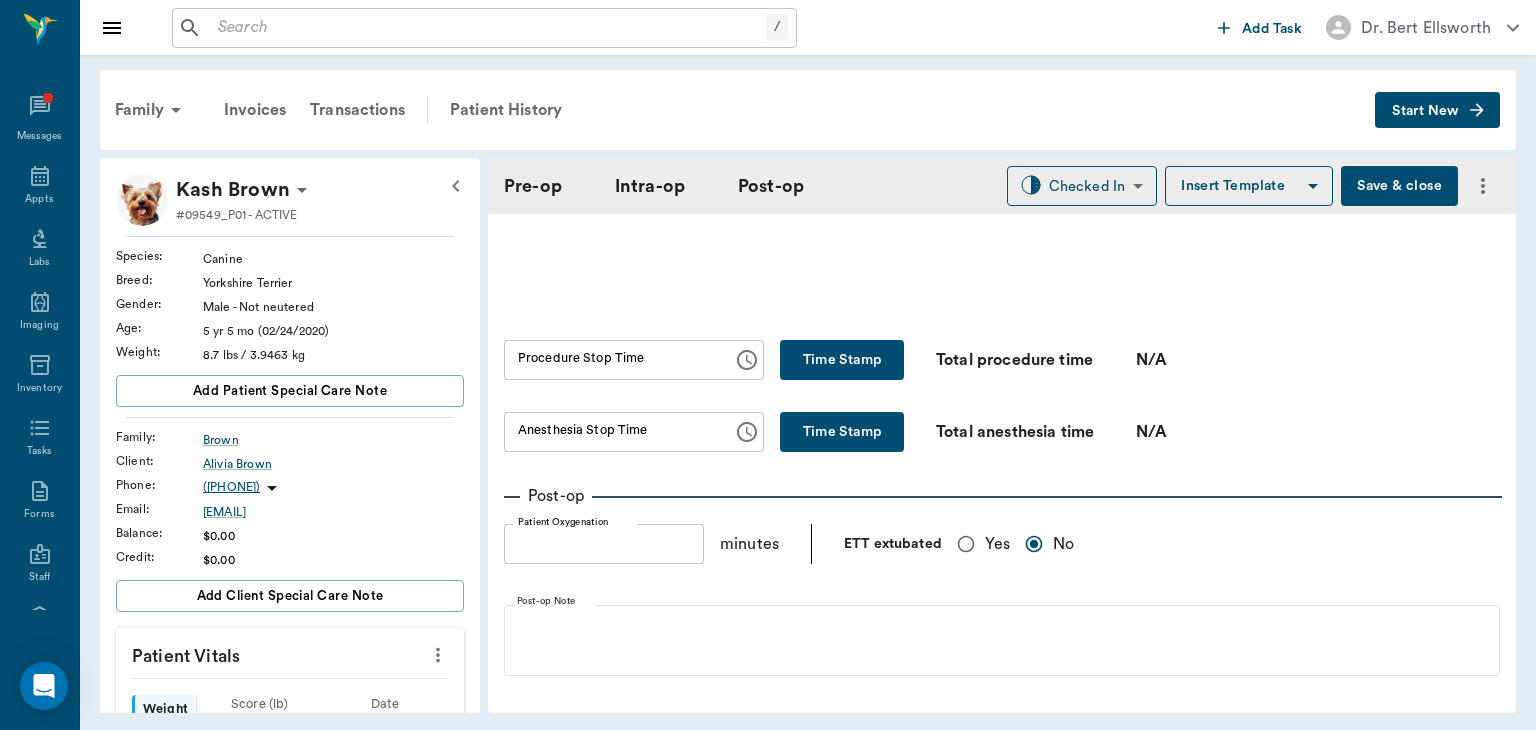 type on "682b670d8bdc6f7f8feef3db" 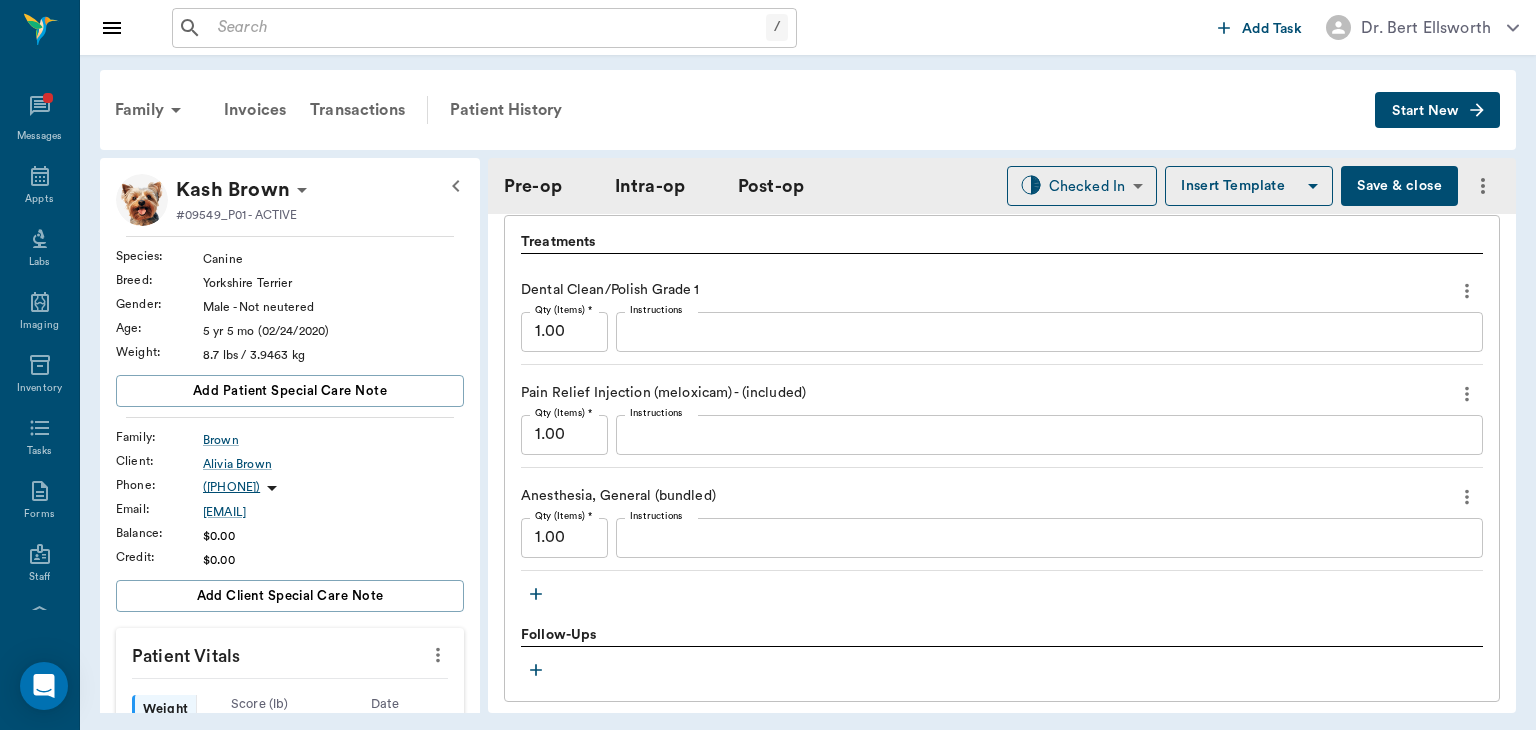 type on "08/04/2025" 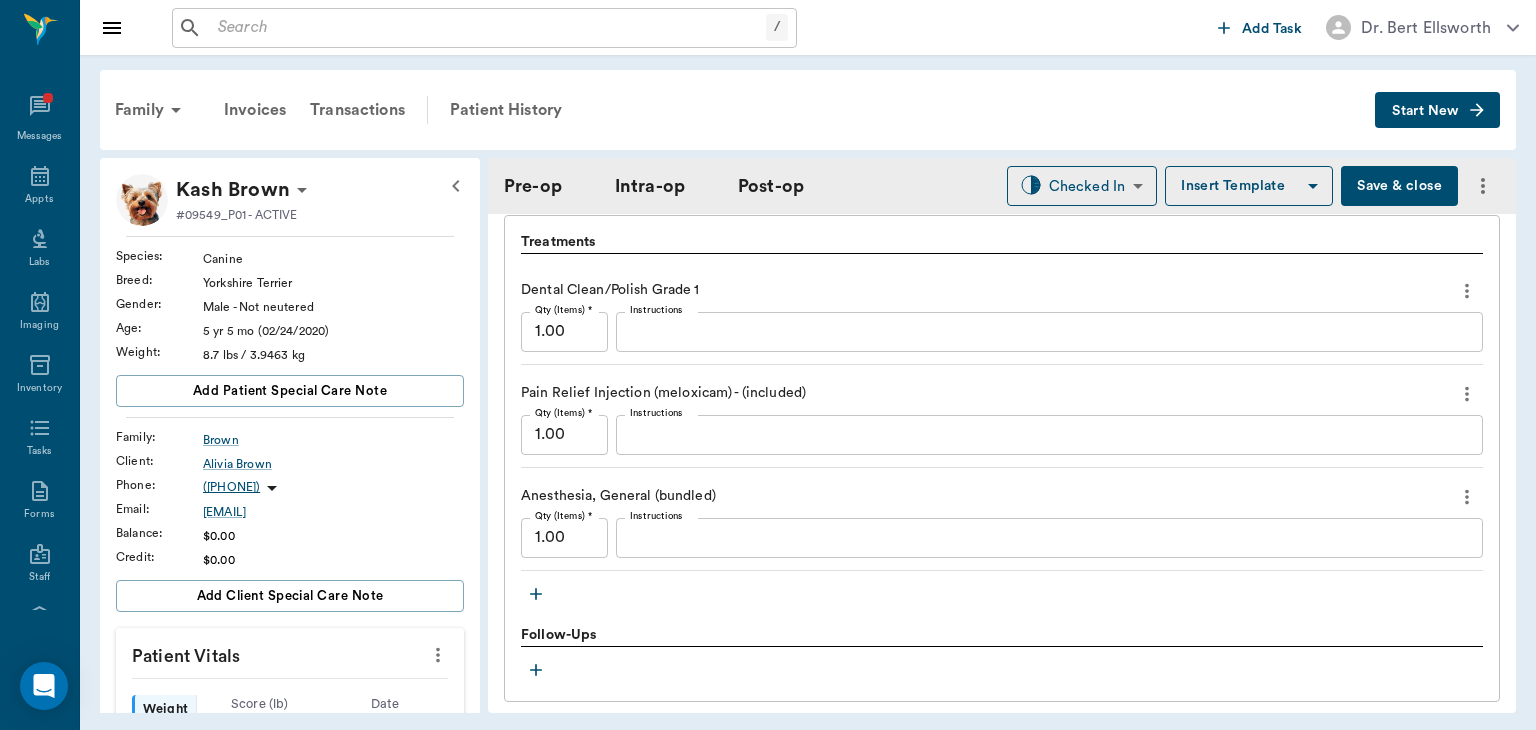 type on "DENTALORAL SURGERY" 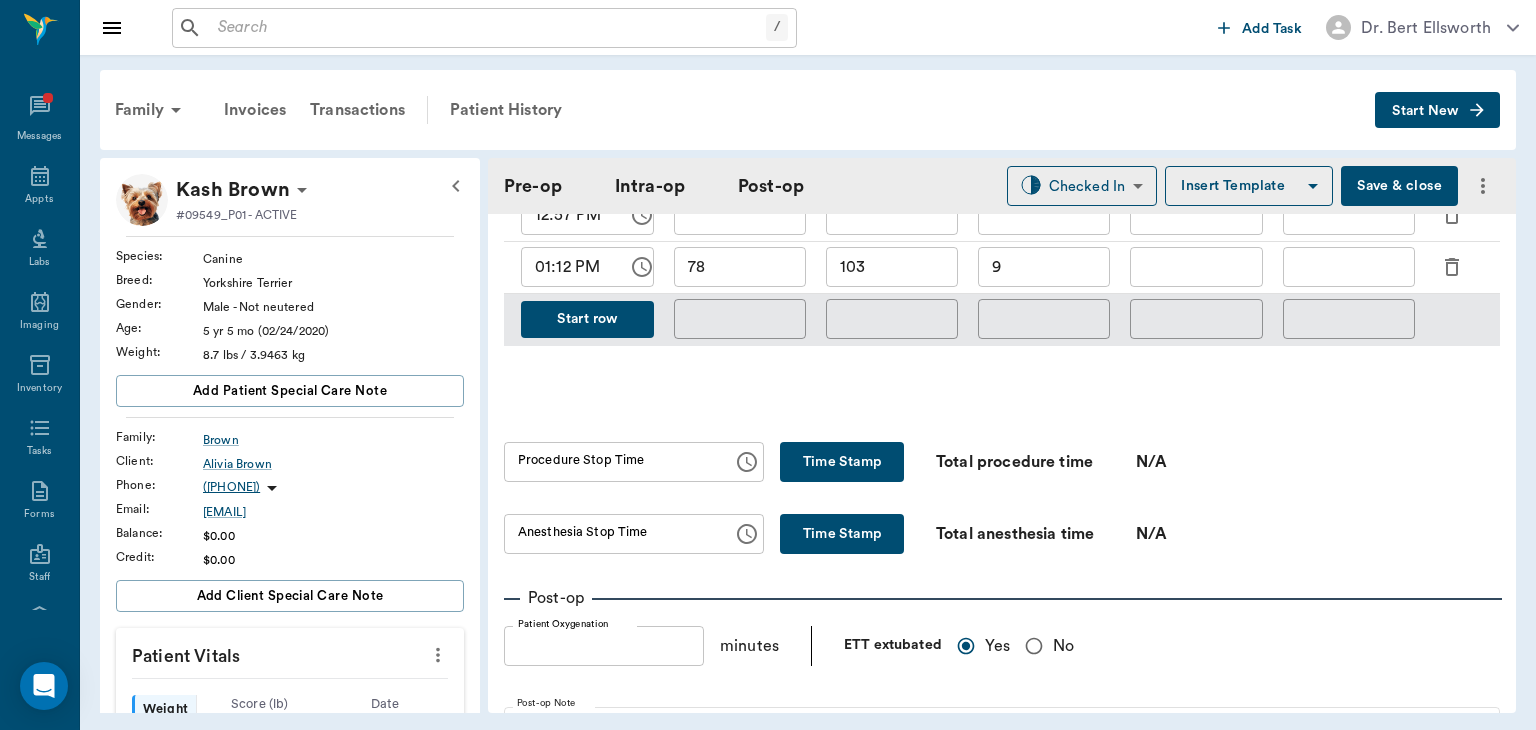 click on "Time Stamp" at bounding box center [842, 462] 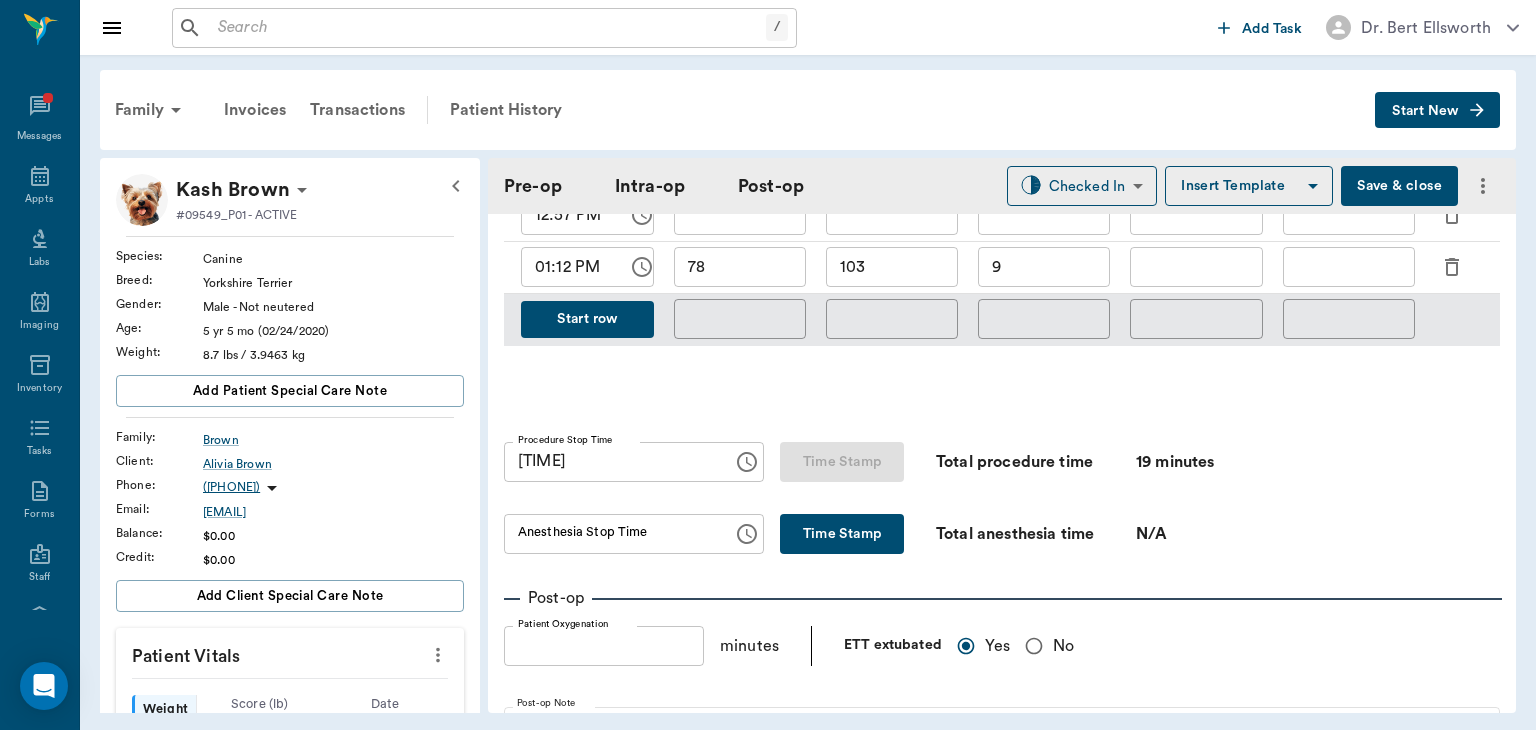 type on "01:24 PM" 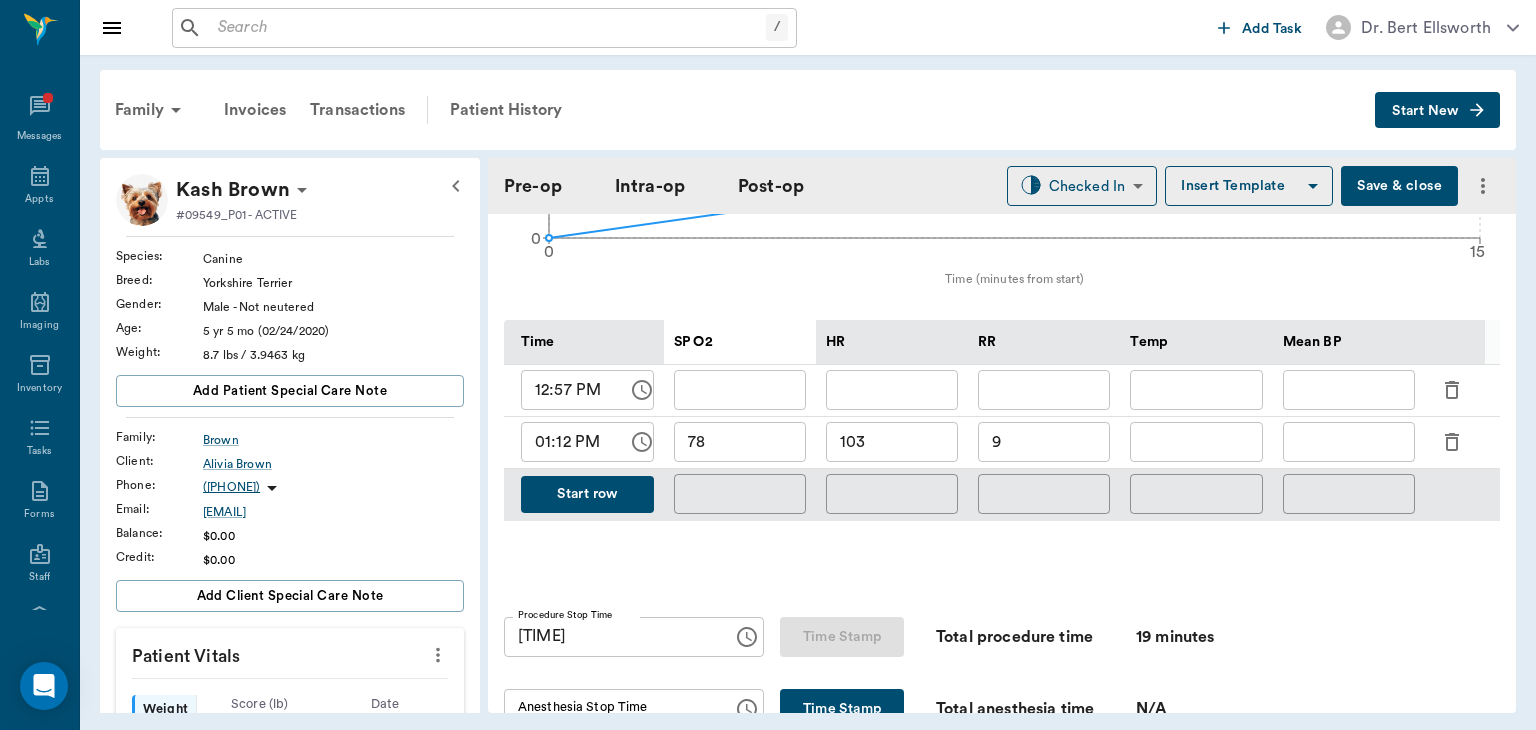 type on "DENTALORAL SURGERY" 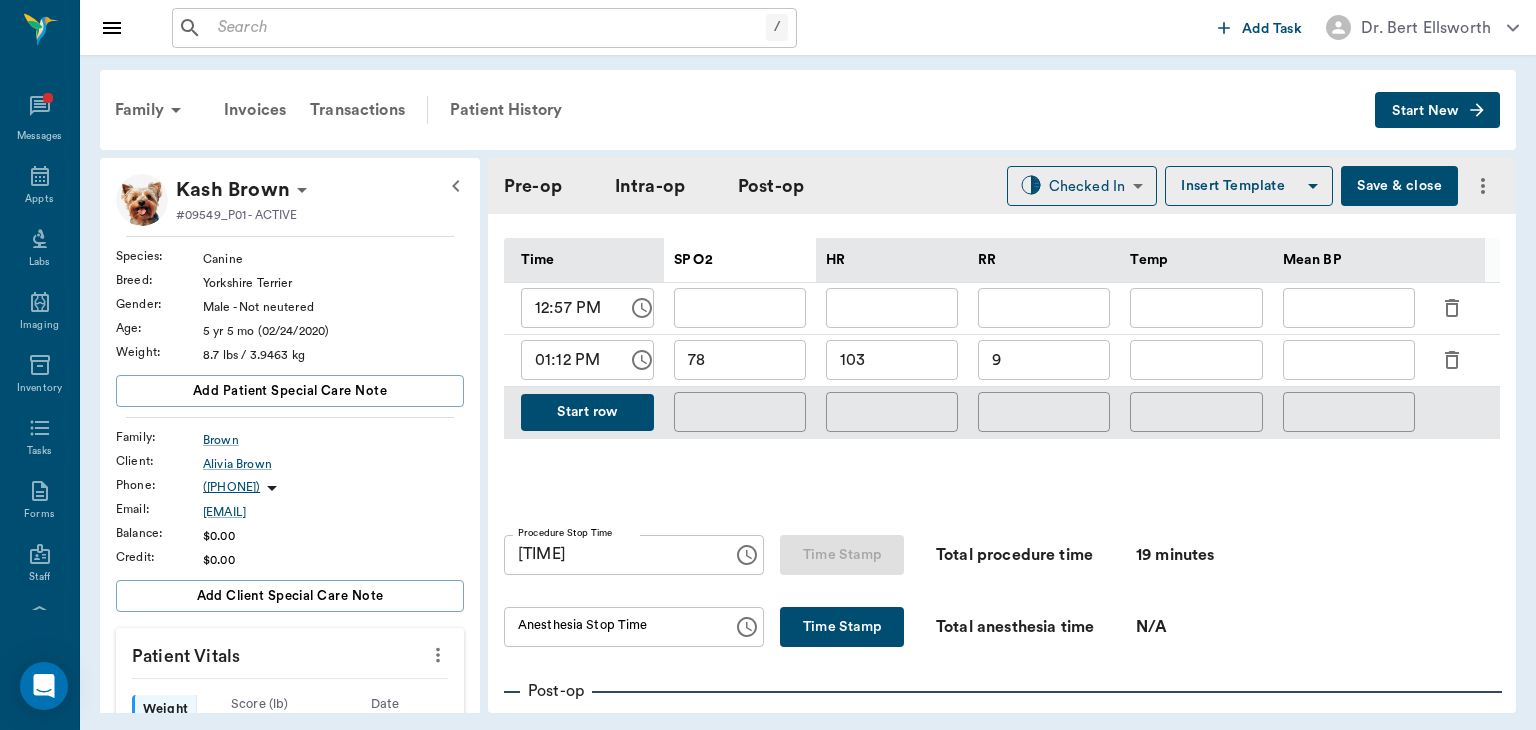click on "Time Stamp" at bounding box center [842, 627] 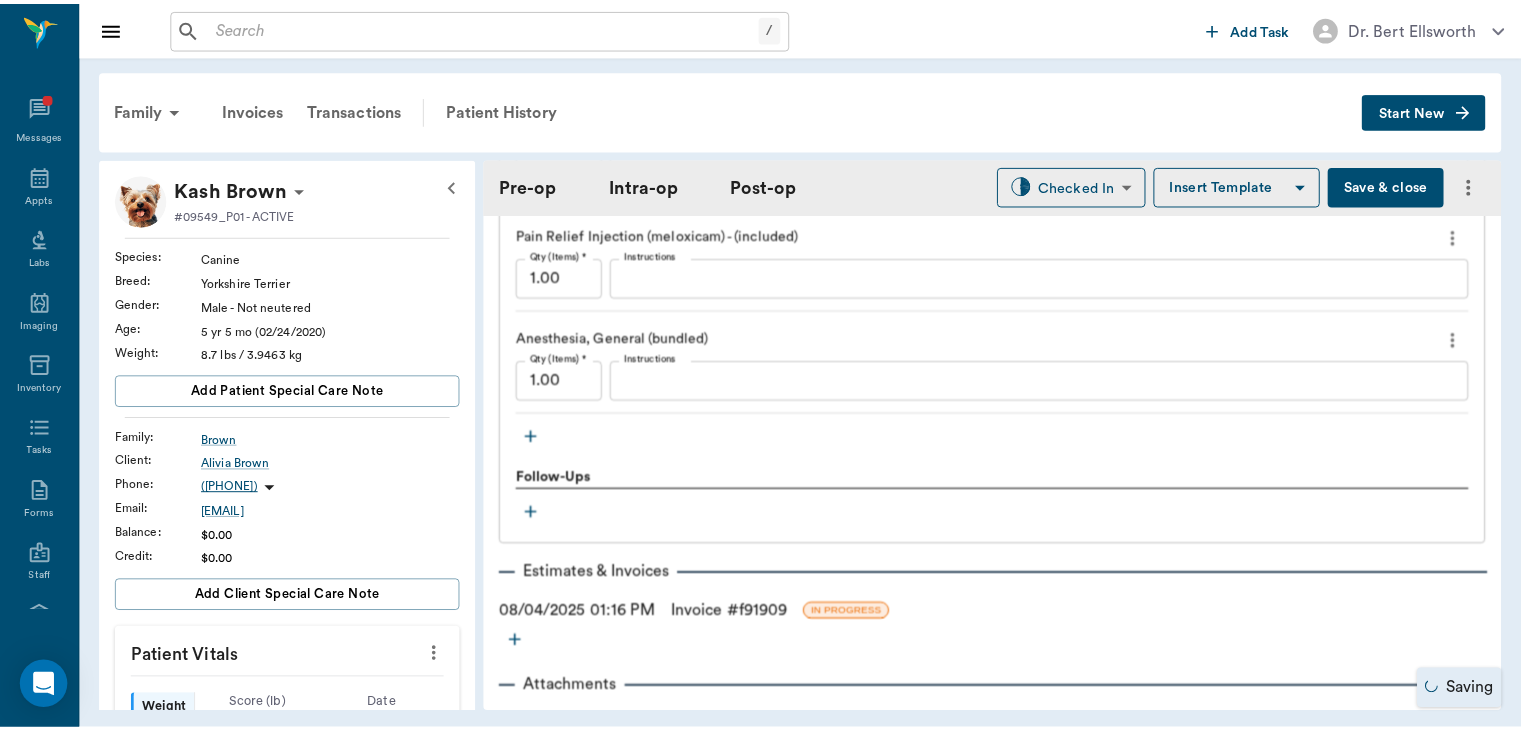 scroll, scrollTop: 1933, scrollLeft: 0, axis: vertical 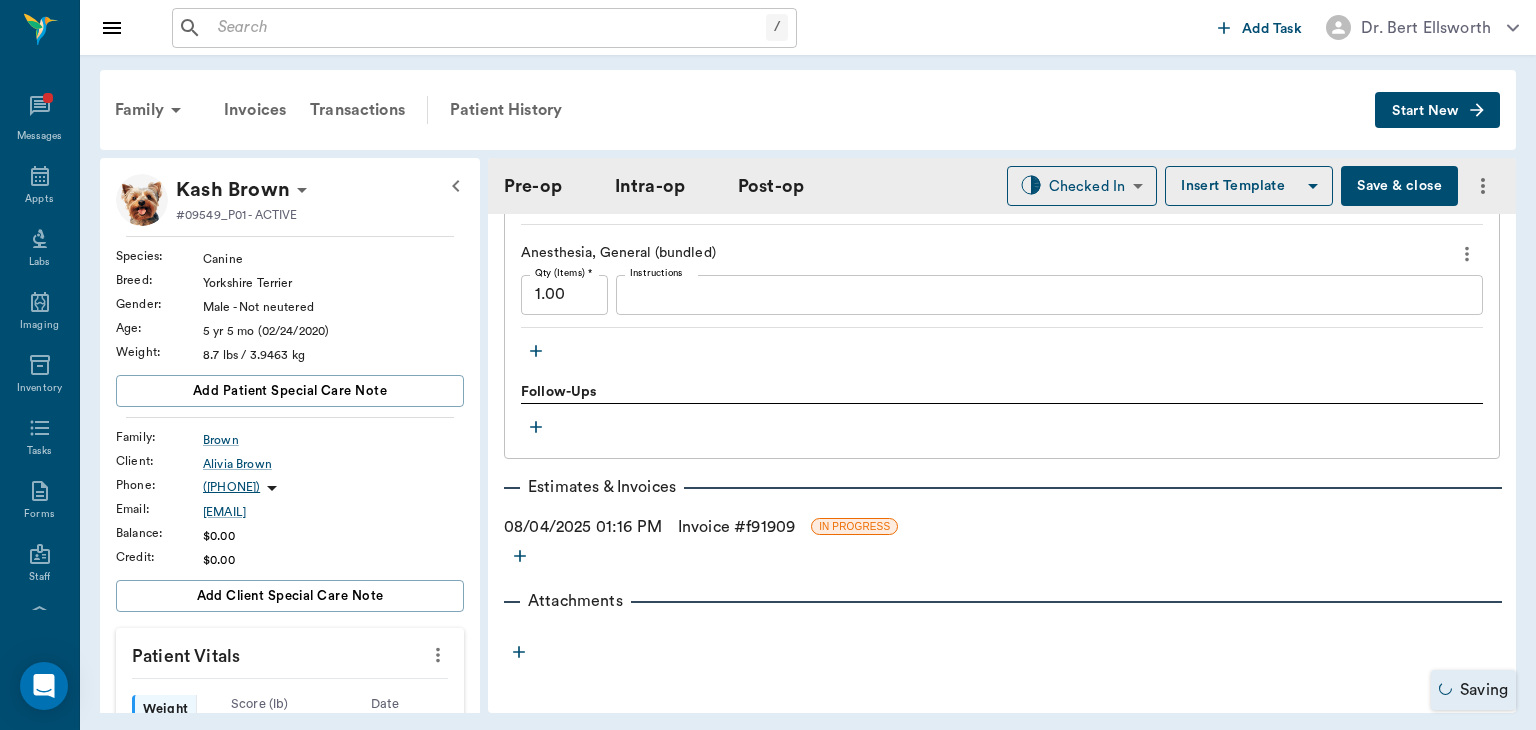 type on "DENTALORAL SURGERY" 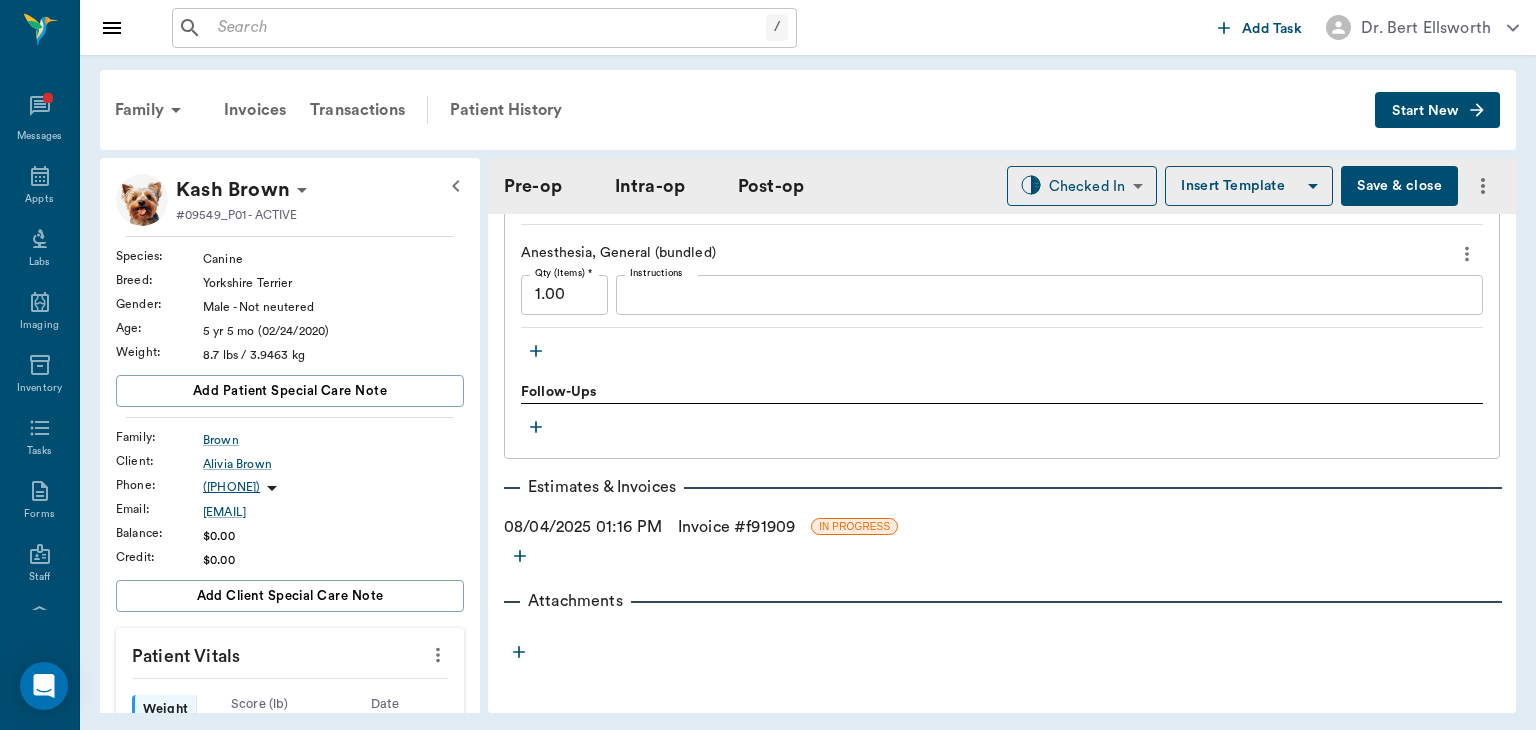 click on "Invoice # f91909" at bounding box center [736, 527] 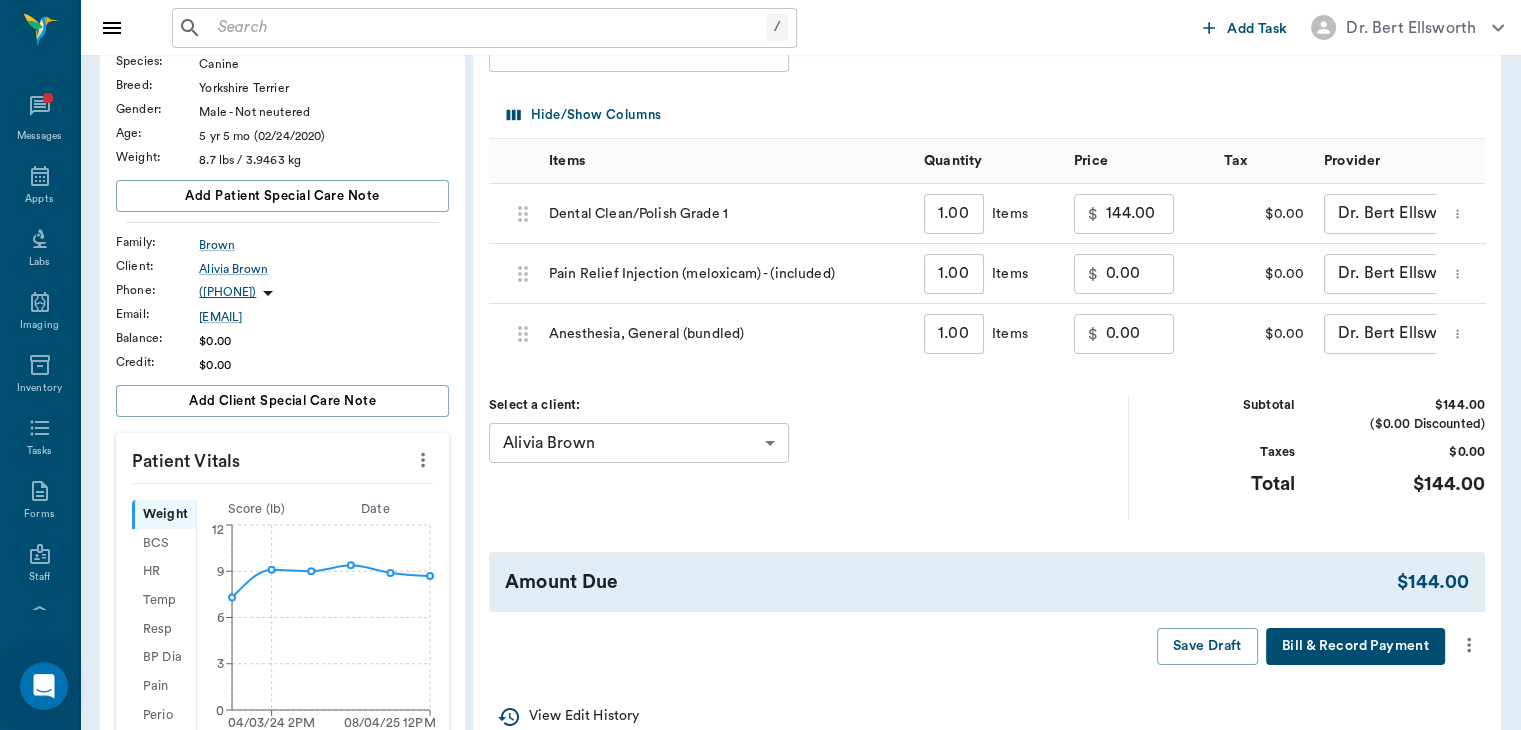 scroll, scrollTop: 230, scrollLeft: 0, axis: vertical 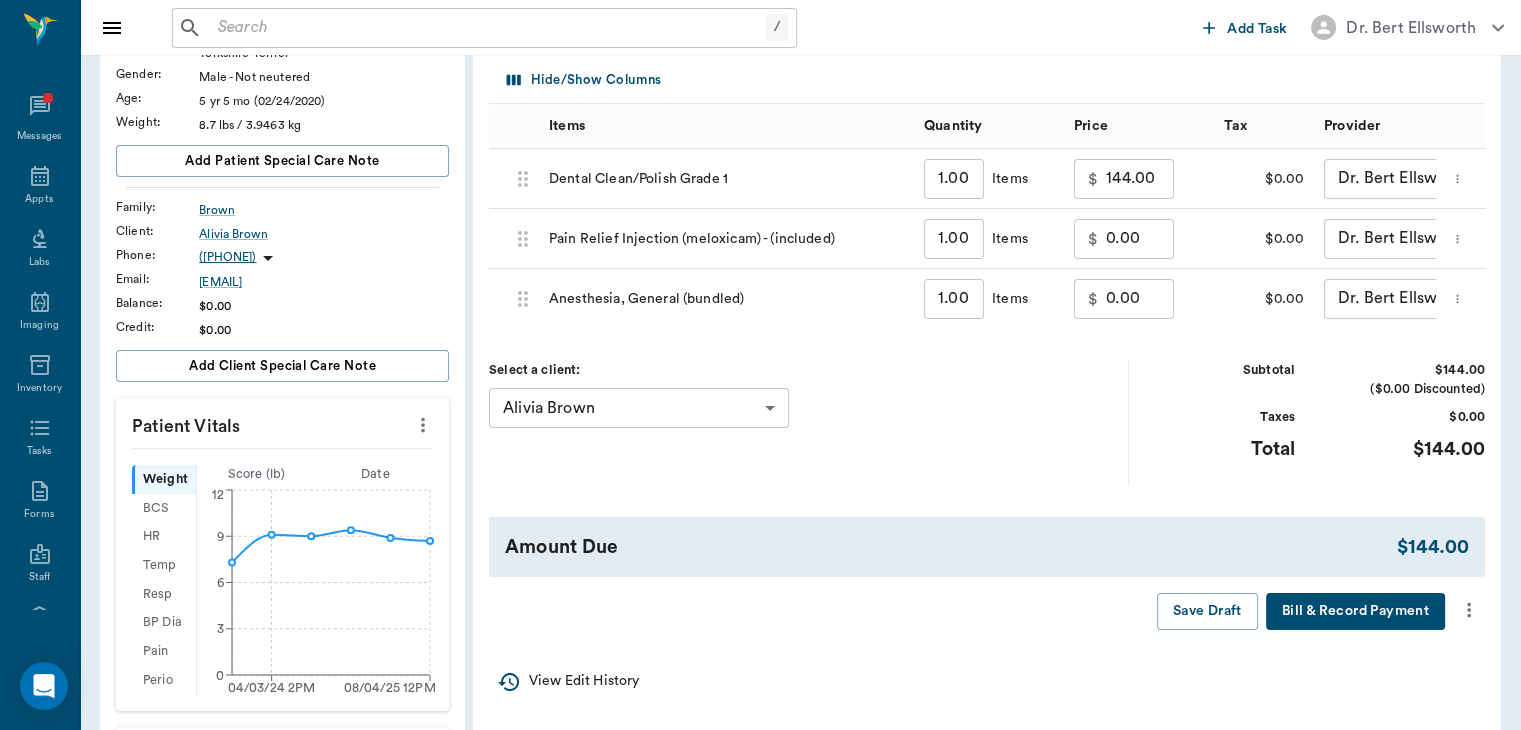 click 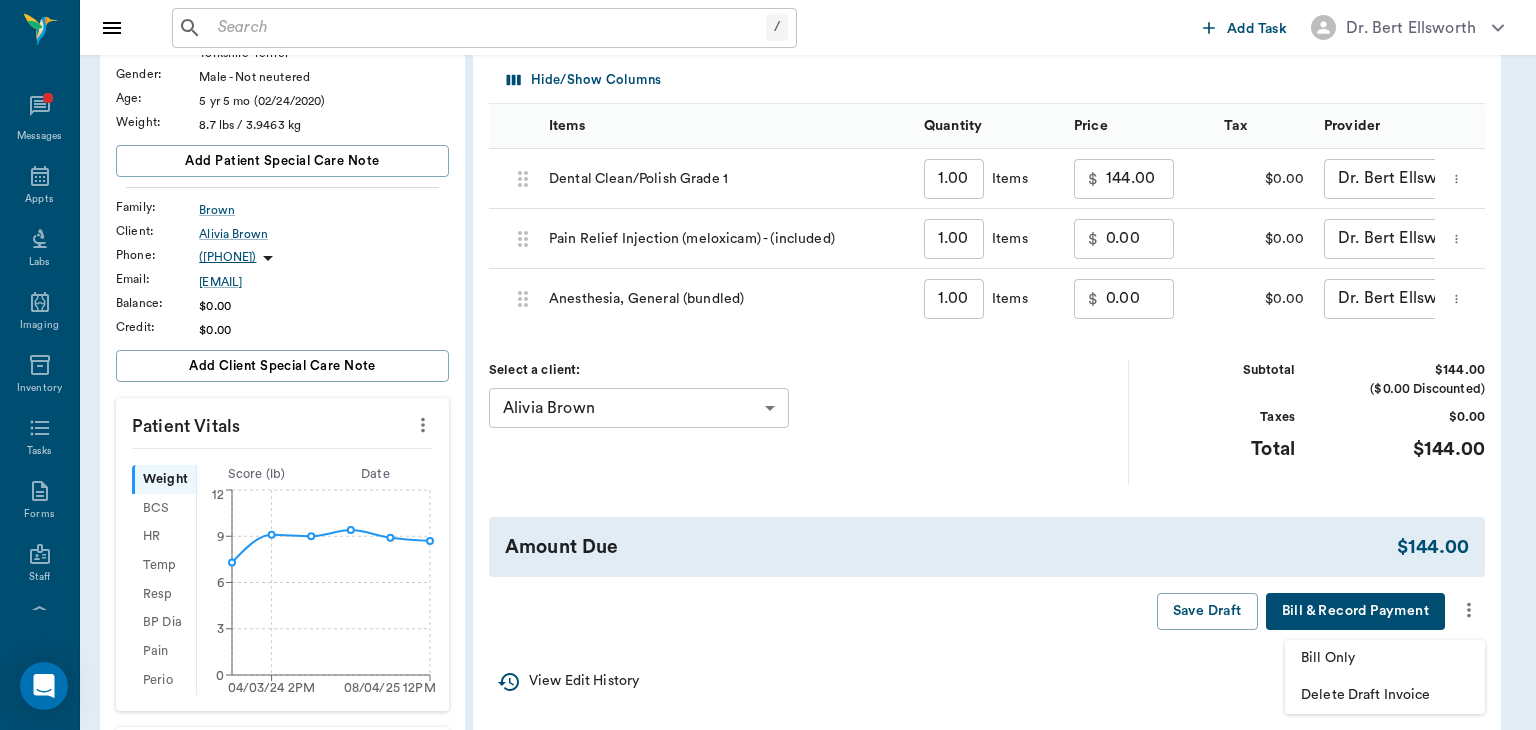 click on "Bill Only" at bounding box center (1385, 658) 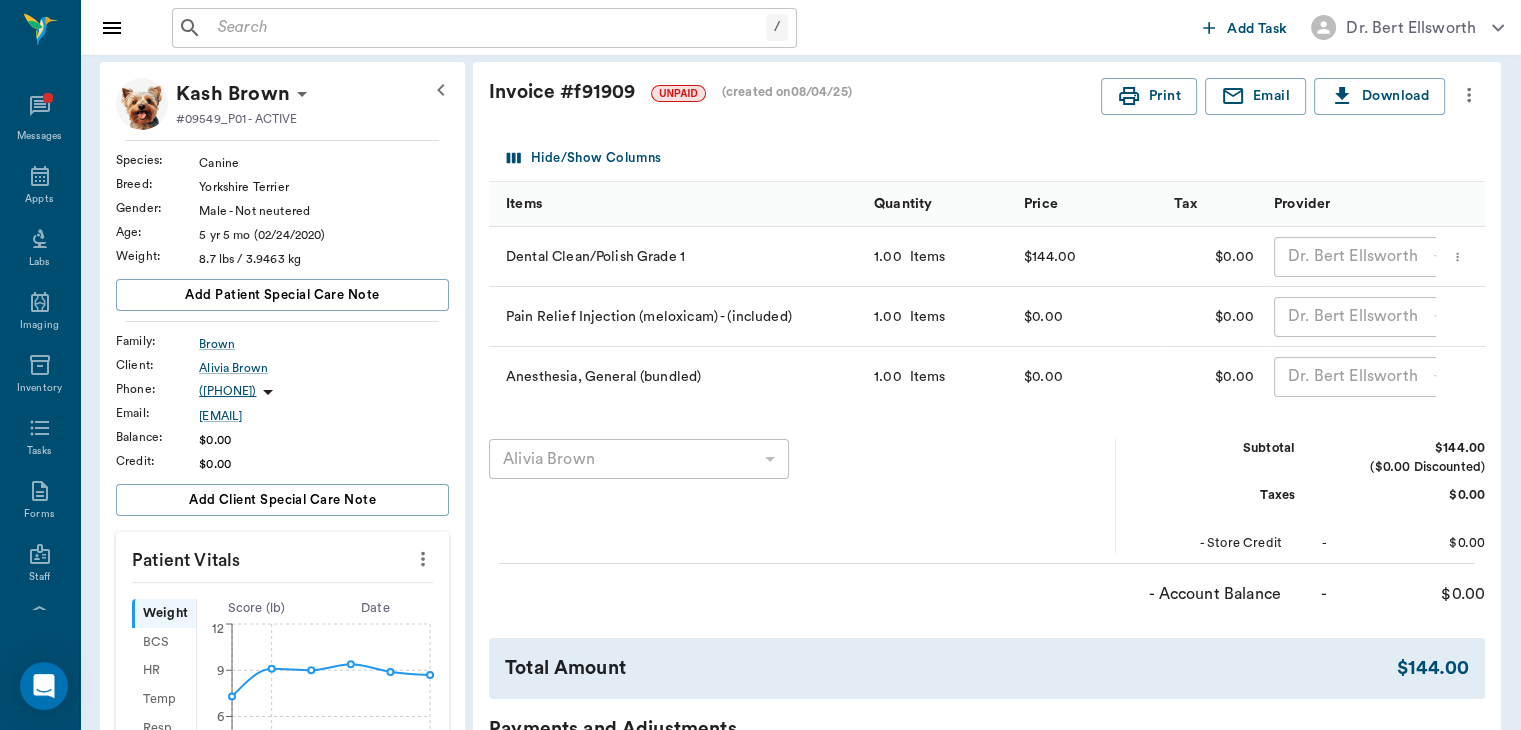 scroll, scrollTop: 0, scrollLeft: 0, axis: both 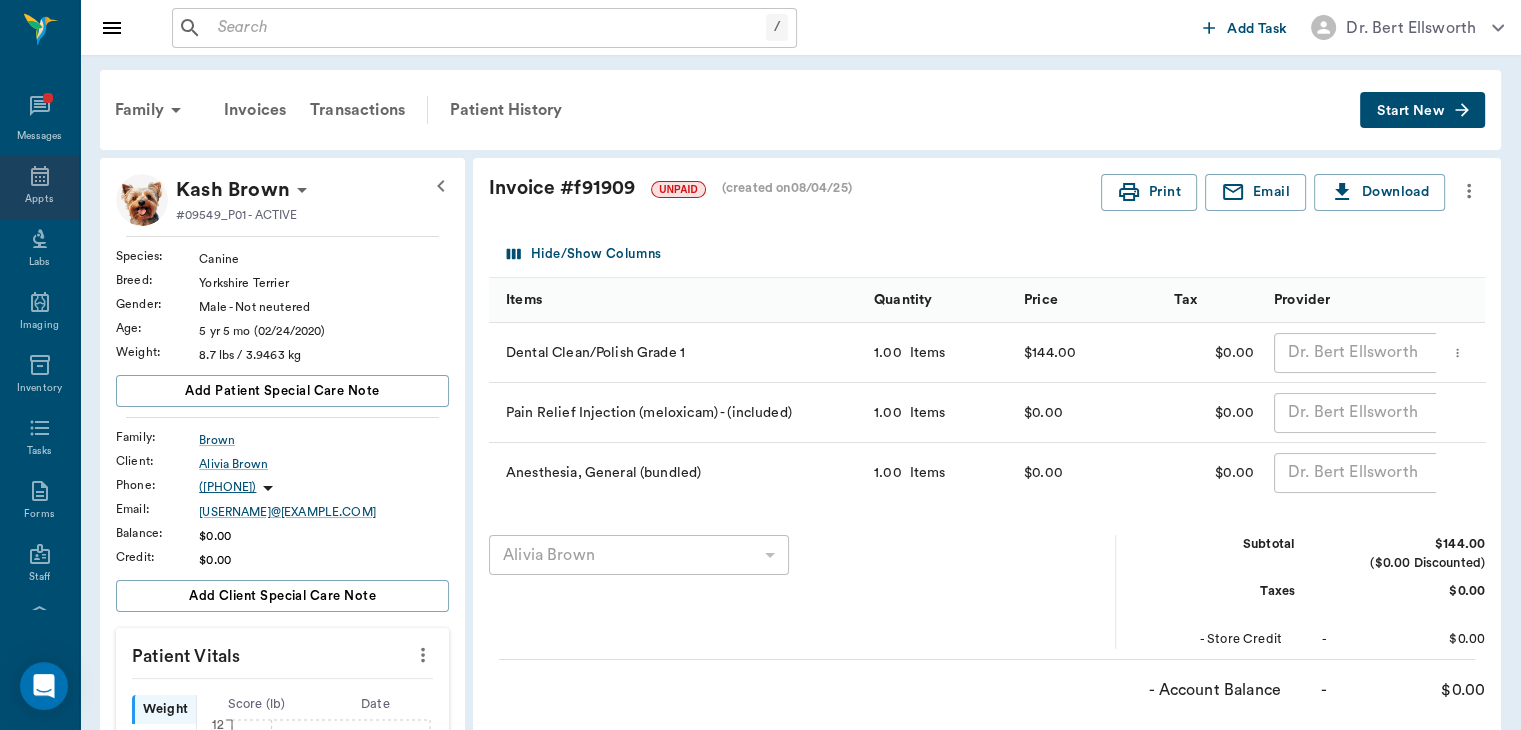 click 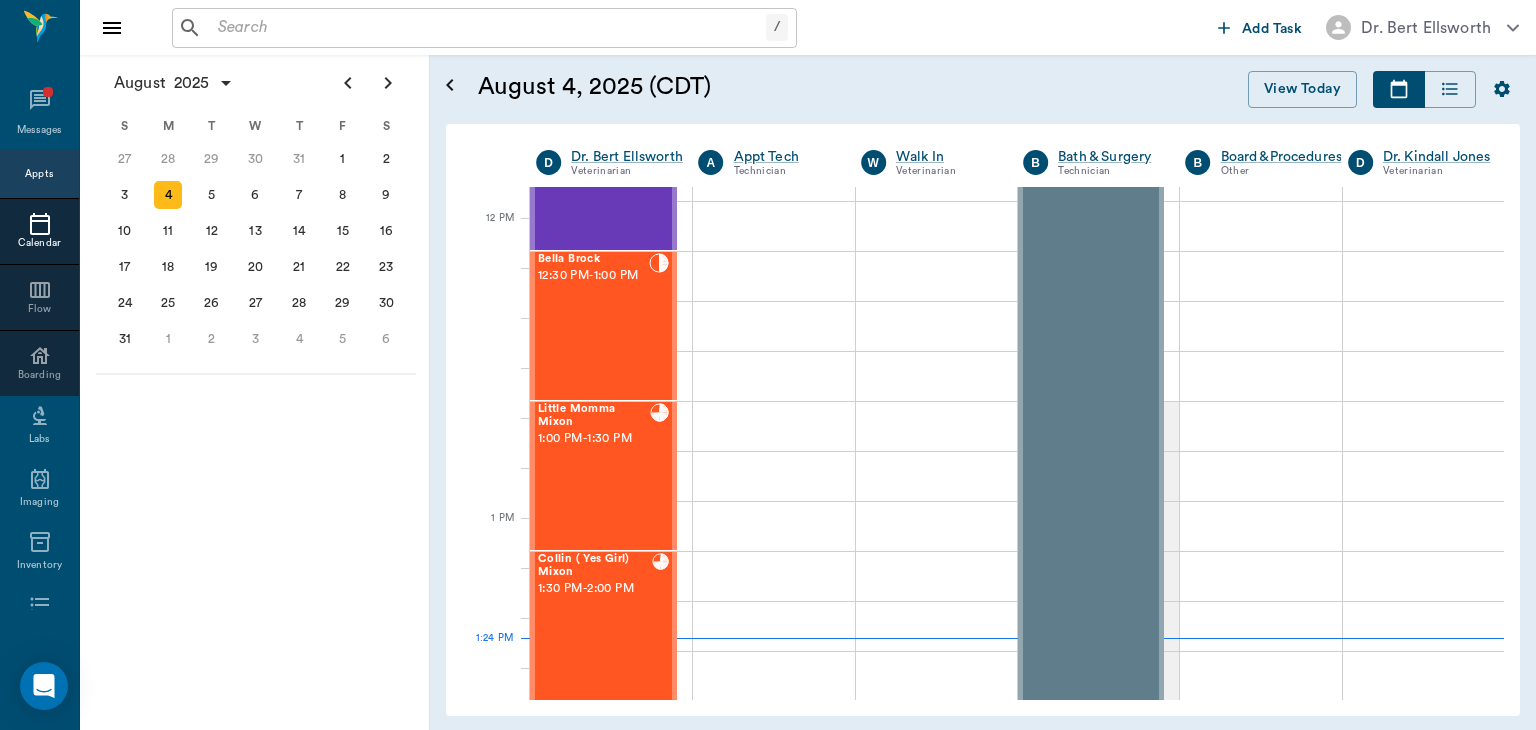 scroll, scrollTop: 1172, scrollLeft: 0, axis: vertical 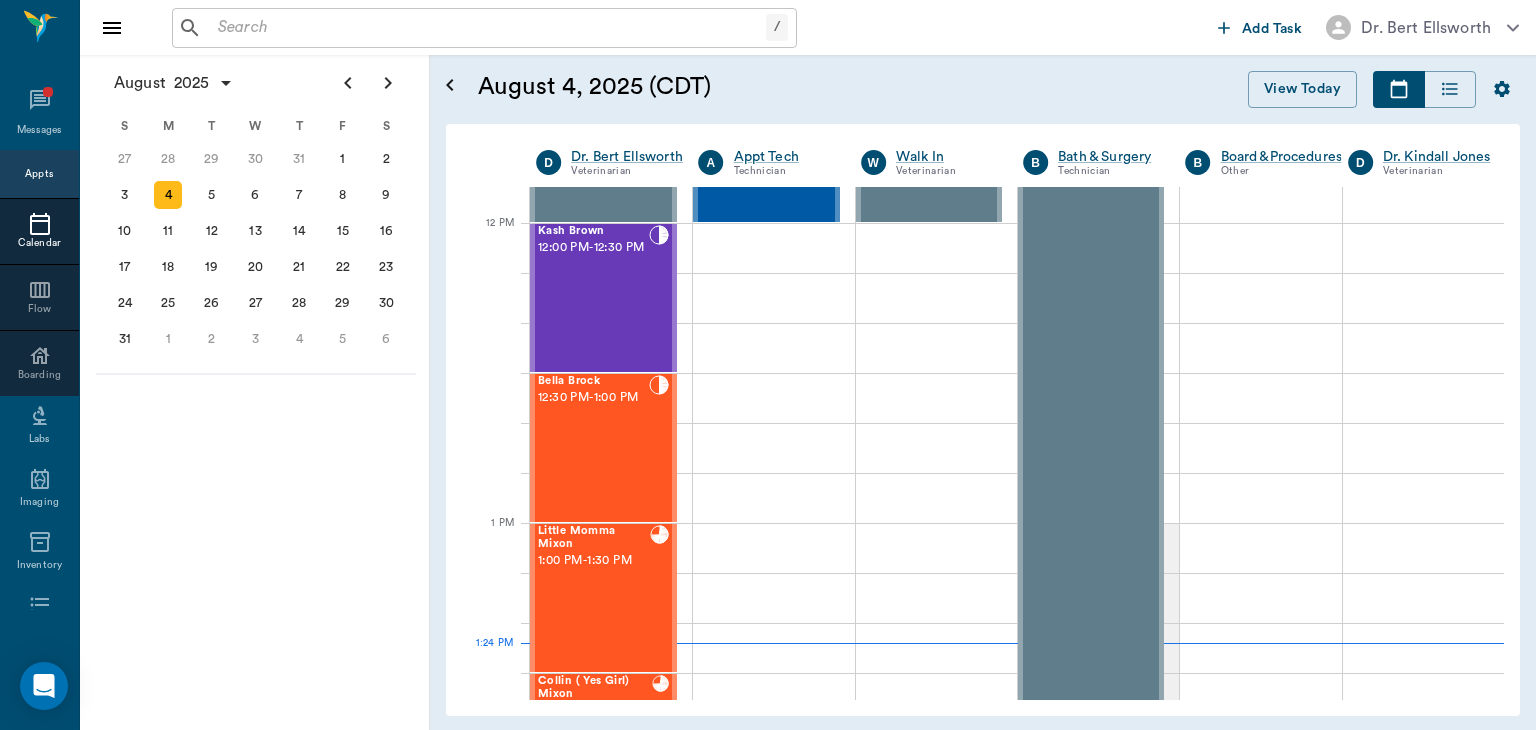 click on "Bella Brock 12:30 PM  -  1:00 PM" at bounding box center (593, 448) 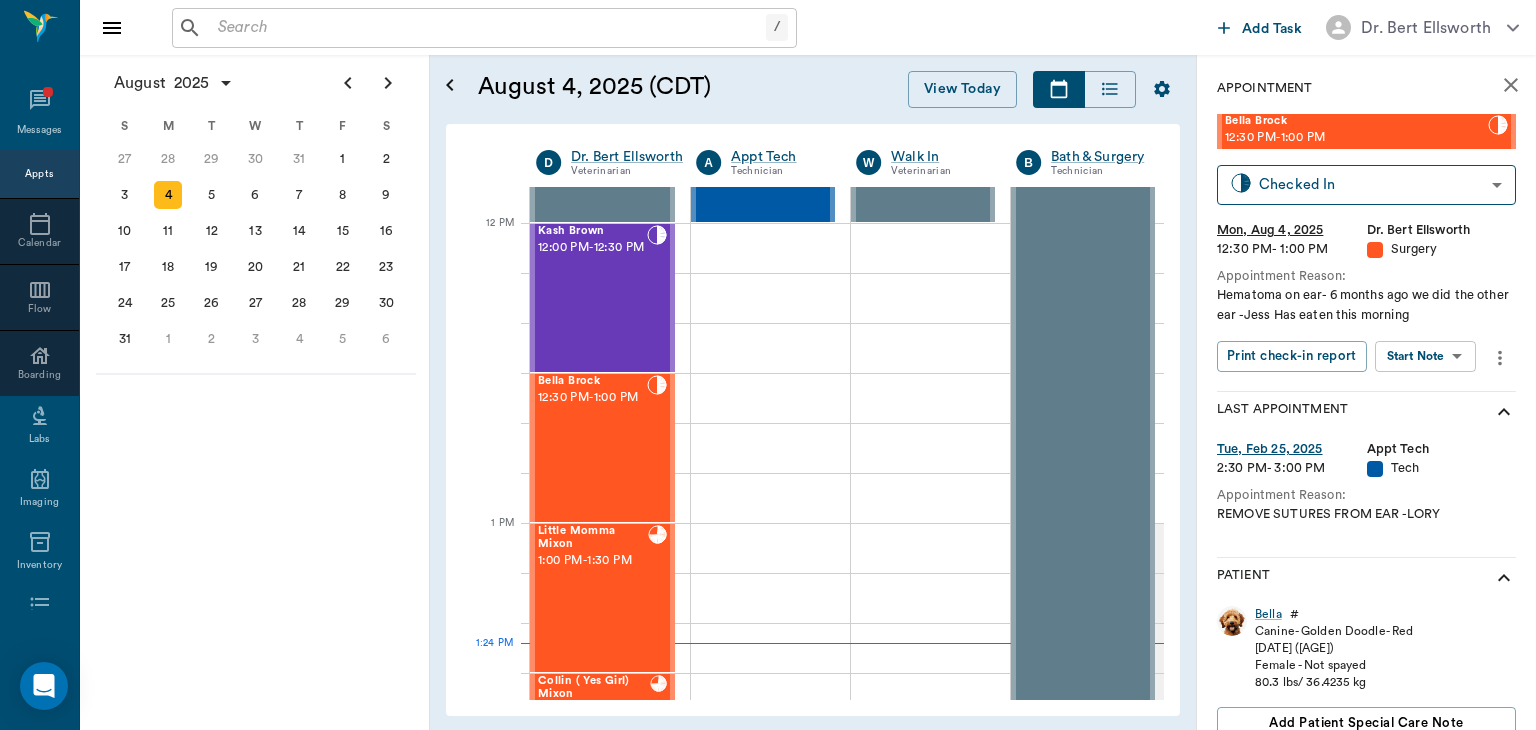 click on "/ ​ Add Task Dr. Bert Ellsworth Nectar Messages Appts Calendar Flow Boarding Labs Imaging Inventory Tasks Forms Staff Reports Lookup Settings August 2025 S M T W T F S 29 30 Jul 1 2 3 4 5 6 7 8 9 10 11 12 13 14 15 16 17 18 19 20 21 22 23 24 25 26 27 28 29 30 31 Aug 1 2 3 4 5 6 7 8 9 S M T W T F S 27 28 29 30 31 Aug 1 2 3 4 5 6 7 8 9 10 11 12 13 14 15 16 17 18 19 20 21 22 23 24 25 26 27 28 29 30 31 Sep 1 2 3 4 5 6 S M T W T F S 31 Sep 1 2 3 4 5 6 7 8 9 10 11 12 13 14 15 16 17 18 19 20 21 22 23 24 25 26 27 28 29 30 Oct 1 2 3 4 5 6 7 8 9 10 11 August 4, 2025 (CDT) View Today August 2025 Today 4 Mon Aug 2025 D Dr. Bert Ellsworth Veterinarian A Appt Tech Technician W Walk In Veterinarian B Bath & Surgery Technician B Board &Procedures Other D Dr. Kindall Jones Veterinarian 8 AM 9 AM 10 AM 11 AM 12 PM 1 PM 2 PM 3 PM 4 PM 5 PM 6 PM 7 PM 8 PM 1:24 PM Quigley Aldridge 8:00 AM  -  8:30 AM June Aldridge 8:00 AM  -  8:30 AM Botts Aldridge 8:00 AM  -  8:30 AM Swine Dotson 8:30 AM  -  9:00 AM 9:00 AM  -  9:30 AM 9:00 AM" at bounding box center (768, 365) 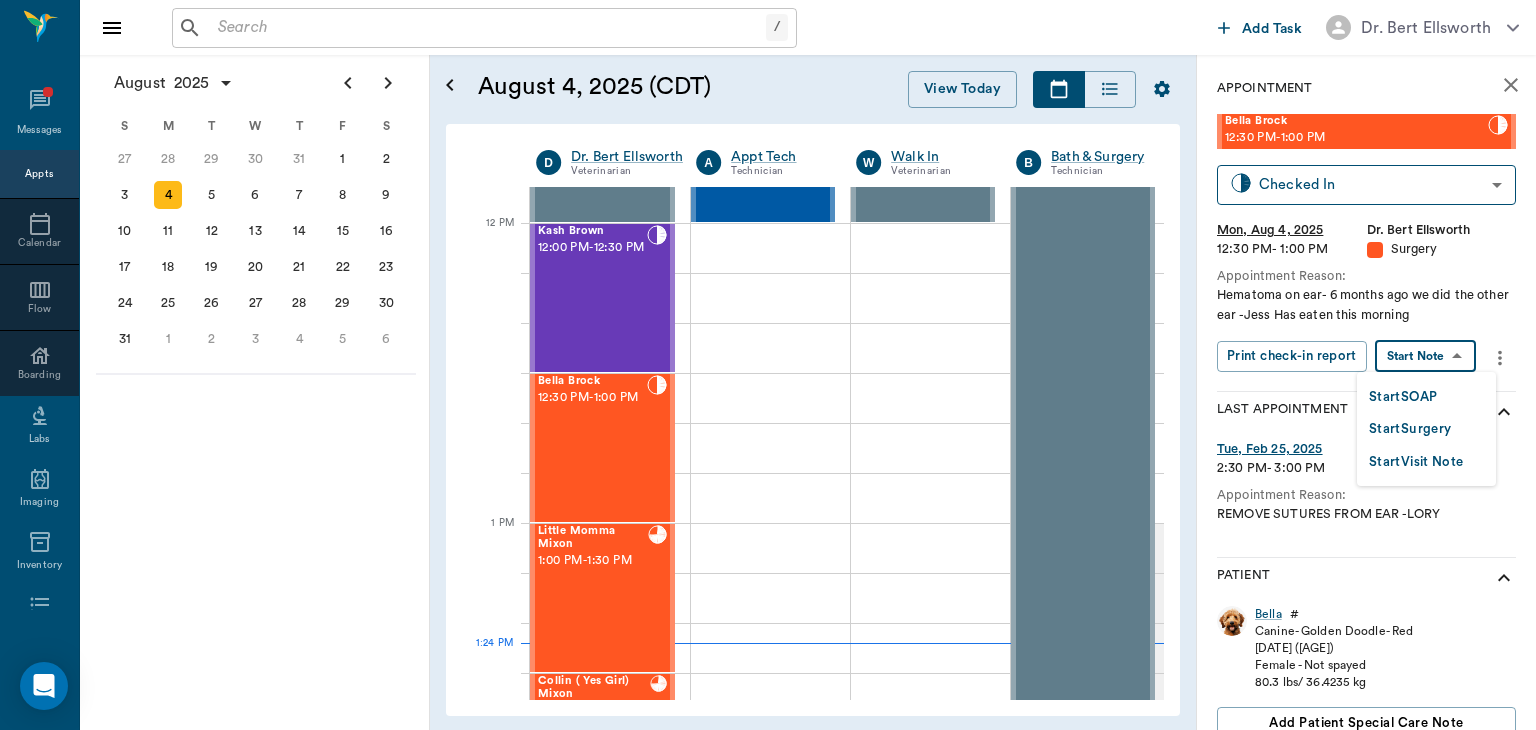 click on "Start  Surgery" at bounding box center (1410, 429) 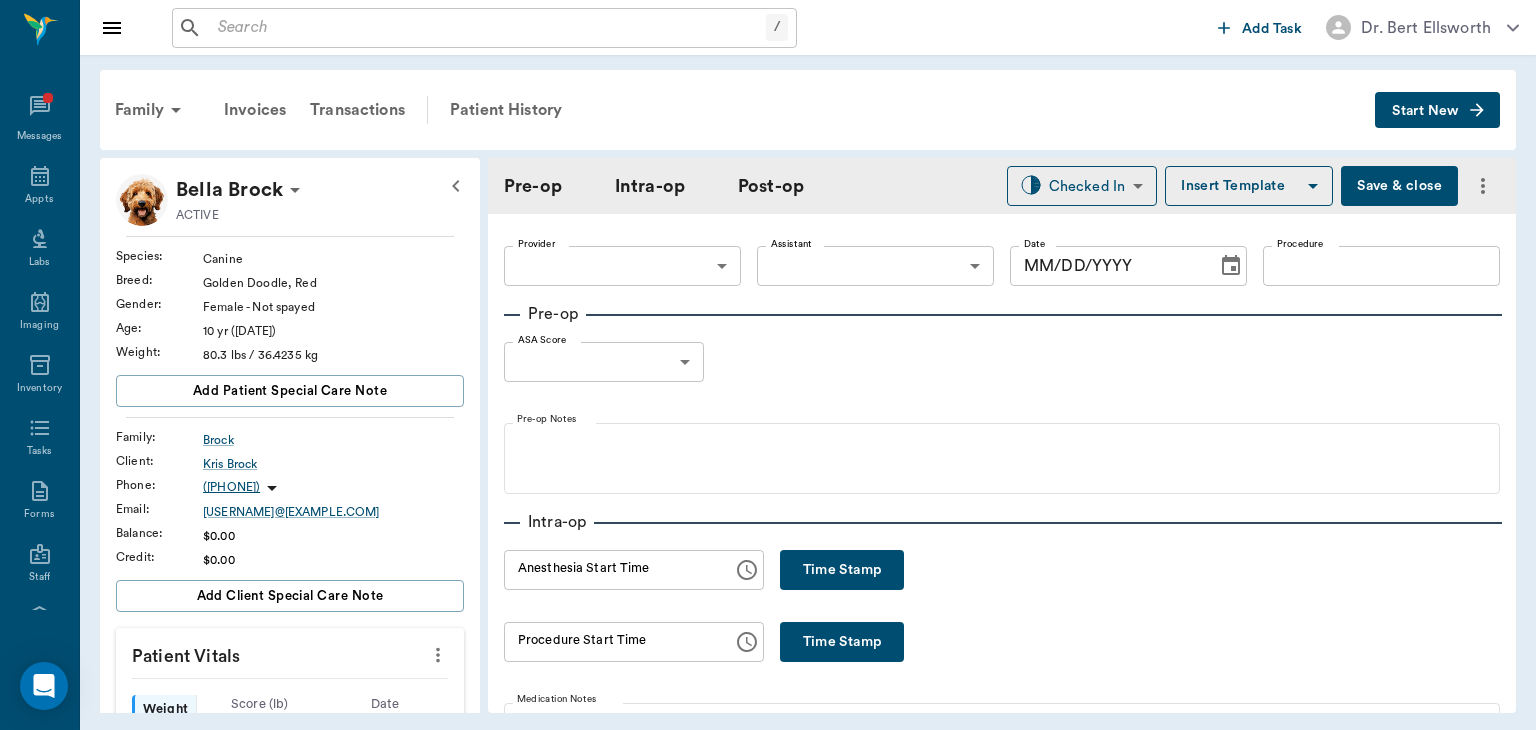 type on "63ec2f075fda476ae8351a4d" 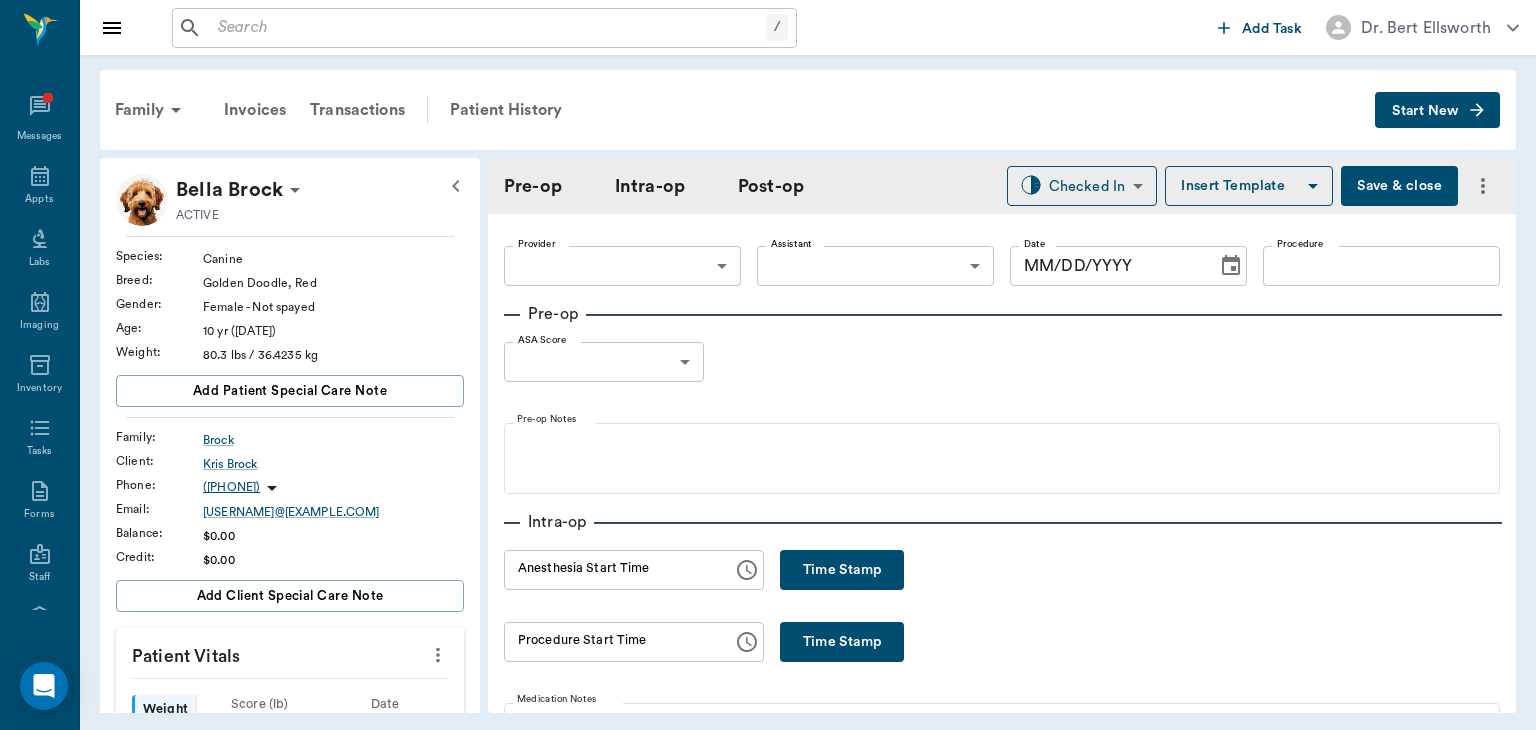 type on "08/04/2025" 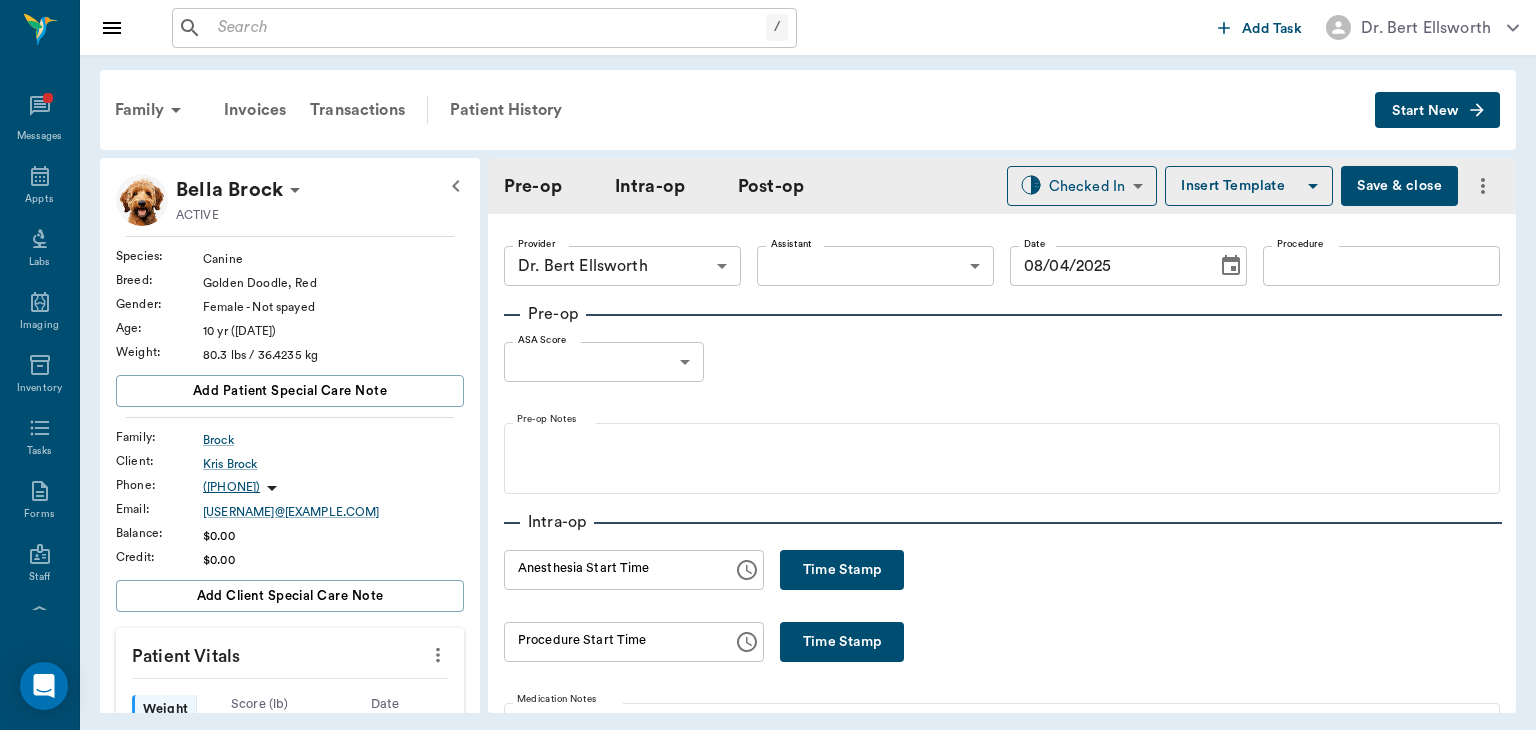 click on "Time Stamp" at bounding box center (842, 570) 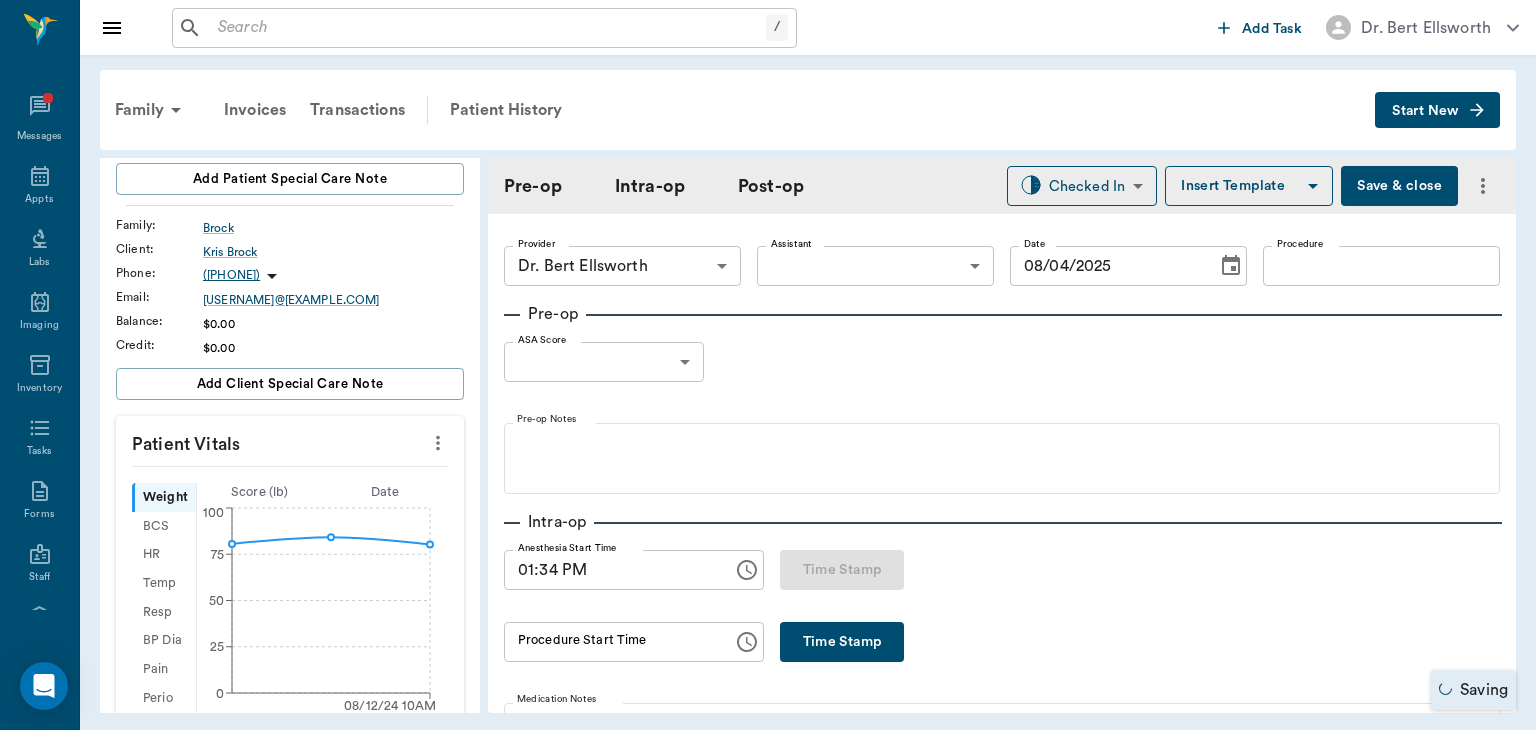 scroll, scrollTop: 212, scrollLeft: 0, axis: vertical 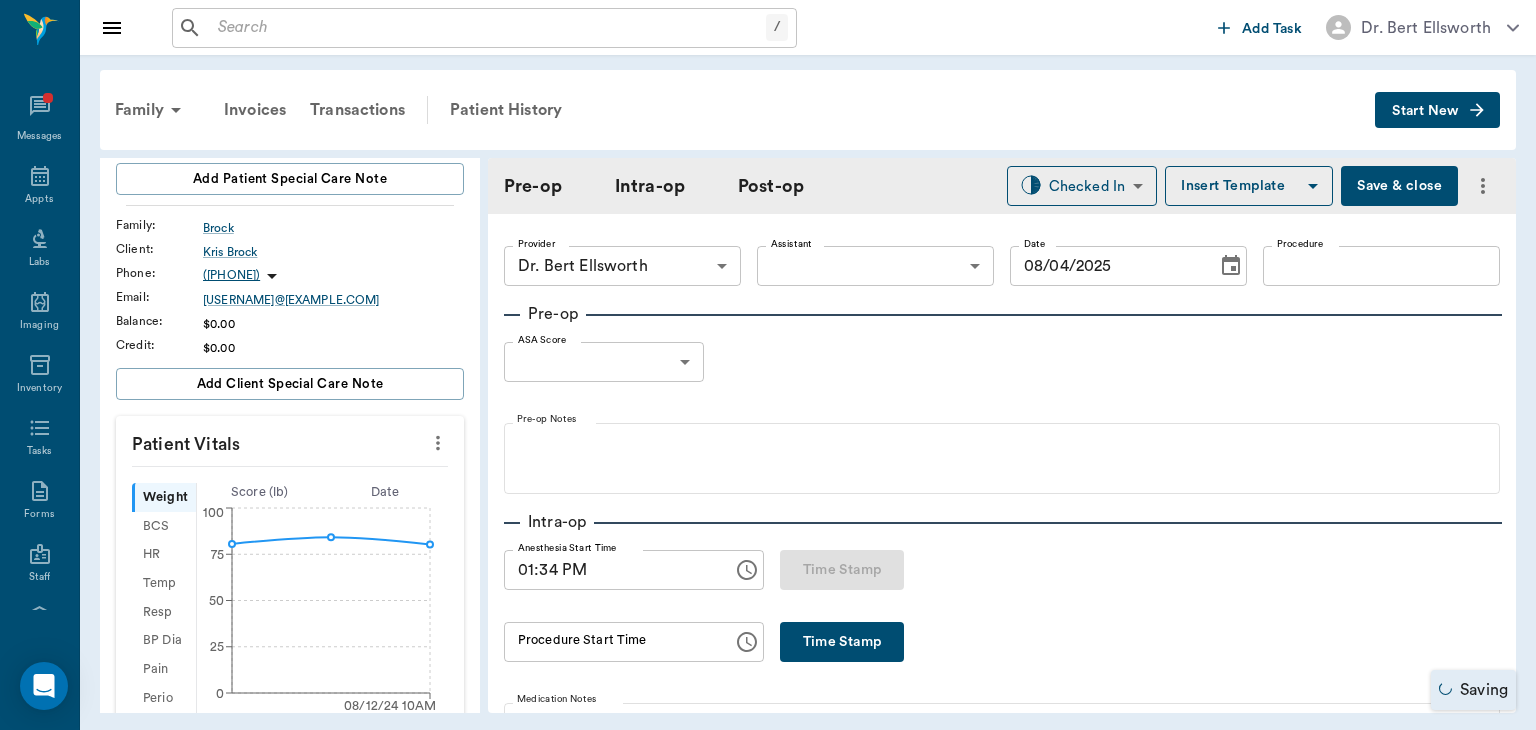 click on "Patient Vitals" at bounding box center [290, 441] 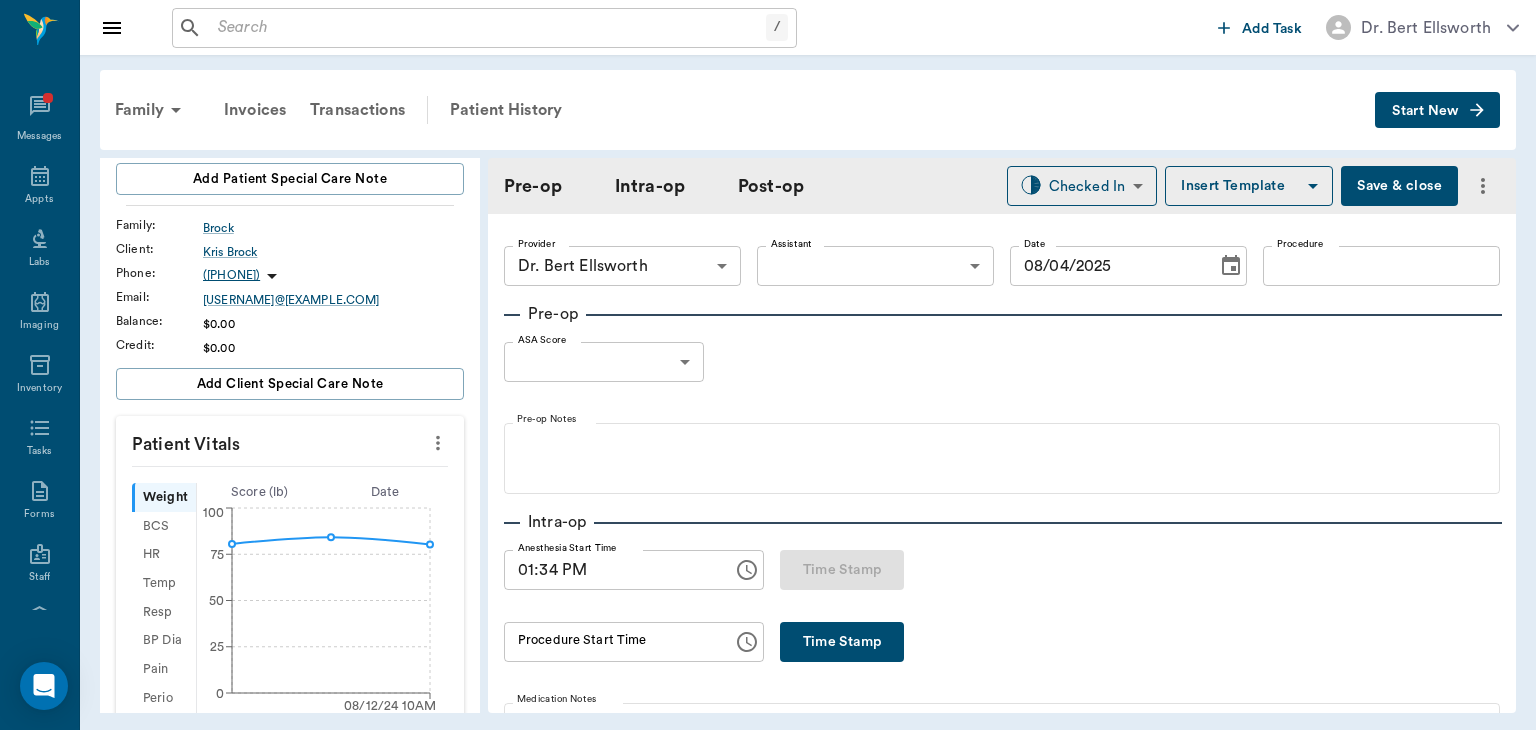 click 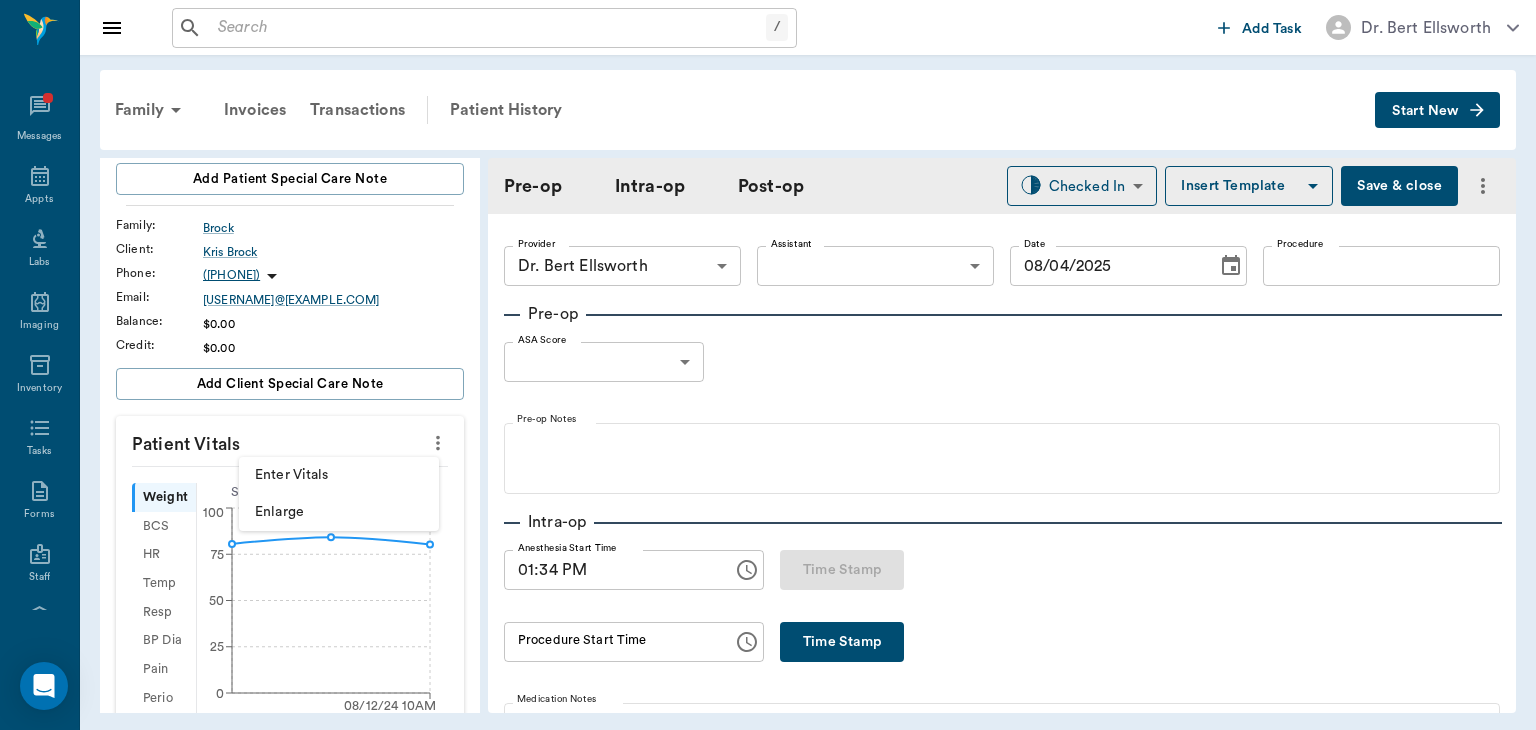 click on "Enter Vitals" at bounding box center (339, 475) 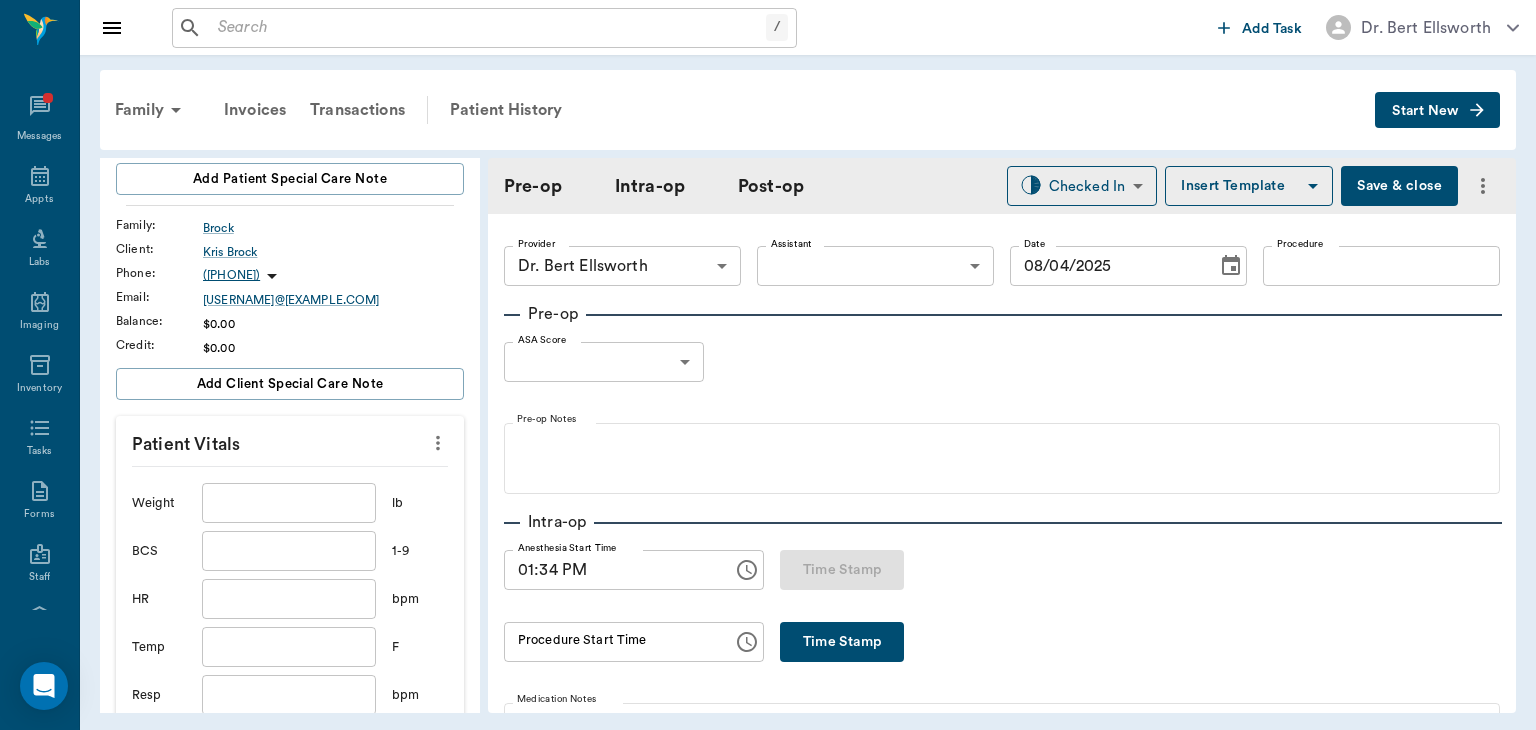 click at bounding box center (768, 365) 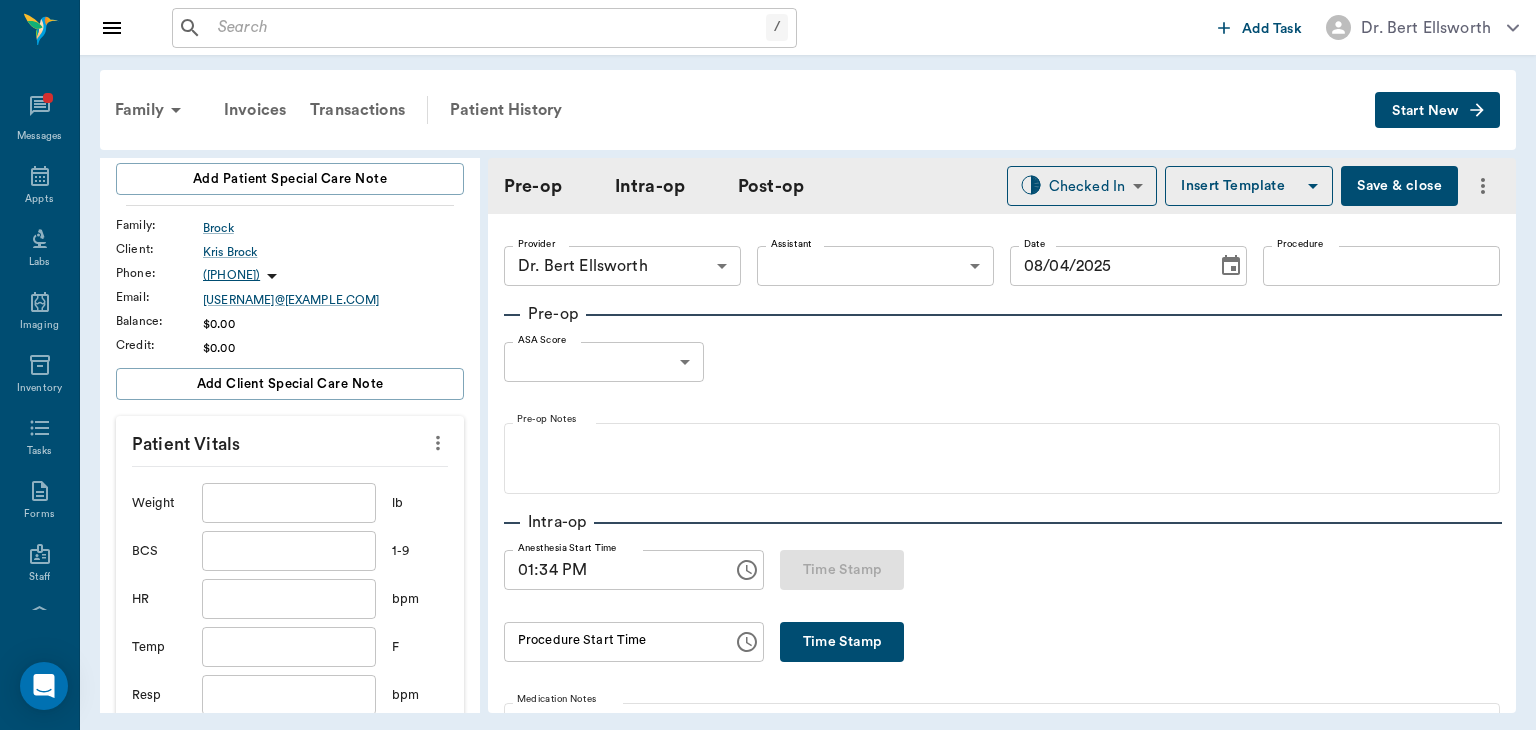 click at bounding box center [289, 503] 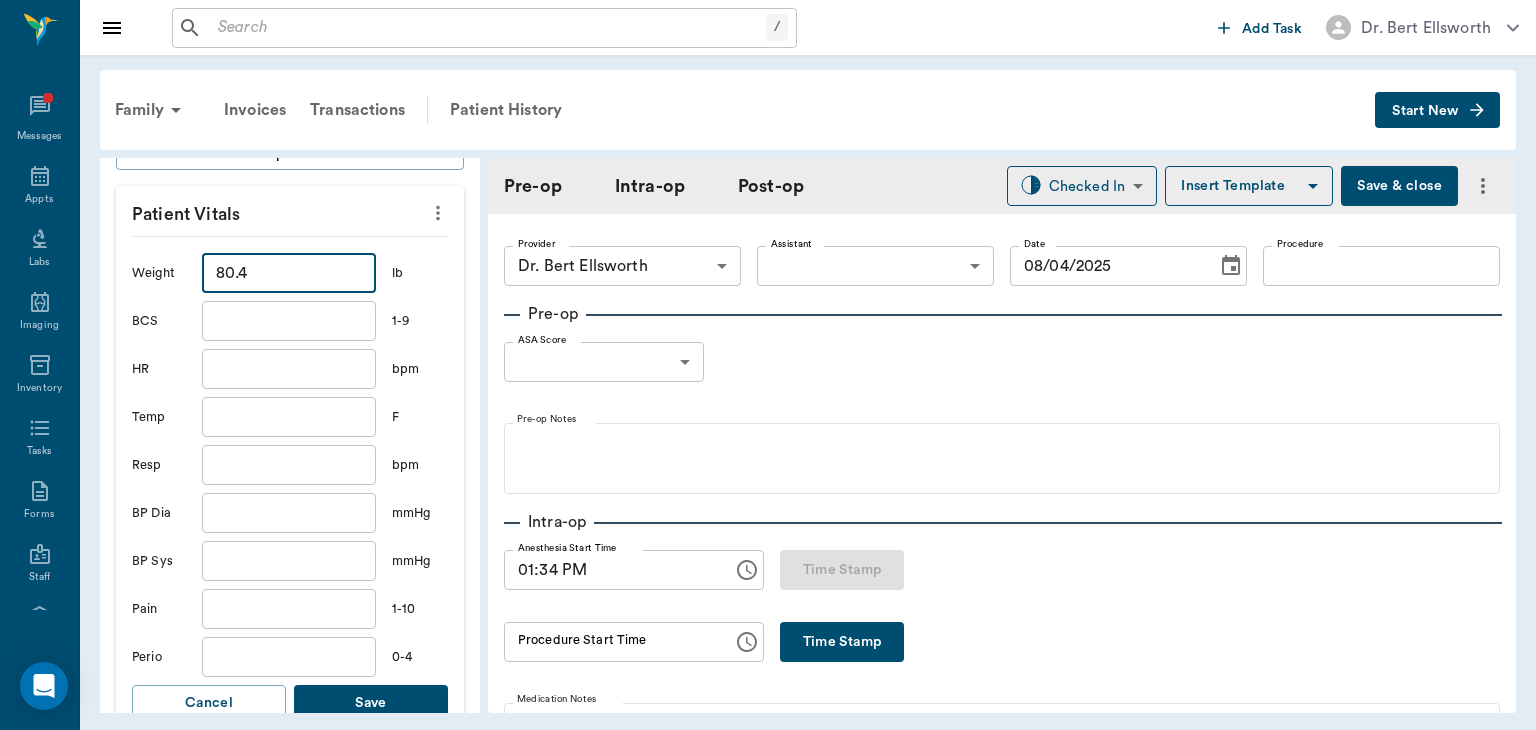 scroll, scrollTop: 500, scrollLeft: 0, axis: vertical 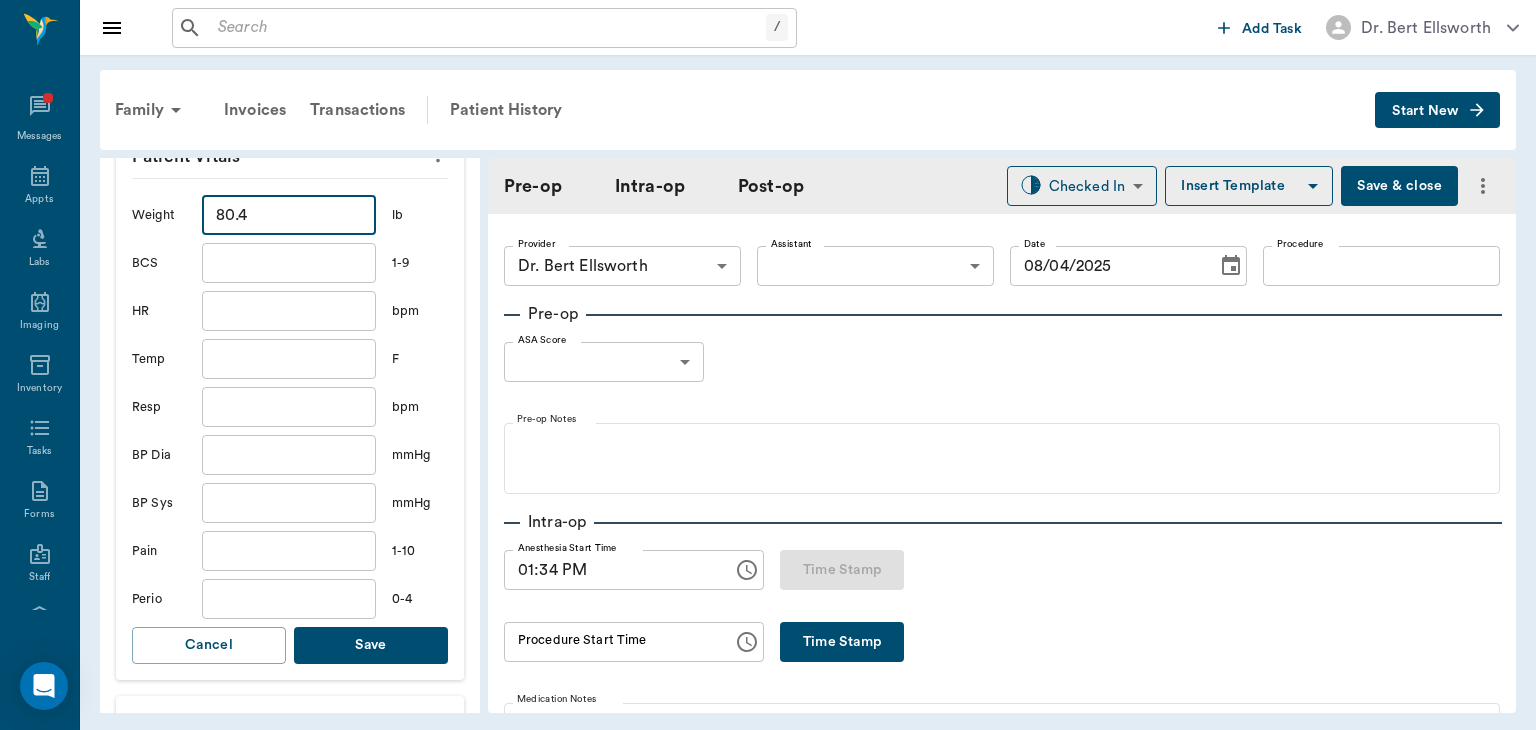 type on "80.4" 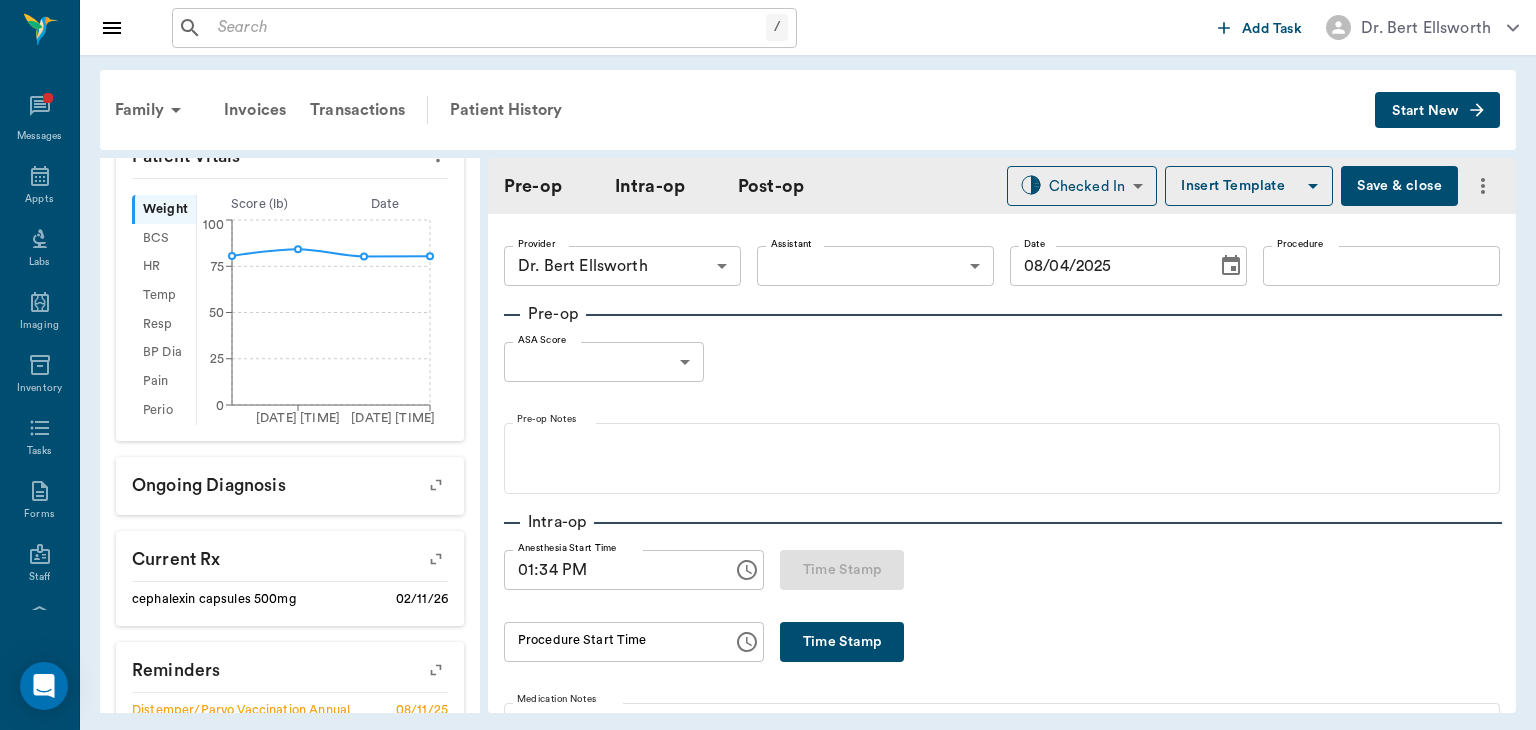 click on "/ ​ Add Task Dr. Bert Ellsworth Nectar Messages Appts Labs Imaging Inventory Tasks Forms Staff Reports Lookup Settings Family Invoices Transactions Patient History Start New Bella Brock     ACTIVE   Species : Canine Breed : Golden Doodle, Red Gender : Female - Not spayed Age : 10 yr (07/31/2015) Weight : 80.4 lbs / 36.4688 kg Add patient Special Care Note Family : Brock Client : Kris Brock Phone : (903) 380-2418 Email : krisbrock@hotmail.com Balance : $0.00 Credit : $0.00 Add client Special Care Note Patient Vitals Weight BCS HR Temp Resp BP Dia Pain Perio Score ( lb ) Date 02/12/24 9AM 08/04/25 1PM 0 25 50 75 100 Ongoing diagnosis Current Rx cephalexin capsules 500mg 02/11/26 Reminders Distemper/Parvo Vaccination Annual 08/11/25 Corona Vaccination Annual 08/11/25 Rabies Vaccination Canine 1 Yr 08/11/25 Bordetella Vaccination Annual 08/11/25 Upcoming appointments Schedule Appointment Pre-op Intra-op Post-op Checked In CHECKED_IN ​ Insert Template  Save & close Provider Dr. Bert Ellsworth Provider ​ 0" at bounding box center [768, 365] 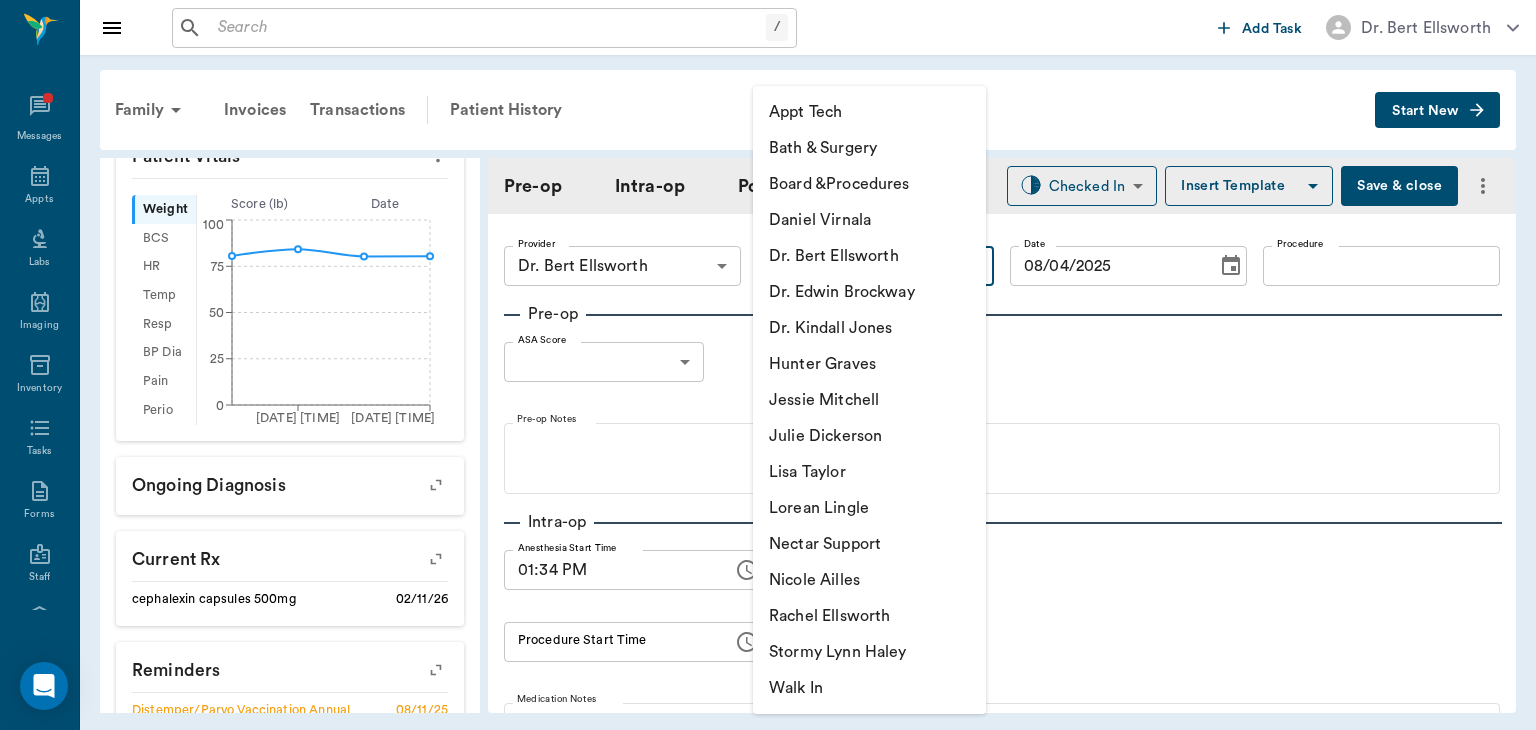 click on "Julie Dickerson" at bounding box center (869, 436) 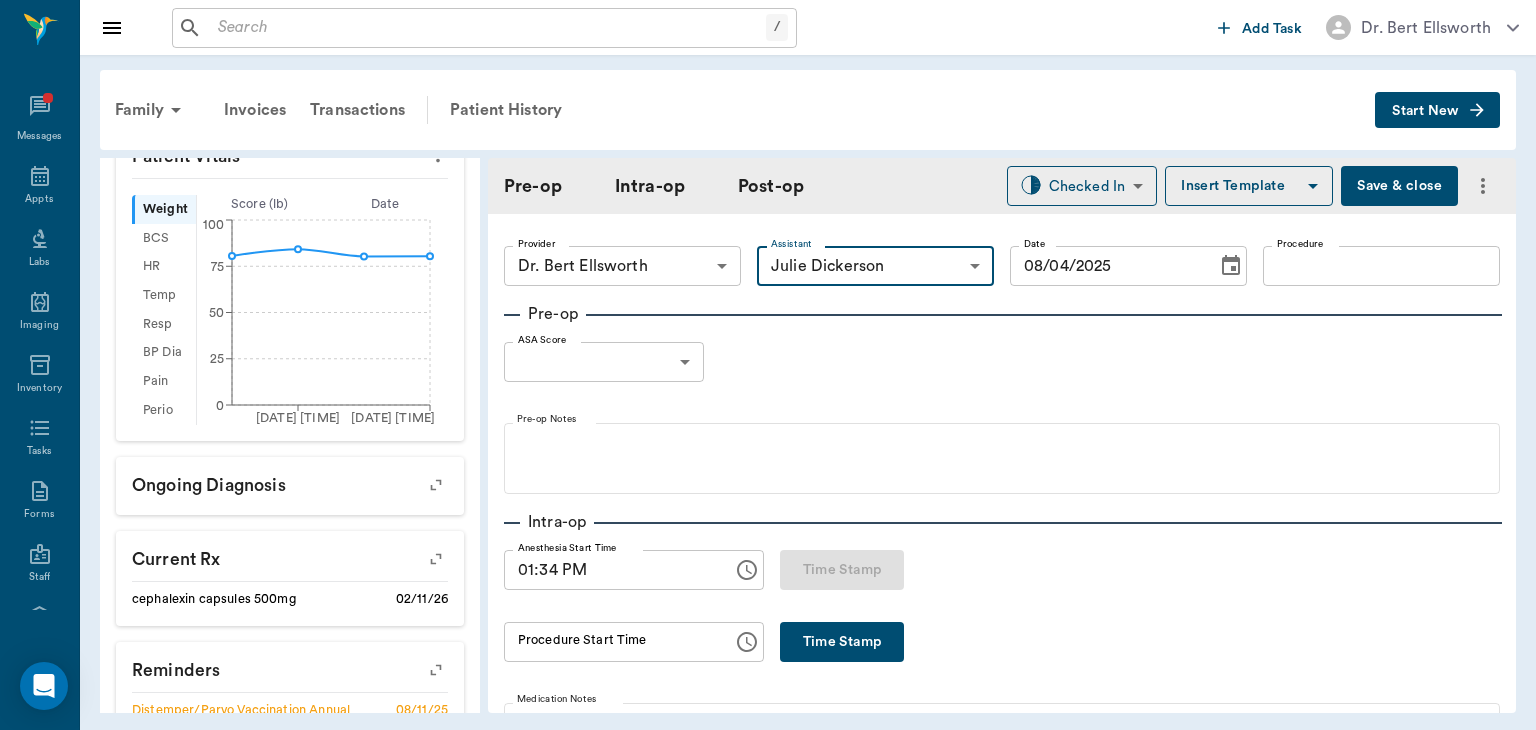 click on "Procedure" at bounding box center (1381, 266) 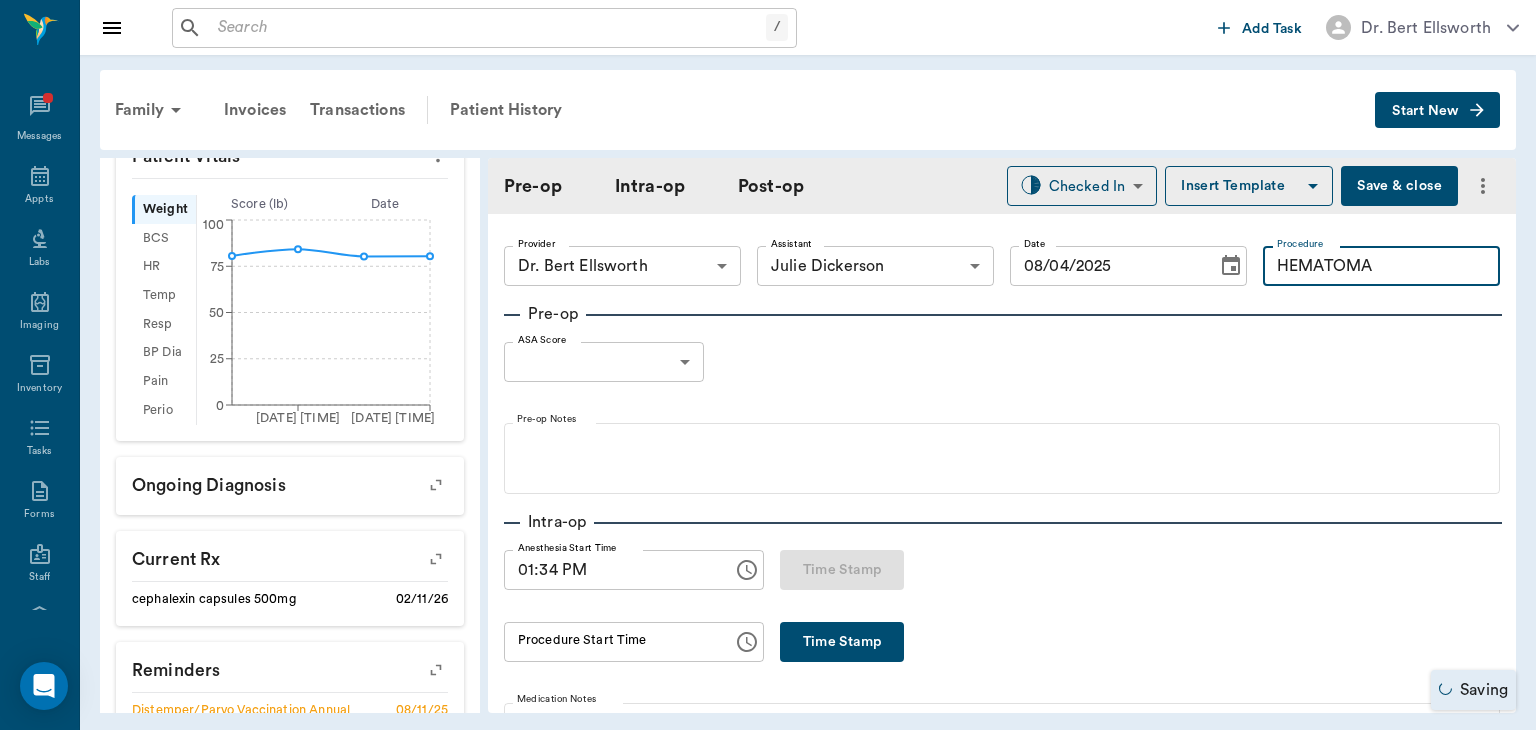 type on "HEMATOMA" 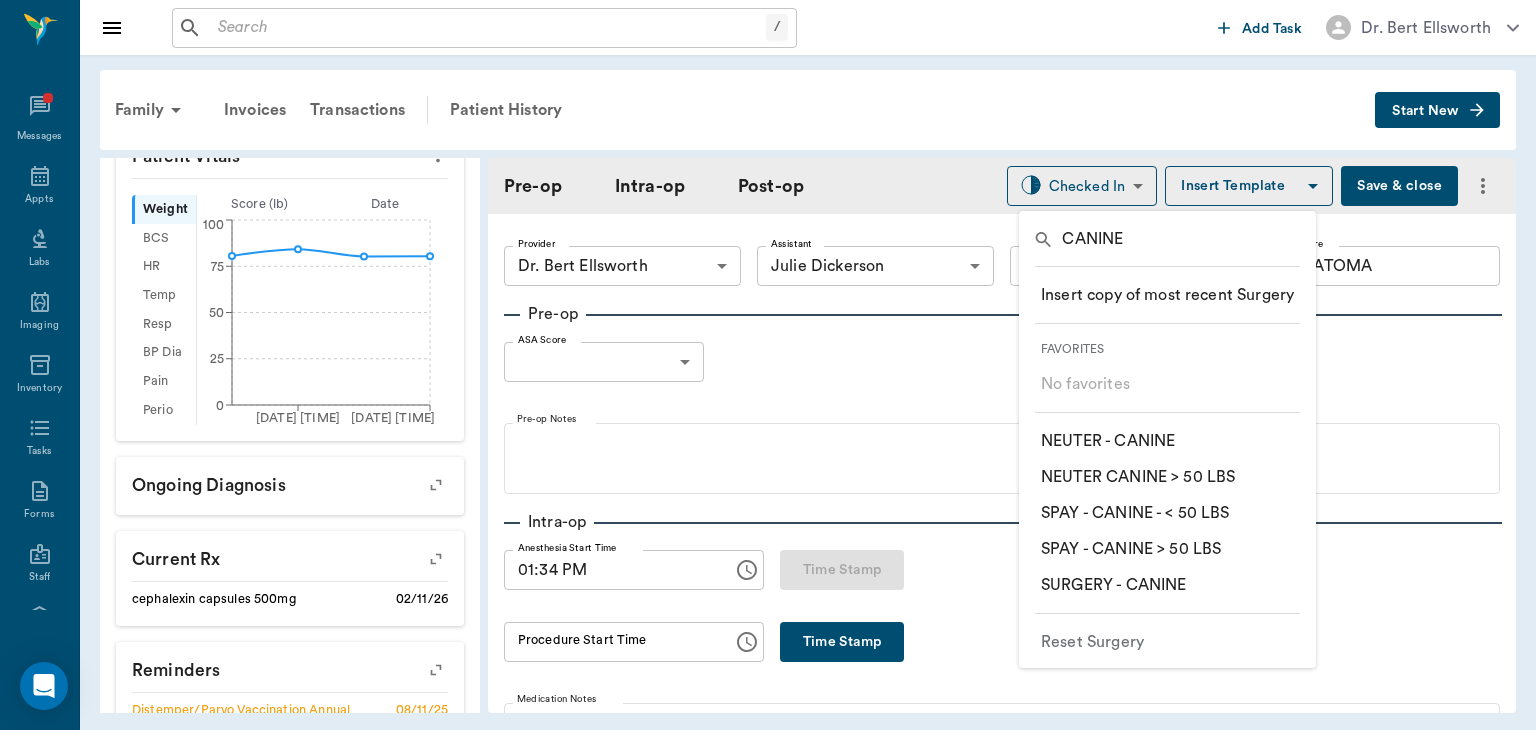type on "CANINE" 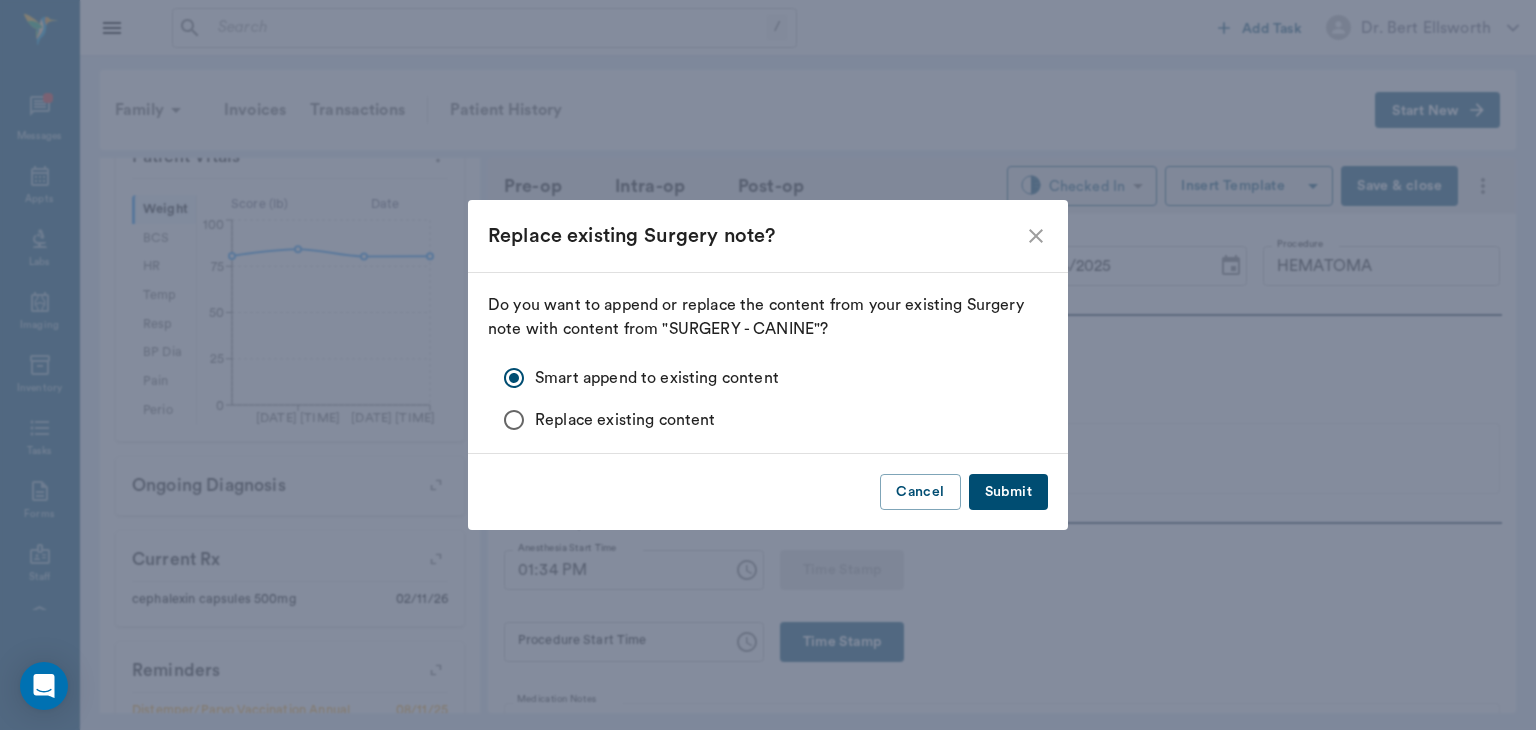 click on "Submit" at bounding box center [1008, 492] 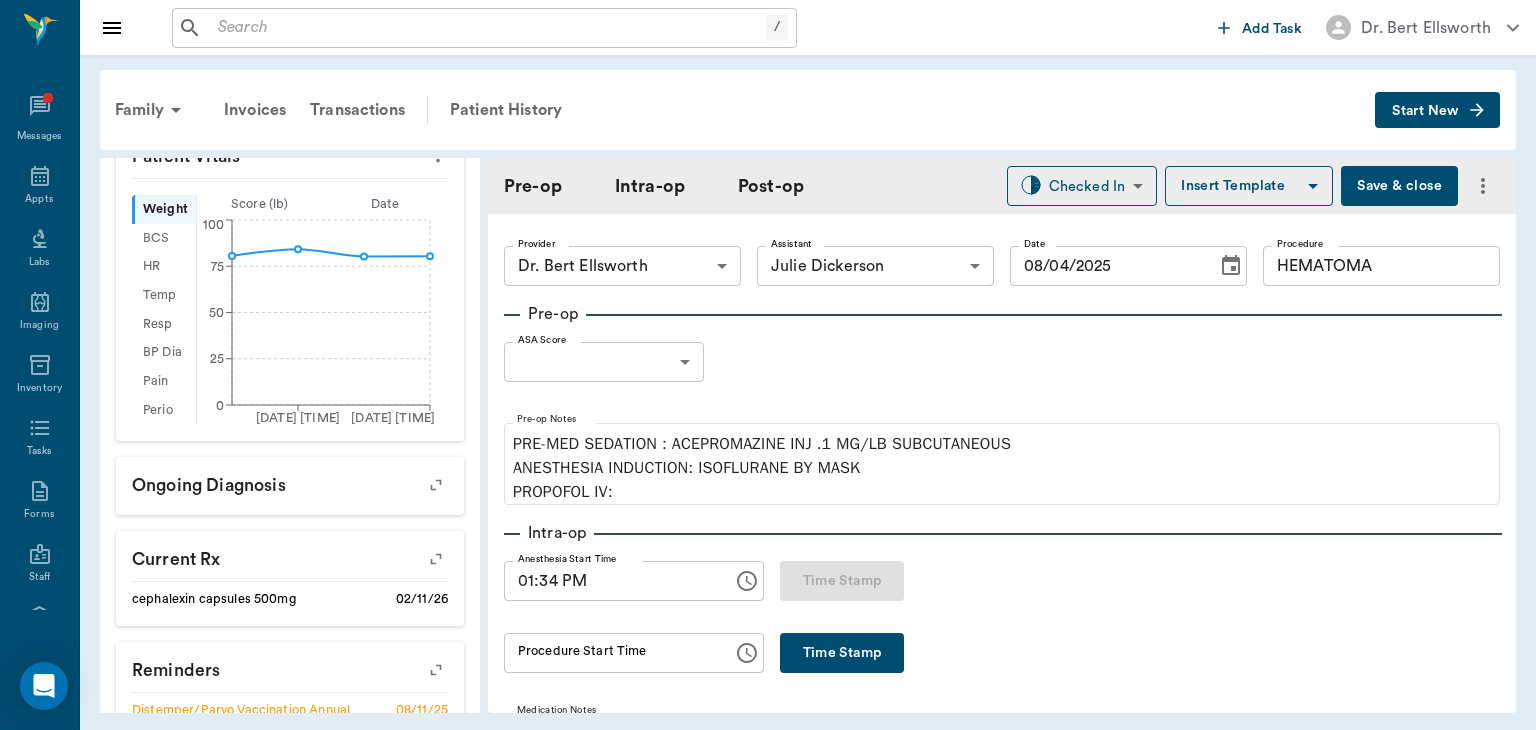 click on "/ ​ Add Task Dr. Bert Ellsworth Nectar Messages Appts Labs Imaging Inventory Tasks Forms Staff Reports Lookup Settings Family Invoices Transactions Patient History Start New Bella Brock     ACTIVE   Species : Canine Breed : Golden Doodle, Red Gender : Female - Not spayed Age : 10 yr (07/31/2015) Weight : 80.4 lbs / 36.4688 kg Add patient Special Care Note Family : Brock Client : Kris Brock Phone : (903) 380-2418 Email : krisbrock@hotmail.com Balance : $0.00 Credit : $0.00 Add client Special Care Note Patient Vitals Weight BCS HR Temp Resp BP Dia Pain Perio Score ( lb ) Date 02/12/24 9AM 08/04/25 1PM 0 25 50 75 100 Ongoing diagnosis Current Rx cephalexin capsules 500mg 02/11/26 Reminders Distemper/Parvo Vaccination Annual 08/11/25 Corona Vaccination Annual 08/11/25 Rabies Vaccination Canine 1 Yr 08/11/25 Bordetella Vaccination Annual 08/11/25 Upcoming appointments Schedule Appointment Pre-op Intra-op Post-op Checked In CHECKED_IN ​ Insert Template  Save & close Provider Dr. Bert Ellsworth Provider Date" at bounding box center (768, 365) 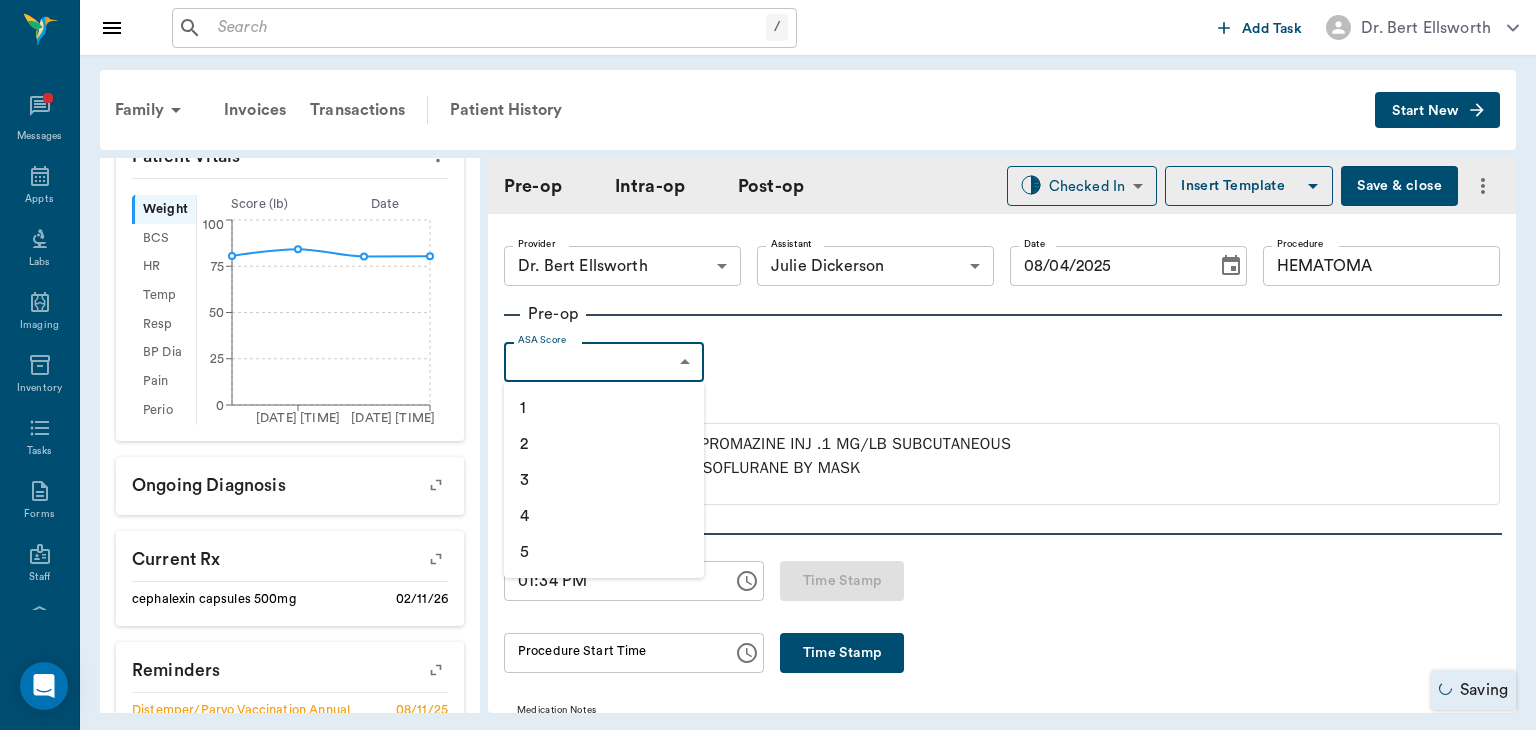 click on "1" at bounding box center (604, 408) 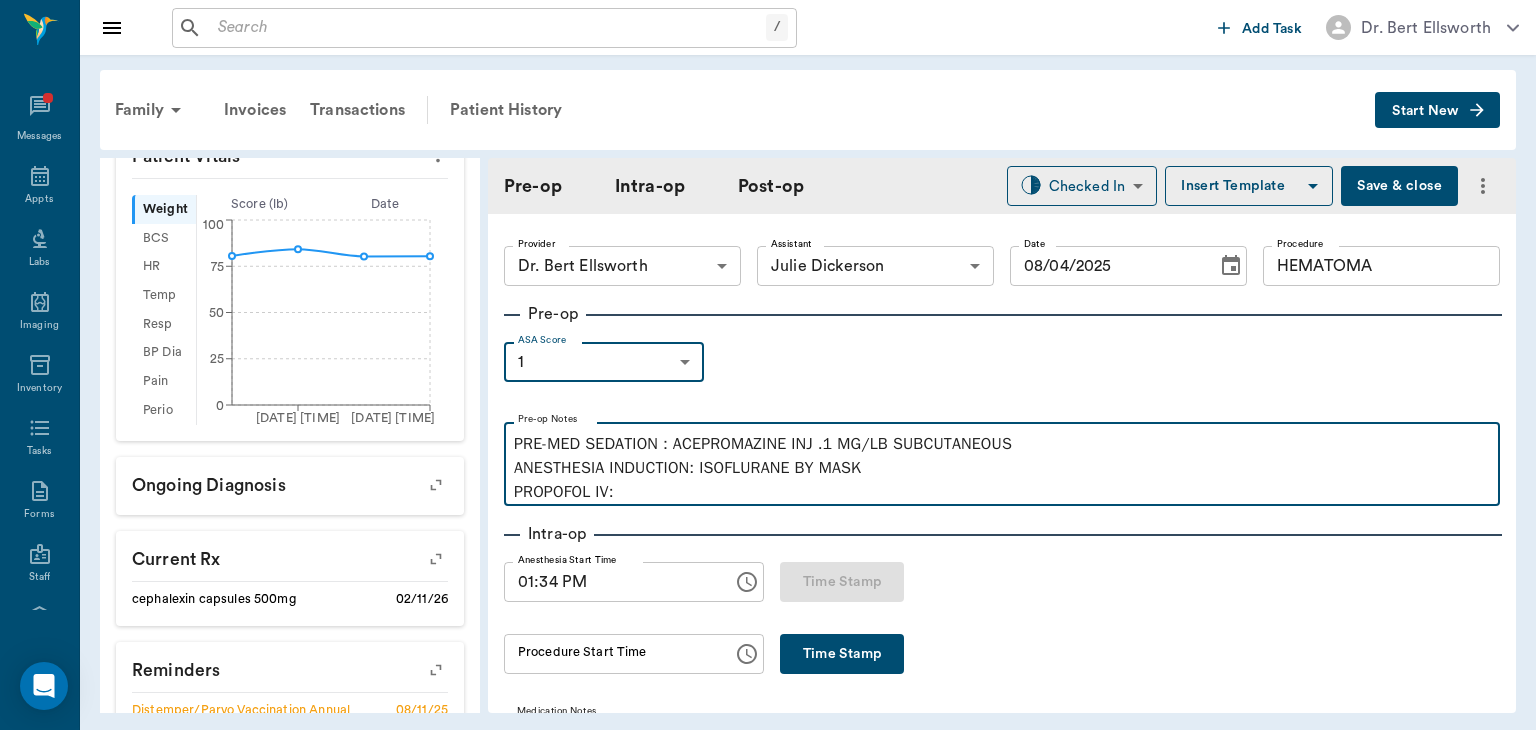 click on "PRE-MED SEDATION : ACEPROMAZINE INJ .1 MG/LB SUBCUTANEOUS ANESTHESIA INDUCTION: ISOFLURANE BY MASK PROPOFOL IV:" at bounding box center [1002, 468] 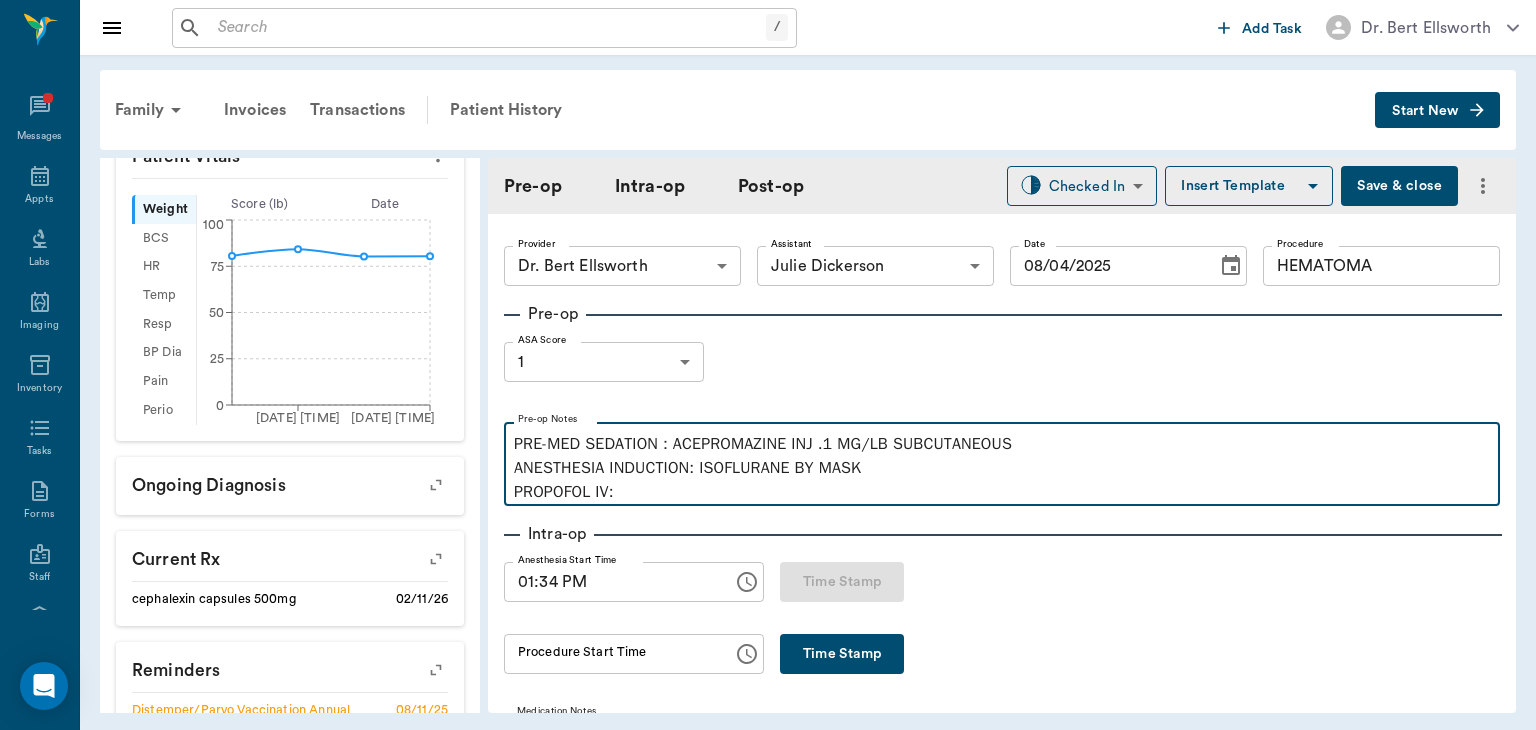type 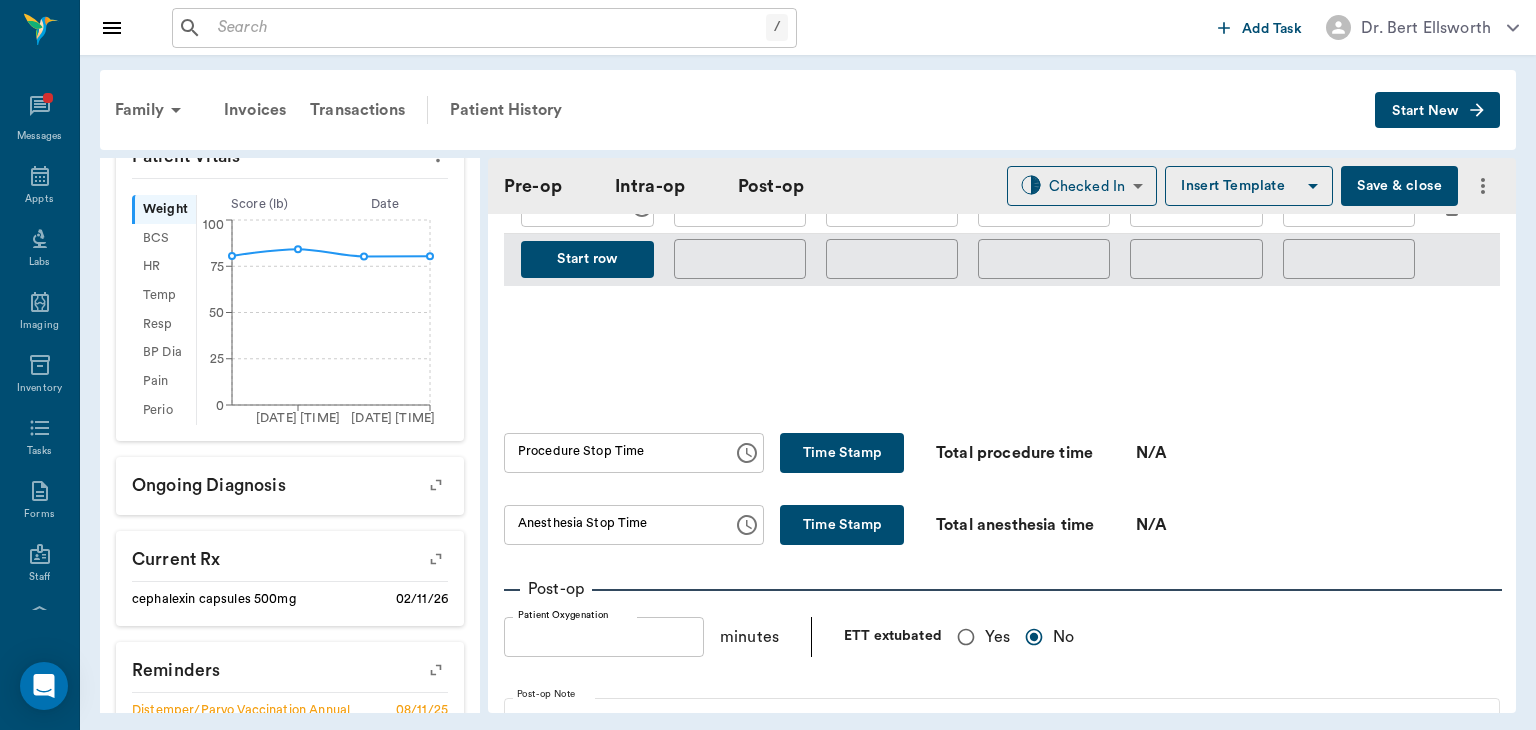 click on "Yes" at bounding box center [966, 637] 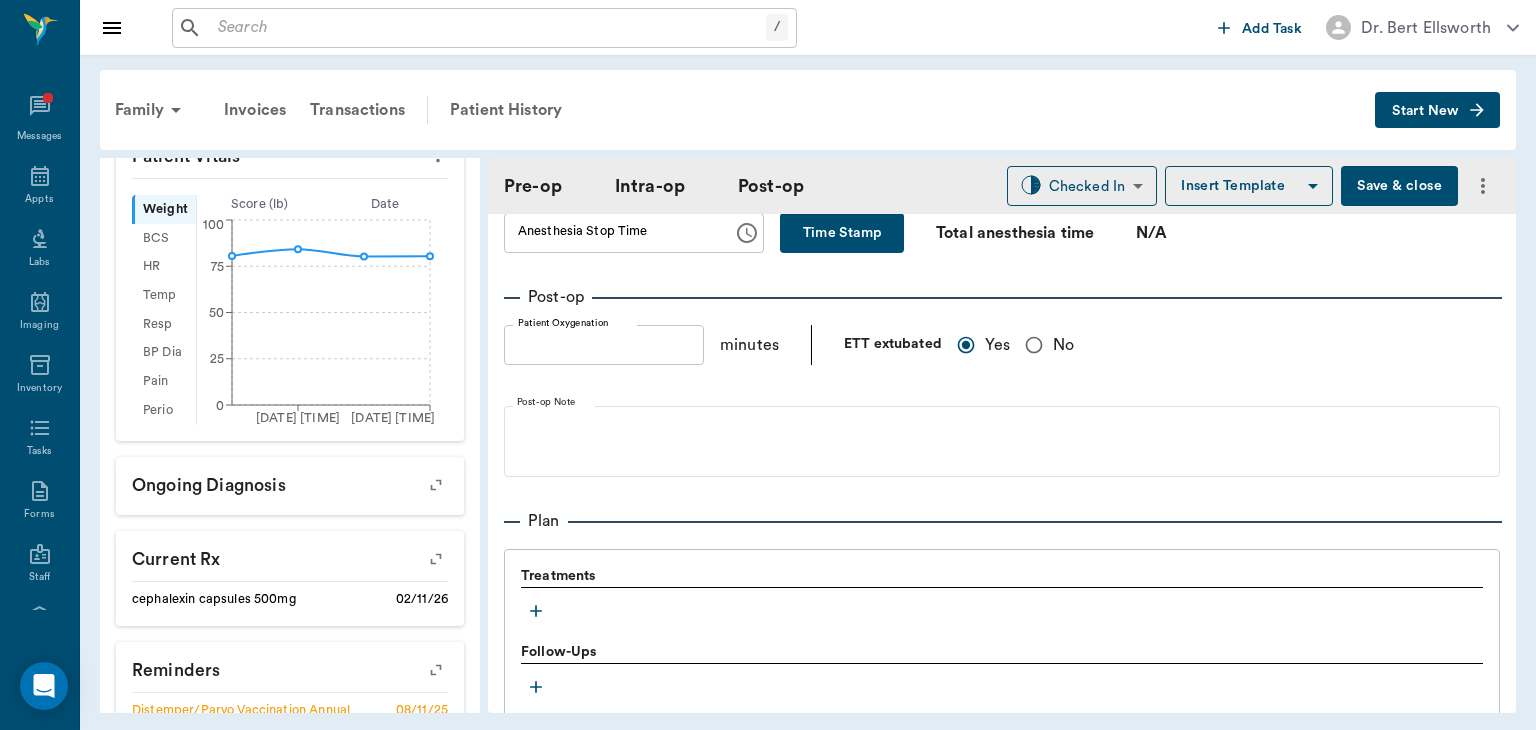 scroll, scrollTop: 1484, scrollLeft: 0, axis: vertical 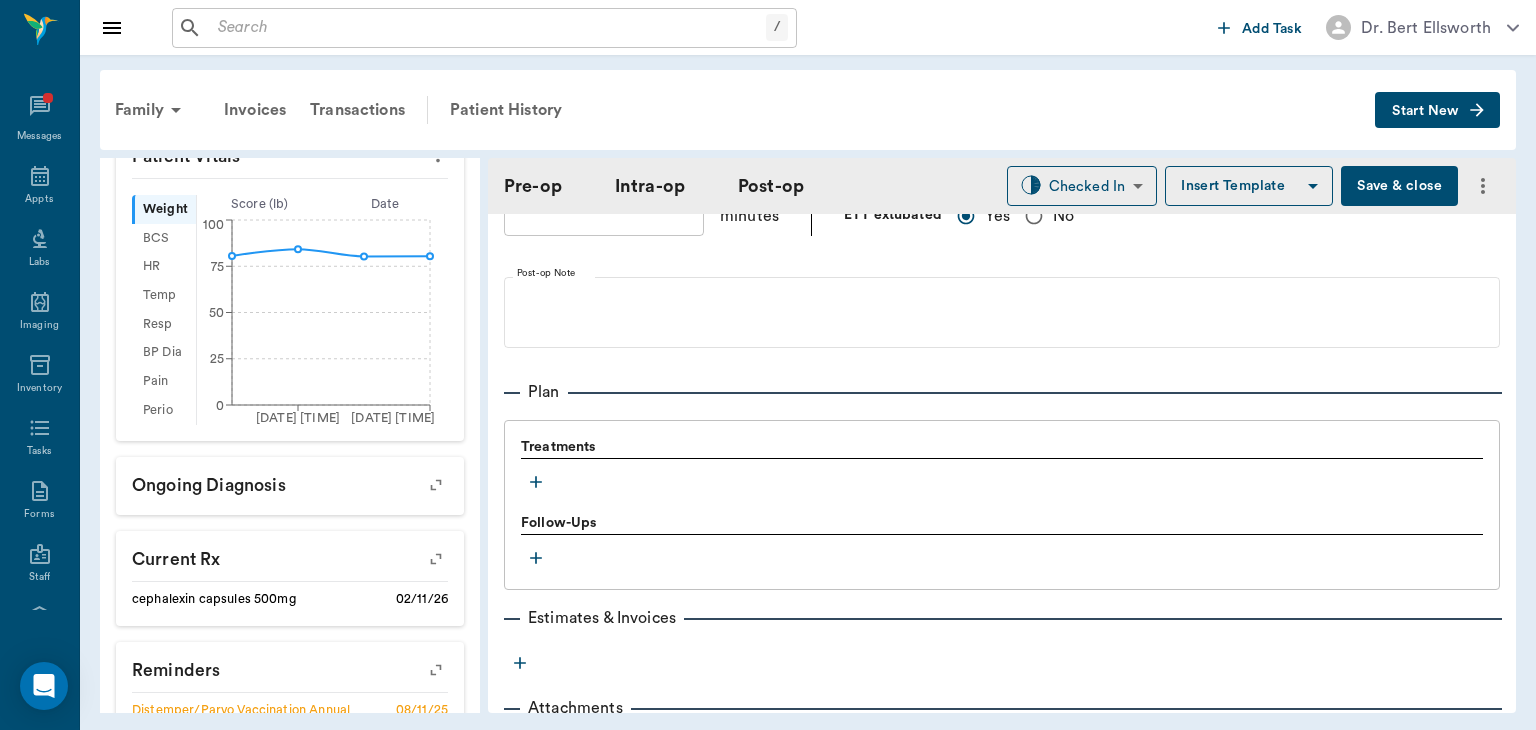 click 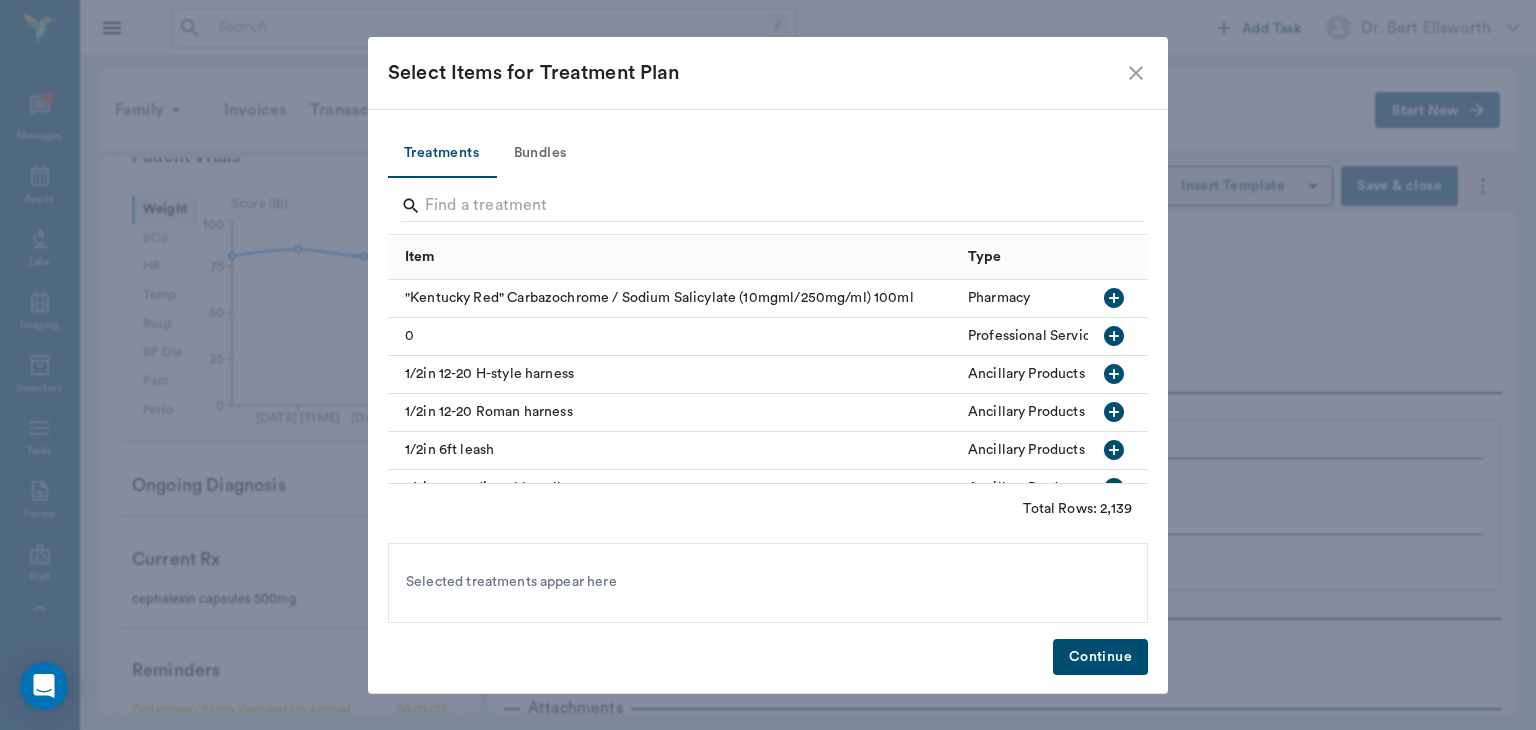 click on "Bundles" at bounding box center (540, 154) 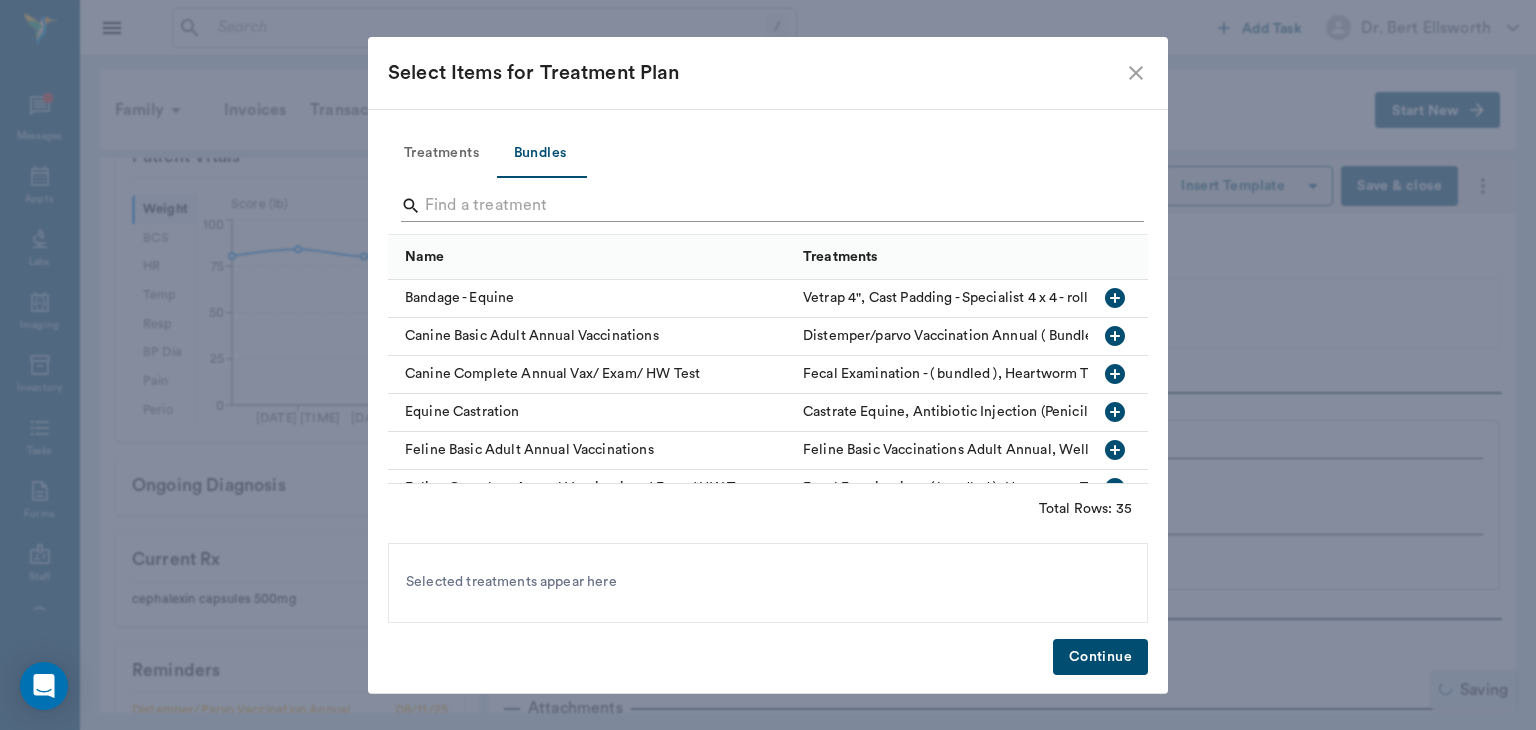 click at bounding box center [769, 206] 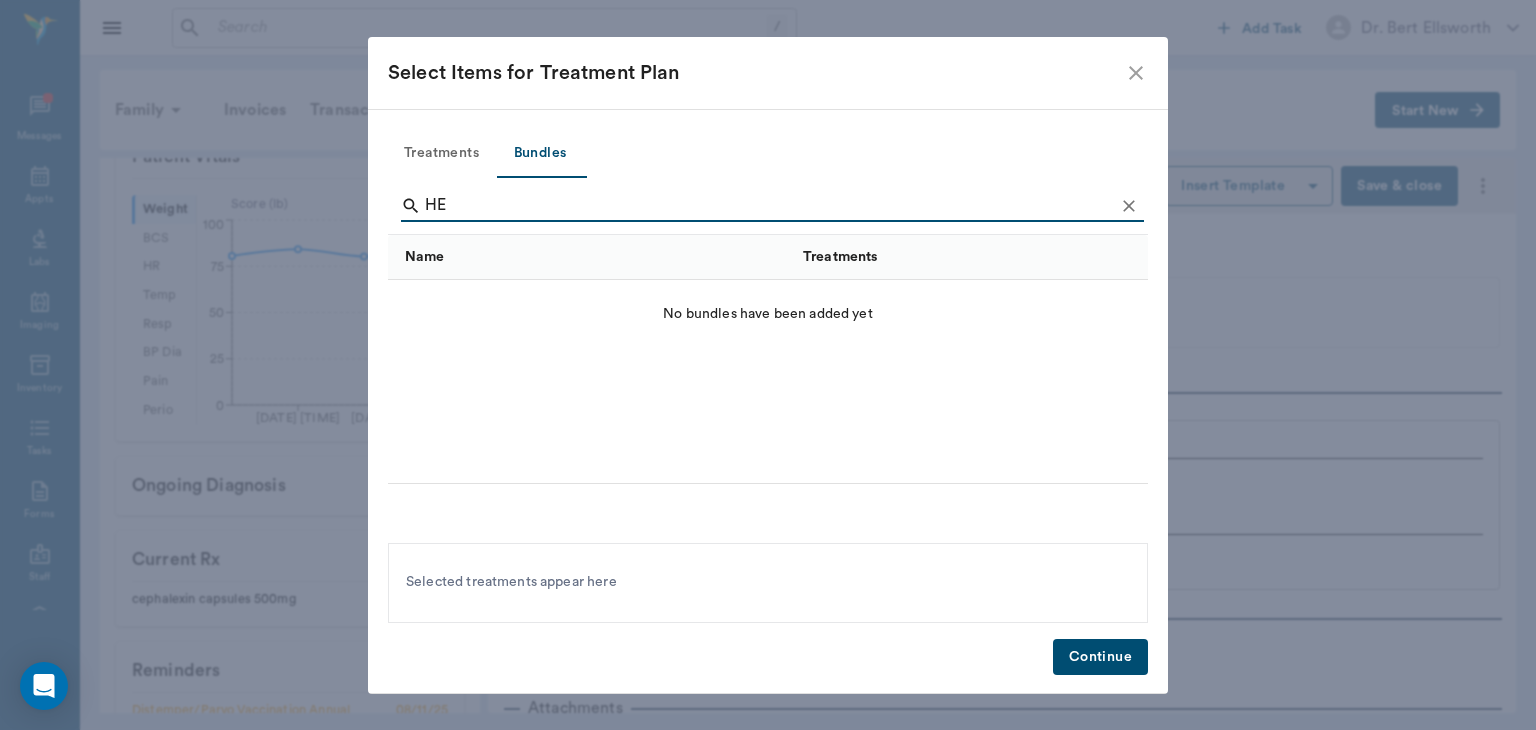 type on "H" 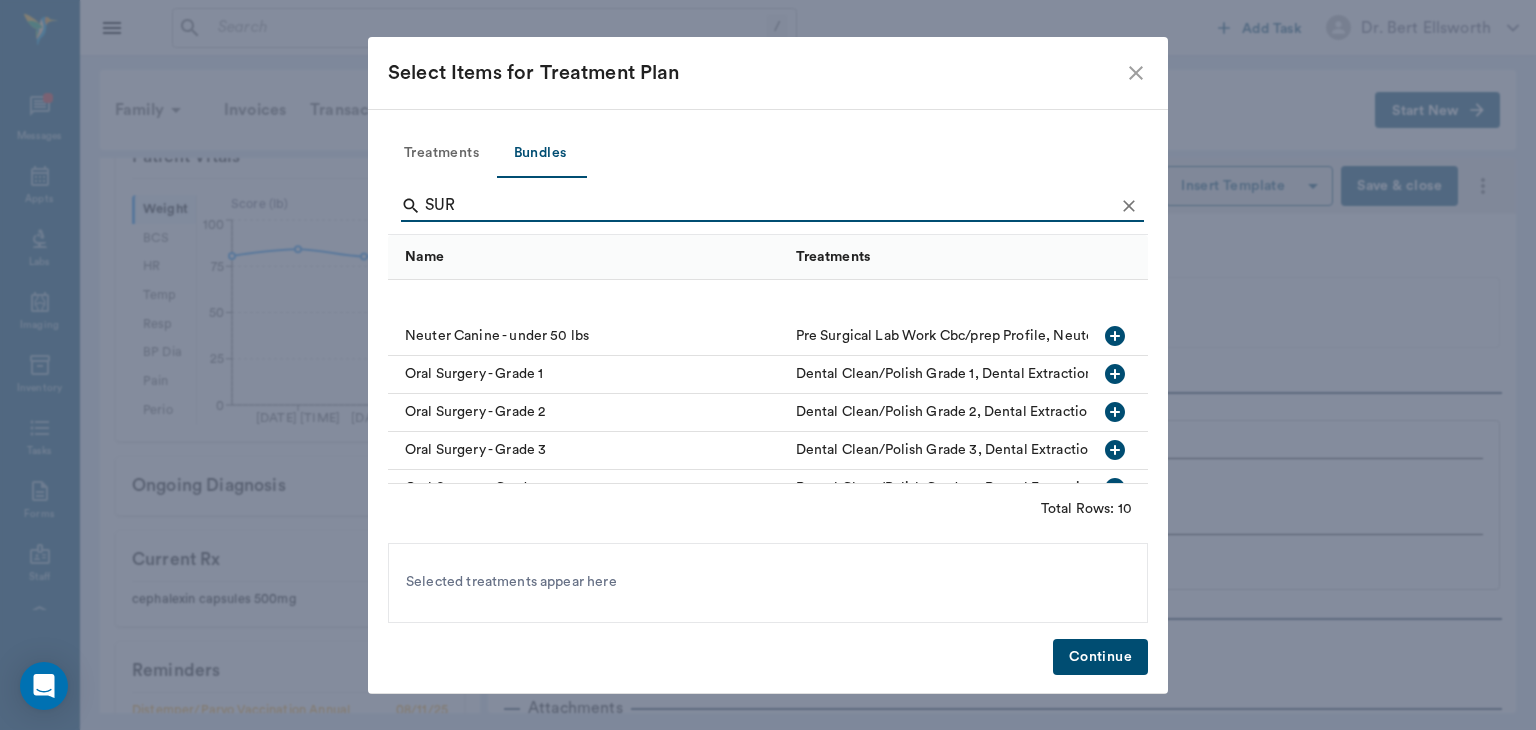 scroll, scrollTop: 192, scrollLeft: 0, axis: vertical 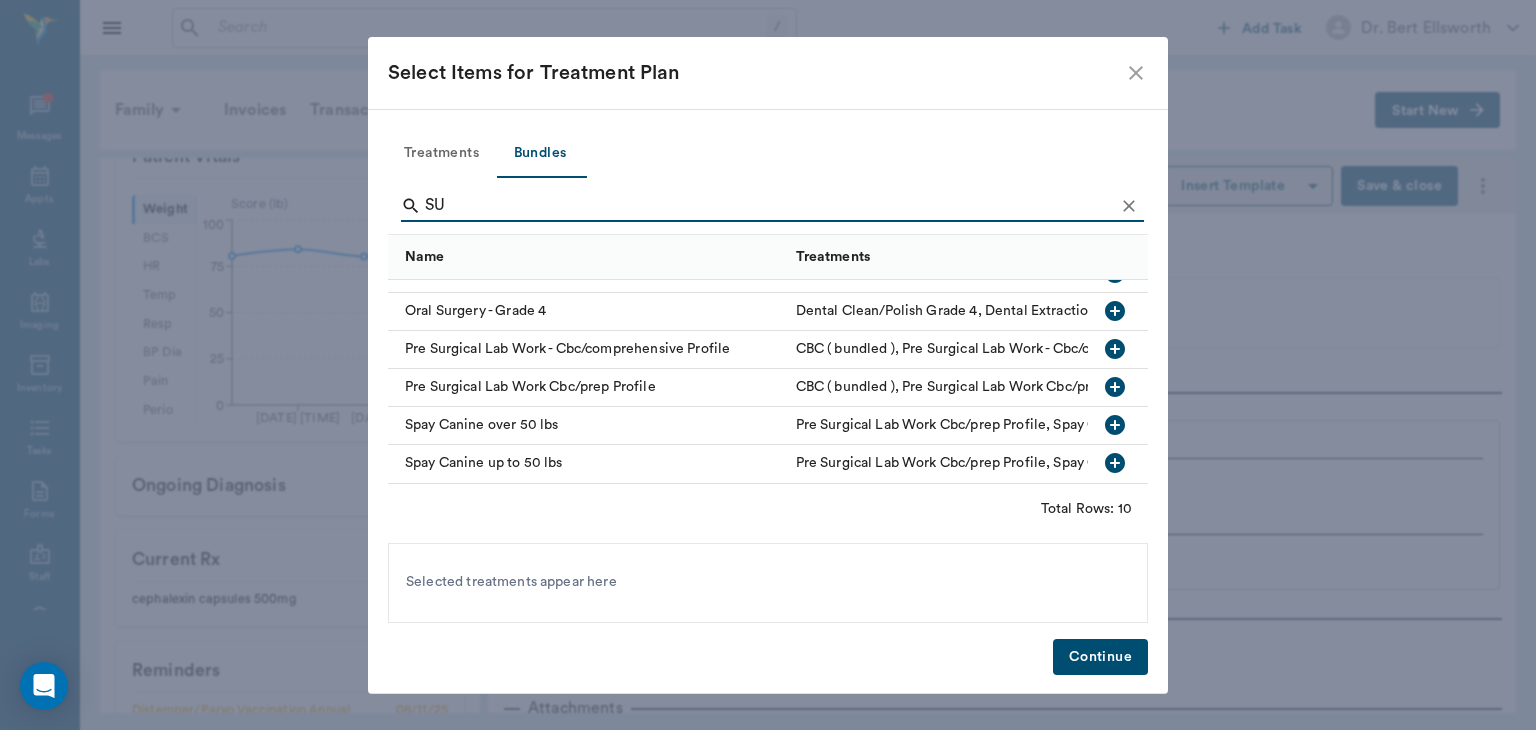 type on "S" 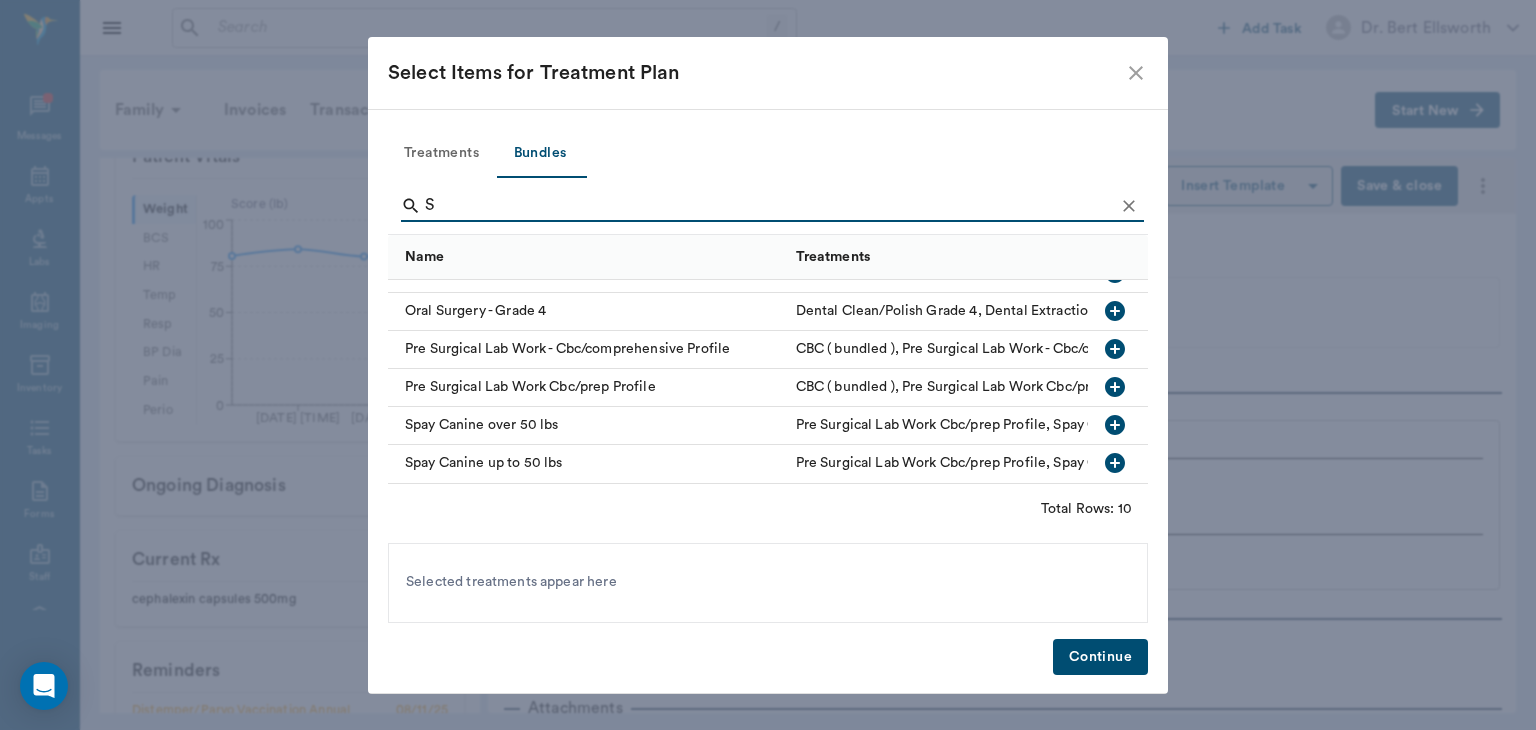 type 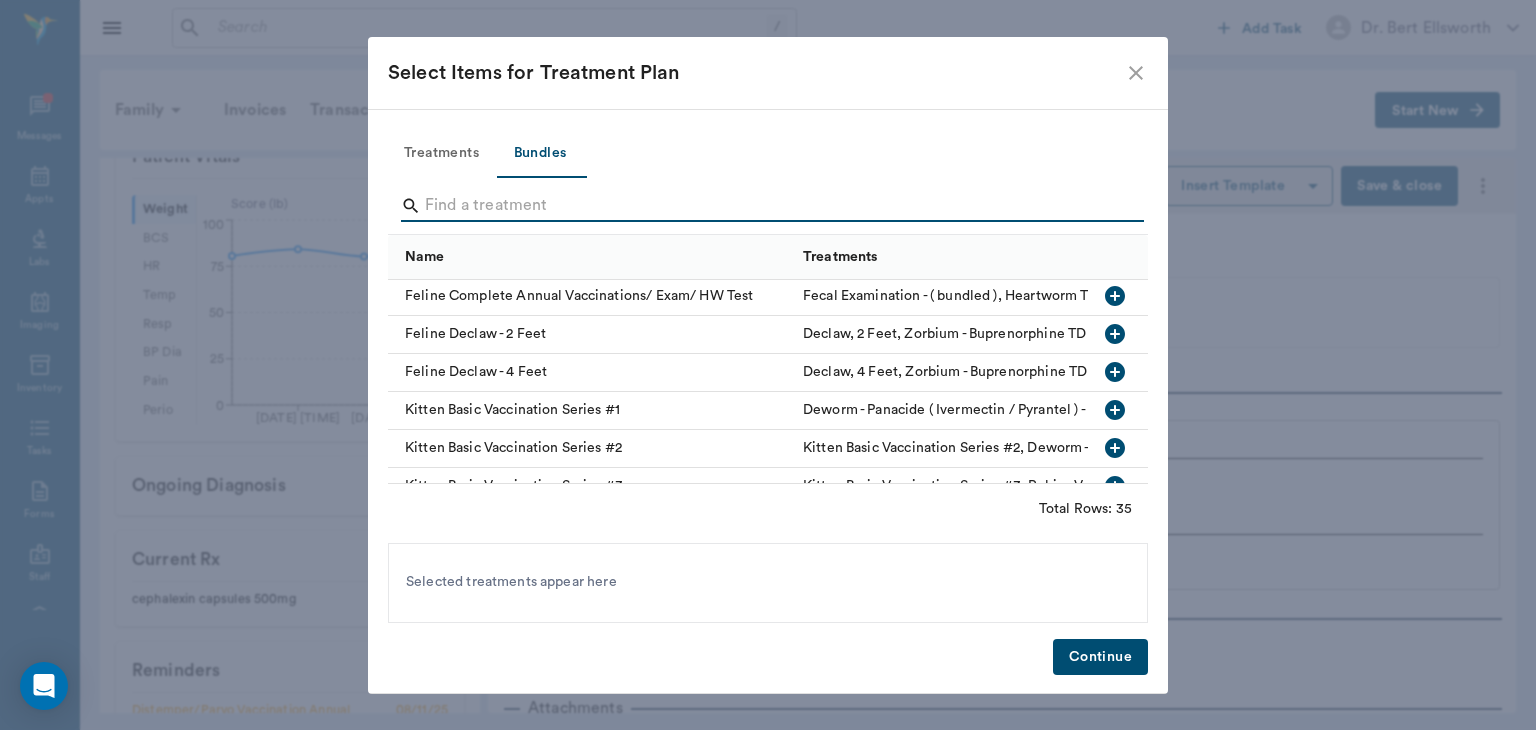 click on "Treatments" at bounding box center [441, 154] 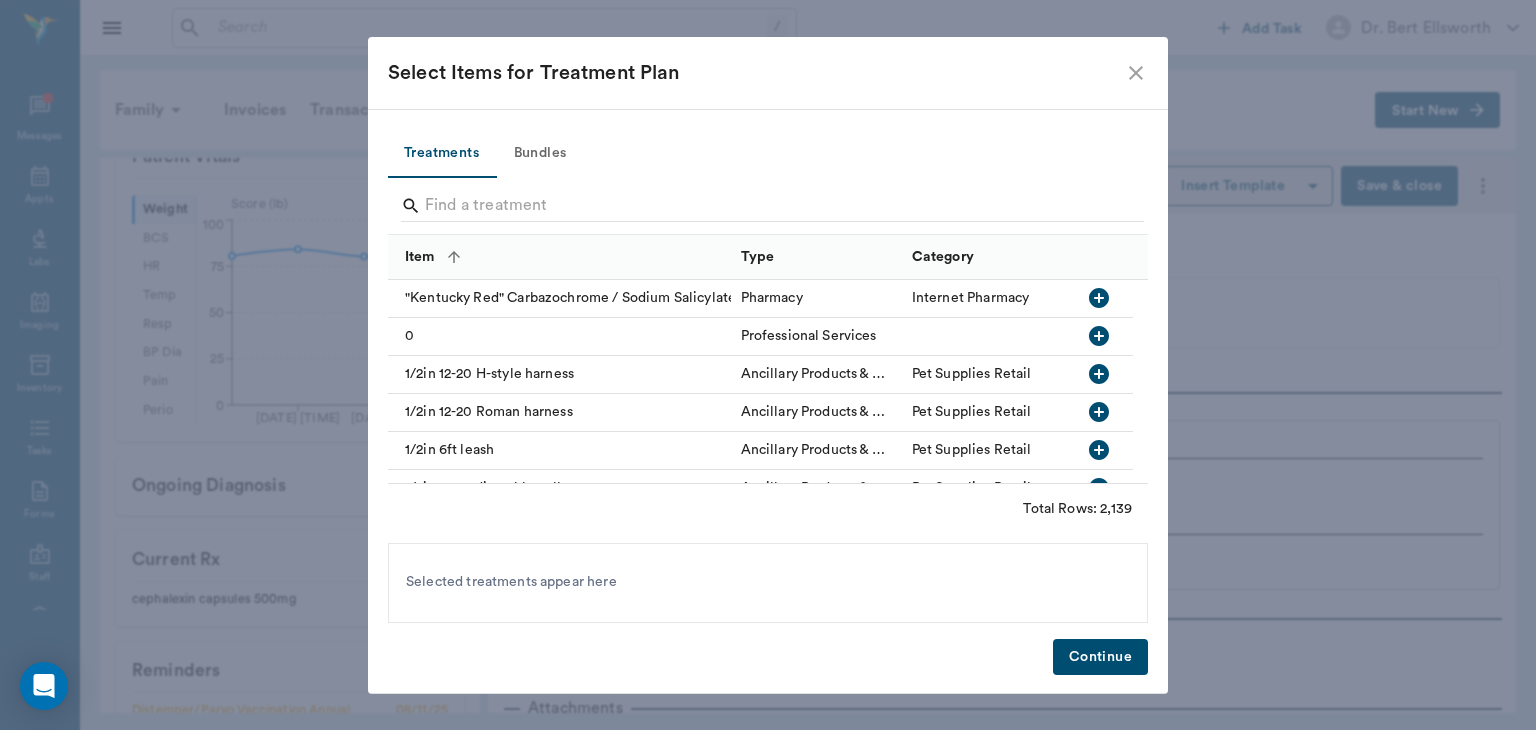 type 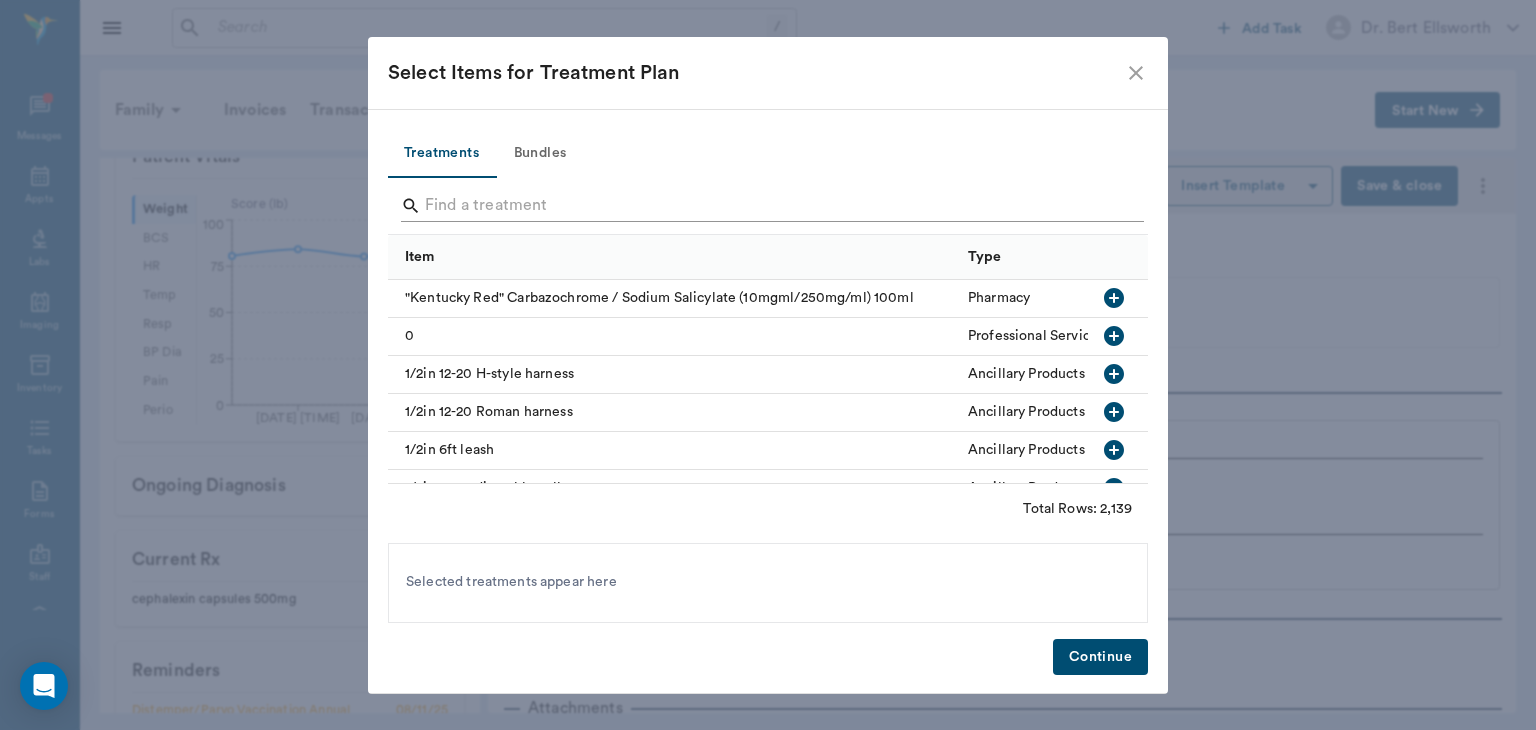 click at bounding box center [769, 206] 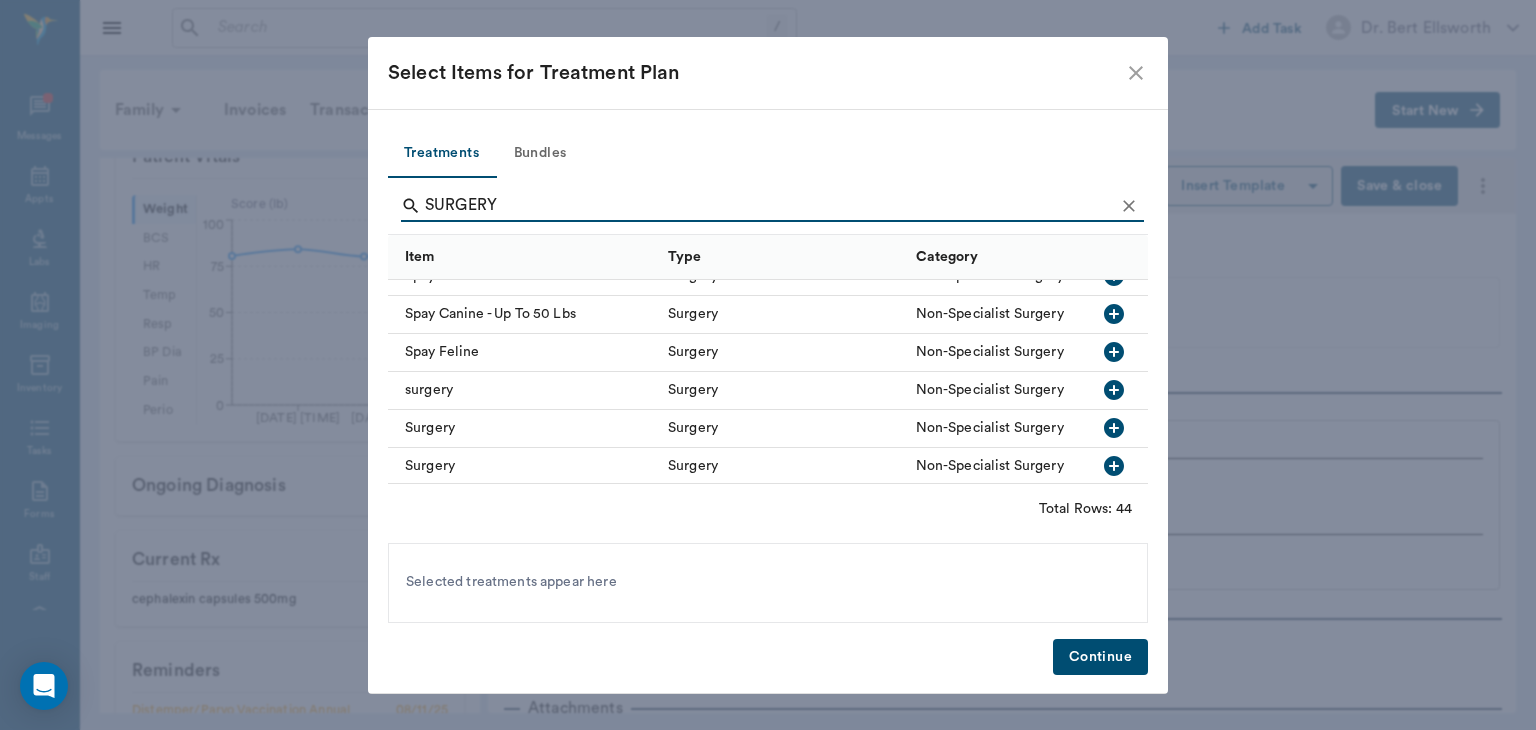 scroll, scrollTop: 1262, scrollLeft: 0, axis: vertical 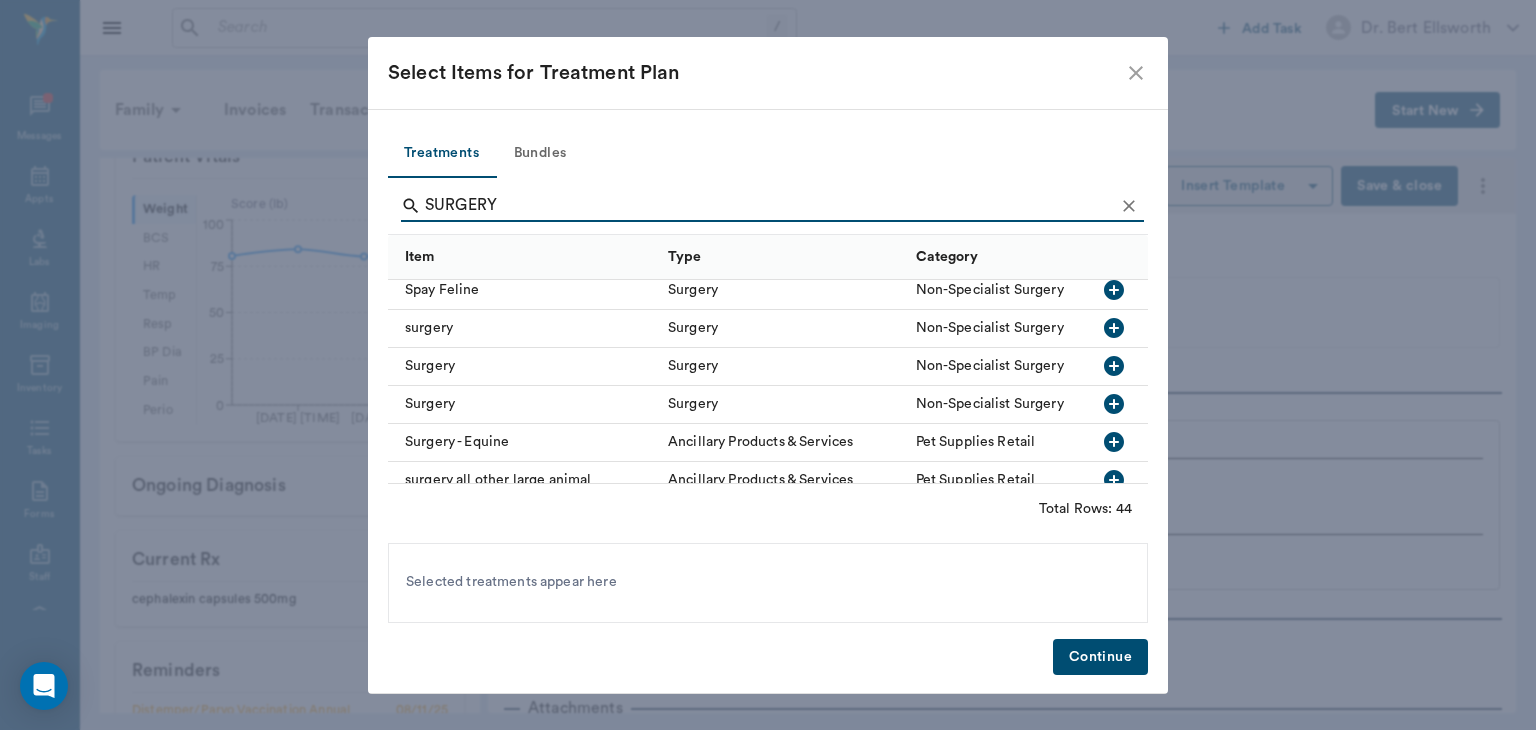 type on "SURGERY" 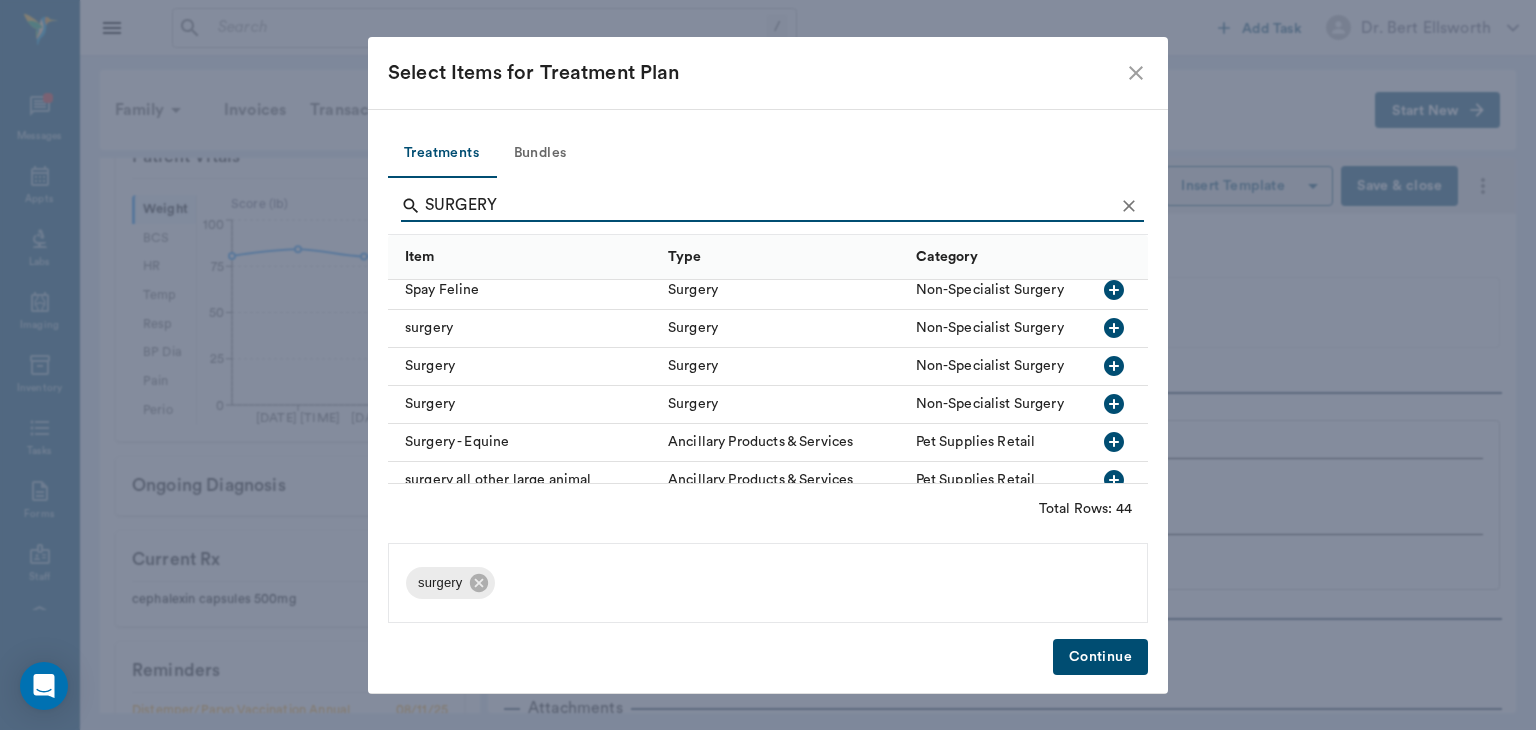 click on "Continue" at bounding box center (1100, 657) 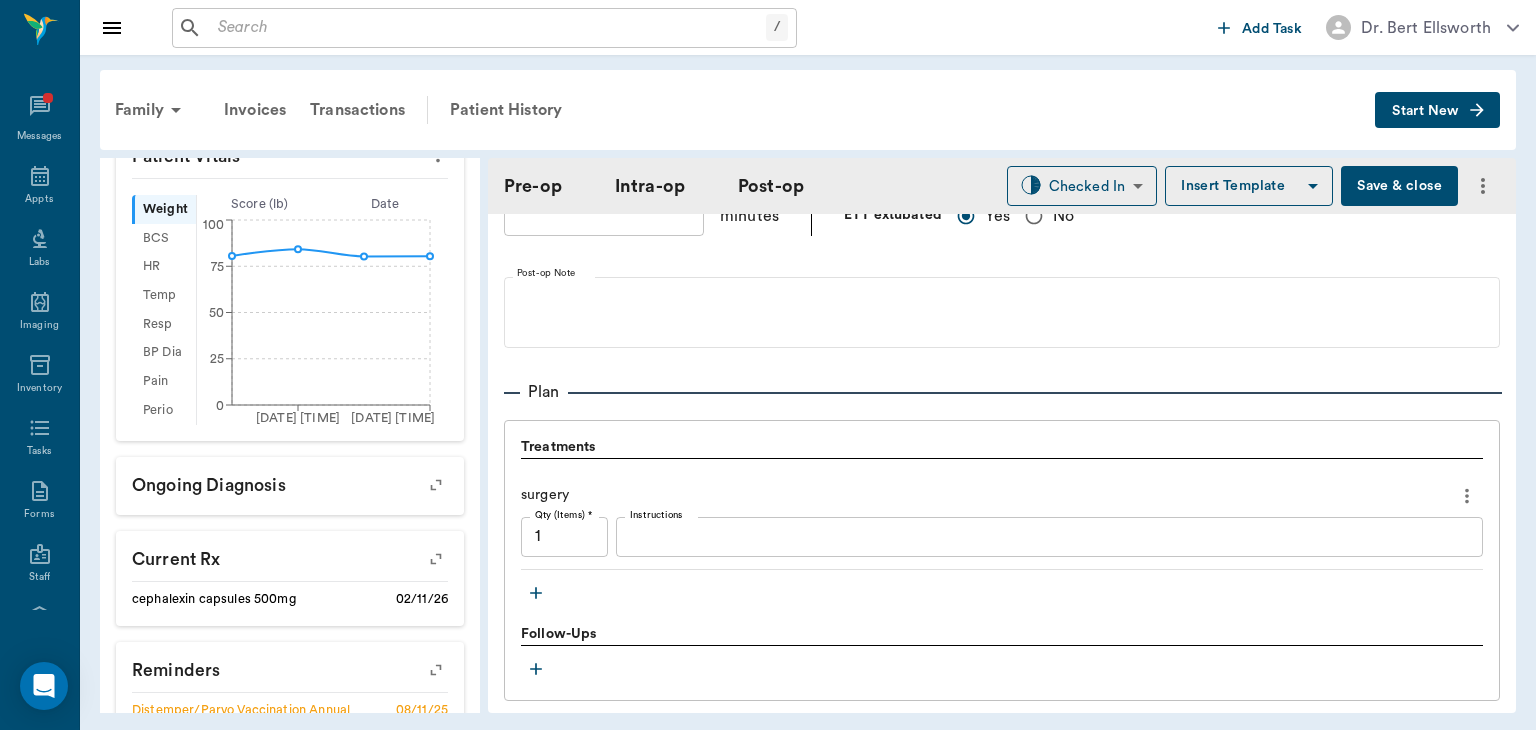 click 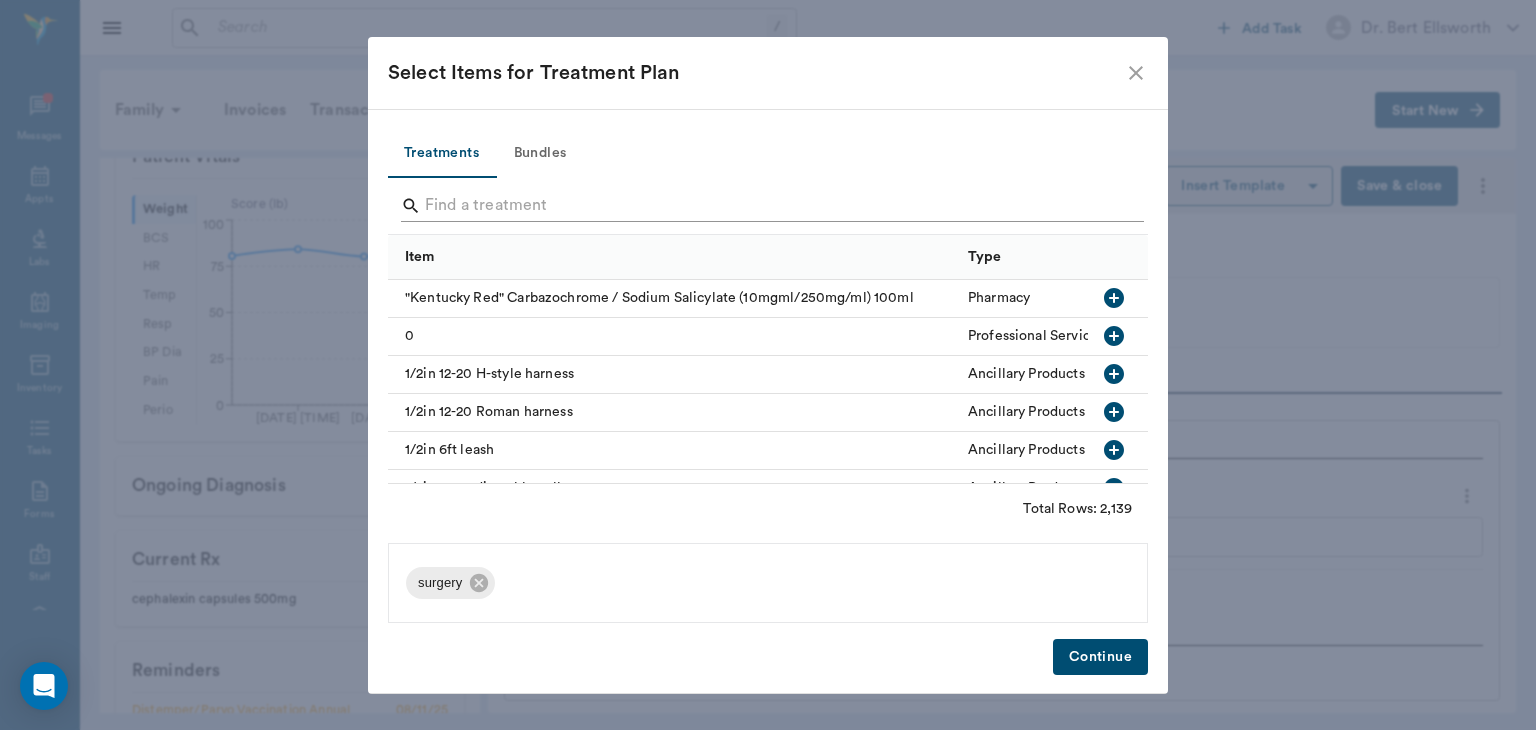 click at bounding box center (769, 206) 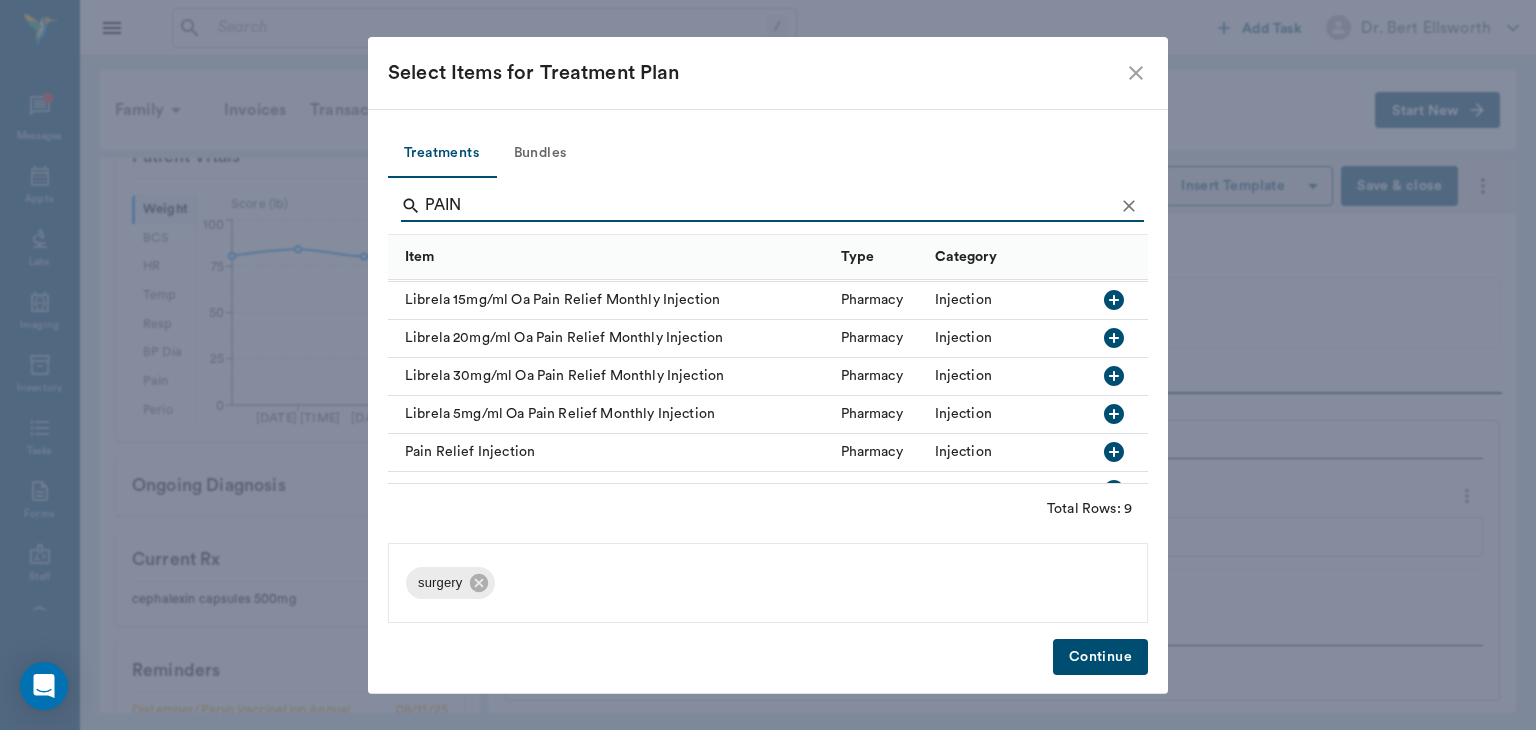 scroll, scrollTop: 120, scrollLeft: 0, axis: vertical 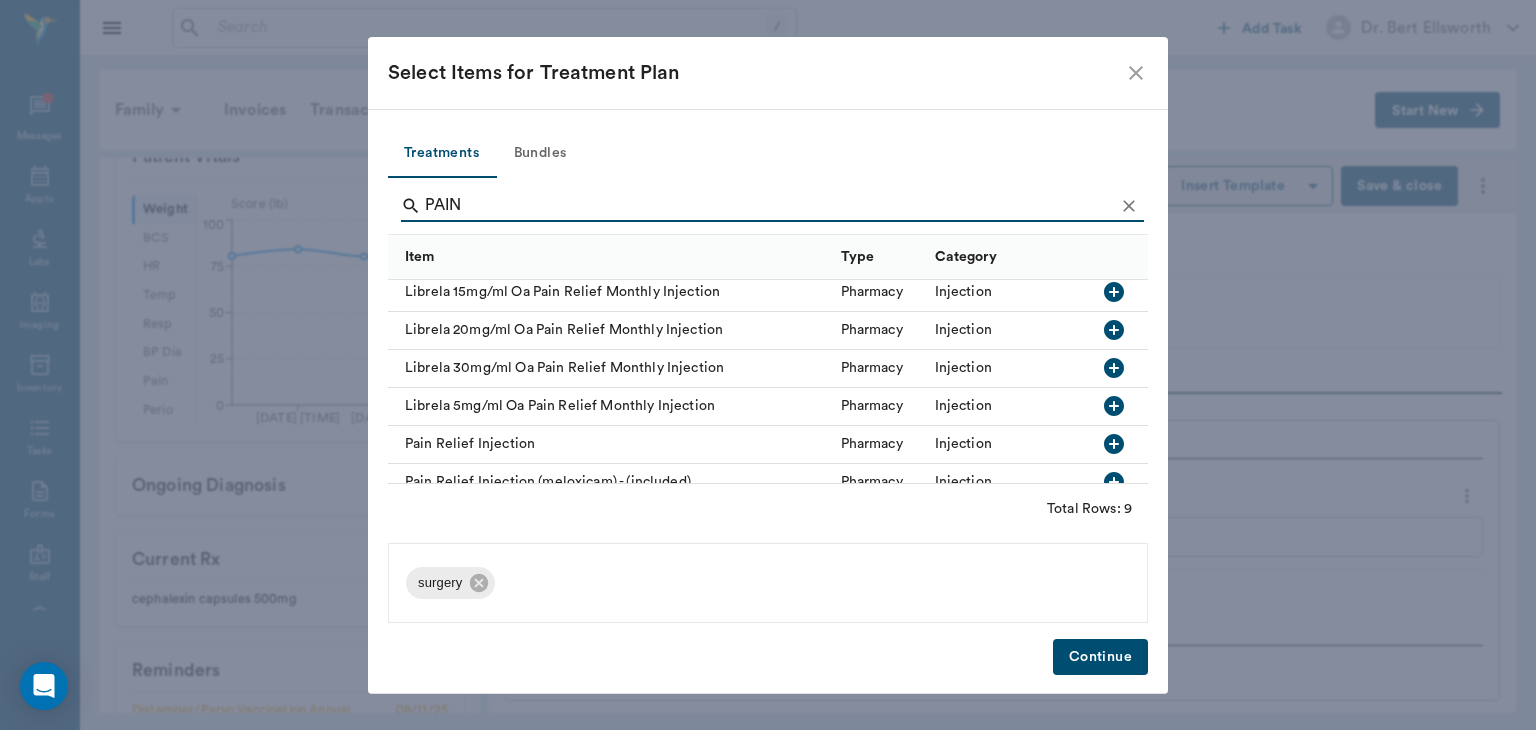 type on "PAIN" 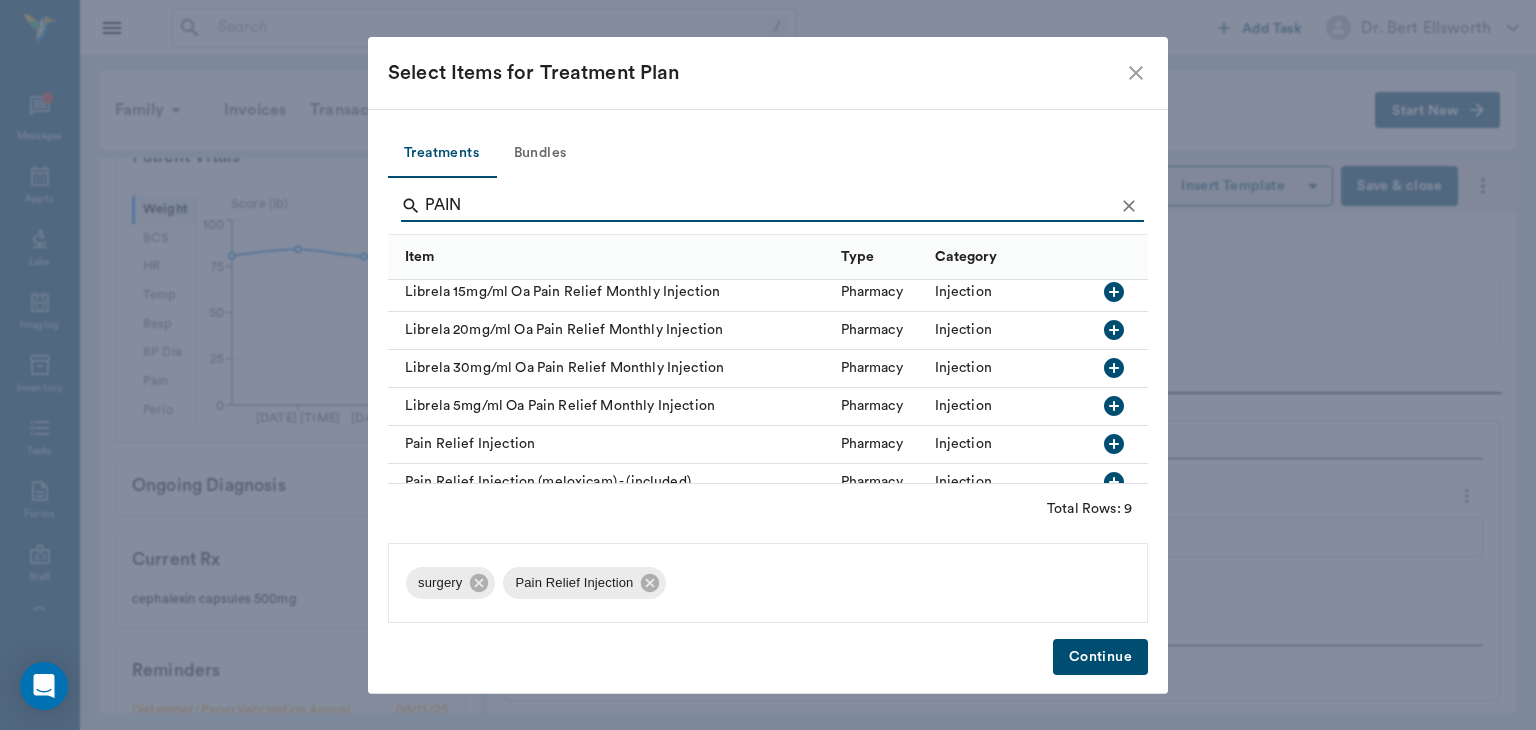 click on "Continue" at bounding box center (1100, 657) 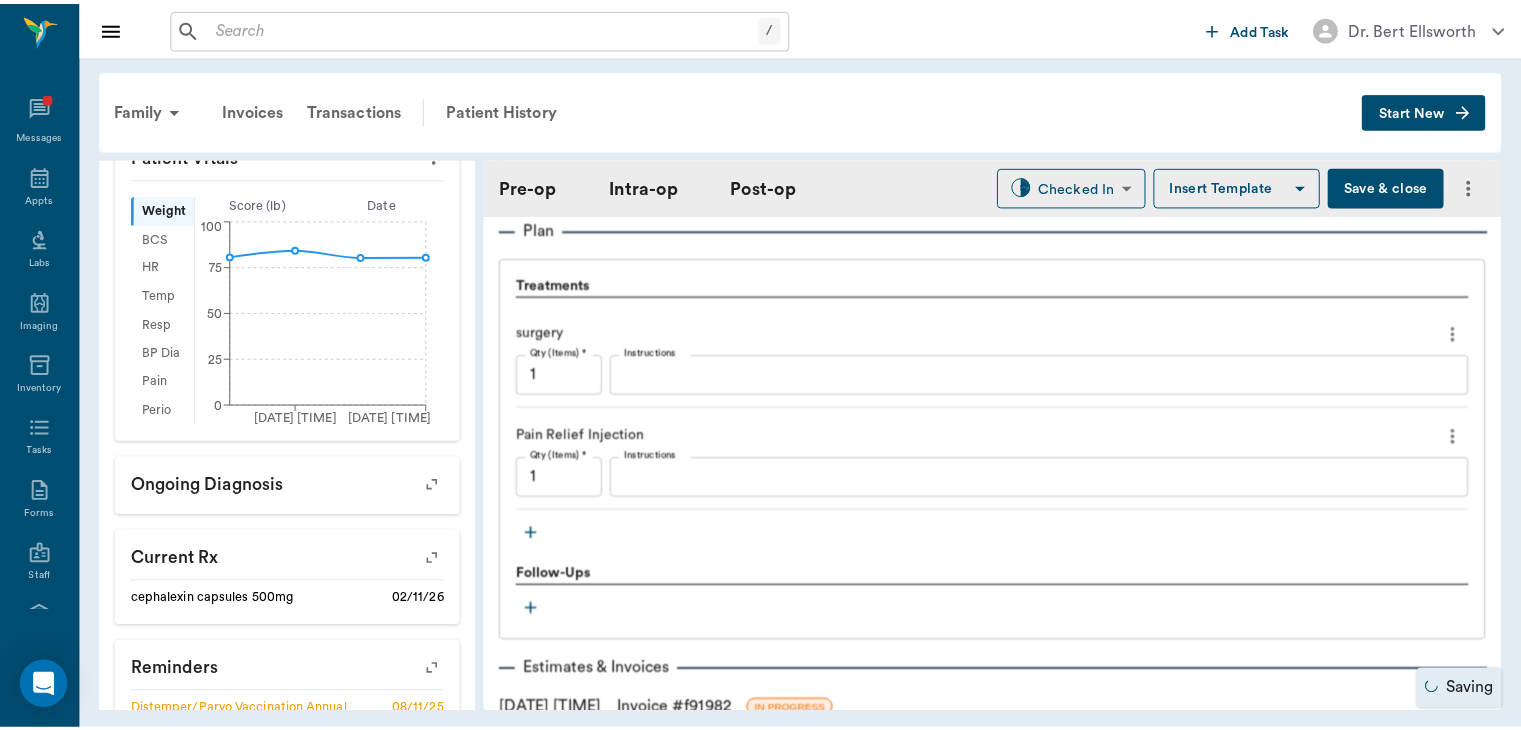 scroll, scrollTop: 1646, scrollLeft: 0, axis: vertical 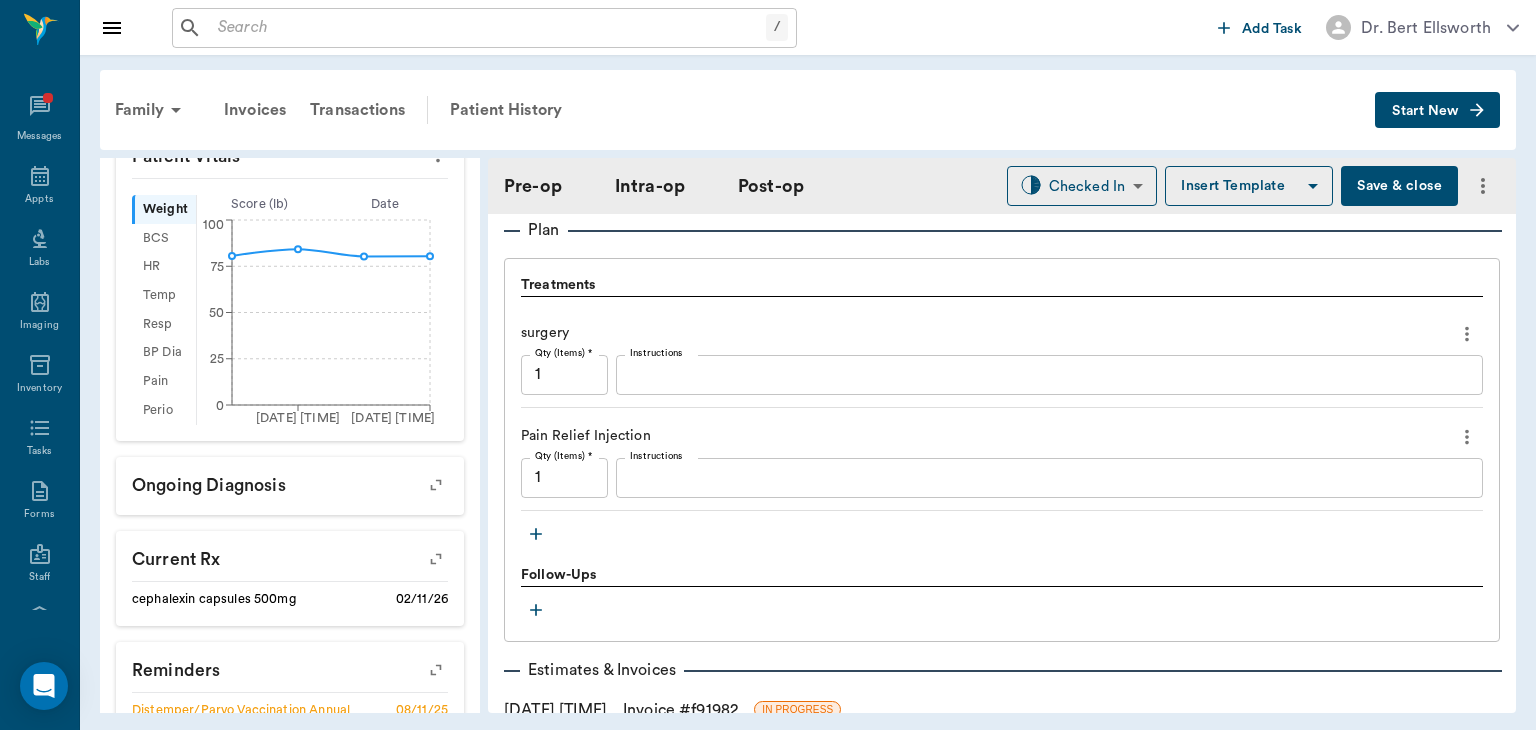 click on "Save & close" at bounding box center (1399, 186) 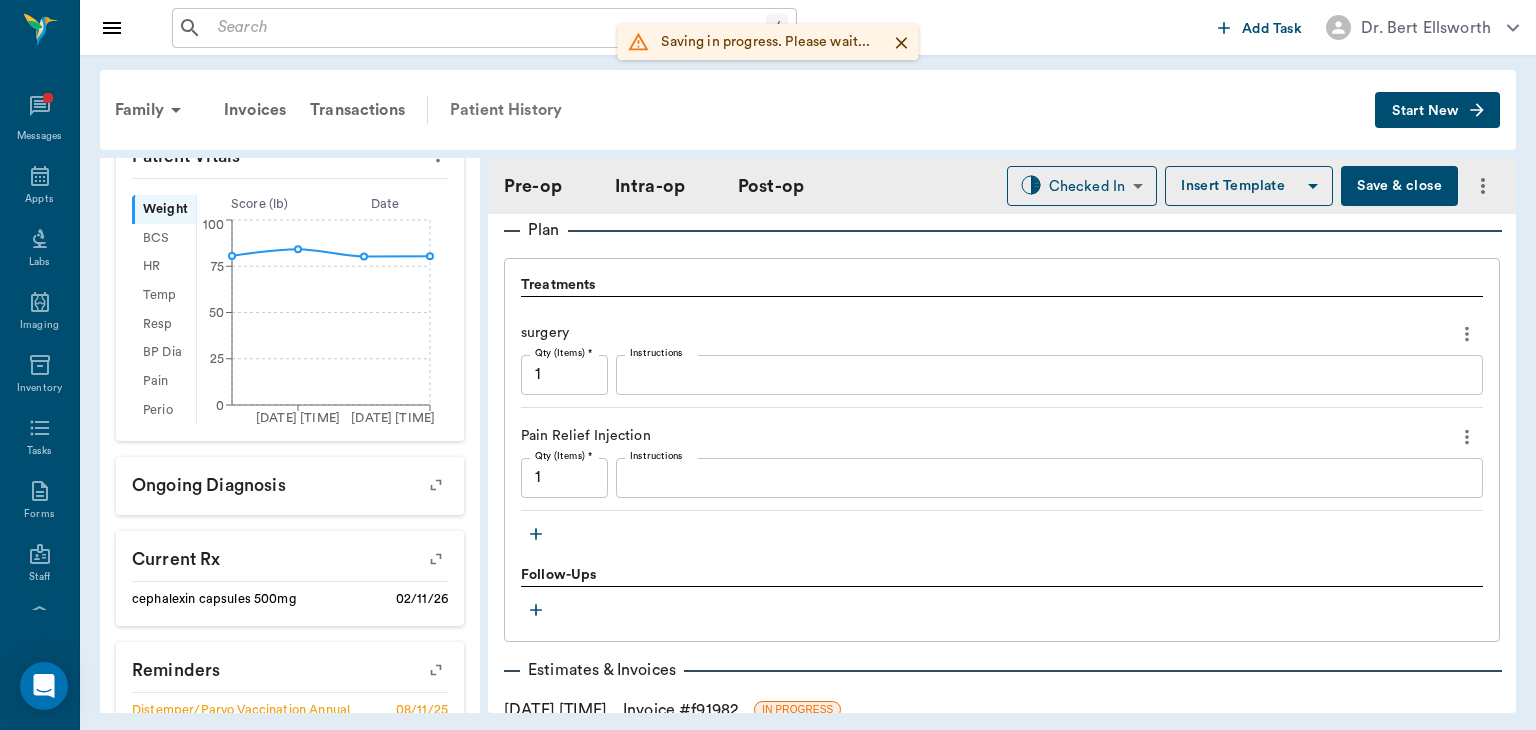 click on "Patient History" at bounding box center (506, 110) 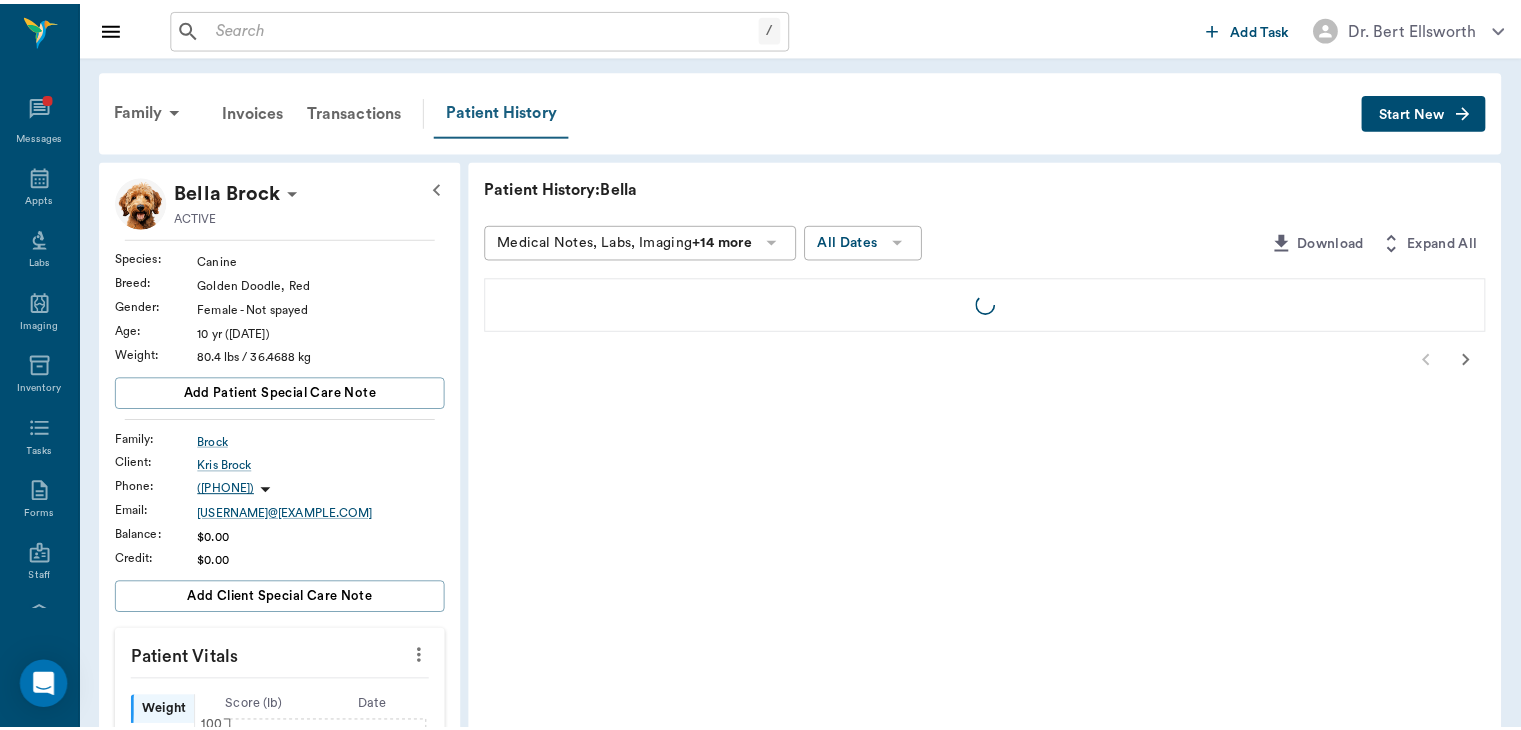 scroll, scrollTop: 0, scrollLeft: 0, axis: both 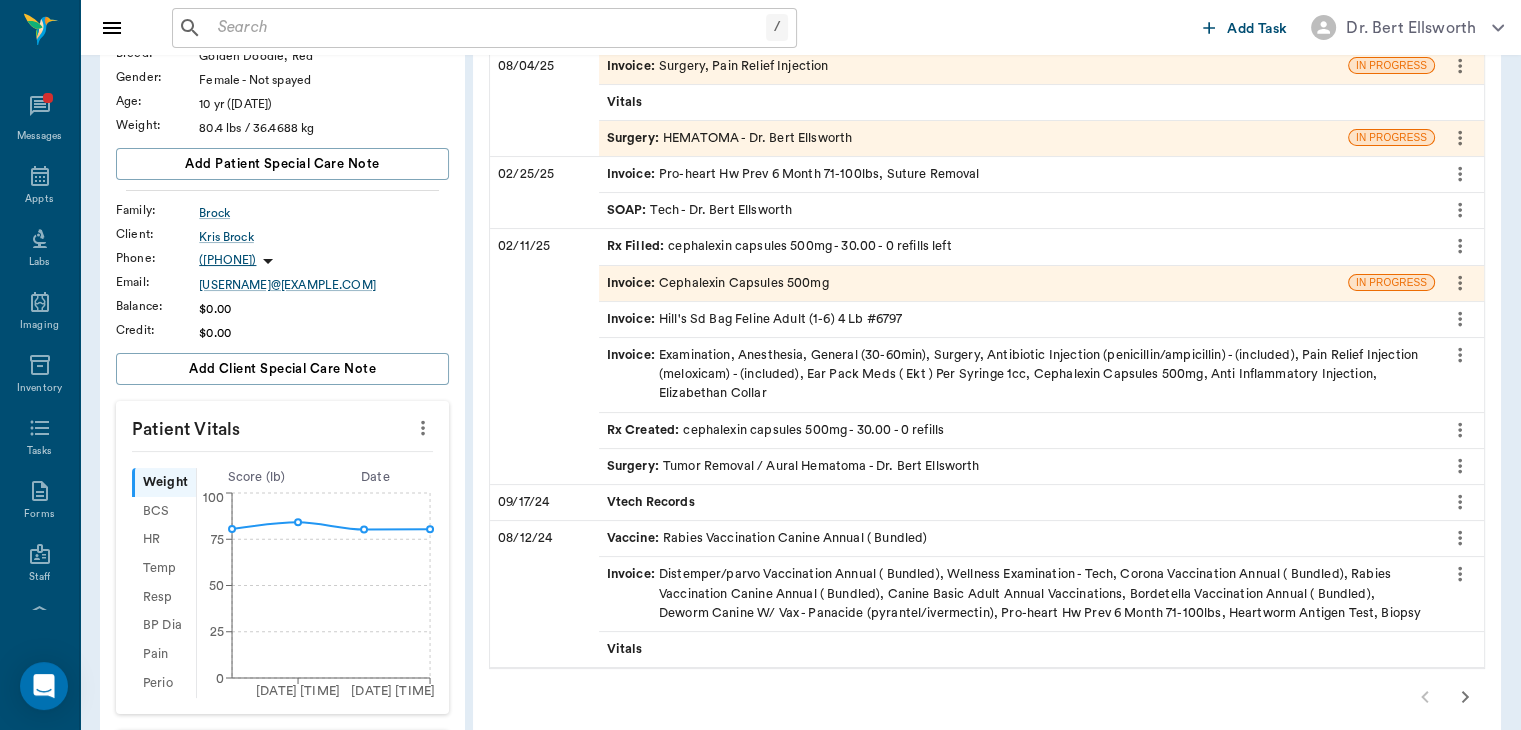 click on "Surgery :" at bounding box center [635, 466] 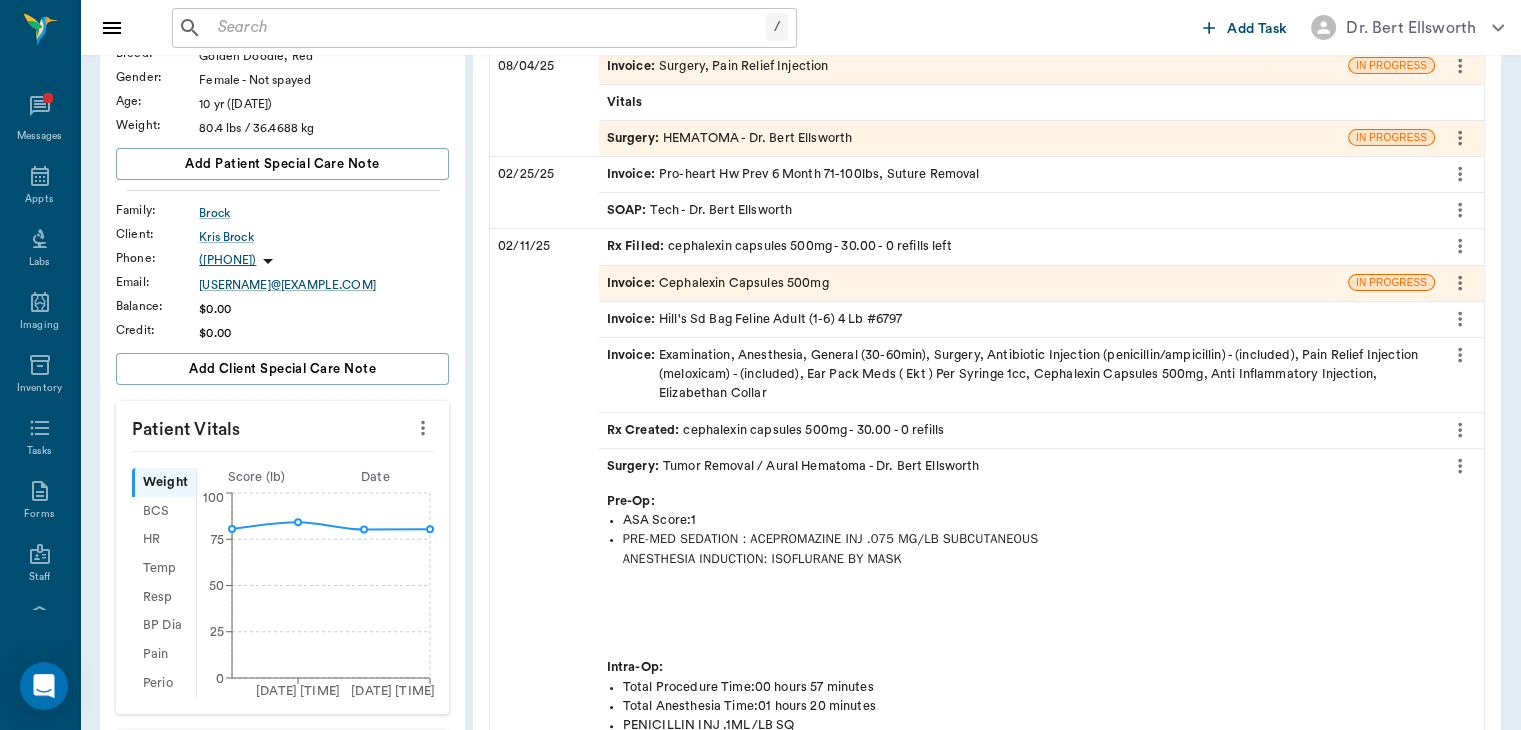click 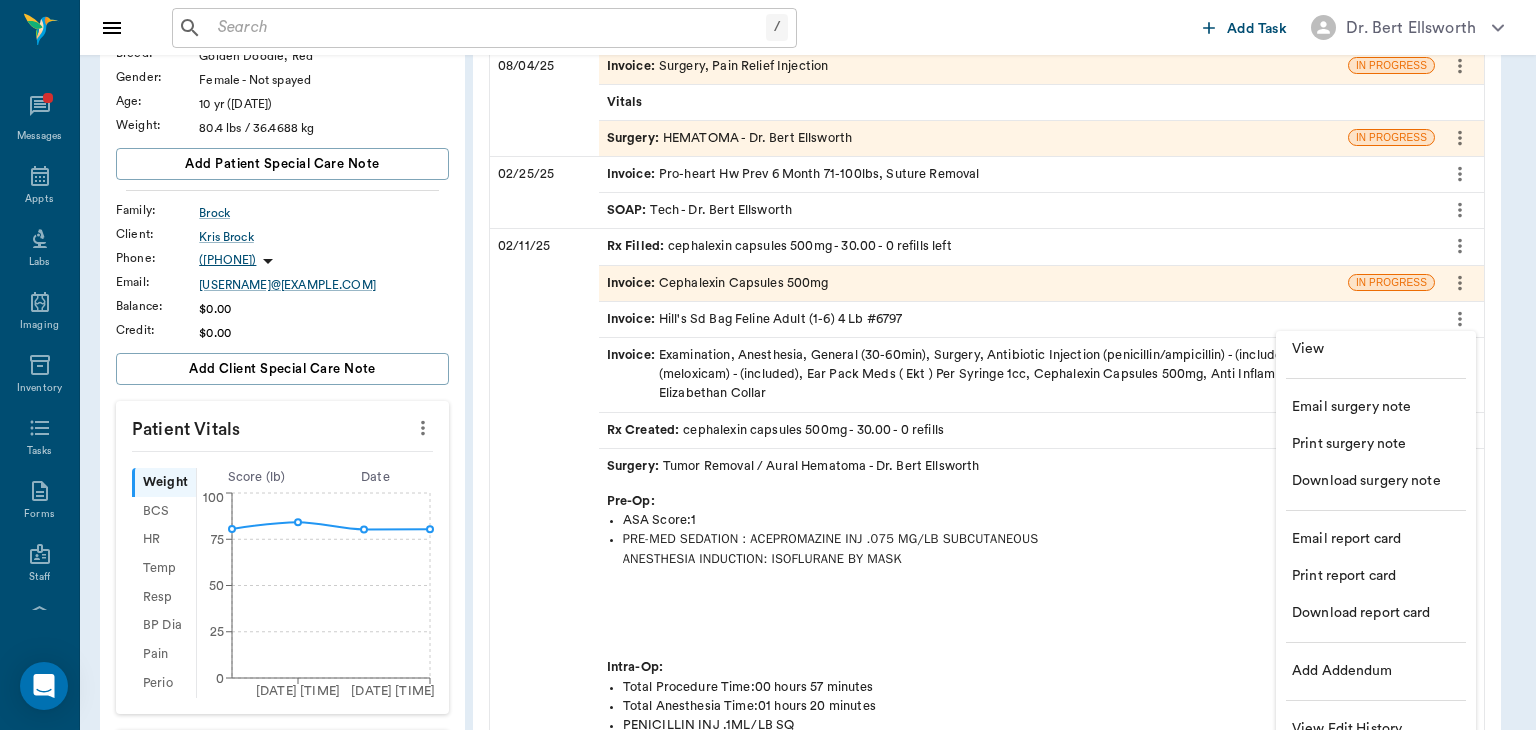 click on "View" at bounding box center [1376, 349] 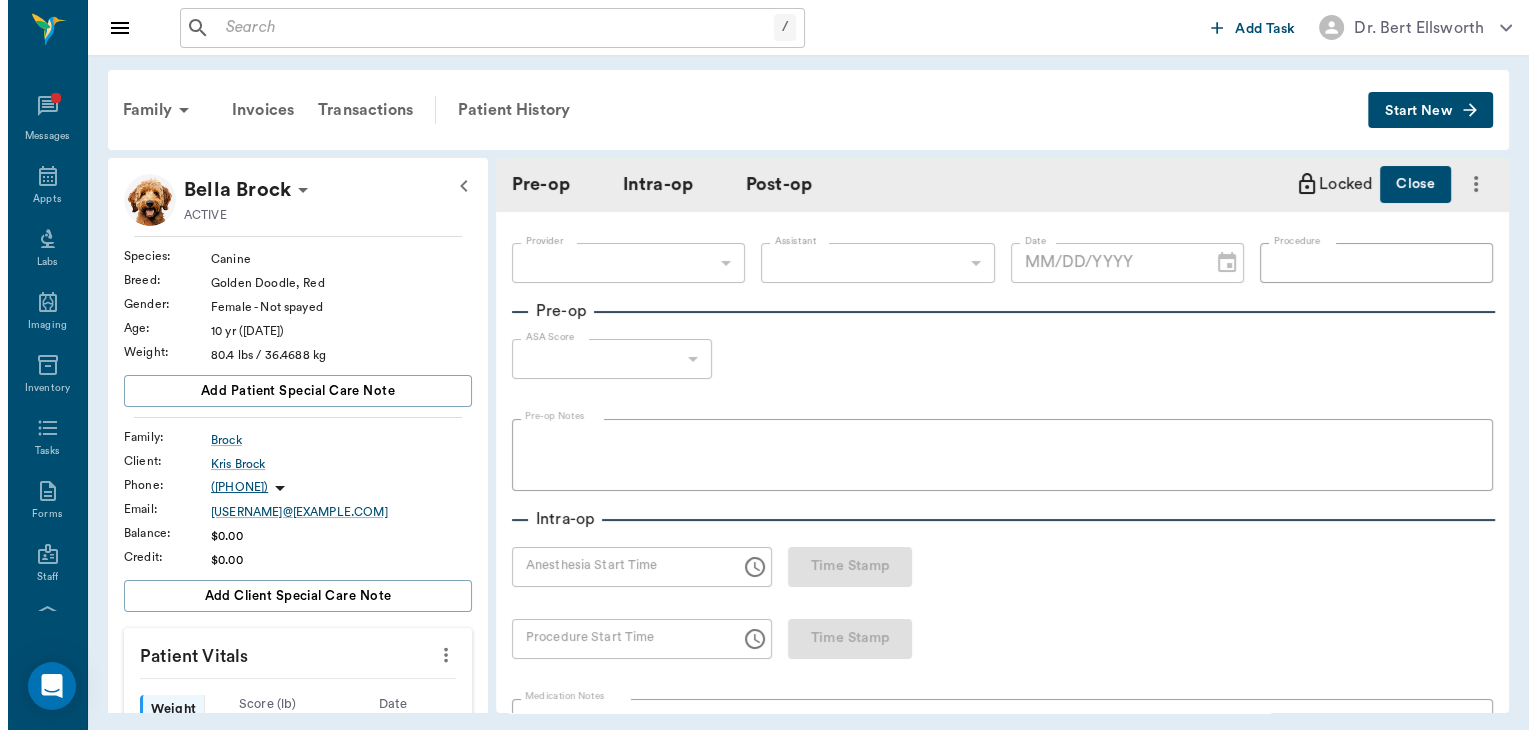 scroll, scrollTop: 0, scrollLeft: 0, axis: both 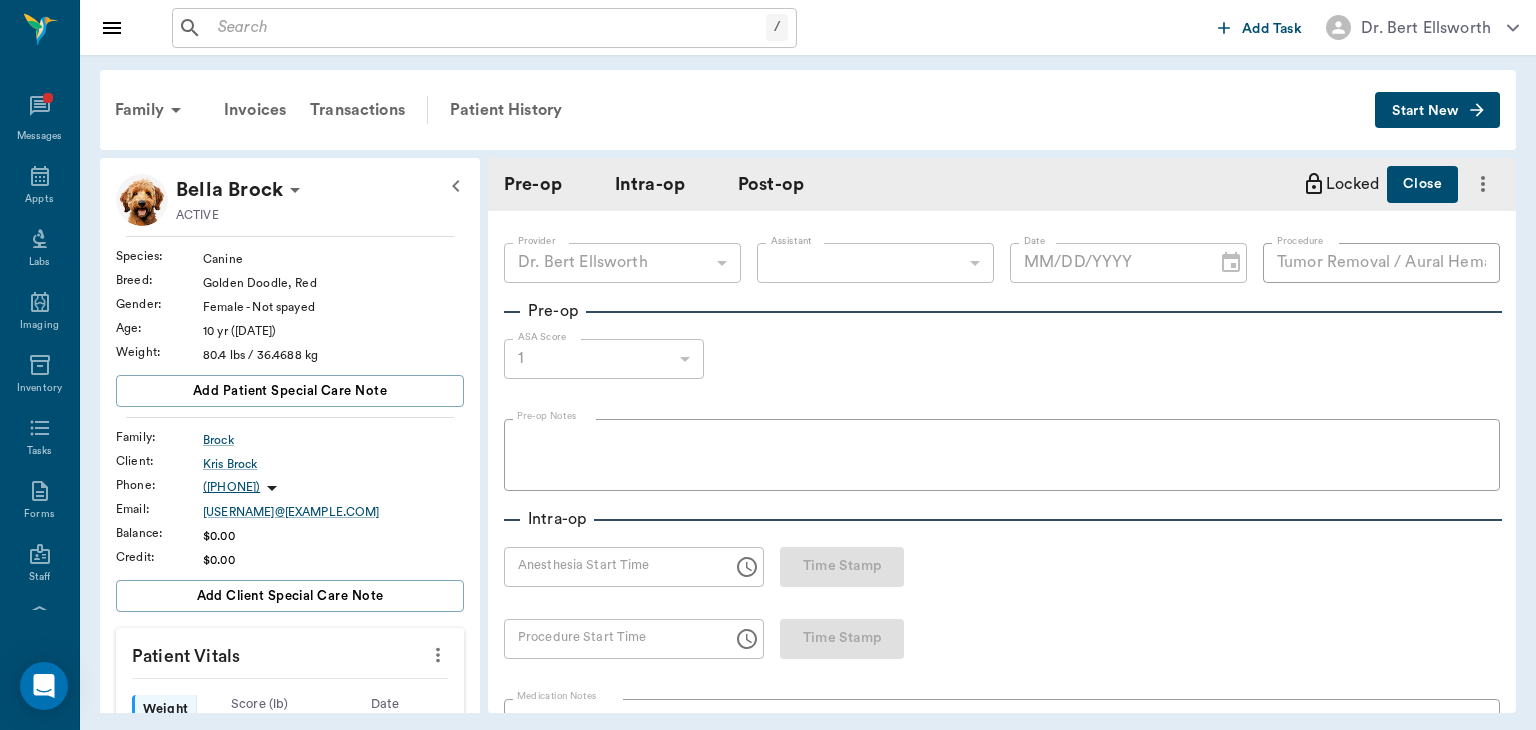 type on "63ec2f075fda476ae8351a4d" 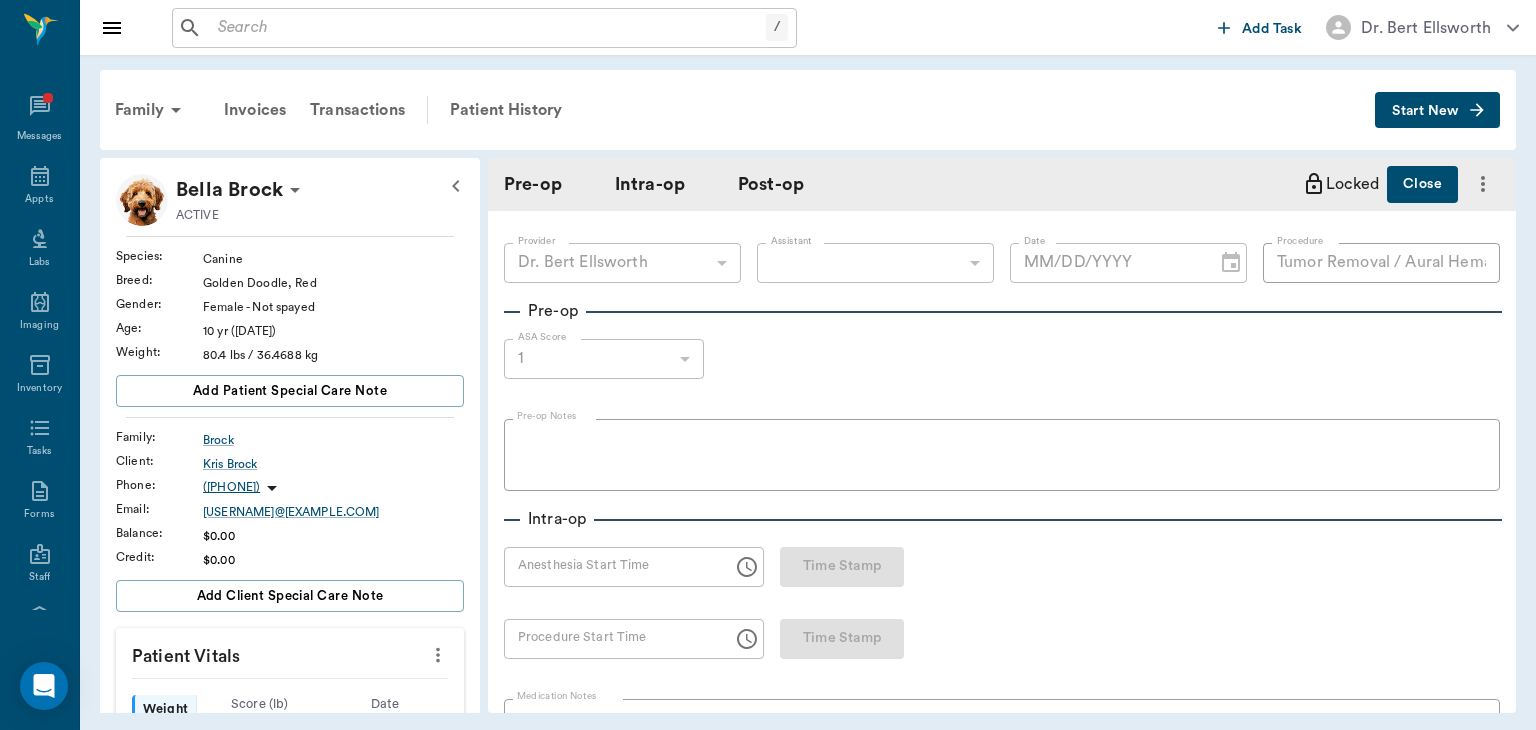 type on "66672ef5d8069dbc7eb4c651" 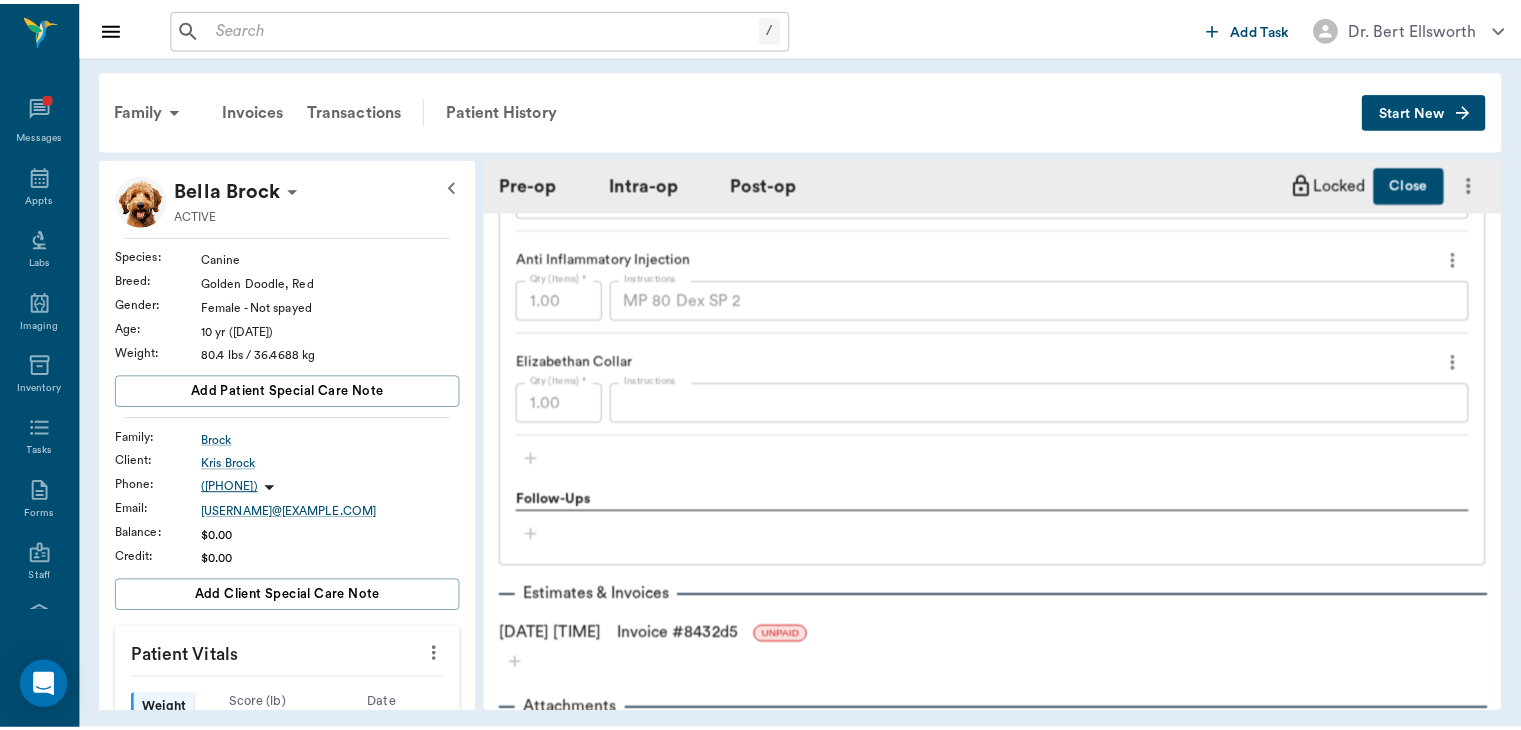 scroll, scrollTop: 3157, scrollLeft: 0, axis: vertical 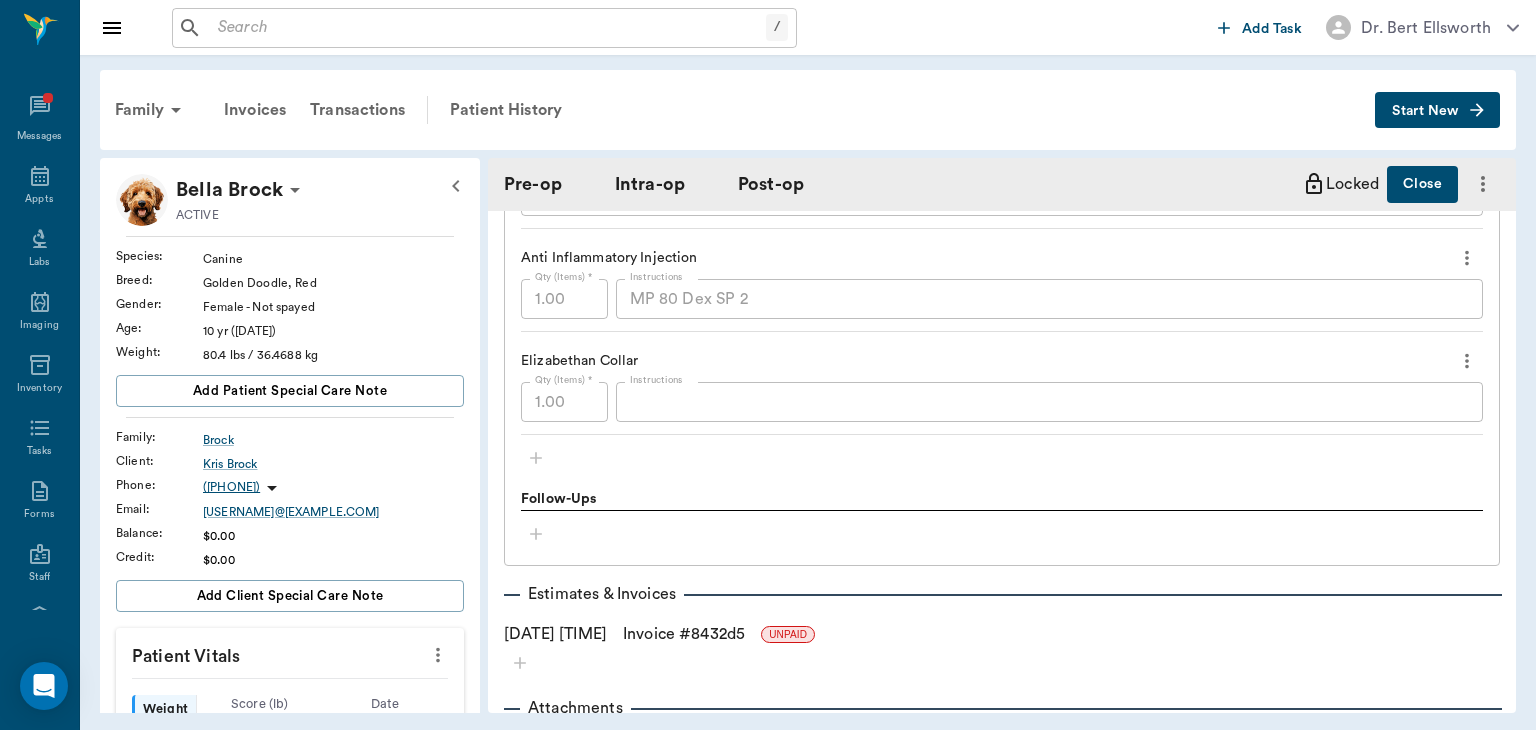 click on "Invoice # 8432d5" at bounding box center [684, 634] 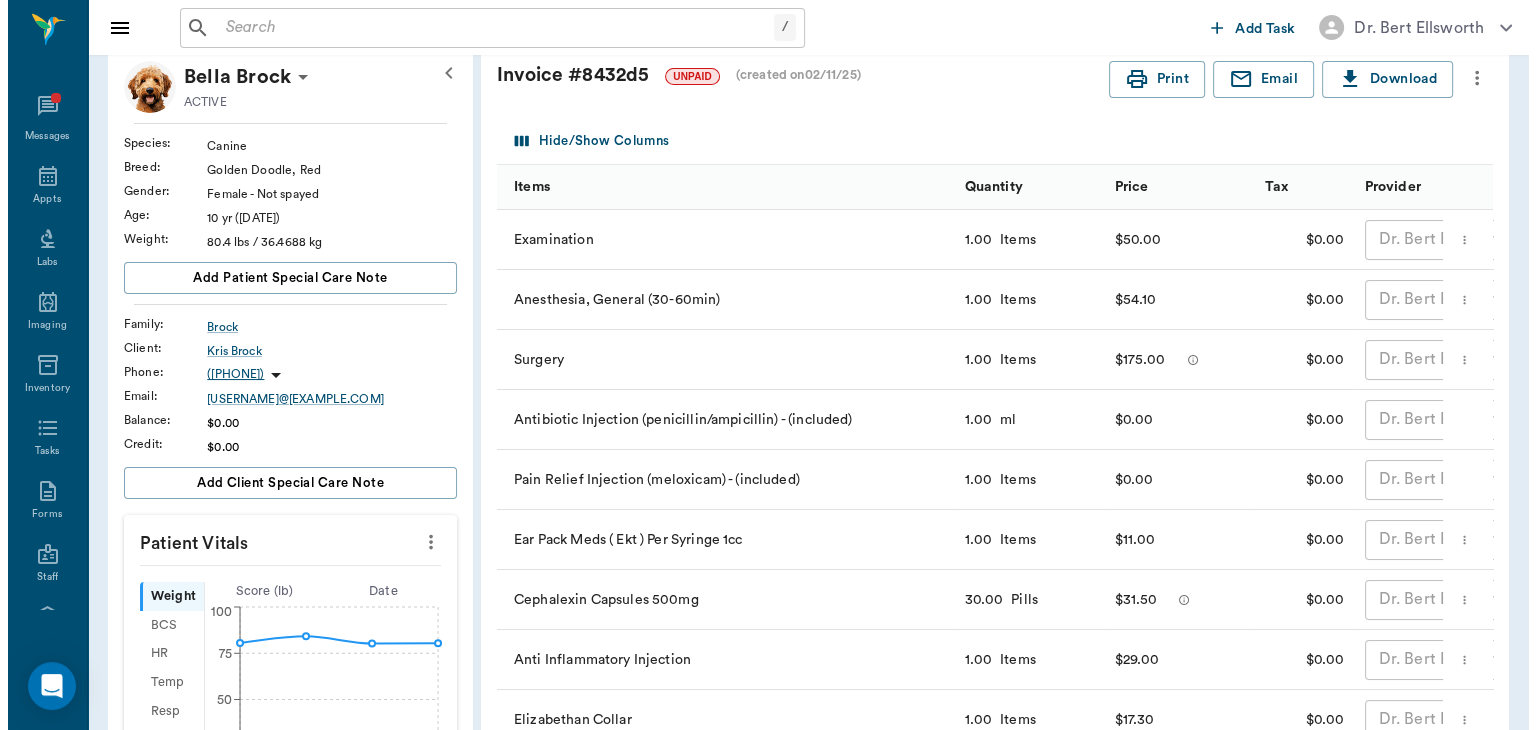 scroll, scrollTop: 0, scrollLeft: 0, axis: both 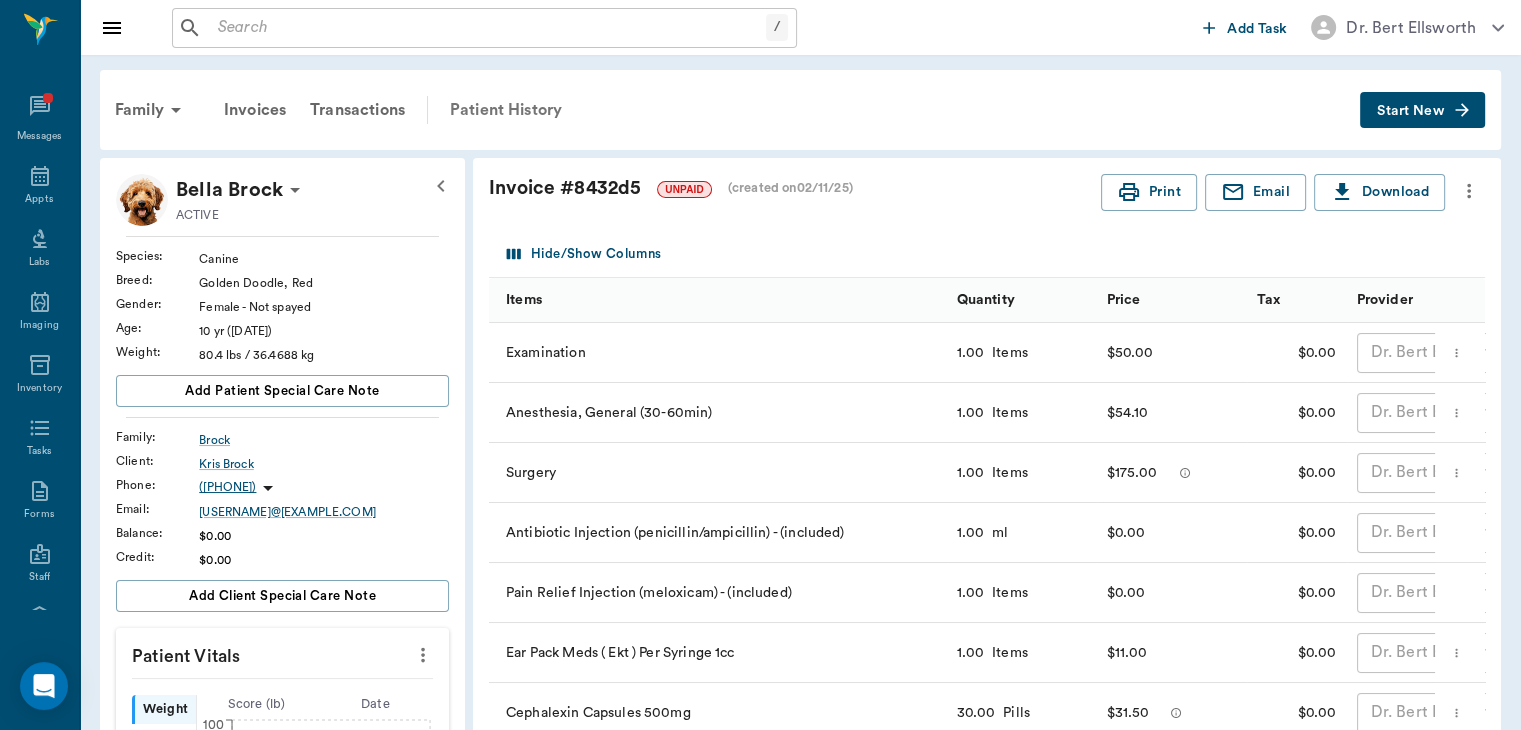 click on "Patient History" at bounding box center (506, 110) 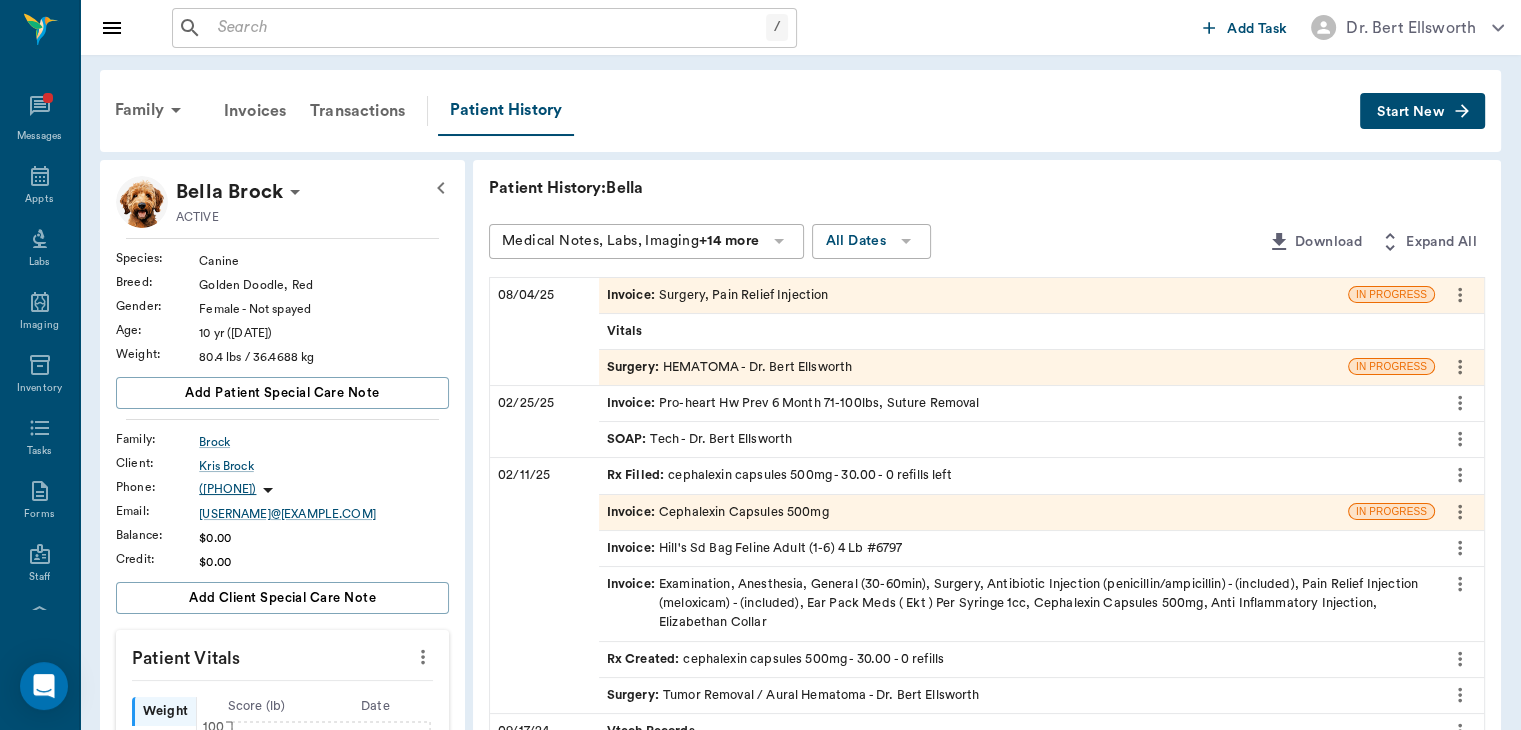 click on "Surgery :" at bounding box center (635, 367) 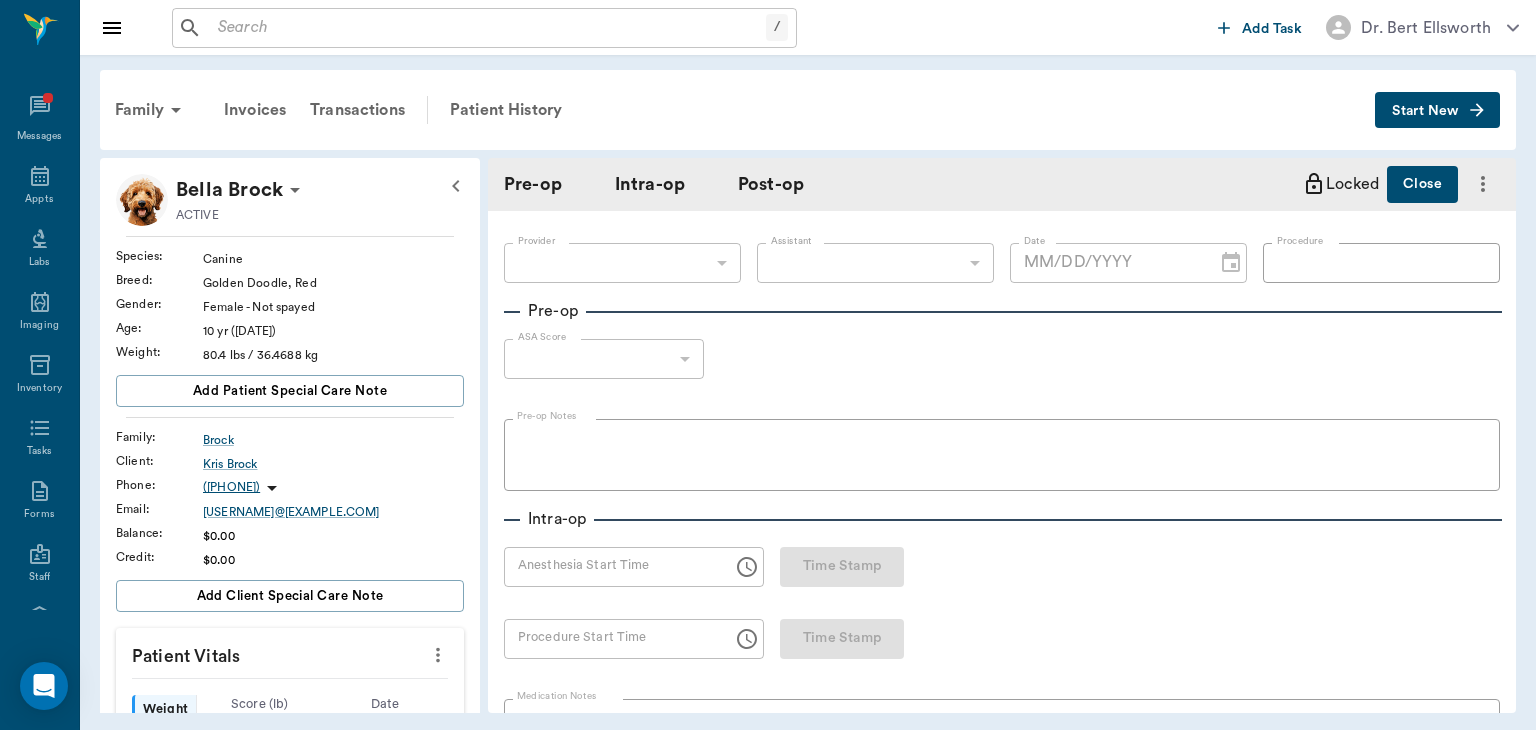 type on "63ec2f075fda476ae8351a4d" 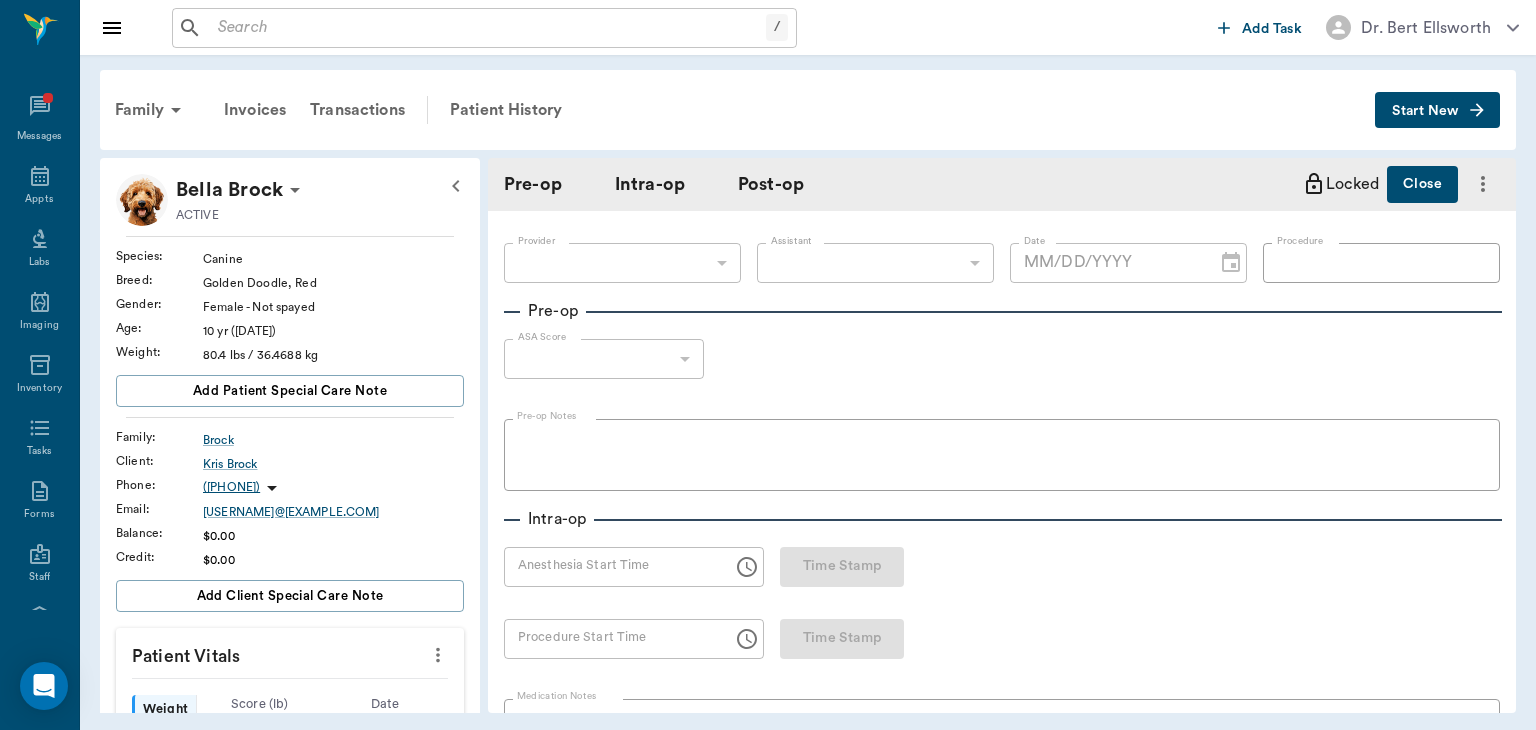 type on "63ec2e7e52e12b0ba117b124" 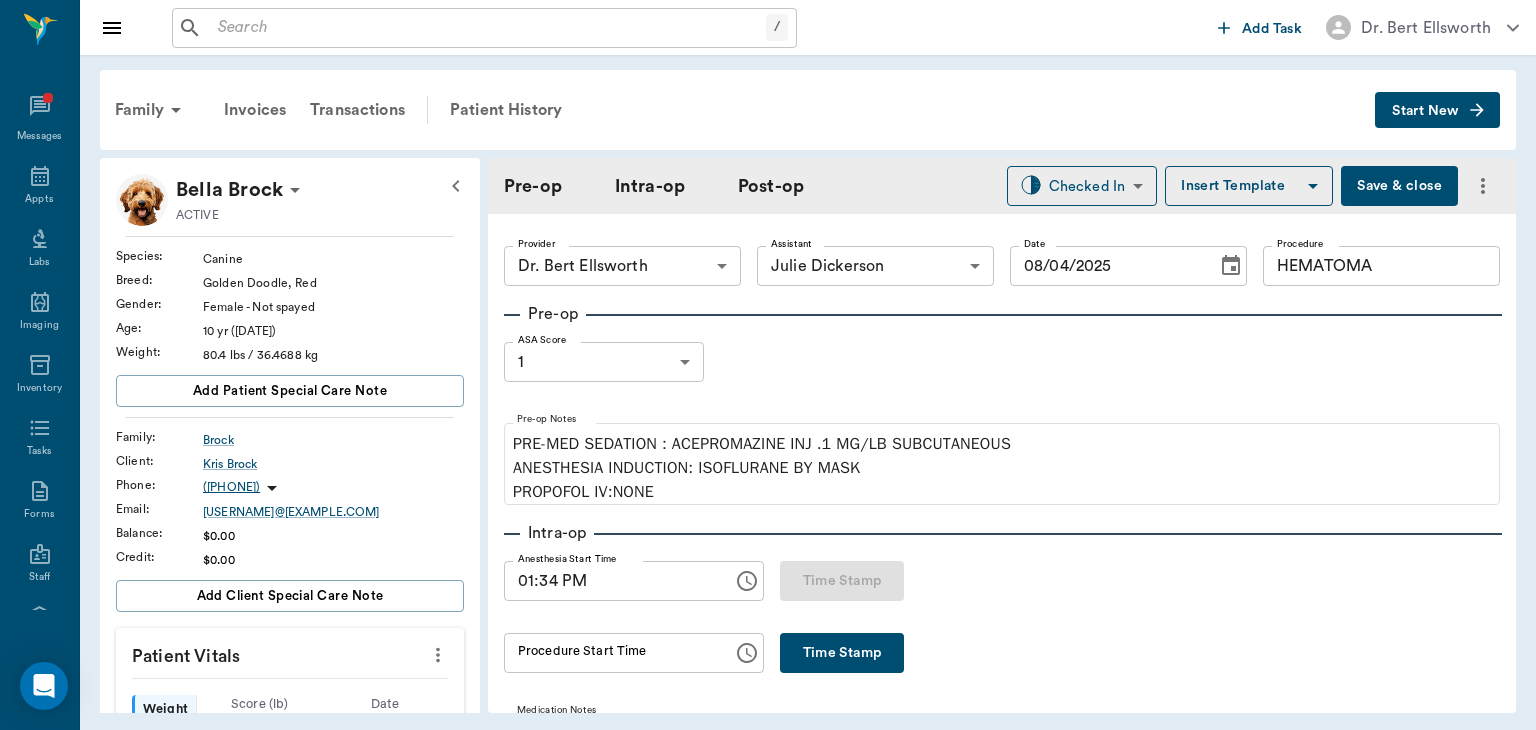 type on "08/04/2025" 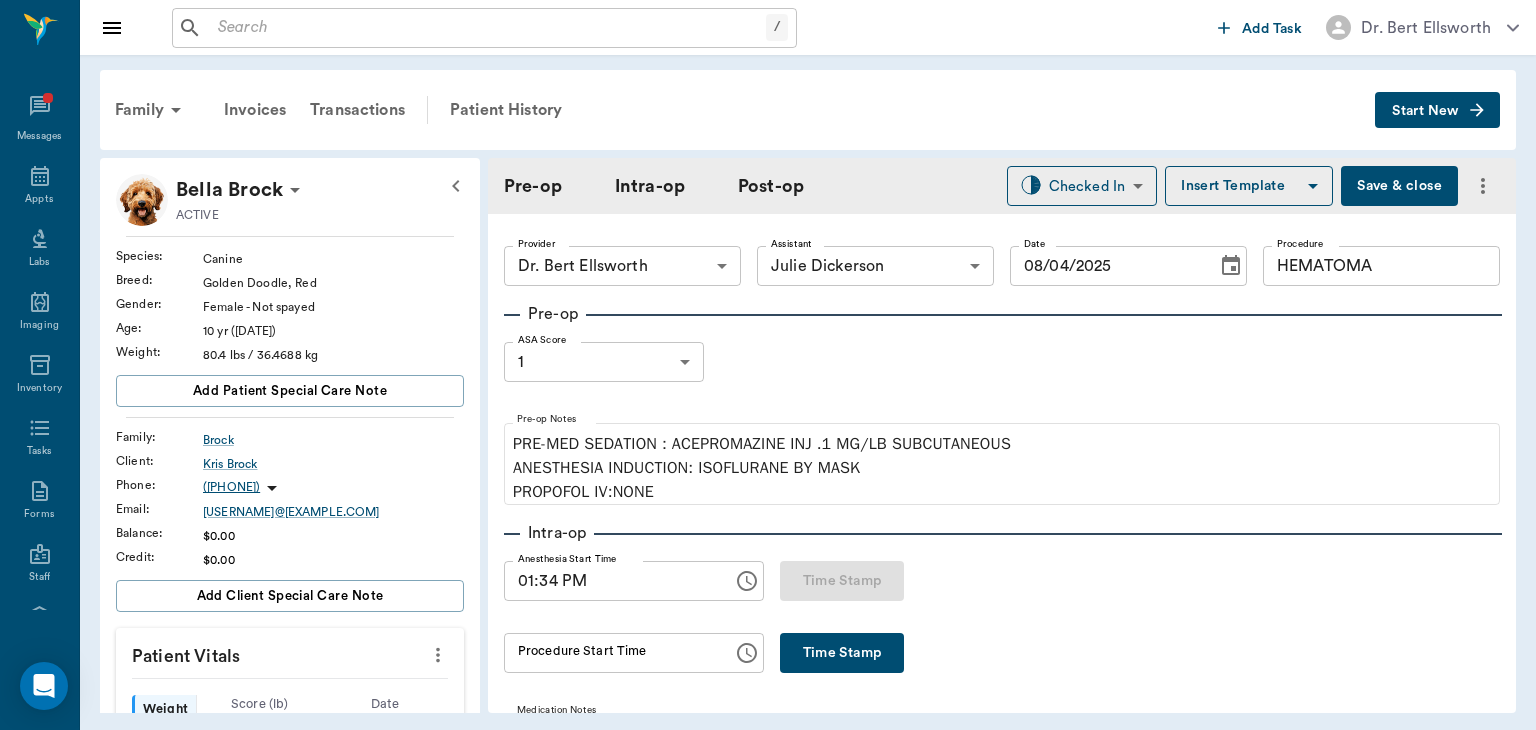 type on "01:34 PM" 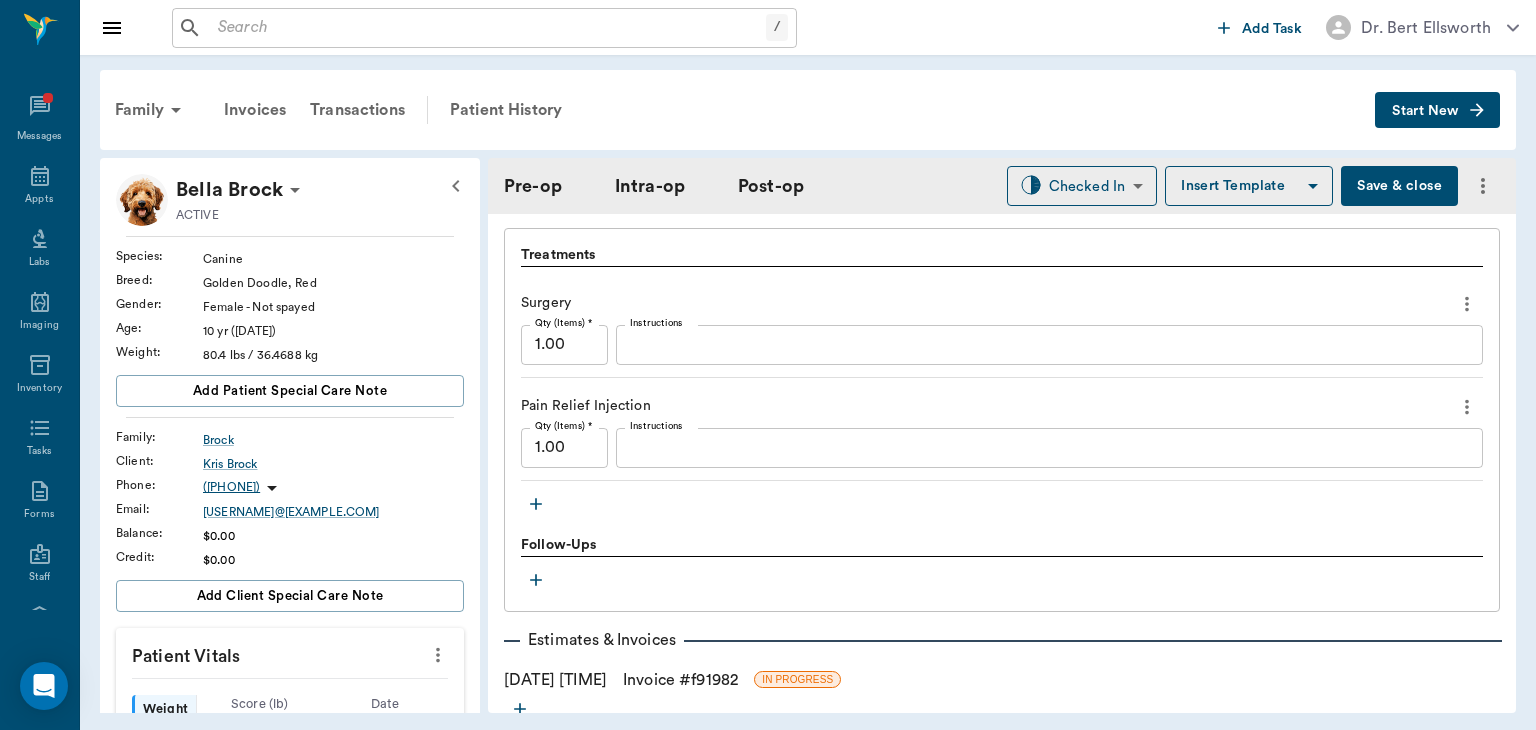 scroll, scrollTop: 1680, scrollLeft: 0, axis: vertical 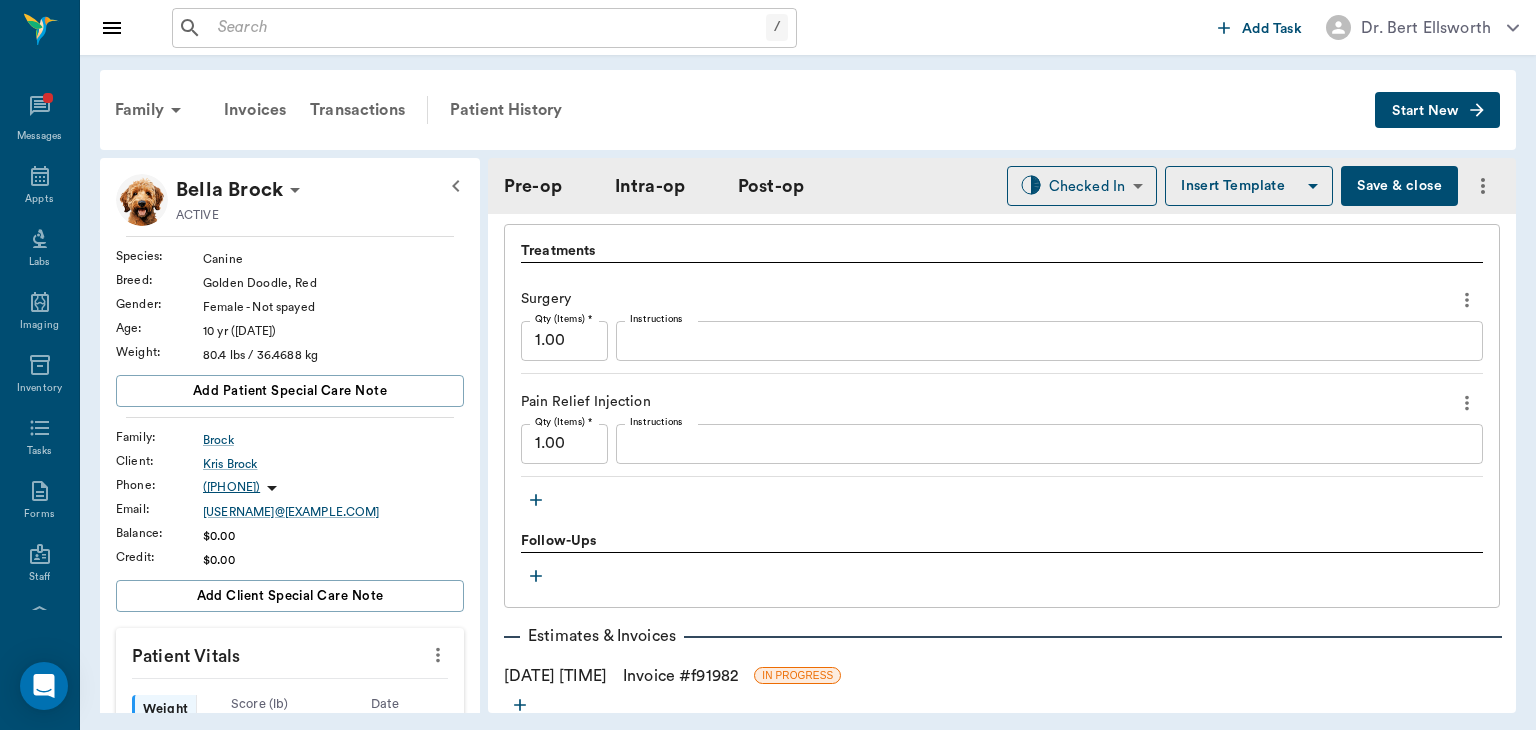 click 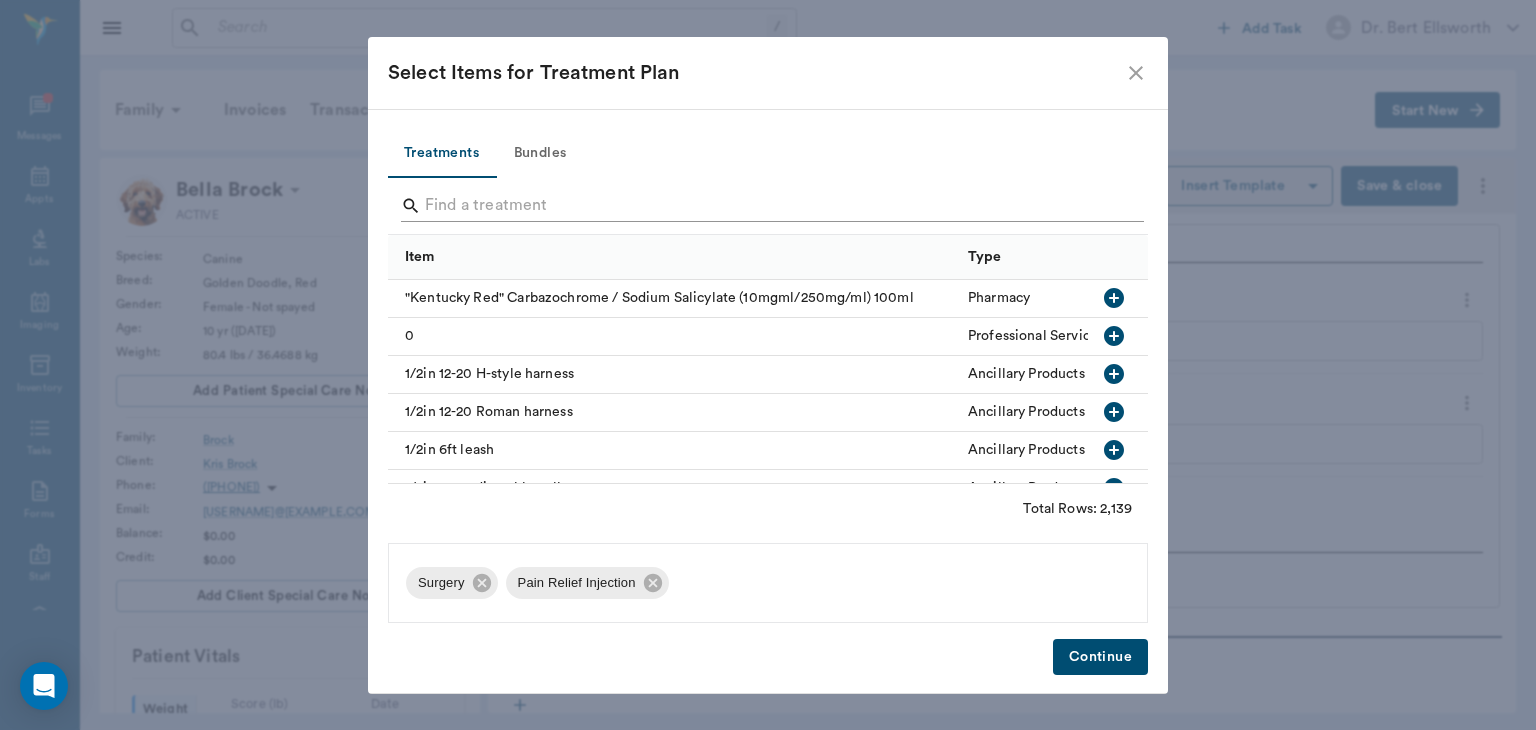 click at bounding box center [769, 206] 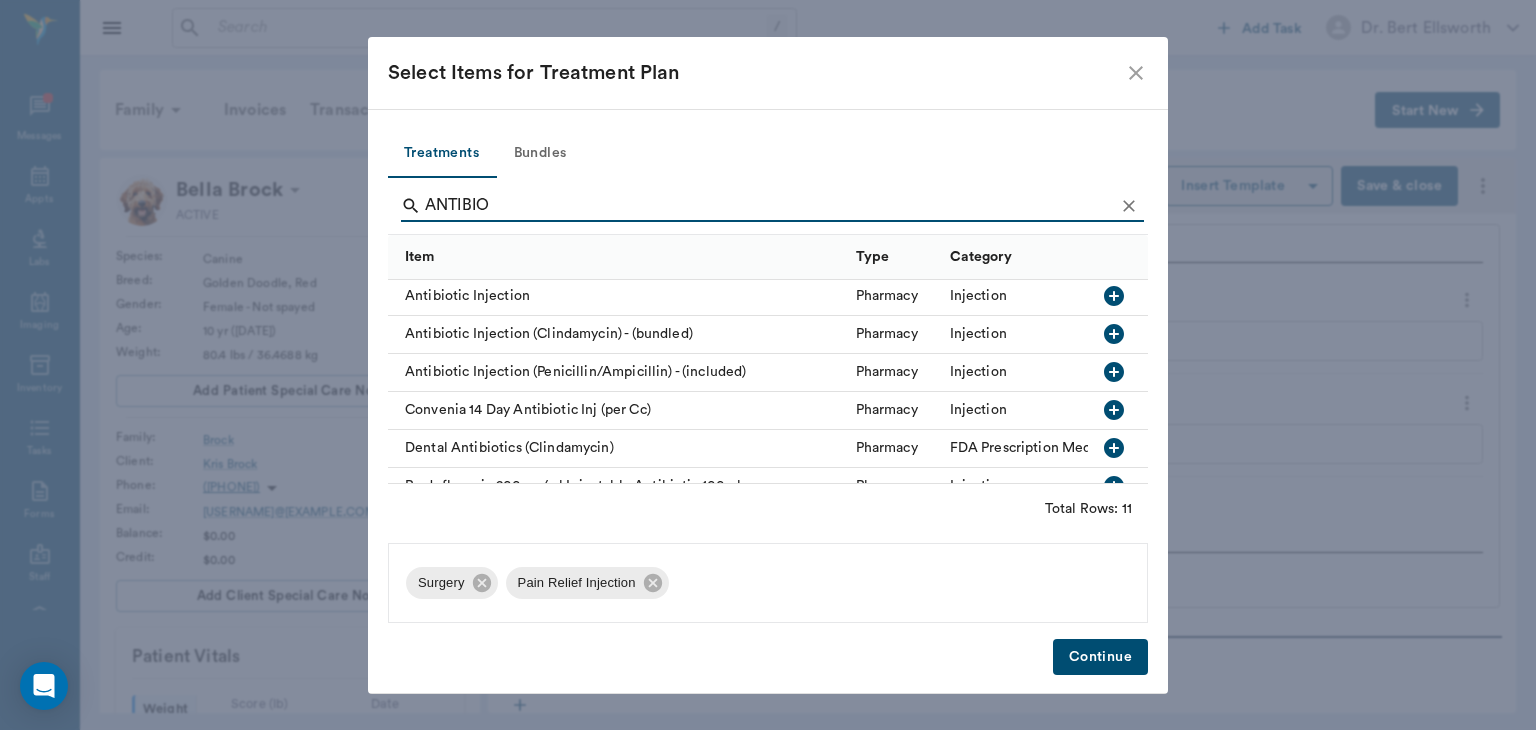 scroll, scrollTop: 0, scrollLeft: 0, axis: both 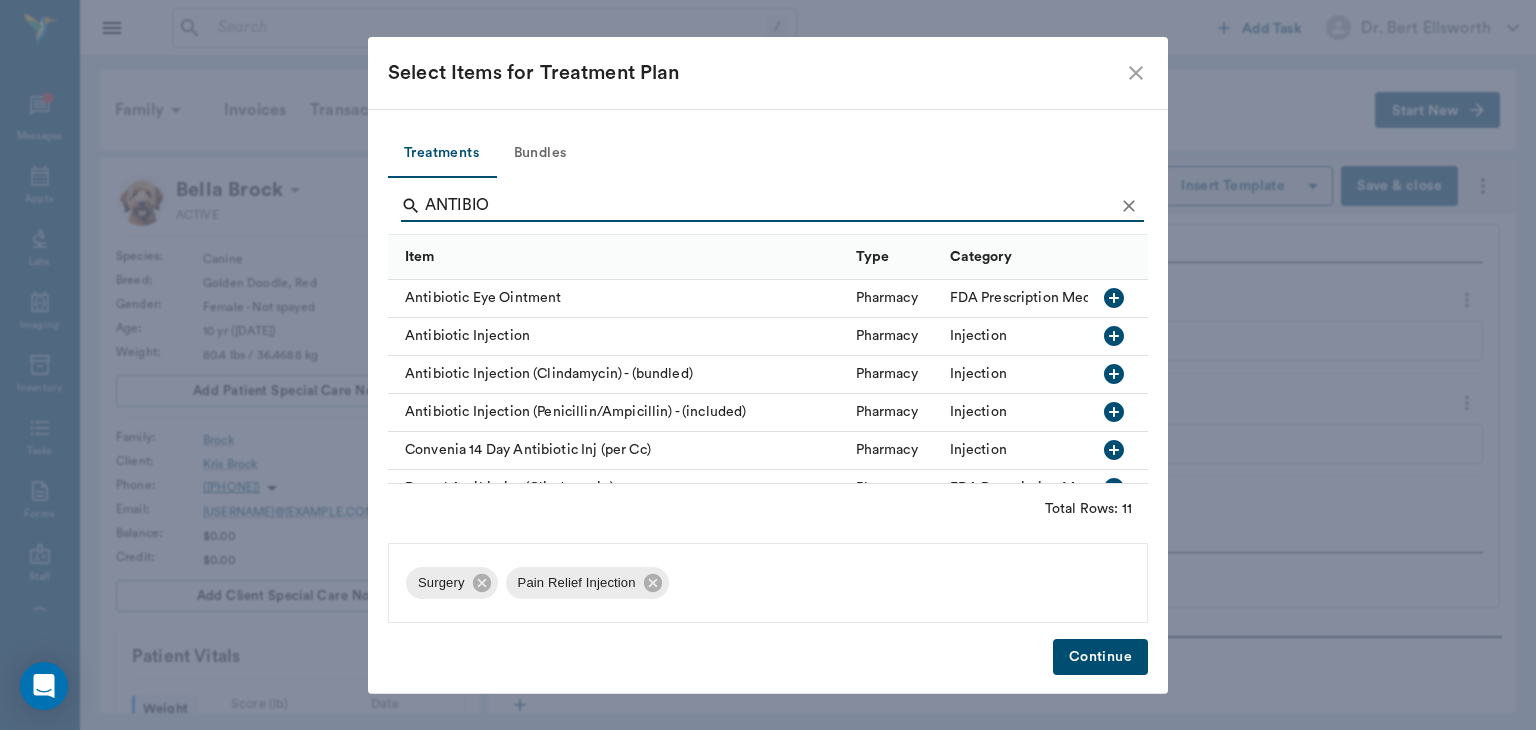 click 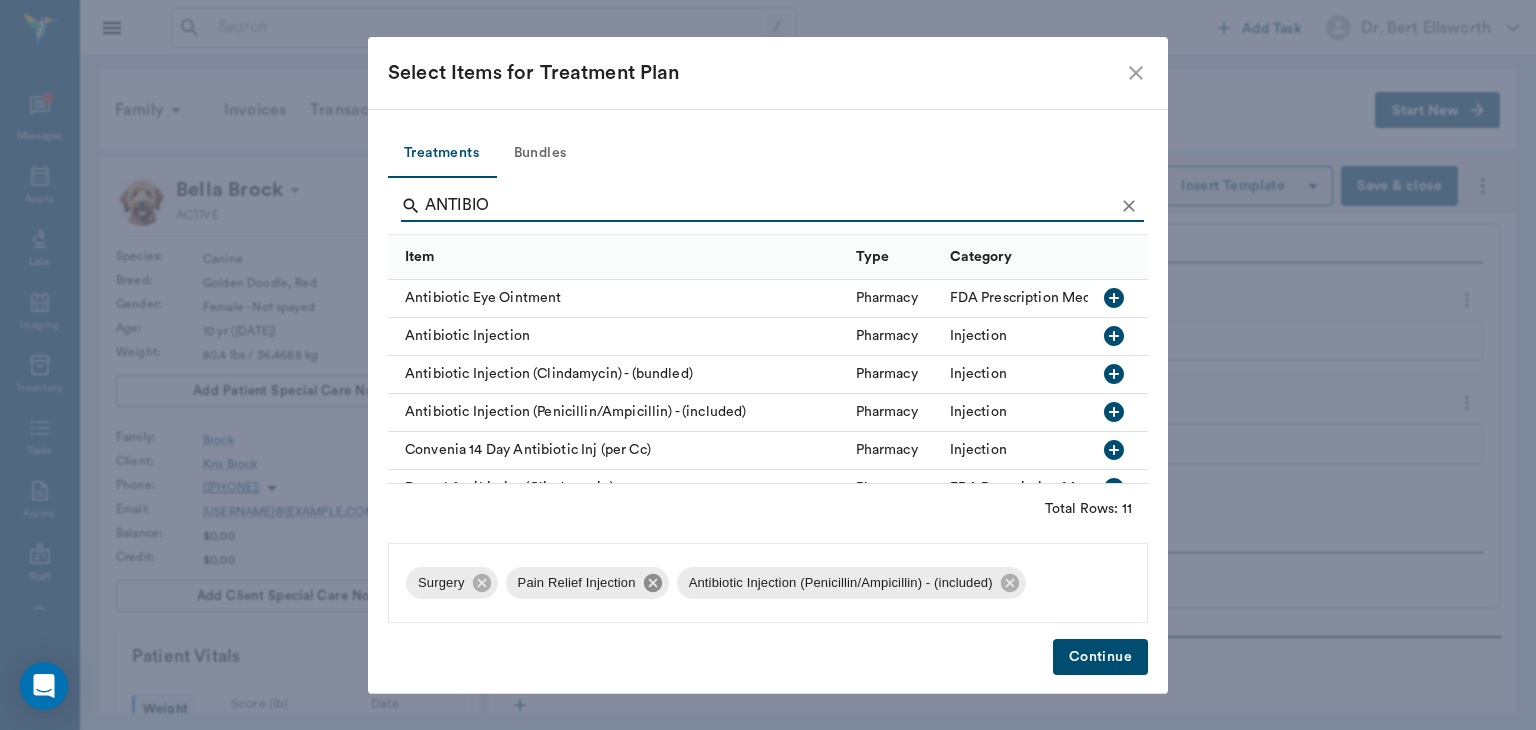 click 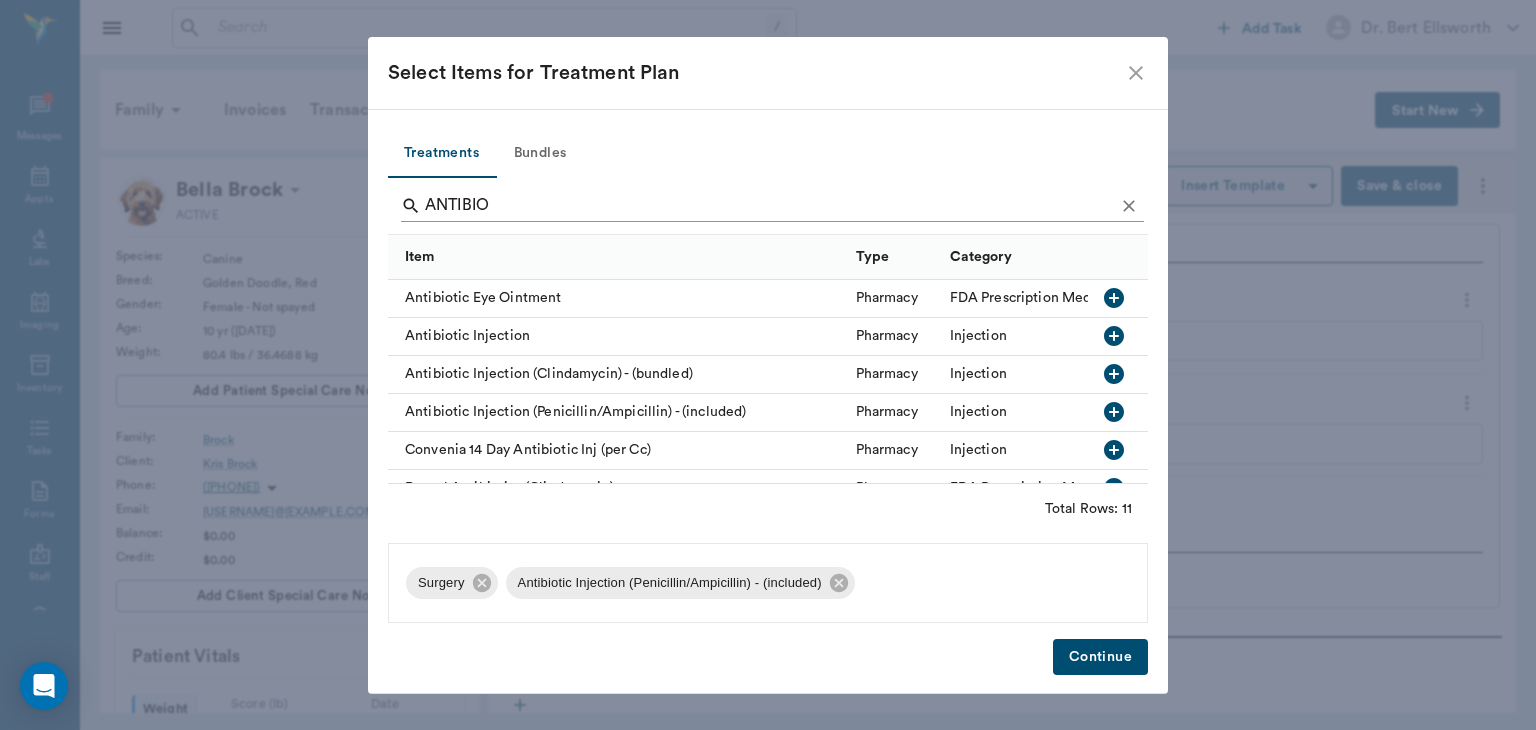click on "ANTIBIO" at bounding box center [769, 206] 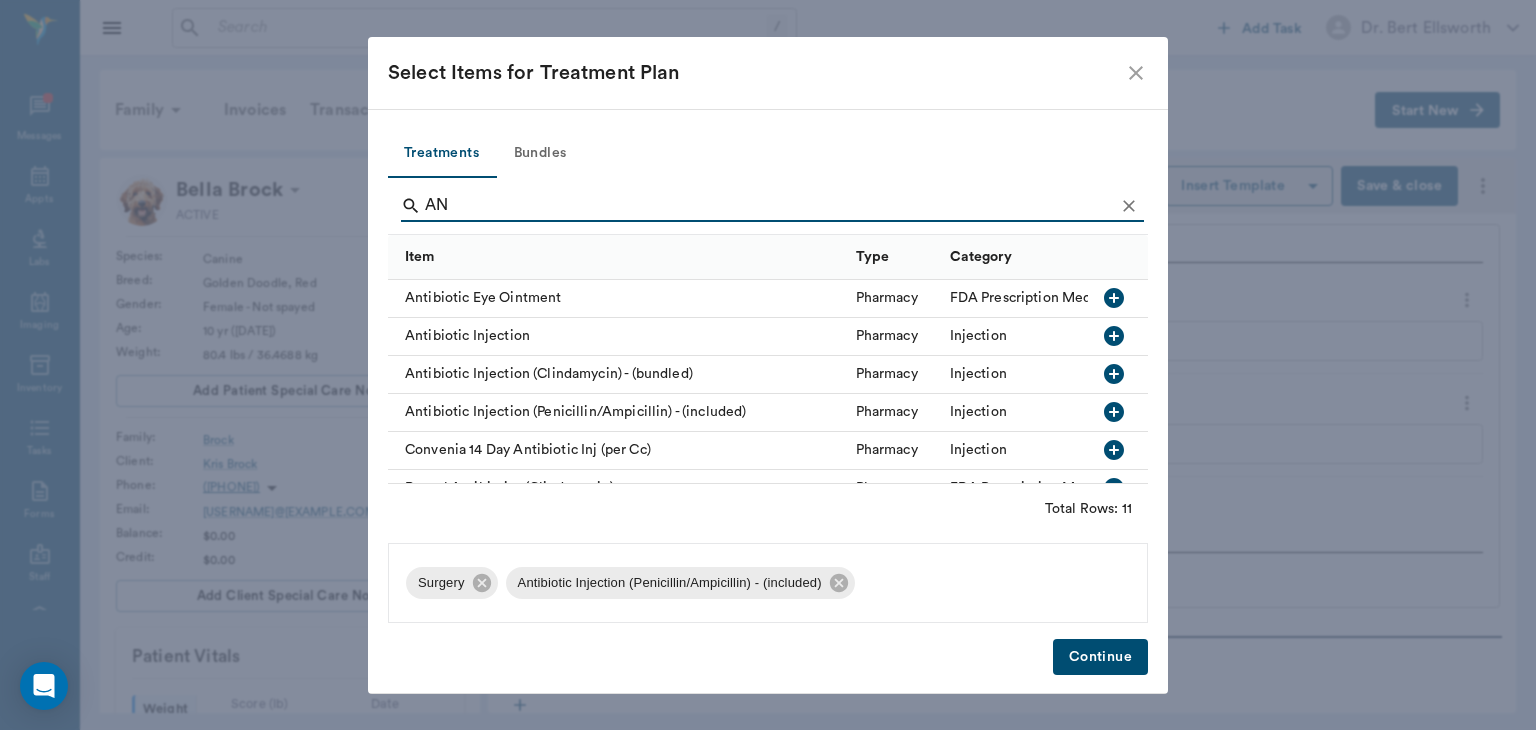 type on "A" 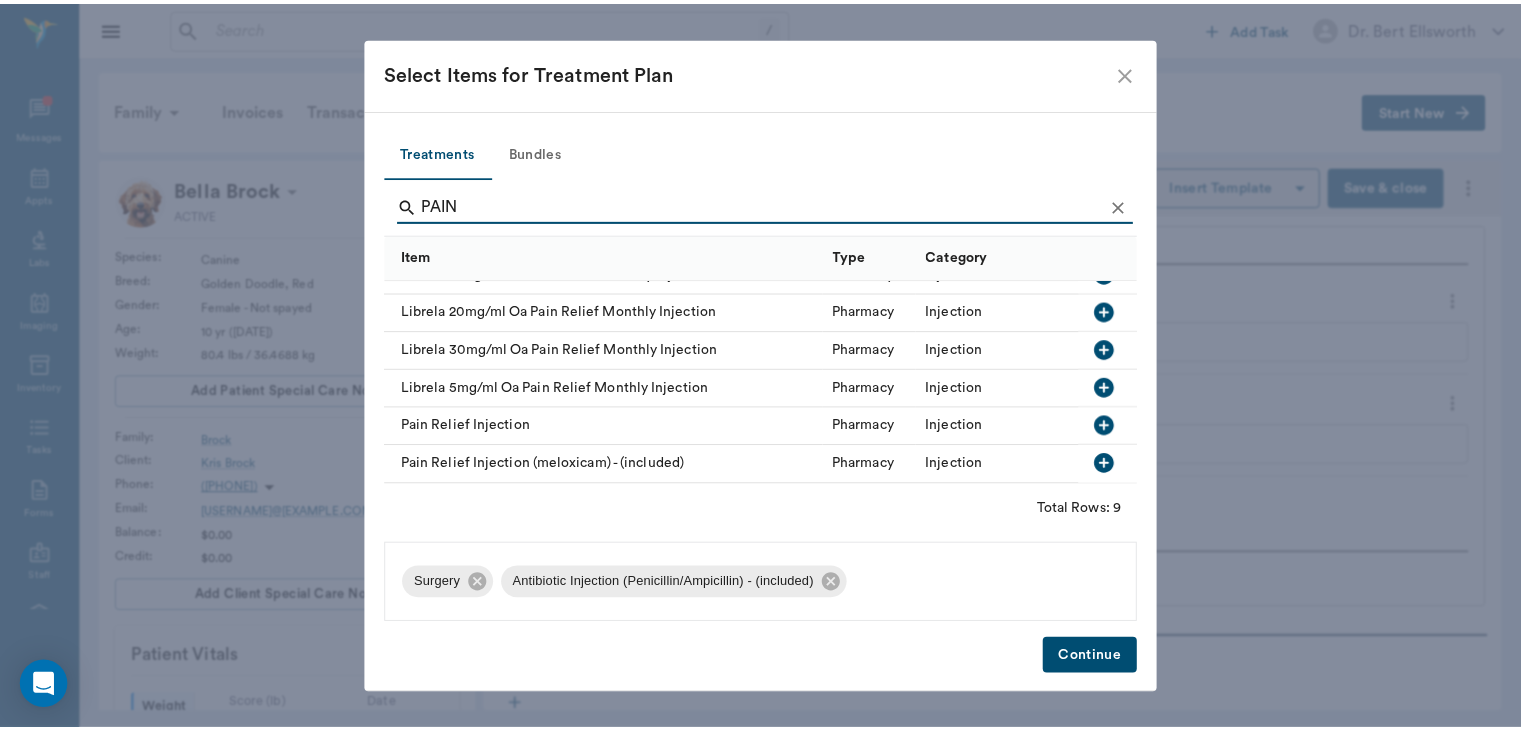 scroll, scrollTop: 153, scrollLeft: 0, axis: vertical 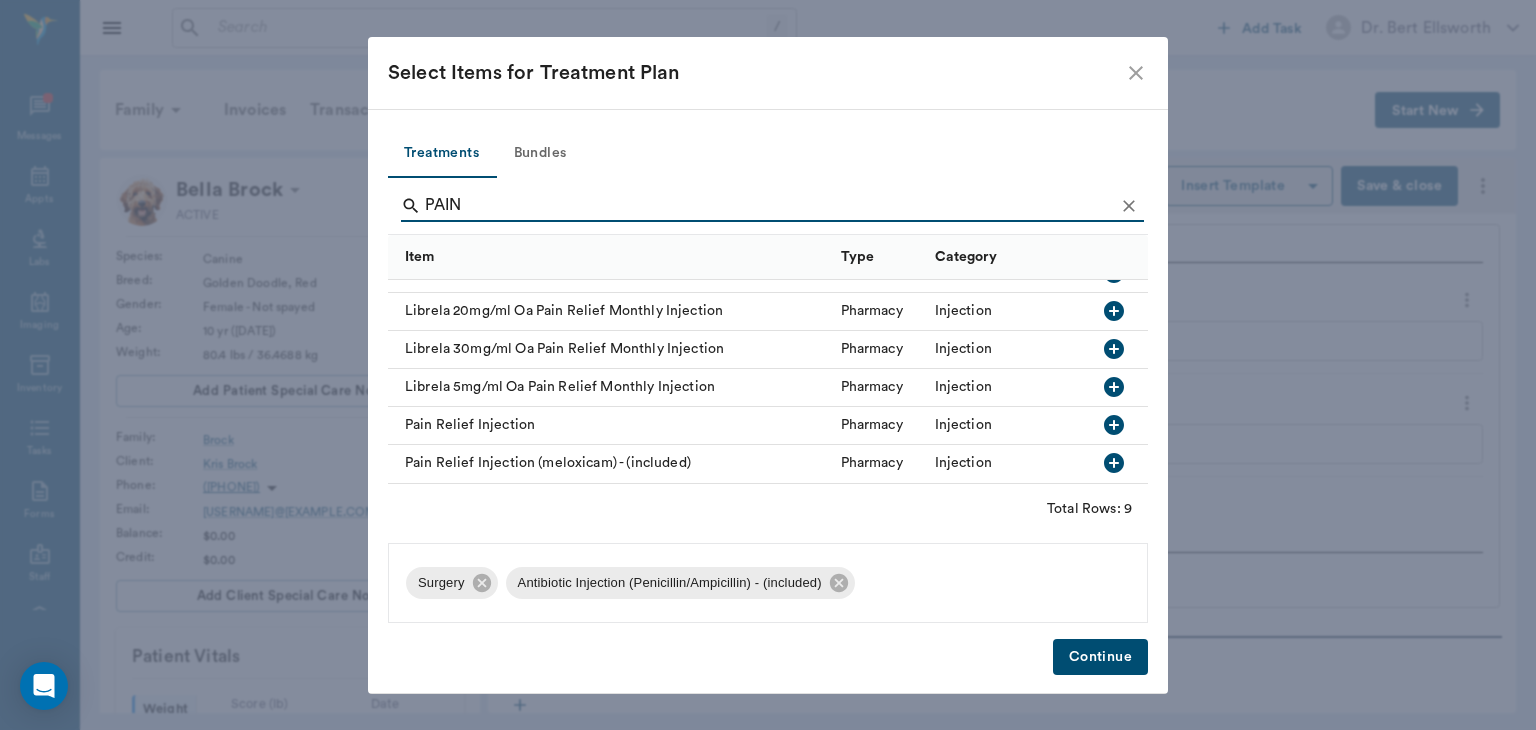 type on "PAIN" 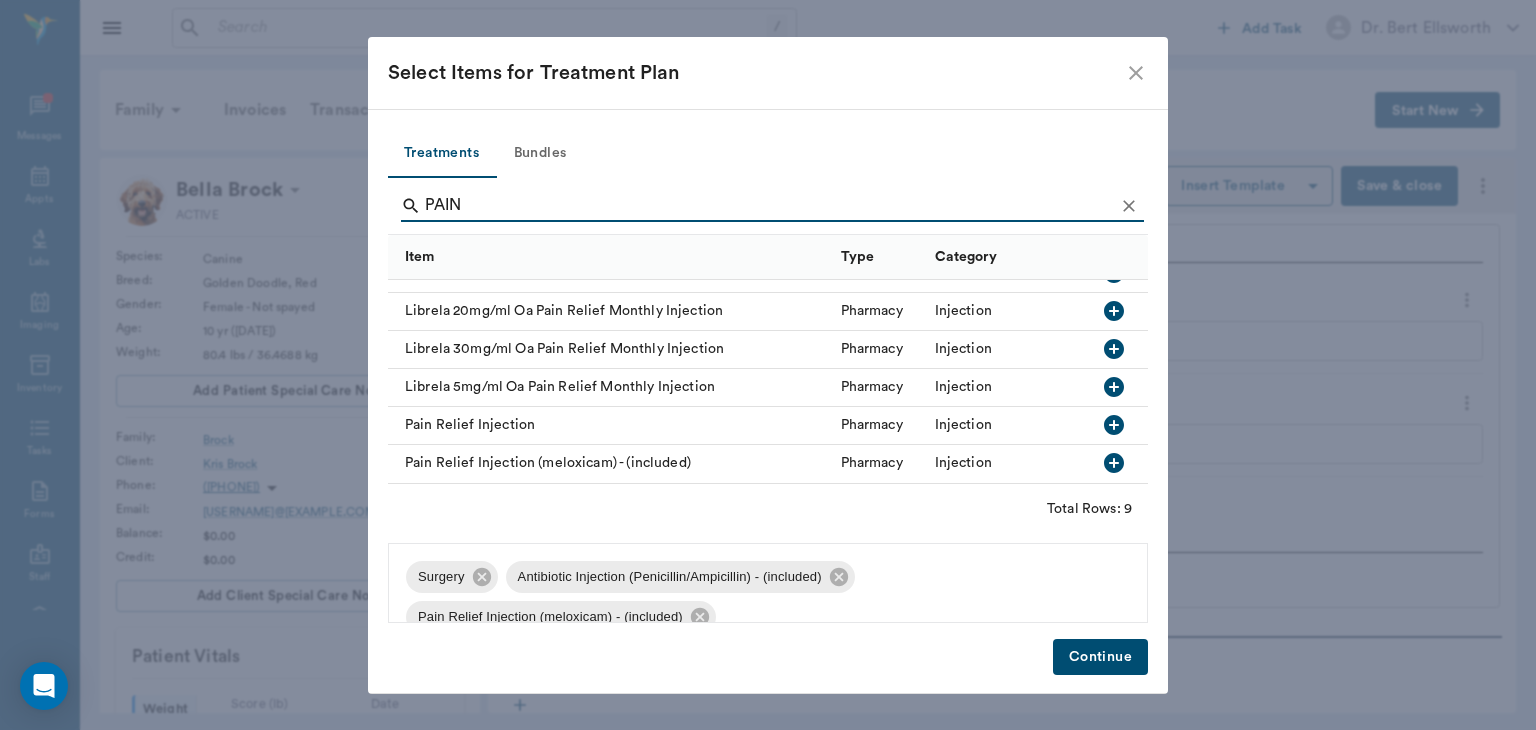click on "Continue" at bounding box center (1100, 657) 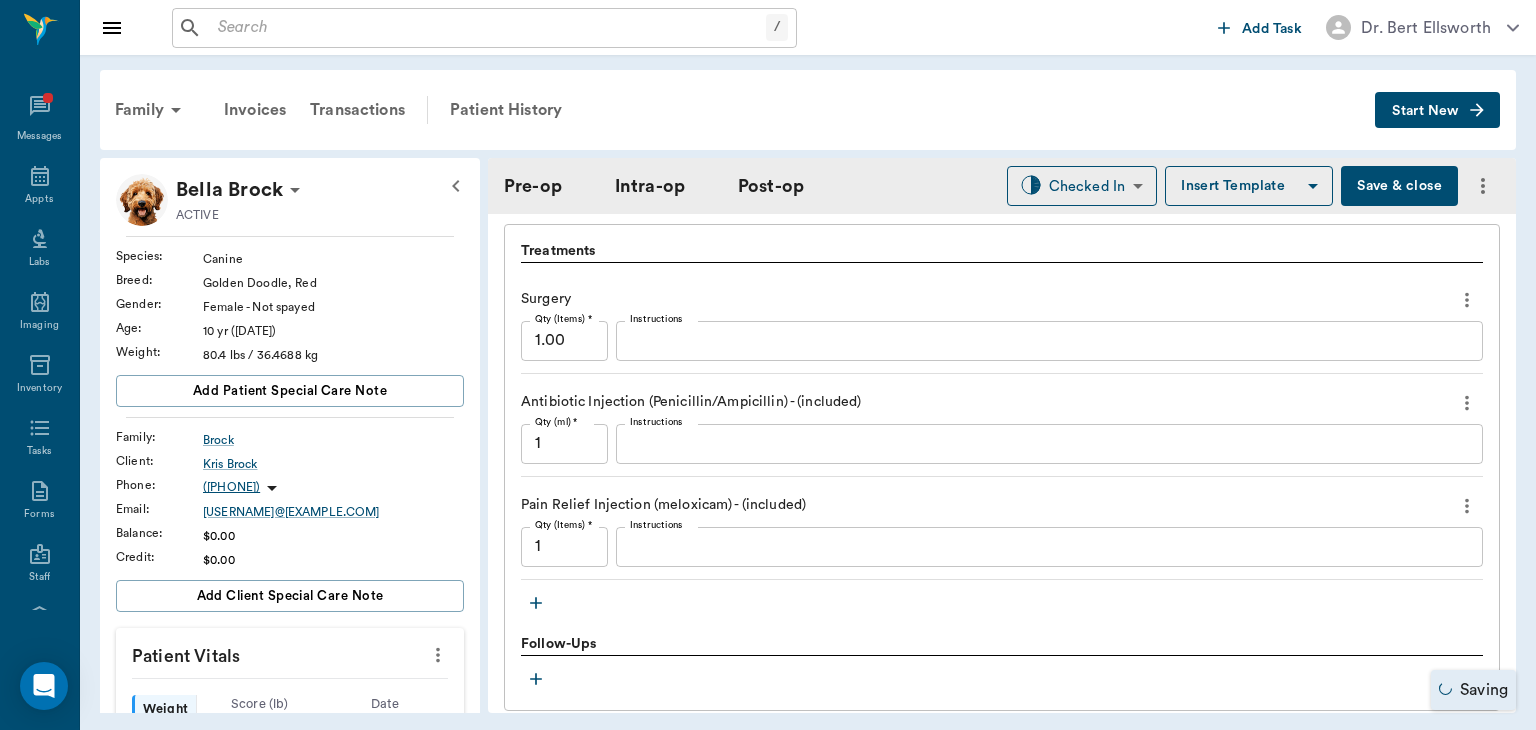 click on "Save & close" at bounding box center [1399, 186] 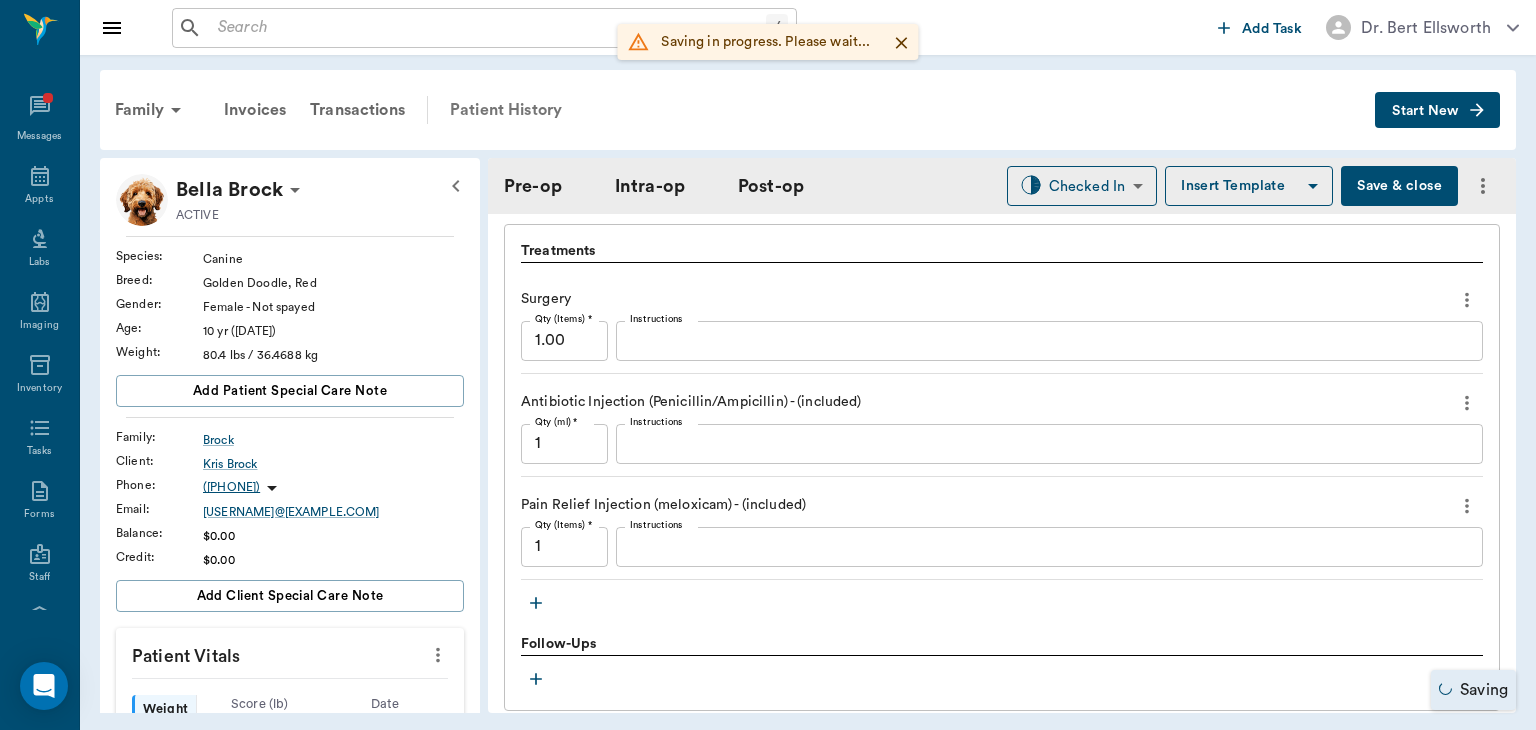 click on "Patient History" at bounding box center [506, 110] 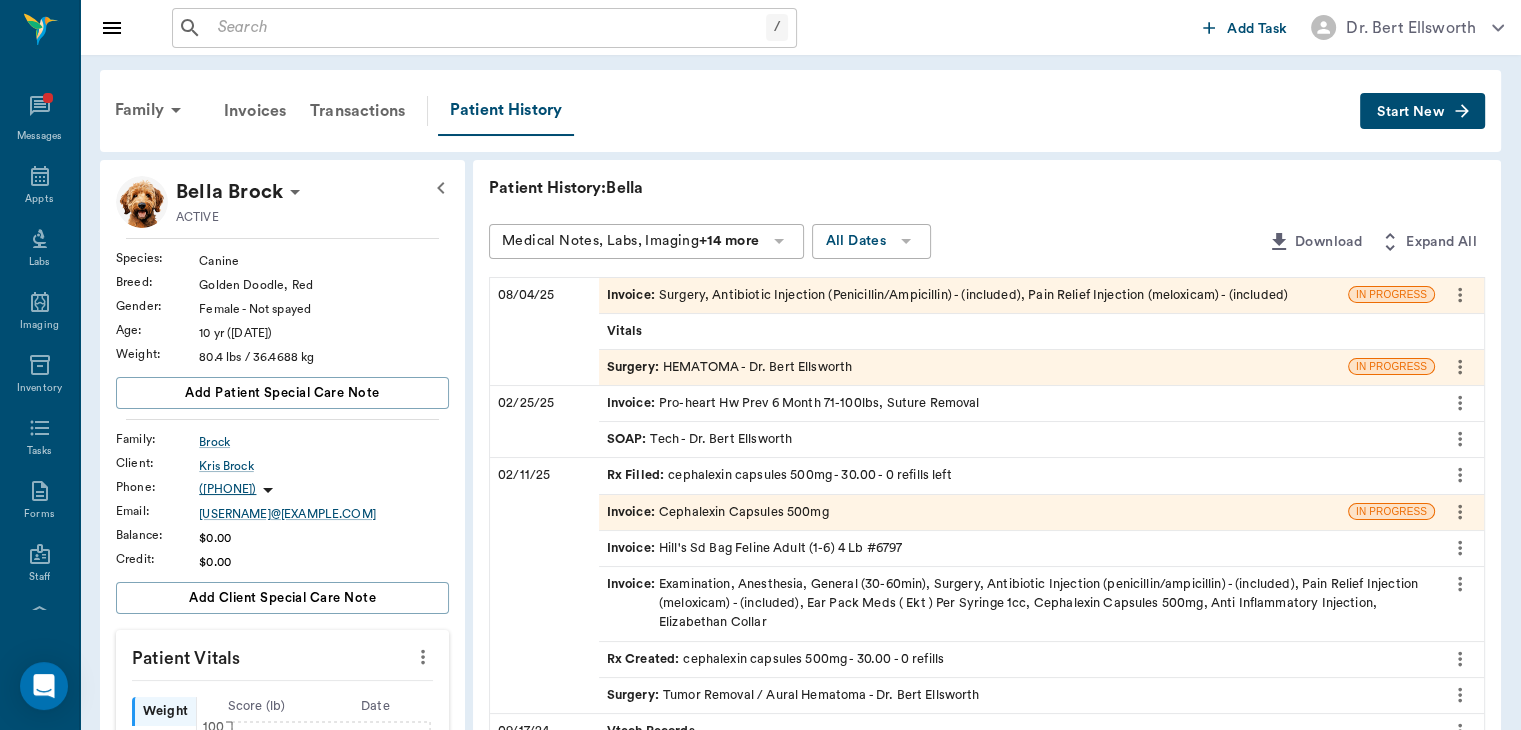 click on "Invoice :" at bounding box center (633, 604) 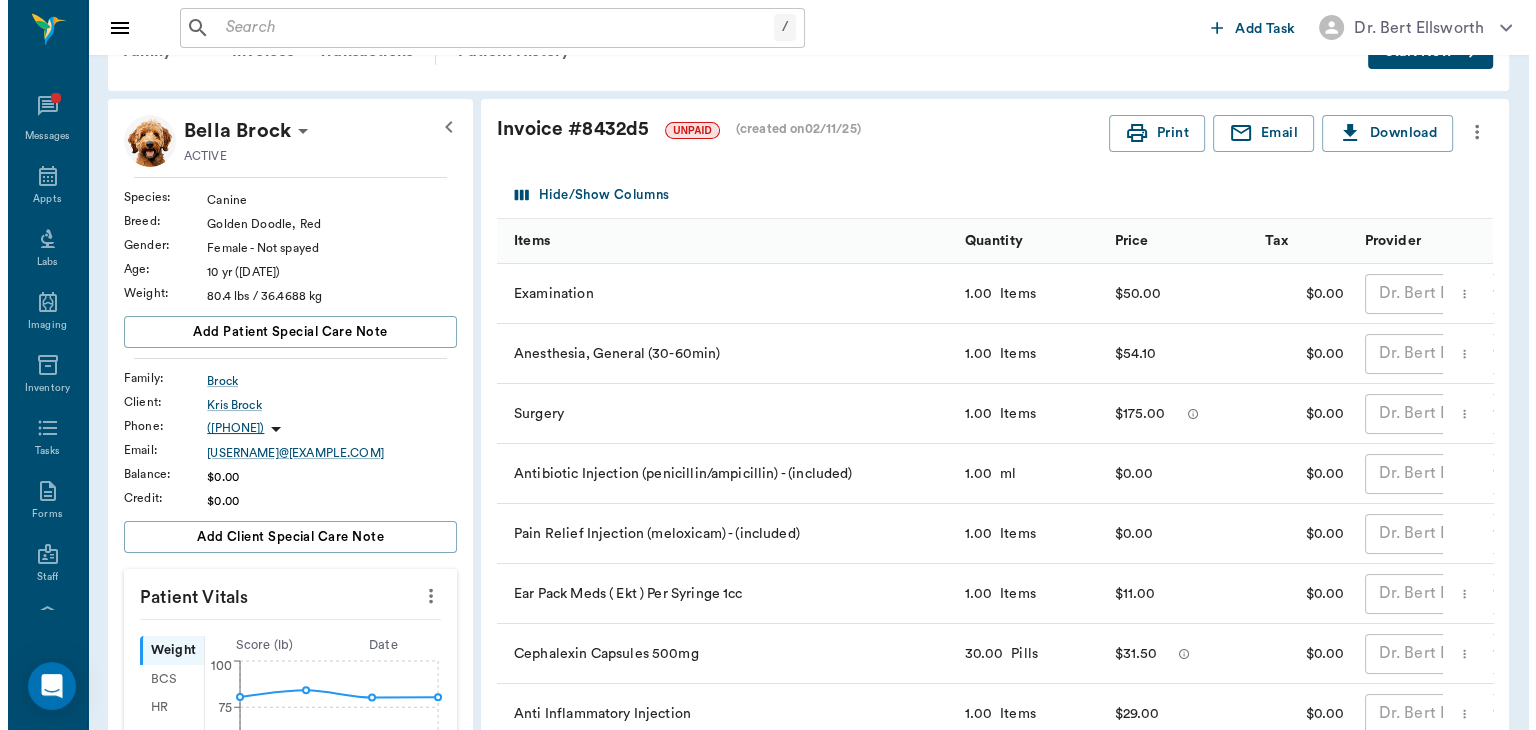 scroll, scrollTop: 0, scrollLeft: 0, axis: both 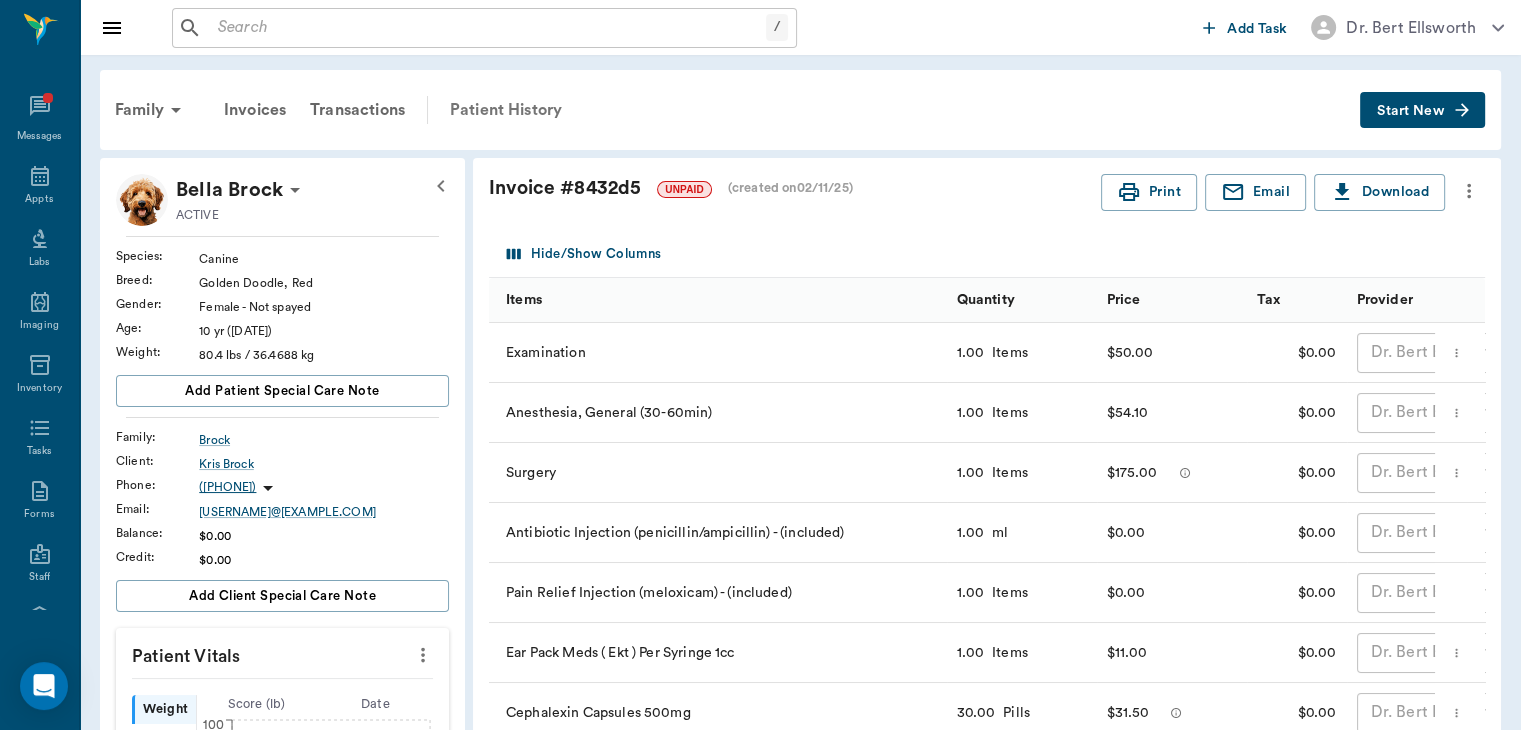 click on "Patient History" at bounding box center [506, 110] 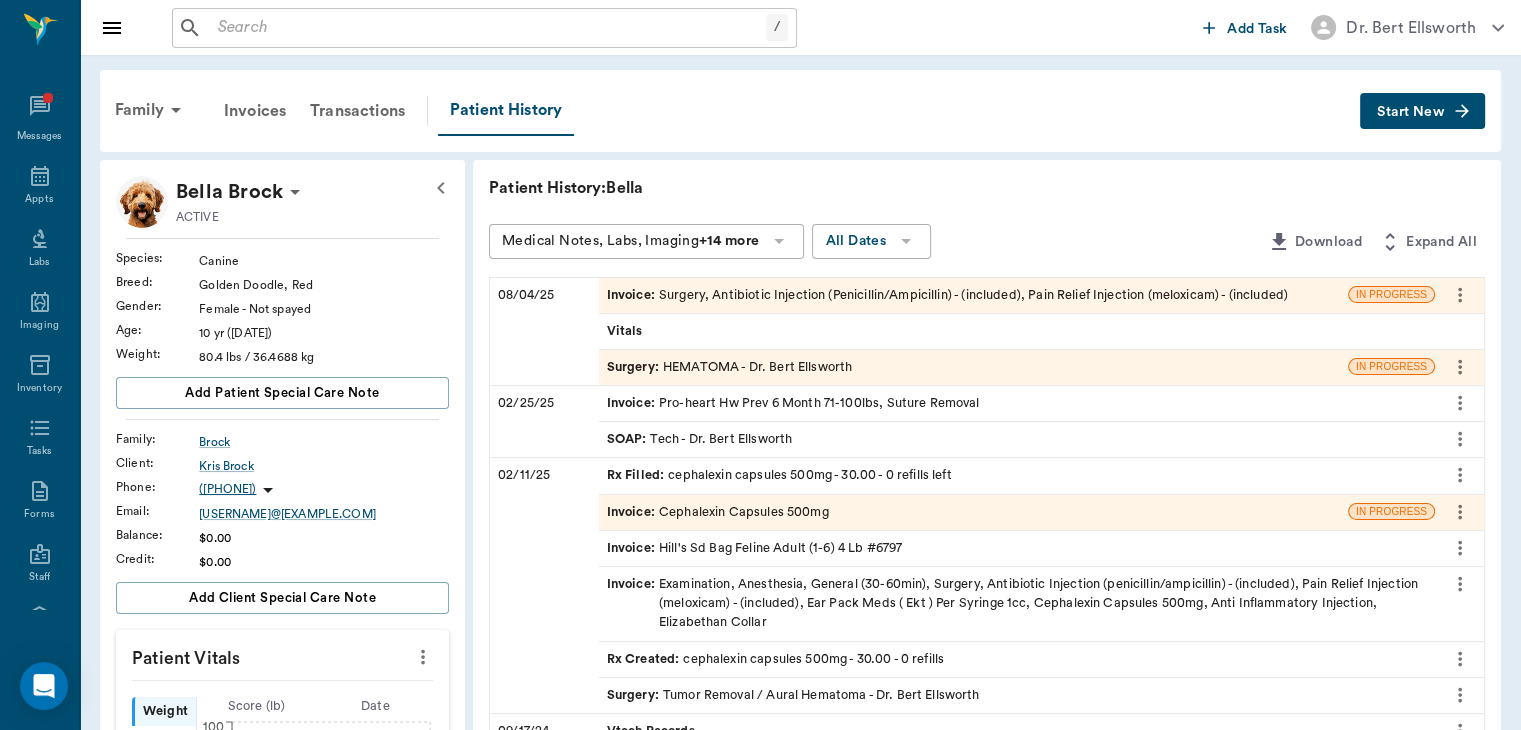 click on "Surgery :" at bounding box center (635, 367) 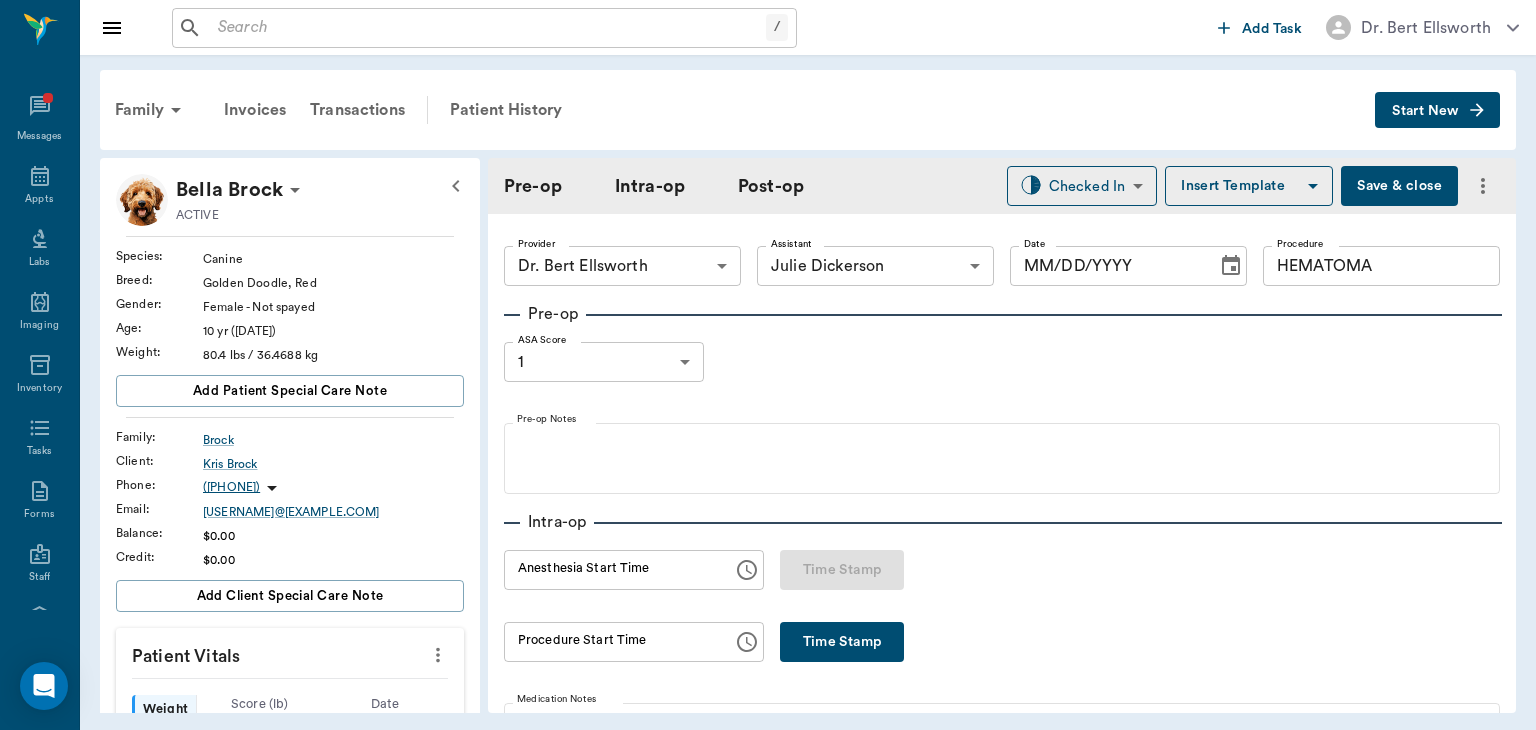 type on "63ec2f075fda476ae8351a4d" 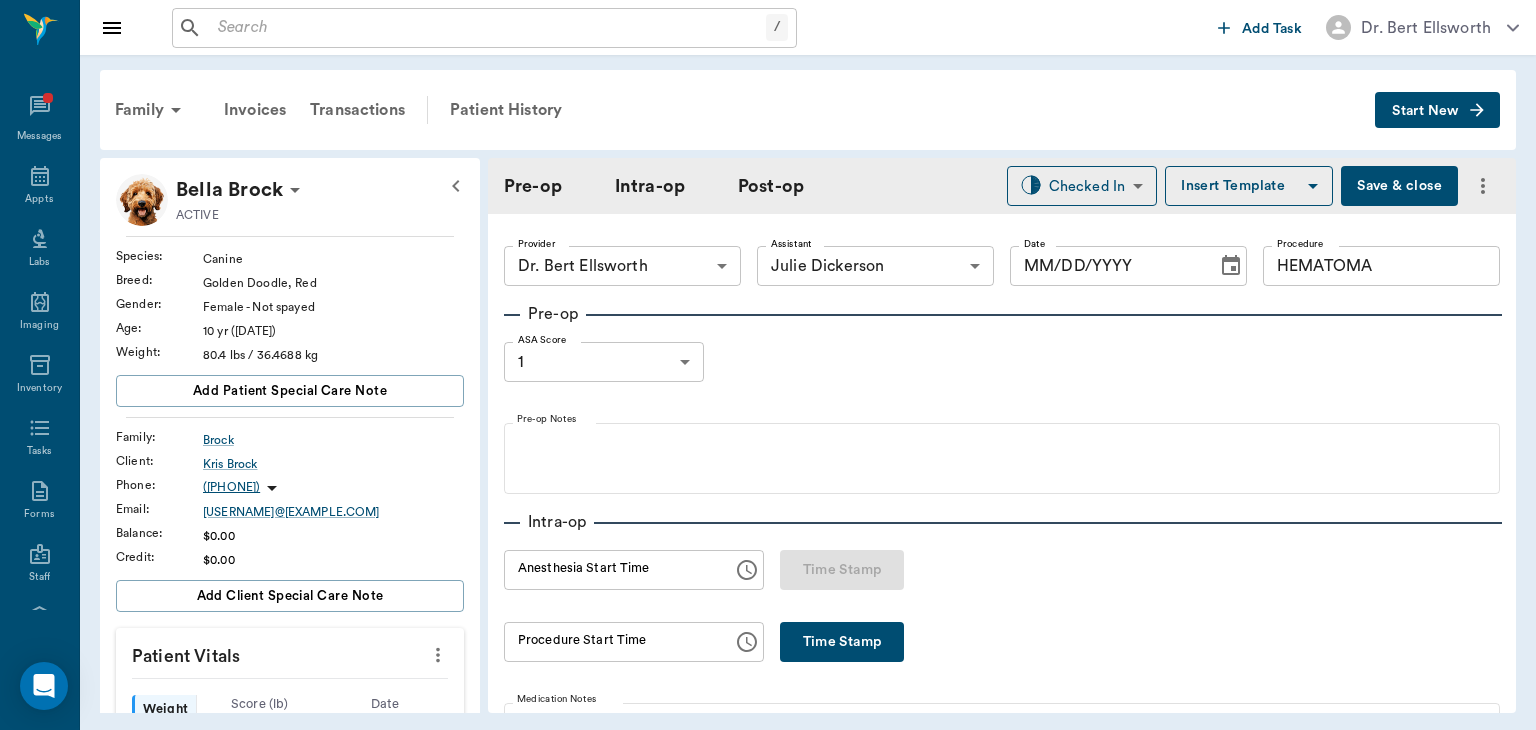 type on "63ec2e7e52e12b0ba117b124" 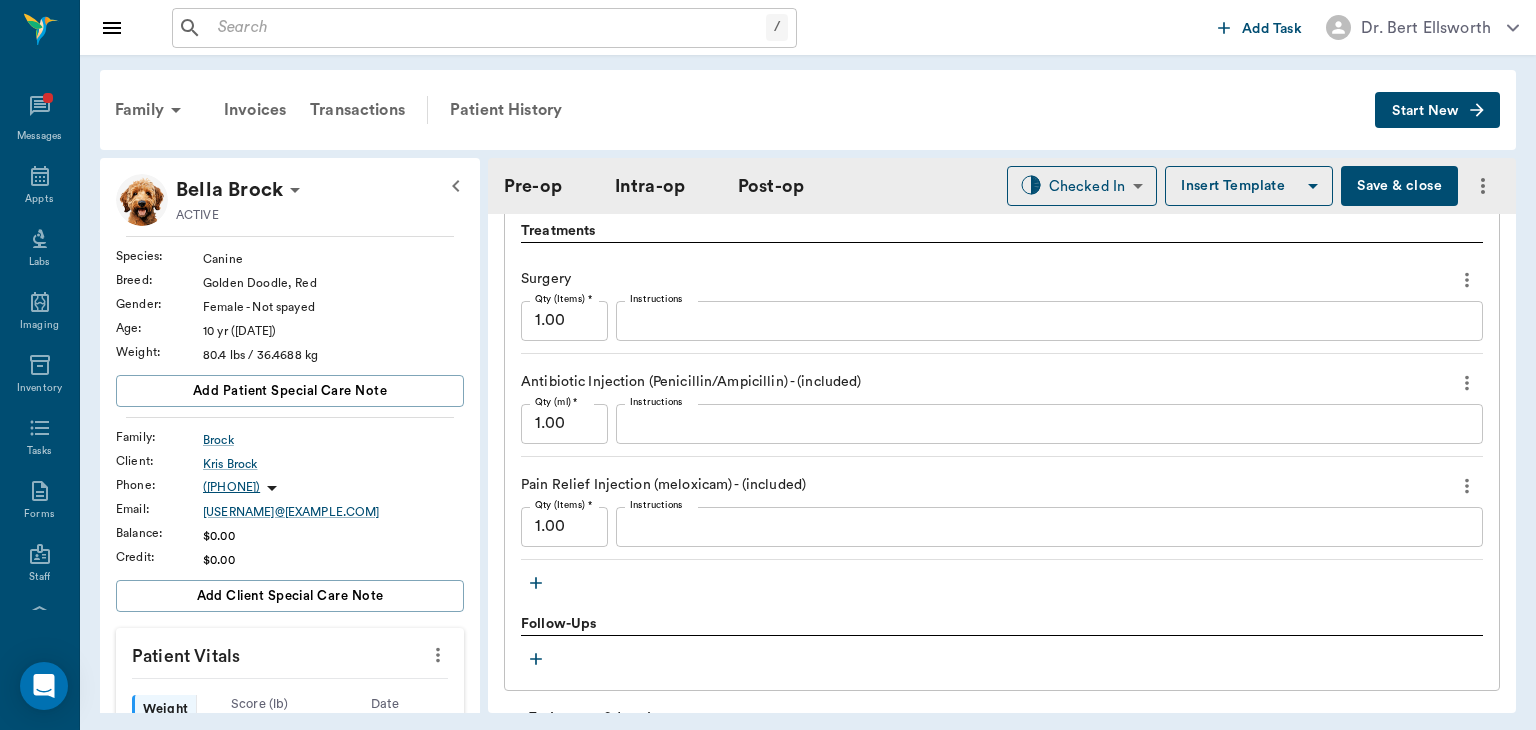 scroll, scrollTop: 1733, scrollLeft: 0, axis: vertical 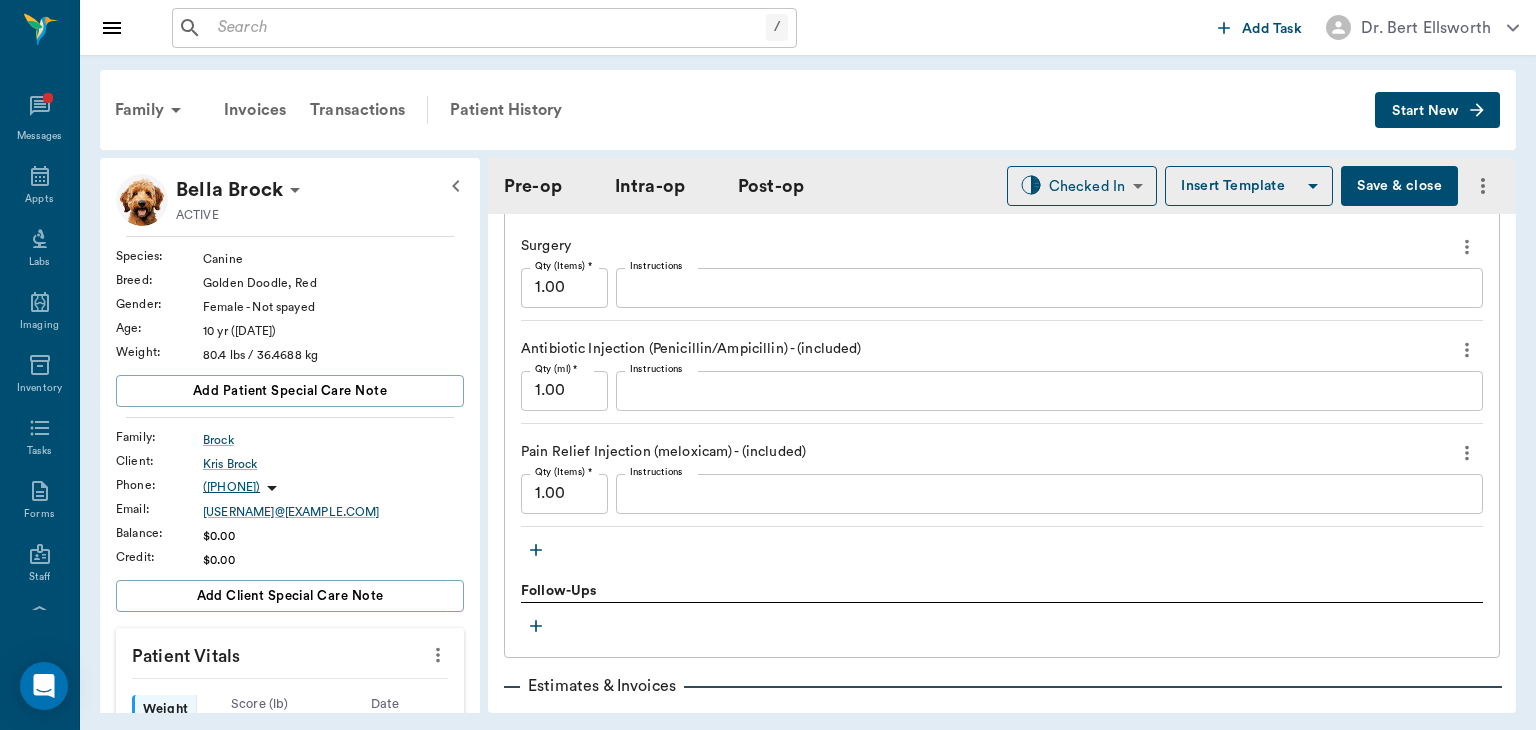 click 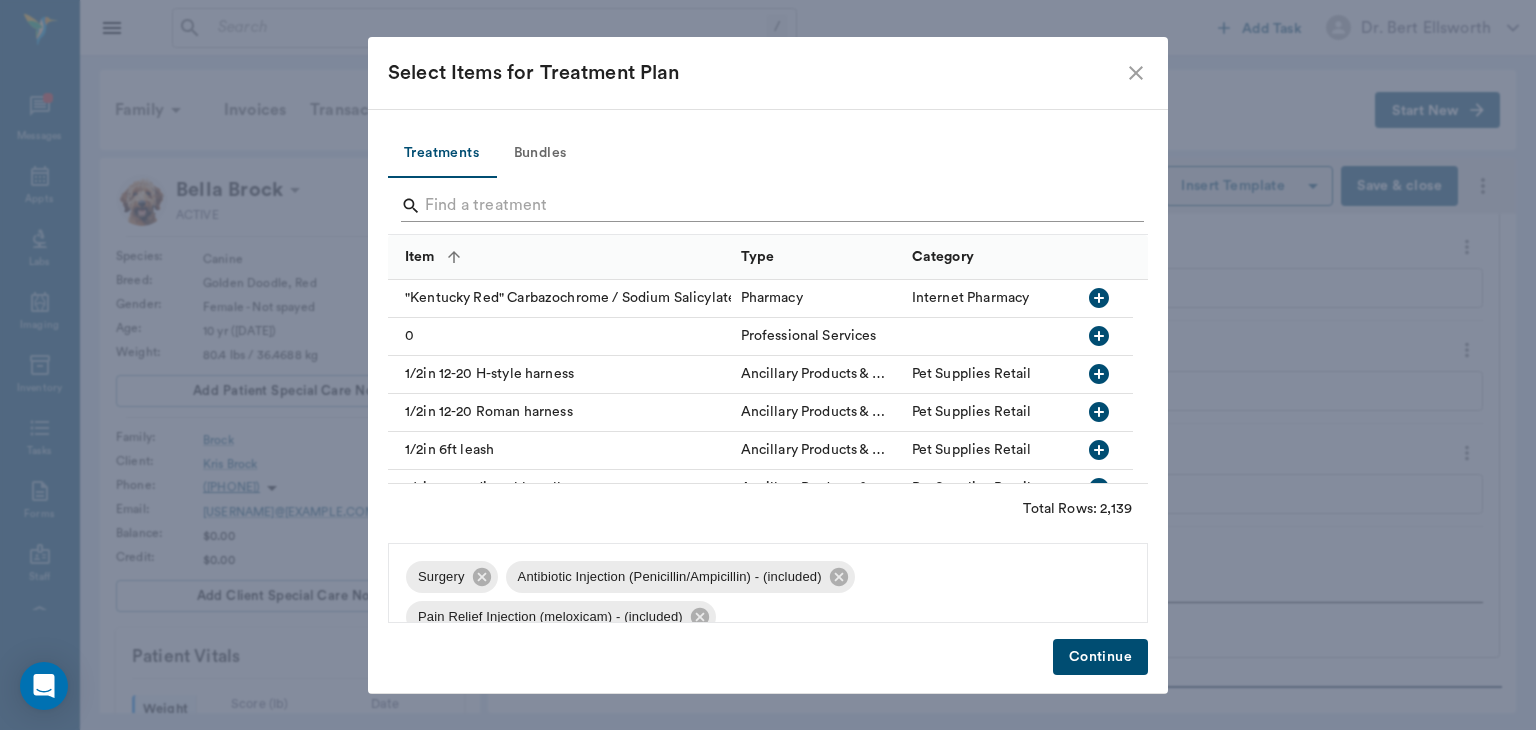 click at bounding box center [769, 206] 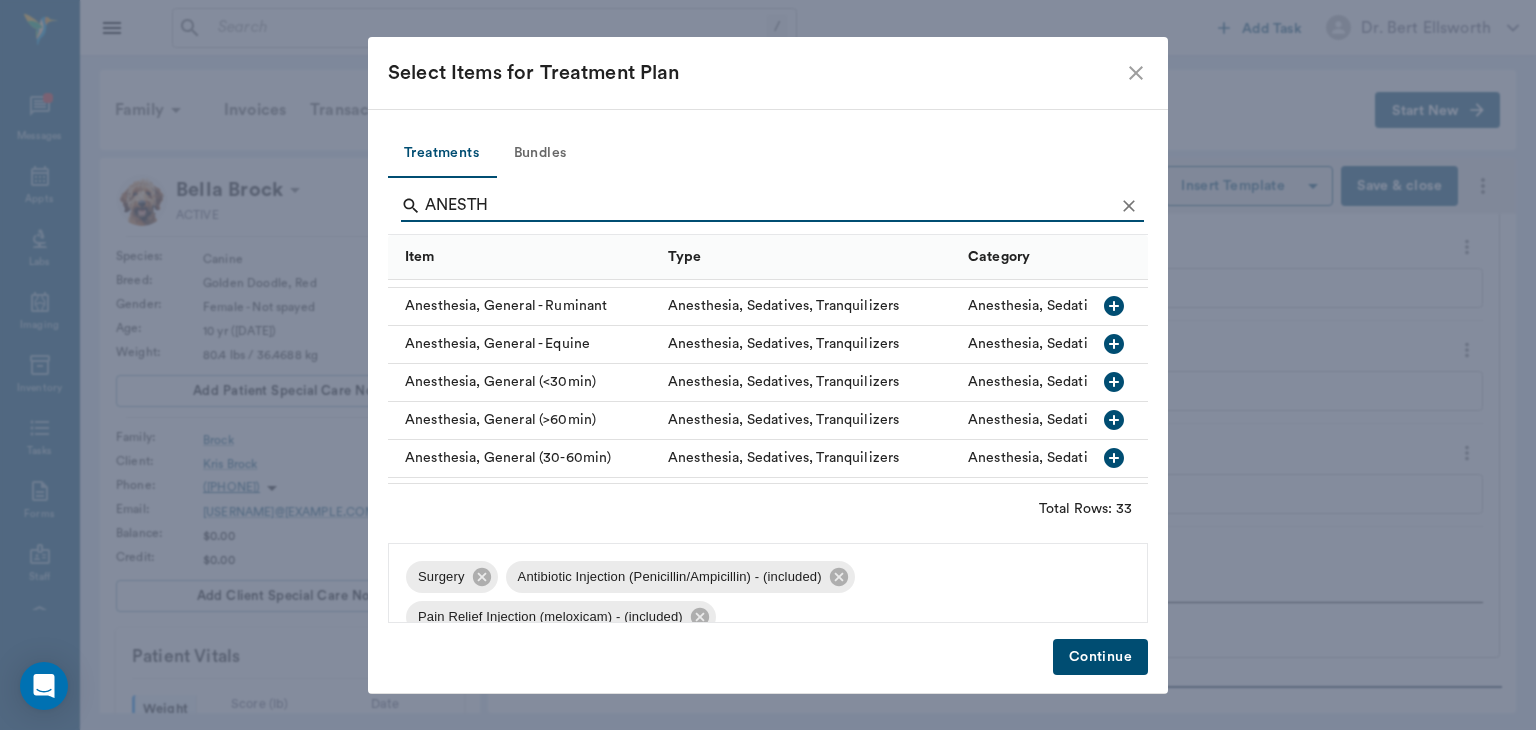 scroll, scrollTop: 139, scrollLeft: 0, axis: vertical 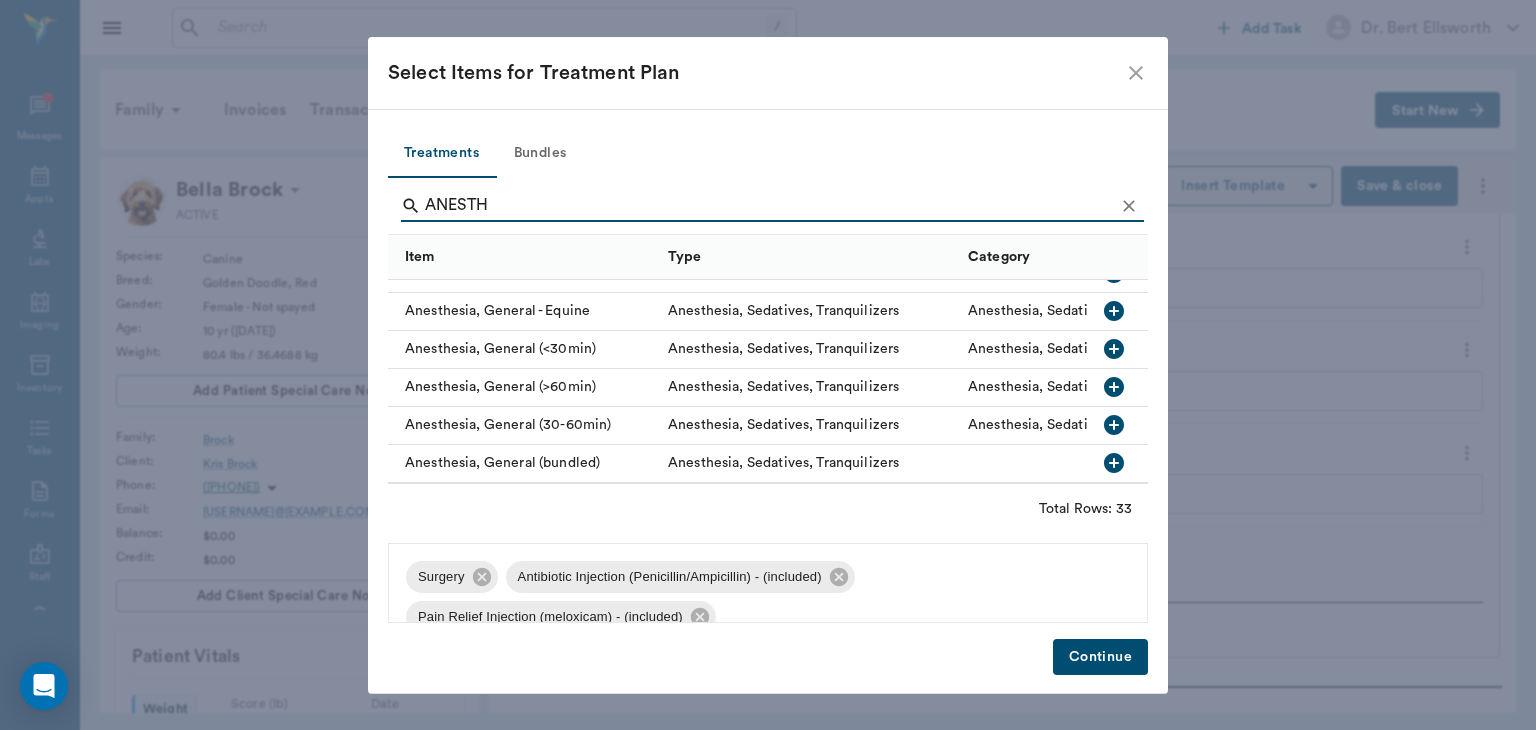 type on "ANESTH" 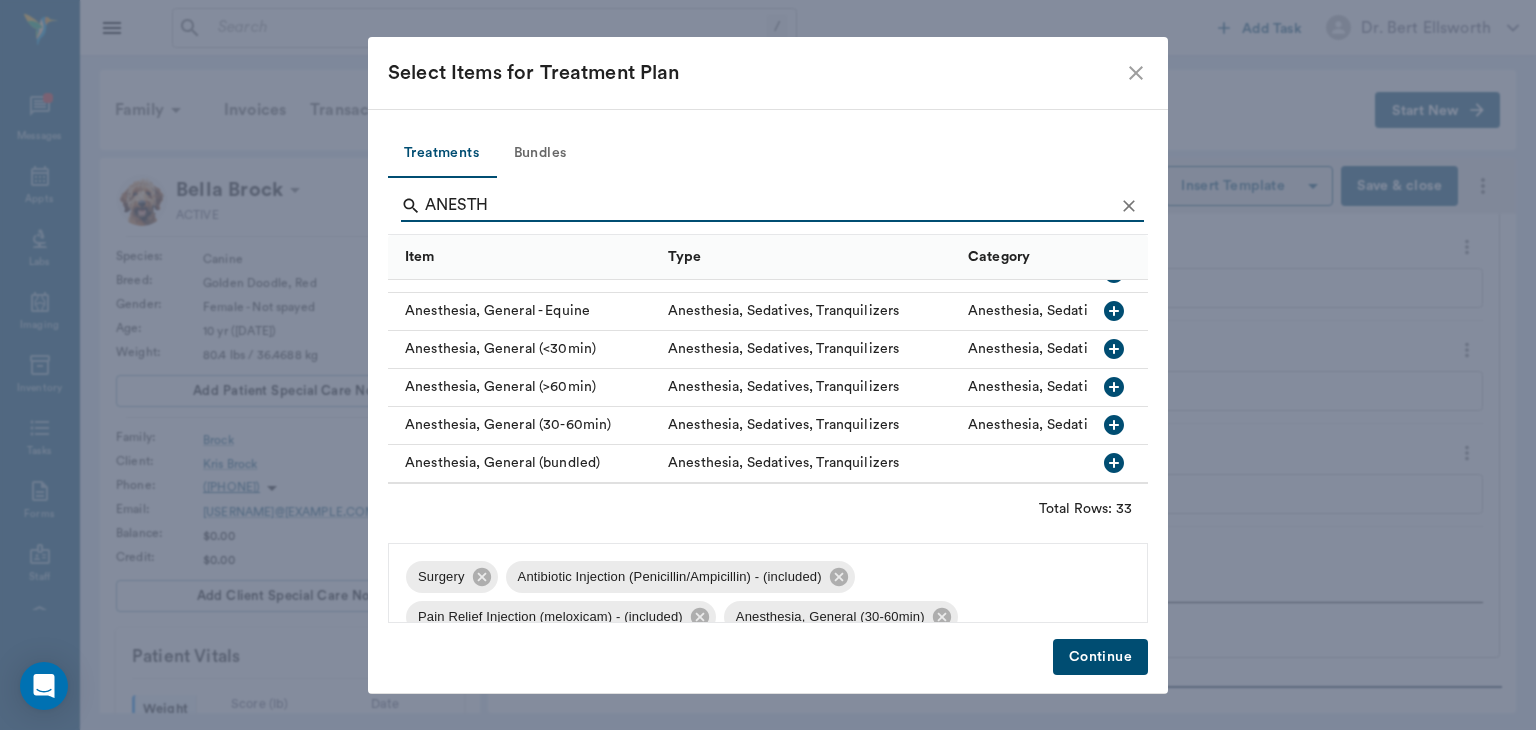 click on "Continue" at bounding box center [1100, 657] 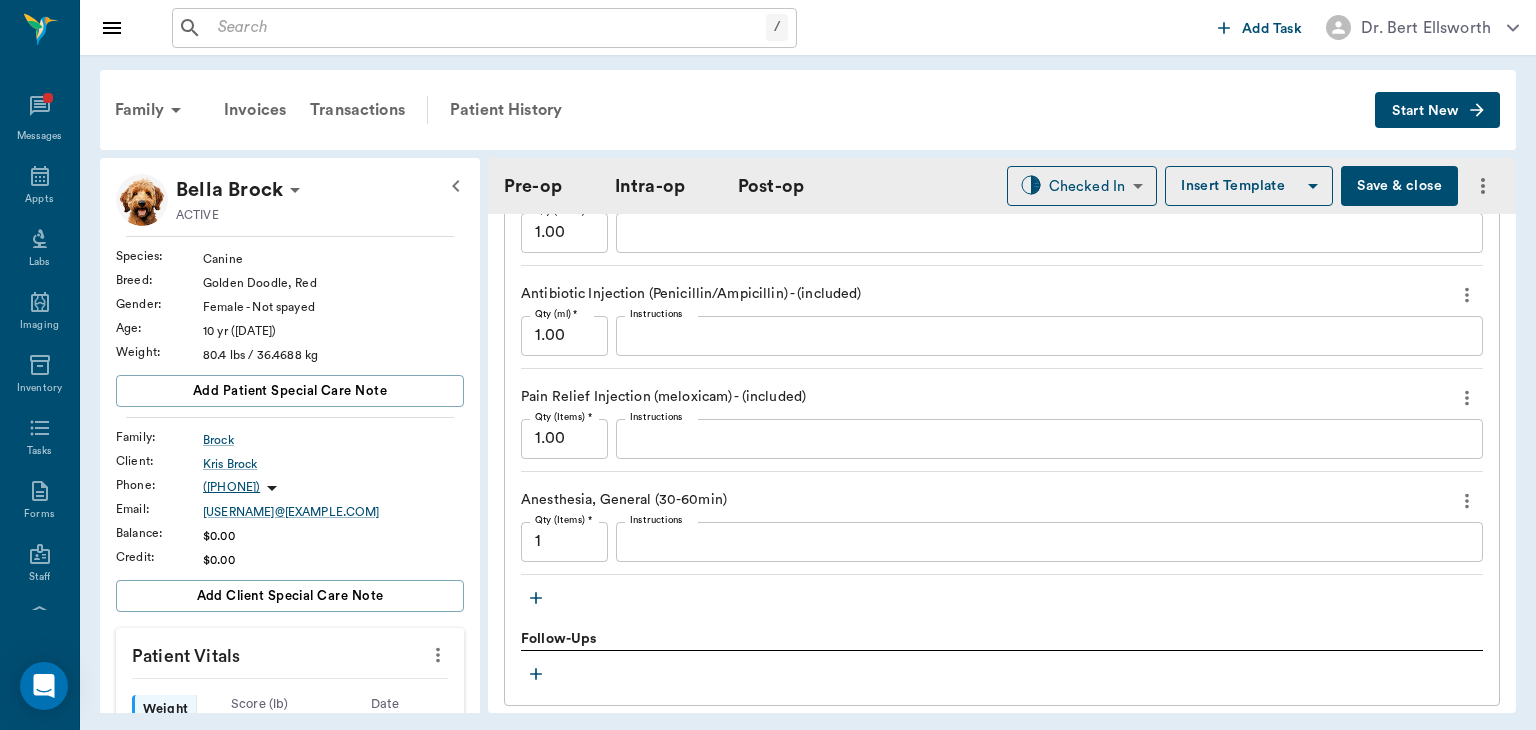 scroll, scrollTop: 1792, scrollLeft: 0, axis: vertical 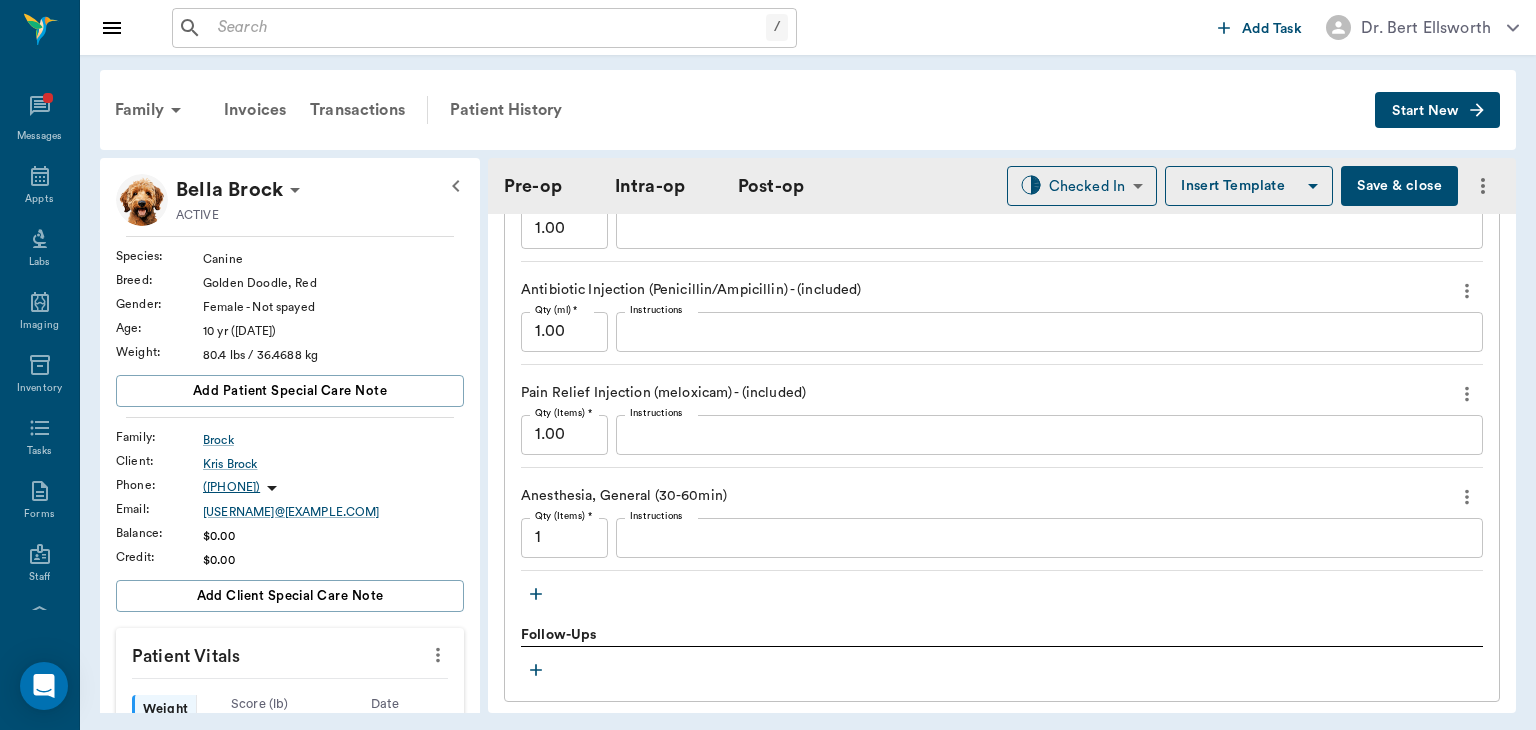 click 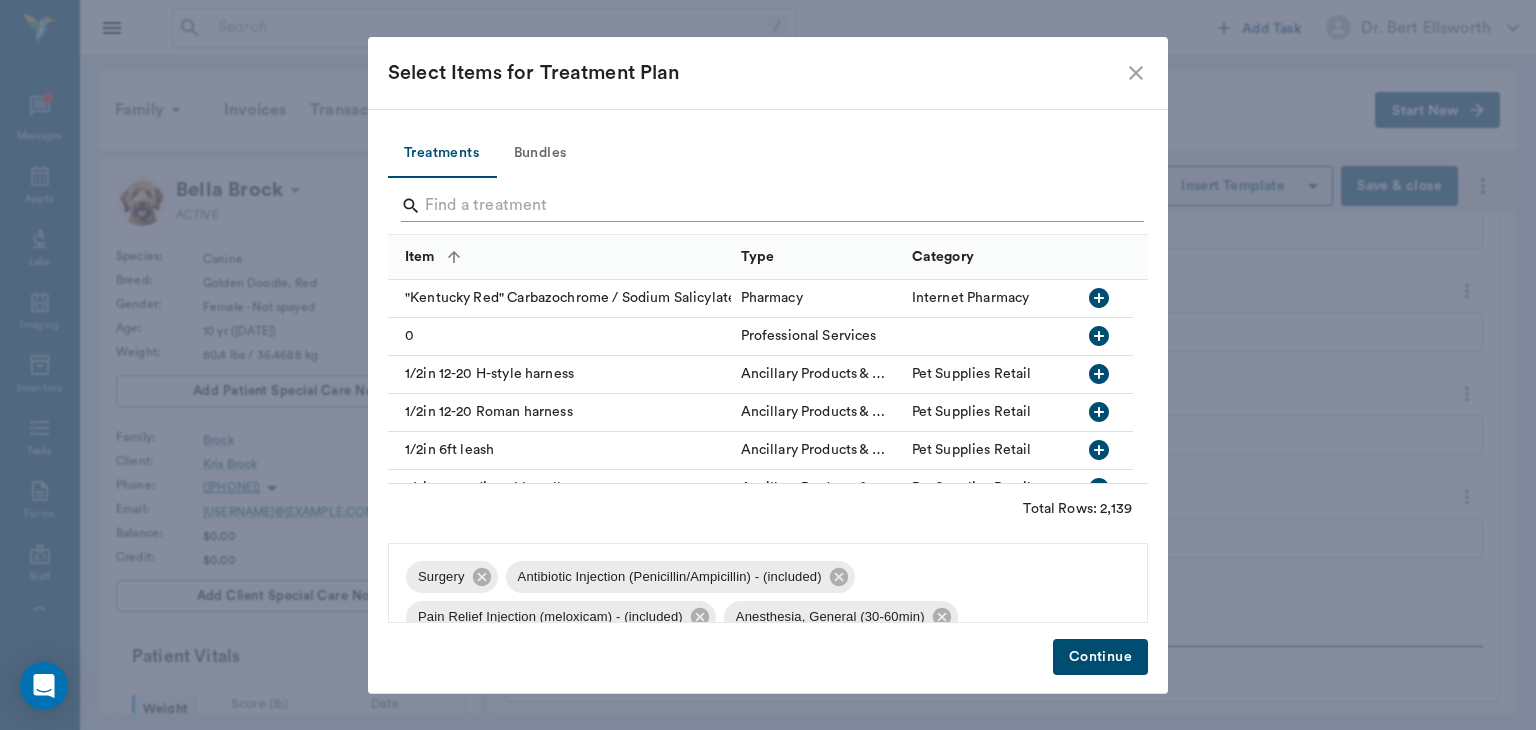 click at bounding box center [769, 206] 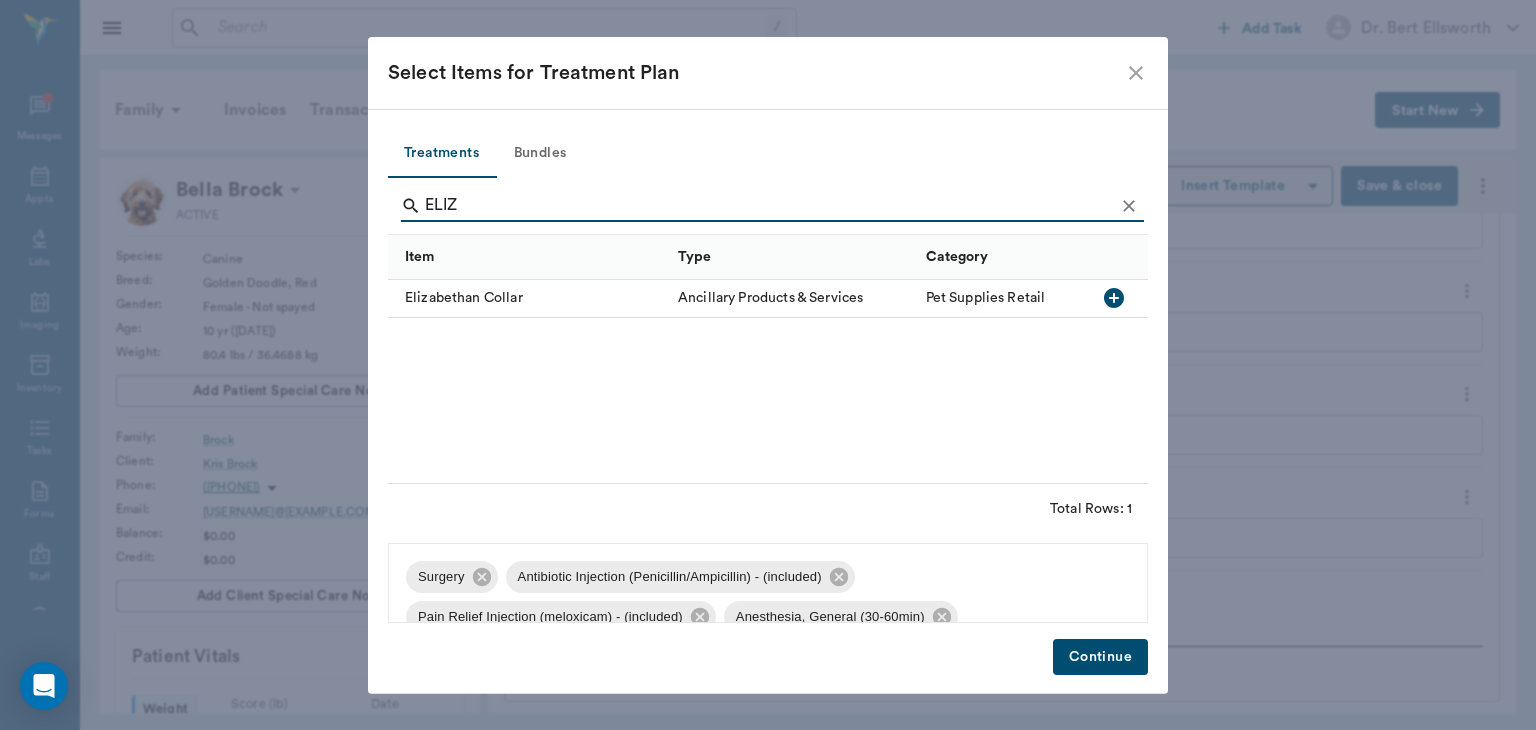 type on "ELIZ" 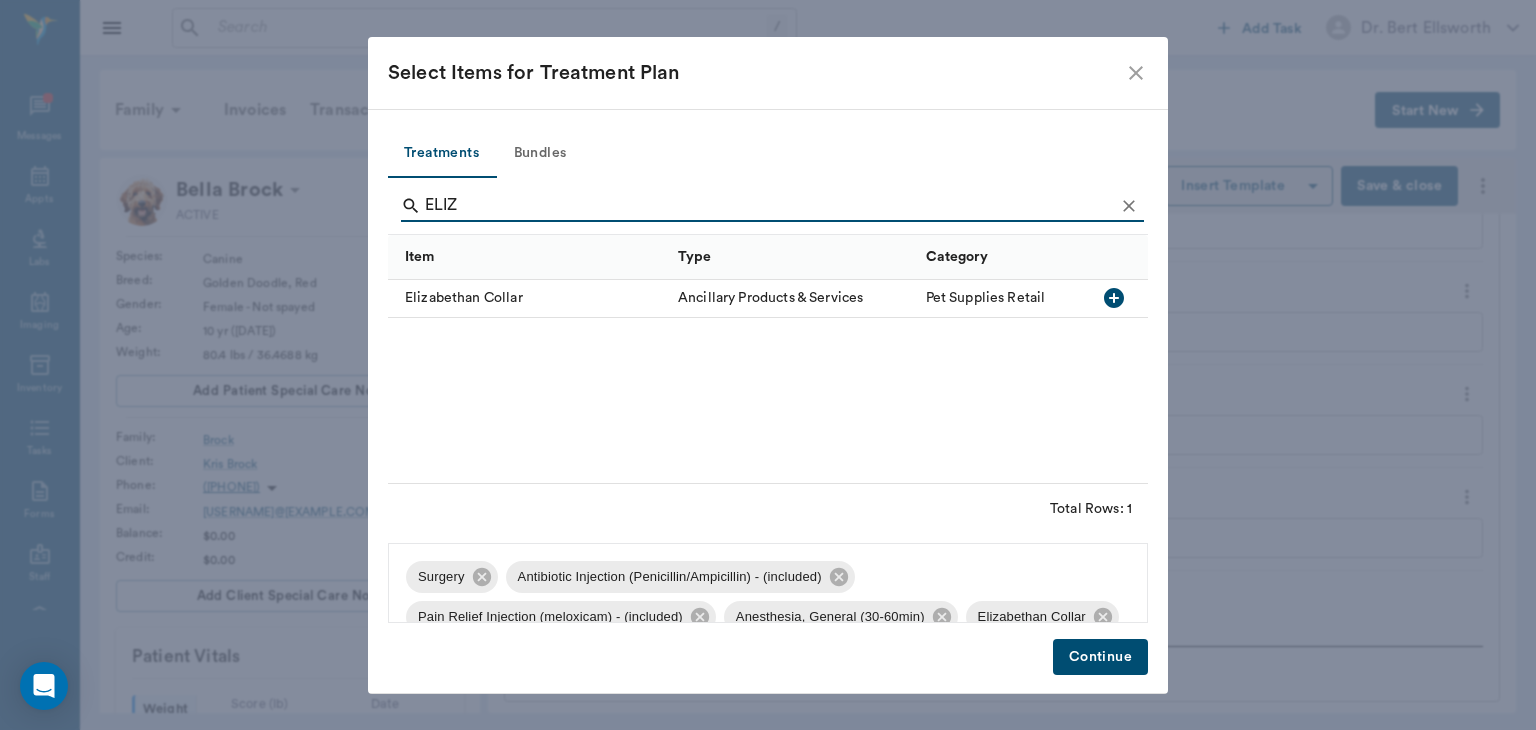 click on "Continue" at bounding box center (1100, 657) 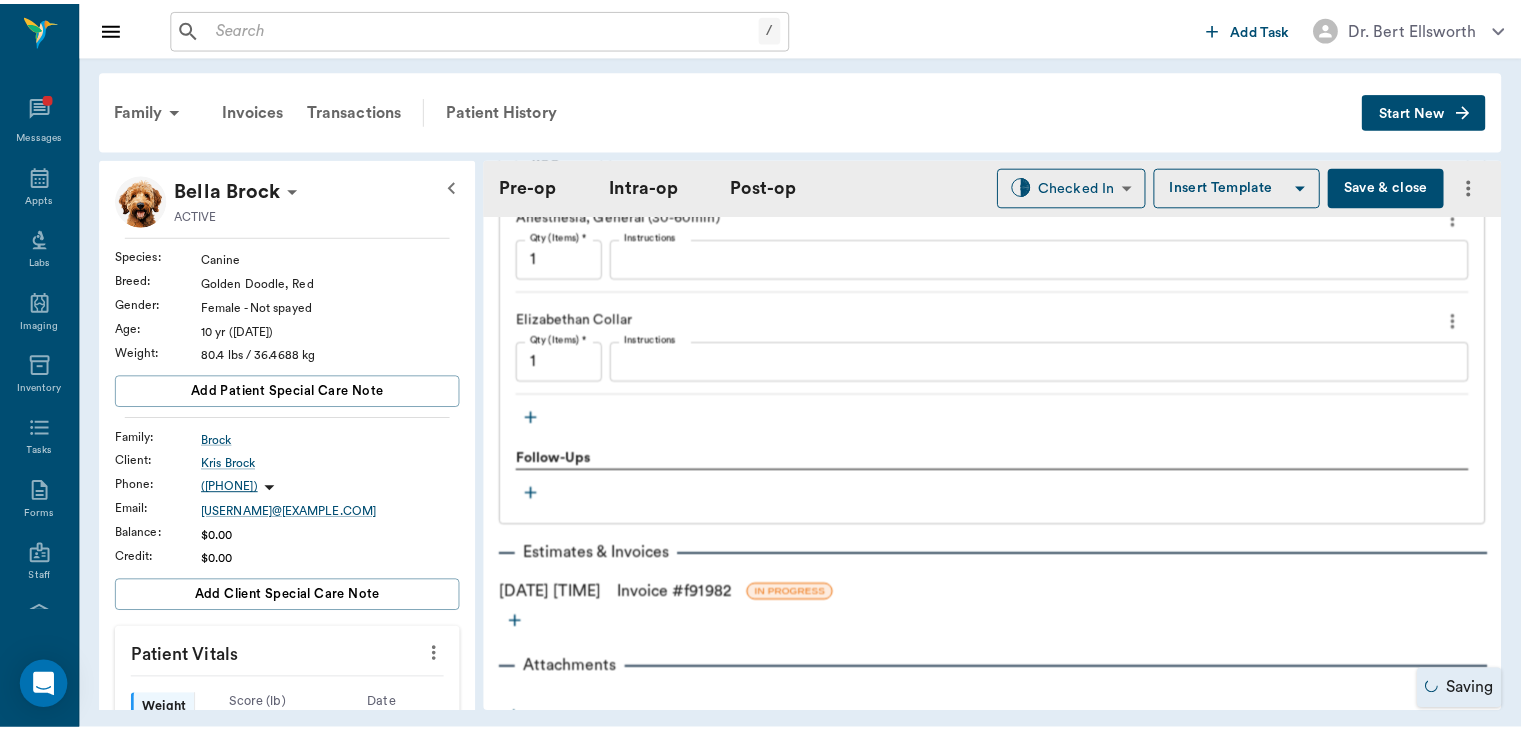 scroll, scrollTop: 2086, scrollLeft: 0, axis: vertical 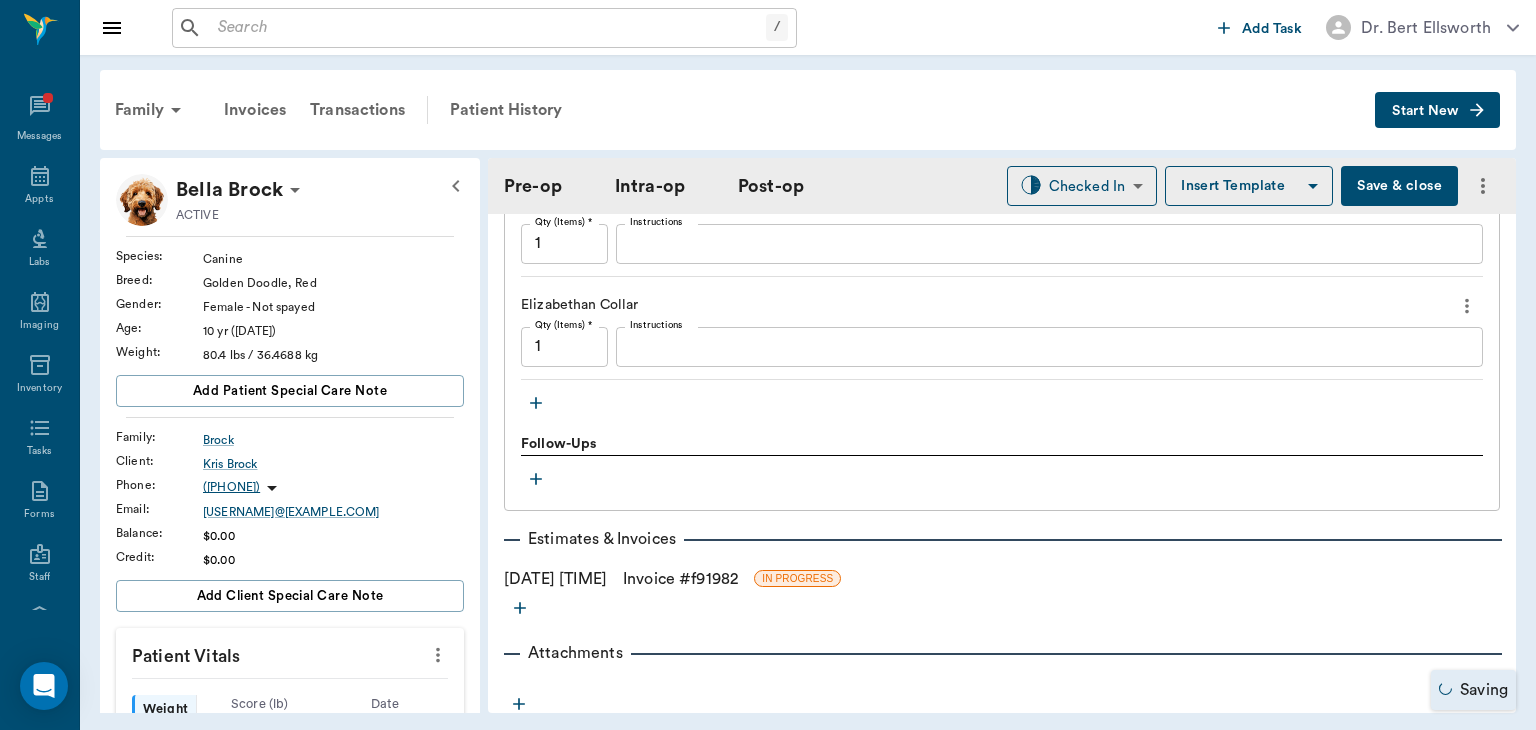click on "08/04/2025 01:36 PM Invoice # f91982 IN PROGRESS" at bounding box center (1002, 579) 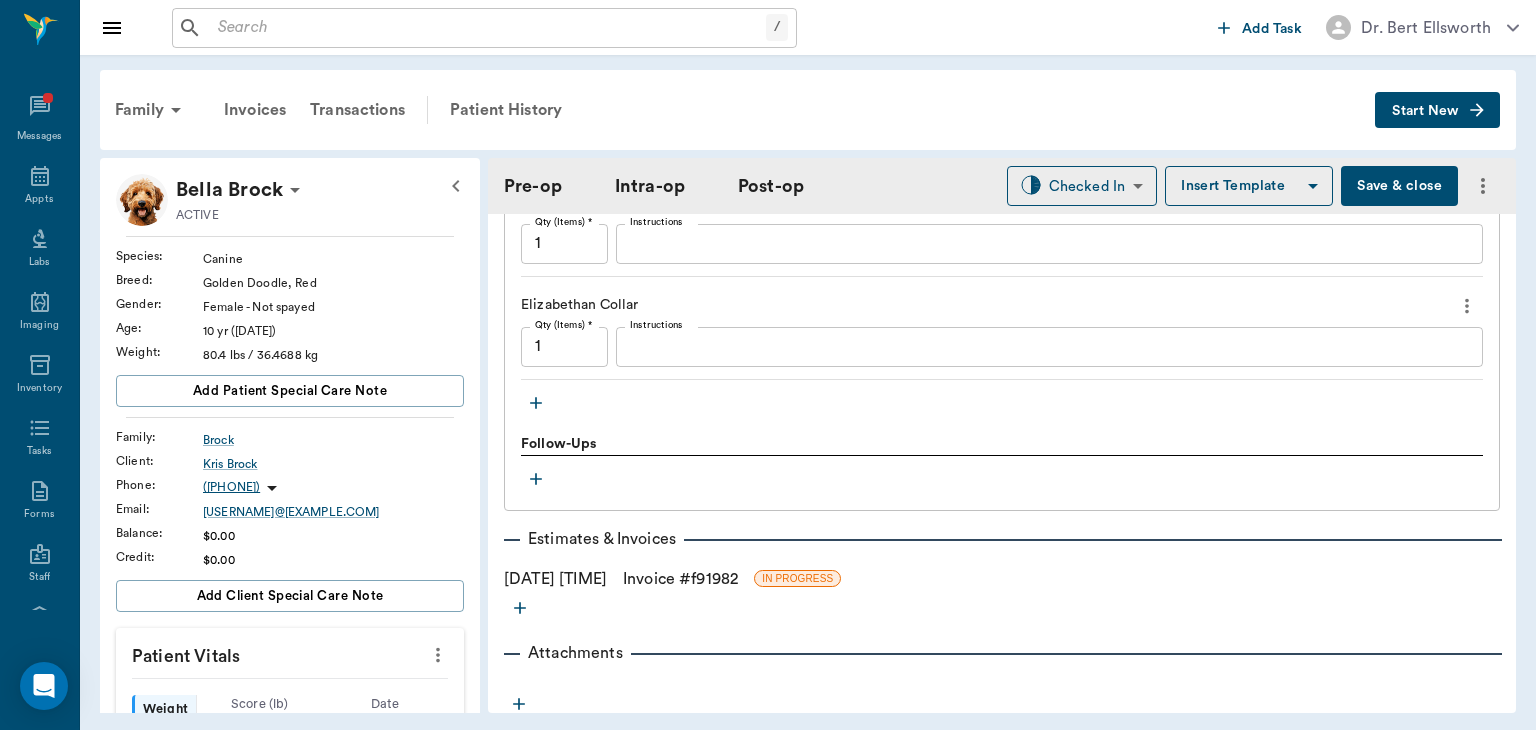 click on "Invoice # f91982" at bounding box center [680, 579] 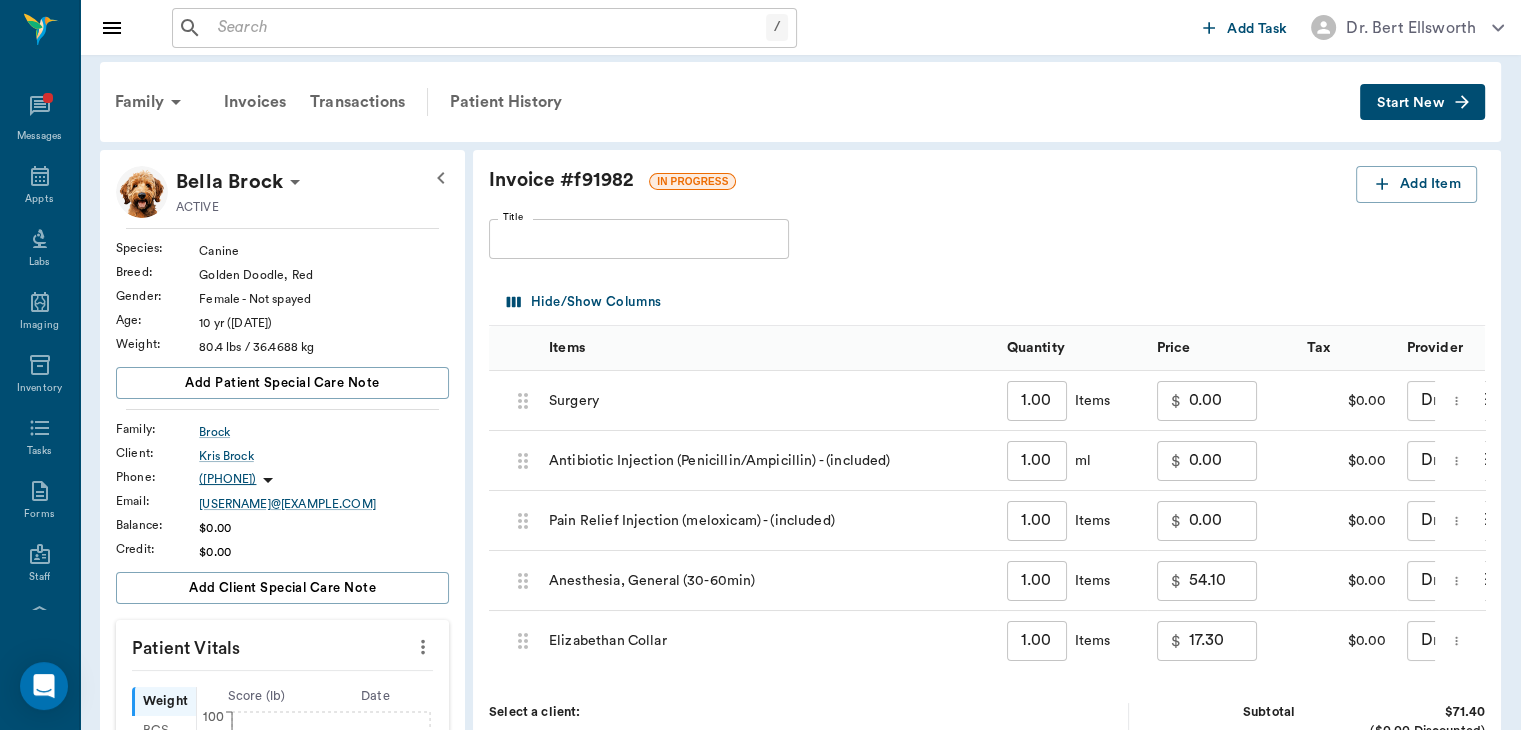 scroll, scrollTop: 7, scrollLeft: 0, axis: vertical 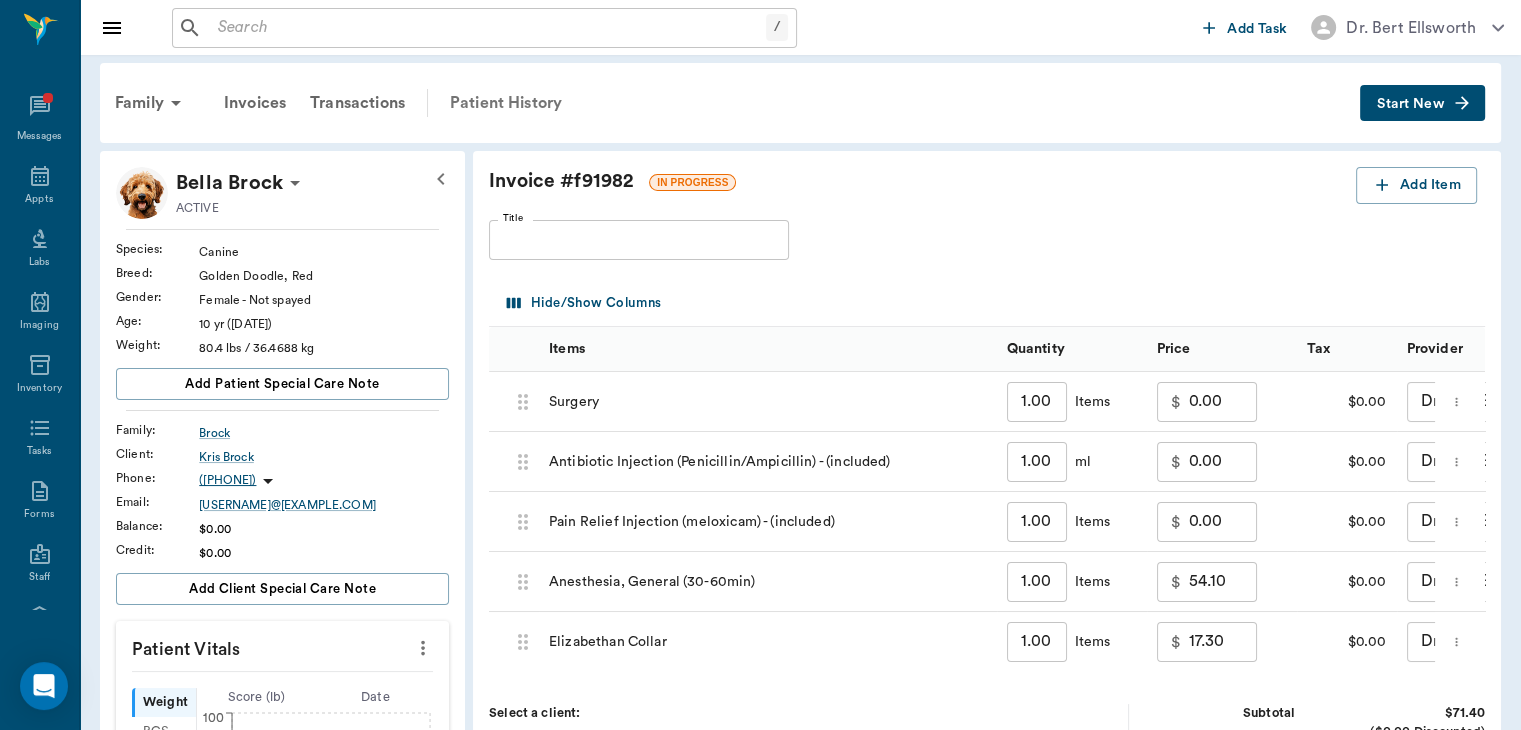 click on "Patient History" at bounding box center [506, 103] 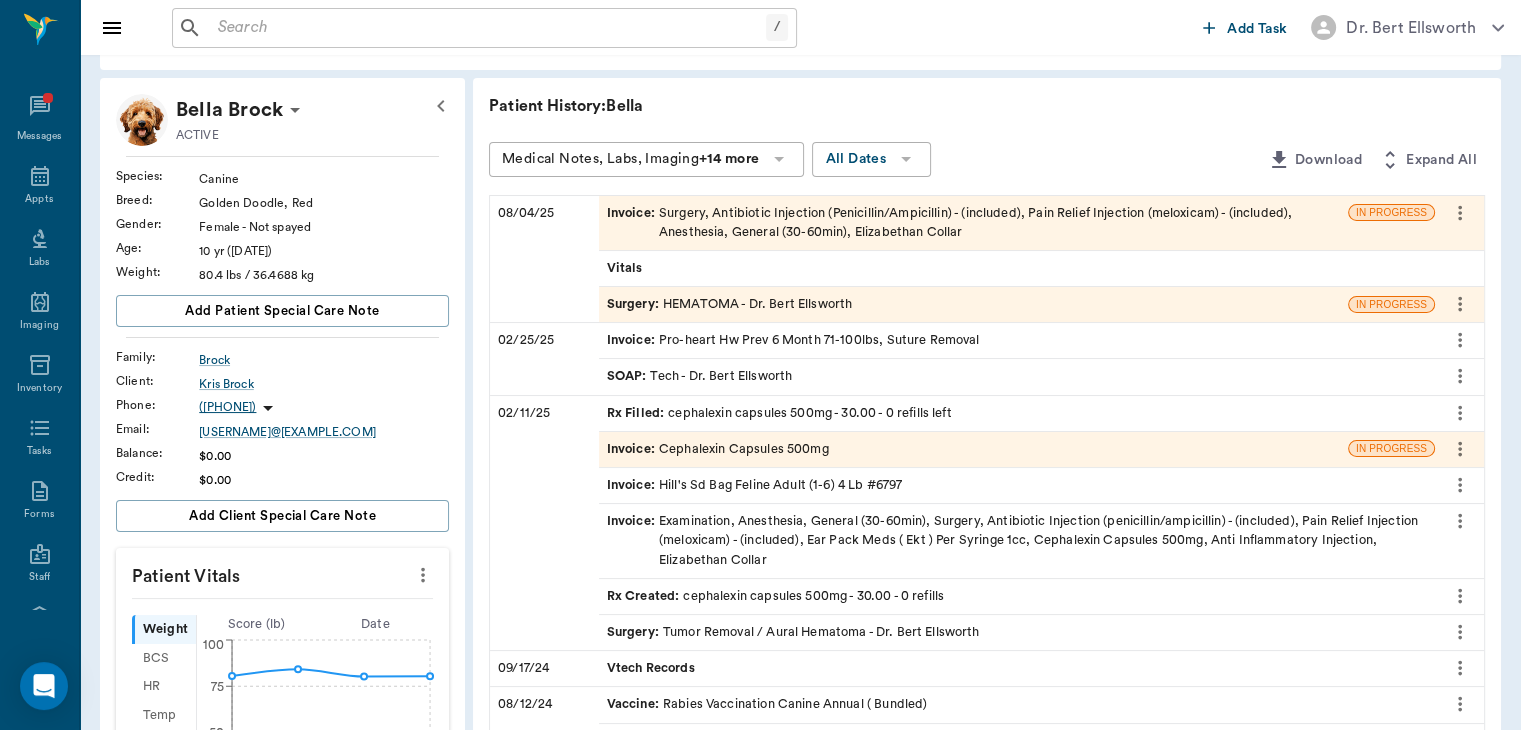 scroll, scrollTop: 0, scrollLeft: 0, axis: both 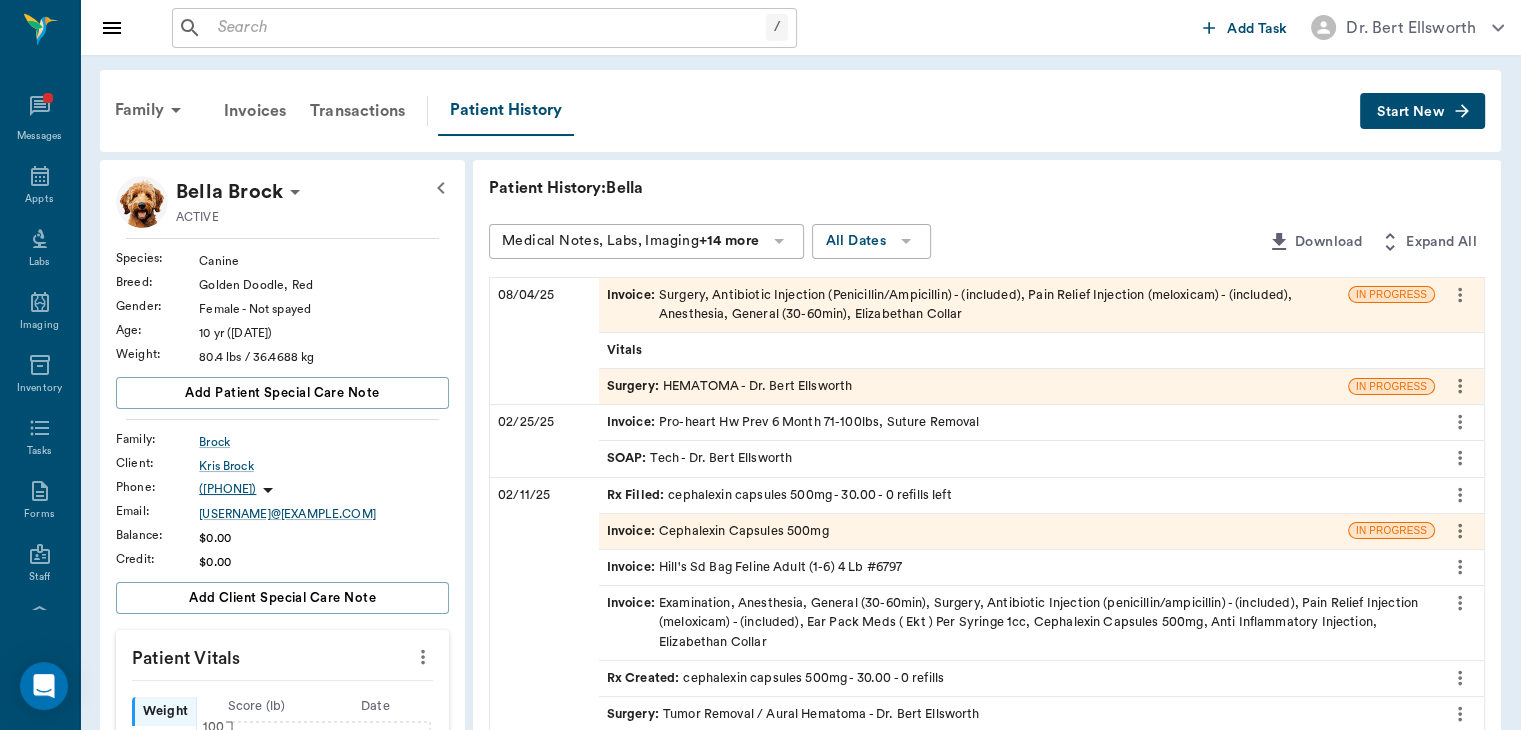 click on "Invoice : Pro-heart Hw Prev 6 Month 71-100lbs, Suture Removal" at bounding box center [1017, 422] 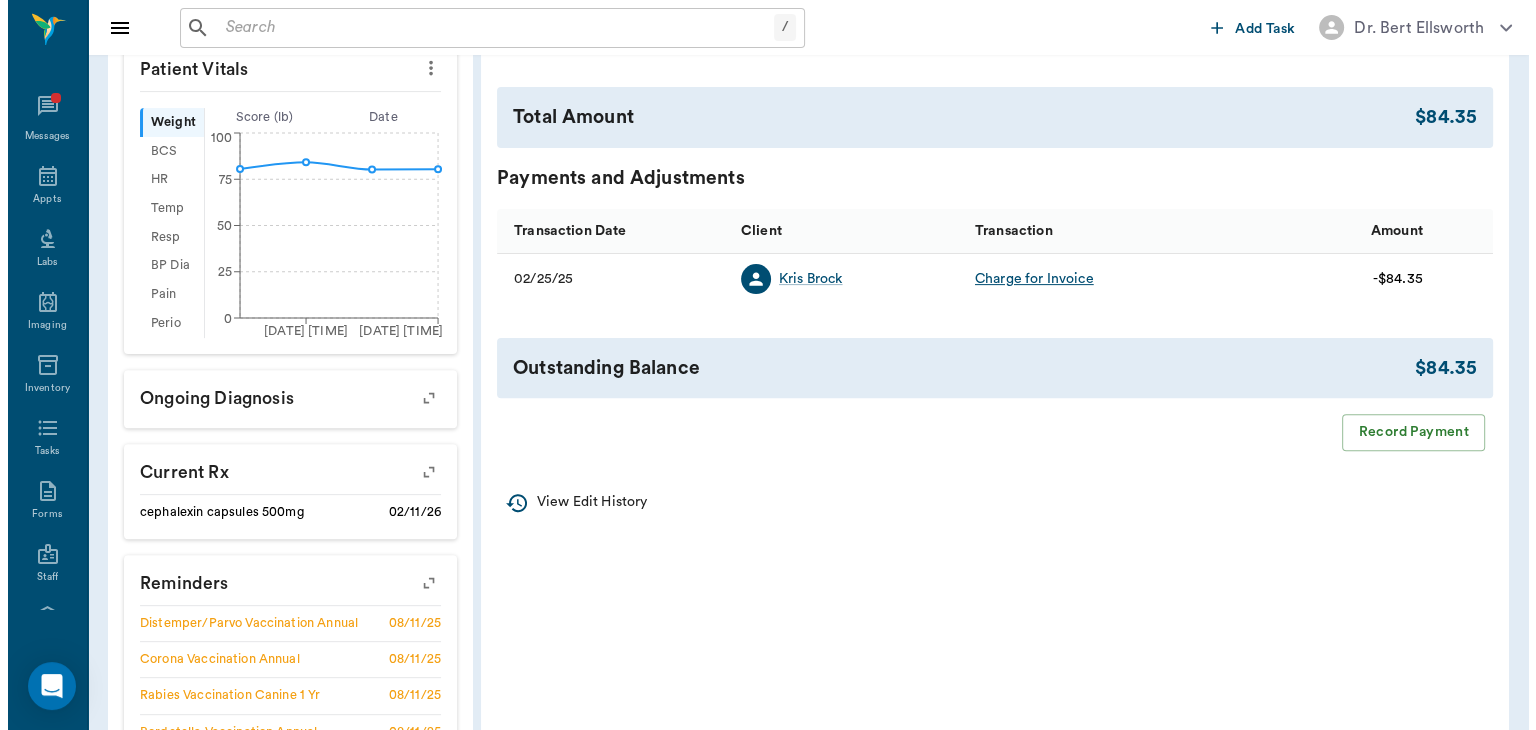 scroll, scrollTop: 0, scrollLeft: 0, axis: both 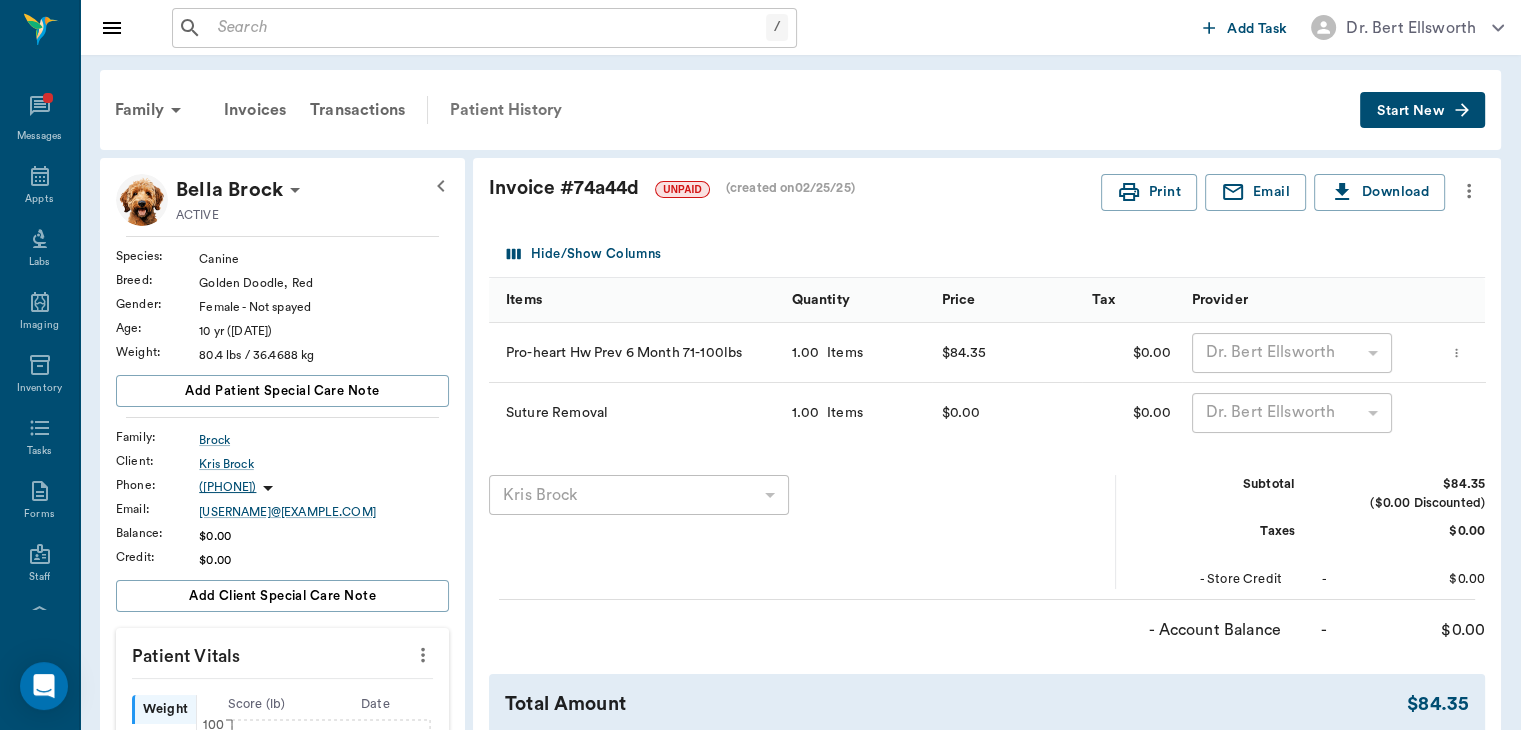 click on "Patient History" at bounding box center [506, 110] 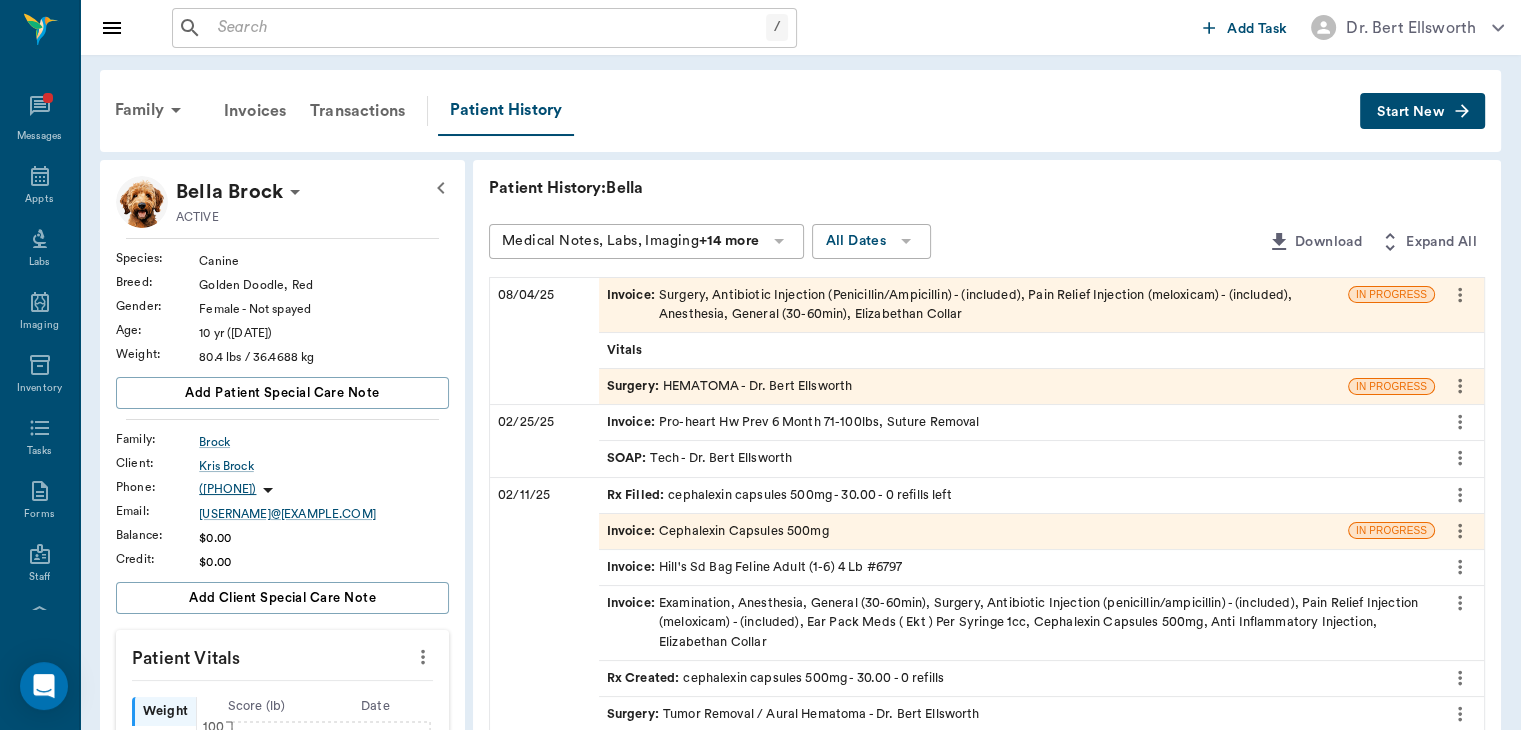 click on "Surgery :" at bounding box center [635, 386] 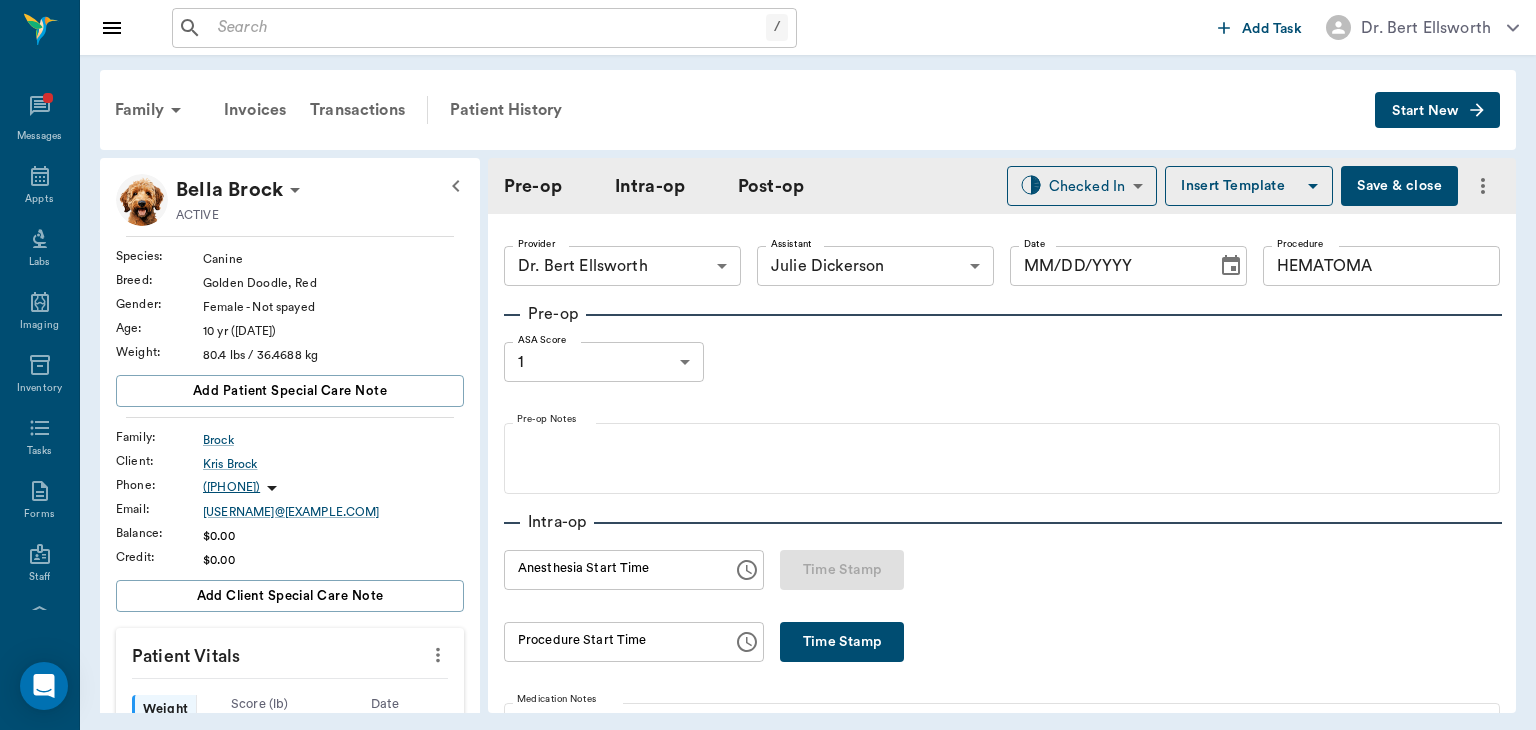 type on "63ec2f075fda476ae8351a4d" 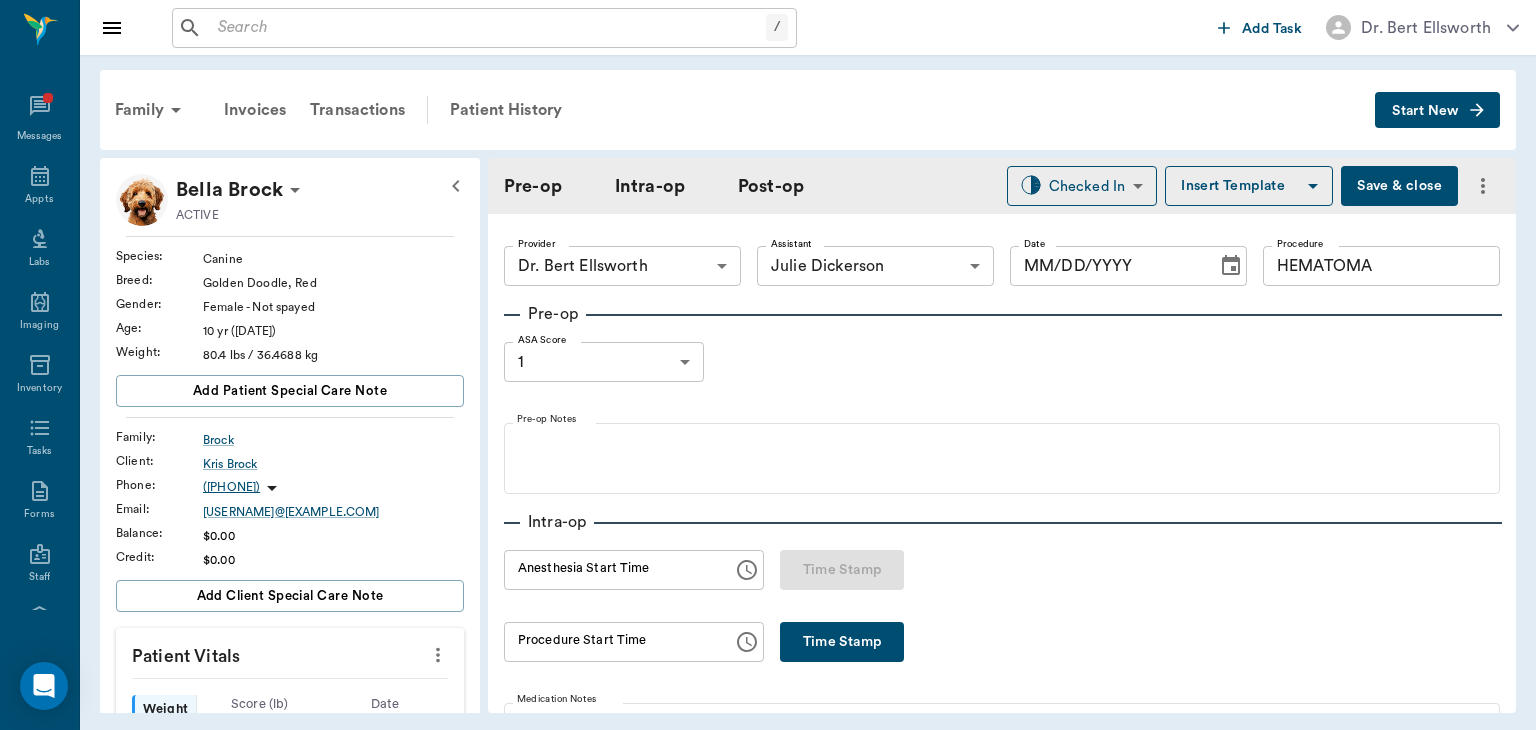 type on "63ec2e7e52e12b0ba117b124" 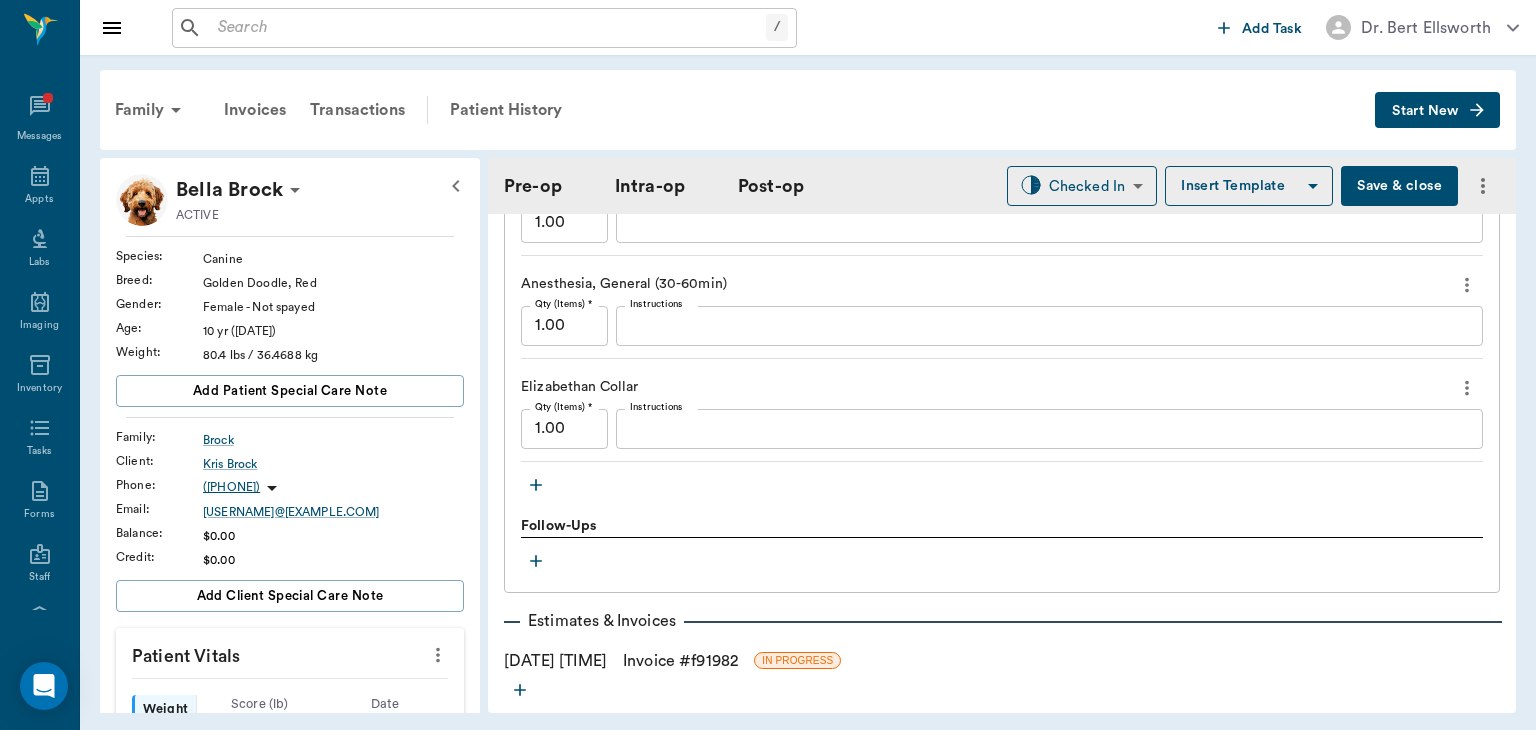 scroll, scrollTop: 2007, scrollLeft: 0, axis: vertical 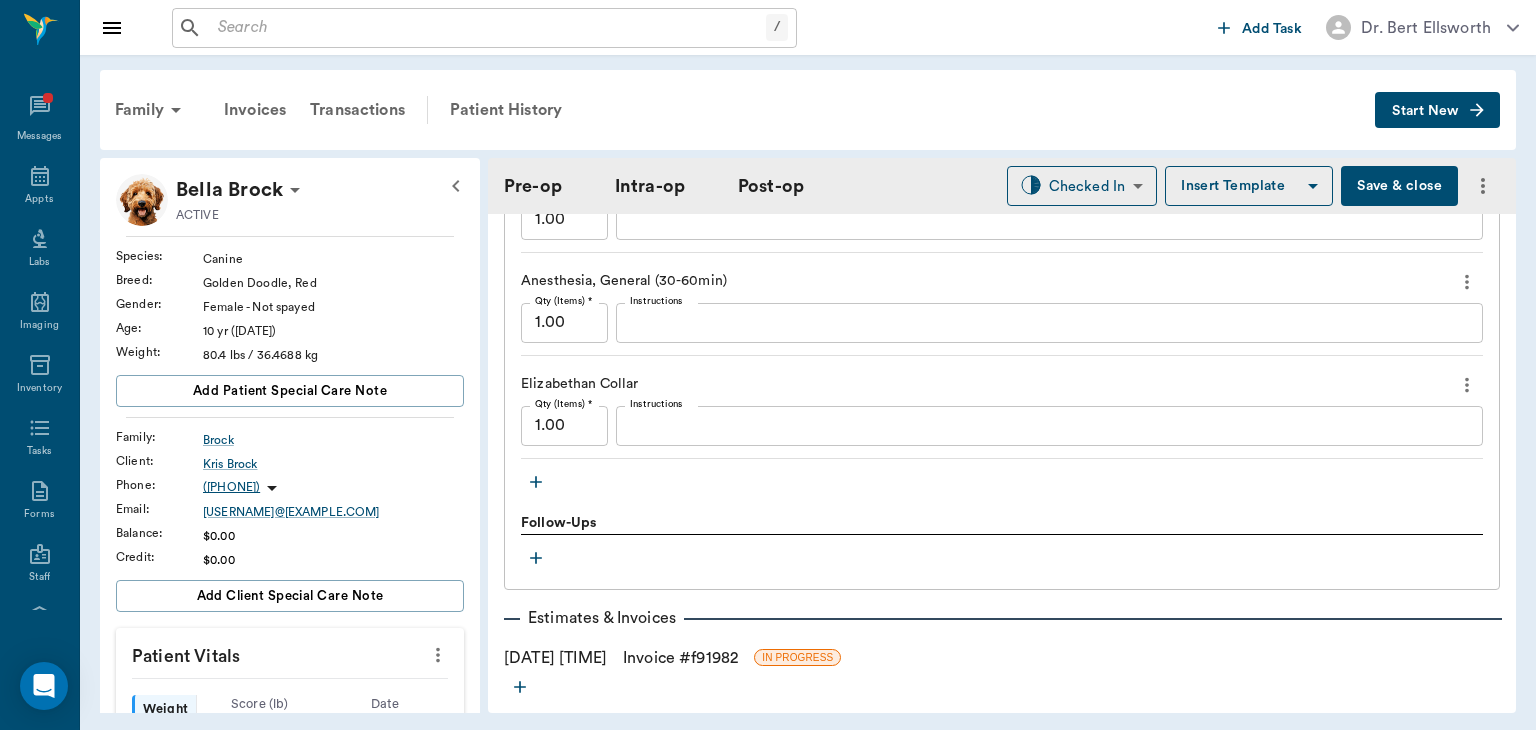 click 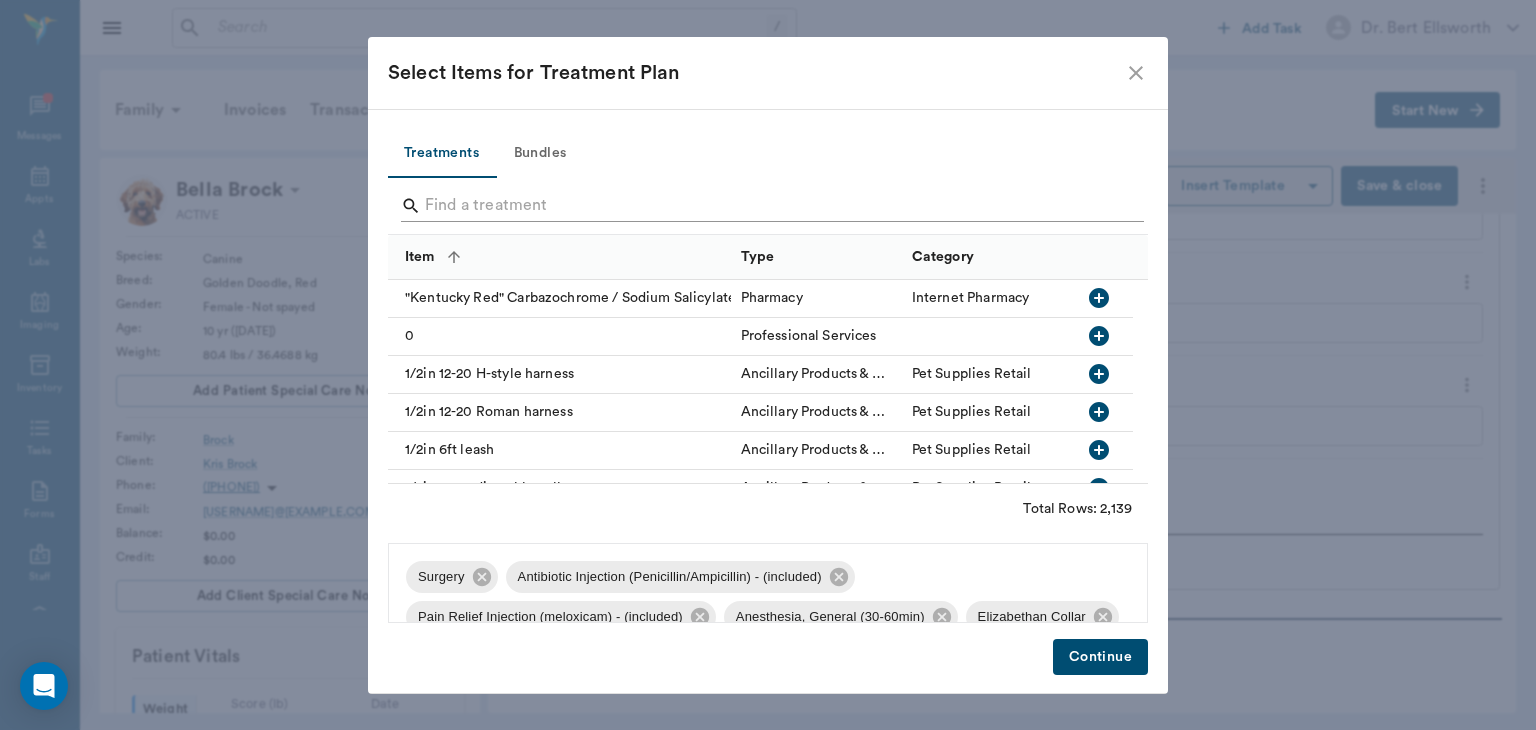 click at bounding box center (769, 206) 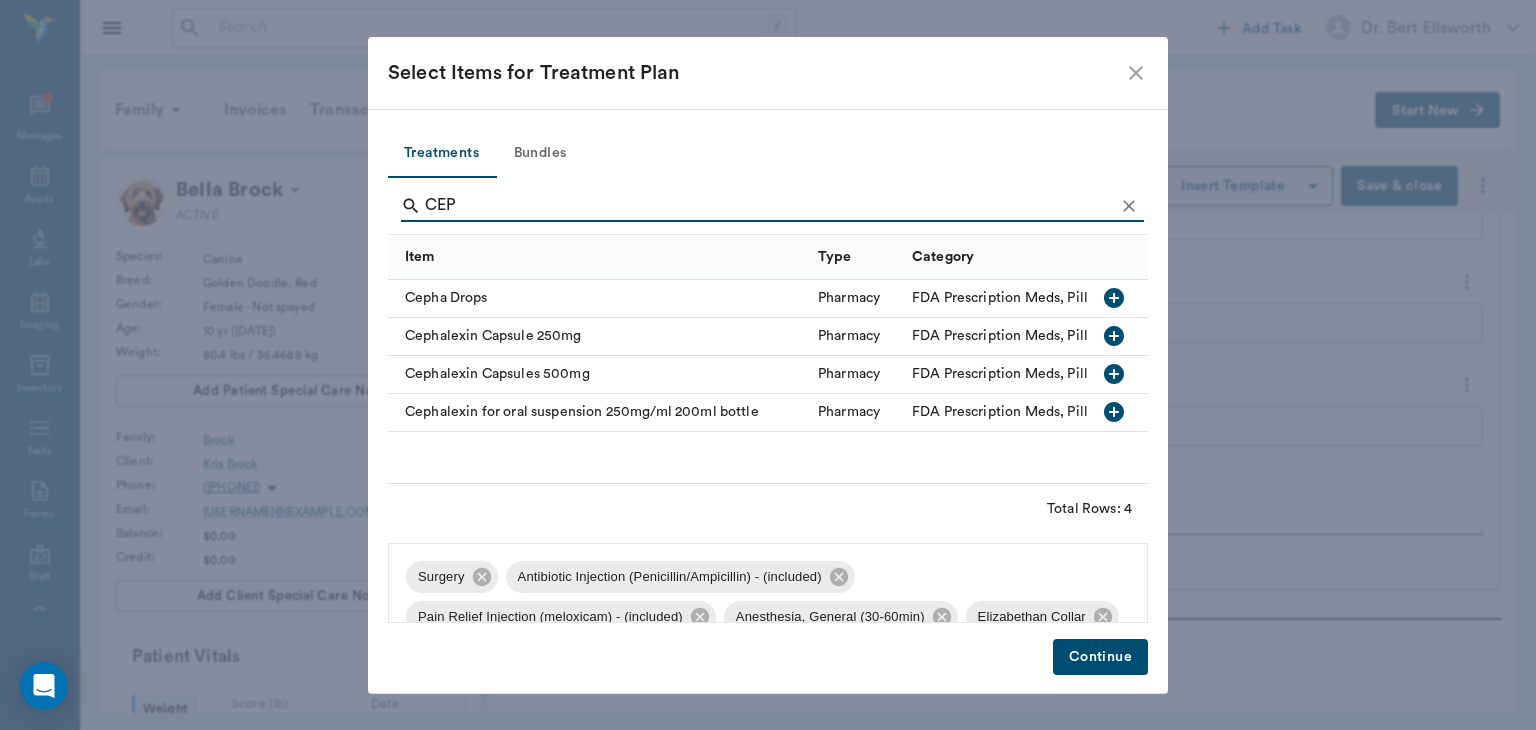 type on "CEP" 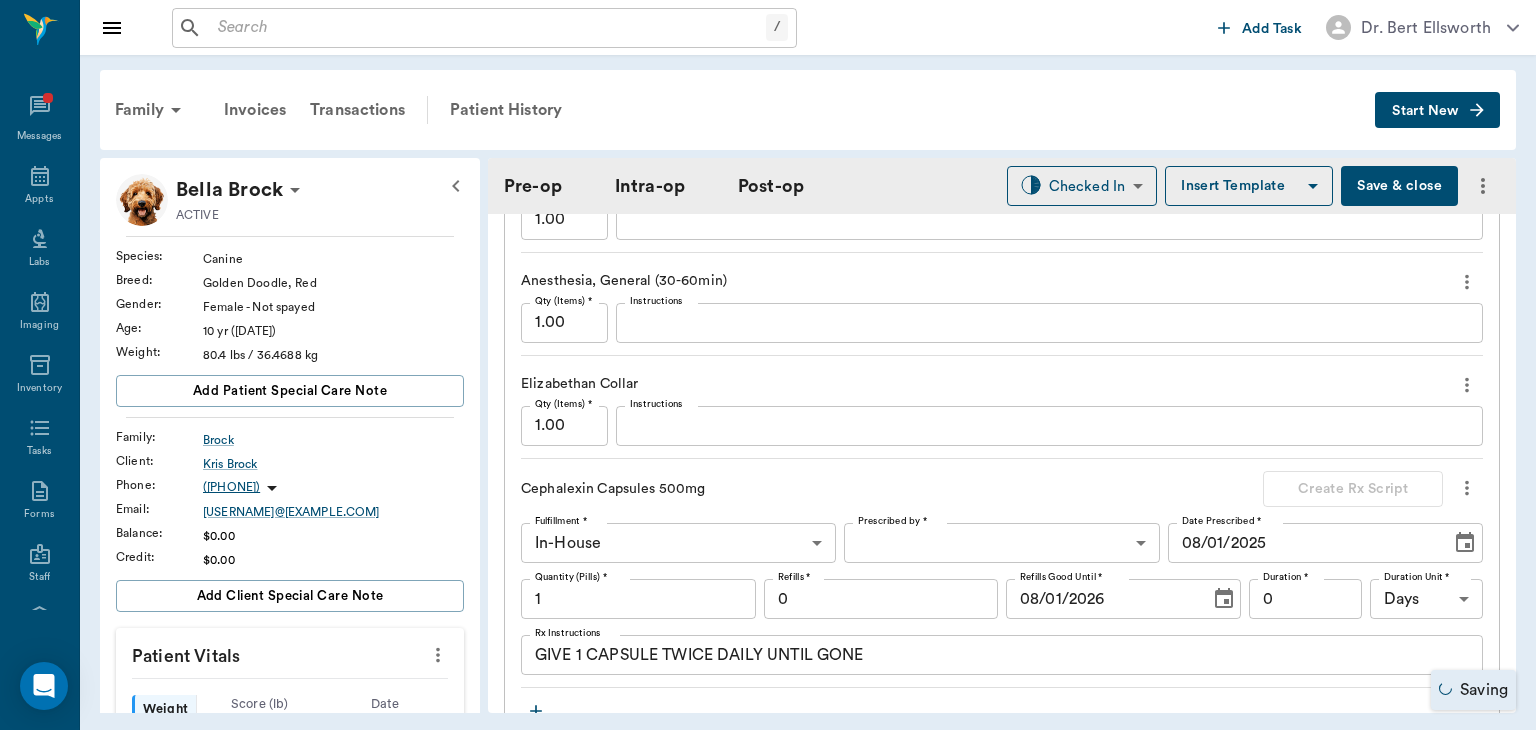 click on "/ ​ Add Task Dr. Bert Ellsworth Nectar Messages Appts Labs Imaging Inventory Tasks Forms Staff Reports Lookup Settings Family Invoices Transactions Patient History Start New Bella Brock     ACTIVE   Species : Canine Breed : Golden Doodle, Red Gender : Female - Not spayed Age : 10 yr (07/31/2015) Weight : 80.4 lbs / 36.4688 kg Add patient Special Care Note Family : Brock Client : Kris Brock Phone : (903) 380-2418 Email : krisbrock@hotmail.com Balance : $0.00 Credit : $0.00 Add client Special Care Note Patient Vitals Weight BCS HR Temp Resp BP Dia Pain Perio Score ( lb ) Date 02/12/24 9AM 08/04/25 1PM 0 25 50 75 100 Ongoing diagnosis Current Rx cephalexin capsules 500mg 02/11/26 Reminders Distemper/Parvo Vaccination Annual 08/11/25 Corona Vaccination Annual 08/11/25 Rabies Vaccination Canine 1 Yr 08/11/25 Bordetella Vaccination Annual 08/11/25 Upcoming appointments Schedule Appointment Pre-op Intra-op Post-op Checked In CHECKED_IN ​ Insert Template  Save & close Provider Dr. Bert Ellsworth Provider Date" at bounding box center (768, 365) 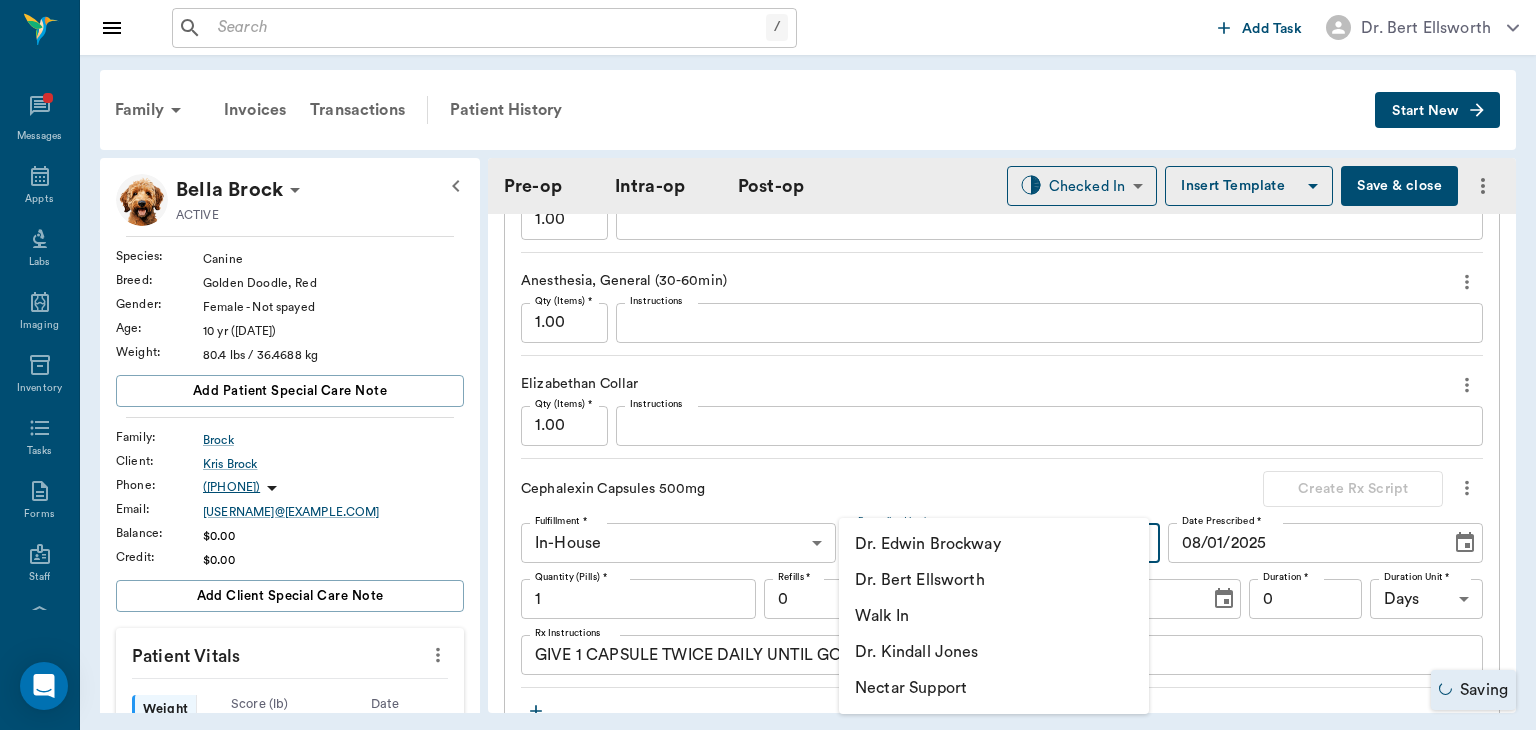 click on "Dr. Bert Ellsworth" at bounding box center (994, 580) 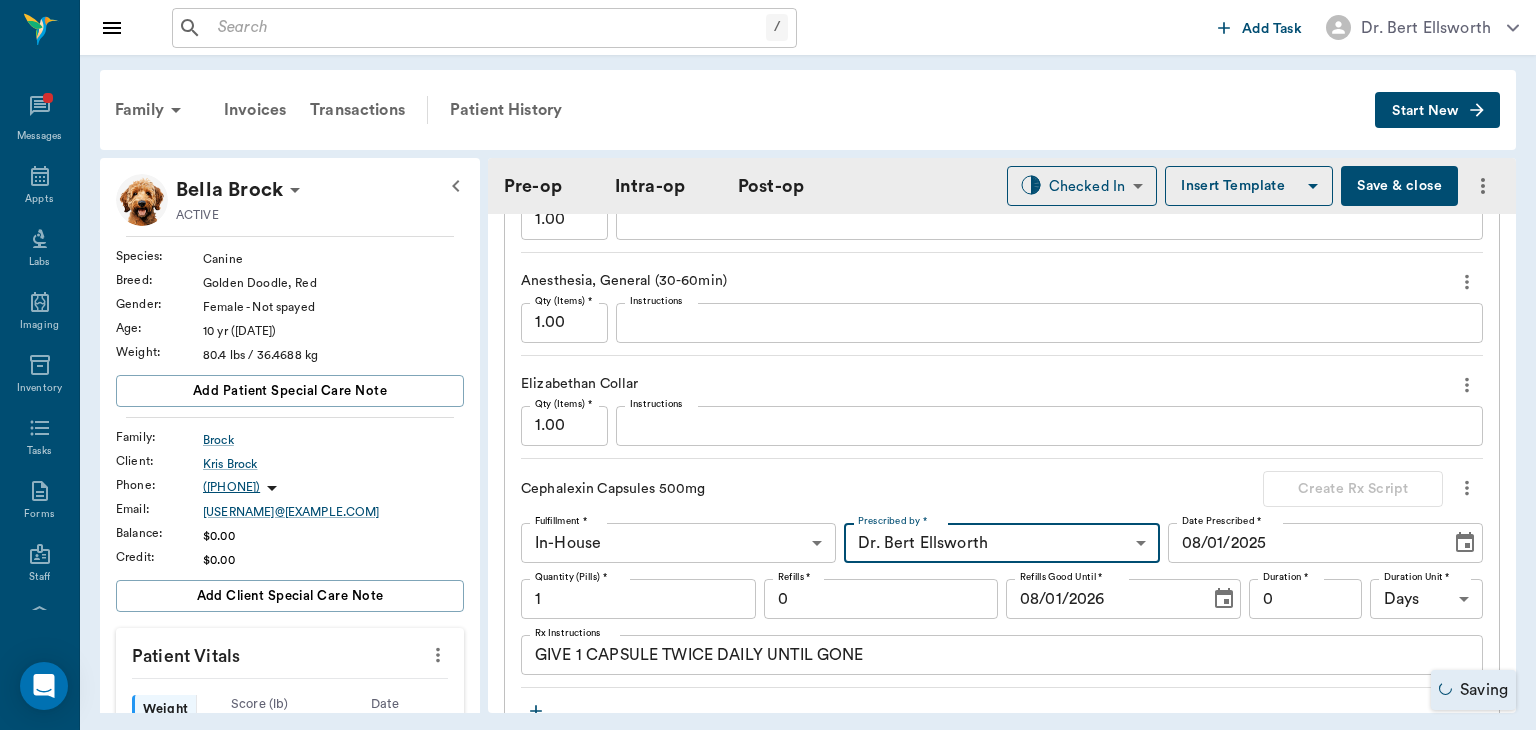 click on "1" at bounding box center (638, 599) 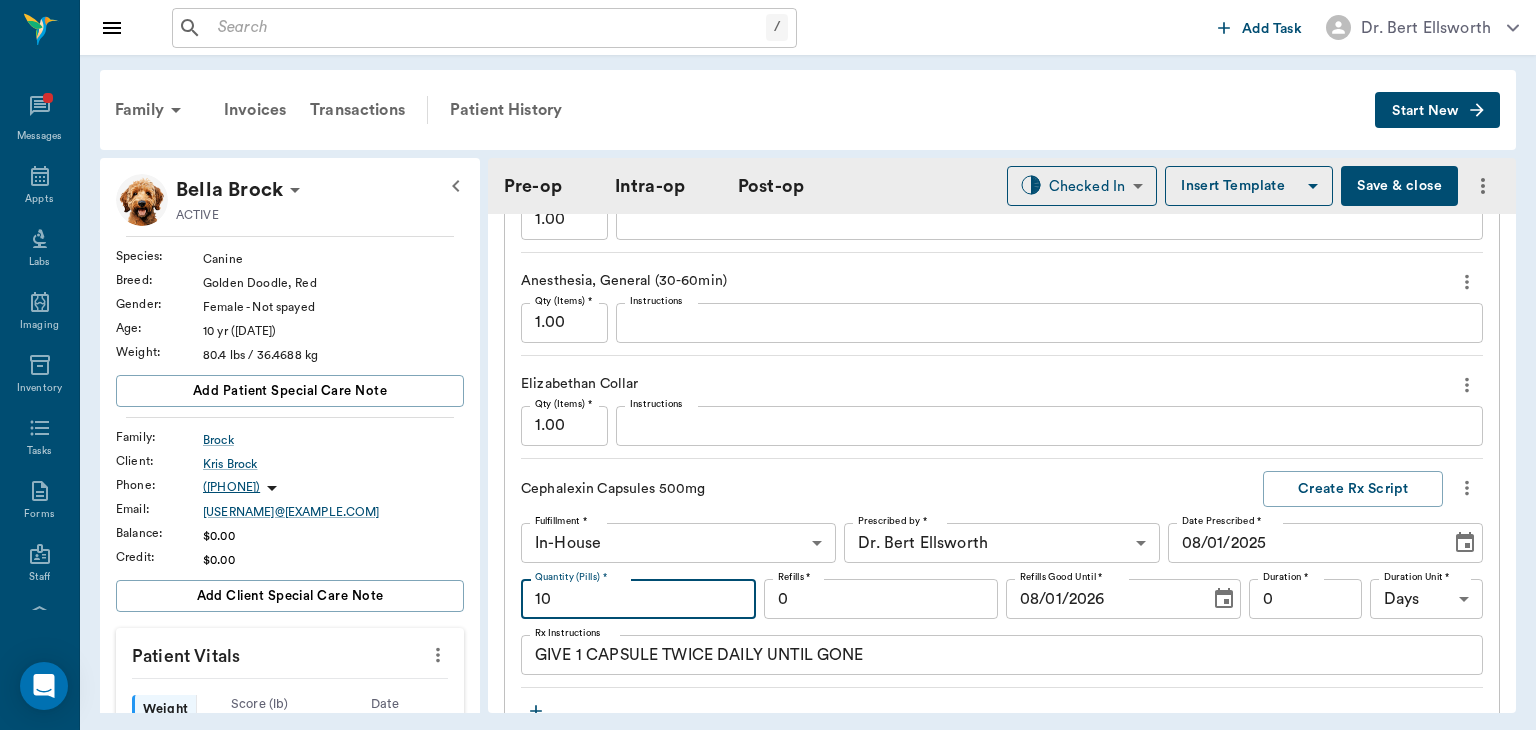 type on "10" 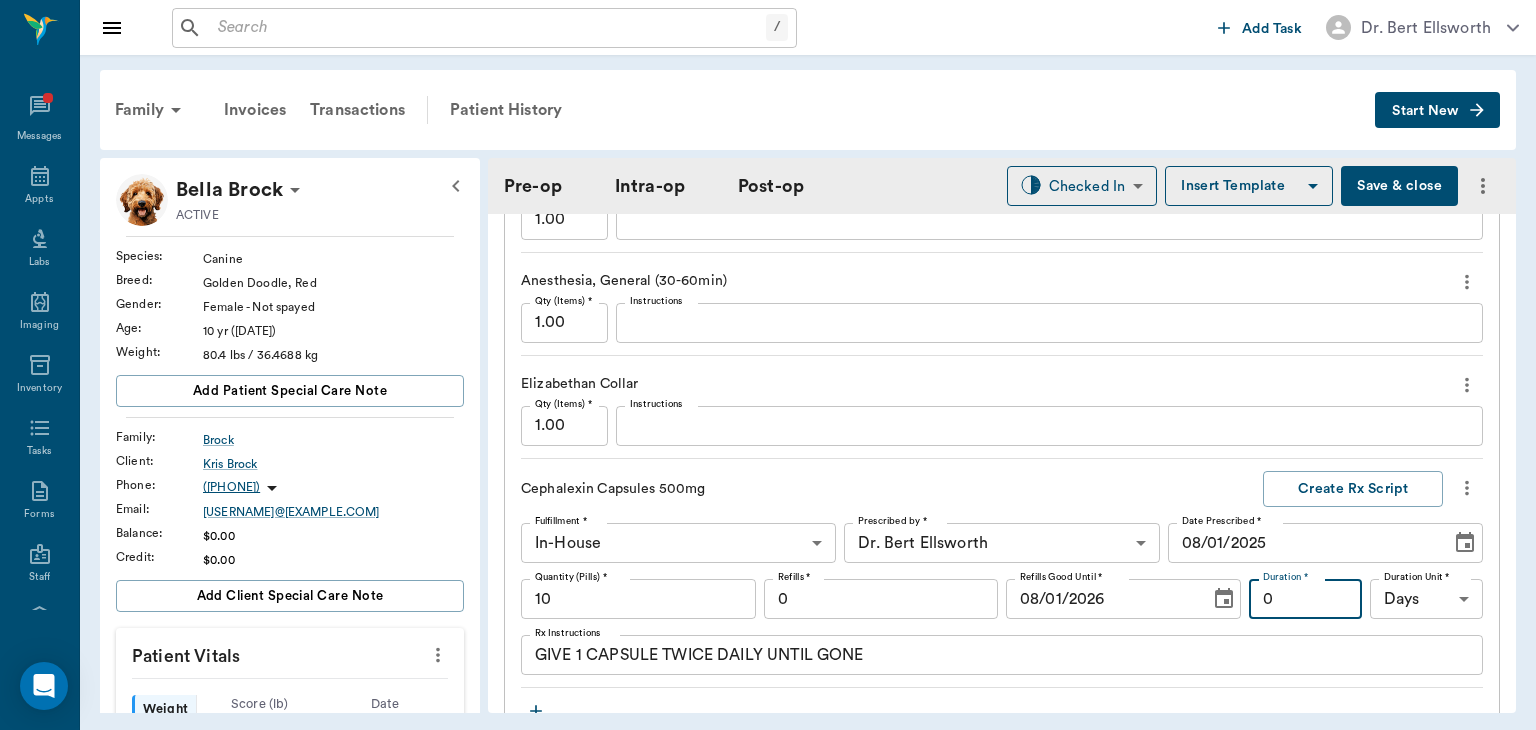 type on "5" 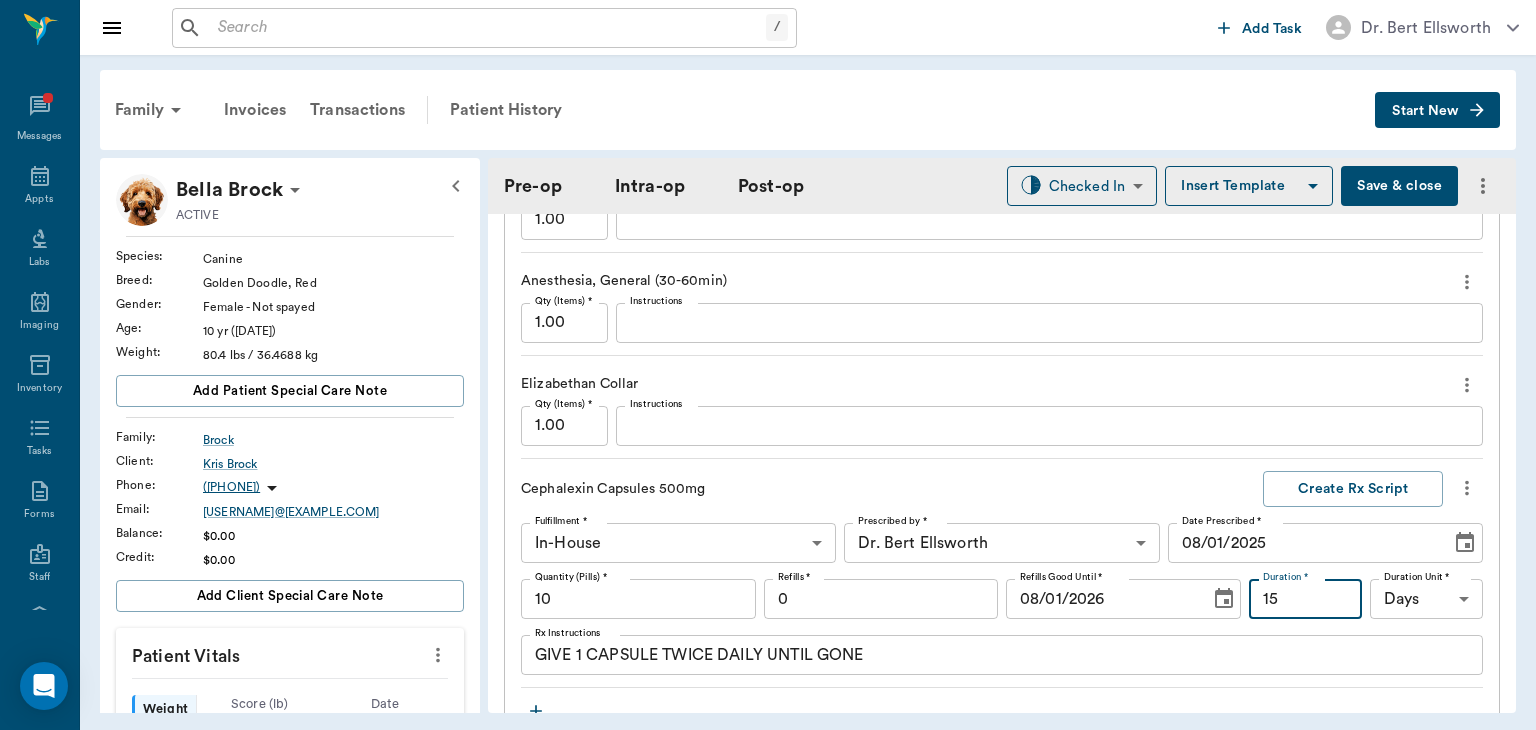 click on "GIVE 1 CAPSULE TWICE DAILY UNTIL GONE" at bounding box center (1002, 655) 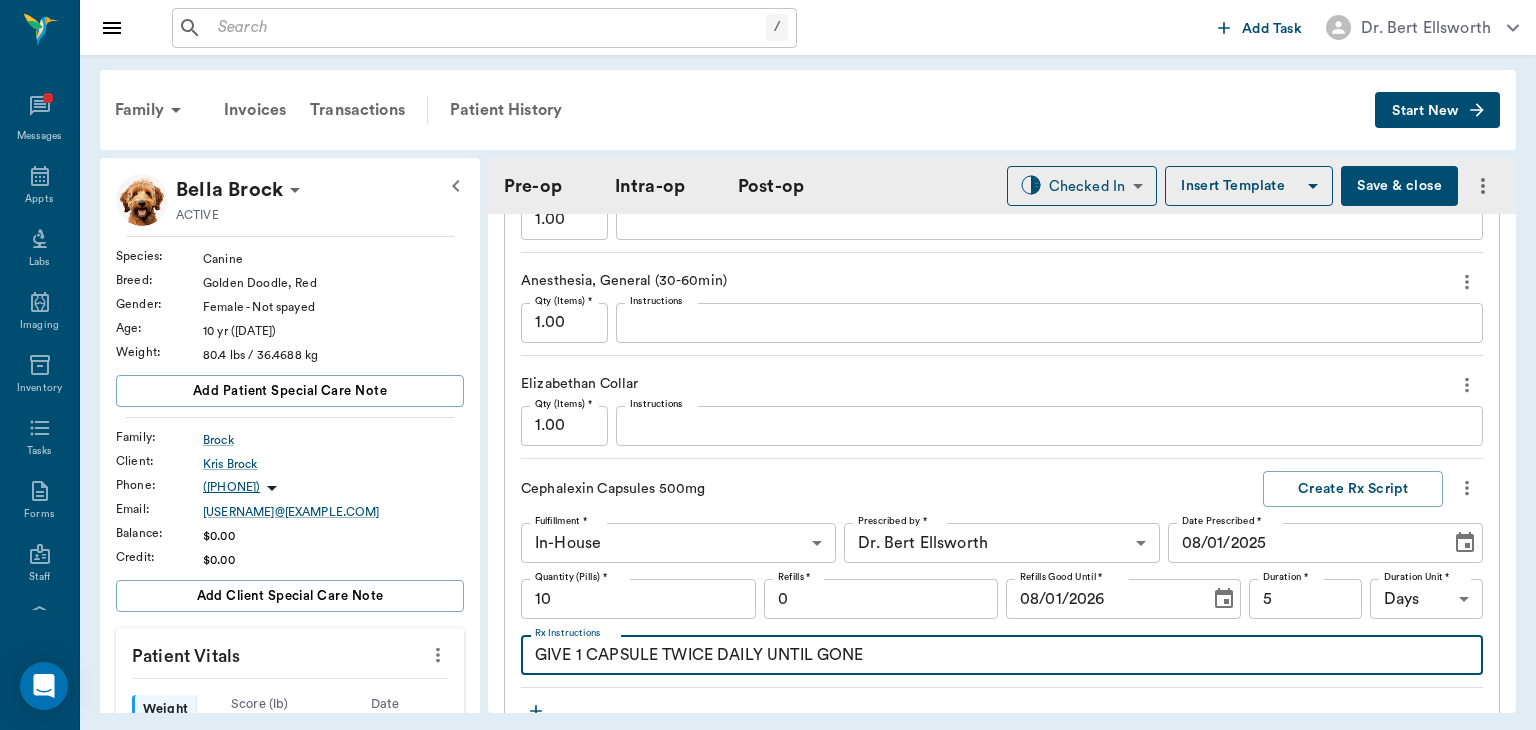scroll, scrollTop: 2060, scrollLeft: 0, axis: vertical 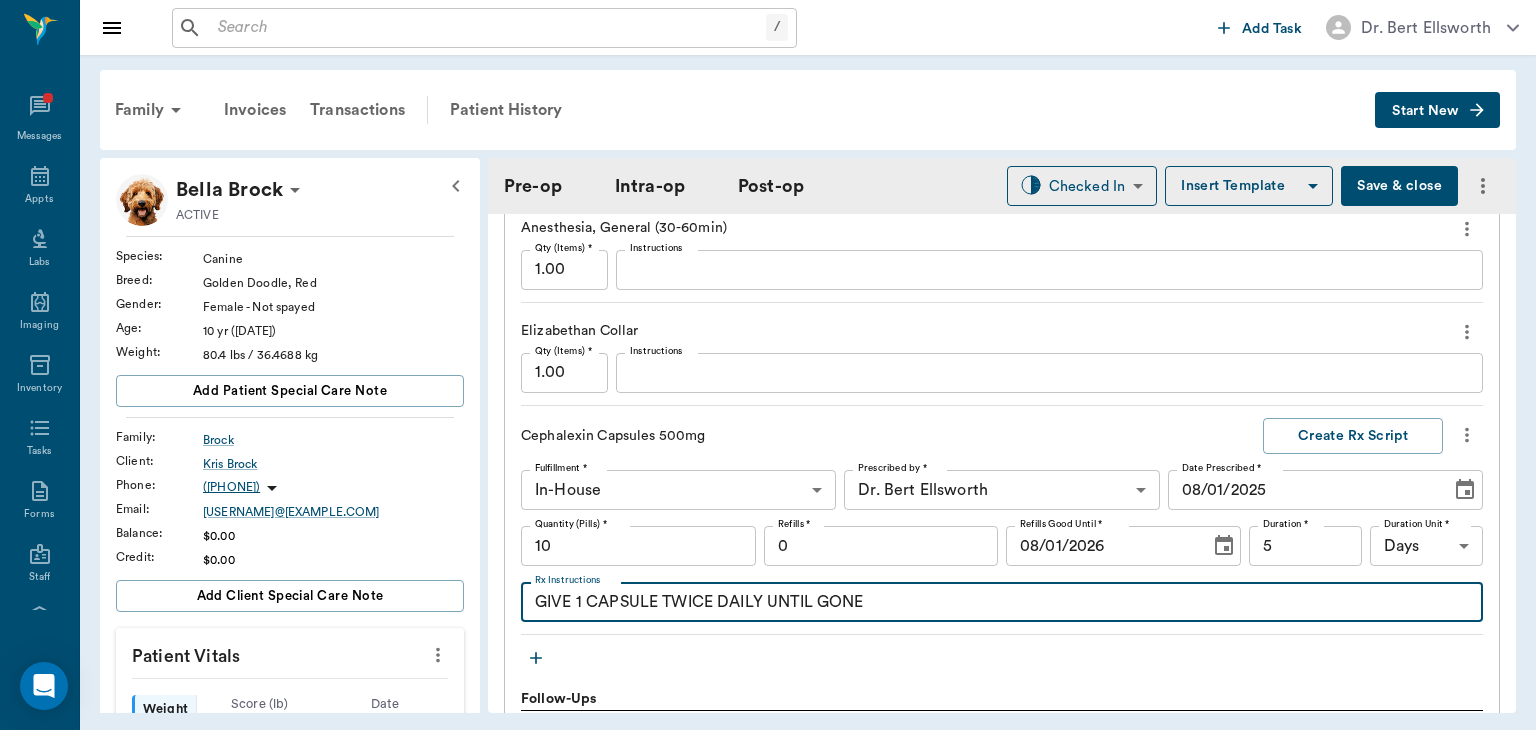 type on "15" 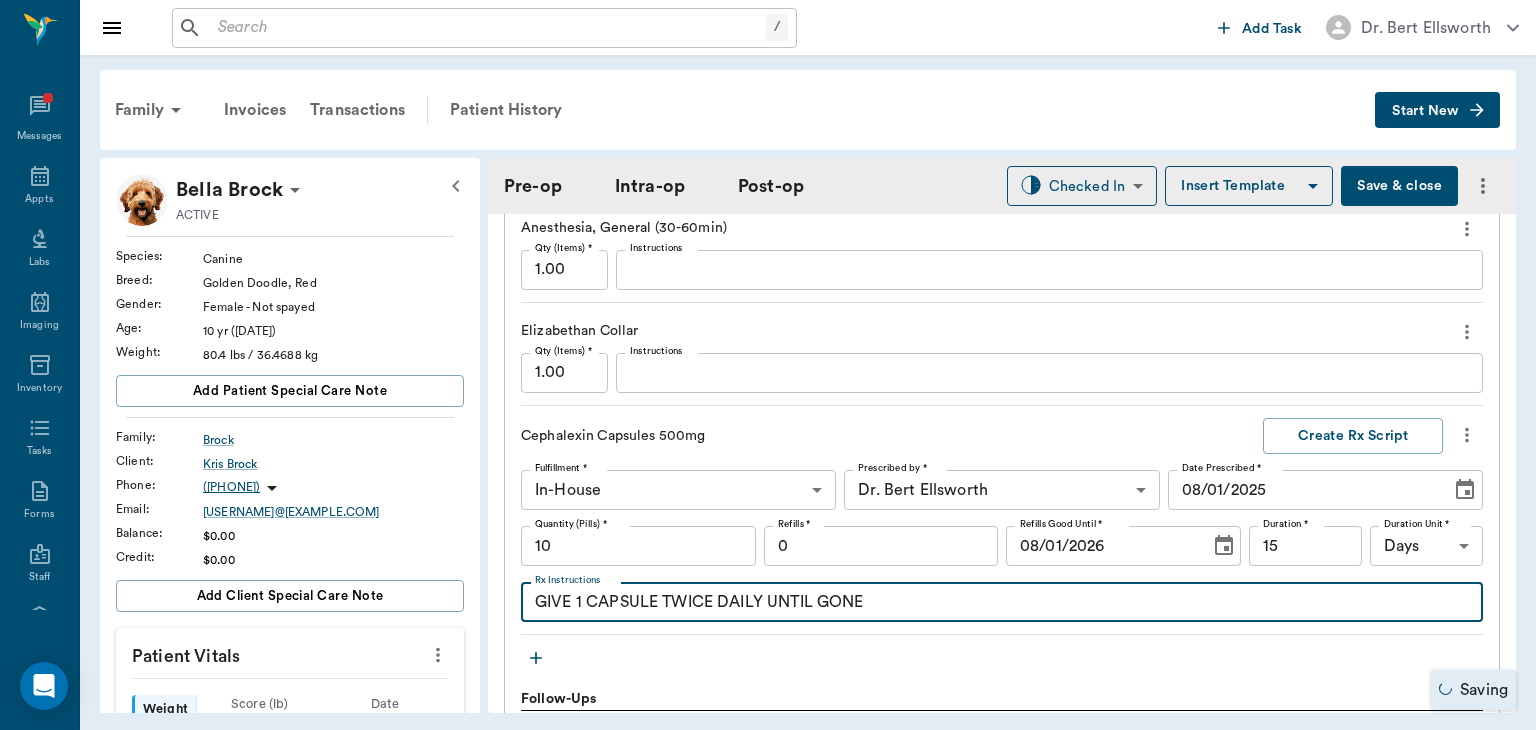 scroll, scrollTop: 2096, scrollLeft: 0, axis: vertical 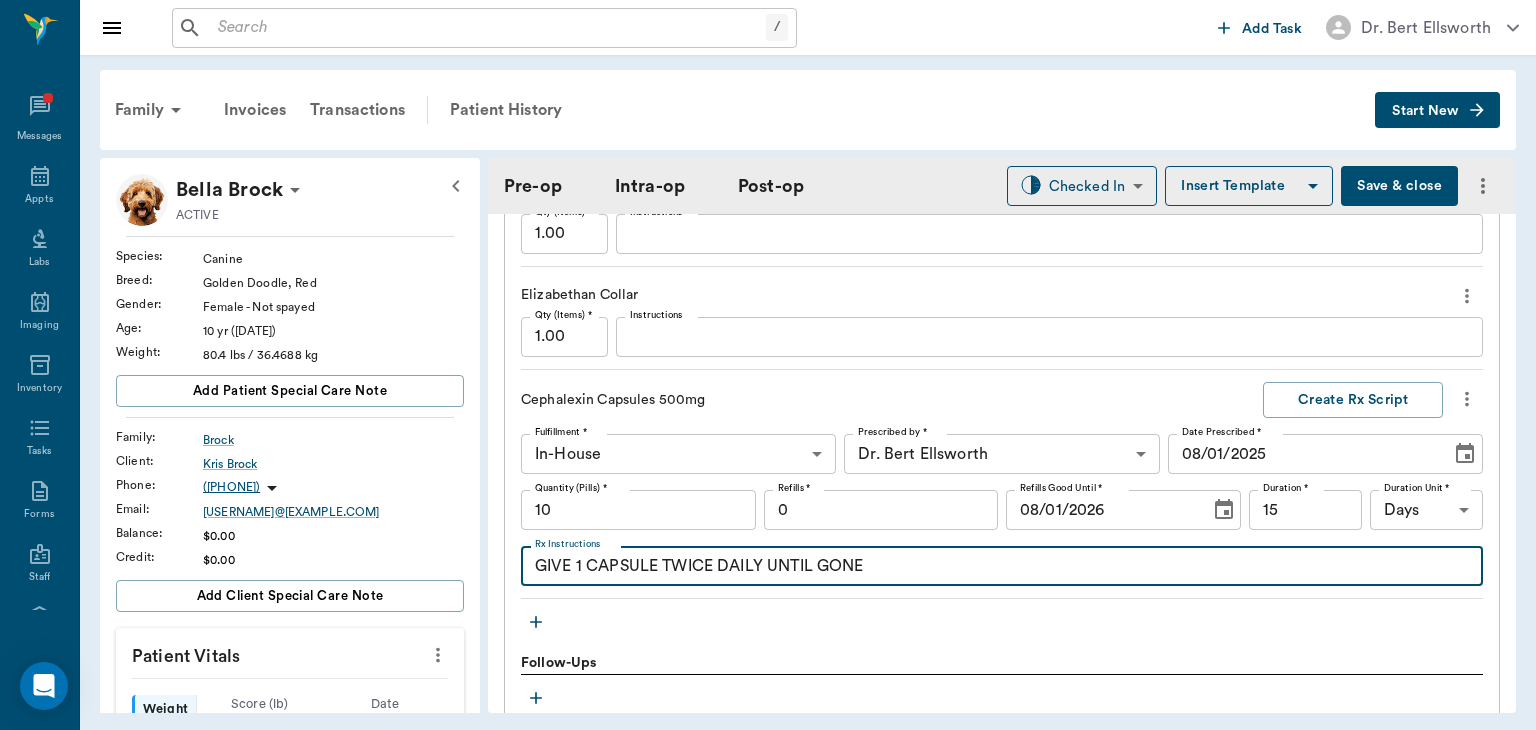 click on "10" at bounding box center [638, 510] 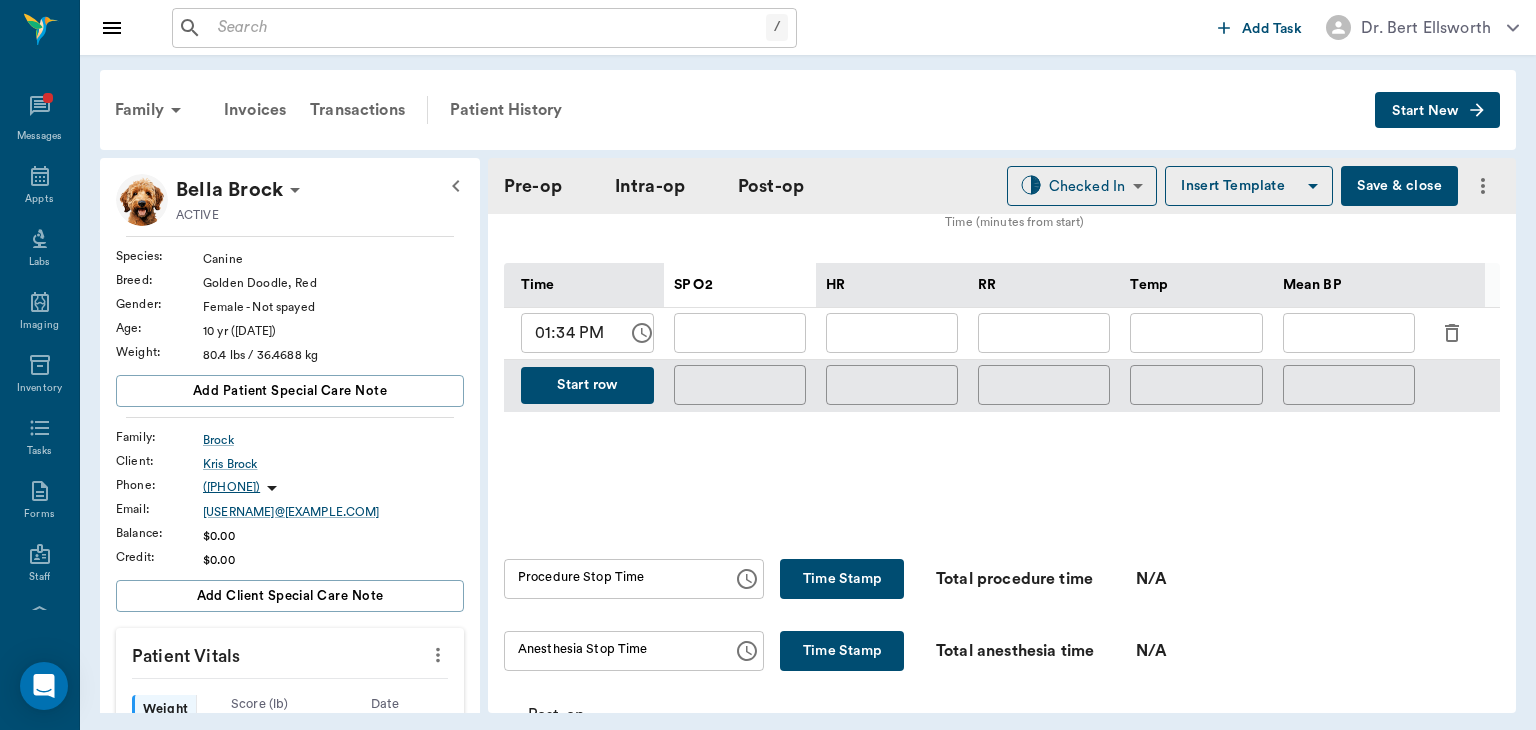 type on "30" 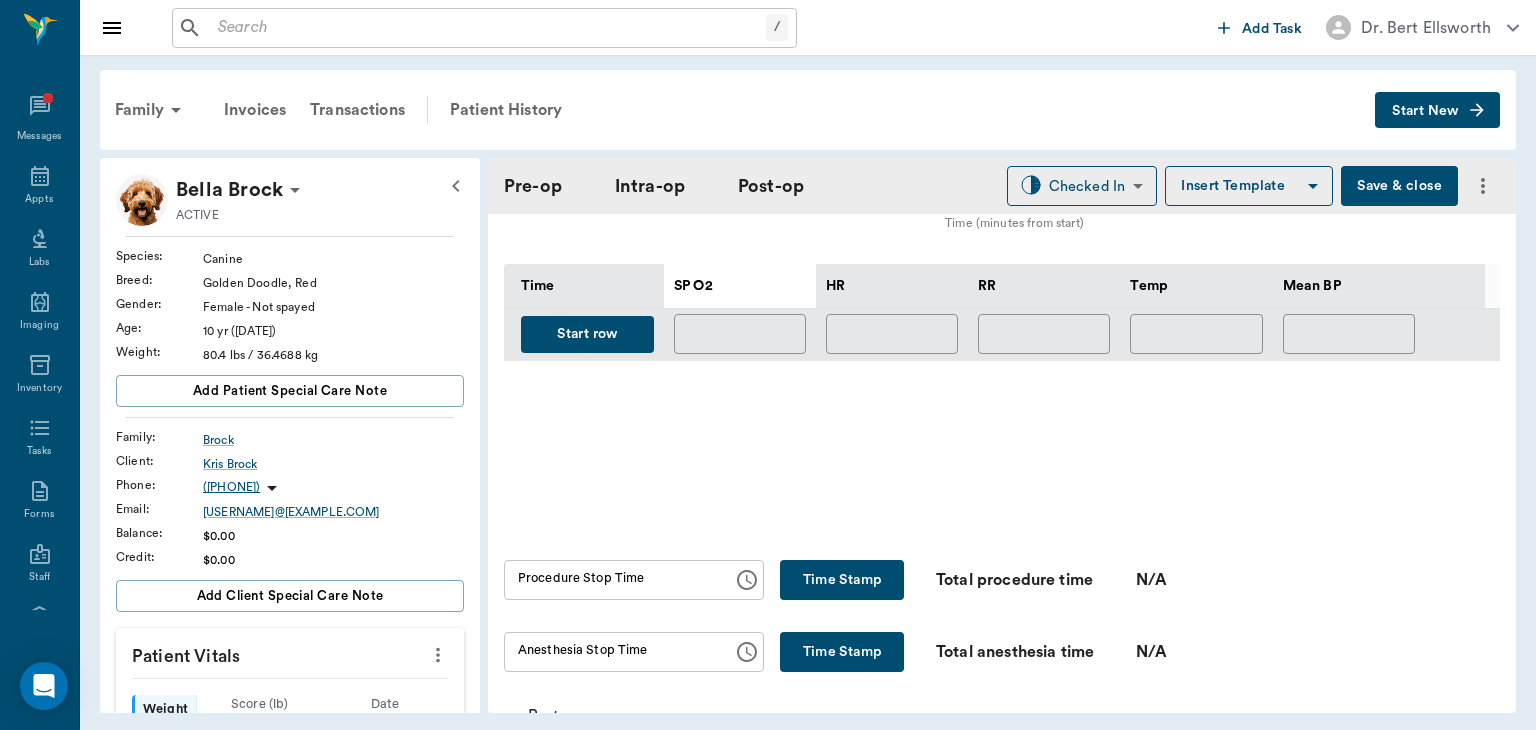 click on "Start row" at bounding box center (587, 334) 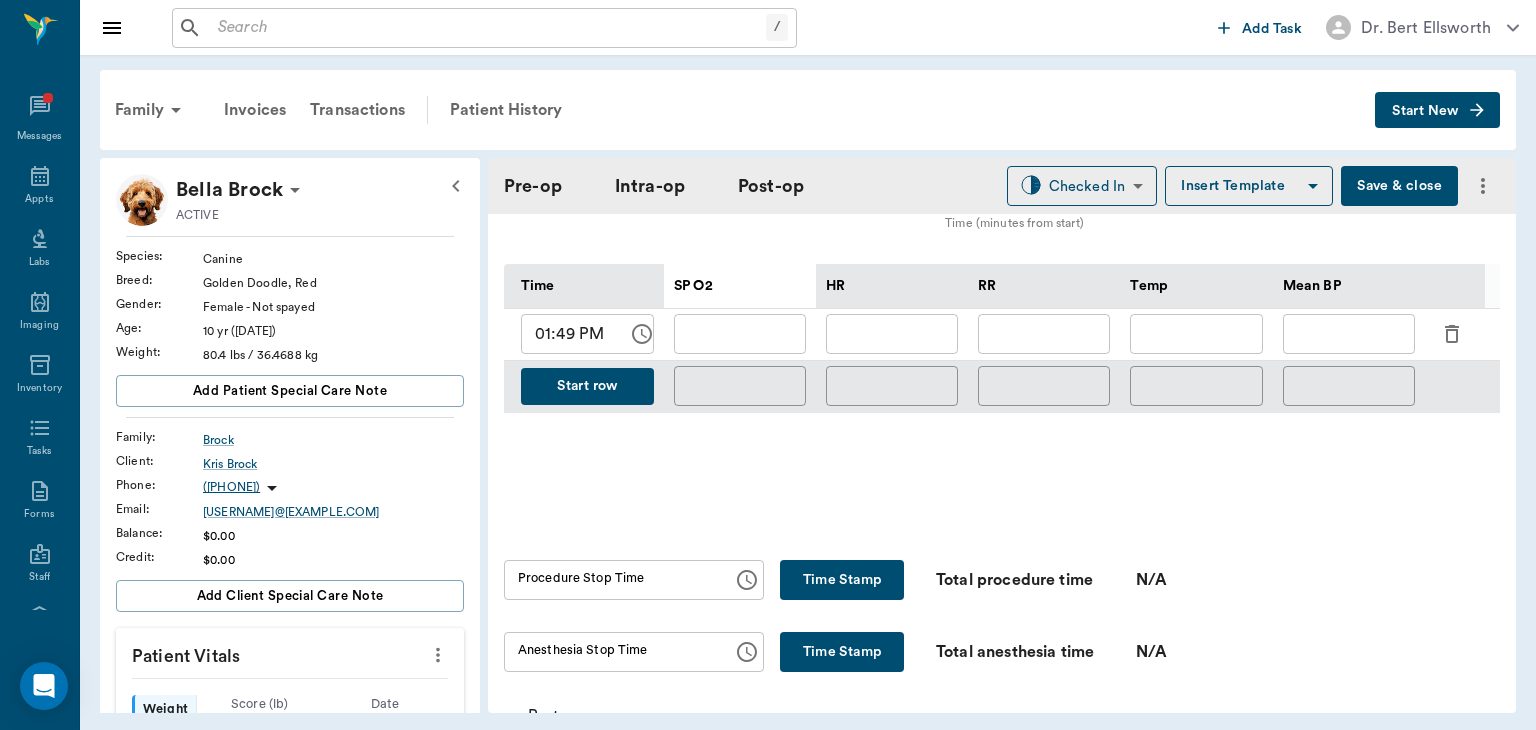 click at bounding box center [892, 334] 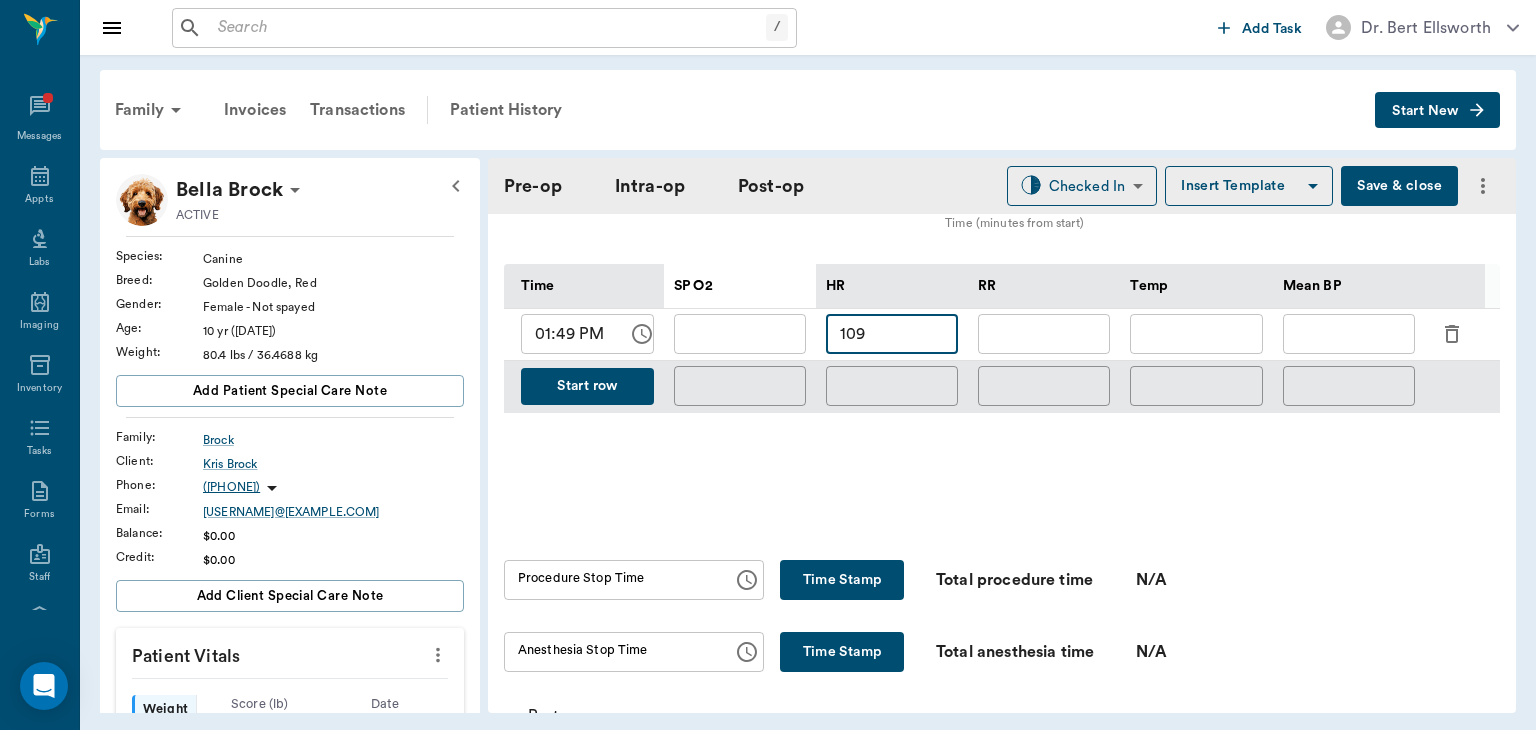 type on "109" 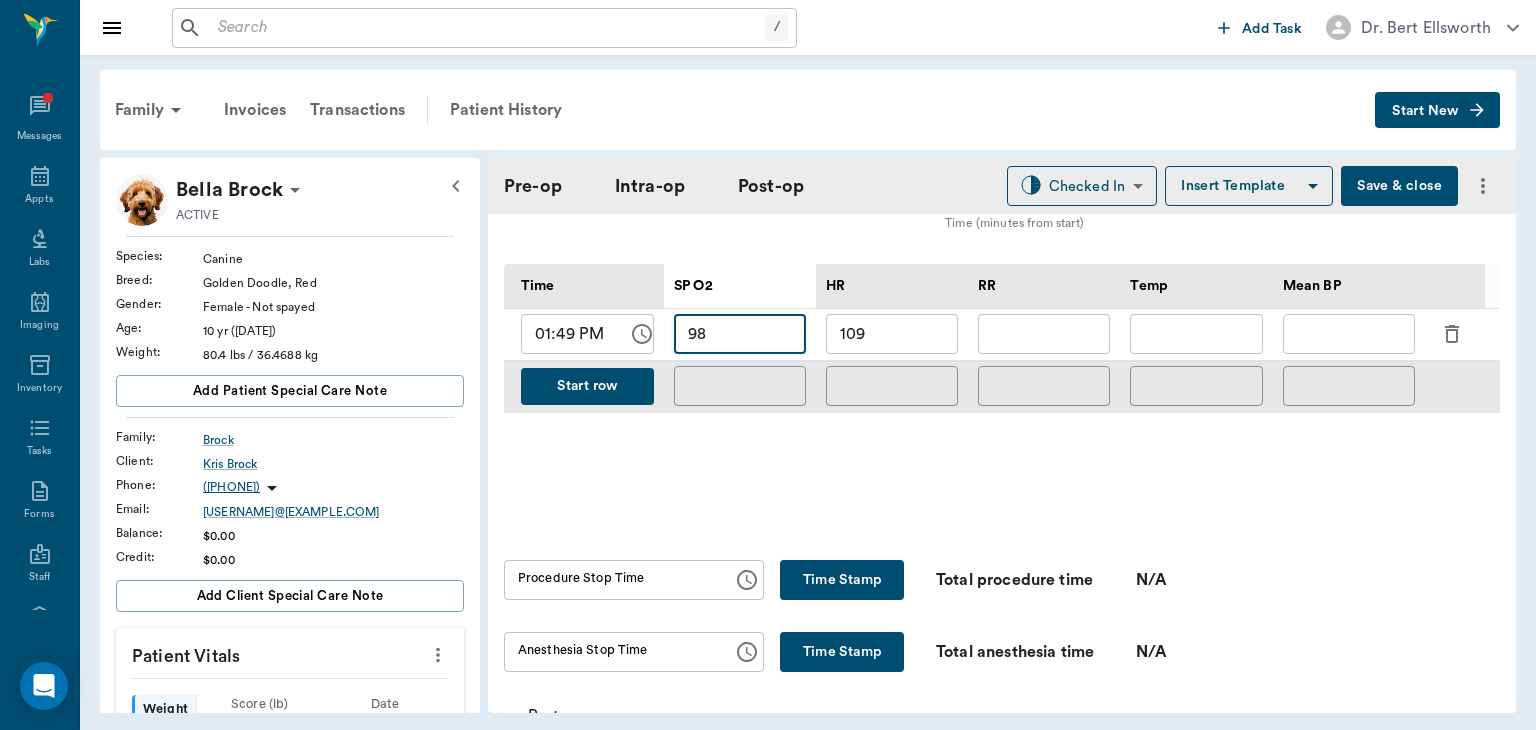 type on "98" 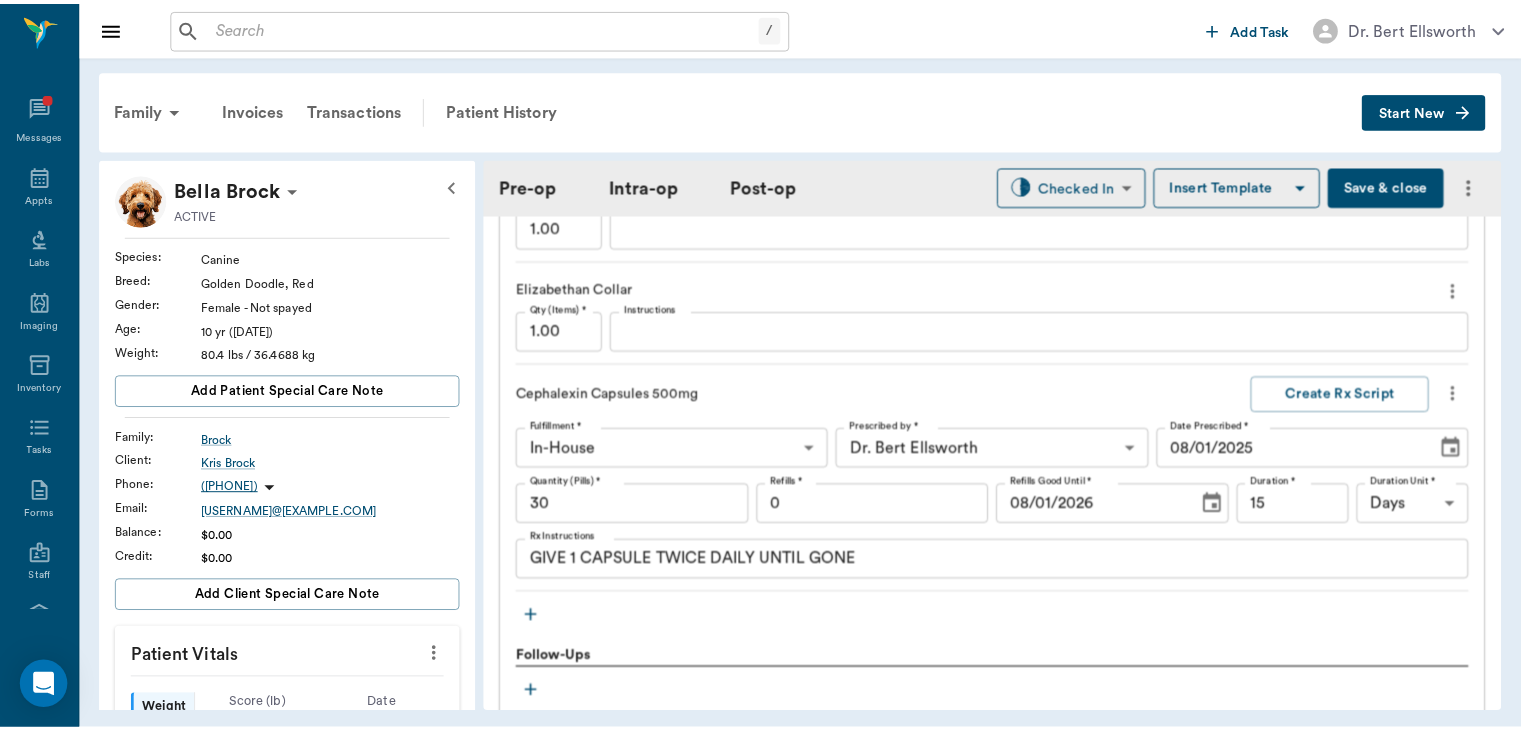 scroll, scrollTop: 2104, scrollLeft: 0, axis: vertical 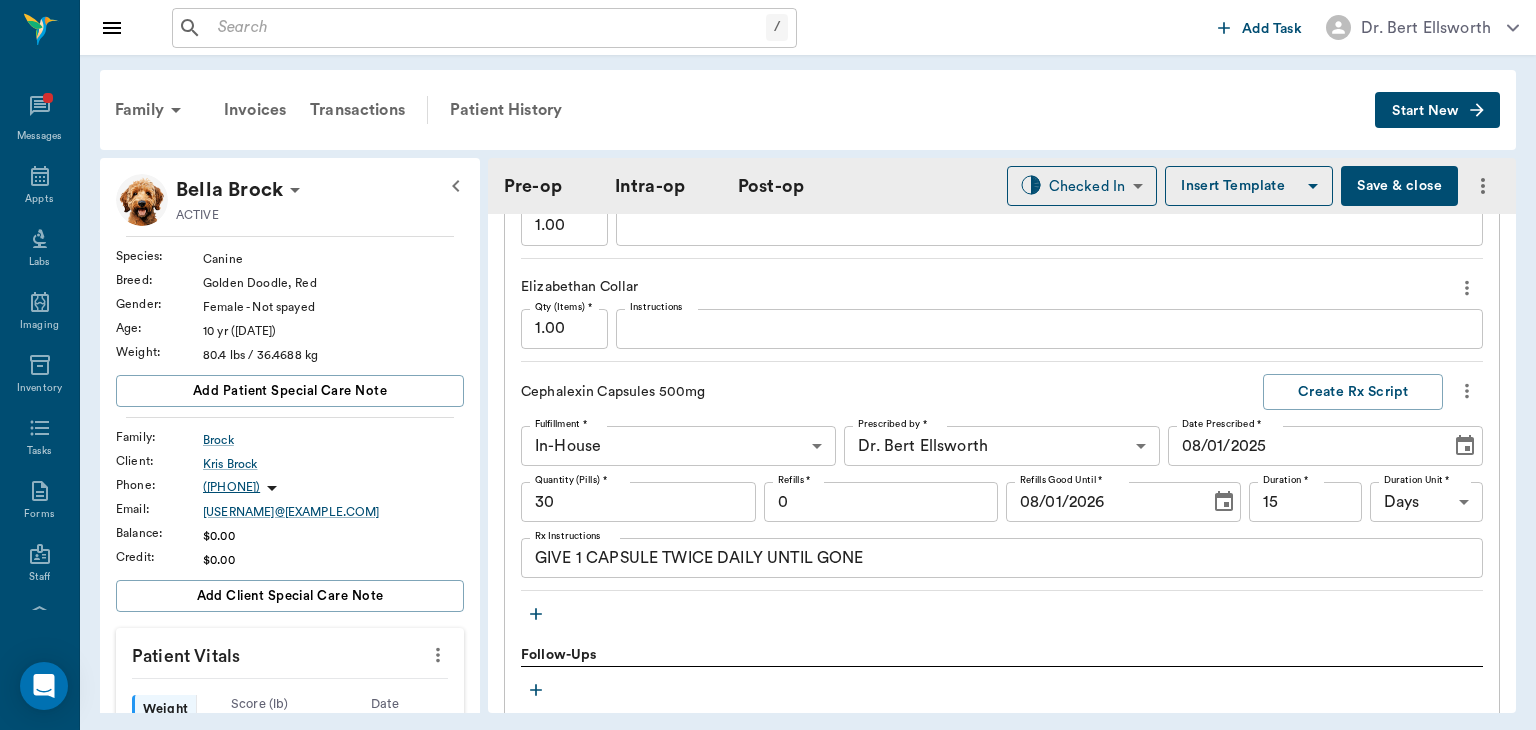 type on "8" 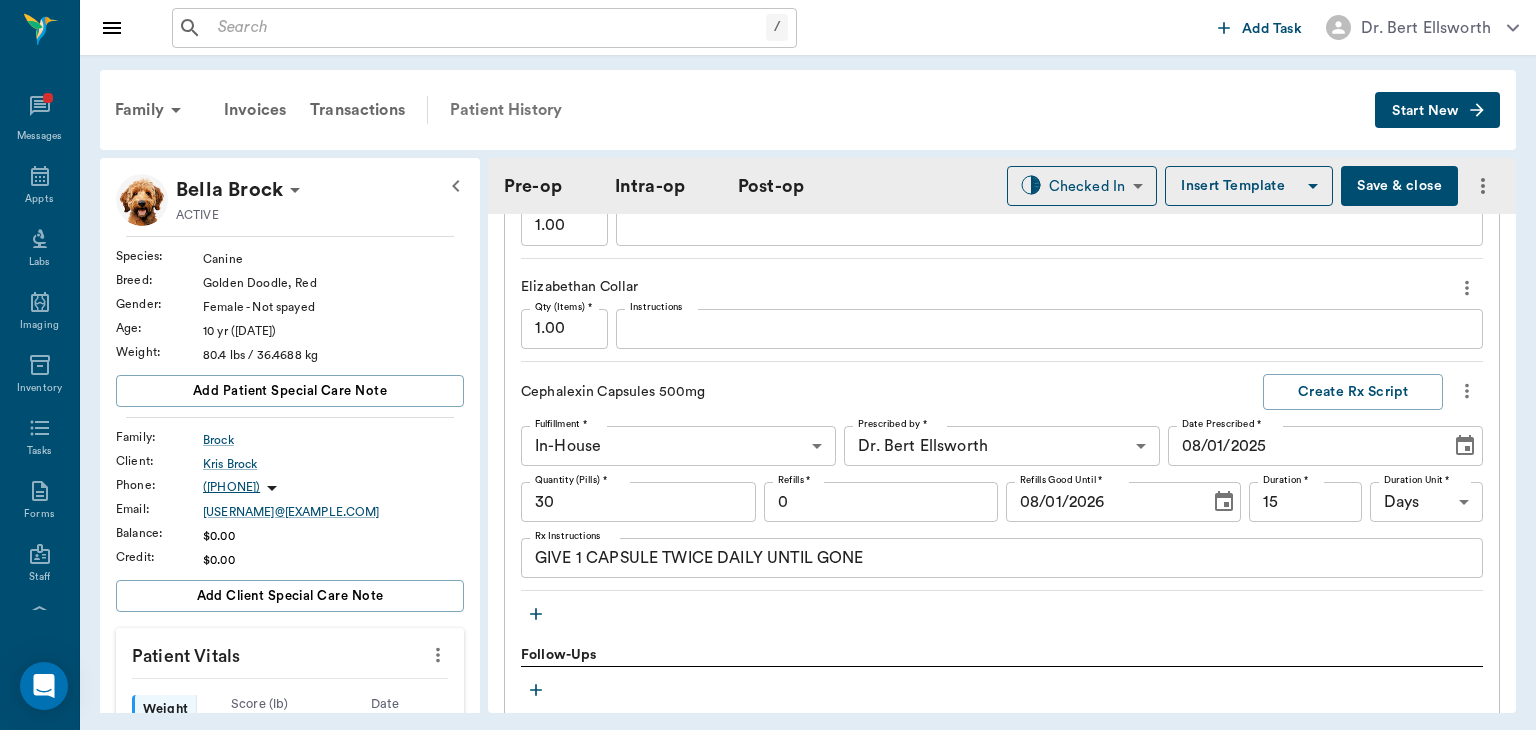click on "Patient History" at bounding box center [506, 110] 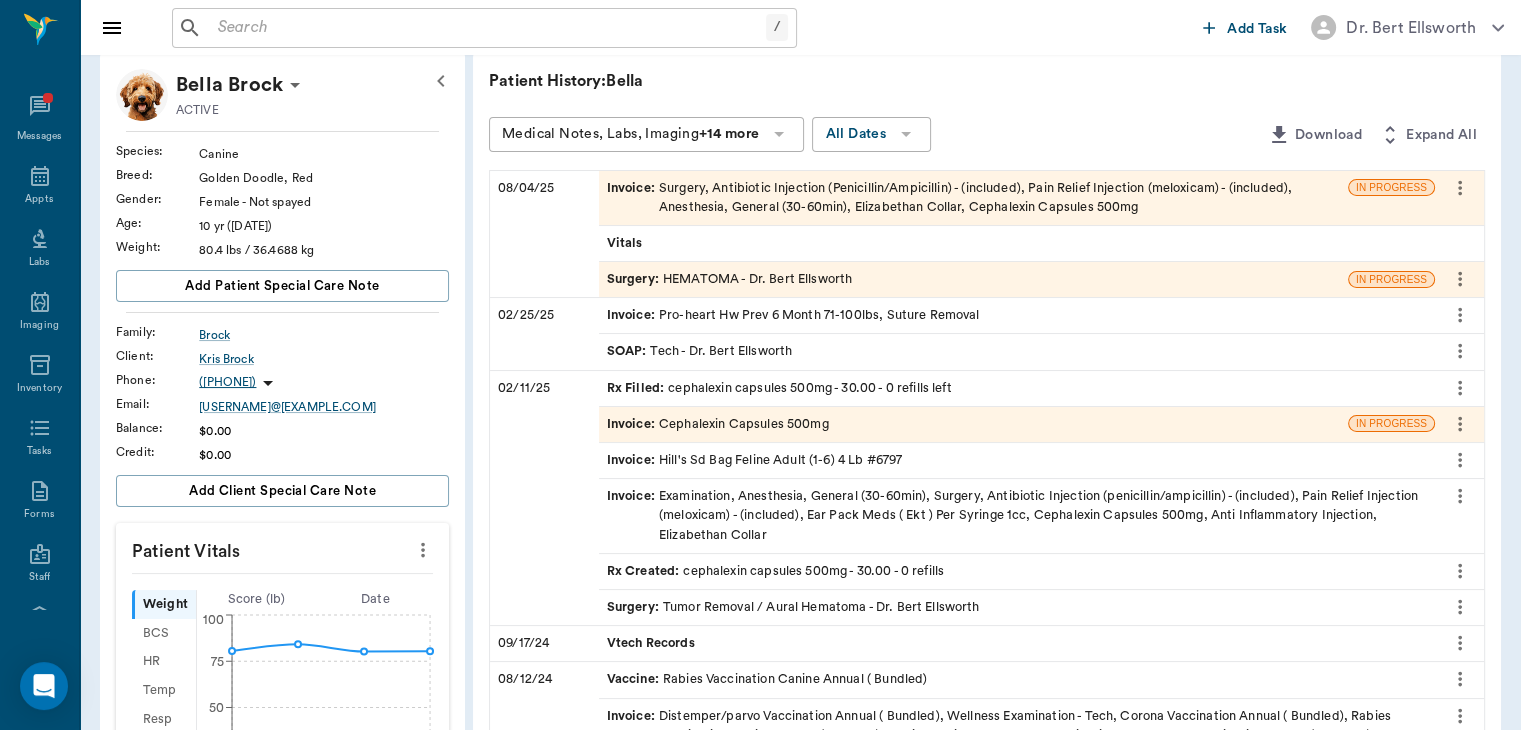 scroll, scrollTop: 122, scrollLeft: 0, axis: vertical 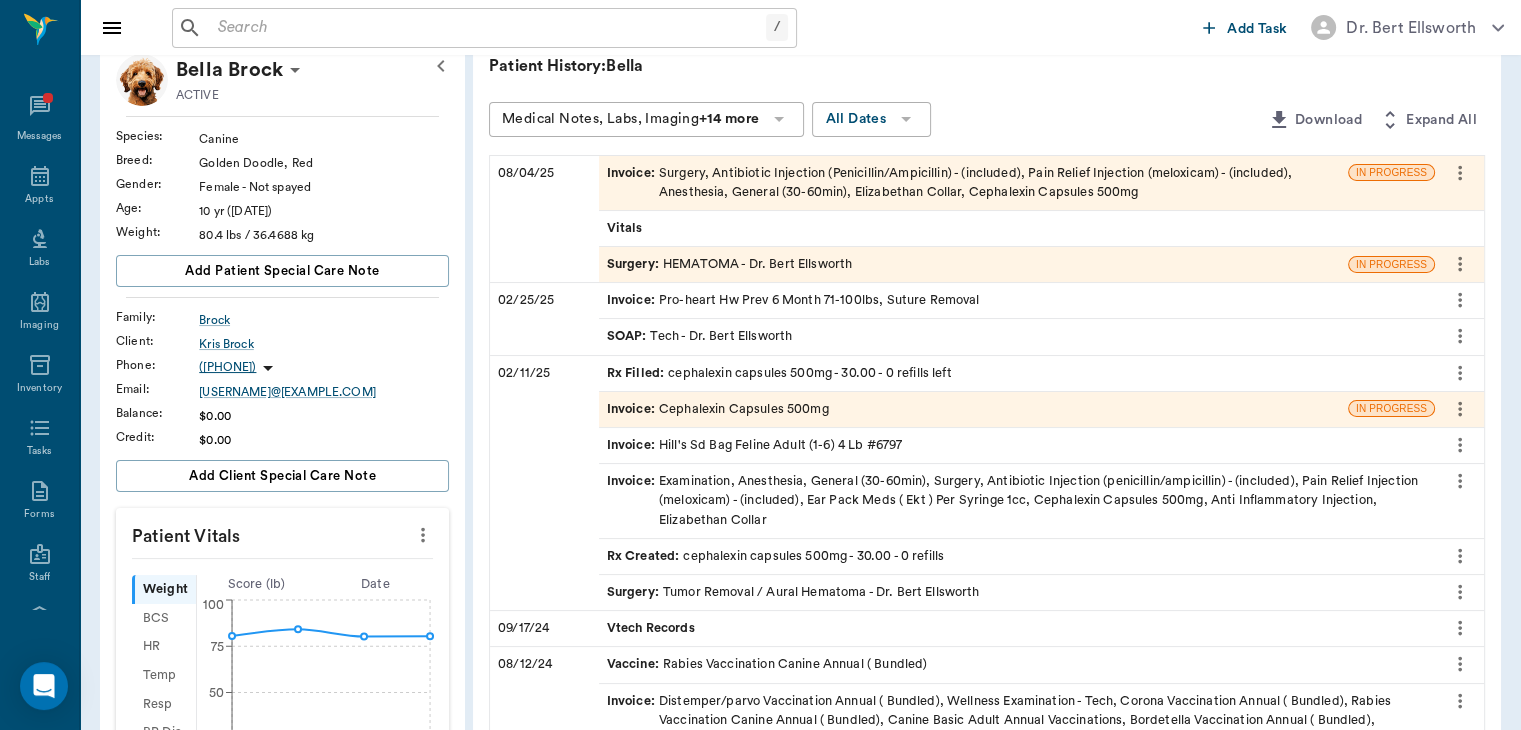click on "Surgery :" at bounding box center (635, 592) 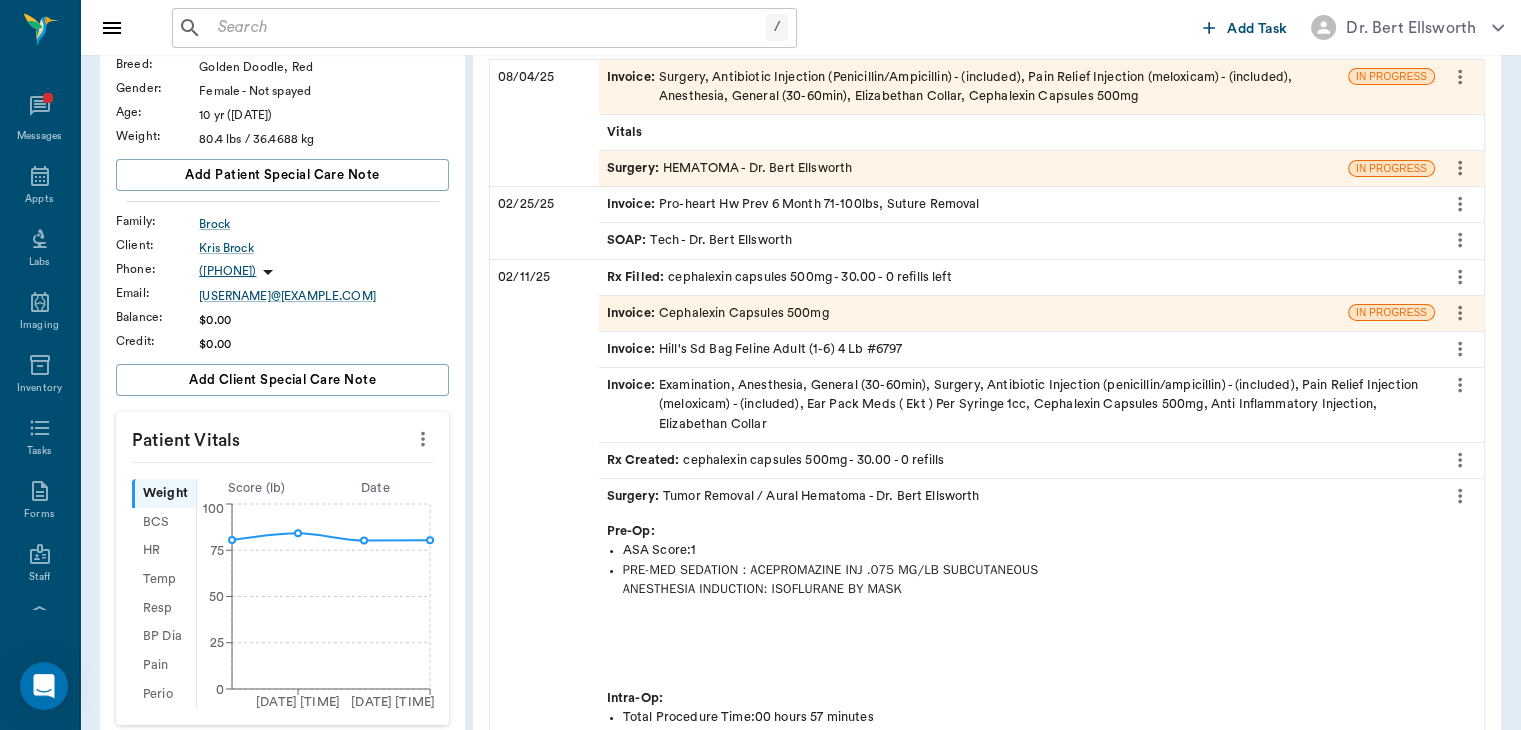 scroll, scrollTop: 227, scrollLeft: 0, axis: vertical 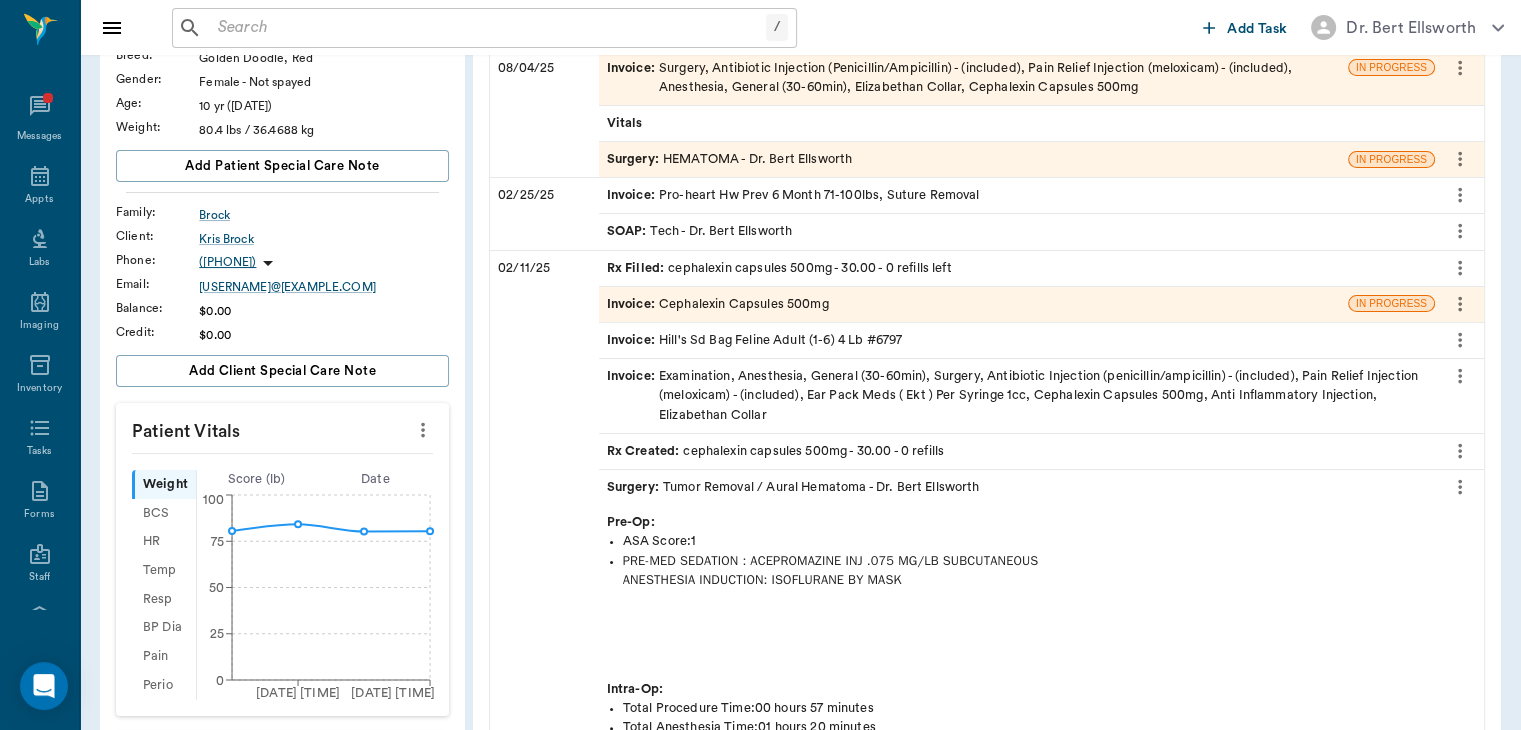 click 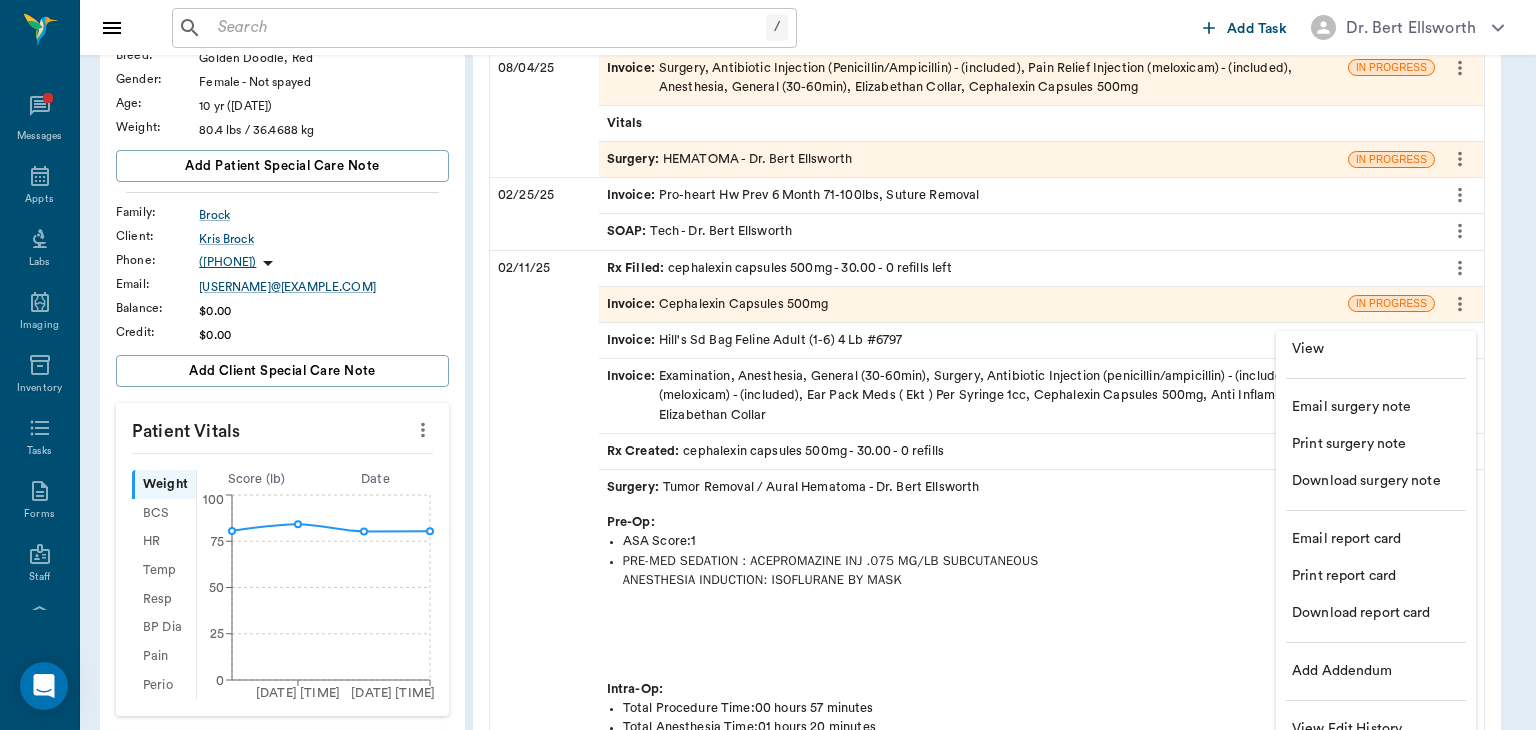 click on "View" at bounding box center [1376, 349] 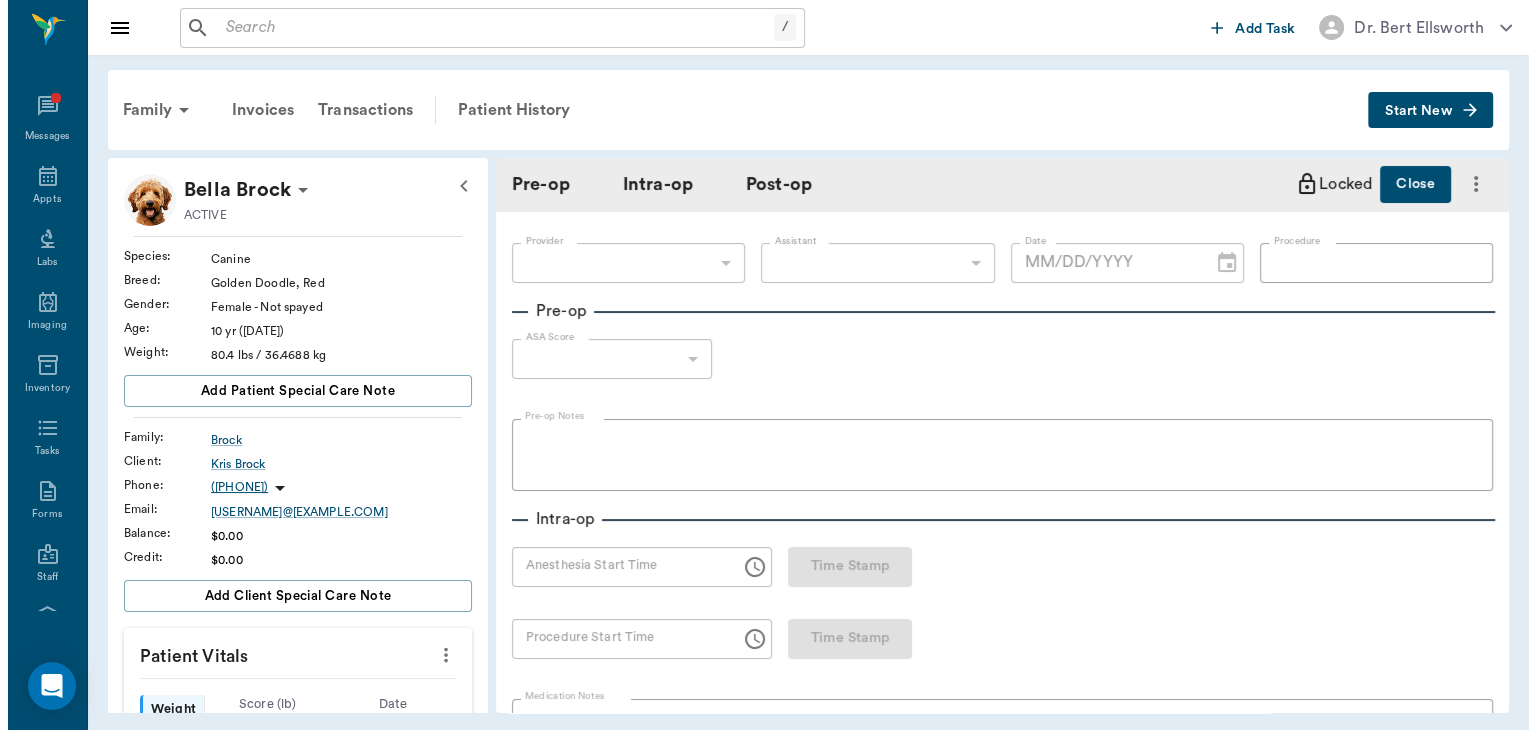 scroll, scrollTop: 0, scrollLeft: 0, axis: both 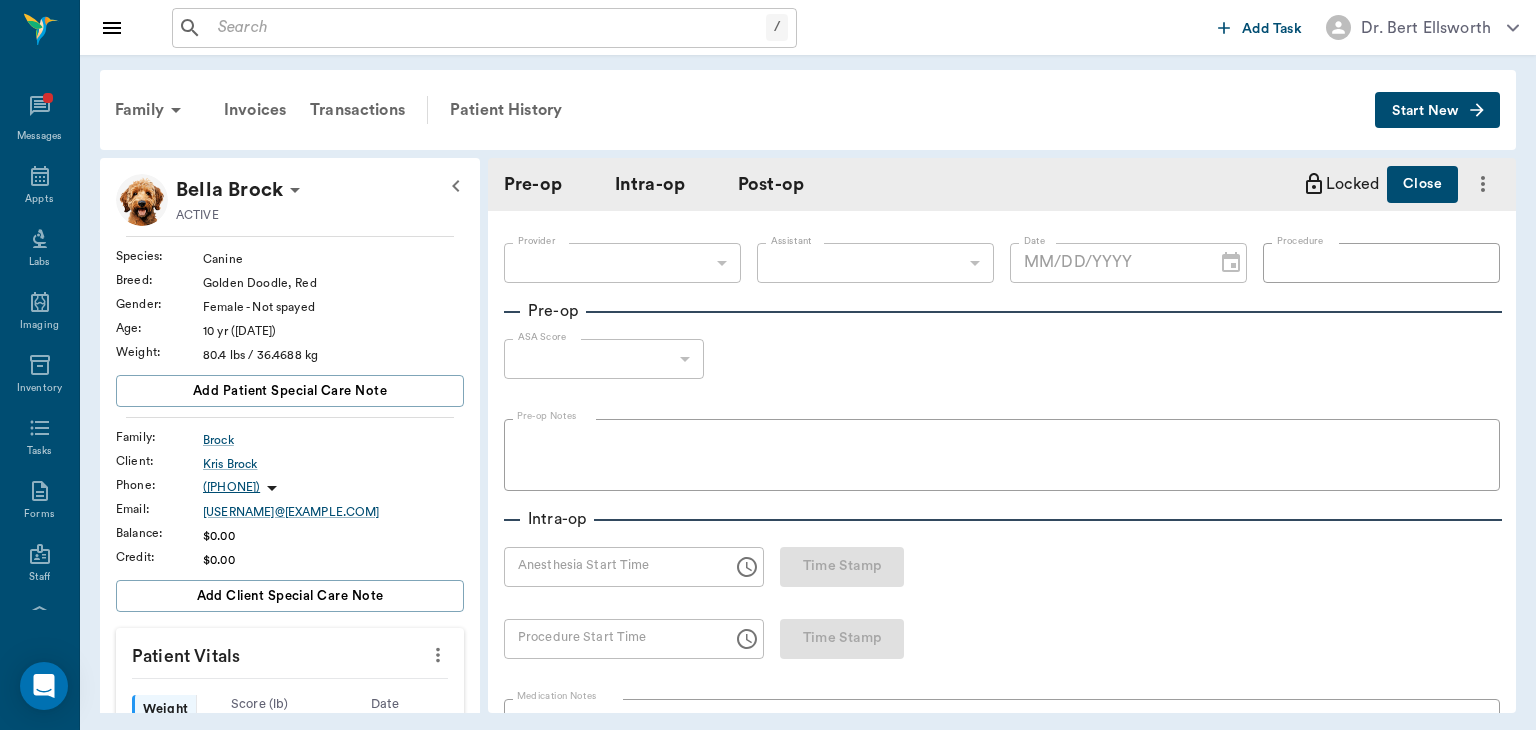 type on "63ec2f075fda476ae8351a4d" 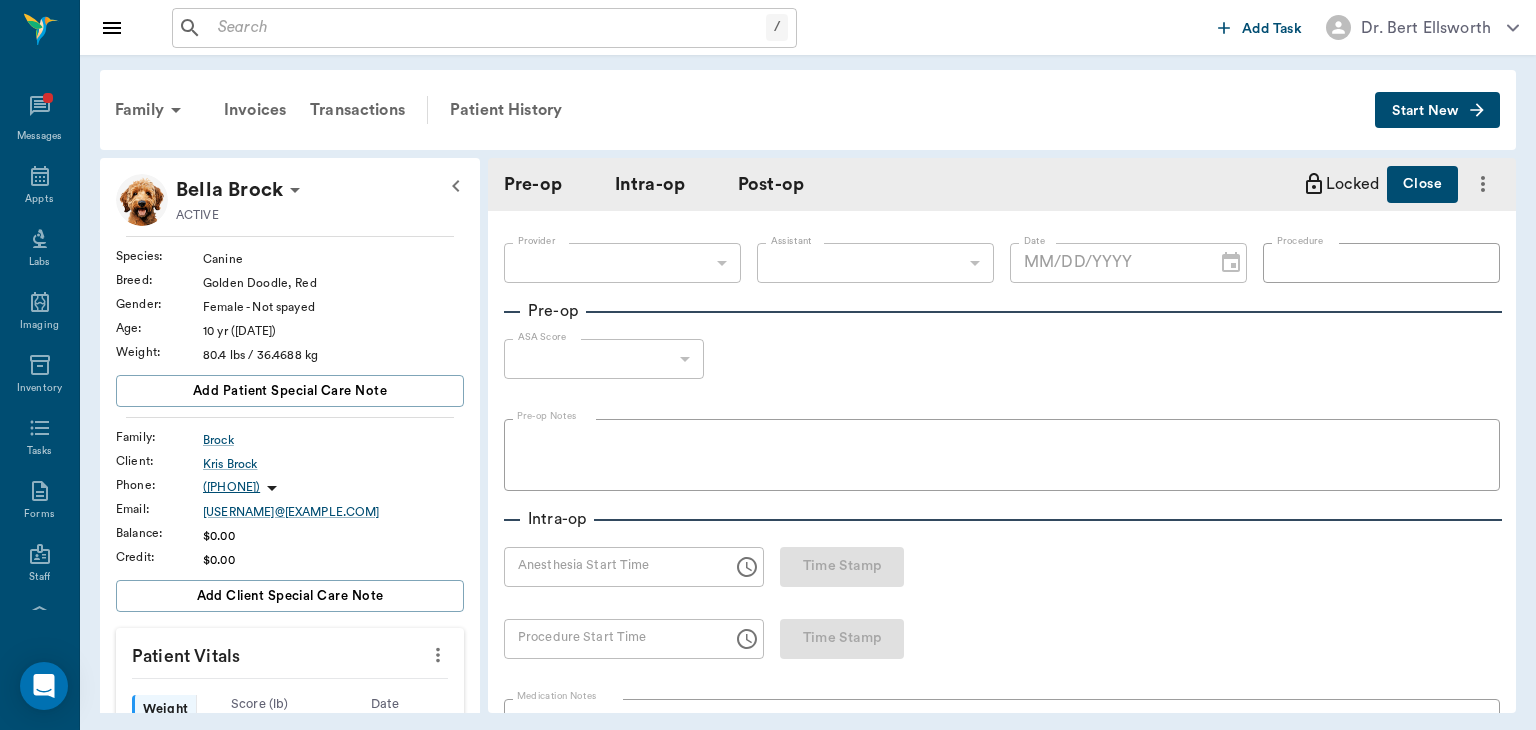 type on "66672ef5d8069dbc7eb4c651" 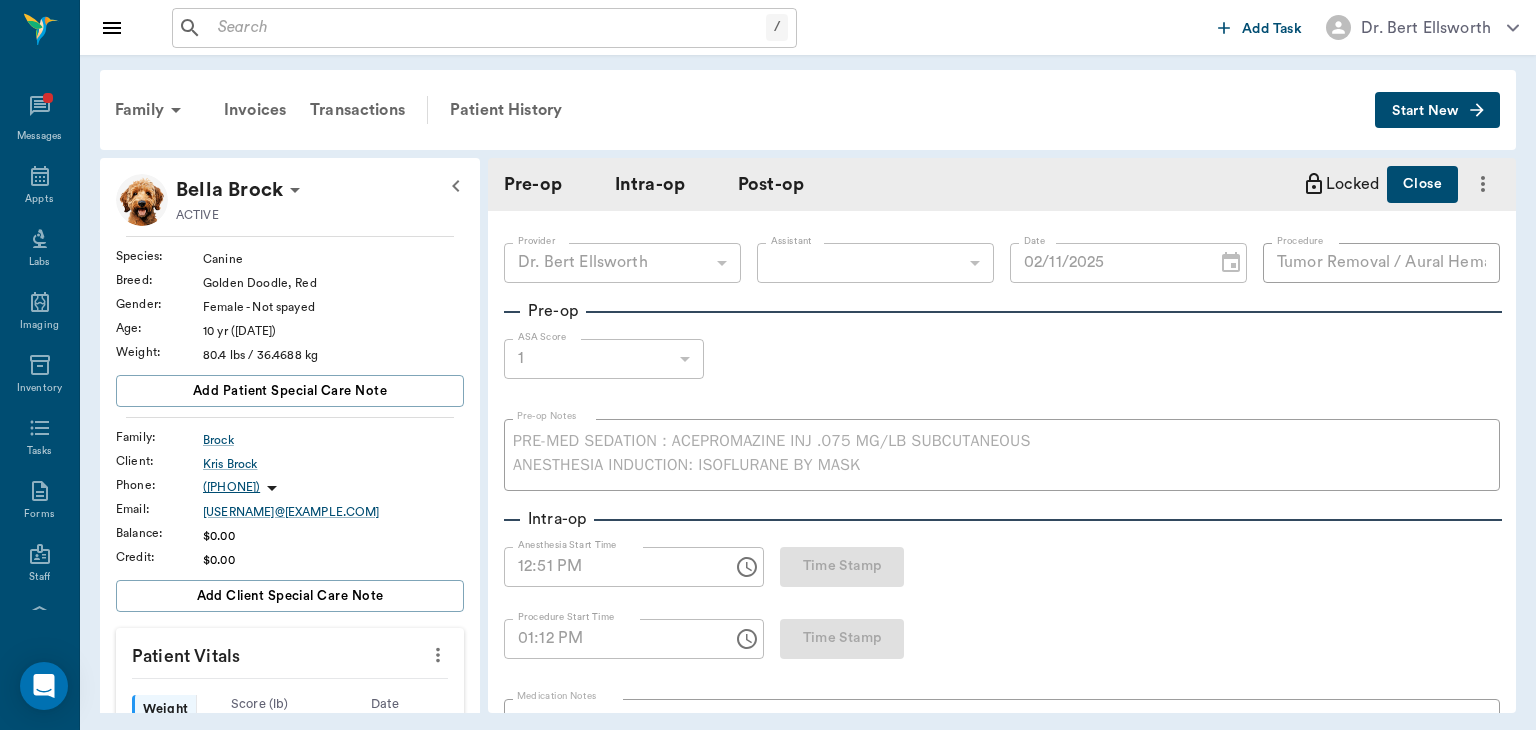 type on "02/11/2025" 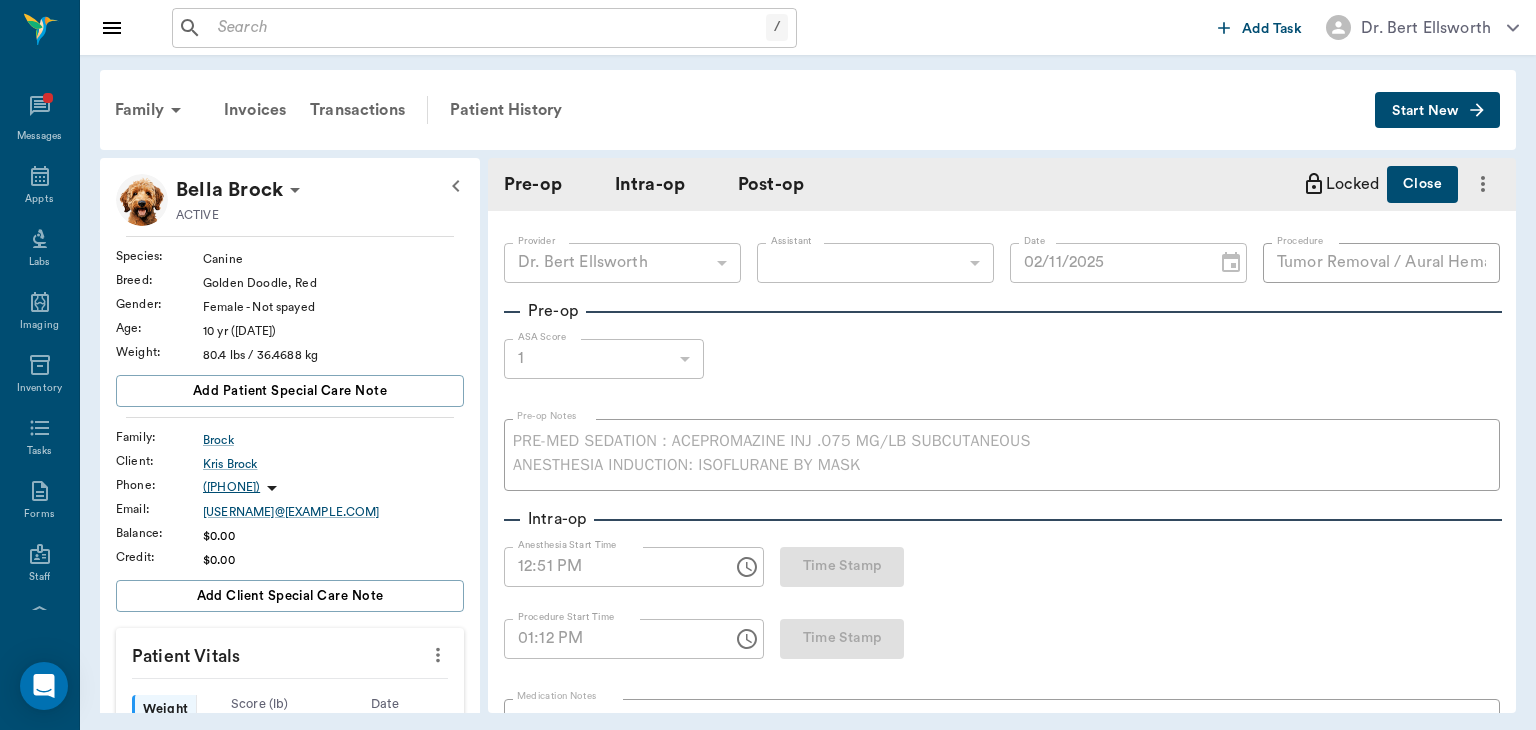 type on "12:51 PM" 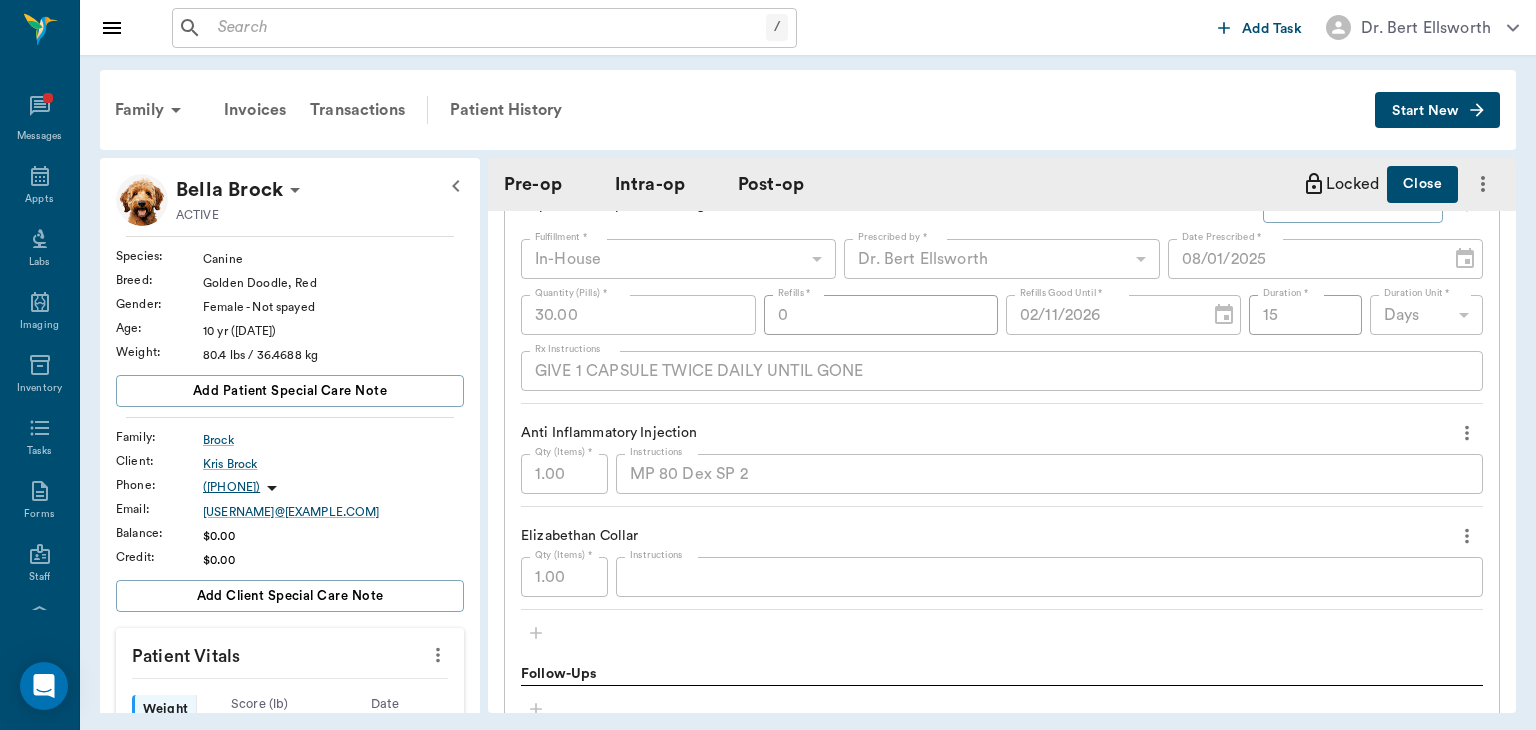 click on "Elizabethan Collar" at bounding box center [1002, 536] 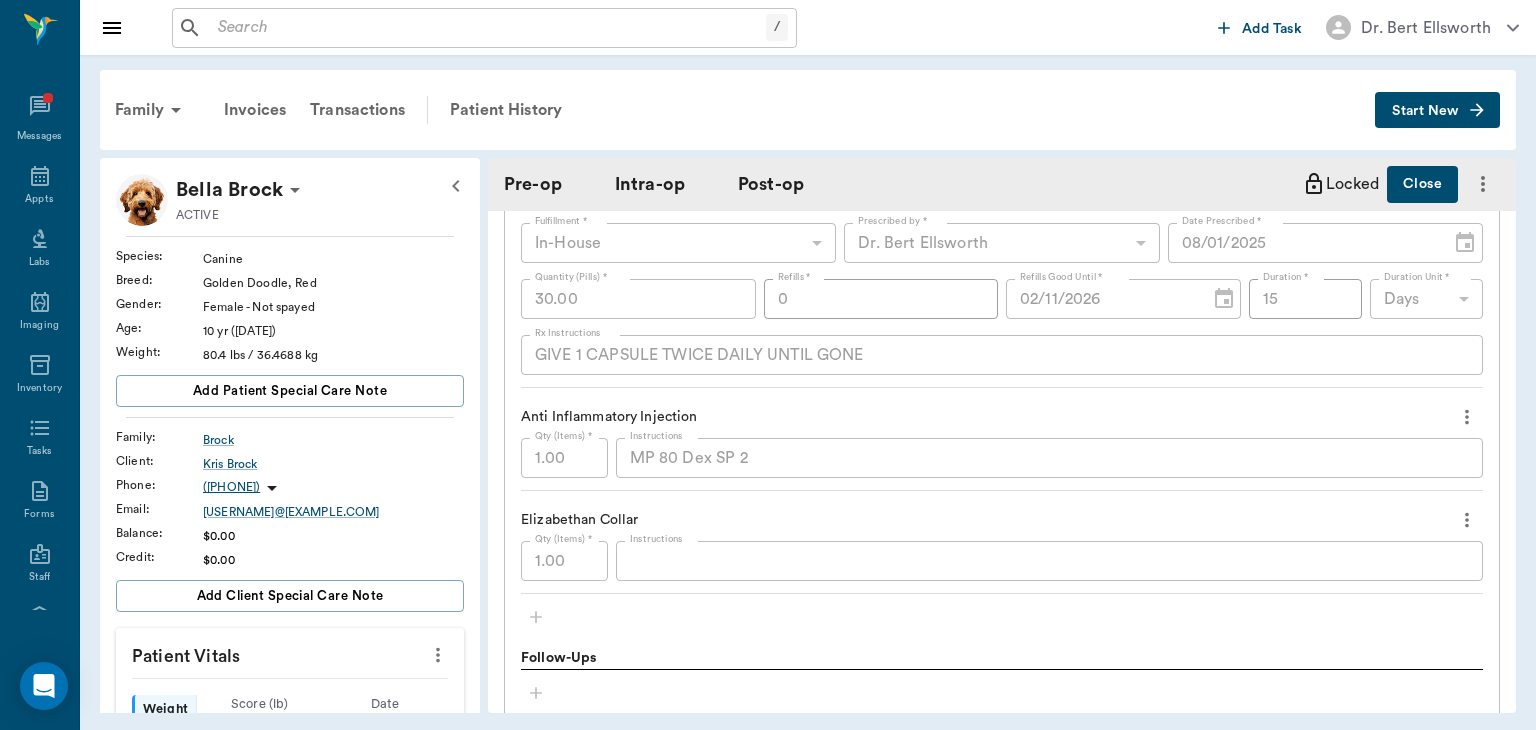 scroll, scrollTop: 3026, scrollLeft: 0, axis: vertical 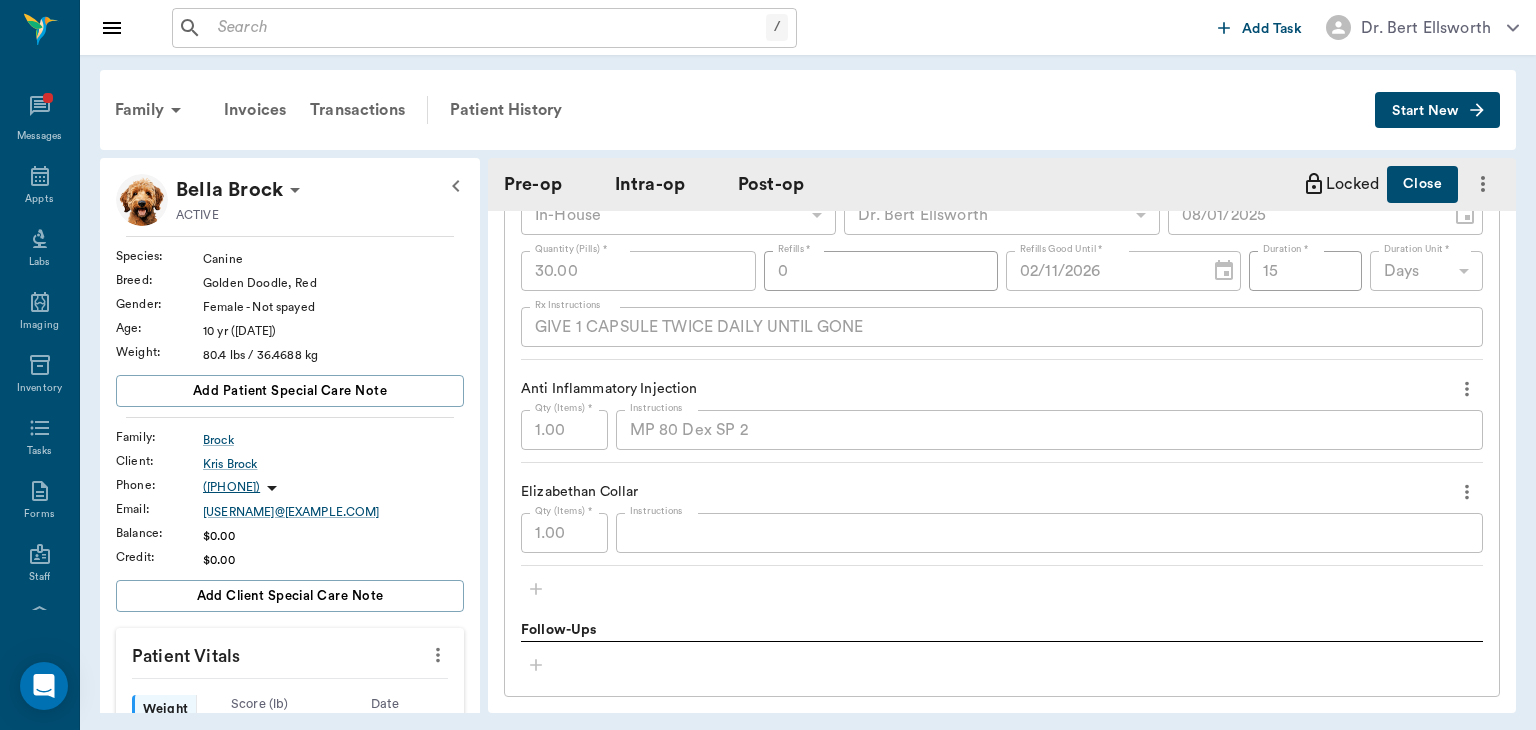click on "Patient History" at bounding box center (506, 110) 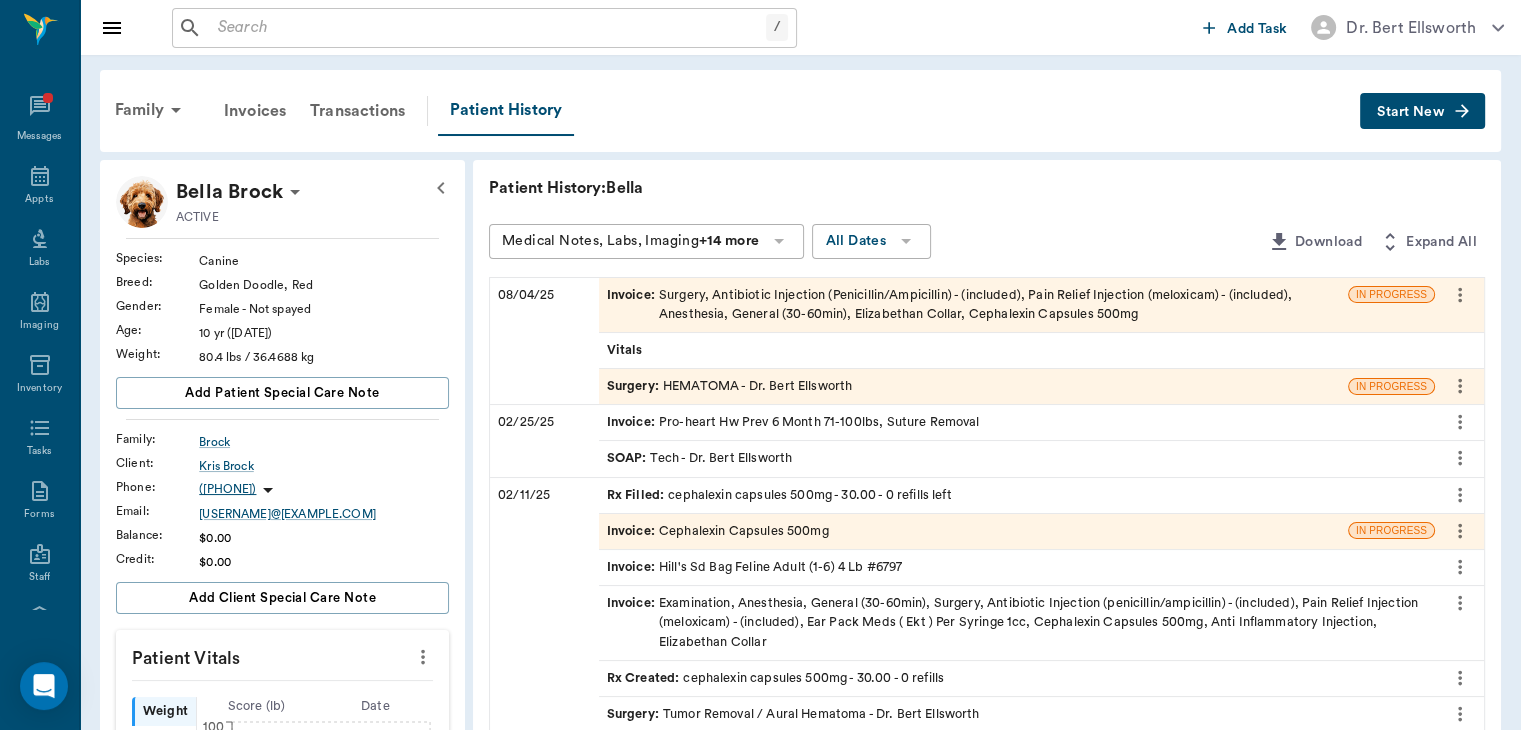 click on "Surgery :" at bounding box center (635, 386) 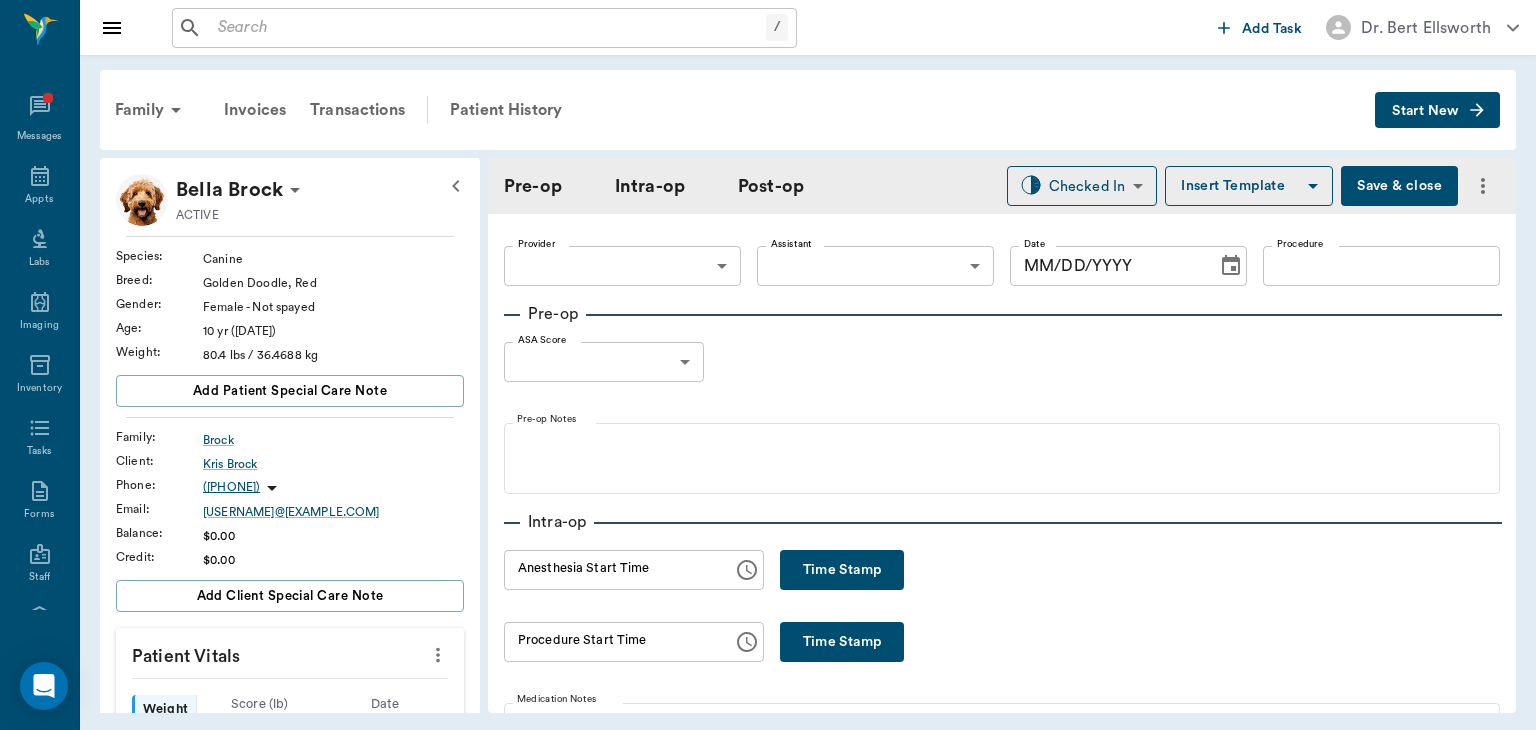 type on "63ec2f075fda476ae8351a4d" 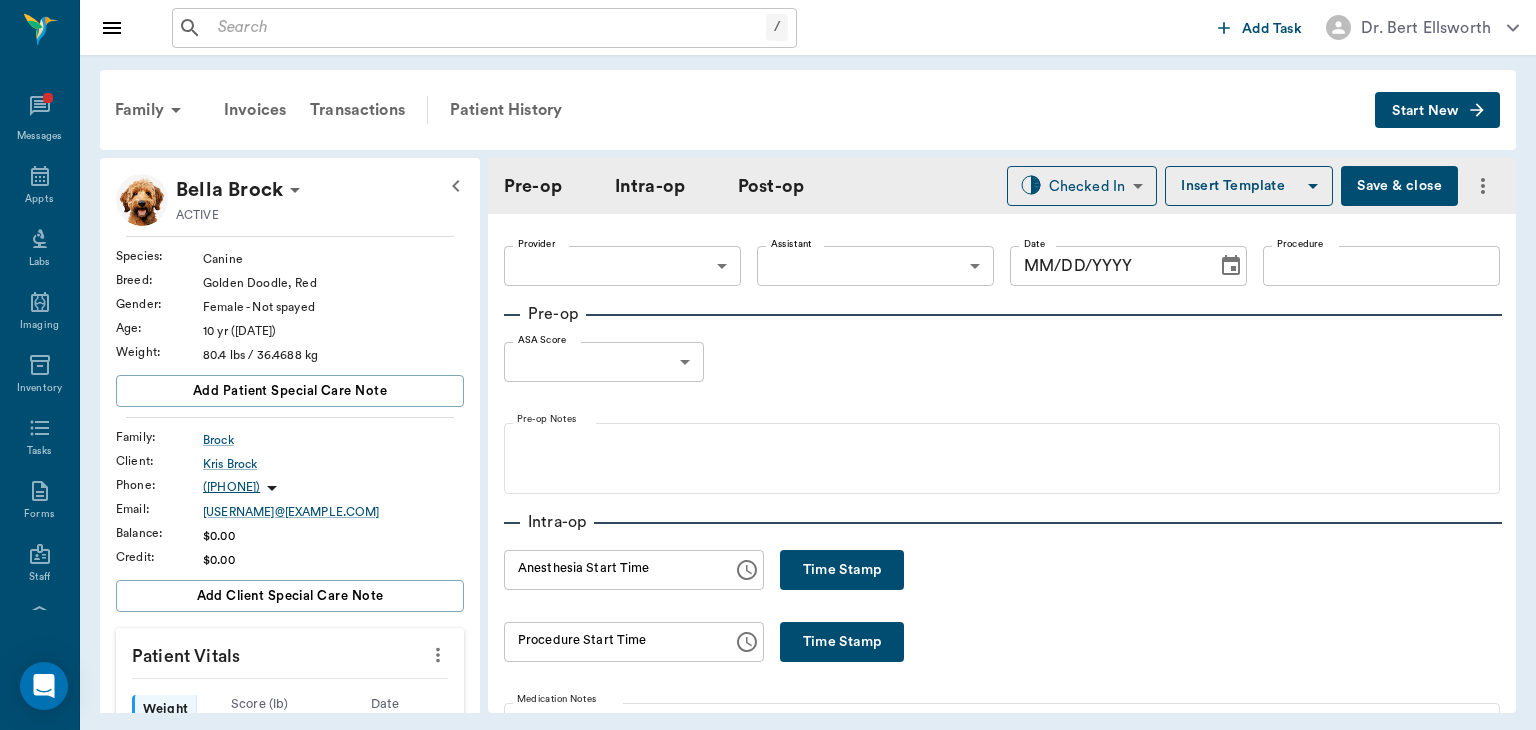 type on "63ec2e7e52e12b0ba117b124" 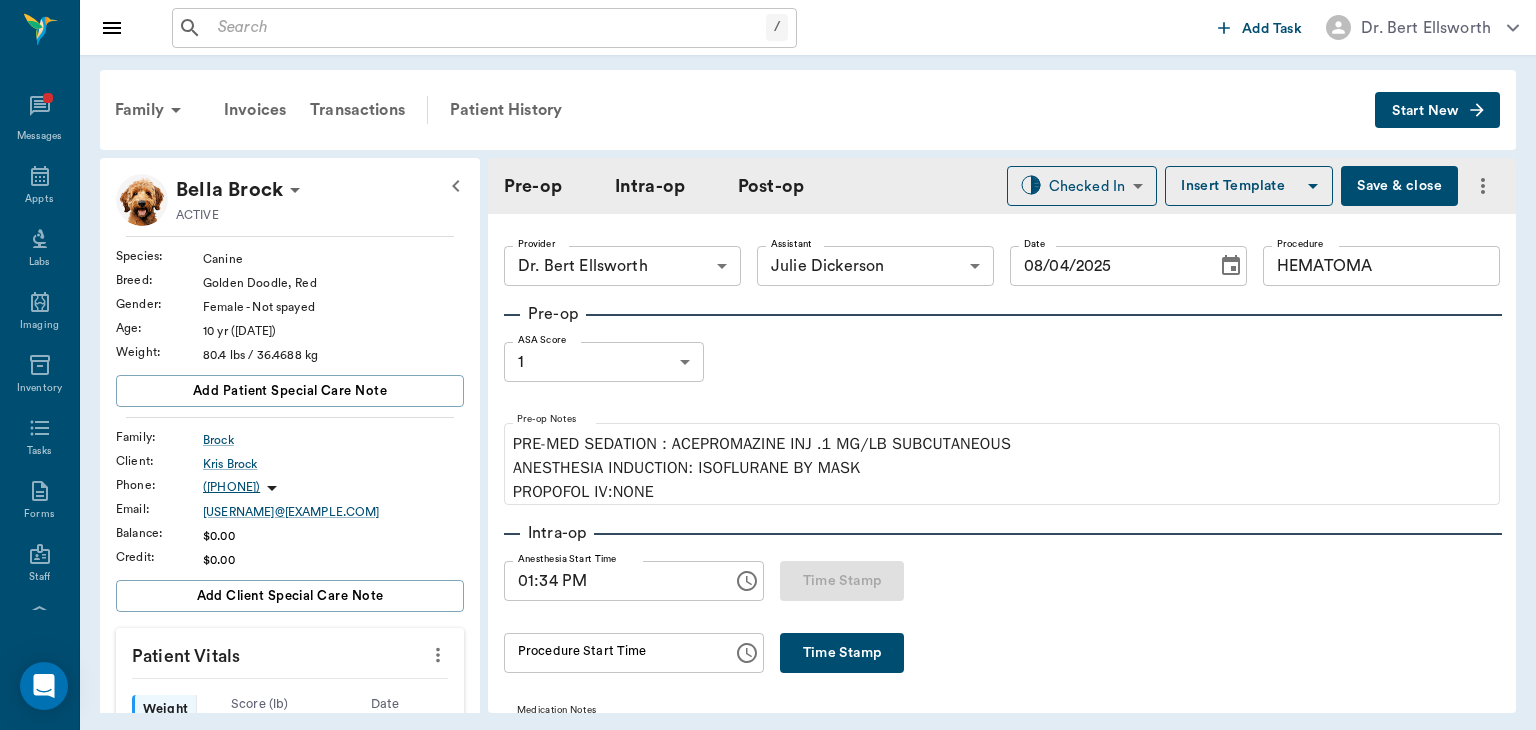 type on "08/04/2025" 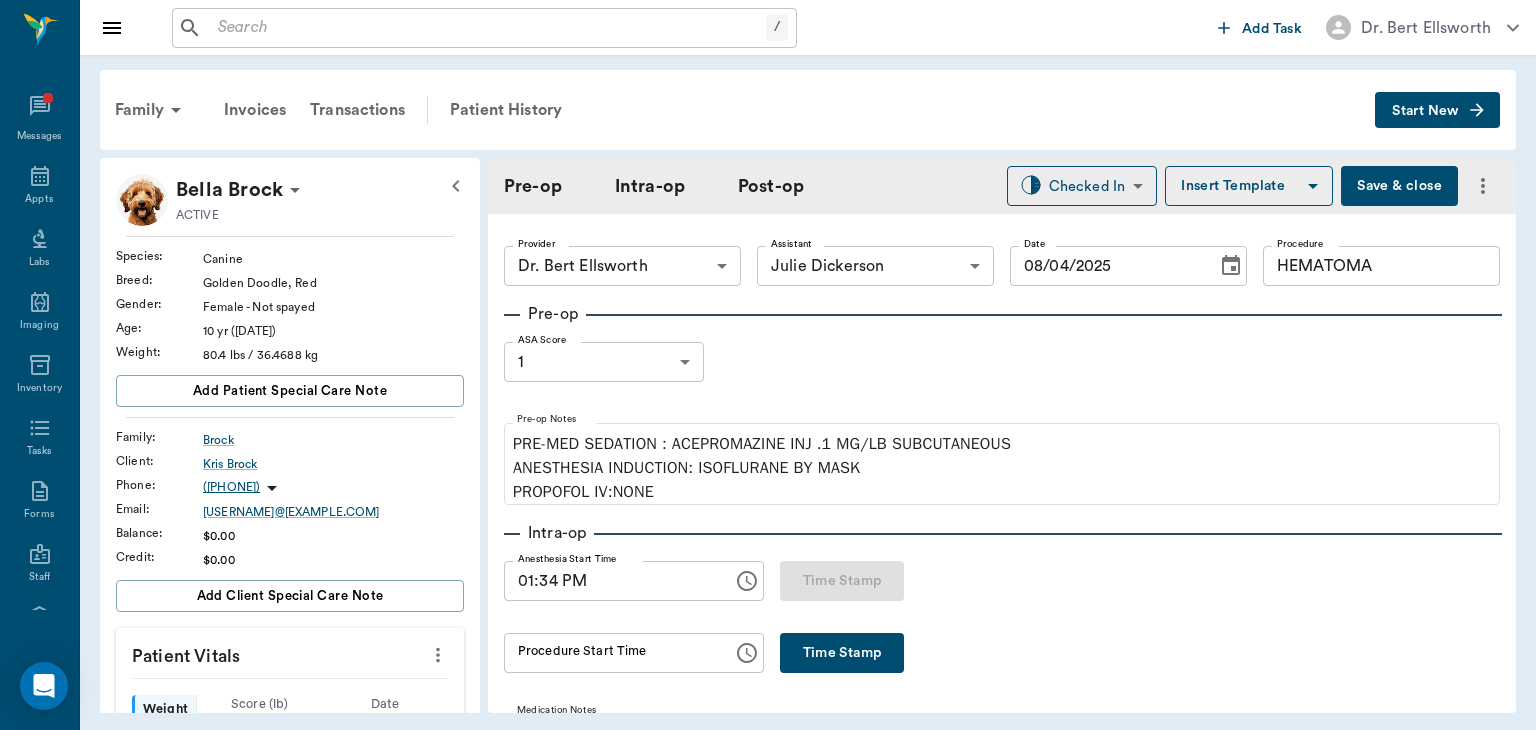 type on "01:34 PM" 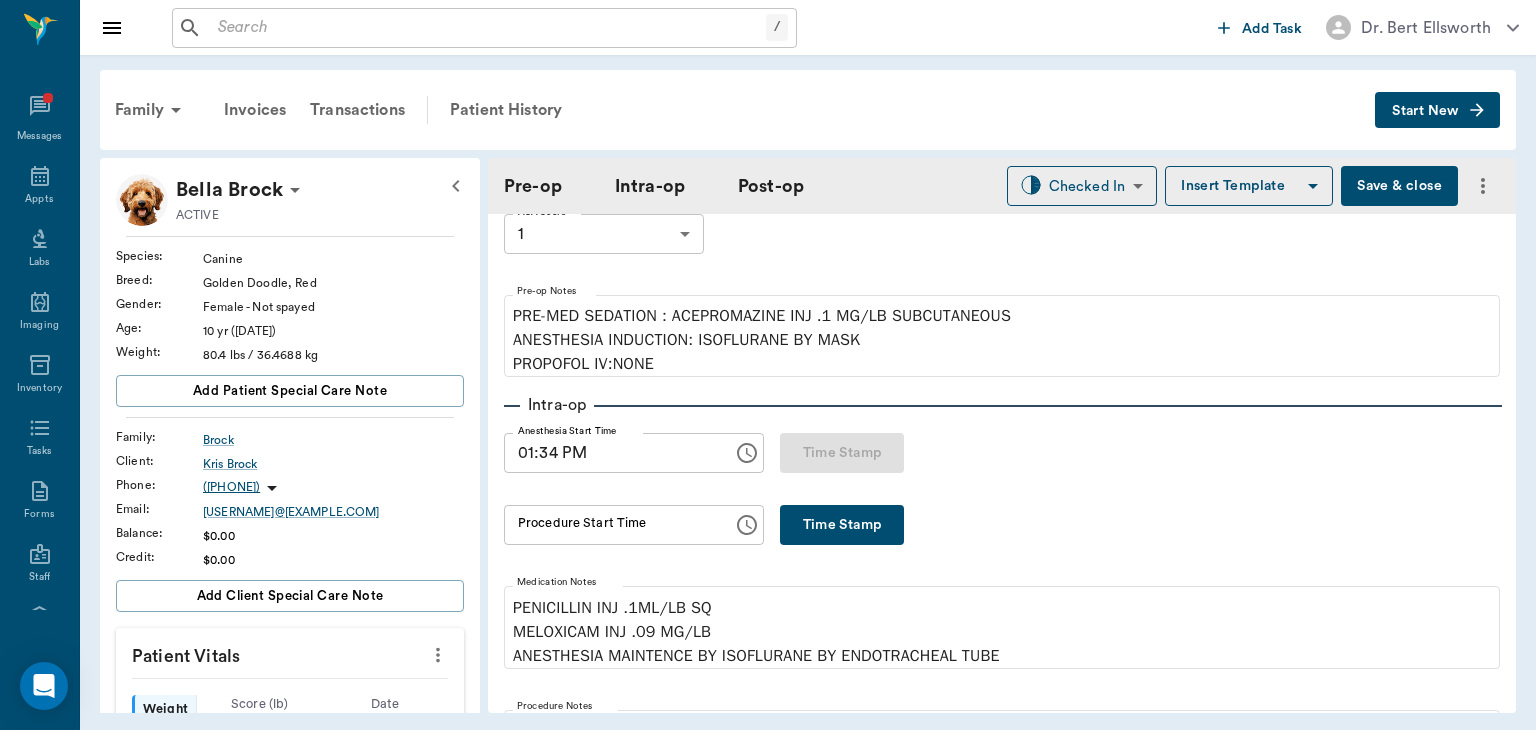 click on "Time Stamp" at bounding box center (842, 525) 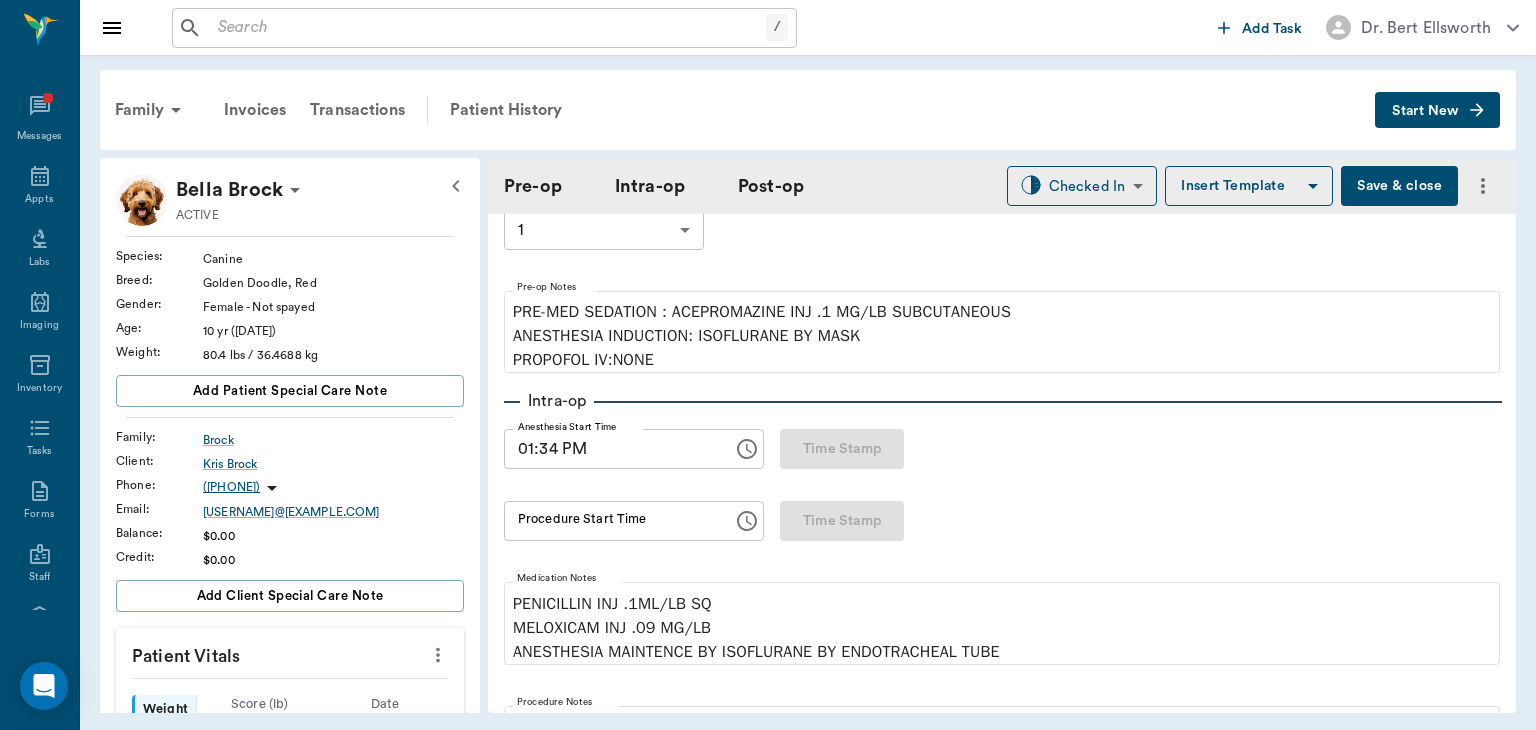 type on "01:55 PM" 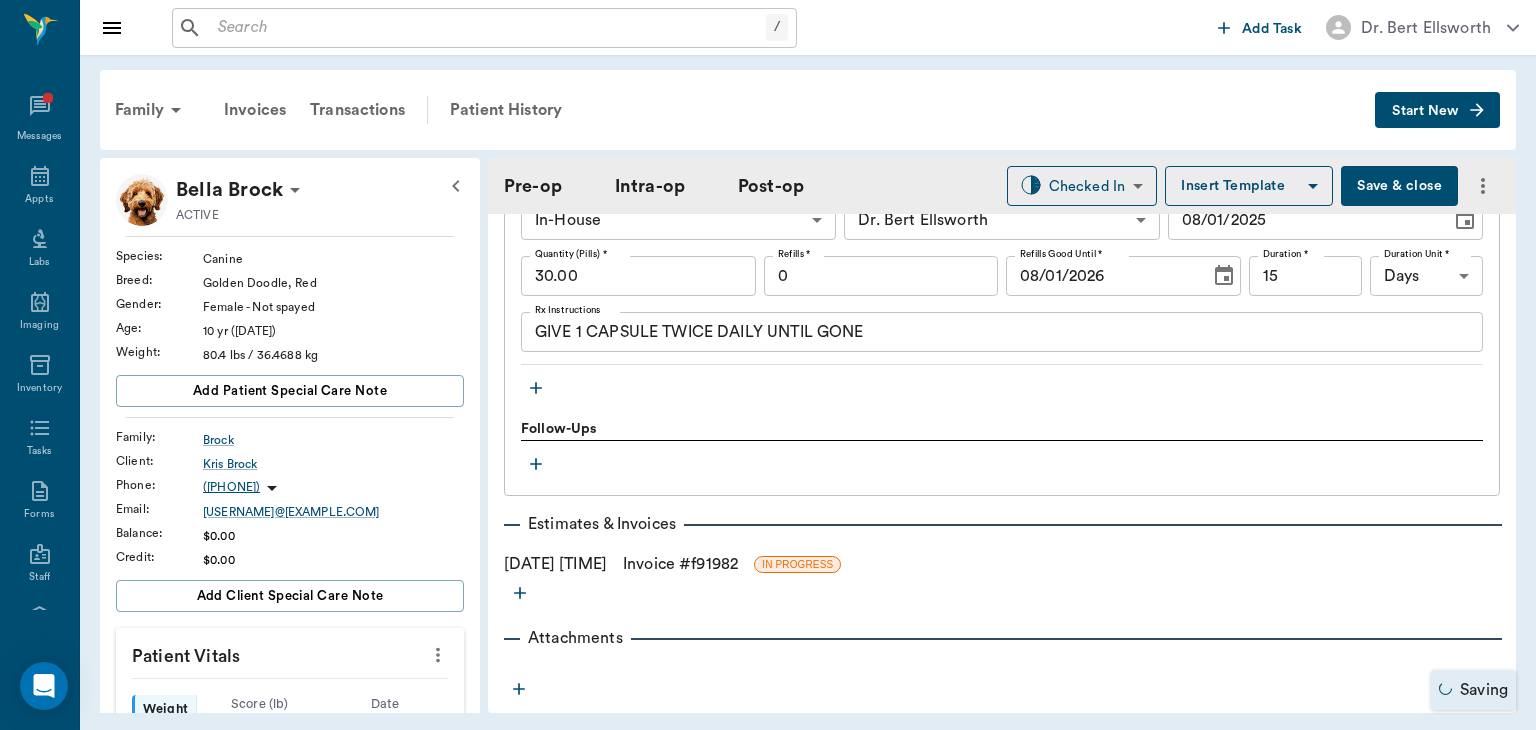 scroll, scrollTop: 2366, scrollLeft: 0, axis: vertical 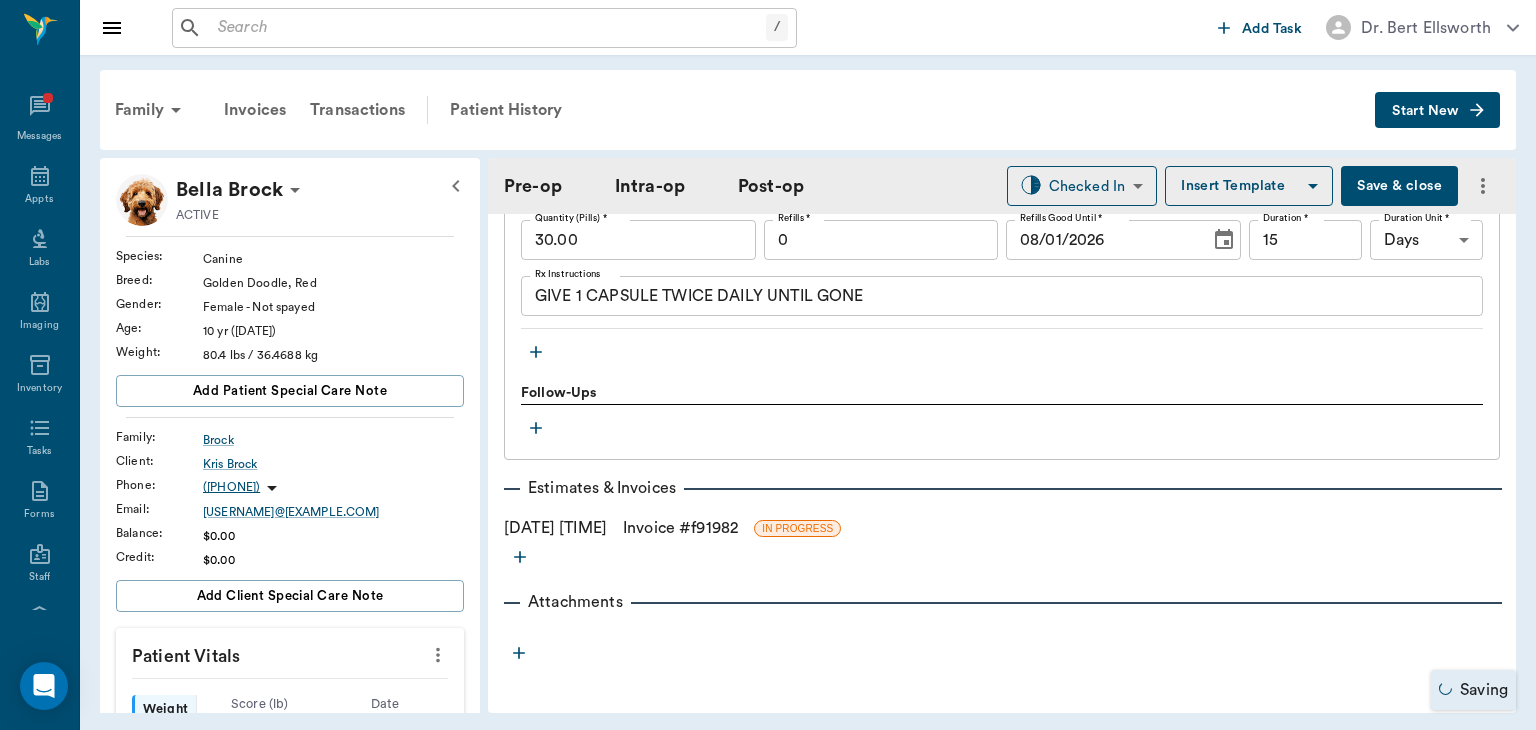 click 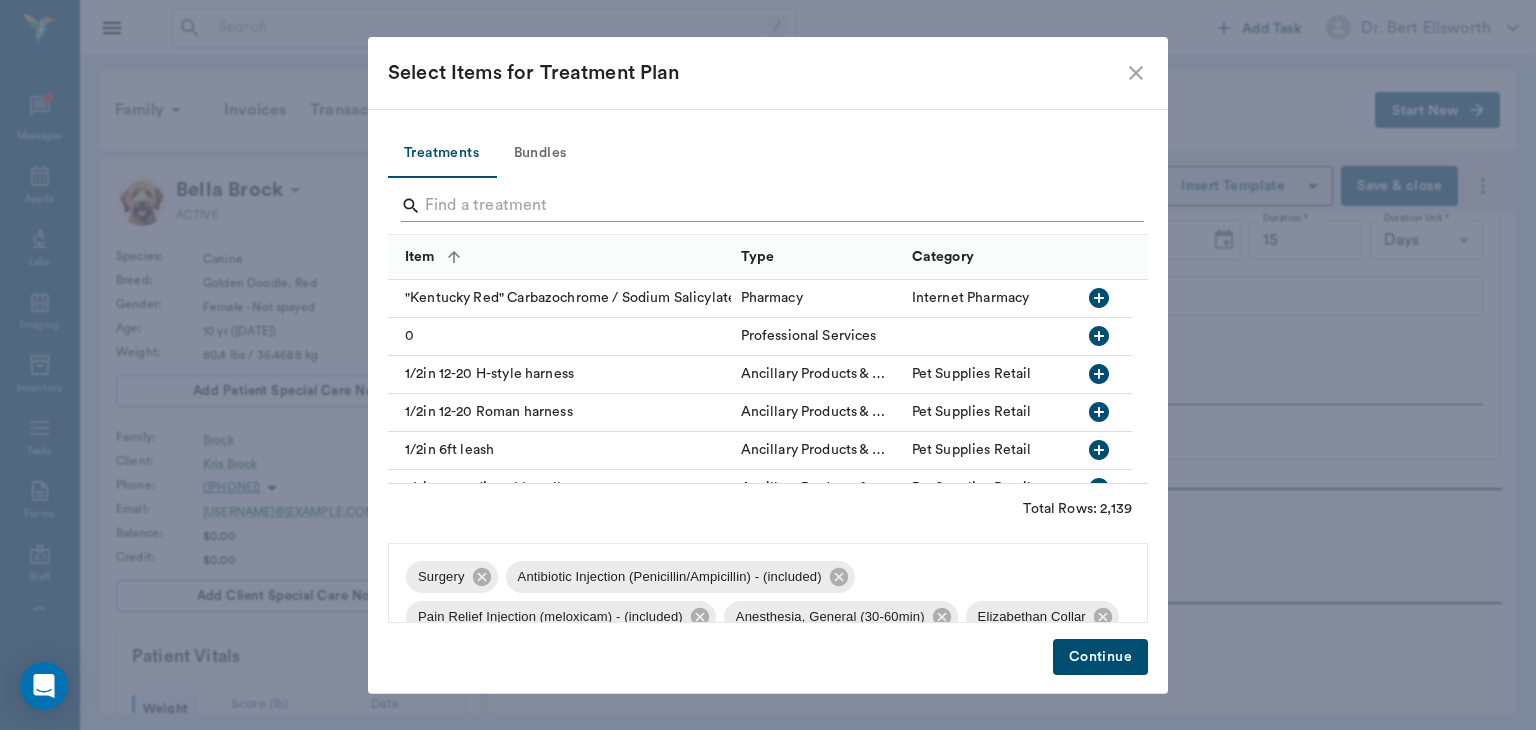 click at bounding box center [769, 206] 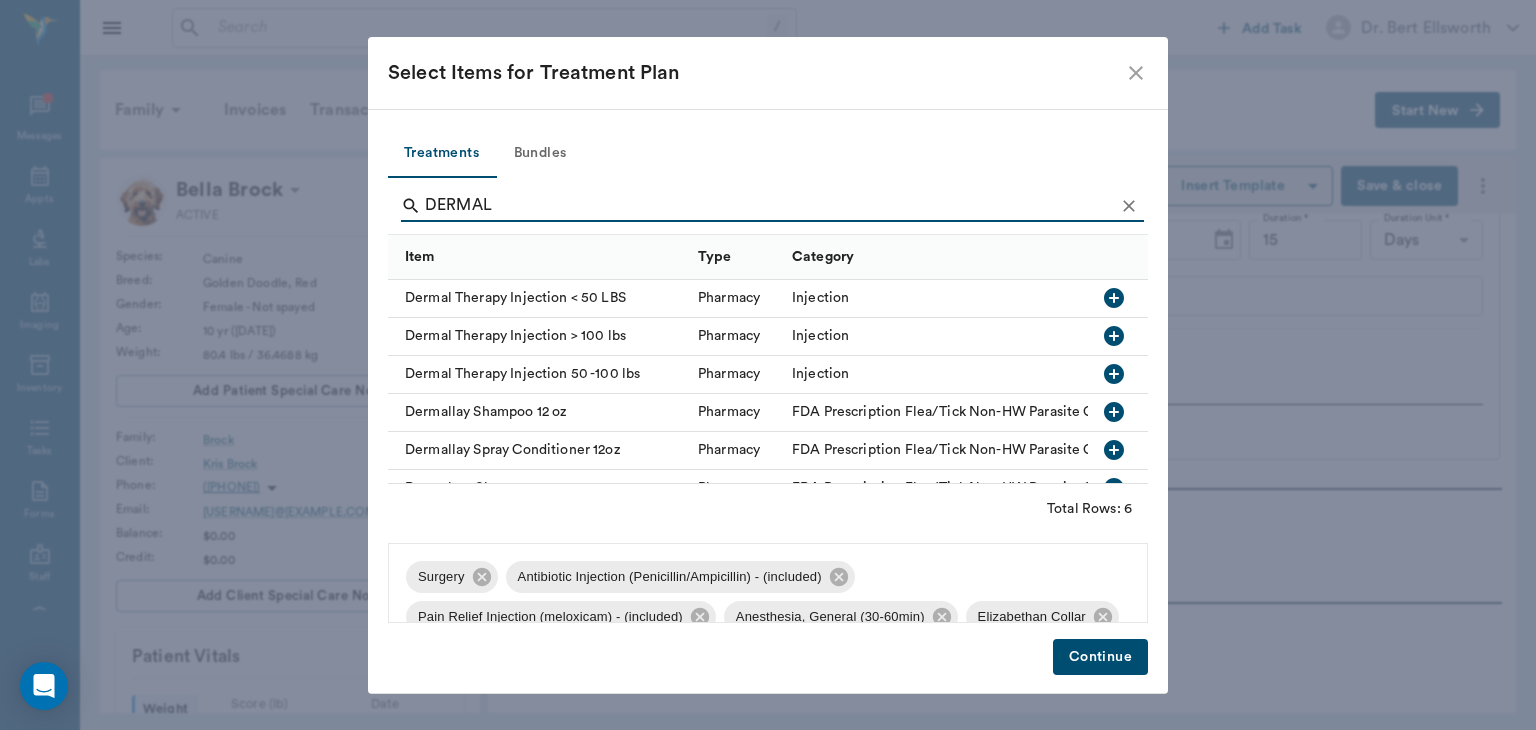 type on "DERMAL" 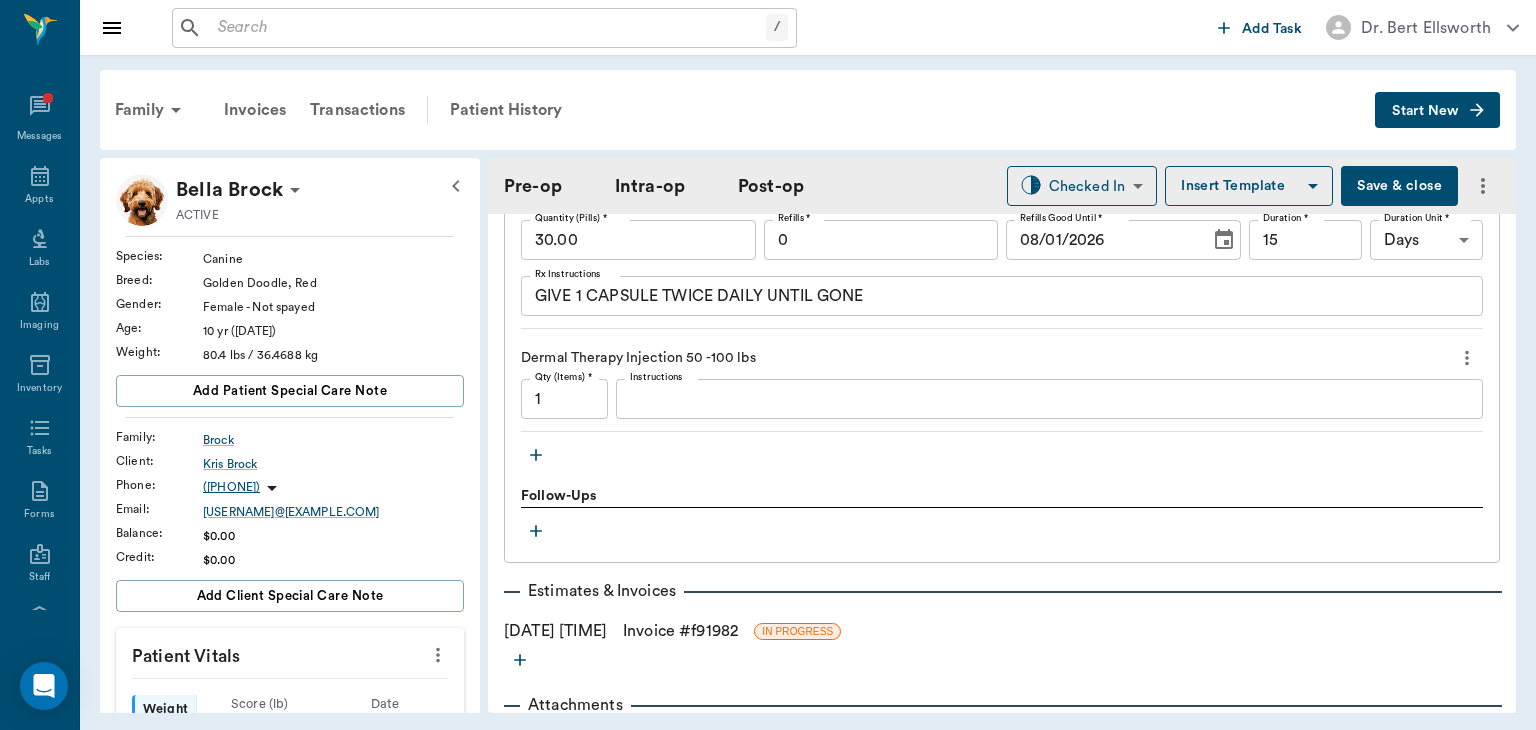 click on "Instructions" at bounding box center (1049, 399) 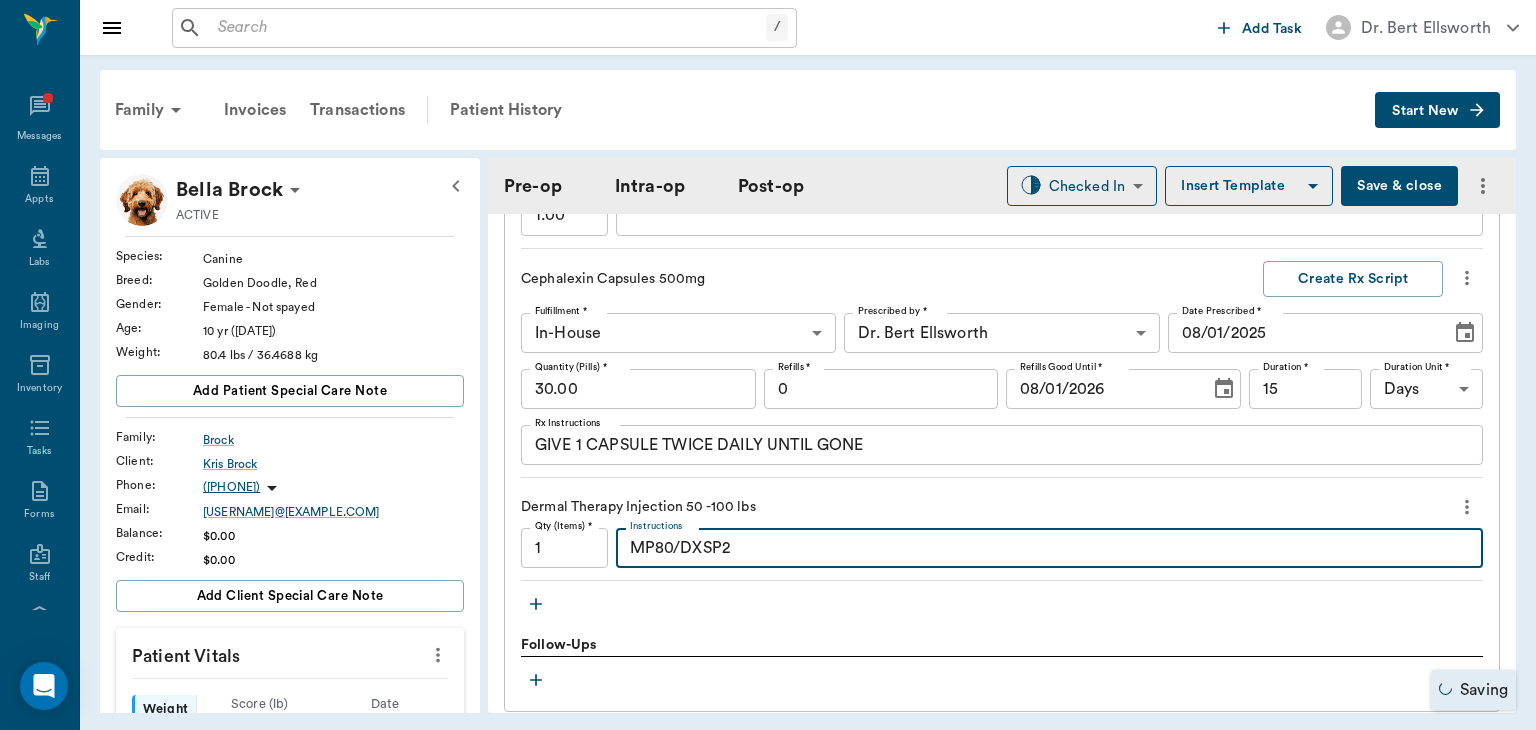 scroll, scrollTop: 2174, scrollLeft: 0, axis: vertical 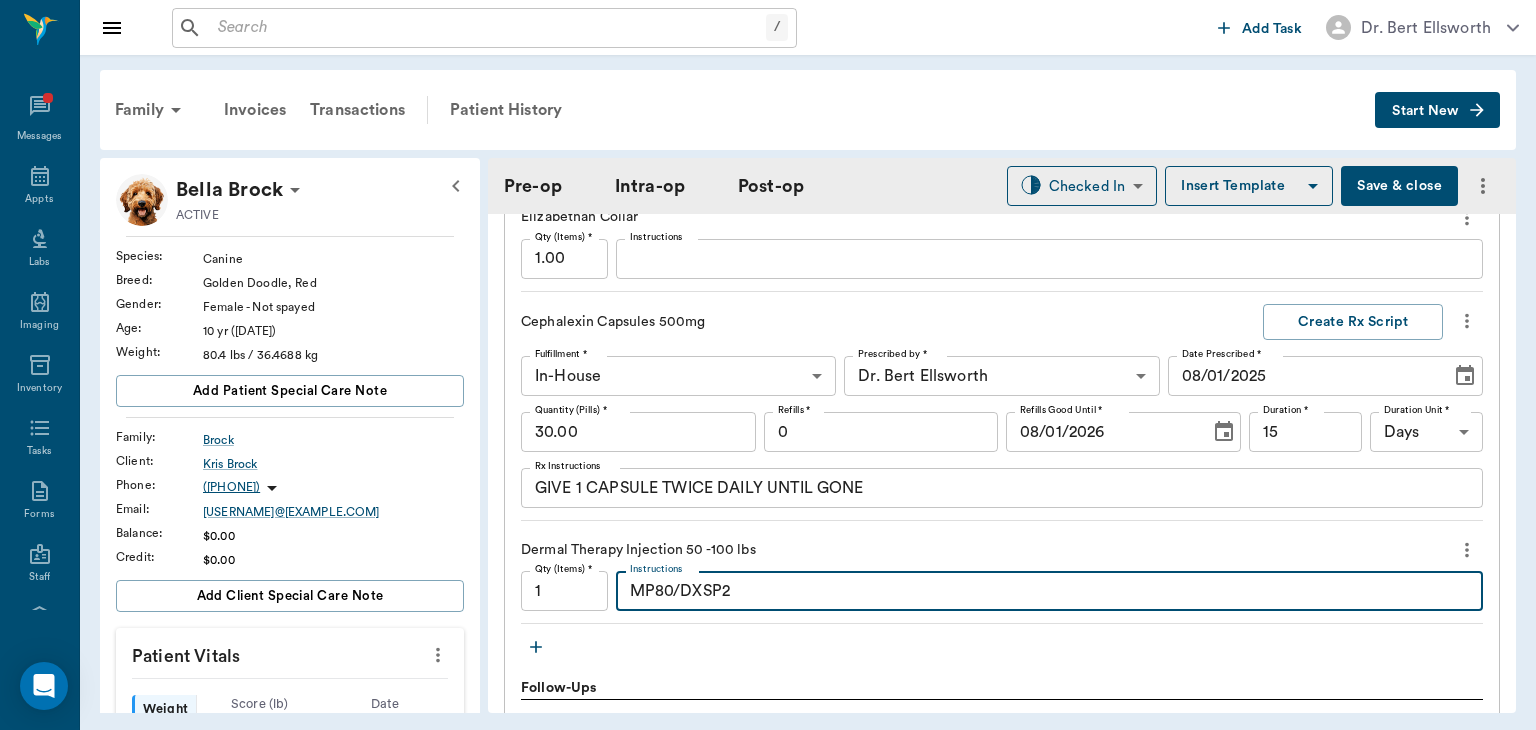 type on "MP80/DXSP2" 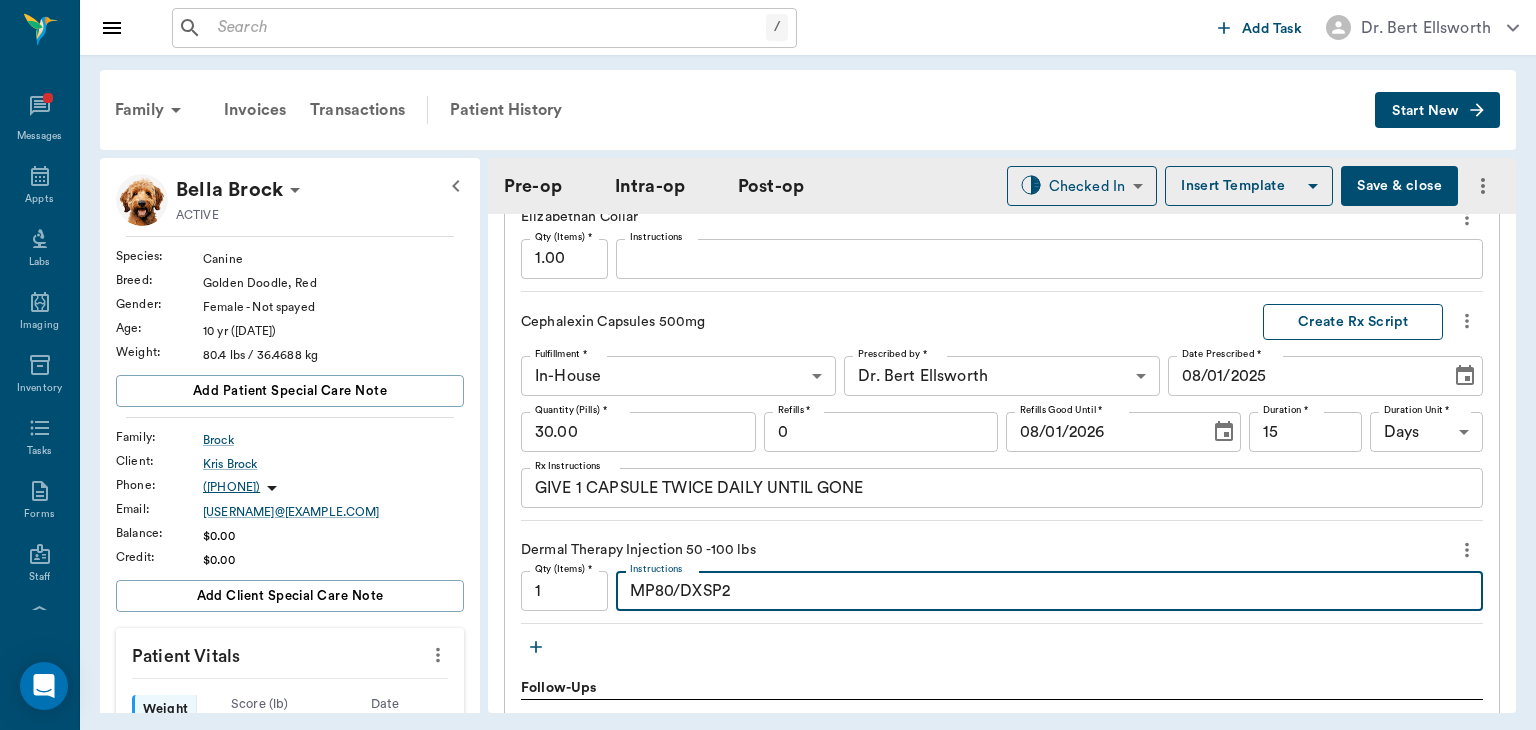 click on "Create Rx Script" at bounding box center [1353, 322] 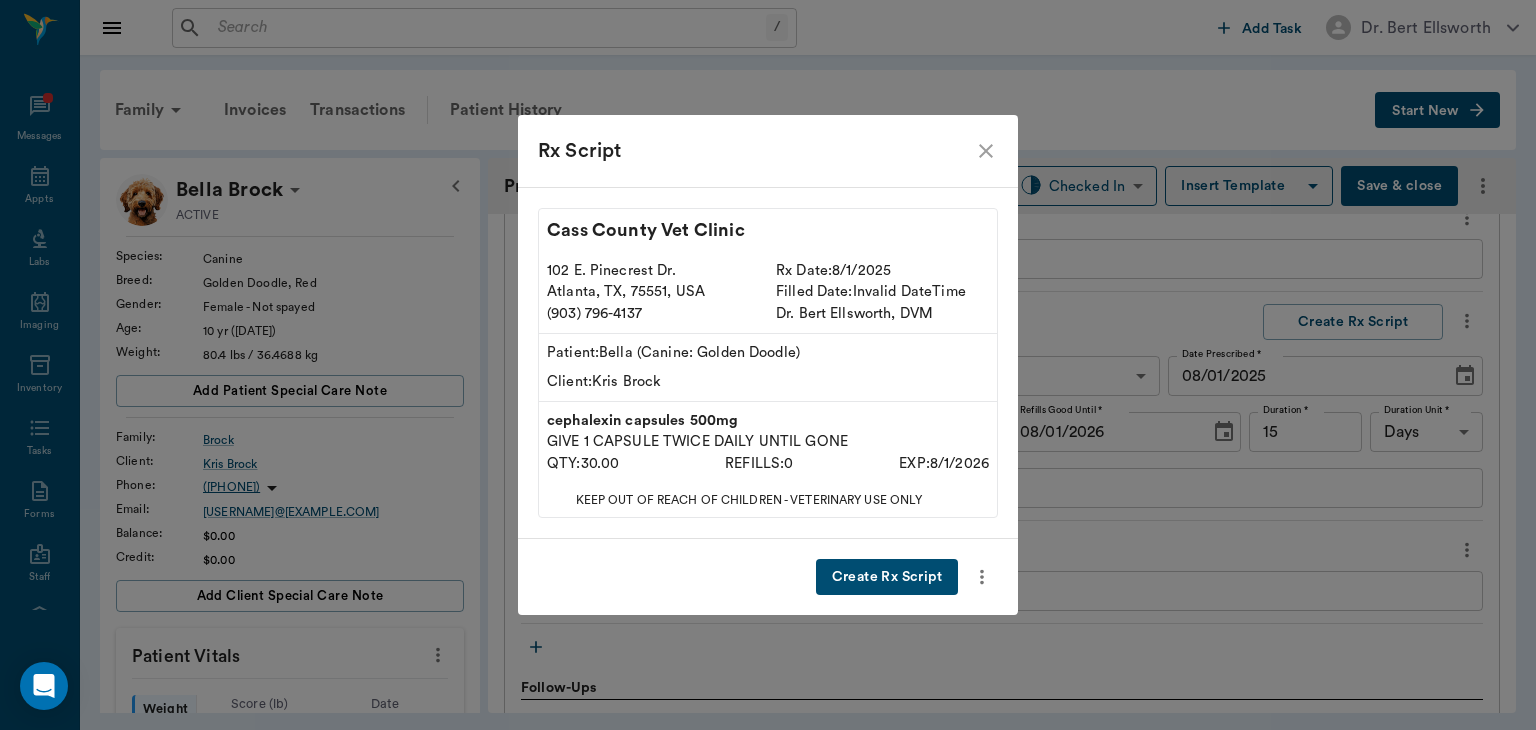 click on "Create Rx Script" at bounding box center [887, 577] 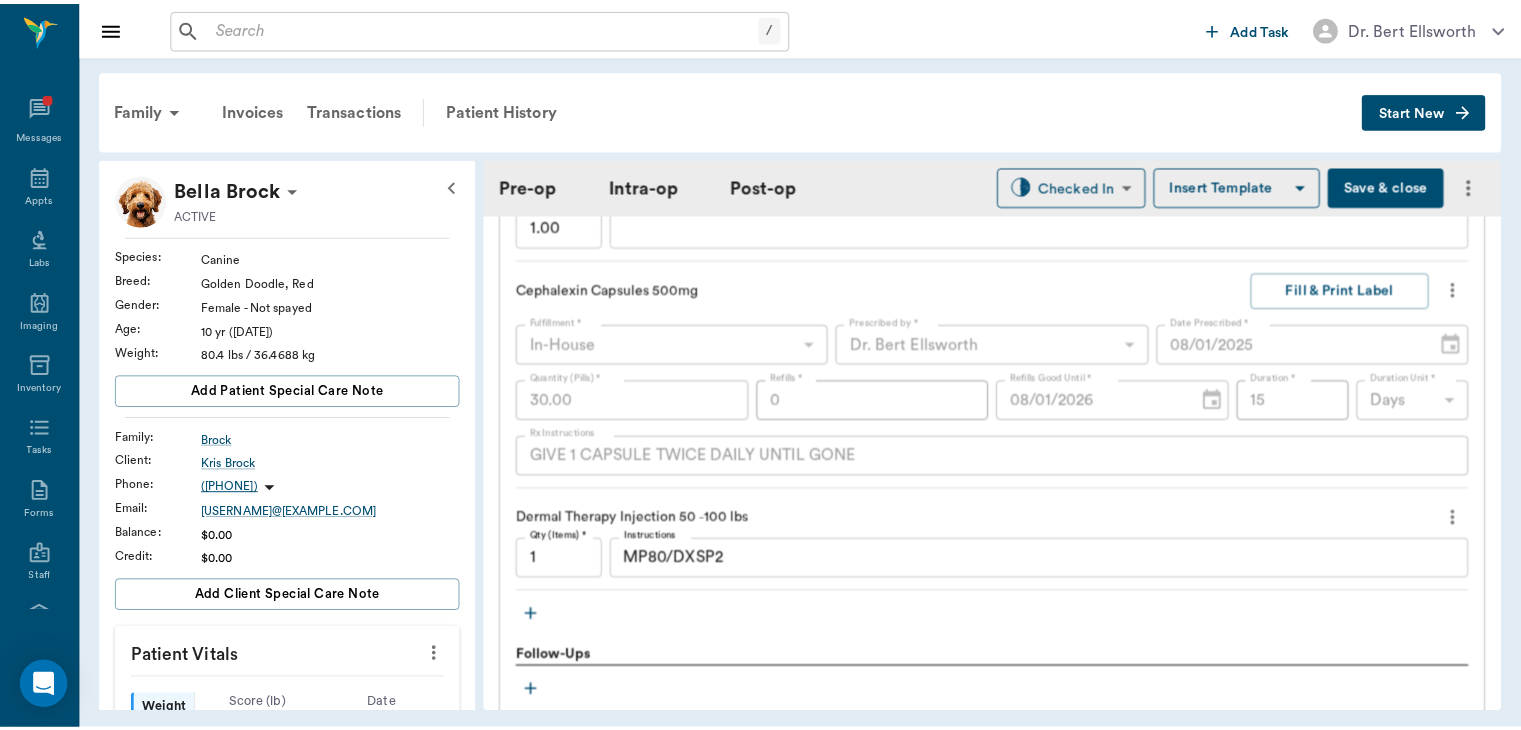 scroll, scrollTop: 2147, scrollLeft: 0, axis: vertical 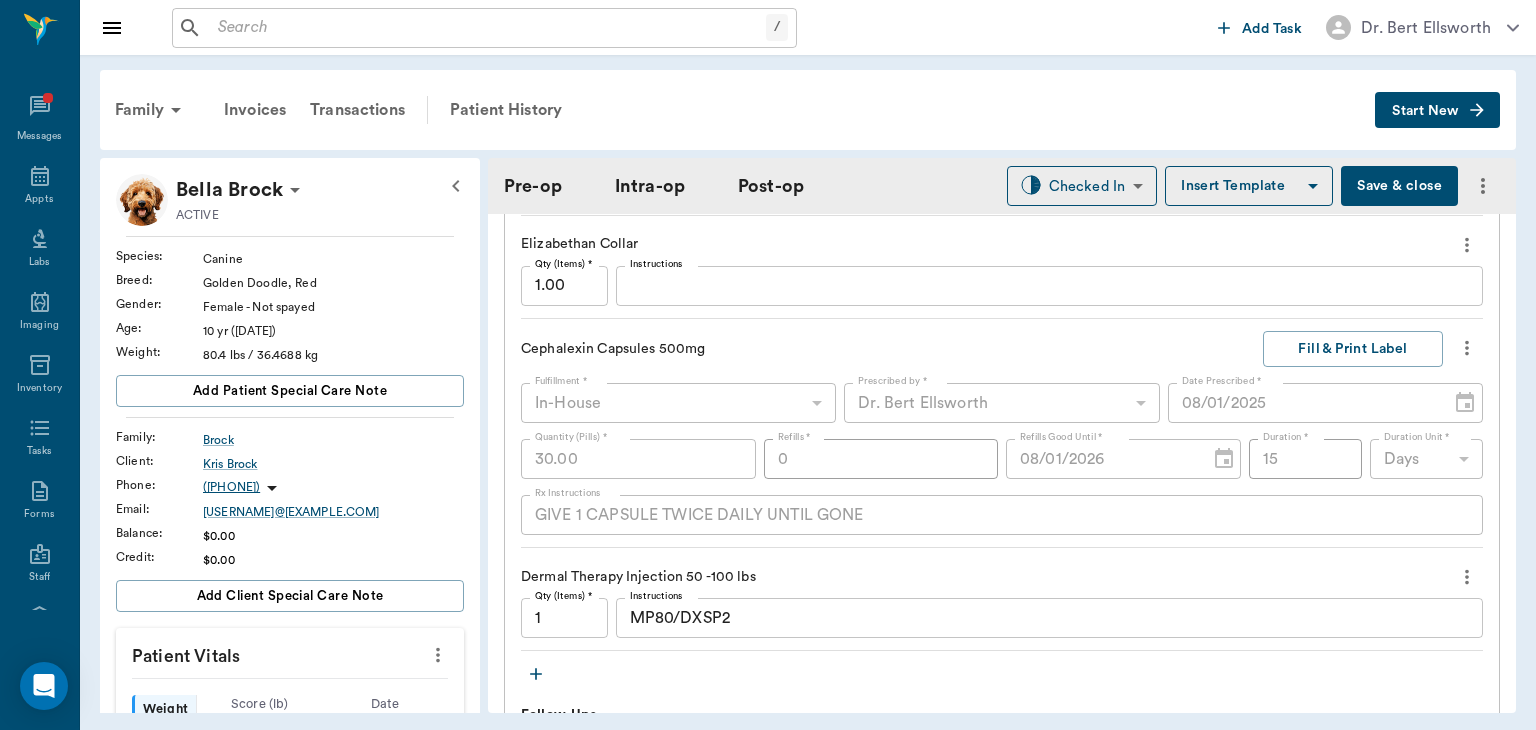 click on "Save & close" at bounding box center (1399, 186) 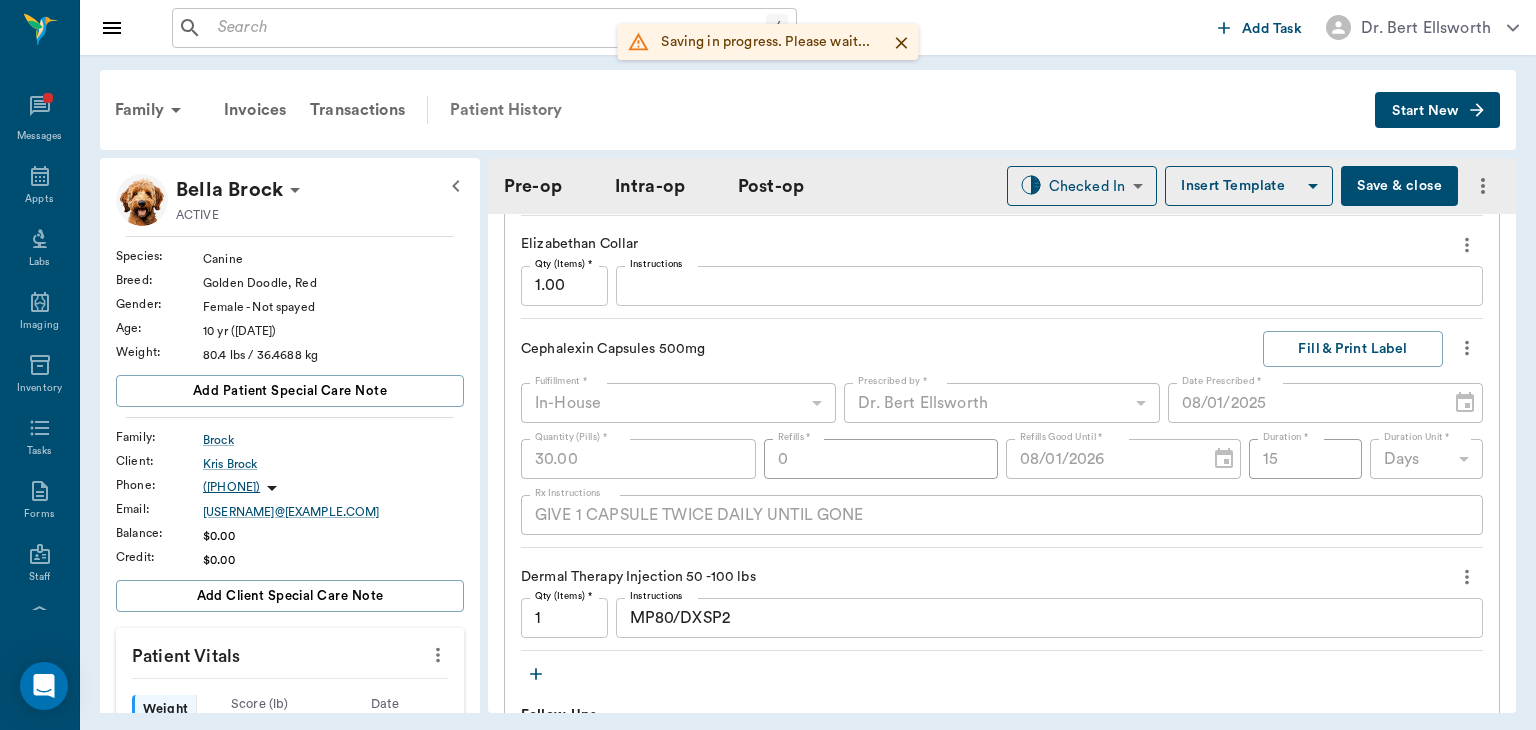 click on "Patient History" at bounding box center (506, 110) 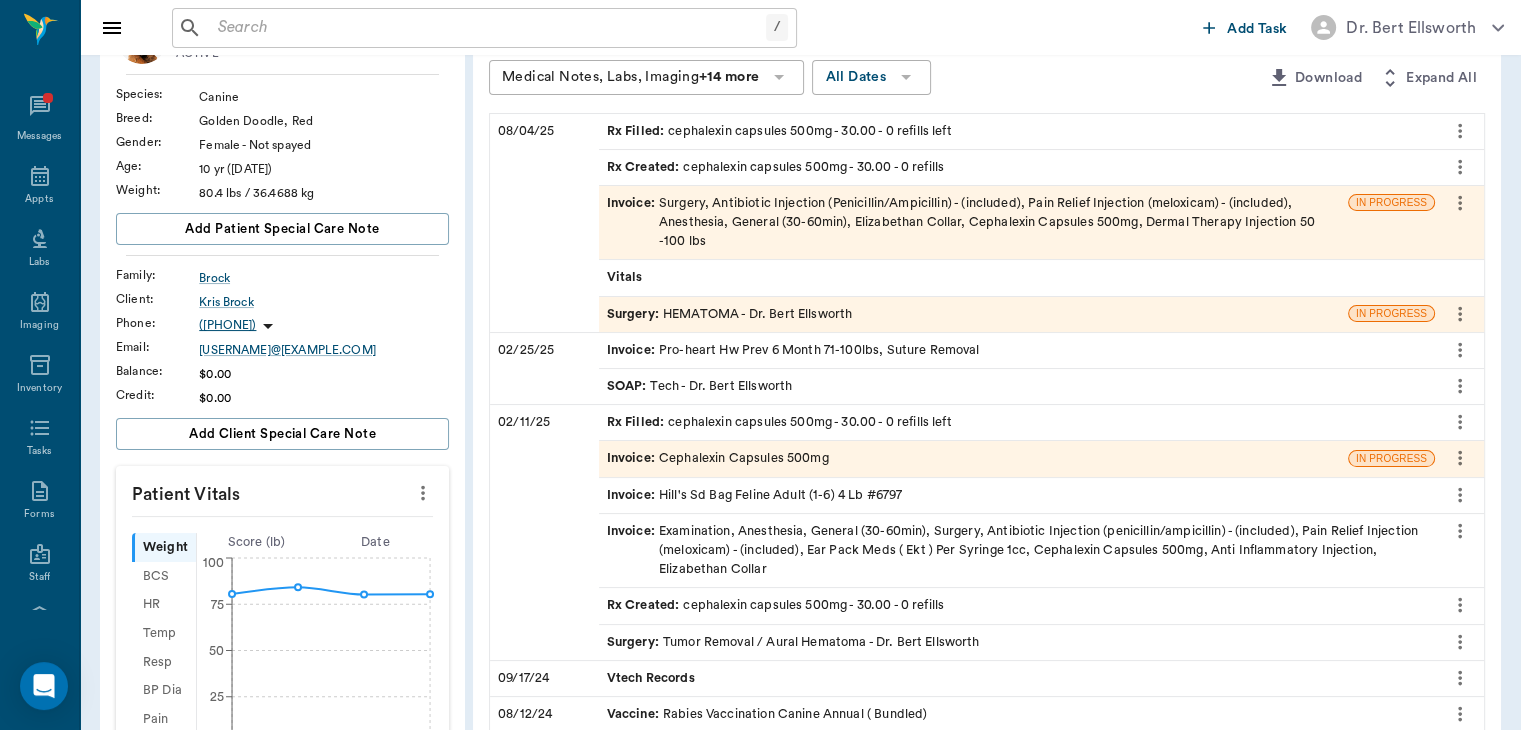 scroll, scrollTop: 190, scrollLeft: 0, axis: vertical 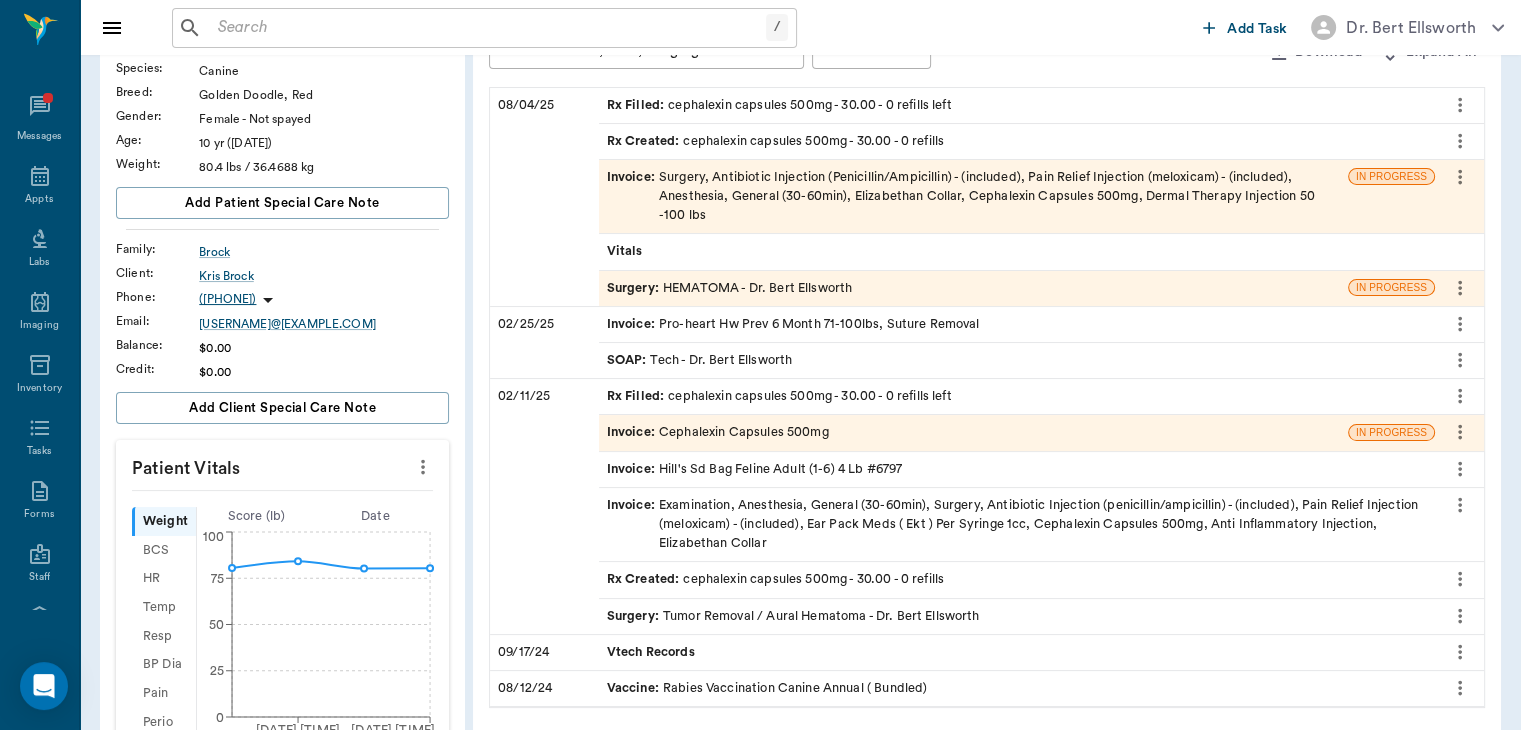 click on "Invoice :" at bounding box center (633, 525) 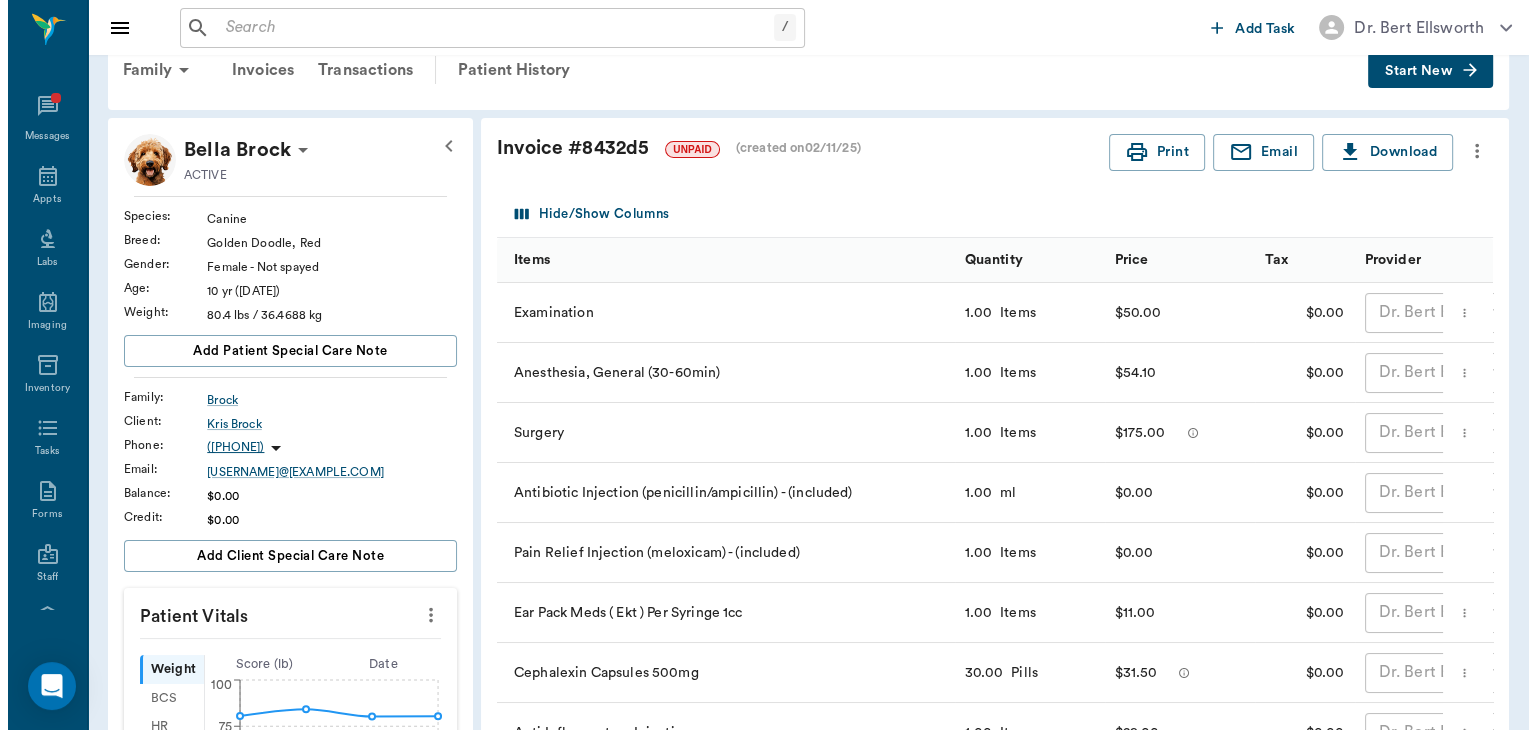 scroll, scrollTop: 0, scrollLeft: 0, axis: both 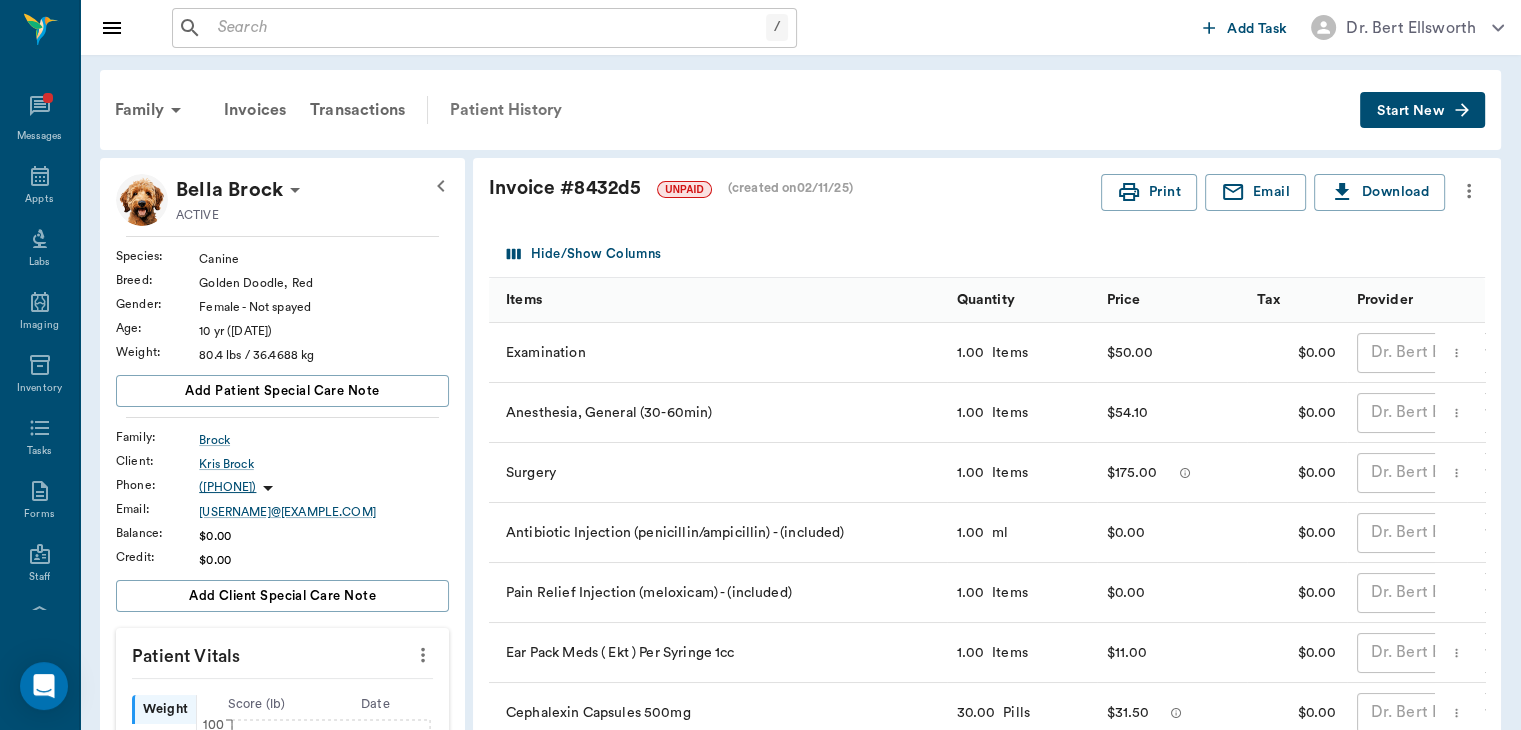 click on "Patient History" at bounding box center [506, 110] 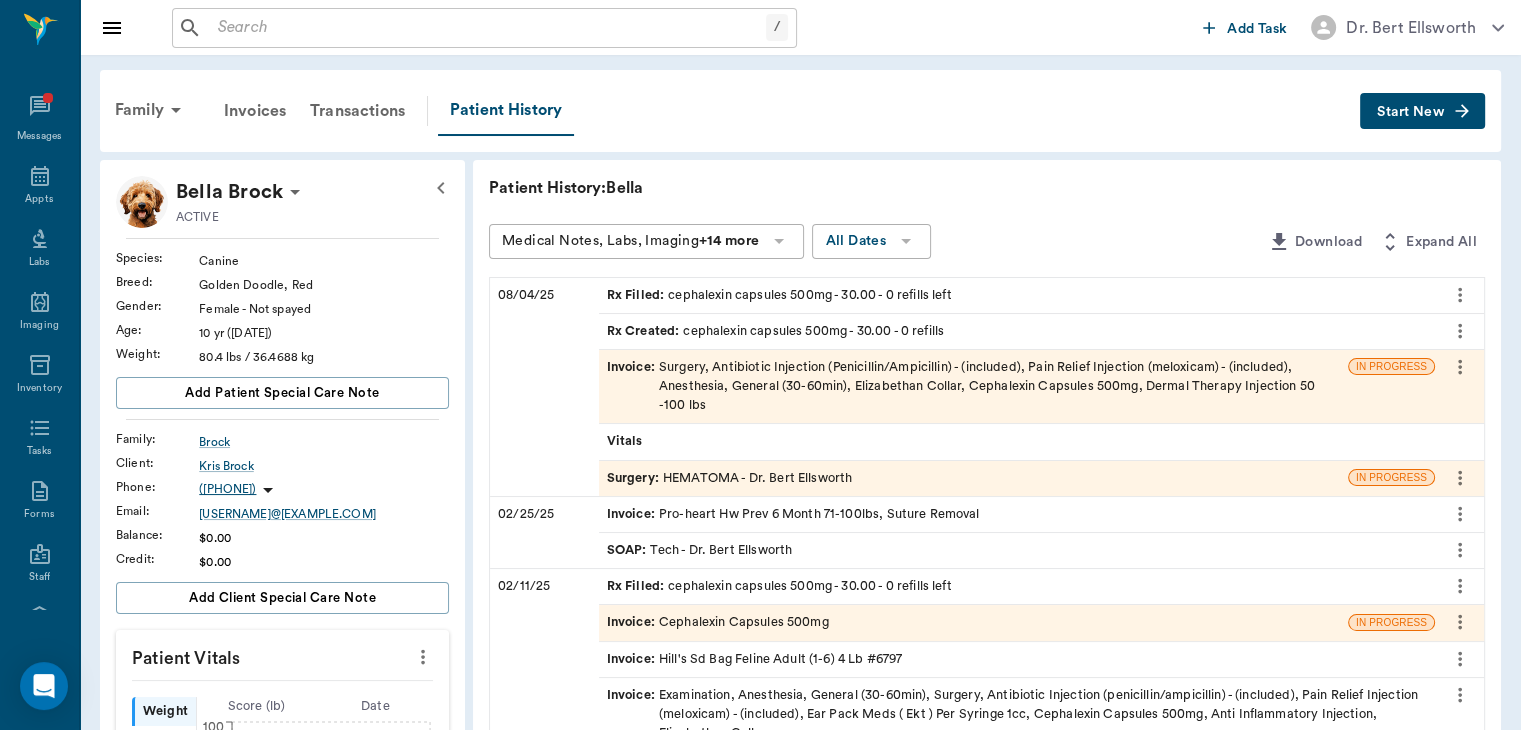 click on "Surgery :" at bounding box center (635, 478) 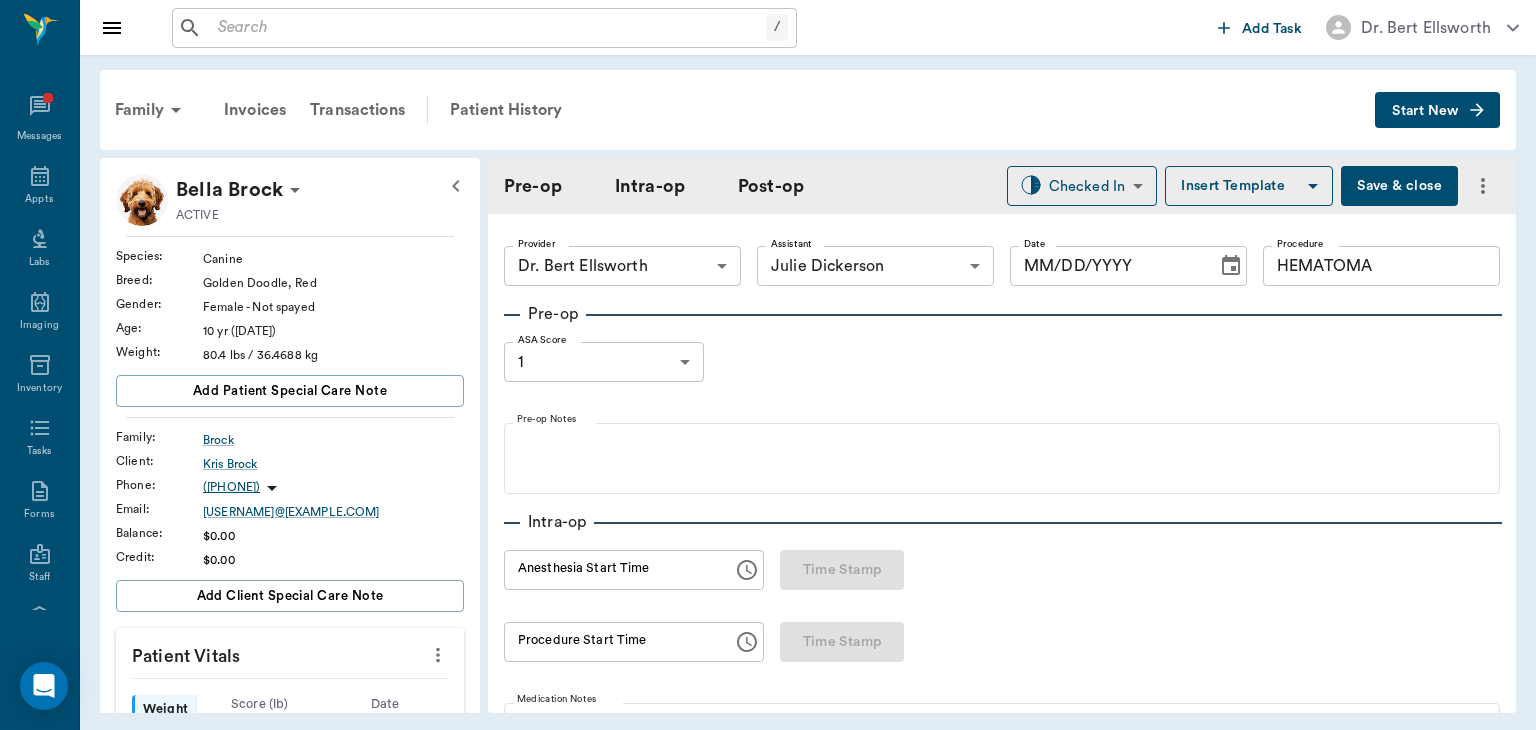 type on "63ec2f075fda476ae8351a4d" 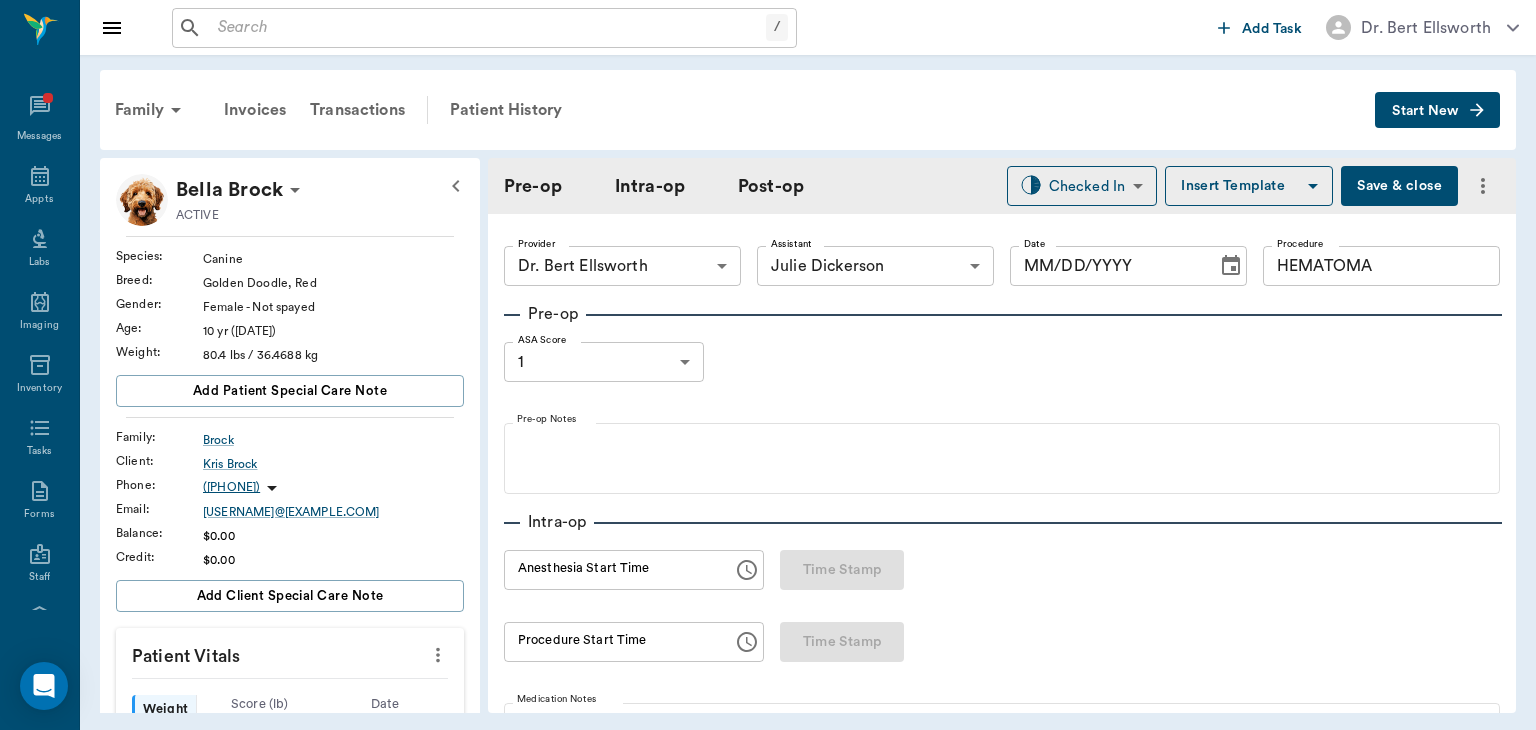 type on "63ec2e7e52e12b0ba117b124" 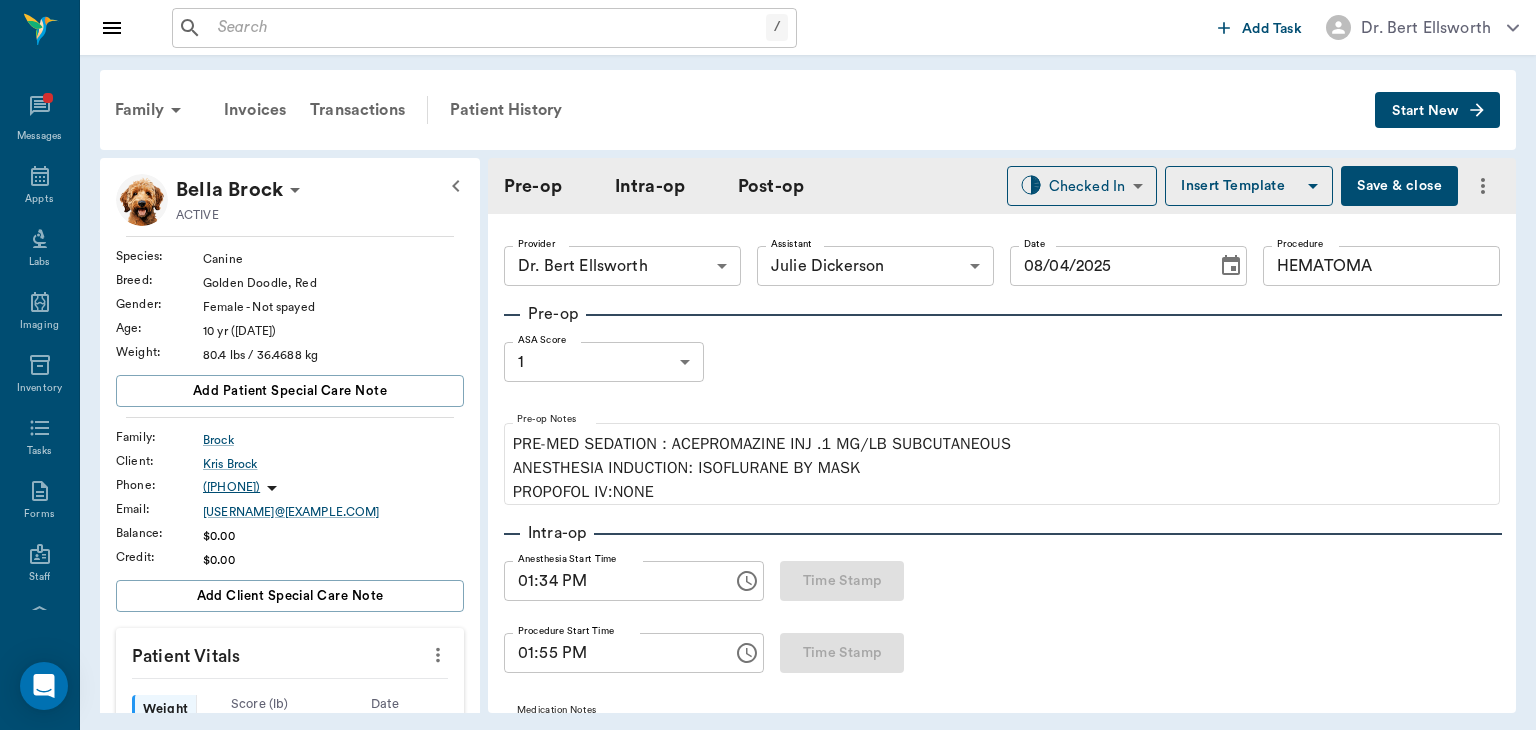 type on "08/04/2025" 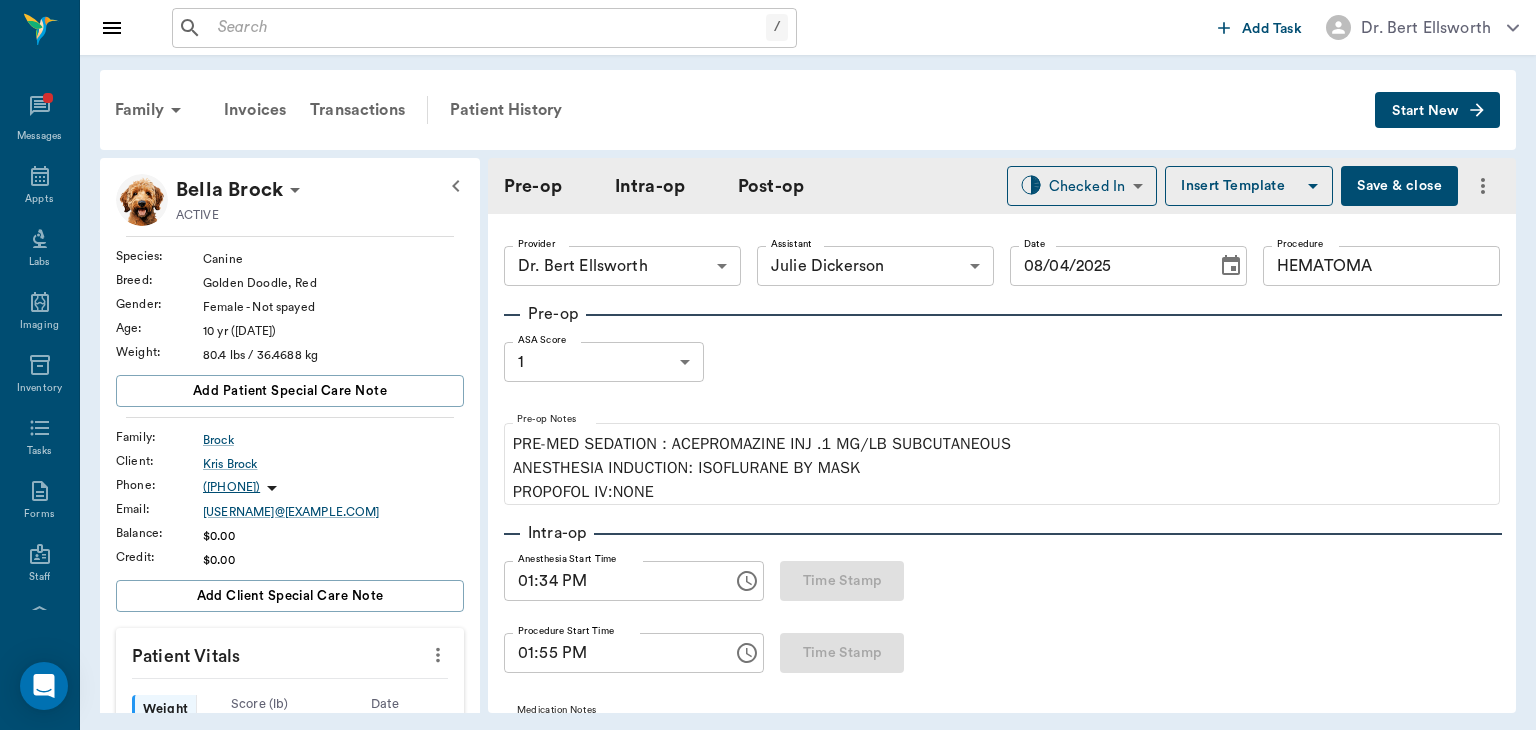 type on "01:34 PM" 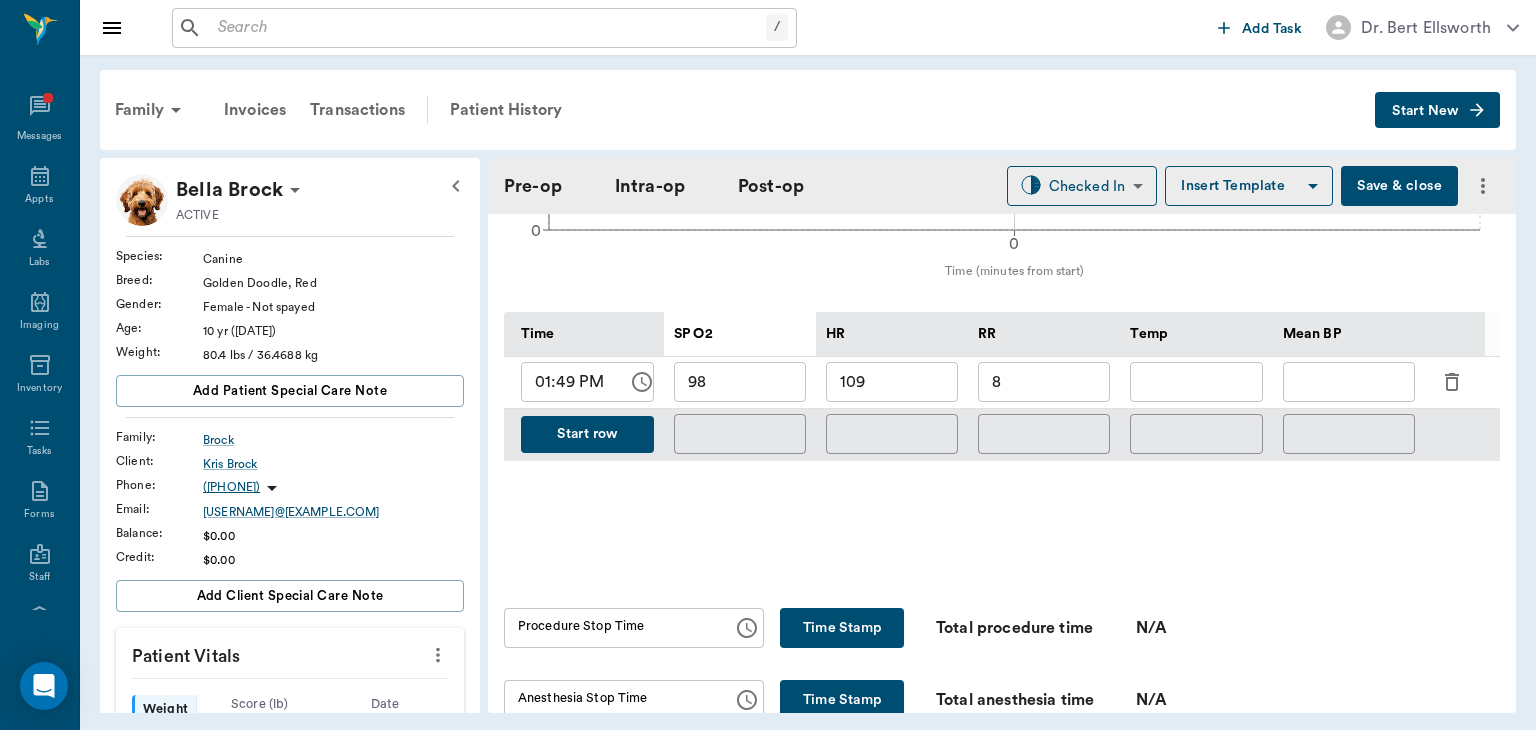 scroll, scrollTop: 917, scrollLeft: 0, axis: vertical 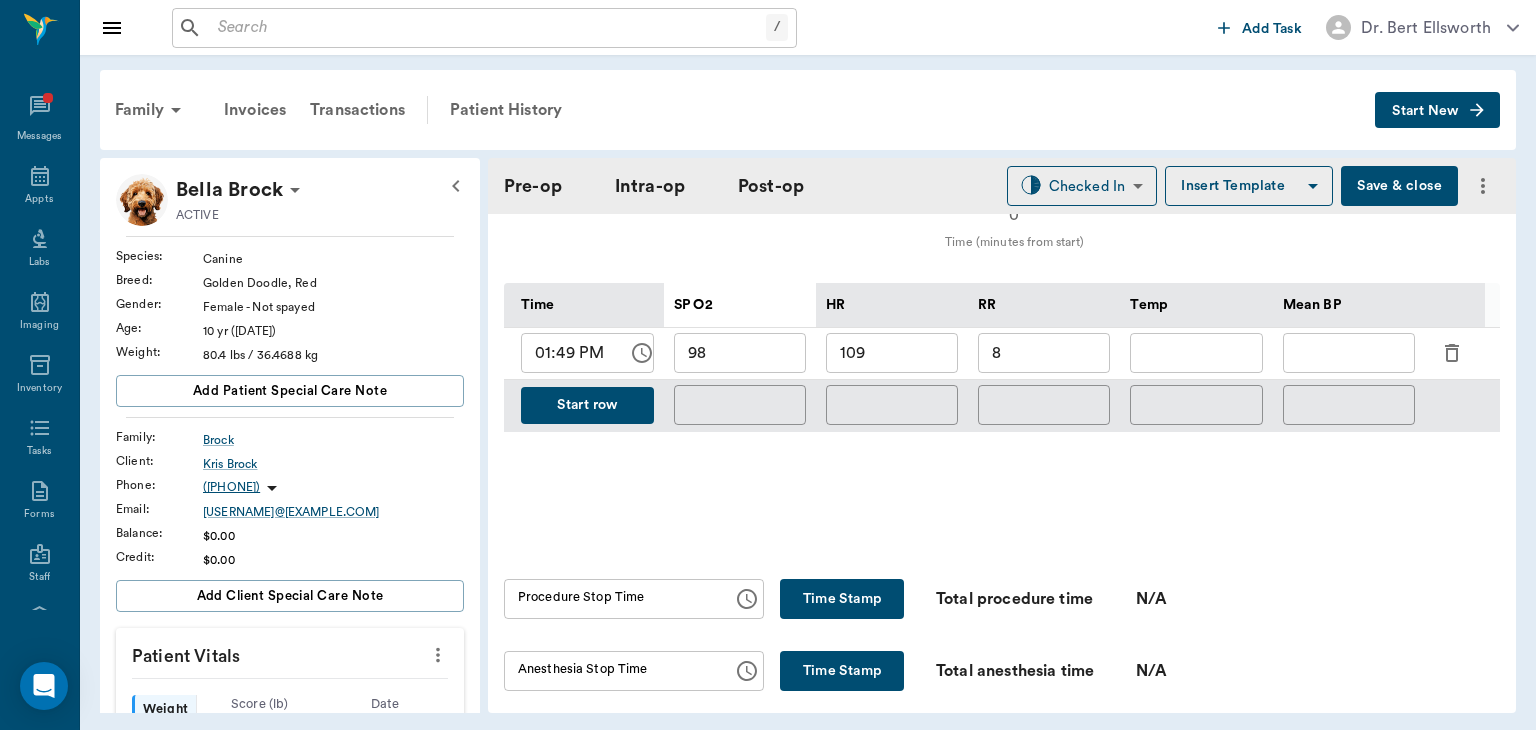click 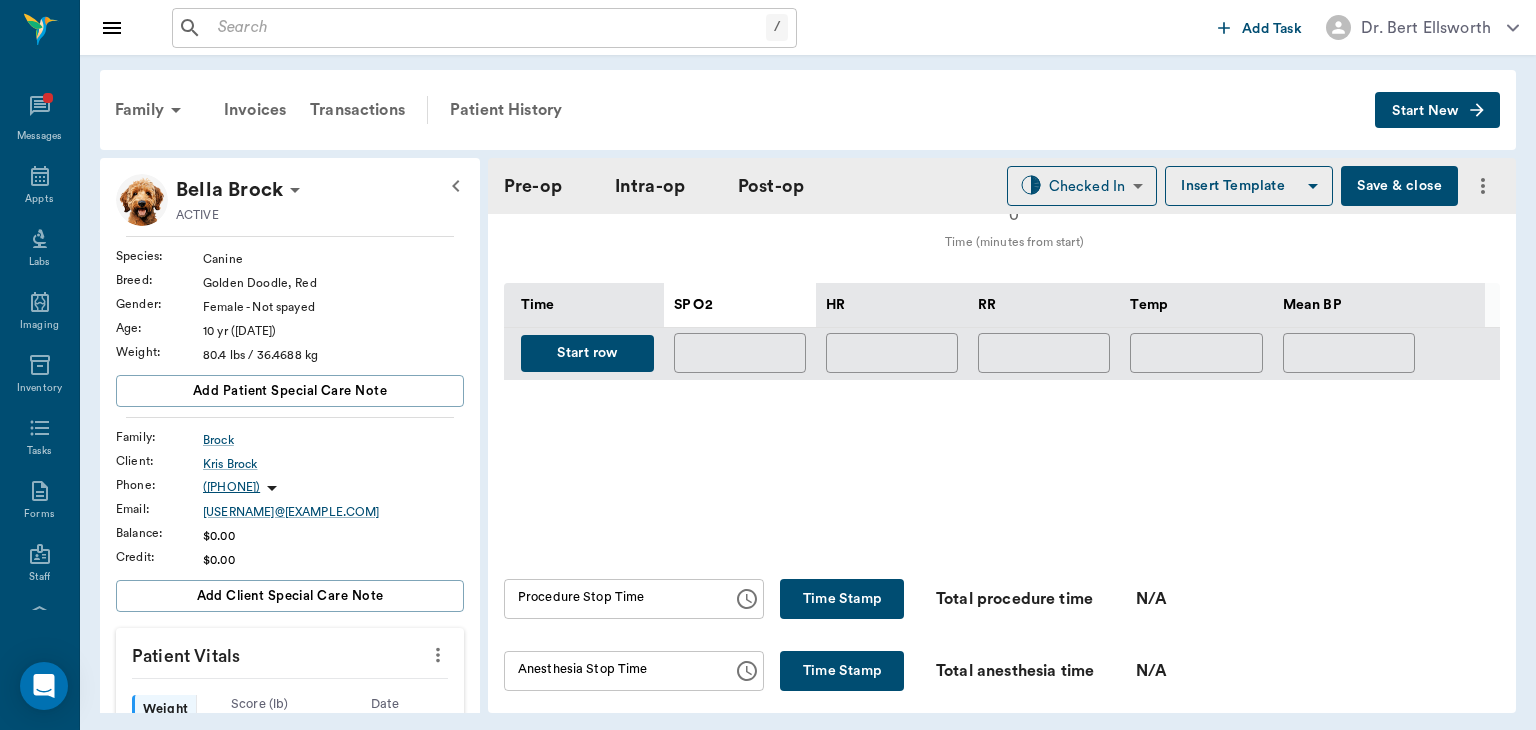click on "Start row" at bounding box center (587, 353) 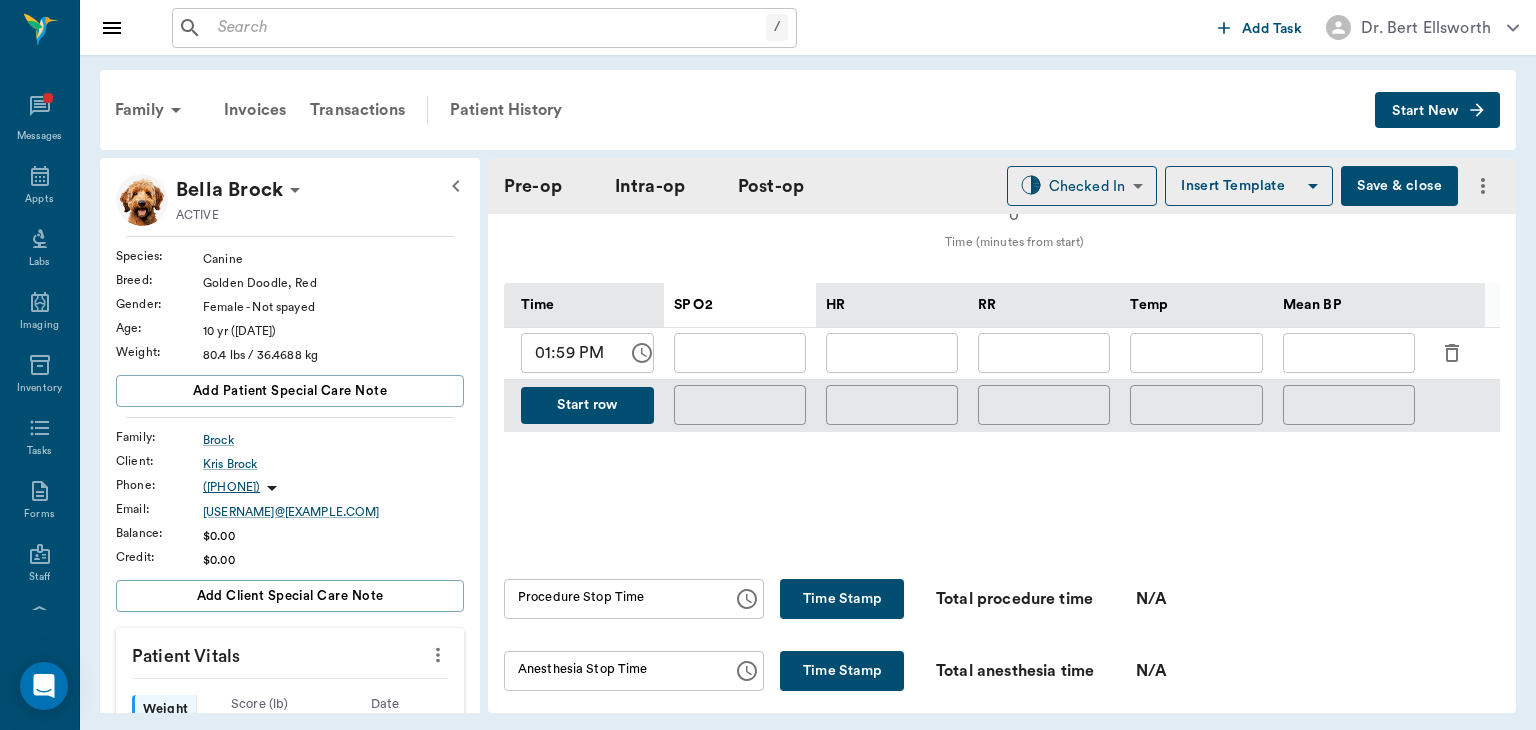 click at bounding box center (740, 353) 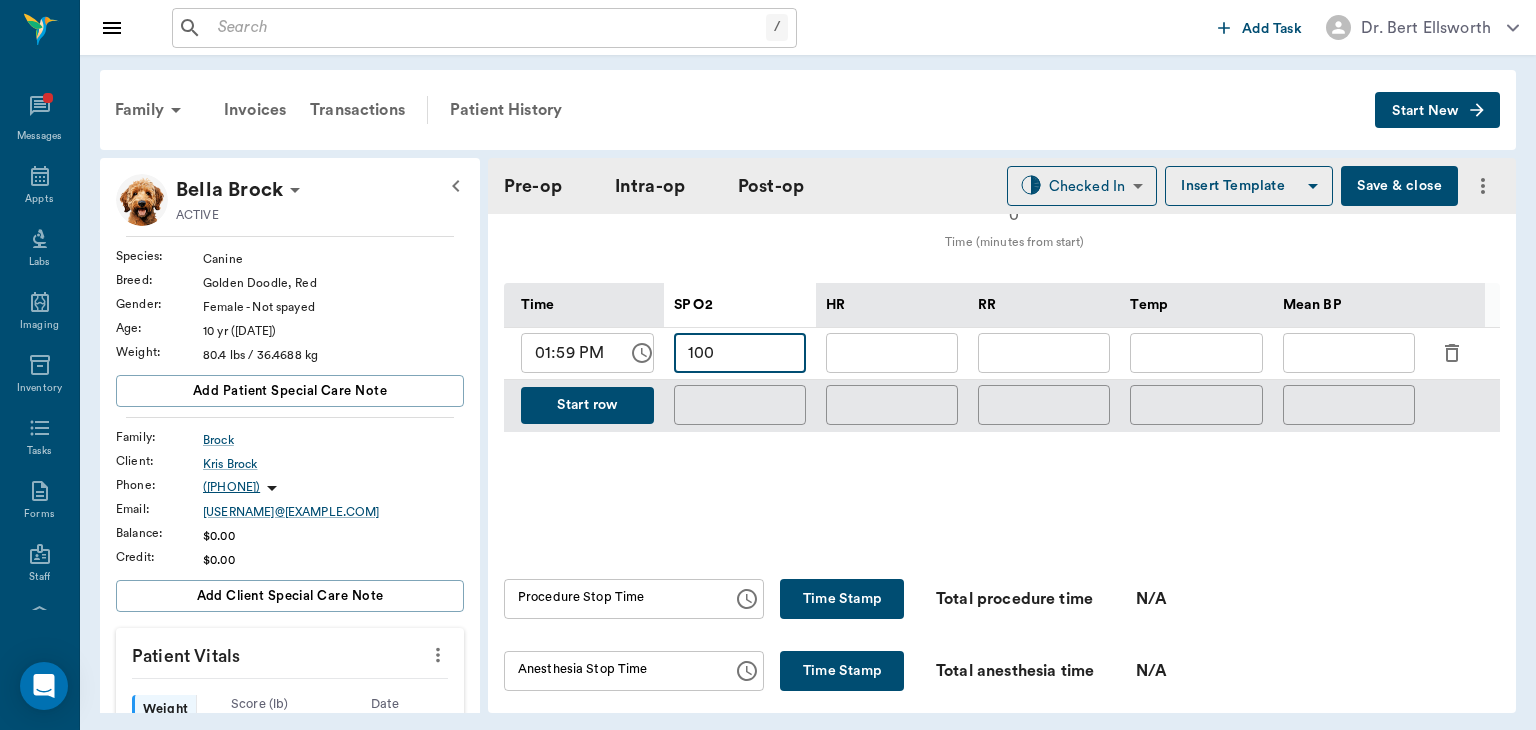type on "100" 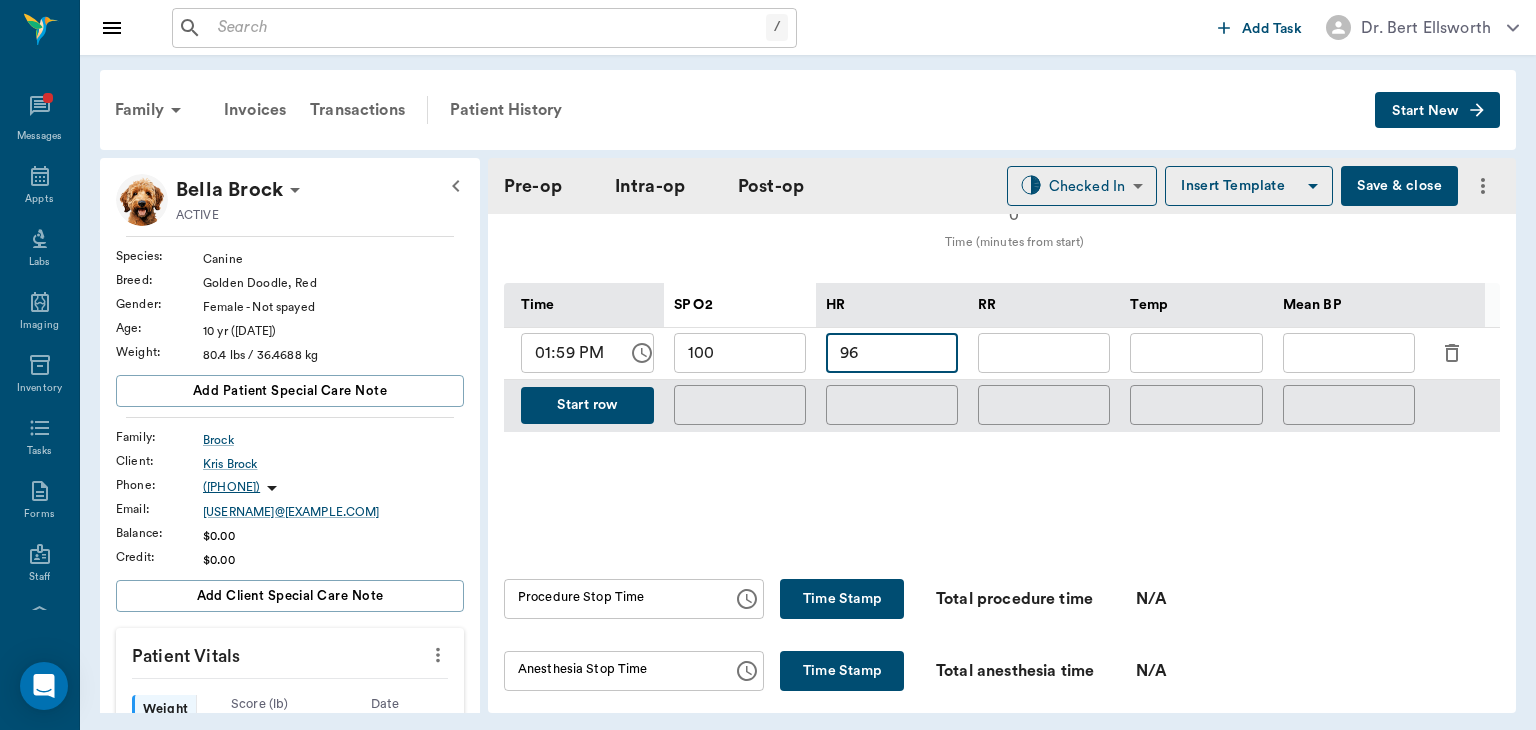 type on "96" 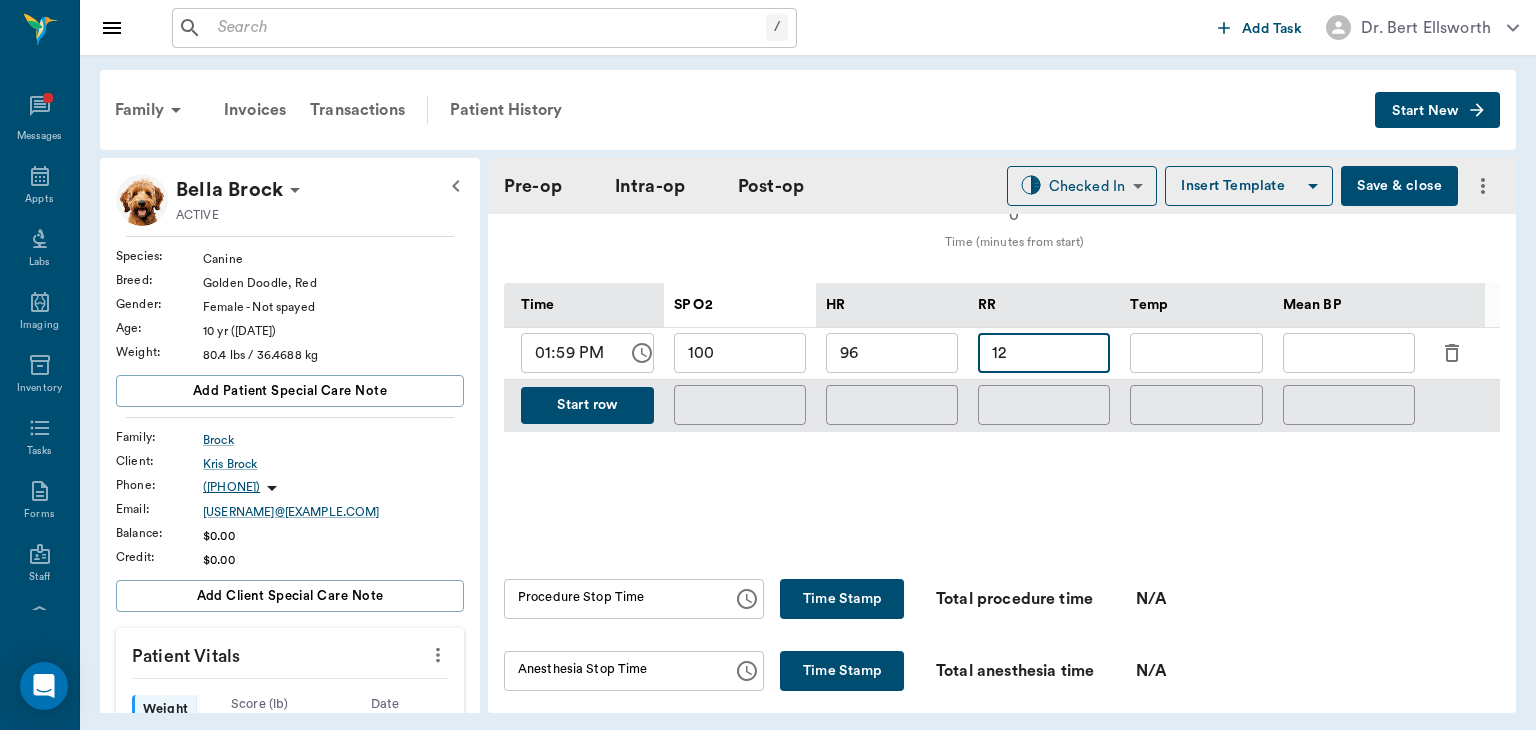 type on "12" 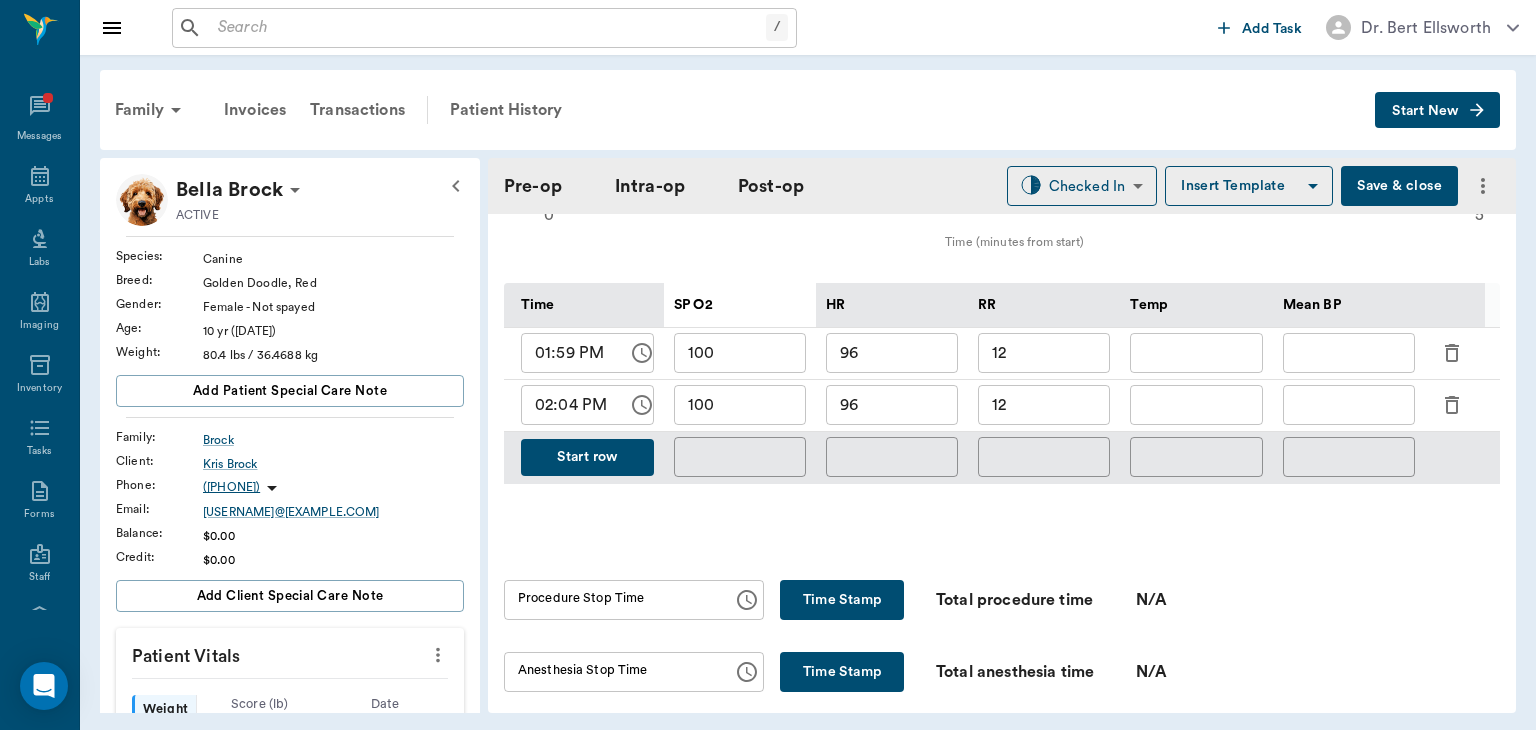 click on "100" at bounding box center [740, 405] 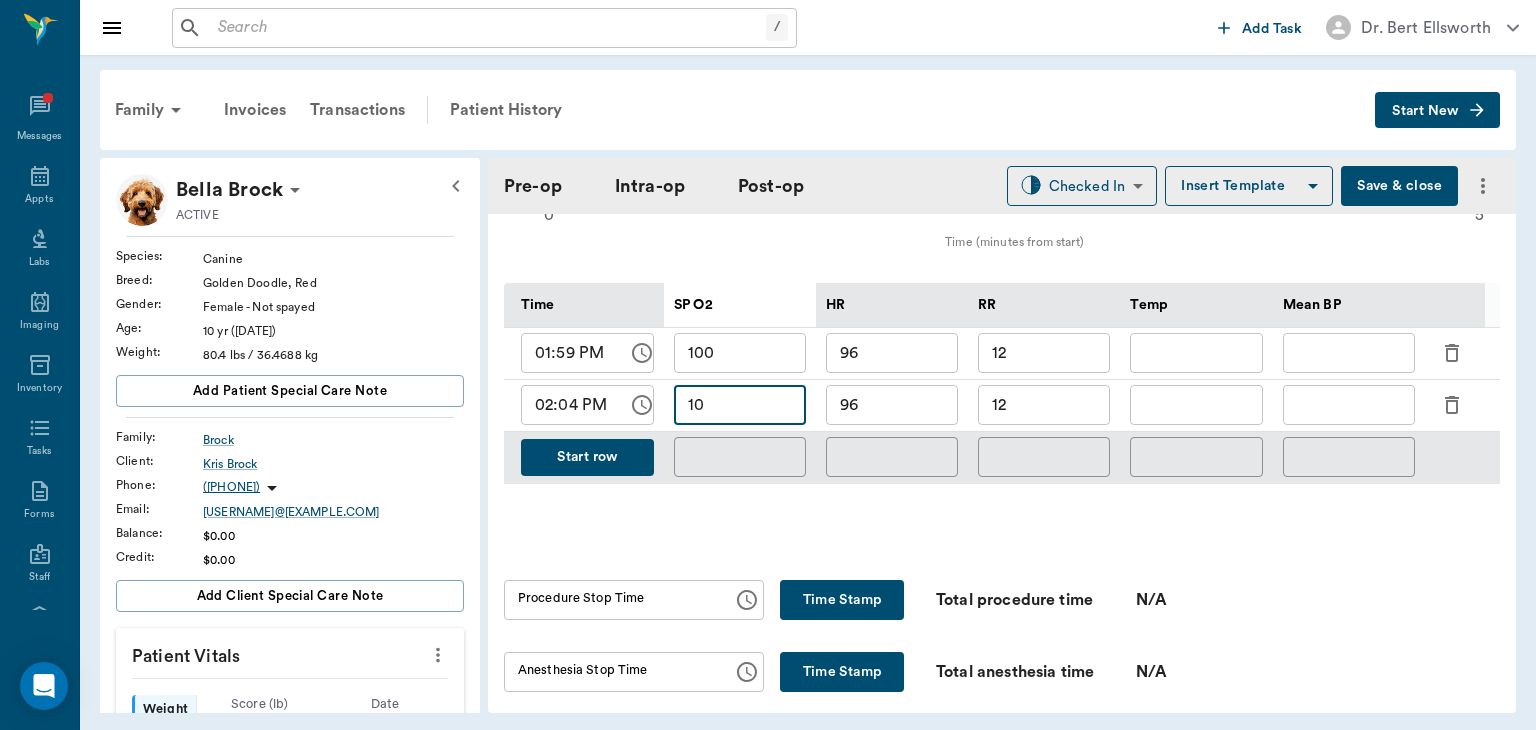 type on "1" 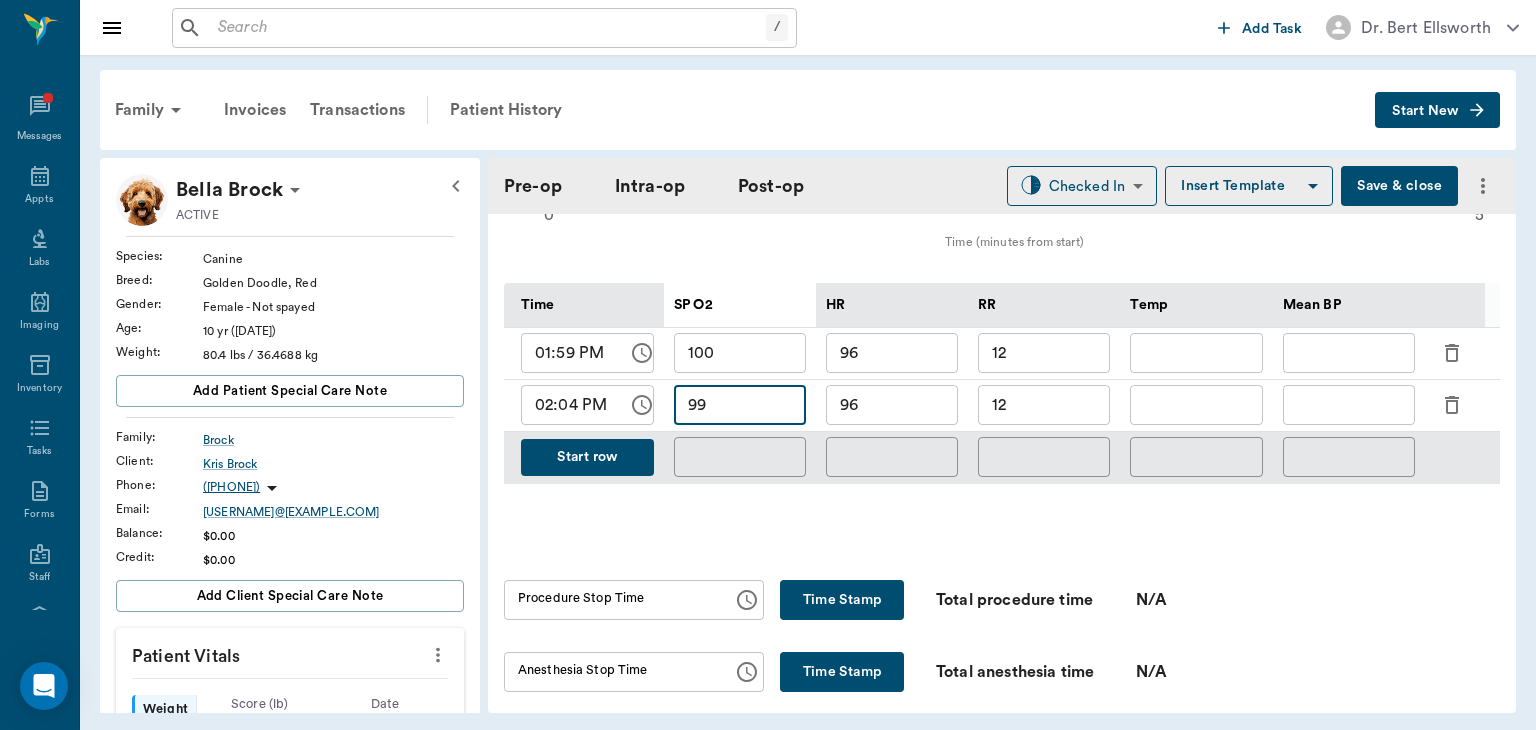 type on "99" 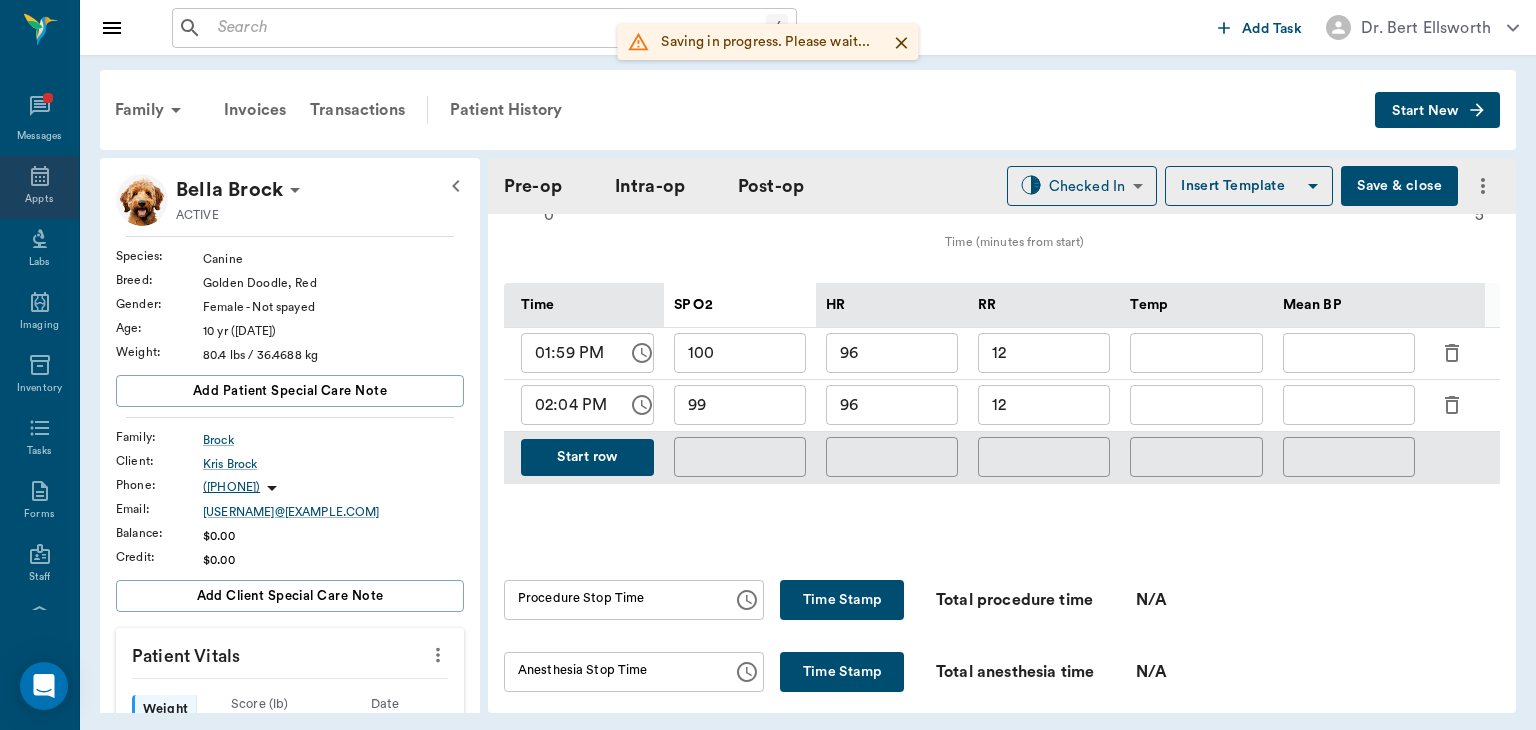 click on "Appts" at bounding box center (39, 199) 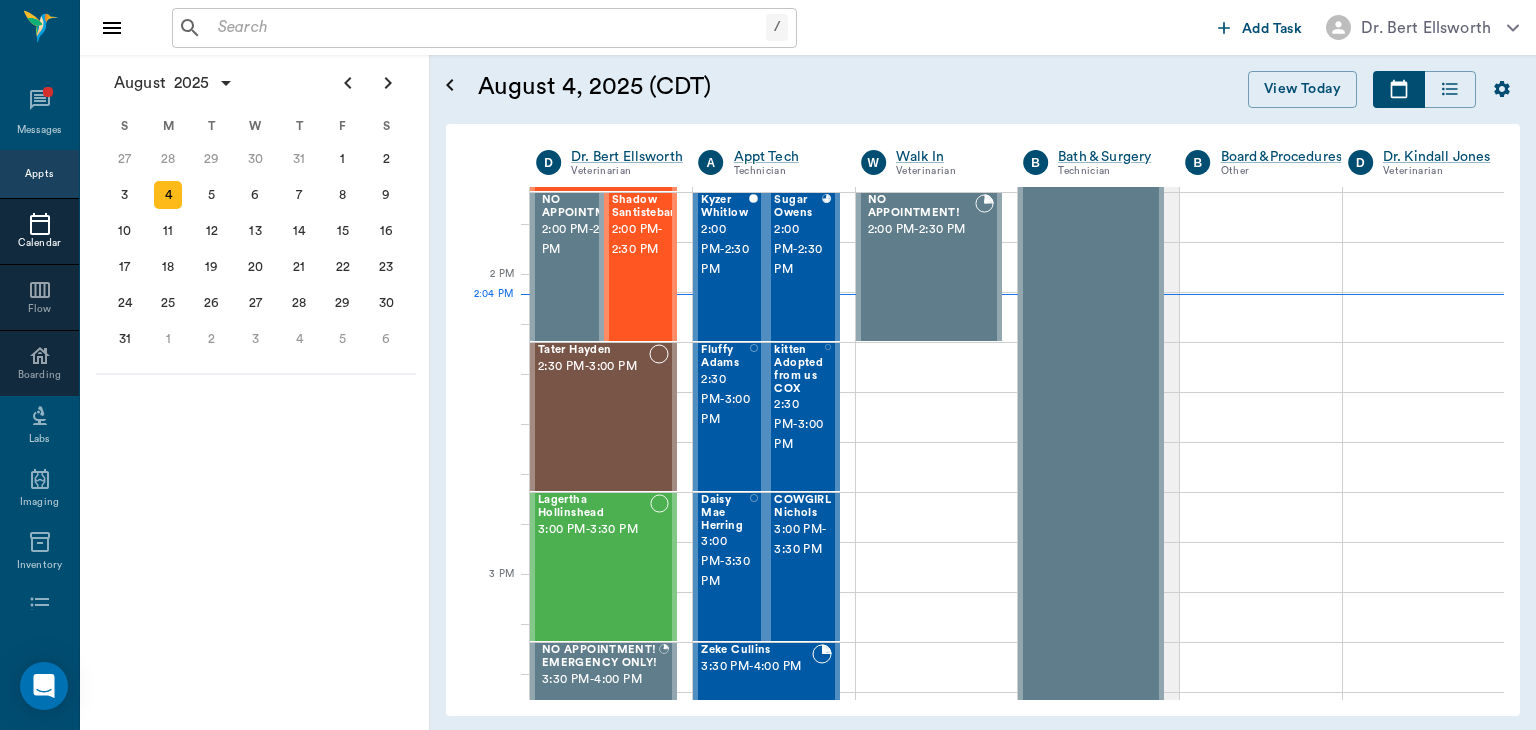 scroll, scrollTop: 1720, scrollLeft: 0, axis: vertical 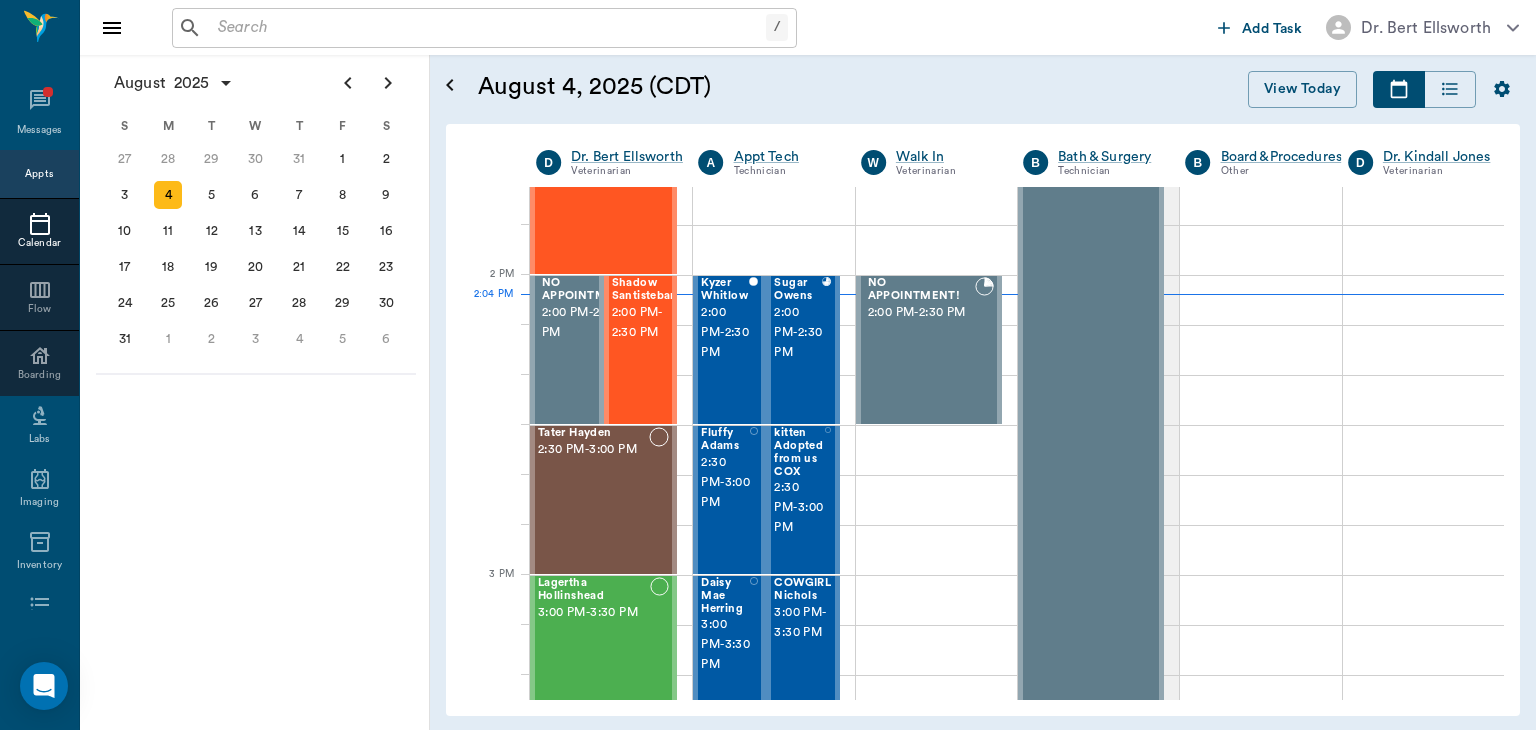 click on "2:30 PM  -  3:00 PM" at bounding box center (593, 450) 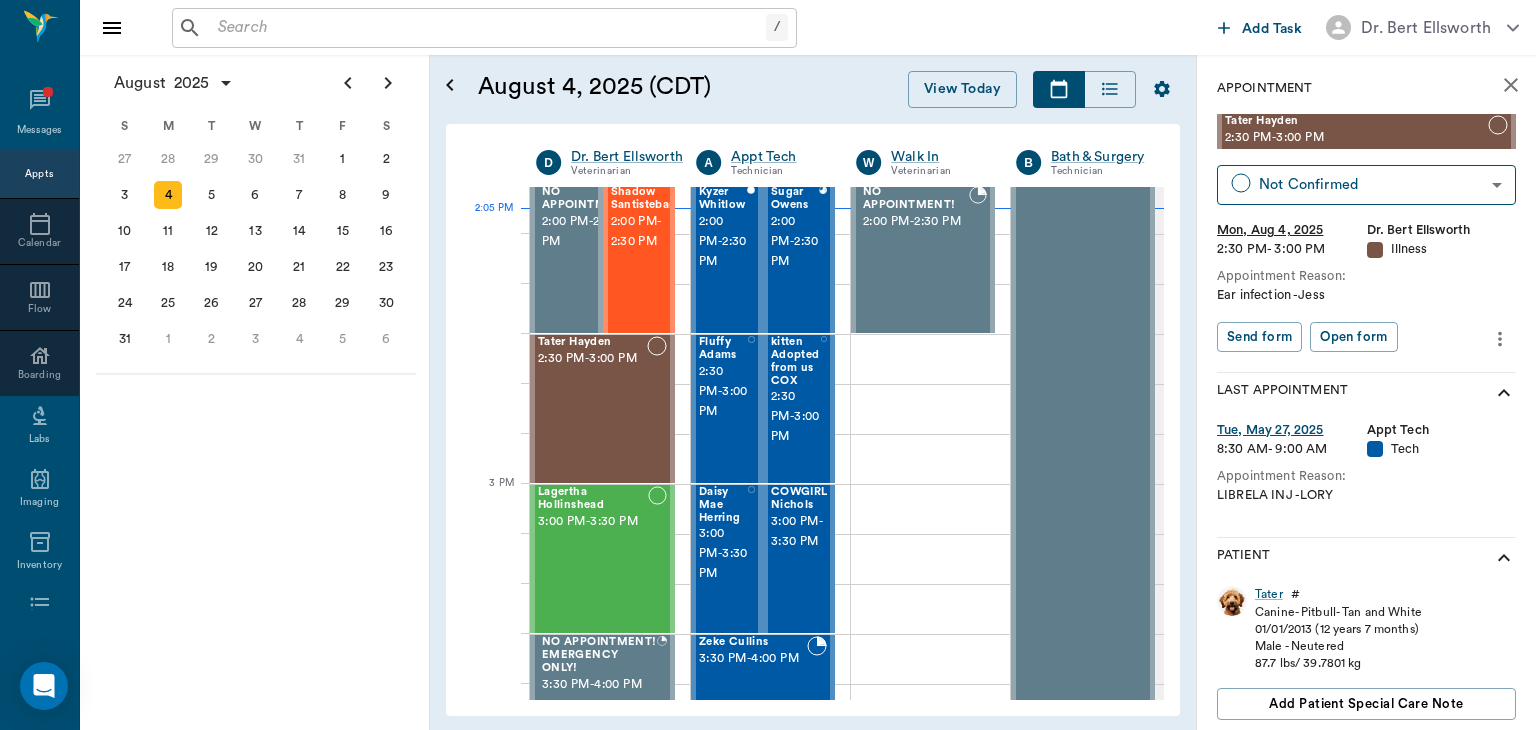 scroll, scrollTop: 1812, scrollLeft: 0, axis: vertical 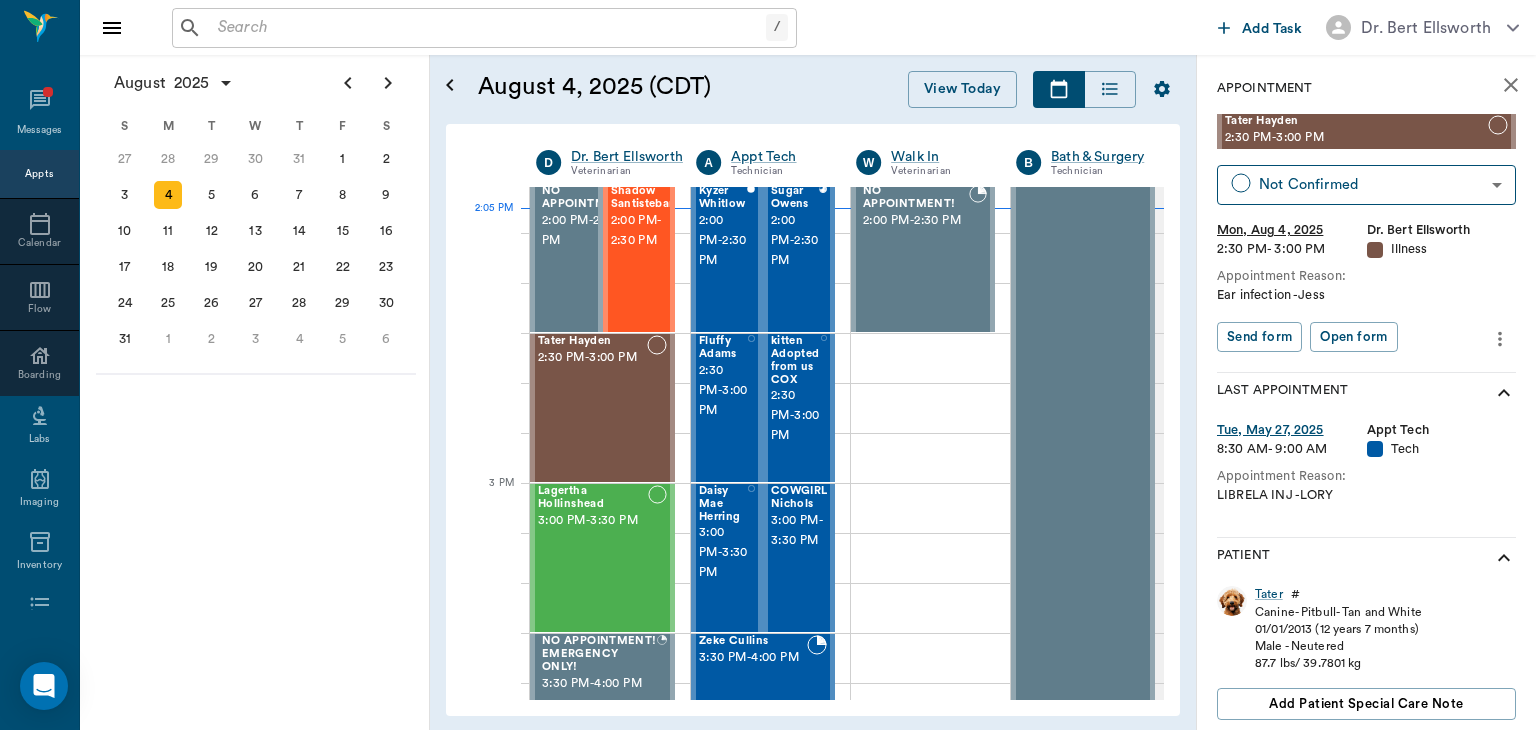 click on "Lagertha Hollinshead 3:00 PM  -  3:30 PM" at bounding box center (593, 558) 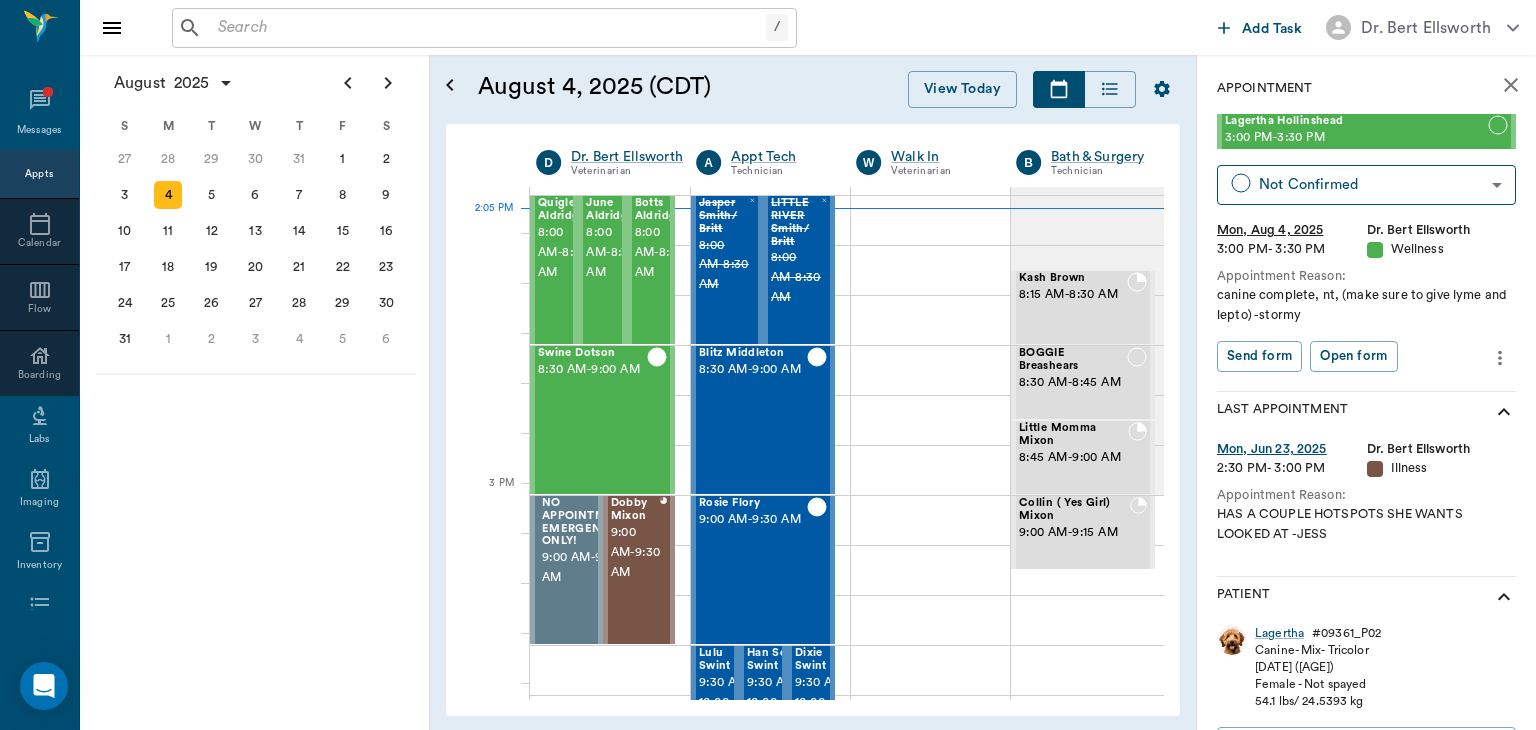 scroll, scrollTop: 0, scrollLeft: 0, axis: both 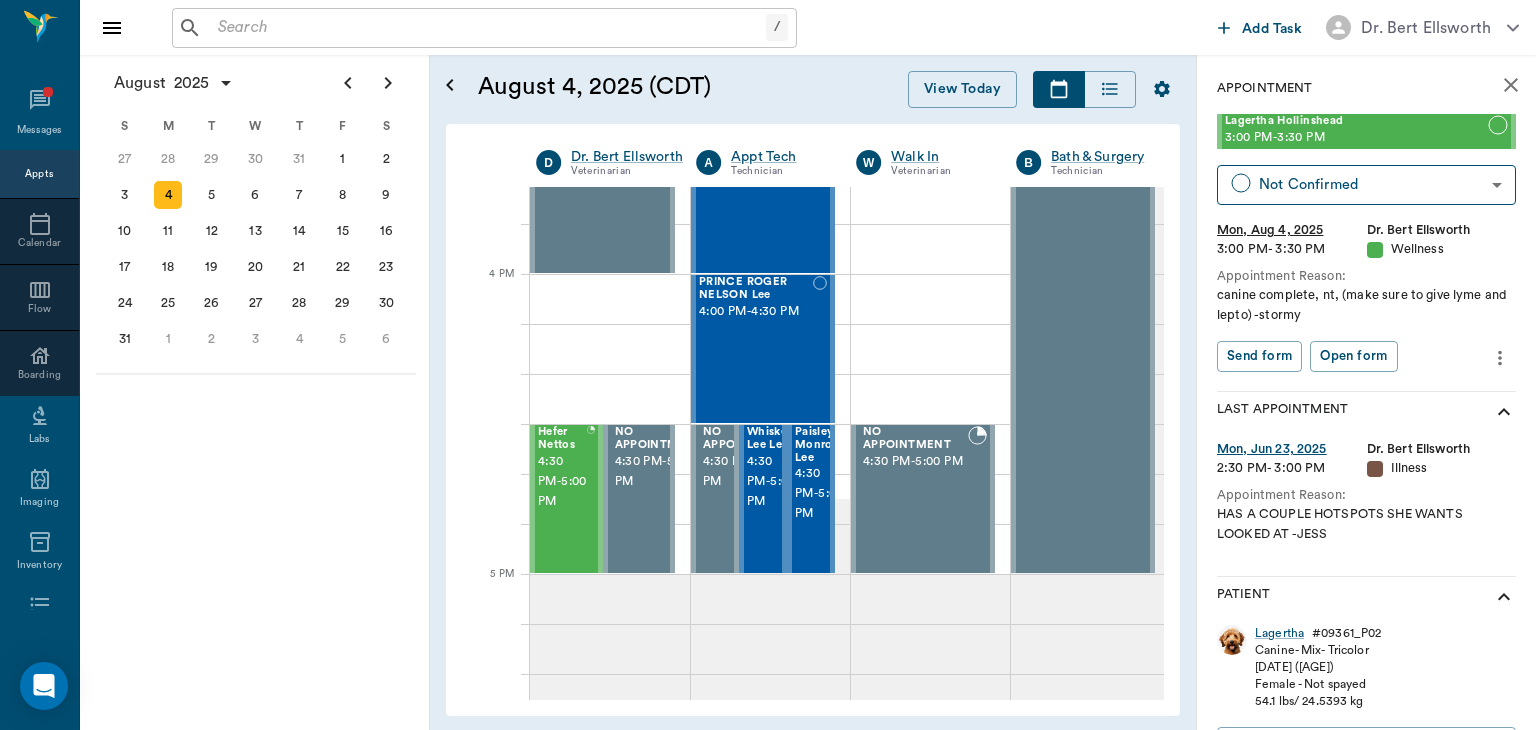 click on "Hefer Nettos 4:30 PM  -  5:00 PM" at bounding box center [562, 499] 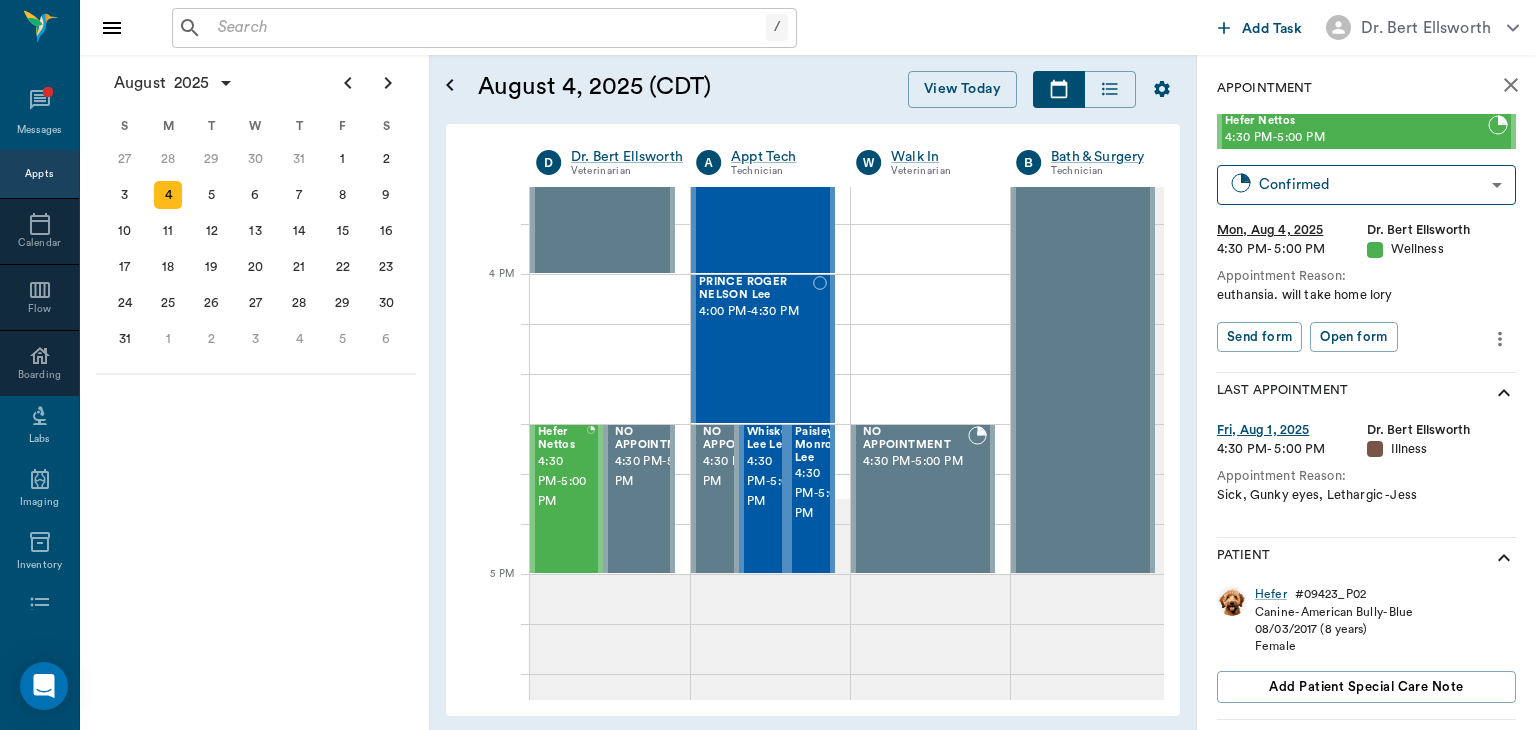 click on "Whiskey Lee Lee 4:30 PM  -  5:00 PM" at bounding box center [763, 499] 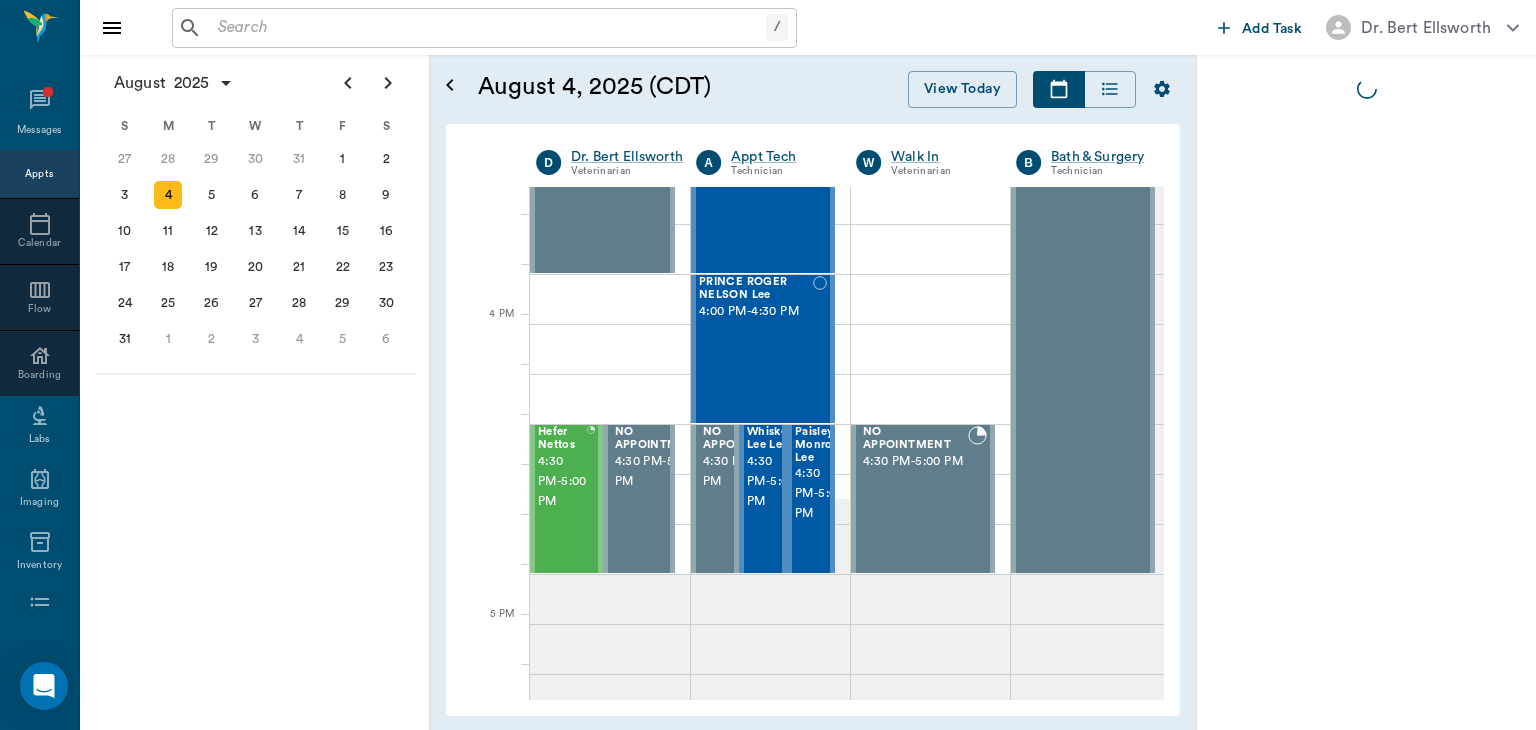 scroll, scrollTop: 2261, scrollLeft: 0, axis: vertical 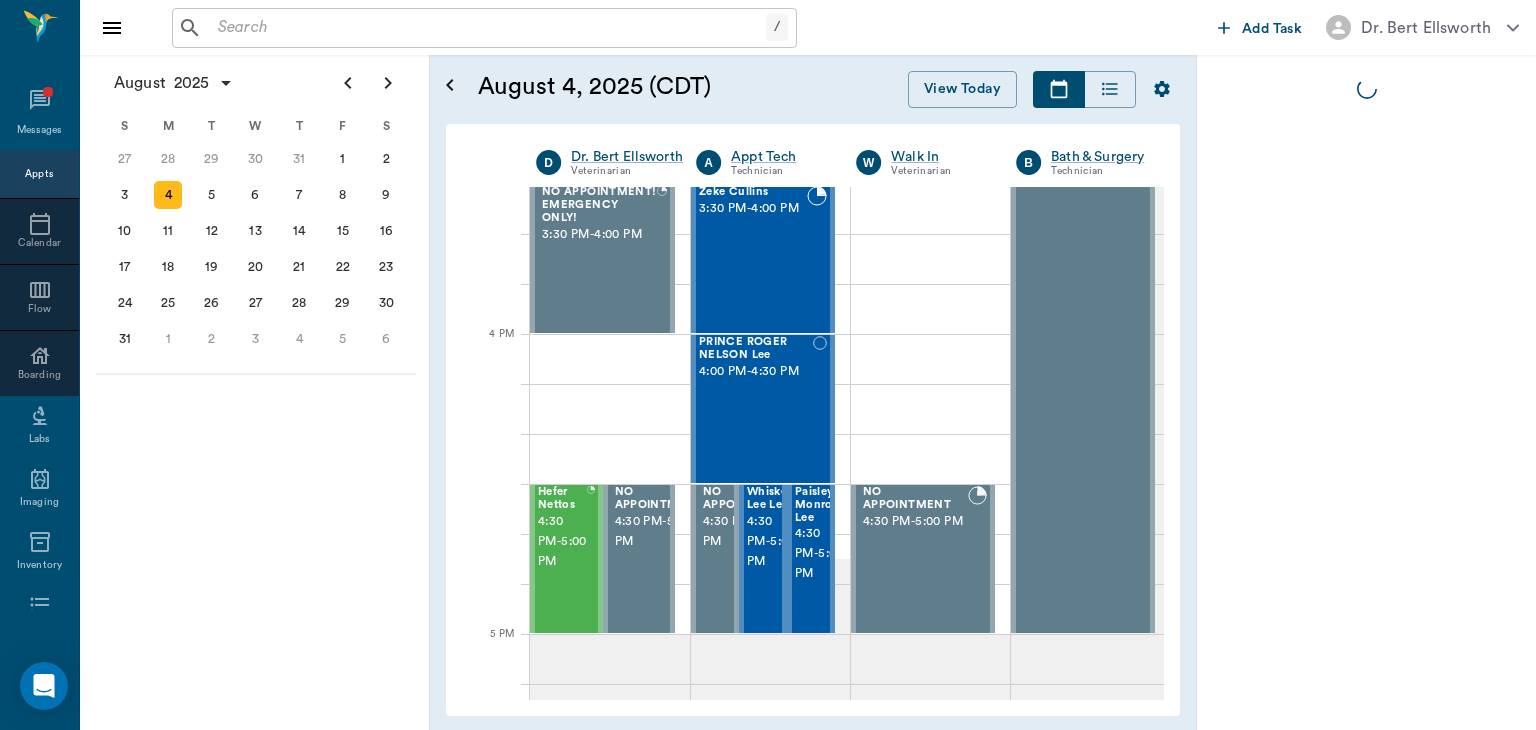 click on "4:30 PM  -  5:00 PM" at bounding box center [562, 542] 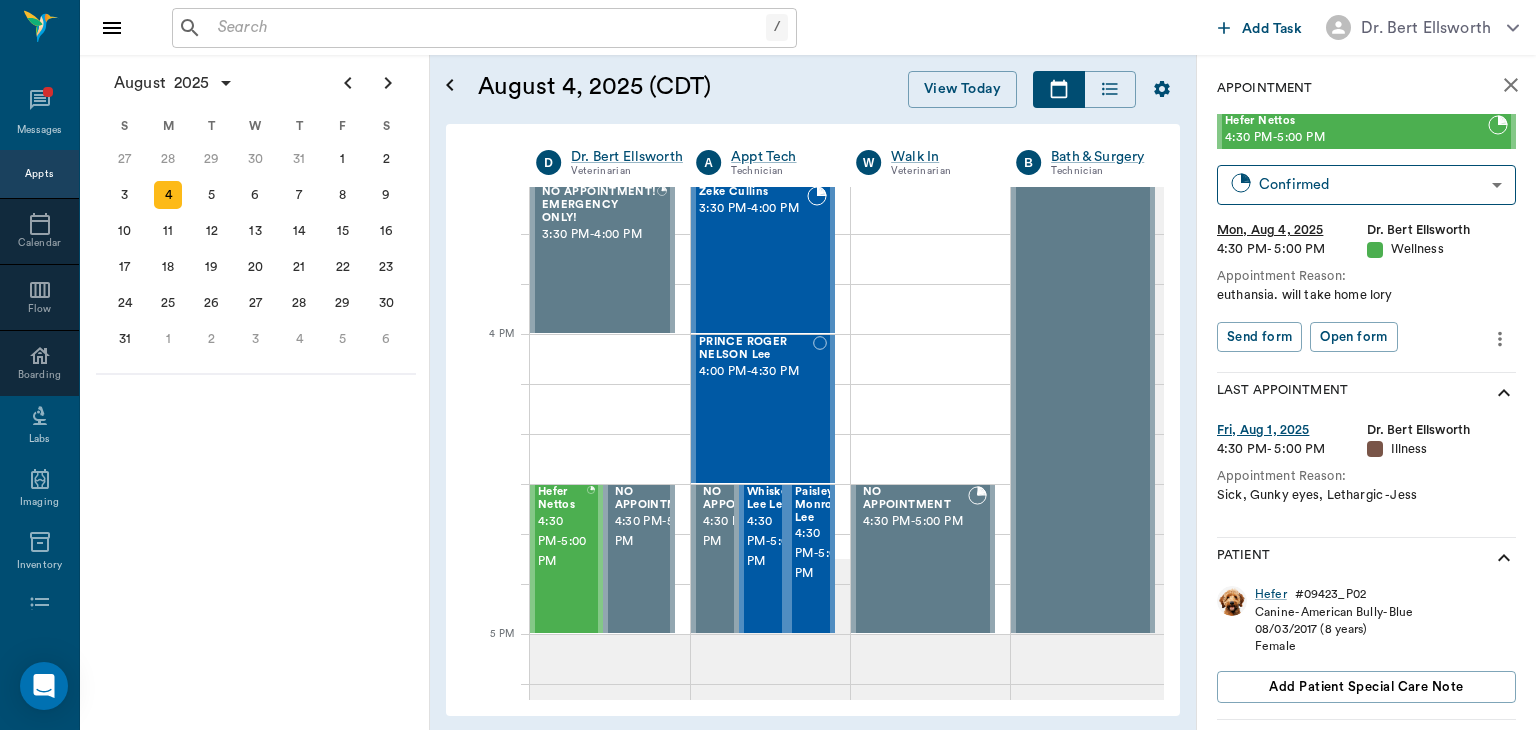 click at bounding box center [591, 559] 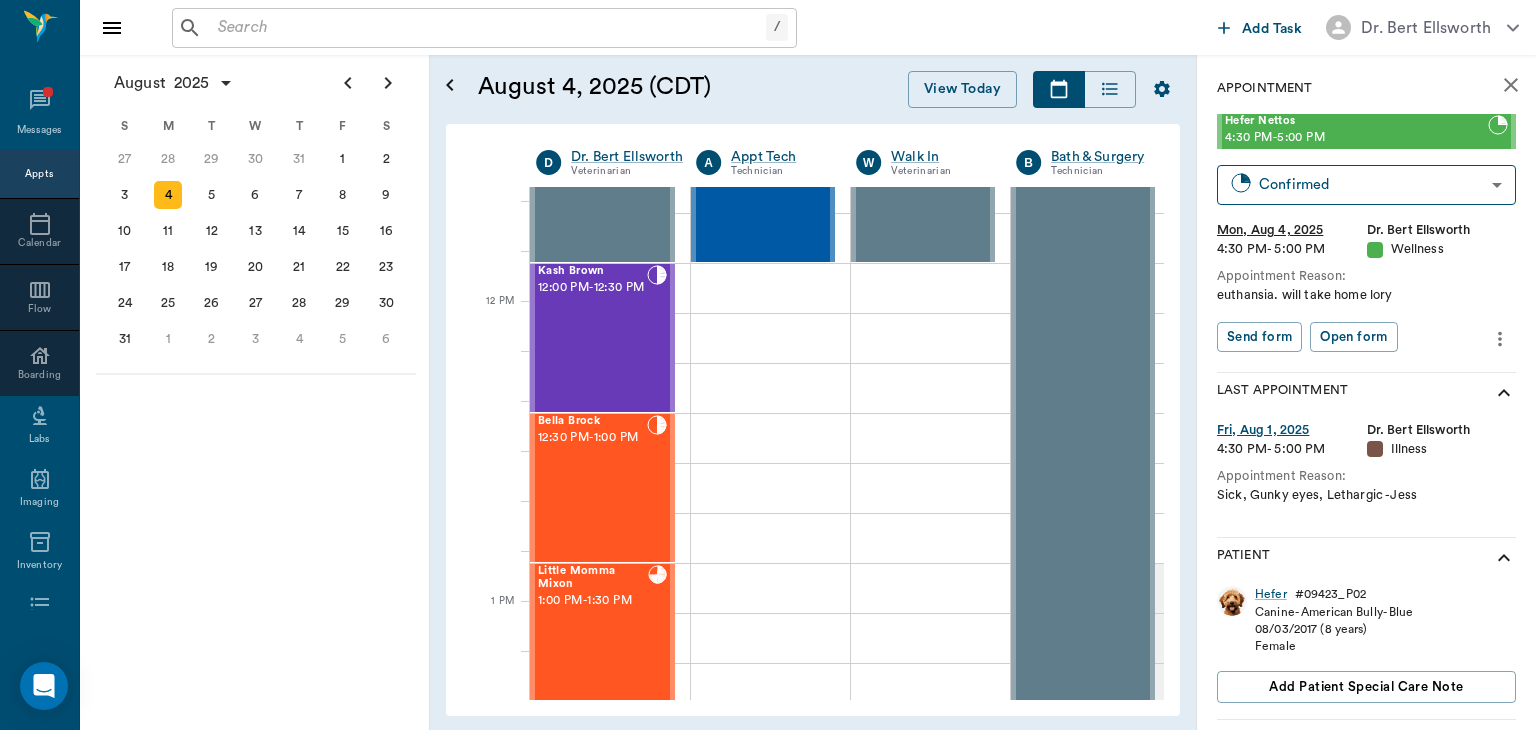 scroll, scrollTop: 1094, scrollLeft: 0, axis: vertical 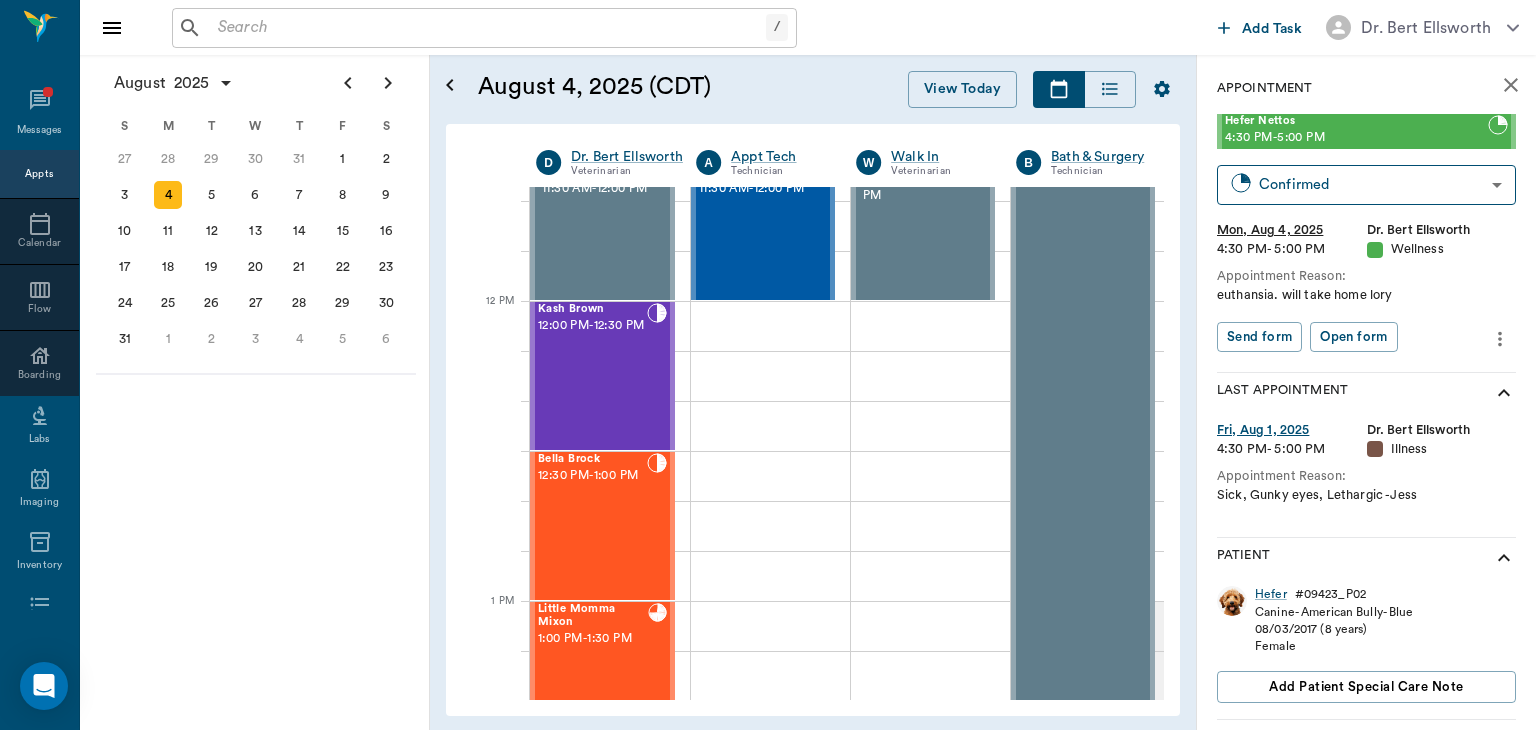 click on "Bella Brock 12:30 PM  -  1:00 PM" at bounding box center [592, 526] 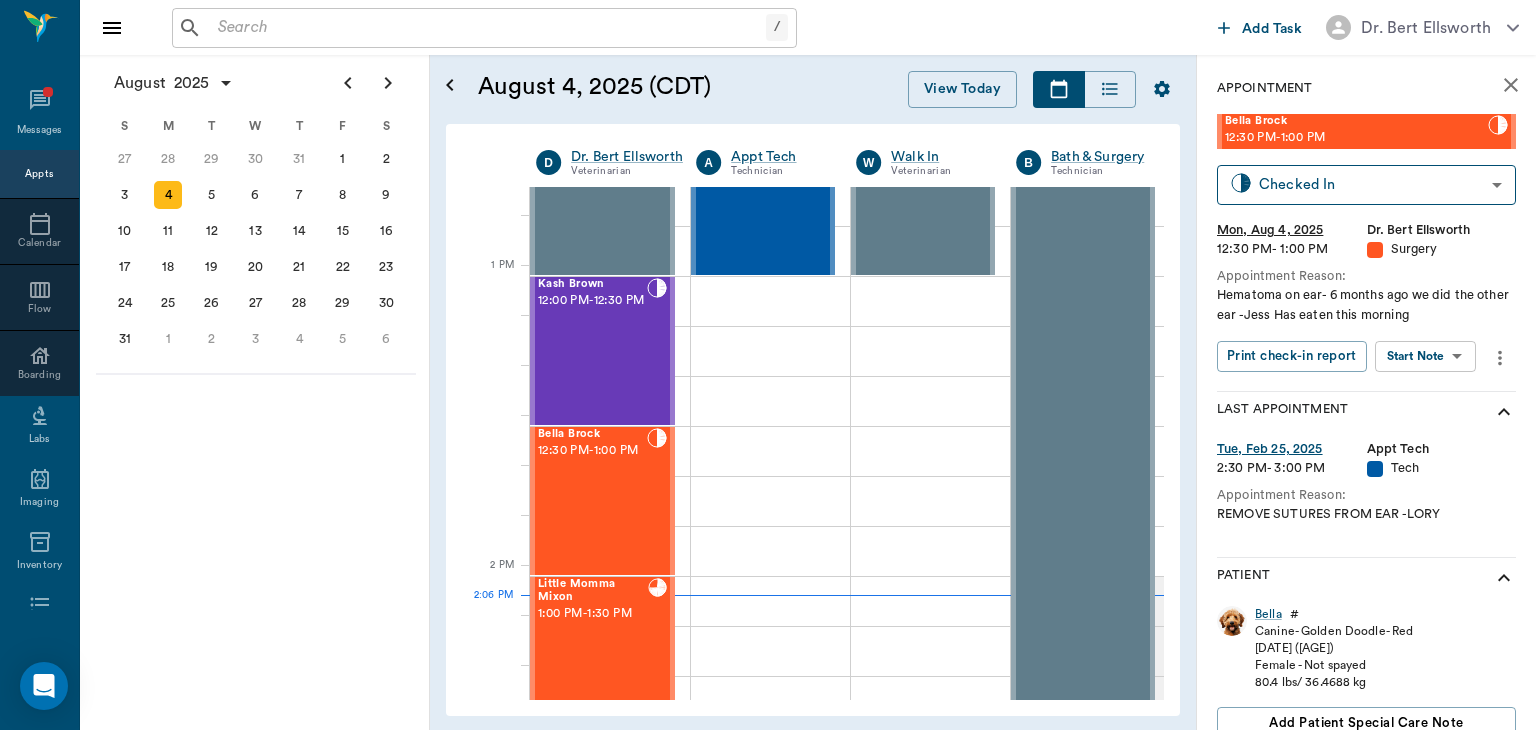 scroll, scrollTop: 1430, scrollLeft: 0, axis: vertical 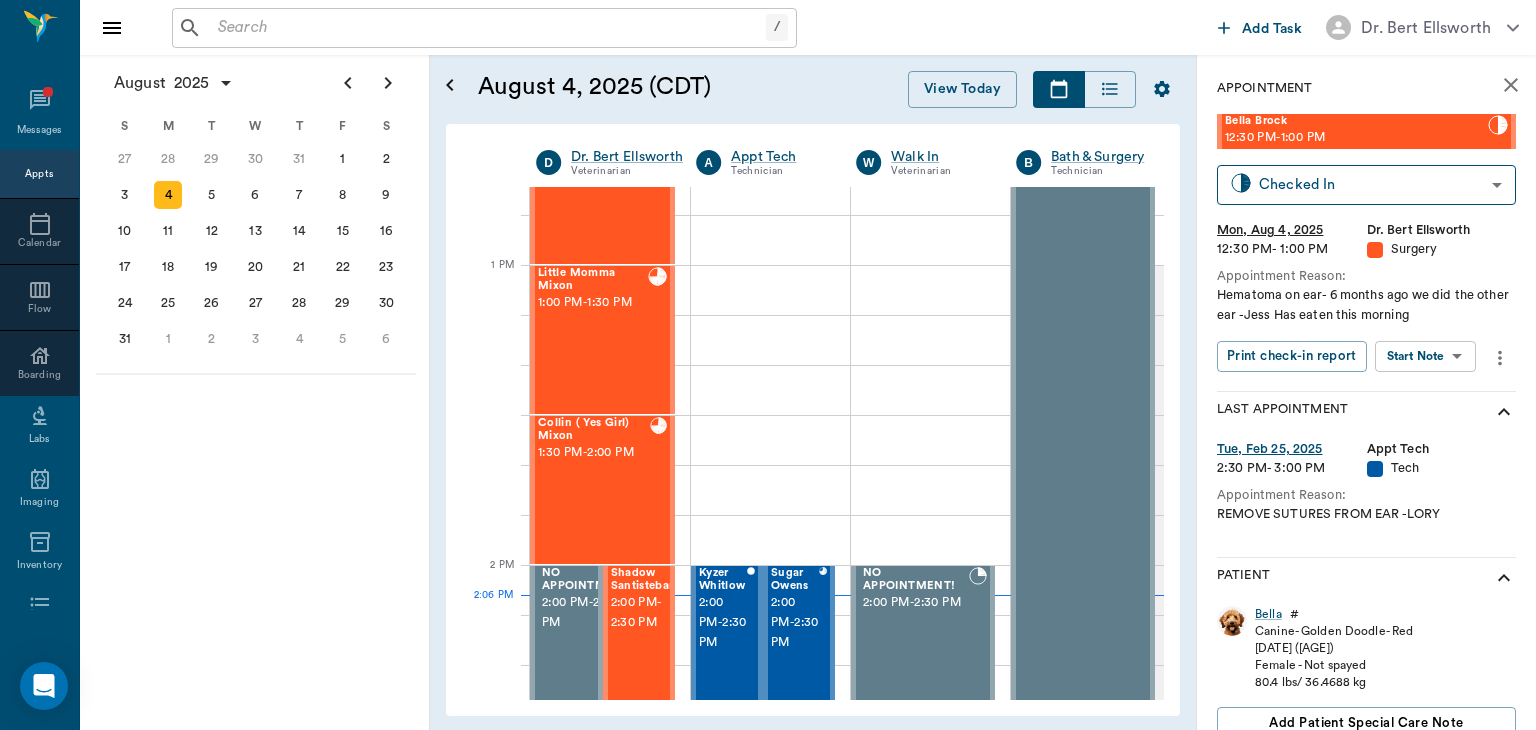 click on "2:00 PM  -  2:30 PM" at bounding box center [644, 613] 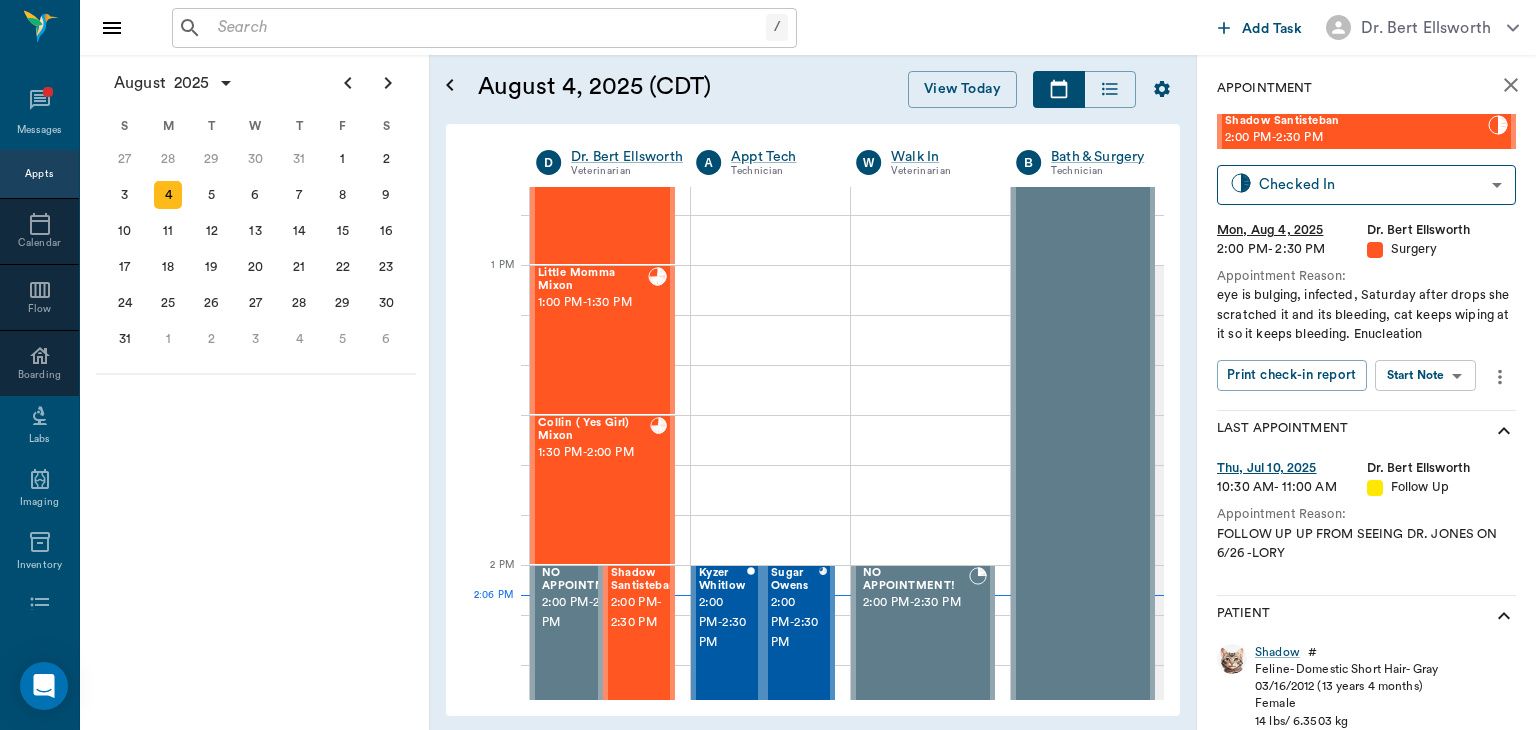 click on "/ ​ Add Task Dr. Bert Ellsworth Nectar Messages Appts Calendar Flow Boarding Labs Imaging Inventory Tasks Forms Staff Reports Lookup Settings August 2025 S M T W T F S 29 30 Jul 1 2 3 4 5 6 7 8 9 10 11 12 13 14 15 16 17 18 19 20 21 22 23 24 25 26 27 28 29 30 31 Aug 1 2 3 4 5 6 7 8 9 S M T W T F S 27 28 29 30 31 Aug 1 2 3 4 5 6 7 8 9 10 11 12 13 14 15 16 17 18 19 20 21 22 23 24 25 26 27 28 29 30 31 Sep 1 2 3 4 5 6 S M T W T F S 31 Sep 1 2 3 4 5 6 7 8 9 10 11 12 13 14 15 16 17 18 19 20 21 22 23 24 25 26 27 28 29 30 Oct 1 2 3 4 5 6 7 8 9 10 11 August 4, 2025 (CDT) View Today August 2025 Today 4 Mon Aug 2025 D Dr. Bert Ellsworth Veterinarian A Appt Tech Technician W Walk In Veterinarian B Bath & Surgery Technician B Board &Procedures Other D Dr. Kindall Jones Veterinarian 8 AM 9 AM 10 AM 11 AM 12 PM 1 PM 2 PM 3 PM 4 PM 5 PM 6 PM 7 PM 8 PM 2:06 PM Quigley Aldridge 8:00 AM  -  8:30 AM June Aldridge 8:00 AM  -  8:30 AM Botts Aldridge 8:00 AM  -  8:30 AM Swine Dotson 8:30 AM  -  9:00 AM 9:00 AM  -  9:30 AM 9:00 AM" at bounding box center (768, 365) 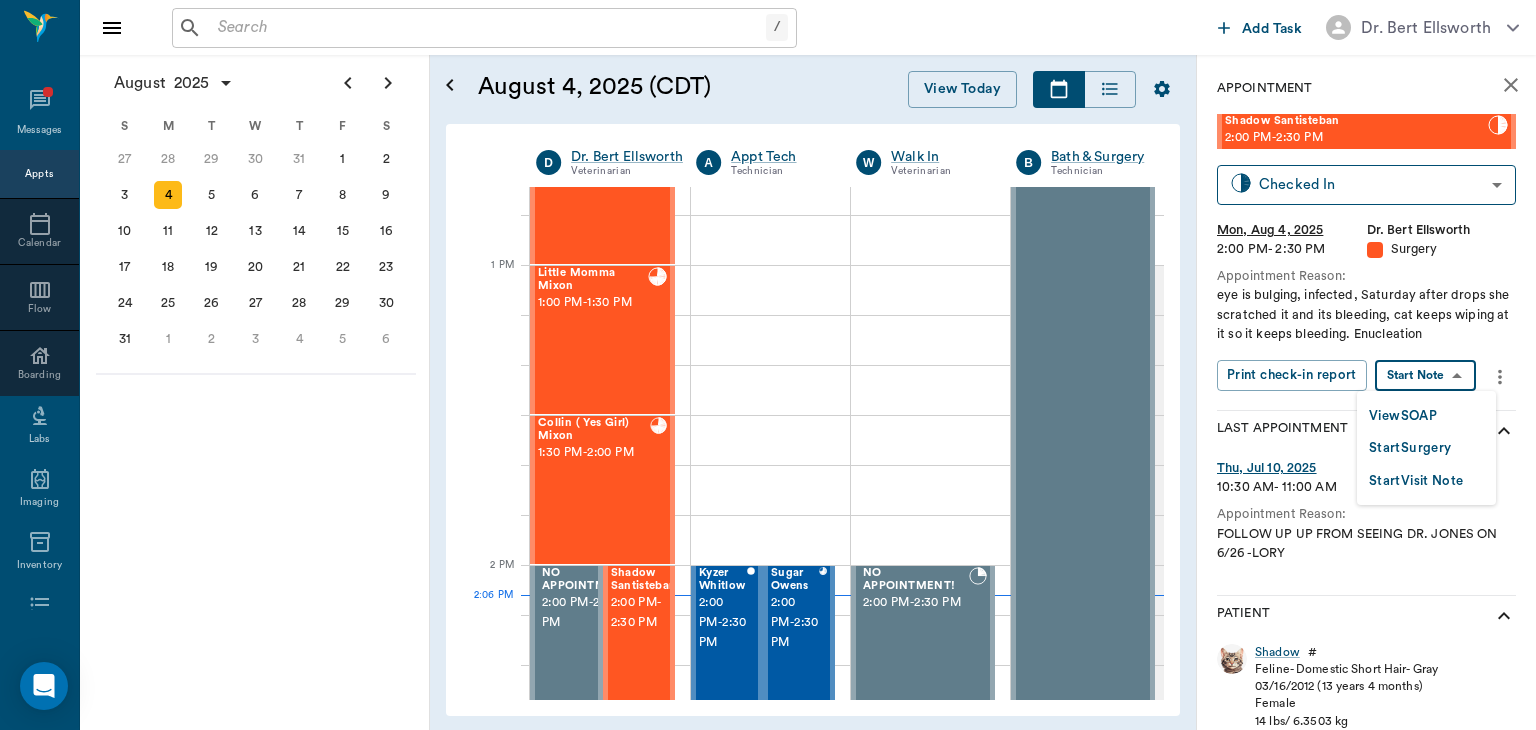 click on "Start  Surgery" at bounding box center [1410, 448] 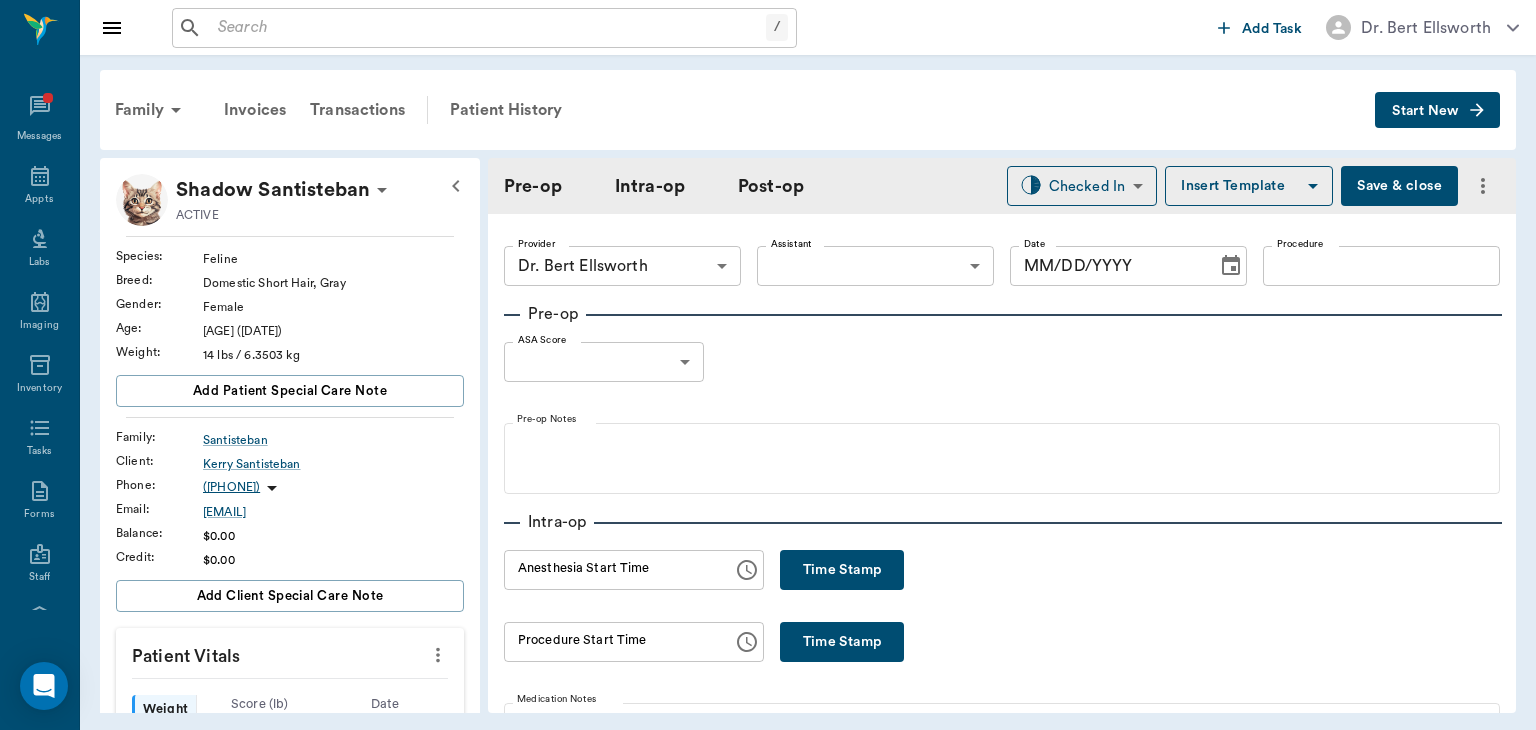 type on "63ec2f075fda476ae8351a4d" 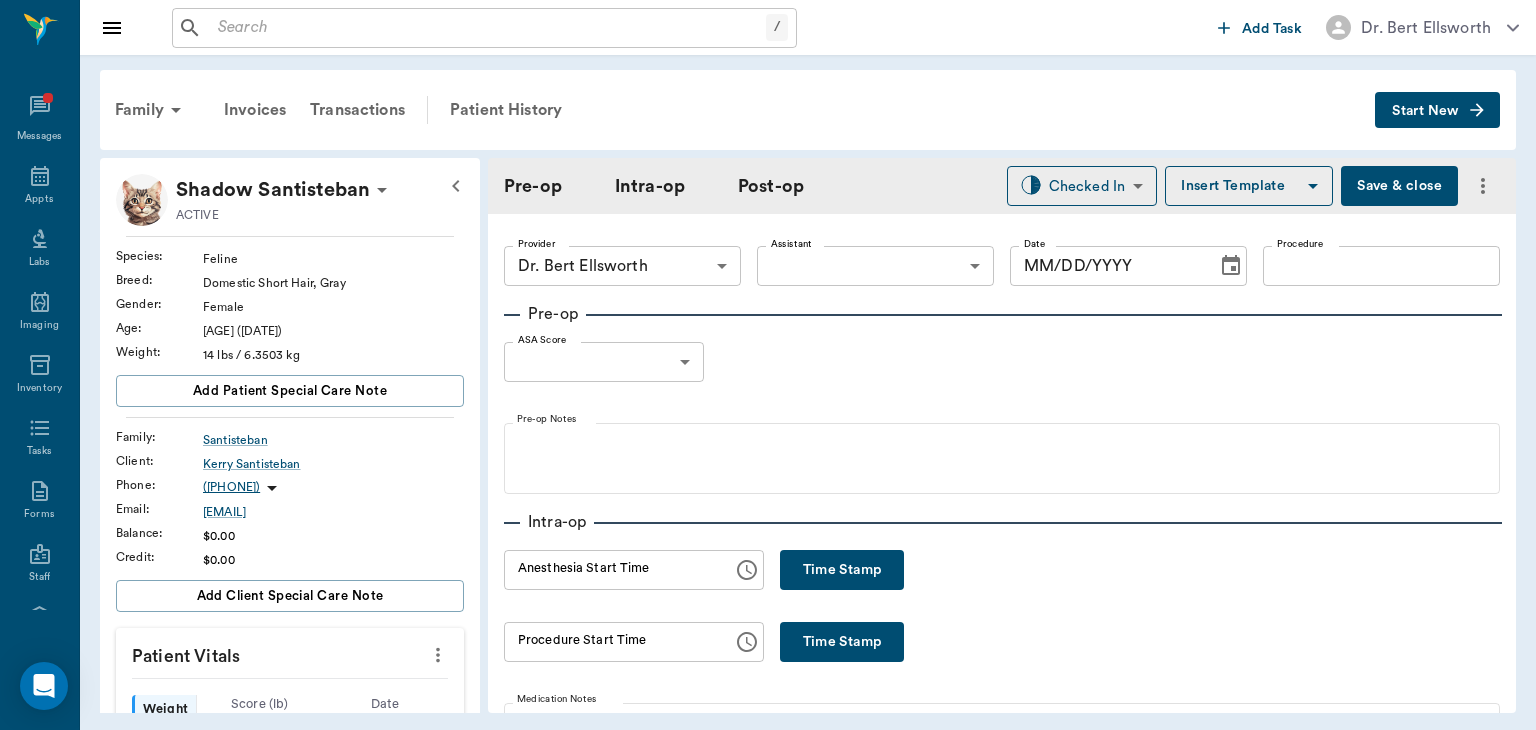 type on "08/04/2025" 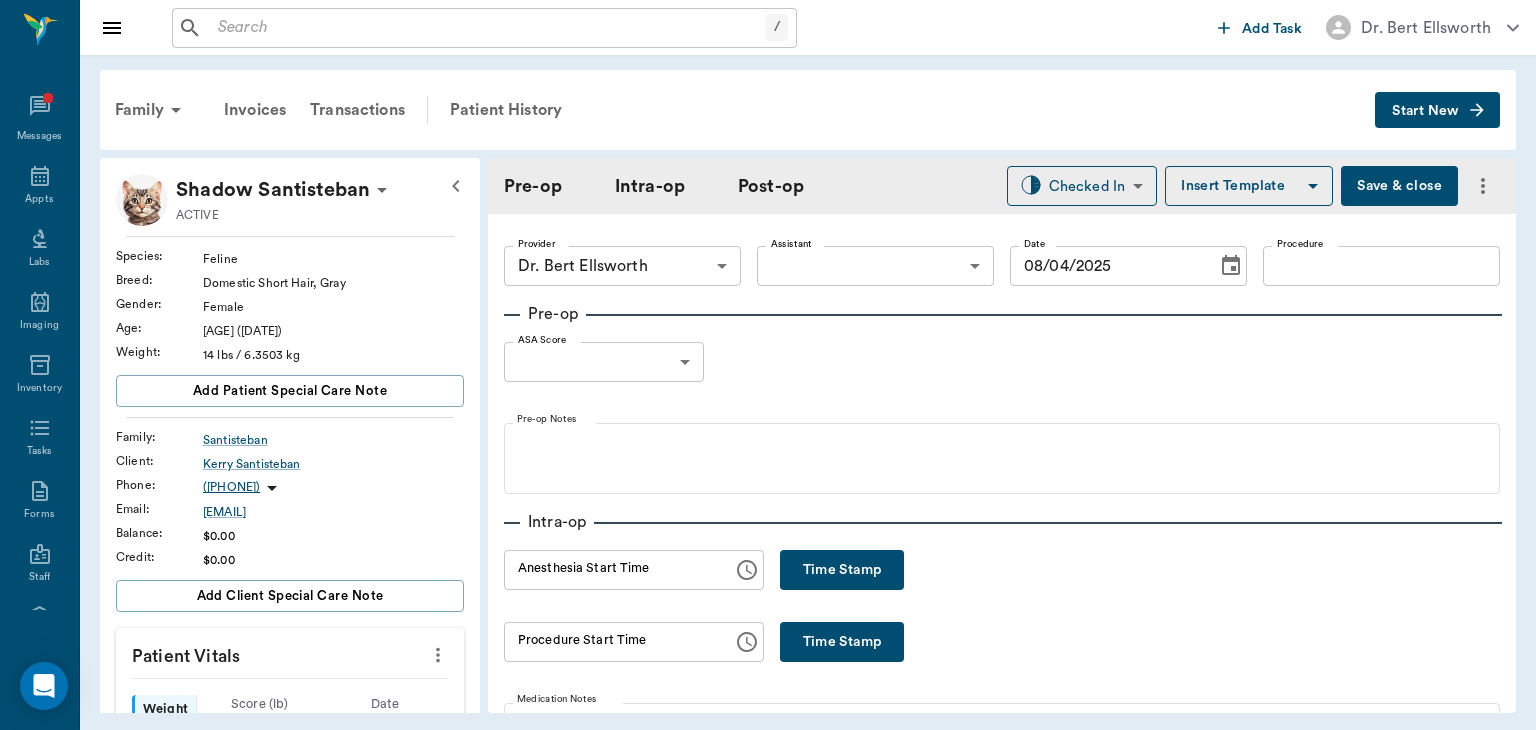 click on "Time Stamp" at bounding box center [842, 570] 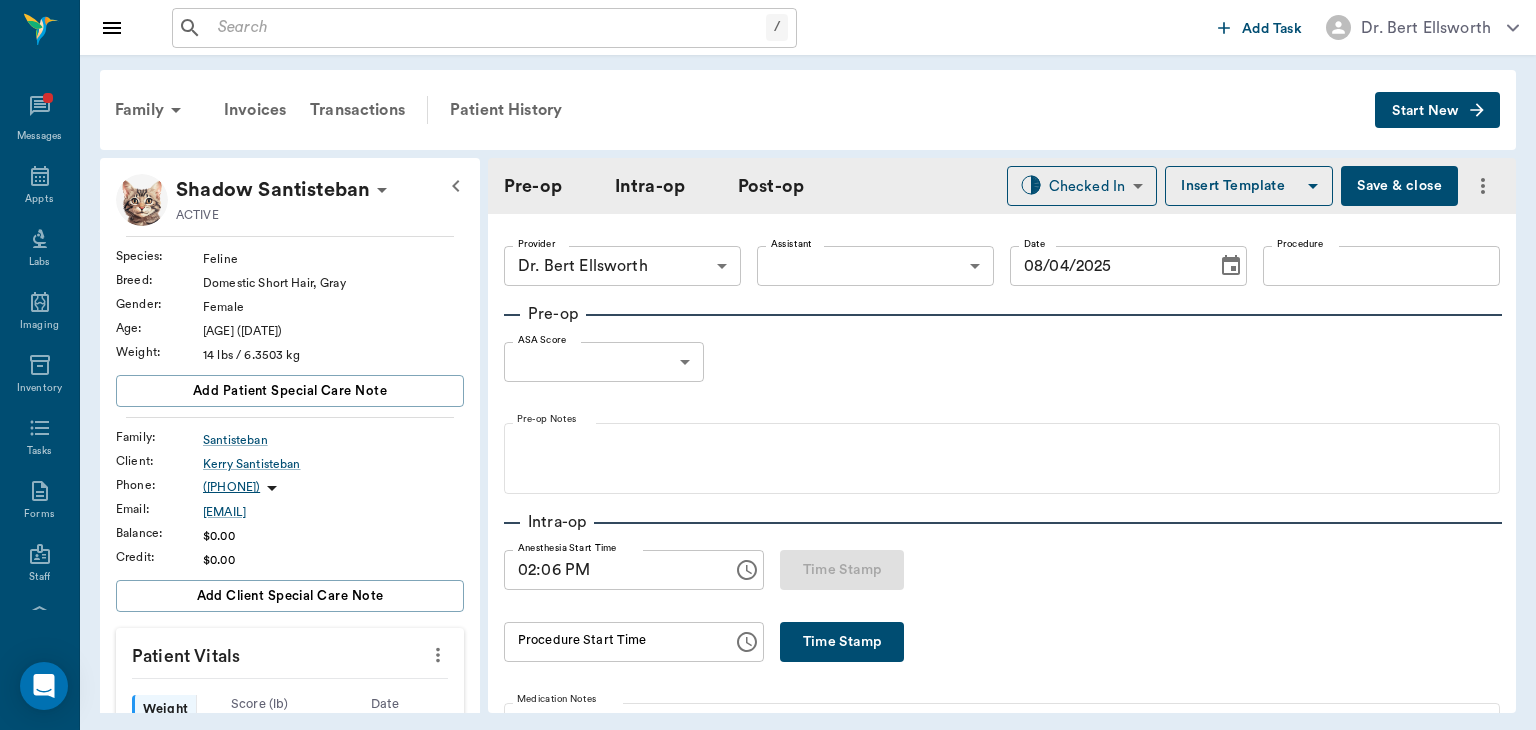type on "02:06 PM" 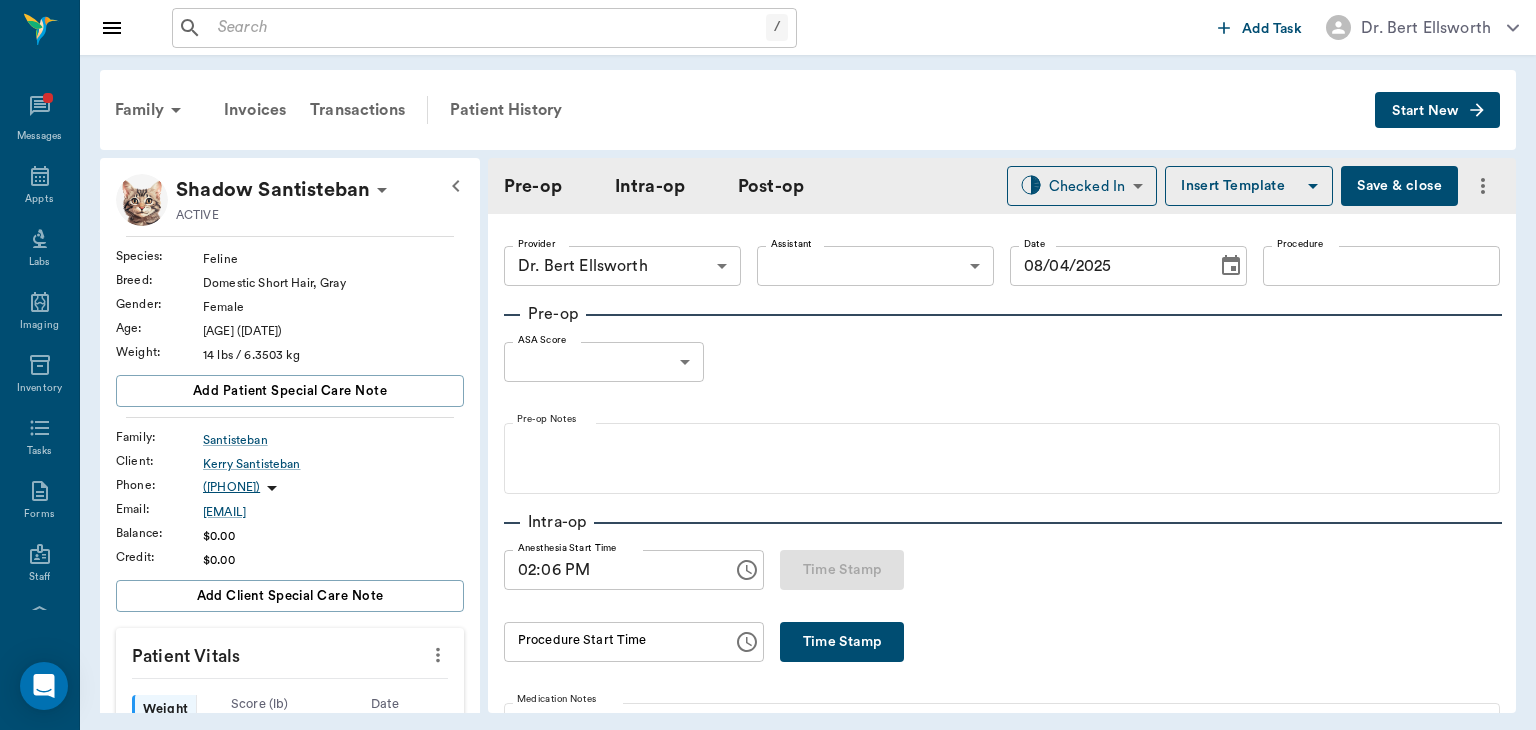 click on "Procedure" at bounding box center (1381, 266) 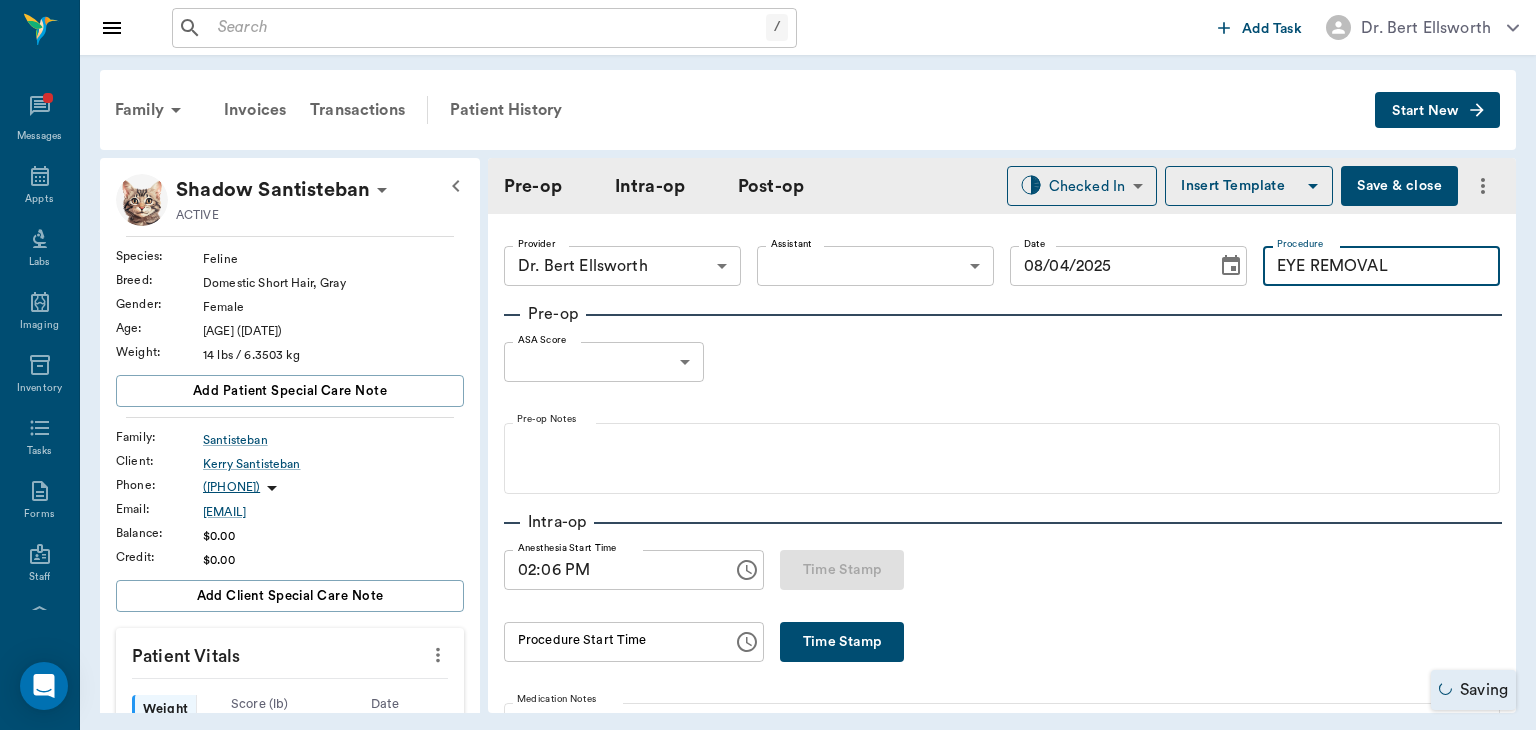 type on "EYE REMOVAL" 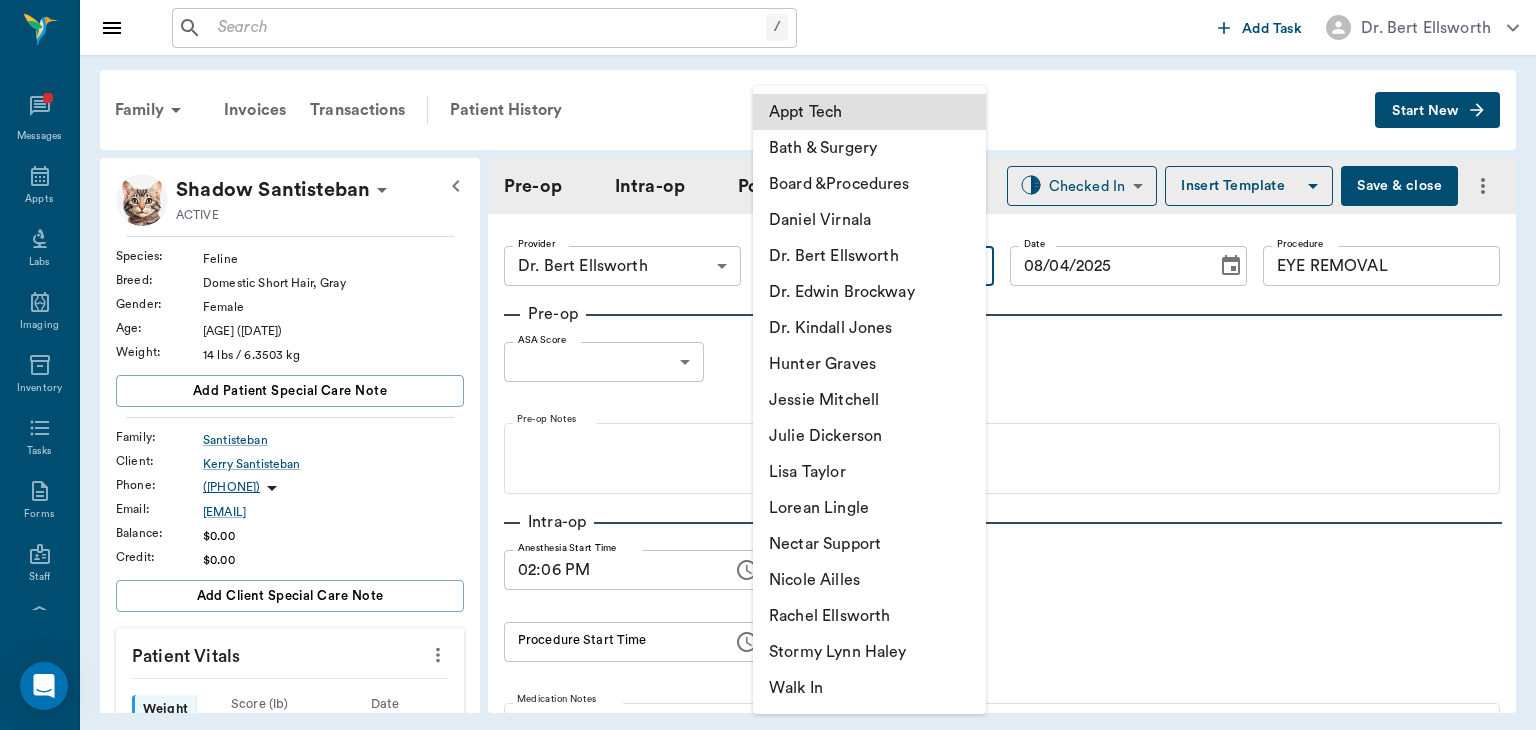 click on "Julie Dickerson" at bounding box center (869, 436) 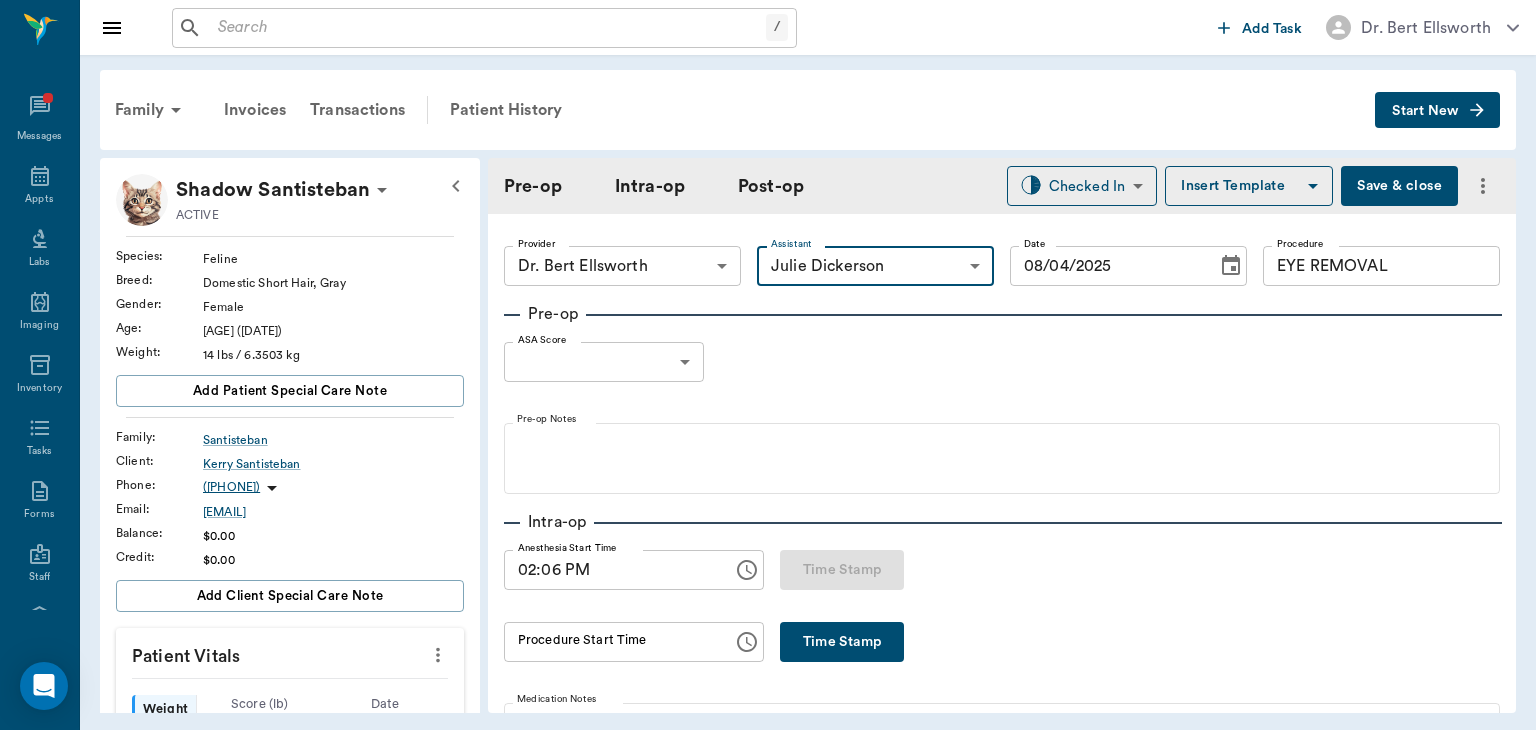 click on "Insert Template" at bounding box center (1249, 186) 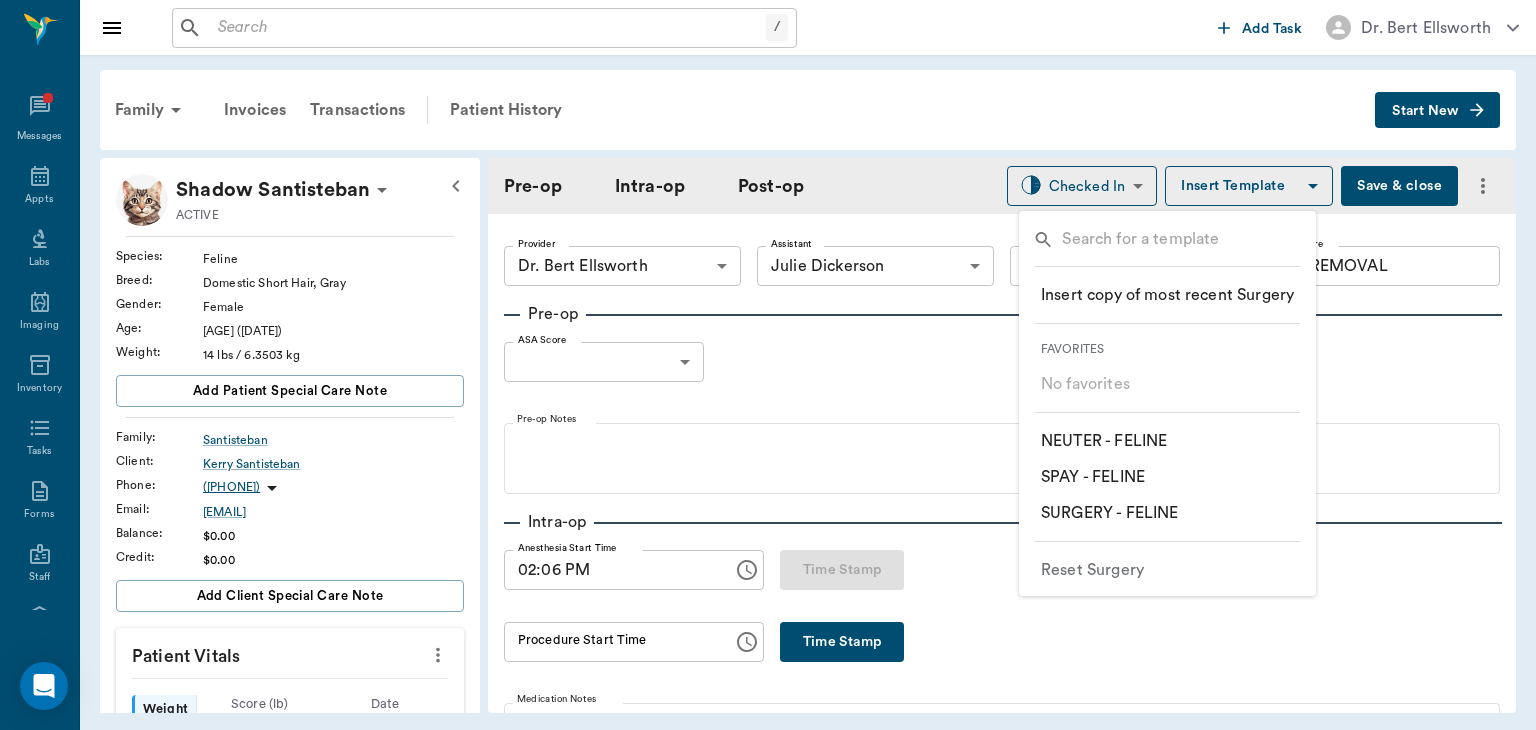 click at bounding box center [1182, 241] 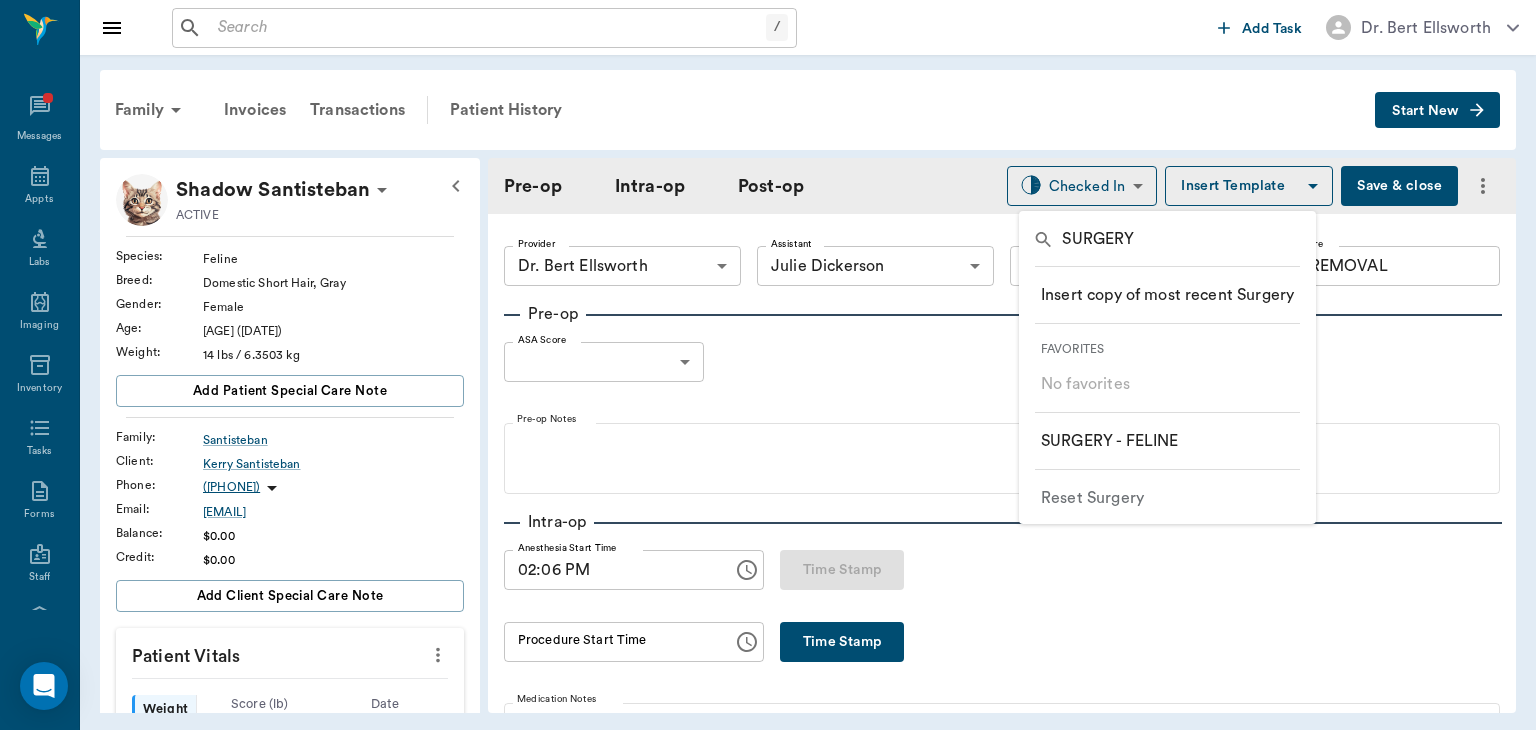 type on "SURGERY" 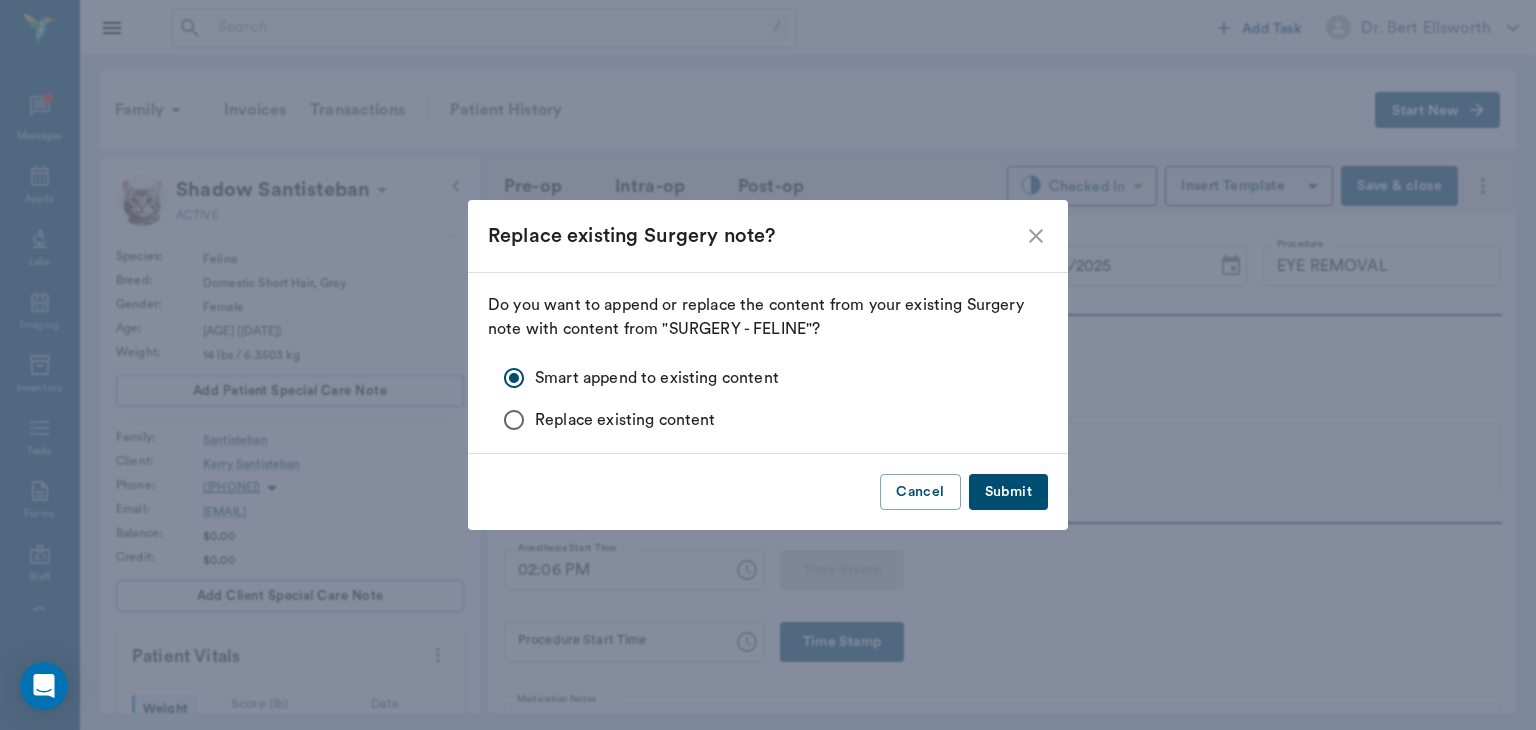 click on "Submit" at bounding box center [1008, 492] 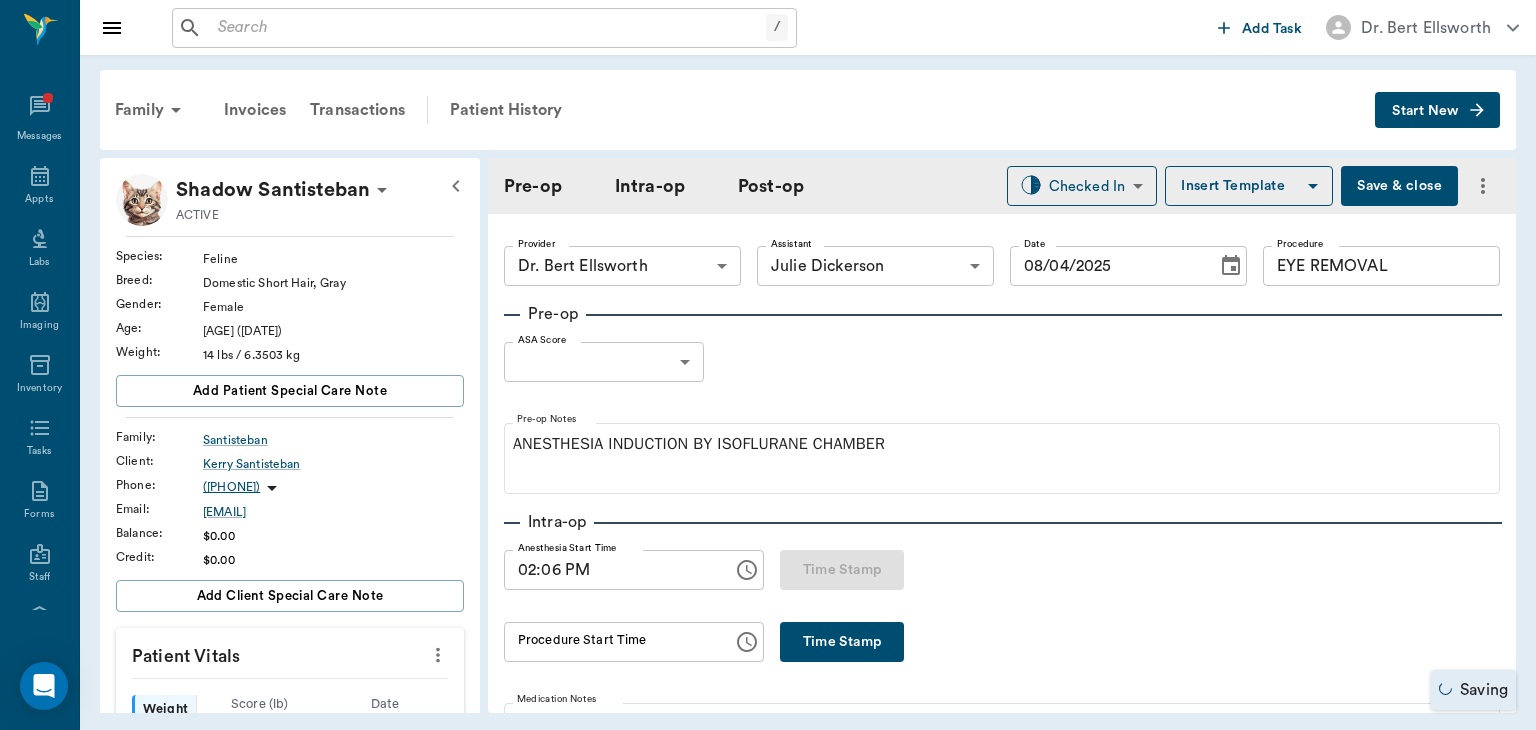 click on "/ ​ Add Task Dr. Bert Ellsworth Nectar Messages Appts Labs Imaging Inventory Tasks Forms Staff Reports Lookup Settings Family Invoices Transactions Patient History Start New Shadow Santisteban     ACTIVE   Species : Feline Breed : Domestic Short Hair, Gray Gender : Female Age : 13 yr 4 mo (03/16/2012) Weight : 14 lbs / 6.3503 kg Add patient Special Care Note Family : Santisteban Client : Kerry Santisteban Phone : (903) 799-8074 Email : kerrysantib@gmail.com Balance : $0.00 Credit : $0.00 Add client Special Care Note Patient Vitals Weight BCS HR Temp Resp BP Dia Pain Perio Score ( lb ) Date 10/25/23 10AM 08/04/25 9AM 0 5 10 15 20 Ongoing diagnosis Iritis 07/11/25 Current Rx diclofenac eye solution 07/10/26 itraconazole w/dmso eye ointment 07/10/26 amoxi drops 06/26/26 Reminders Rabies Vaccination Feline 1 yr 10/22/25 Feline Distemper Vaccination Annual 10/22/25 Feline Leukemia Vaccination - Annual 10/22/25 Upcoming appointments Schedule Appointment Pre-op Intra-op Post-op Checked In CHECKED_IN ​ Provider" at bounding box center (768, 365) 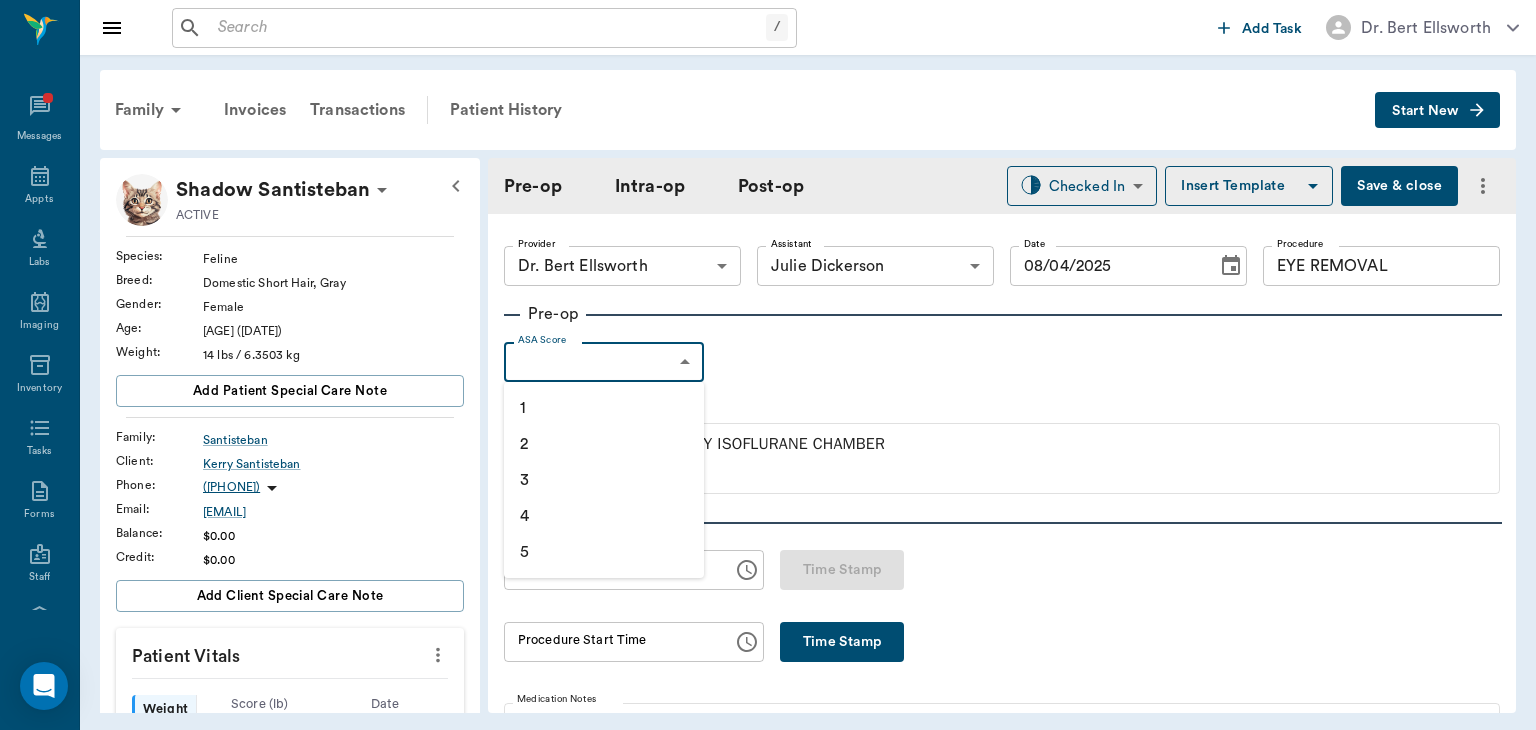 click on "2" at bounding box center (604, 444) 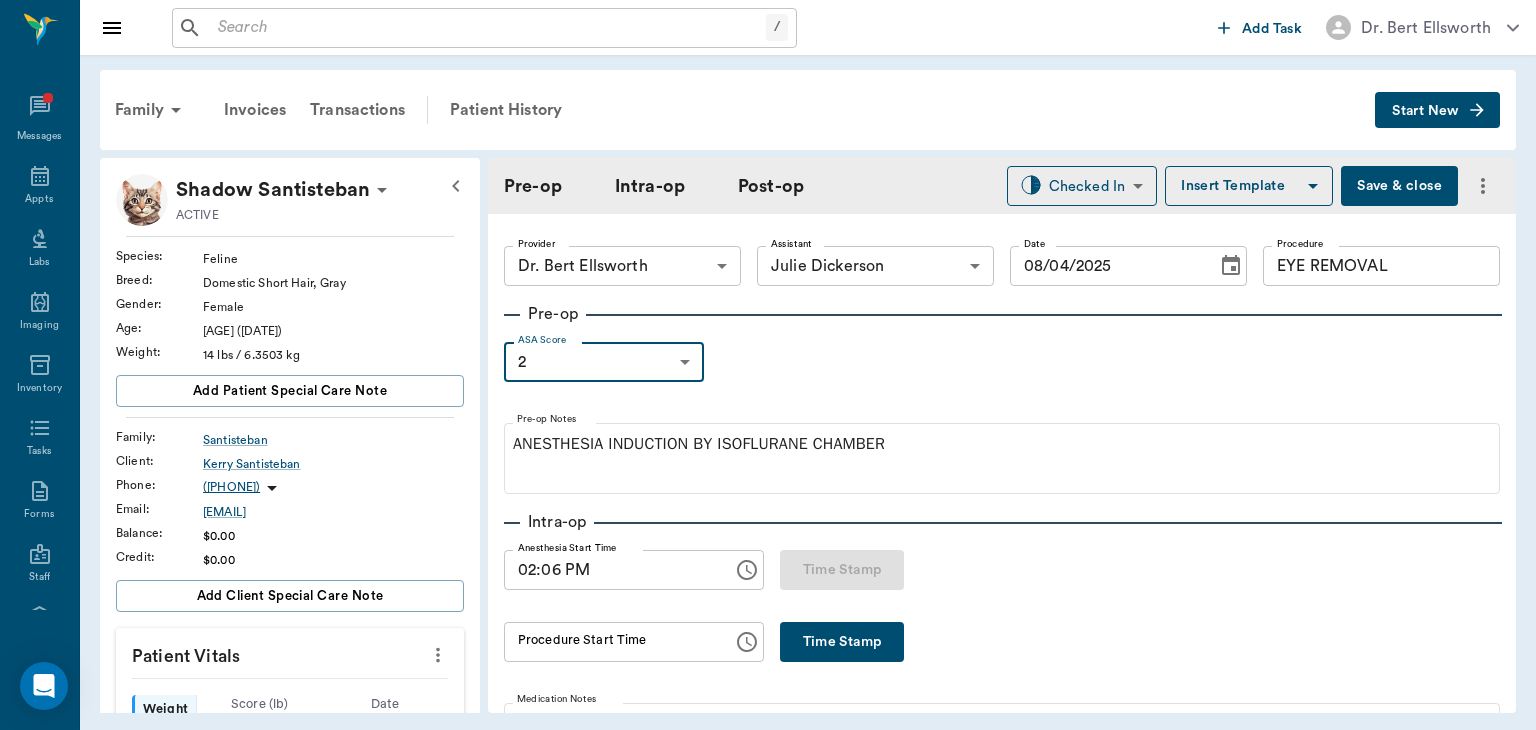 type on "2" 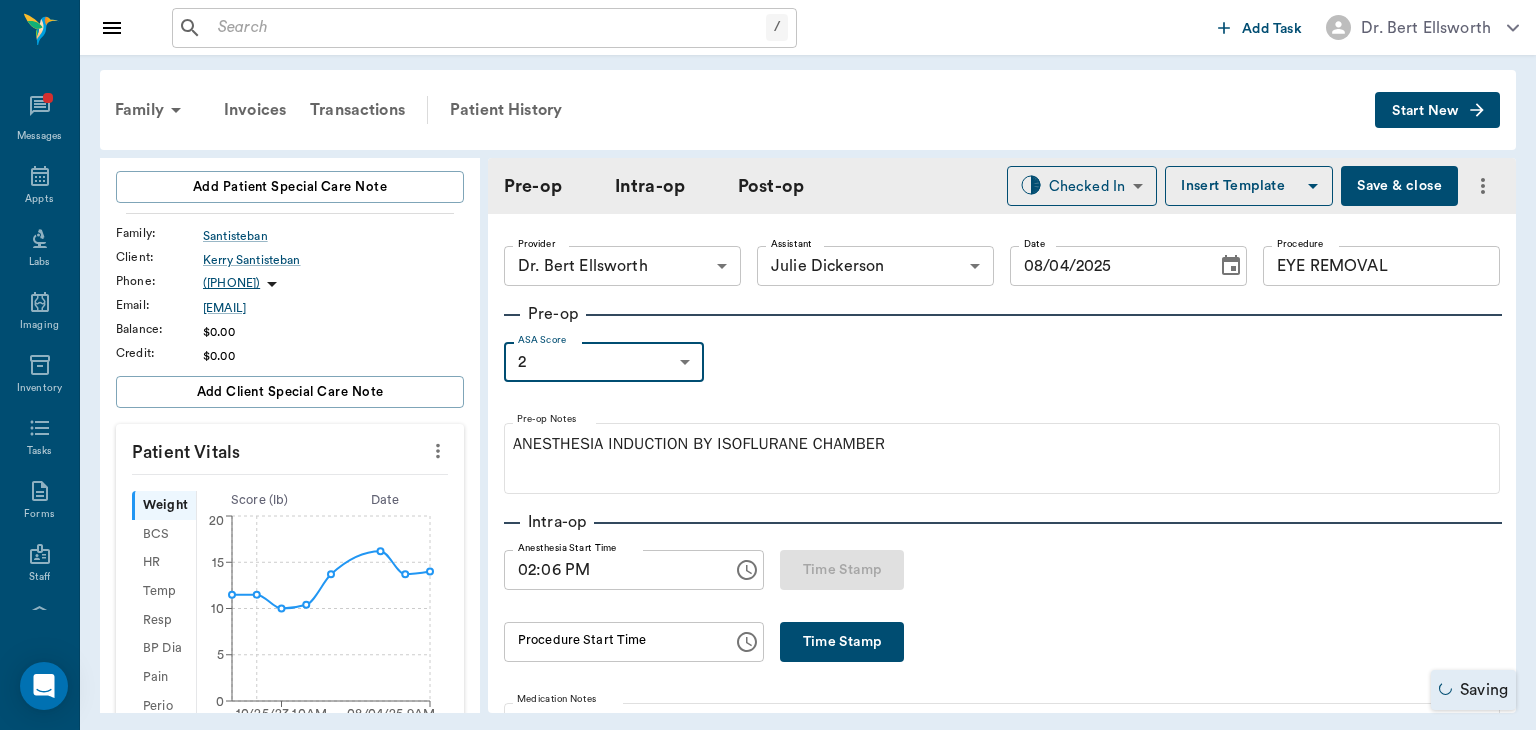 scroll, scrollTop: 262, scrollLeft: 0, axis: vertical 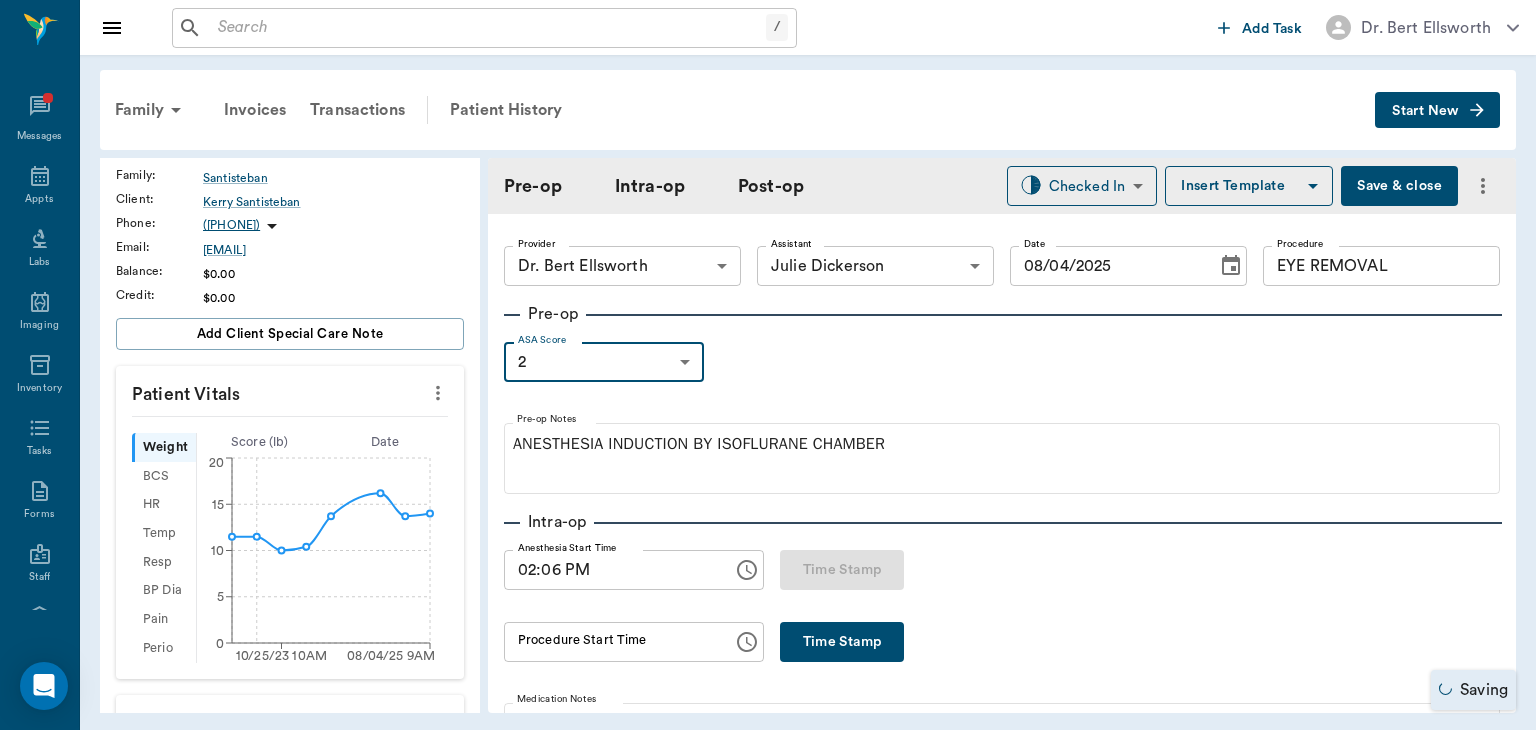 click at bounding box center [438, 393] 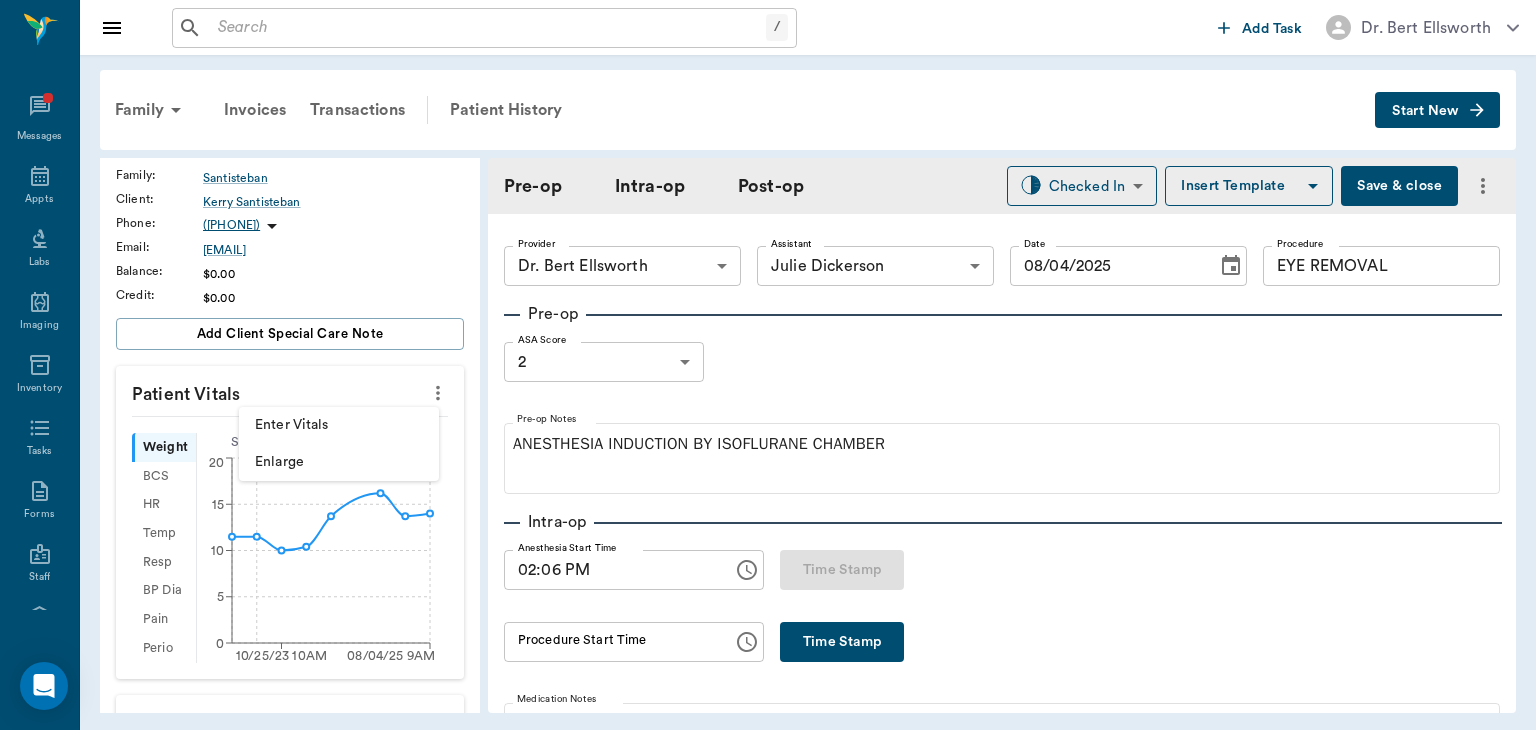 click on "Enter Vitals" at bounding box center (339, 425) 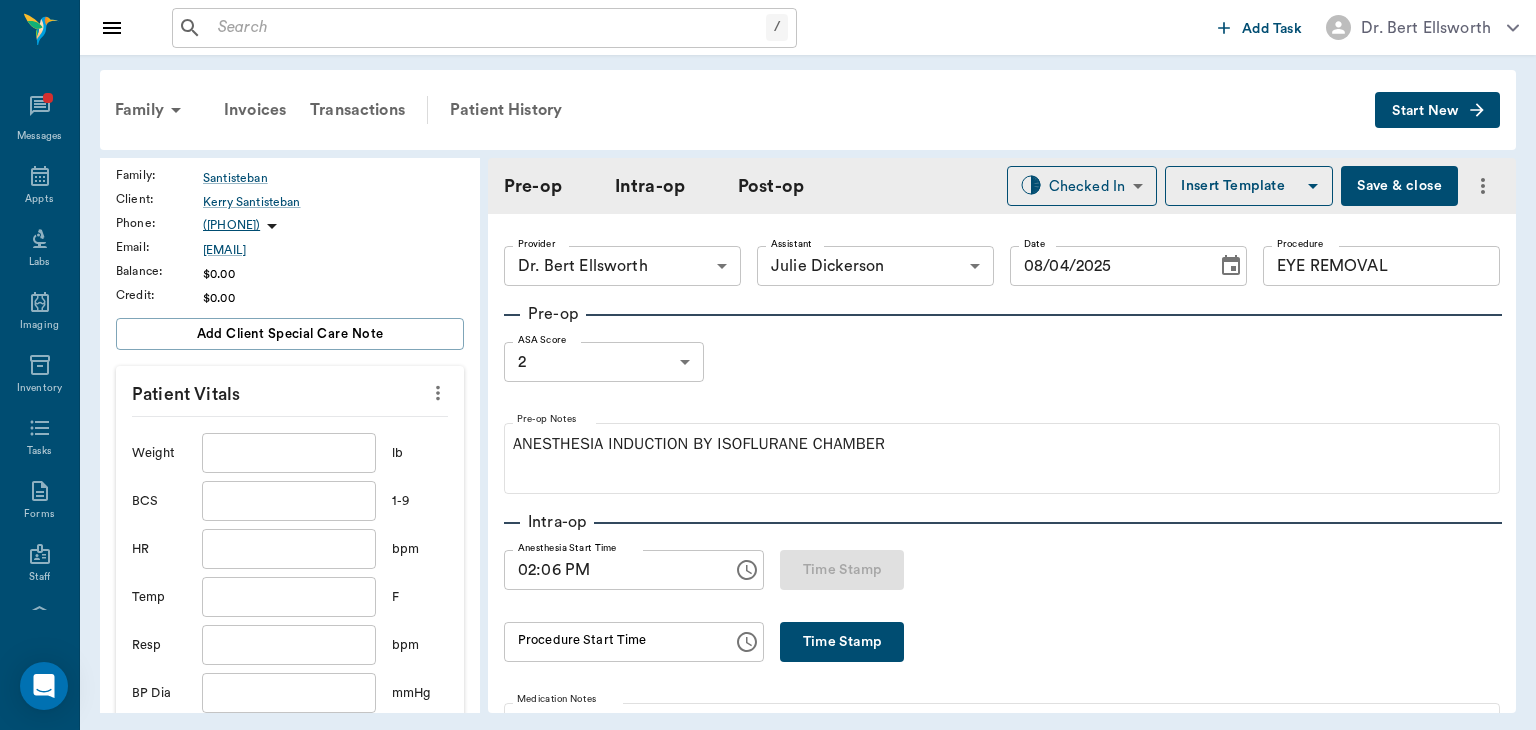 click at bounding box center [768, 365] 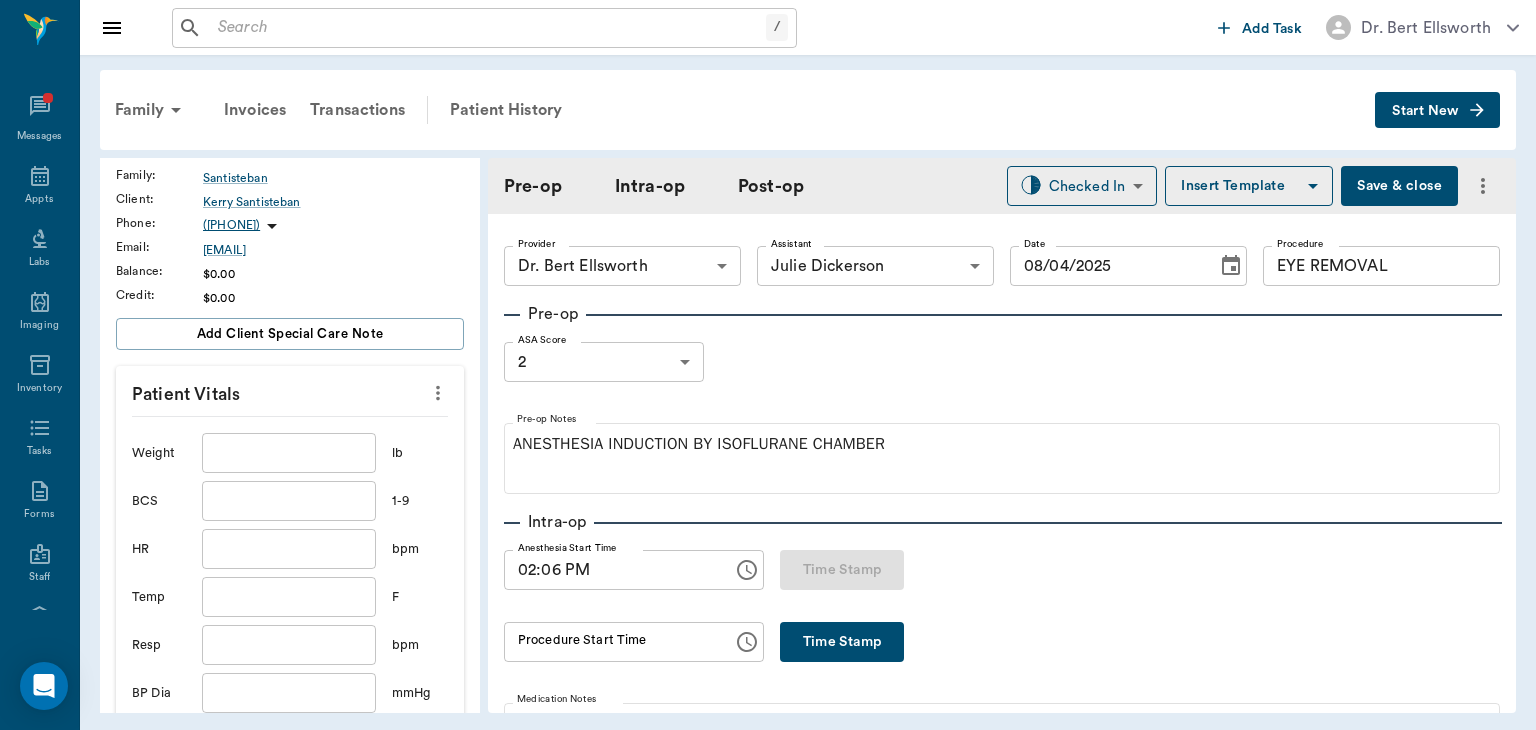 click at bounding box center [289, 453] 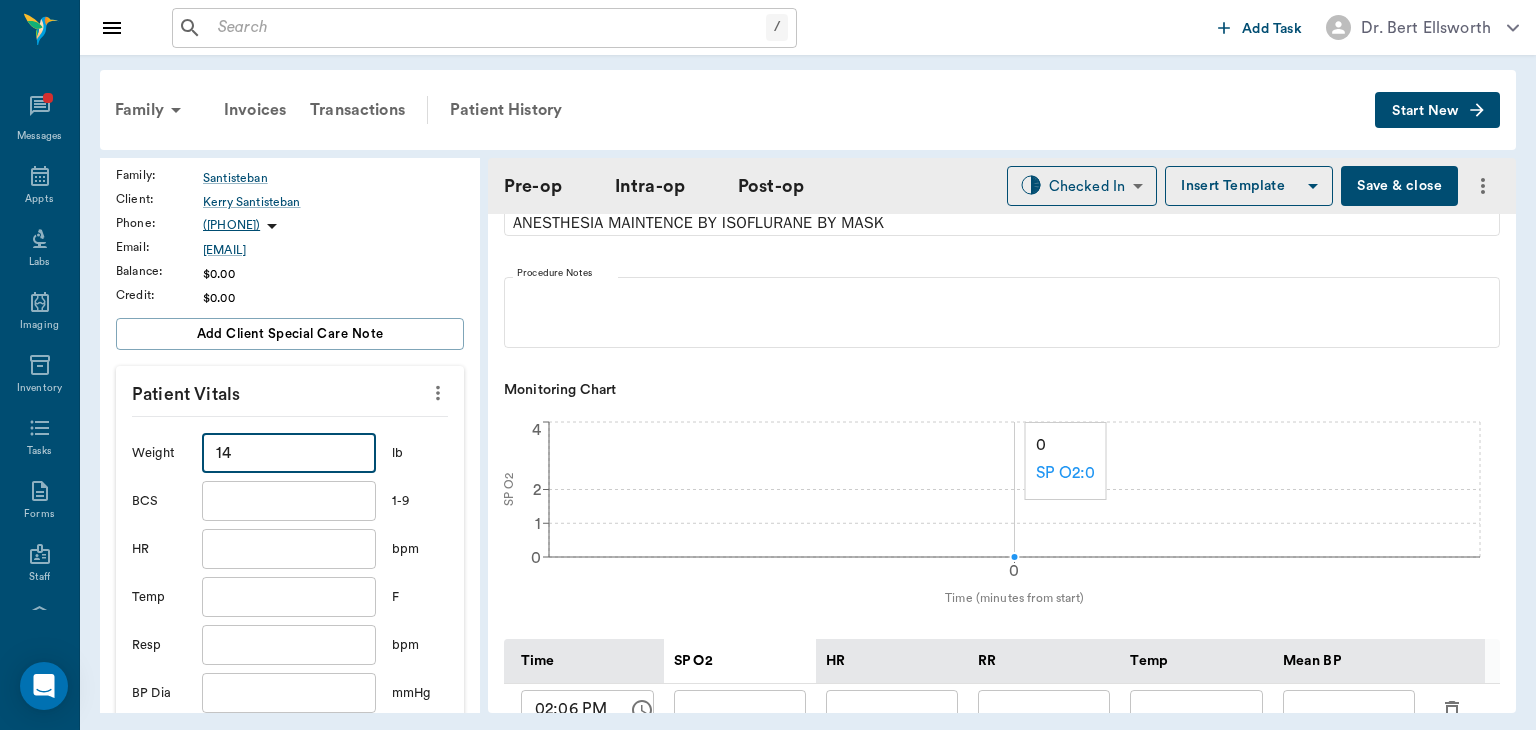scroll, scrollTop: 344, scrollLeft: 0, axis: vertical 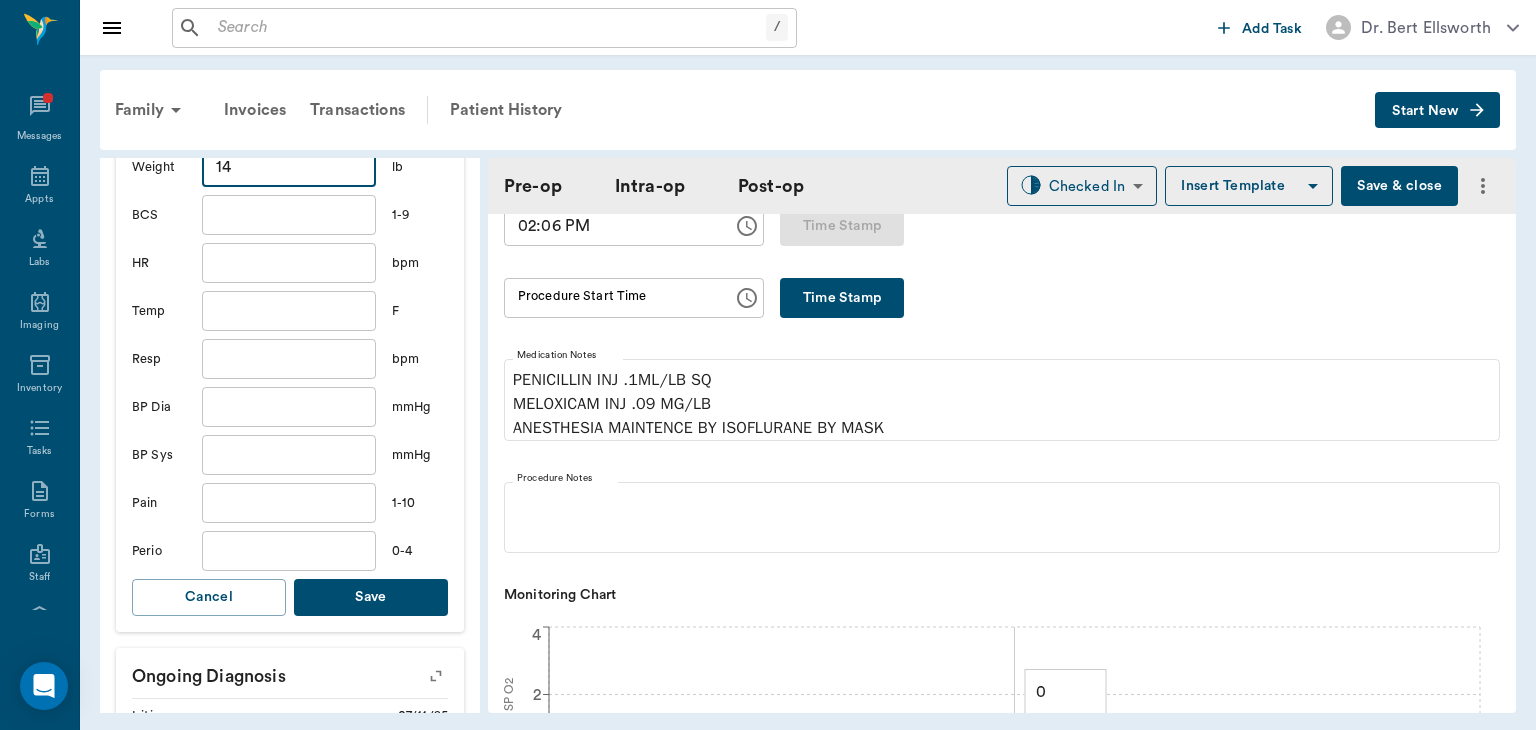 type on "14" 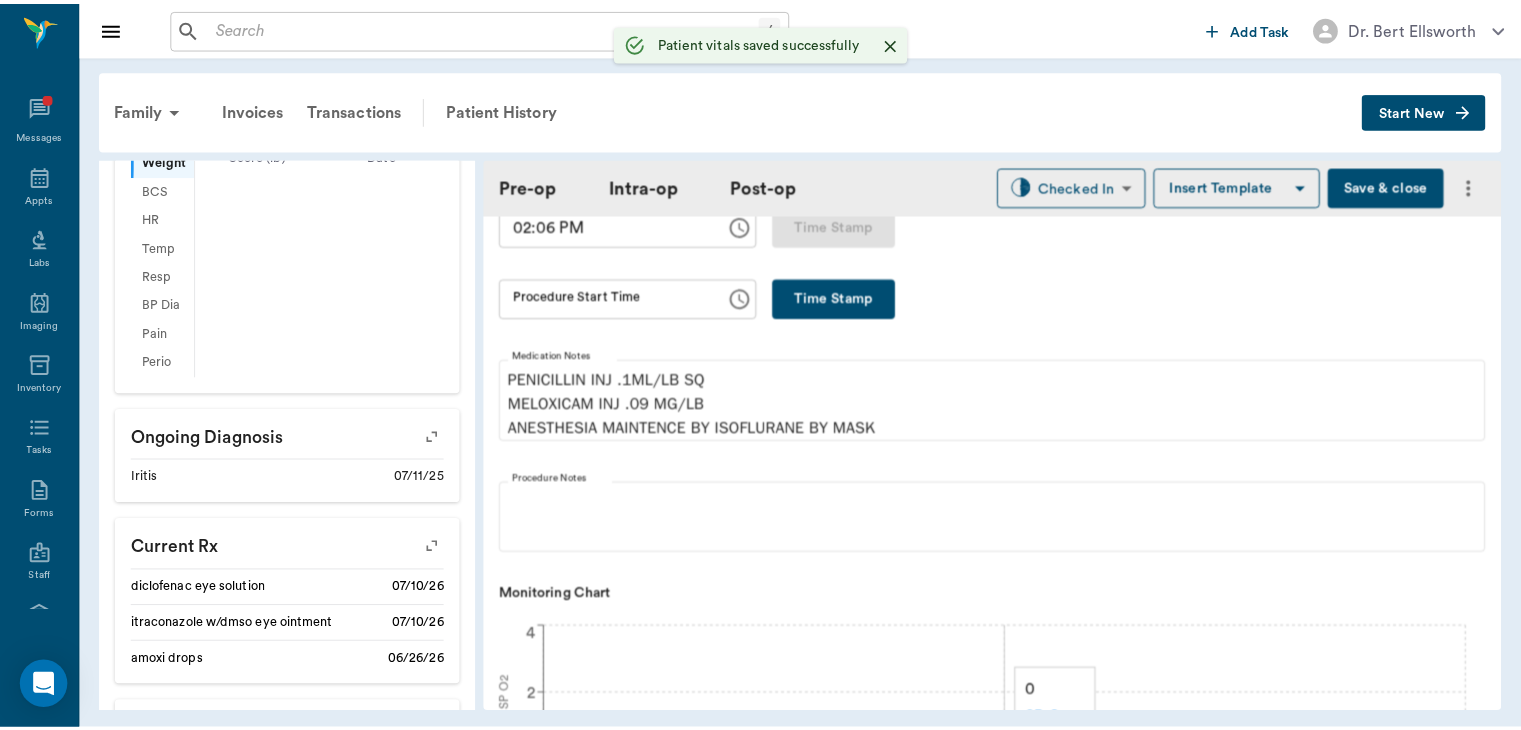 scroll, scrollTop: 0, scrollLeft: 0, axis: both 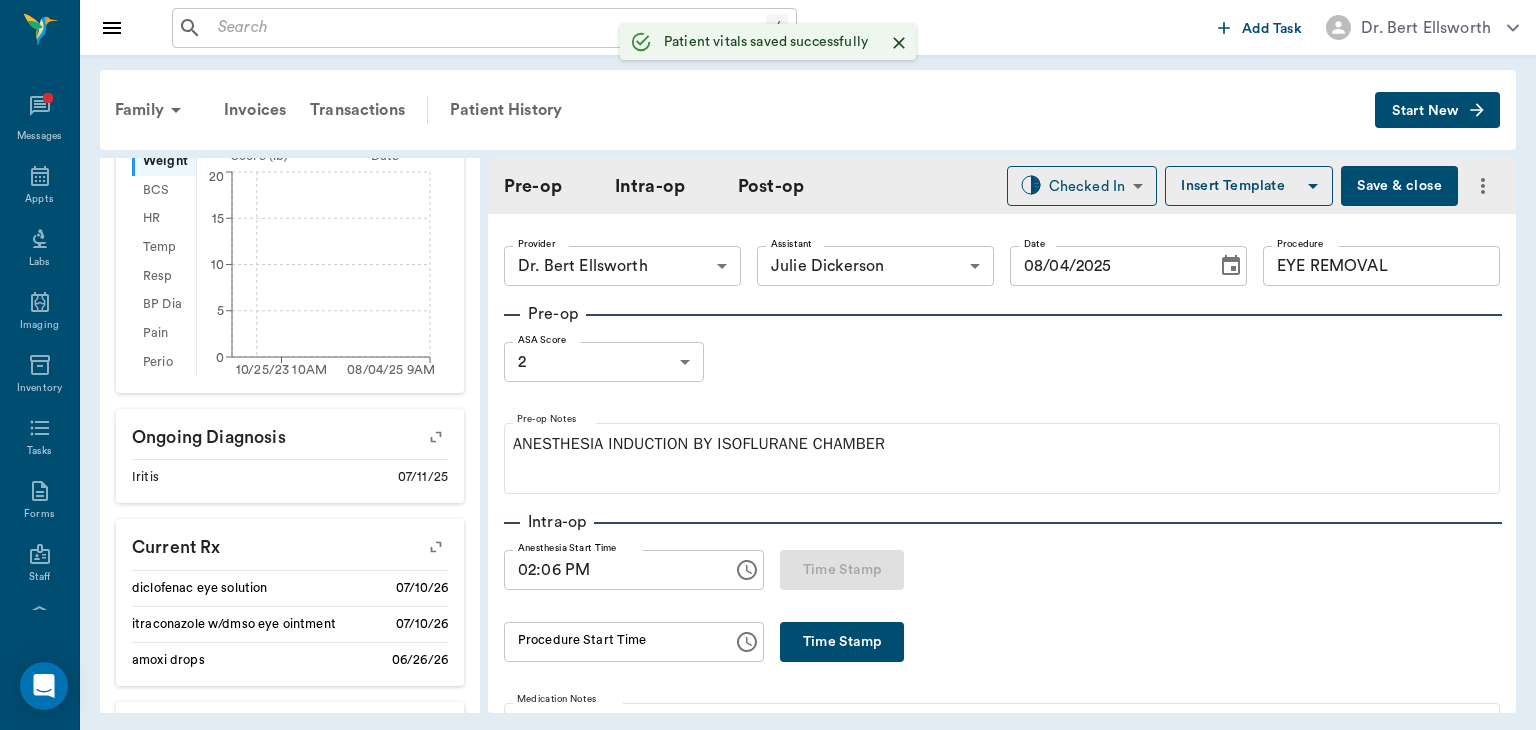 click on "Provider Dr. Bert Ellsworth 63ec2f075fda476ae8351a4d Provider Assistant Julie Dickerson 63ec2e7e52e12b0ba117b124 Assistant Date 08/04/2025 Date Procedure EYE REMOVAL Procedure Pre-op ASA Score 2 2 ASA Score Pre-op Notes ANESTHESIA INDUCTION BY ISOFLURANE CHAMBER Intra-op Anesthesia Start Time 02:06 PM Anesthesia Start Time Time Stamp Procedure Start Time Procedure Start Time Time Stamp Medication Notes PENICILLIN INJ .1ML/LB SQ MELOXICAM INJ .09 MG/LB ANESTHESIA MAINTENCE BY ISOFLURANE BY MASK Procedure Notes Monitoring Chart 0 Time (minutes from start) 0 1 2 4 SP O2 0 SP O2  :  0 Time SP O2 HR RR Temp Mean BP 02:06 PM ​ ​ ​ ​ ​ ​ Start row ​ ​ ​ ​ ​ Procedure Stop Time Procedure Stop Time Time Stamp Total procedure time N/A Anesthesia Stop Time Anesthesia Stop Time Time Stamp Total anesthesia time N/A Post-op Patient Oxygenation Patient Oxygenation minutes ETT extubated Yes No Post-op Note Plan Treatments Follow-Ups Estimates & Invoices Attachments" at bounding box center [1002, 1254] 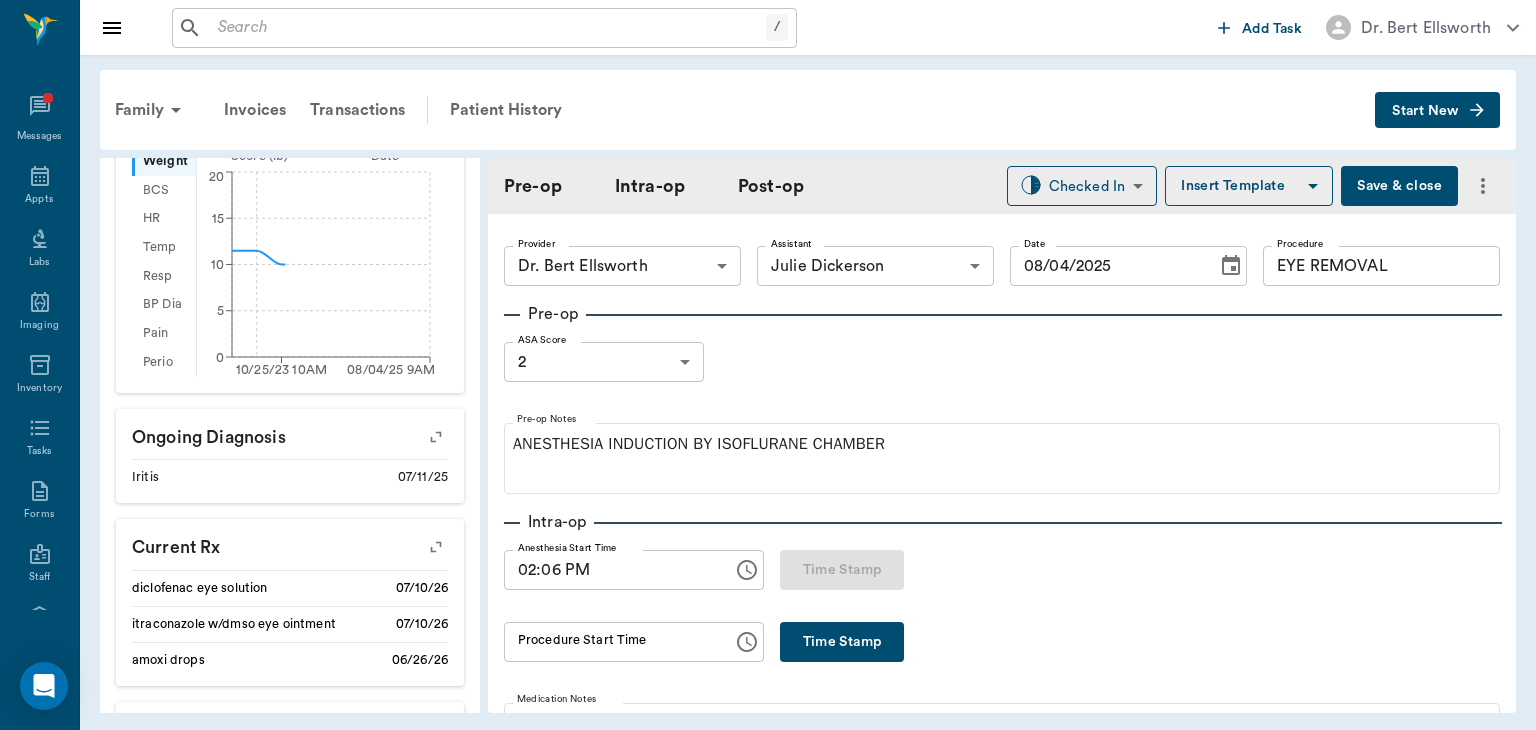 click on "Save & close" at bounding box center (1399, 186) 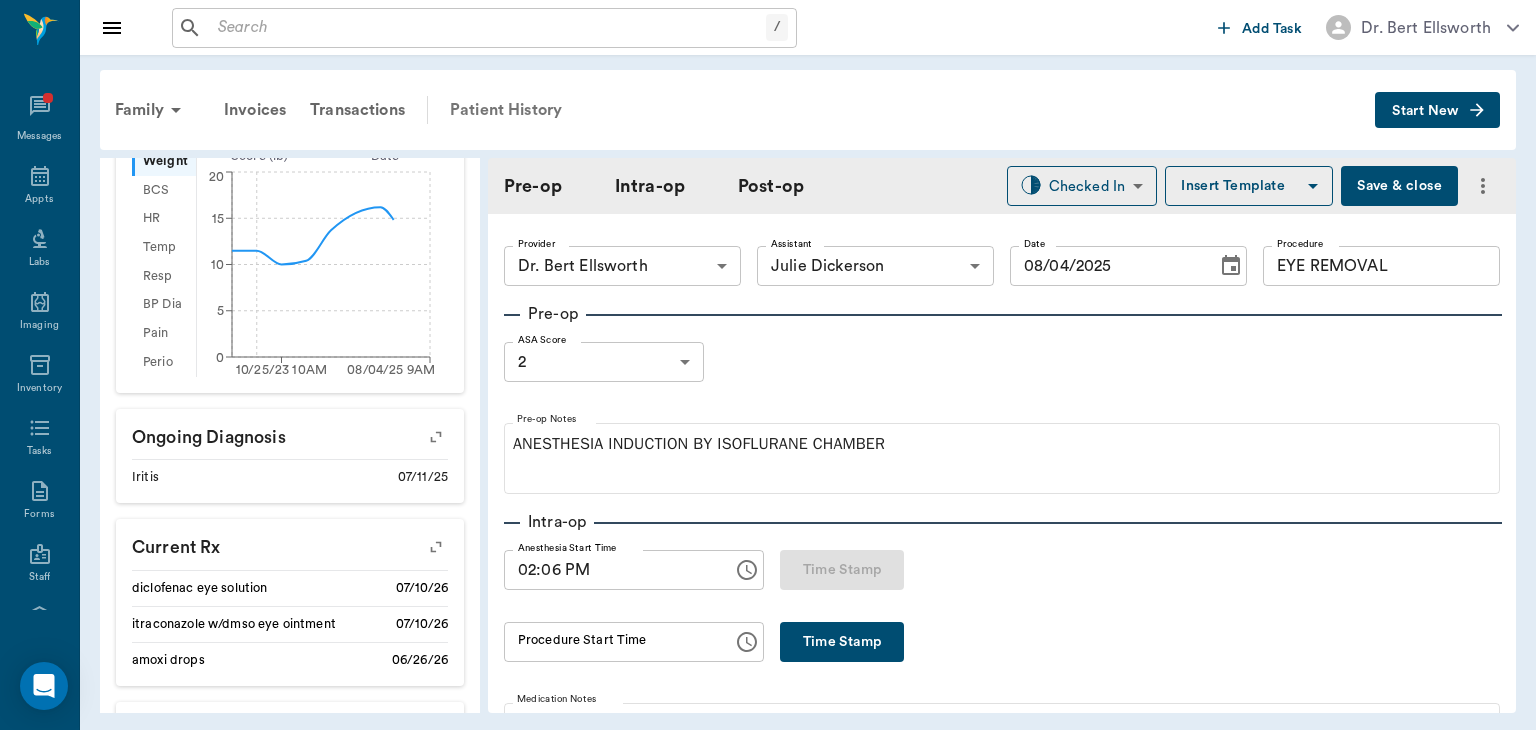 click on "Patient History" at bounding box center [506, 110] 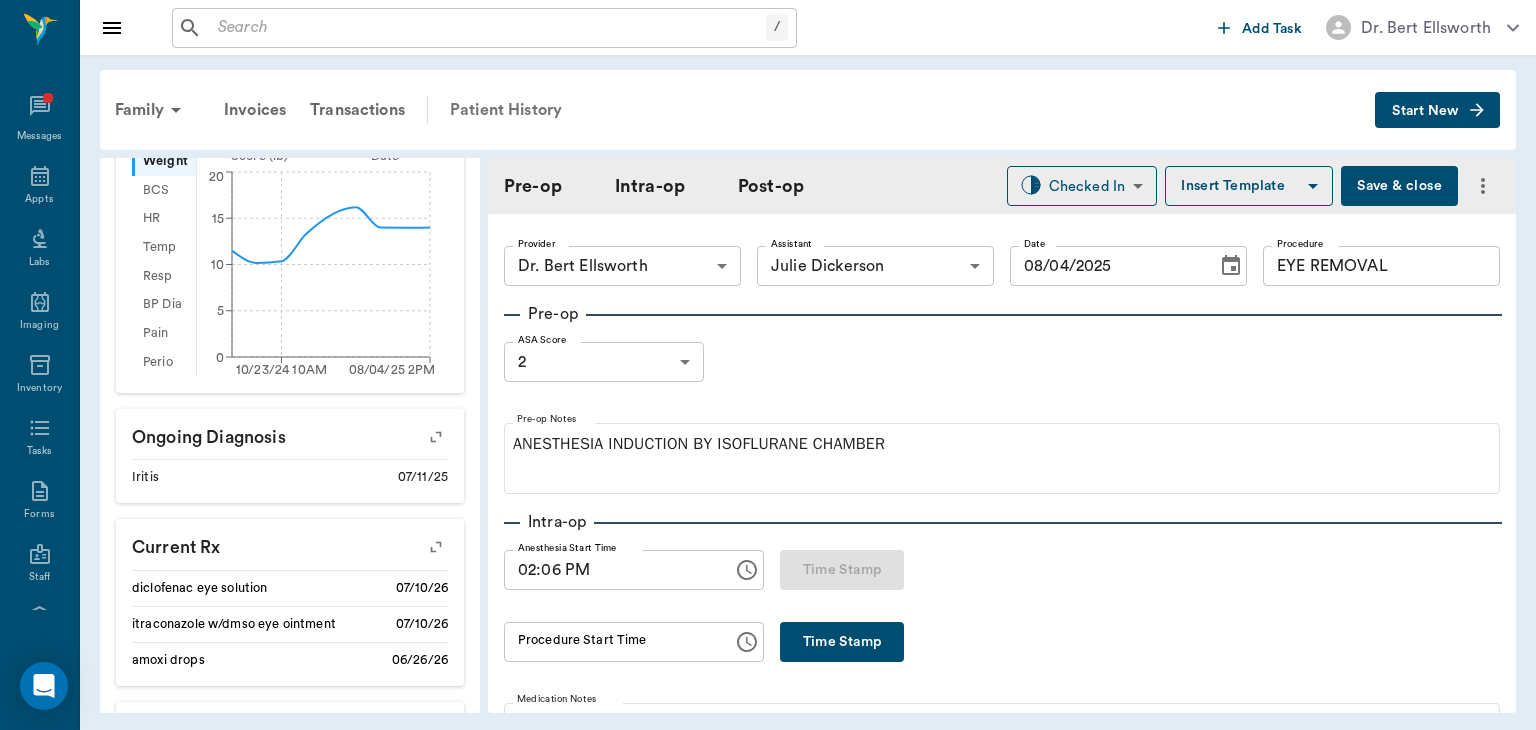 click on "Patient History" at bounding box center (506, 110) 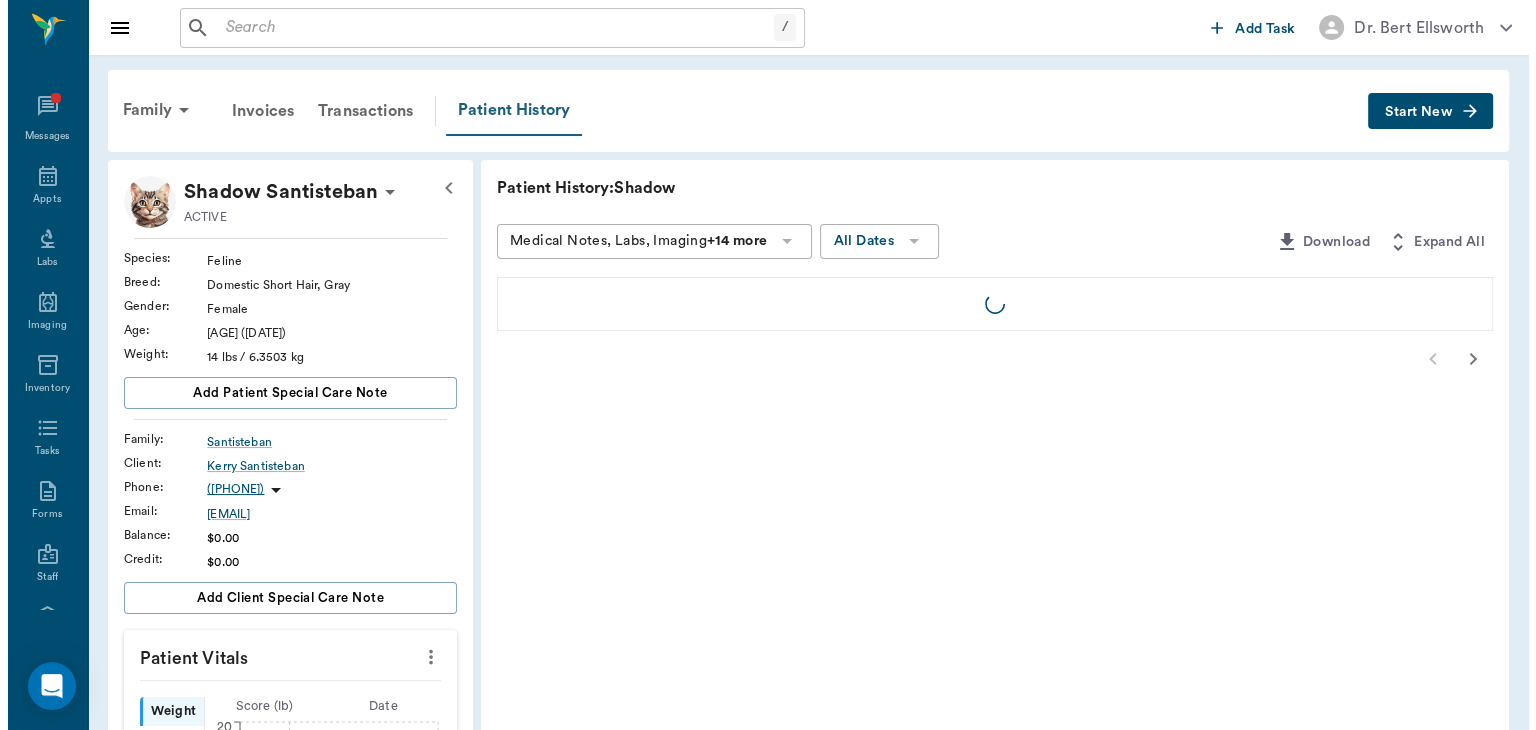 scroll, scrollTop: 0, scrollLeft: 0, axis: both 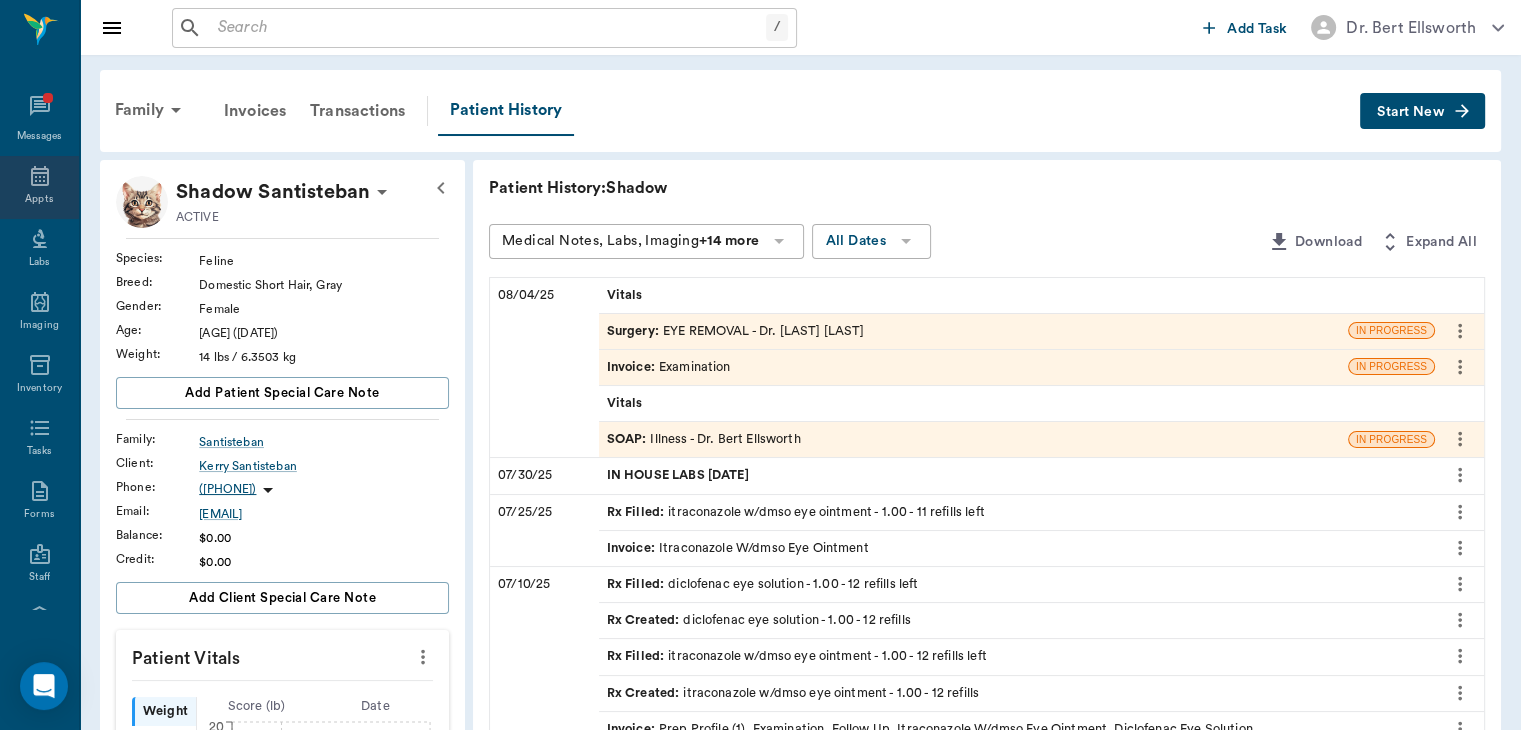 click 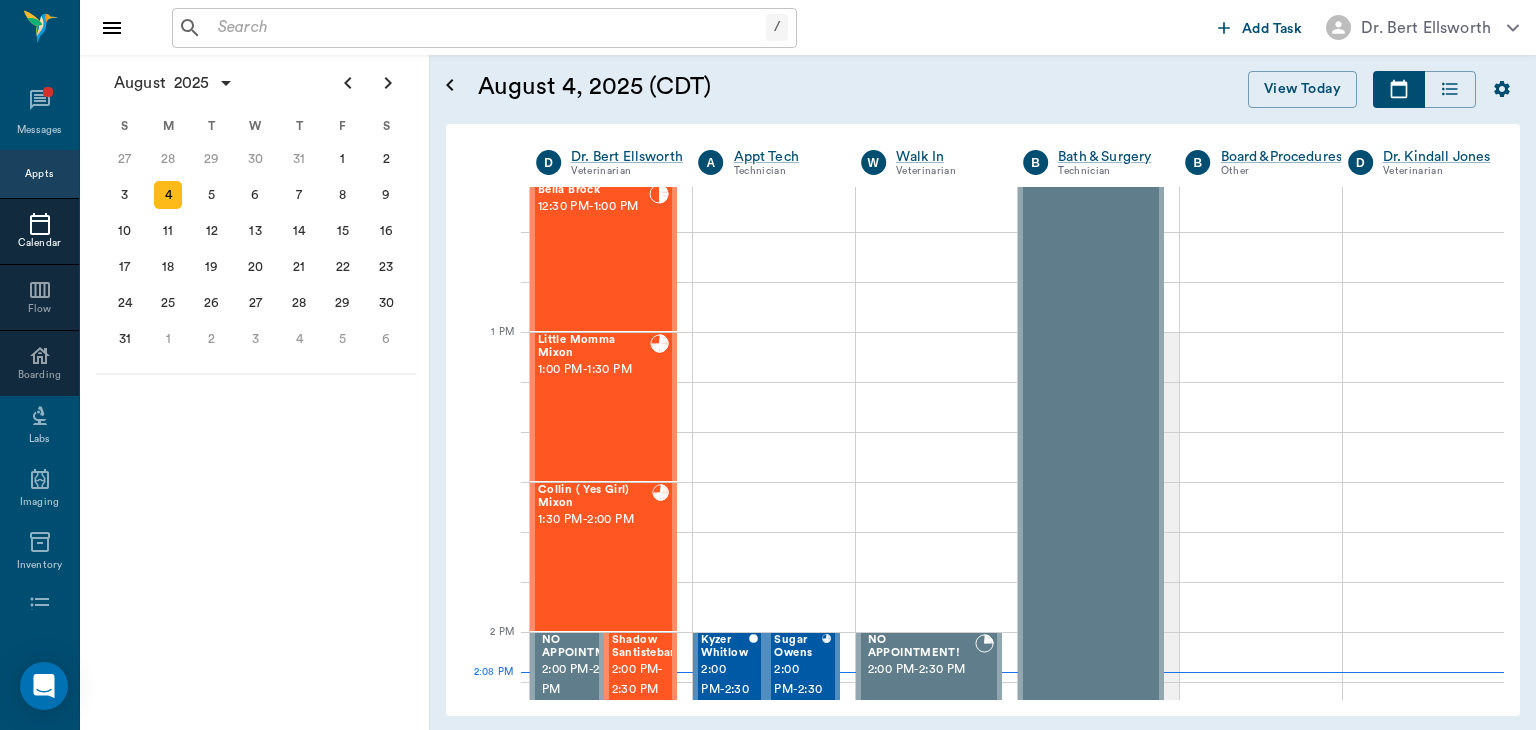 scroll, scrollTop: 1231, scrollLeft: 0, axis: vertical 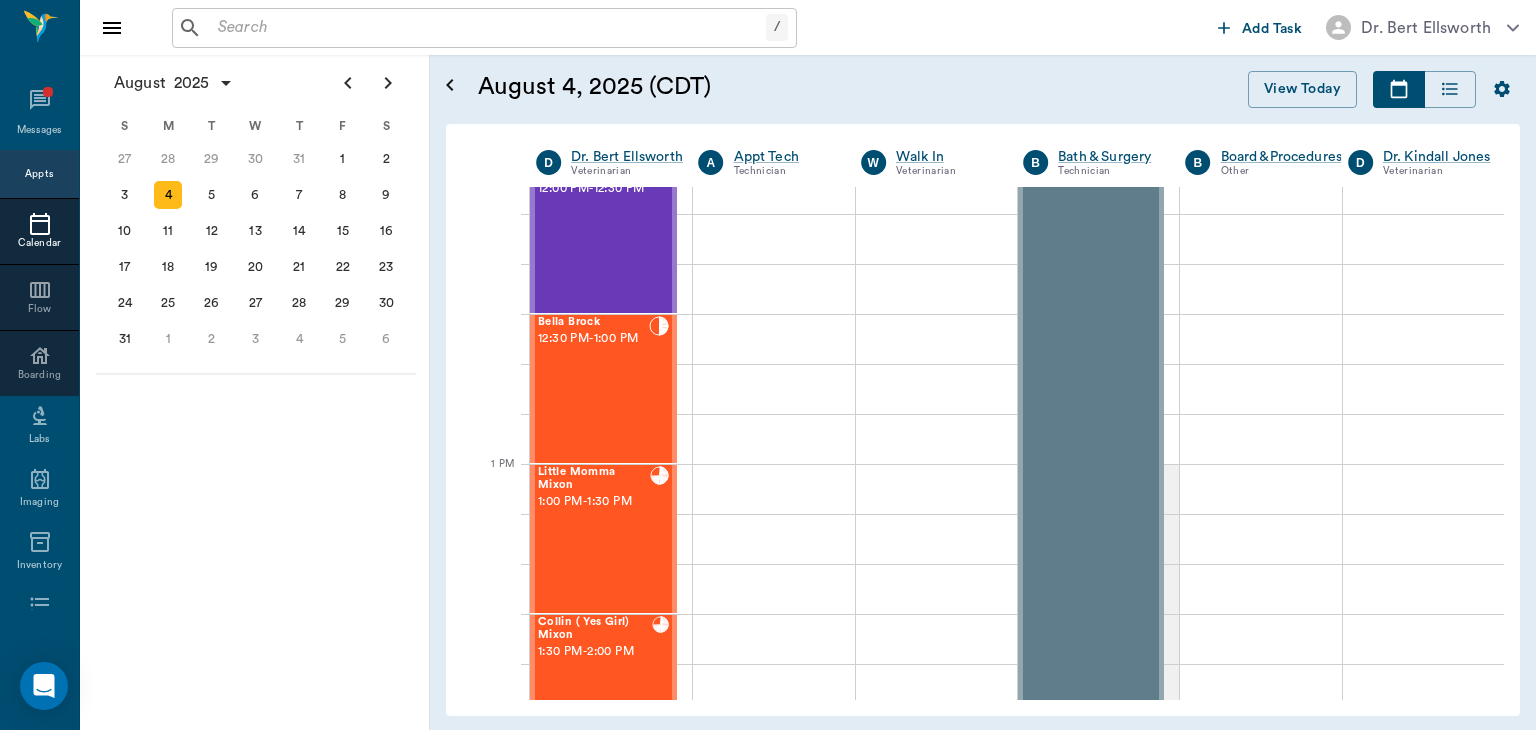 click on "Bella Brock 12:30 PM  -  1:00 PM" at bounding box center [593, 389] 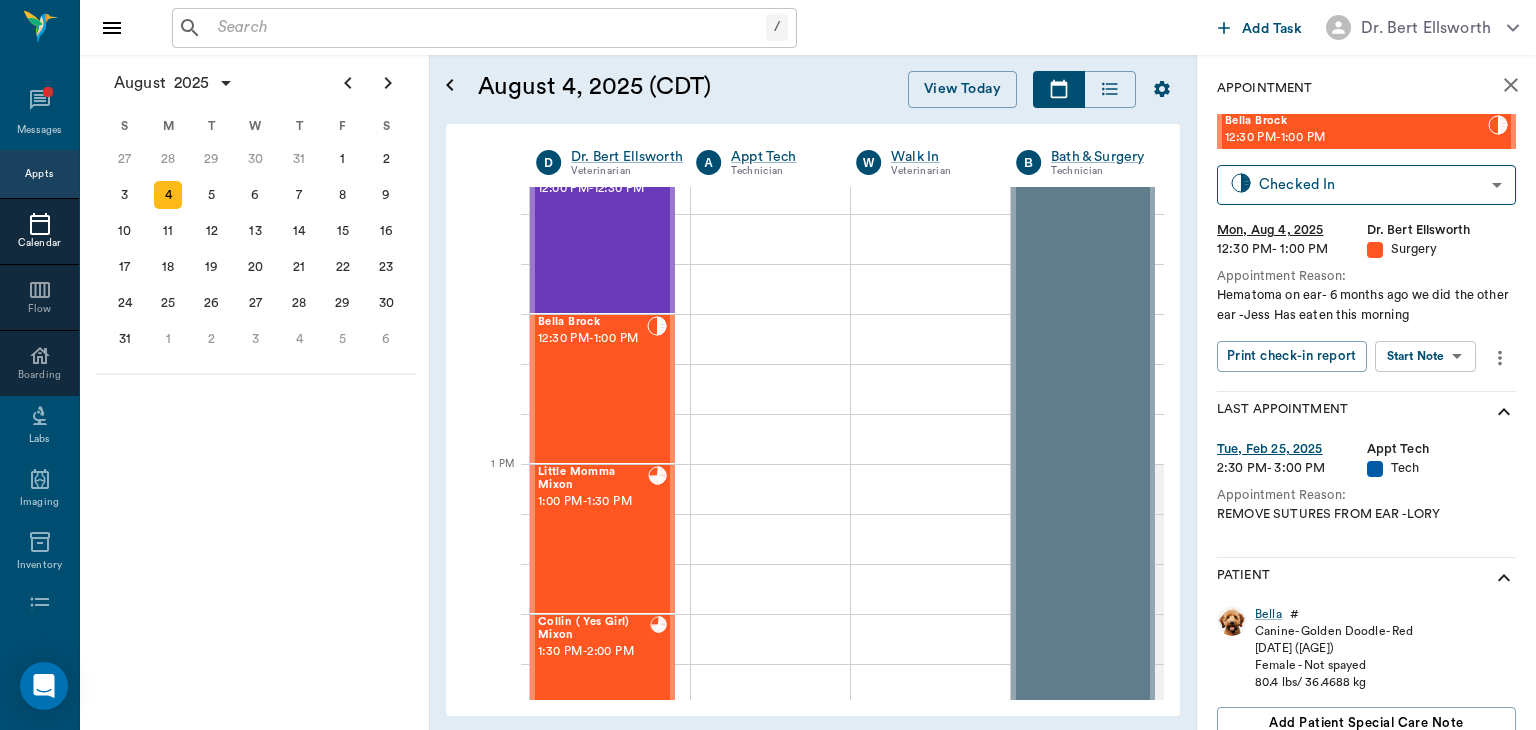 click on "/ ​ Add Task Dr. Bert Ellsworth Nectar Messages Appts Calendar Flow Boarding Labs Imaging Inventory Tasks Forms Staff Reports Lookup Settings August 2025 S M T W T F S 29 30 Jul 1 2 3 4 5 6 7 8 9 10 11 12 13 14 15 16 17 18 19 20 21 22 23 24 25 26 27 28 29 30 31 Aug 1 2 3 4 5 6 7 8 9 S M T W T F S 27 28 29 30 31 Aug 1 2 3 4 5 6 7 8 9 10 11 12 13 14 15 16 17 18 19 20 21 22 23 24 25 26 27 28 29 30 31 Sep 1 2 3 4 5 6 S M T W T F S 31 Sep 1 2 3 4 5 6 7 8 9 10 11 12 13 14 15 16 17 18 19 20 21 22 23 24 25 26 27 28 29 30 Oct 1 2 3 4 5 6 7 8 9 10 11 August 4, 2025 (CDT) View Today August 2025 Today 4 Mon Aug 2025 D Dr. Bert Ellsworth Veterinarian A Appt Tech Technician W Walk In Veterinarian B Bath & Surgery Technician B Board &Procedures Other D Dr. Kindall Jones Veterinarian 8 AM 9 AM 10 AM 11 AM 12 PM 1 PM 2 PM 3 PM 4 PM 5 PM 6 PM 7 PM 8 PM 2:08 PM Quigley Aldridge 8:00 AM  -  8:30 AM June Aldridge 8:00 AM  -  8:30 AM Botts Aldridge 8:00 AM  -  8:30 AM Swine Dotson 8:30 AM  -  9:00 AM 9:00 AM  -  9:30 AM 9:00 AM" at bounding box center [768, 365] 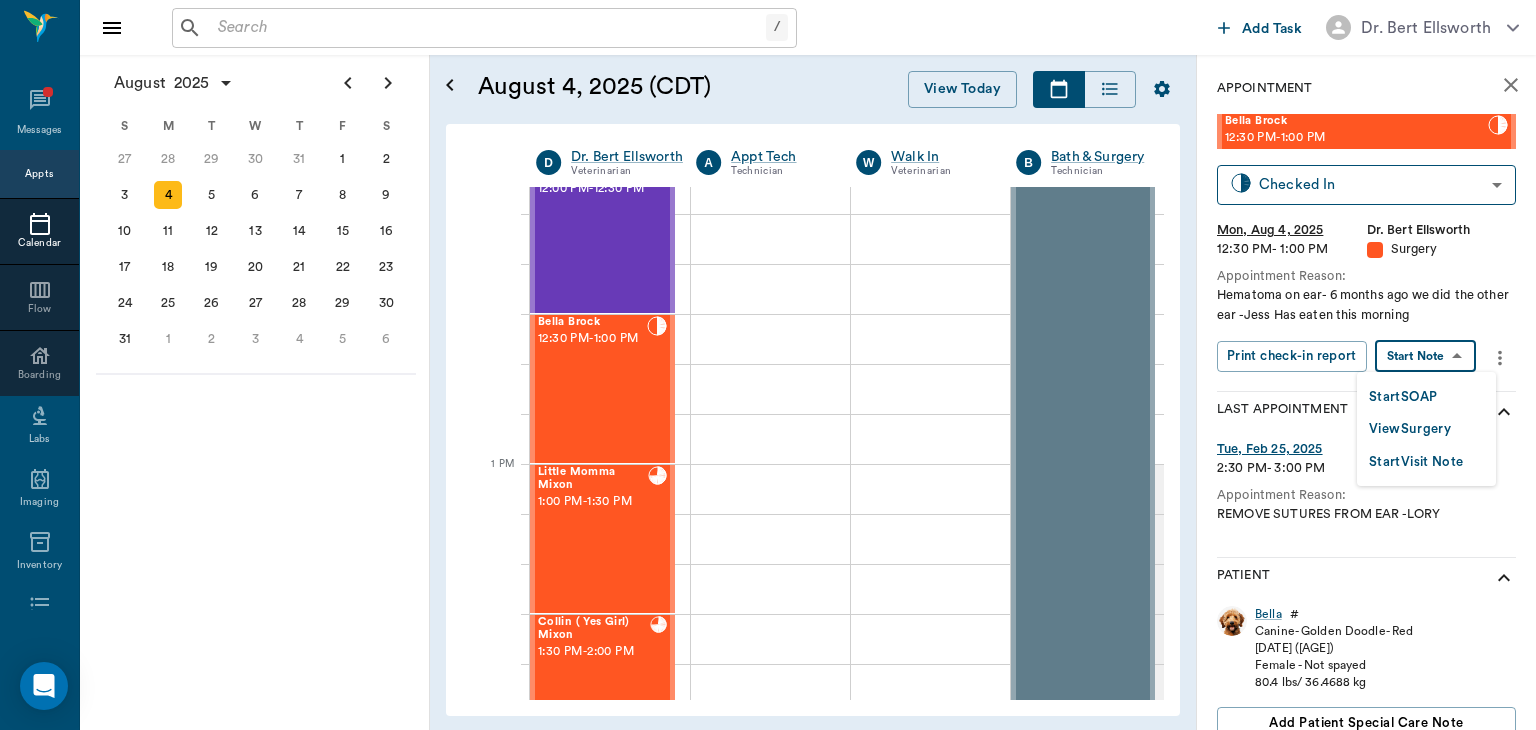 click on "View  Surgery" at bounding box center [1410, 429] 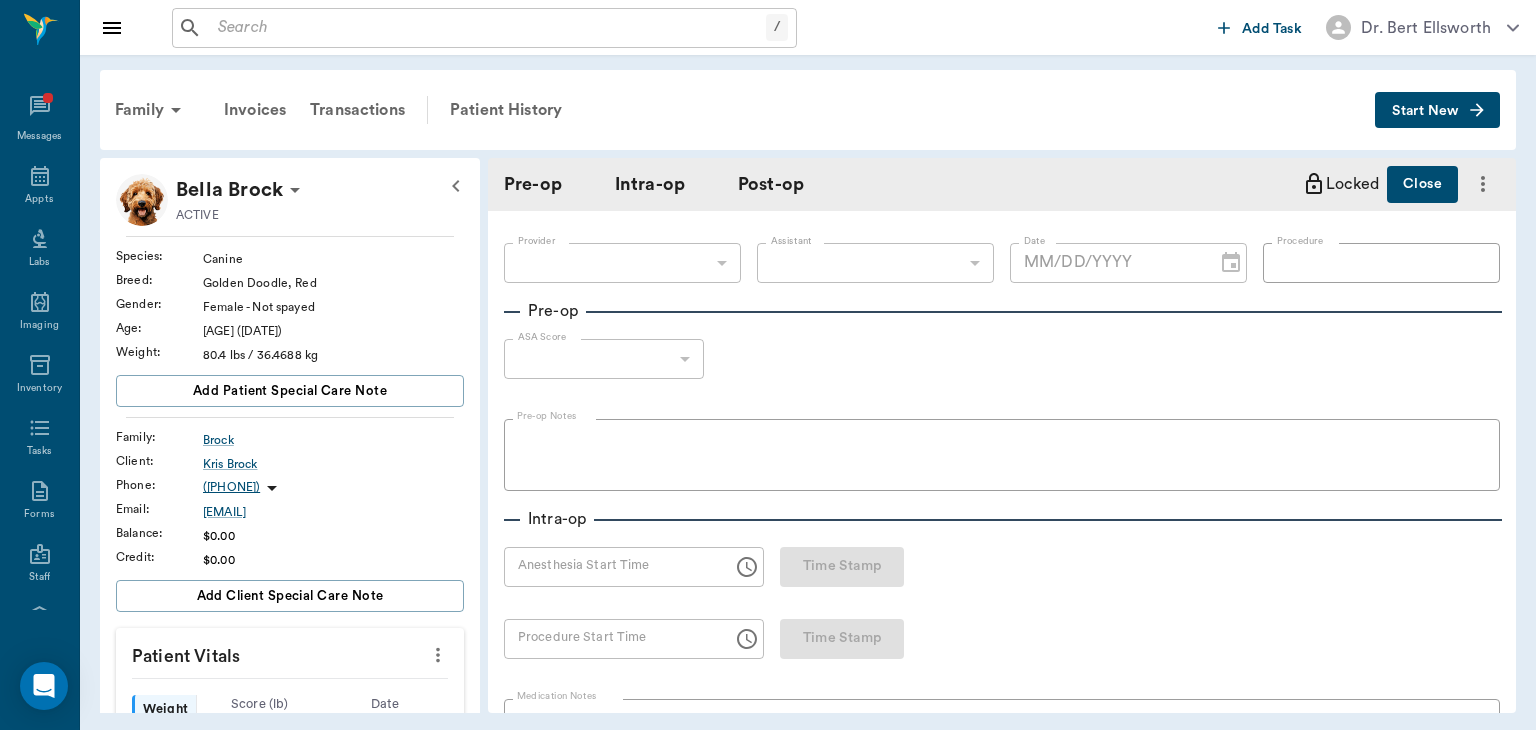 scroll, scrollTop: 607, scrollLeft: 0, axis: vertical 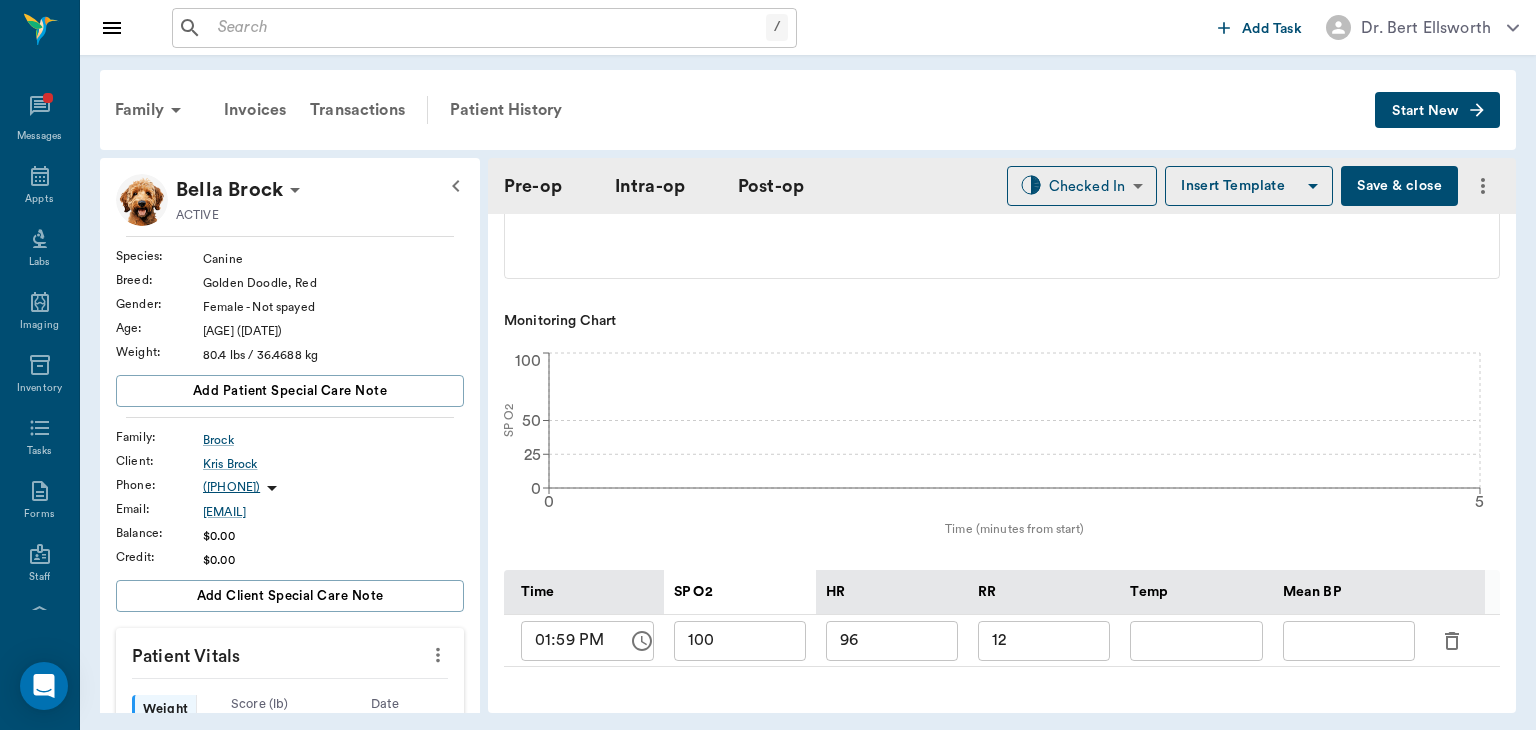 type on "63ec2f075fda476ae8351a4d" 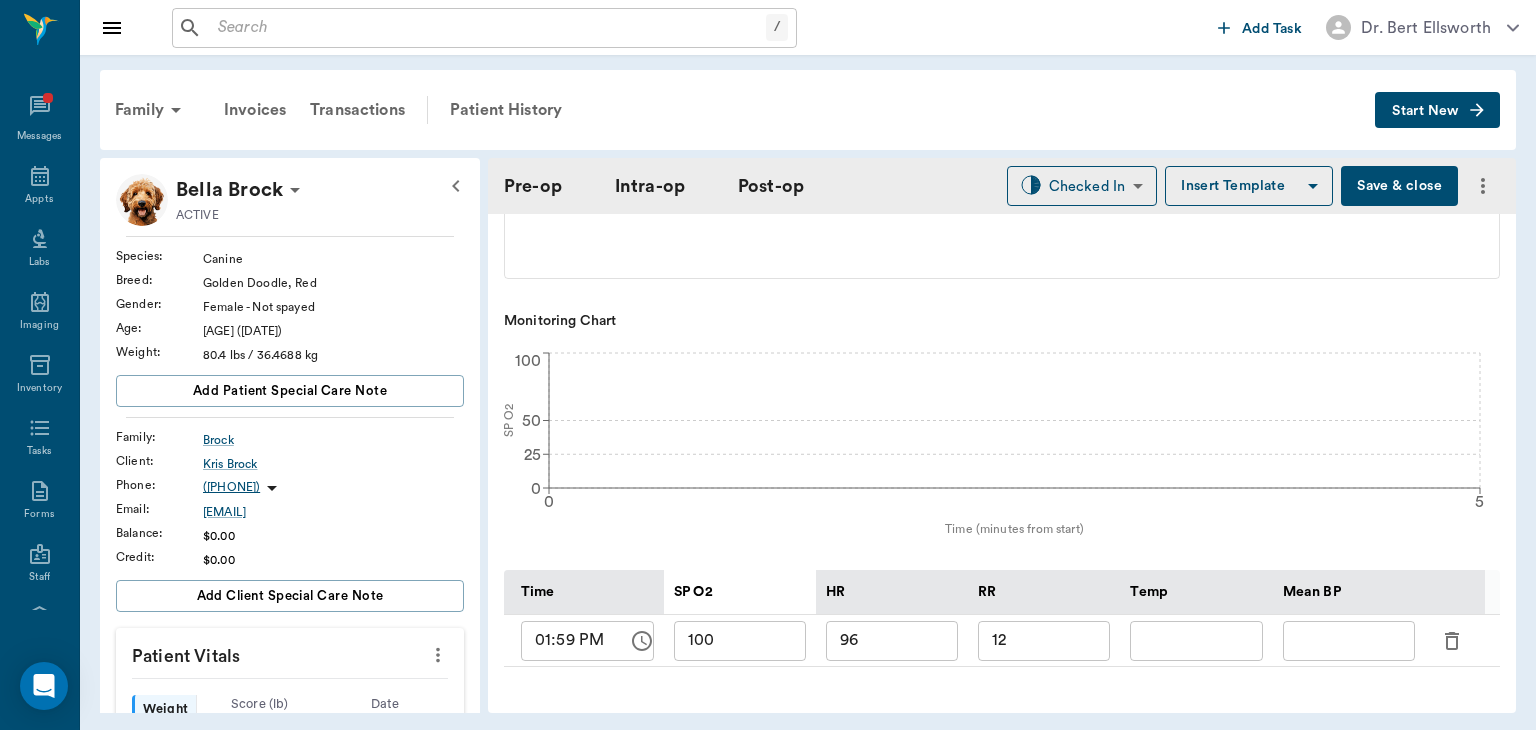 type on "63ec2e7e52e12b0ba117b124" 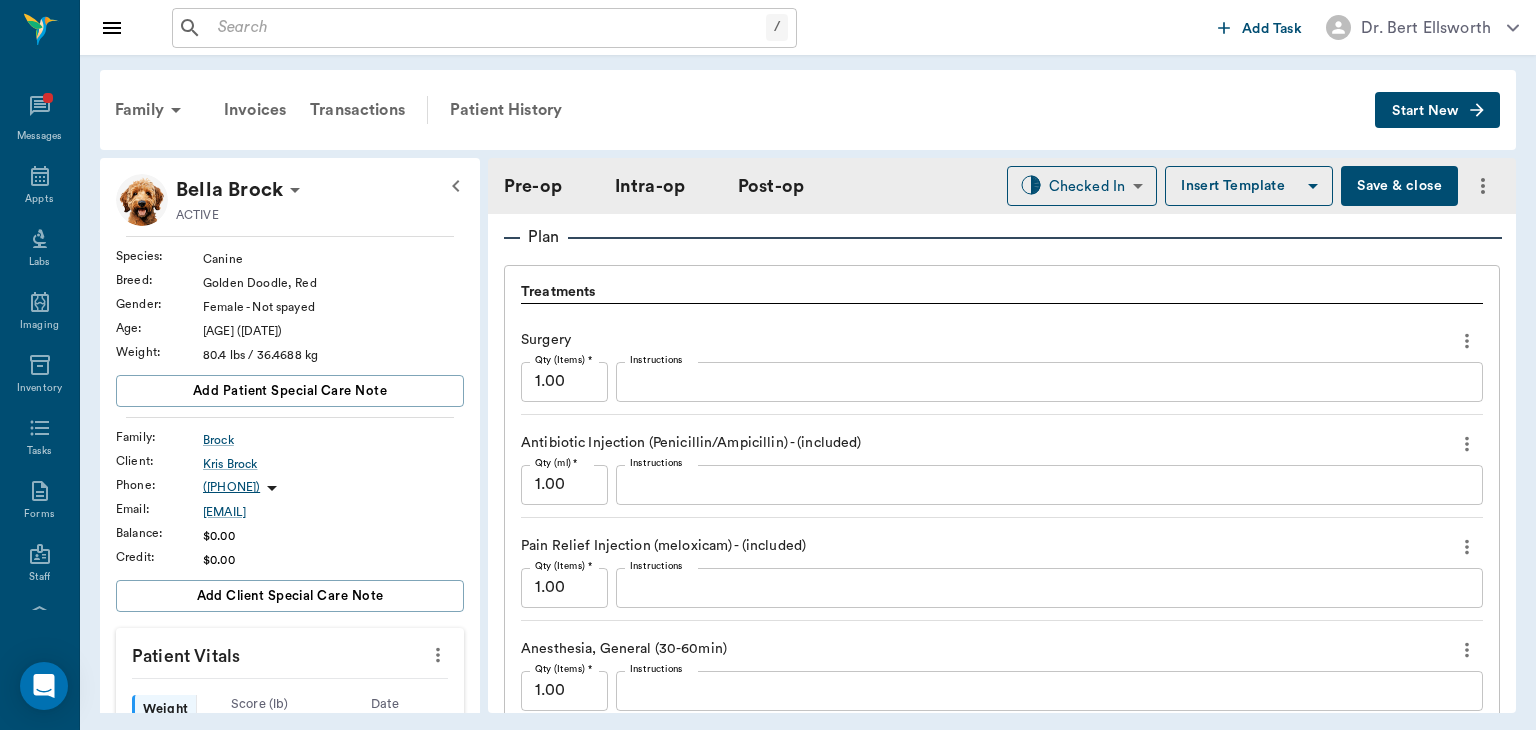 type on "08/04/2025" 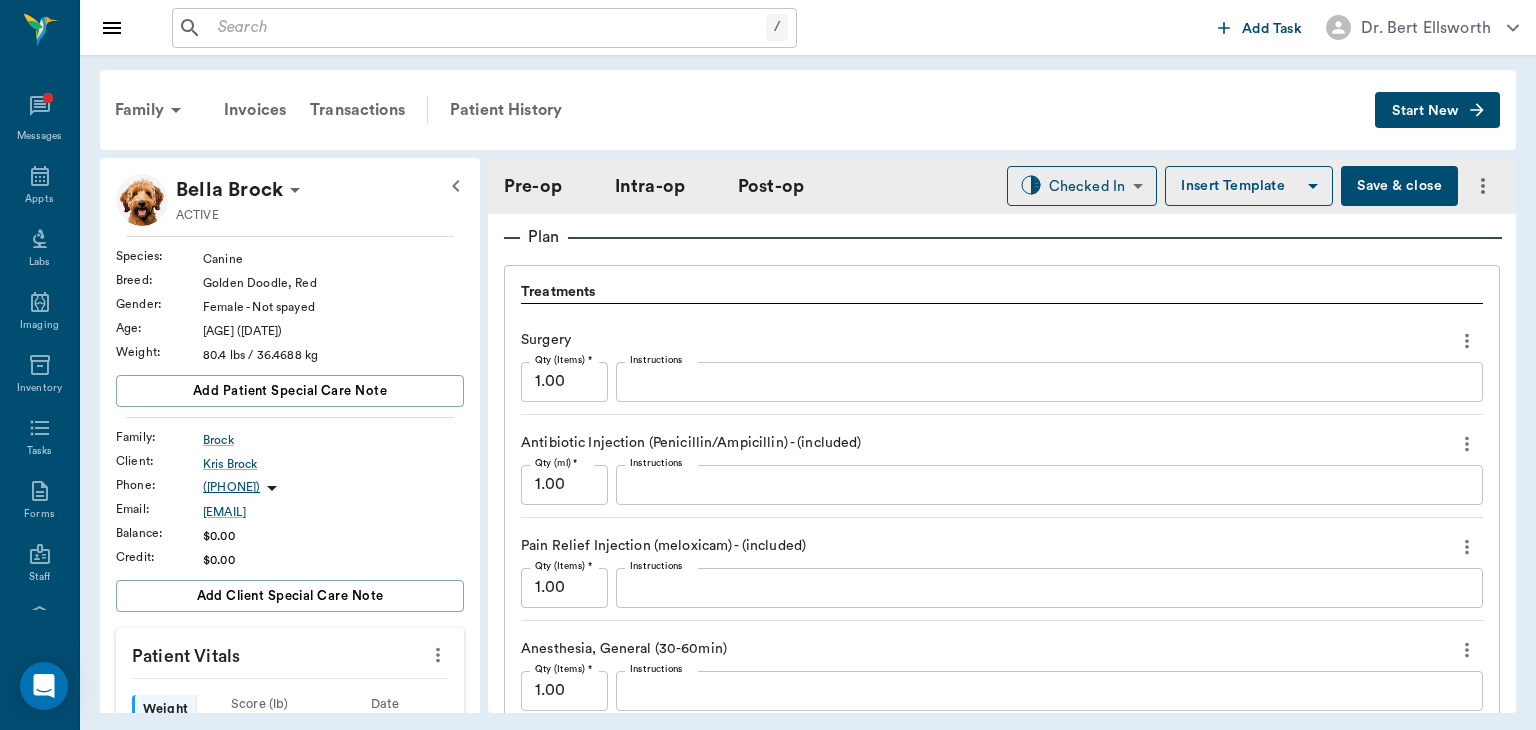 type on "01:34 PM" 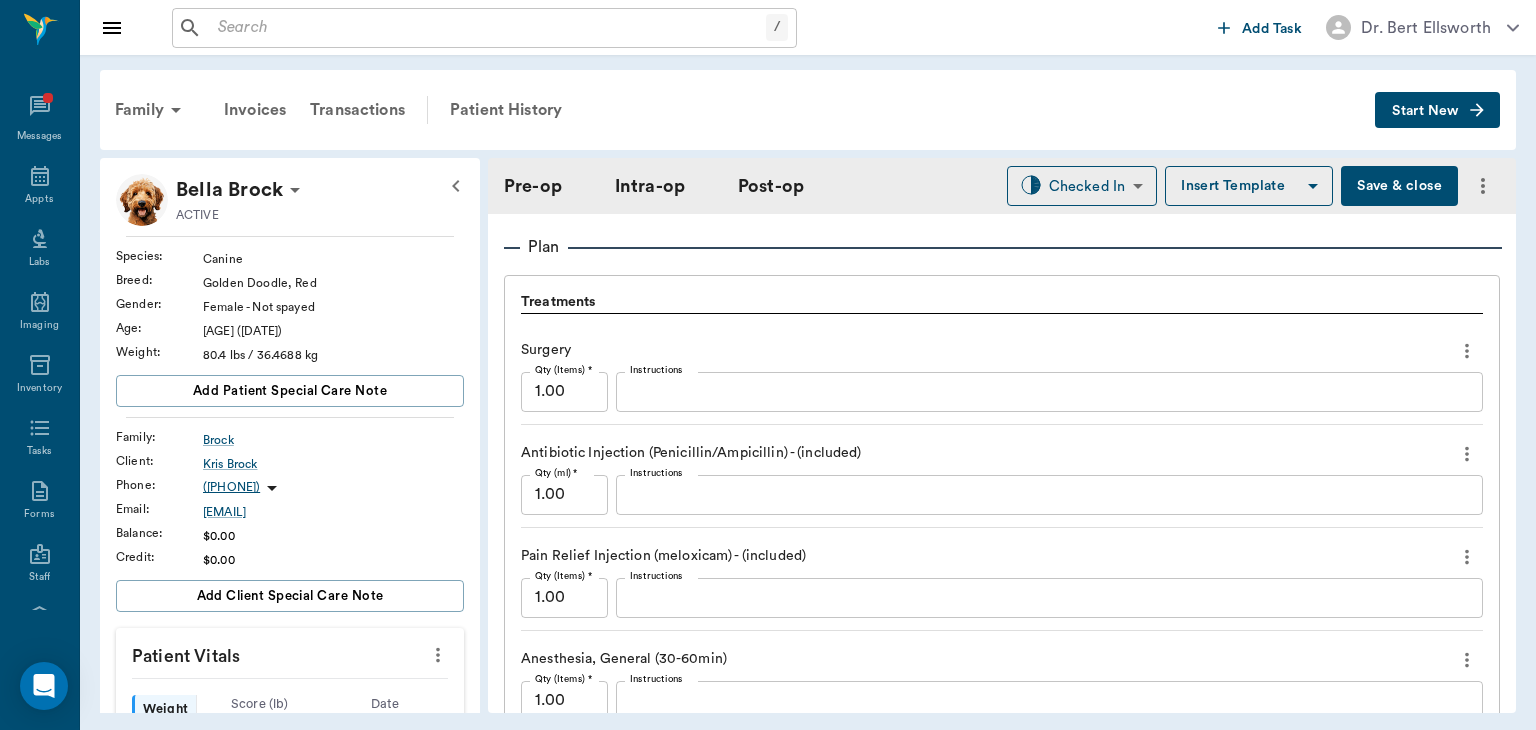 scroll, scrollTop: 2404, scrollLeft: 0, axis: vertical 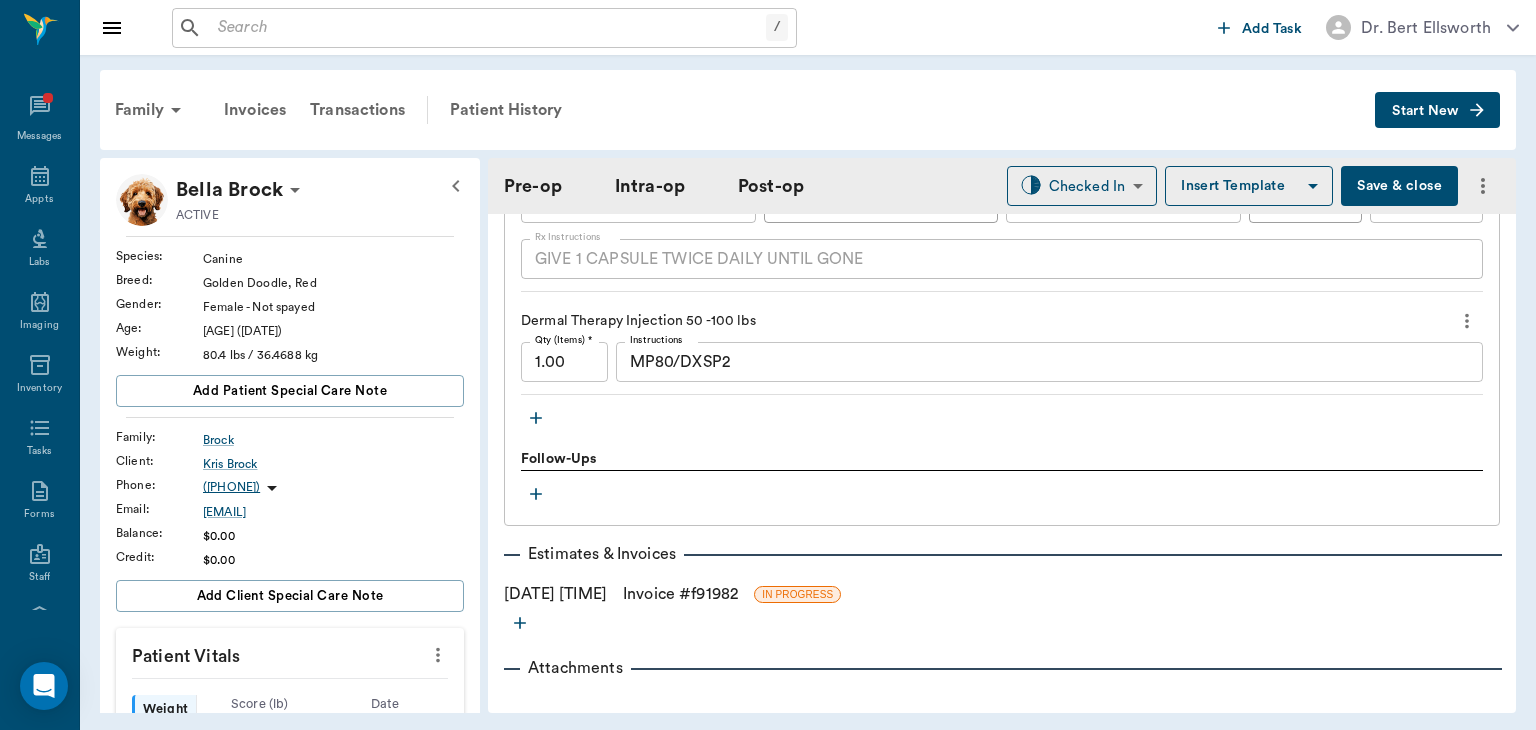 click on "Invoice # f91982" at bounding box center (680, 594) 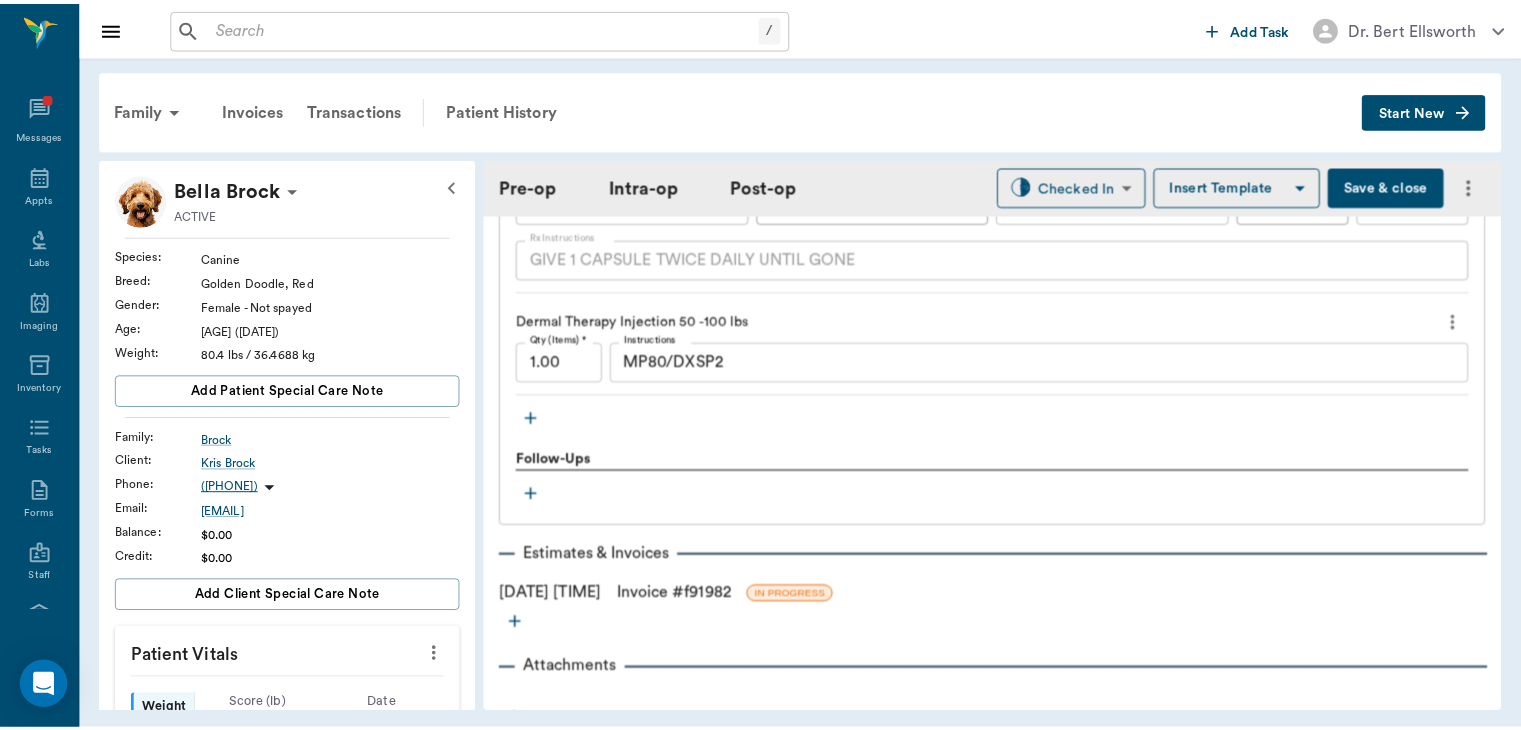 scroll, scrollTop: 2470, scrollLeft: 0, axis: vertical 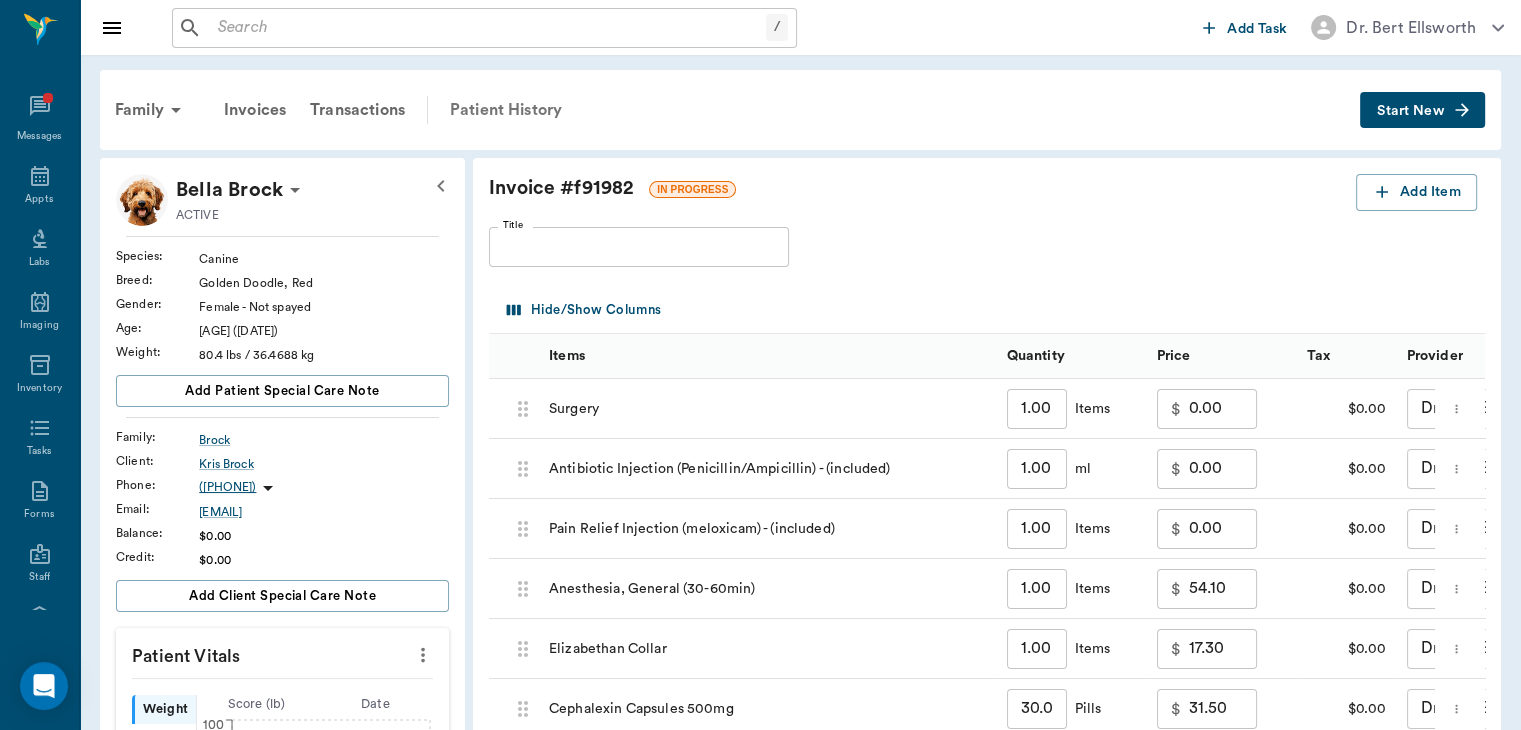 click on "Patient History" at bounding box center [506, 110] 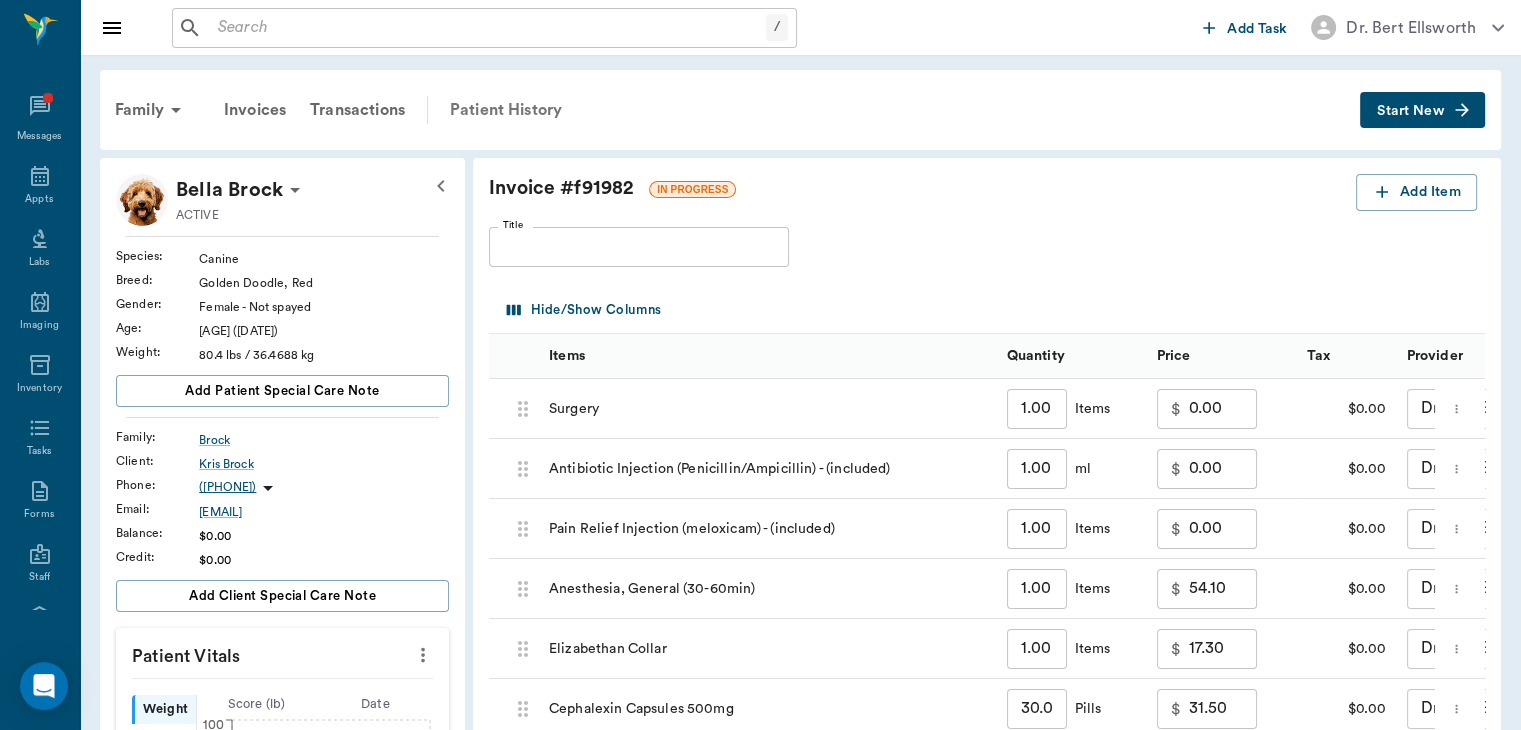click on "Patient History" at bounding box center [506, 110] 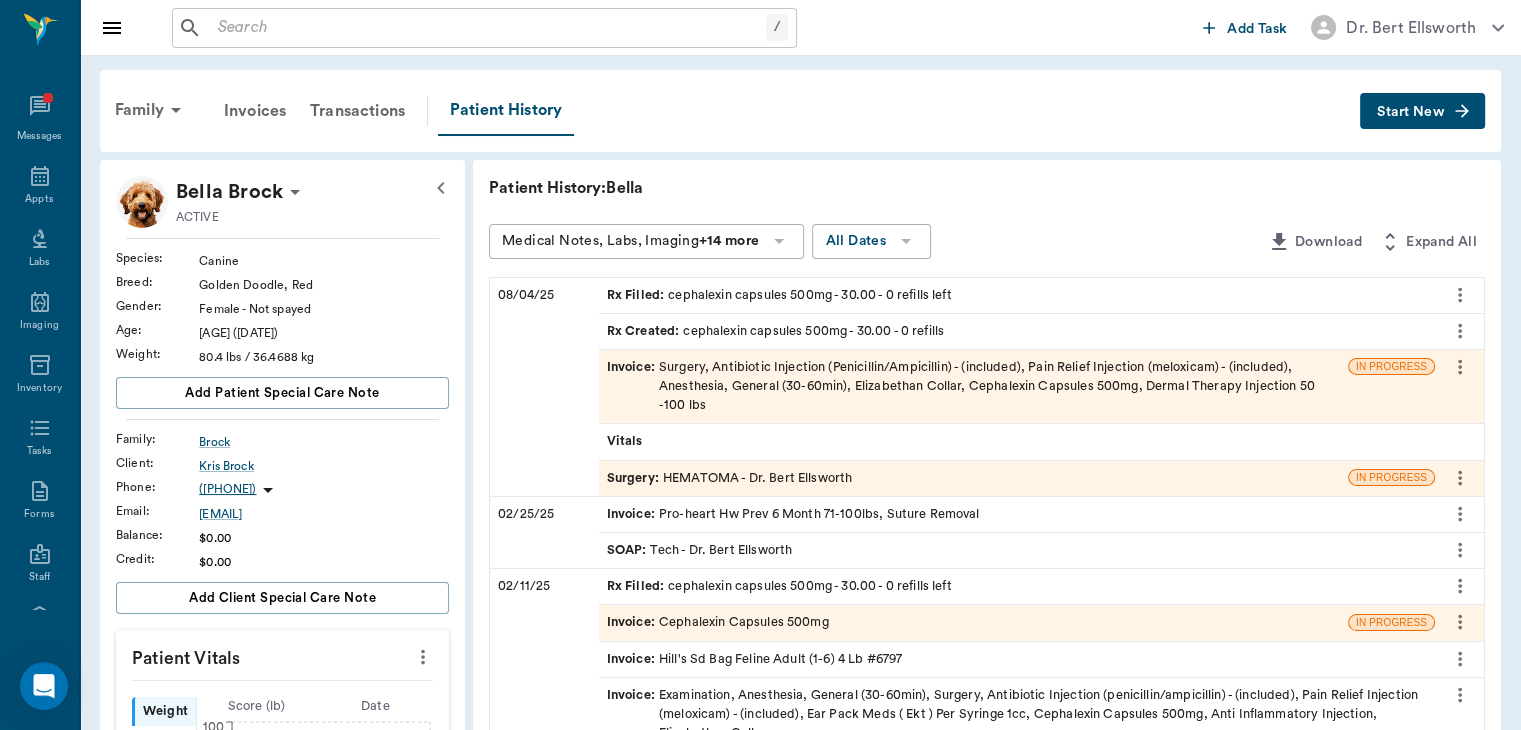 click on "Surgery :" at bounding box center (635, 478) 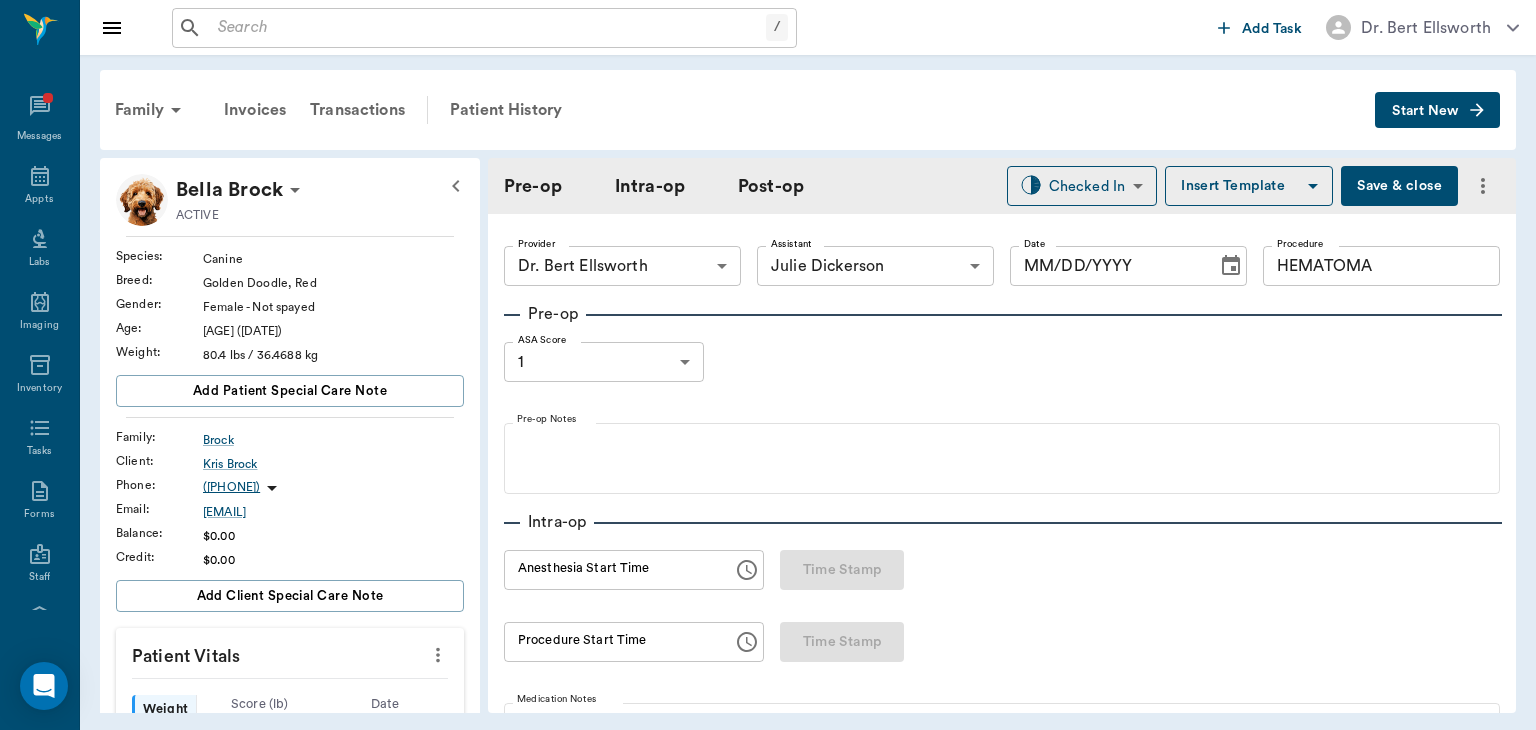 type on "63ec2f075fda476ae8351a4d" 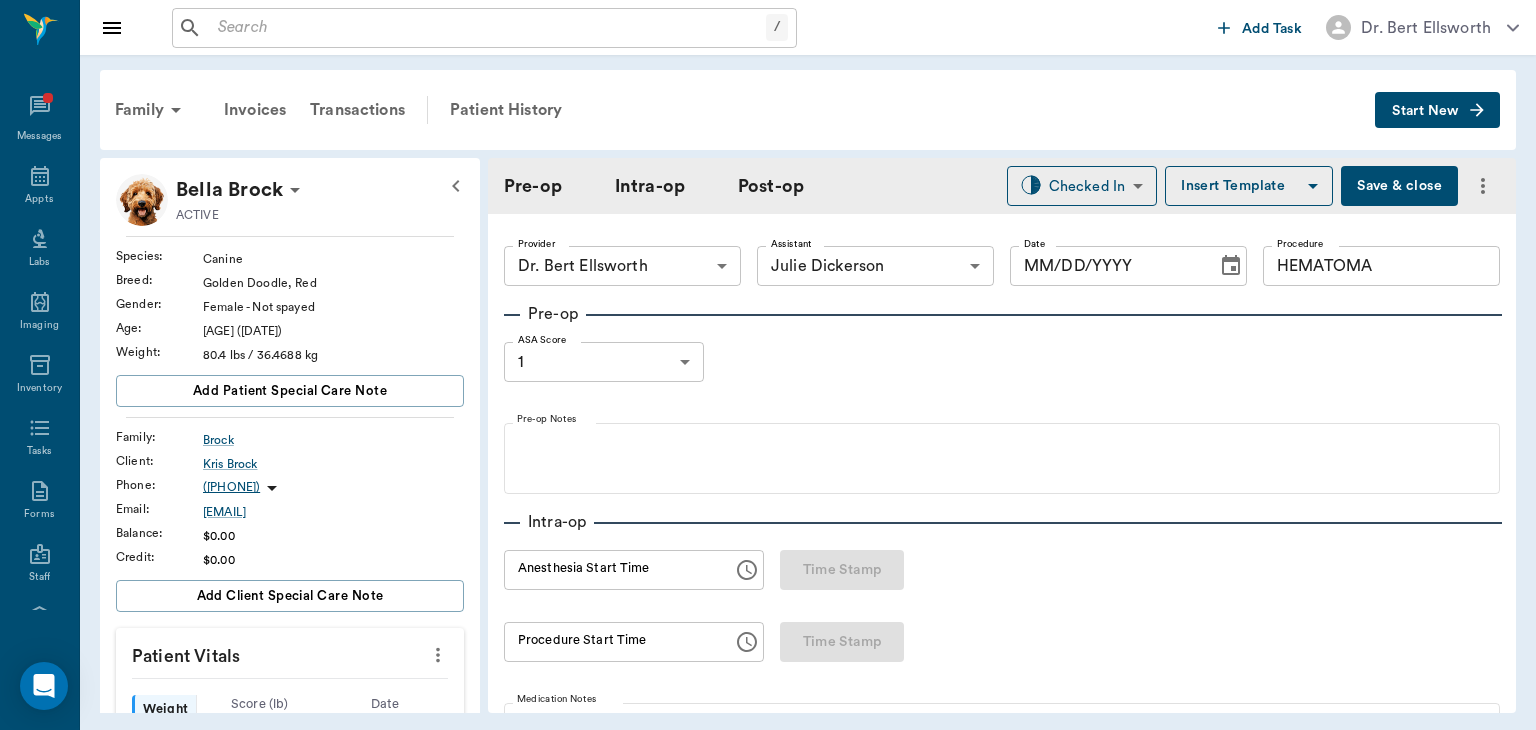 type on "63ec2e7e52e12b0ba117b124" 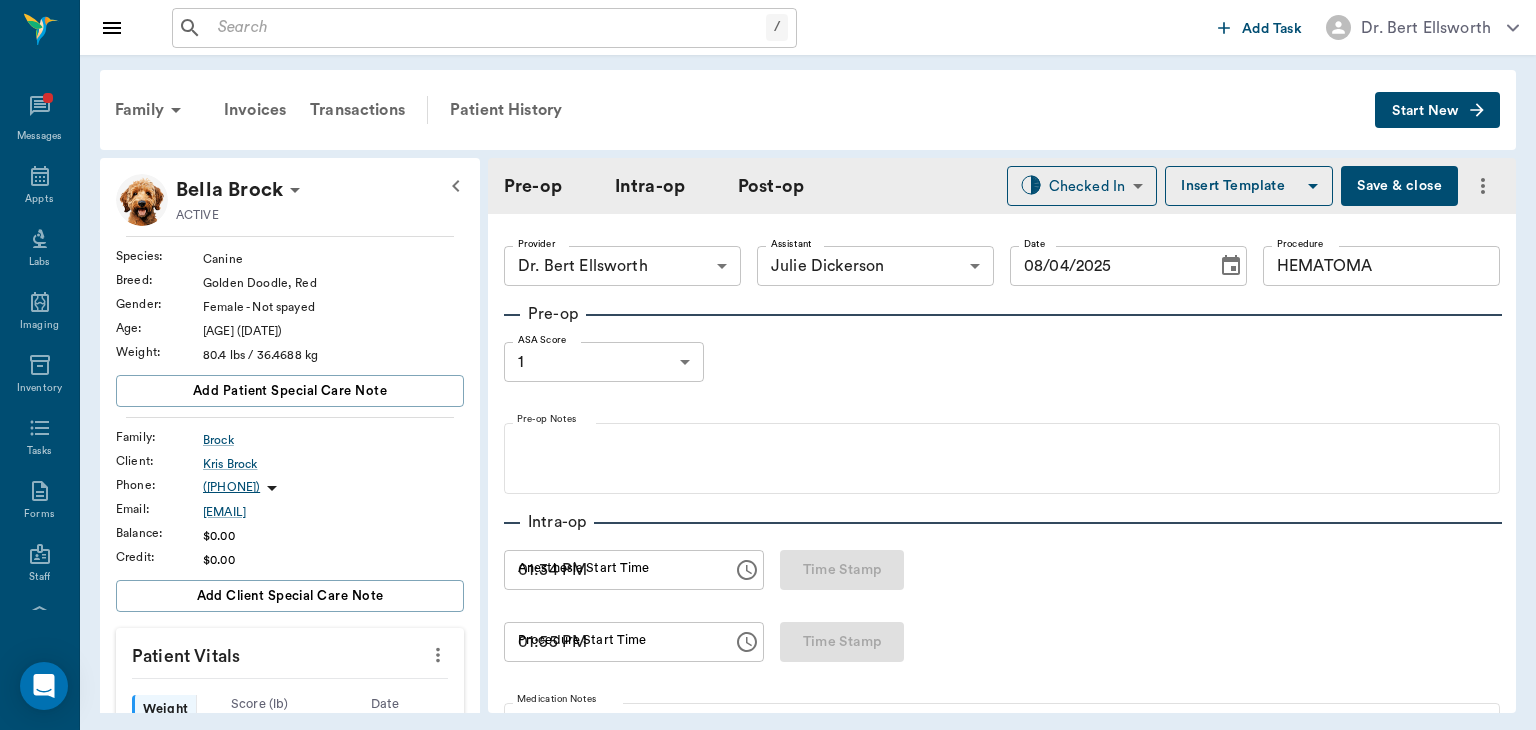 scroll, scrollTop: 1362, scrollLeft: 0, axis: vertical 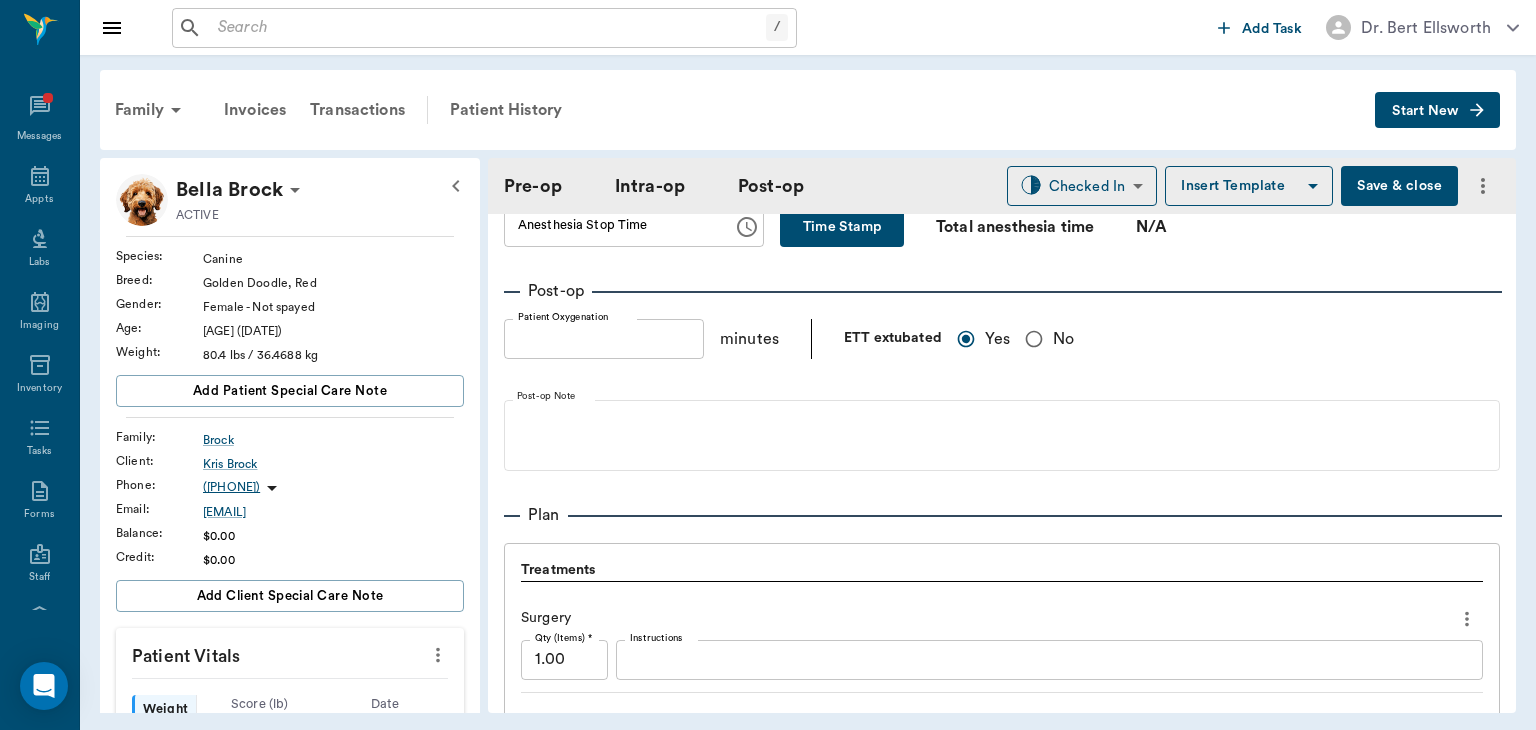 click 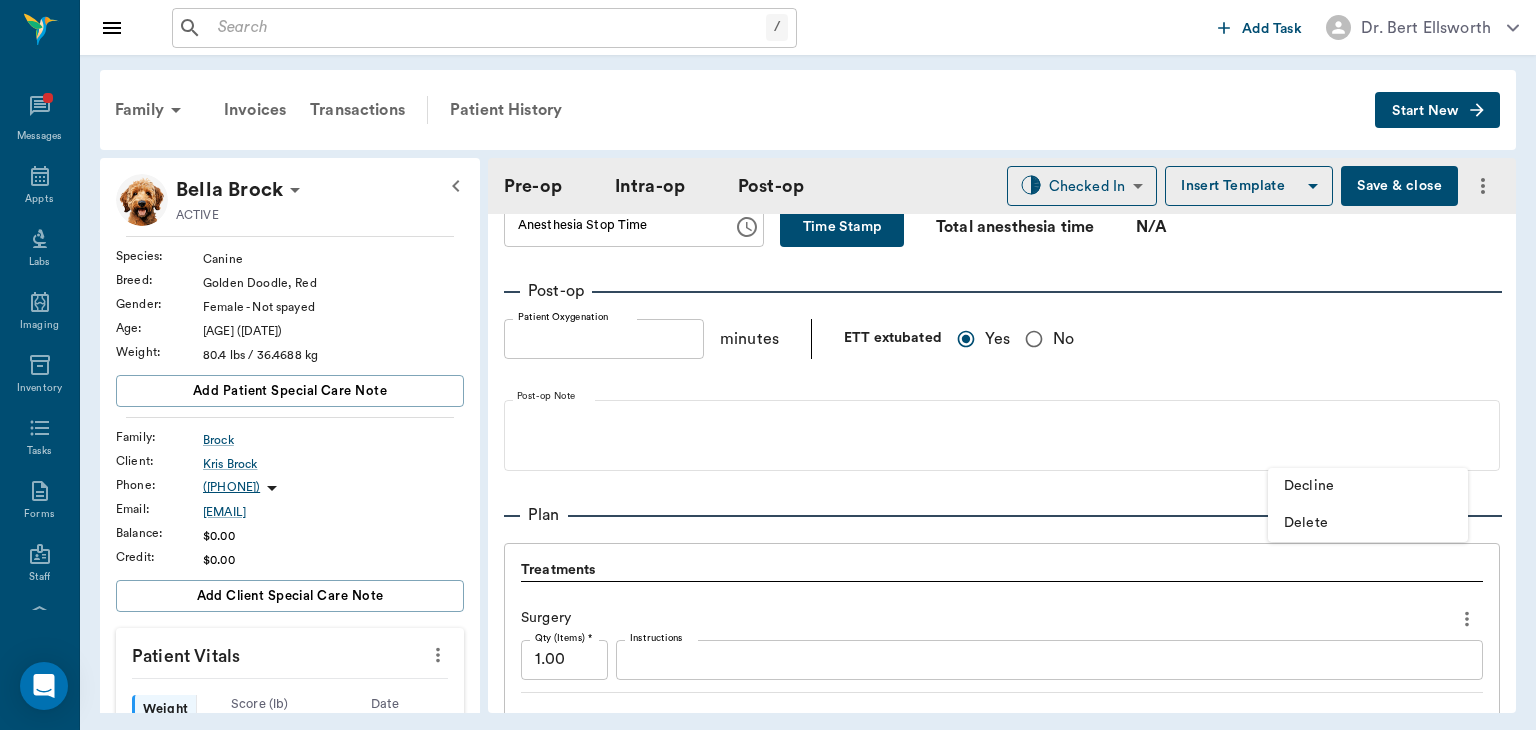 scroll, scrollTop: 1630, scrollLeft: 0, axis: vertical 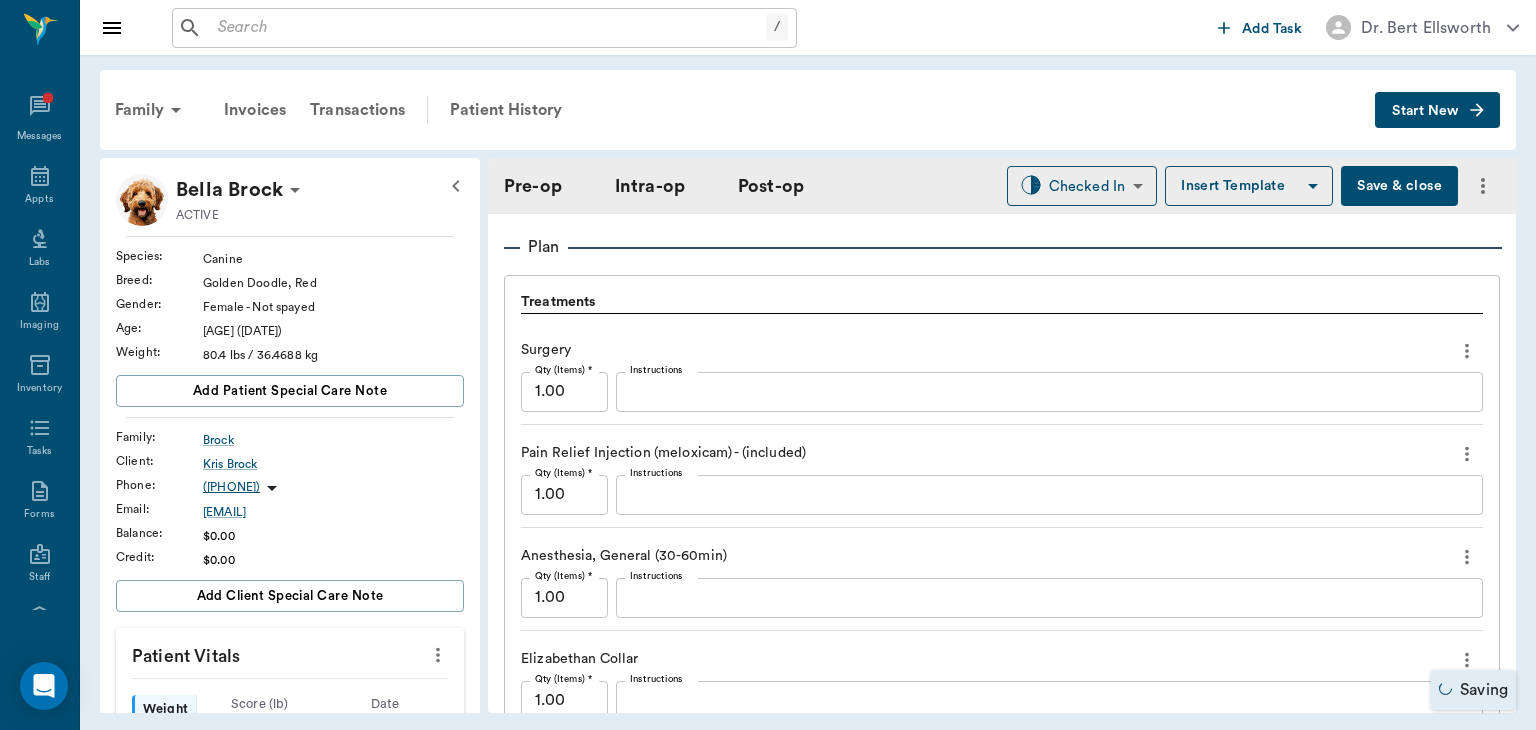 click 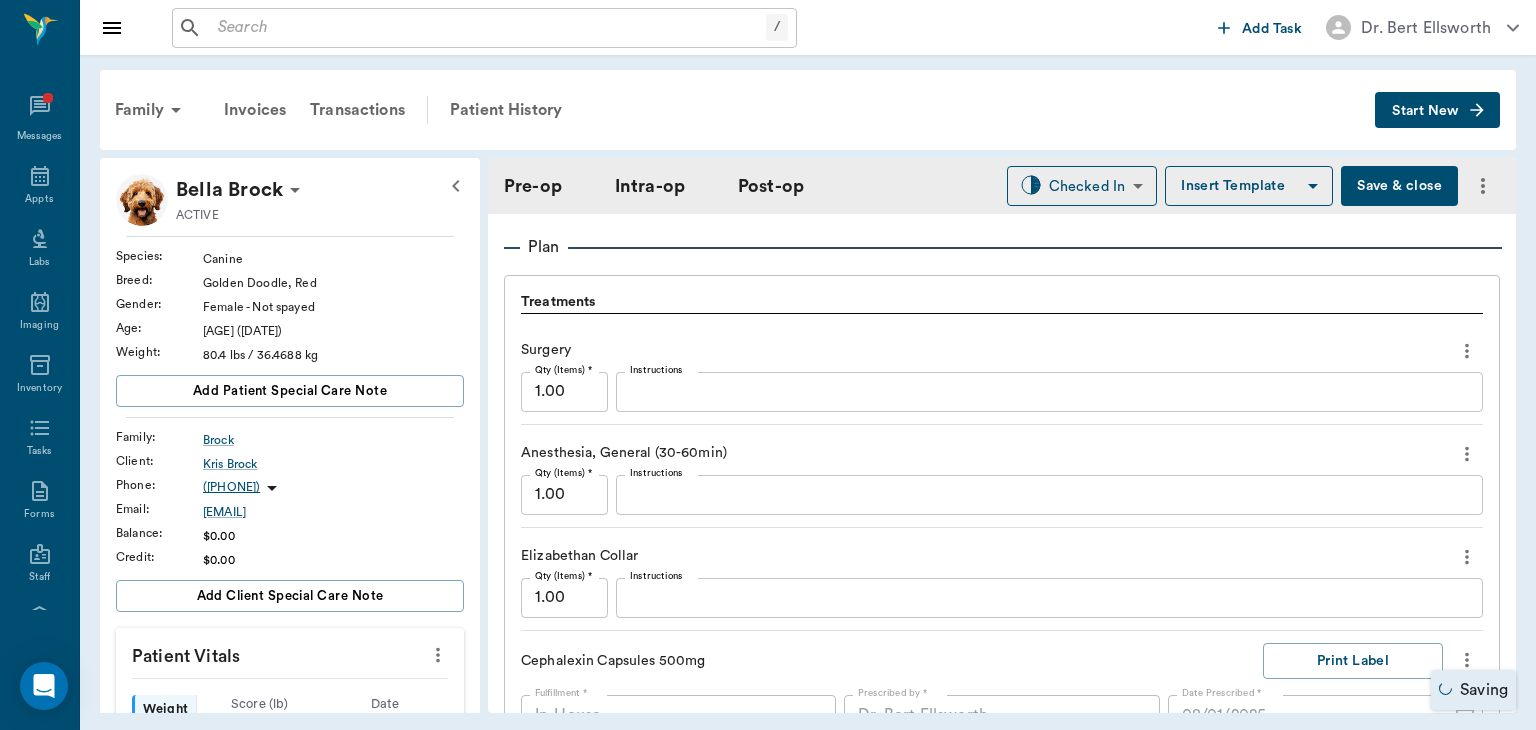 scroll, scrollTop: 2264, scrollLeft: 0, axis: vertical 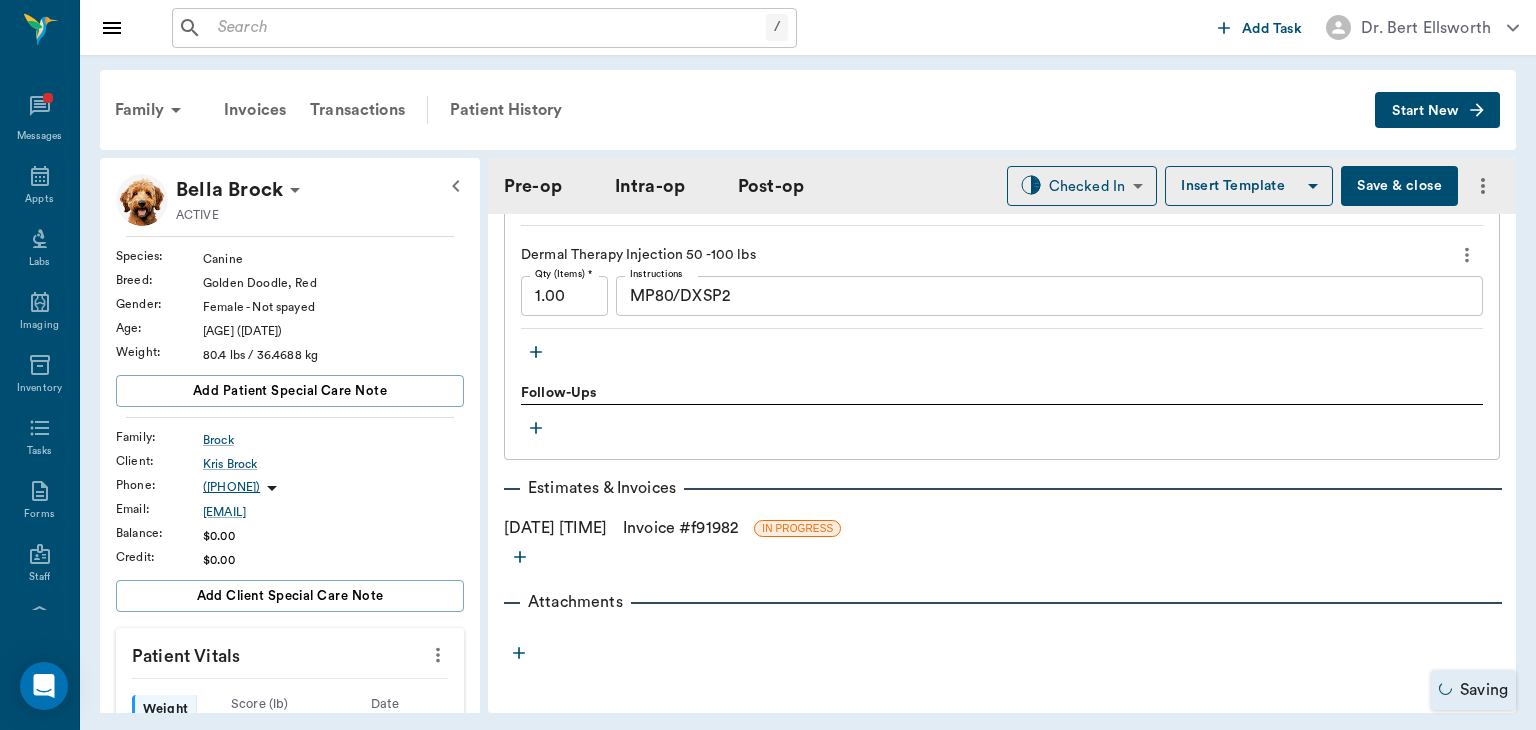 click 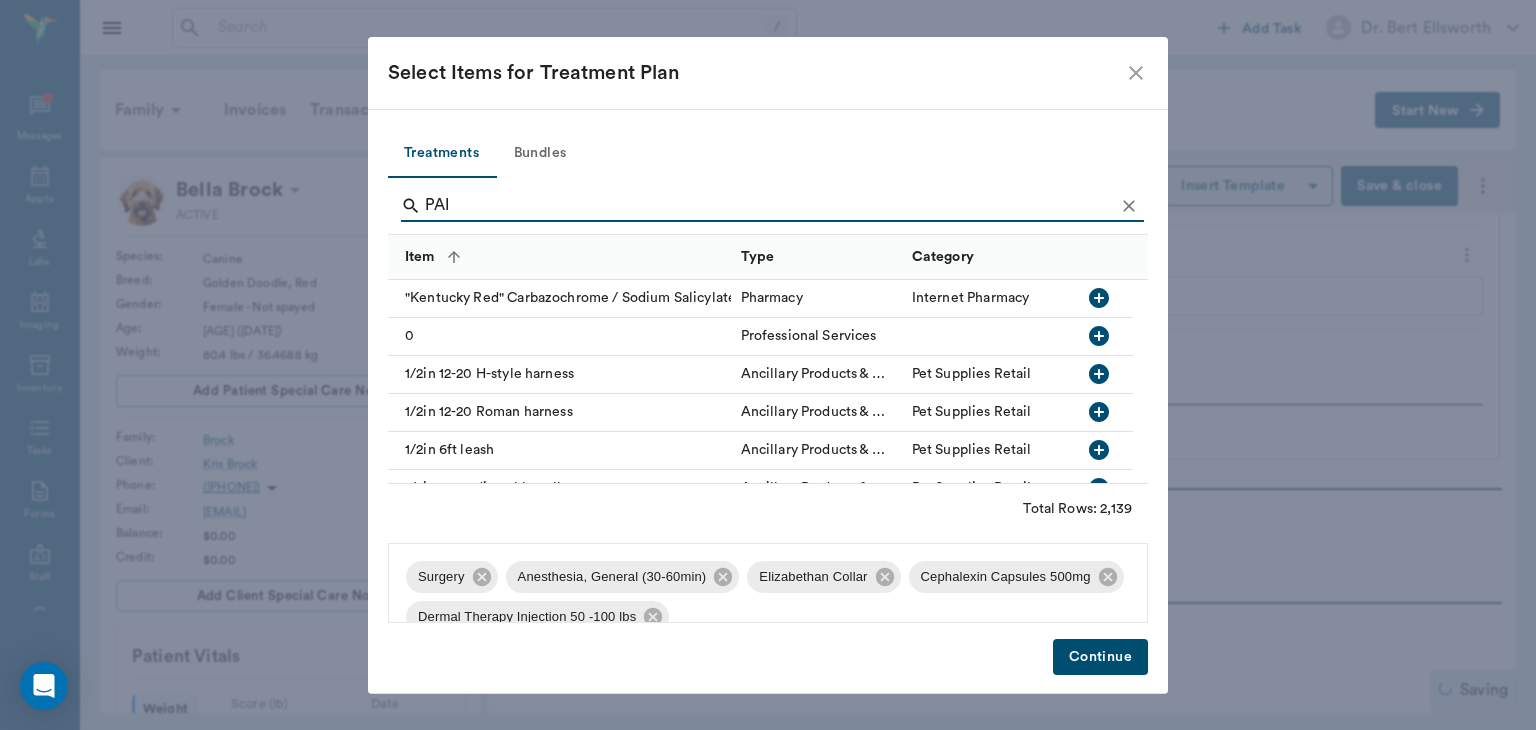 type on "PAIN" 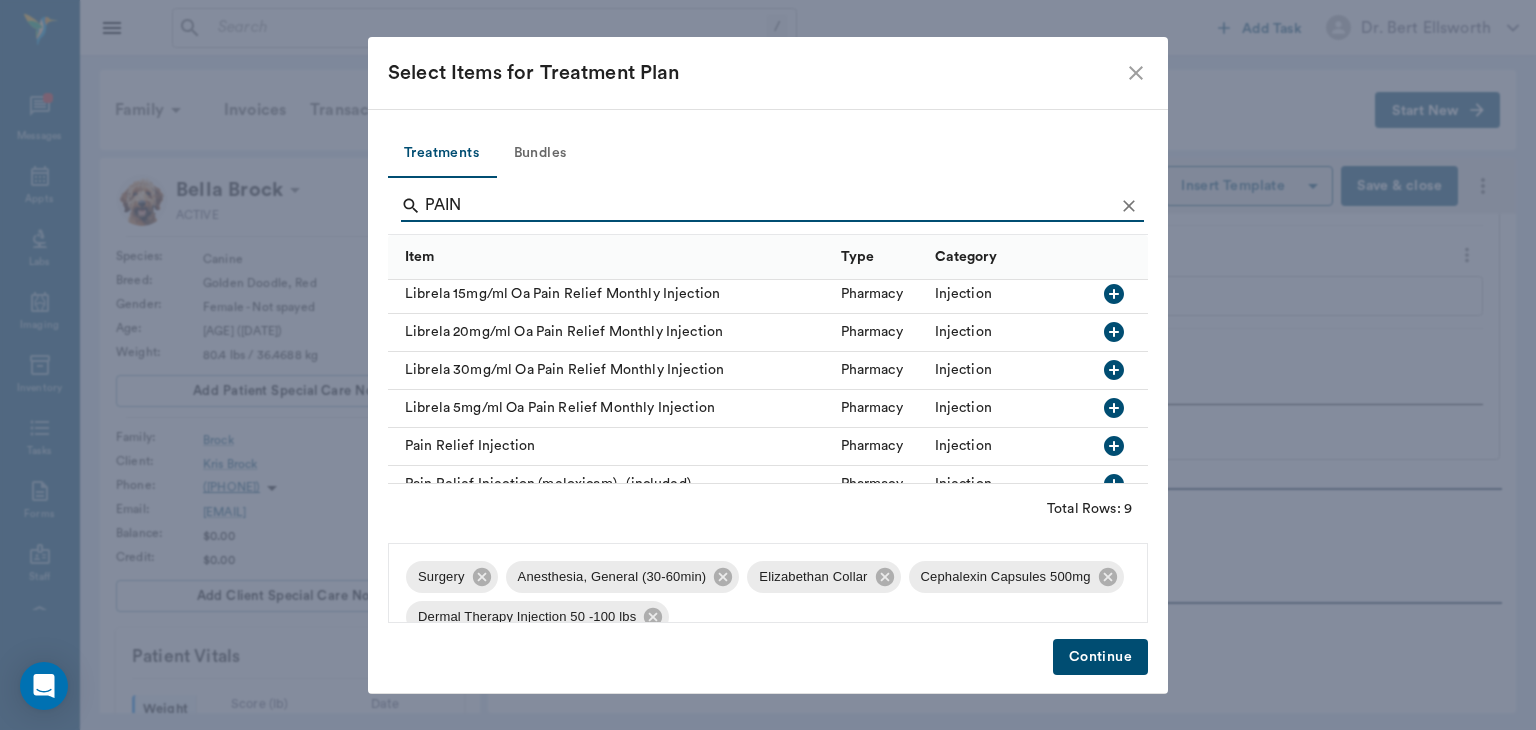 scroll, scrollTop: 153, scrollLeft: 0, axis: vertical 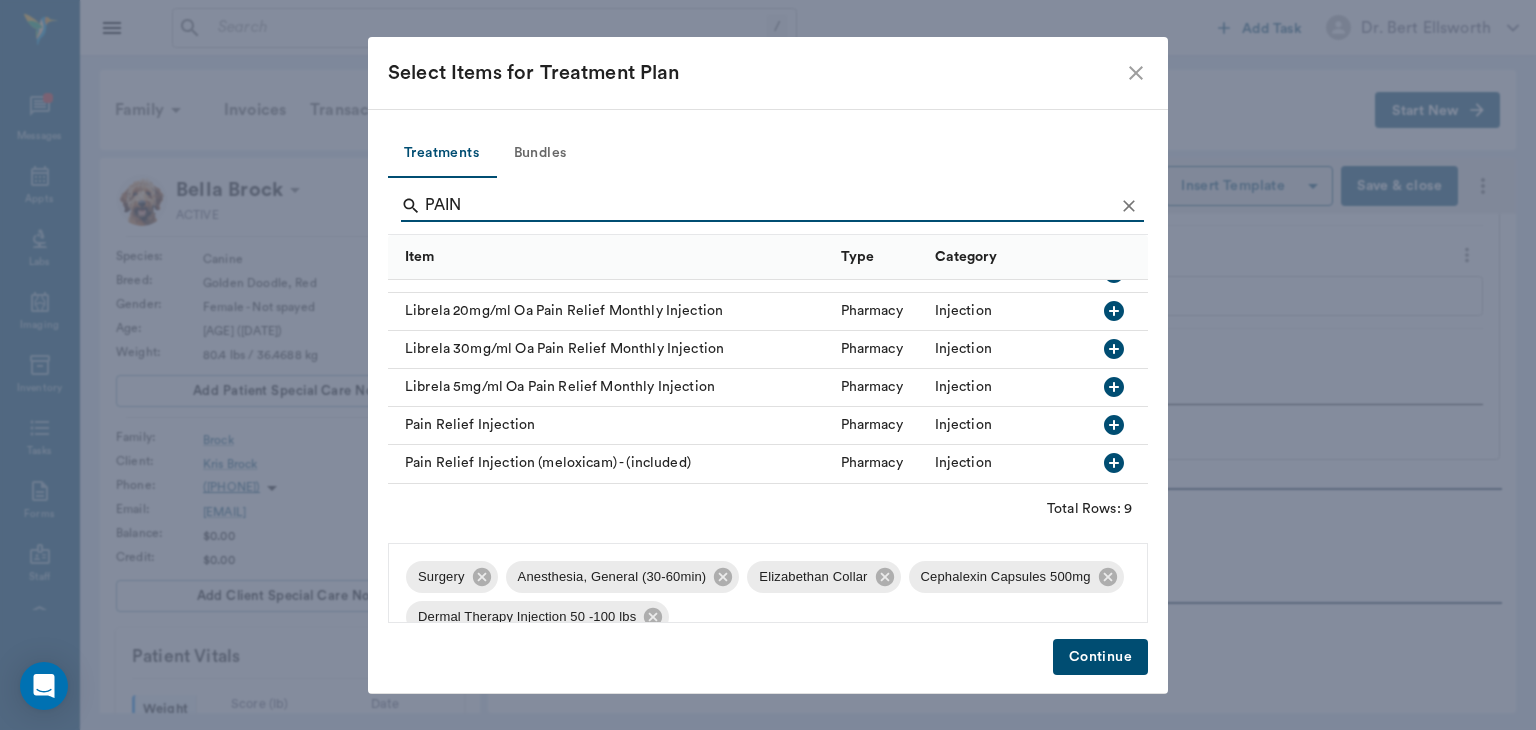 click 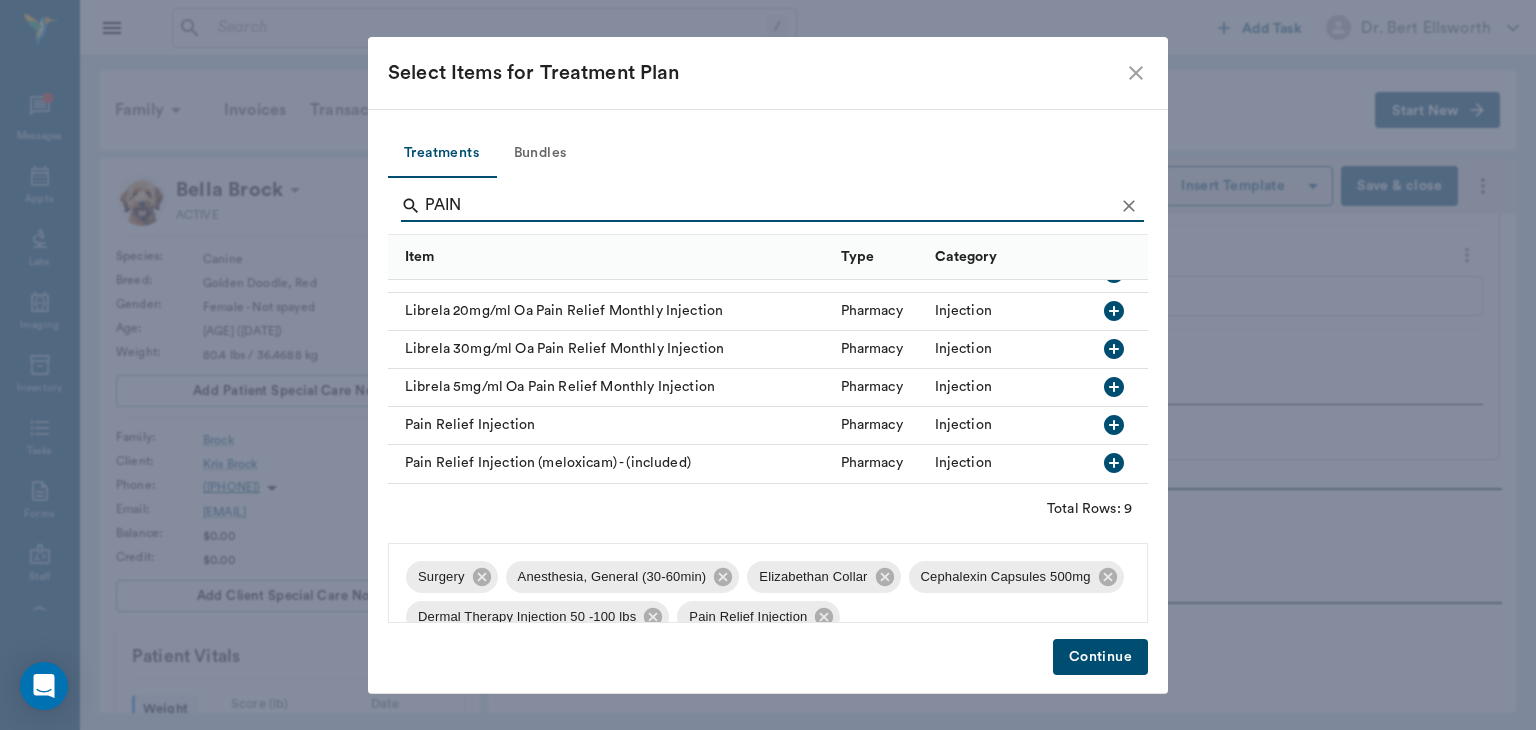 click on "Continue" at bounding box center [1100, 657] 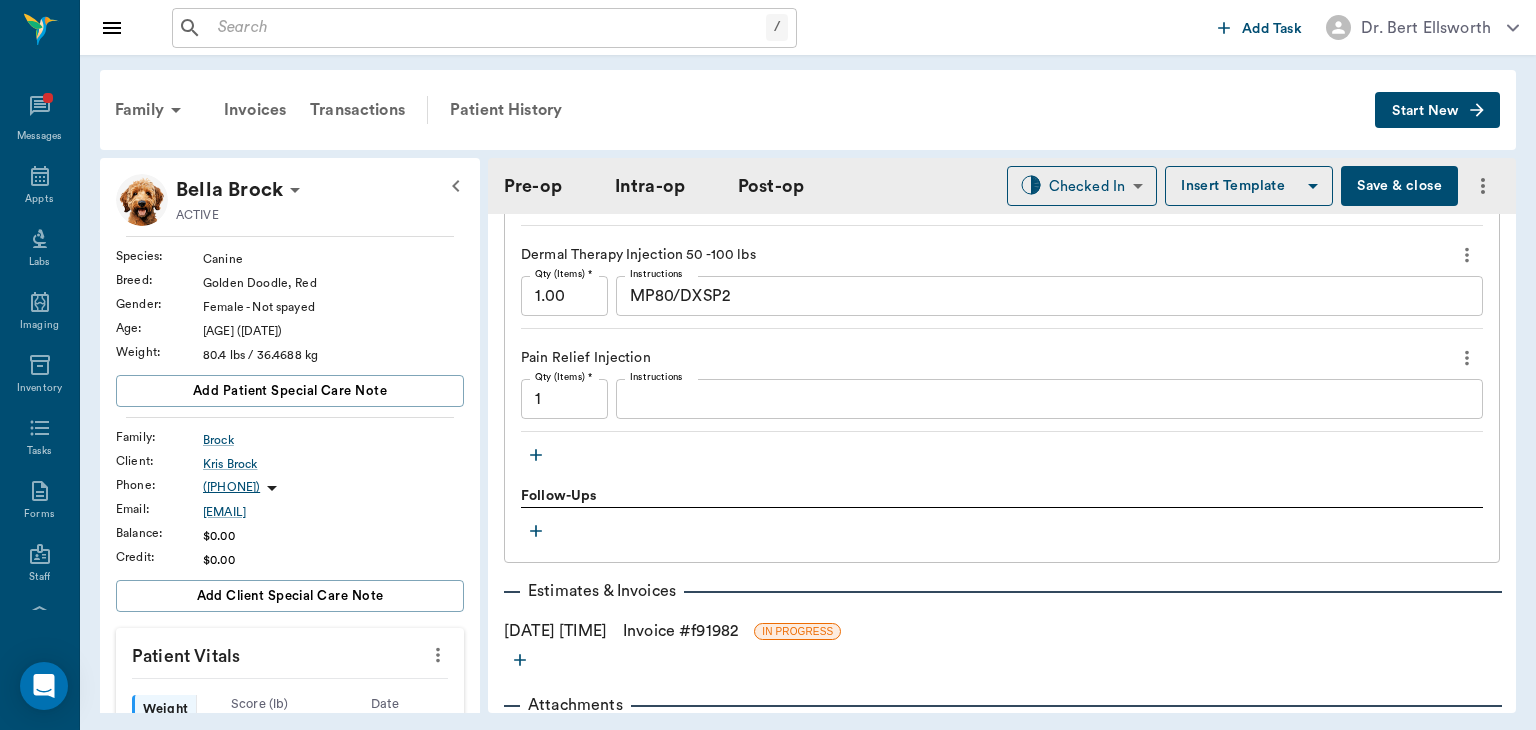 click 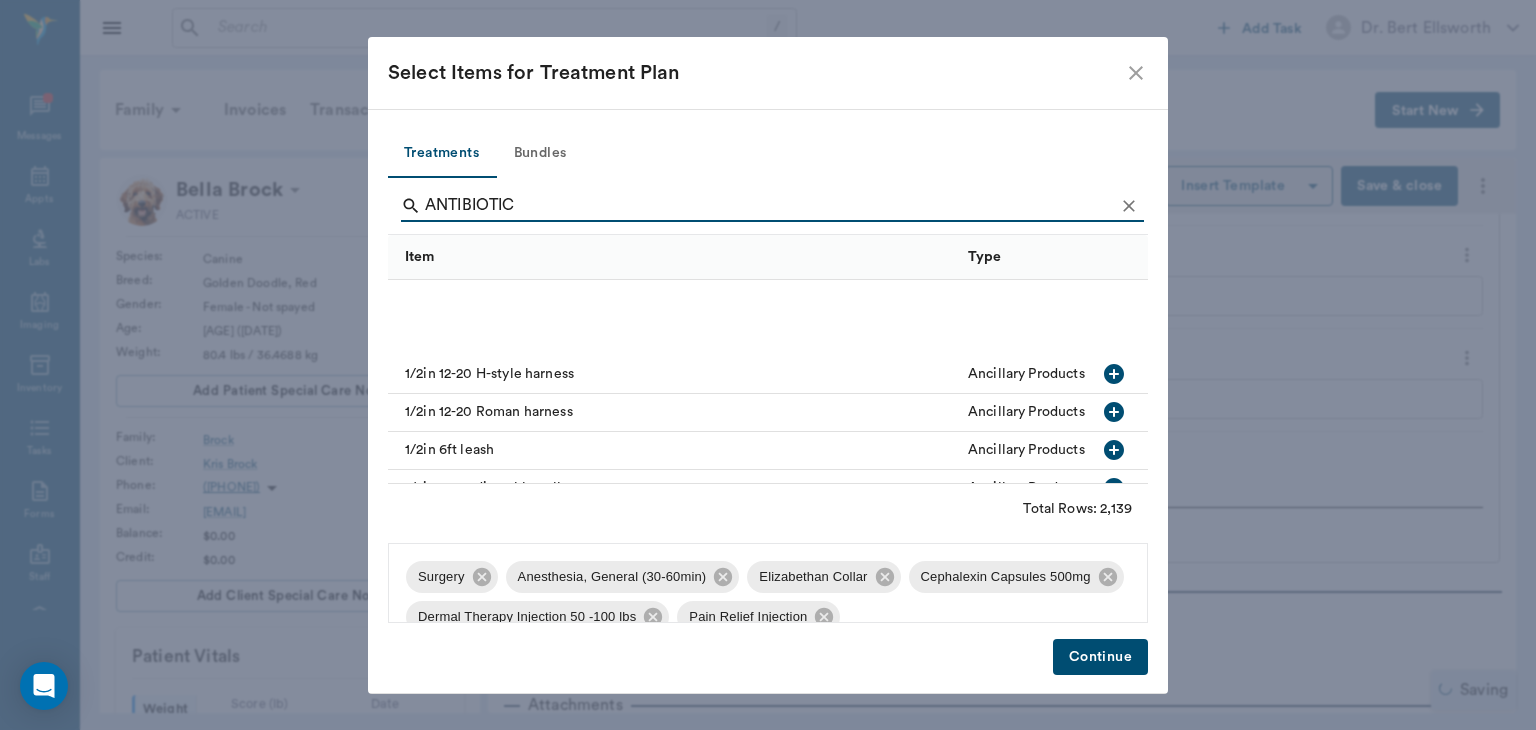 scroll, scrollTop: 0, scrollLeft: 0, axis: both 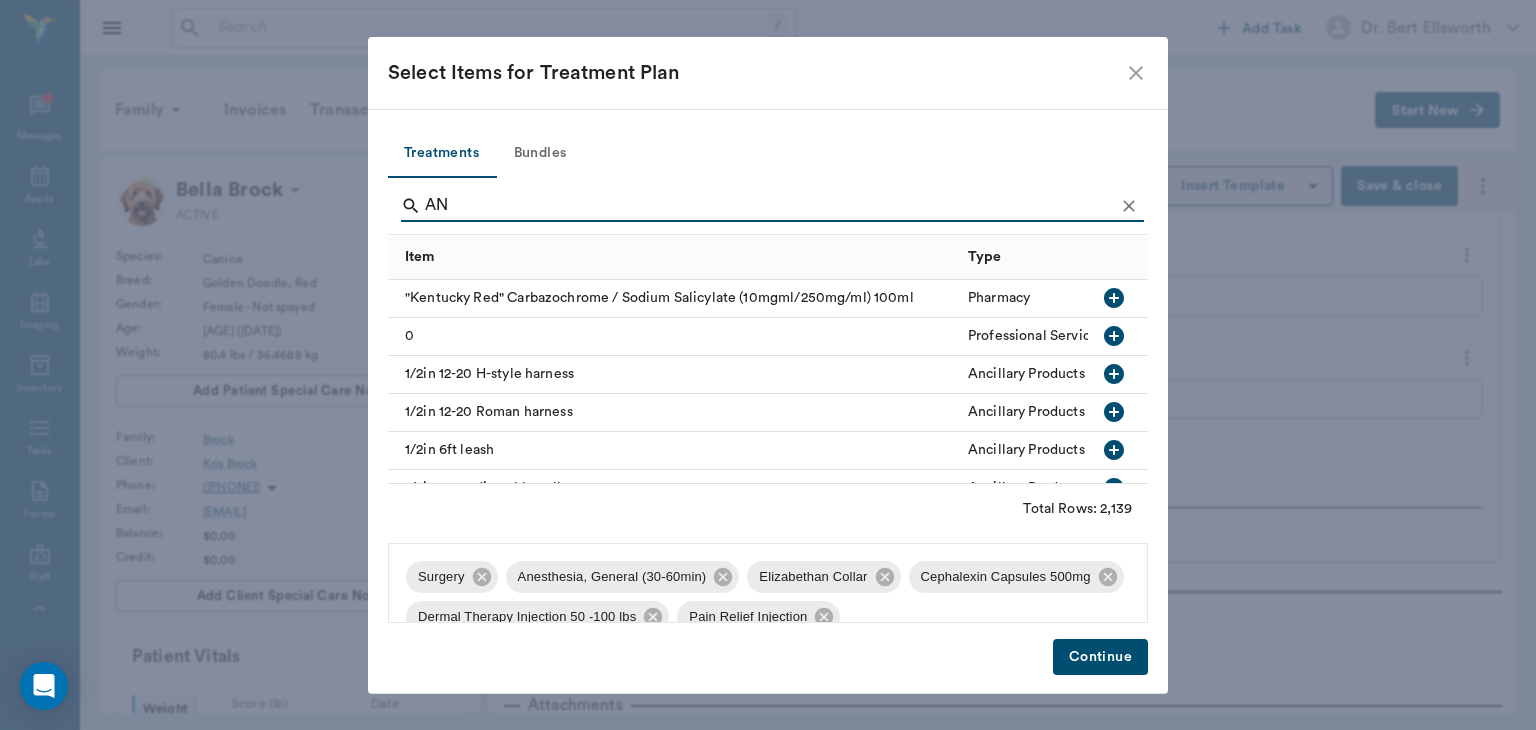 type on "A" 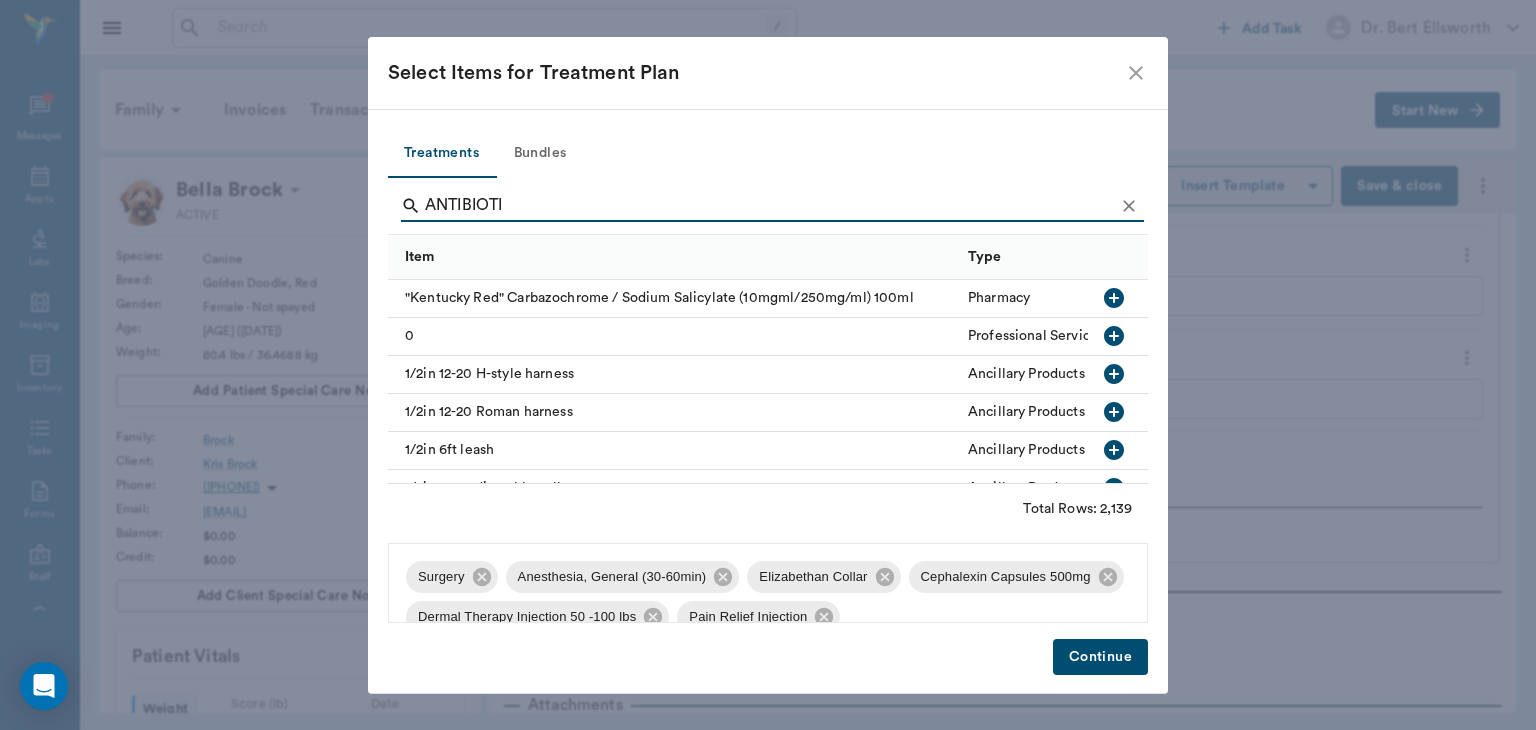 type on "ANTIBIOTIC" 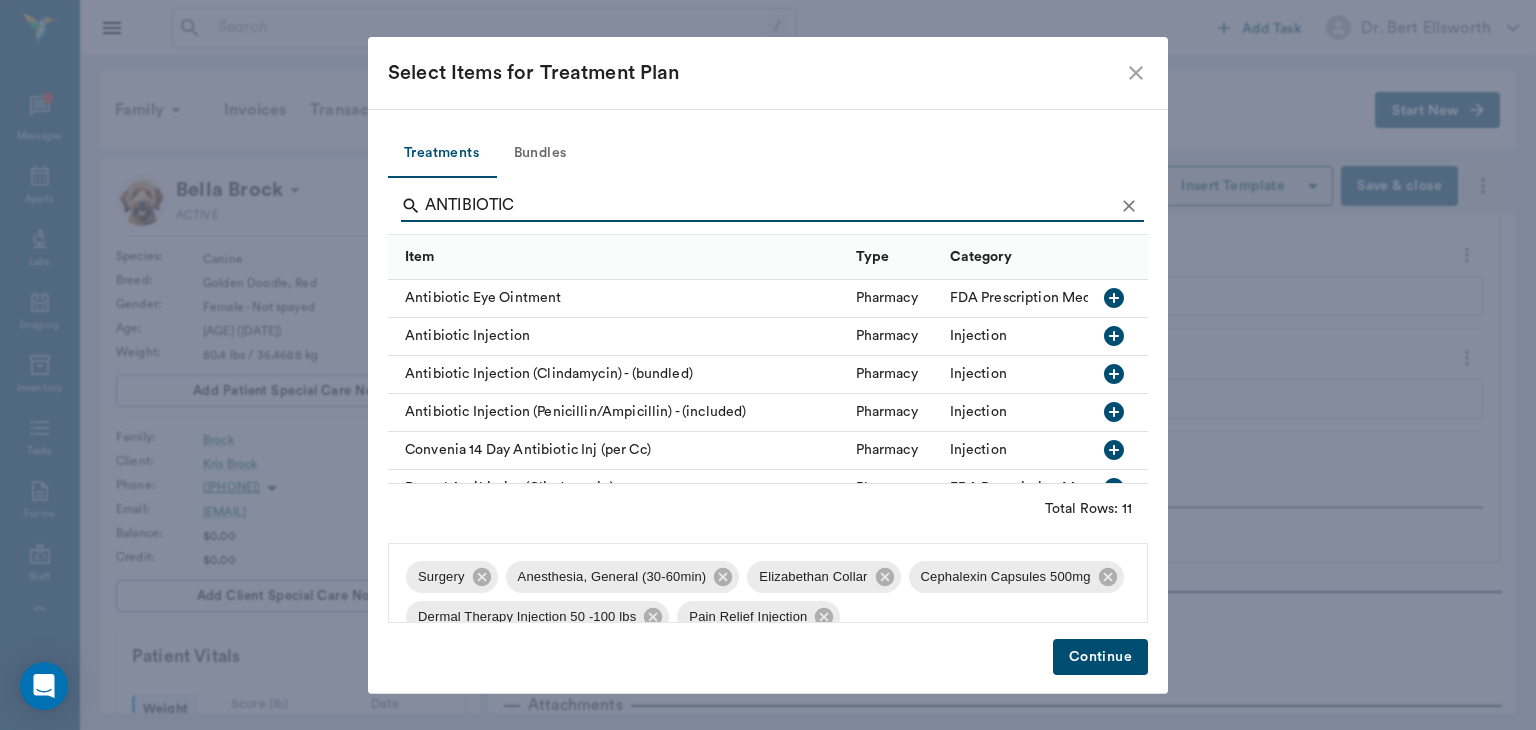 click 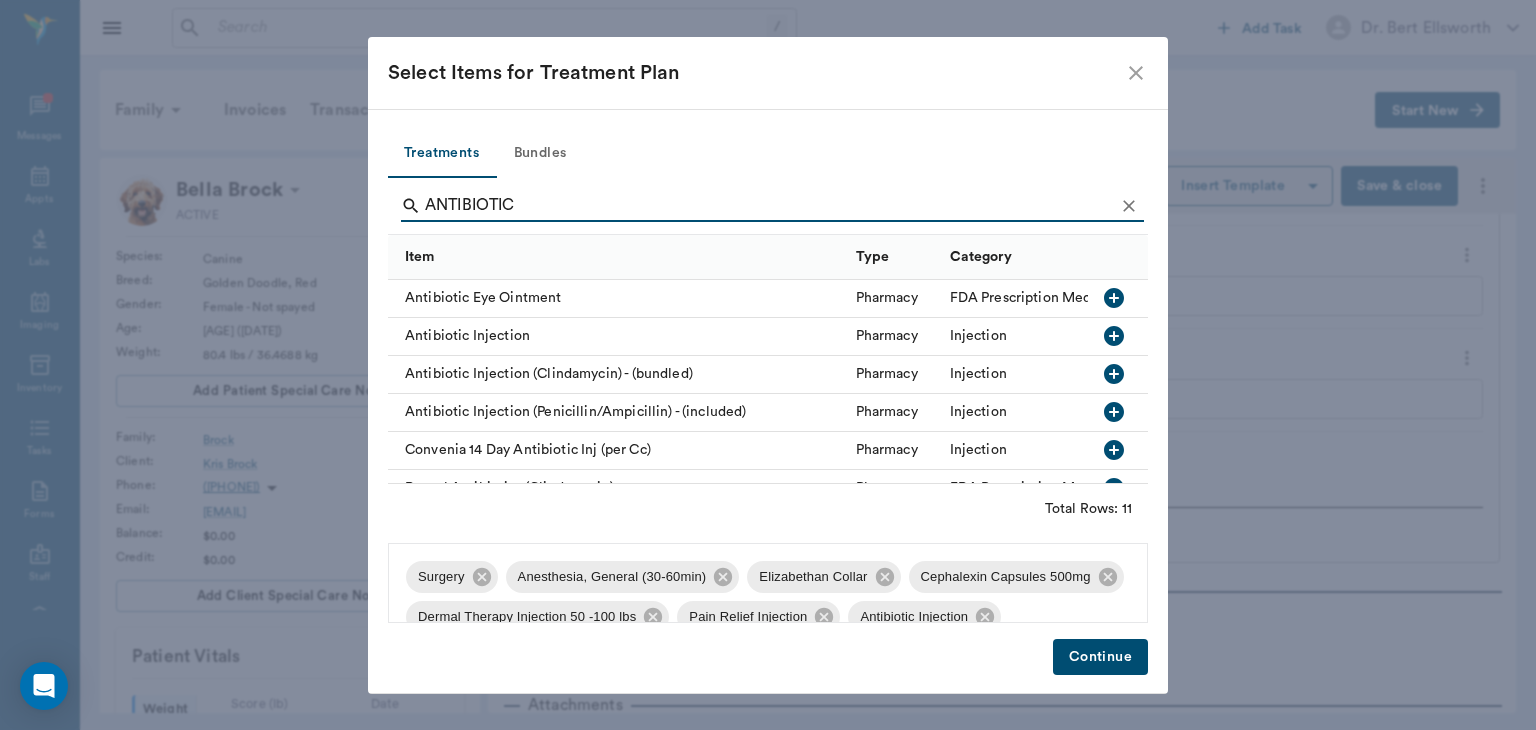 click on "Continue" at bounding box center (1100, 657) 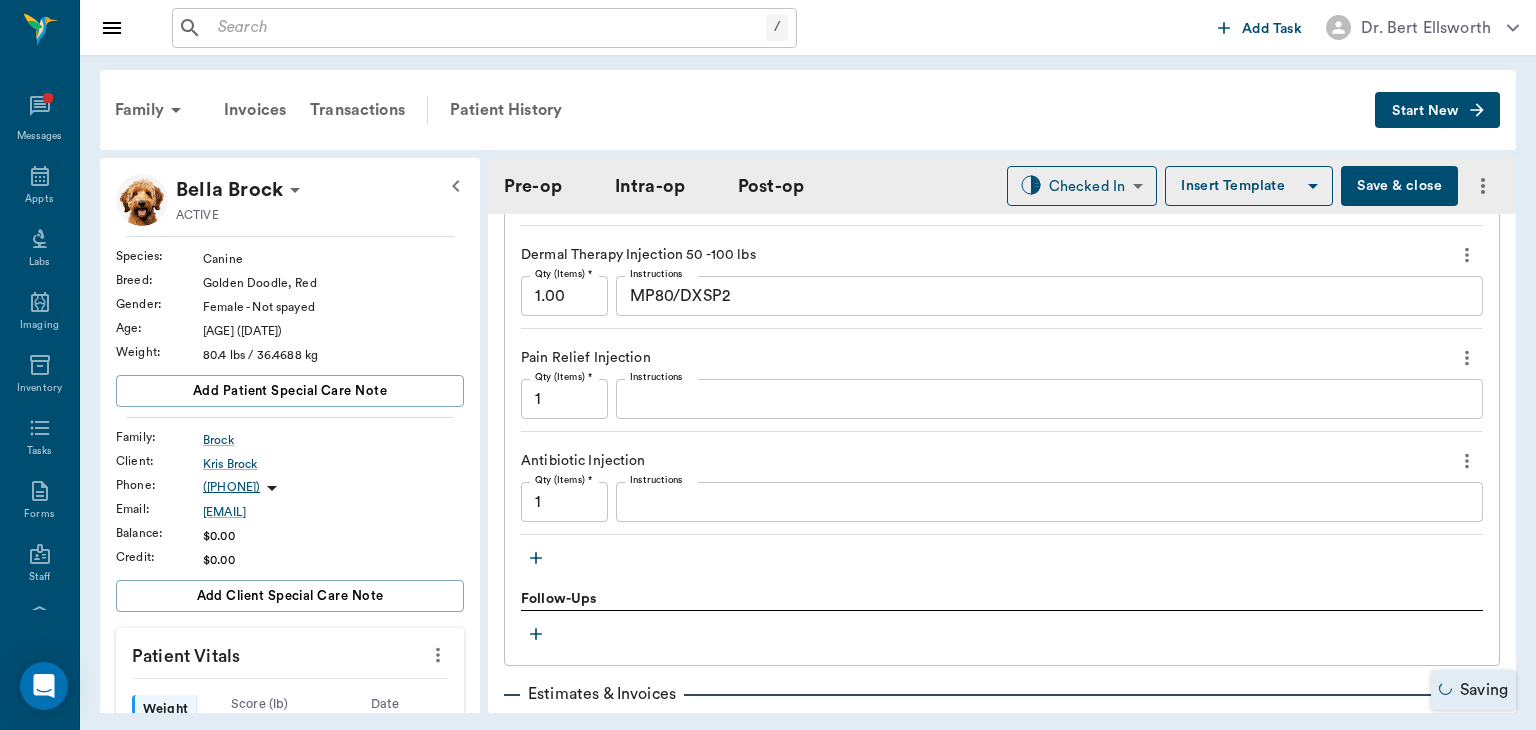 click on "Invoice # f91982" at bounding box center (680, 734) 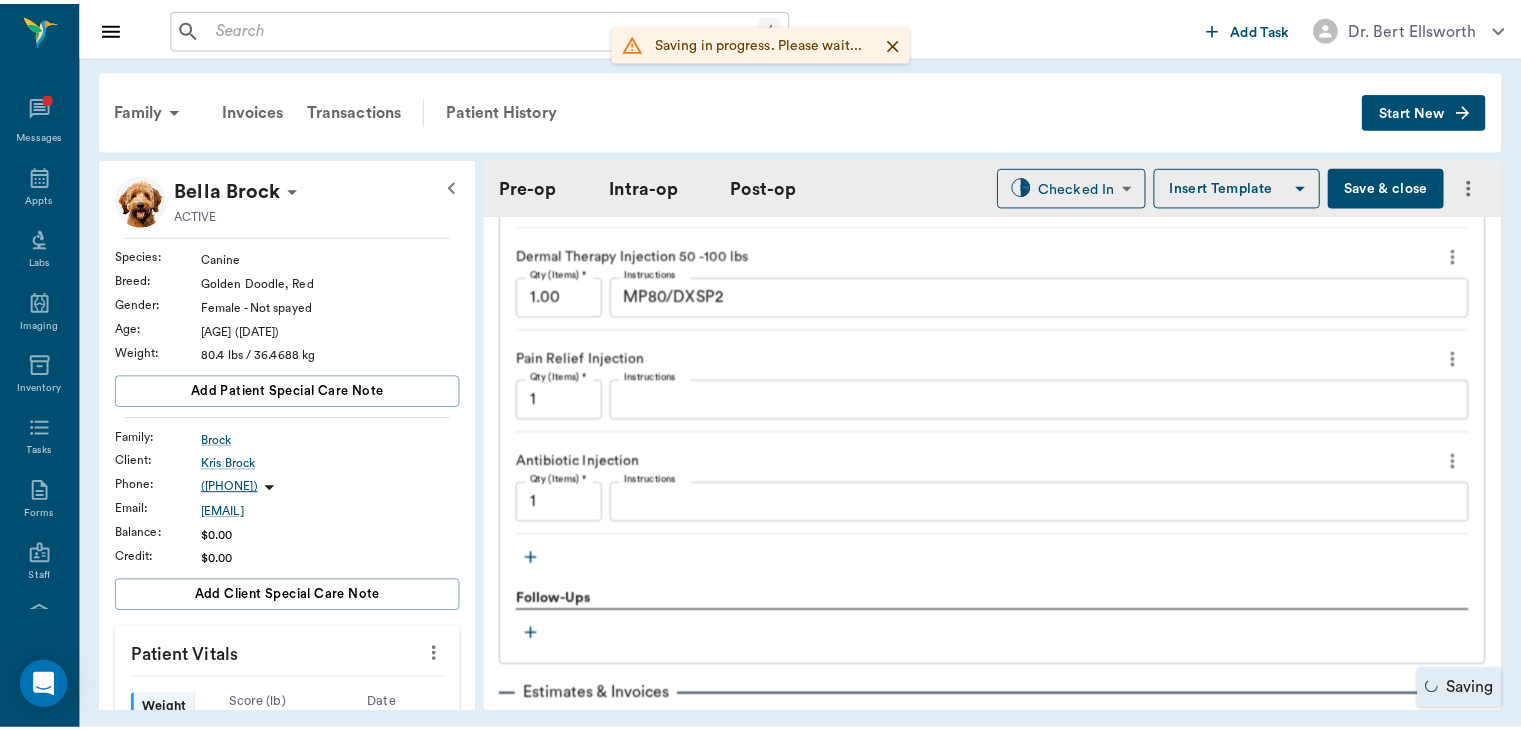 scroll, scrollTop: 2432, scrollLeft: 0, axis: vertical 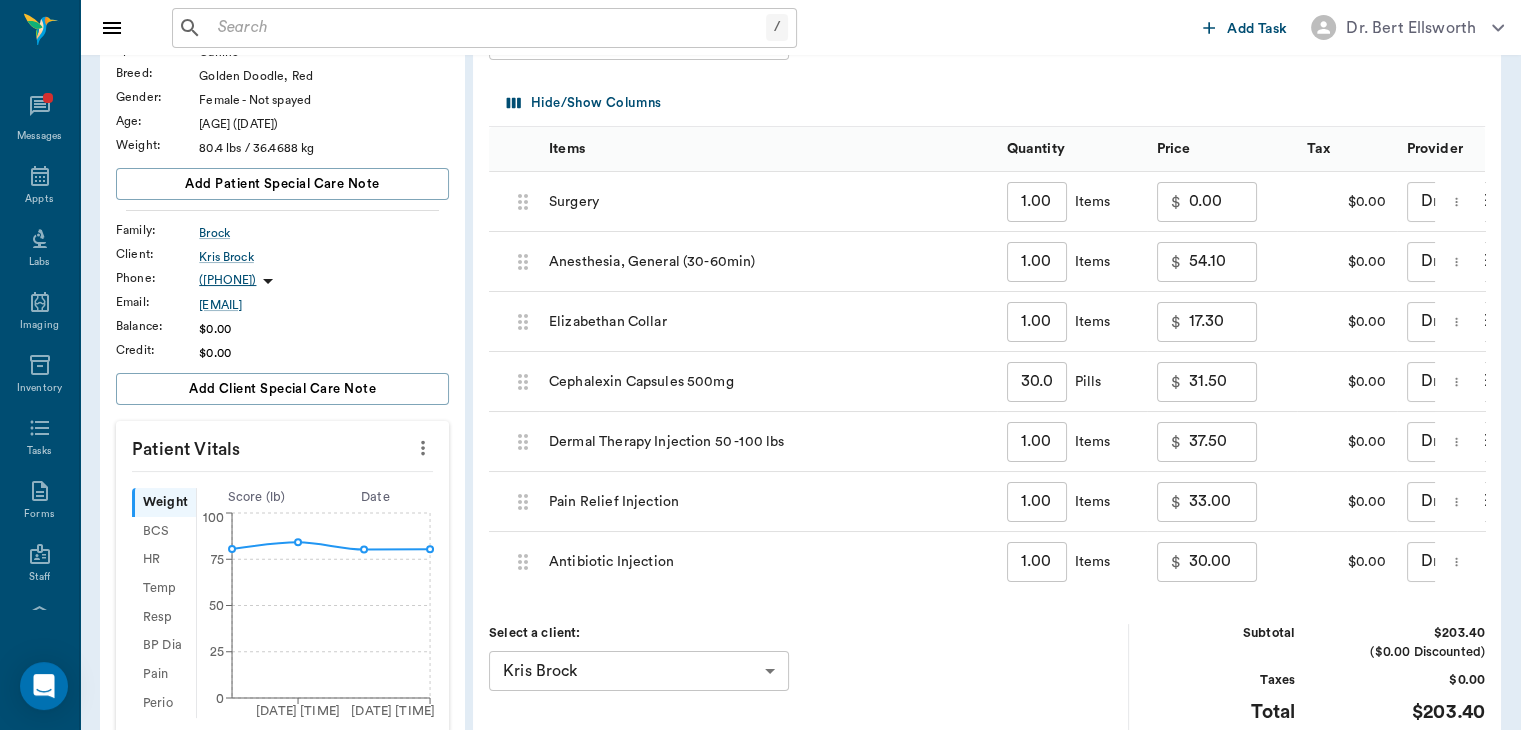 click on "0.00" at bounding box center (1223, 202) 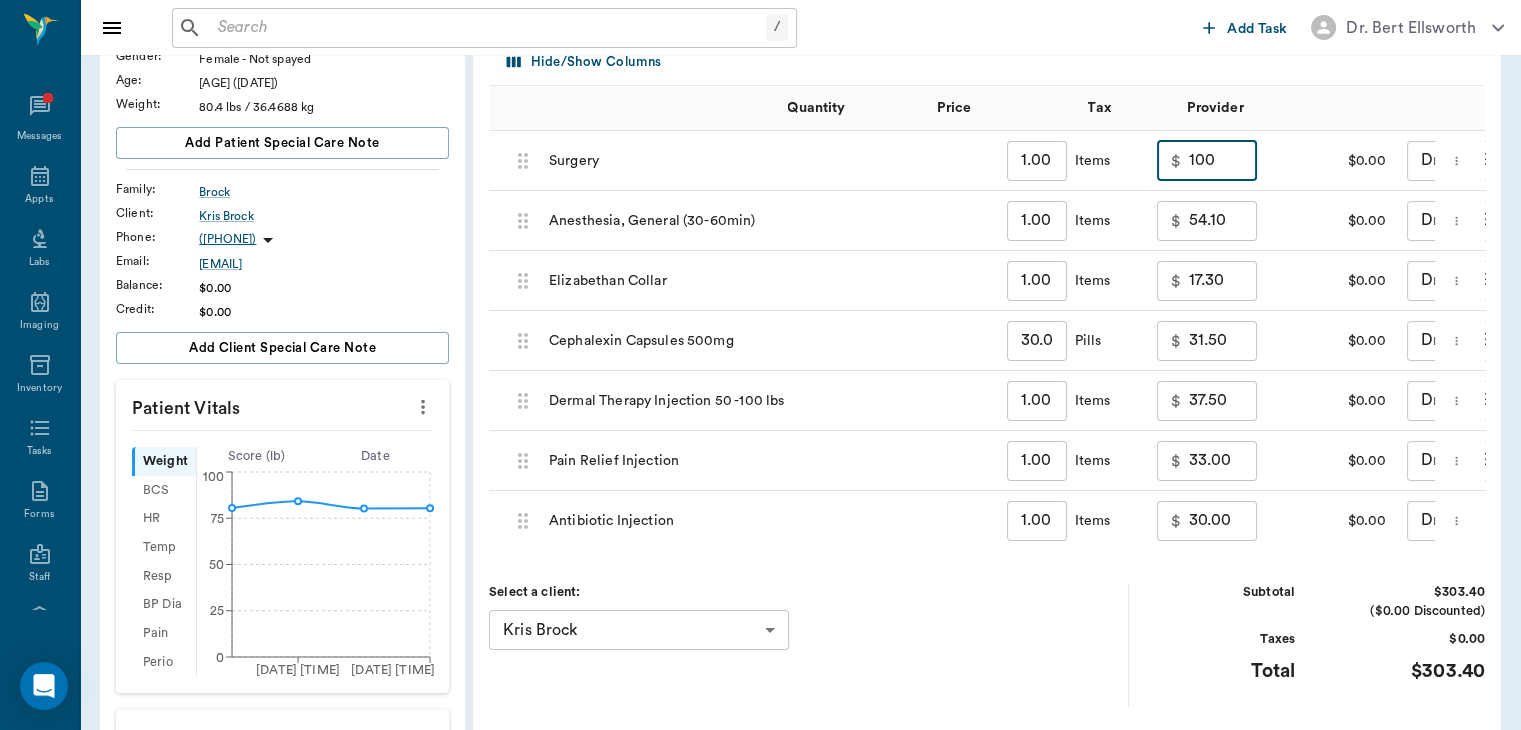 scroll, scrollTop: 254, scrollLeft: 0, axis: vertical 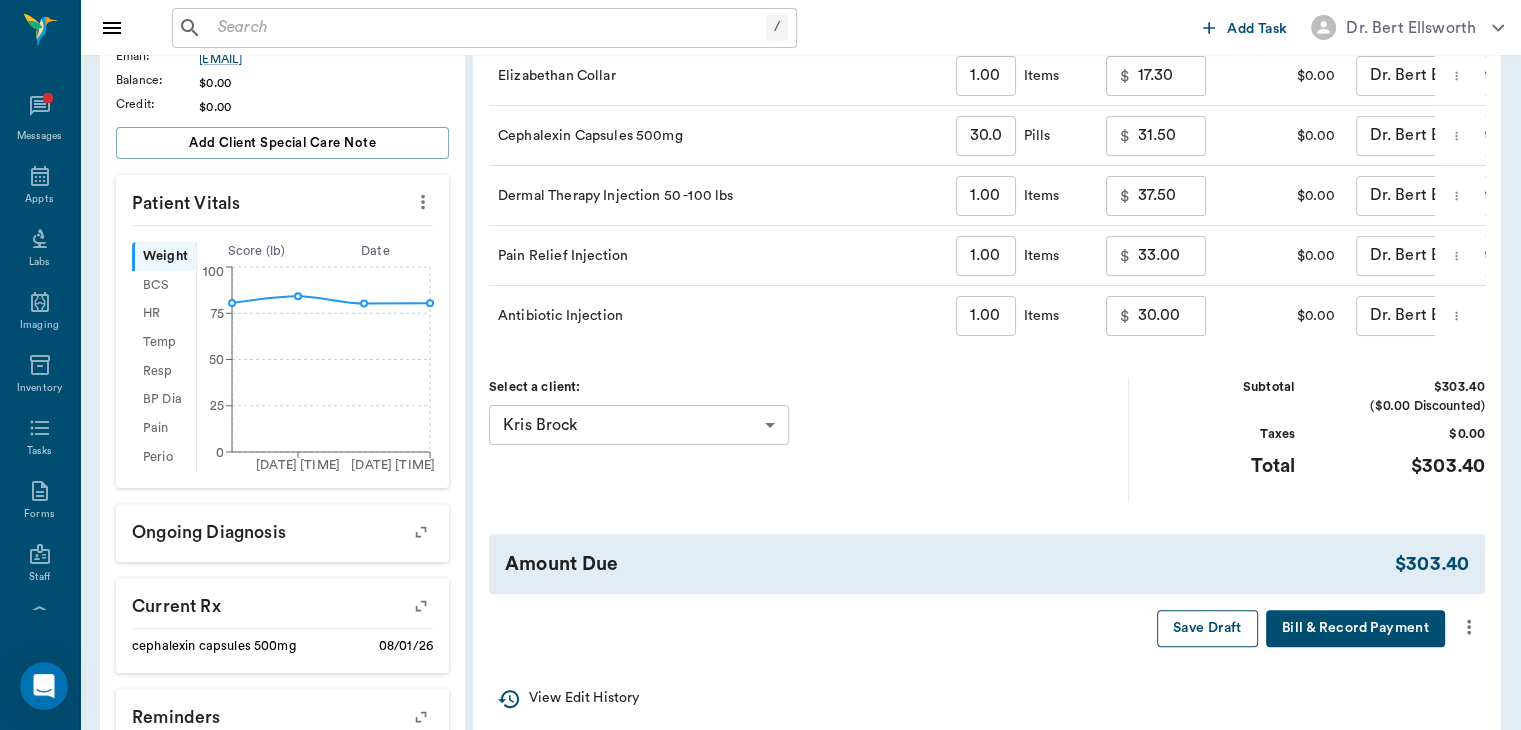 click on "Save Draft" at bounding box center (1207, 628) 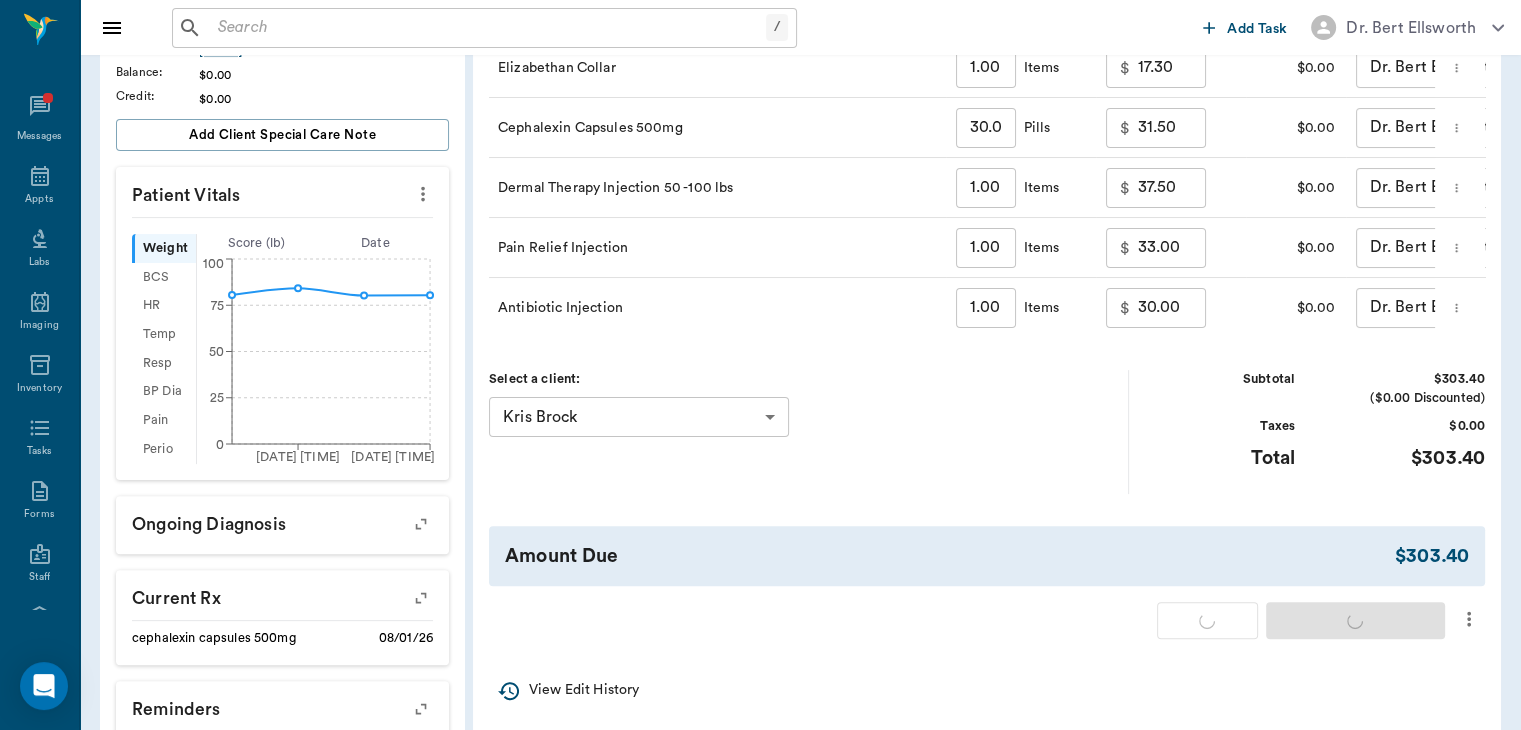 type on "100.00" 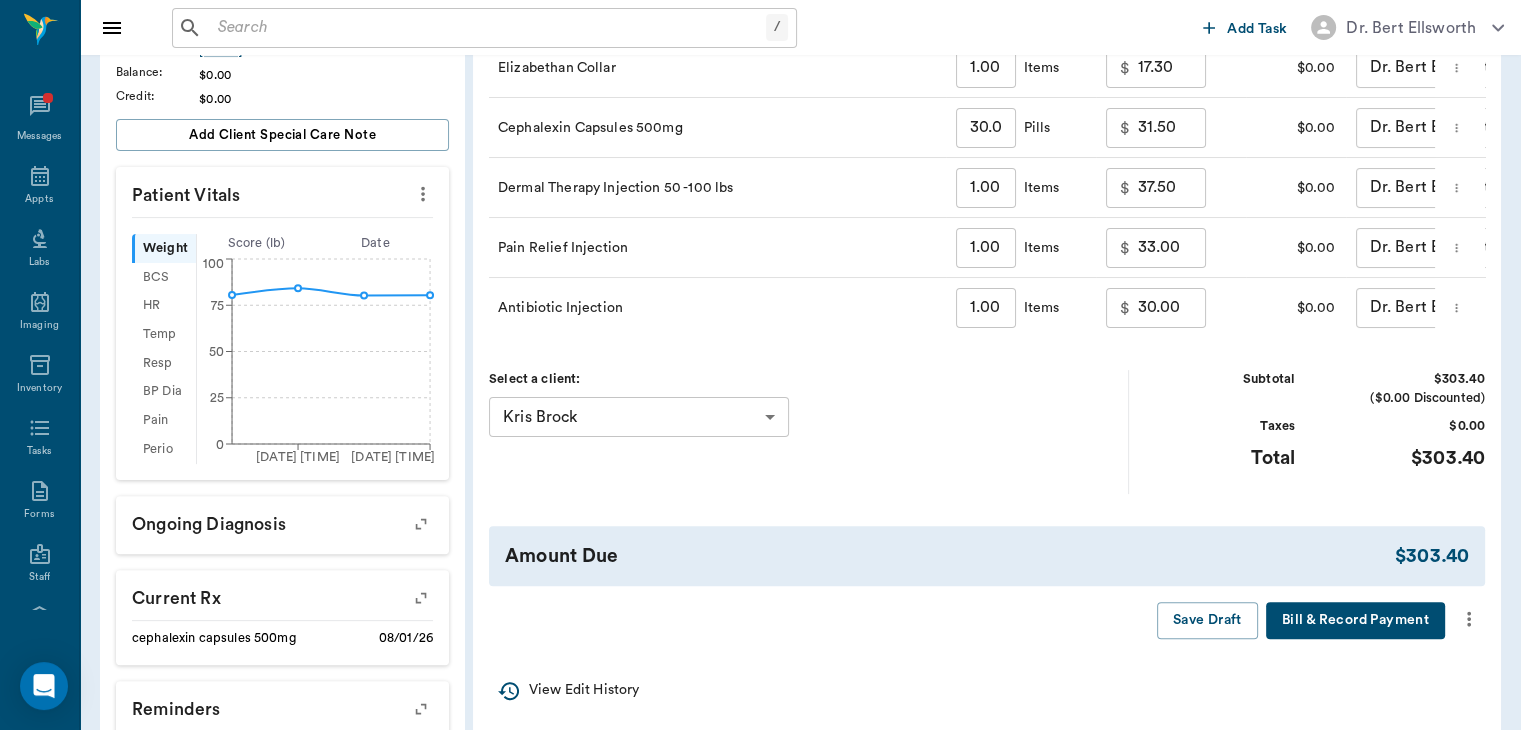 click on "Select a client: Kris Brock 63ec2e4752e12b0ba1179cc6 ​" at bounding box center (809, 431) 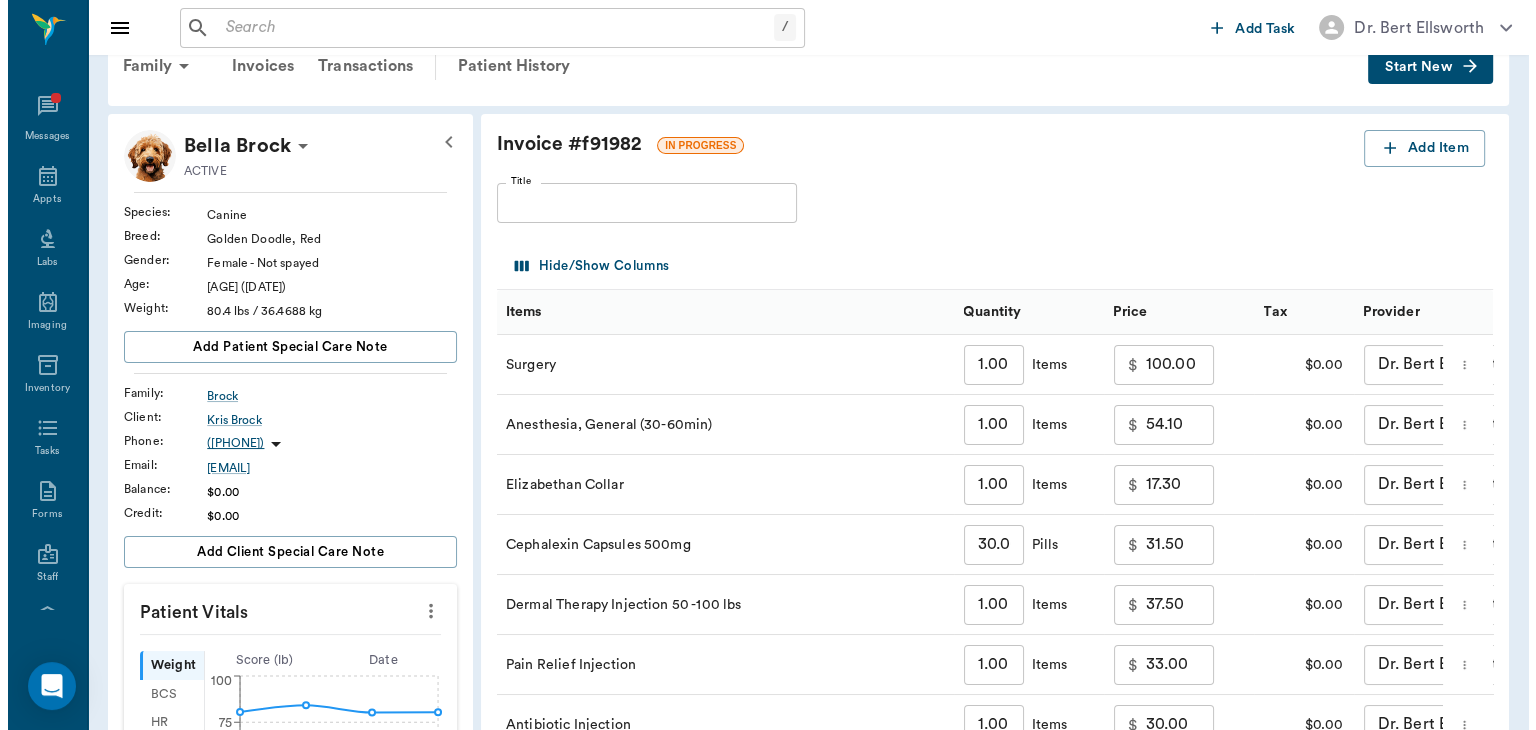 scroll, scrollTop: 0, scrollLeft: 0, axis: both 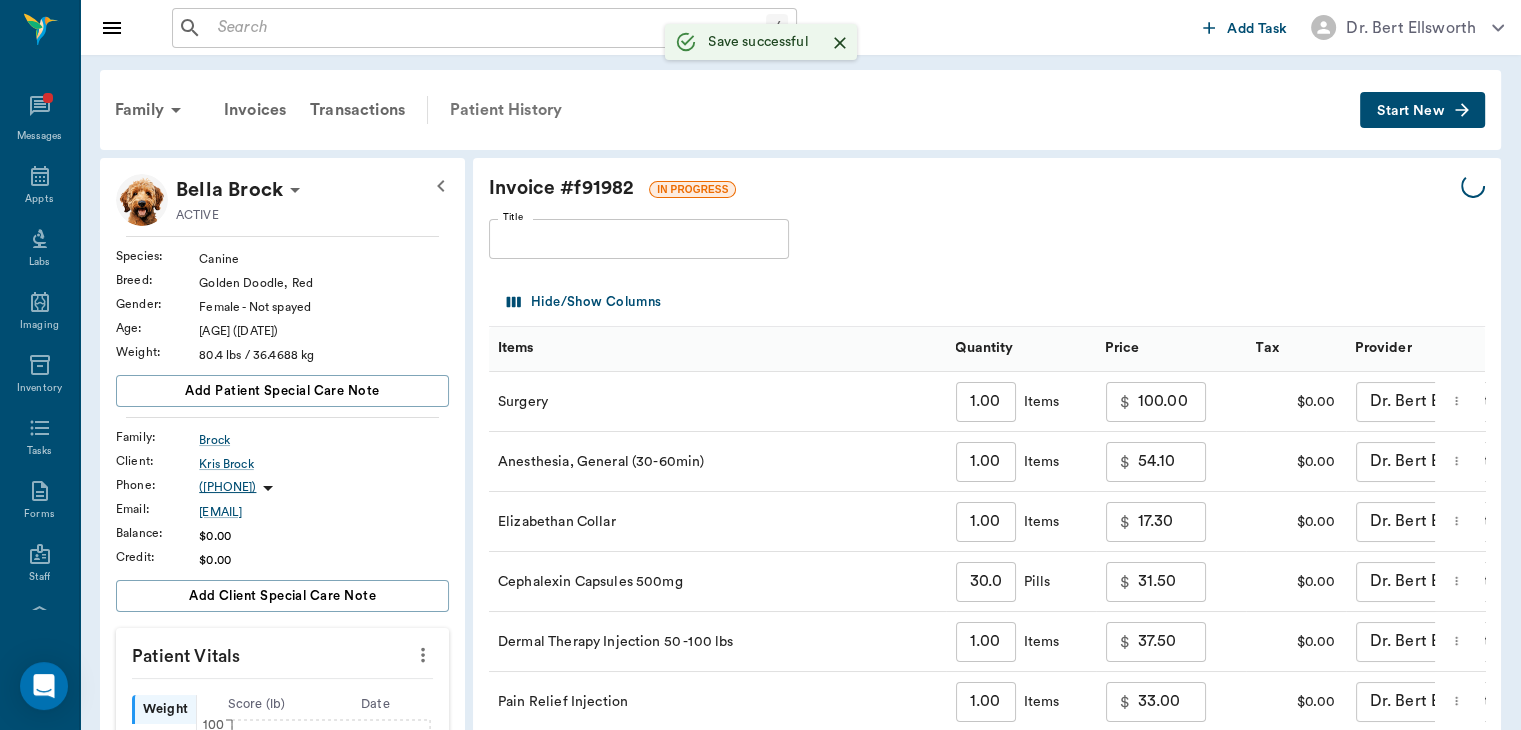 click on "Patient History" at bounding box center (506, 110) 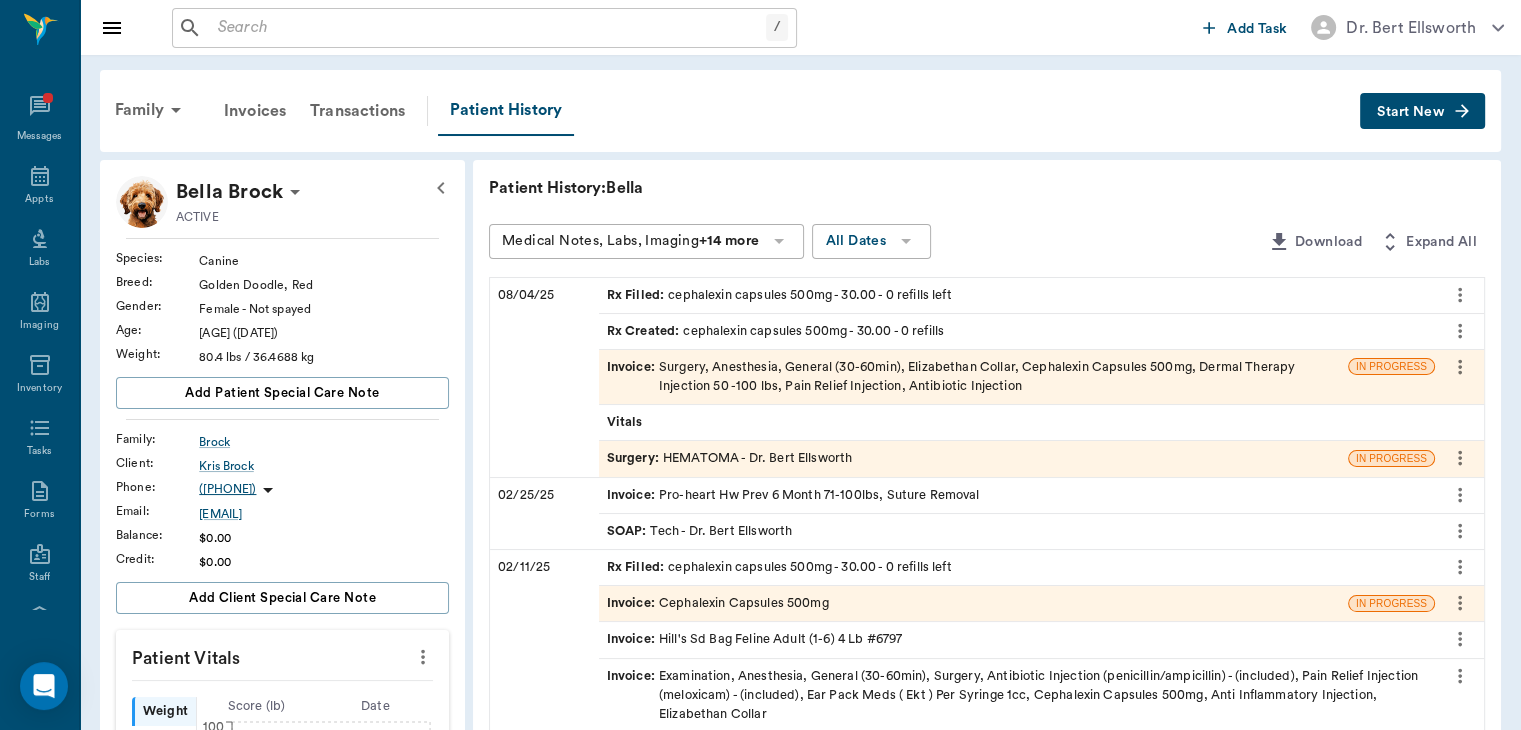 click on "Surgery :" at bounding box center (635, 458) 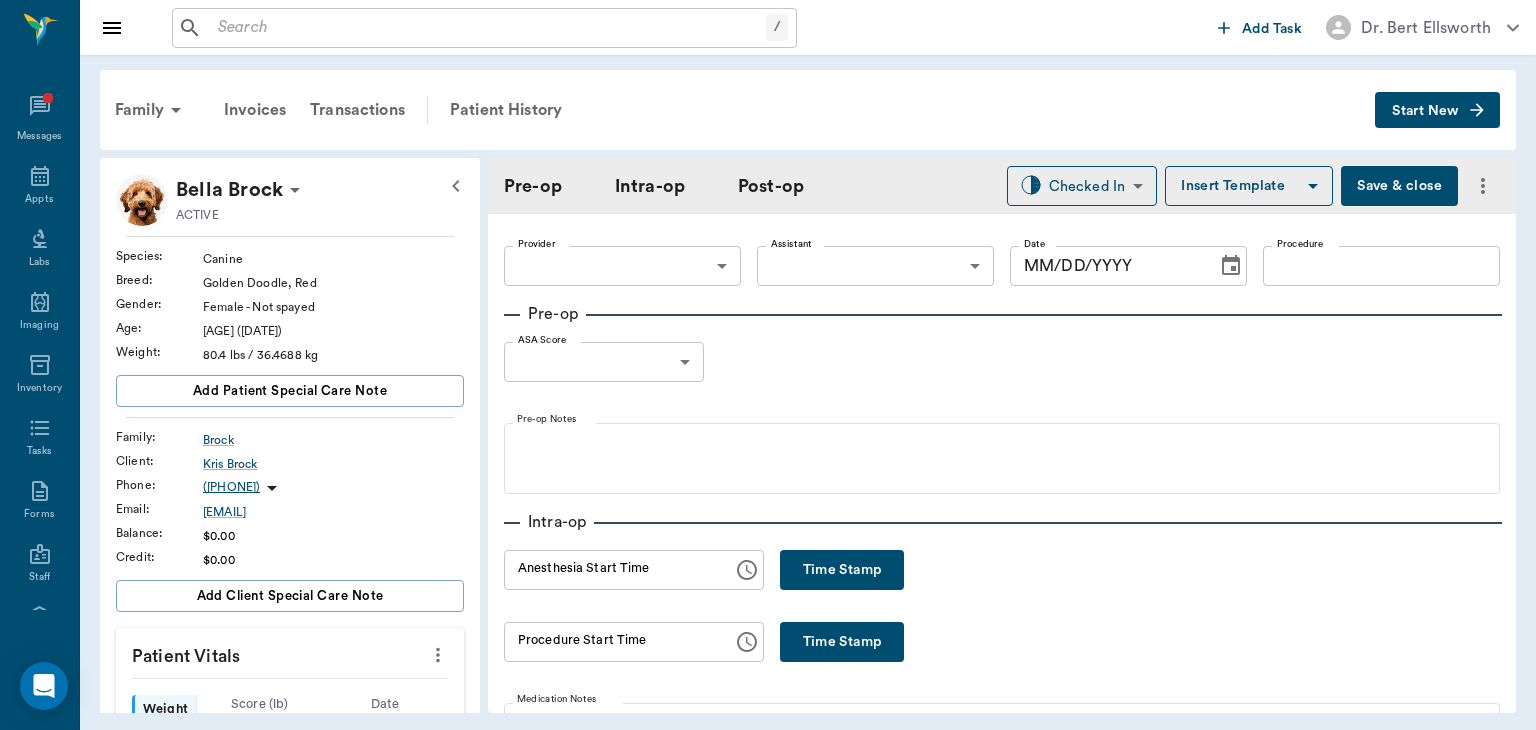 type on "63ec2f075fda476ae8351a4d" 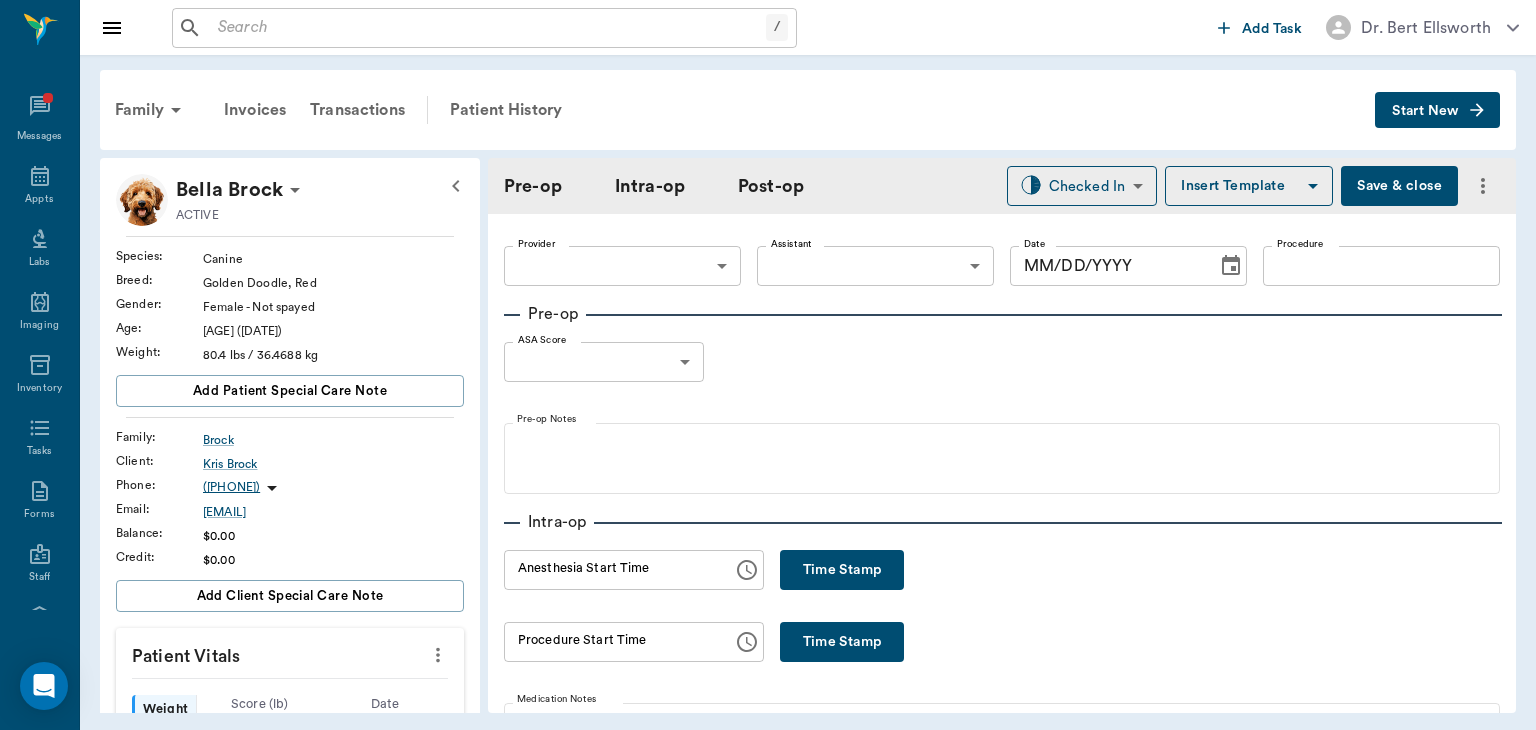 type on "63ec2e7e52e12b0ba117b124" 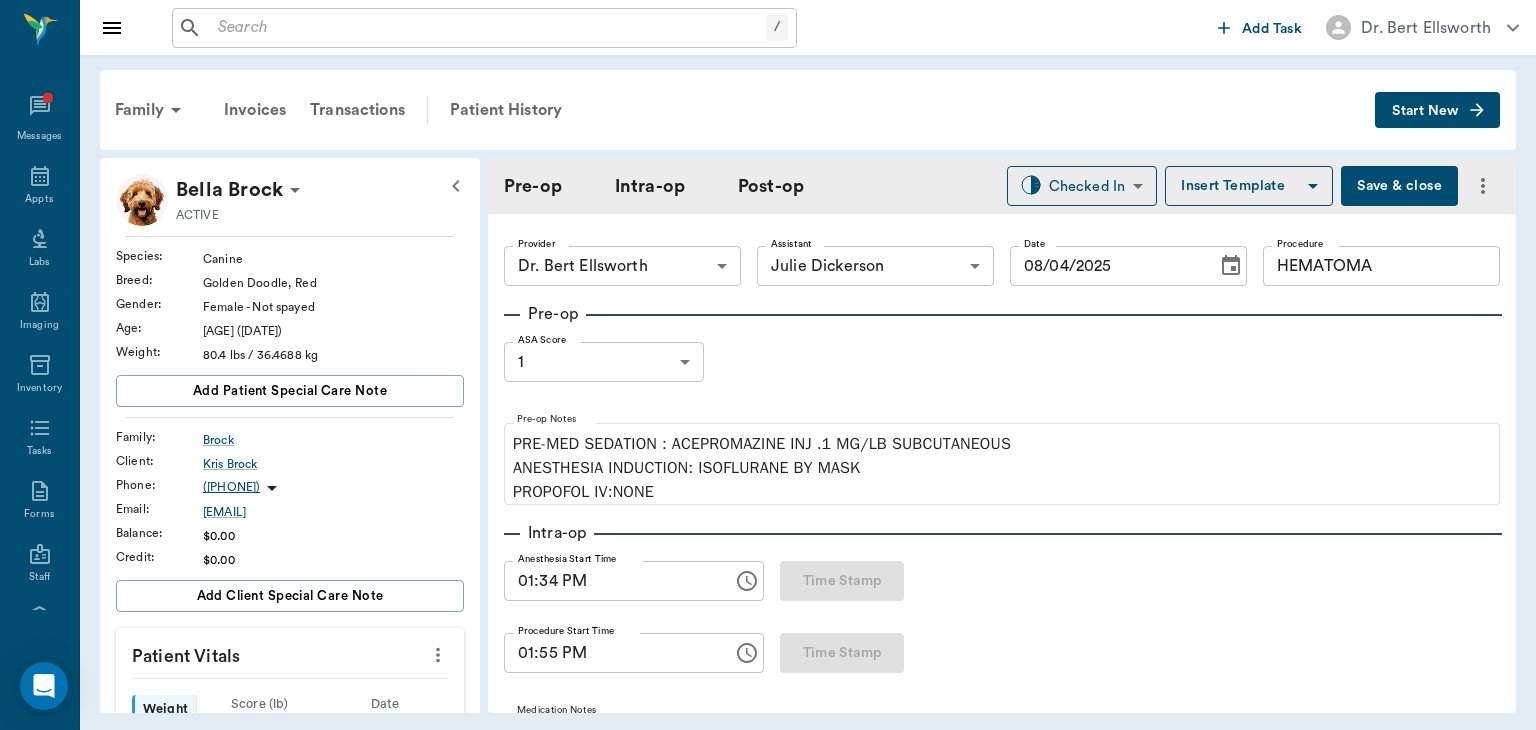 type on "08/04/2025" 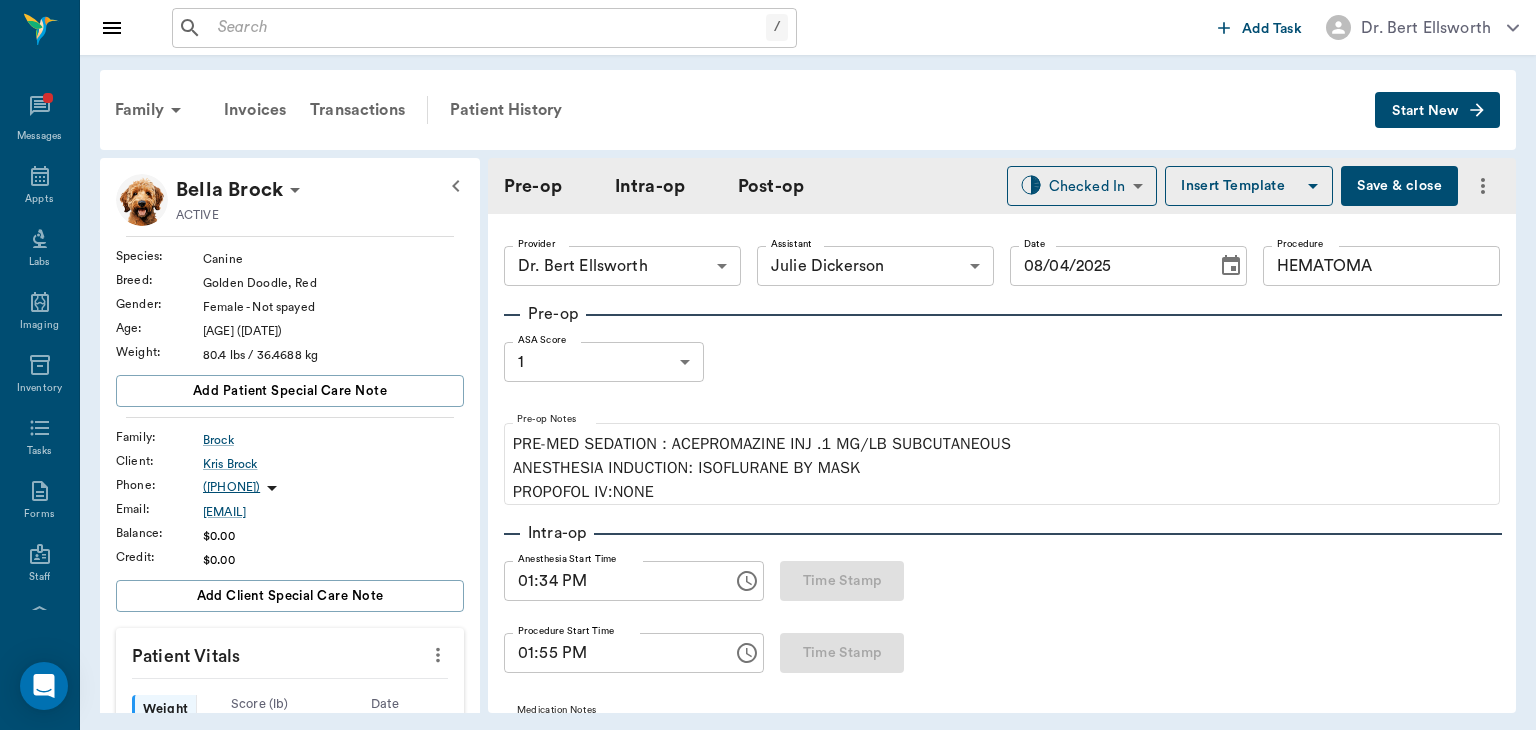 type on "01:34 PM" 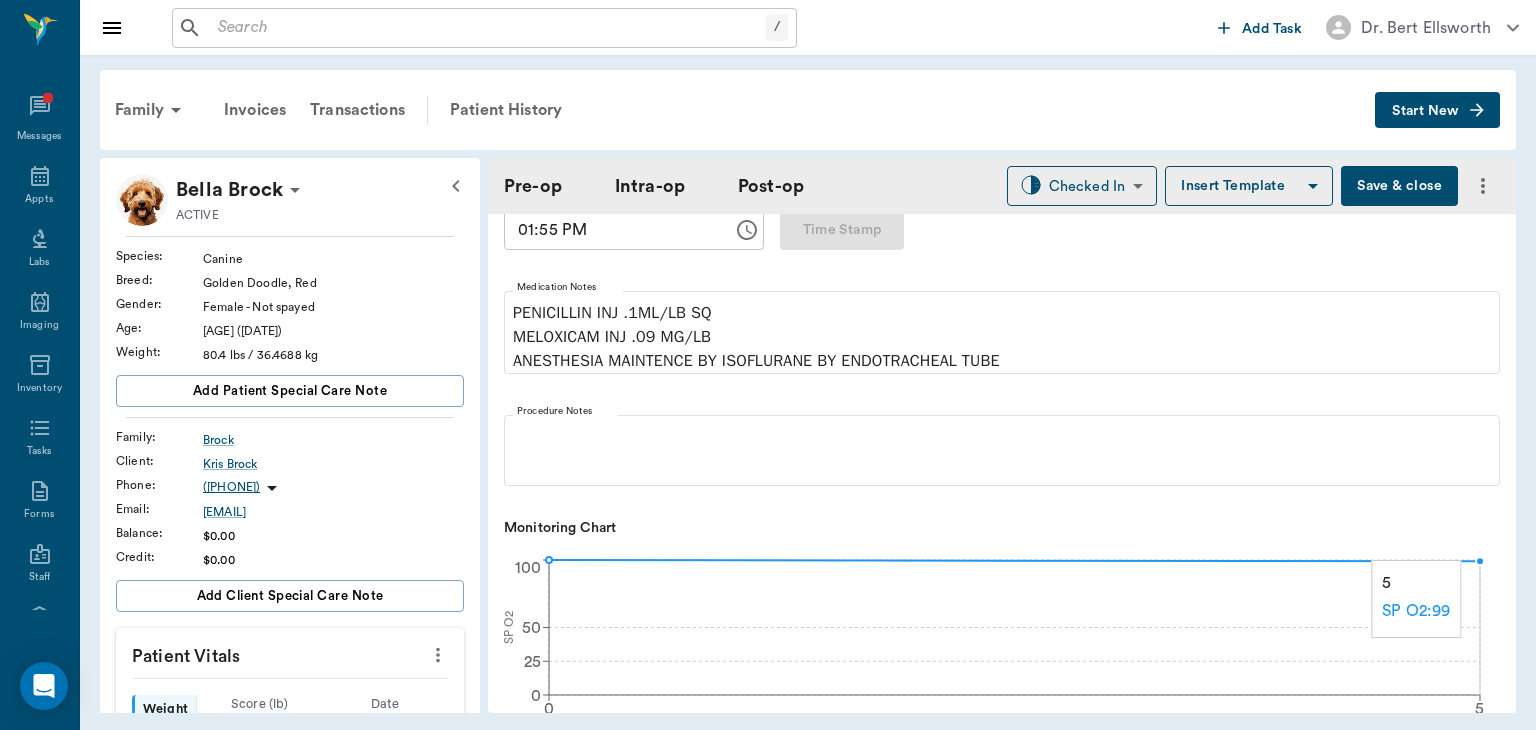 scroll, scrollTop: 828, scrollLeft: 0, axis: vertical 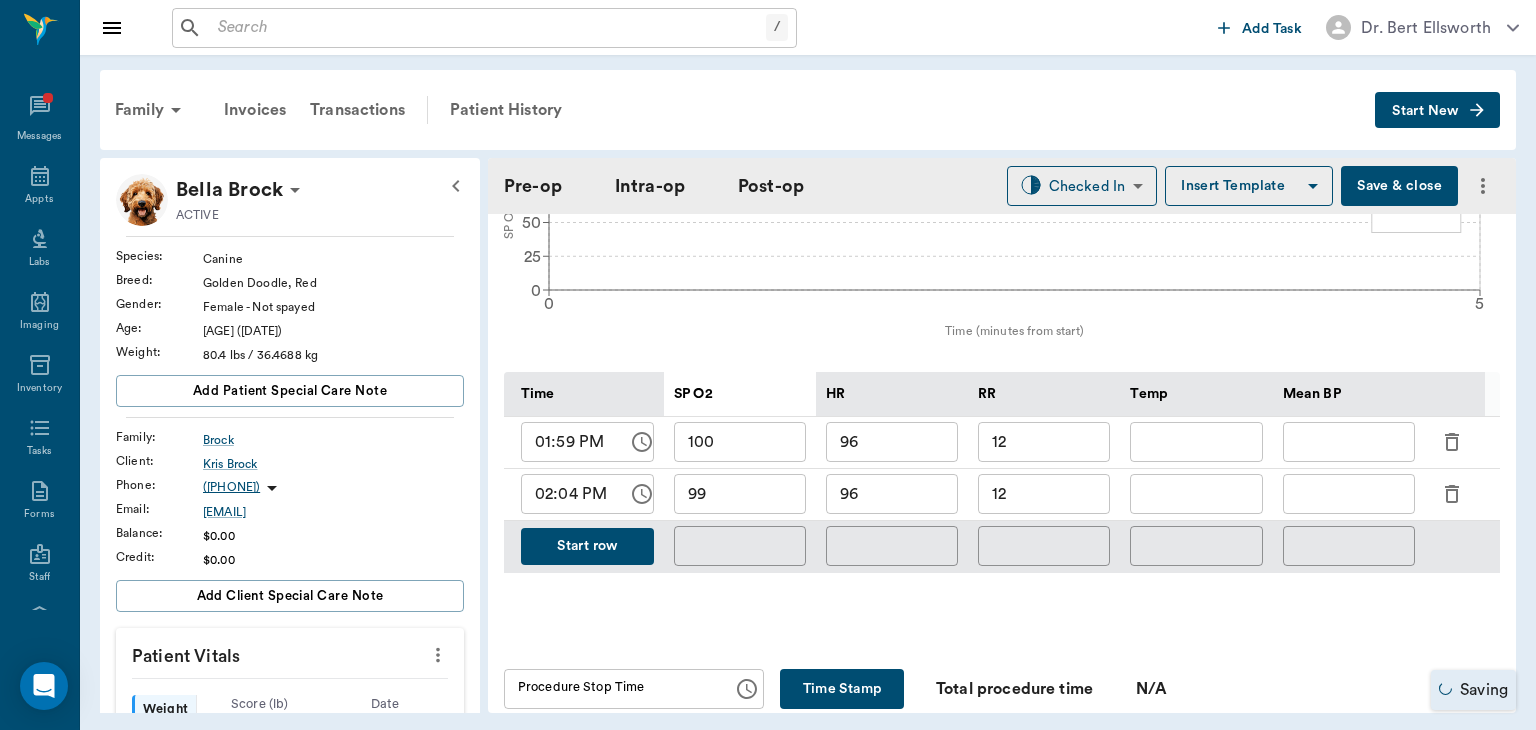 click on "Start row" at bounding box center (587, 546) 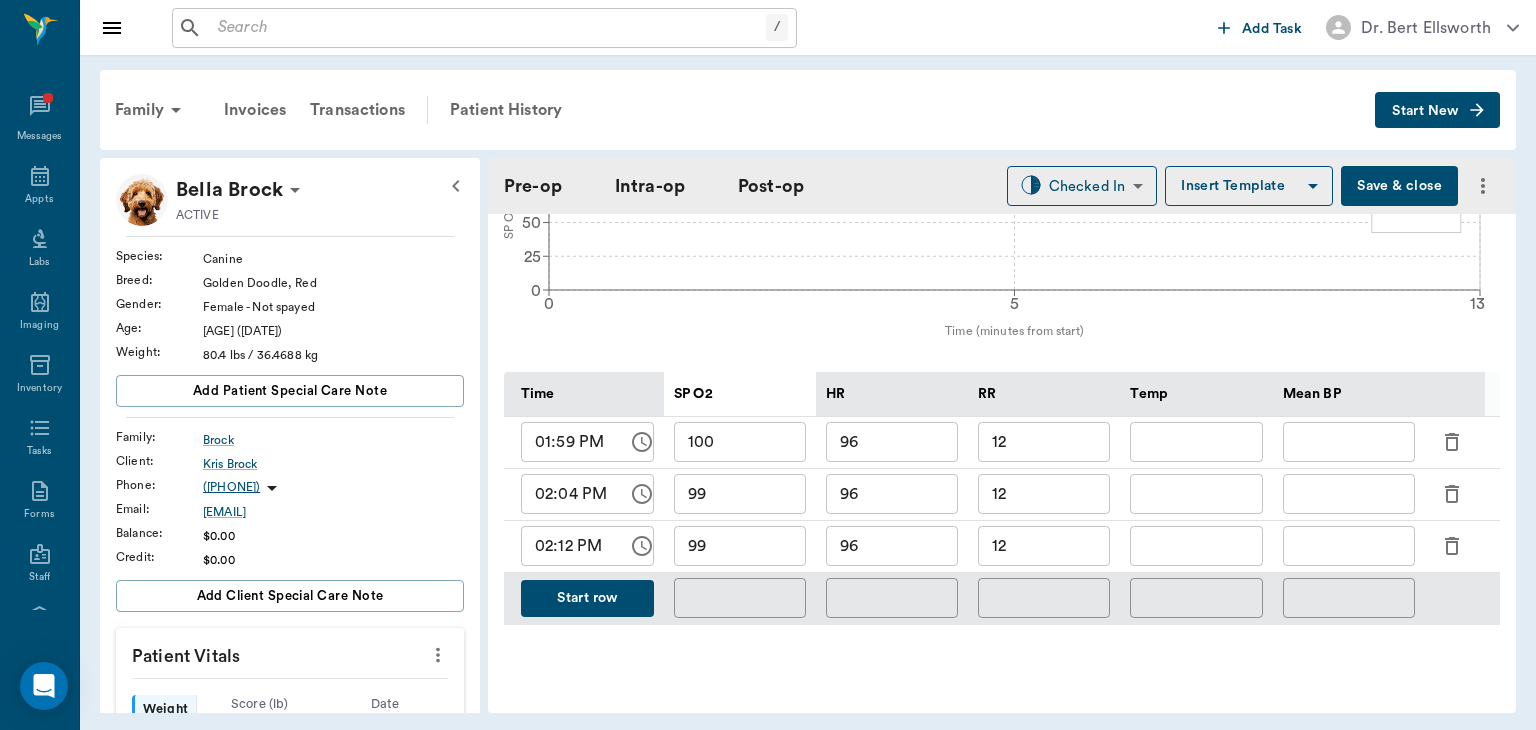 click on "96" at bounding box center [892, 546] 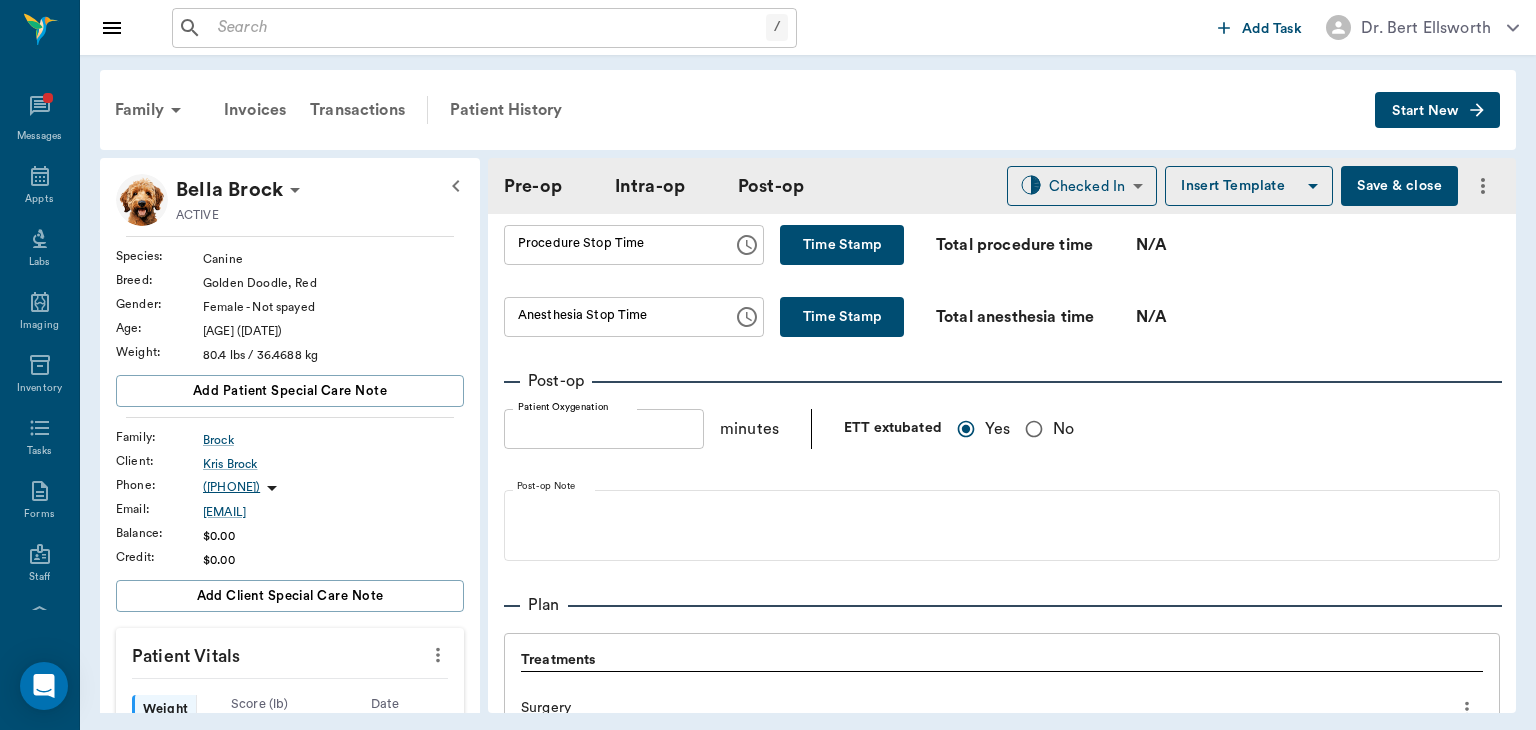 scroll, scrollTop: 1220, scrollLeft: 0, axis: vertical 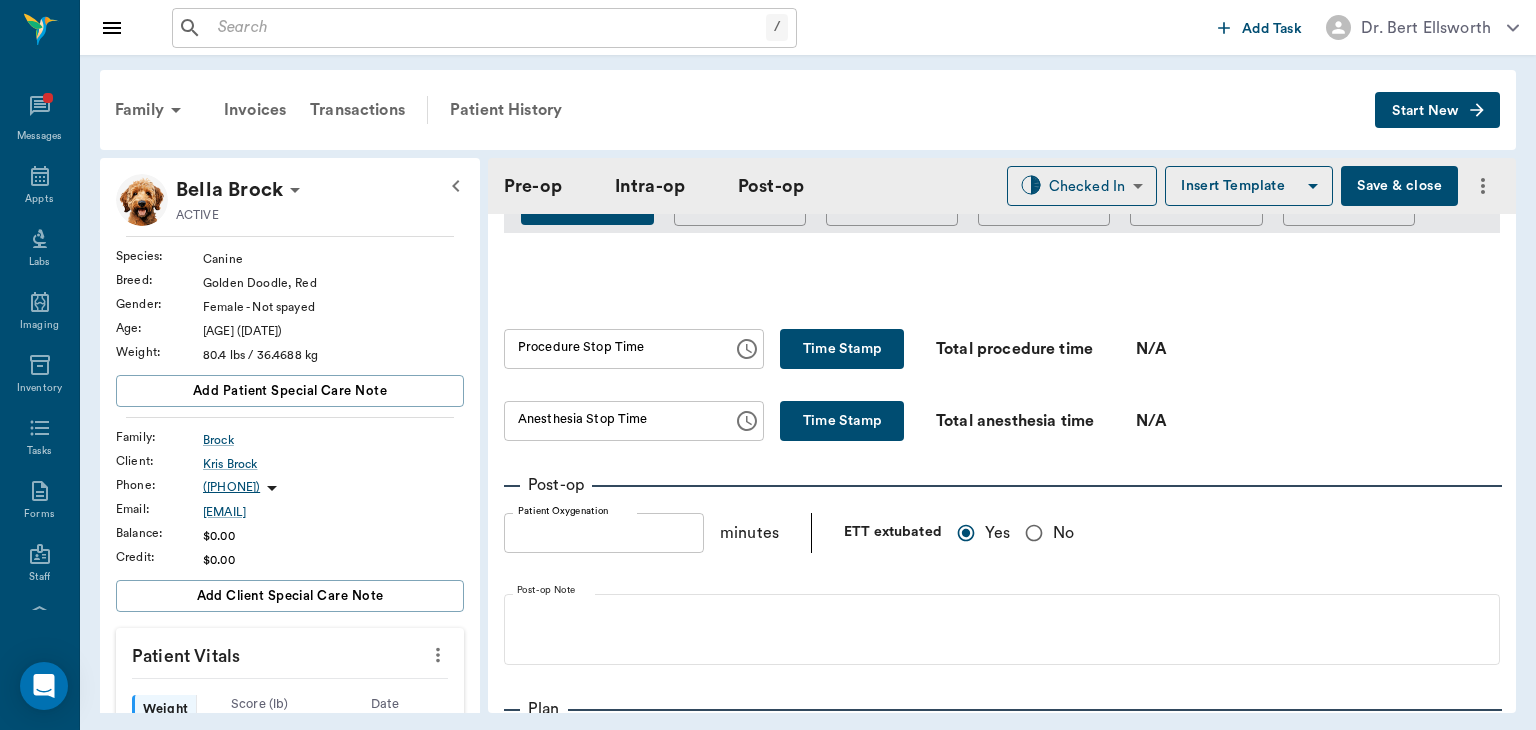 type on "98" 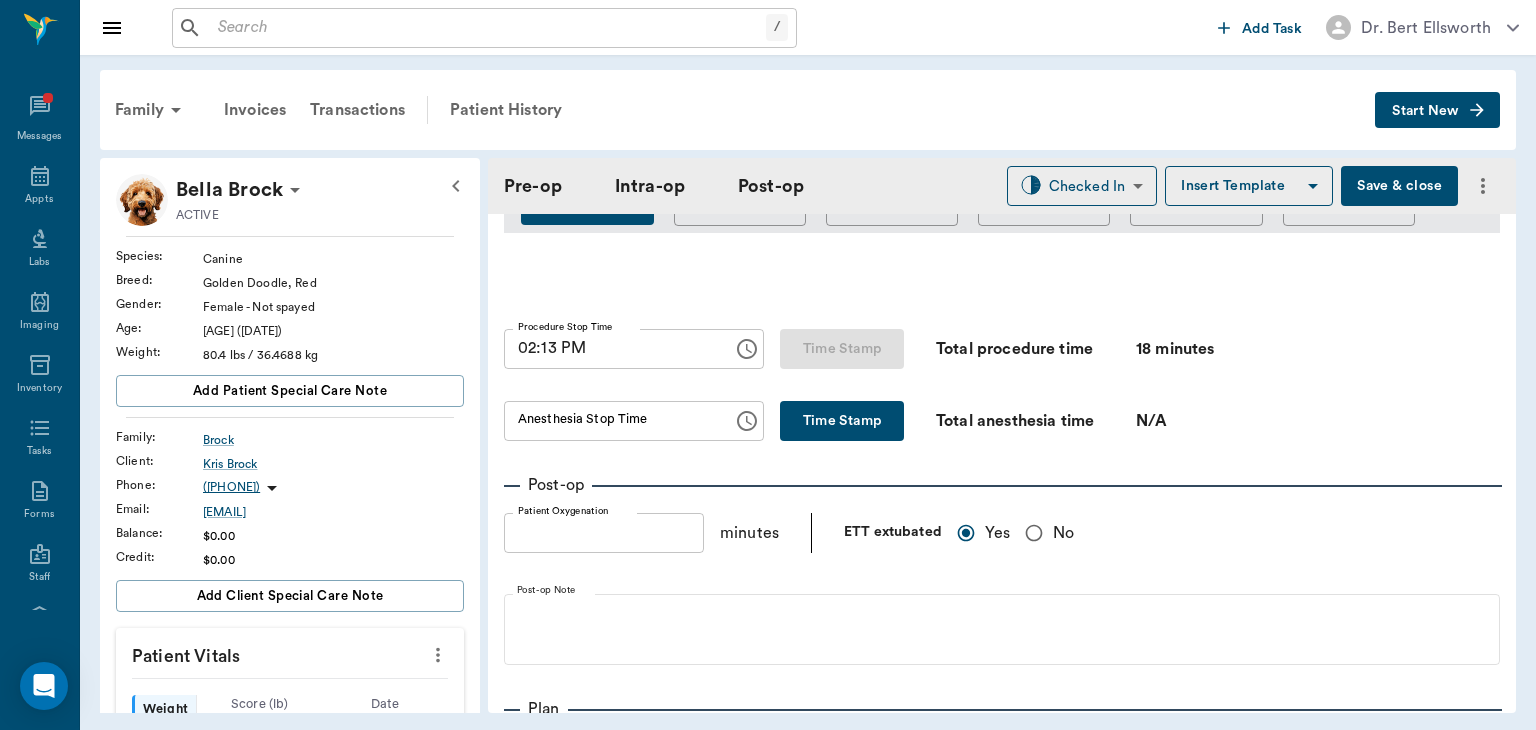 click on "Time Stamp" at bounding box center (842, 421) 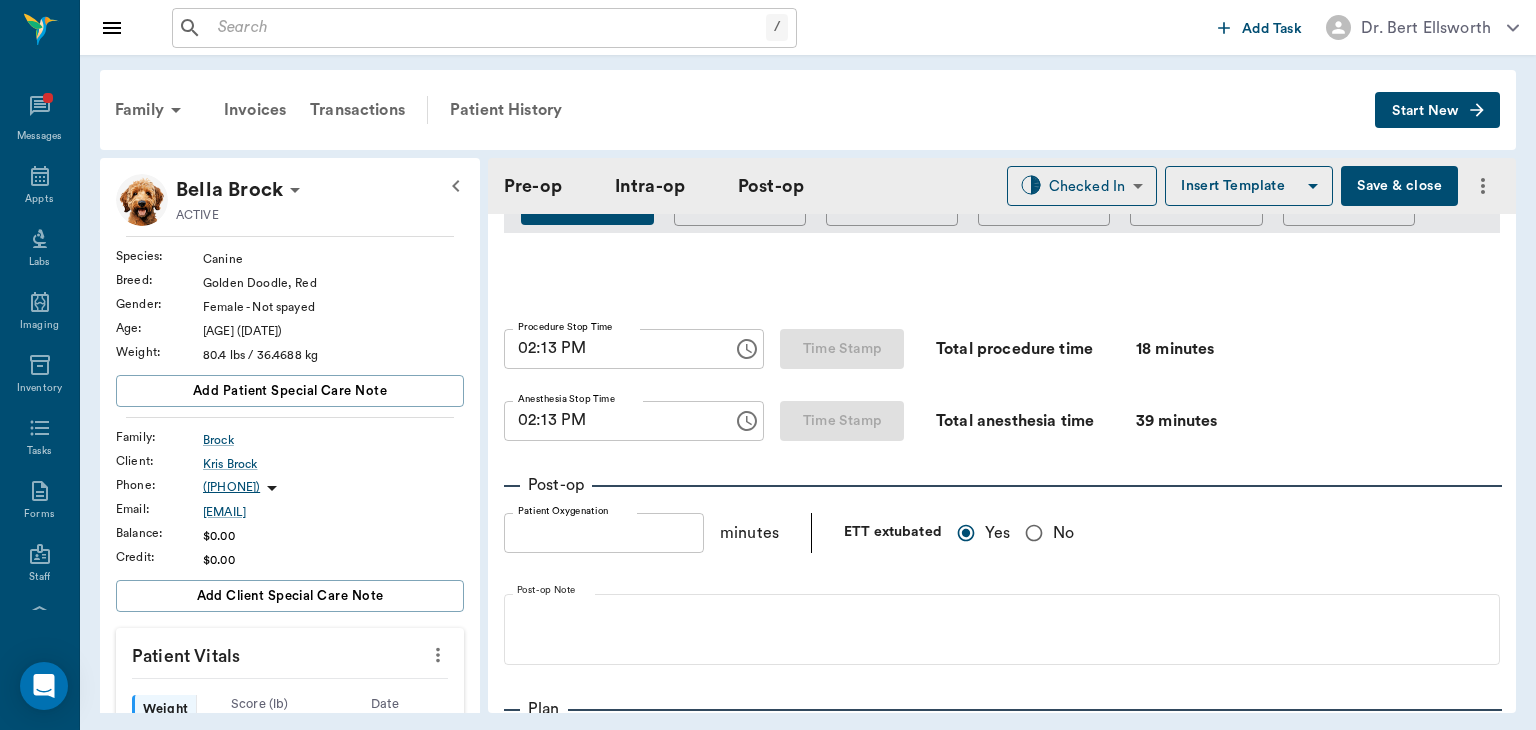 click on "02:13 PM" at bounding box center [611, 421] 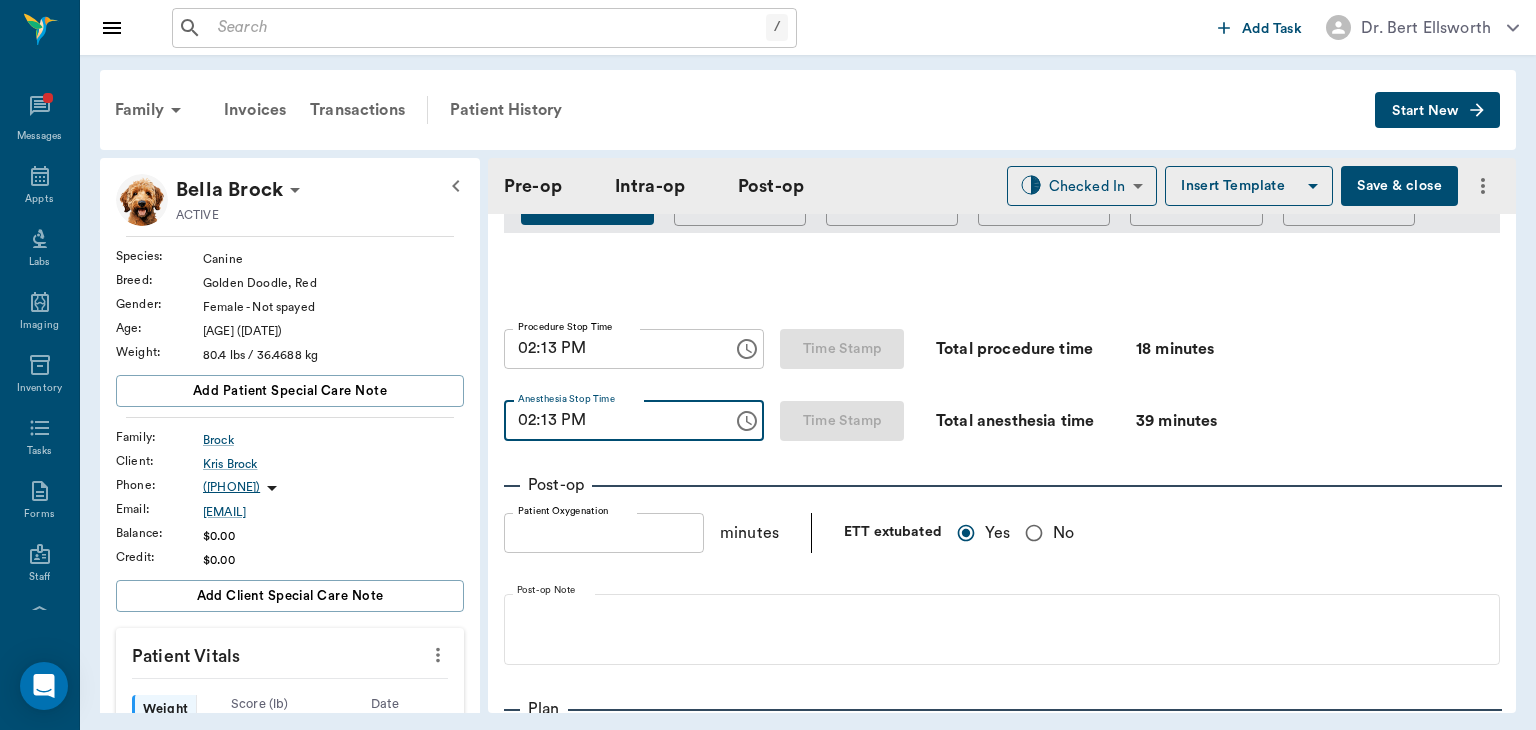 click on "02:13 PM" at bounding box center [611, 421] 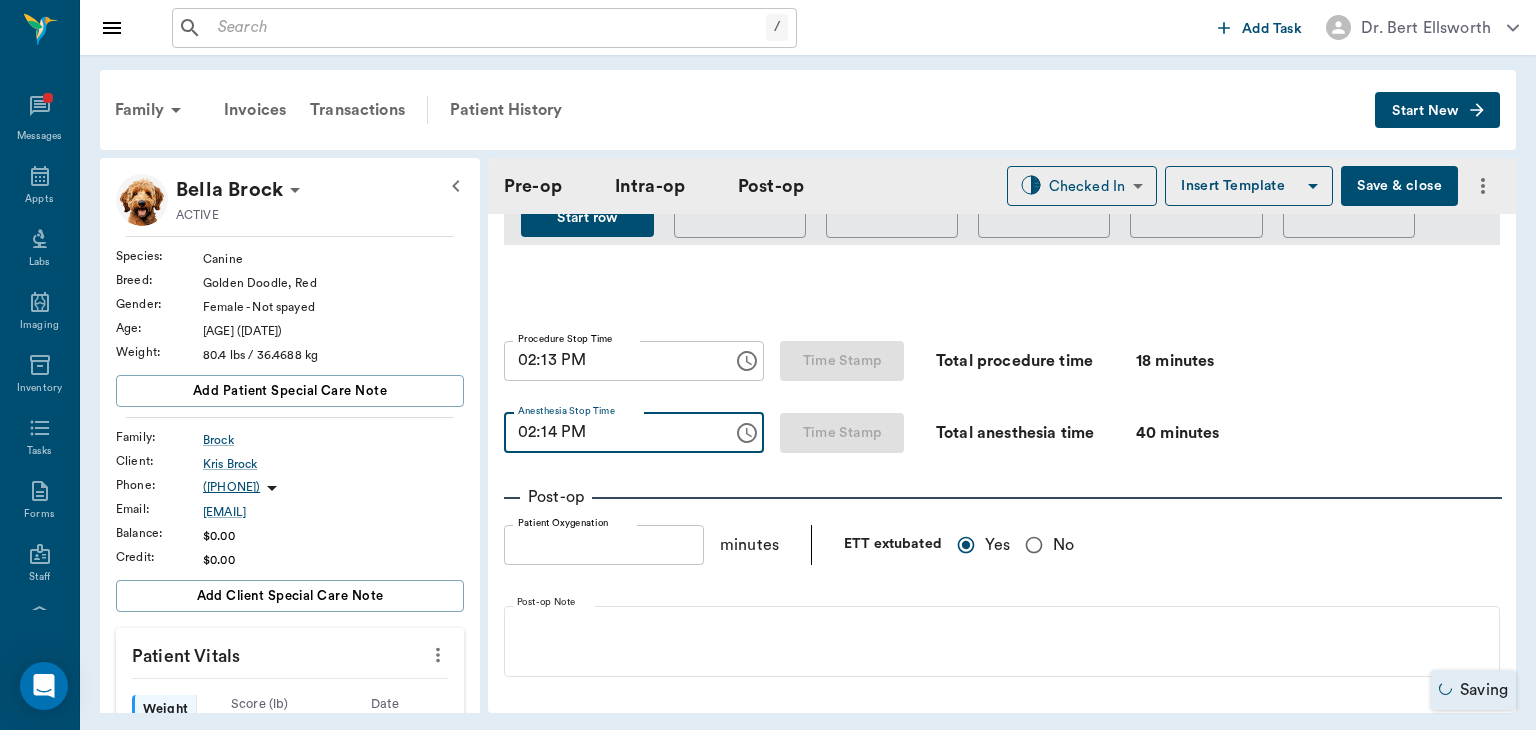 type on "02:14 PM" 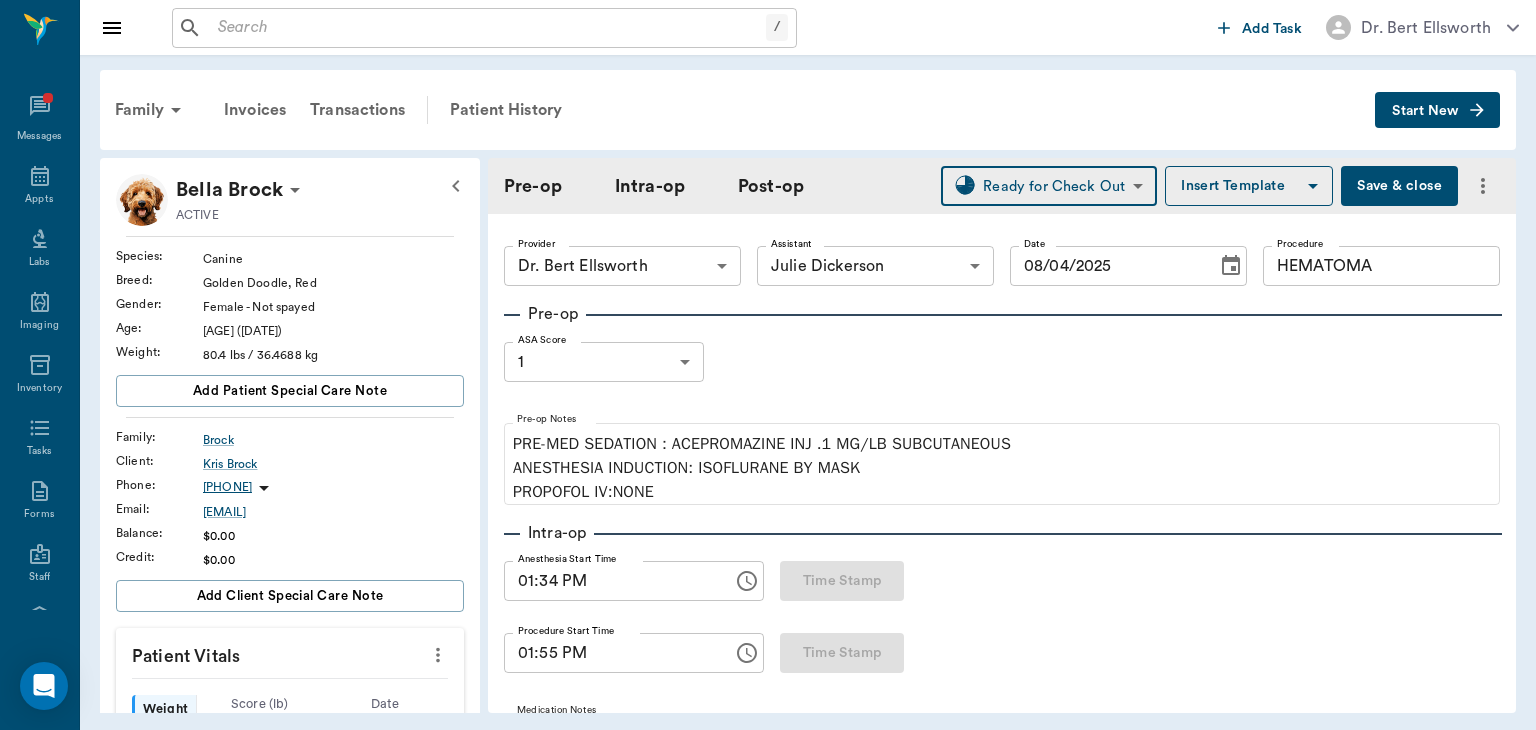 scroll, scrollTop: 0, scrollLeft: 0, axis: both 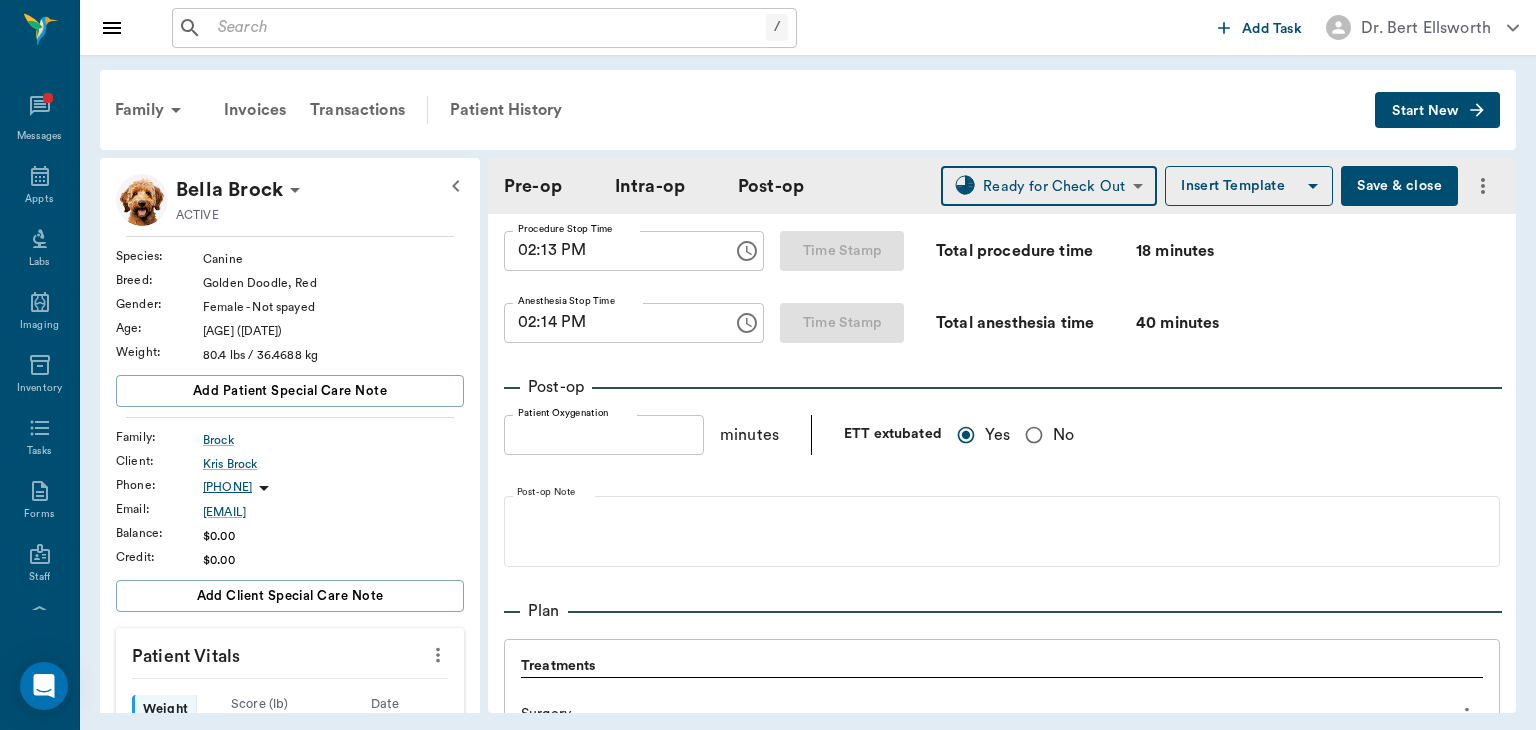 click on "/ ​ Add Task Dr. [LAST] [LAST] [LAST] Messages Appts Labs Imaging Inventory Tasks Forms Staff Reports Lookup Settings Family Invoices Transactions Patient History Start New [FIRST] [LAST]     ACTIVE   Species : Canine Breed : Golden Doodle, Red Gender : Female - Not spayed Age : [AGE] ([DATE]) Weight : 80.4 lbs / 36.4688 kg Add patient Special Care Note Family : [LAST] Client : [FIRST] [LAST] Phone : [PHONE] Email : [EMAIL] Balance : $0.00 Credit : $0.00 Add client Special Care Note Patient Vitals Weight BCS HR Temp Resp BP Dia Pain Perio Score ( lb ) Date [DATE] [TIME] [DATE] [TIME] 0 25 50 75 100 Ongoing diagnosis Current Rx cephalexin capsules 500mg [DATE] Reminders Distemper/Parvo Vaccination Annual [DATE] Corona Vaccination Annual [DATE] Rabies Vaccination Canine 1 Yr [DATE] Bordetella Vaccination Annual [DATE] Upcoming appointments Schedule Appointment Pre-op Intra-op Post-op Ready for Check Out READY_TO_CHECKOUT ​ Insert Template  Save & close Provider Provider Date 1 1" at bounding box center (768, 365) 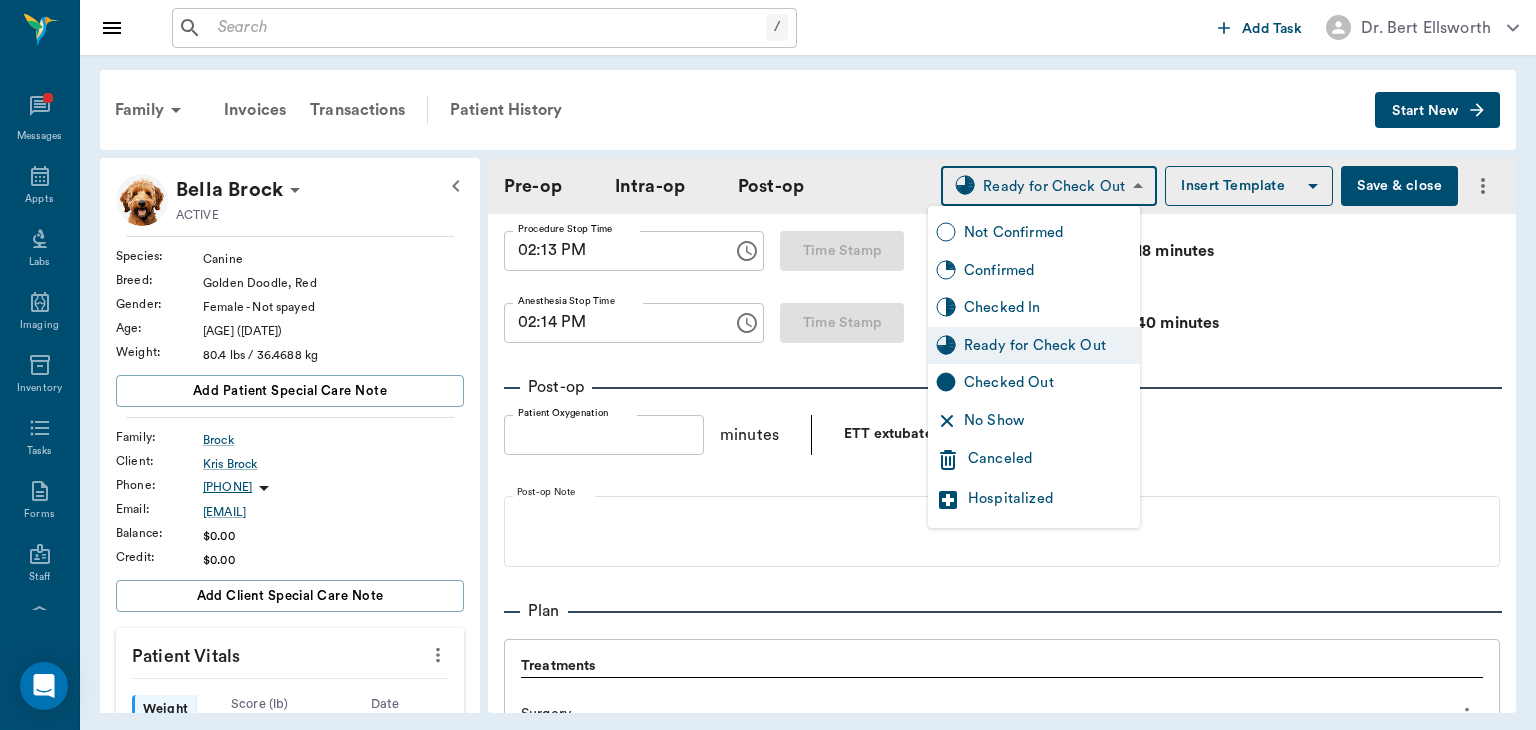 click on "Ready for Check Out" at bounding box center [1048, 346] 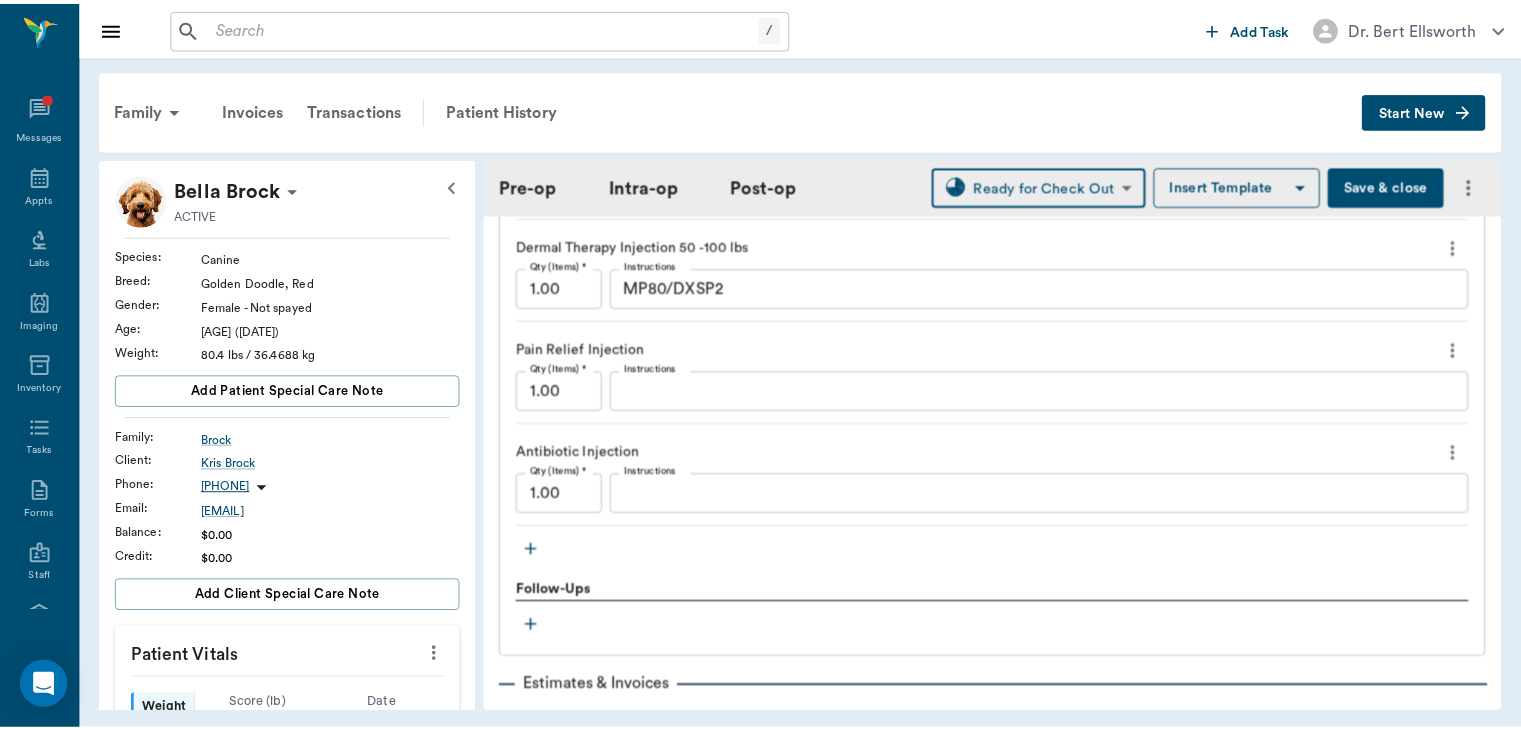 scroll, scrollTop: 2522, scrollLeft: 0, axis: vertical 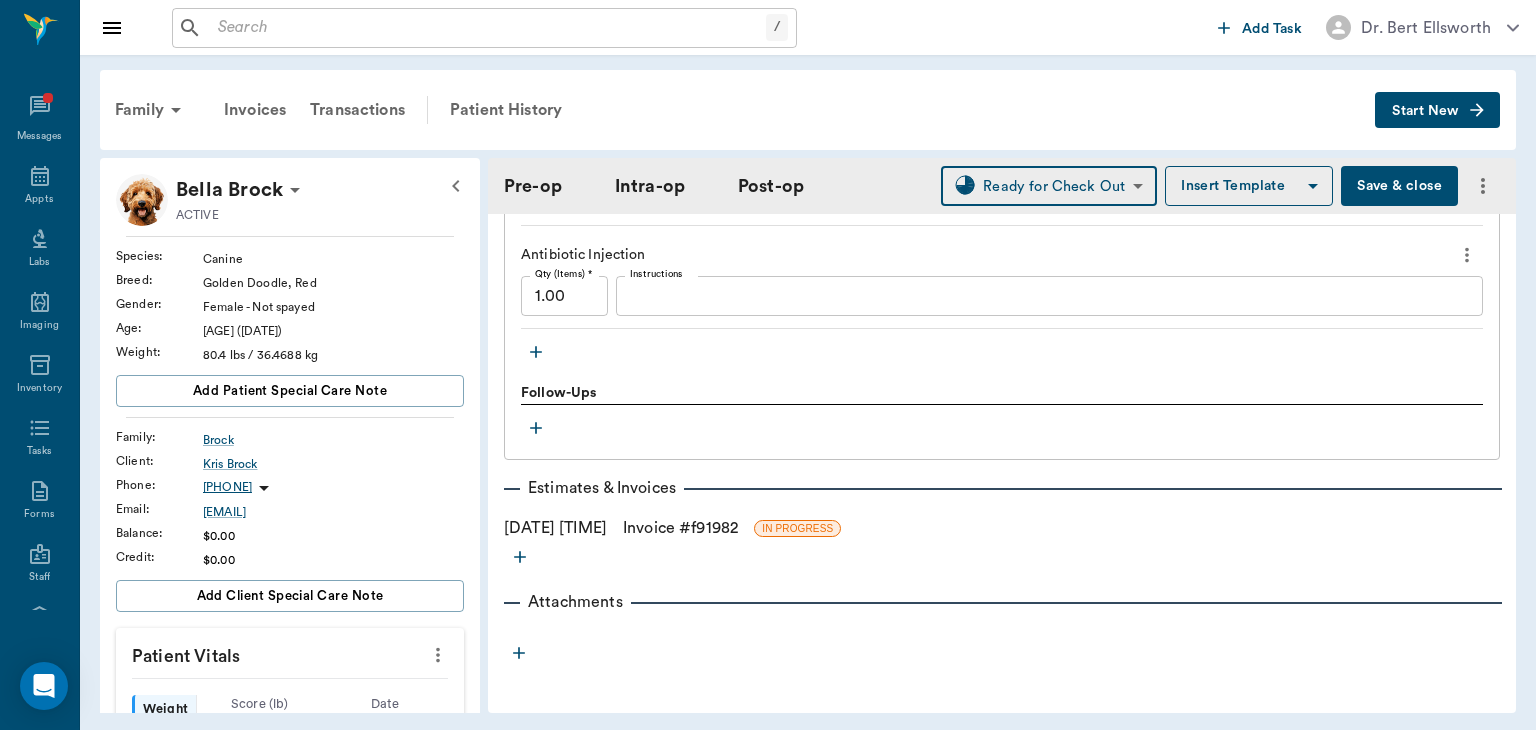click on "Invoice # f91982" at bounding box center (680, 528) 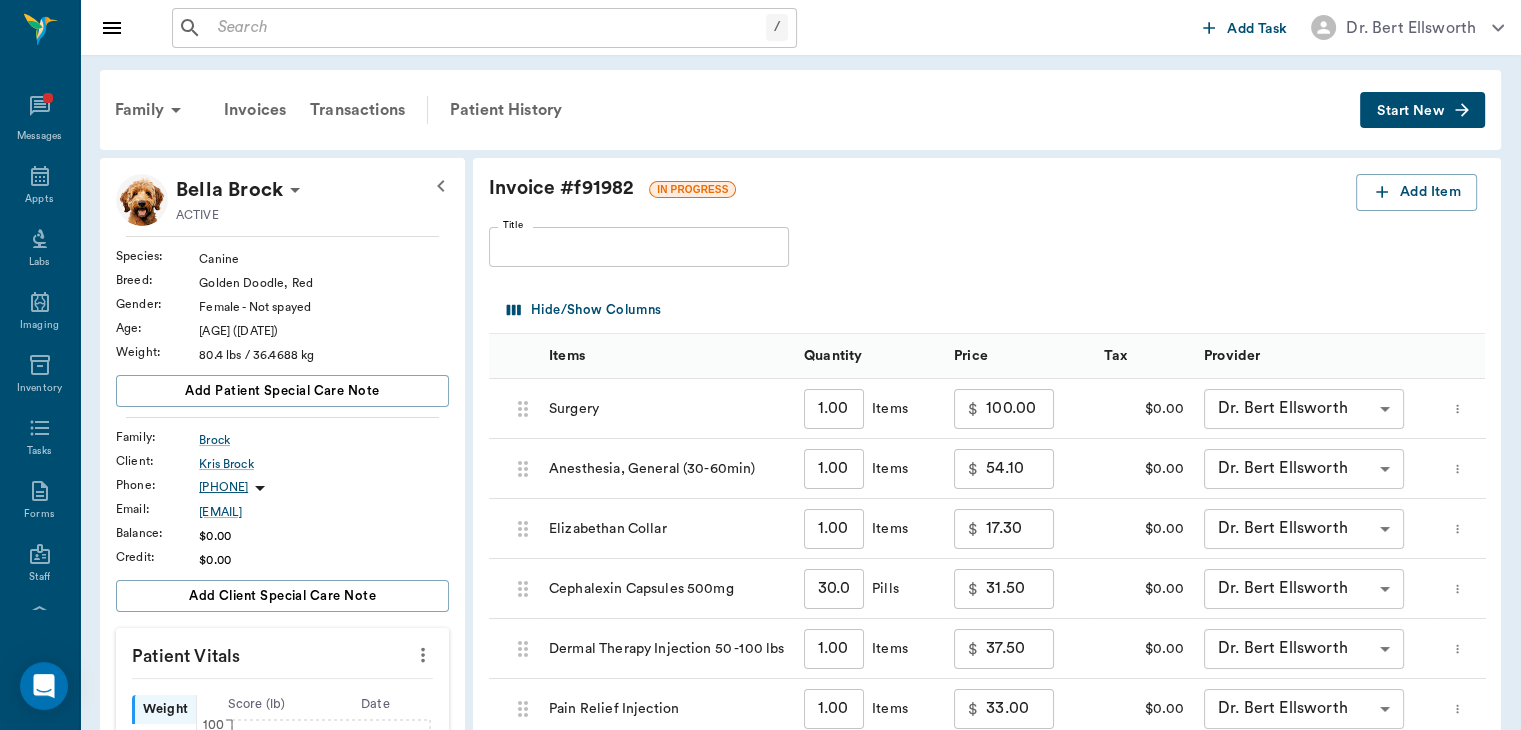 scroll, scrollTop: 650, scrollLeft: 0, axis: vertical 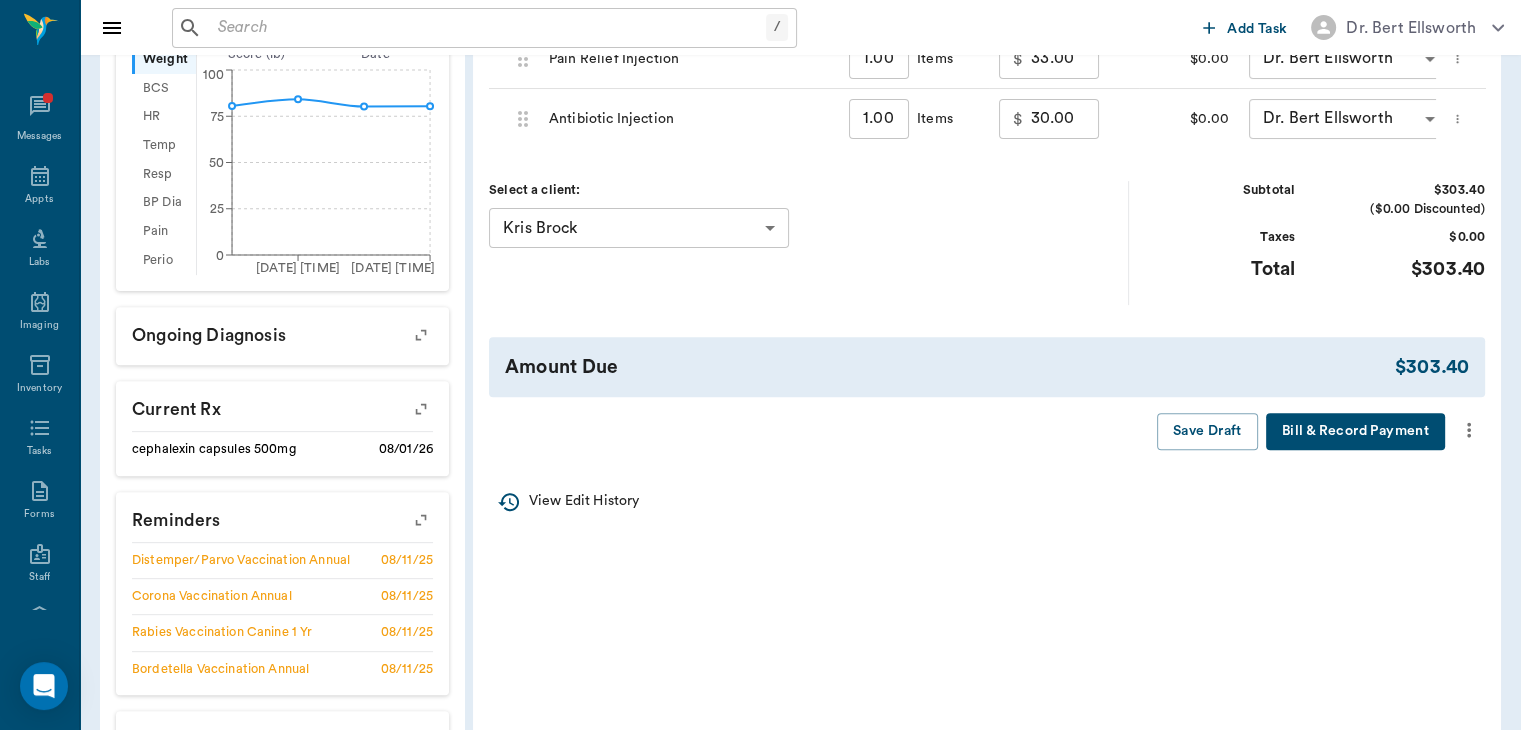 click 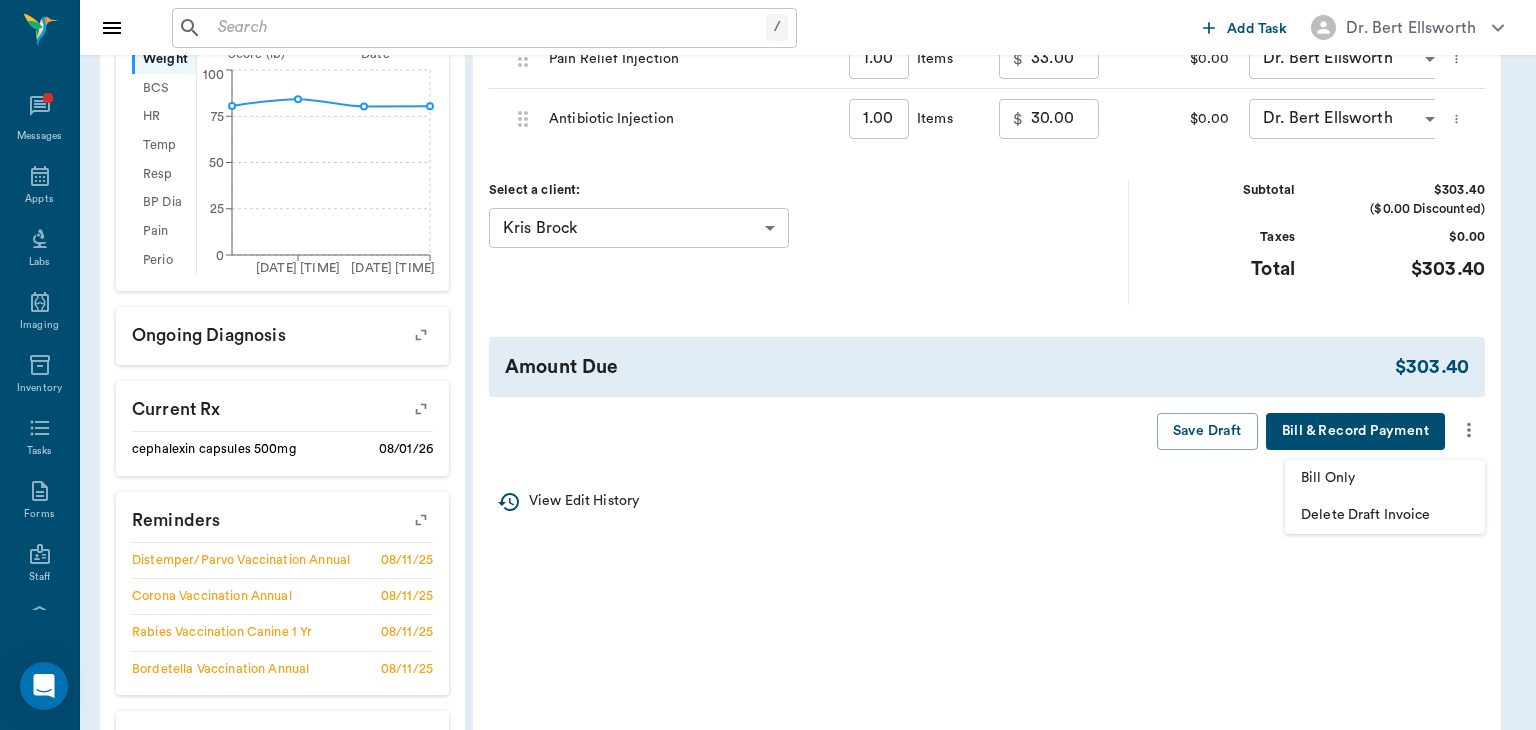 click on "Bill Only" at bounding box center [1385, 478] 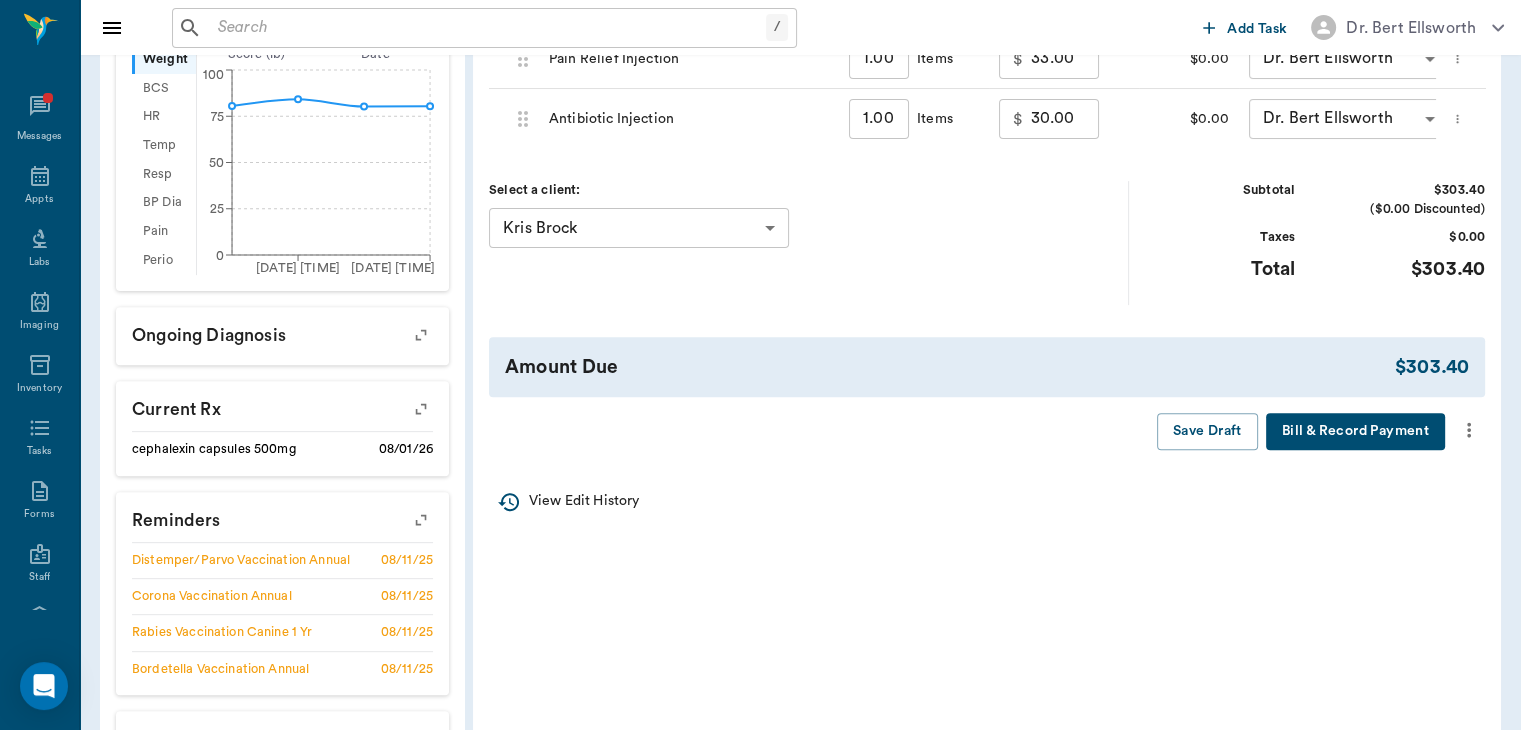 click at bounding box center (760, 365) 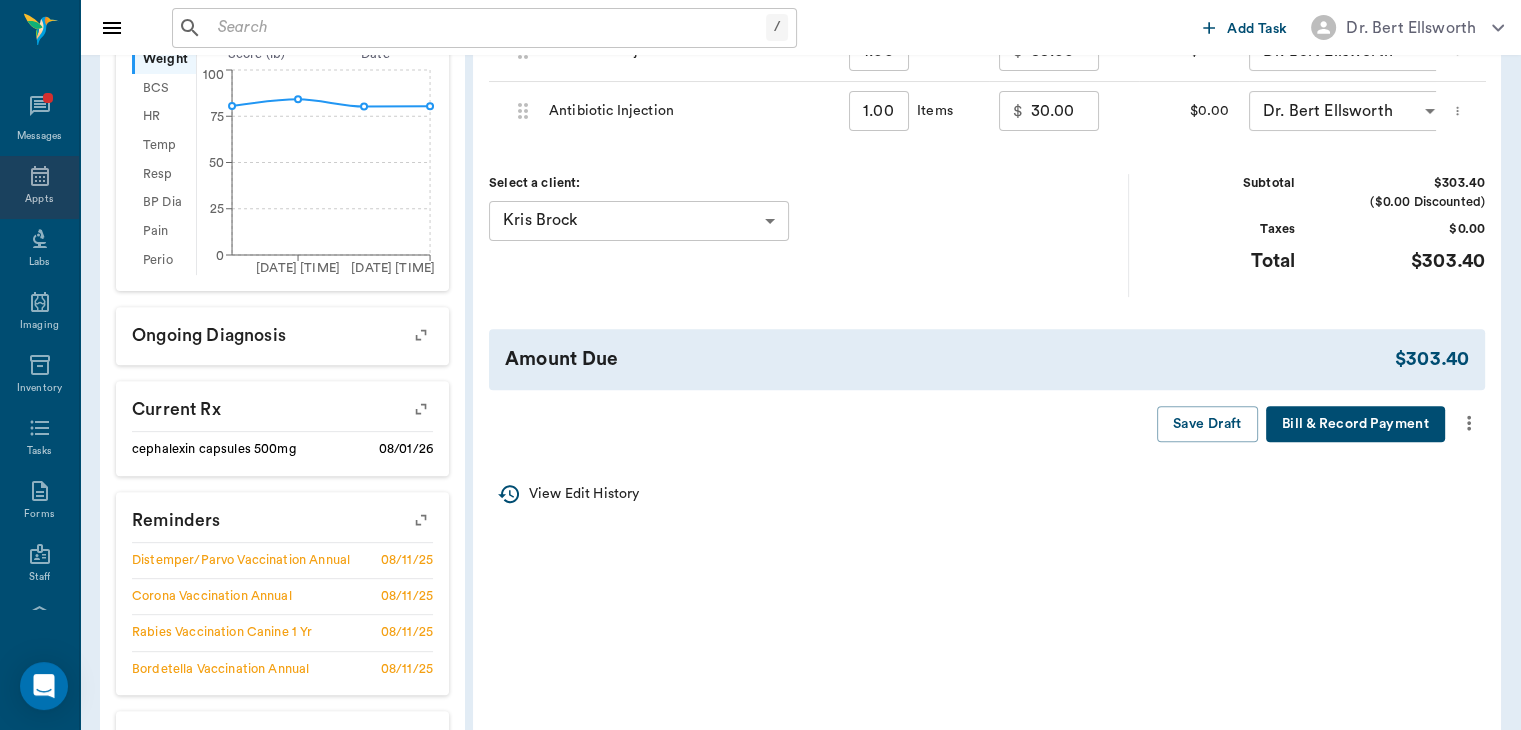 click 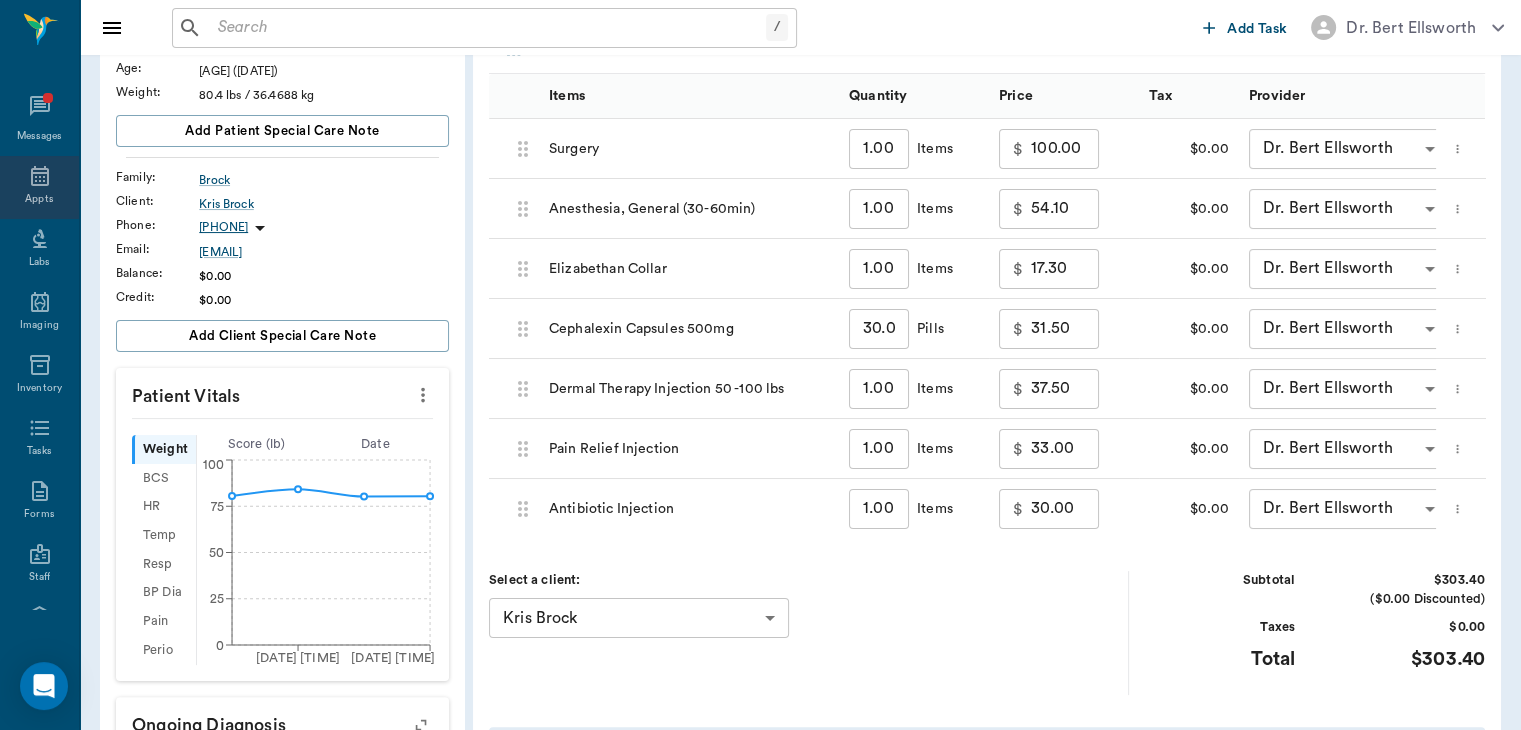 scroll, scrollTop: 705, scrollLeft: 0, axis: vertical 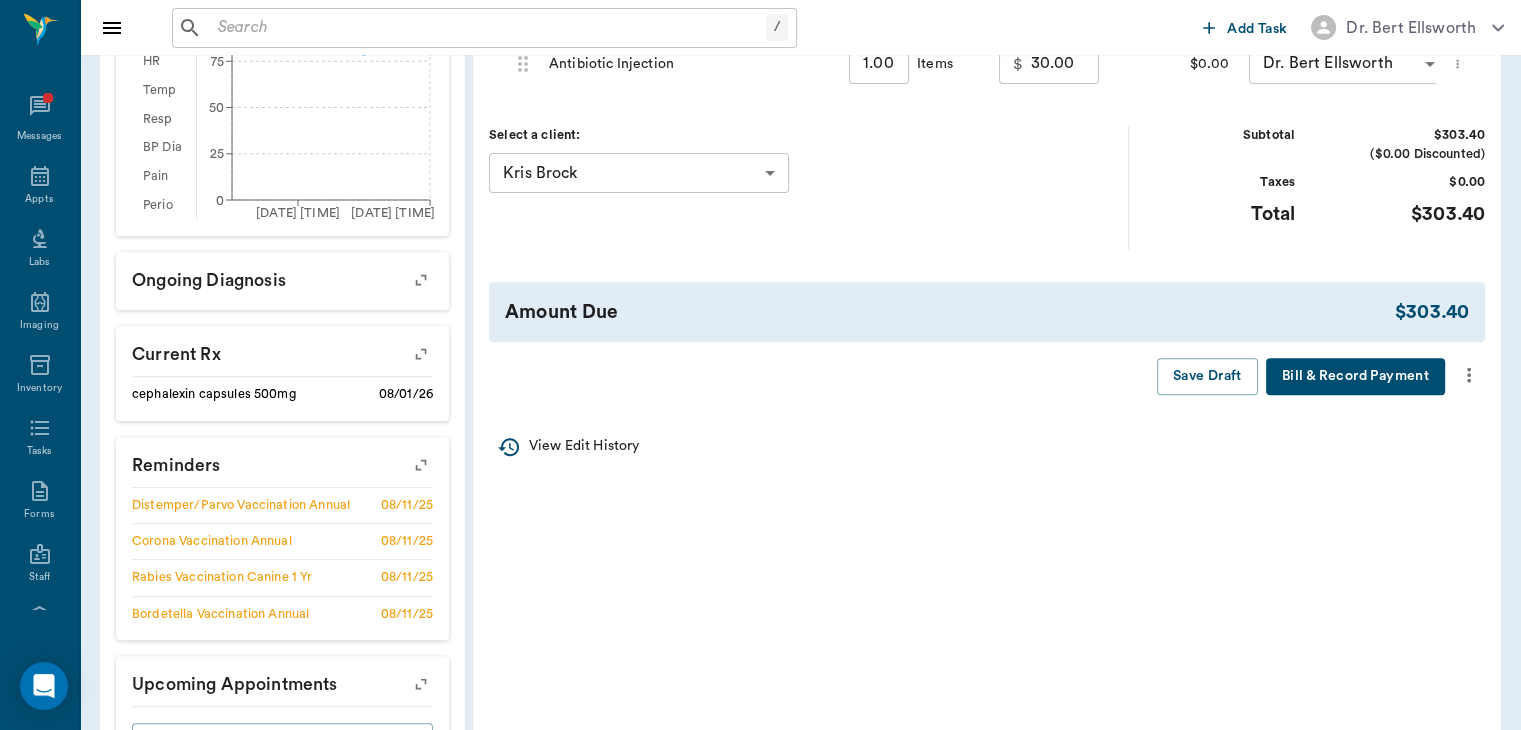 click 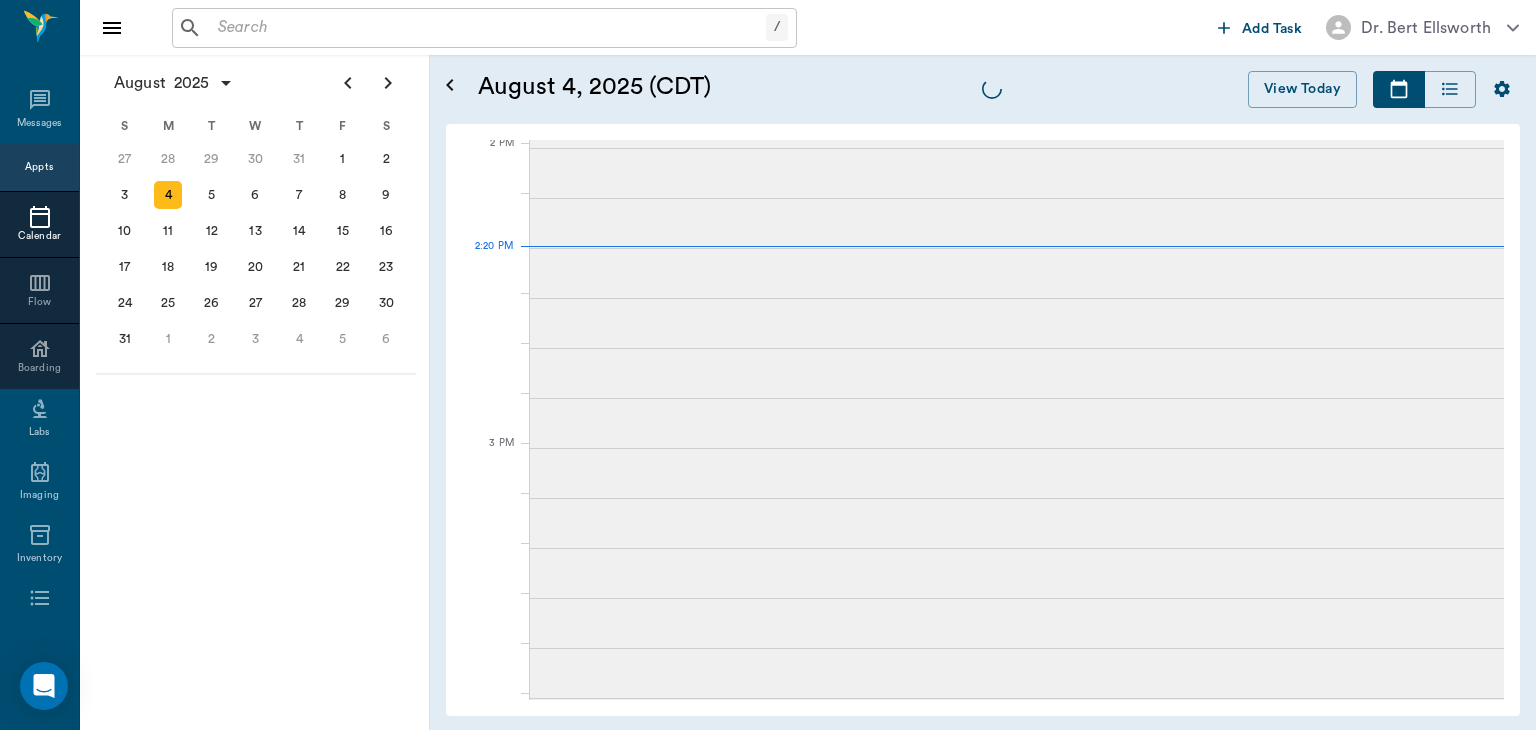 scroll, scrollTop: 0, scrollLeft: 0, axis: both 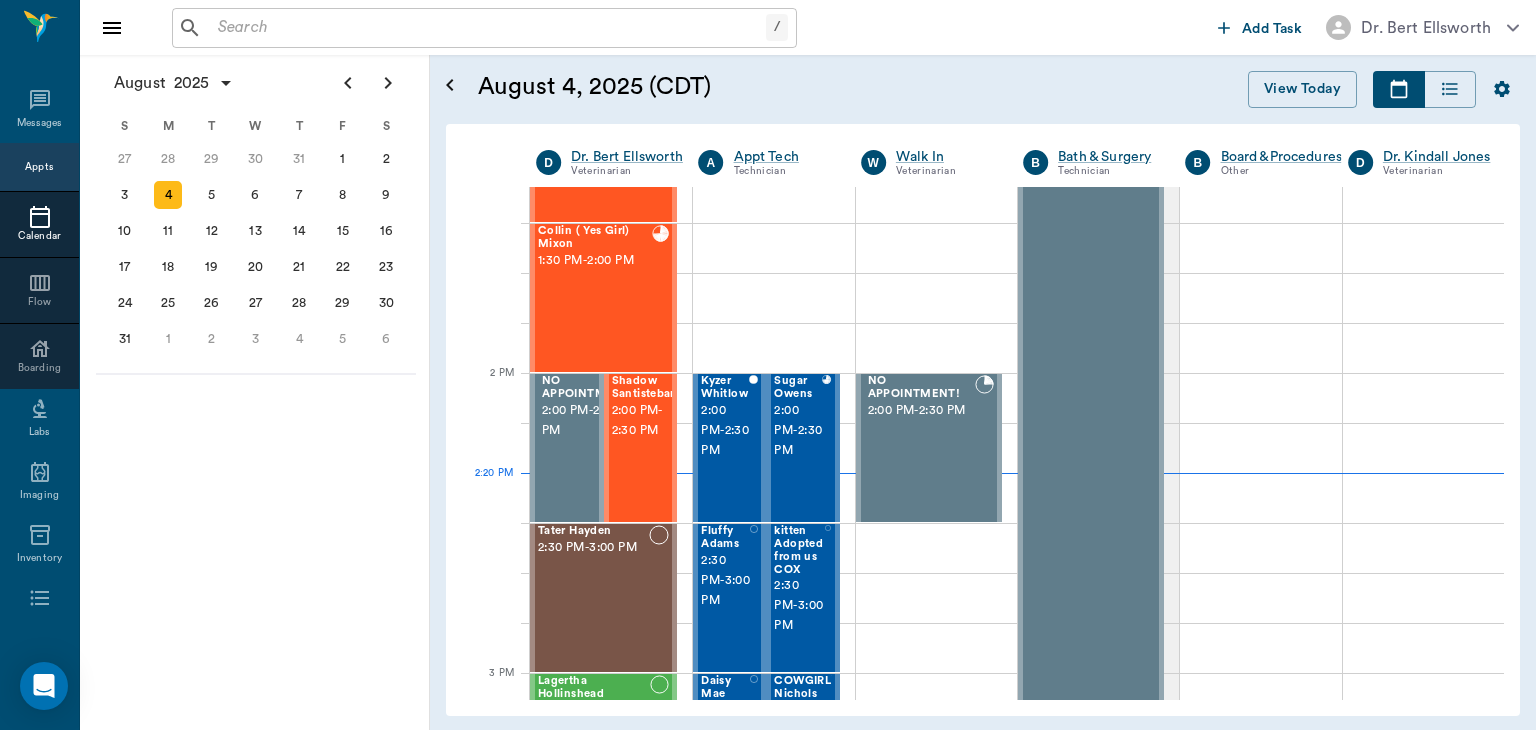 click on "[FIRST] [LAST] [TIME]  -  [TIME]" at bounding box center [645, 448] 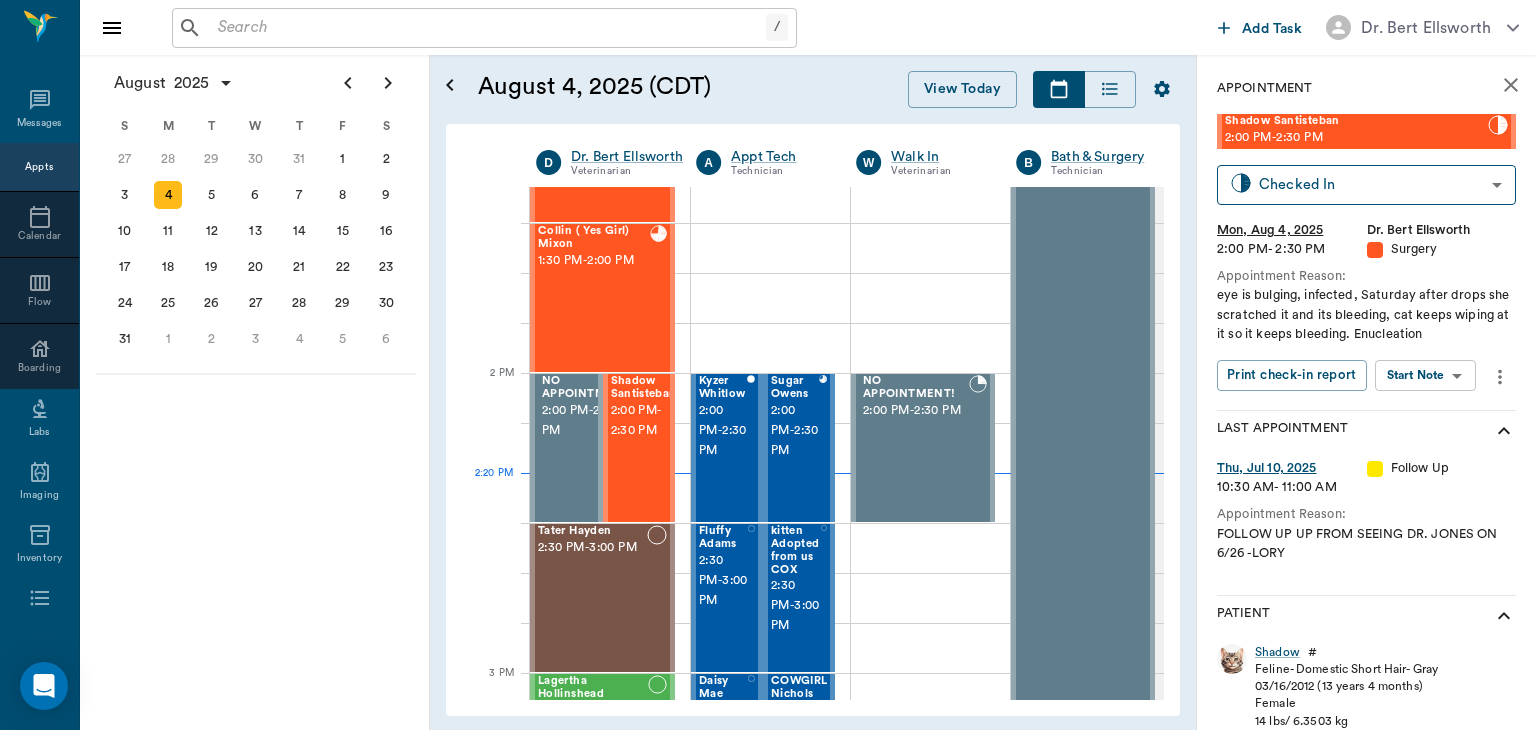 click on "/ ​ Add Task Dr. [LAST] [LAST] Nectar Messages Appts Labs Imaging Inventory Tasks Forms Staff Reports Lookup Settings [MONTH] [YEAR] S M T W T F S 29 30 Jul 1 2 3 4 5 6 7 8 9 10 11 12 13 14 15 16 17 18 19 20 21 22 23 24 25 26 27 28 29 30 31 Aug 1 2 3 4 5 6 7 8 9 S M T W T F S 27 28 29 30 31 Aug 1 2 3 4 5 6 7 8 9 10 11 12 13 14 15 16 17 18 19 20 21 22 23 24 25 26 27 28 29 30 31 Sep 1 2 3 4 5 6 S M T W T F S 31 Sep 1 2 3 4 5 6 7 8 9 10 11 12 13 14 15 16 17 18 19 20 21 22 23 24 25 26 27 28 29 30 Oct 1 2 3 4 5 6 7 8 9 10 11 [MONTH] 4, [YEAR] (CDT) View Today [MONTH] [YEAR] Today 4 Mon Aug [YEAR] D Dr. [LAST] [LAST] Veterinarian A Appt Tech Technician W Walk In Veterinarian B Bath & Surgery Technician B Board &Procedures Other D Dr. [LAST] [LAST] Veterinarian 8 AM 9 AM 10 AM 11 AM 12 PM 1 PM 2 PM 3 PM 4 PM 5 PM 6 PM 7 PM 8 PM 2:[TIME] [LAST] [LAST] [TIME]  -  [TIME] [LAST] [LAST] [TIME]  -  [TIME] [LAST] [LAST] [TIME]  -  [TIME] [LAST] [LAST] [TIME]  -  [TIME] 9 AM  -  9:30 AM 9:00 AM" at bounding box center (768, 365) 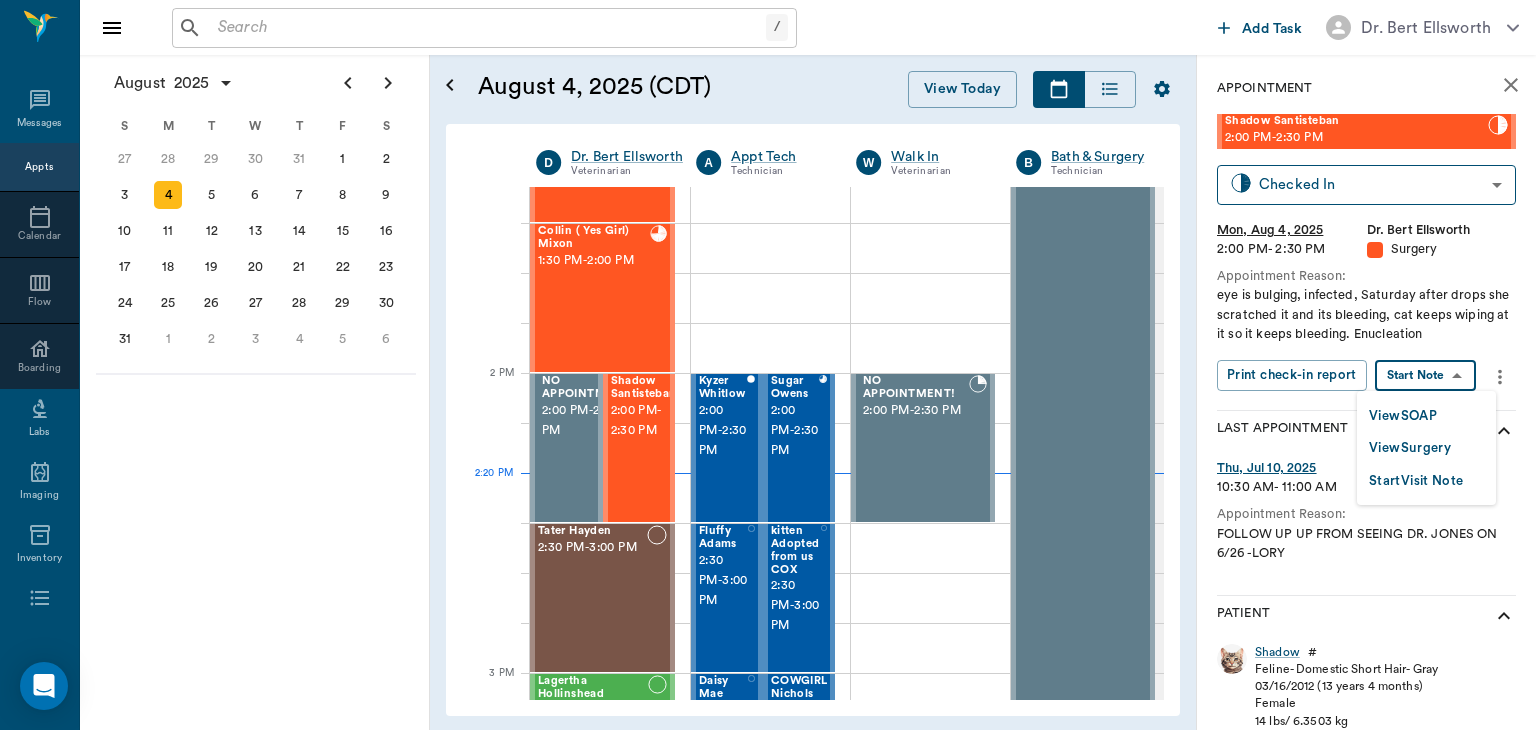 click on "View  Surgery" at bounding box center (1410, 448) 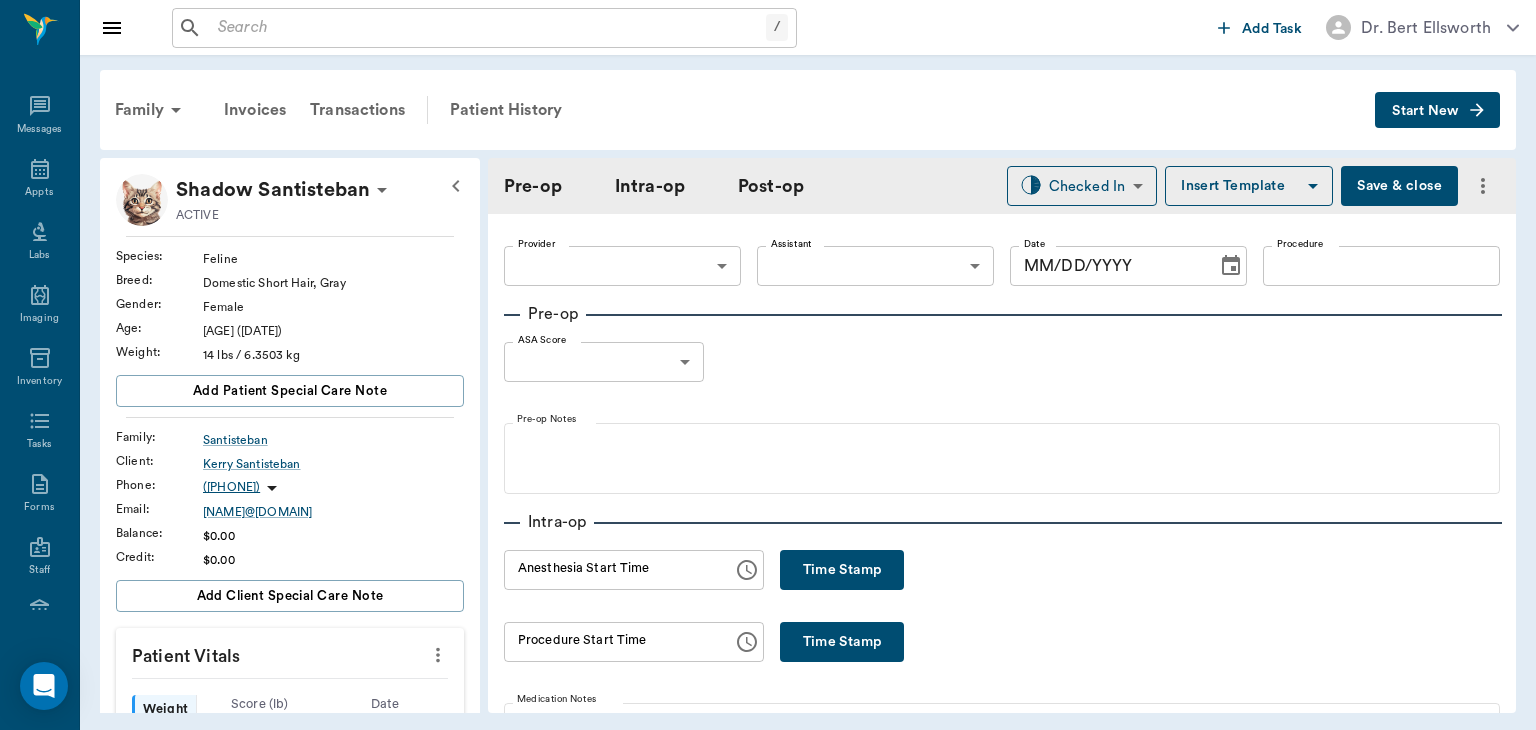 type on "63ec2f075fda476ae8351a4d" 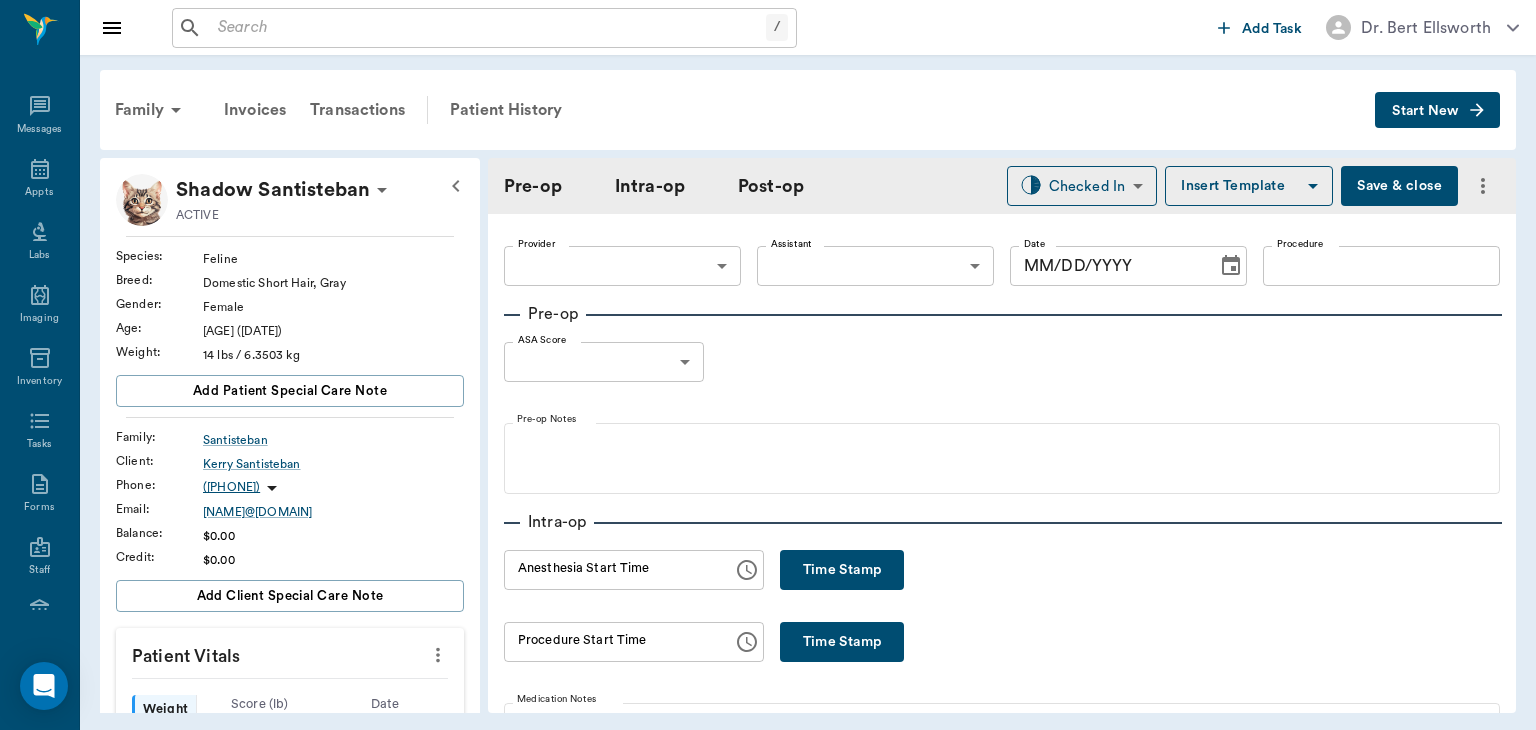 type on "63ec2e7e52e12b0ba117b124" 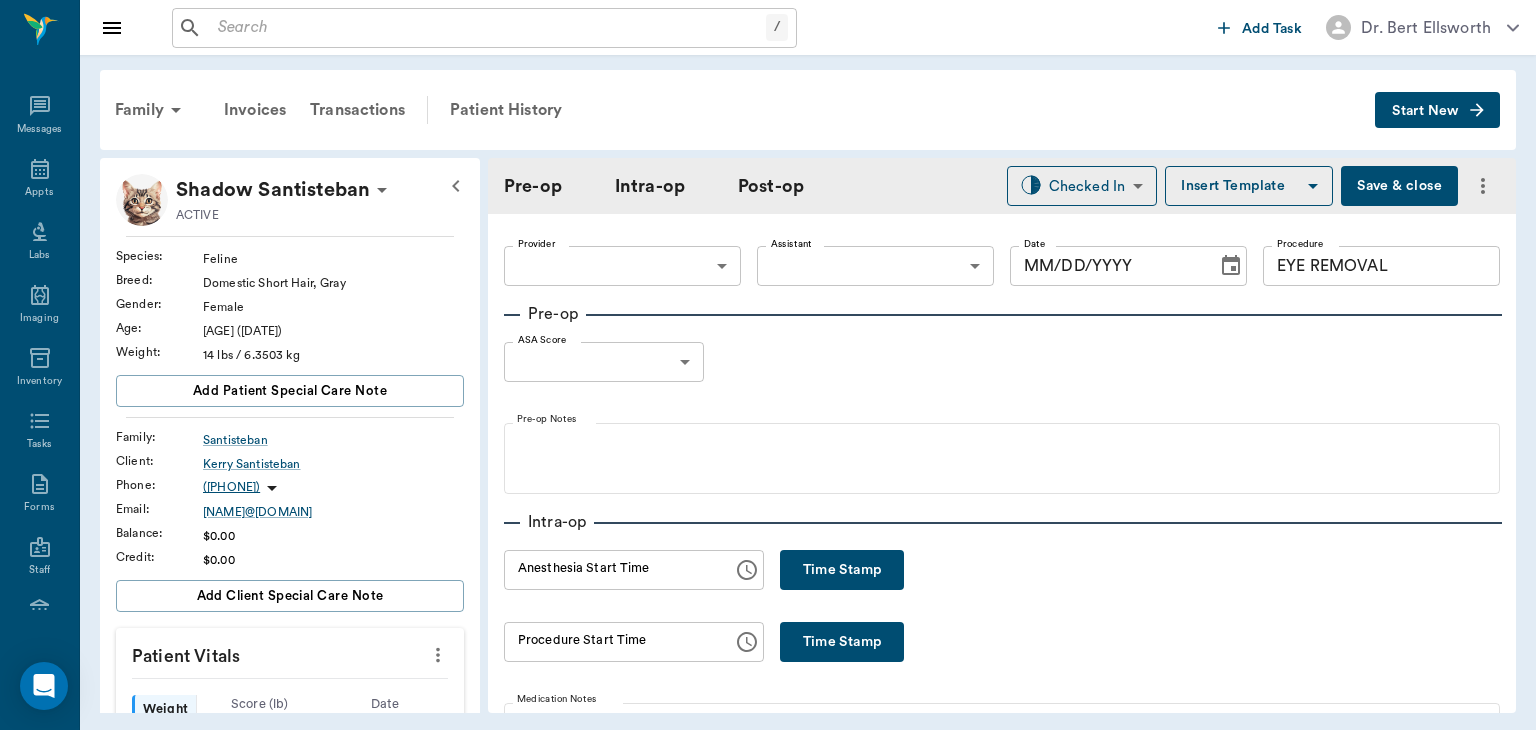 type on "08/04/2025" 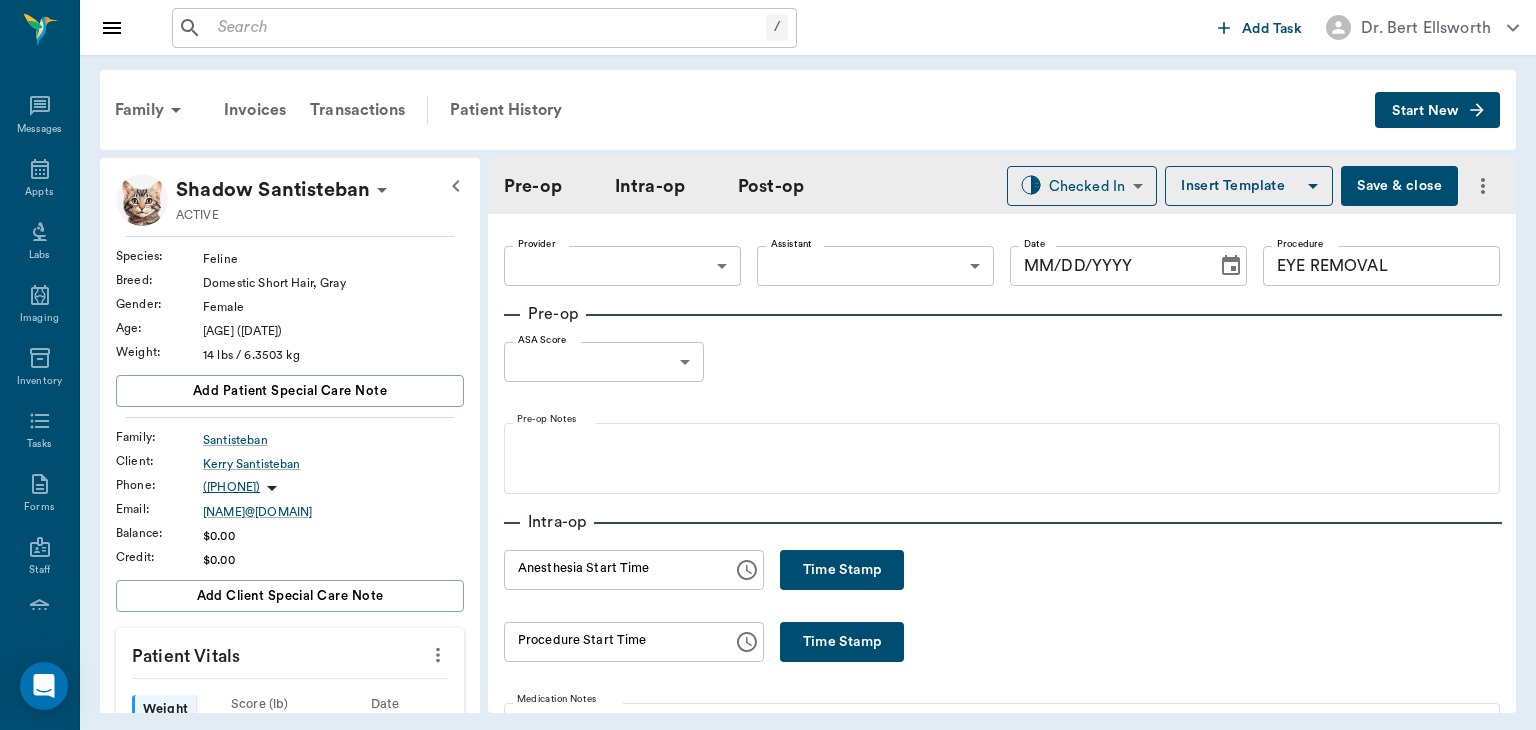 type on "02:06 PM" 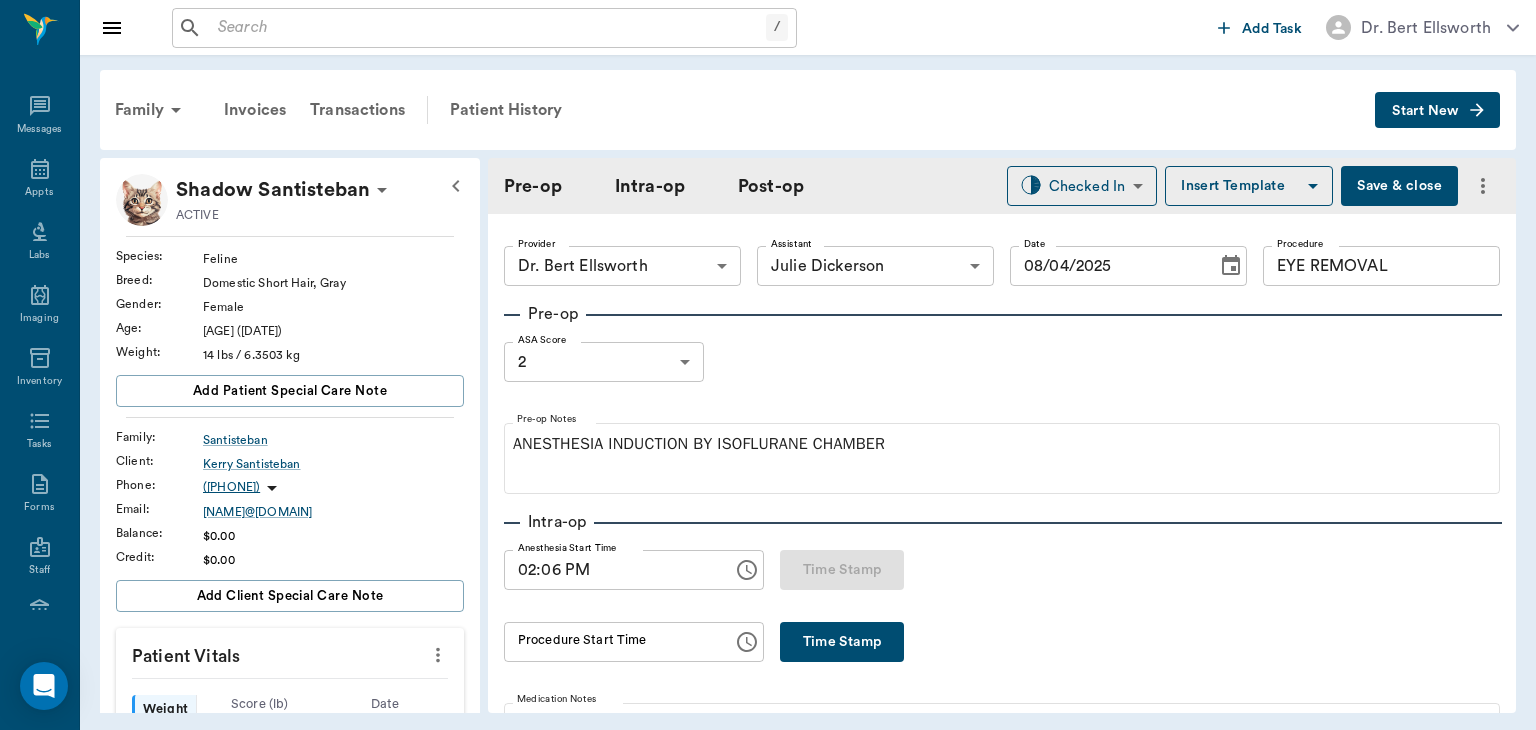 click on "Time Stamp" at bounding box center (842, 642) 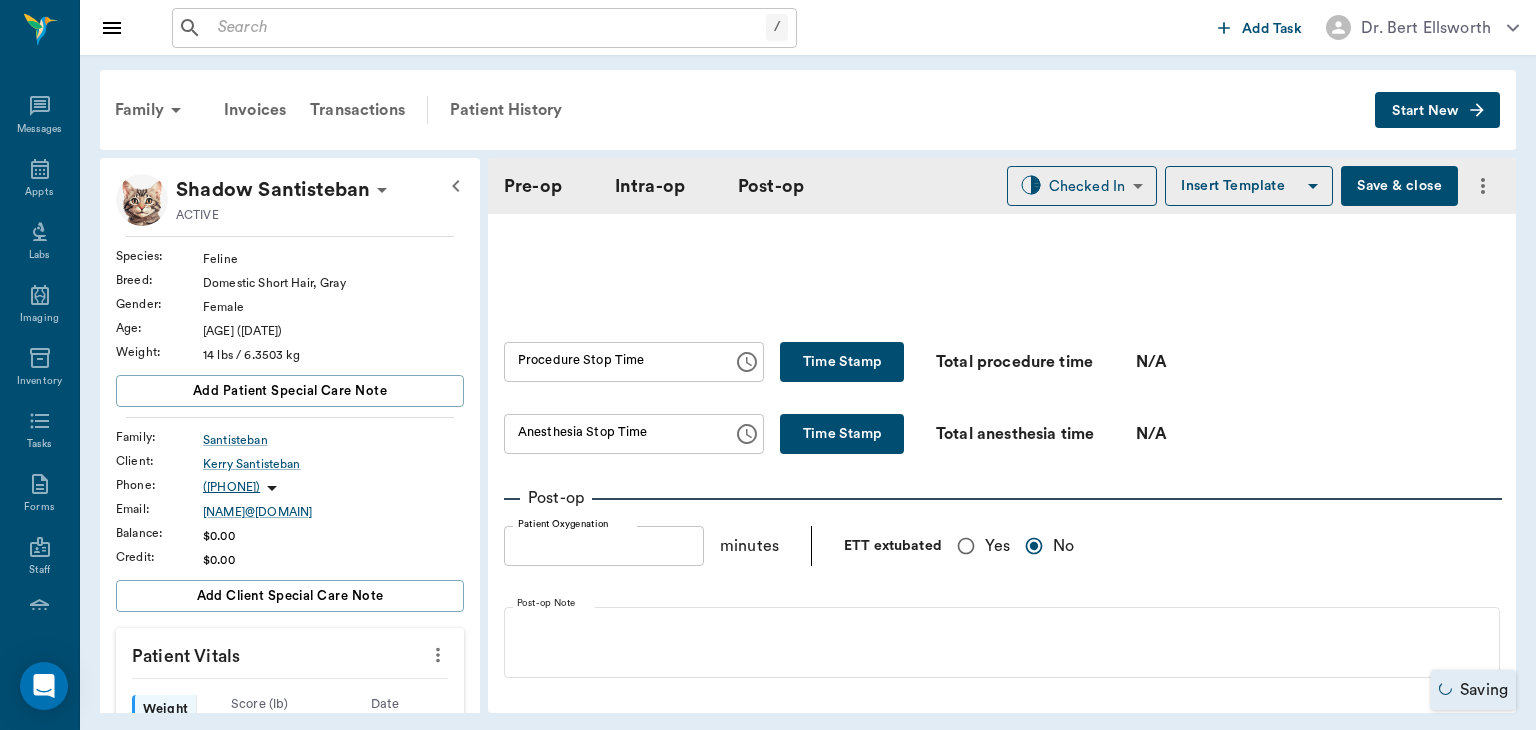 scroll, scrollTop: 1147, scrollLeft: 0, axis: vertical 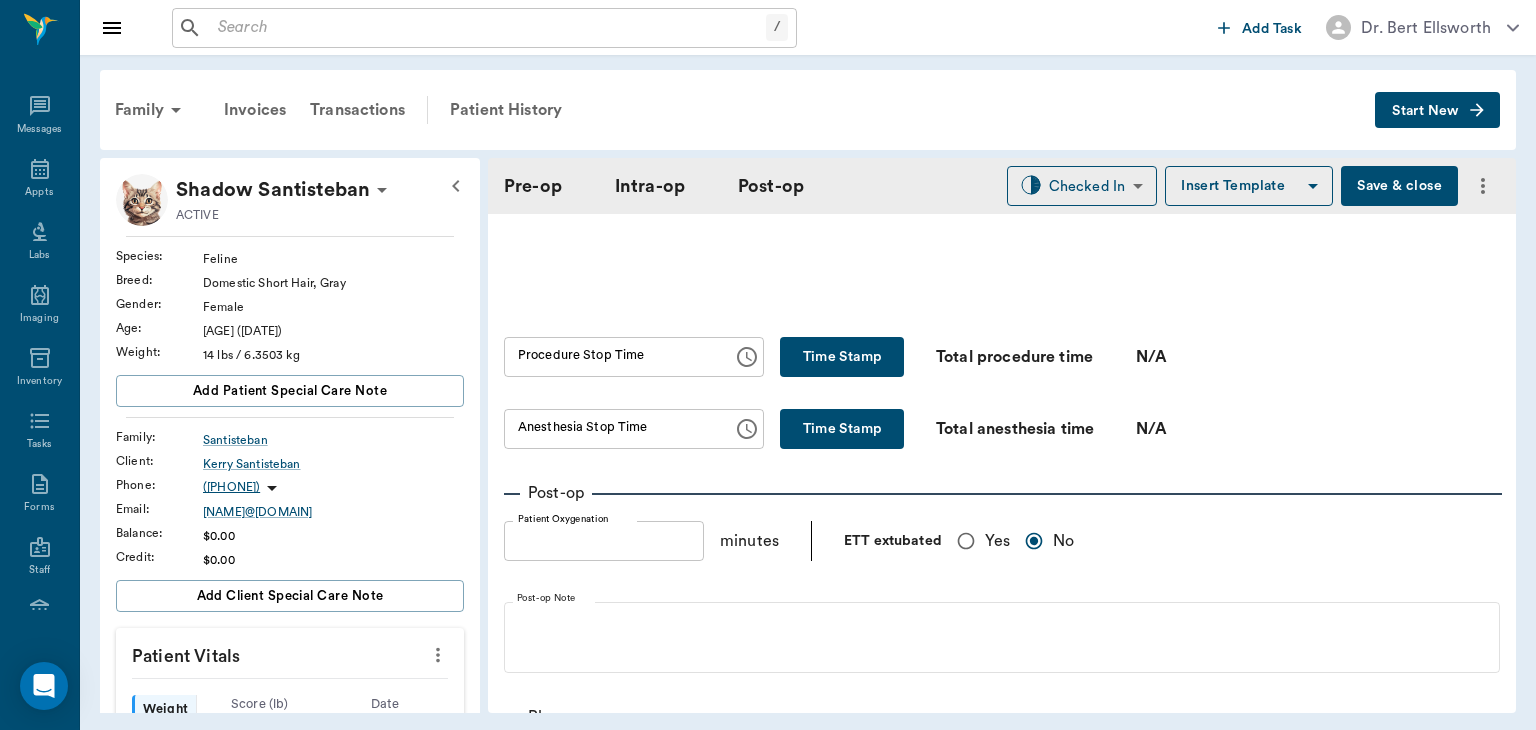 click on "Yes" at bounding box center (966, 541) 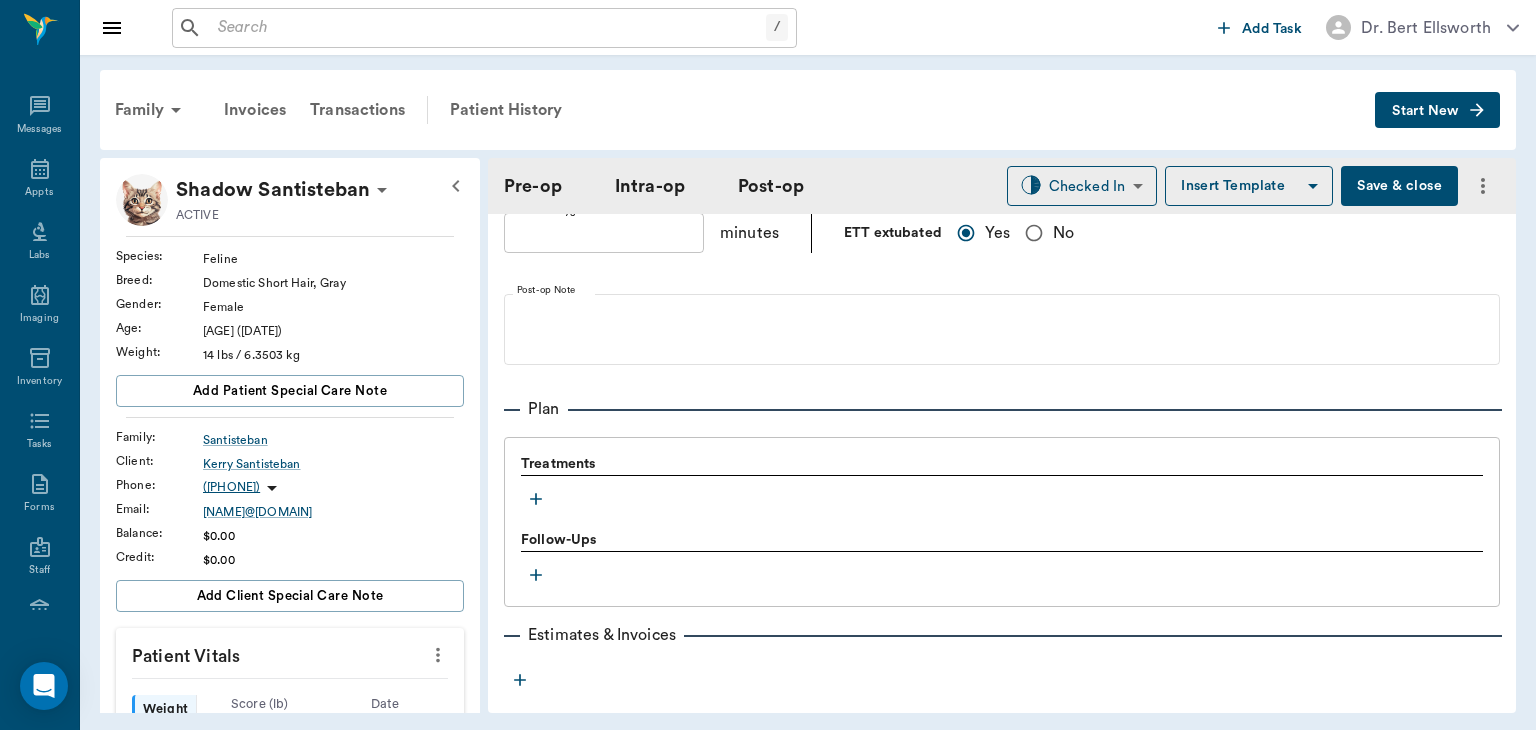 scroll, scrollTop: 1481, scrollLeft: 0, axis: vertical 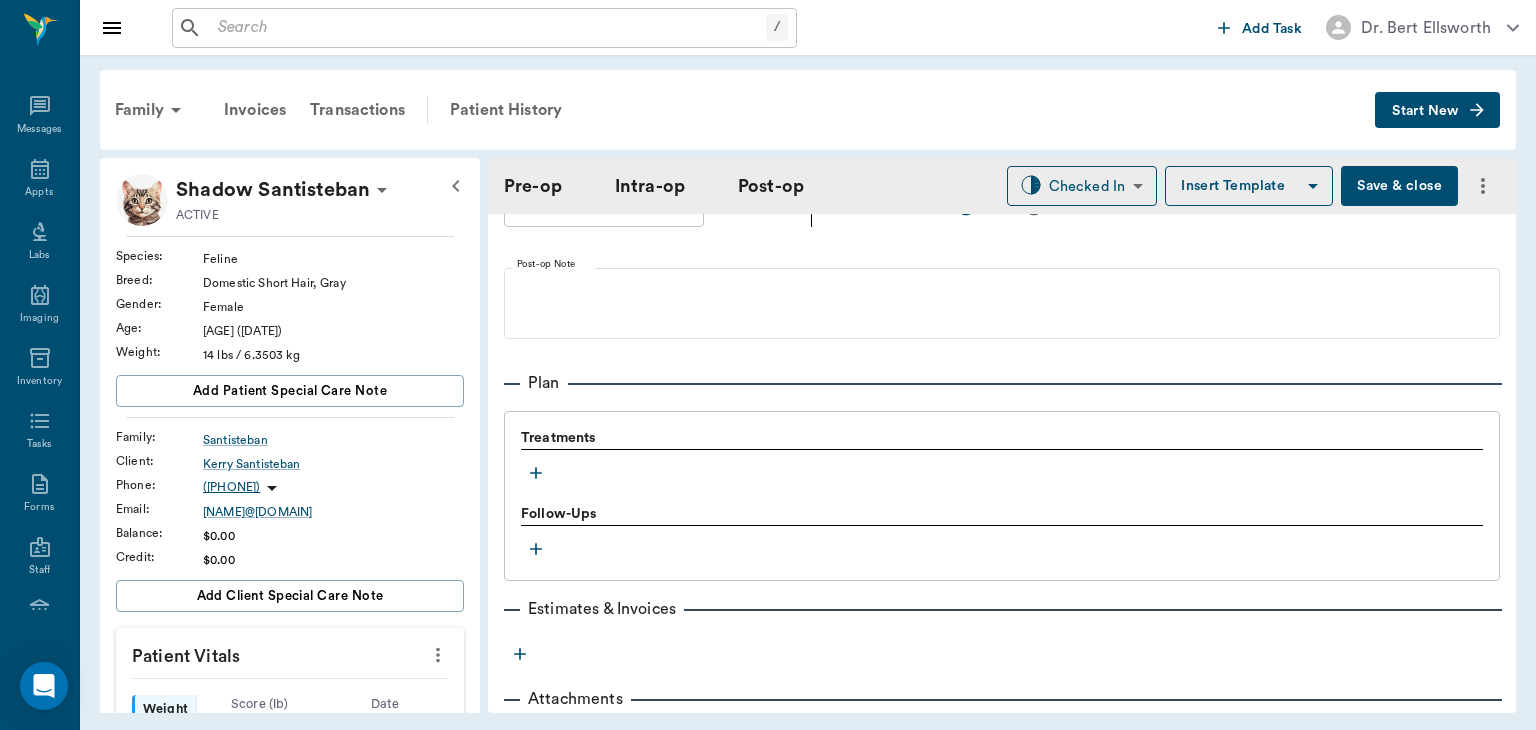 click 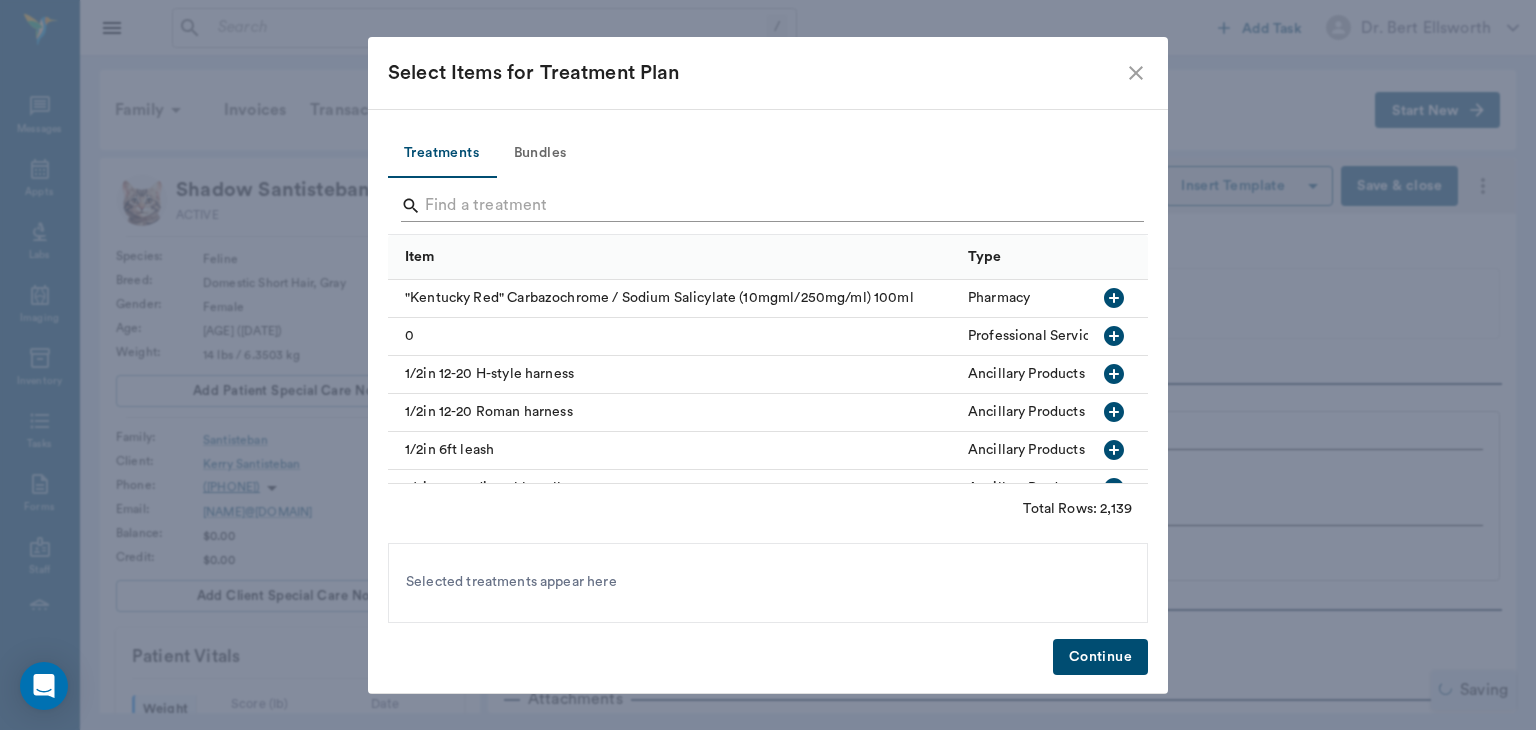 click at bounding box center (769, 206) 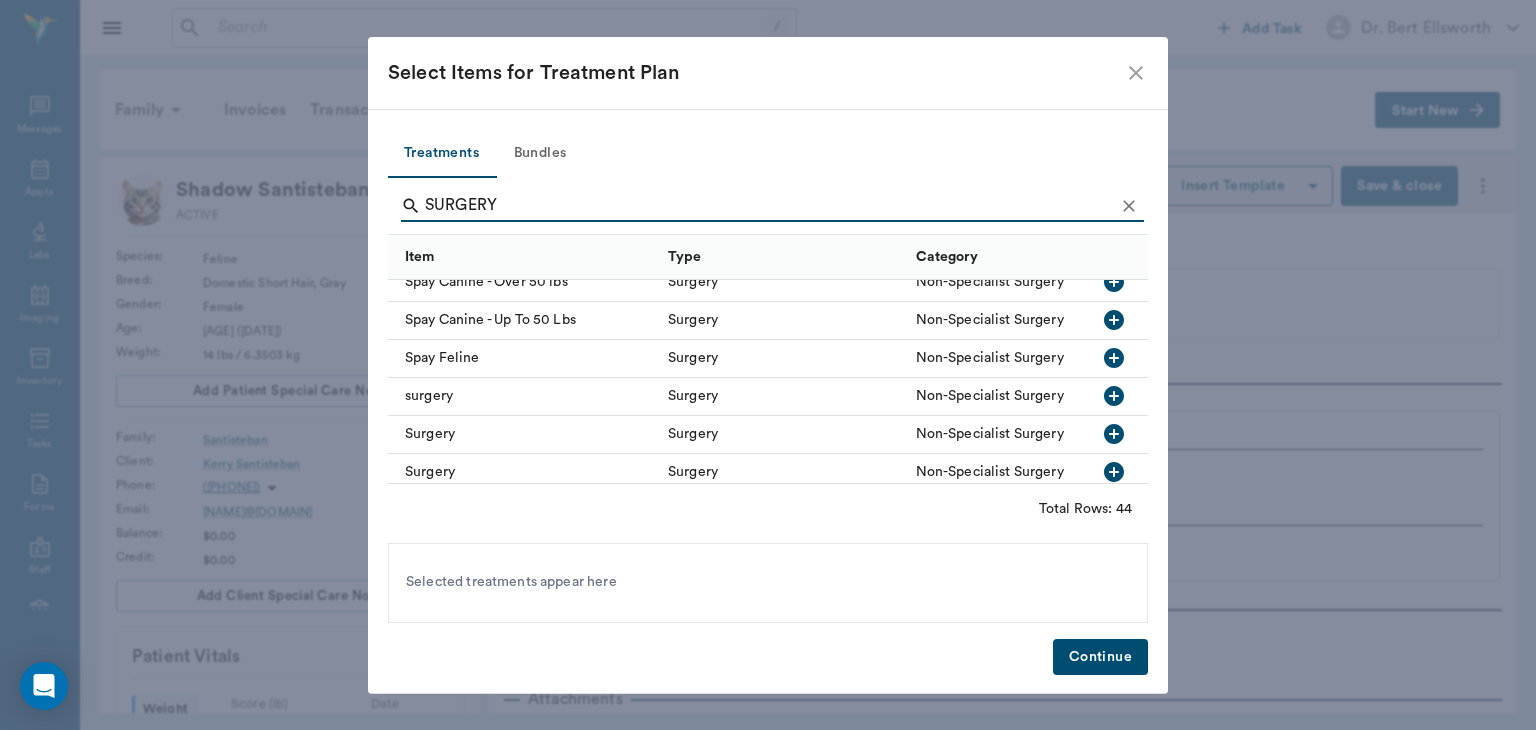 scroll, scrollTop: 1213, scrollLeft: 0, axis: vertical 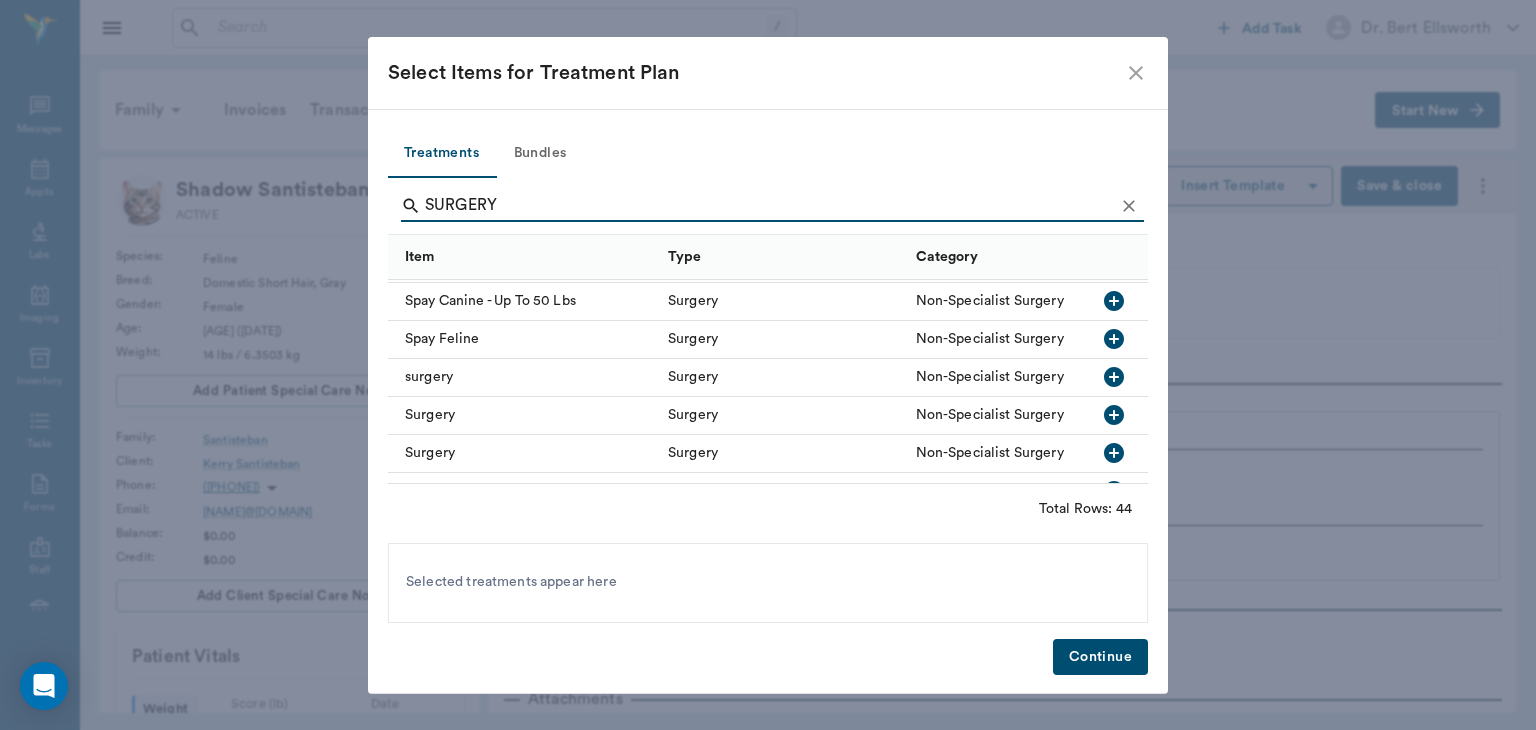 type on "SURGERY" 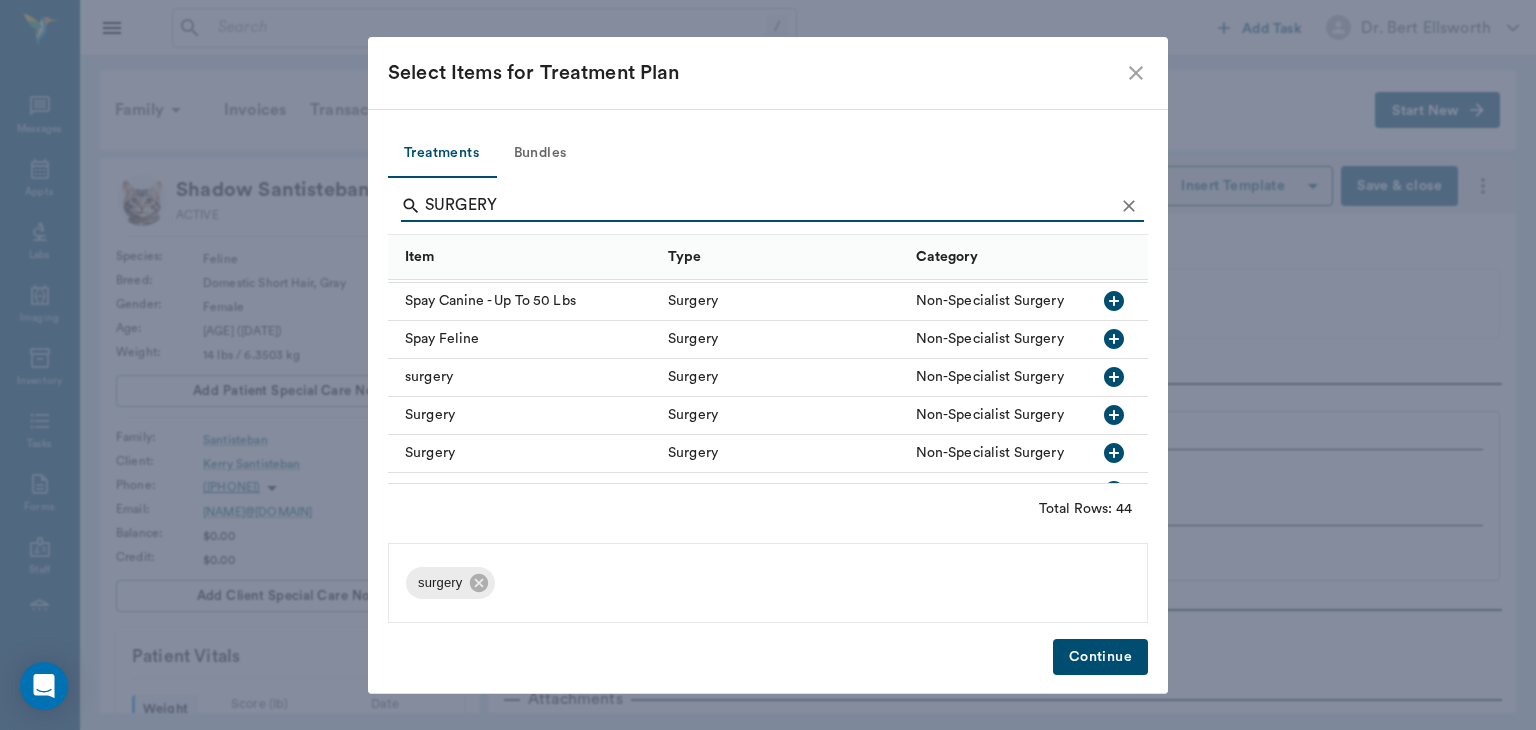 click on "Continue" at bounding box center [1100, 657] 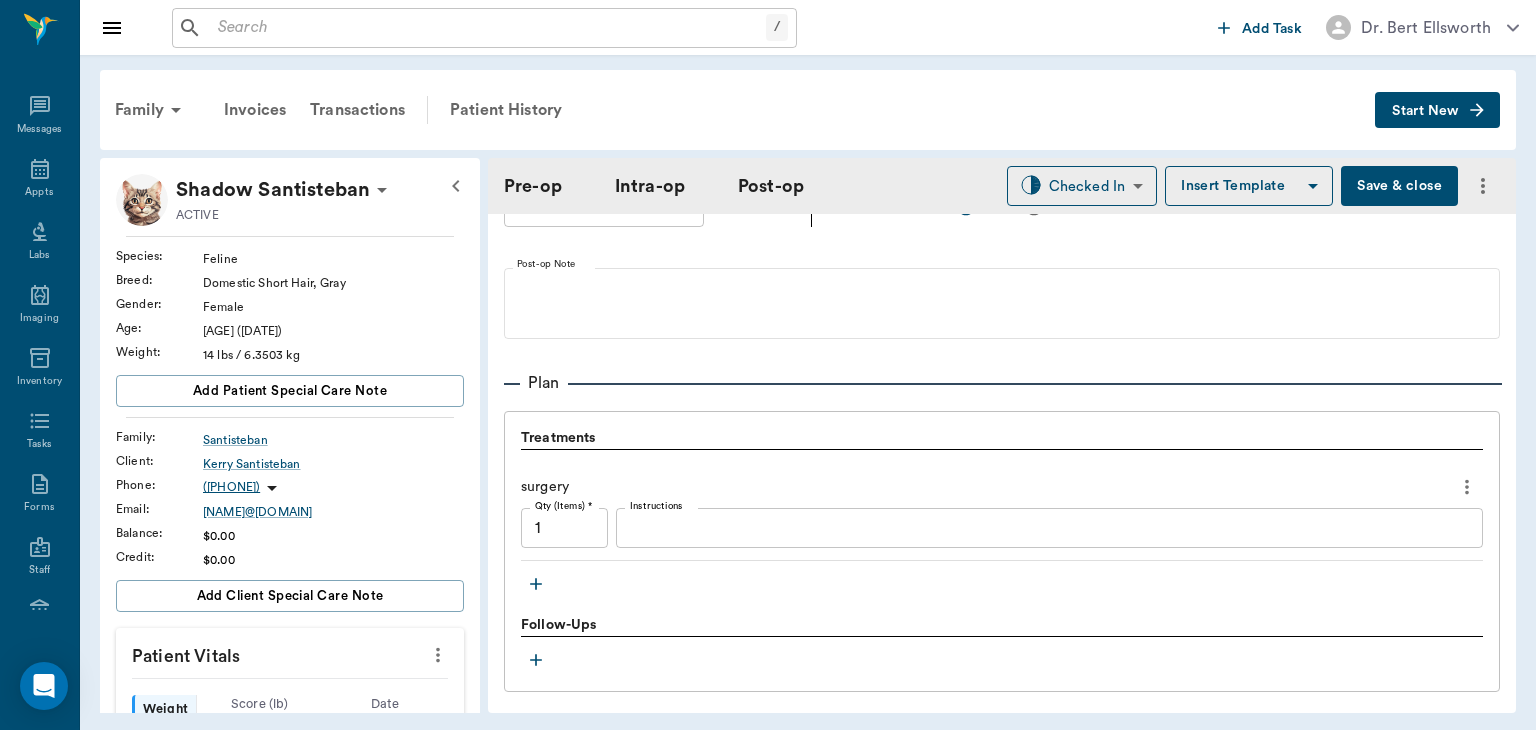 click 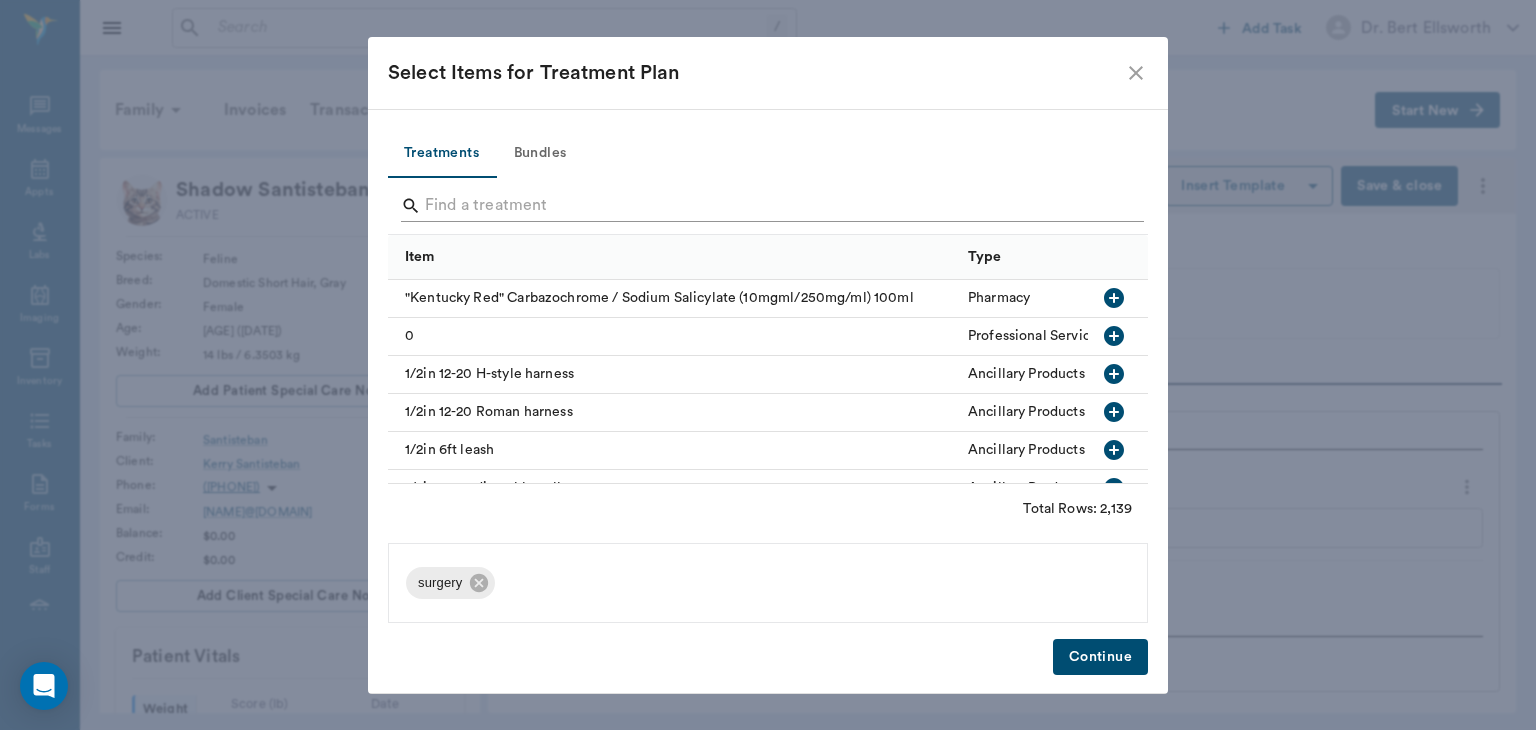 click at bounding box center (769, 206) 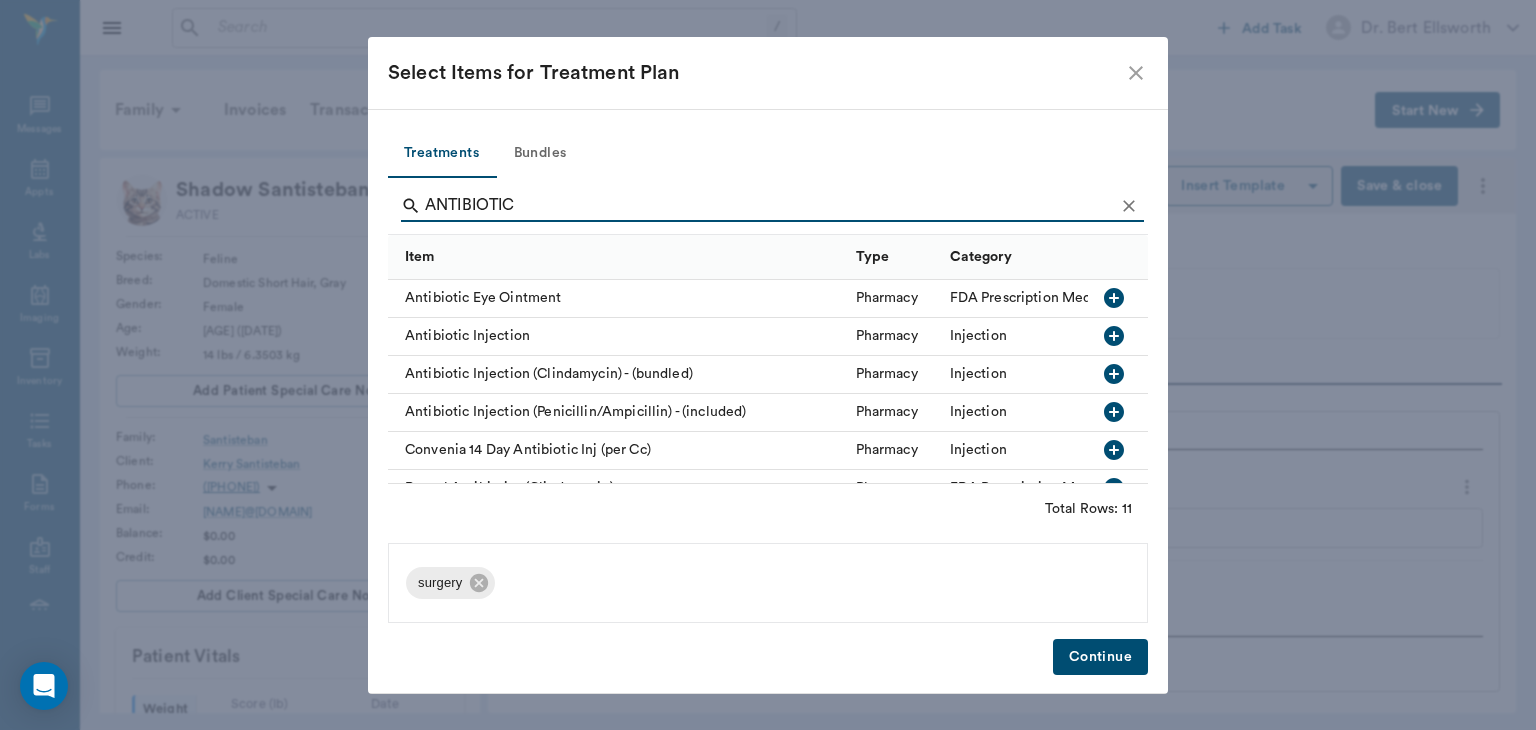 type on "ANTIBIOTIC" 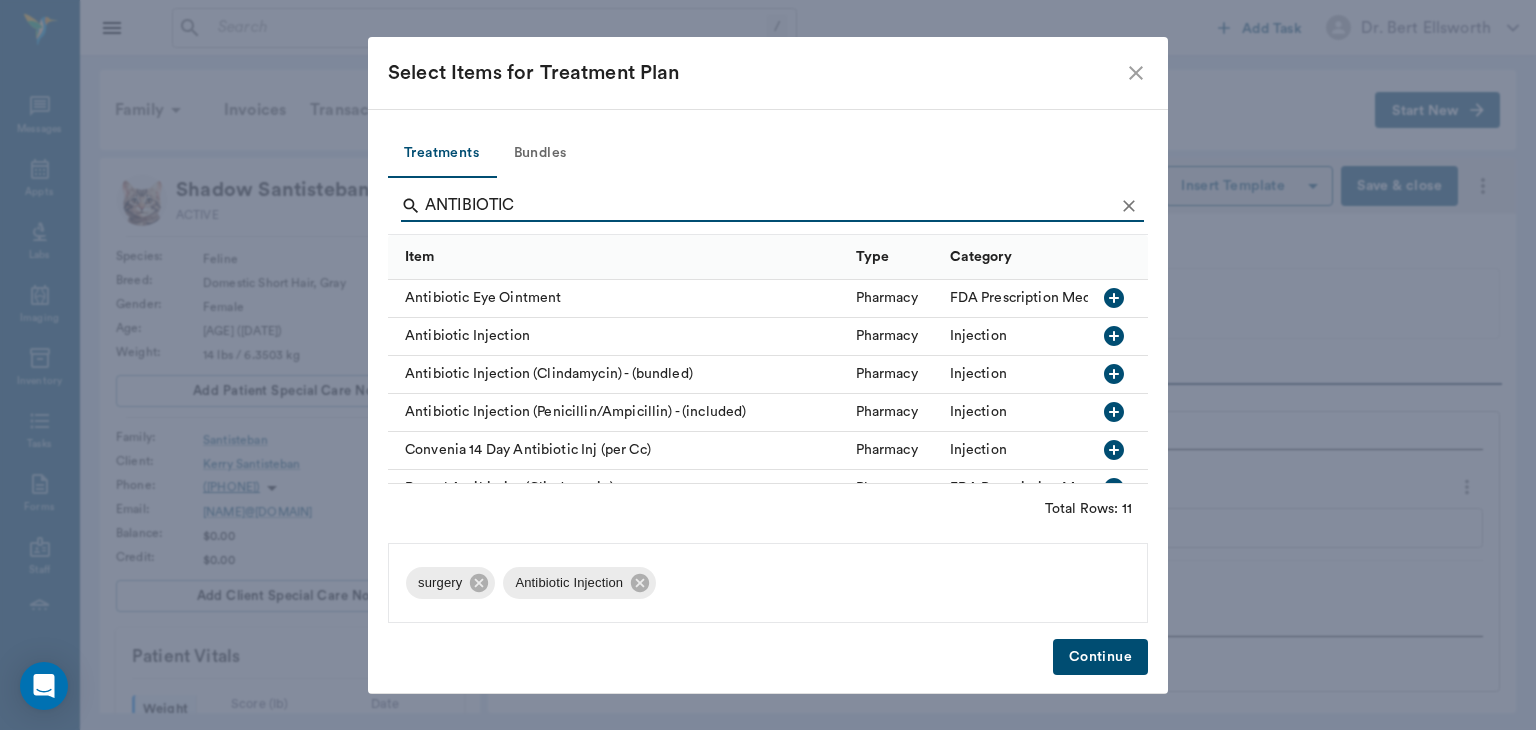 click on "Continue" at bounding box center [1100, 657] 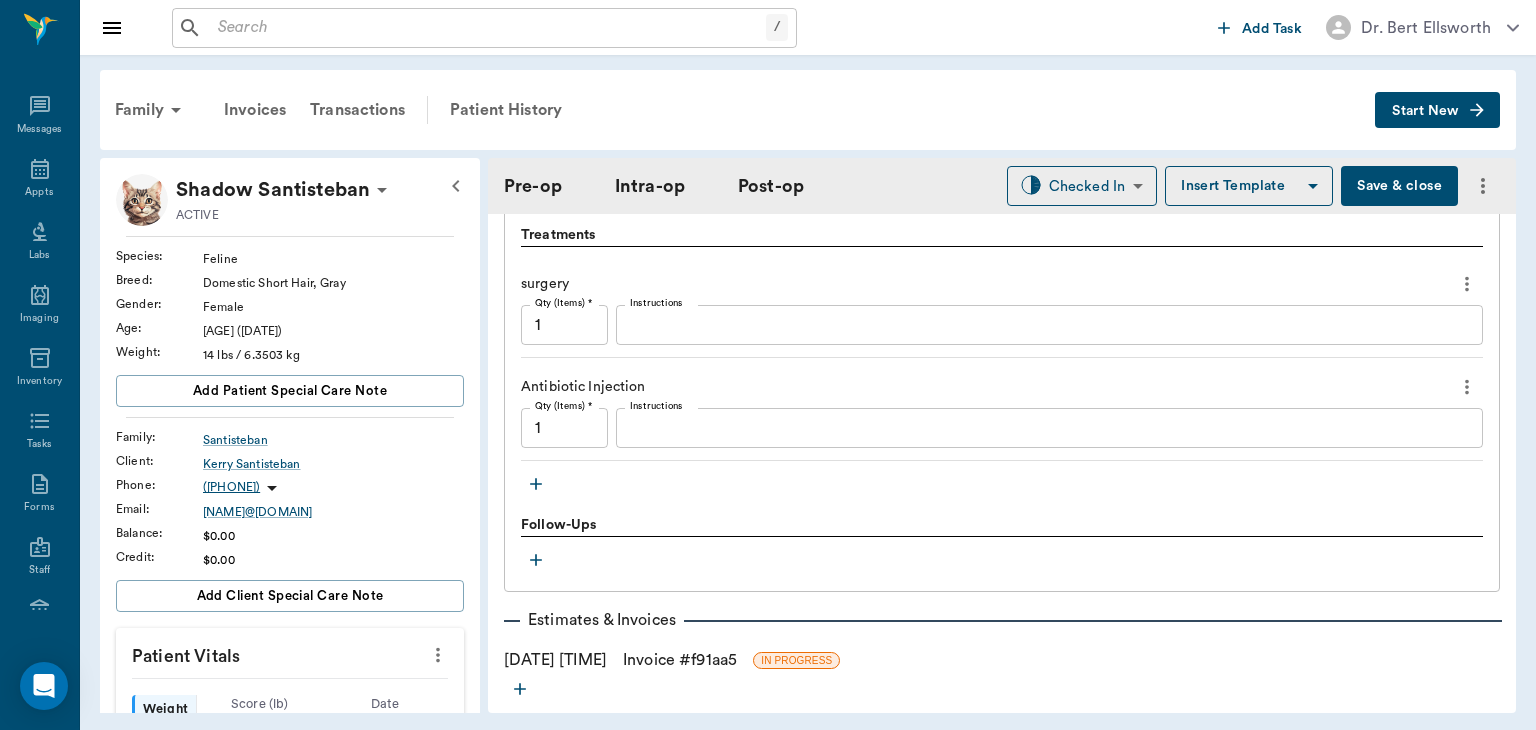 scroll, scrollTop: 1684, scrollLeft: 0, axis: vertical 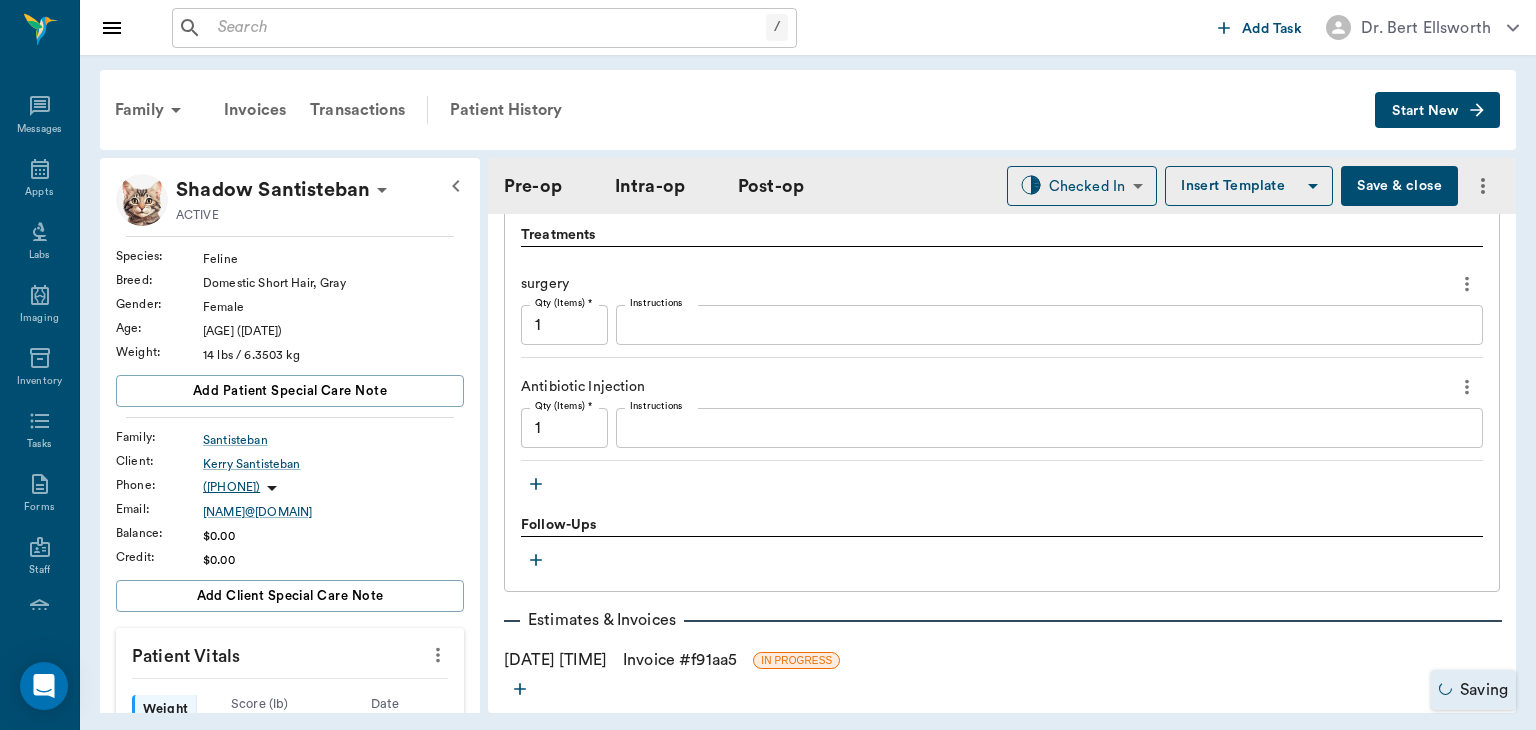 click 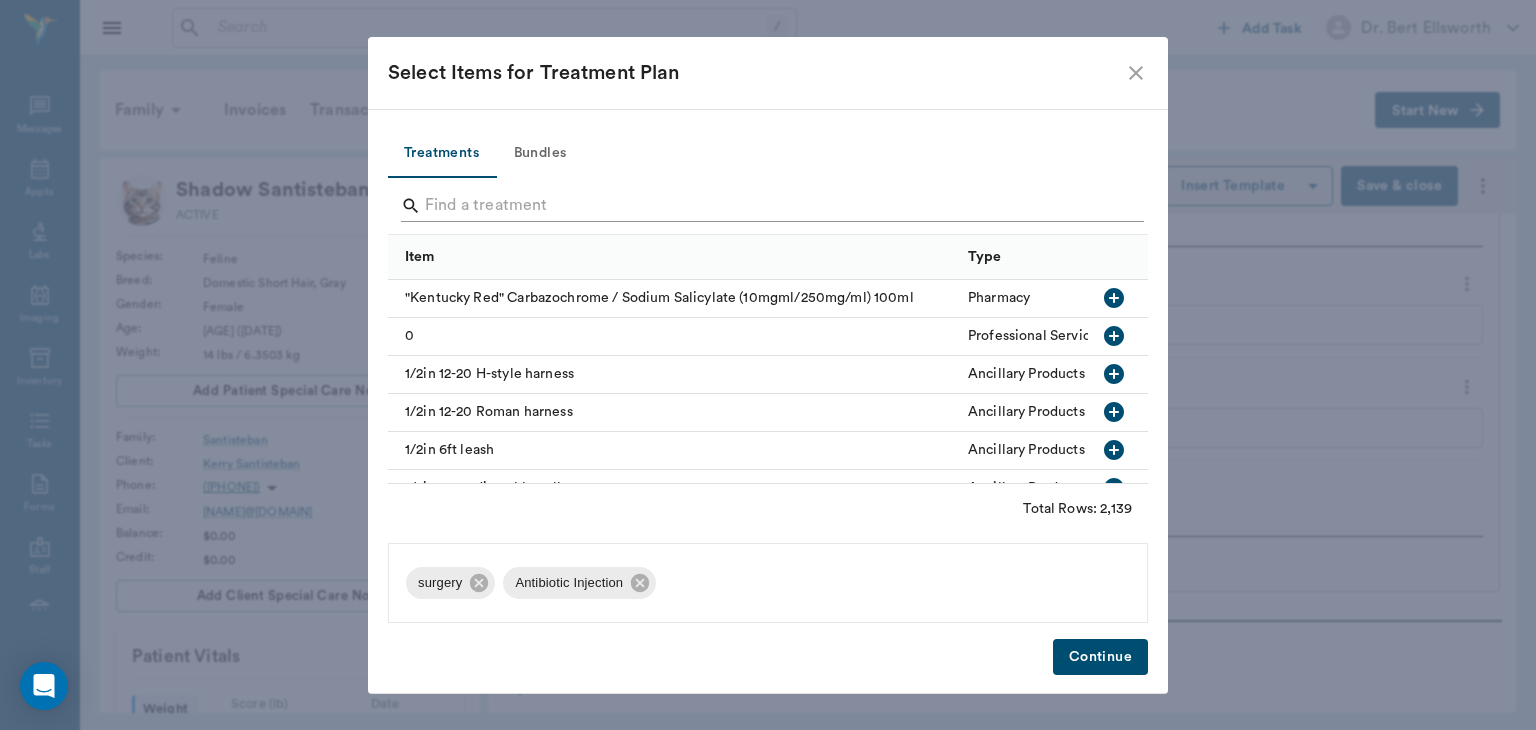 click at bounding box center (769, 206) 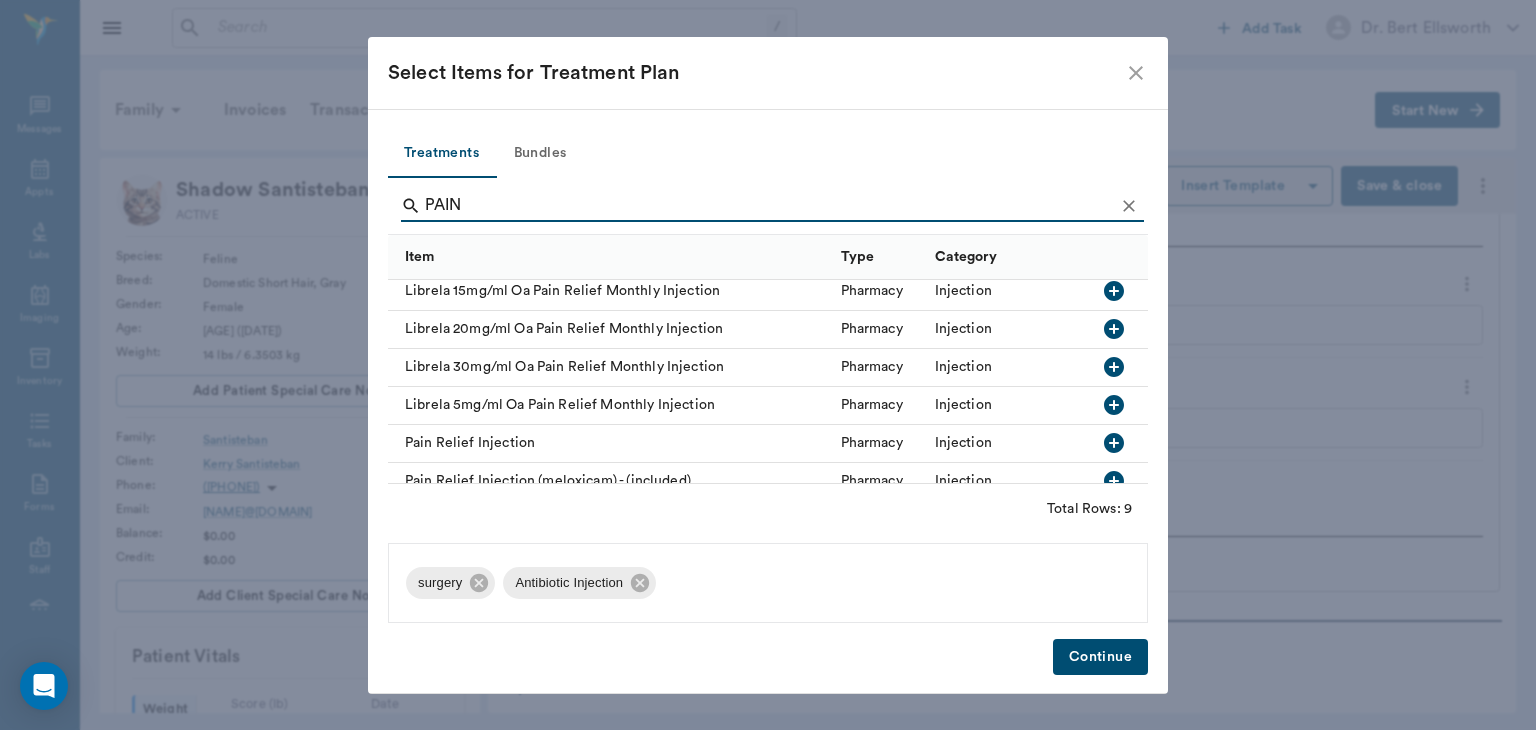 scroll, scrollTop: 153, scrollLeft: 0, axis: vertical 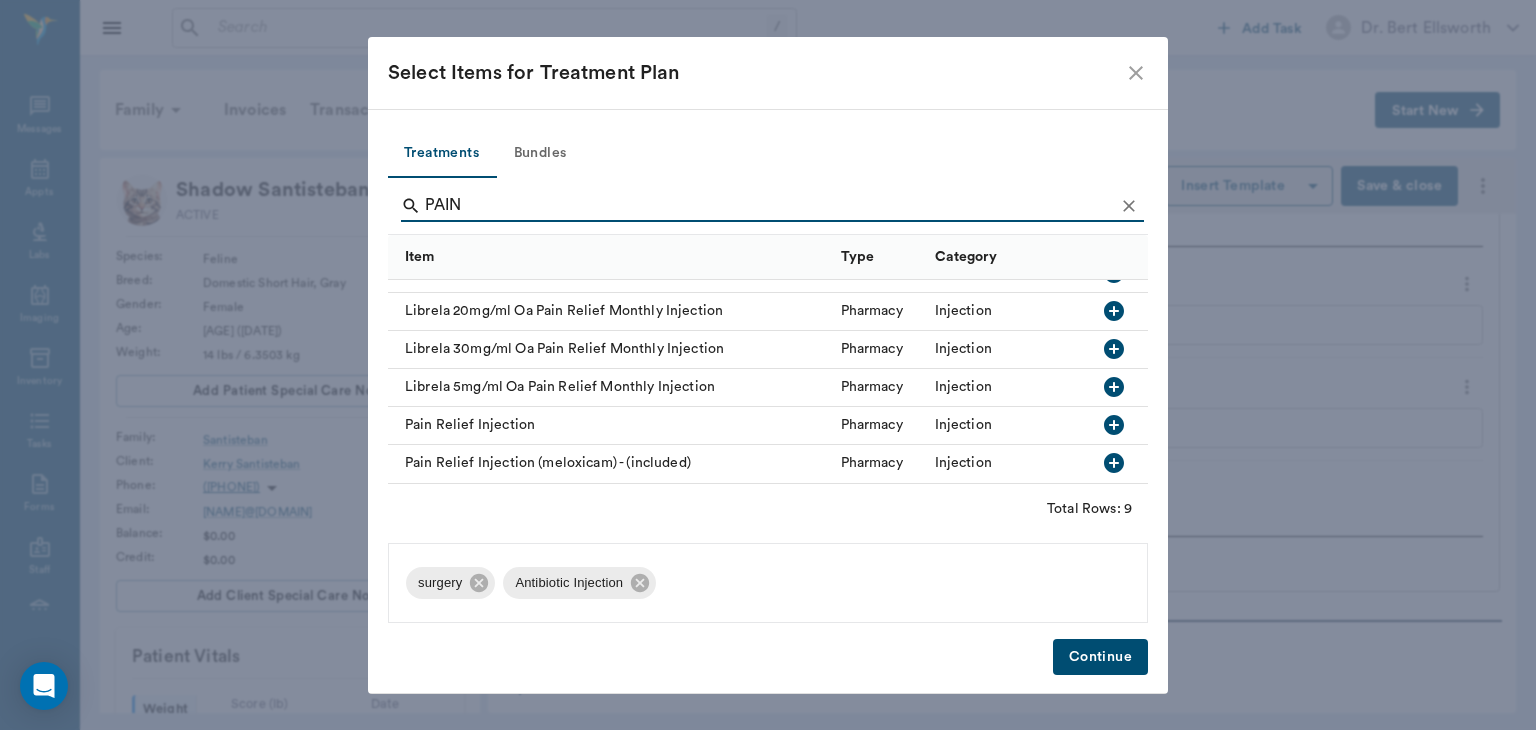 type on "PAIN" 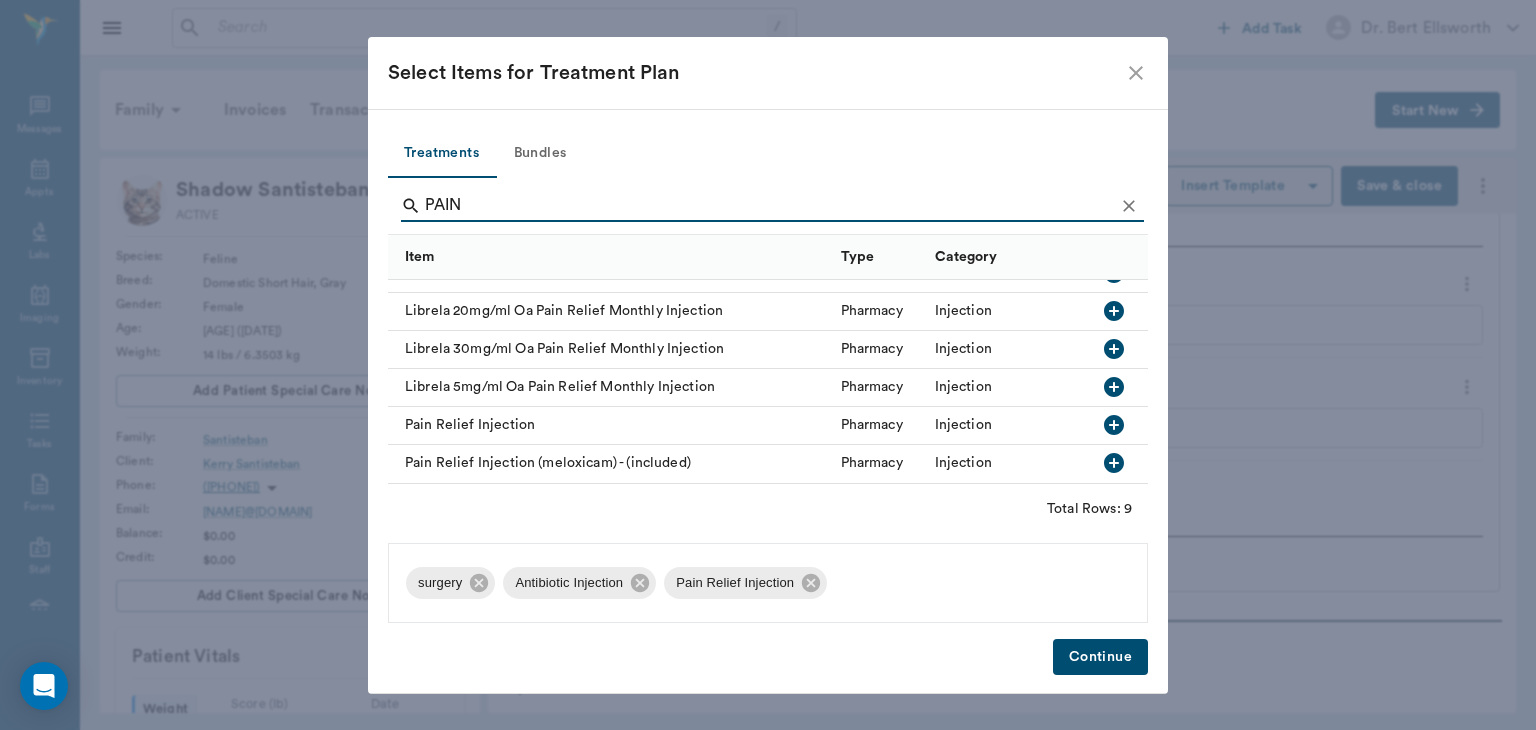 click on "Continue" at bounding box center [1100, 657] 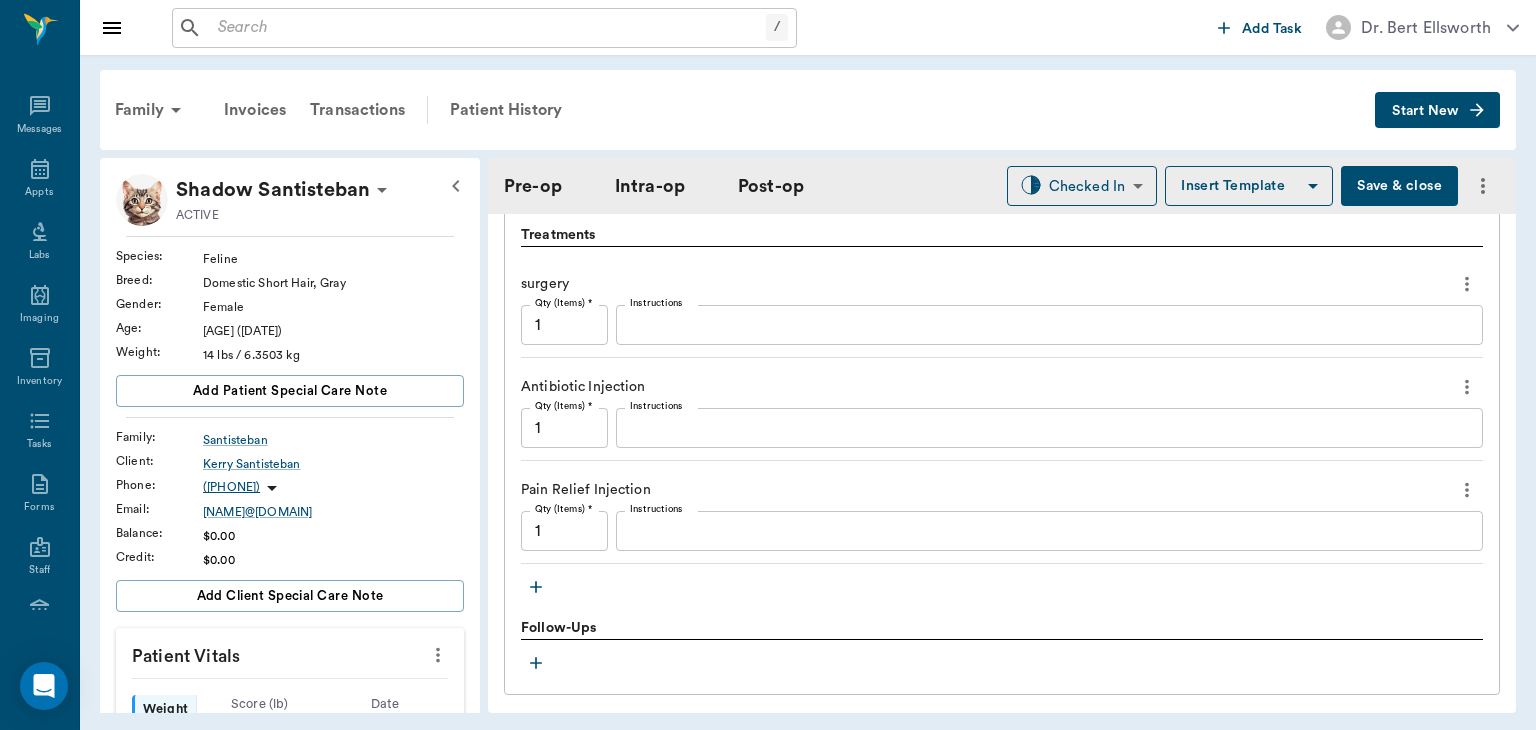 click 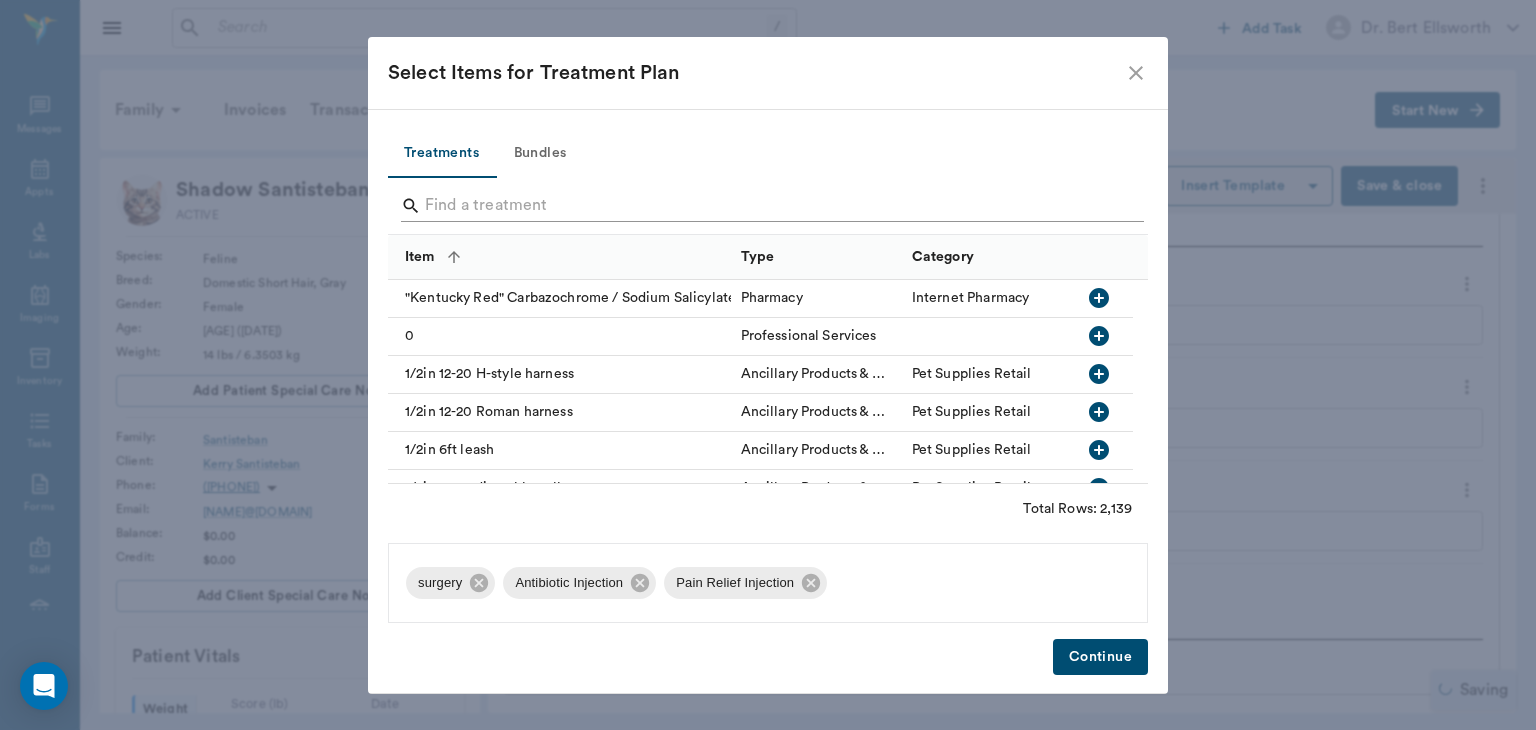 click at bounding box center [769, 206] 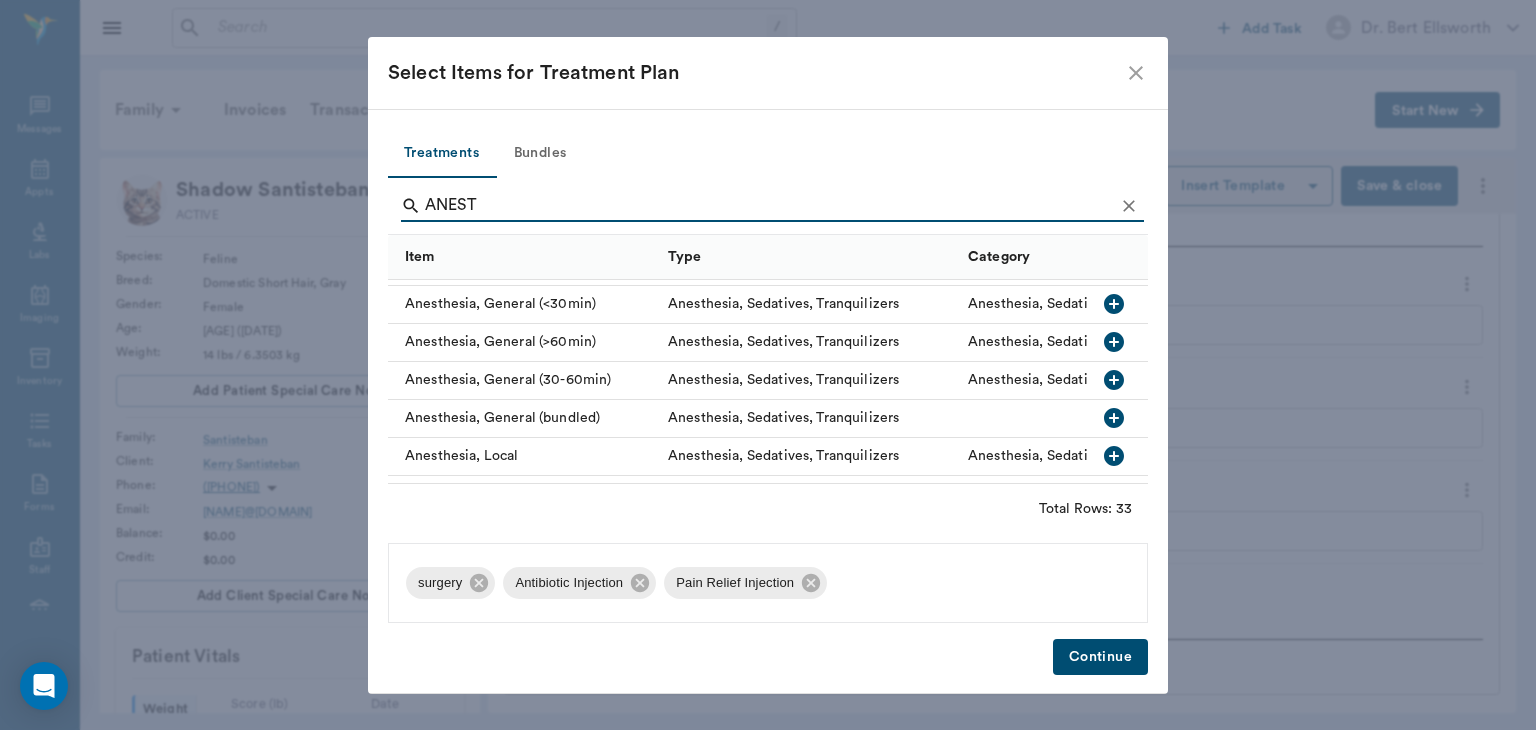scroll, scrollTop: 184, scrollLeft: 0, axis: vertical 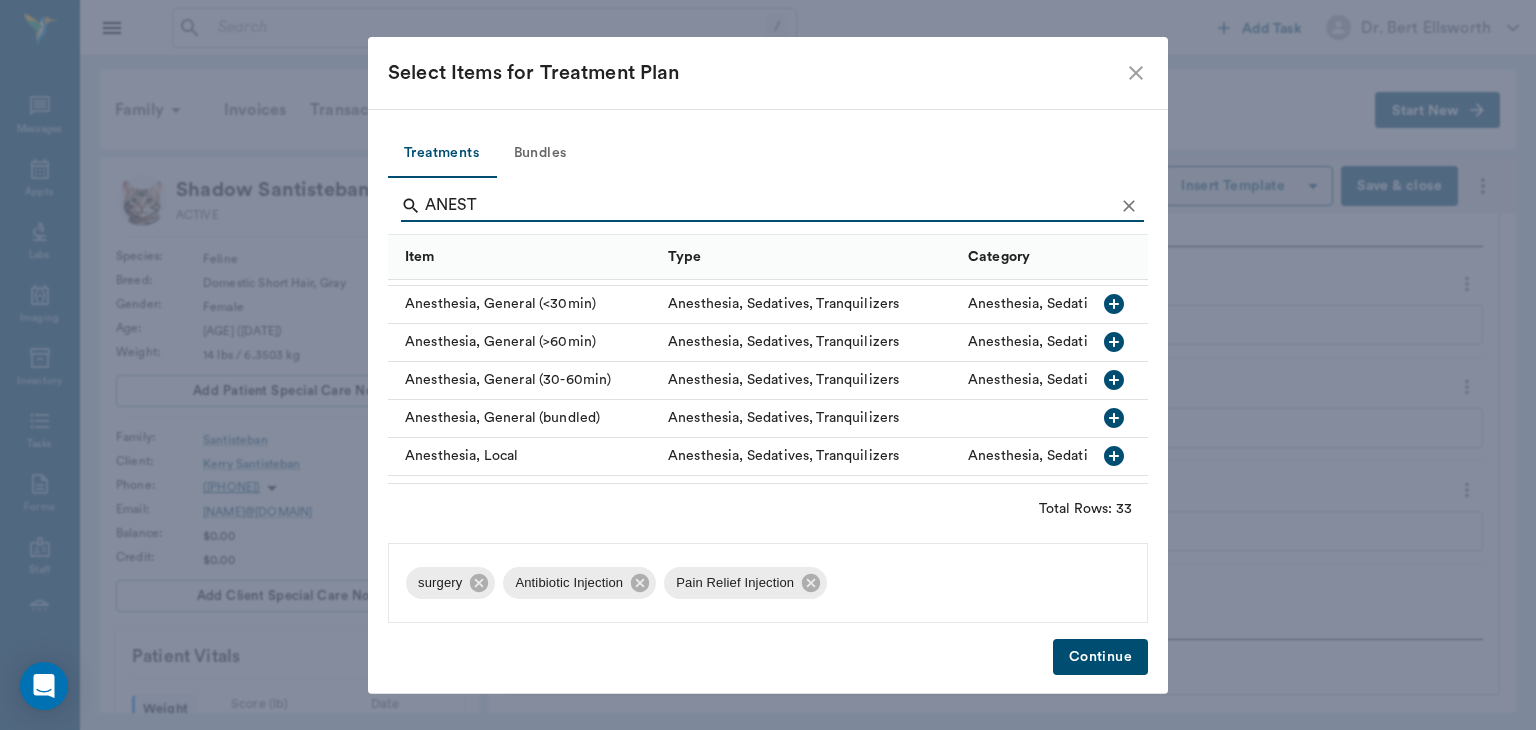 click 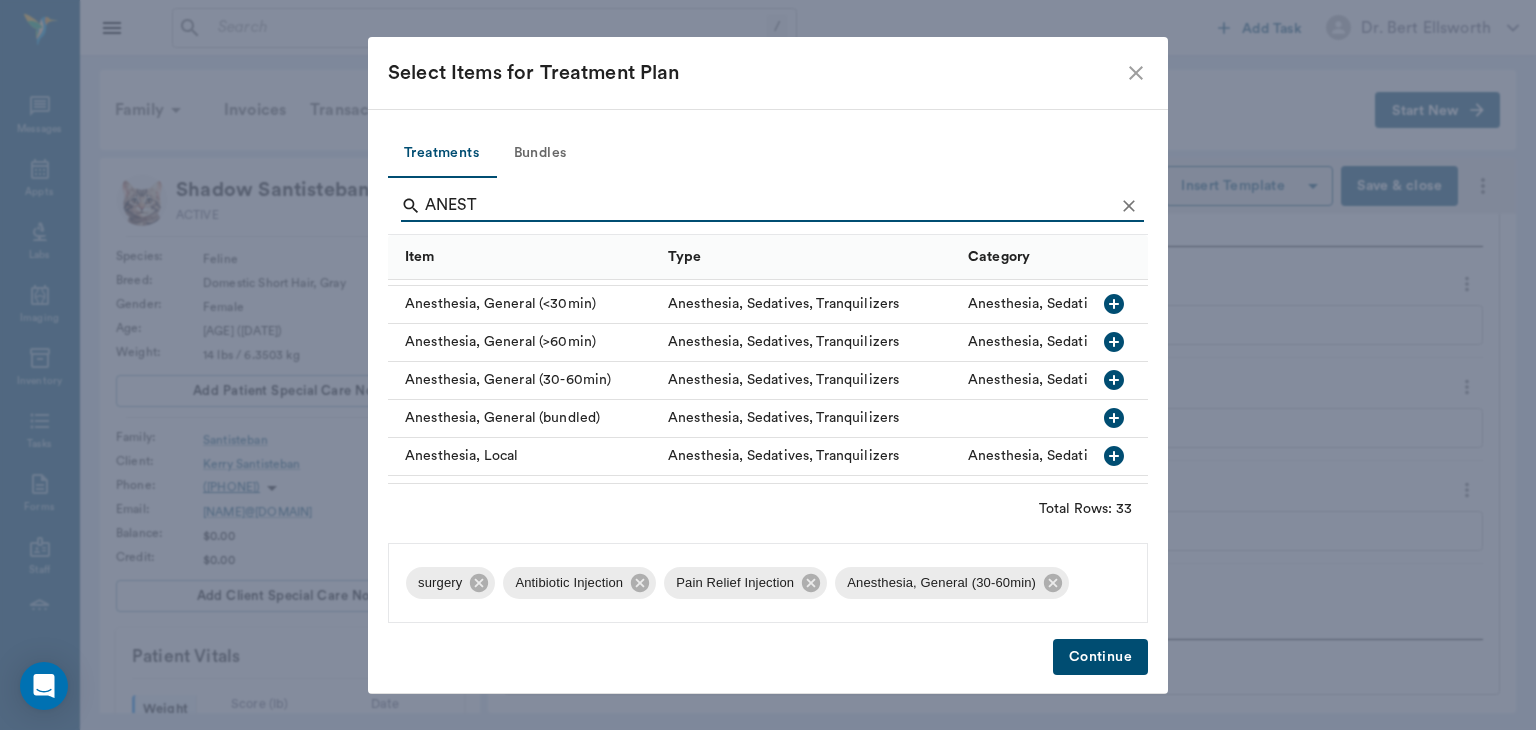 click on "Continue" at bounding box center [1100, 657] 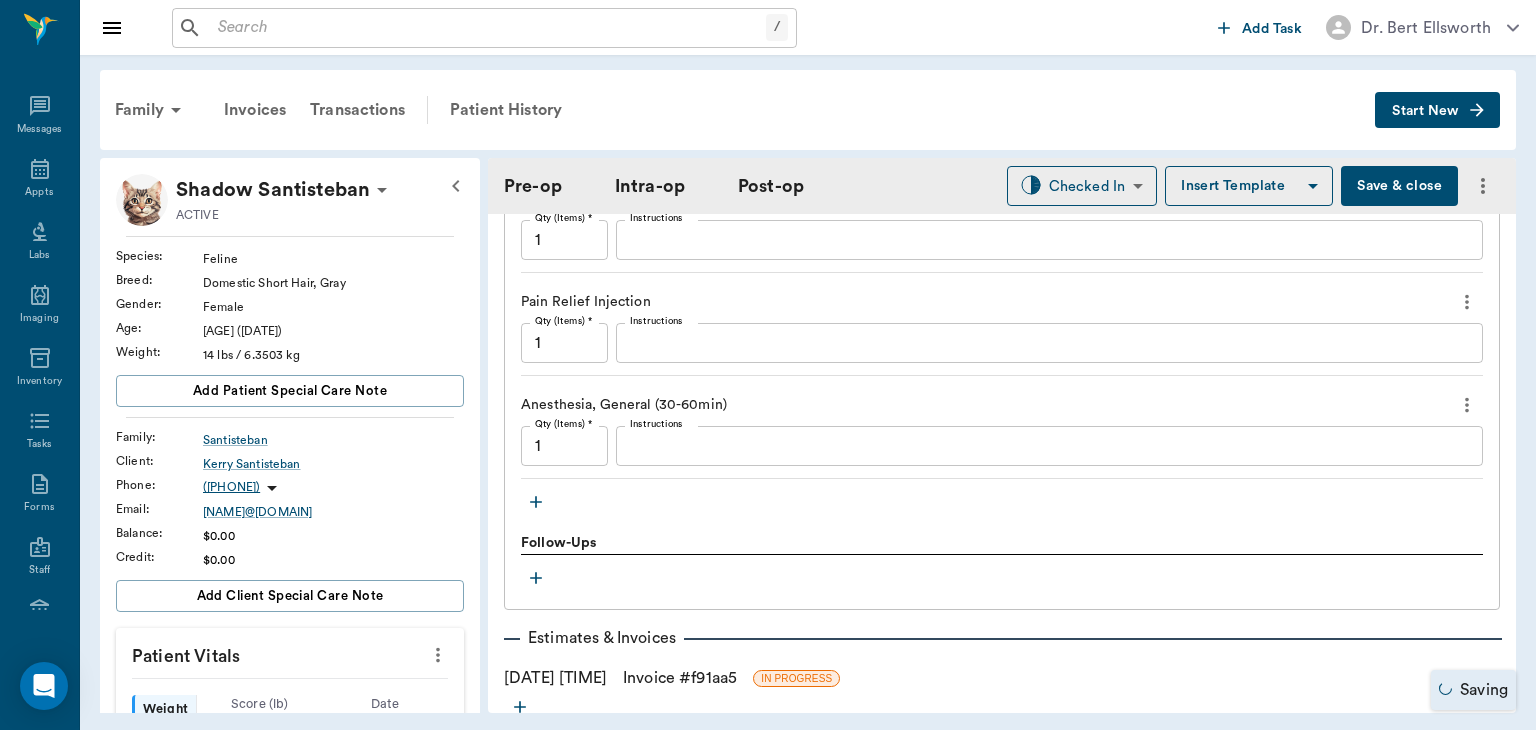 scroll, scrollTop: 1874, scrollLeft: 0, axis: vertical 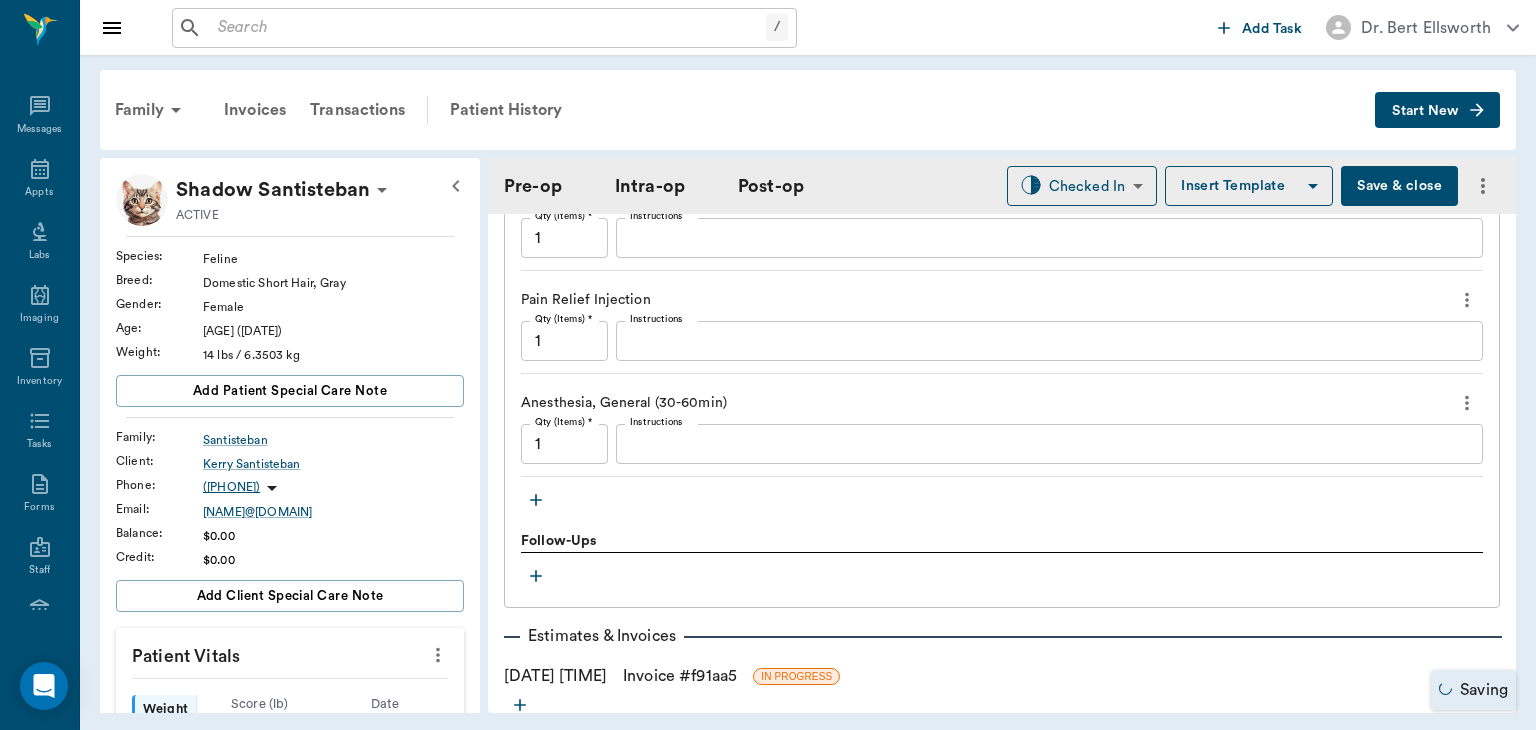 click 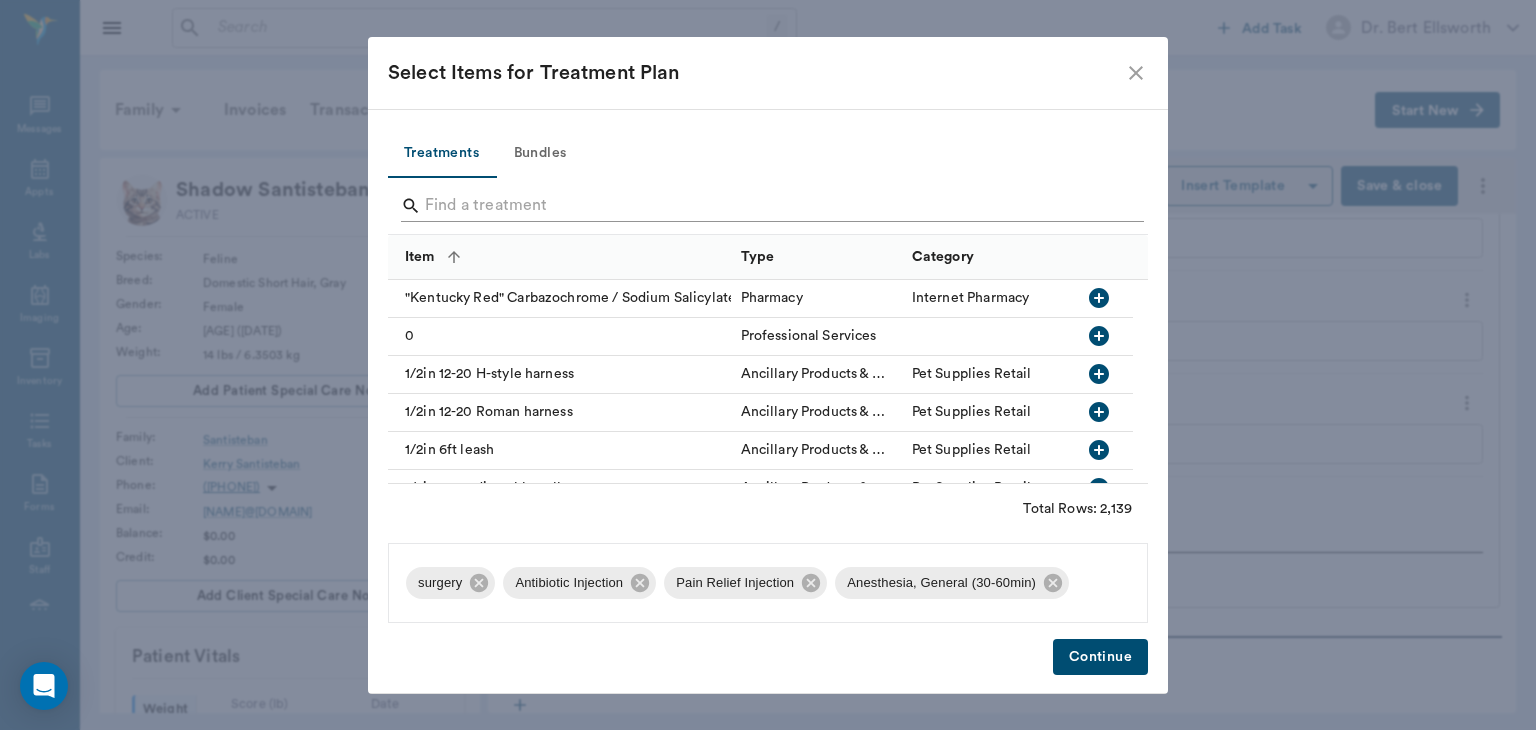 click at bounding box center (769, 206) 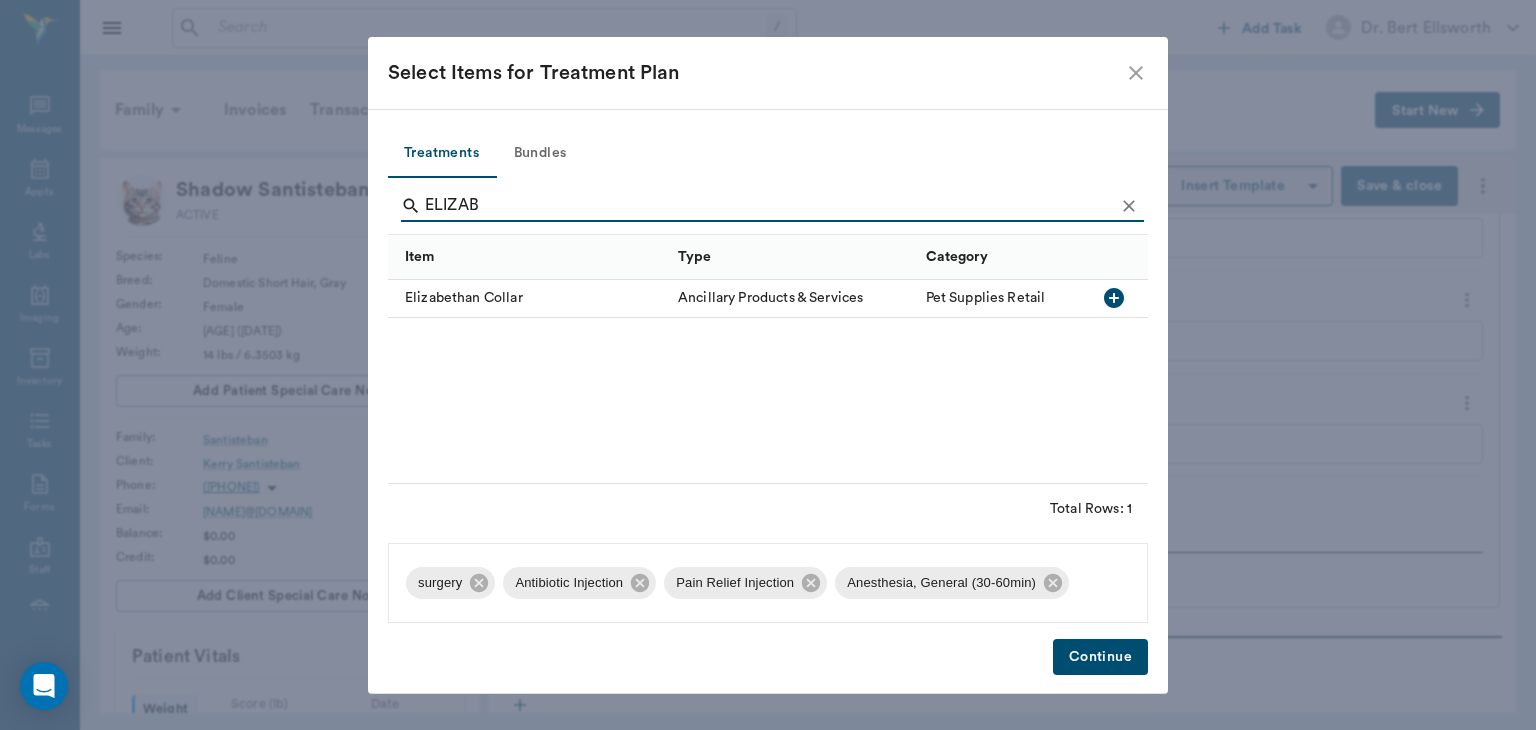 type on "ELIZAB" 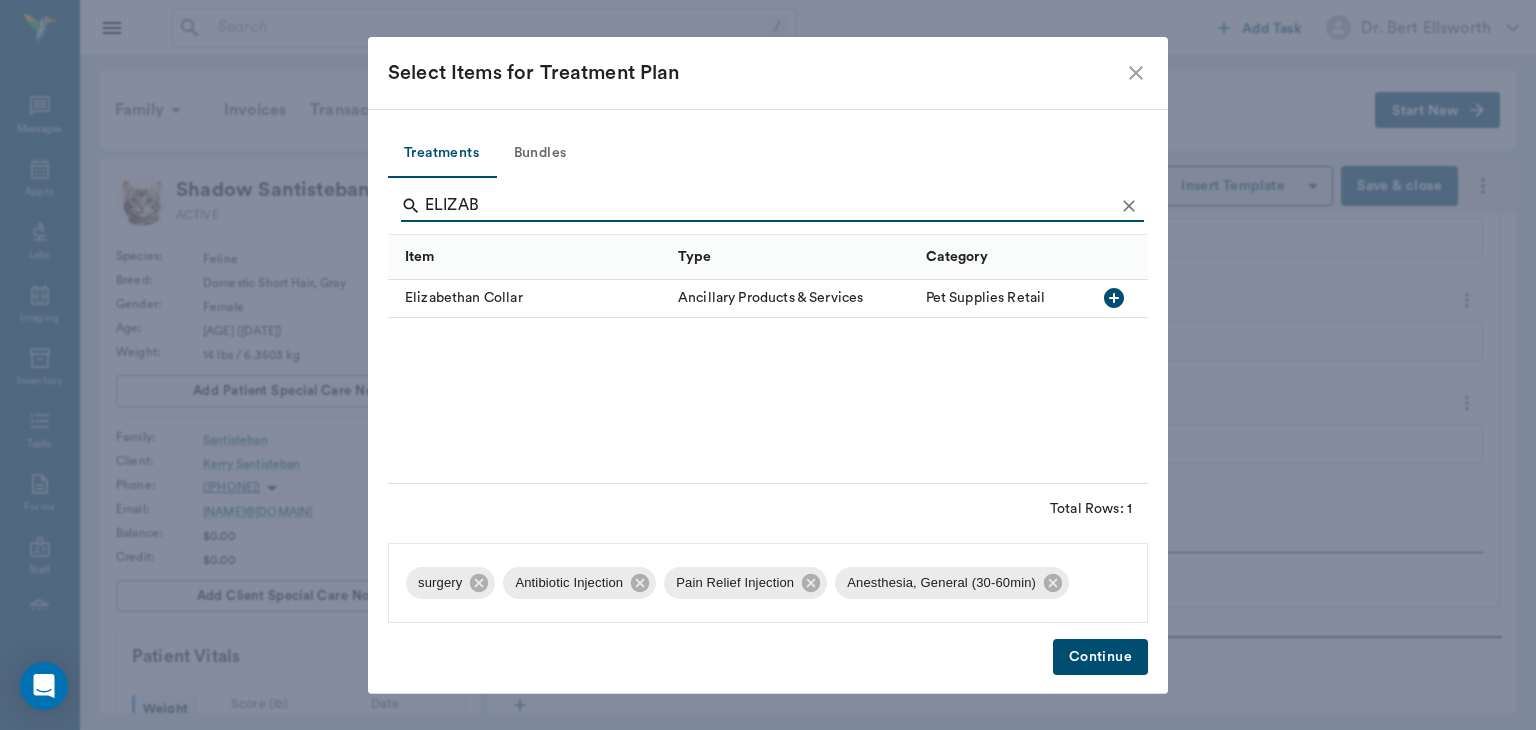 click 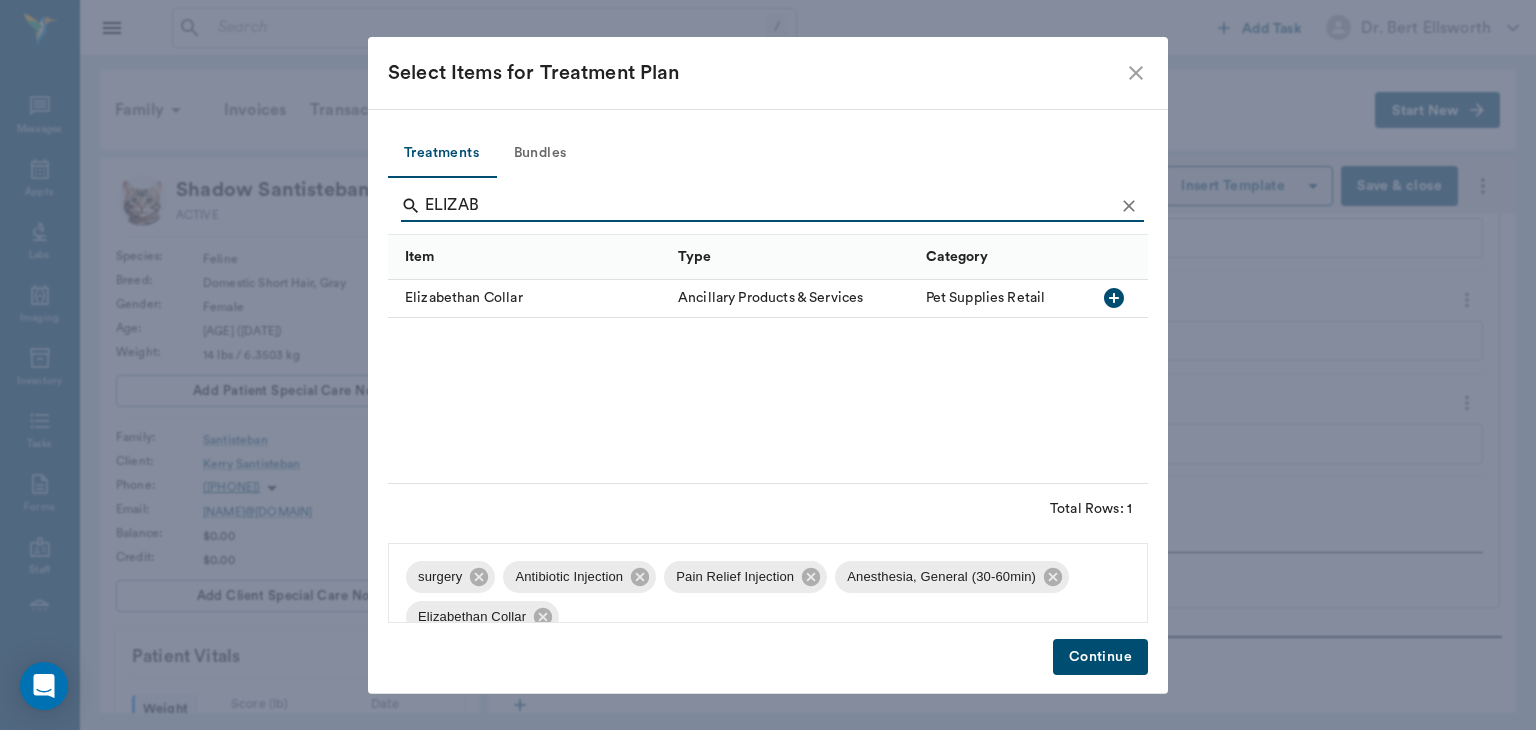click on "Continue" at bounding box center (1100, 657) 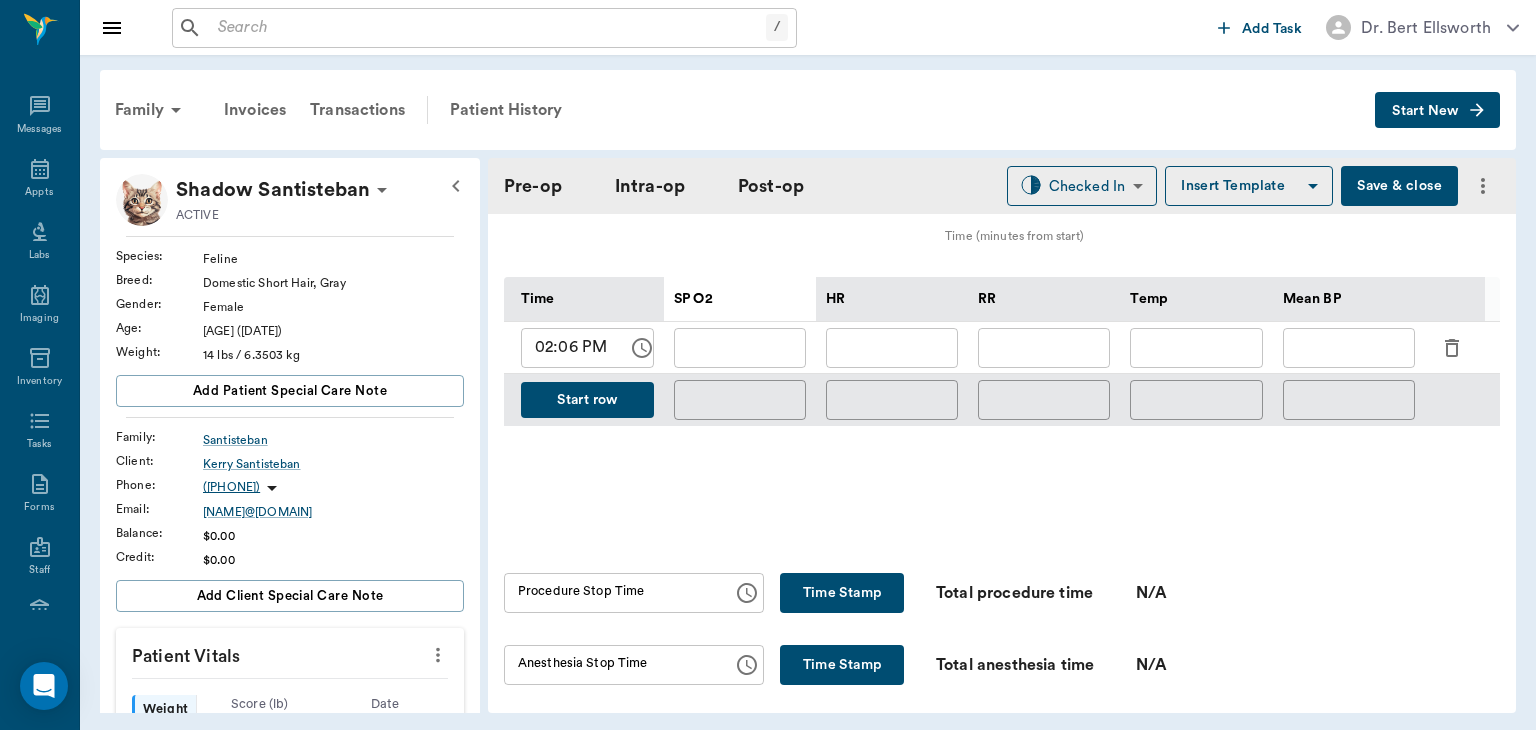 scroll, scrollTop: 794, scrollLeft: 0, axis: vertical 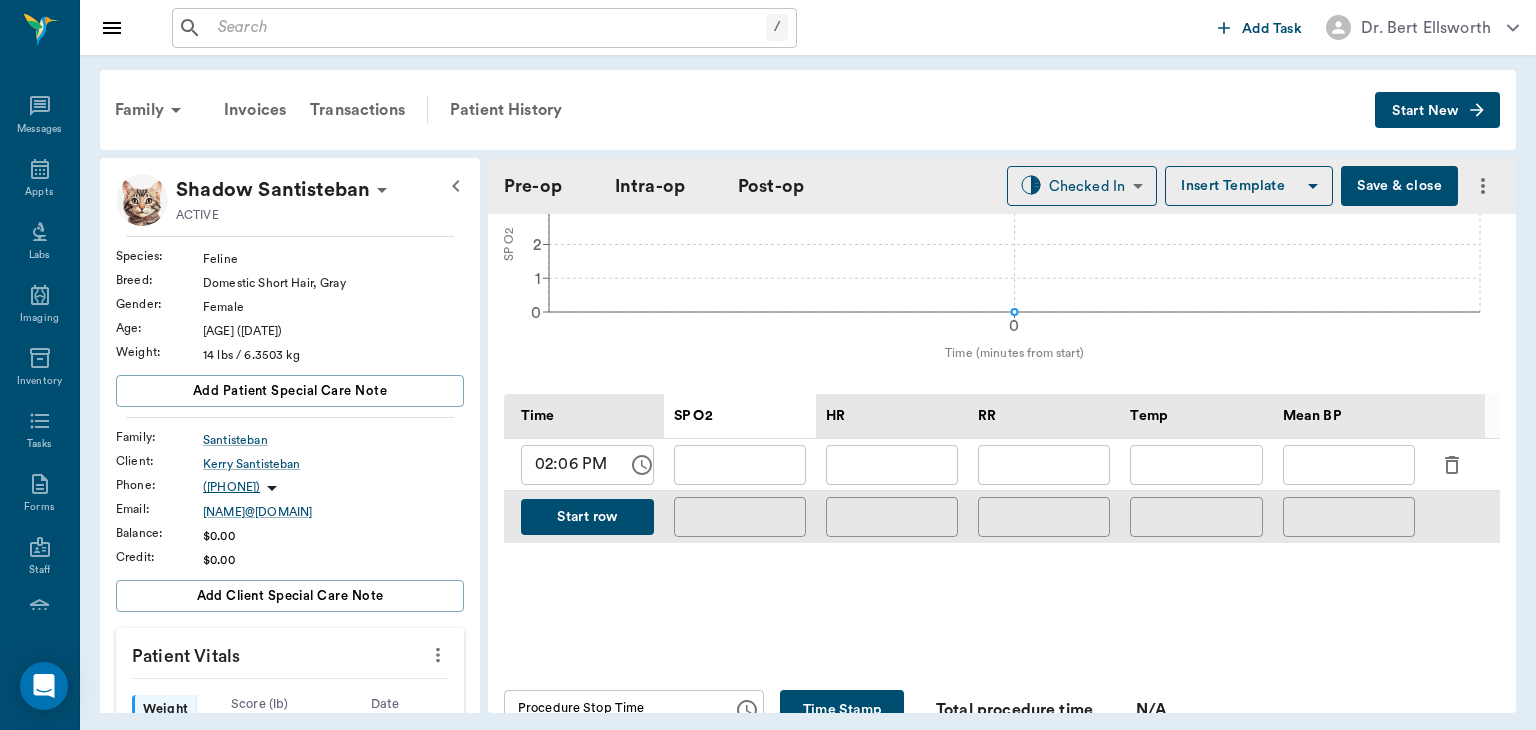 click at bounding box center [740, 465] 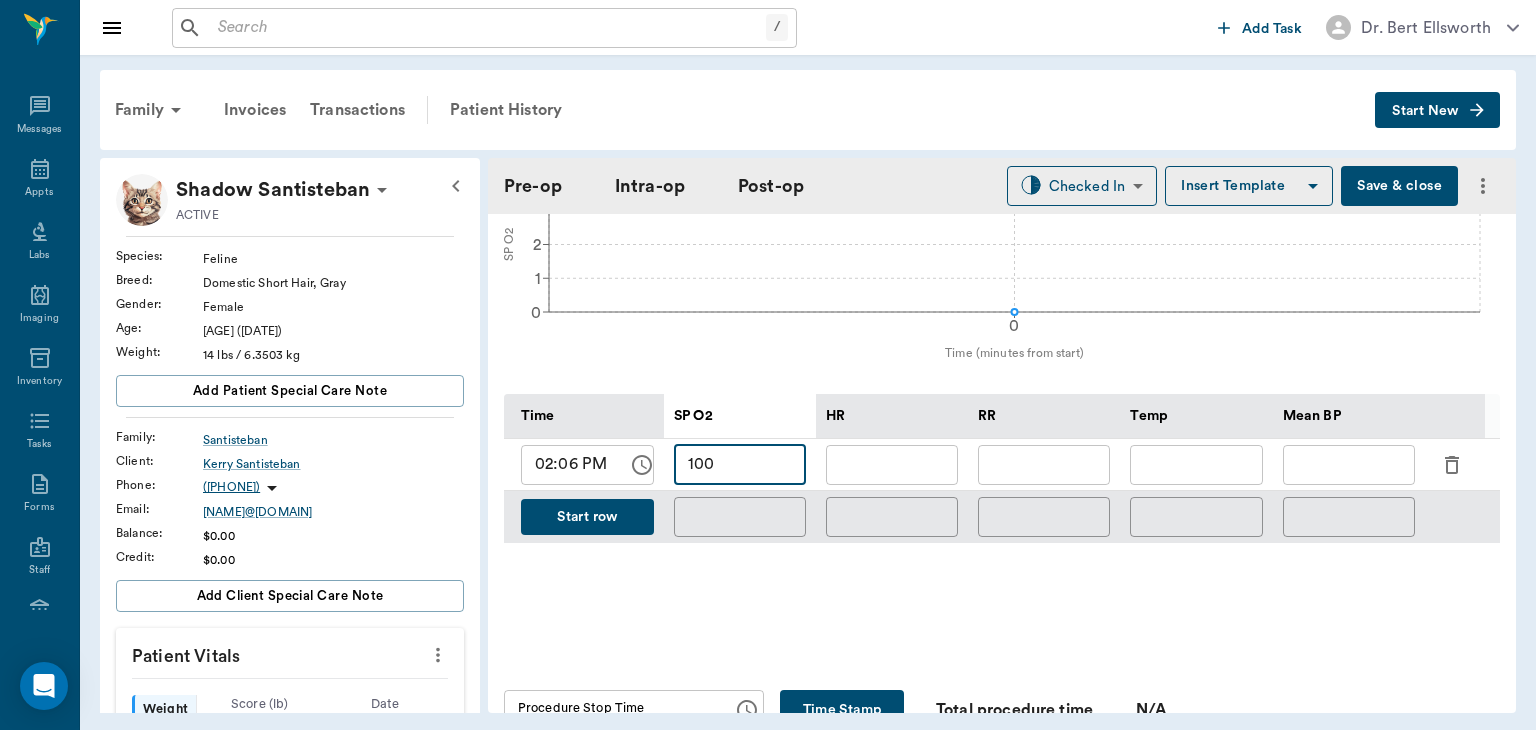 type on "100" 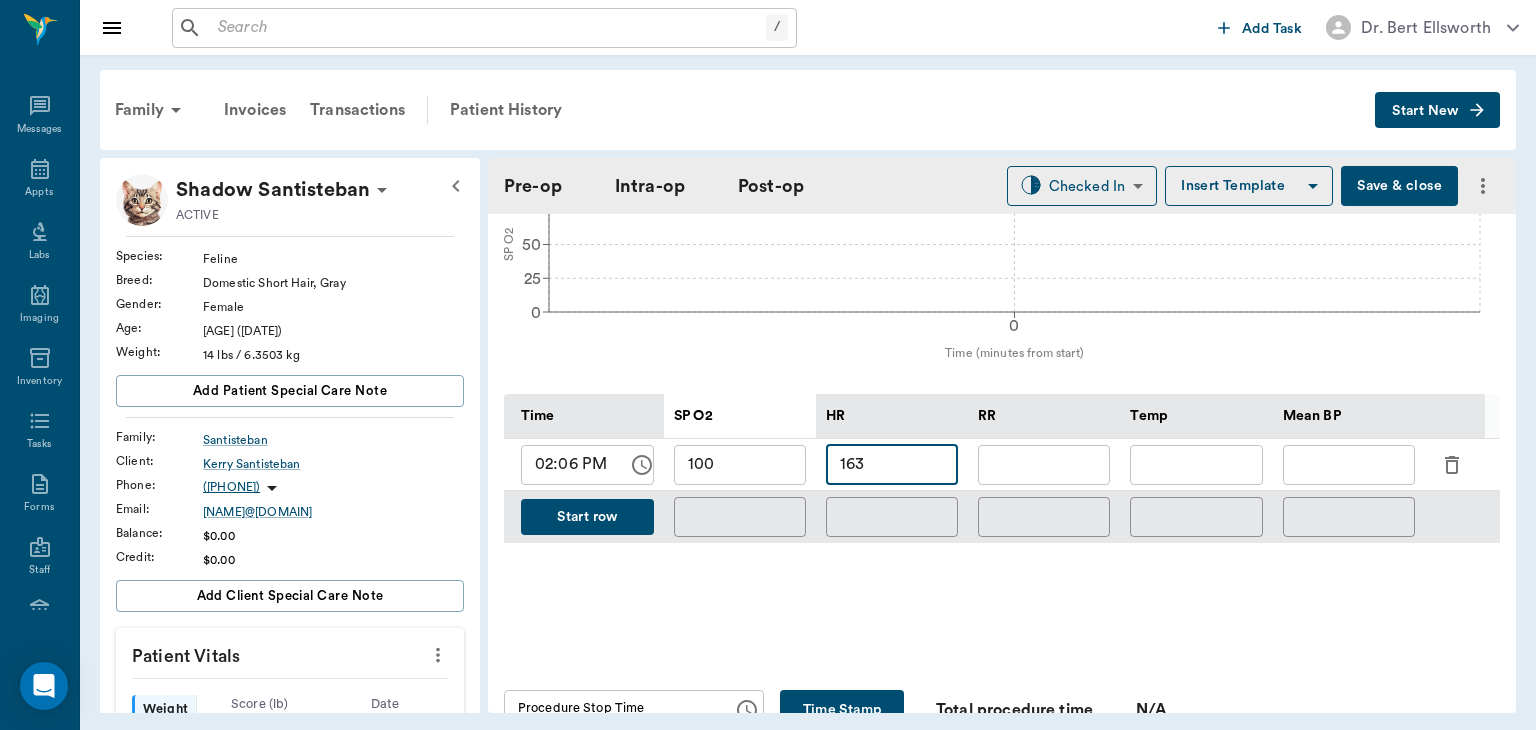 type on "163" 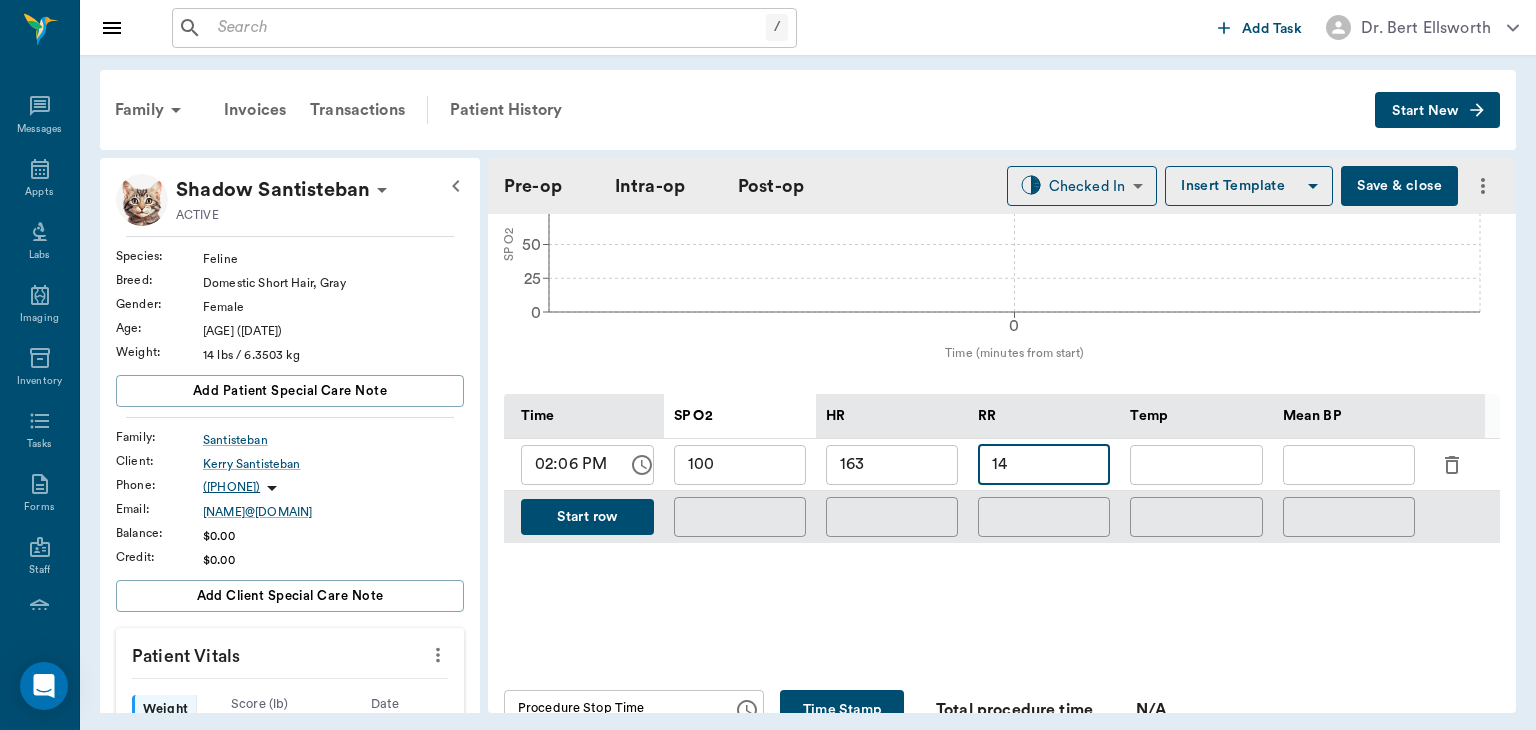 type on "14" 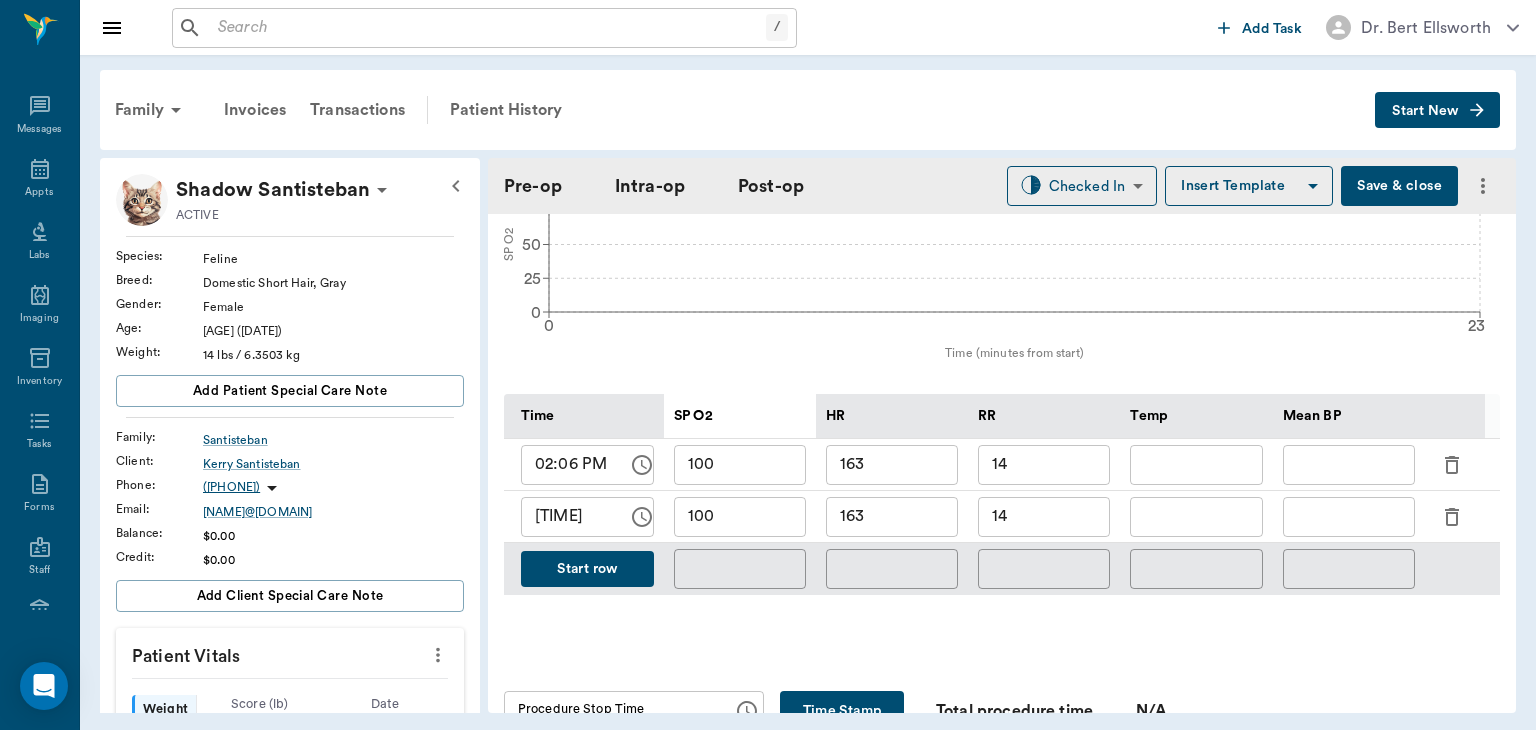 click on "02:06 PM" at bounding box center (567, 465) 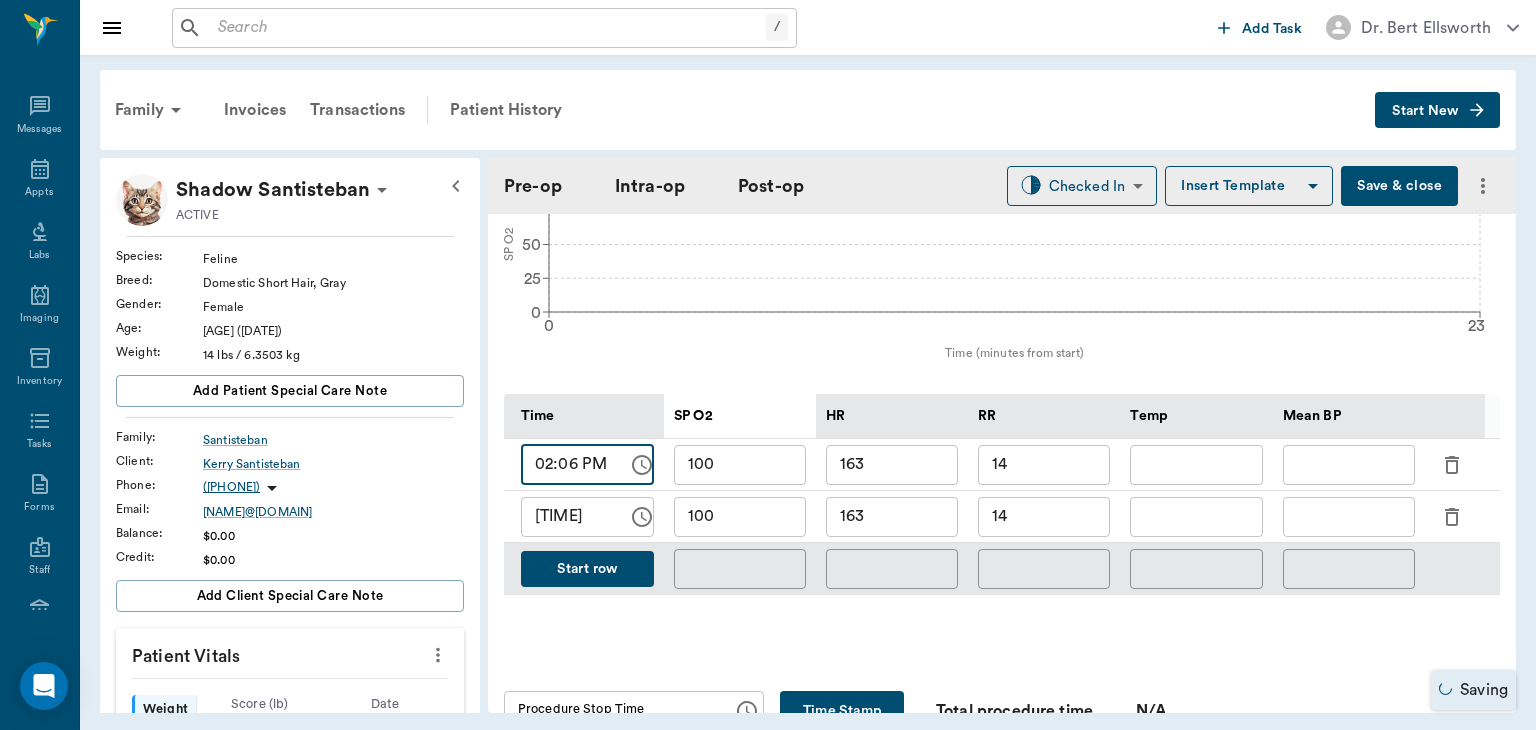 click on "02:06 PM" at bounding box center [567, 465] 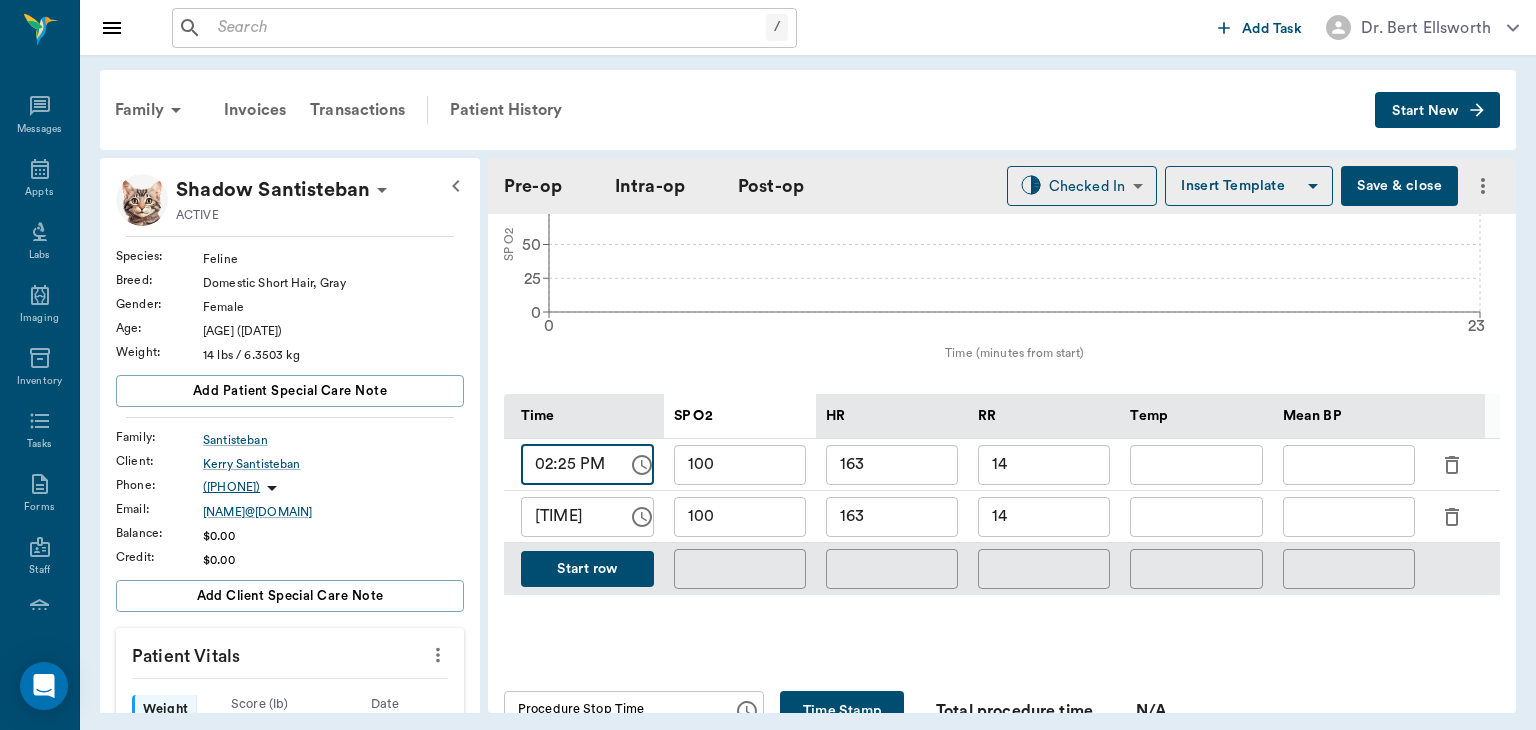 type on "02:25 PM" 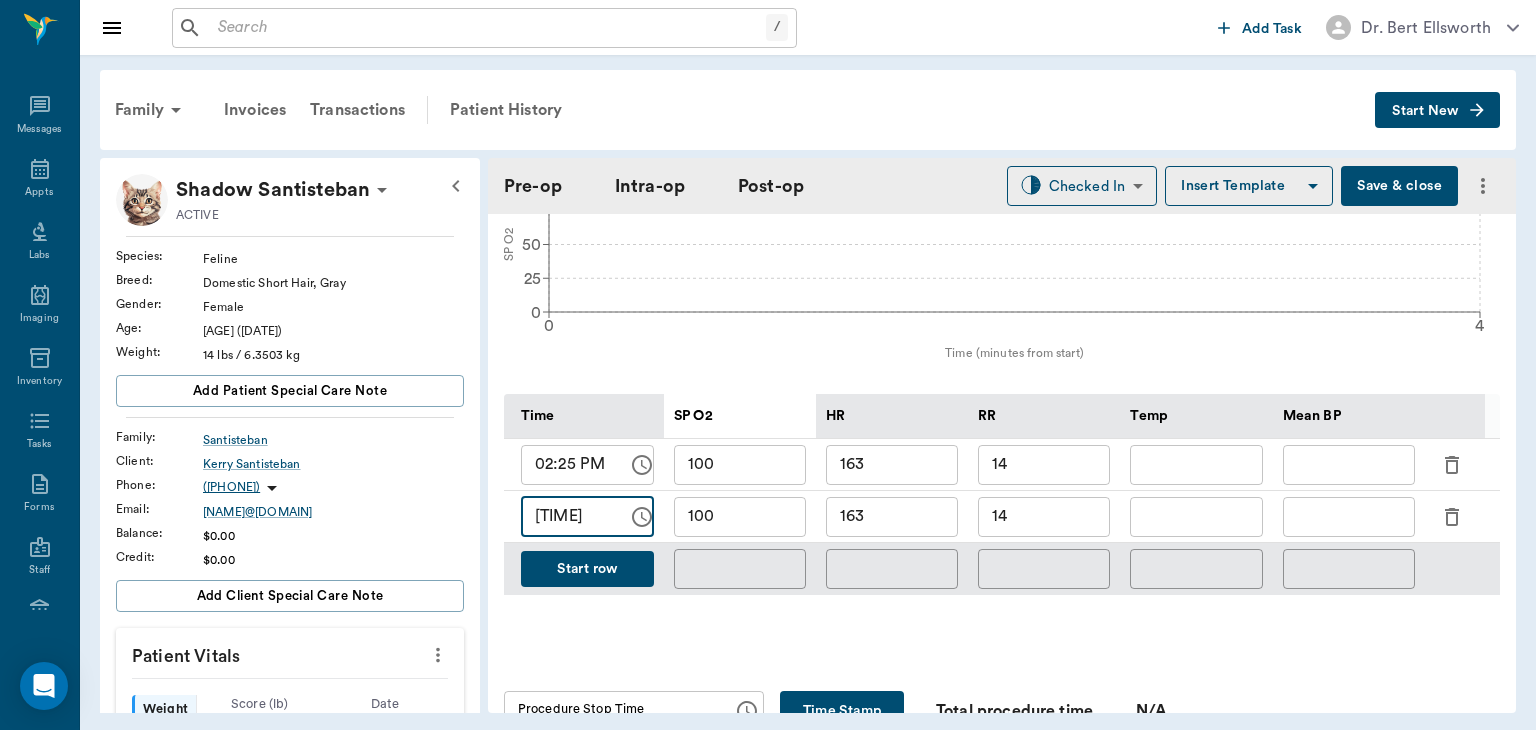 click on "[TIME]" at bounding box center (567, 517) 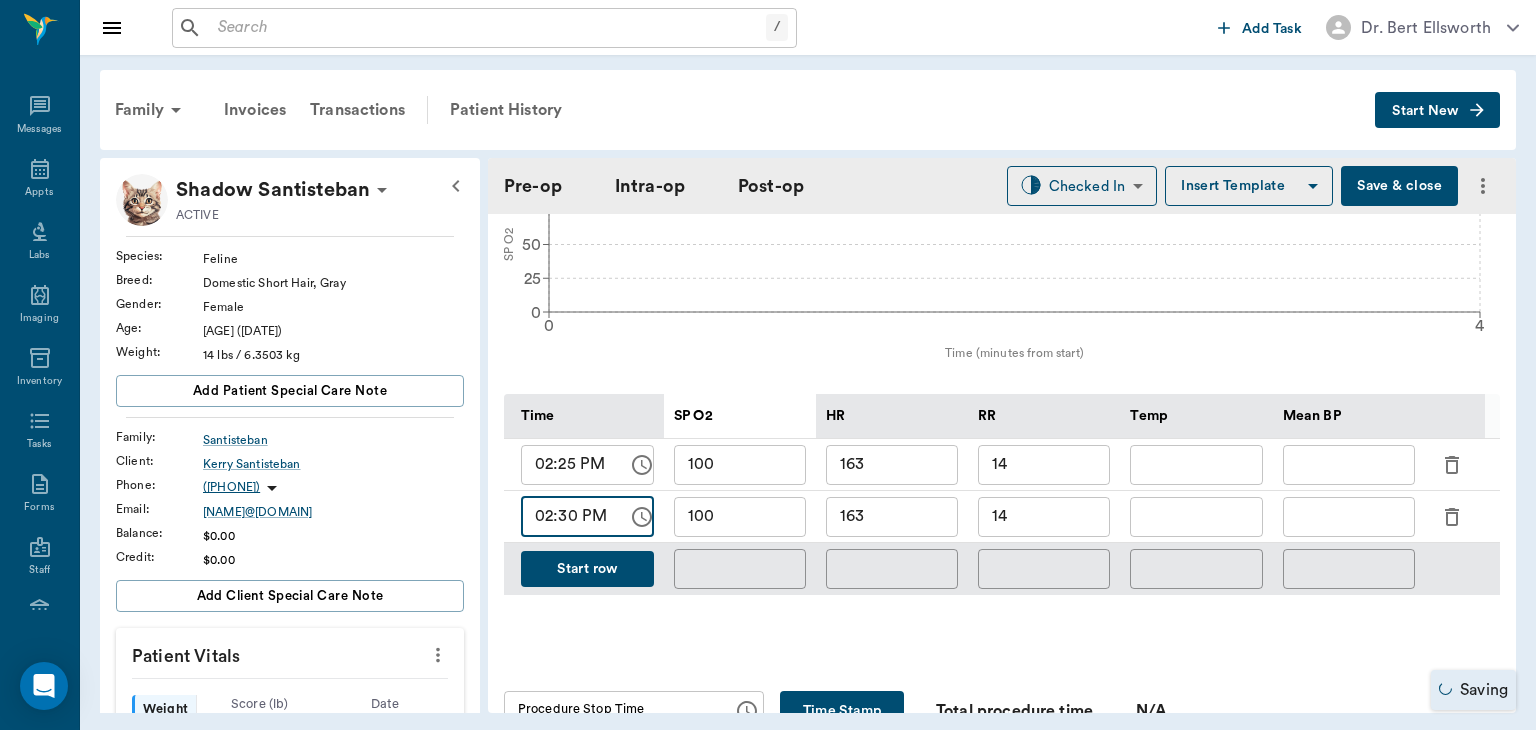 type on "02:30 PM" 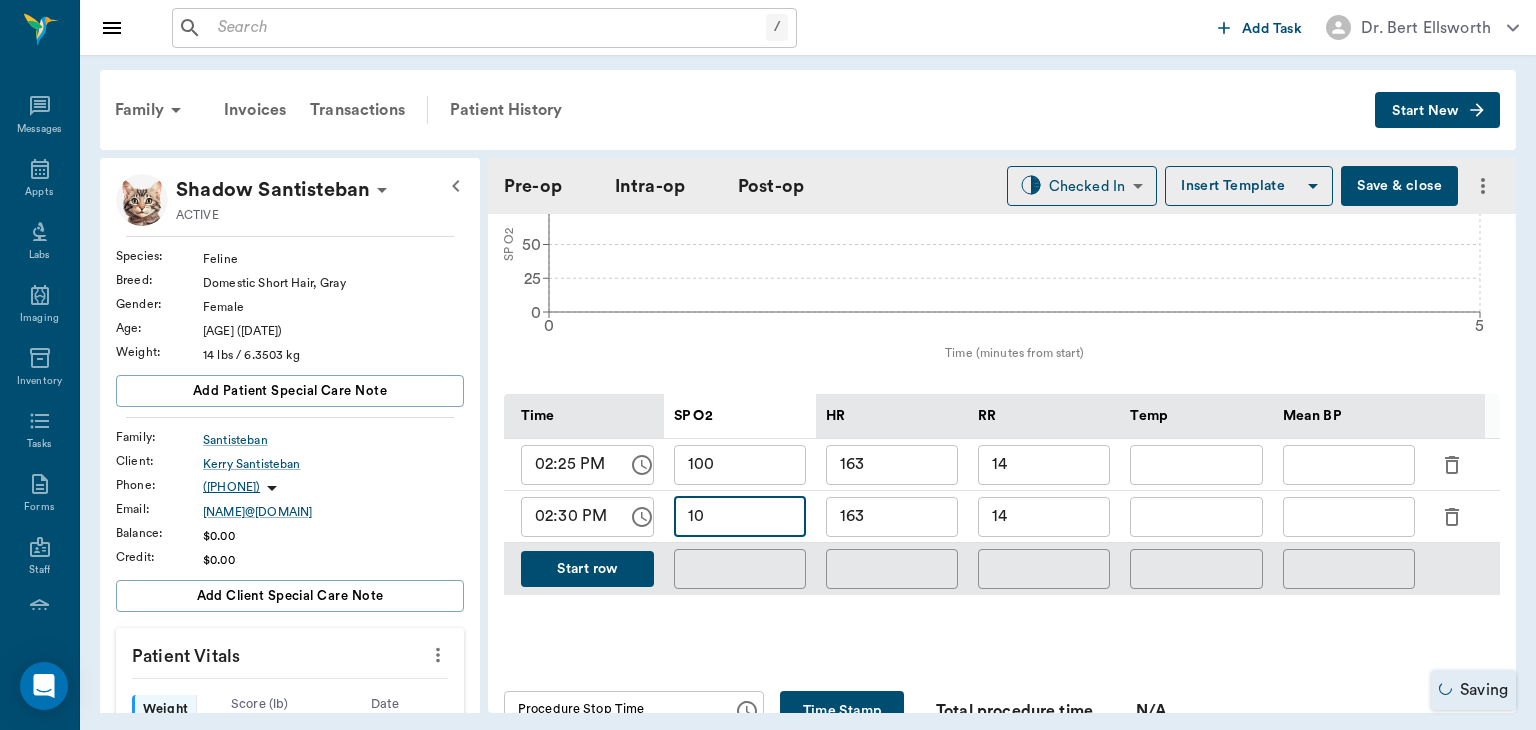 type on "1" 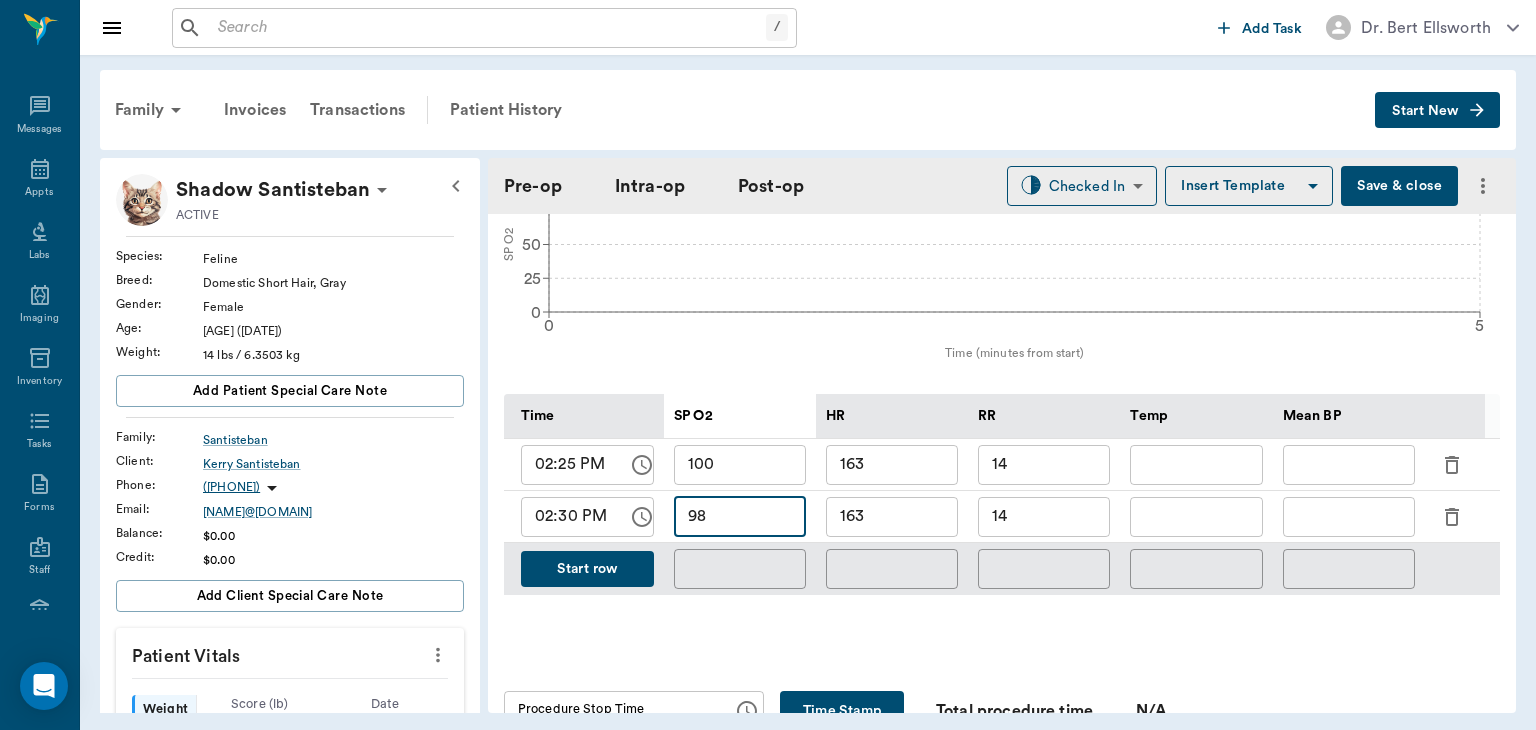 type on "98" 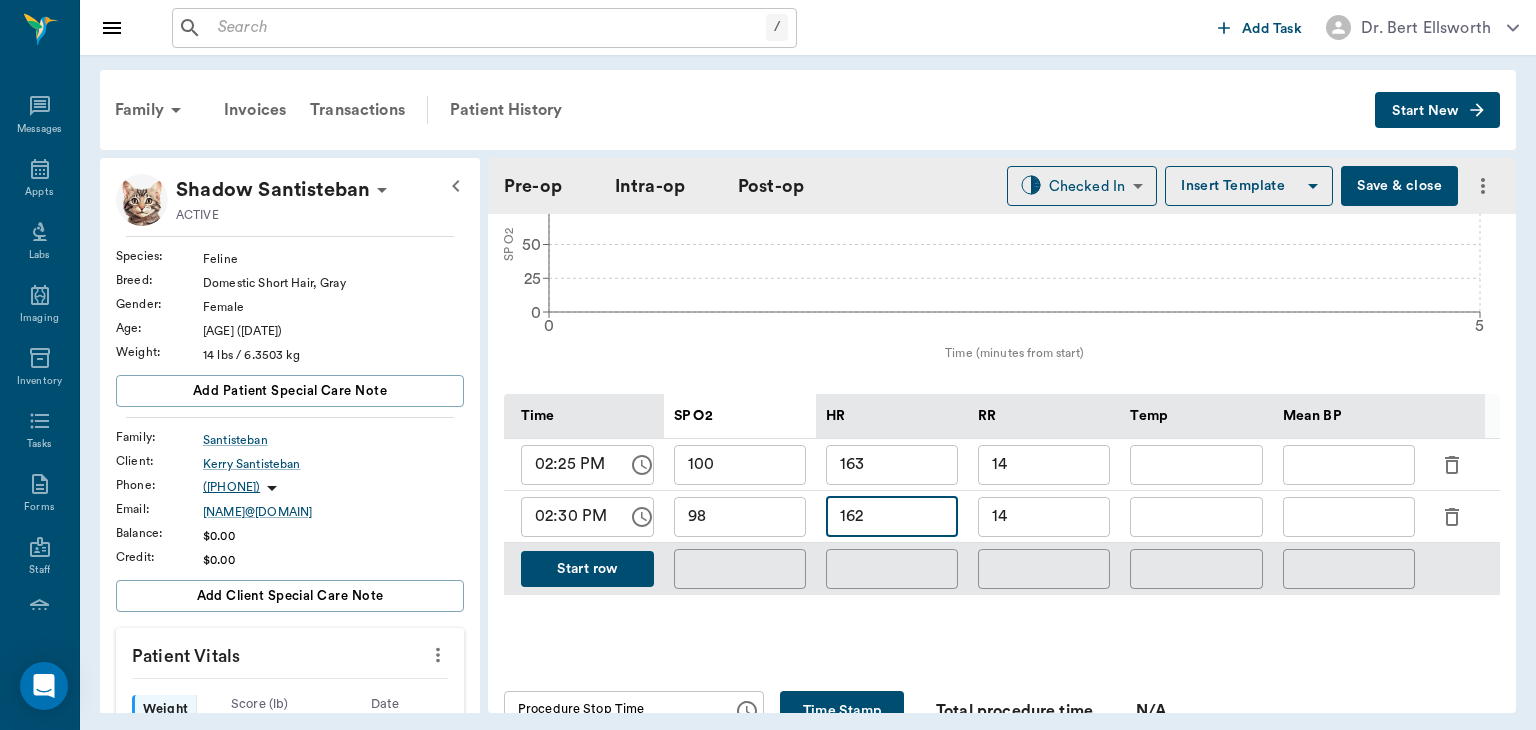 type on "162" 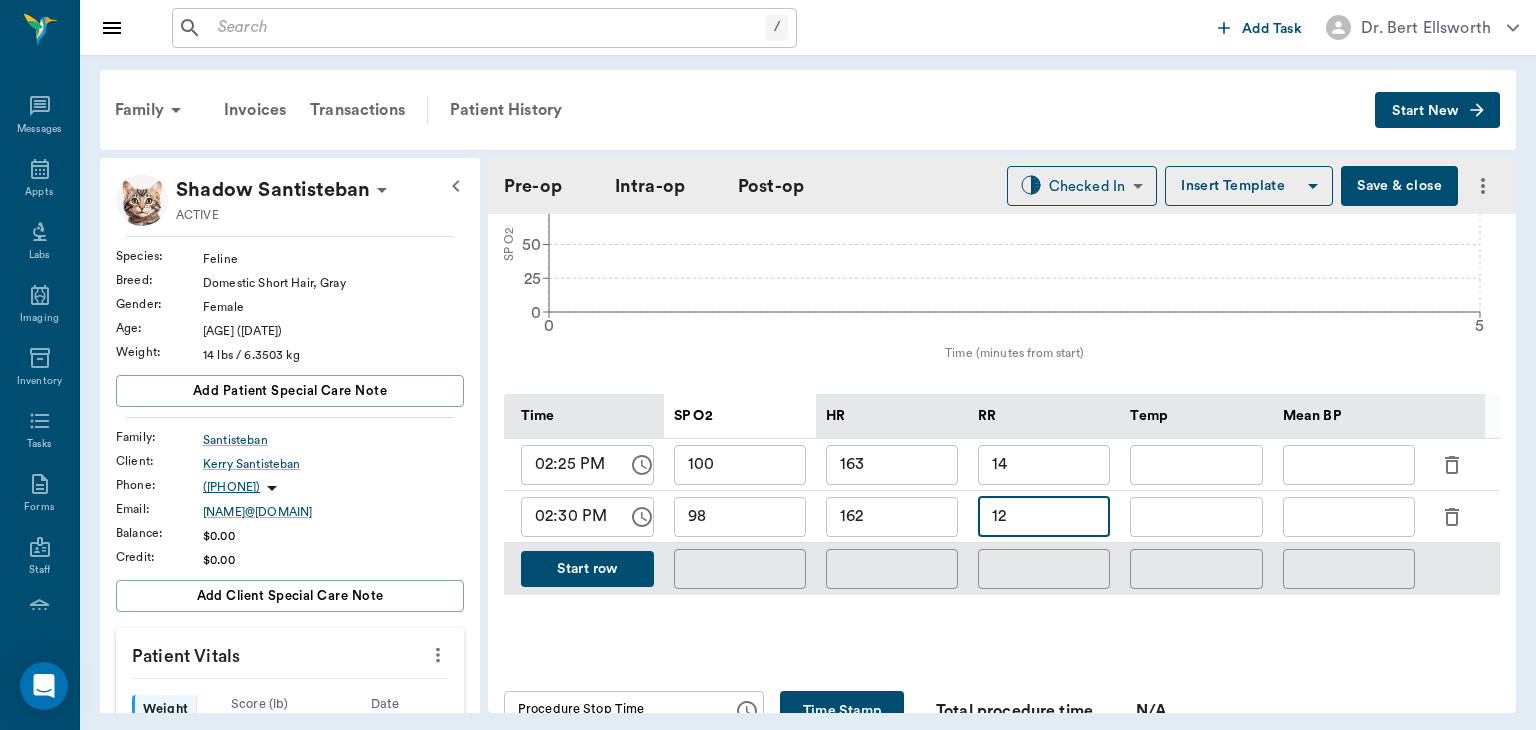 type on "12" 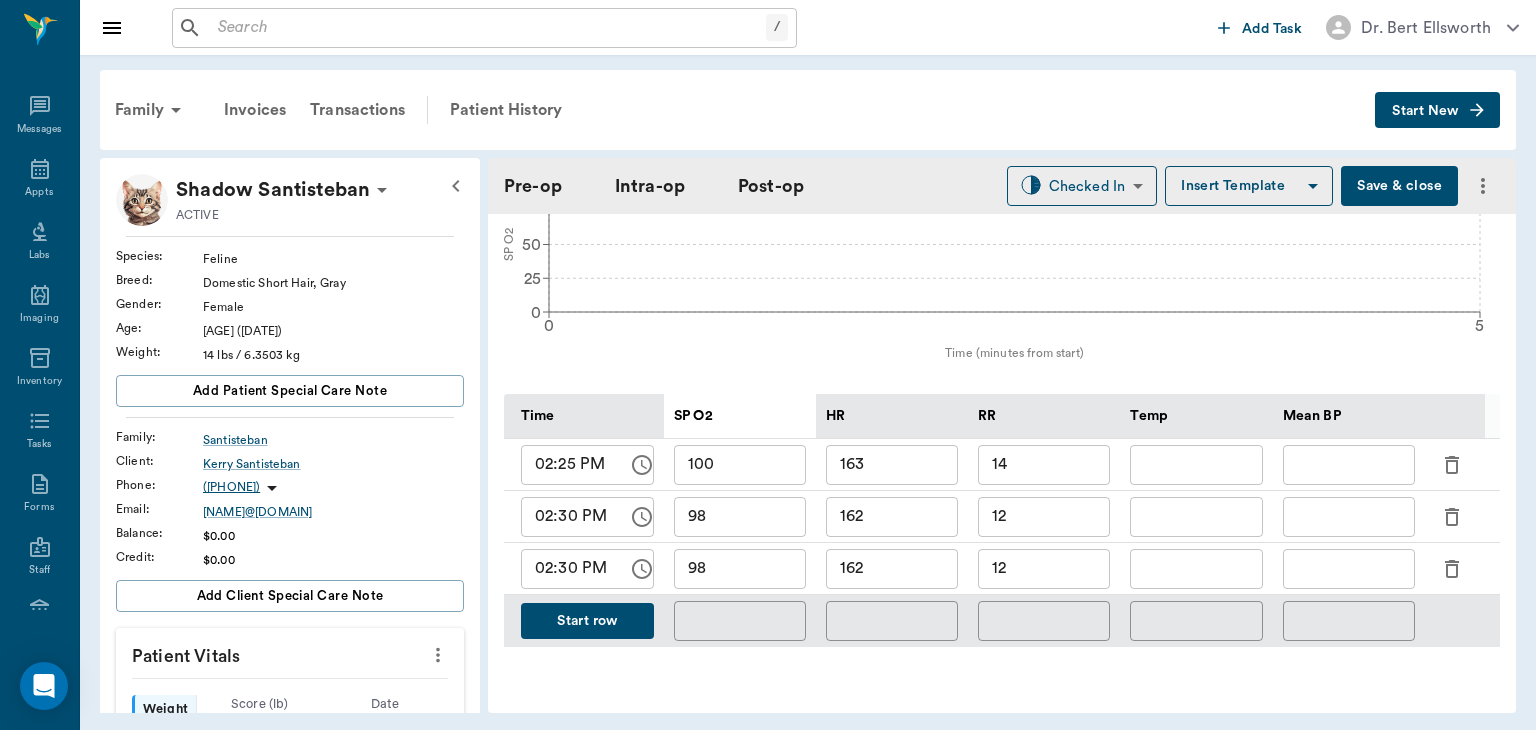 click on "02:30 PM" at bounding box center (567, 569) 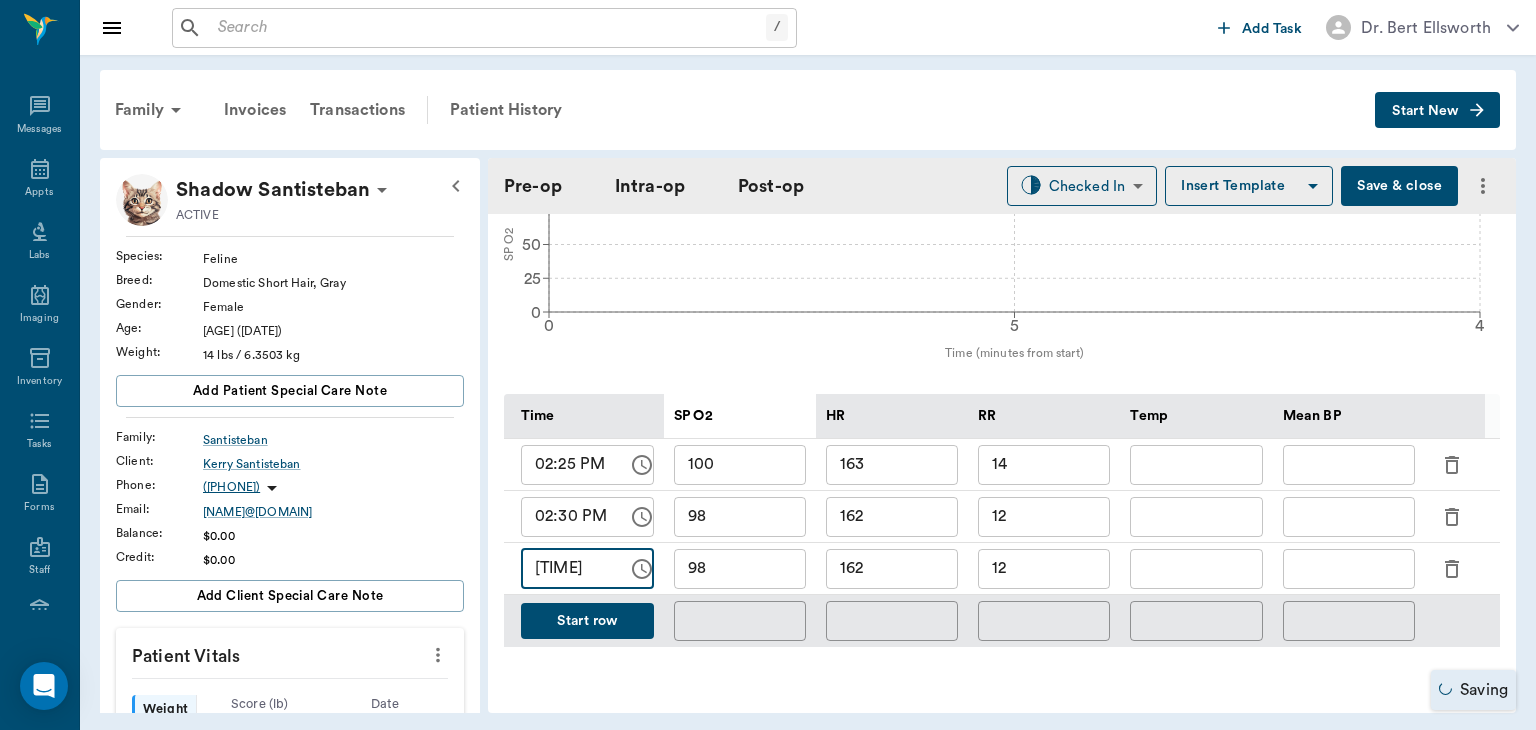 type on "02:35 PM" 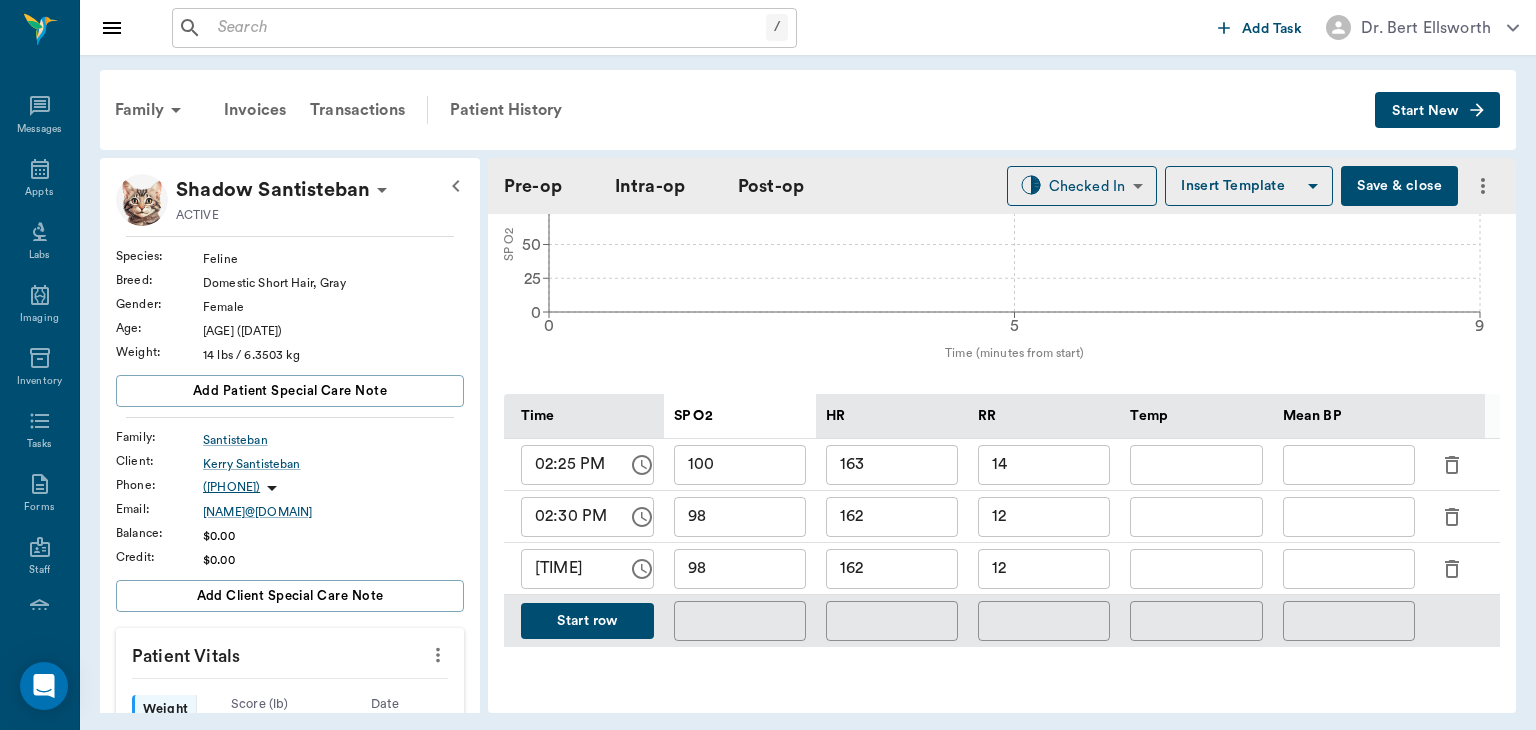 click on "Save & close" at bounding box center [1399, 186] 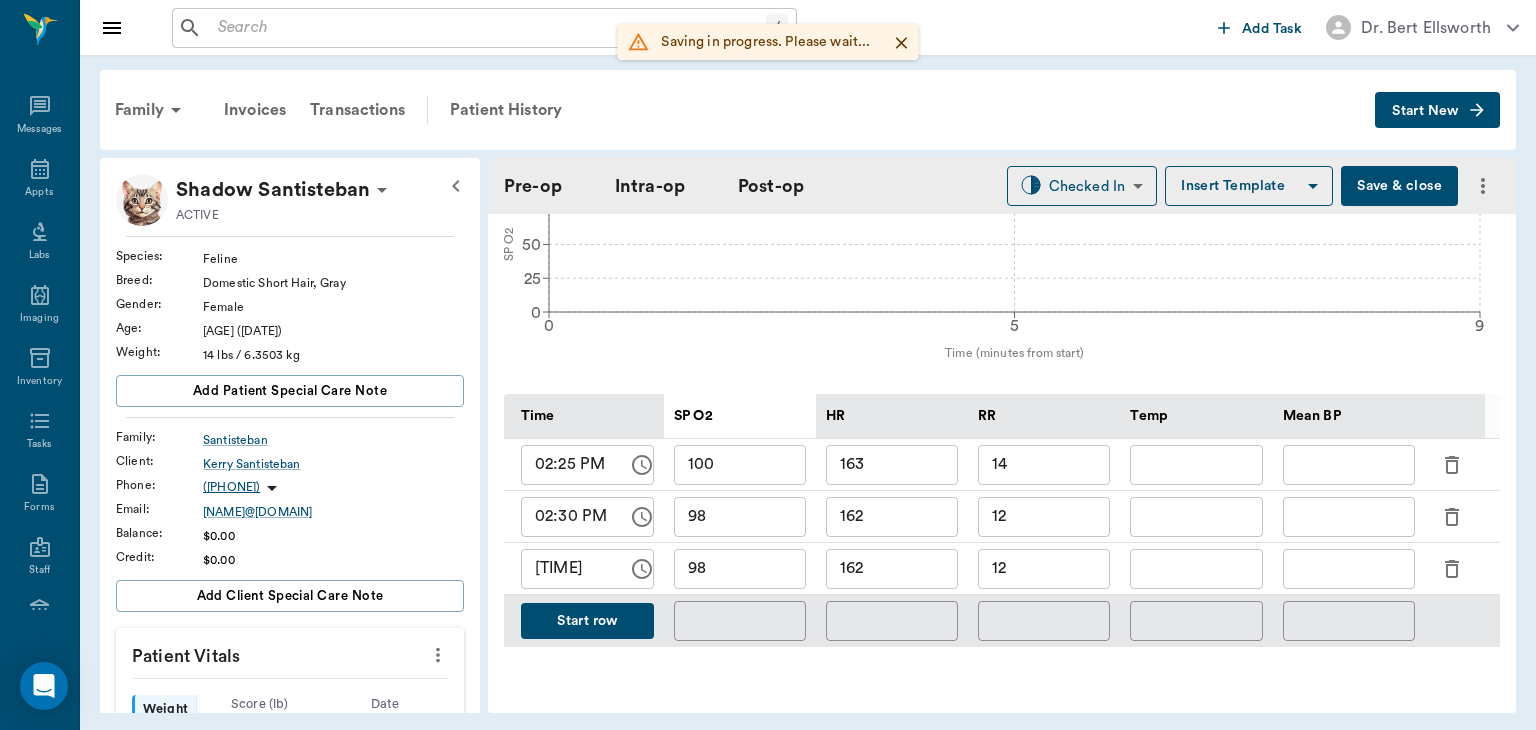 click at bounding box center (142, 200) 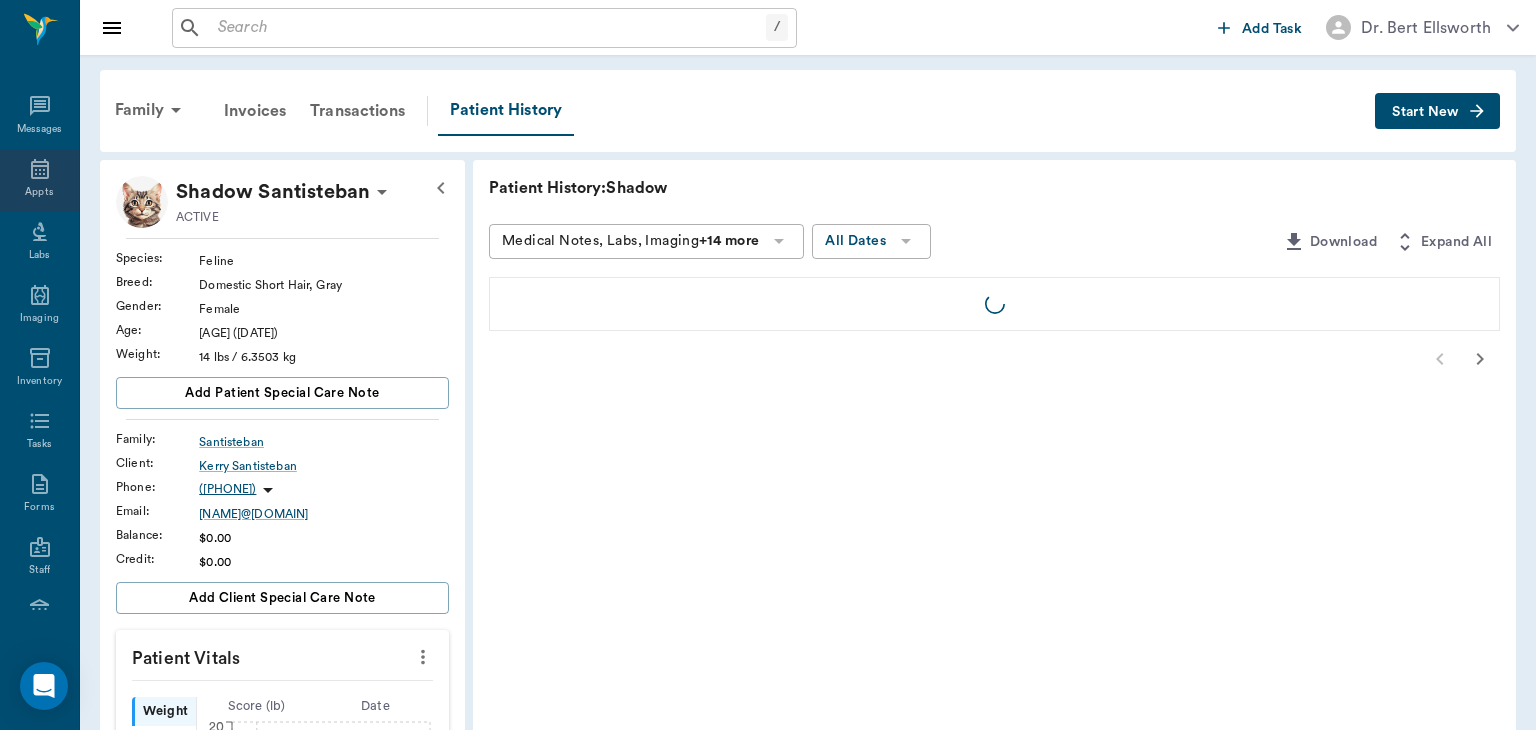 click 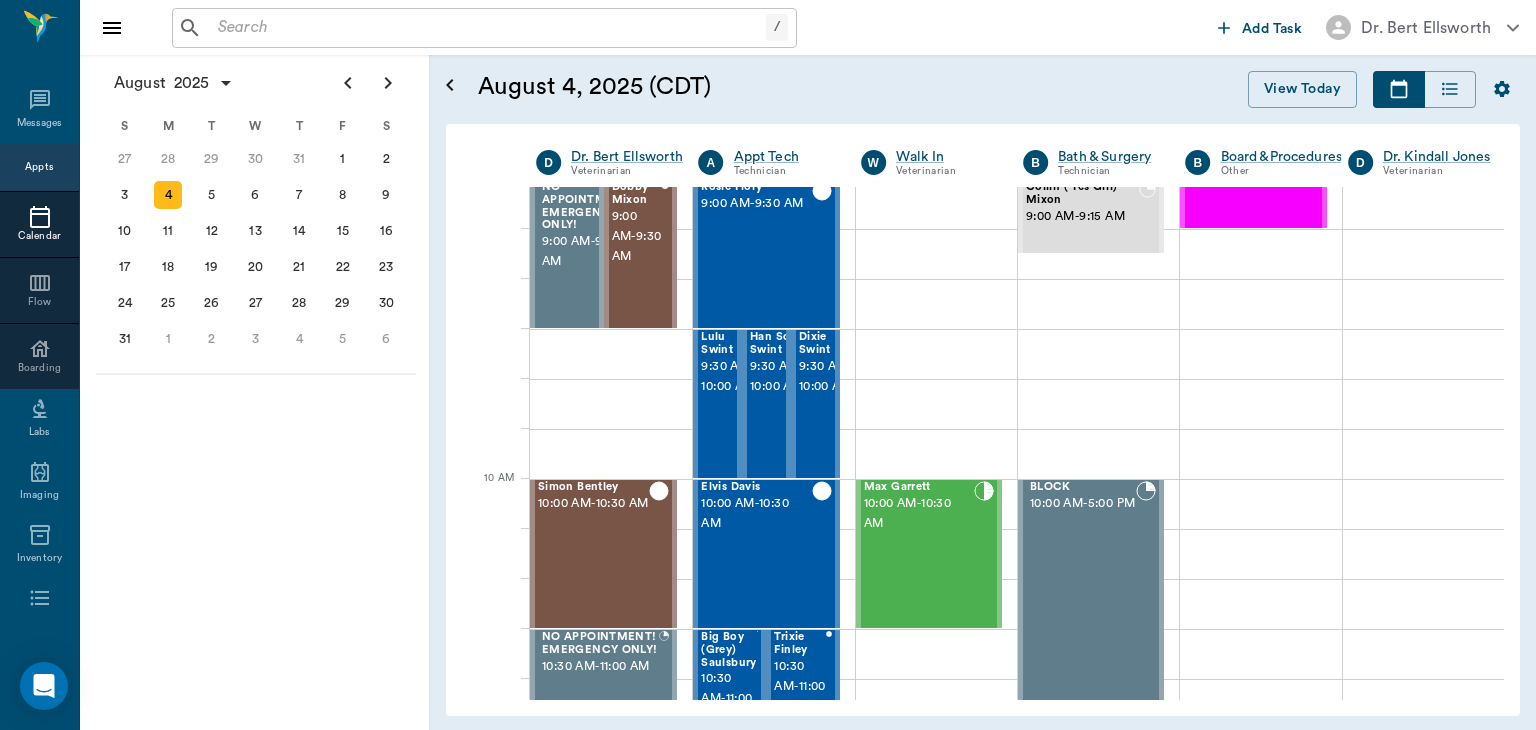 scroll, scrollTop: 317, scrollLeft: 0, axis: vertical 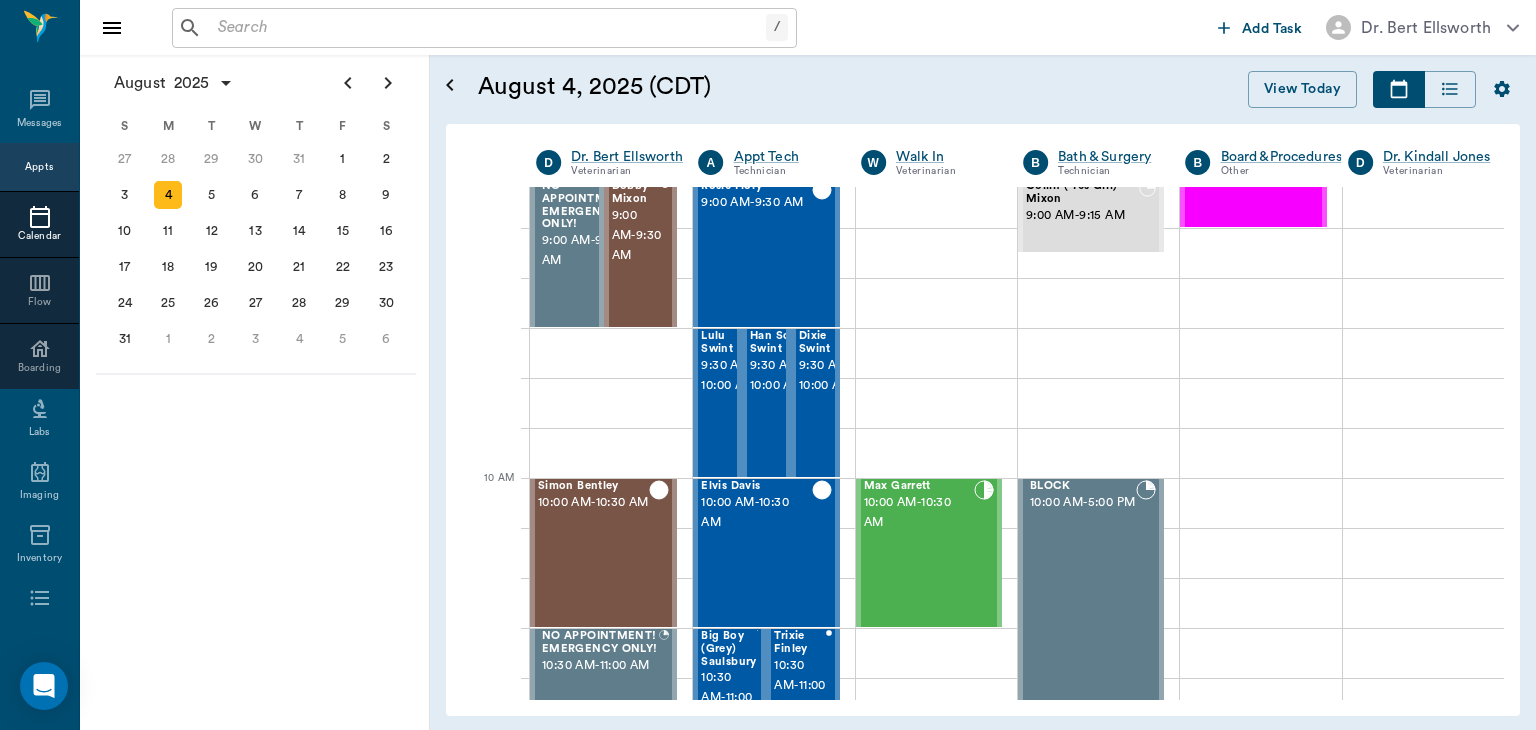 click on "10:00 AM  -  10:30 AM" at bounding box center [919, 513] 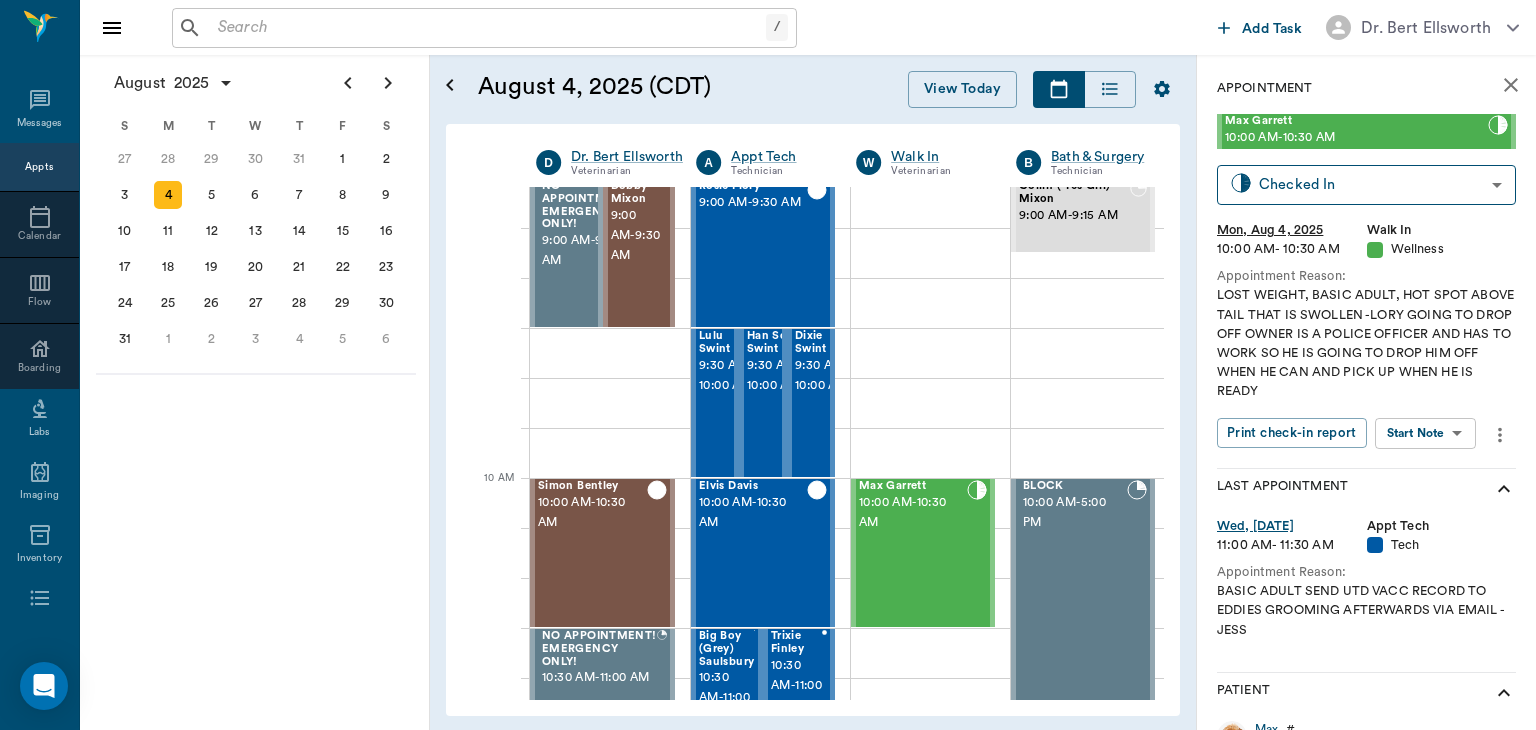 click on "/ ​ Add Task Dr. Bert Ellsworth Nectar Messages Appts Calendar Flow Boarding Labs Imaging Inventory Tasks Forms Staff Reports Lookup Settings August 2025 S M T W T F S 29 30 Jul 1 2 3 4 5 6 7 8 9 10 11 12 13 14 15 16 17 18 19 20 21 22 23 24 25 26 27 28 29 30 31 Aug 1 2 3 4 5 6 7 8 9 S M T W T F S 27 28 29 30 31 Aug 1 2 3 4 5 6 7 8 9 10 11 12 13 14 15 16 17 18 19 20 21 22 23 24 25 26 27 28 29 30 31 Sep 1 2 3 4 5 6 S M T W T F S 31 Sep 1 2 3 4 5 6 7 8 9 10 11 12 13 14 15 16 17 18 19 20 21 22 23 24 25 26 27 28 29 30 Oct 1 2 3 4 5 6 7 8 9 10 11 August 4, 2025 (CDT) View Today August 2025 Today 4 Mon Aug 2025 D Dr. Bert Ellsworth Veterinarian A Appt Tech Technician W Walk In Veterinarian B Bath & Surgery Technician B Board &Procedures Other D Dr. Kindall Jones Veterinarian 8 AM 9 AM 10 AM 11 AM 12 PM 1 PM 2 PM 3 PM 4 PM 5 PM 6 PM 7 PM 8 PM 2:30 PM Quigley Aldridge 8:00 AM  -  8:30 AM June Aldridge 8:00 AM  -  8:30 AM Botts Aldridge 8:00 AM  -  8:30 AM Swine Dotson 8:30 AM  -  9:00 AM 9:00 AM  -  9:30 AM 9:00 AM" at bounding box center [768, 365] 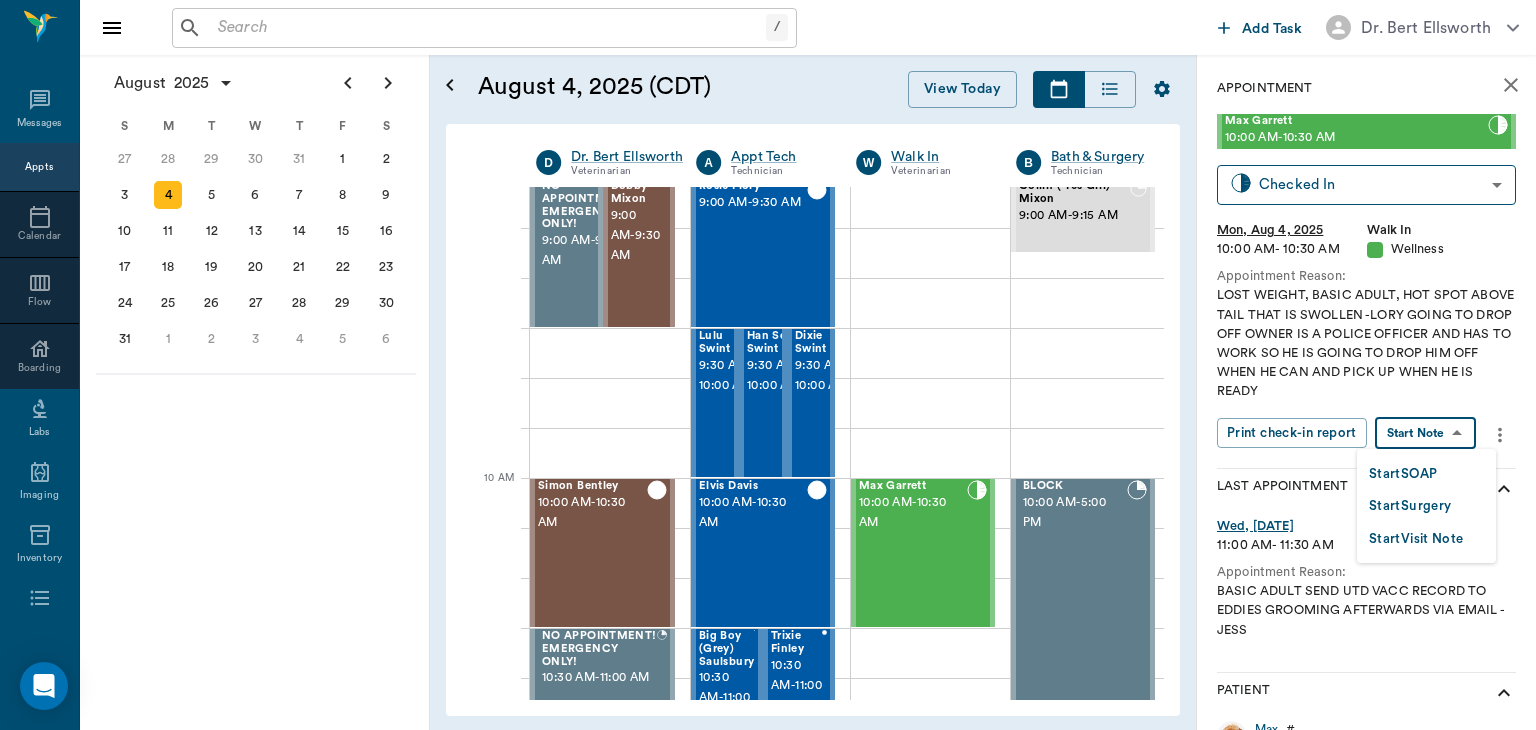 click on "Start  SOAP" at bounding box center (1403, 474) 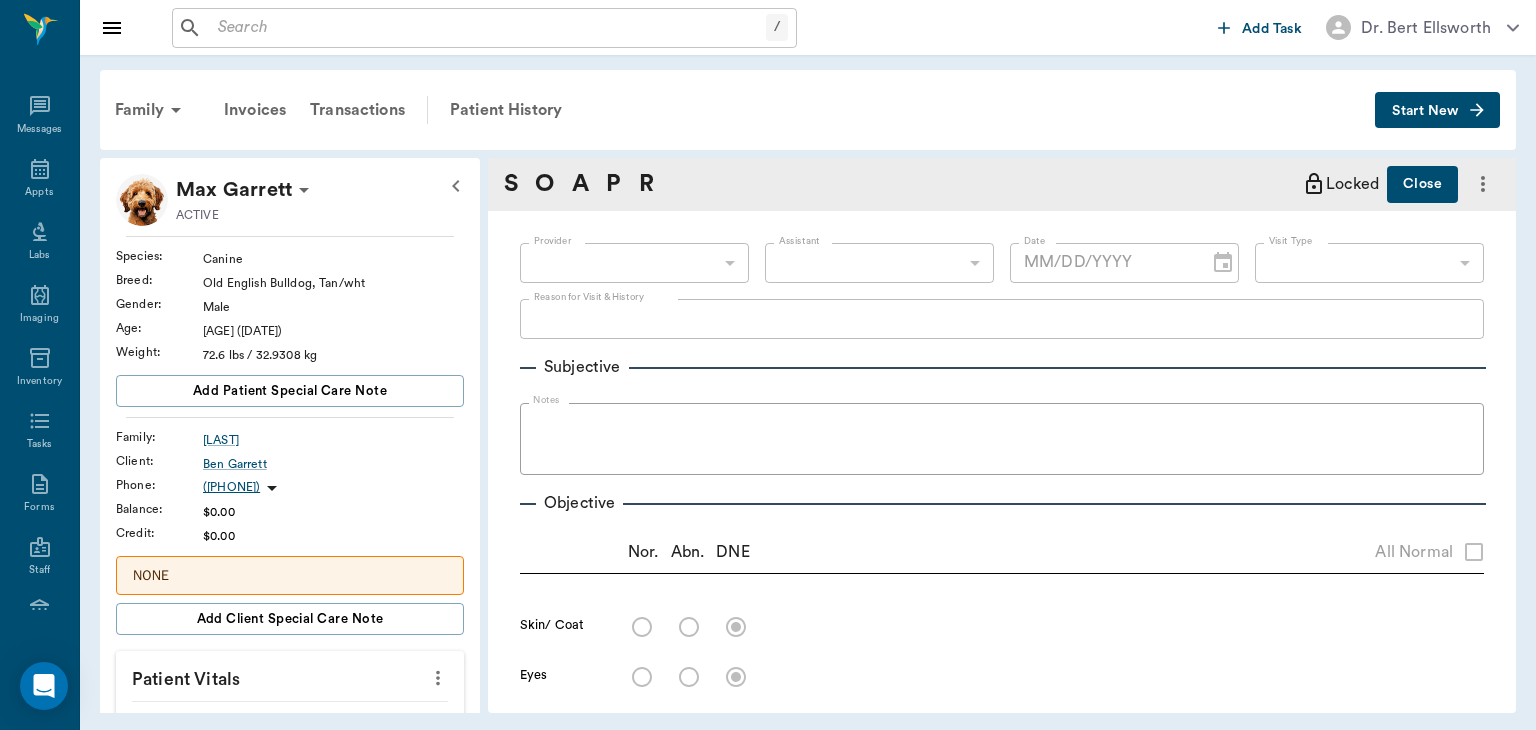 type on "63ee68728bdb516679580557" 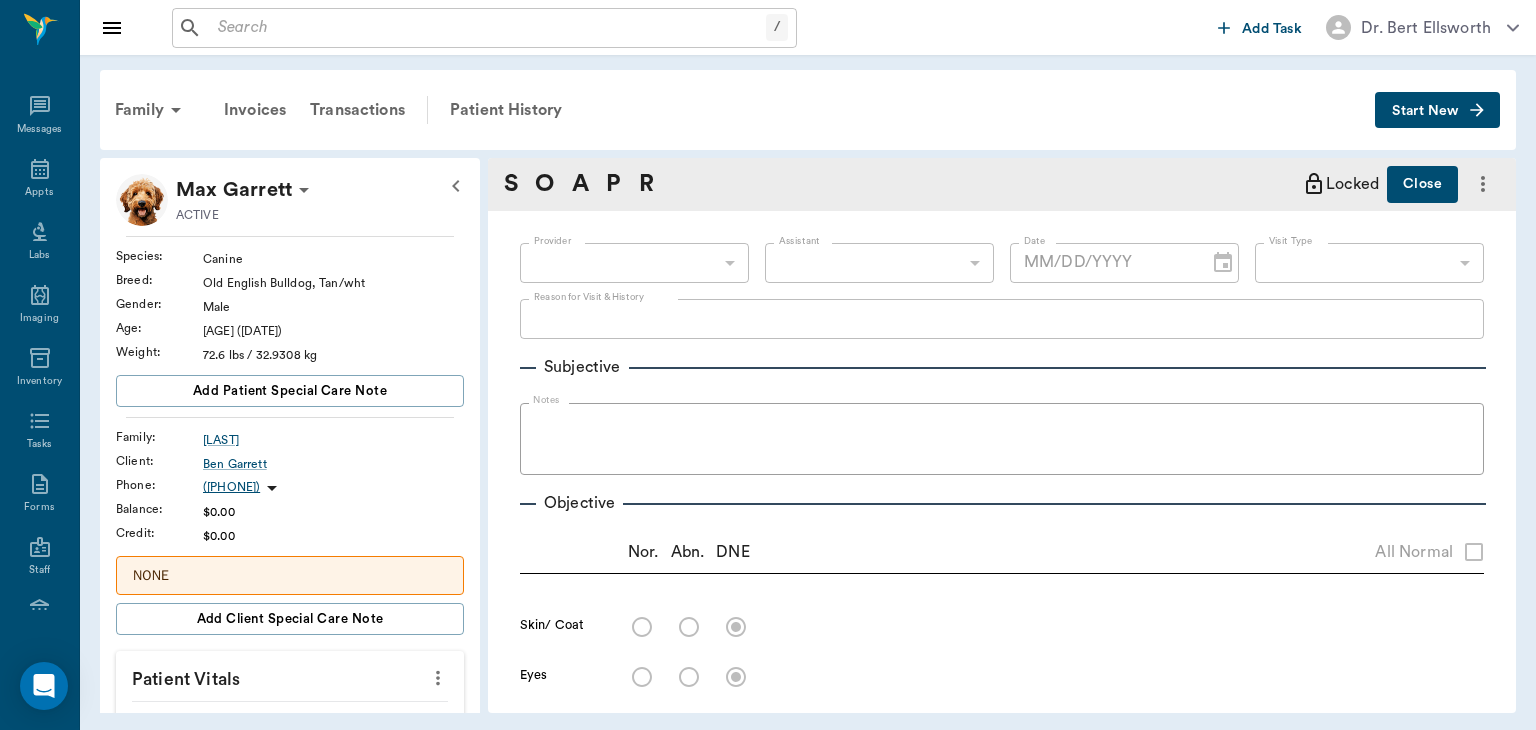 type on "65d2be4f46e3a538d89b8c14" 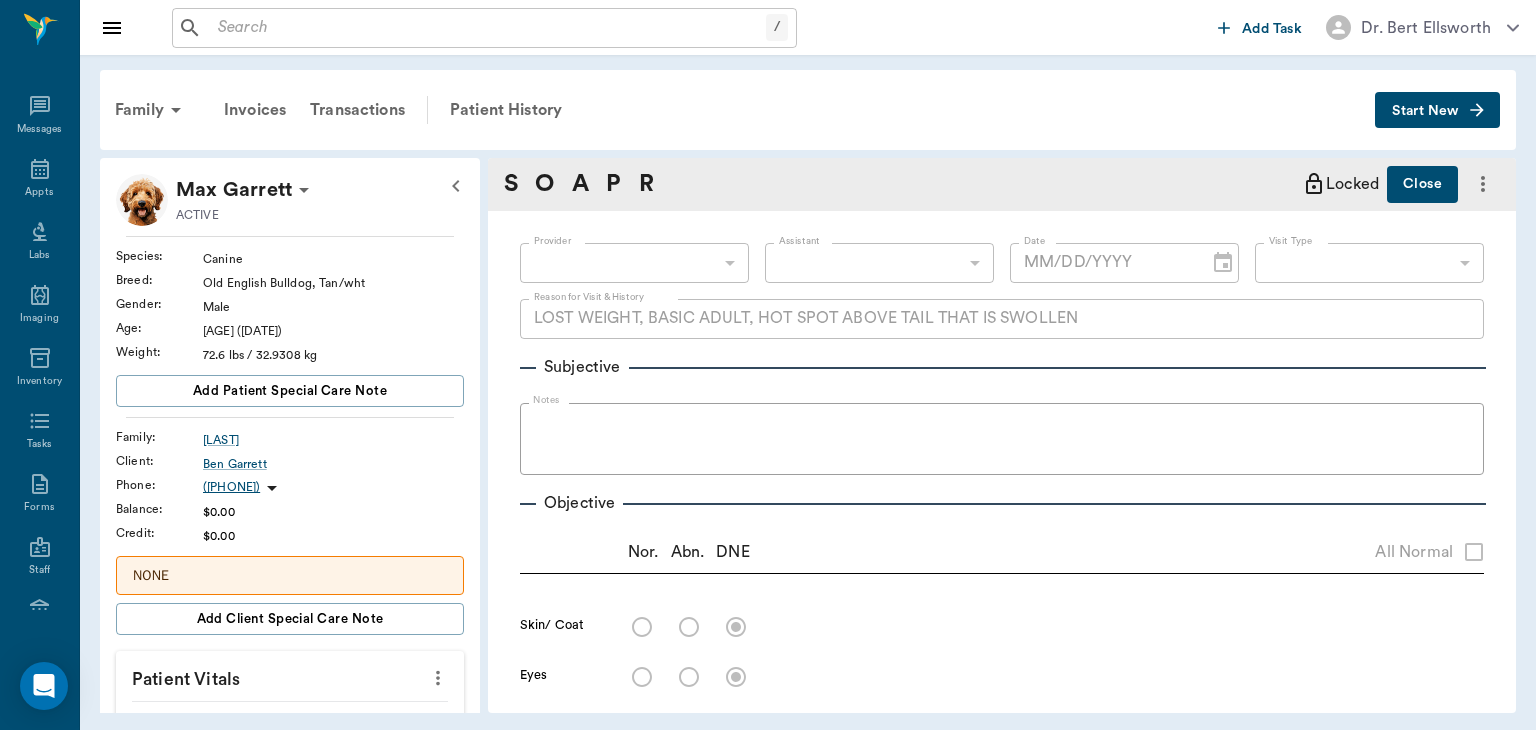 type on "08/04/2025" 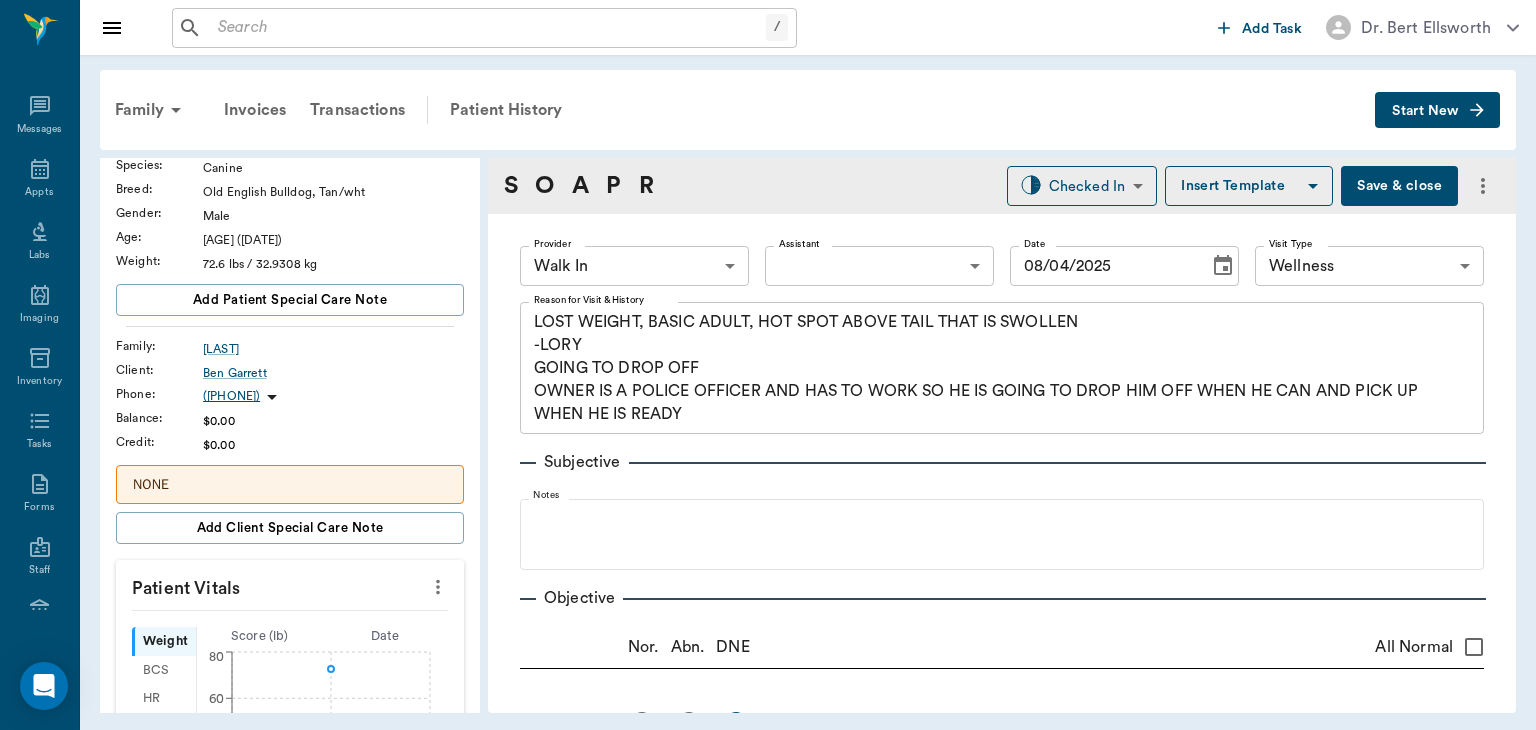 scroll, scrollTop: 181, scrollLeft: 0, axis: vertical 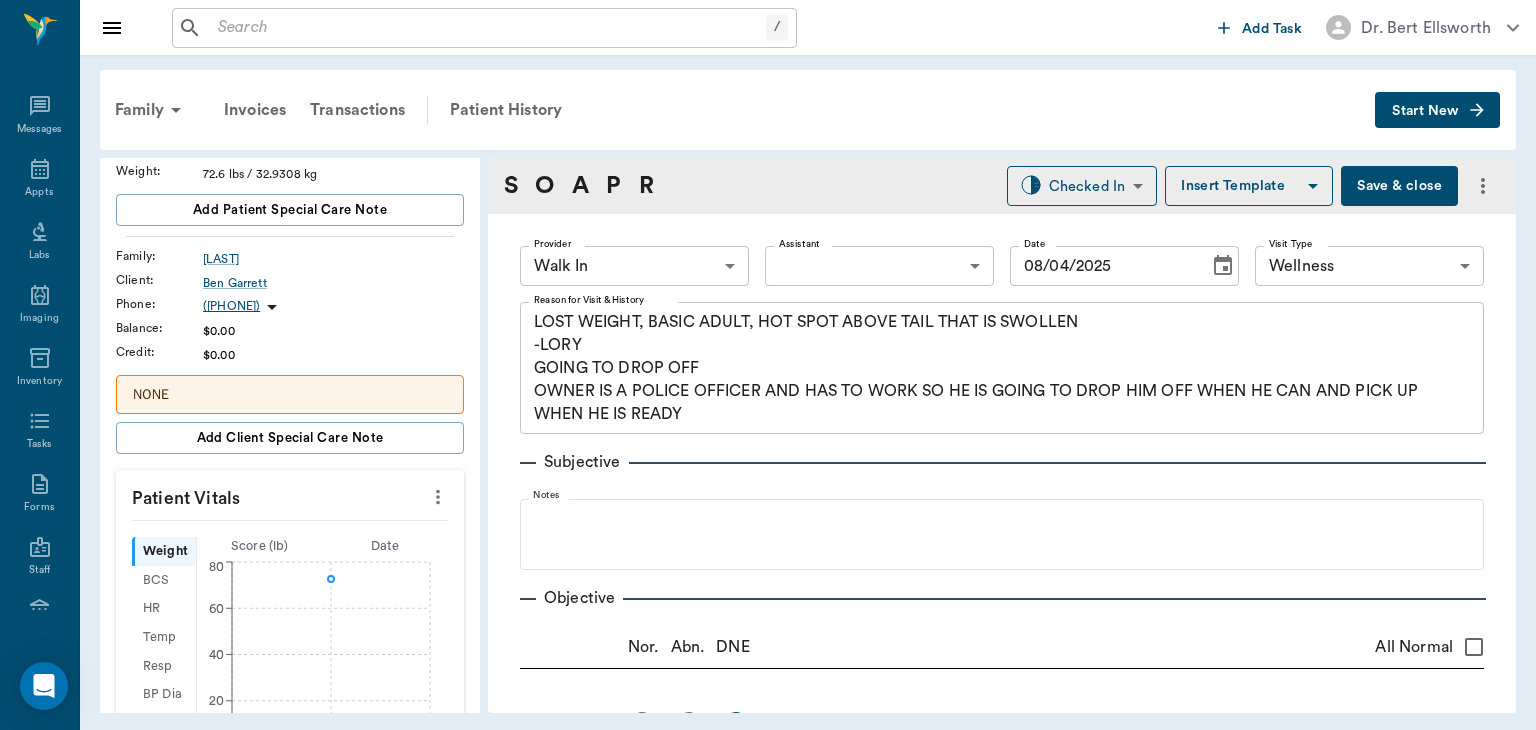 click 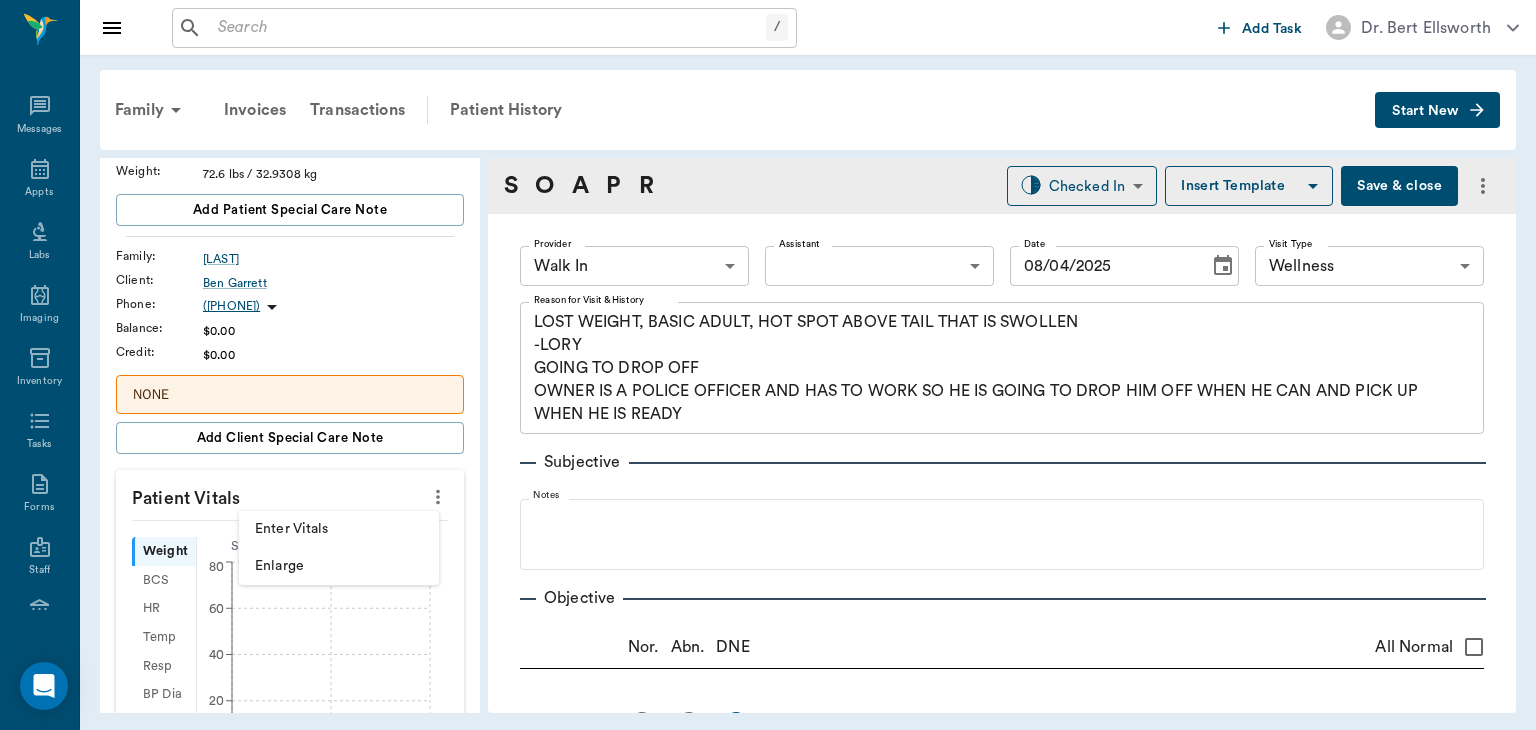 click on "Enter Vitals" at bounding box center (339, 529) 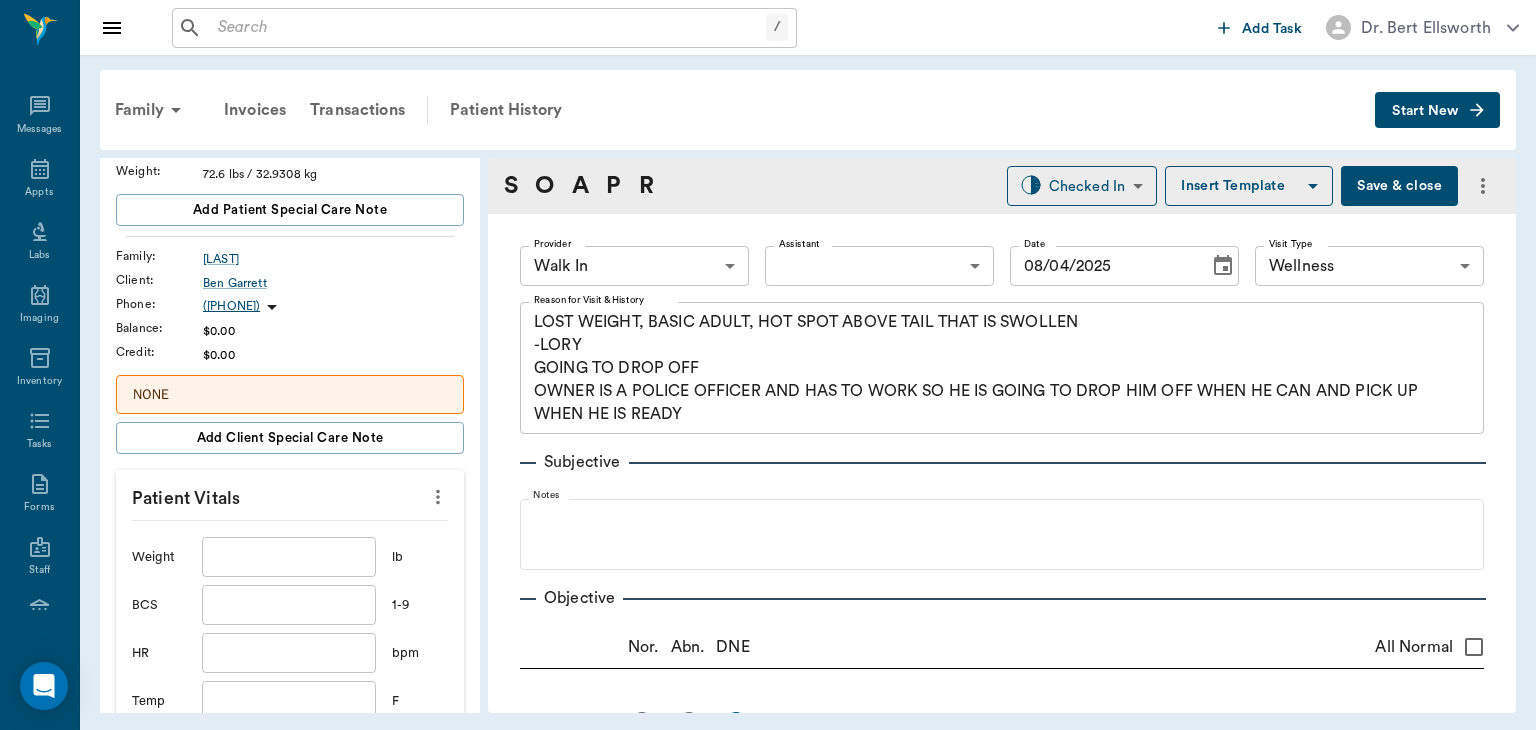 click at bounding box center (289, 557) 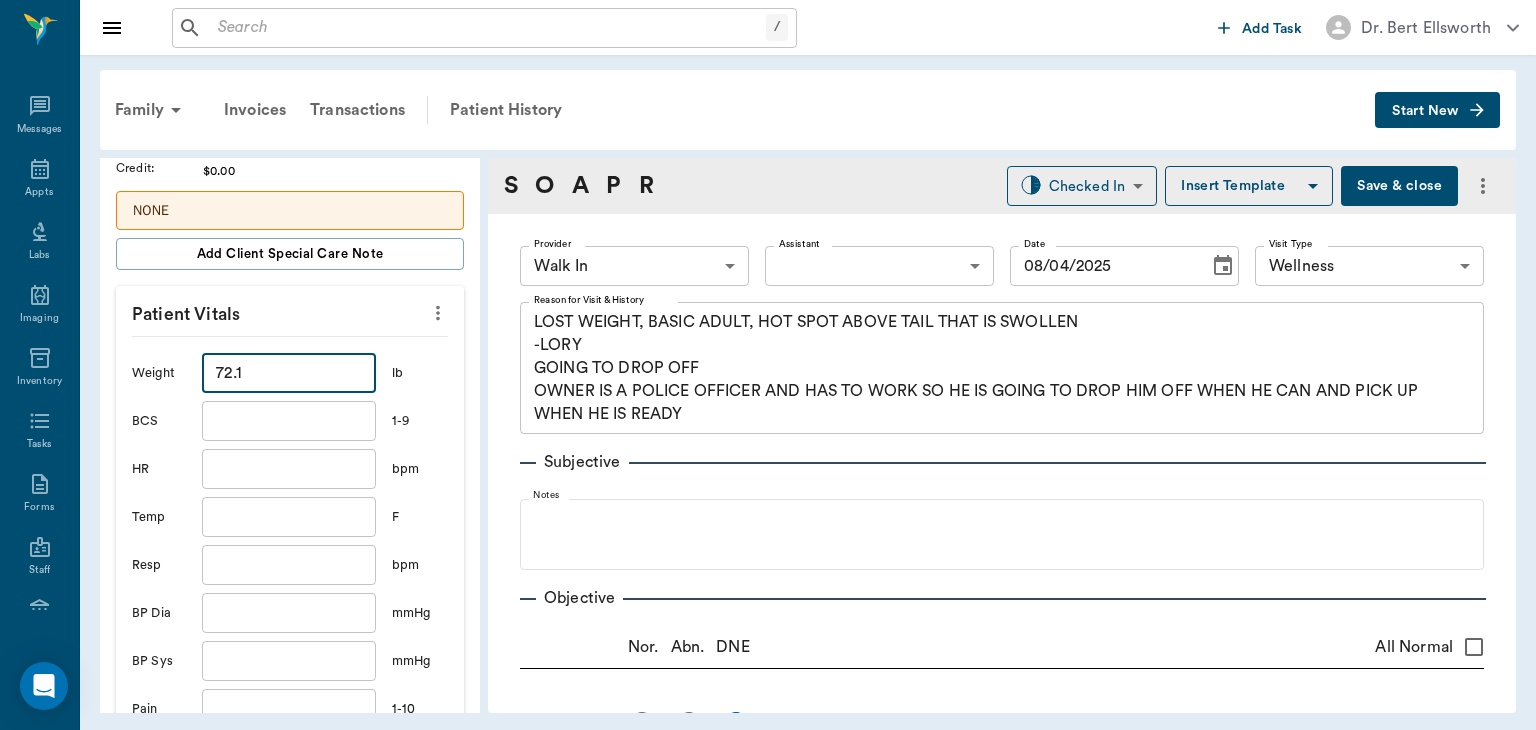 scroll, scrollTop: 378, scrollLeft: 0, axis: vertical 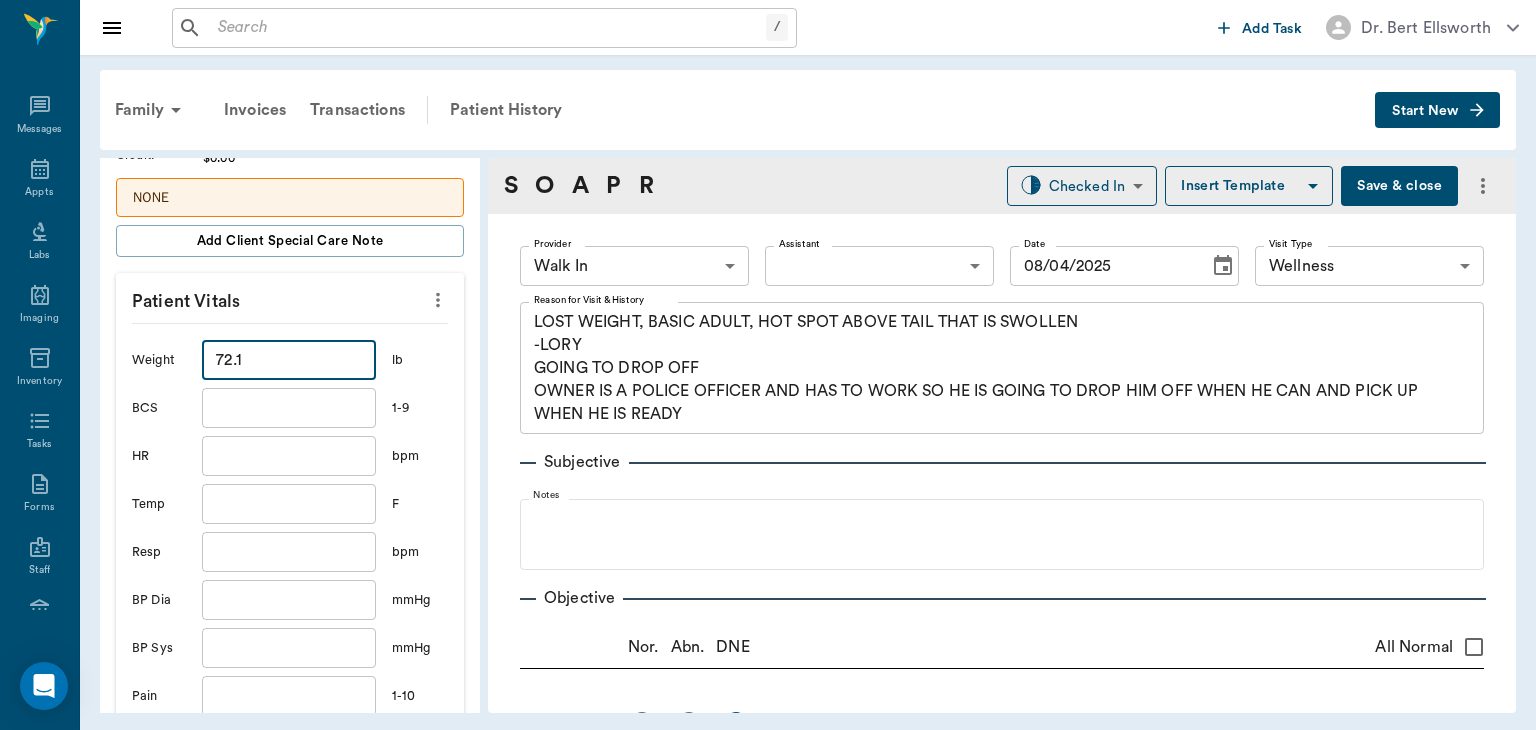type on "72.1" 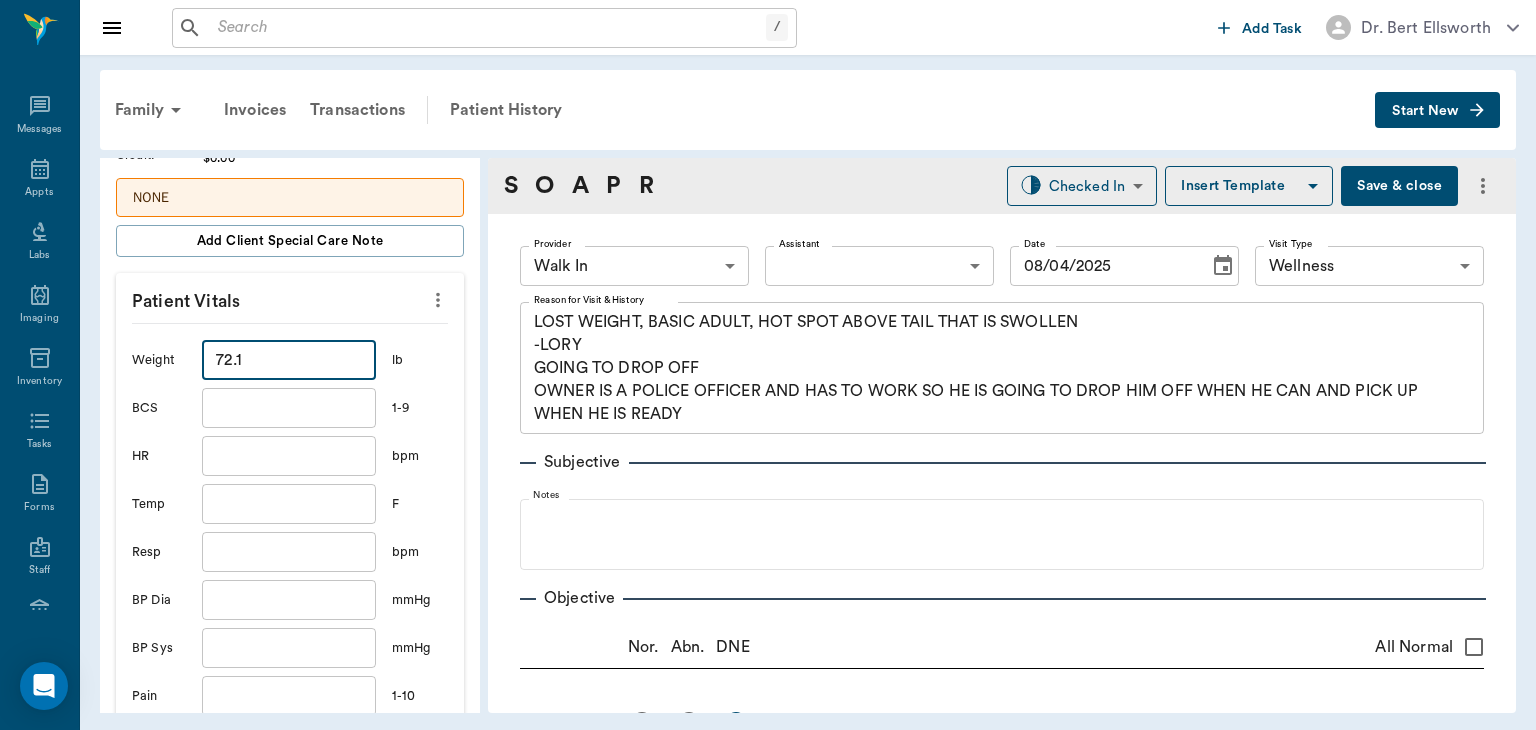 click at bounding box center (289, 504) 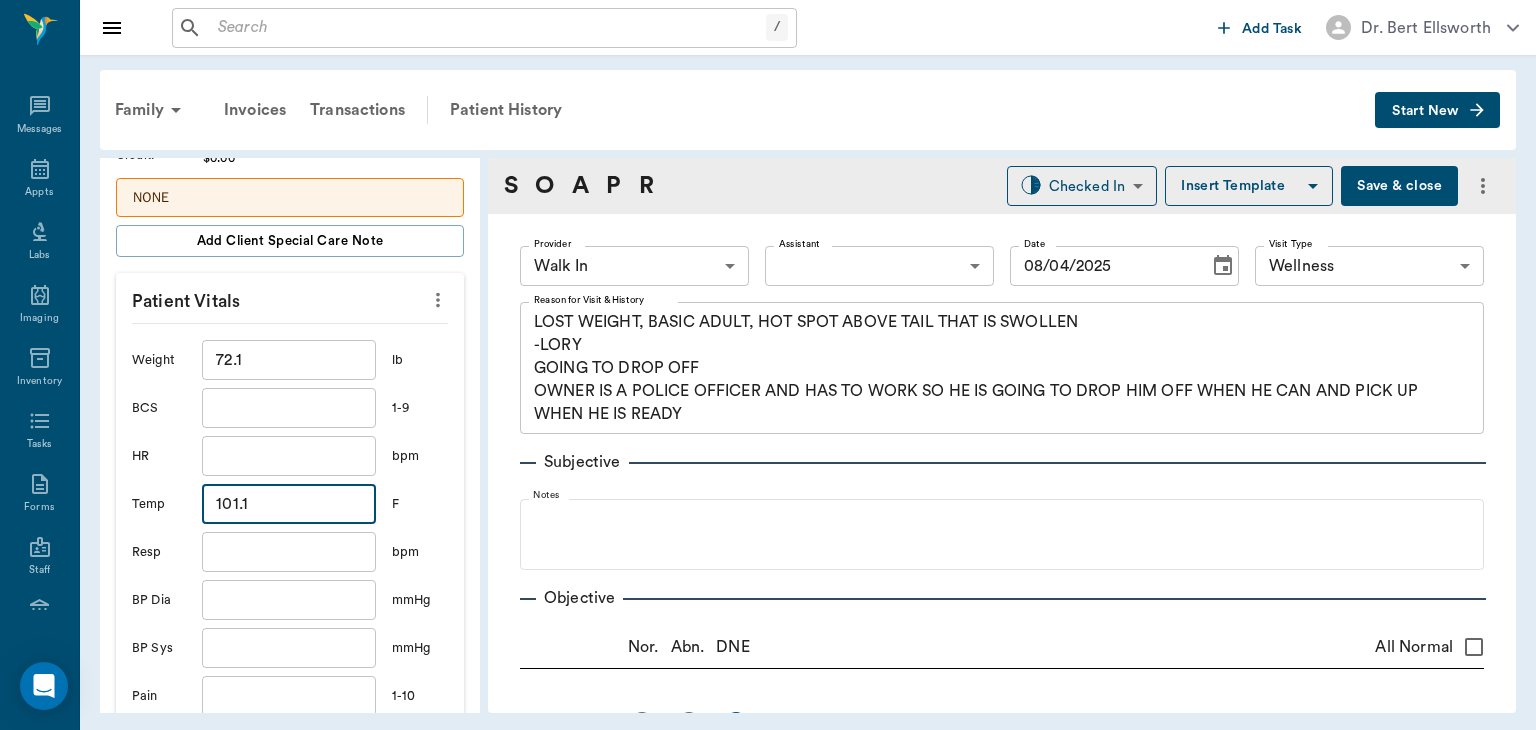 type on "101.1" 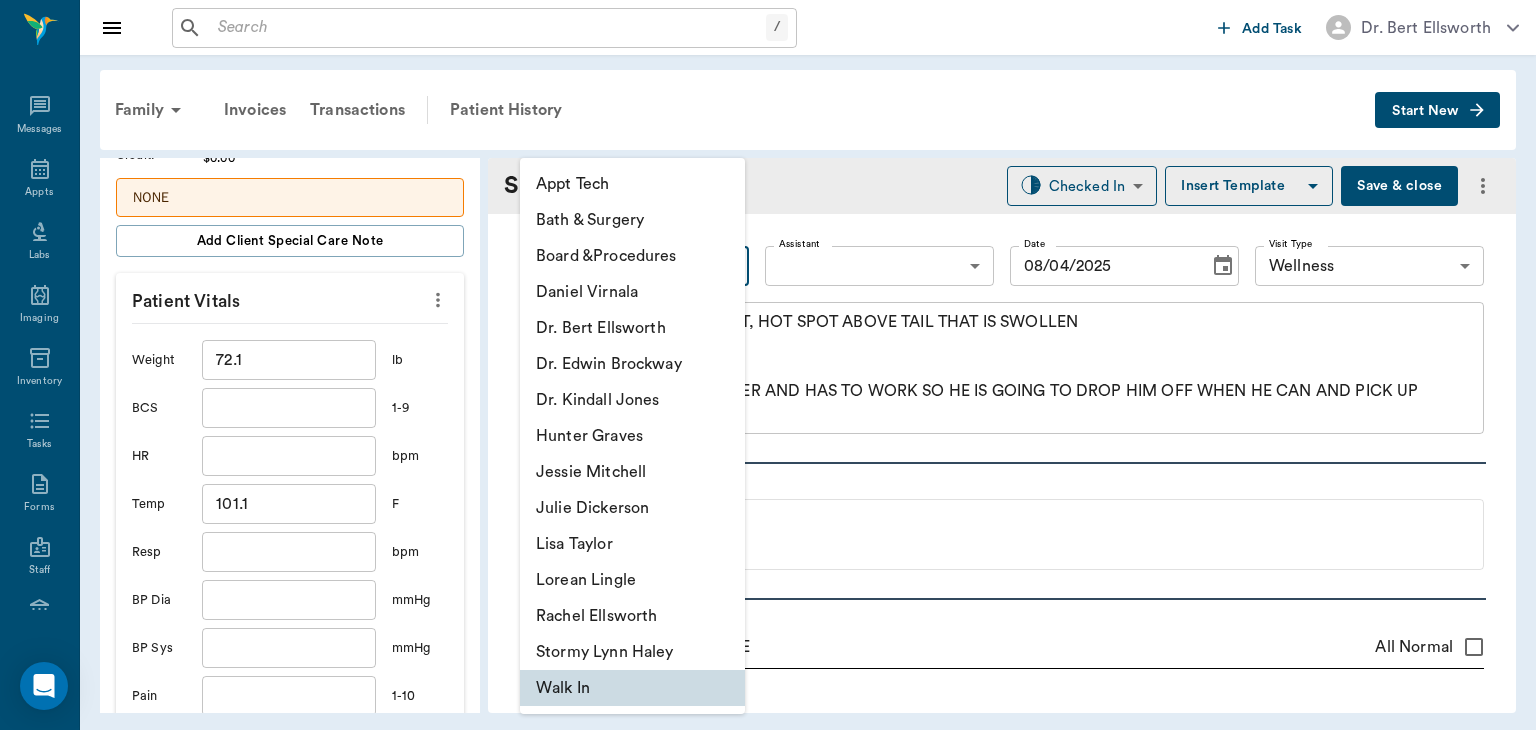 click on "Dr. Bert Ellsworth" at bounding box center [632, 328] 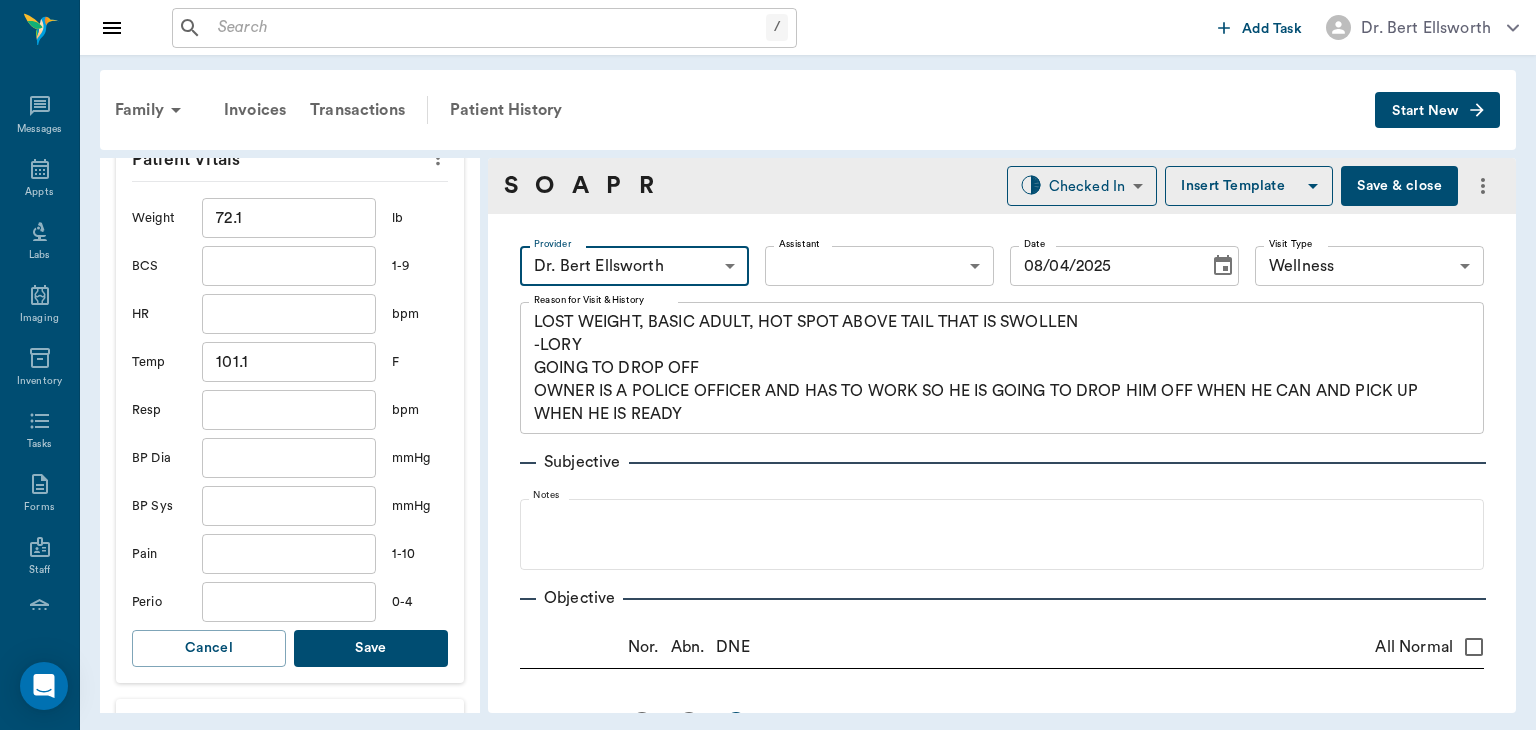 scroll, scrollTop: 527, scrollLeft: 0, axis: vertical 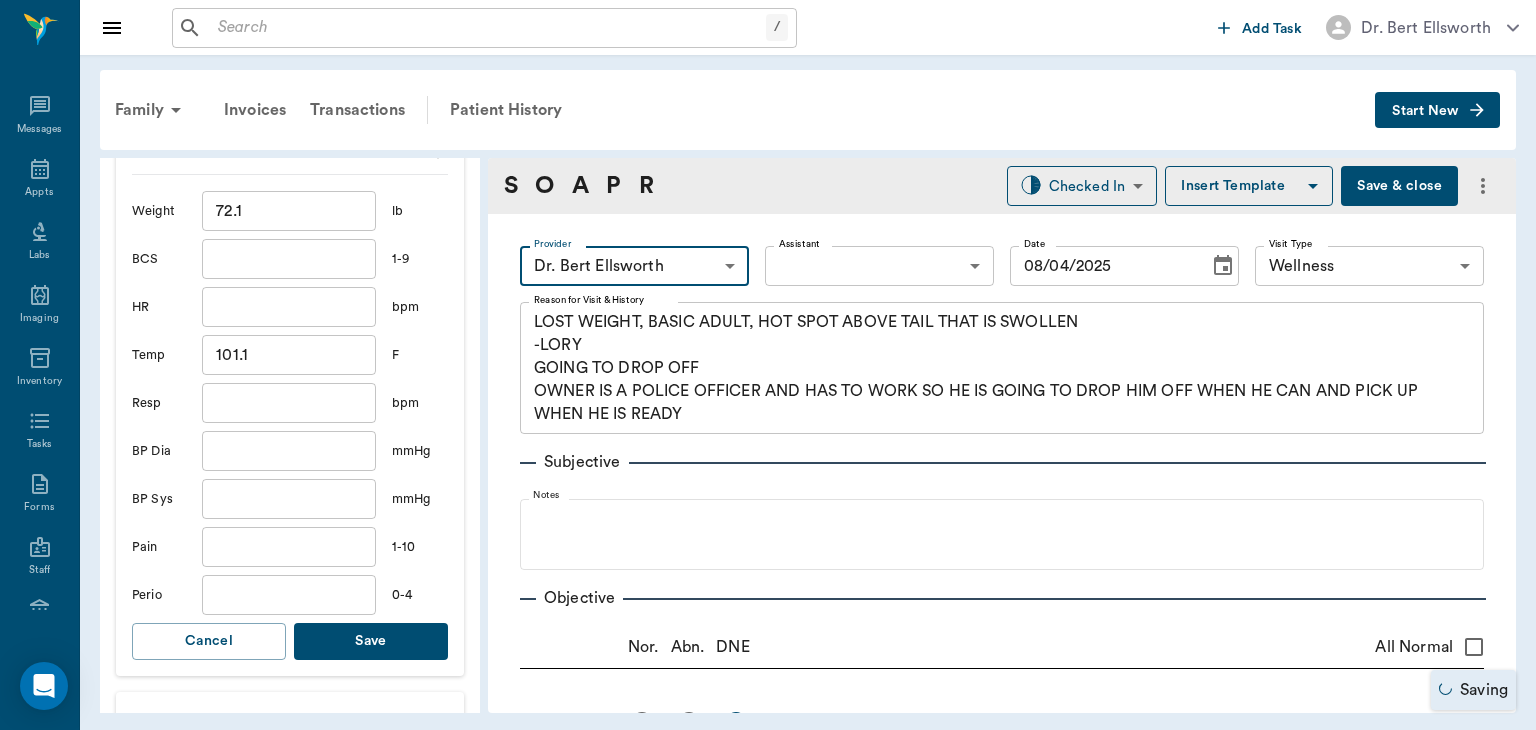 click on "Save" at bounding box center [371, 641] 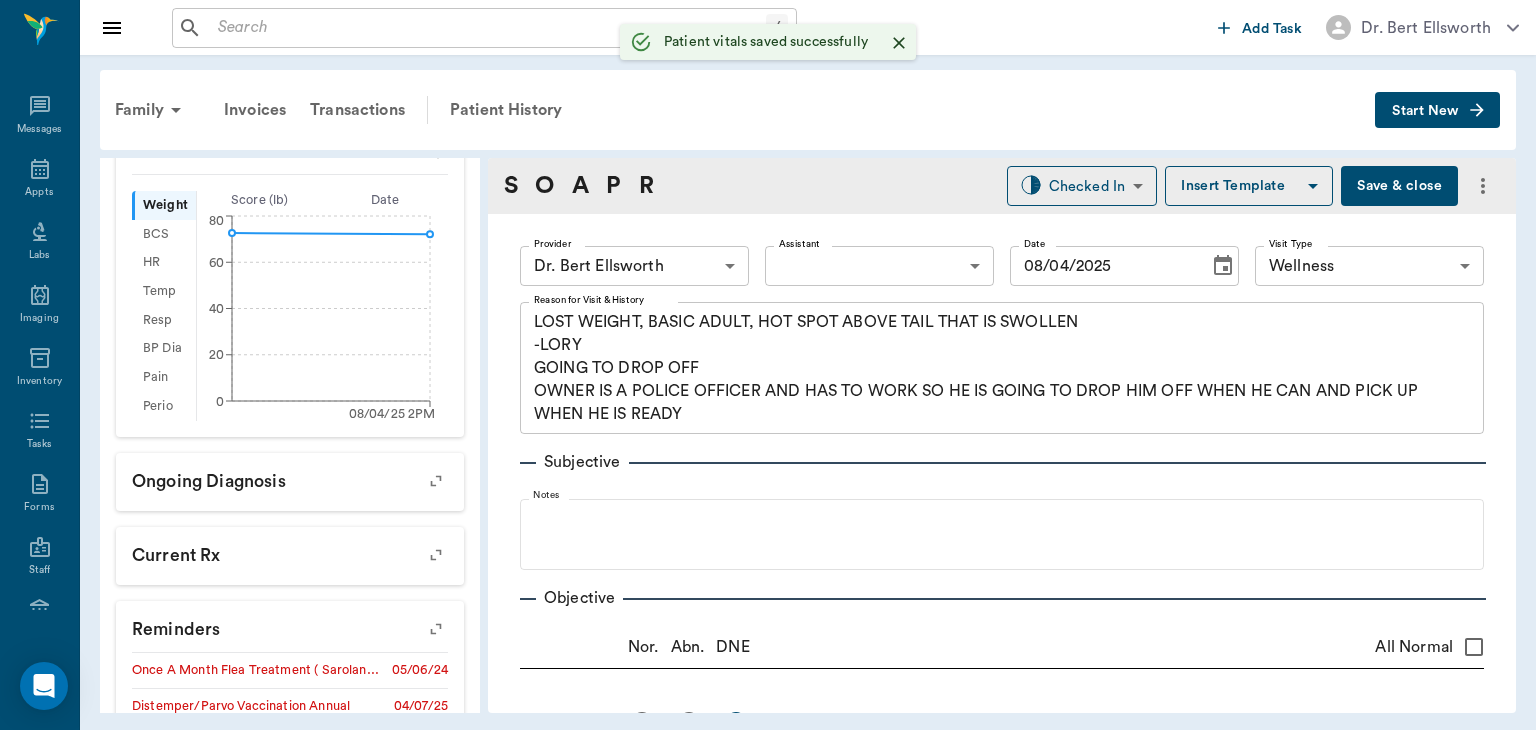 click on "/ ​ Add Task Dr. Bert Ellsworth Nectar Messages Appts Labs Imaging Inventory Tasks Forms Staff Reports Lookup Settings Family Invoices Transactions Patient History Start New Max Garrett     ACTIVE   Species : Canine Breed : Old English Bulldog, Tan/wht Gender : Male Age : 4 yr 7 mo (12/11/2020) Weight : 72.1 lbs / 32.704 kg Add patient Special Care Note Family : Garrett Client : Ben Garrett Phone : (903) 310-8282 Balance : $0.00 Credit : $0.00 NONE Add client Special Care Note Patient Vitals Weight BCS HR Temp Resp BP Dia Pain Perio Score ( lb ) Date 08/04/25 2PM 0 20 40 60 80 Ongoing diagnosis Current Rx Reminders Once A Month Flea Treatment ( Sarolaner ) 1 Dose 05/06/24 Distemper/Parvo Vaccination Annual 04/07/25 Corona Vaccination Annual 04/07/25 Rabies Vaccination Canine 1 Yr 04/07/25 Upcoming appointments Schedule Appointment S O A P R Checked In CHECKED_IN ​ Insert Template  Save & close Provider Dr. Bert Ellsworth 63ec2f075fda476ae8351a4d Provider Assistant ​ Assistant Date 08/04/2025 Date x x" at bounding box center [768, 365] 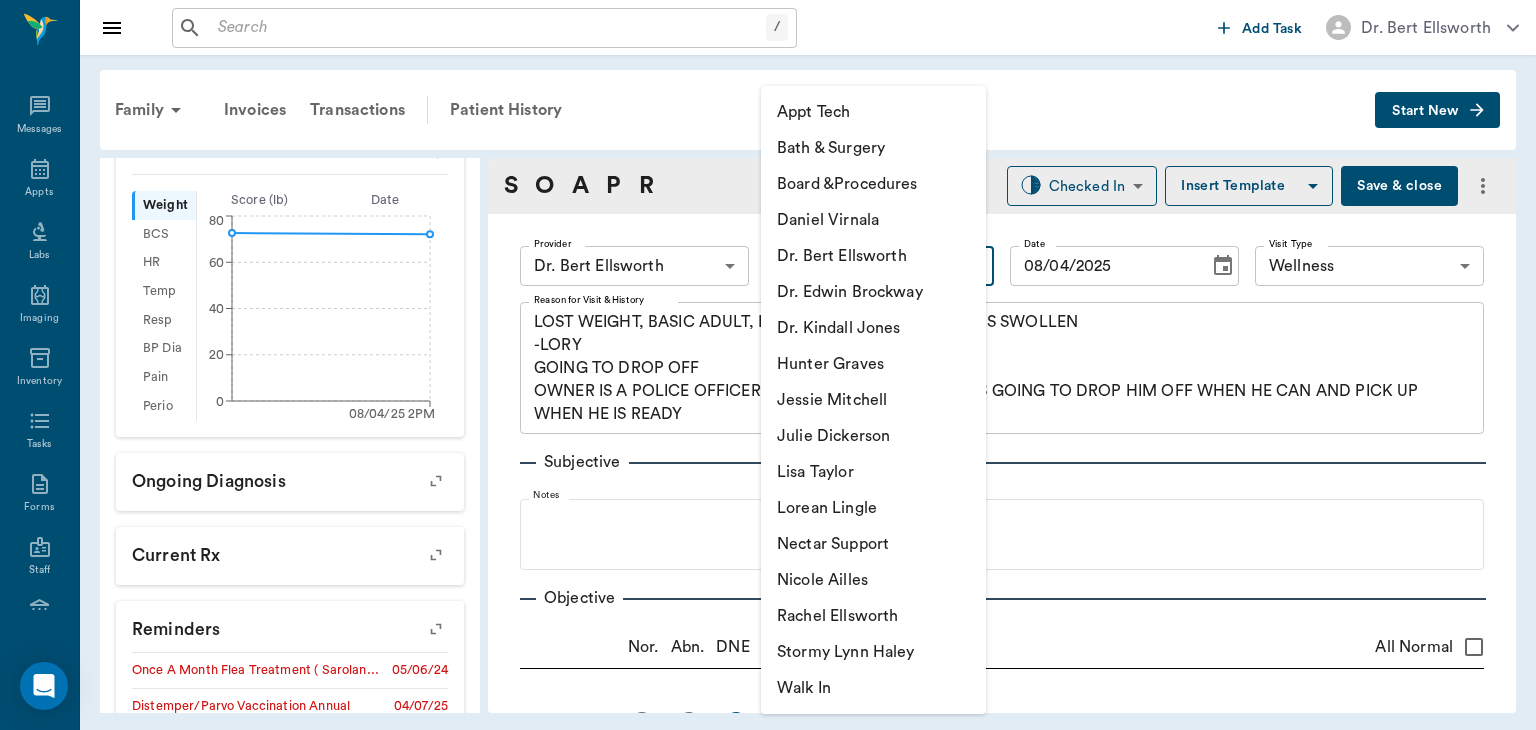 click at bounding box center (768, 365) 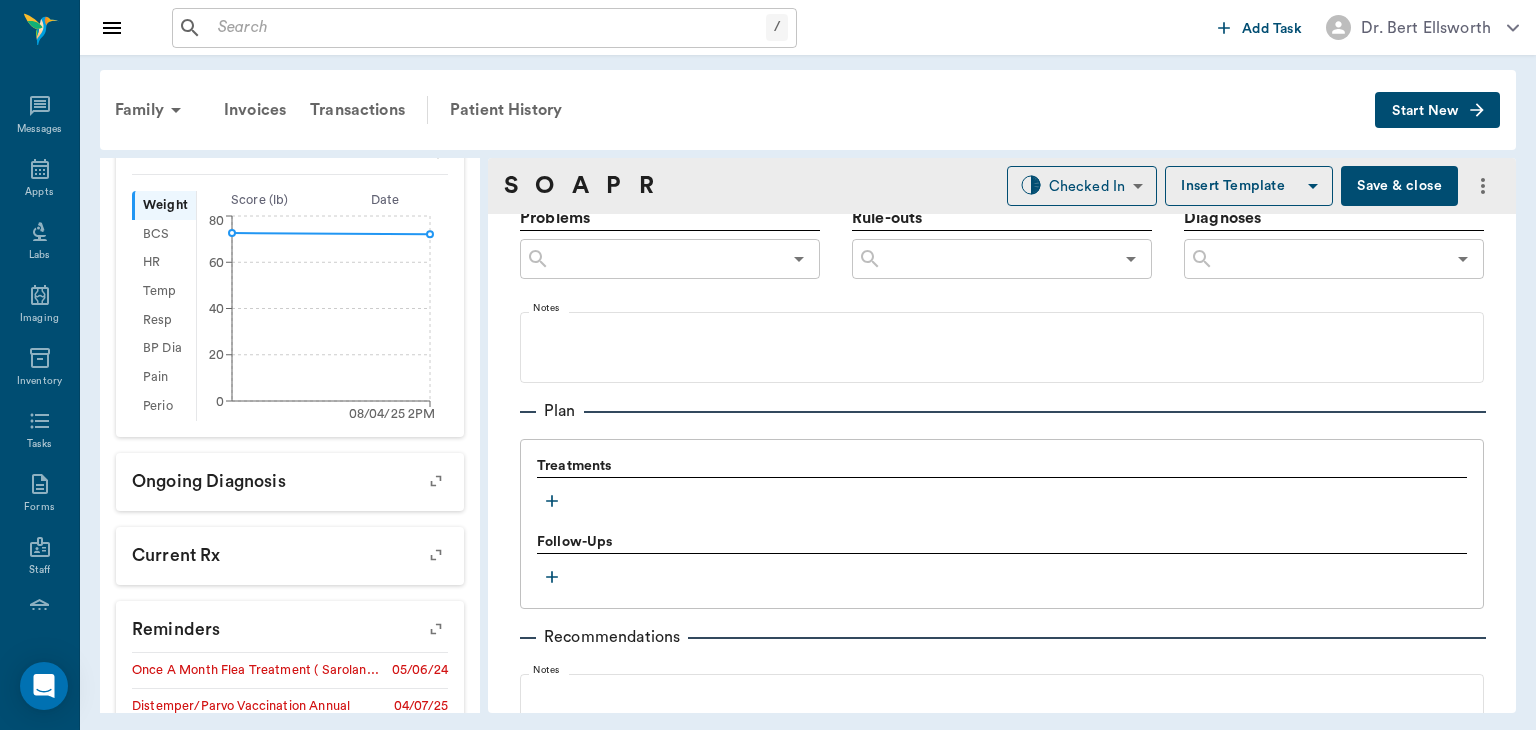 scroll, scrollTop: 1273, scrollLeft: 0, axis: vertical 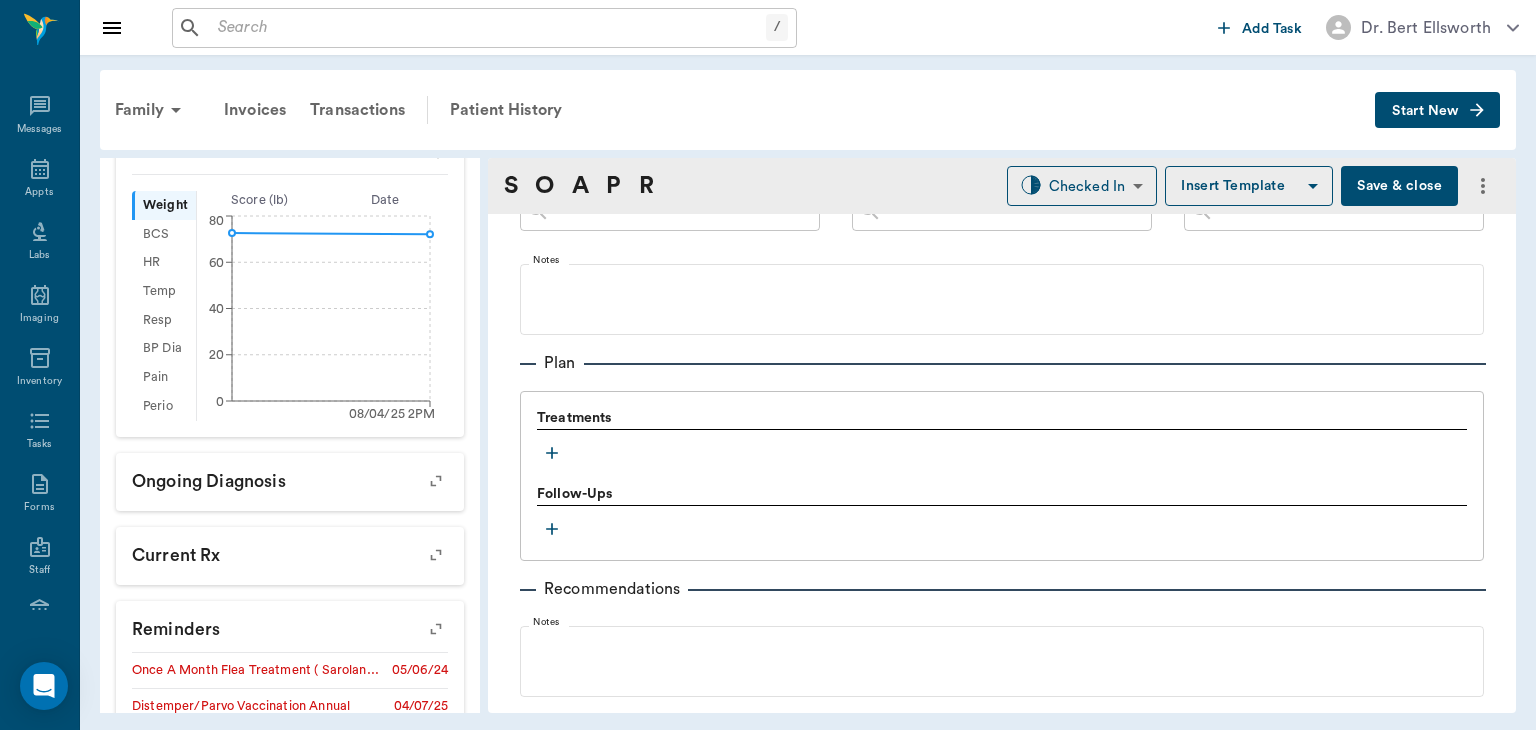 click 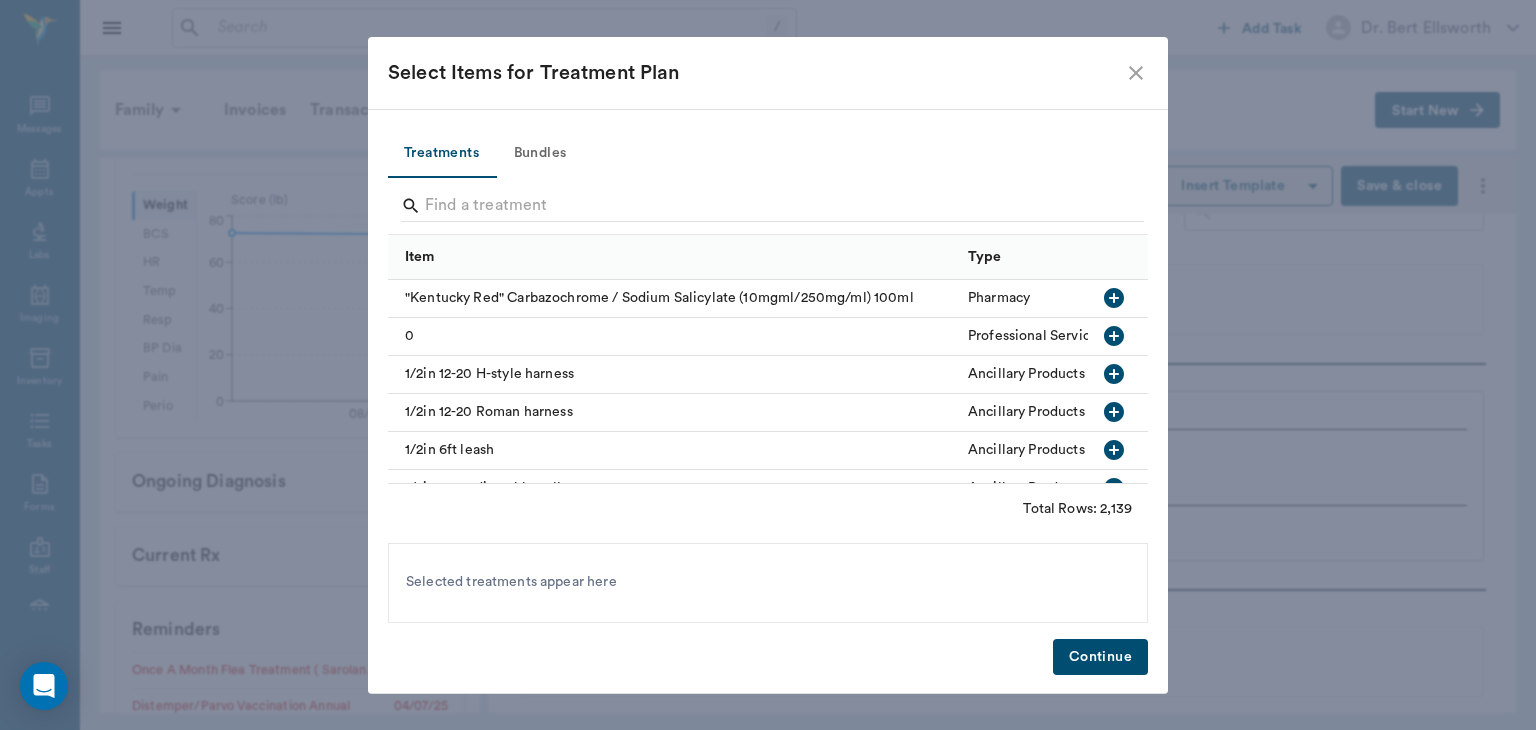 click on "Bundles" at bounding box center (540, 154) 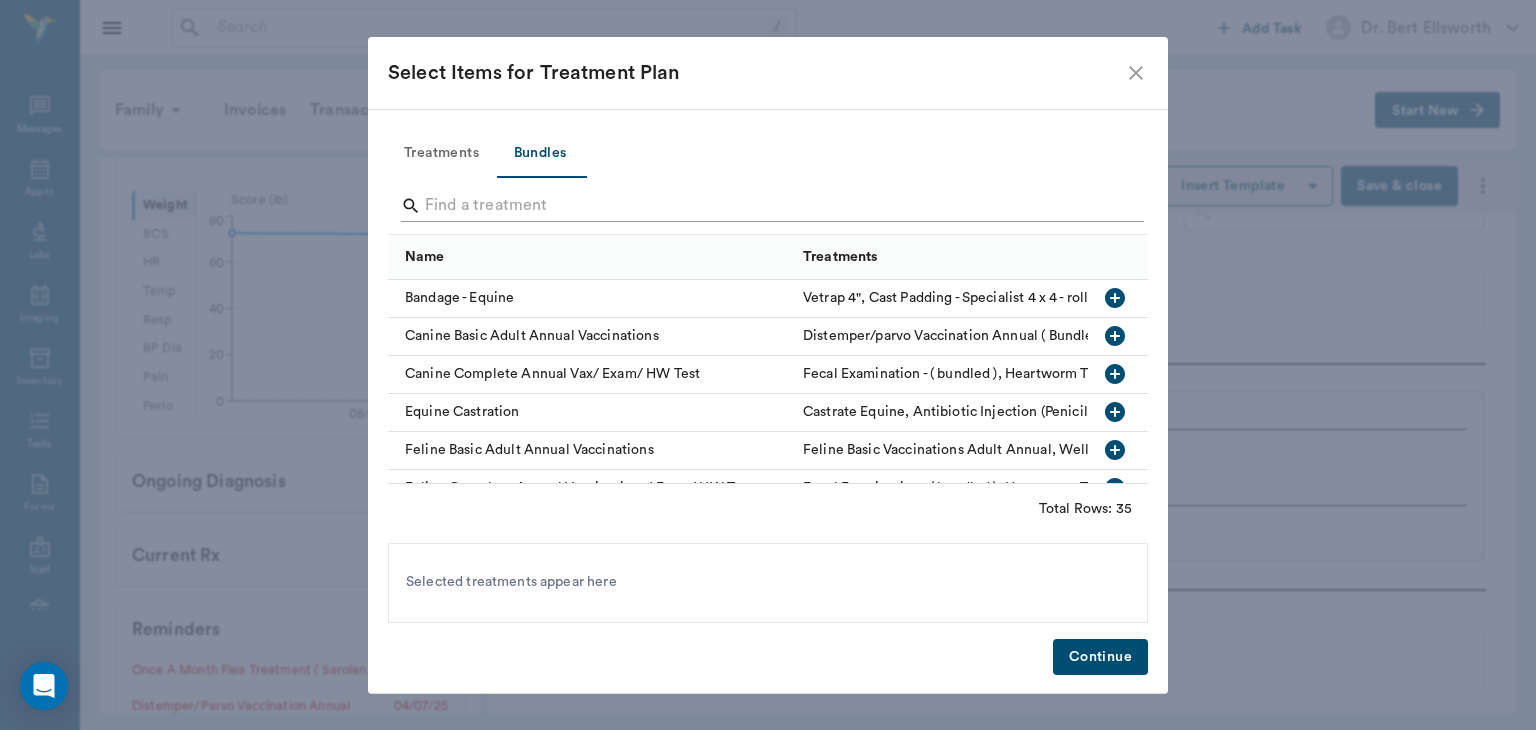 click at bounding box center [769, 206] 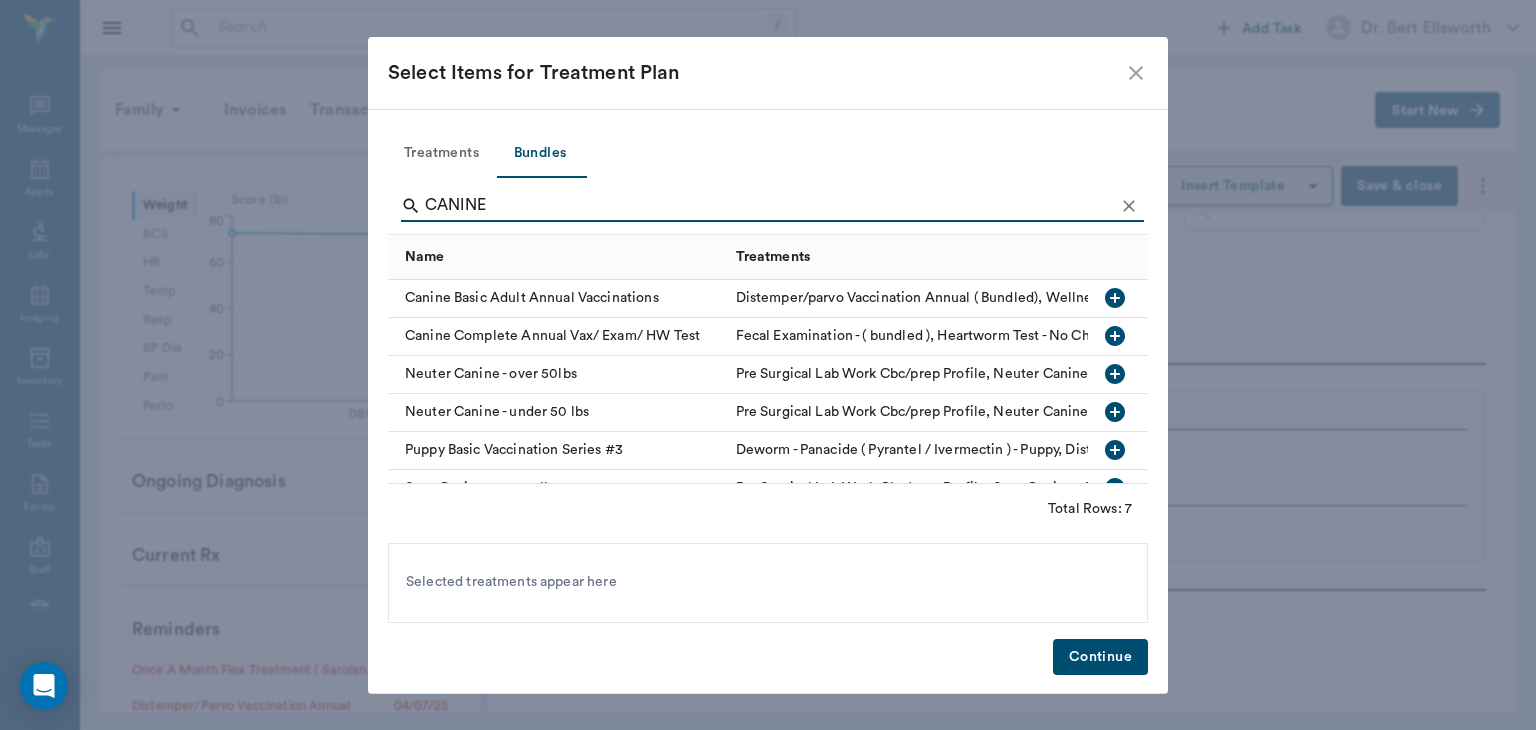type on "CANINE" 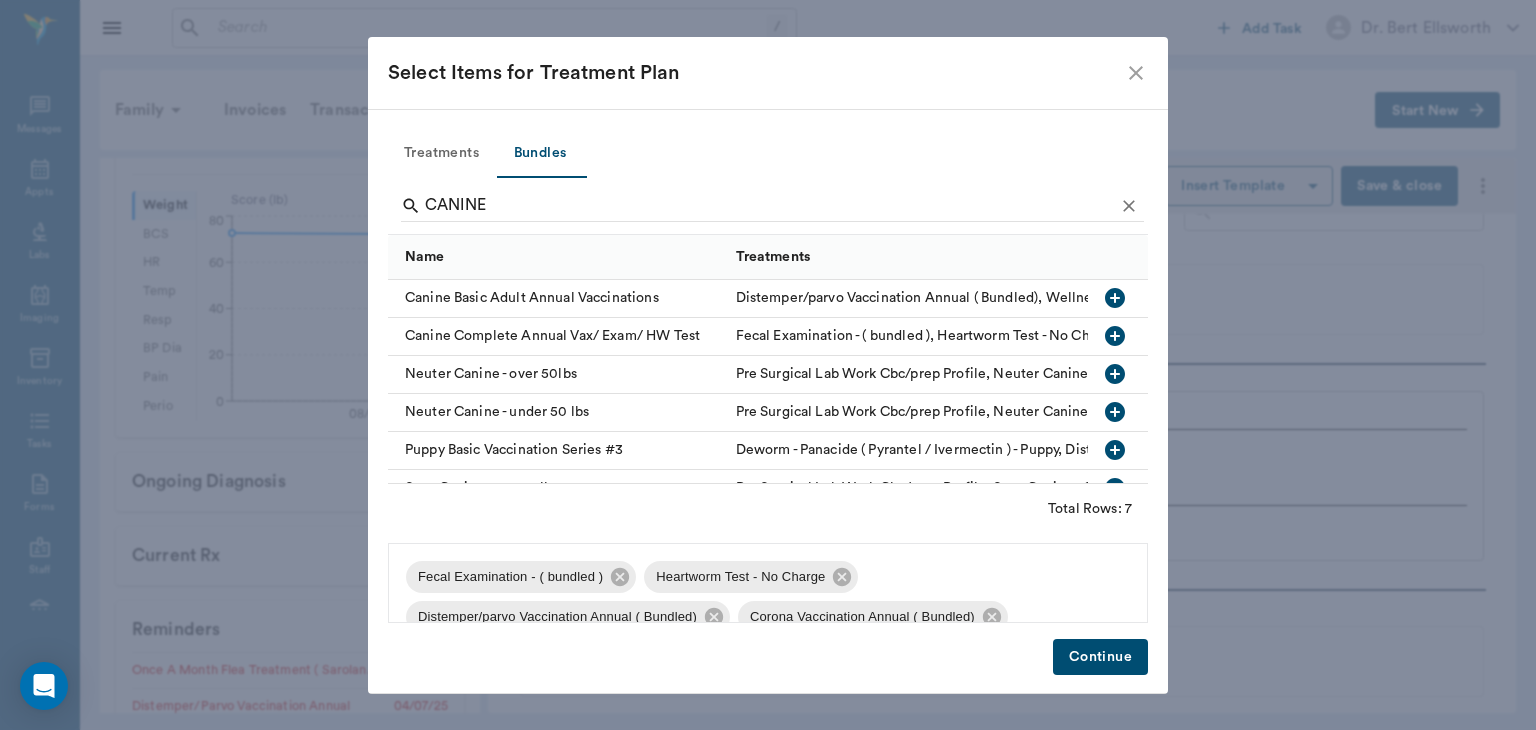 click on "Continue" at bounding box center [1100, 657] 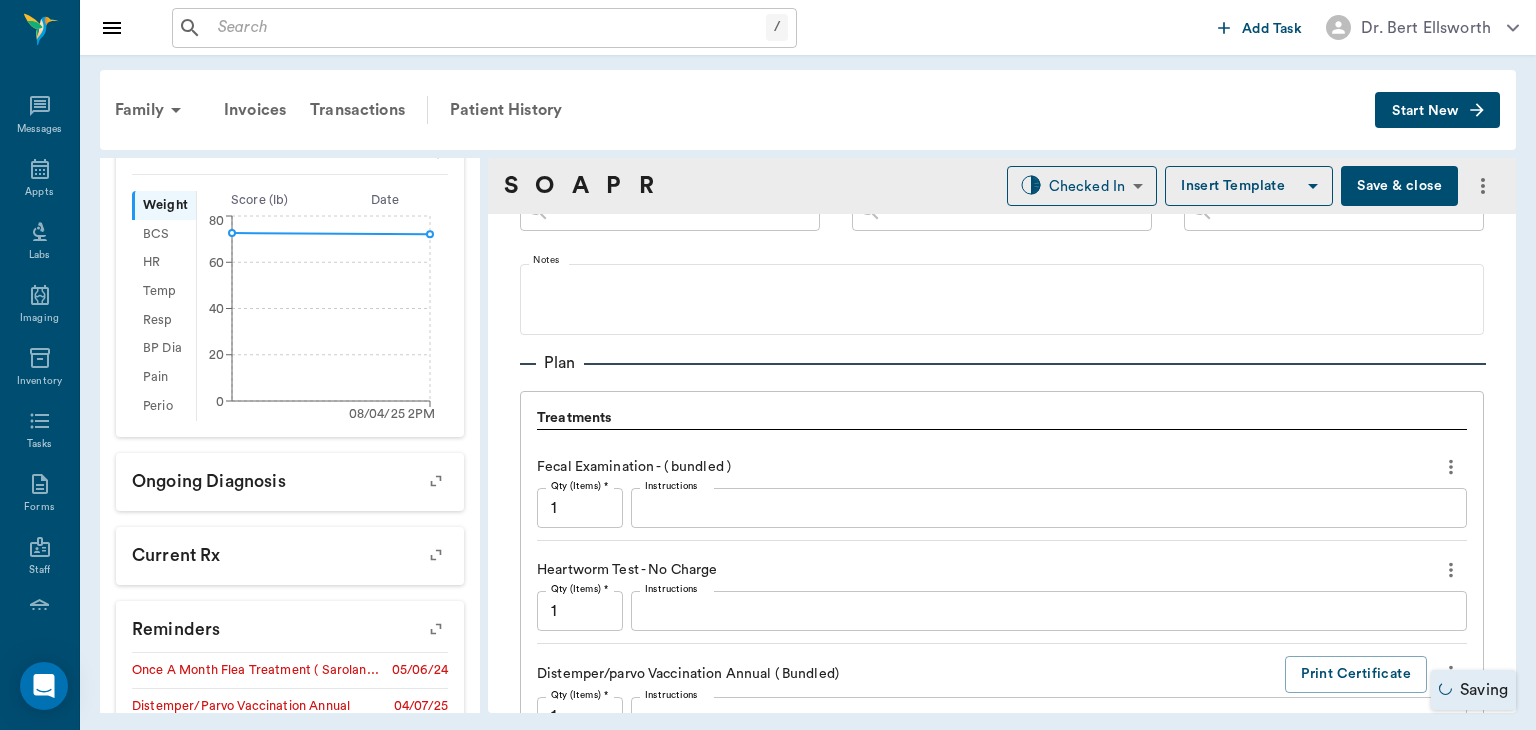 scroll, scrollTop: 1383, scrollLeft: 0, axis: vertical 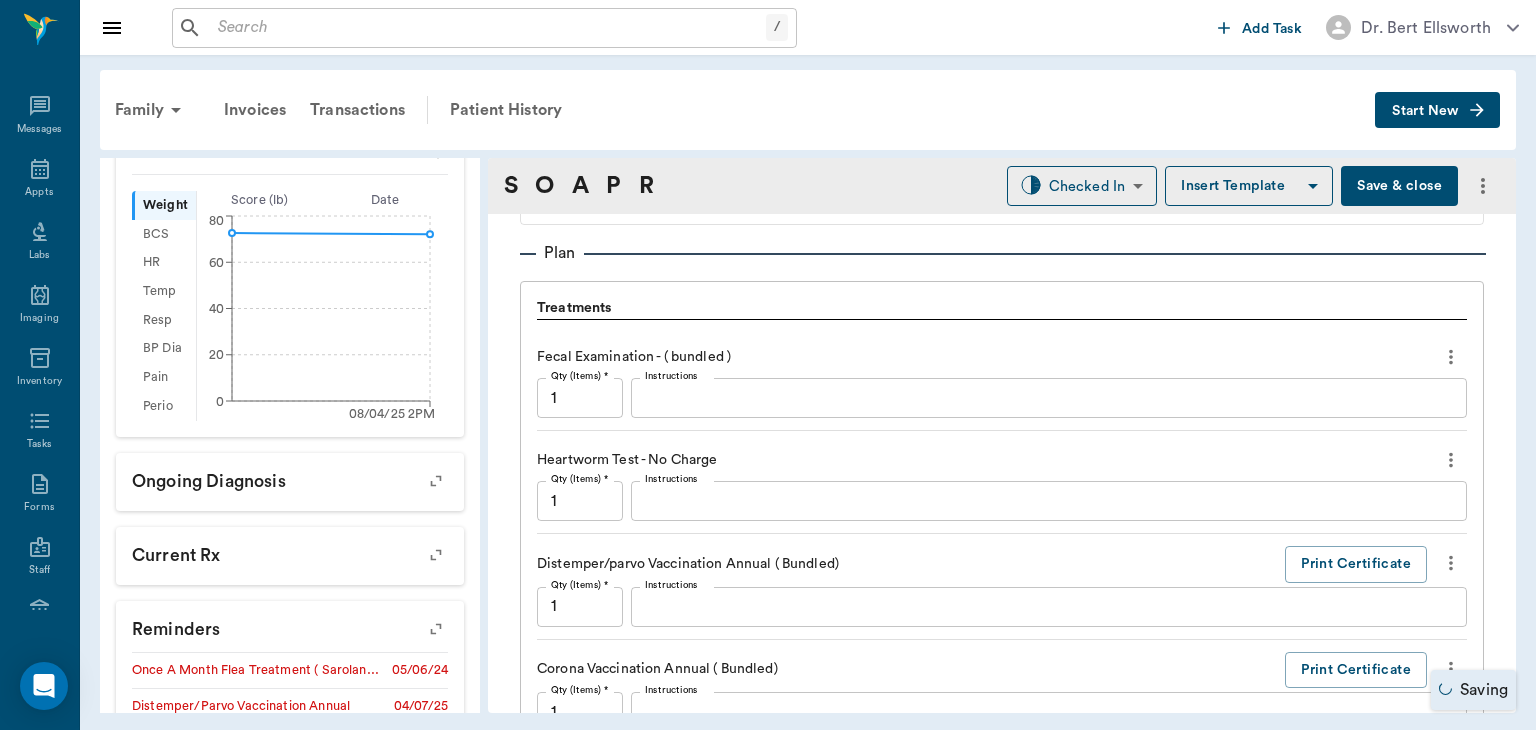 click on "Instructions" at bounding box center (1049, 501) 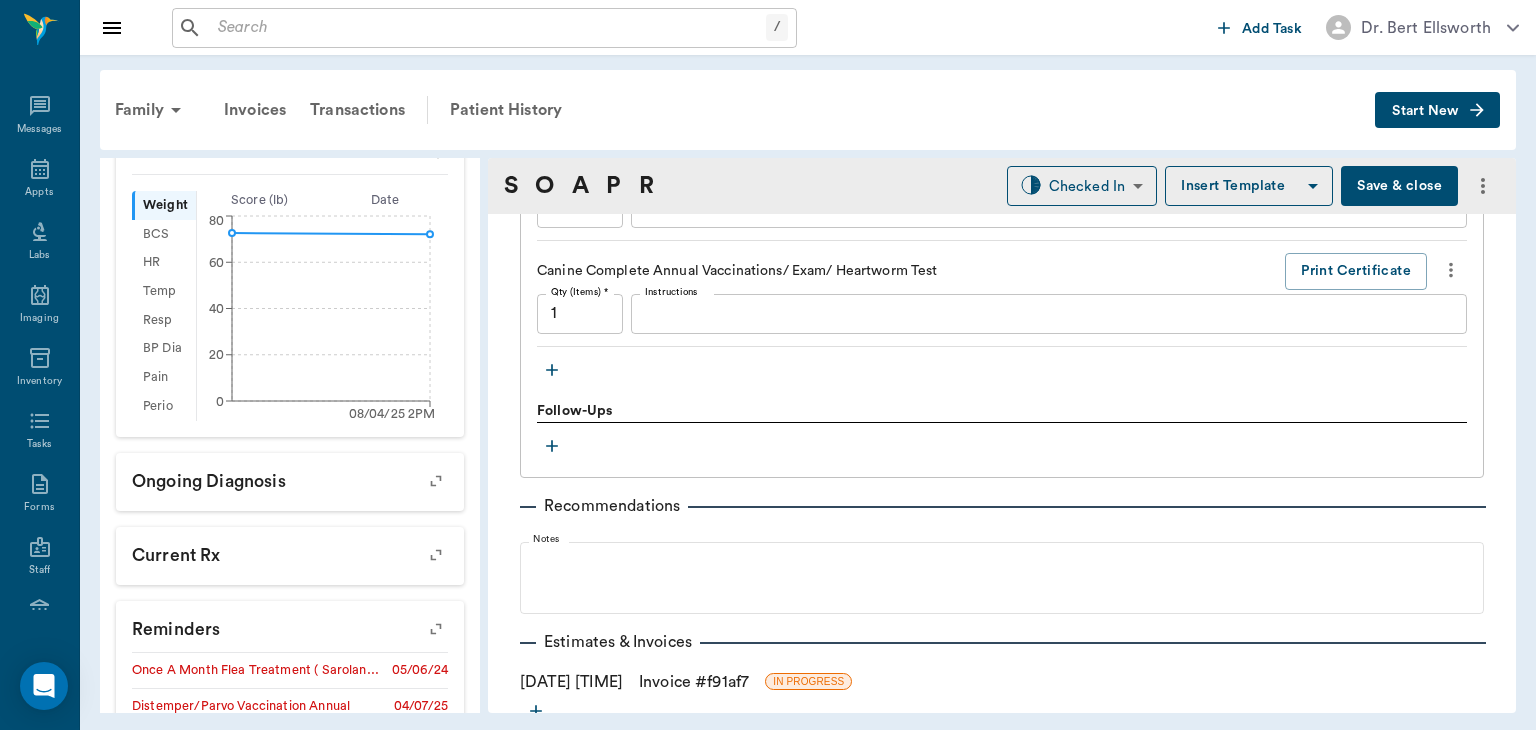 scroll, scrollTop: 2438, scrollLeft: 0, axis: vertical 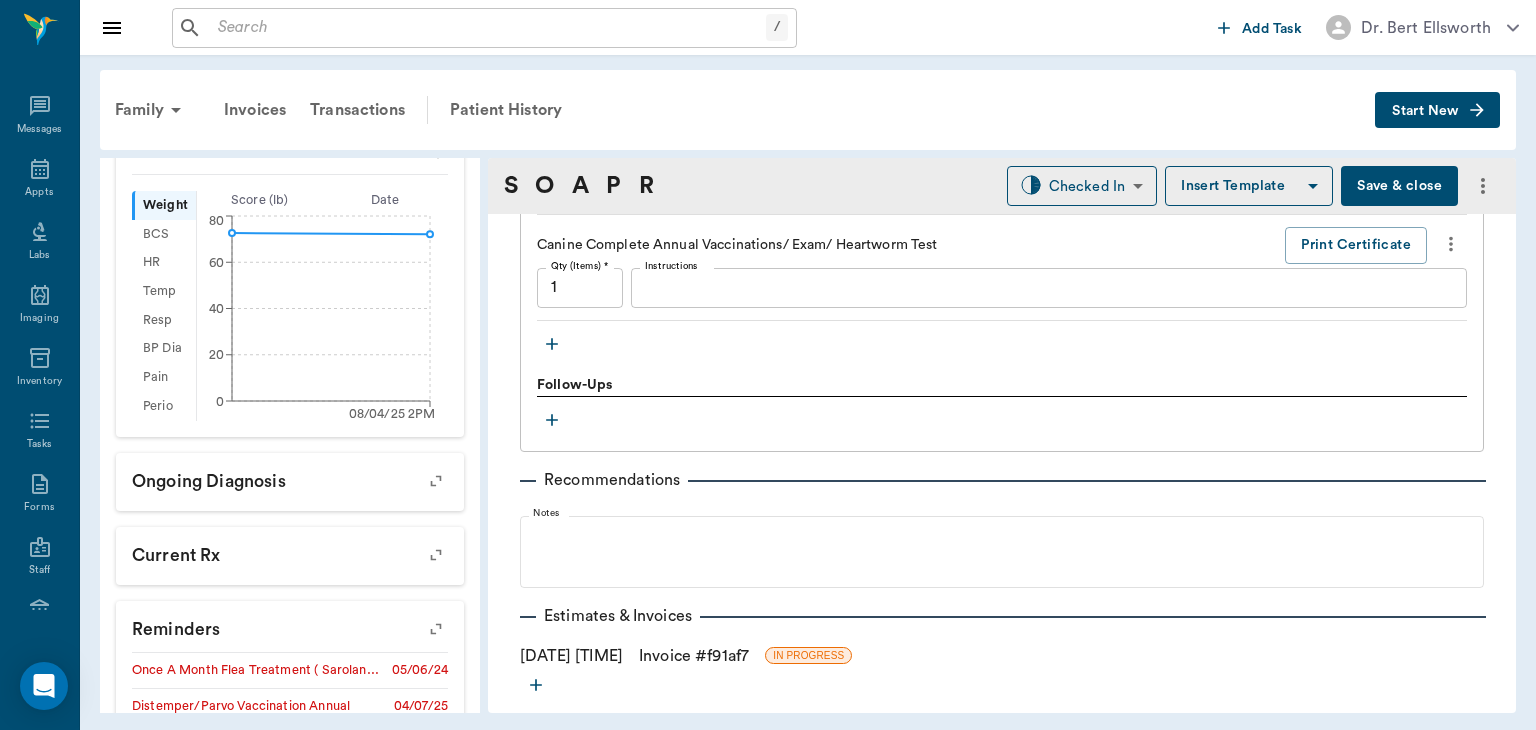 type on "NEGATIVE" 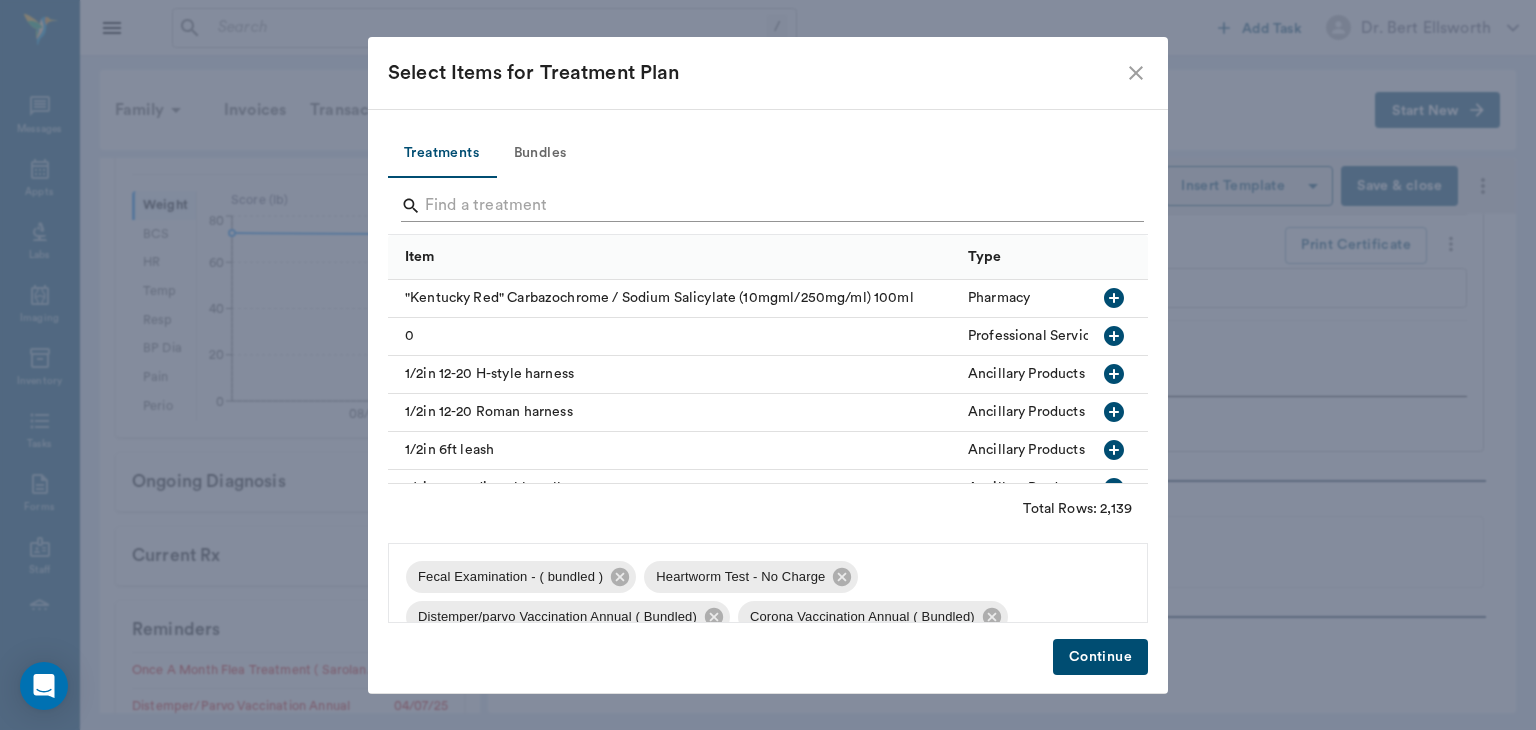 click at bounding box center (769, 206) 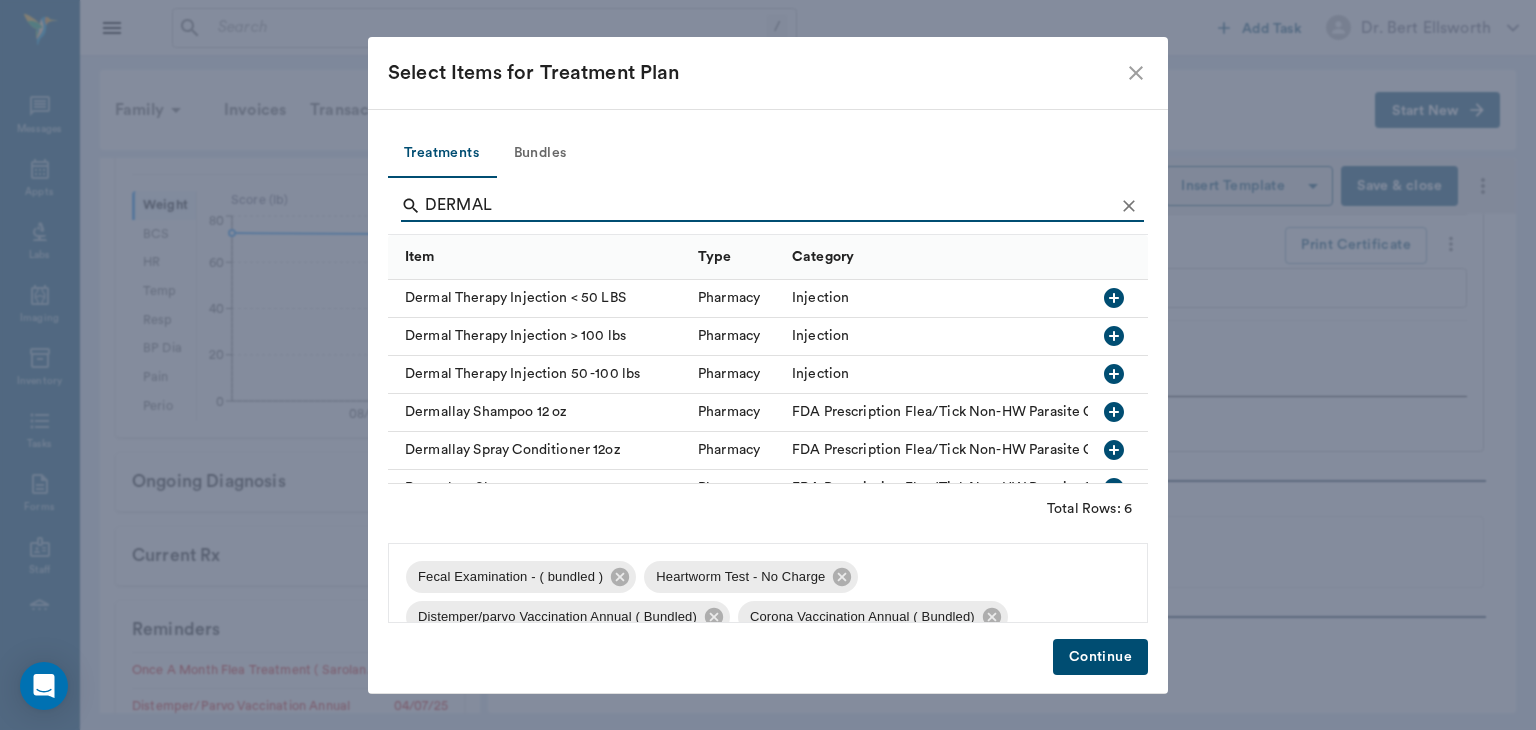 type on "DERMAL" 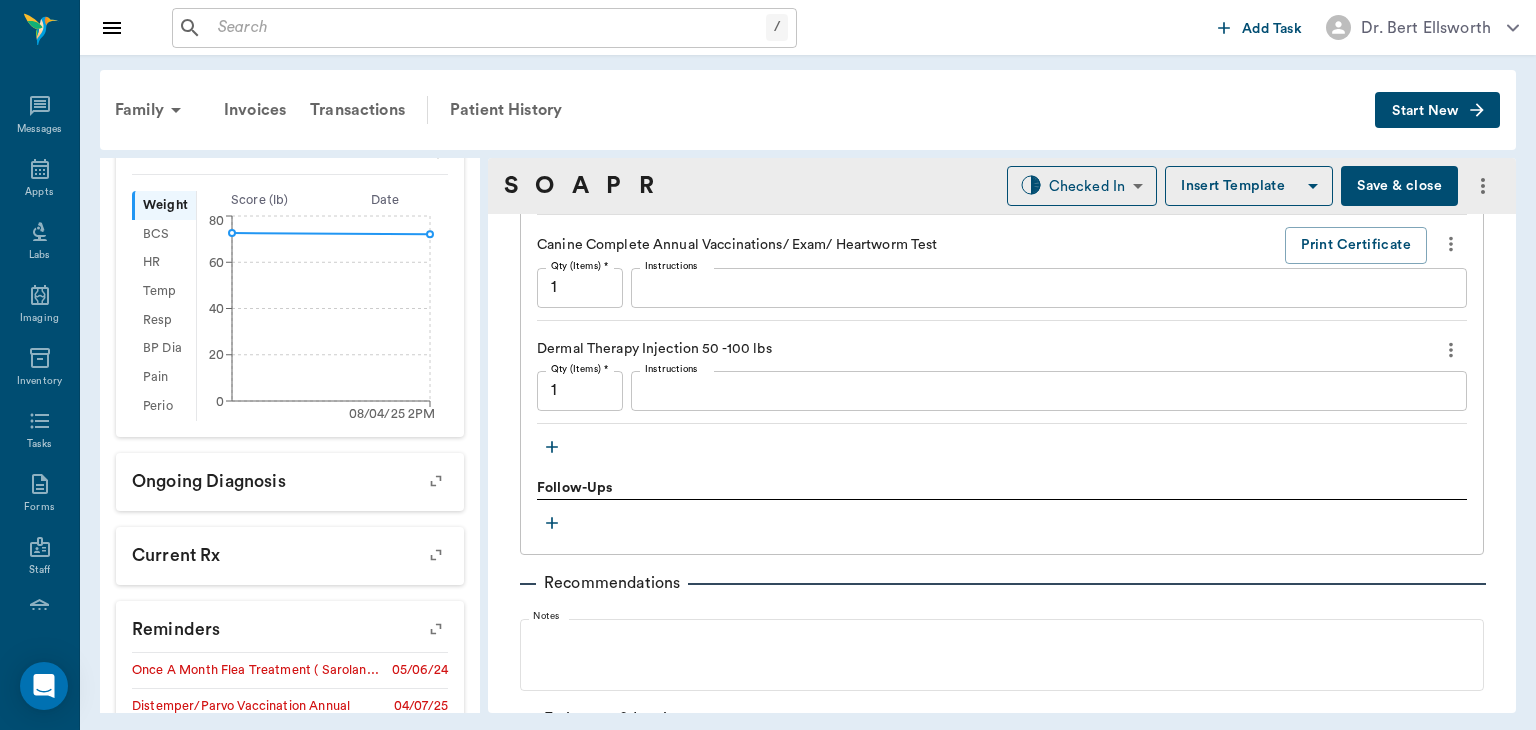 click on "Instructions" at bounding box center [671, 369] 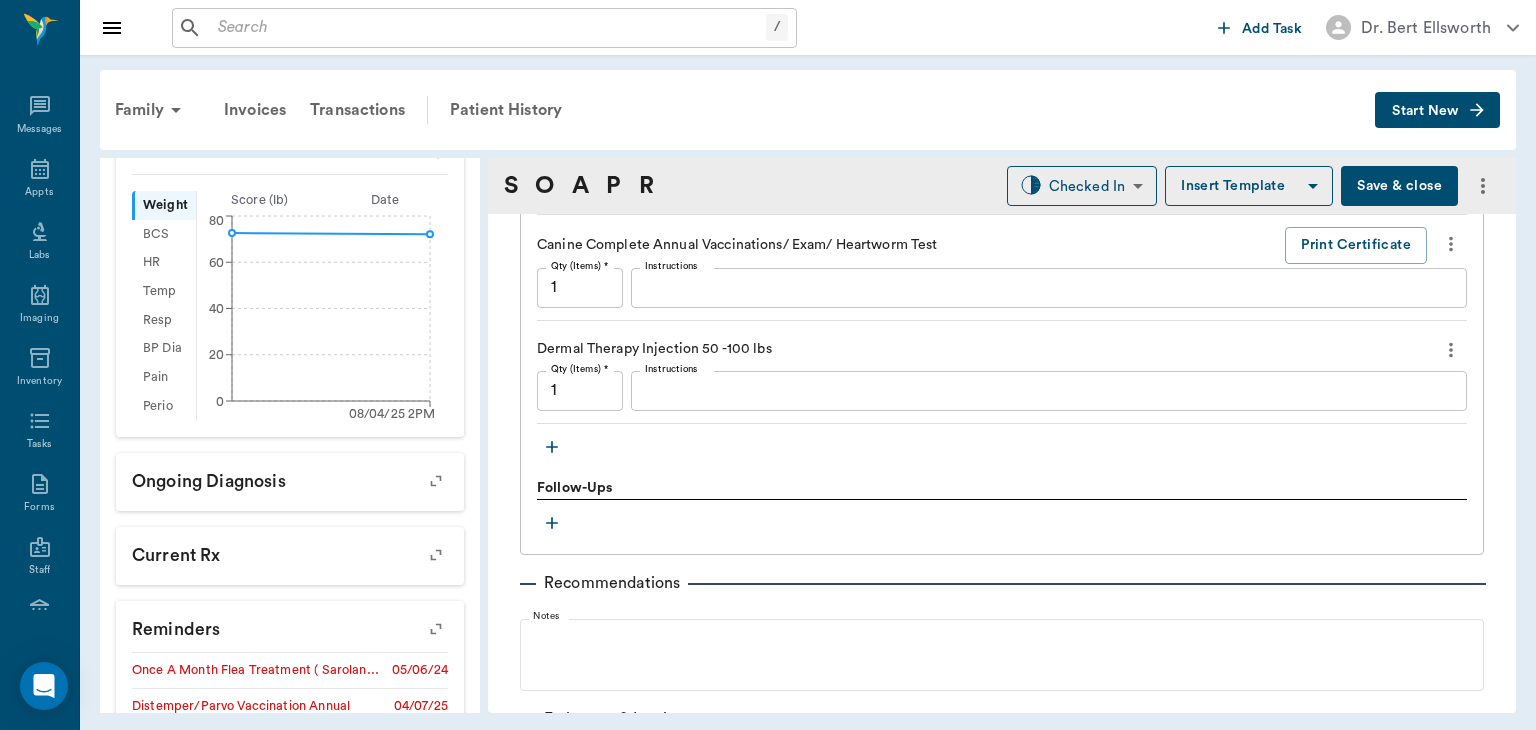 click on "Instructions" at bounding box center (1049, 390) 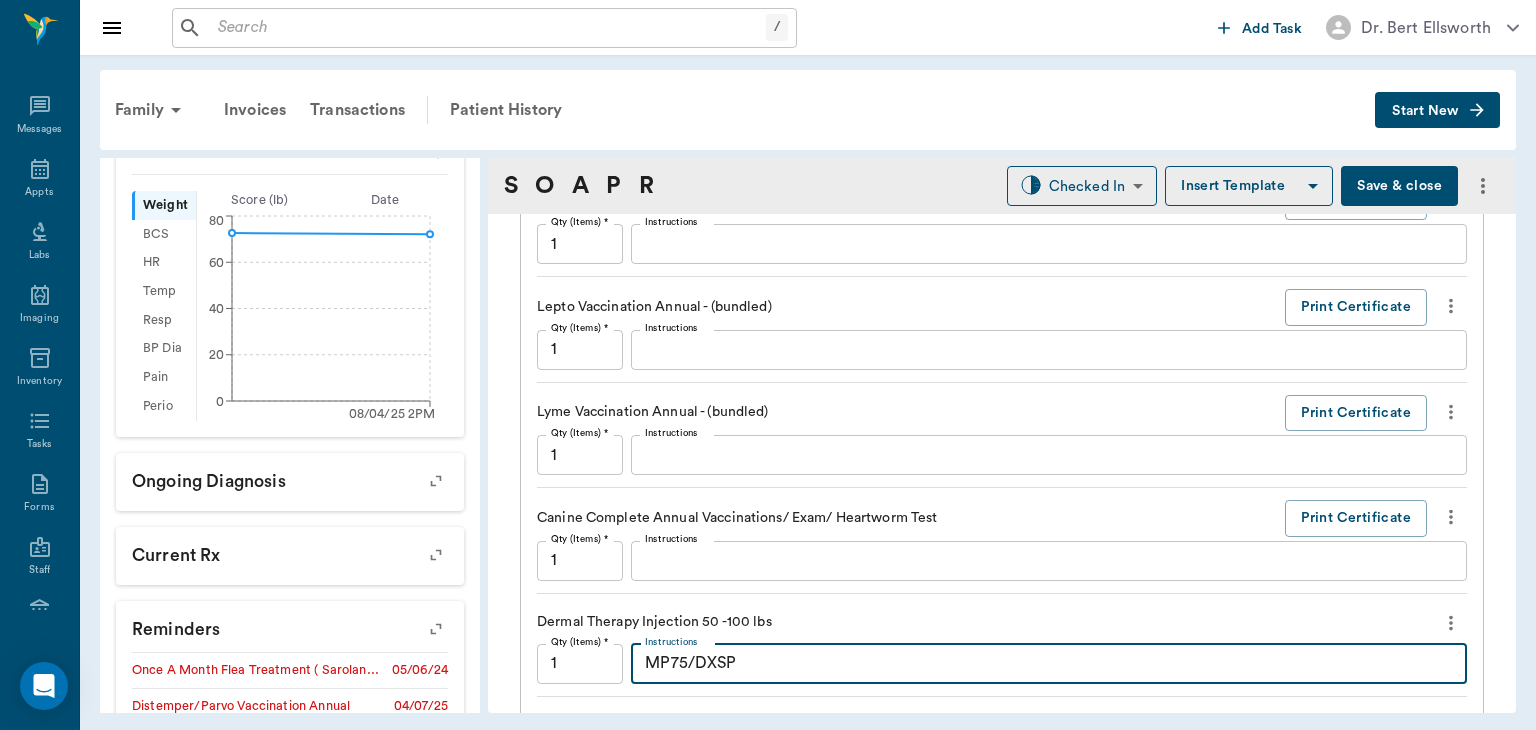 scroll, scrollTop: 2153, scrollLeft: 0, axis: vertical 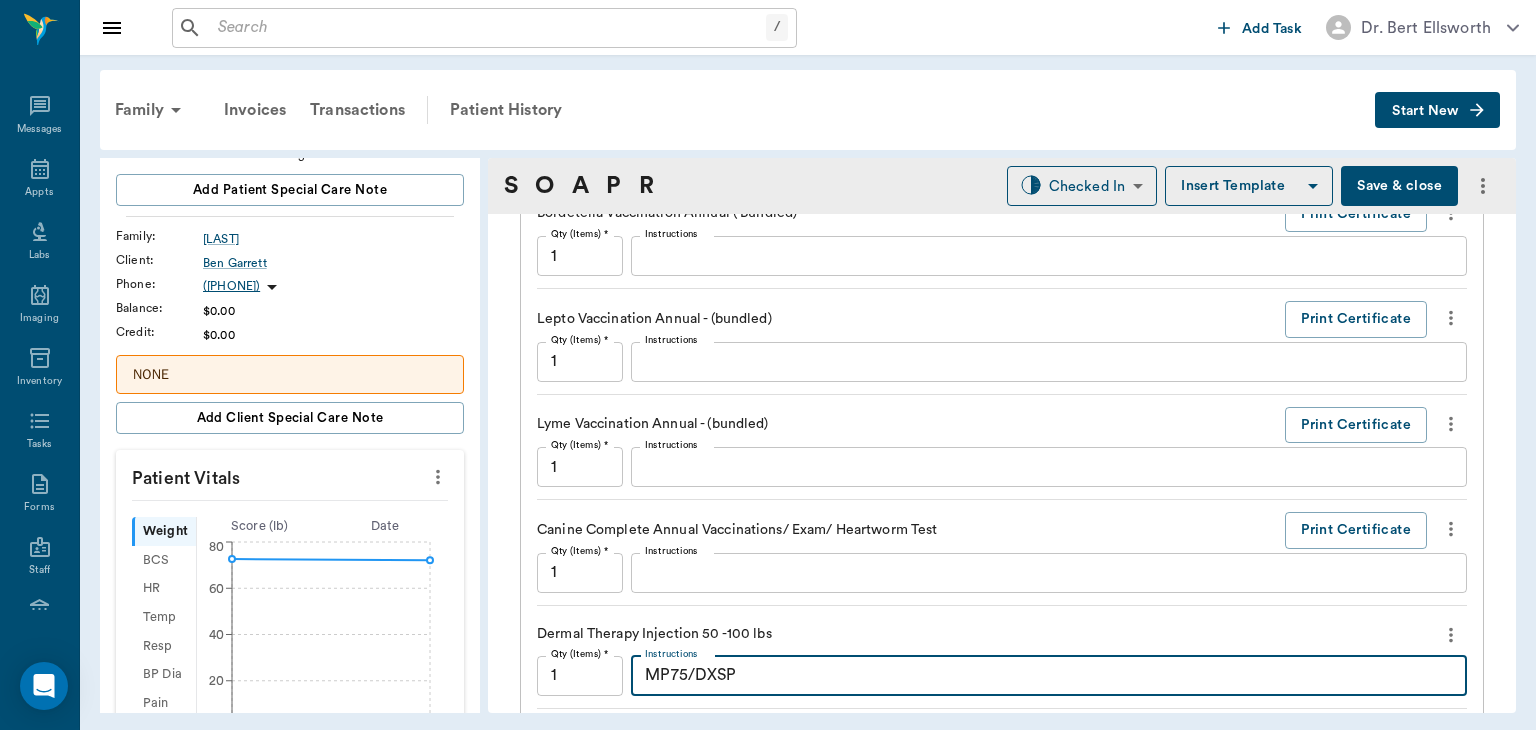 type on "MP75/DXSP" 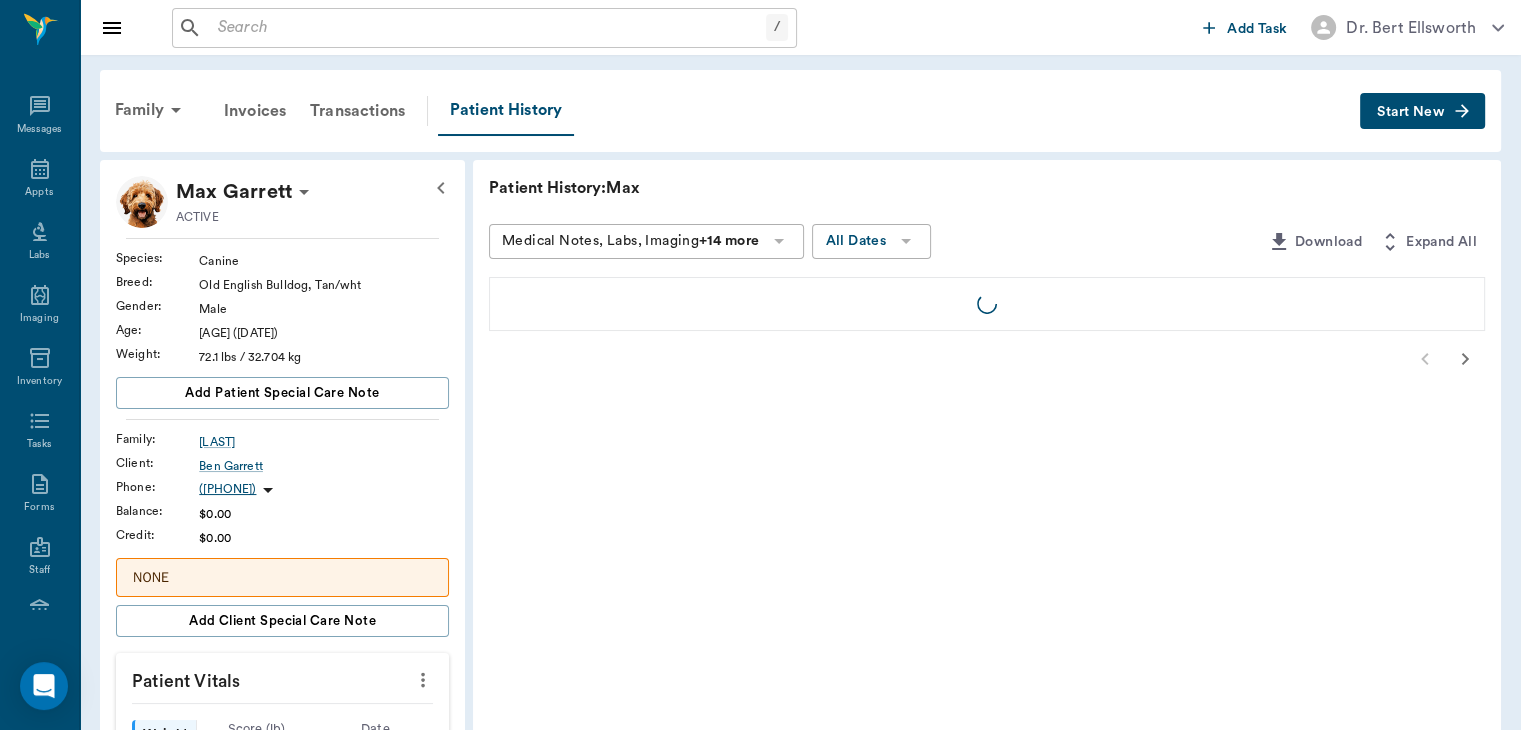 scroll, scrollTop: 0, scrollLeft: 0, axis: both 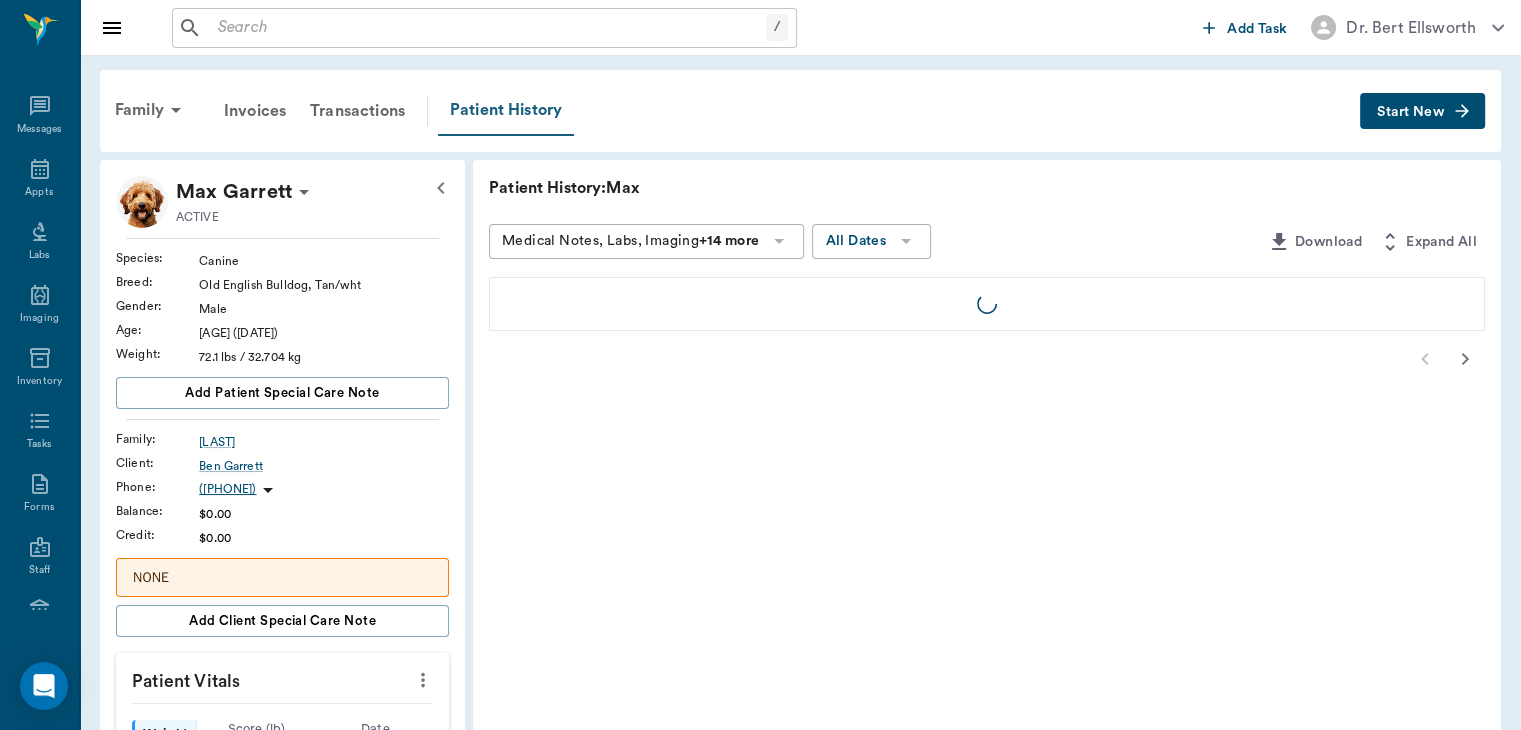 click on "Patient History" at bounding box center (506, 111) 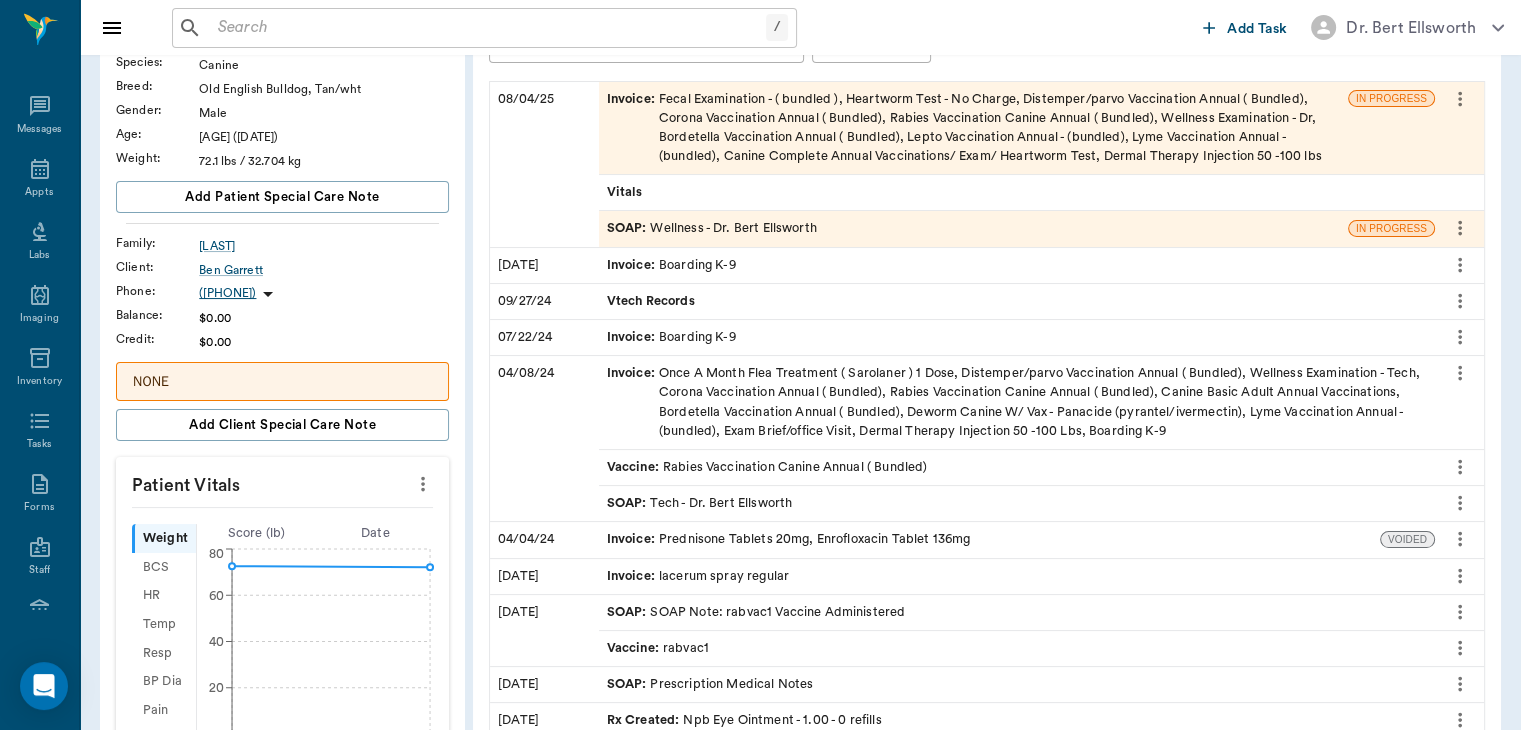 scroll, scrollTop: 200, scrollLeft: 0, axis: vertical 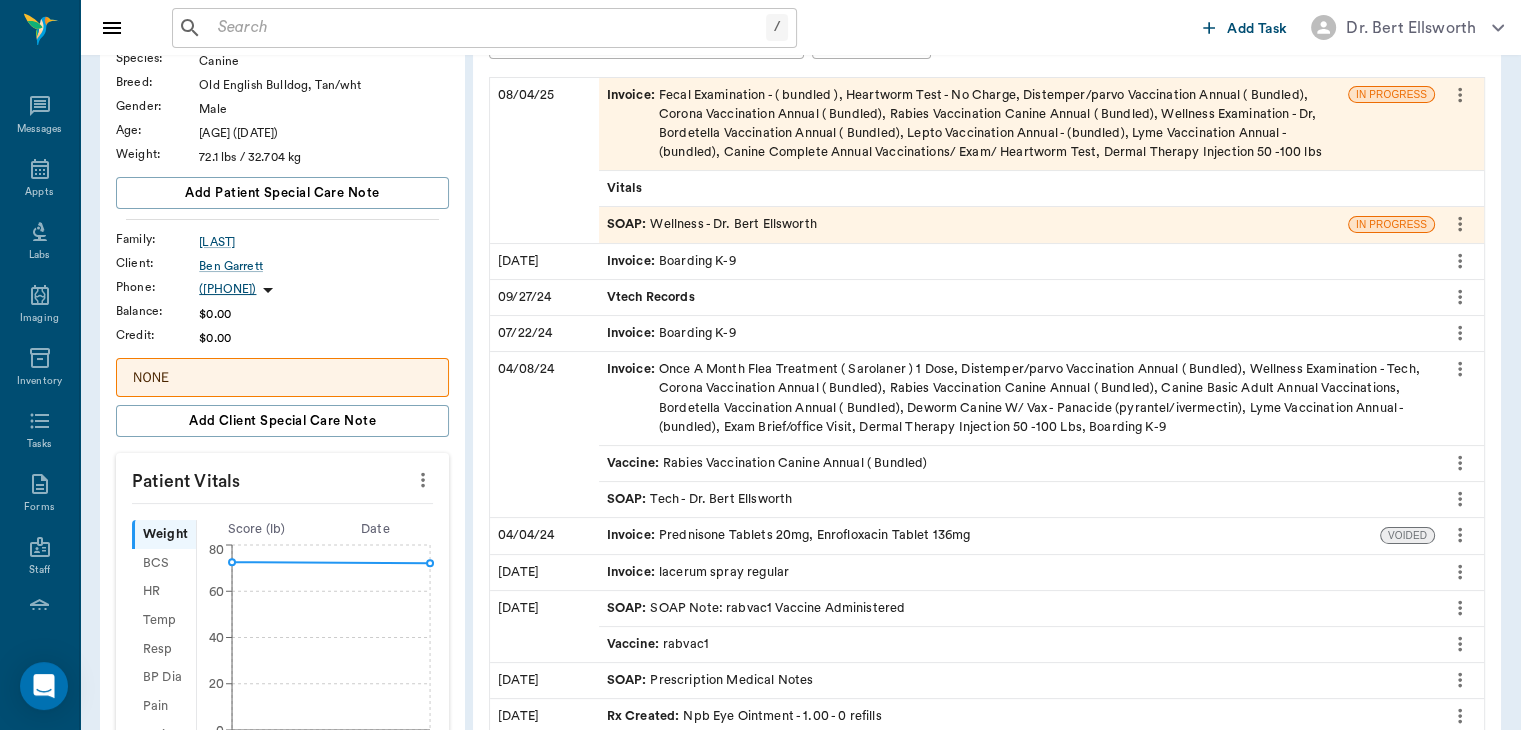 click on "SOAP :" at bounding box center (629, 499) 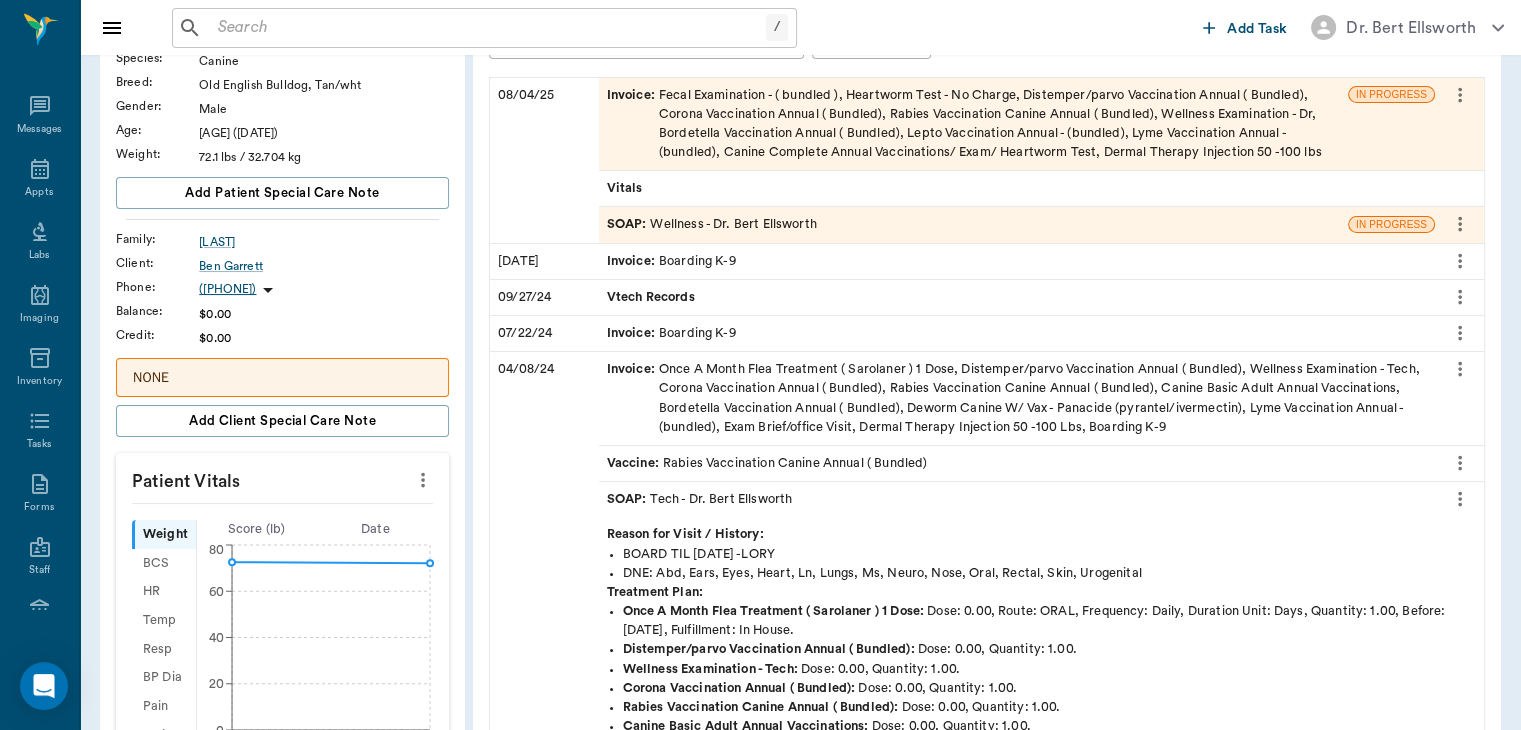 click on "Reason for Visit / History: BOARD TIL 4/8
-LORY DNE: Abd, Ears, Eyes, Heart, Ln, Lungs, Ms, Neuro, Nose, Oral, Rectal, Skin, Urogenital Treatment Plan: Once A Month Flea Treatment ( Sarolaner ) 1 Dose :     Dose: 0.00, Route: ORAL, Frequency: Daily, Duration Unit: Days, Quantity: 1.00, Before: 04/08/25, Fulfillment: In House . Distemper/parvo Vaccination Annual ( Bundled) :     Dose: 0.00, Quantity: 1.00 . Wellness Examination - Tech :     Dose: 0.00, Quantity: 1.00 . Corona Vaccination Annual ( Bundled) :     Dose: 0.00, Quantity: 1.00 . Rabies Vaccination Canine Annual ( Bundled) :     Dose: 0.00, Quantity: 1.00 . Canine Basic Adult Annual Vaccinations :     Dose: 0.00, Quantity: 1.00 . Bordetella Vaccination Annual ( Bundled) :     Dose: 0.00, Quantity: 1.00 . Deworm Canine W/ Vax - Panacide (pyrantel/ivermectin) :     Dose: 0.00, Quantity: 1.00 . Lyme Vaccination Annual - (bundled) :     Dose: 0.00, Quantity: 1.00 . Exam Brief/office Visit :     Dose: 0.00, Quantity: 1.00 . :   mp75/dexsp1.8.   ." at bounding box center [1041, 688] 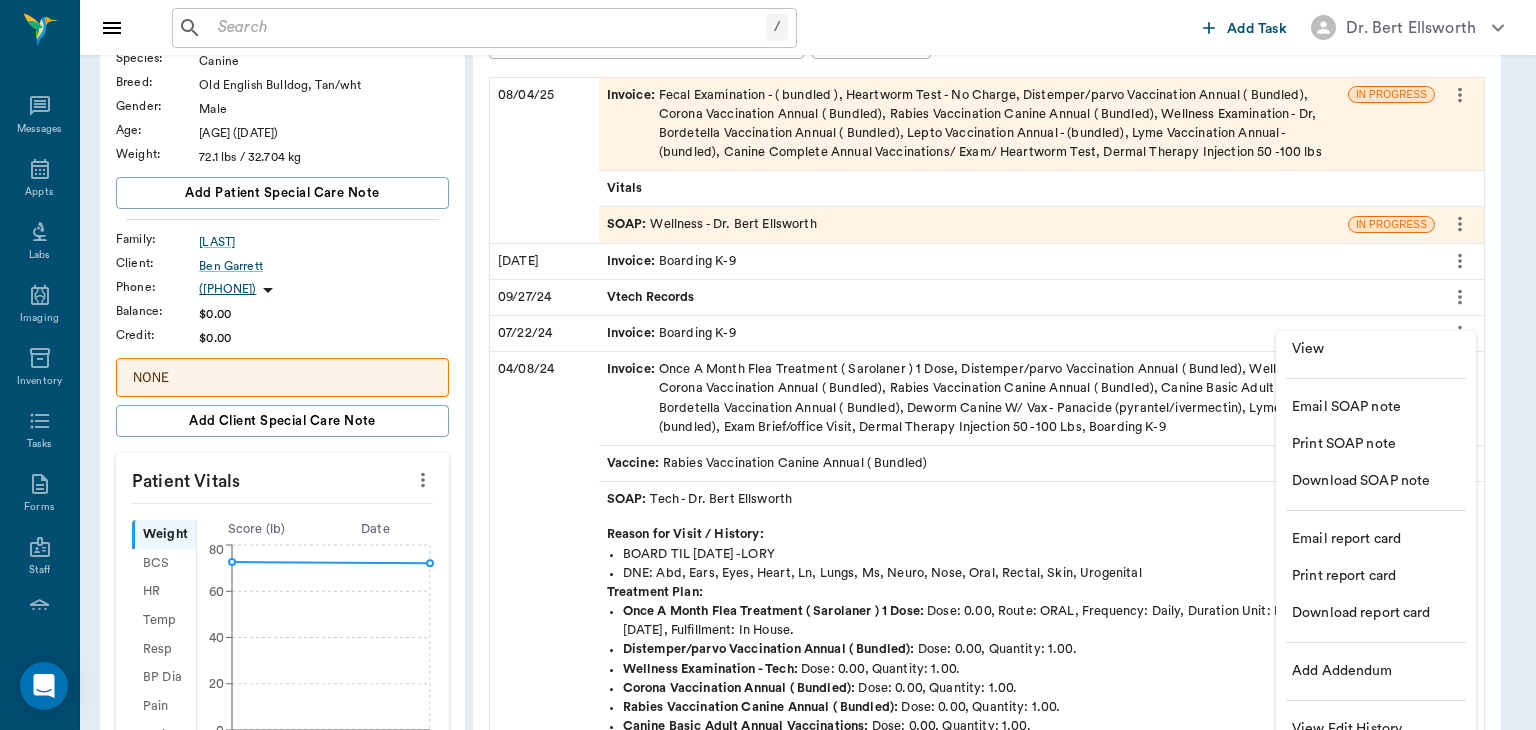 click on "View" at bounding box center (1376, 349) 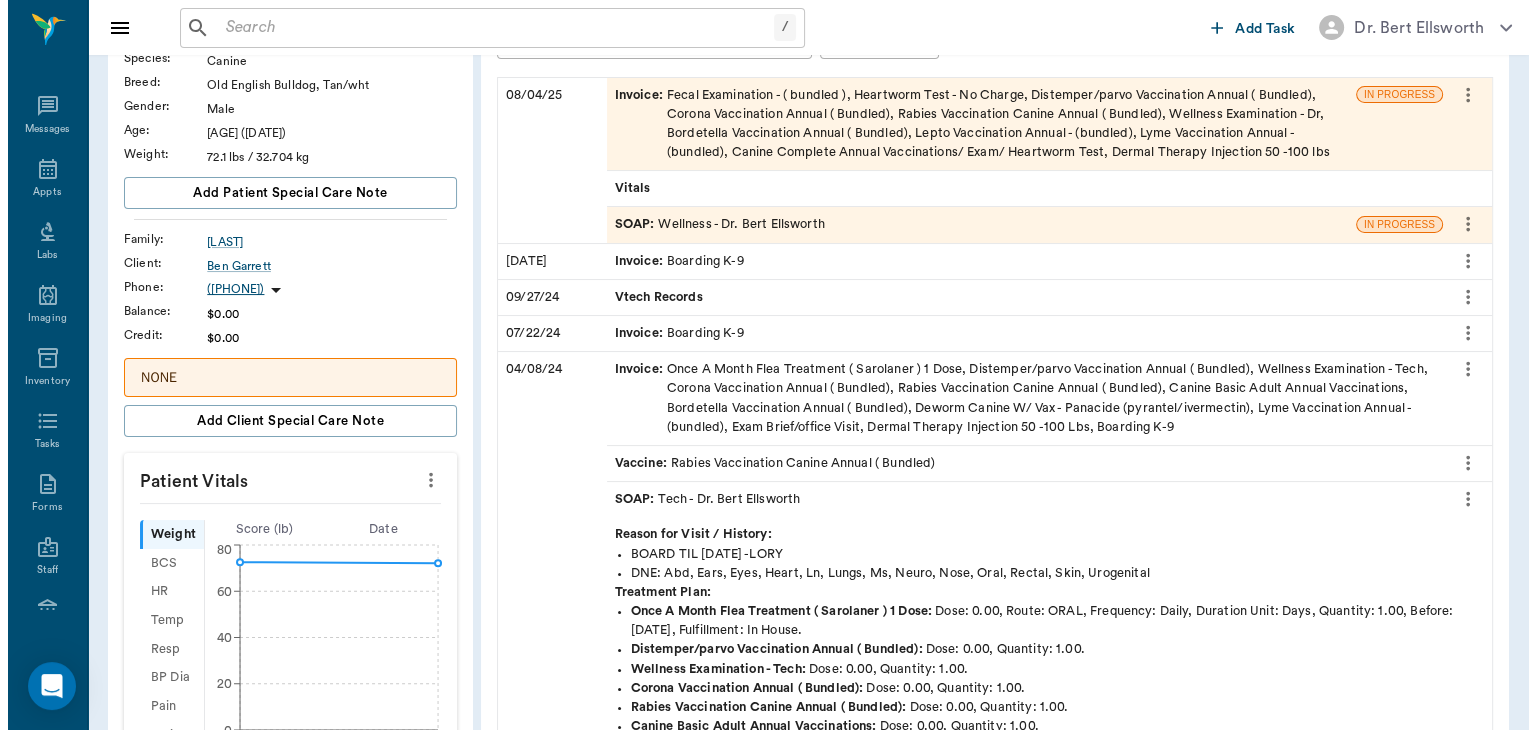 scroll, scrollTop: 0, scrollLeft: 0, axis: both 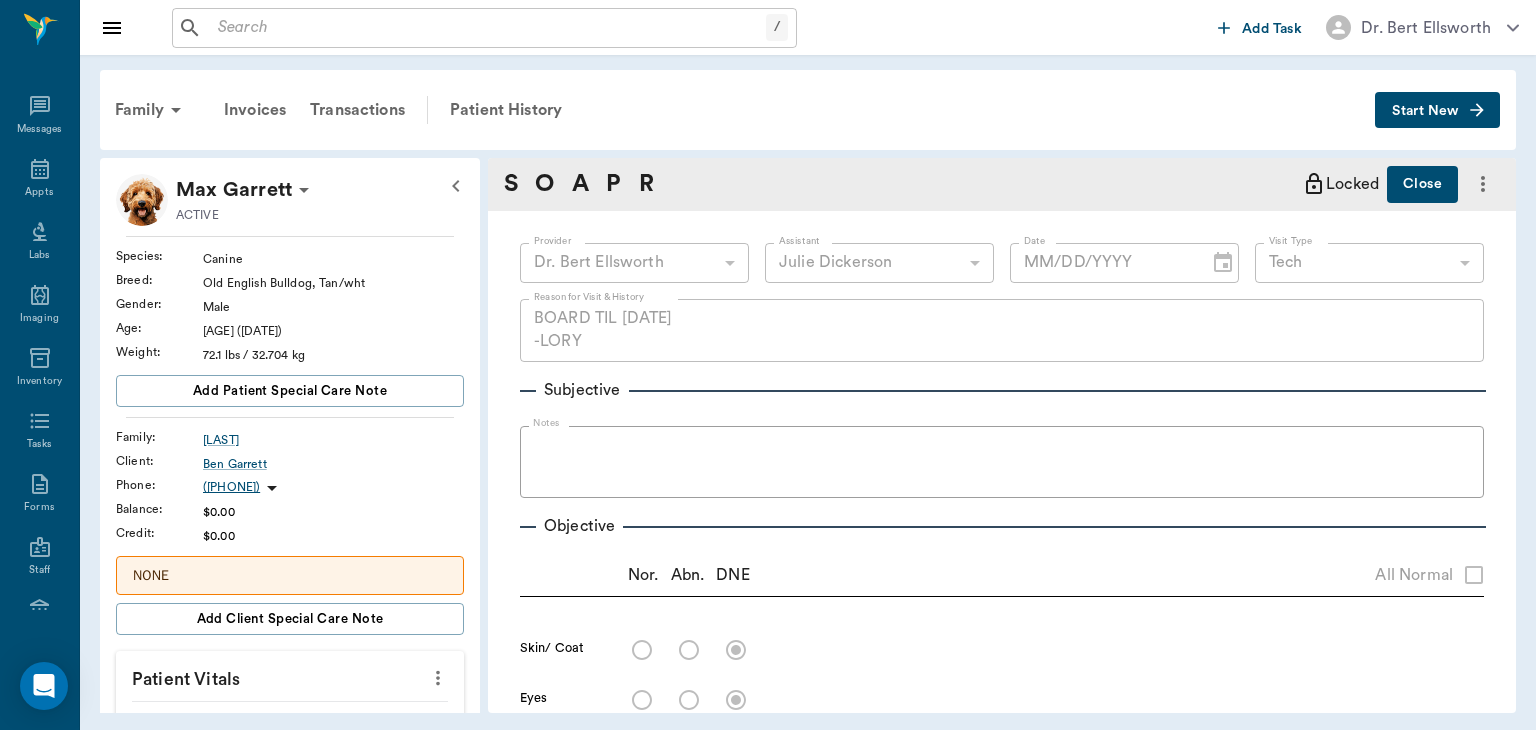 type on "63ec2f075fda476ae8351a4d" 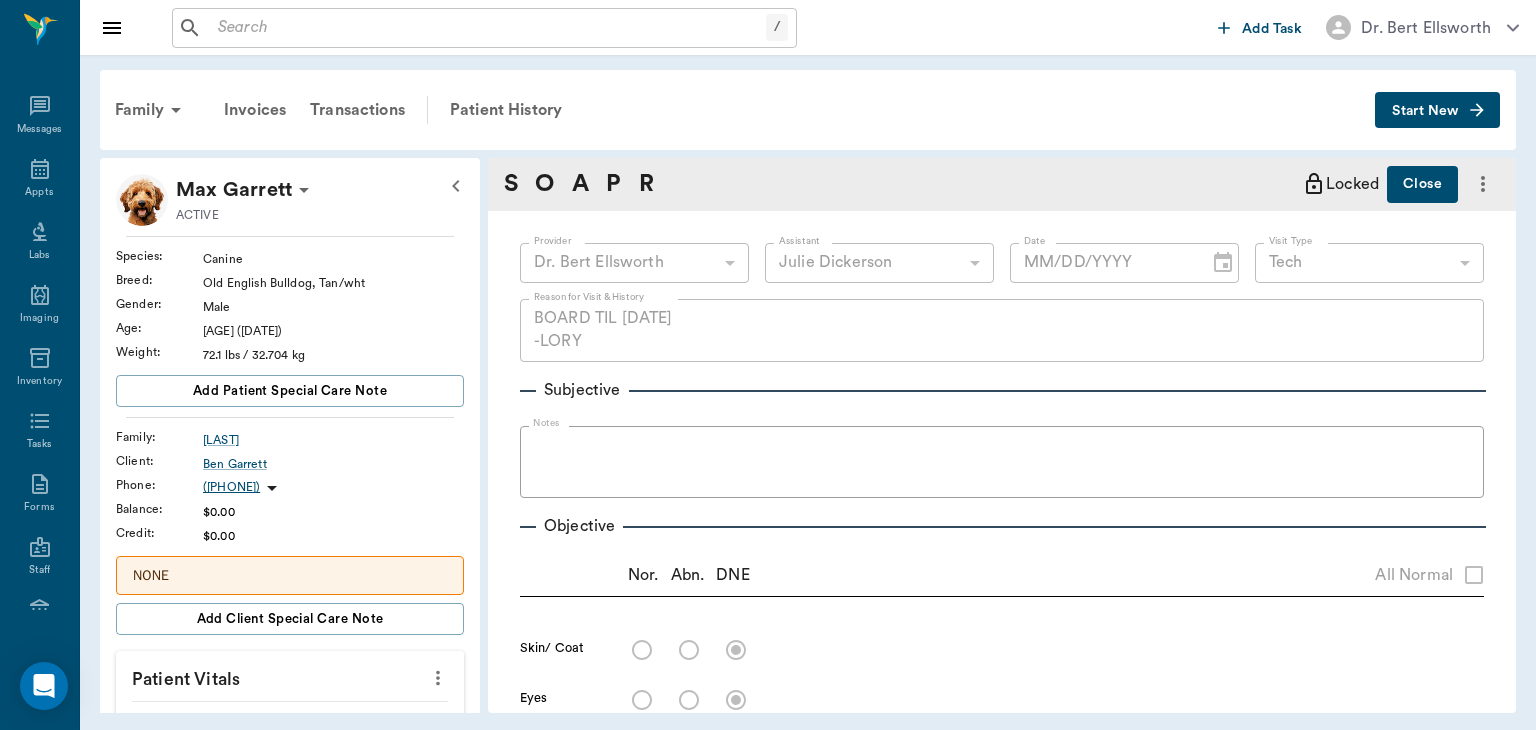 type on "BOARD TIL 4/8
-LORY" 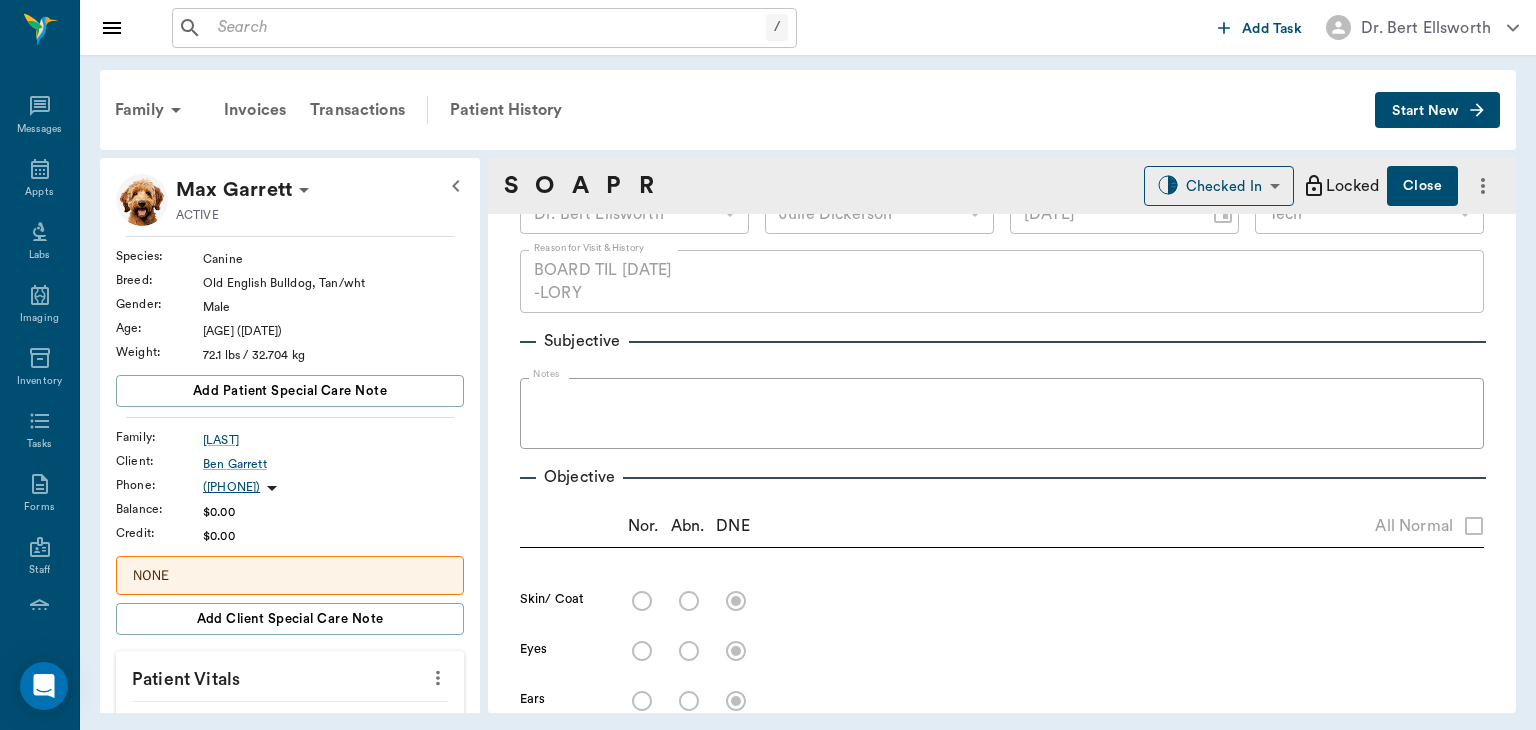 scroll, scrollTop: 0, scrollLeft: 0, axis: both 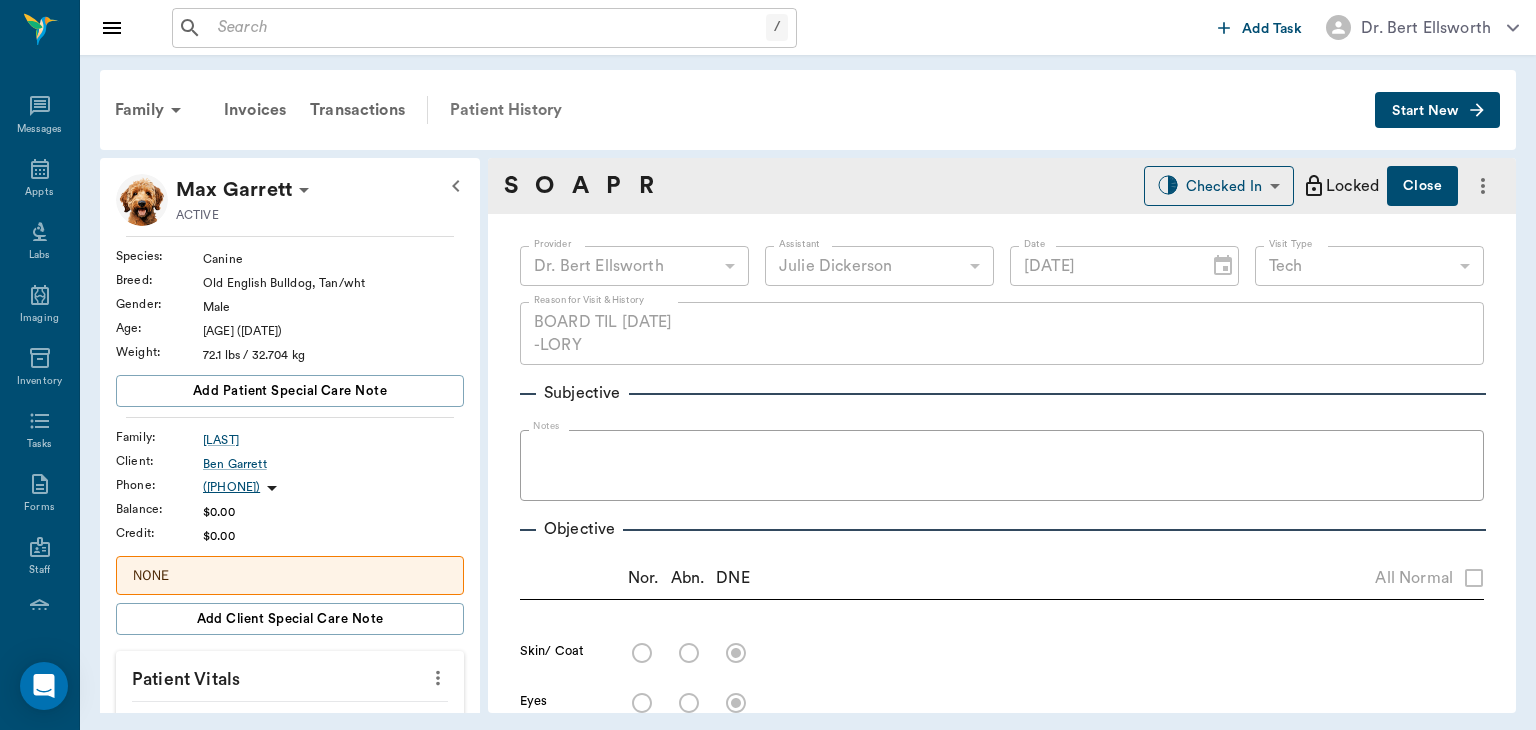 click on "Patient History" at bounding box center (506, 110) 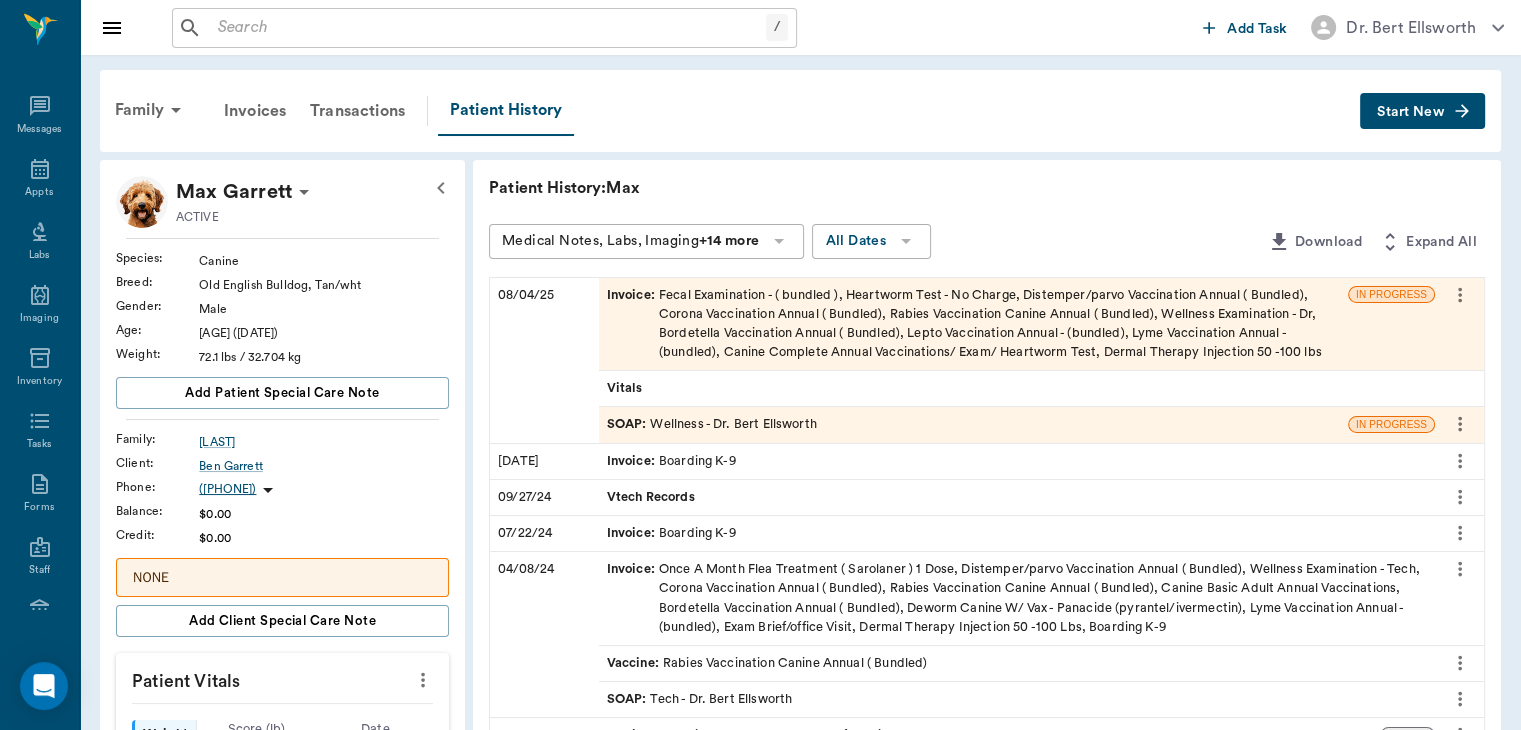 click on "SOAP :" at bounding box center (629, 424) 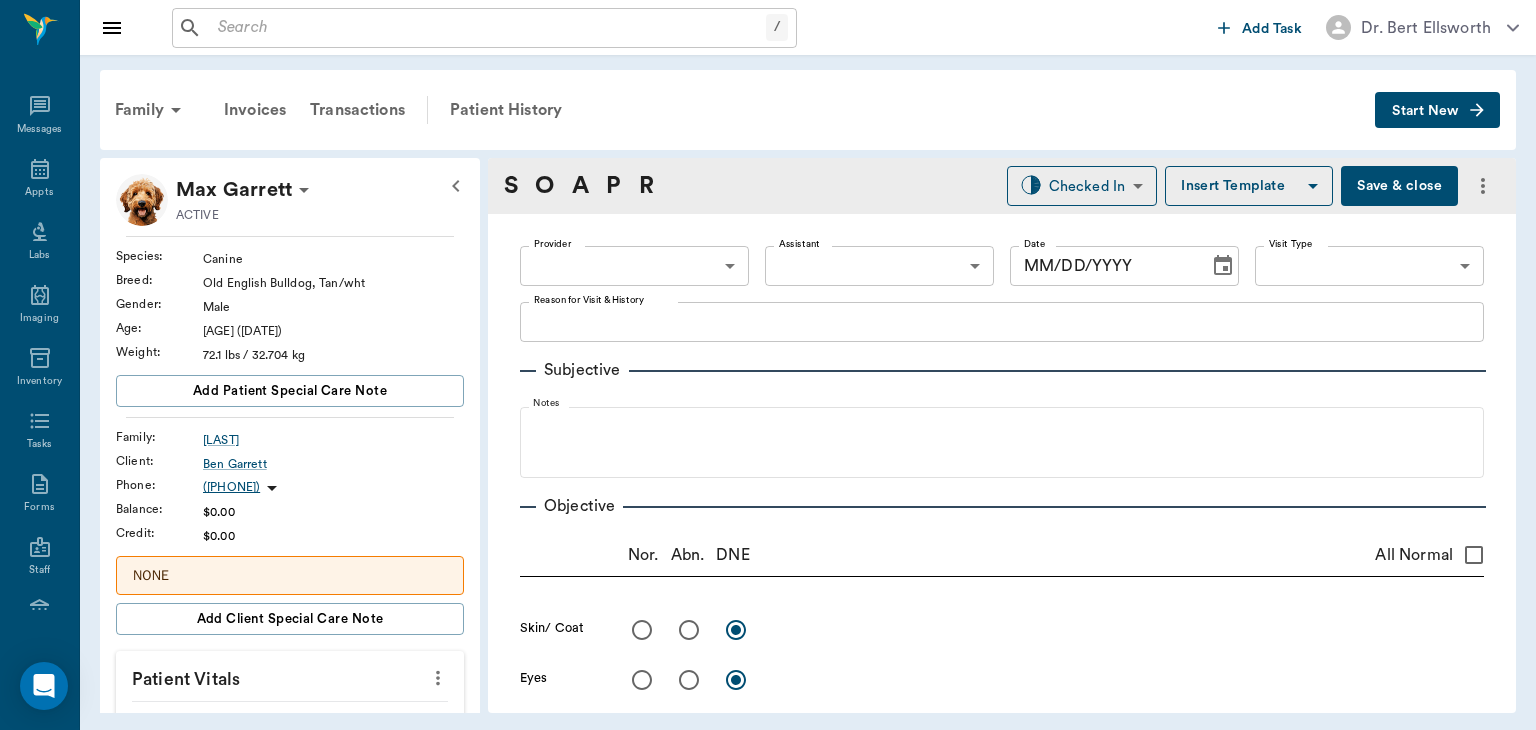 type on "63ec2f075fda476ae8351a4d" 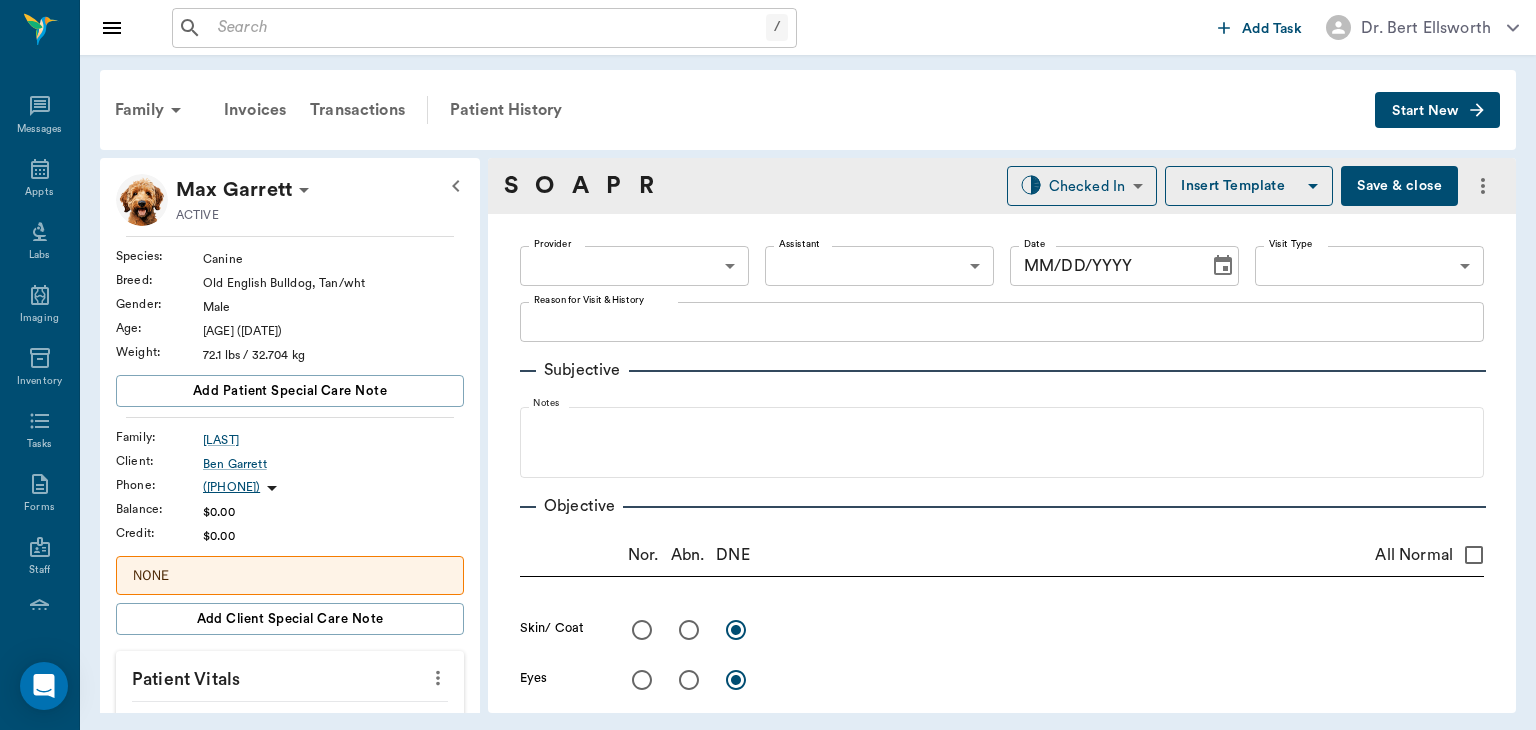 type on "65d2be4f46e3a538d89b8c14" 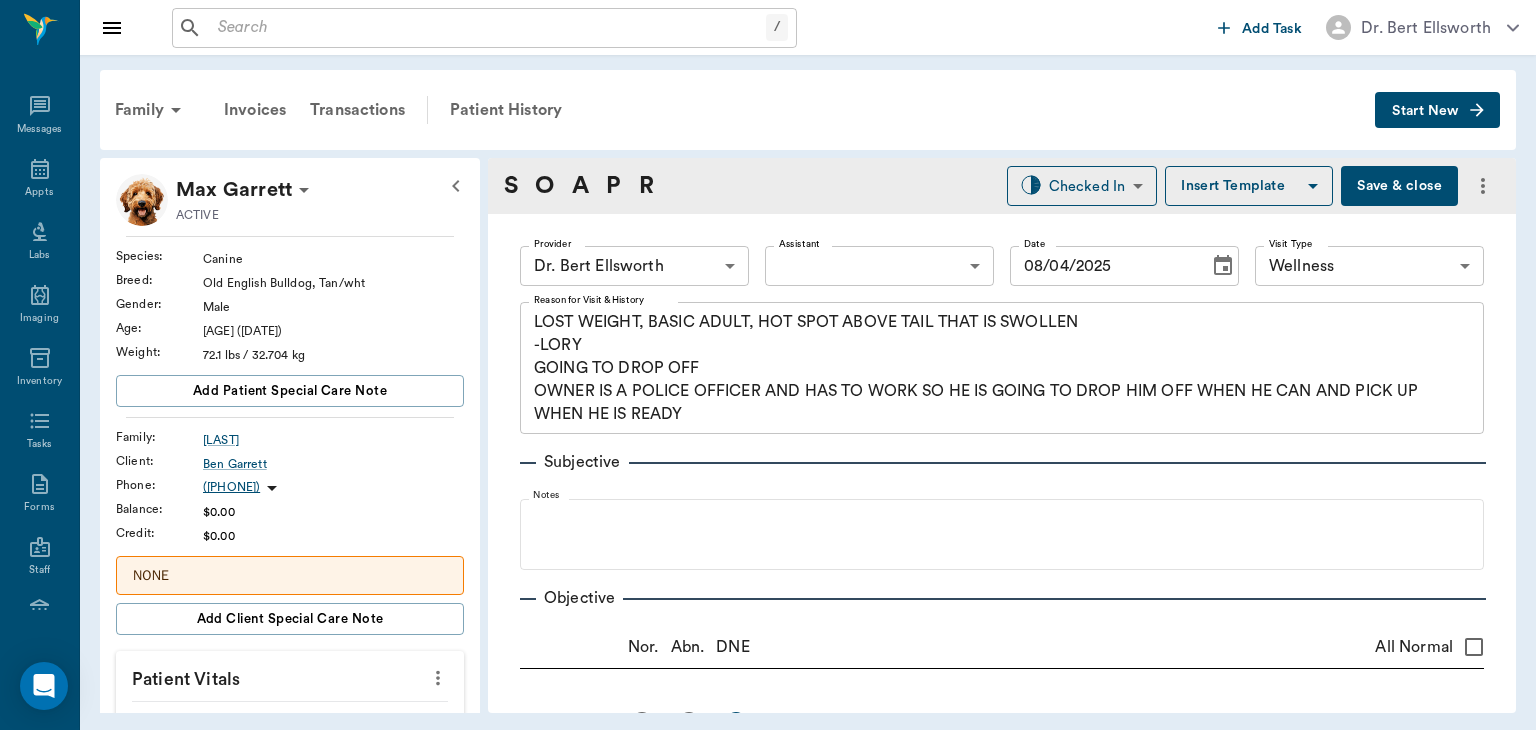 type on "08/04/2025" 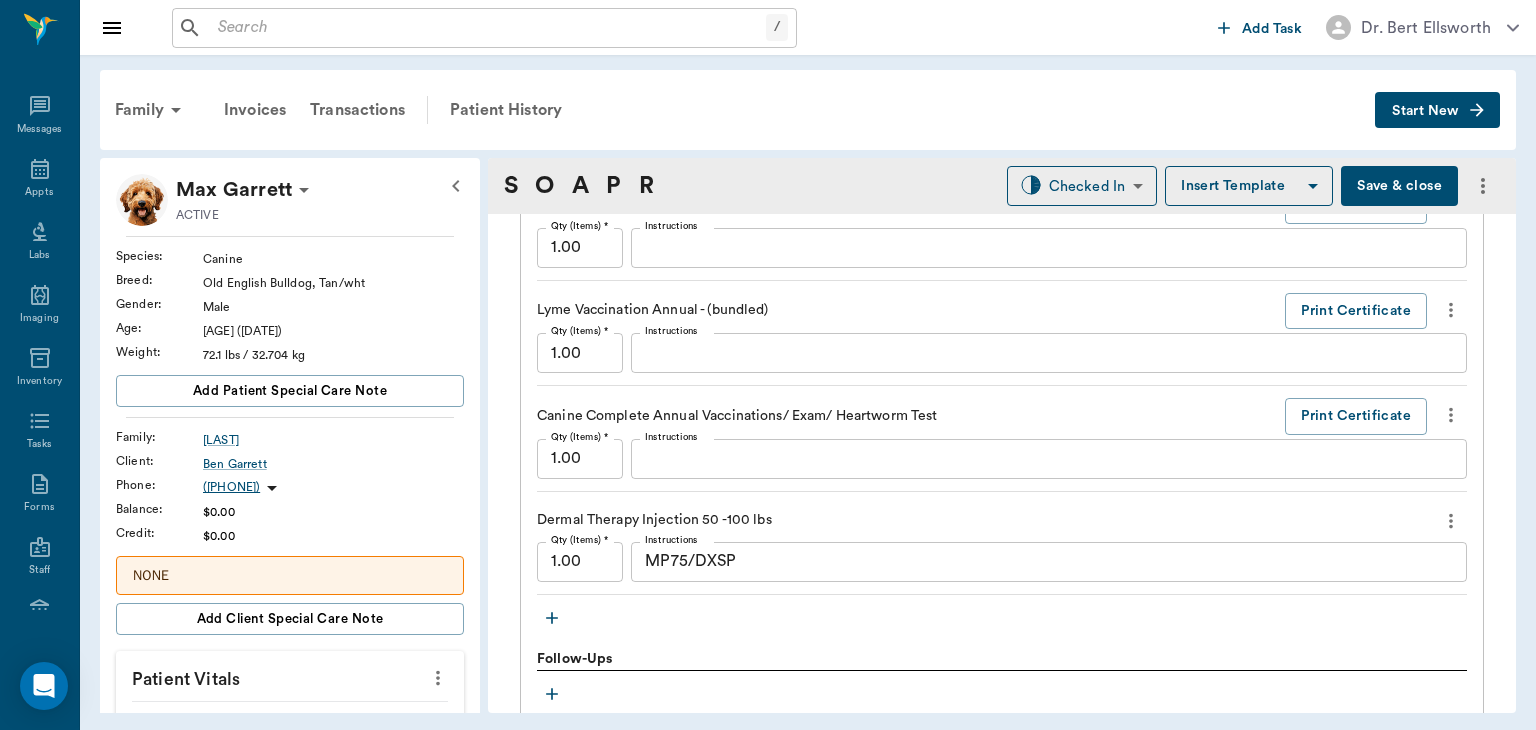 scroll, scrollTop: 2336, scrollLeft: 0, axis: vertical 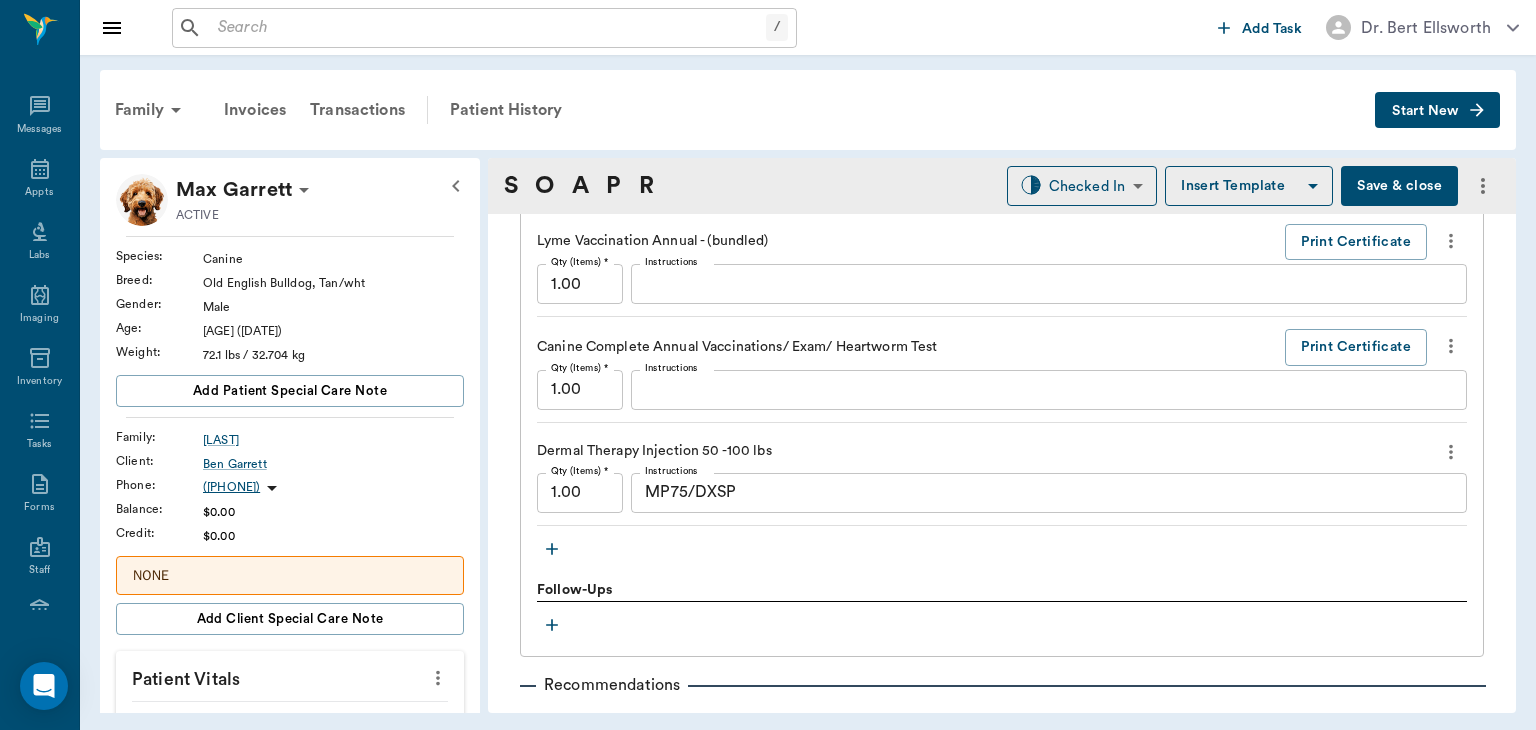click on "MP75/DXSP" at bounding box center (1049, 492) 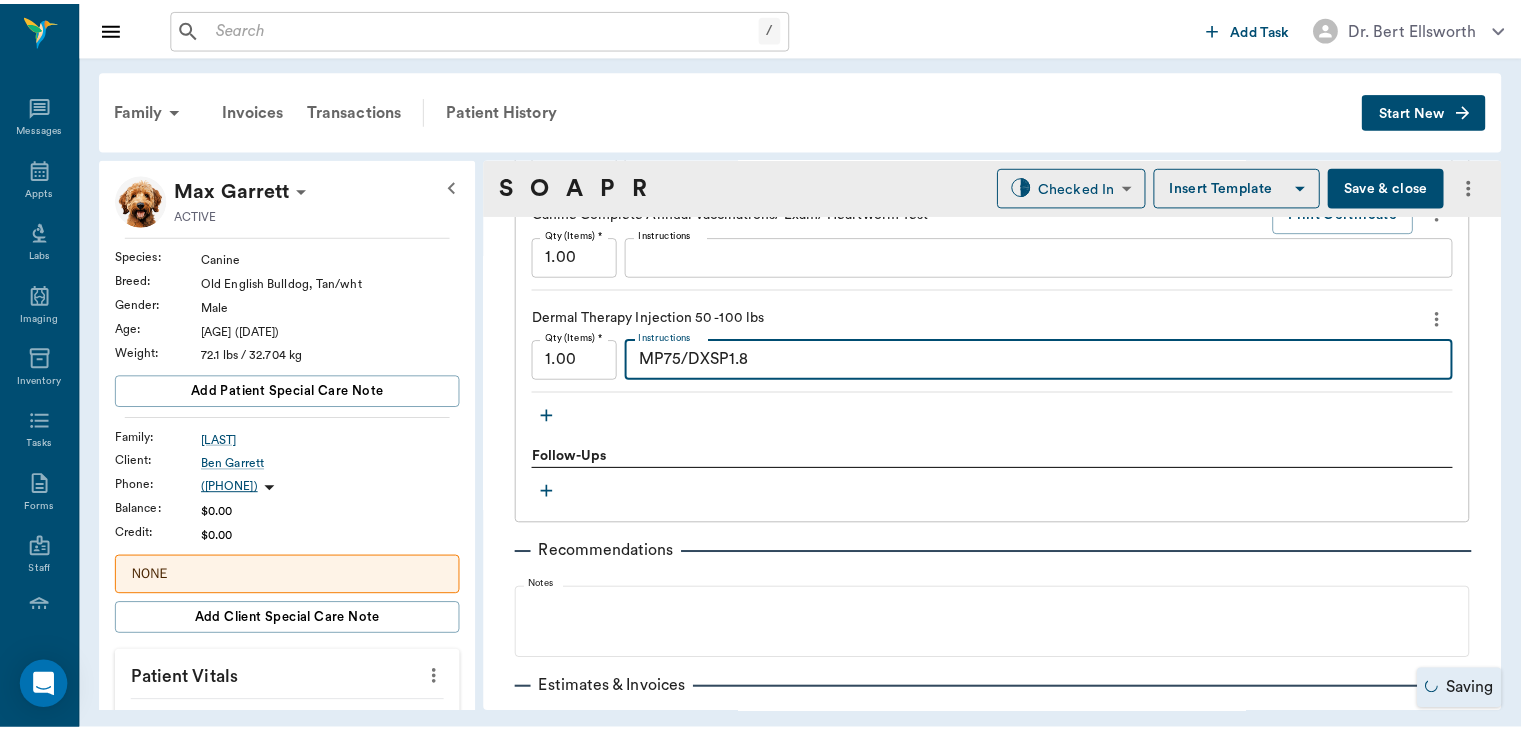 scroll, scrollTop: 2527, scrollLeft: 0, axis: vertical 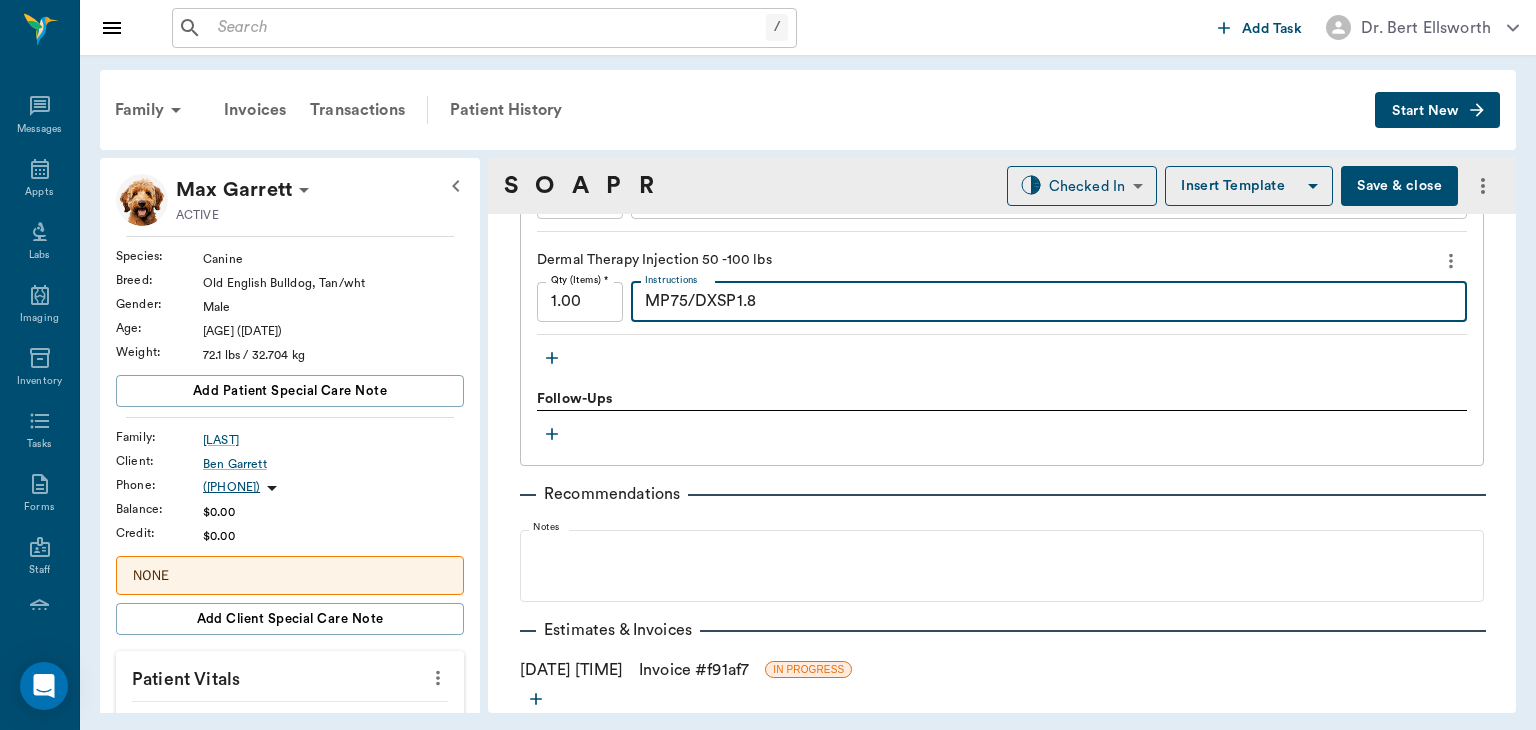 type on "MP75/DXSP1.8" 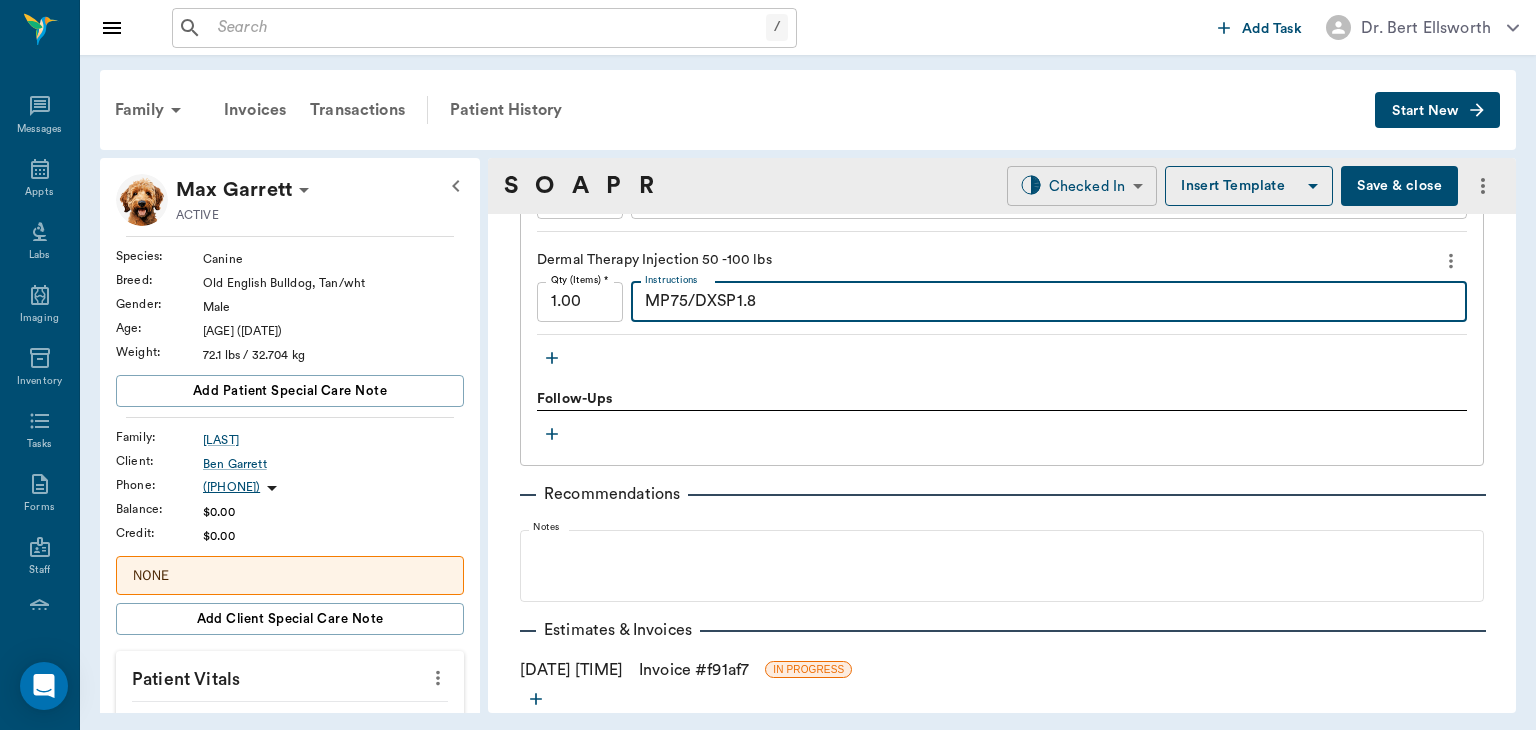 click on "/ ​ Add Task Dr. Bert Ellsworth Nectar Messages Appts Labs Imaging Inventory Tasks Forms Staff Reports Lookup Settings Family Invoices Transactions Patient History Start New Max Garrett     ACTIVE   Species : Canine Breed : Old English Bulldog, Tan/wht Gender : Male Age : 4 yr 7 mo (12/11/2020) Weight : 72.1 lbs / 32.704 kg Add patient Special Care Note Family : Garrett Client : Ben Garrett Phone : (903) 310-8282 Balance : $0.00 Credit : $0.00 NONE Add client Special Care Note Patient Vitals Weight BCS HR Temp Resp BP Dia Pain Perio Score ( lb ) Date 08/04/25 2PM 0 20 40 60 80 Ongoing diagnosis Current Rx Reminders Once A Month Flea Treatment ( Sarolaner ) 1 Dose 05/06/24 Distemper/Parvo Vaccination Annual 04/07/25 Corona Vaccination Annual 04/07/25 Rabies Vaccination Canine 1 Yr 04/07/25 Upcoming appointments Schedule Appointment S O A P R Checked In CHECKED_IN ​ Insert Template  Save & close Provider Dr. Bert Ellsworth 63ec2f075fda476ae8351a4d Provider Assistant ​ Assistant Date 08/04/2025 Date x x" at bounding box center (768, 365) 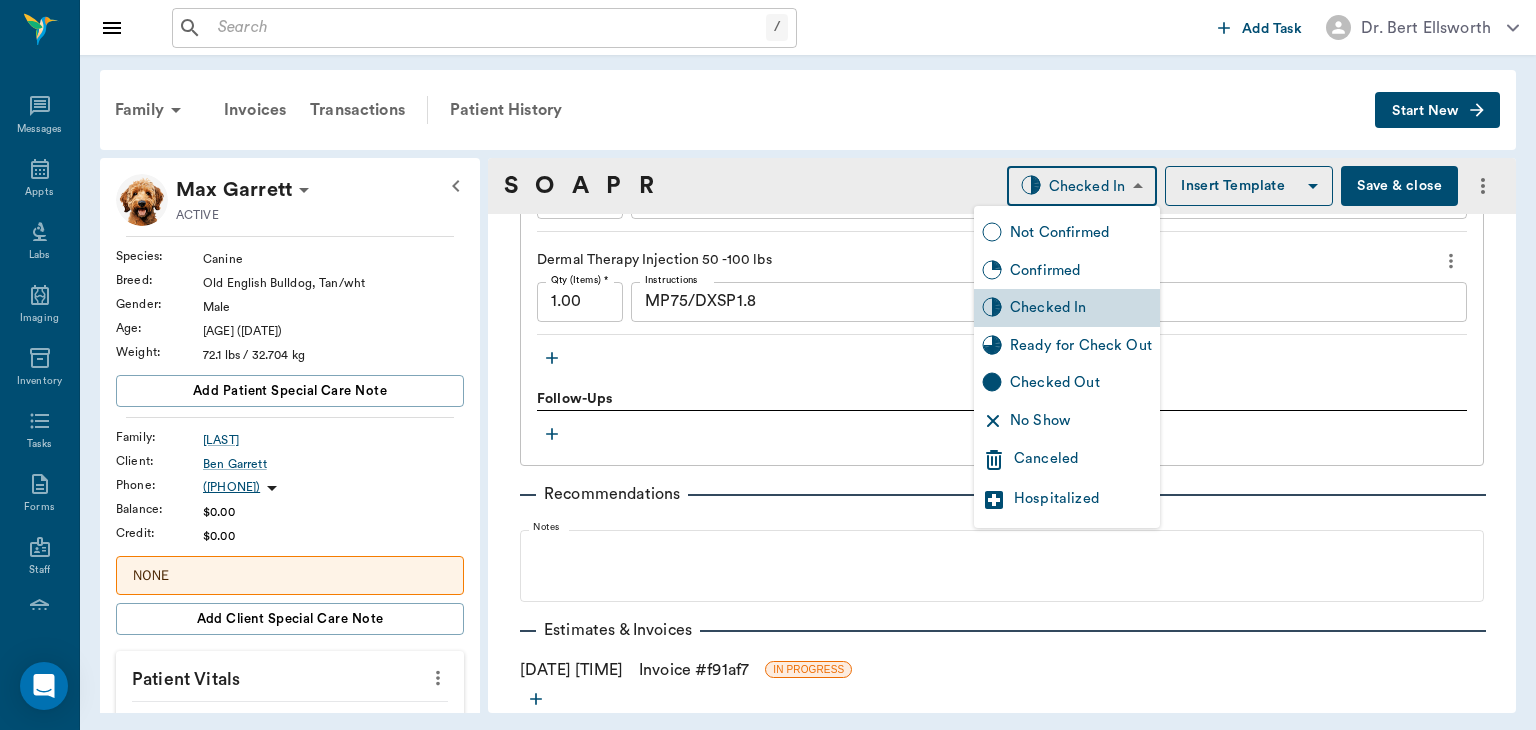 click on "Ready for Check Out" at bounding box center (1081, 346) 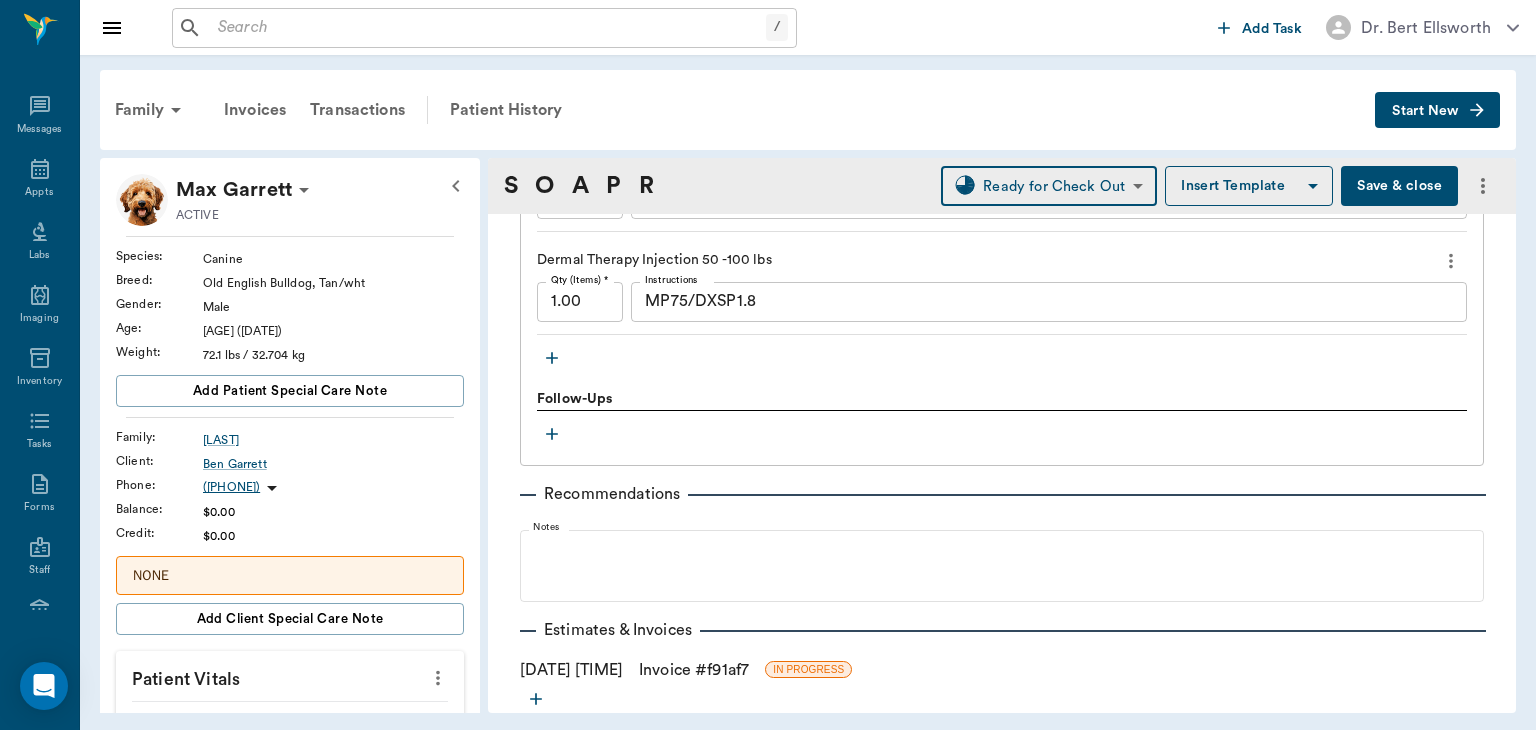 click on "Invoice # f91af7" at bounding box center [694, 670] 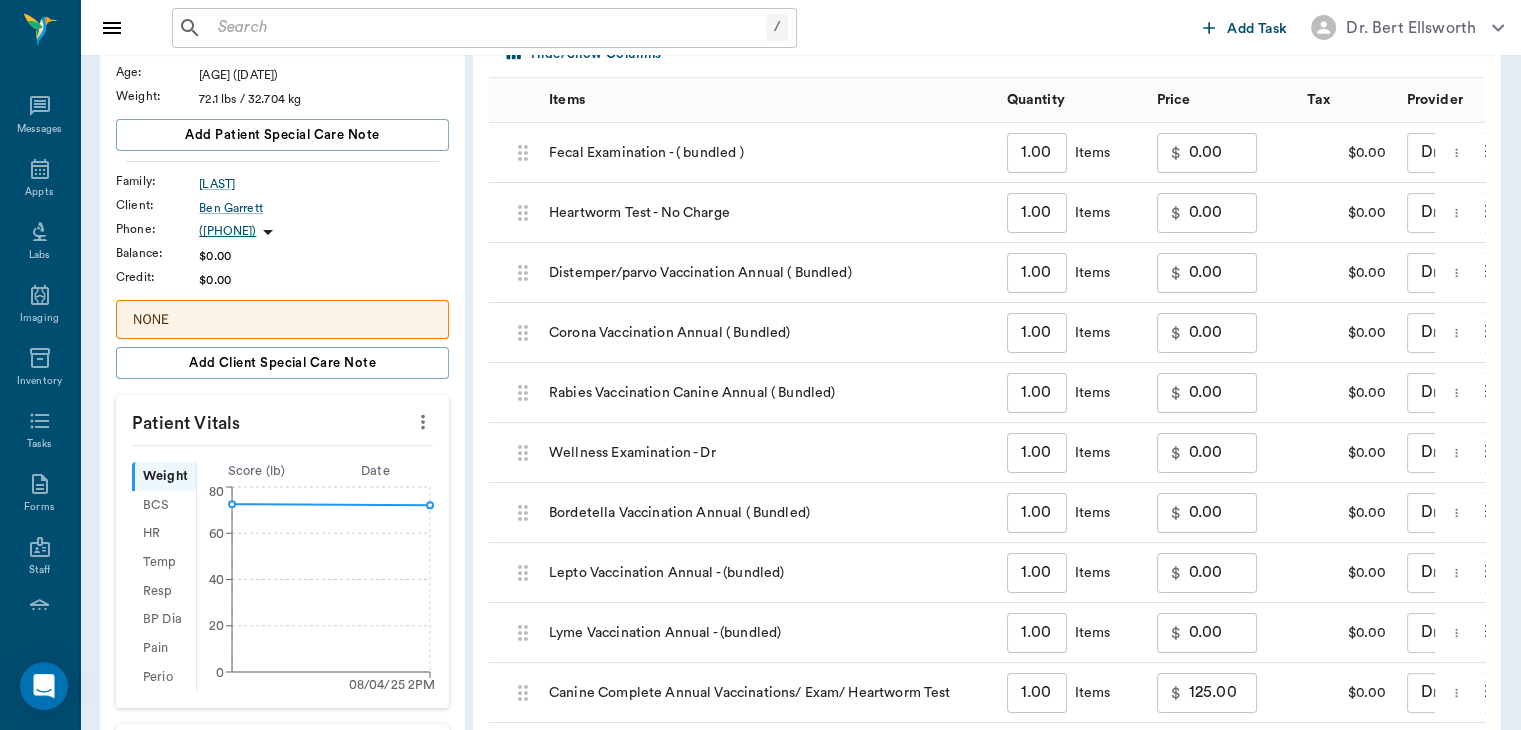 click on "$0.00" at bounding box center [1347, 513] 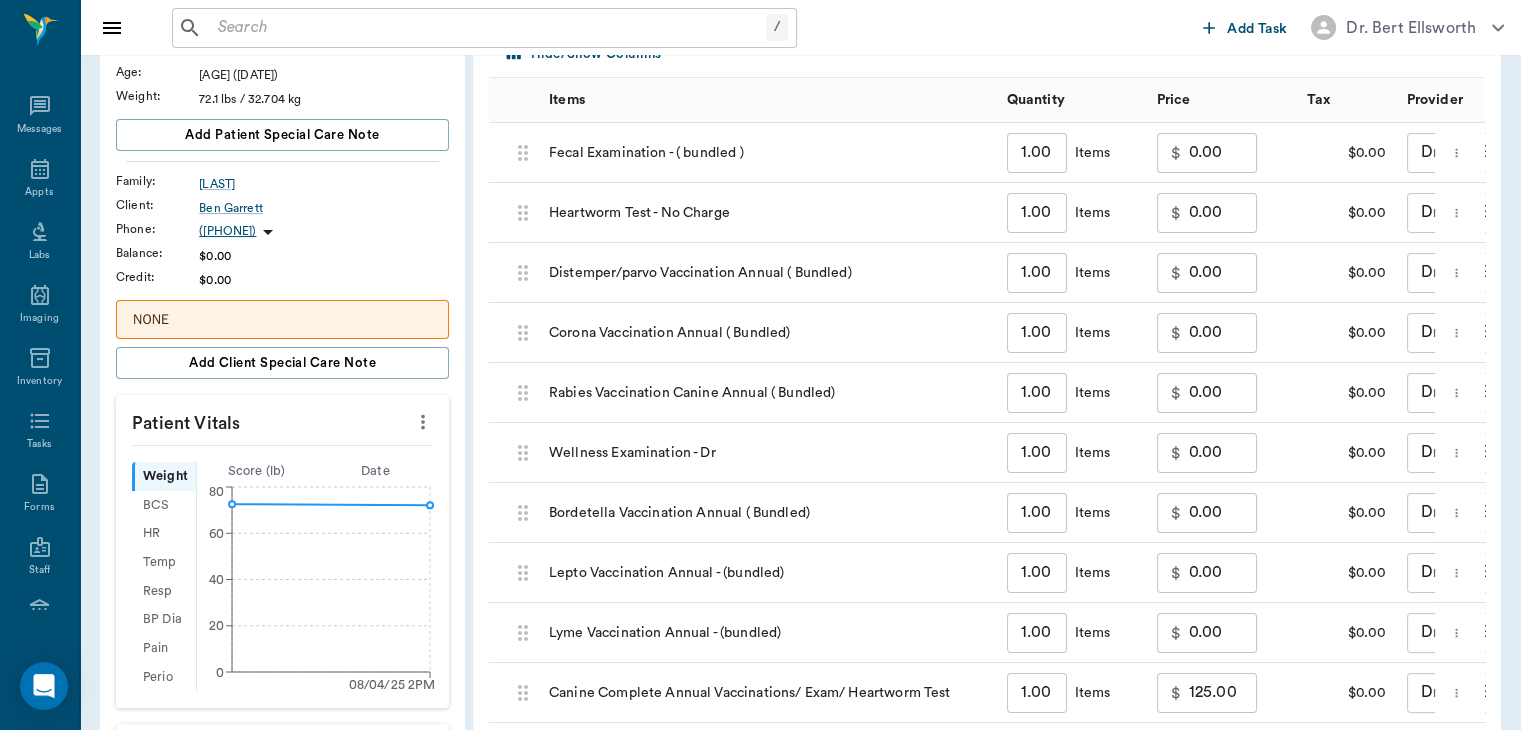 click on "$0.00" at bounding box center [1347, 513] 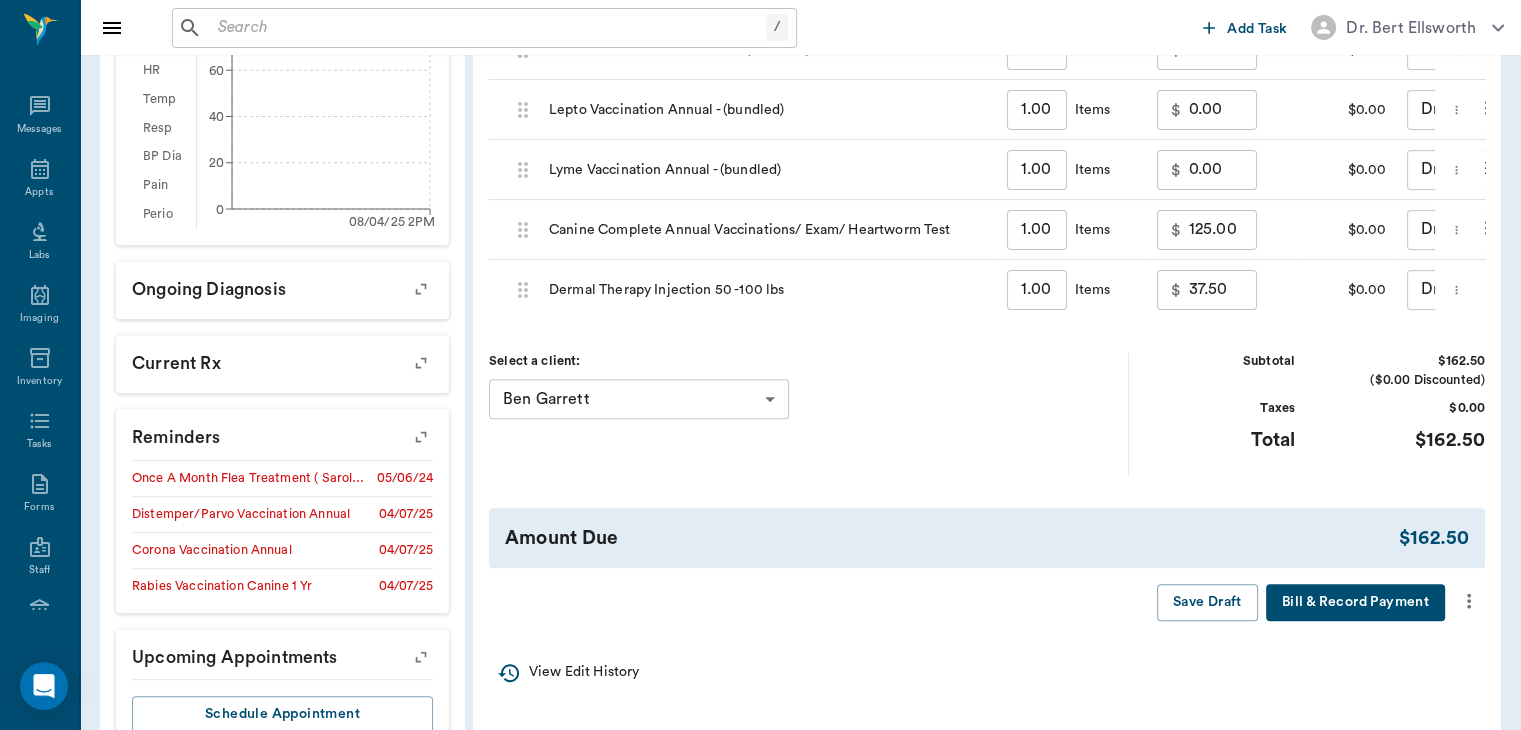 scroll, scrollTop: 724, scrollLeft: 0, axis: vertical 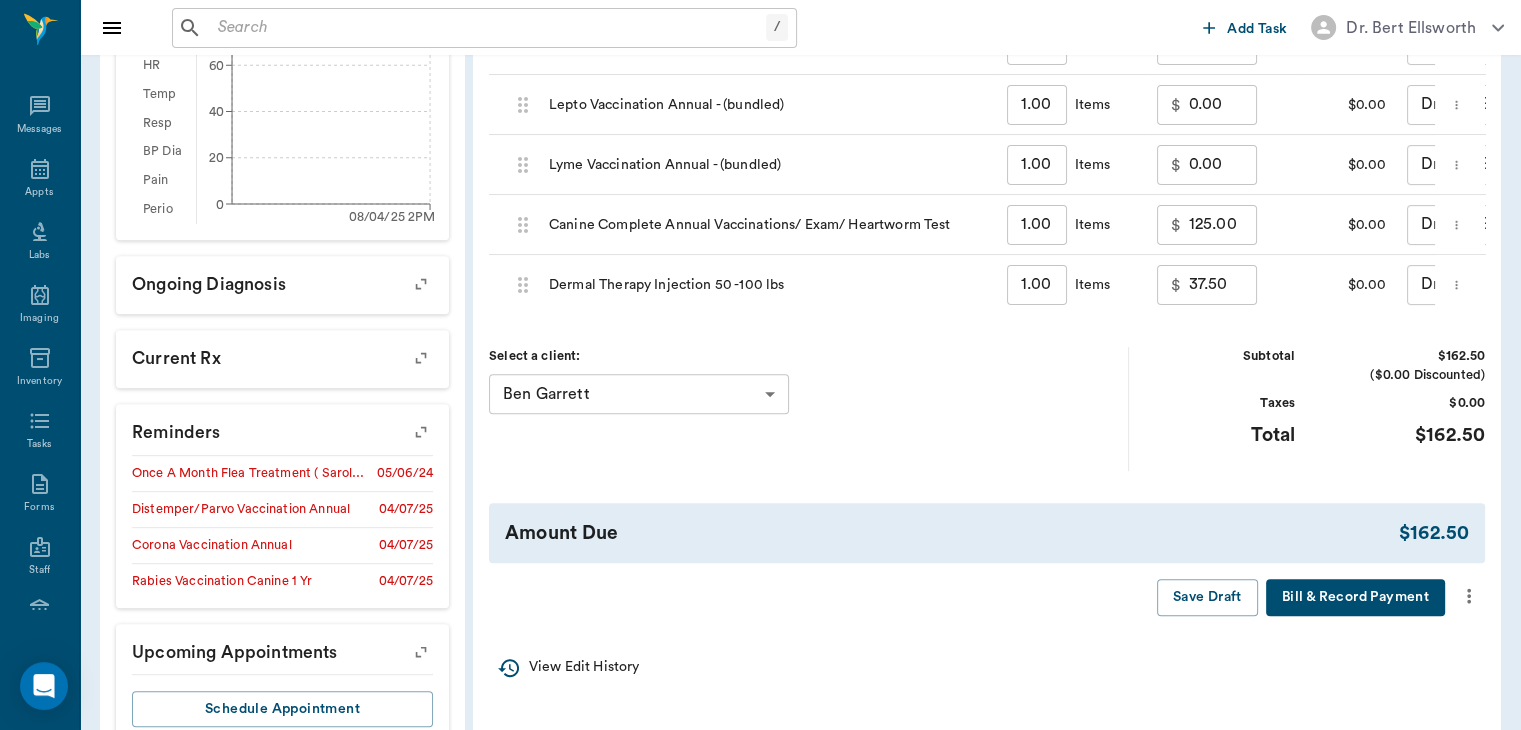 click 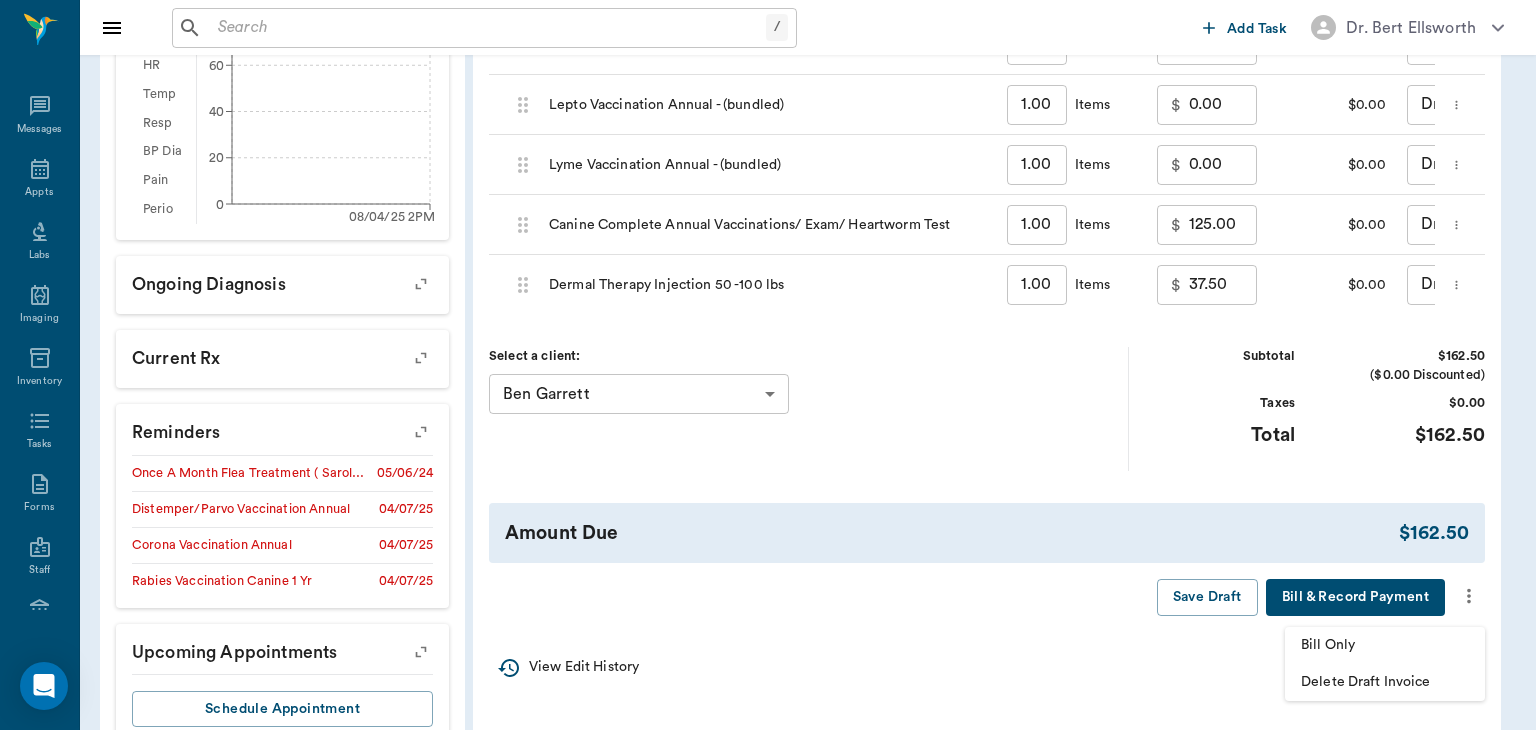 click on "Bill Only" at bounding box center [1385, 645] 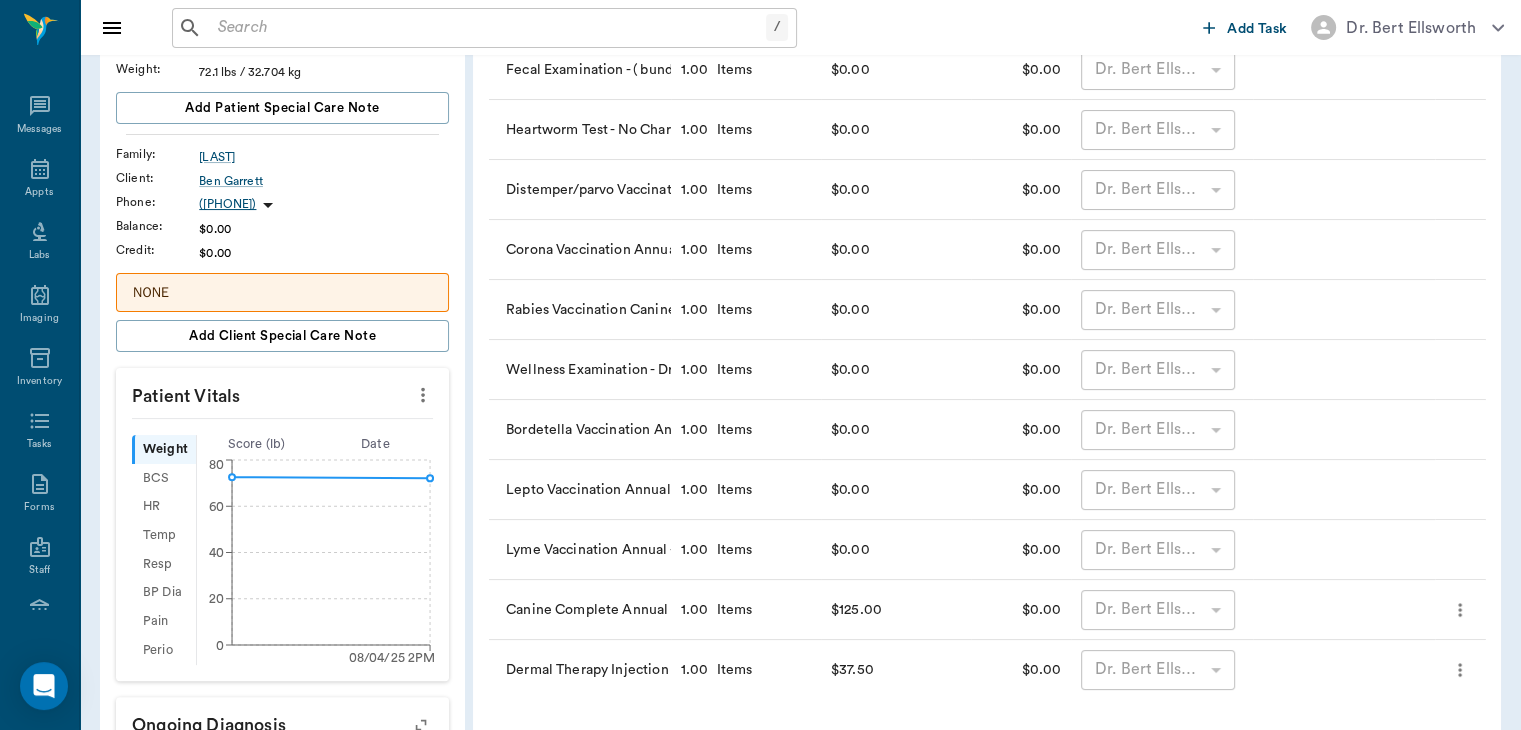 scroll, scrollTop: 2, scrollLeft: 0, axis: vertical 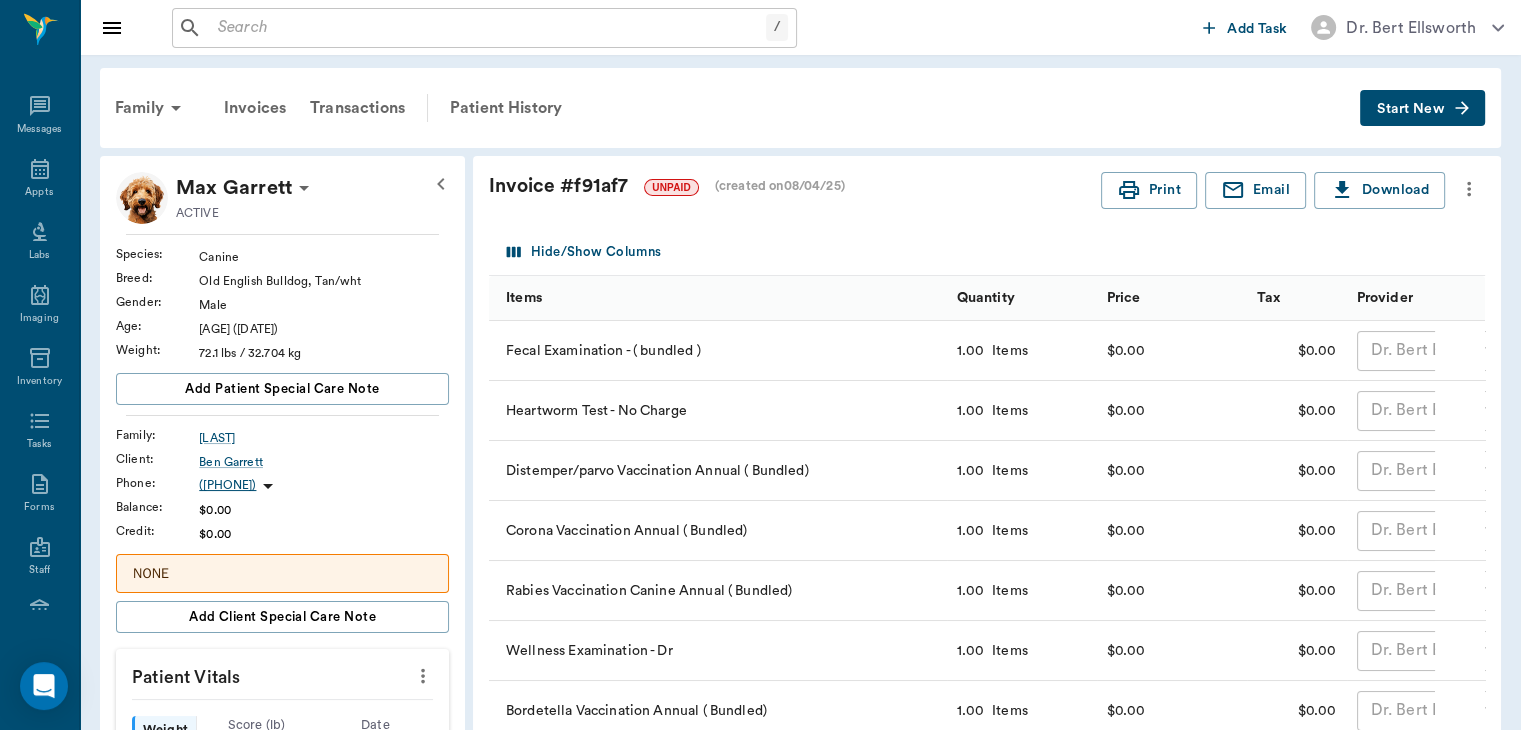 click on "Patient History" at bounding box center (506, 108) 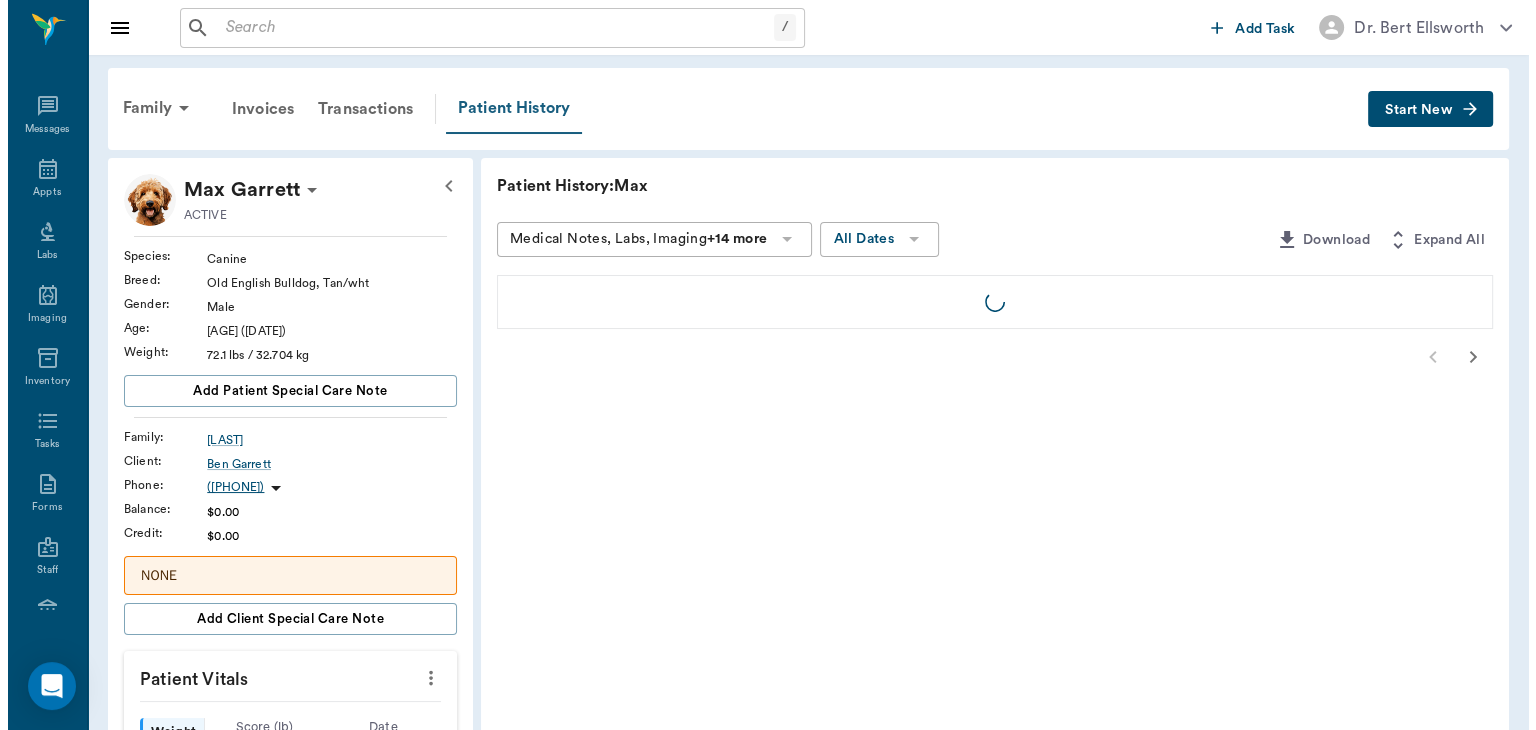 scroll, scrollTop: 0, scrollLeft: 0, axis: both 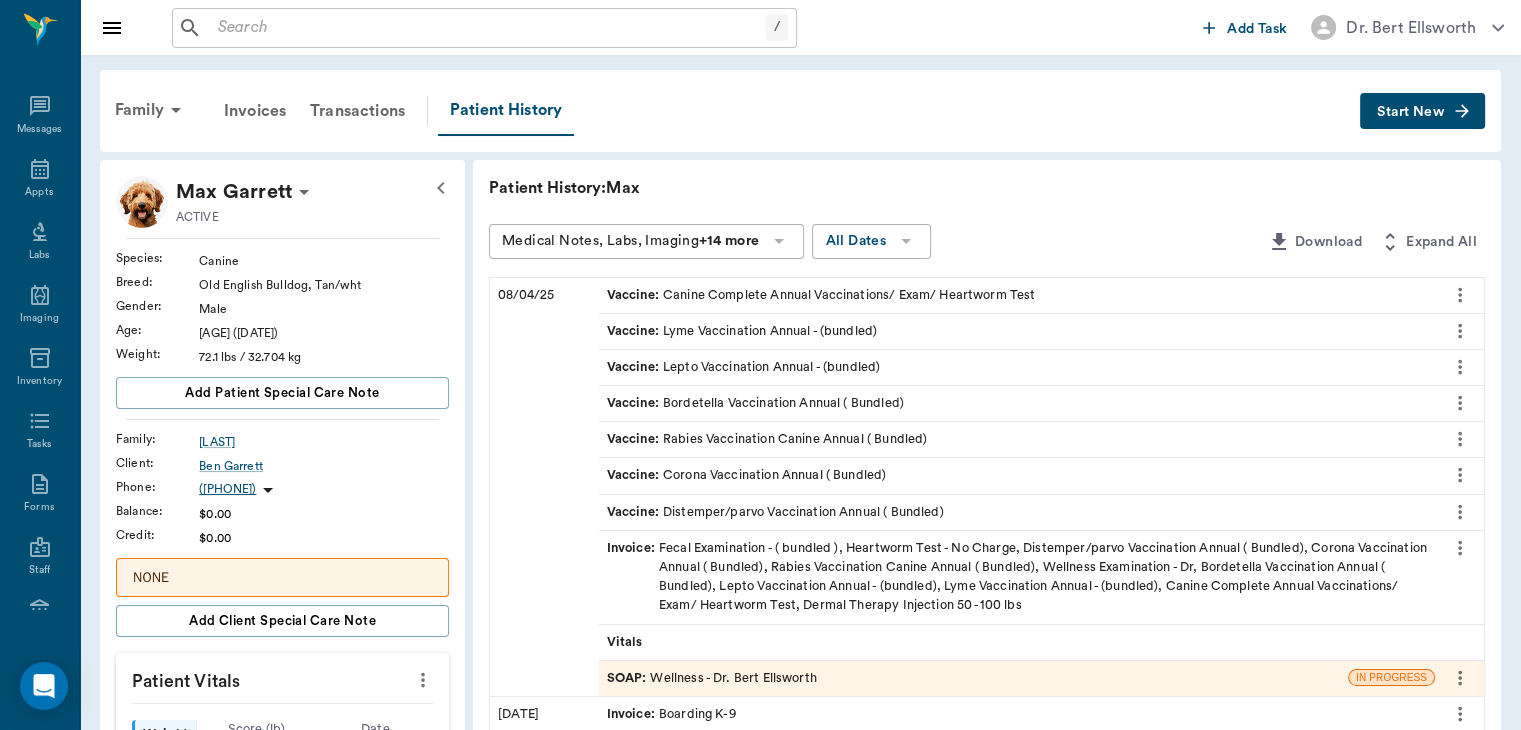 click on "SOAP :" at bounding box center [629, 678] 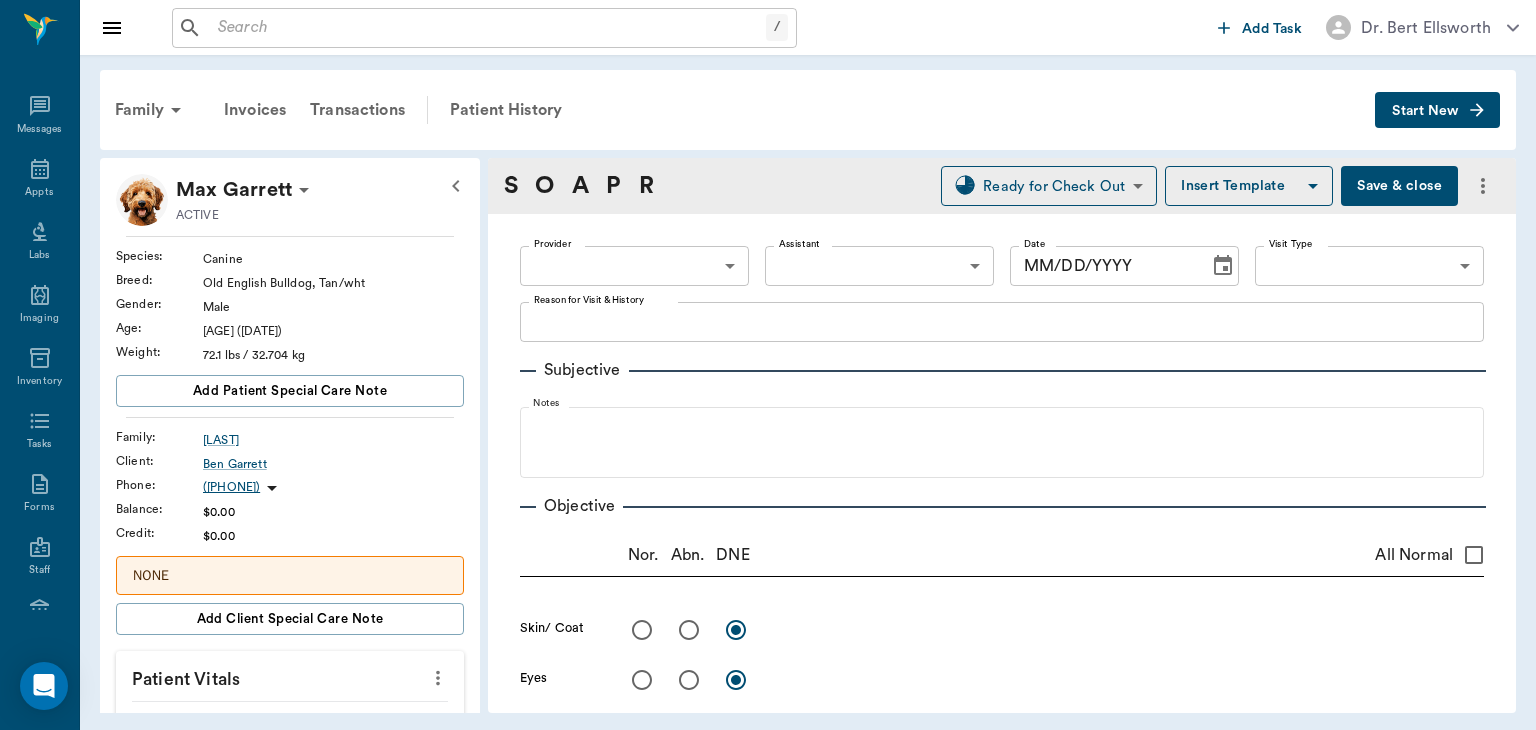 type on "63ec2f075fda476ae8351a4d" 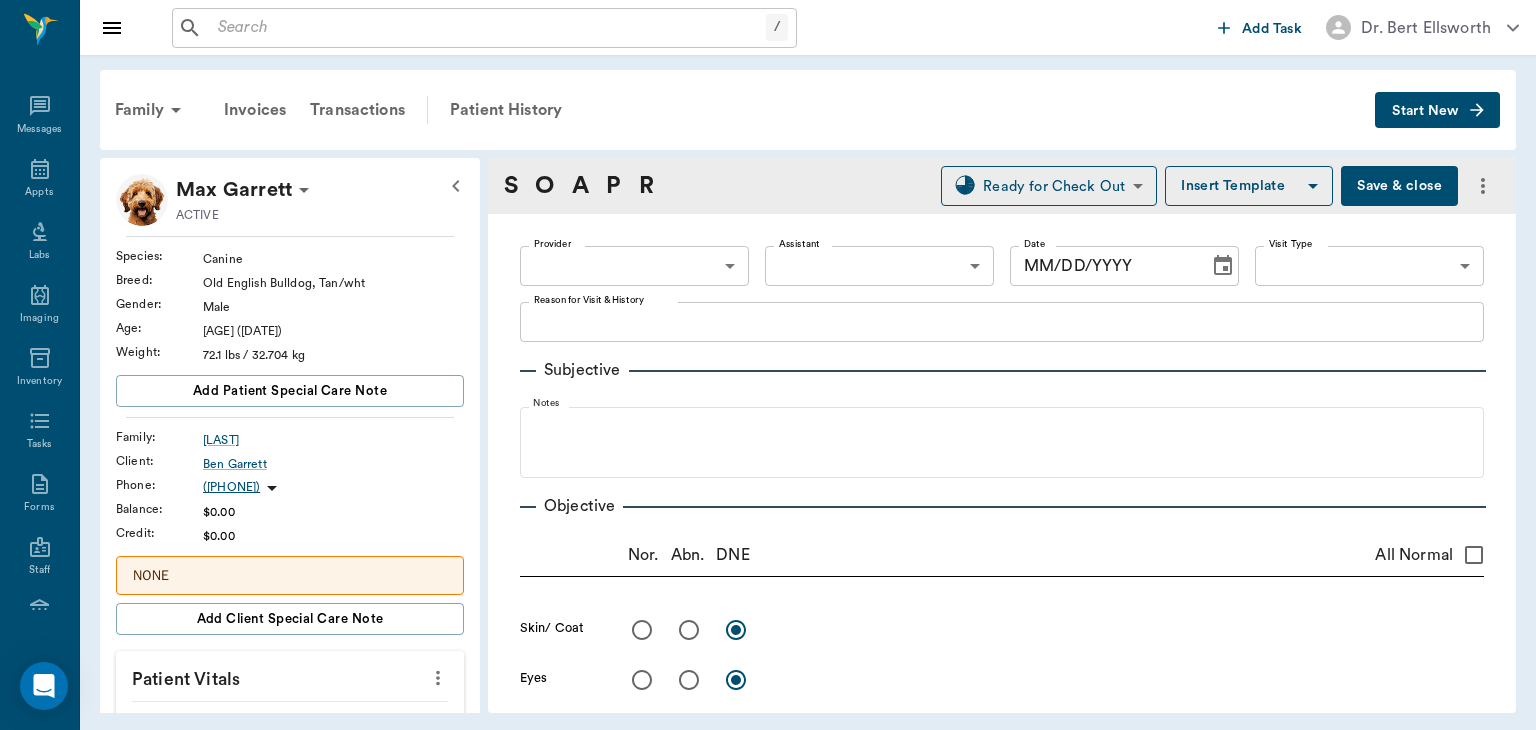 type on "65d2be4f46e3a538d89b8c14" 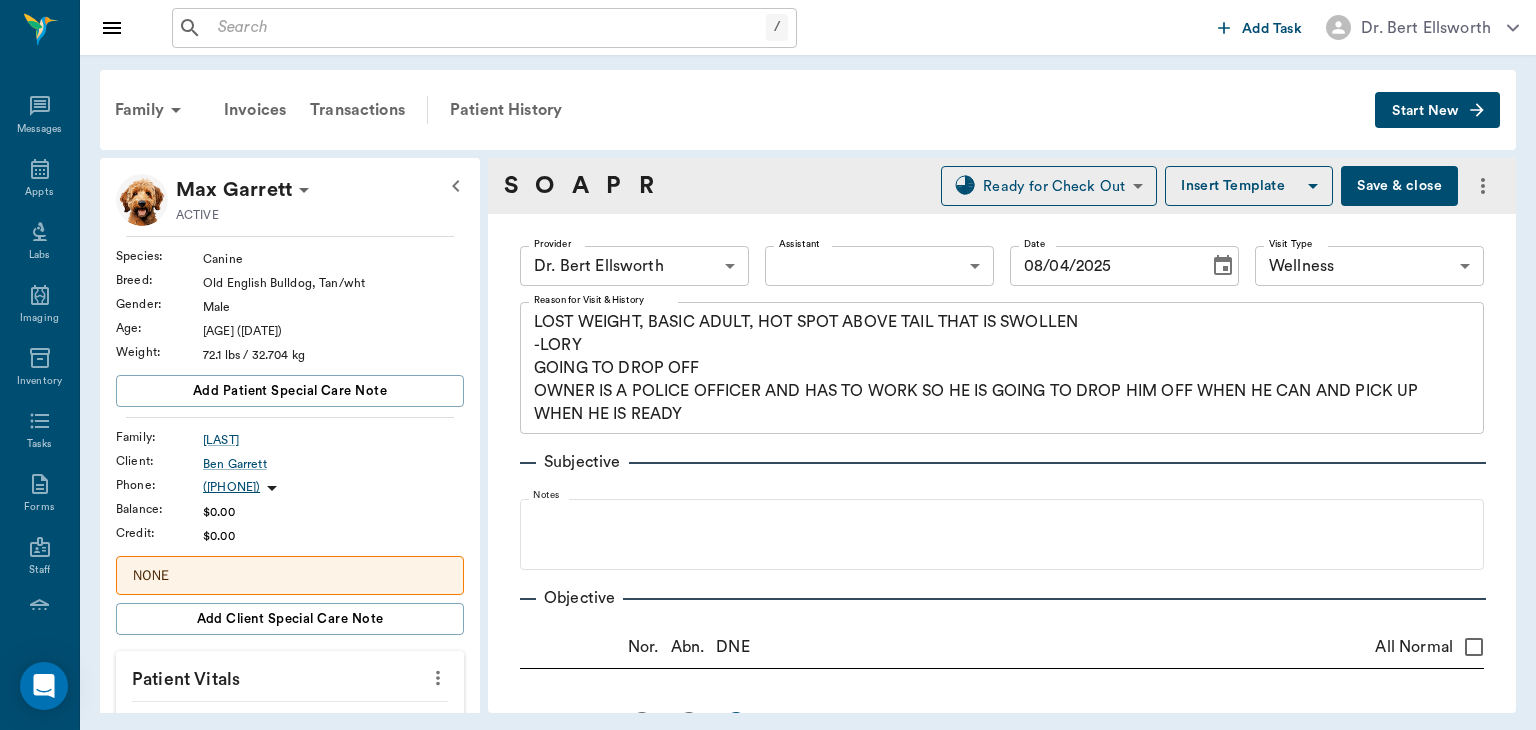 type on "08/04/2025" 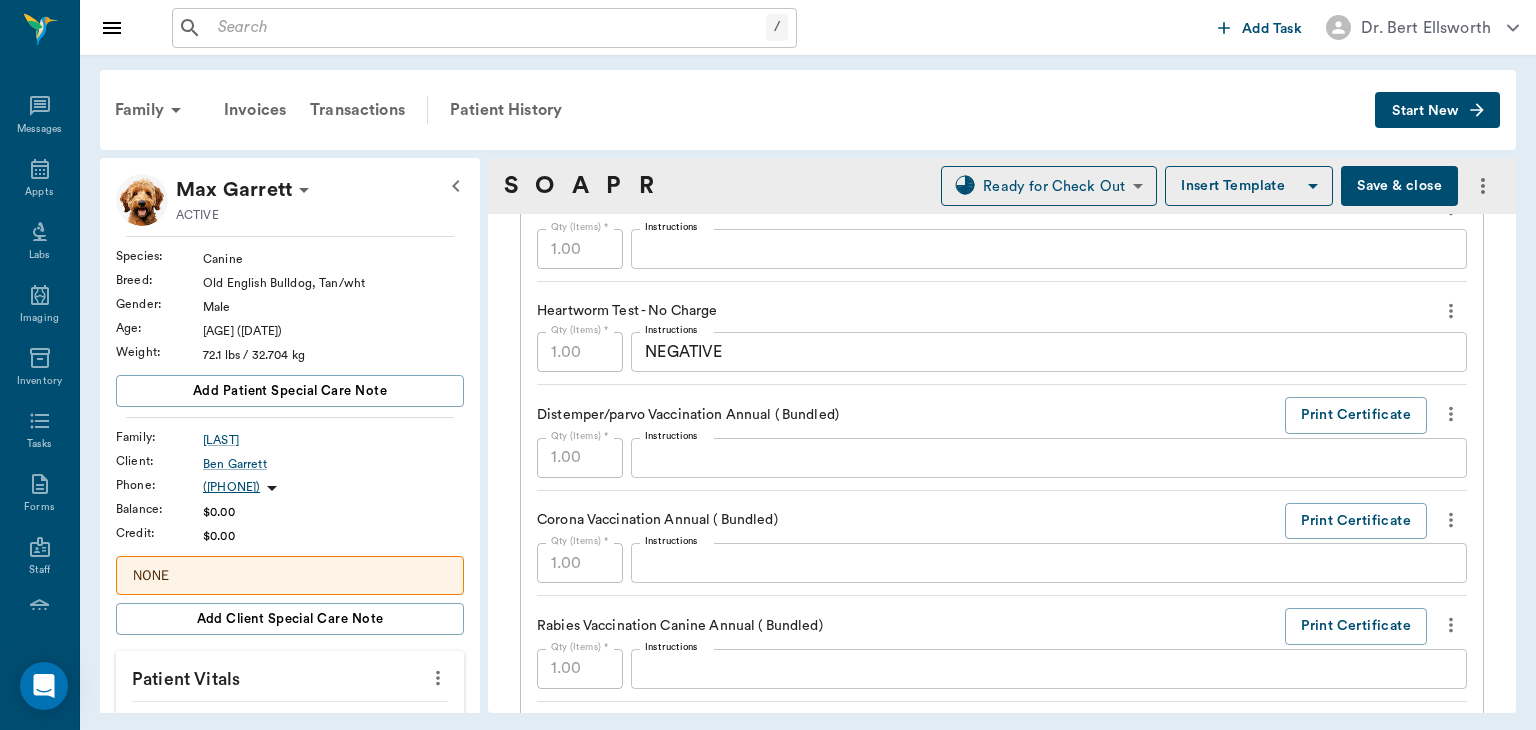 scroll, scrollTop: 1420, scrollLeft: 0, axis: vertical 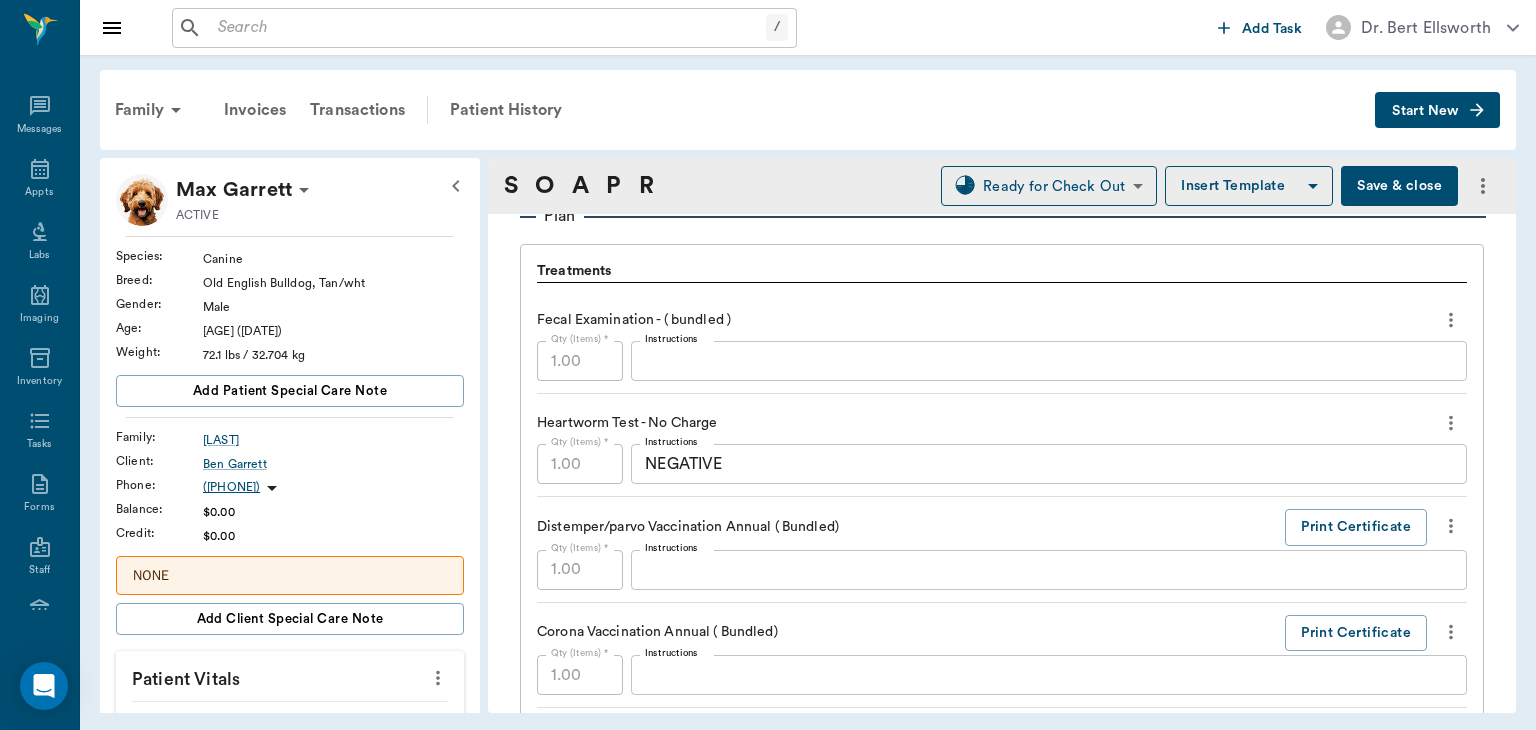 click on "Instructions" at bounding box center (1049, 361) 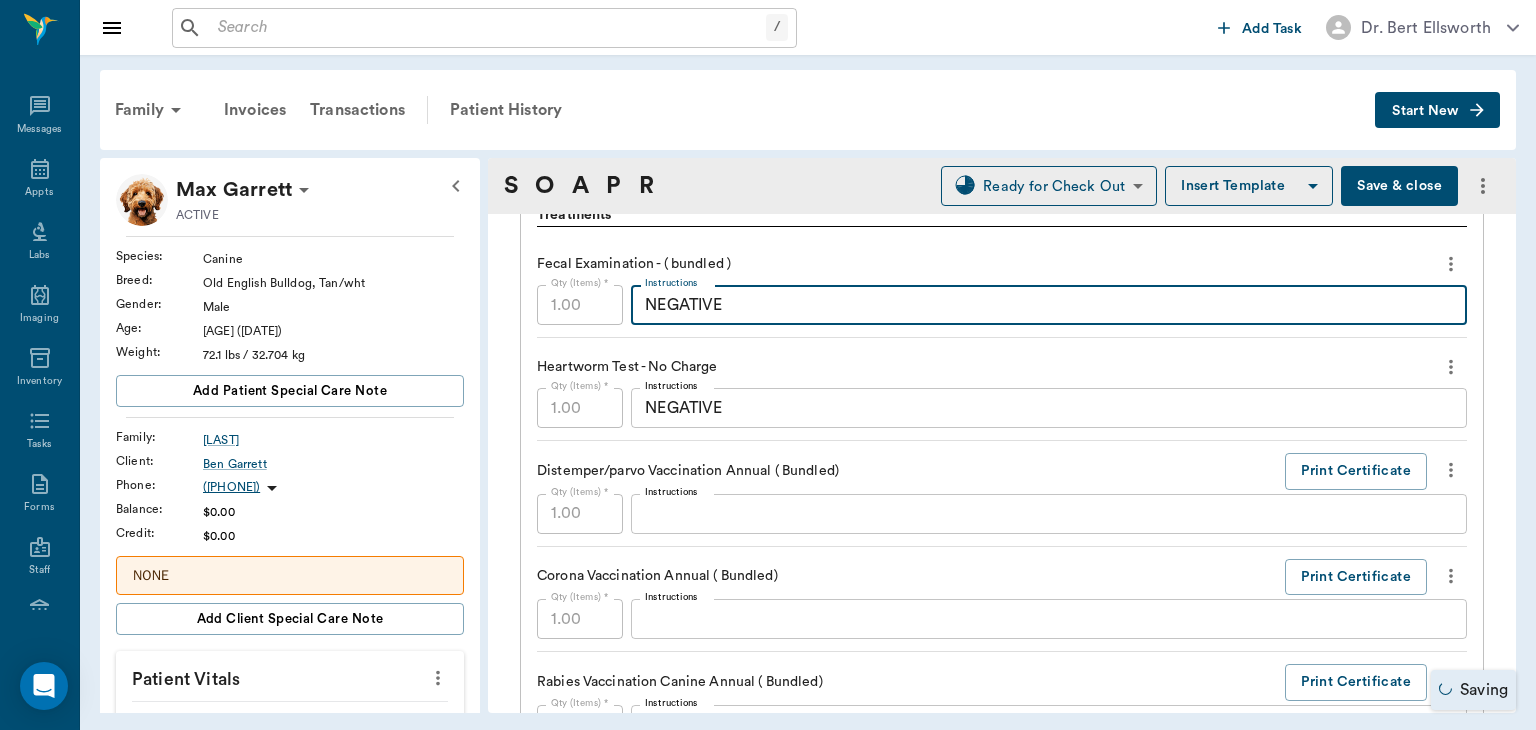 scroll, scrollTop: 1491, scrollLeft: 0, axis: vertical 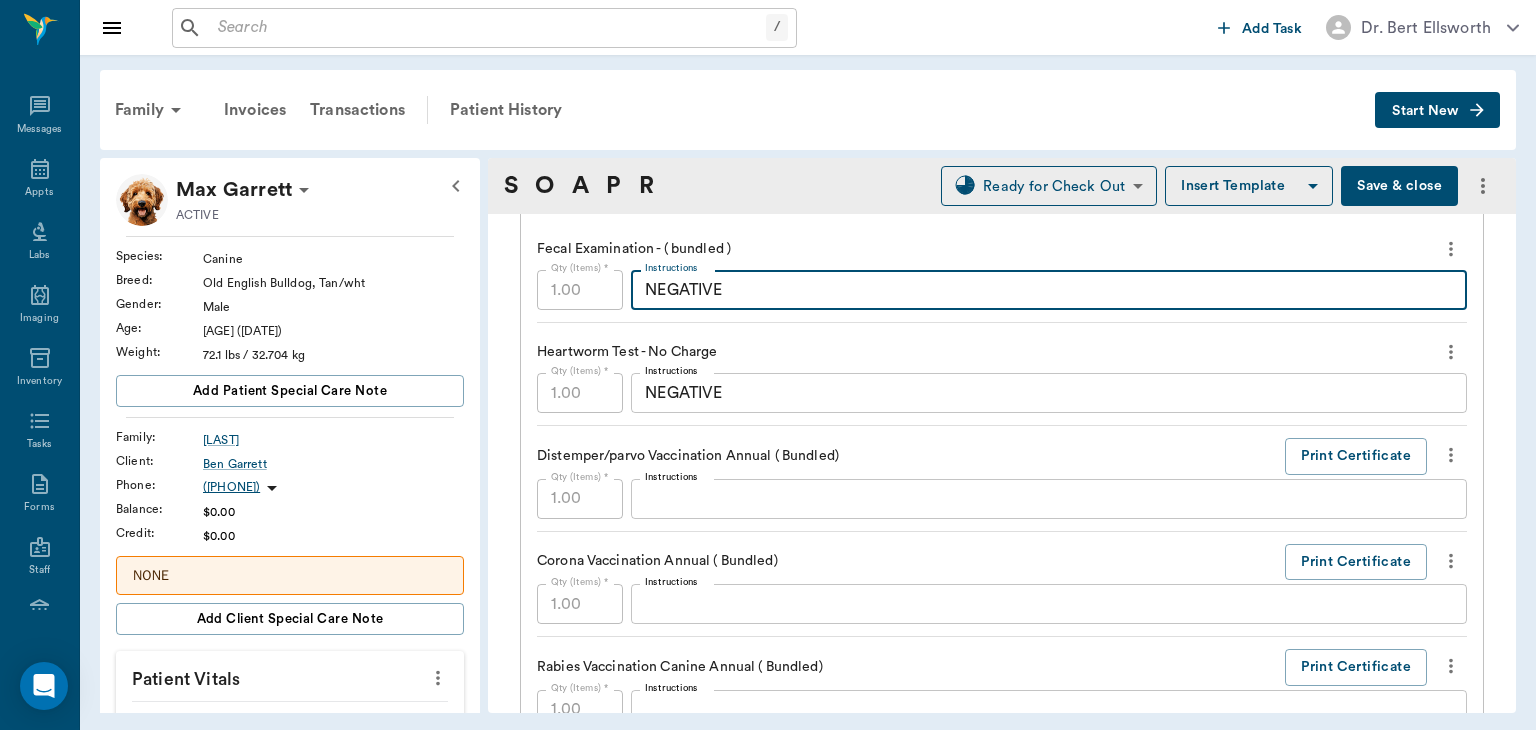 type on "NEGATIVE" 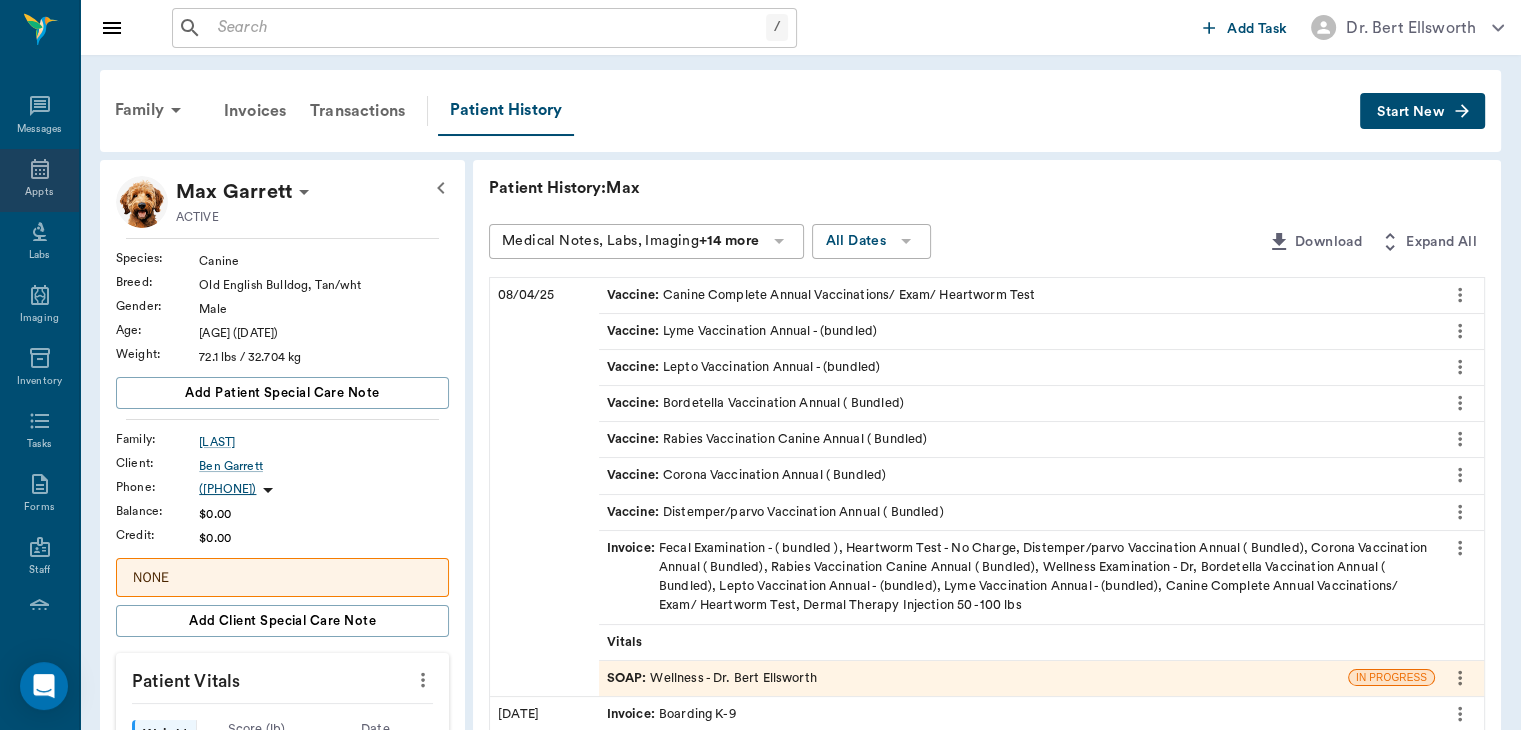 click 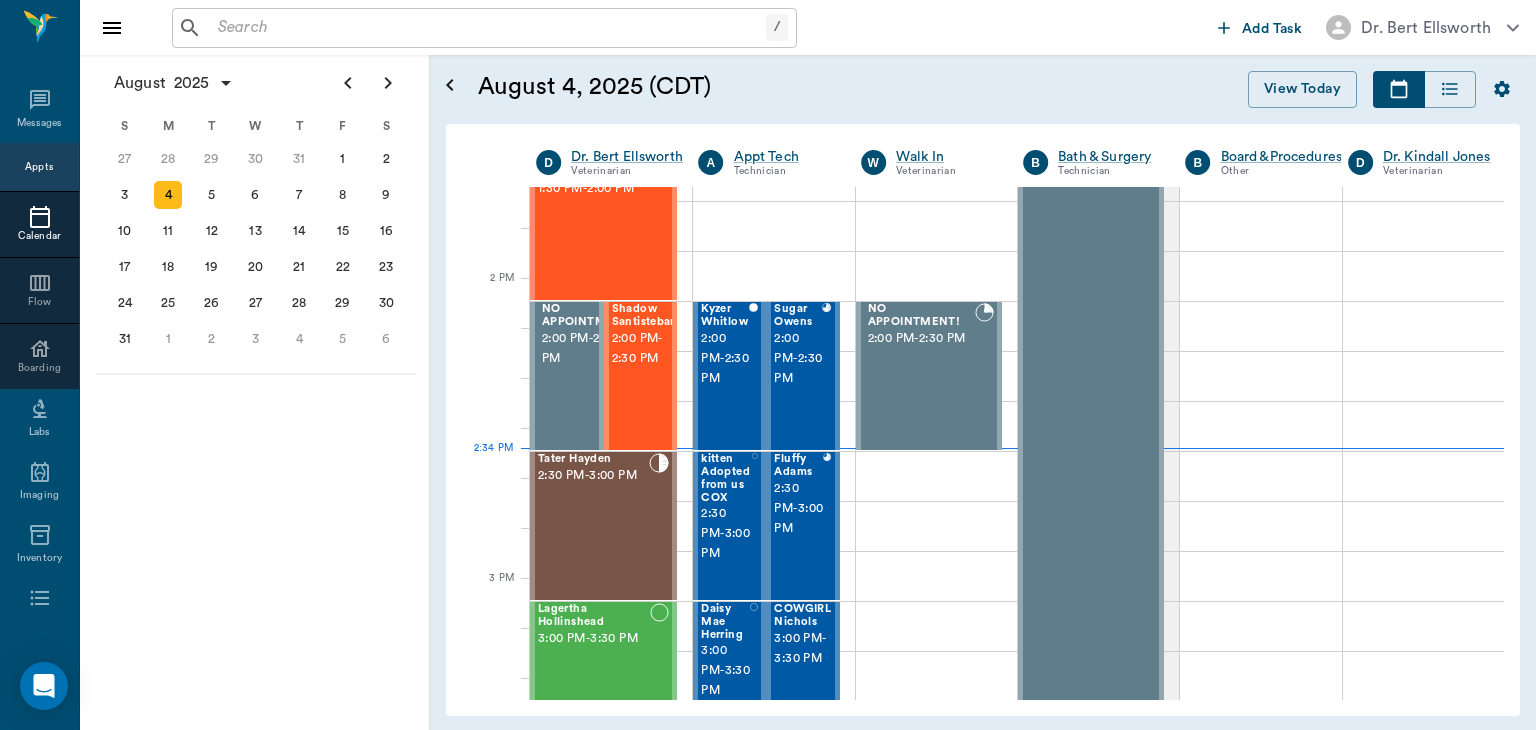 scroll, scrollTop: 1692, scrollLeft: 0, axis: vertical 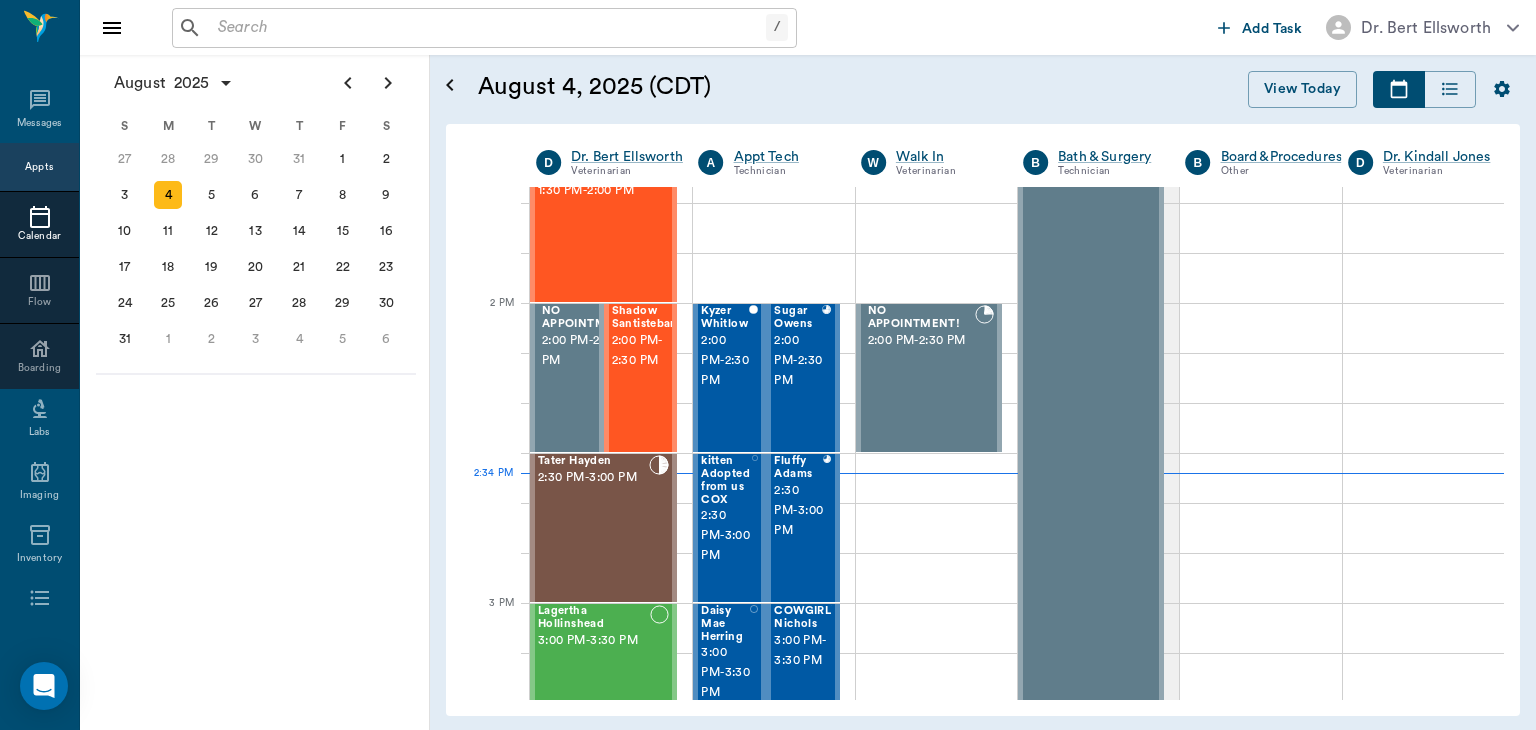 click on "Shadow Santisteban 2:00 PM  -  2:30 PM" at bounding box center [645, 378] 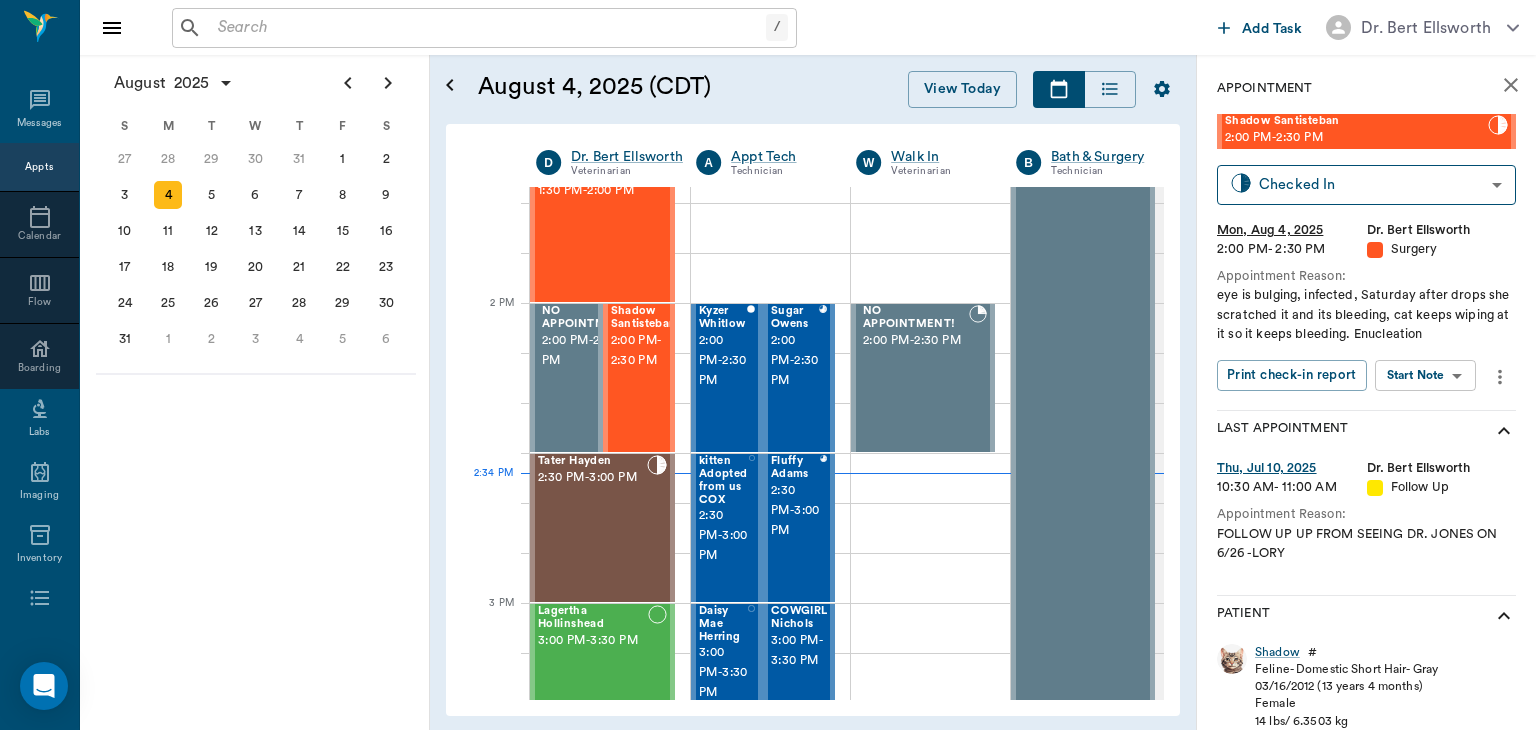 click on "/ ​ Add Task Dr. Bert Ellsworth Nectar Messages Appts Calendar Flow Boarding Labs Imaging Inventory Tasks Forms Staff Reports Lookup Settings August 2025 S M T W T F S 29 30 Jul 1 2 3 4 5 6 7 8 9 10 11 12 13 14 15 16 17 18 19 20 21 22 23 24 25 26 27 28 29 30 31 Aug 1 2 3 4 5 6 7 8 9 S M T W T F S 27 28 29 30 31 Aug 1 2 3 4 5 6 7 8 9 10 11 12 13 14 15 16 17 18 19 20 21 22 23 24 25 26 27 28 29 30 31 Sep 1 2 3 4 5 6 S M T W T F S 31 Sep 1 2 3 4 5 6 7 8 9 10 11 12 13 14 15 16 17 18 19 20 21 22 23 24 25 26 27 28 29 30 Oct 1 2 3 4 5 6 7 8 9 10 11 August 4, 2025 (CDT) View Today August 2025 Today 4 Mon Aug 2025 D Dr. Bert Ellsworth Veterinarian A Appt Tech Technician W Walk In Veterinarian B Bath & Surgery Technician B Board &Procedures Other D Dr. Kindall Jones Veterinarian 8 AM 9 AM 10 AM 11 AM 12 PM 1 PM 2 PM 3 PM 4 PM 5 PM 6 PM 7 PM 8 PM 2:34 PM Quigley Aldridge 8:00 AM  -  8:30 AM June Aldridge 8:00 AM  -  8:30 AM Botts Aldridge 8:00 AM  -  8:30 AM Swine Dotson 8:30 AM  -  9:00 AM 9:00 AM  -  9:30 AM 9:00 AM" at bounding box center (768, 365) 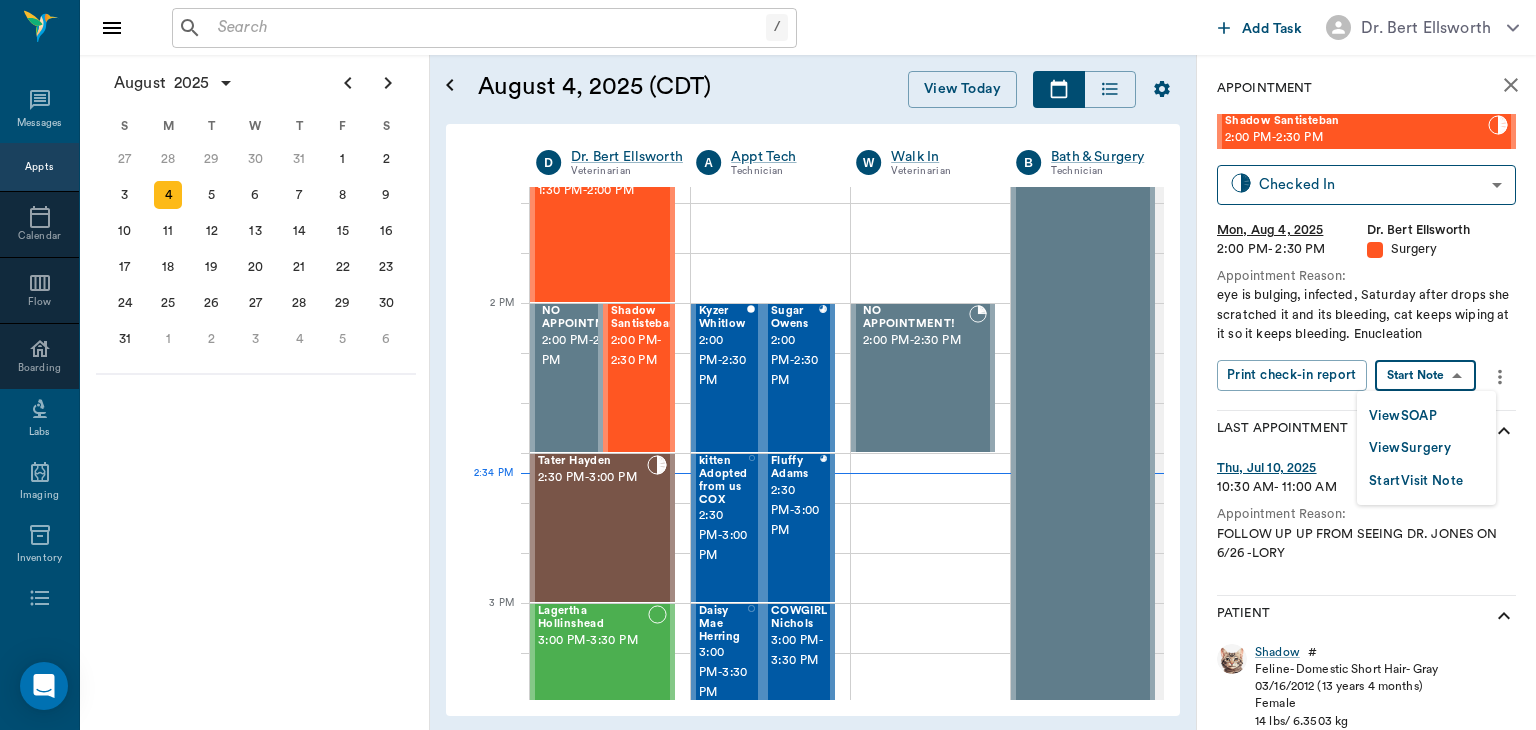 click on "View  Surgery" at bounding box center (1410, 448) 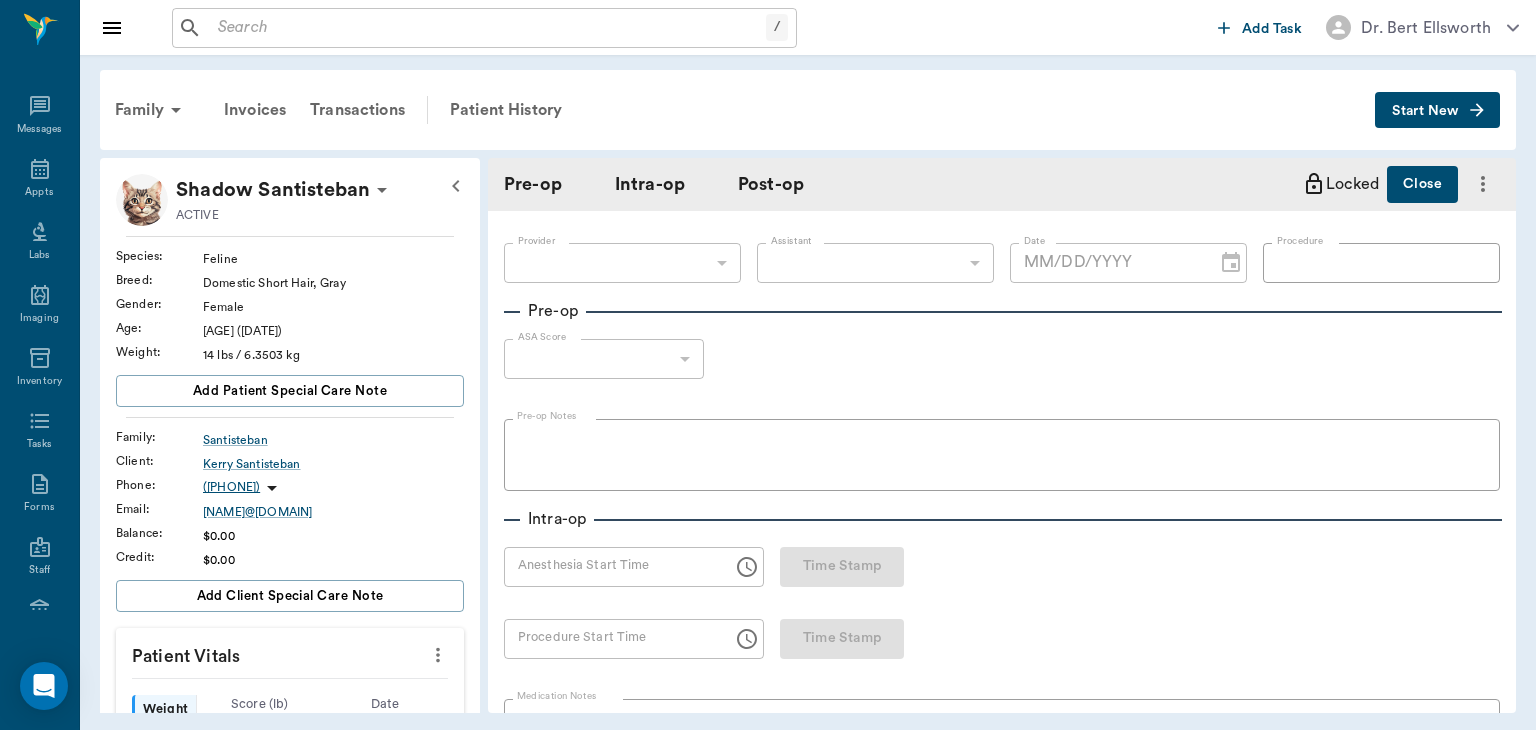 type on "63ec2f075fda476ae8351a4d" 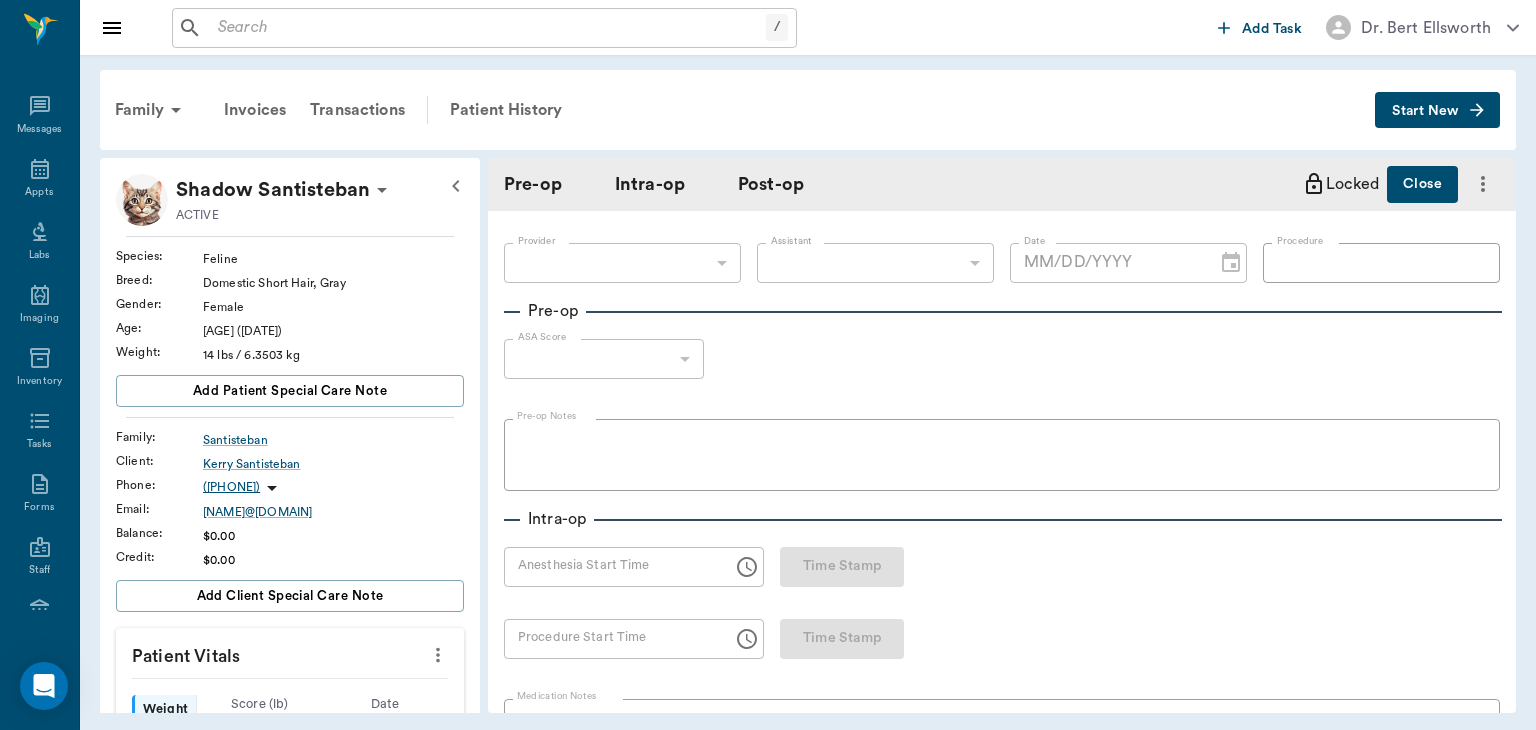 type on "63ec2e7e52e12b0ba117b124" 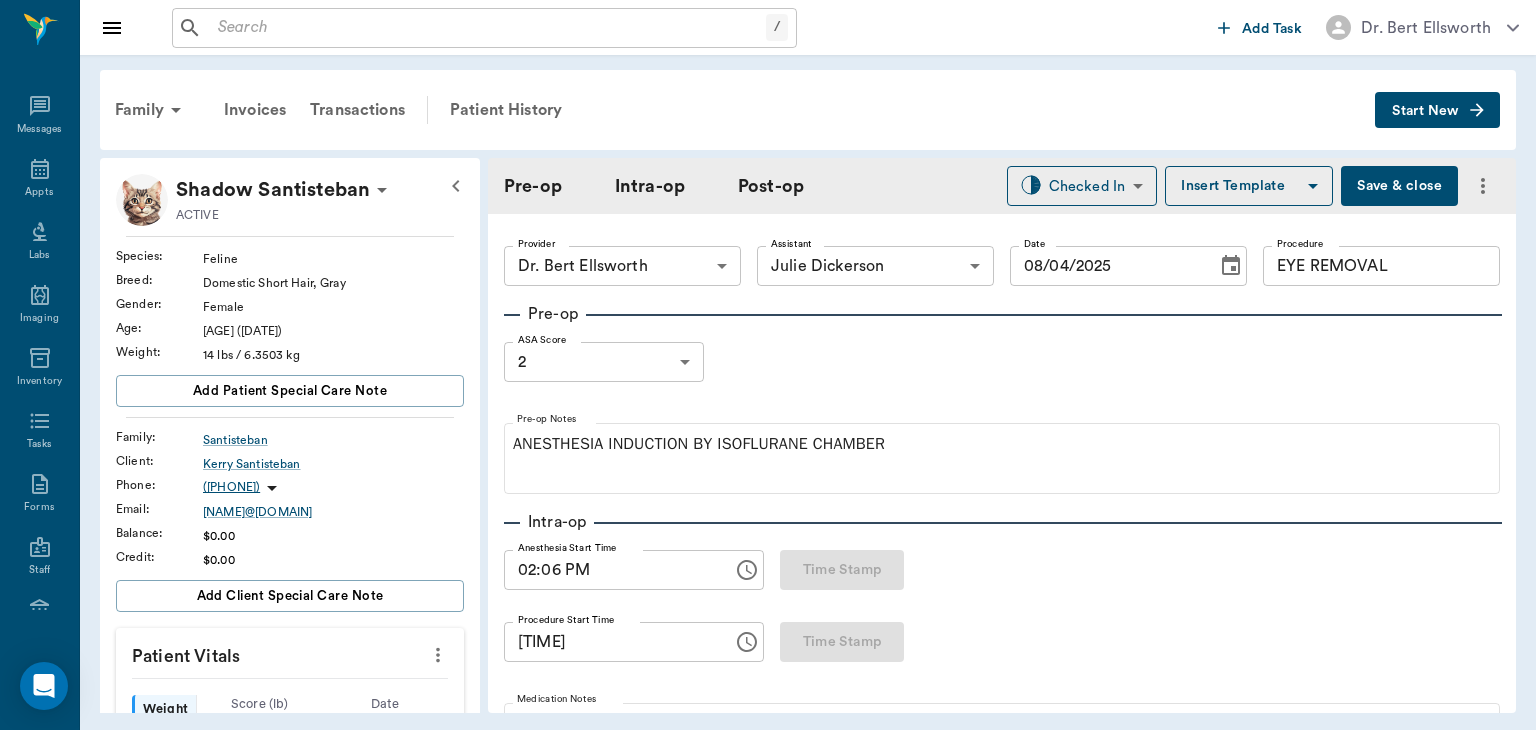 type on "08/04/2025" 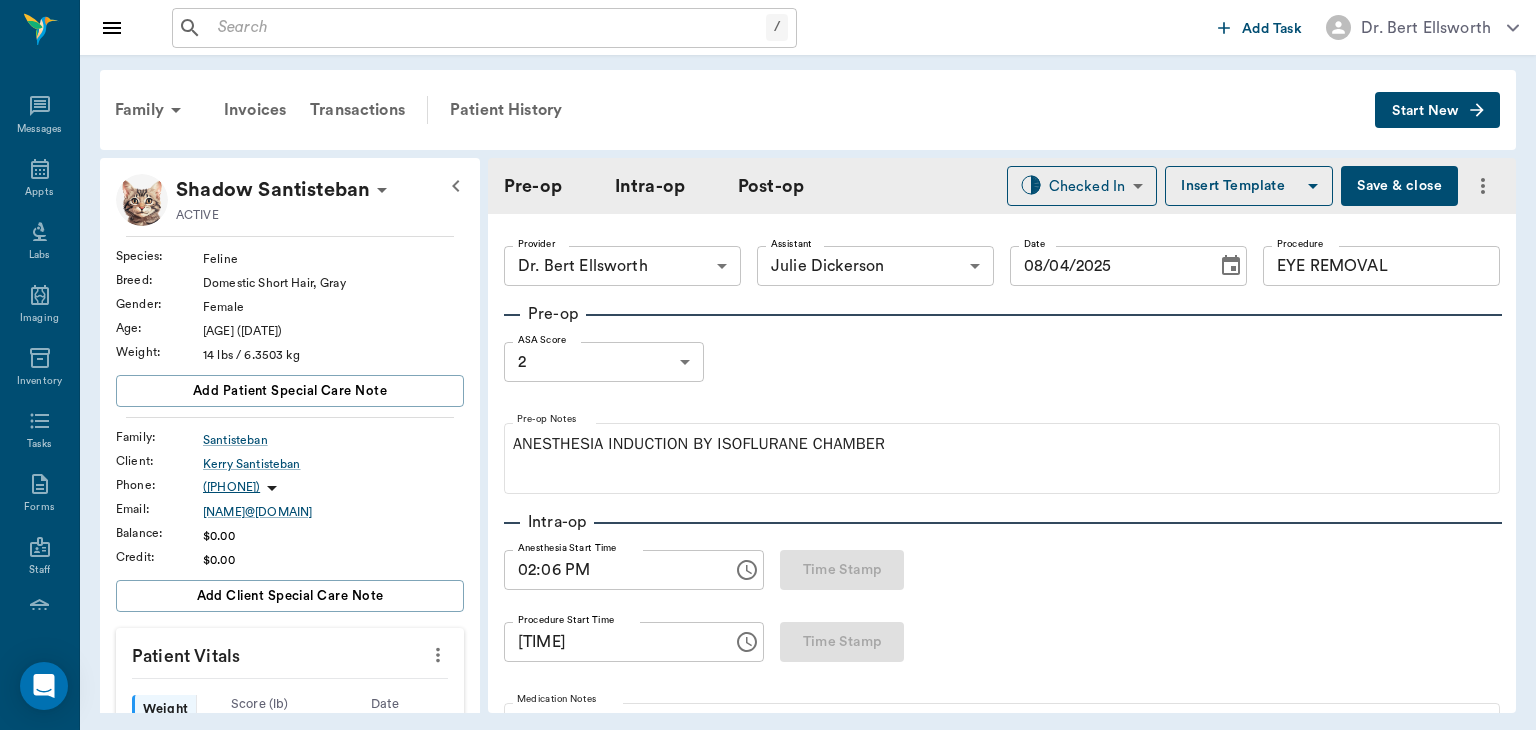 type on "02:06 PM" 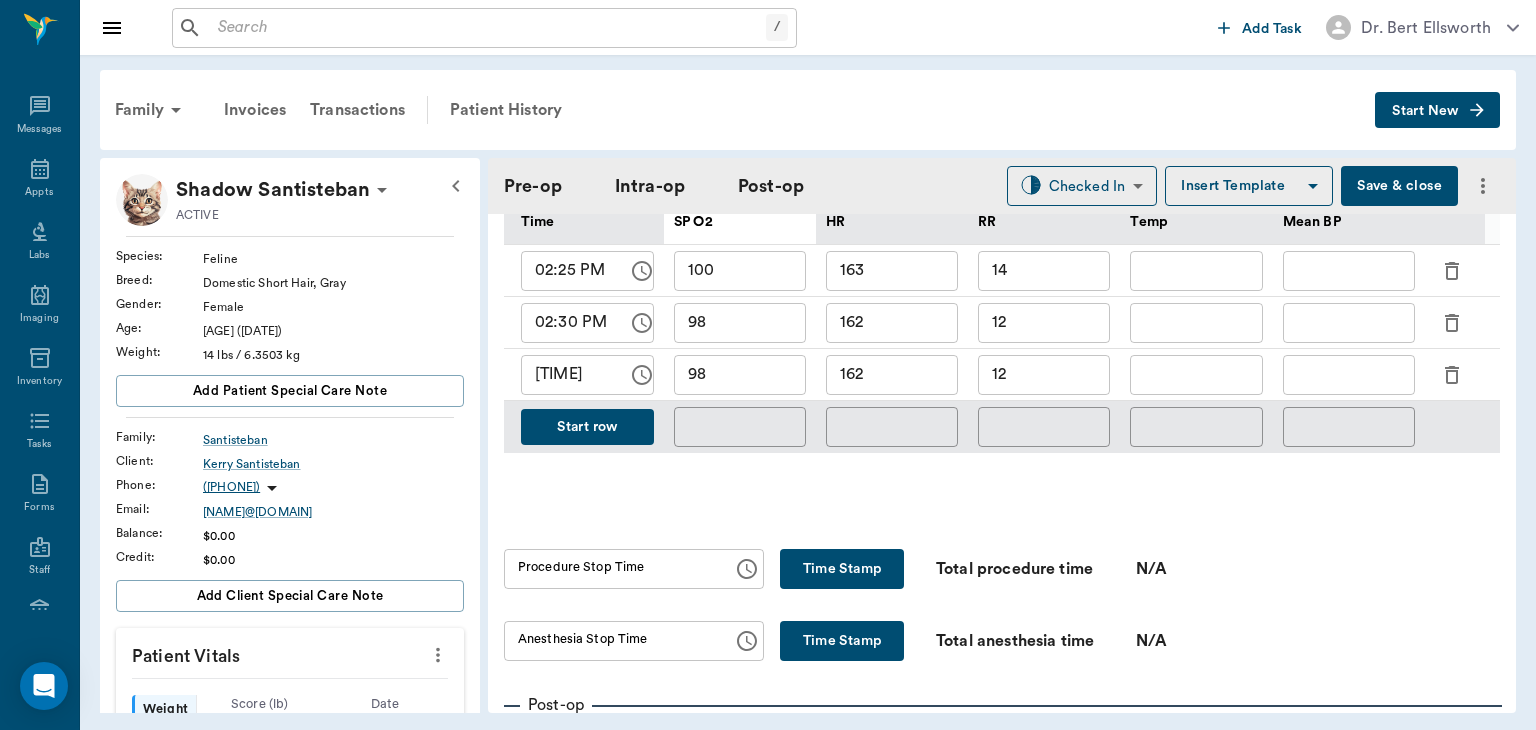scroll, scrollTop: 959, scrollLeft: 0, axis: vertical 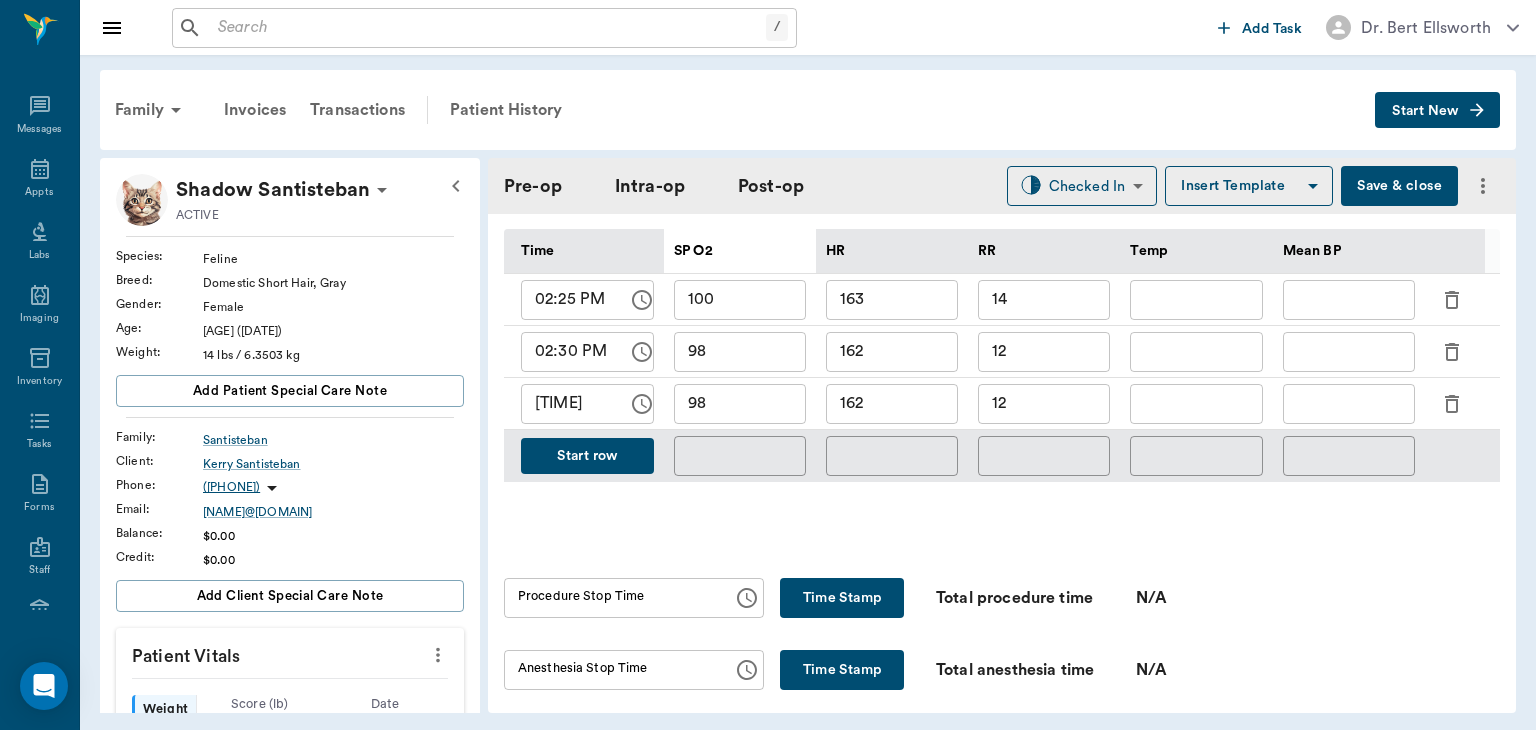click on "98" at bounding box center (740, 404) 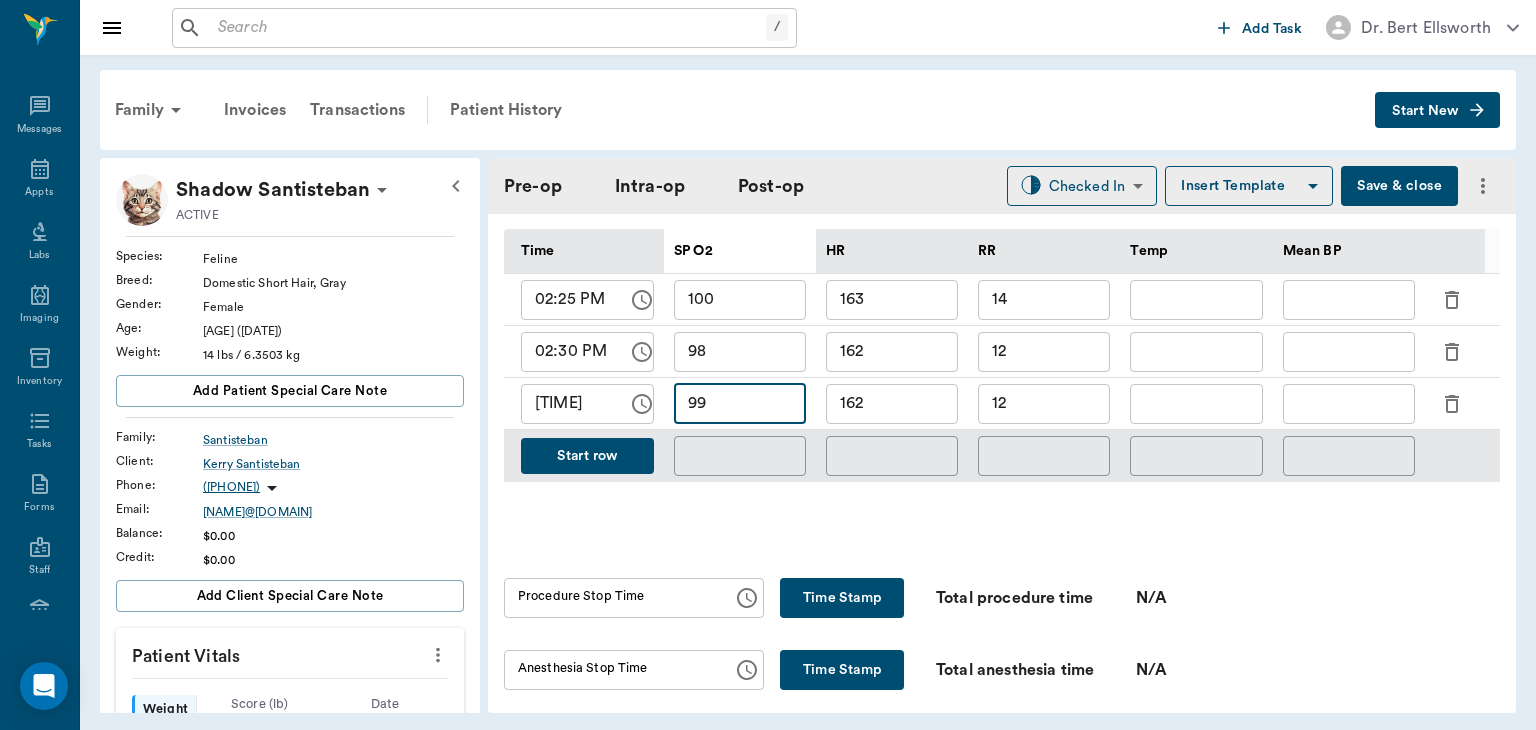 type on "99" 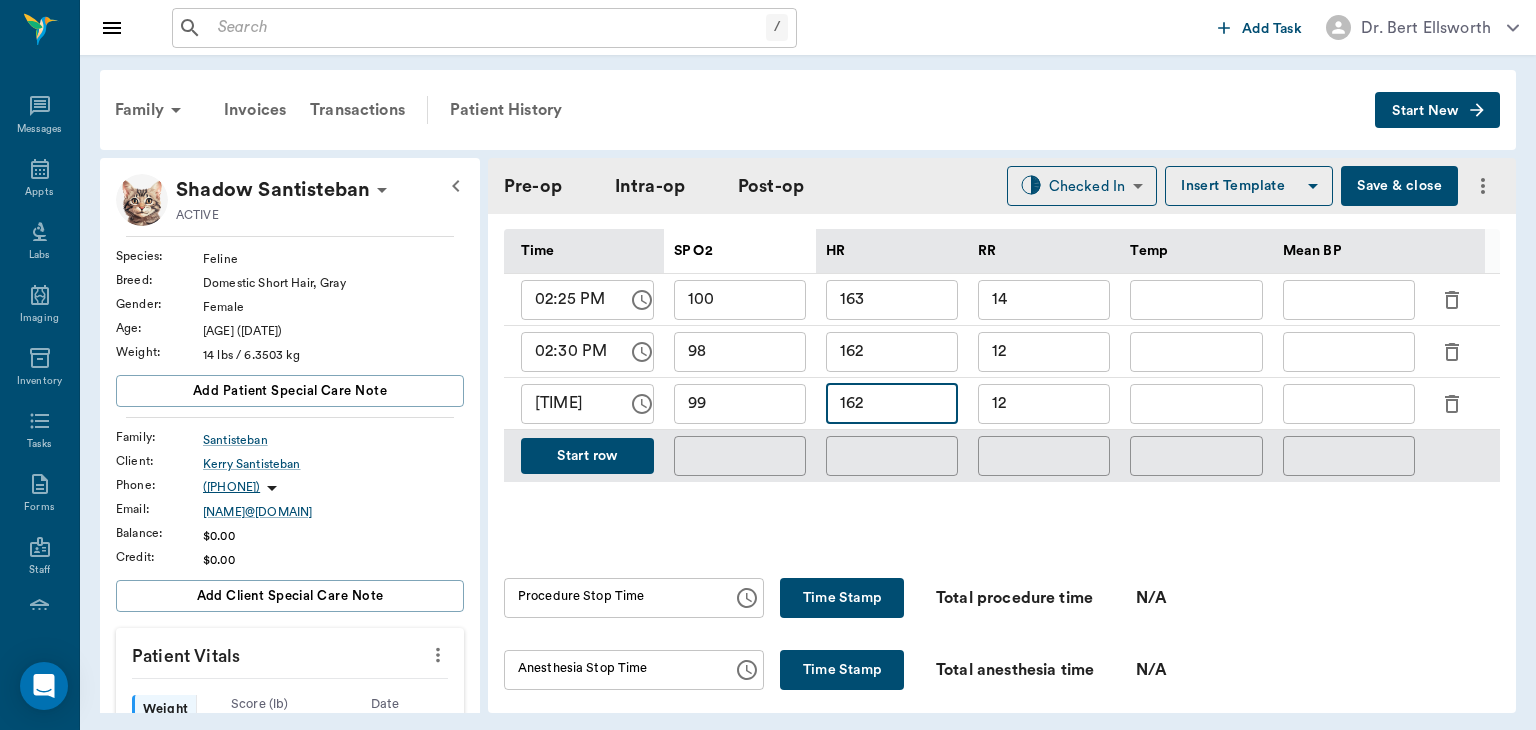 click on "162" at bounding box center (892, 404) 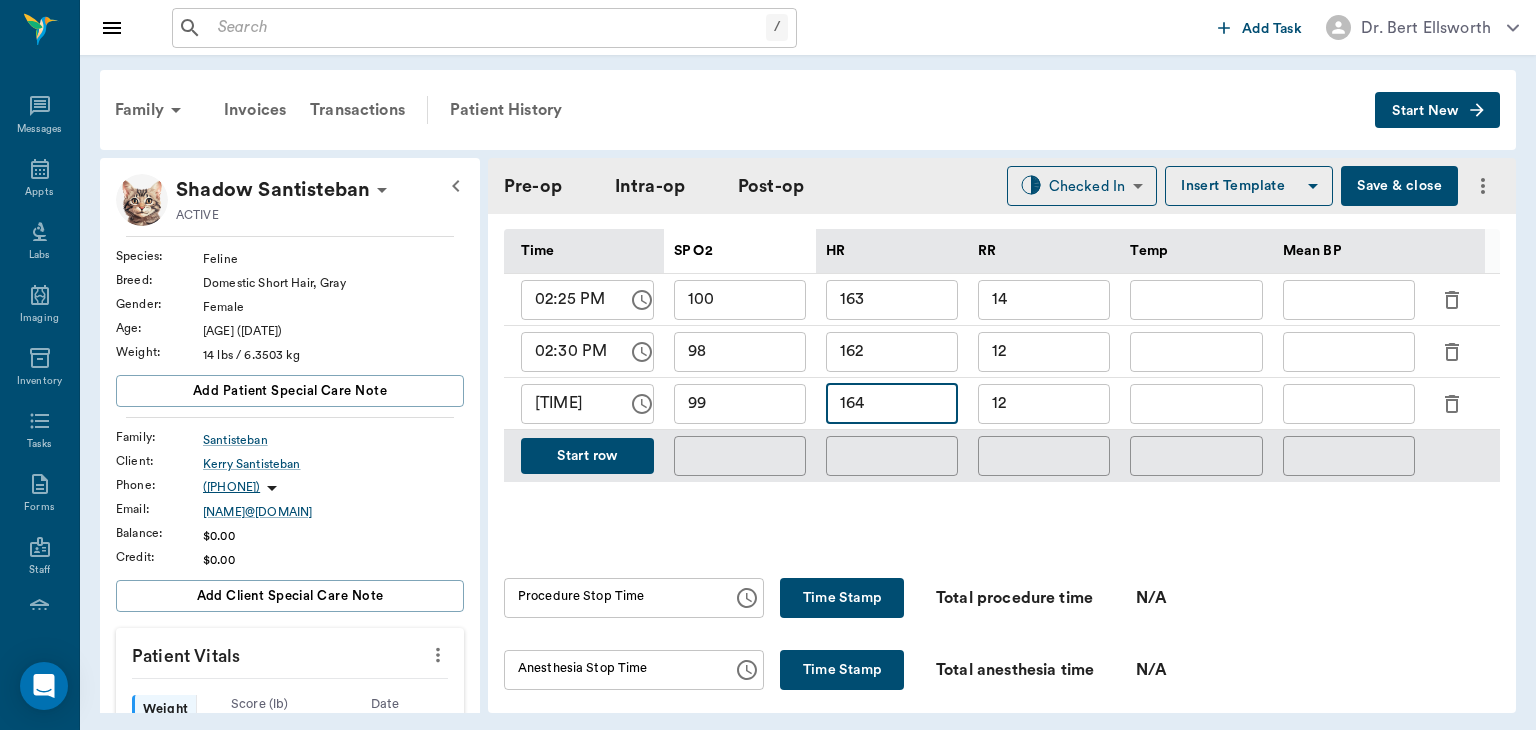type on "164" 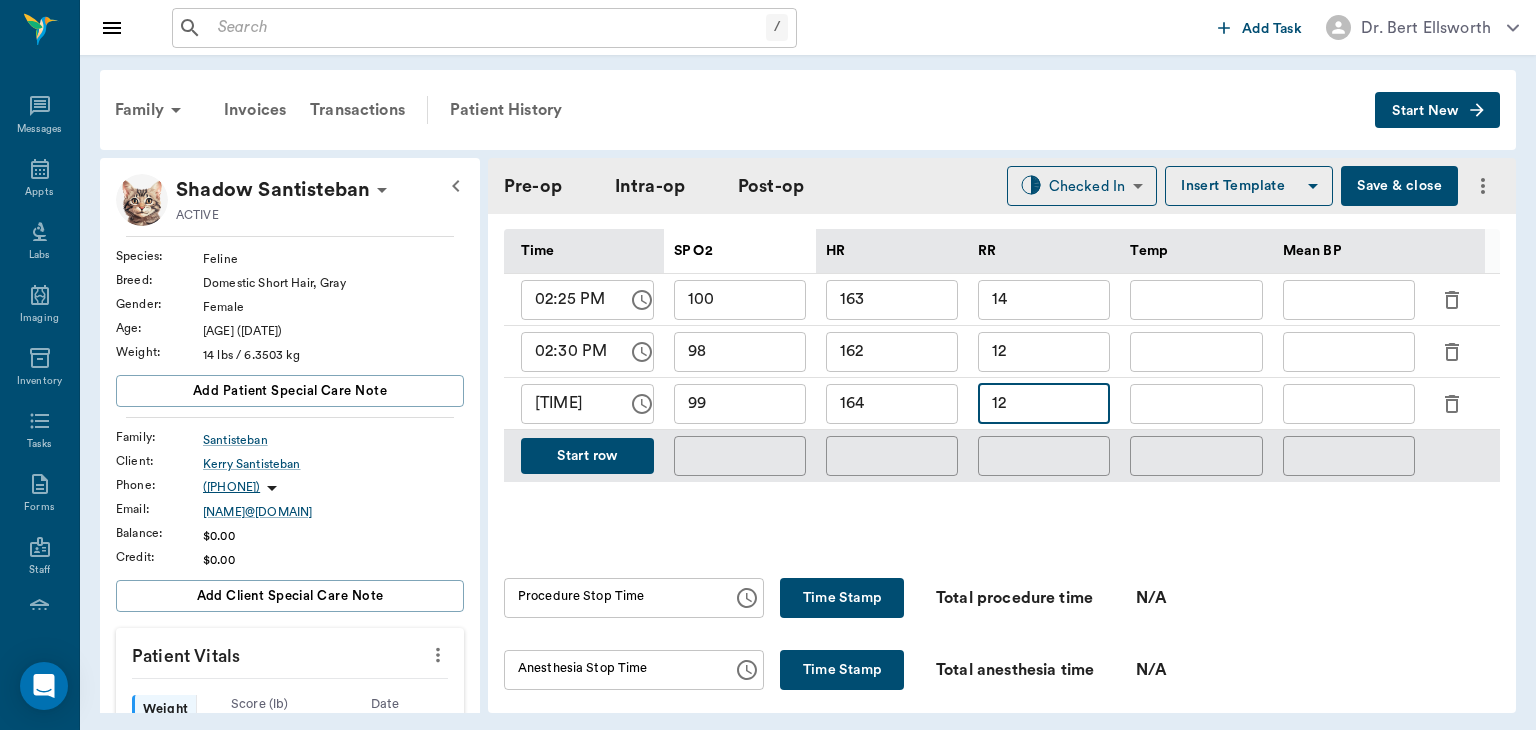 click on "12" at bounding box center (1044, 404) 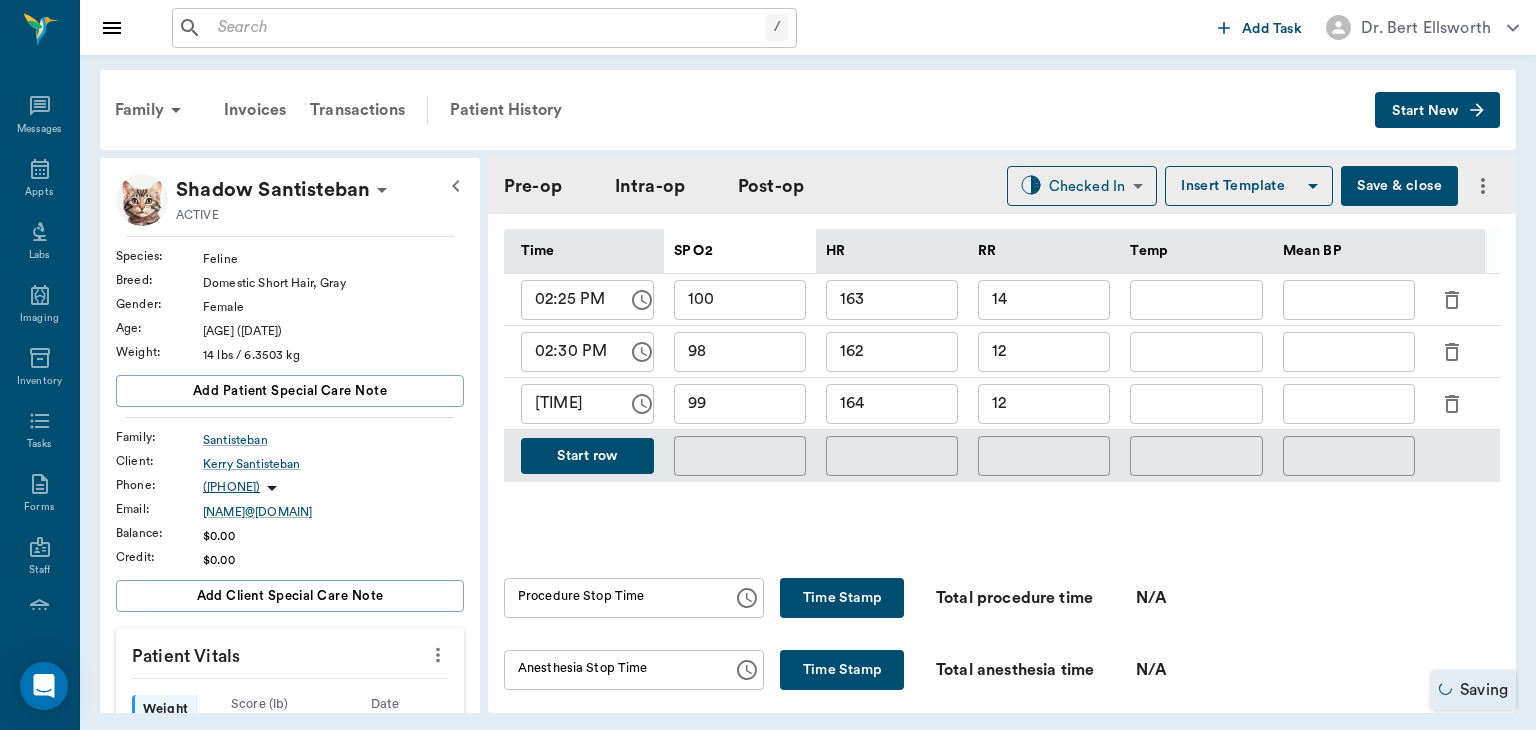 click on "Start row" at bounding box center (587, 456) 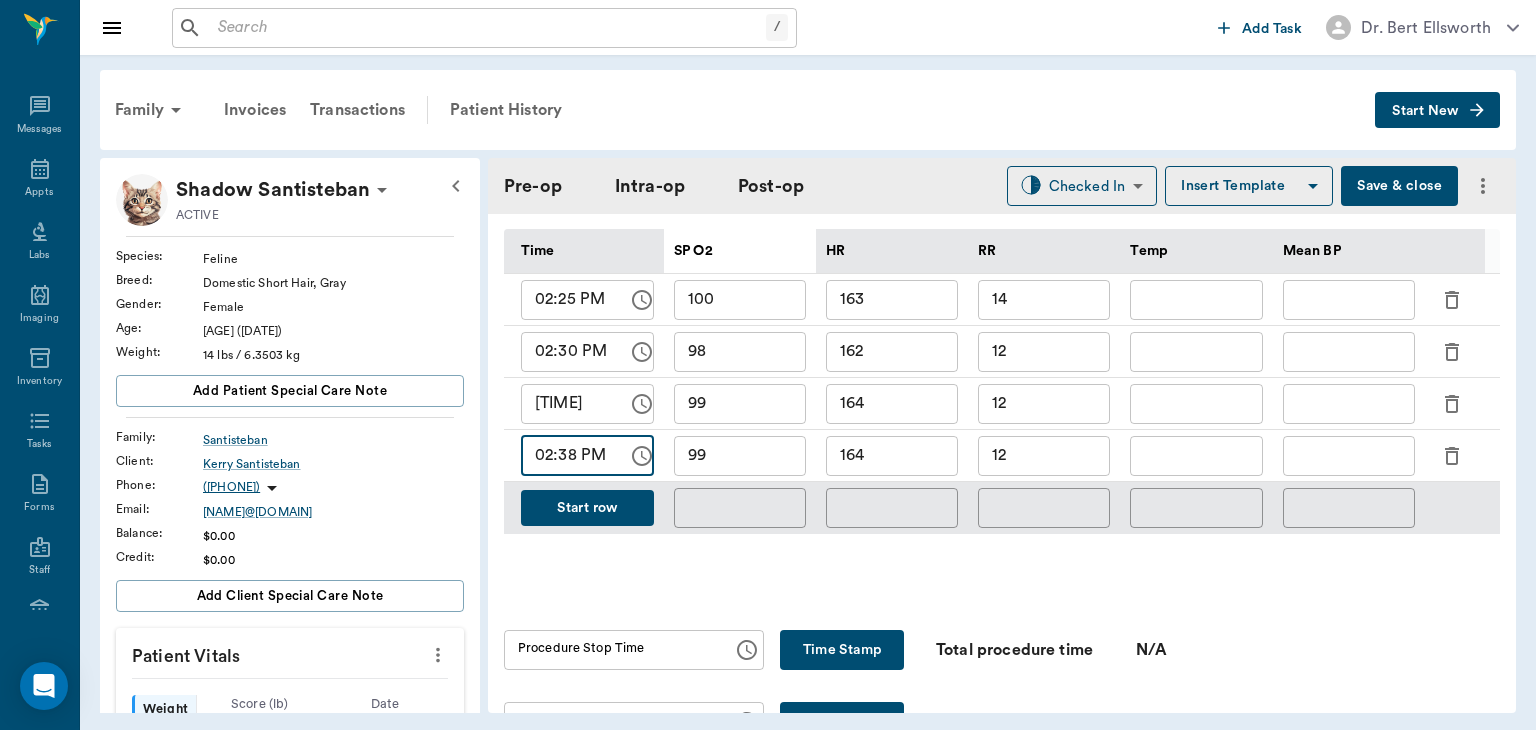 click on "02:38 PM" at bounding box center [567, 456] 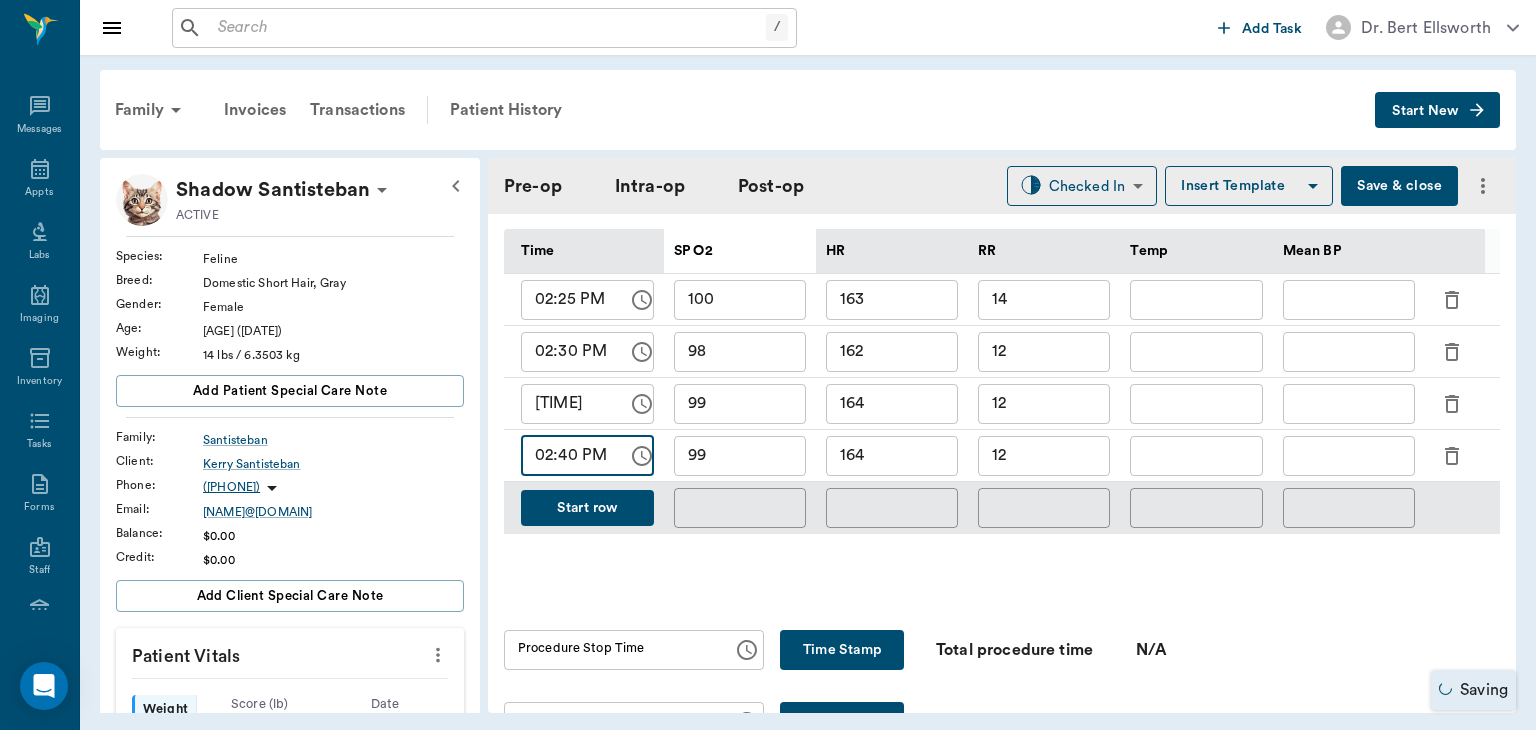 type on "02:40 PM" 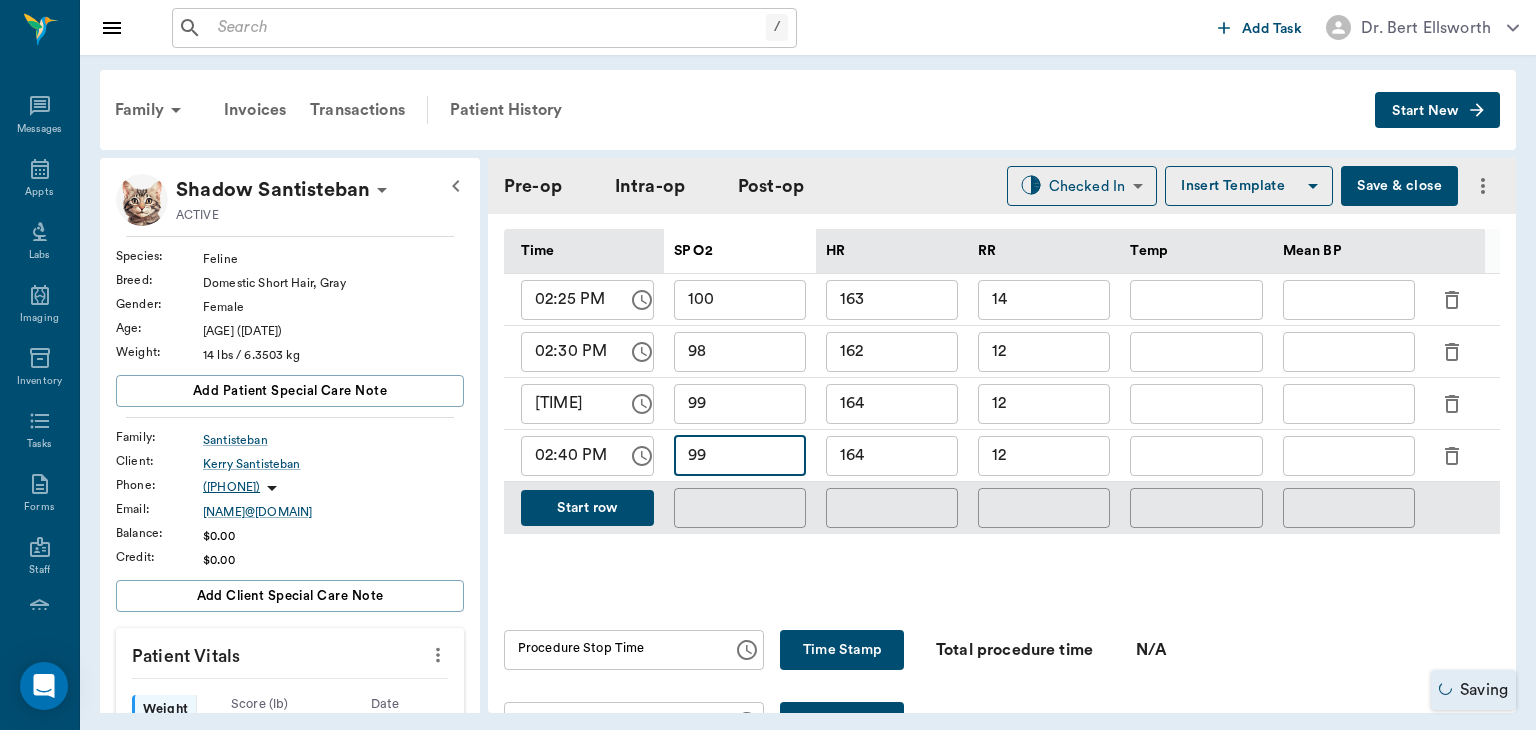 click on "99" at bounding box center (740, 456) 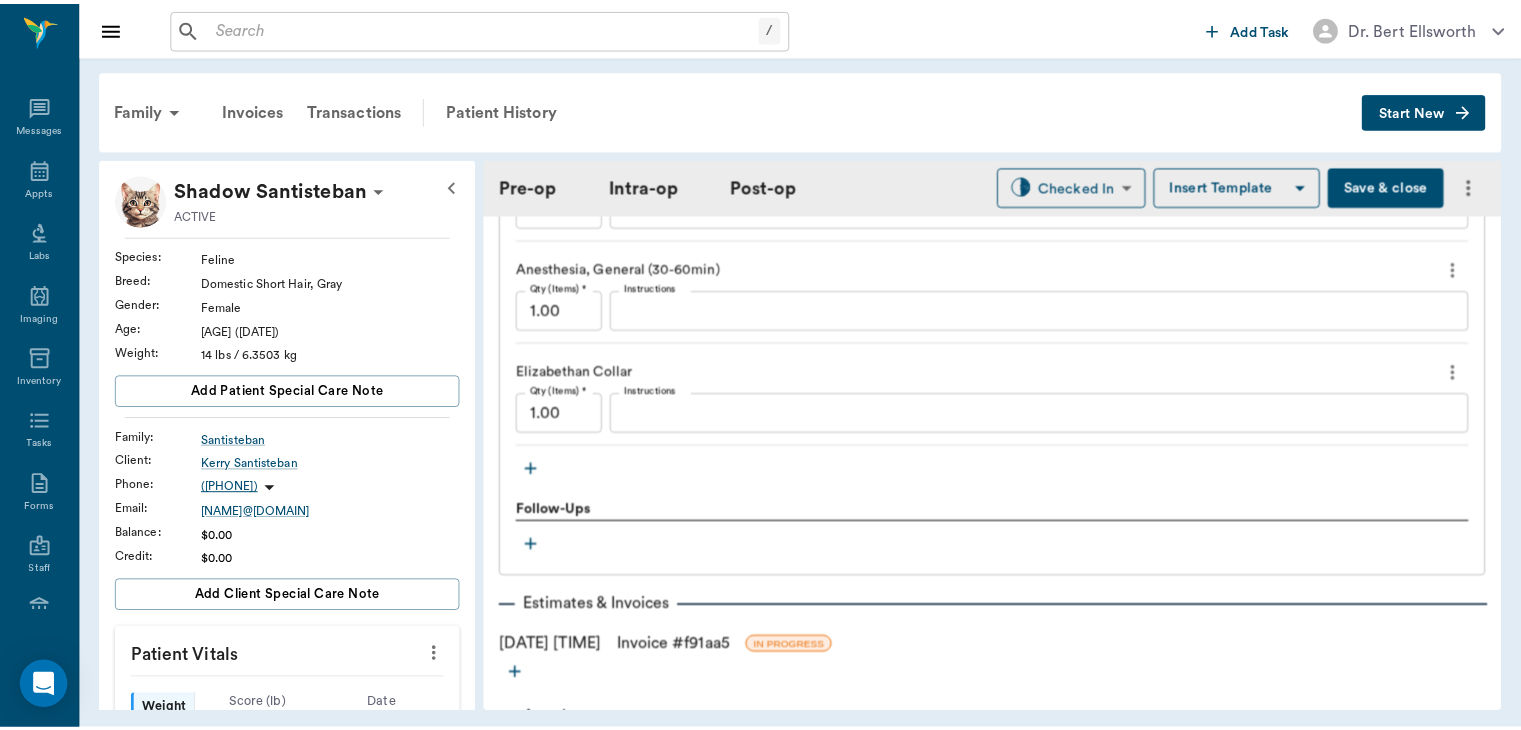 scroll, scrollTop: 2143, scrollLeft: 0, axis: vertical 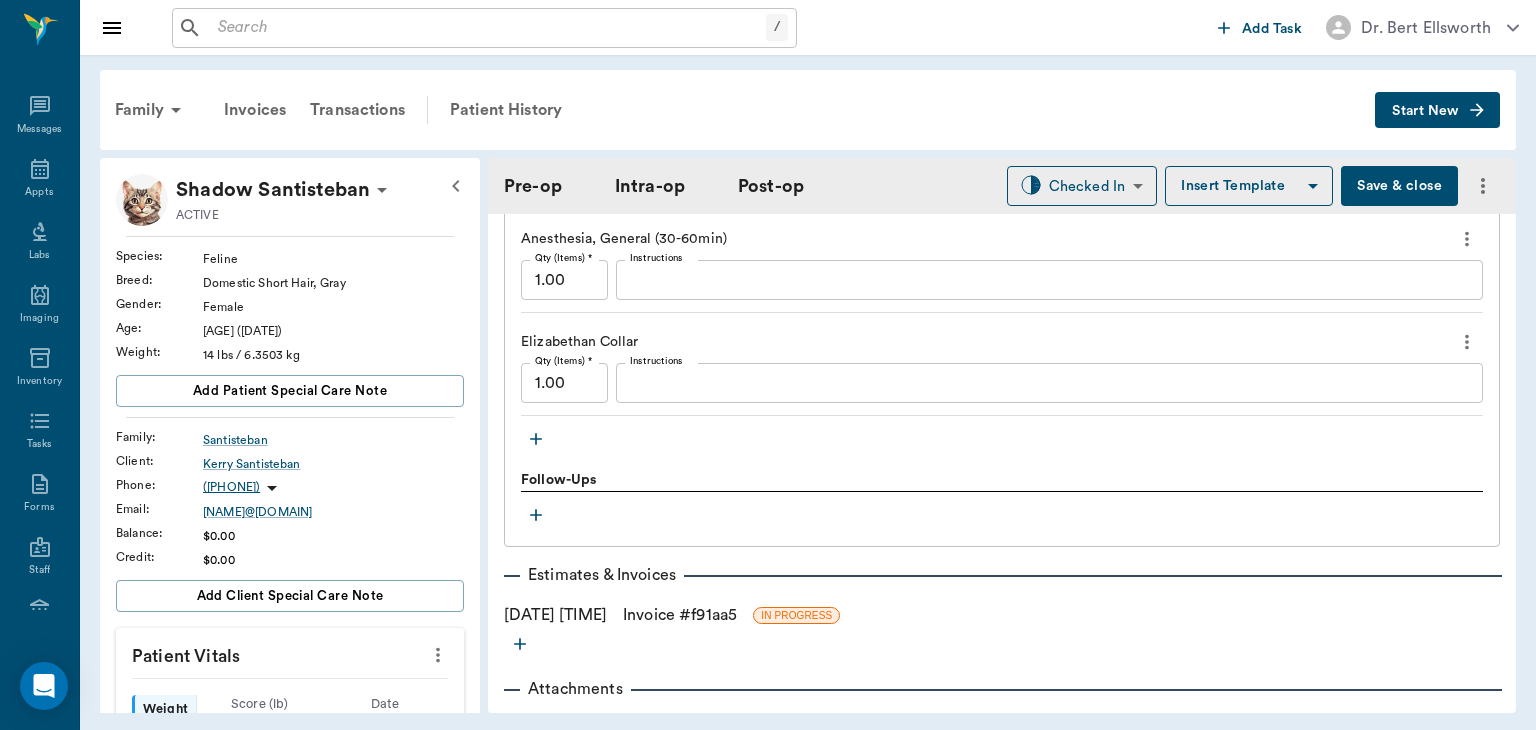 click 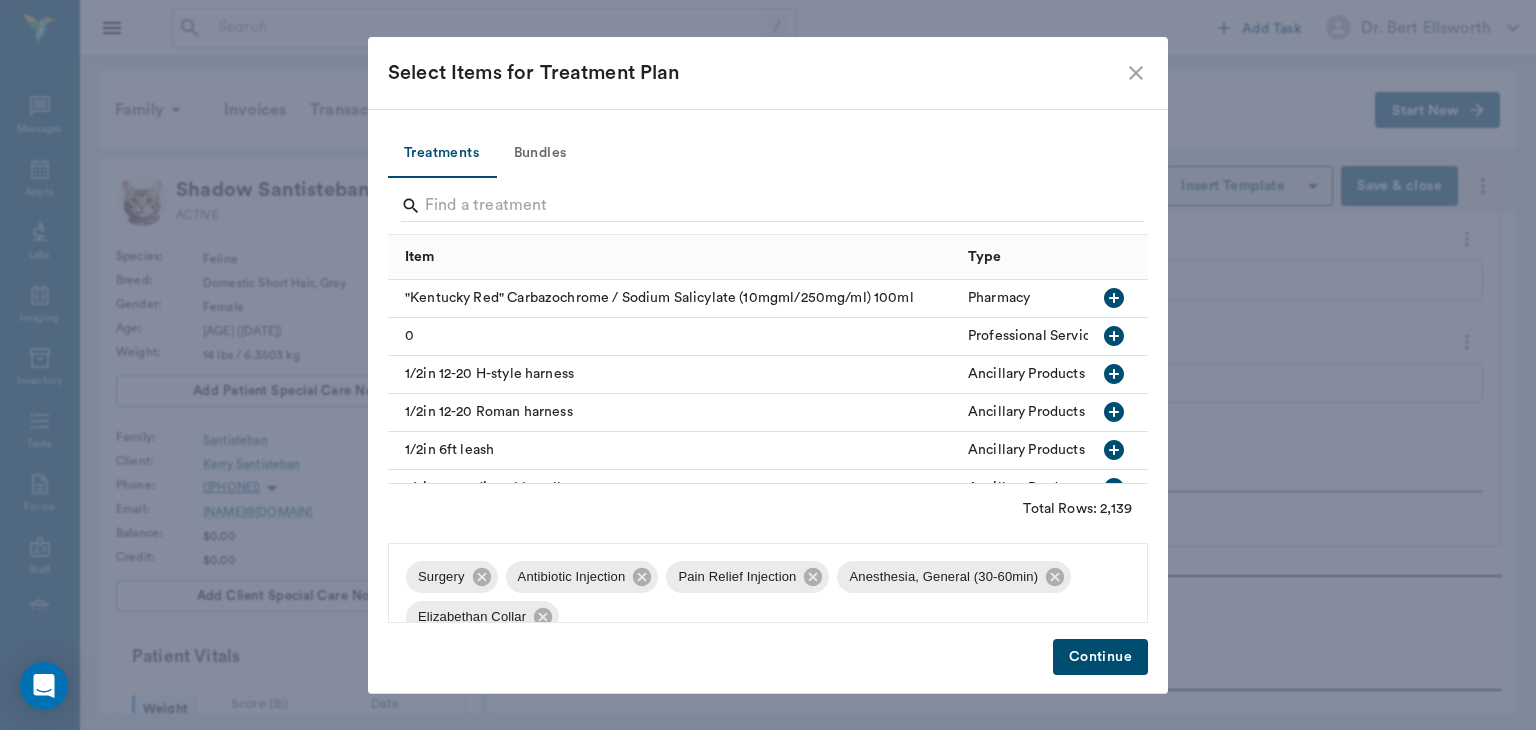 click on "Select Items for Treatment Plan Treatments Bundles Item Type Category "Kentucky Red" Carbazochrome / Sodium Salicylate (10mgml/250mg/ml) 100ml Pharmacy Internet Pharmacy 0 Professional Services 1/2in 12-20 H-style harness Ancillary Products & Services Pet Supplies Retail 1/2in 12-20 Roman harness Ancillary Products & Services Pet Supplies Retail 1/2in 6ft leash Ancillary Products & Services Pet Supplies Retail 1/2in 8-12 adjustable collar Ancillary Products & Services Pet Supplies Retail 1/2in 8-12 Cat with Bell Ancillary Products & Services Pet Supplies Retail 10 Professional Services 10ml Syringes ( Box 100 count ) Professional Services Vaccine Supplies Total Rows:   2,139 Surgery Antibiotic Injection Pain Relief Injection Anesthesia, General (30-60min) Elizabethan Collar Continue" at bounding box center (768, 365) 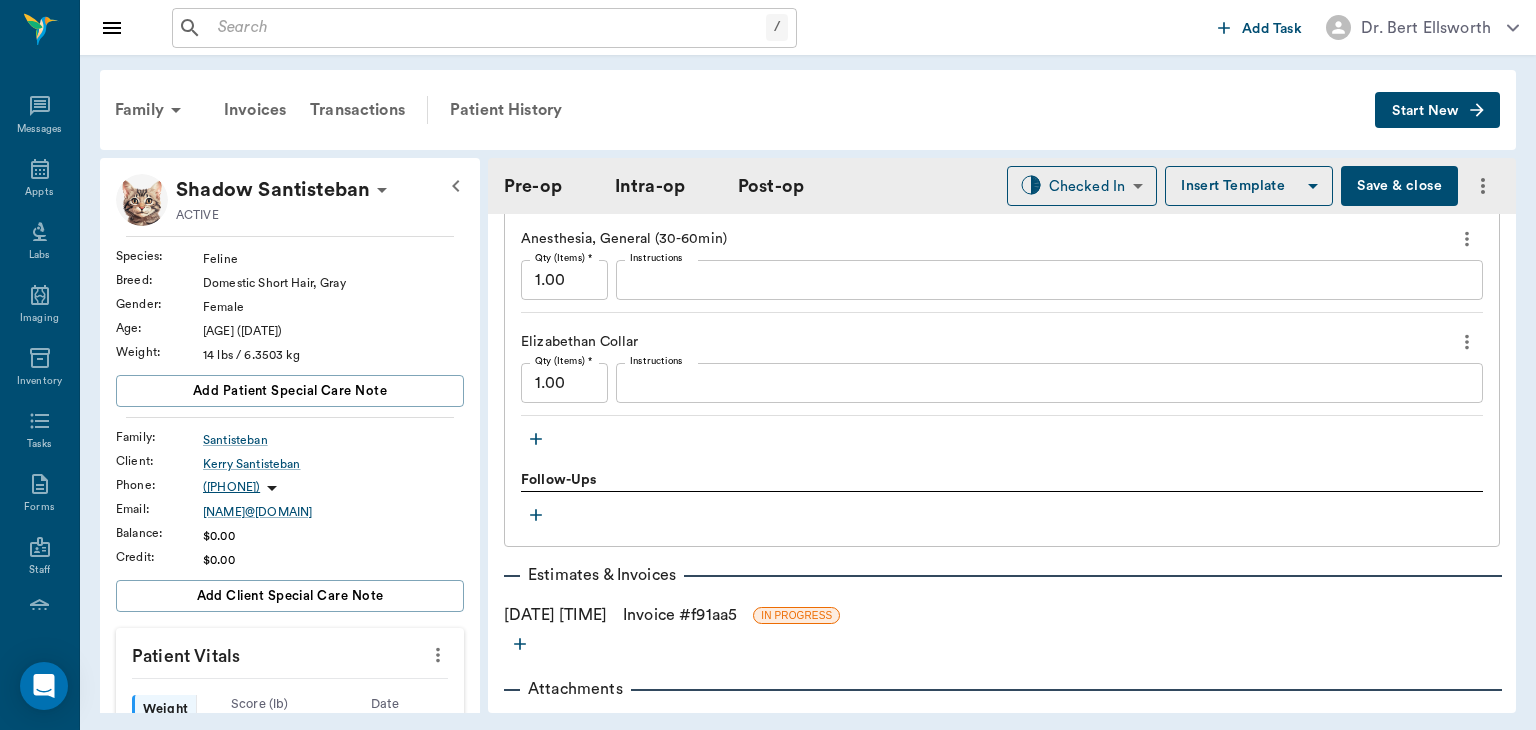 click 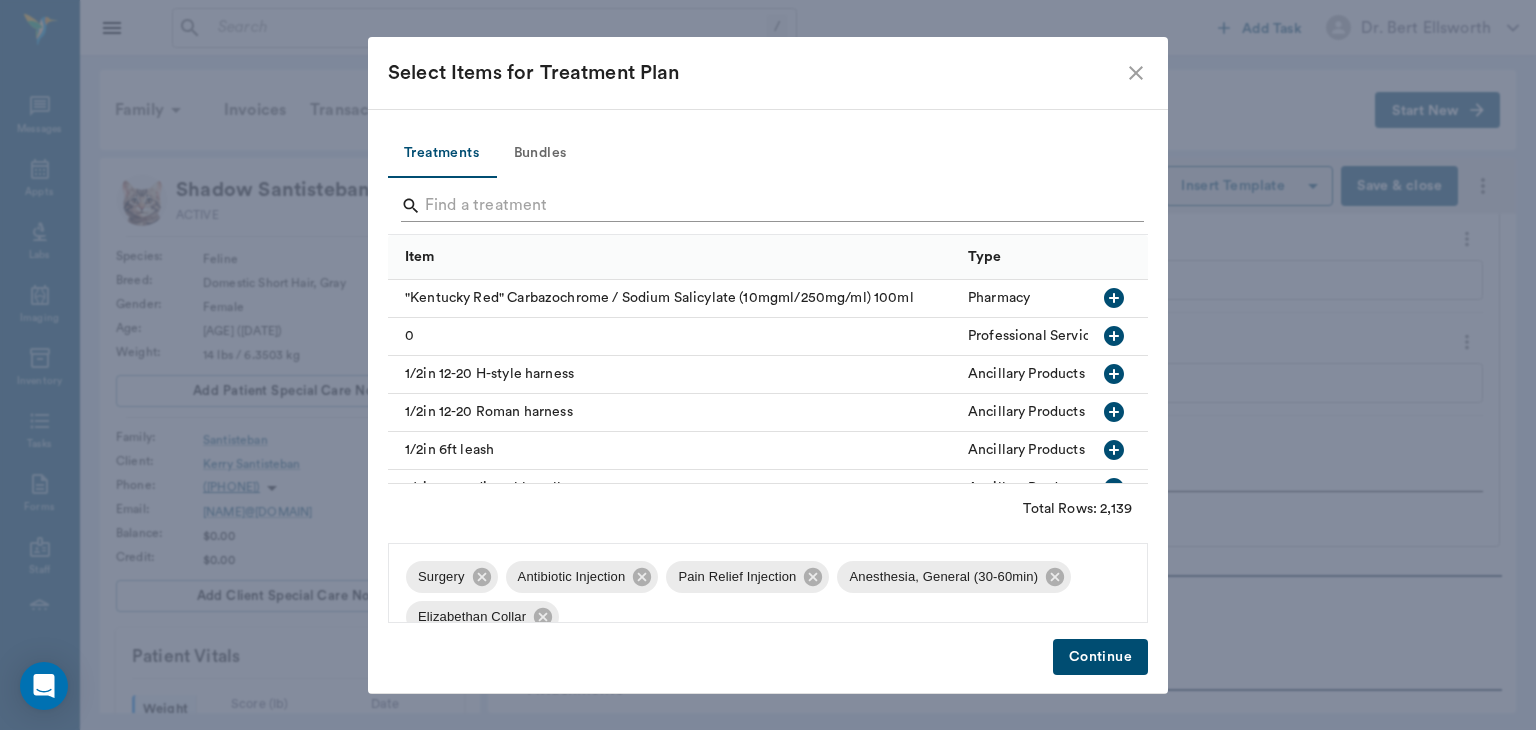 click at bounding box center [769, 206] 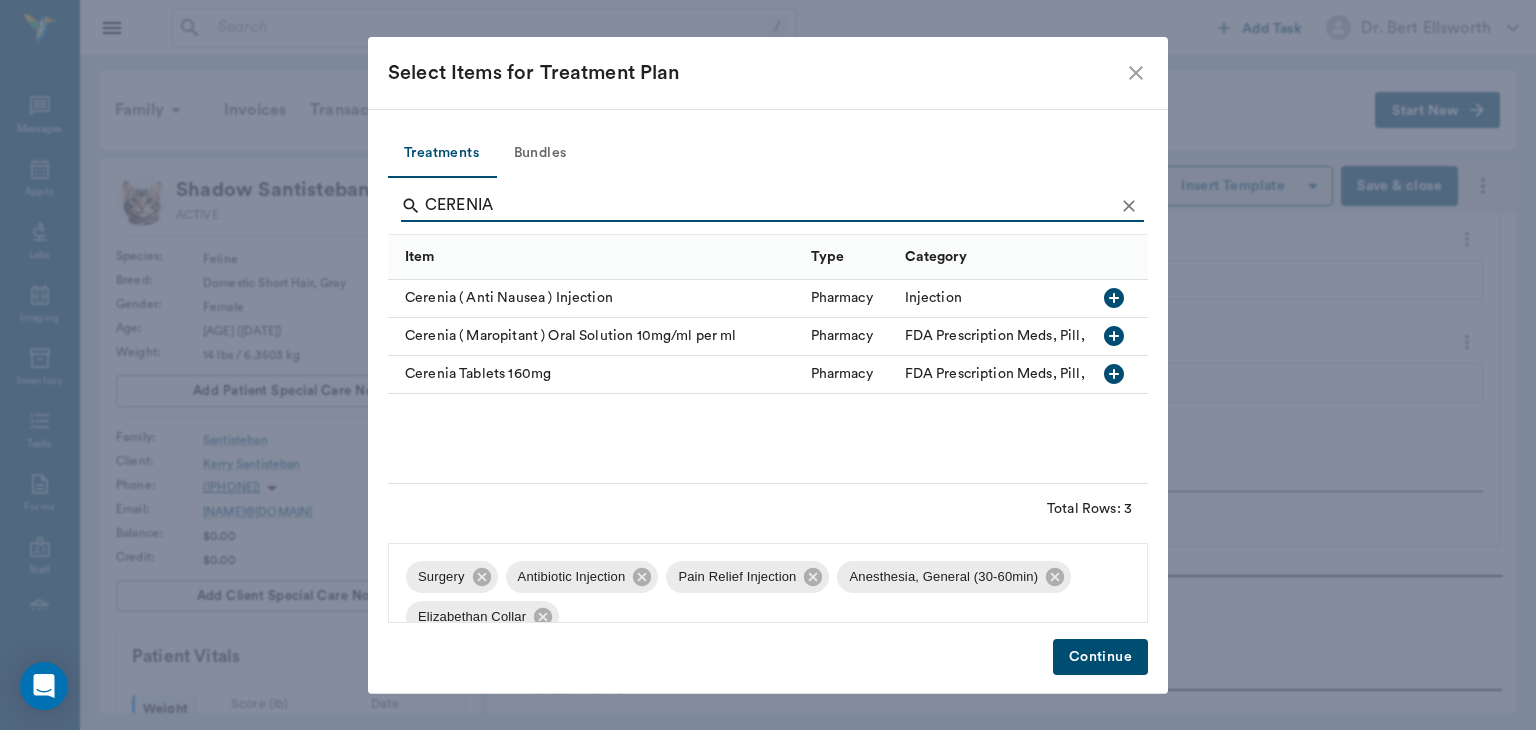 type on "CERENIA" 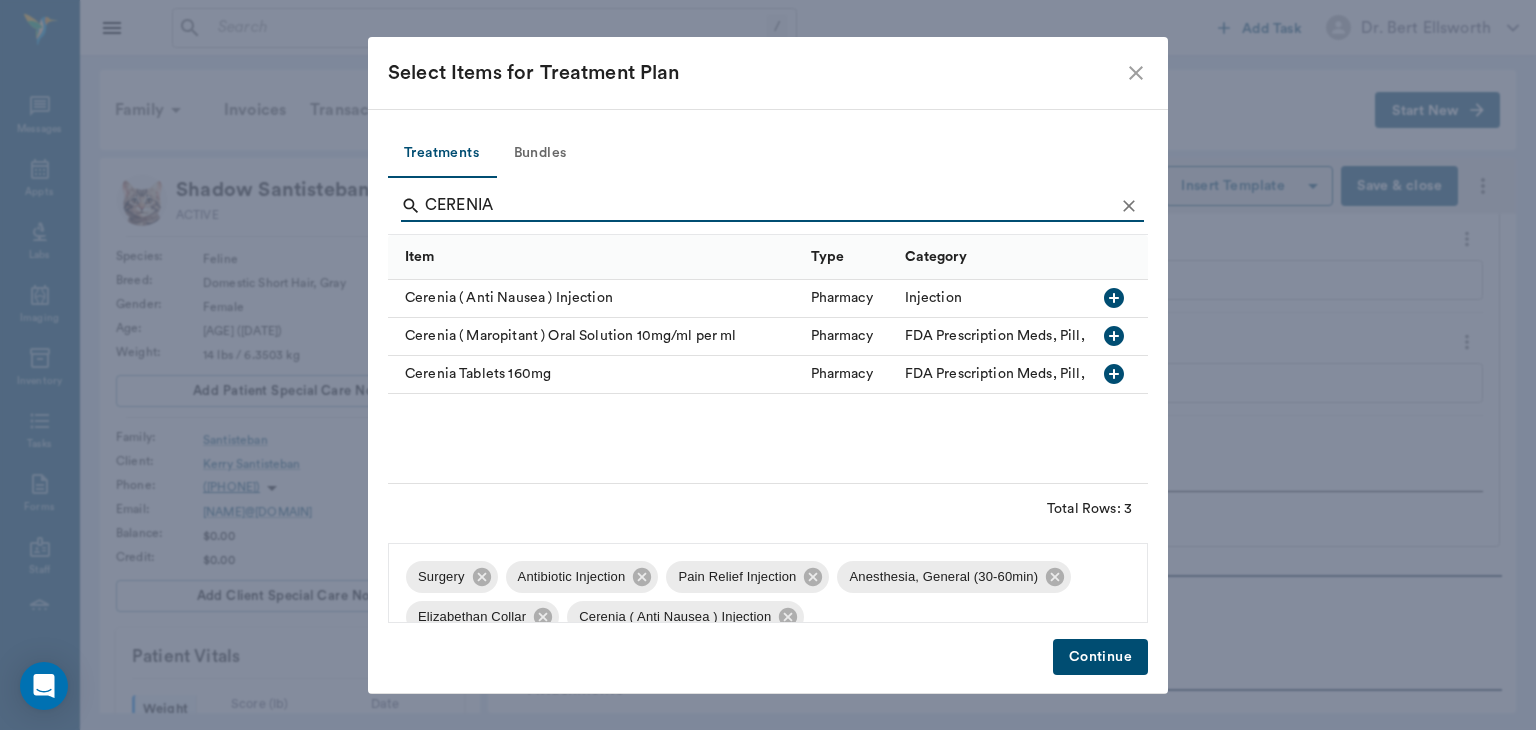 click on "Continue" at bounding box center (1100, 657) 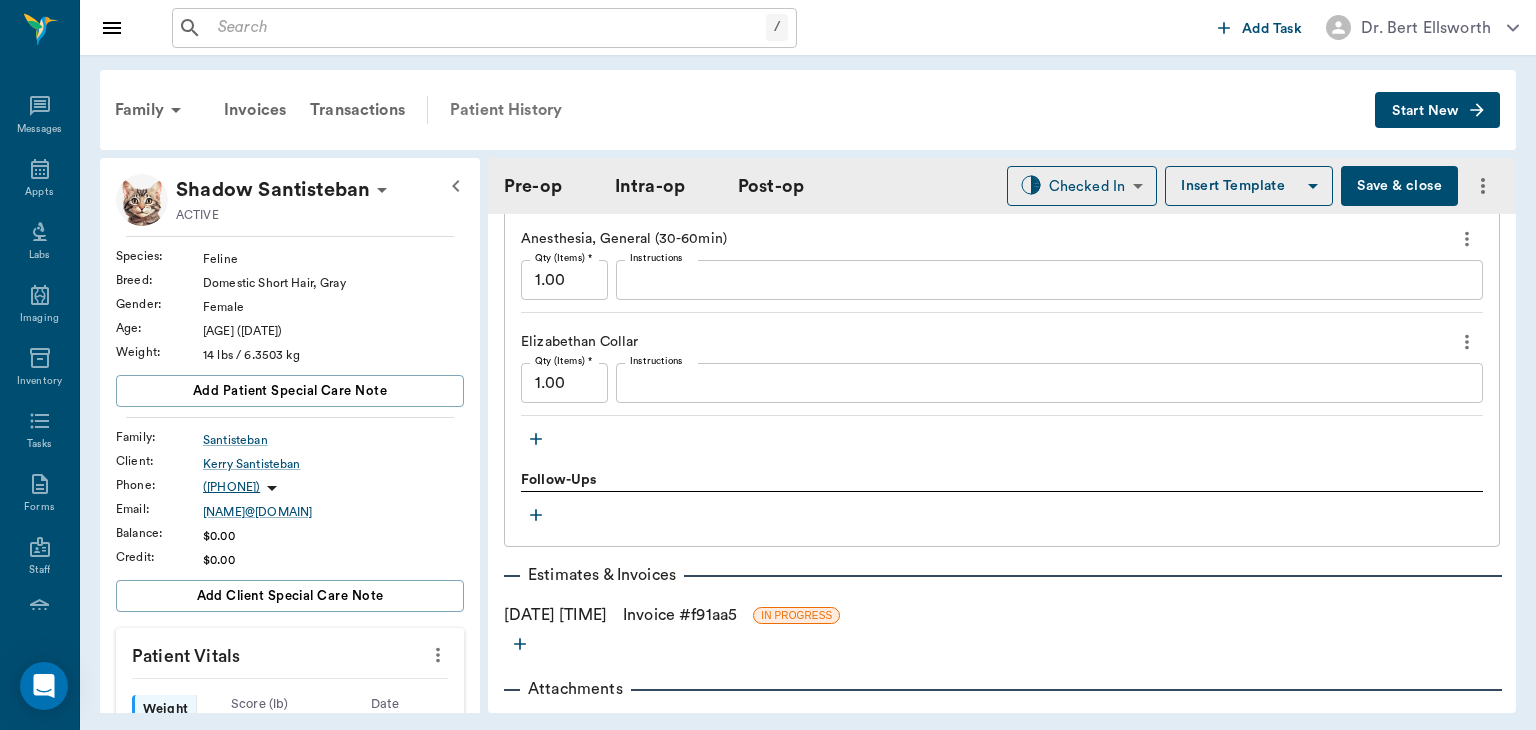 click on "Patient History" at bounding box center [506, 110] 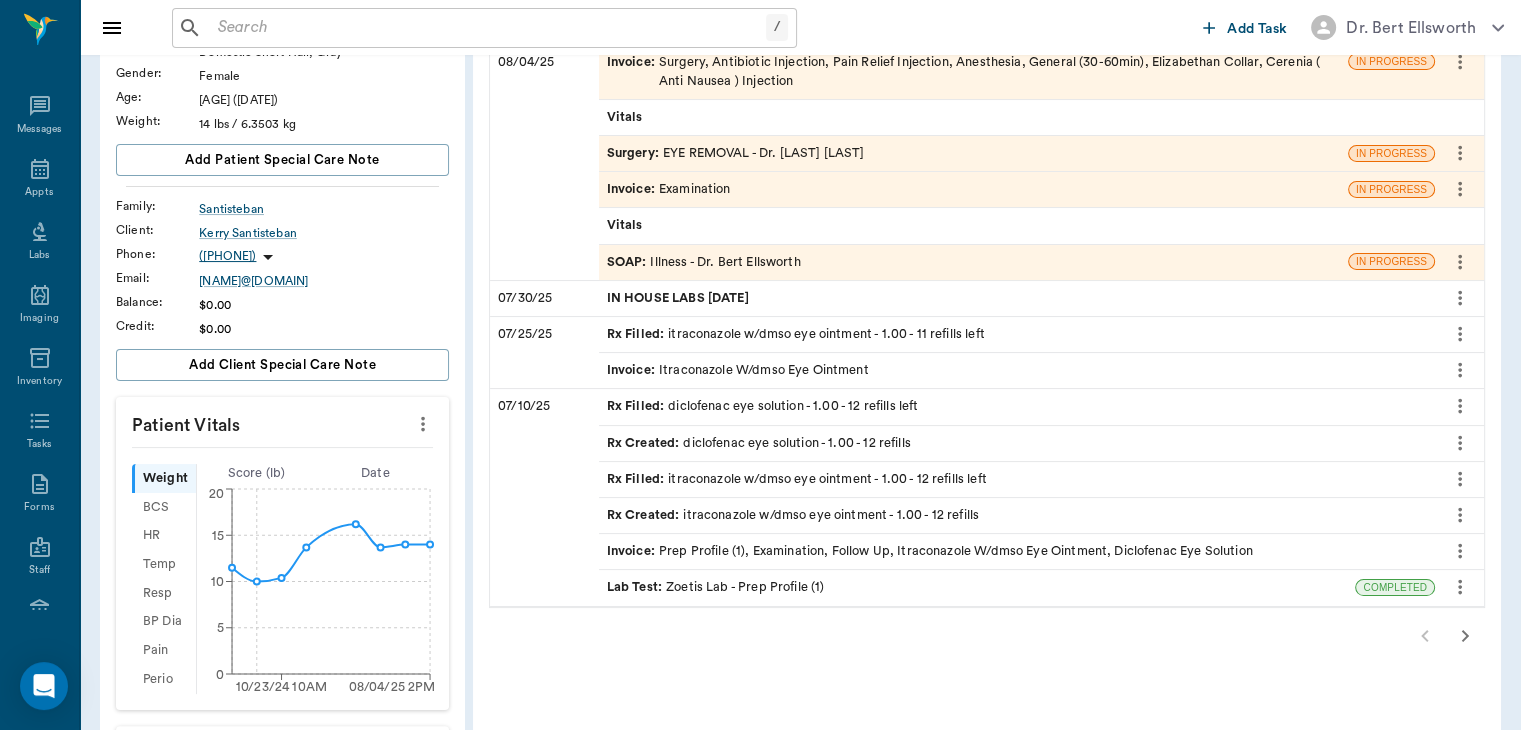 scroll, scrollTop: 258, scrollLeft: 0, axis: vertical 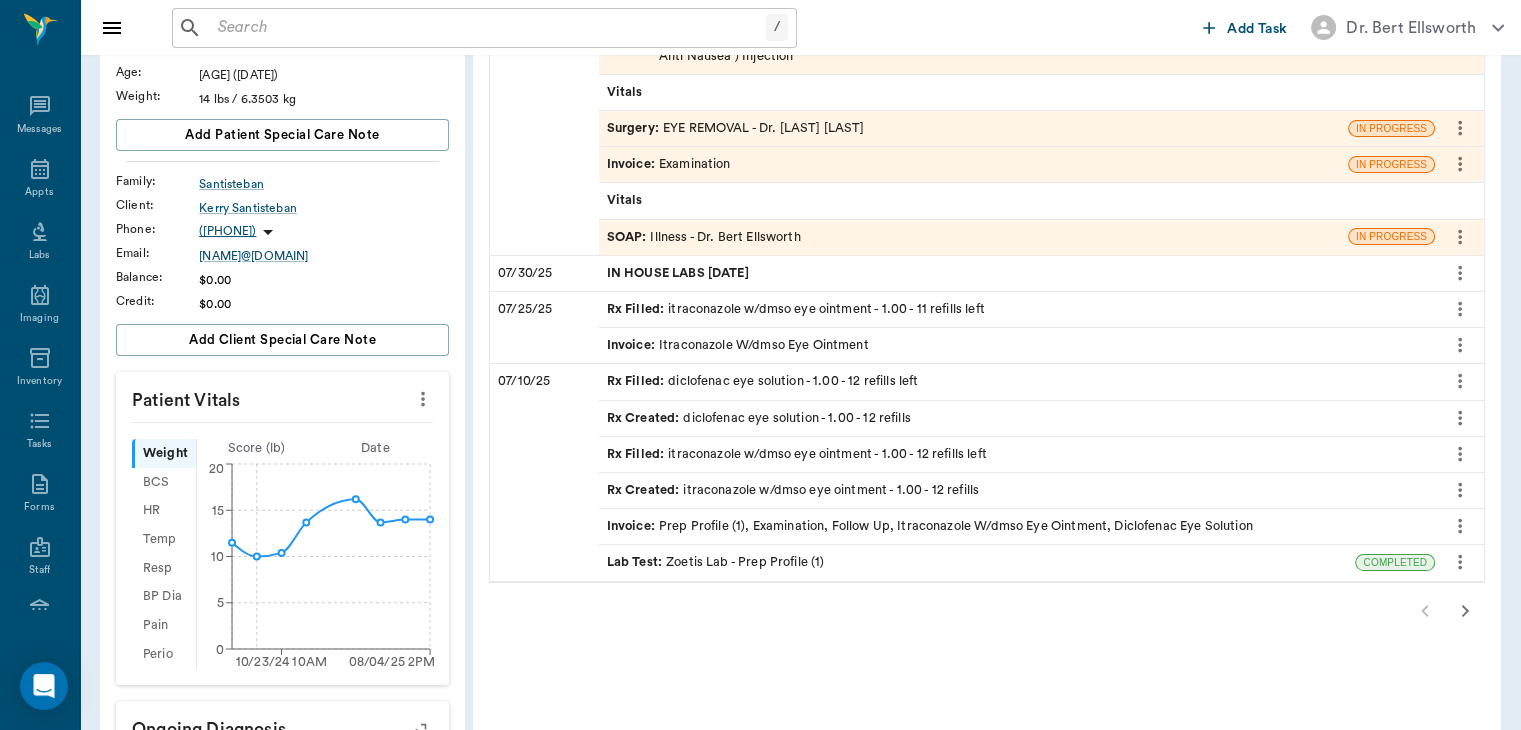 click 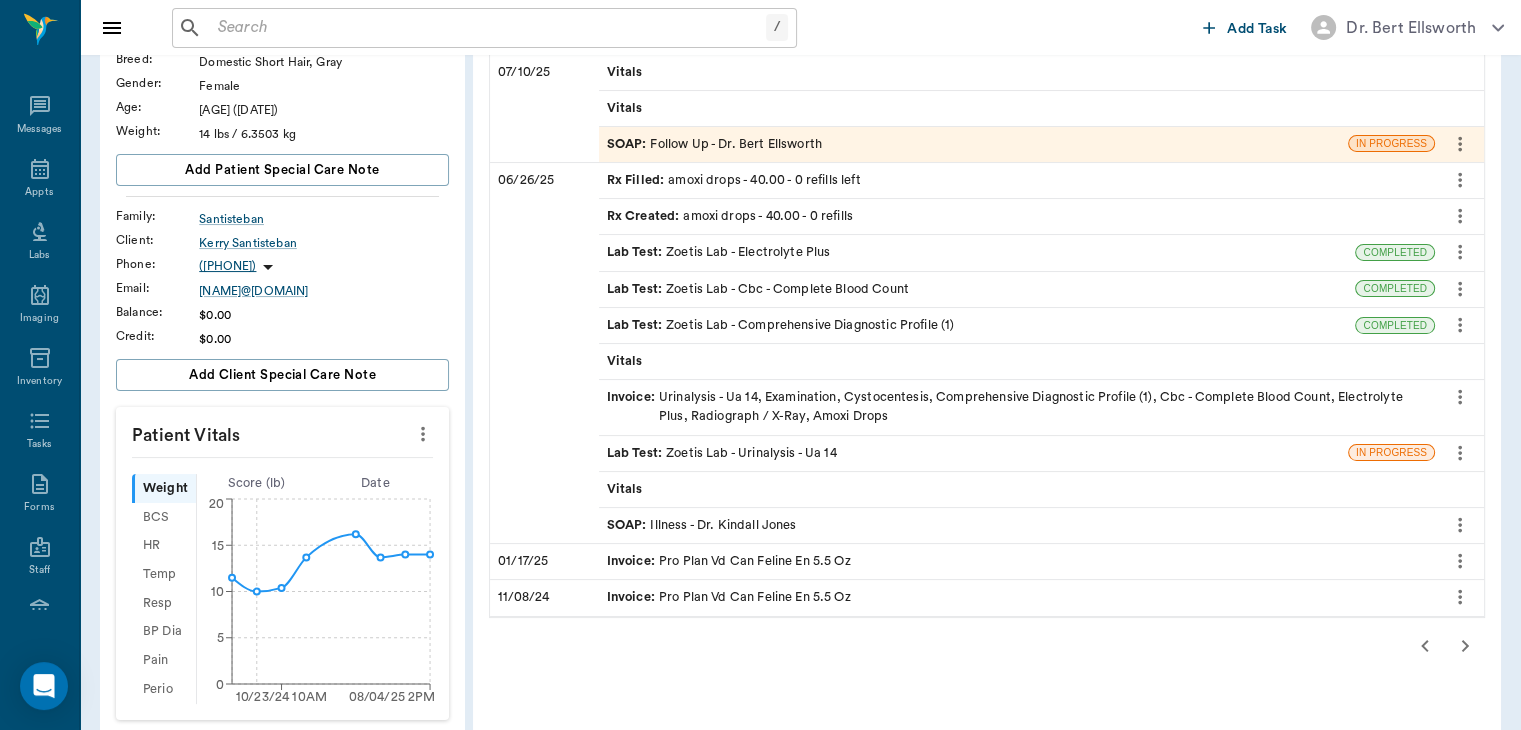 scroll, scrollTop: 226, scrollLeft: 0, axis: vertical 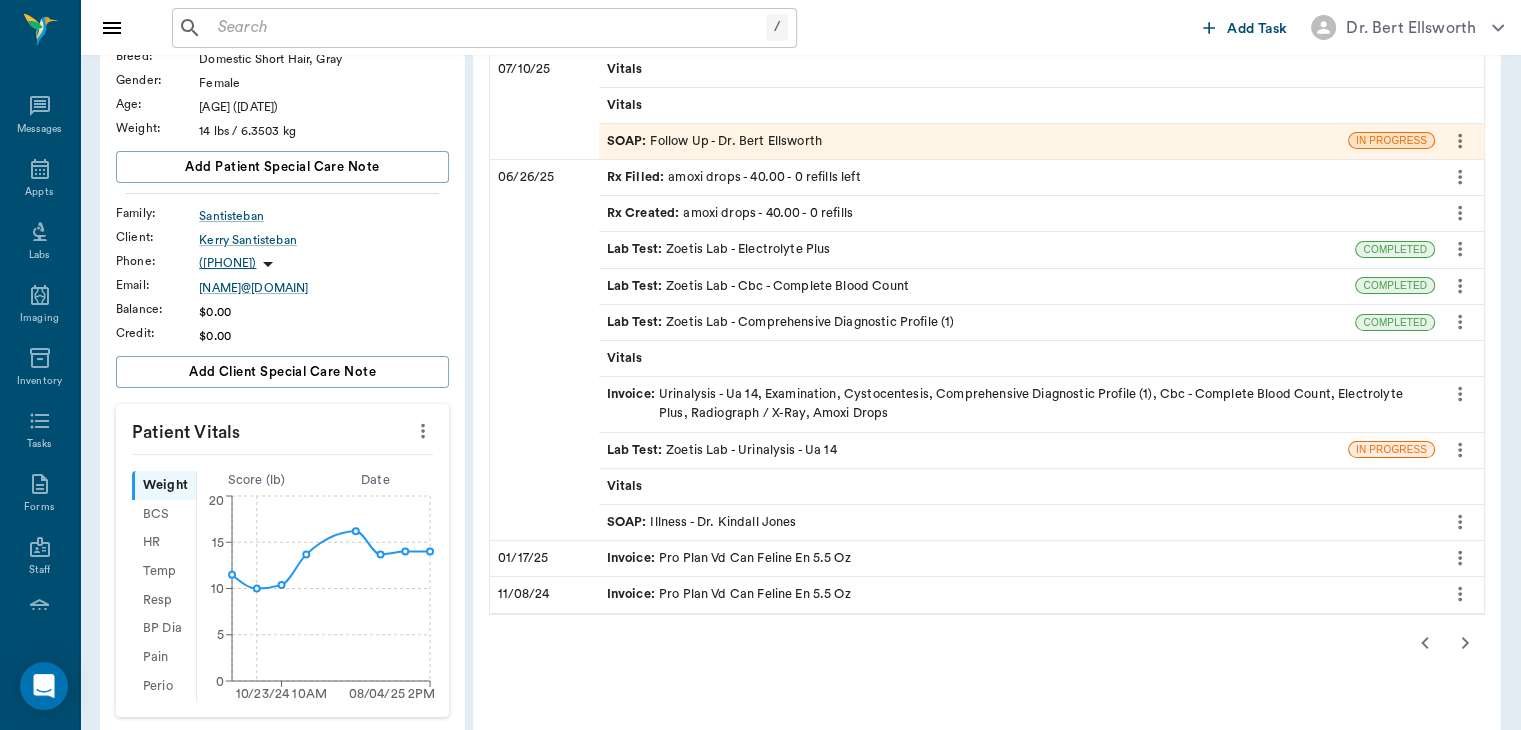 click 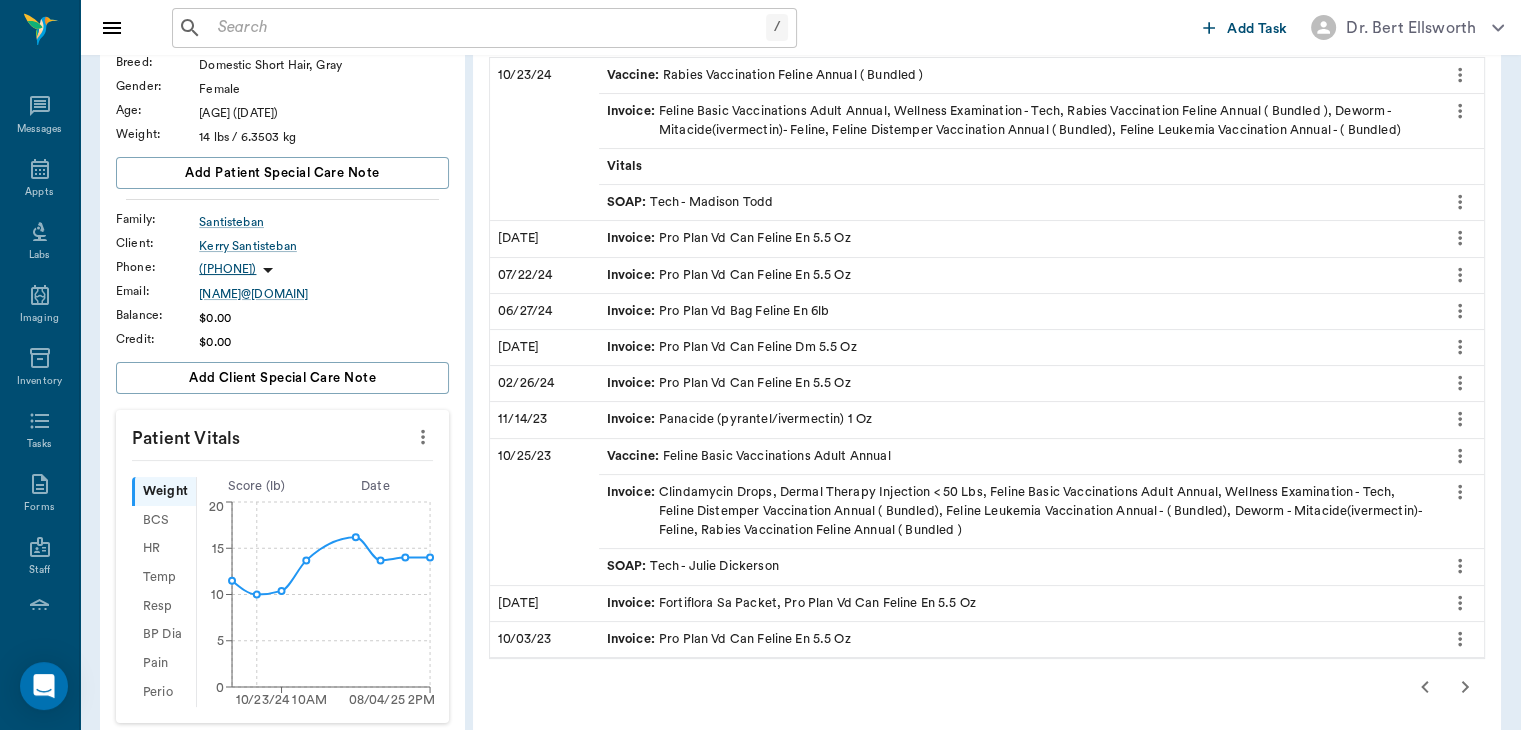 scroll, scrollTop: 244, scrollLeft: 0, axis: vertical 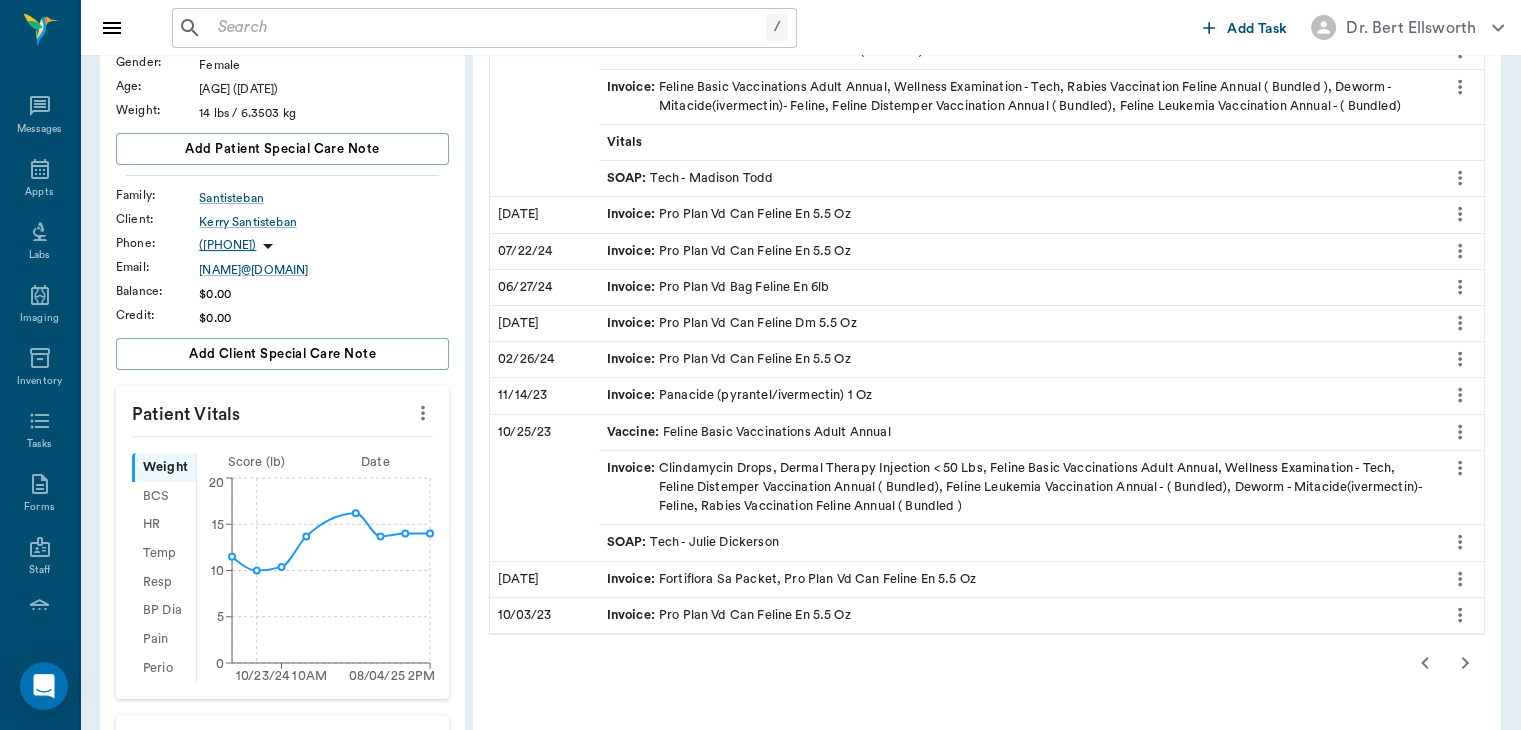 click 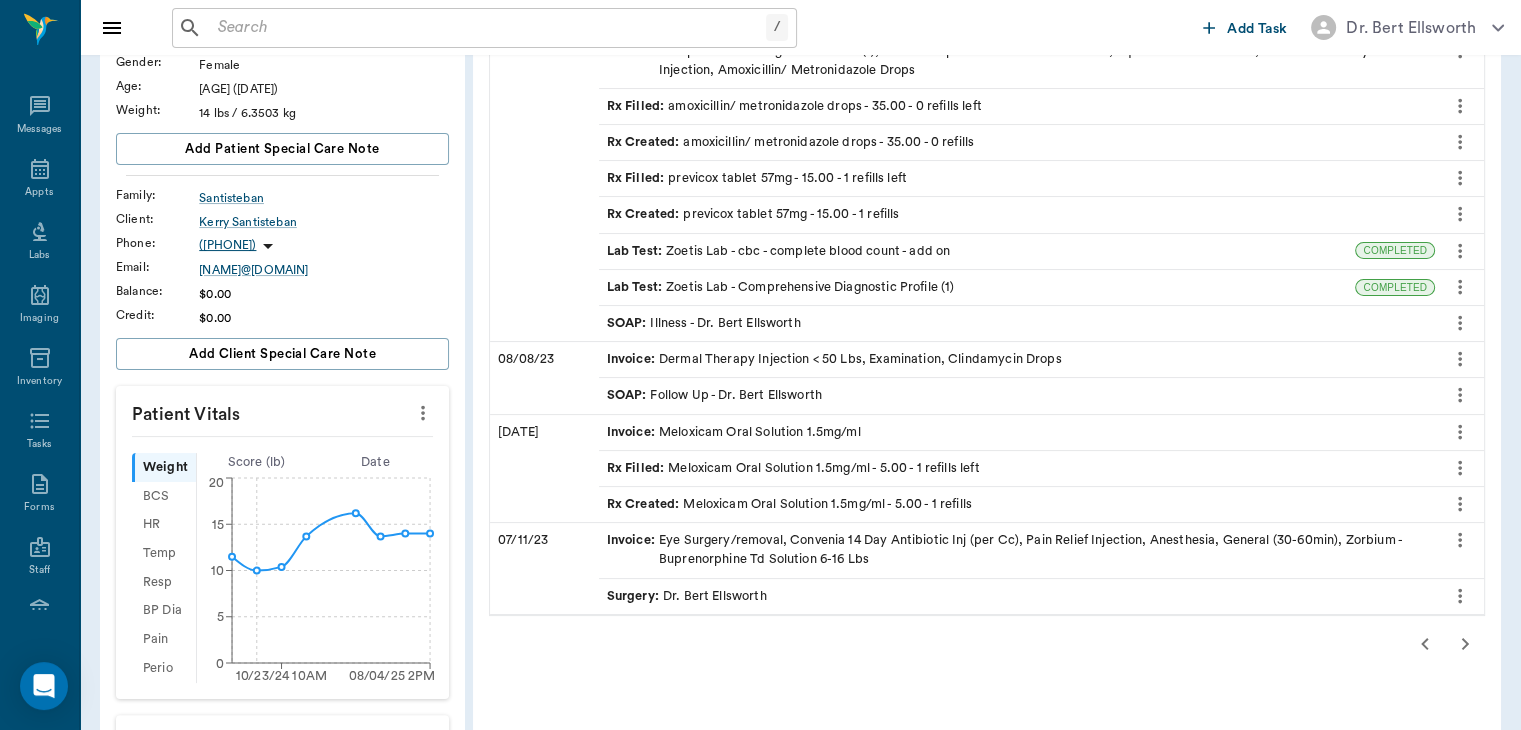 click 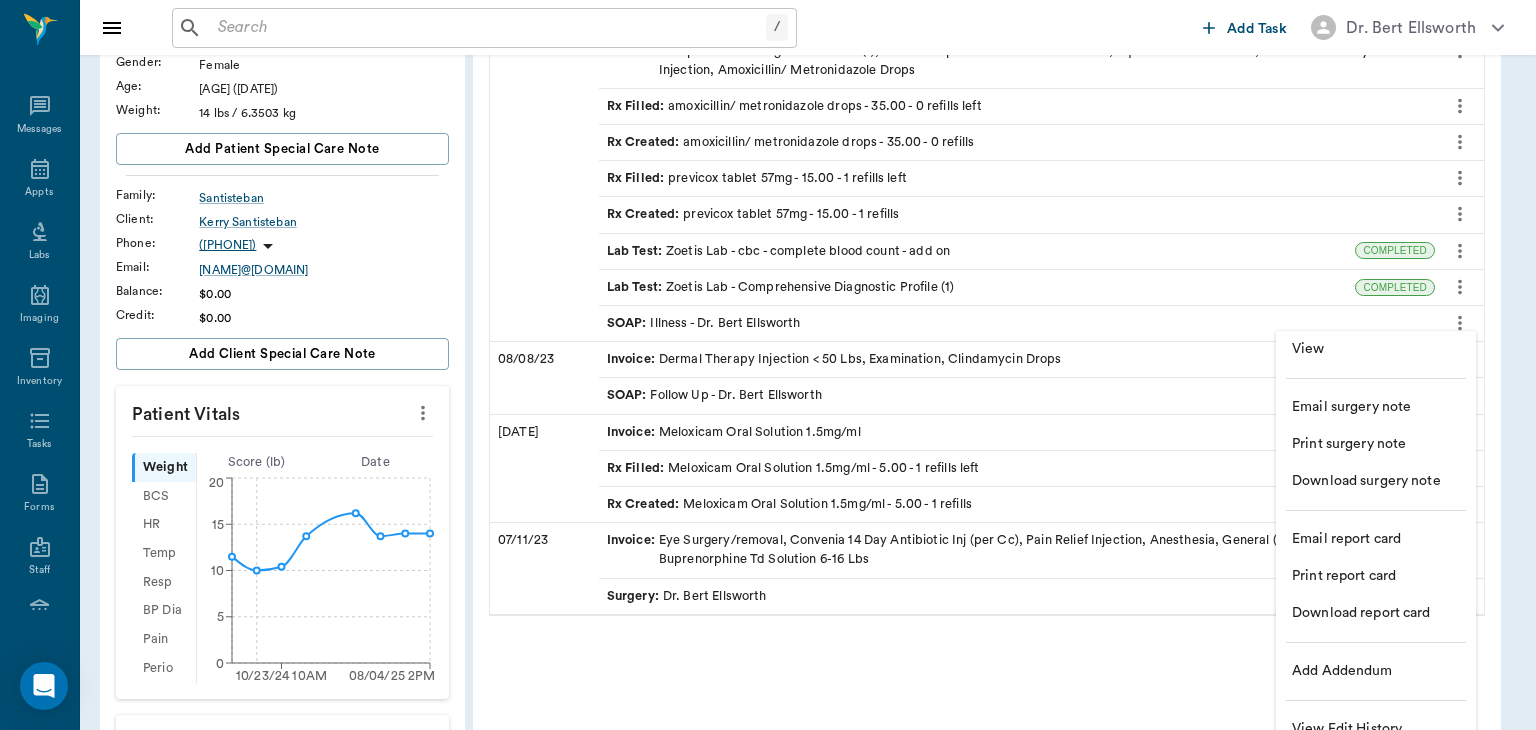click on "View" at bounding box center [1376, 349] 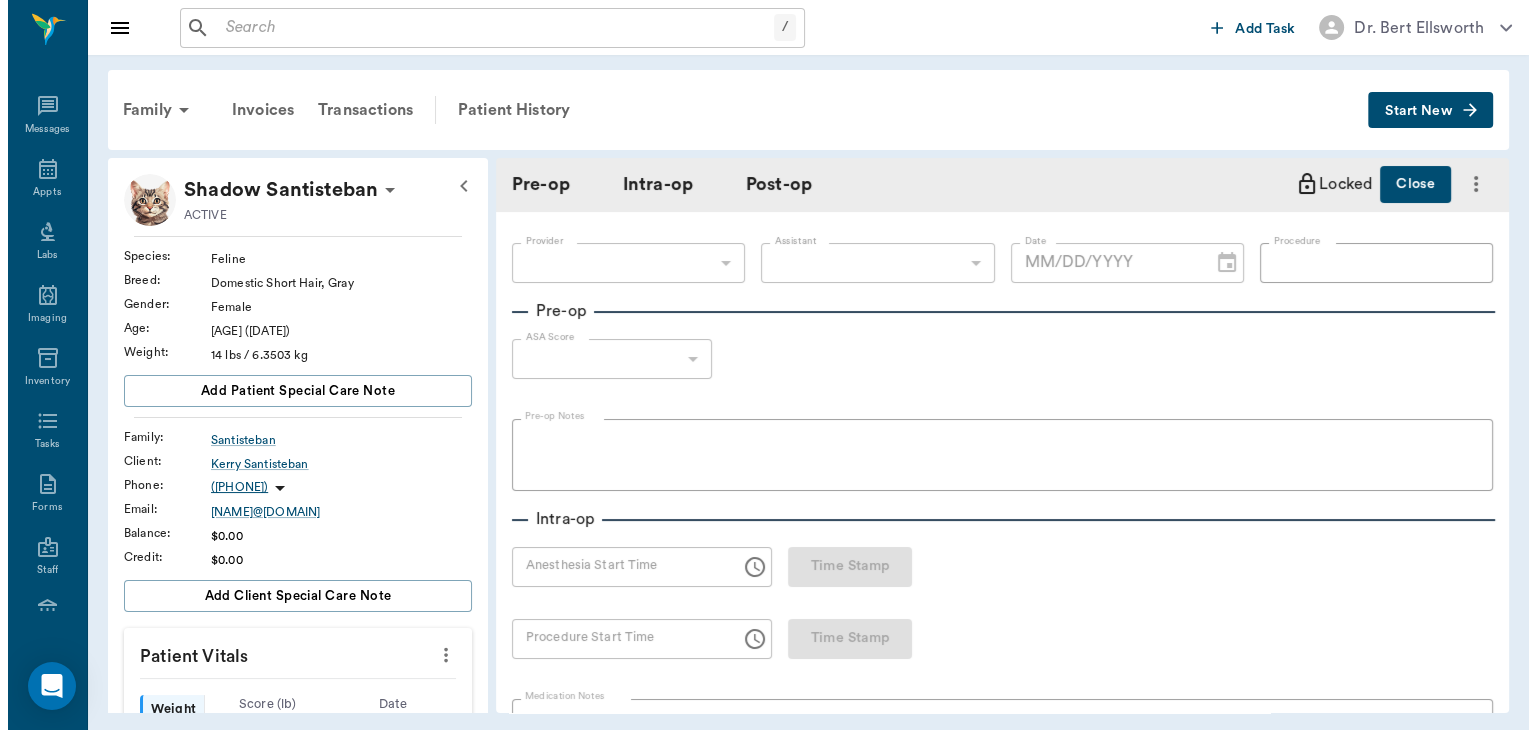 scroll, scrollTop: 0, scrollLeft: 0, axis: both 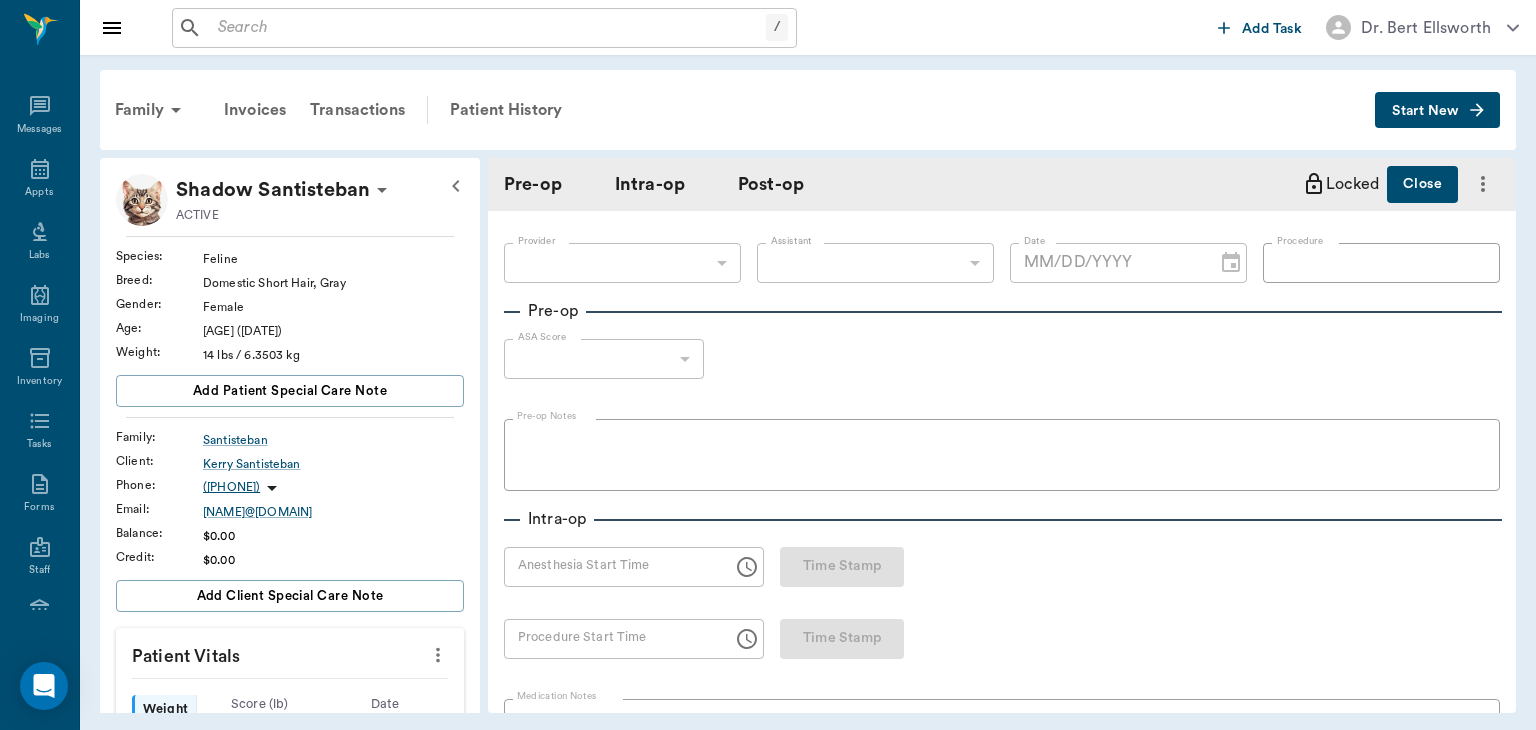 type on "63ec2f075fda476ae8351a4d" 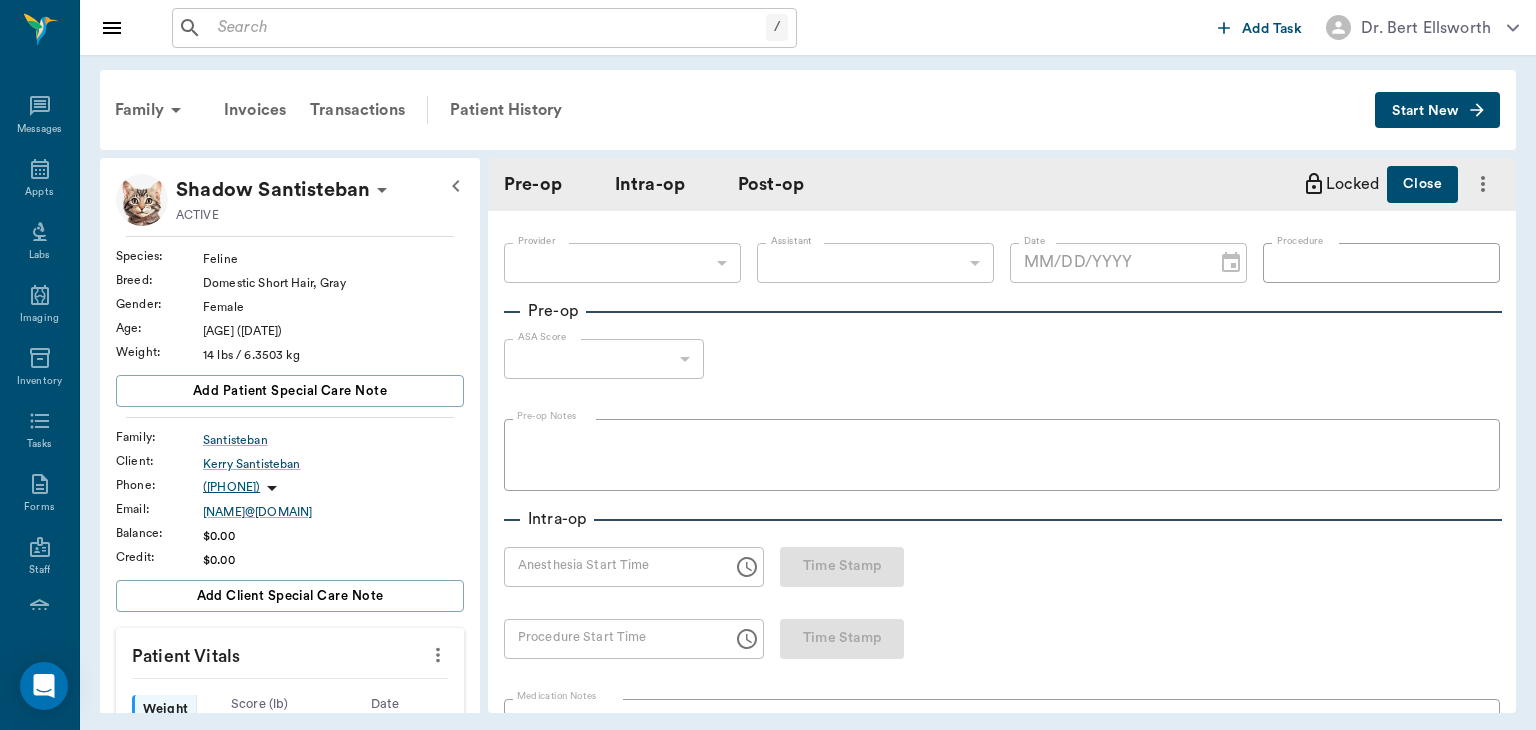 type on "1" 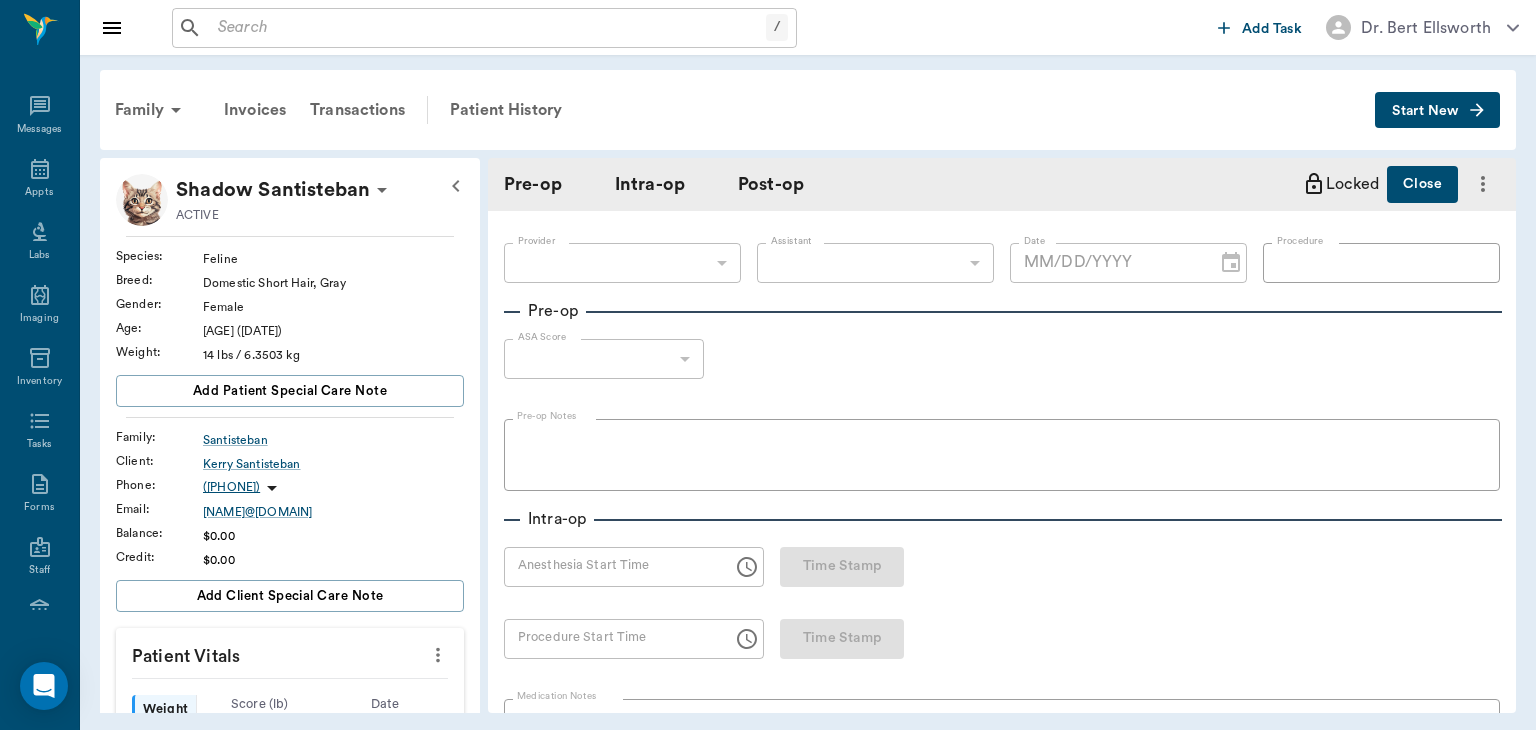 type on "07:00 AM" 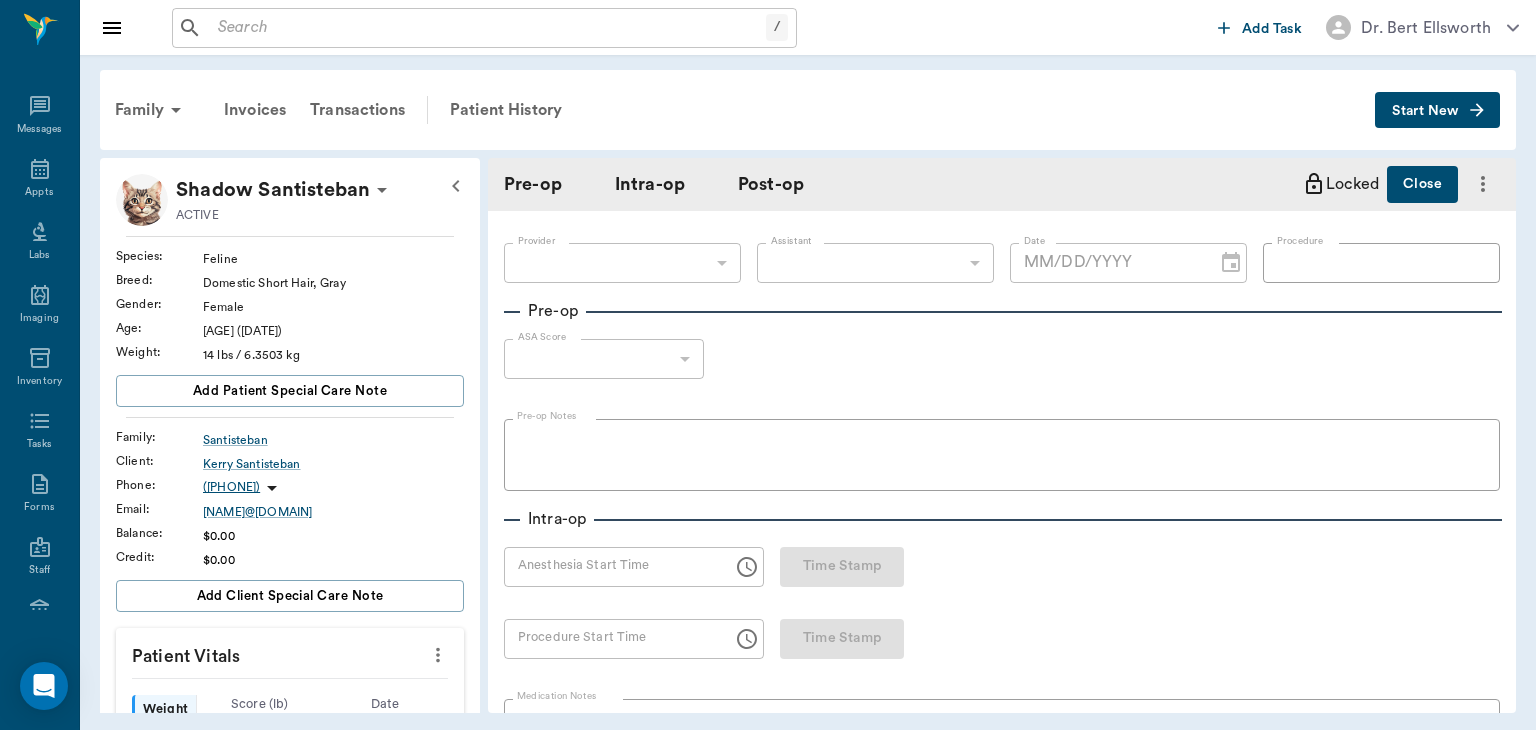 type on "07:27 AM" 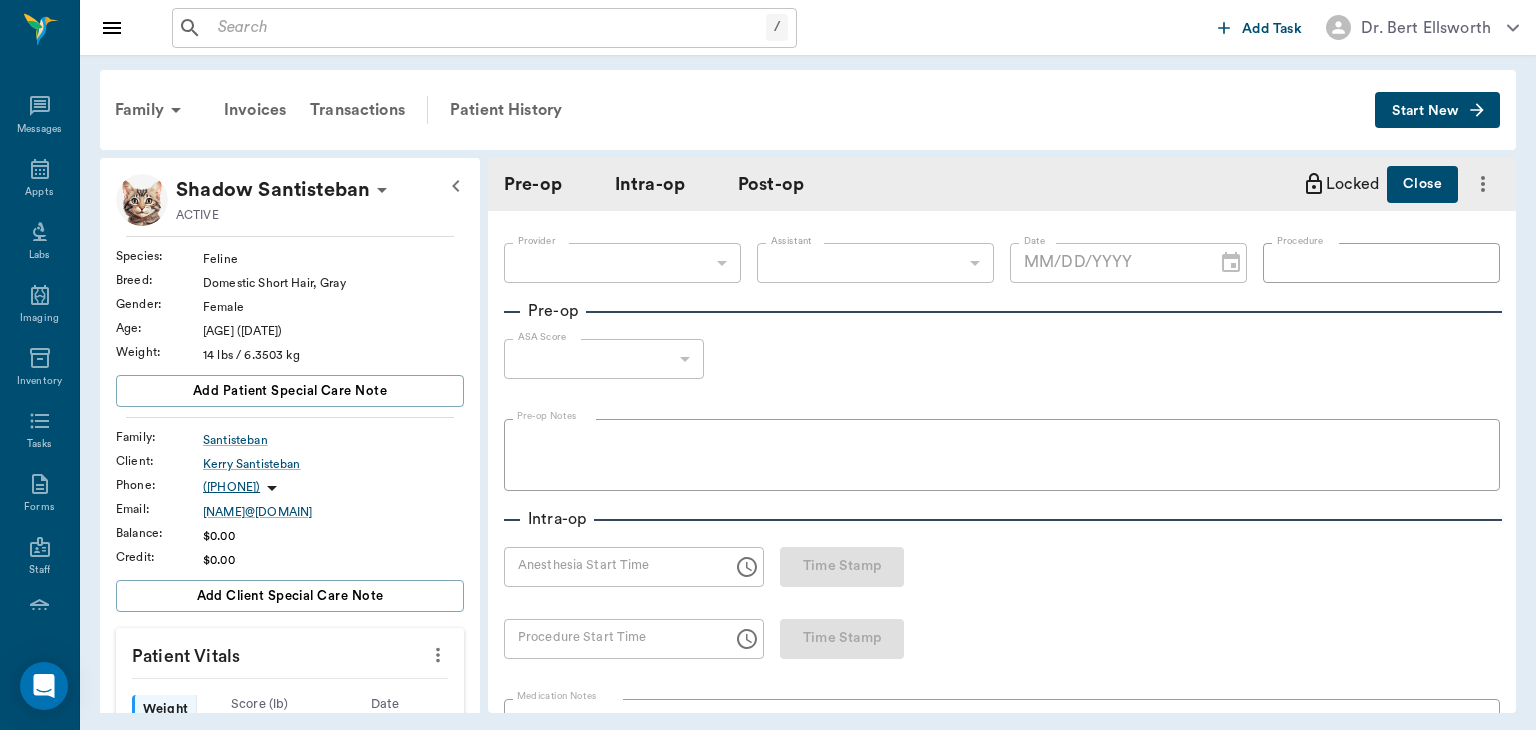 type on "08:02 AM" 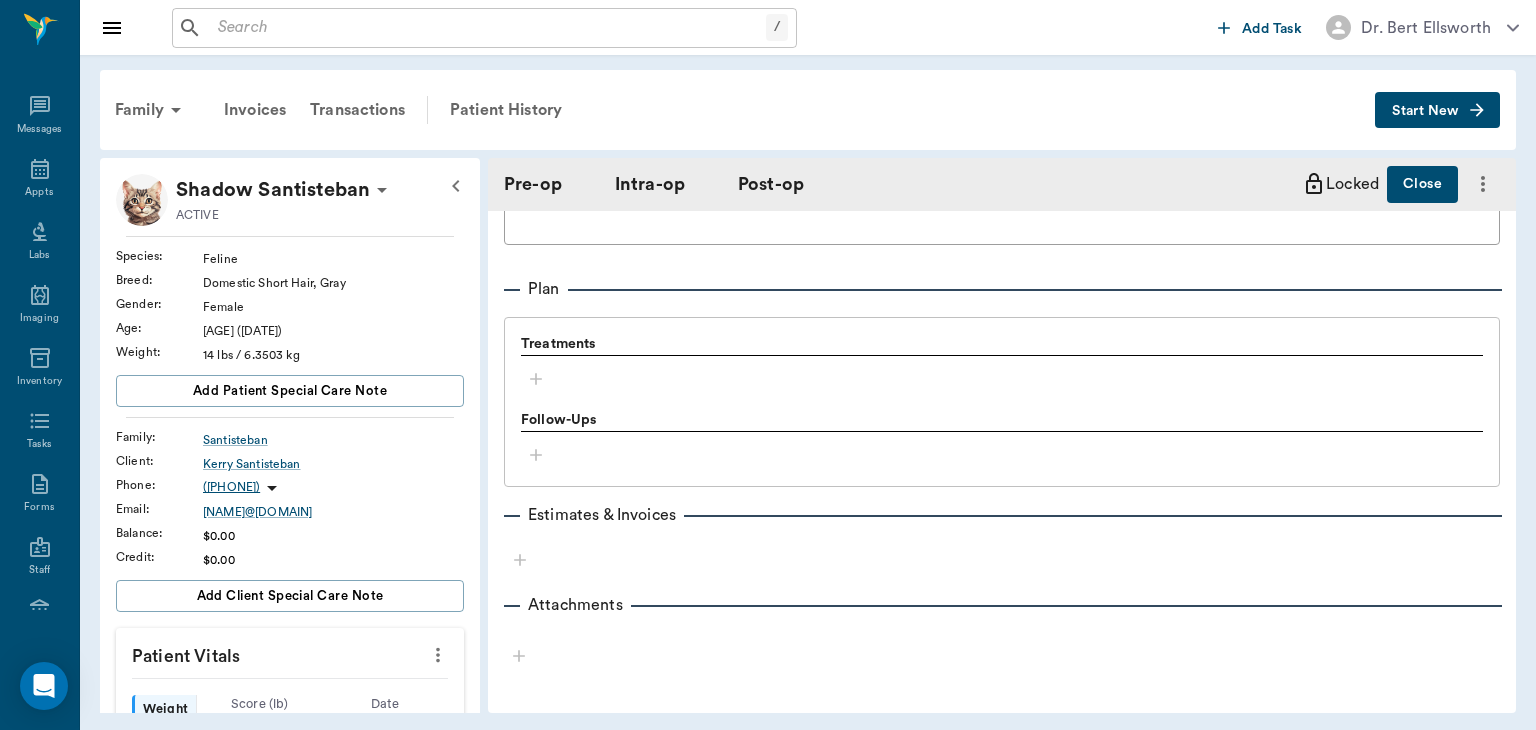 scroll, scrollTop: 1706, scrollLeft: 0, axis: vertical 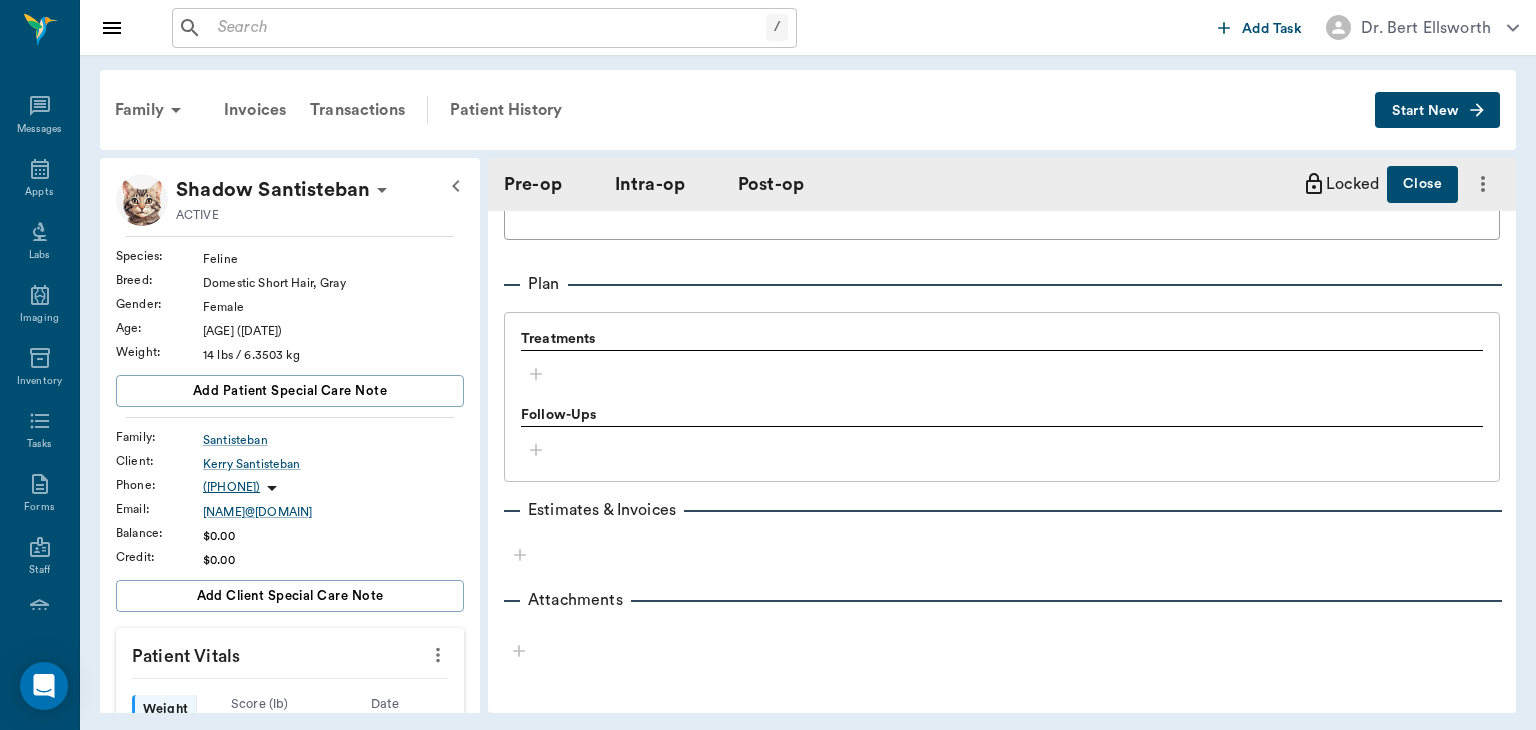 click on "Estimates & Invoices" at bounding box center [1002, 510] 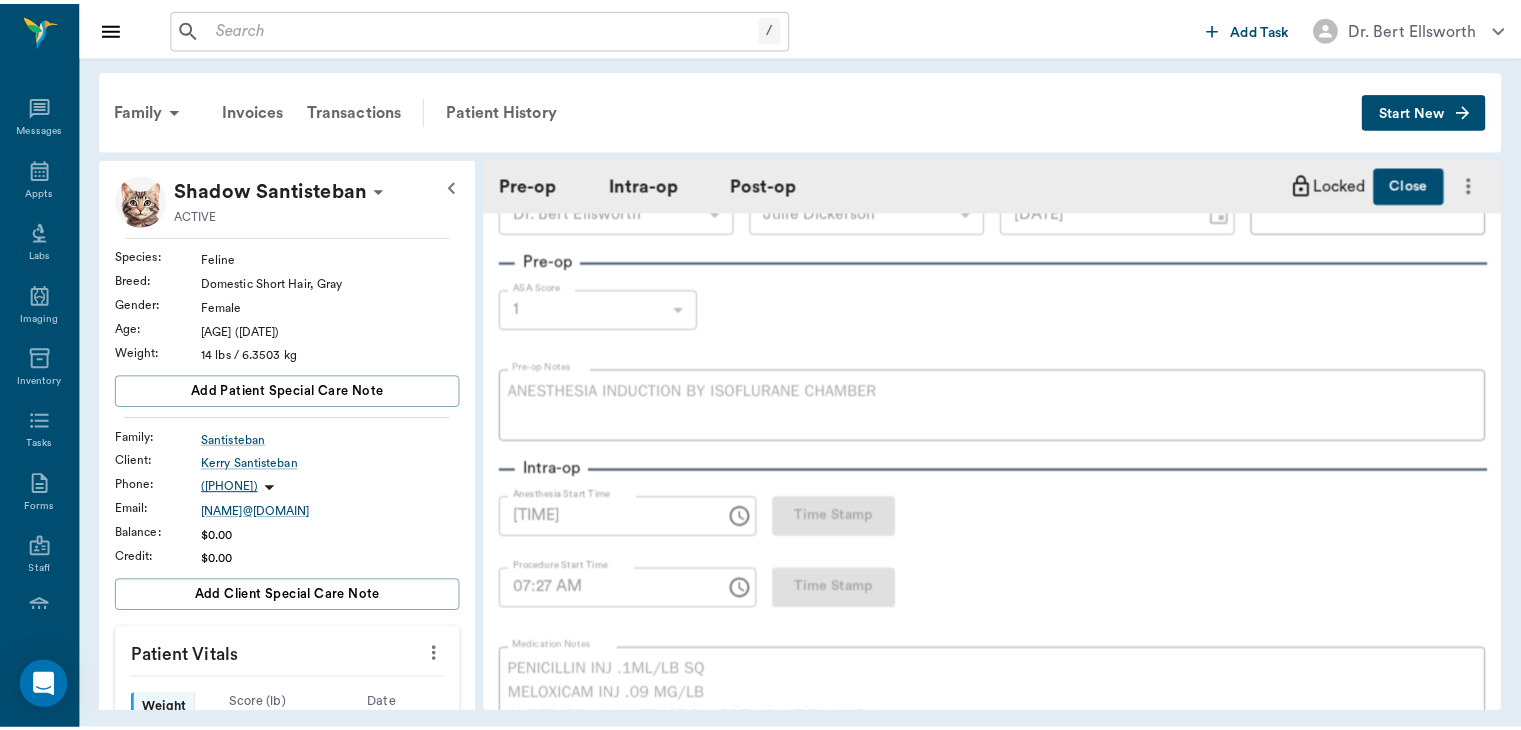 scroll, scrollTop: 0, scrollLeft: 0, axis: both 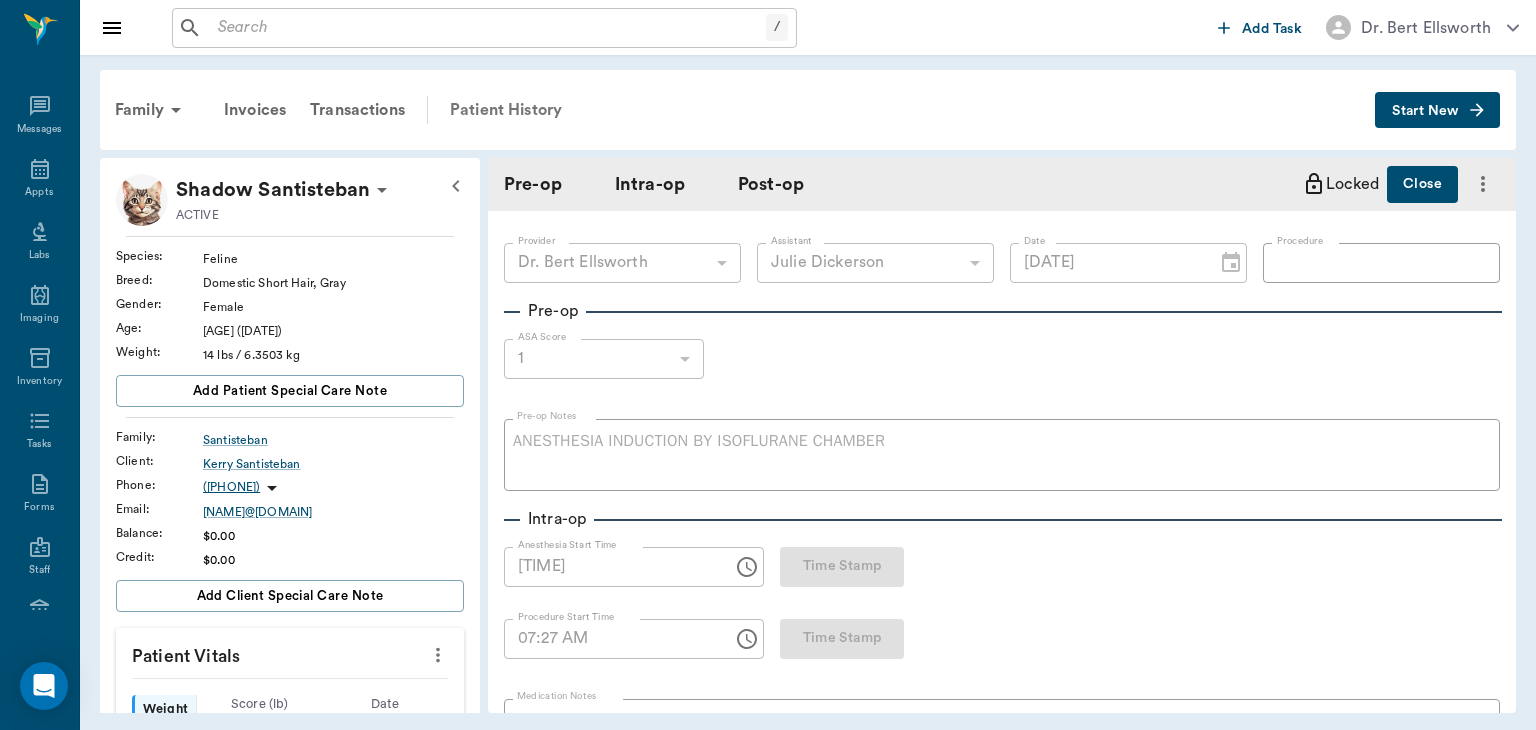 click on "Patient History" at bounding box center (506, 110) 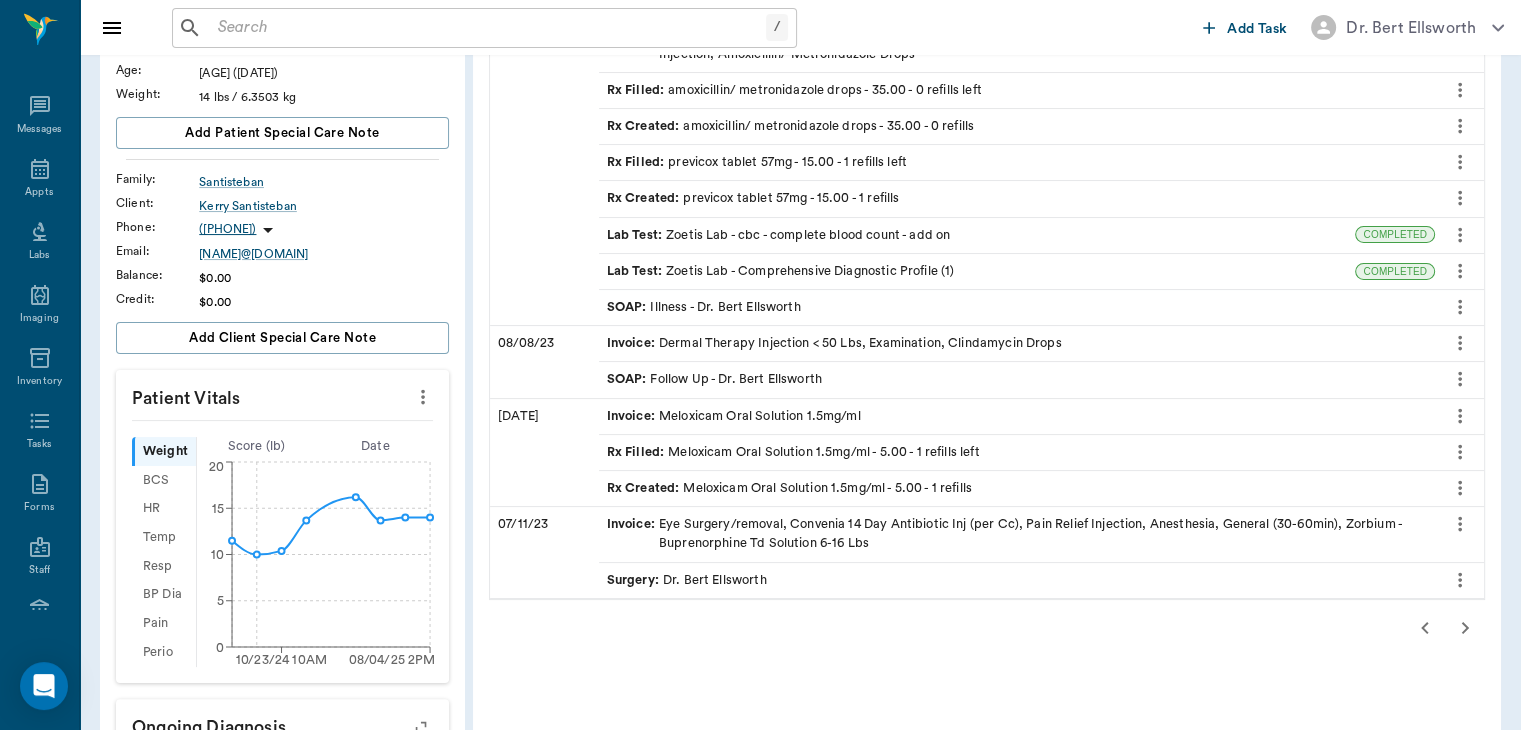 scroll, scrollTop: 274, scrollLeft: 0, axis: vertical 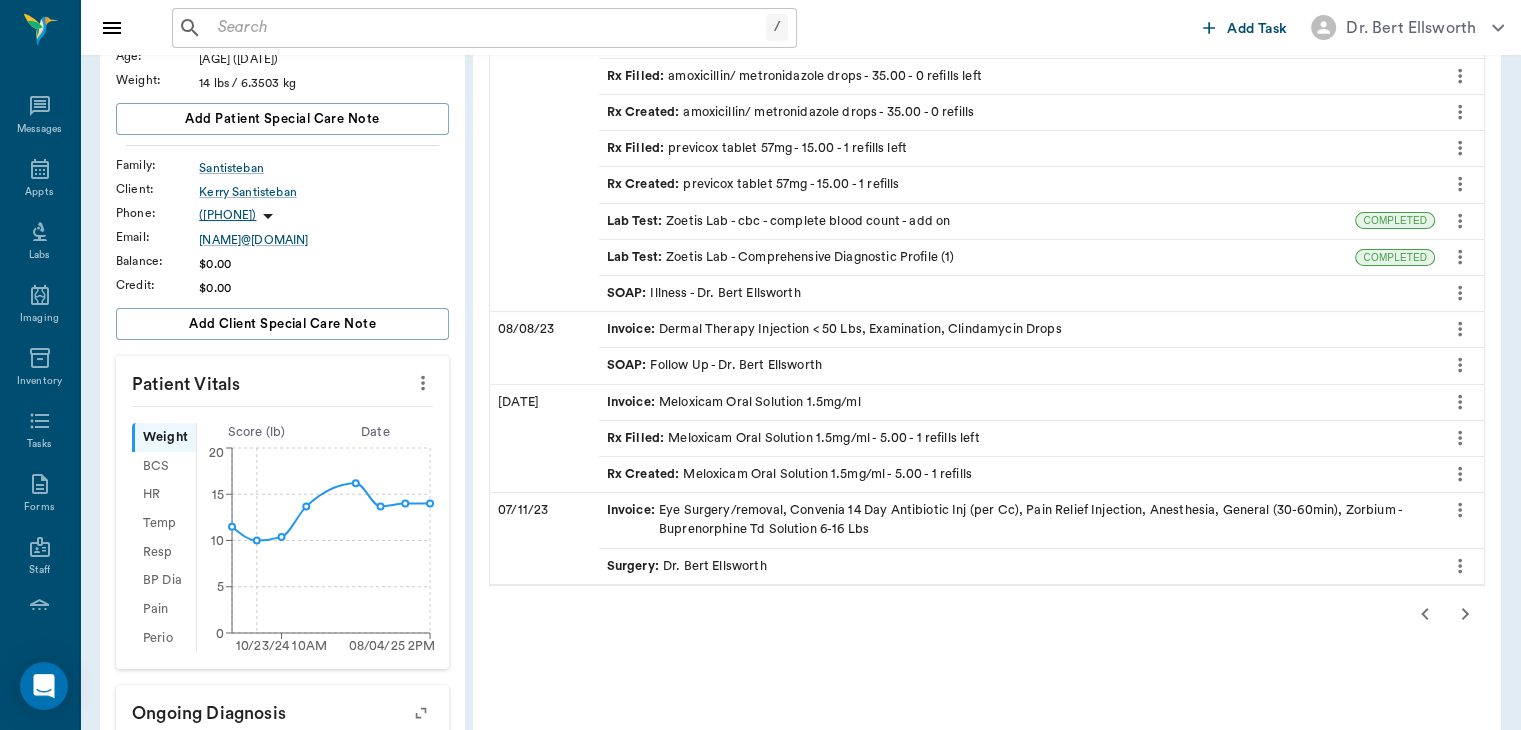 click 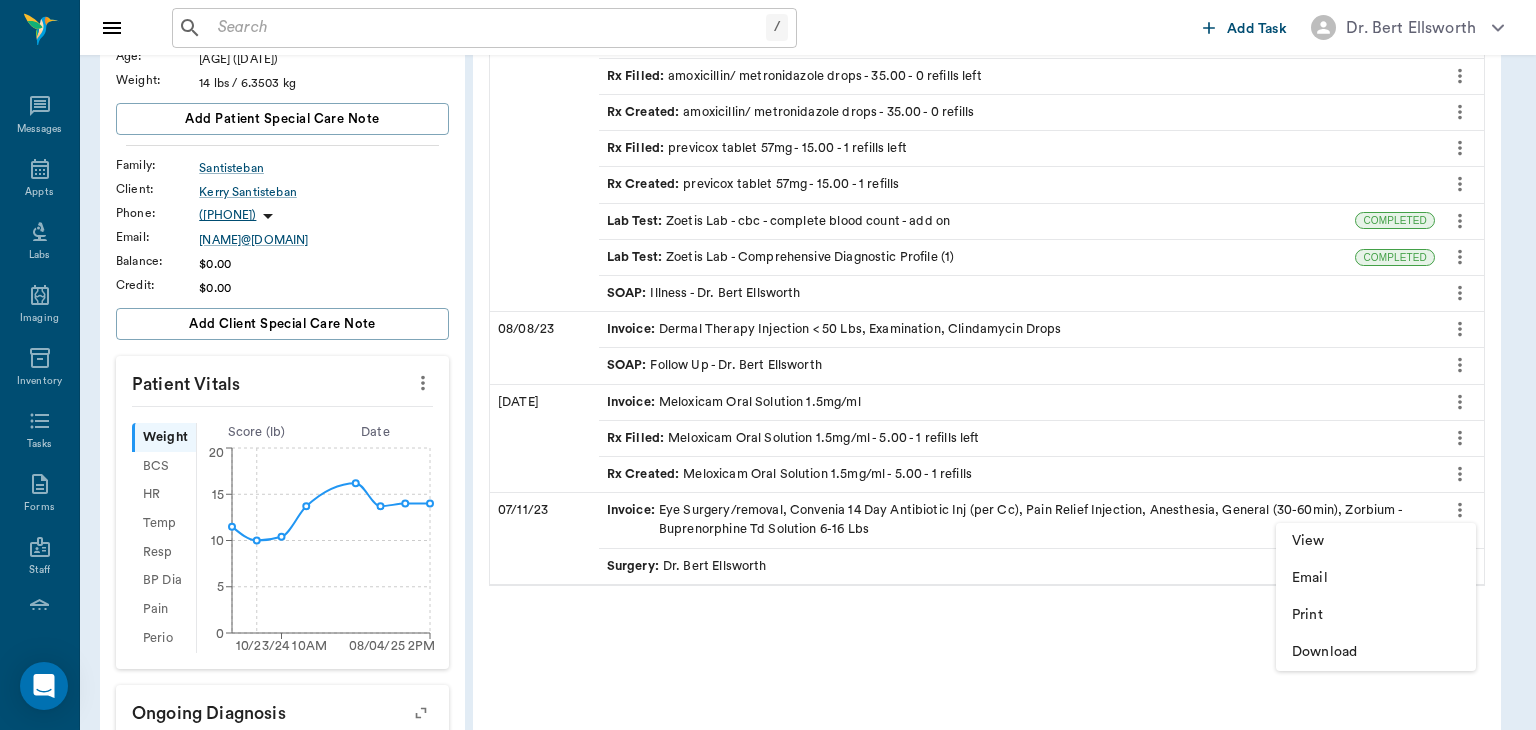 click on "View" at bounding box center (1376, 541) 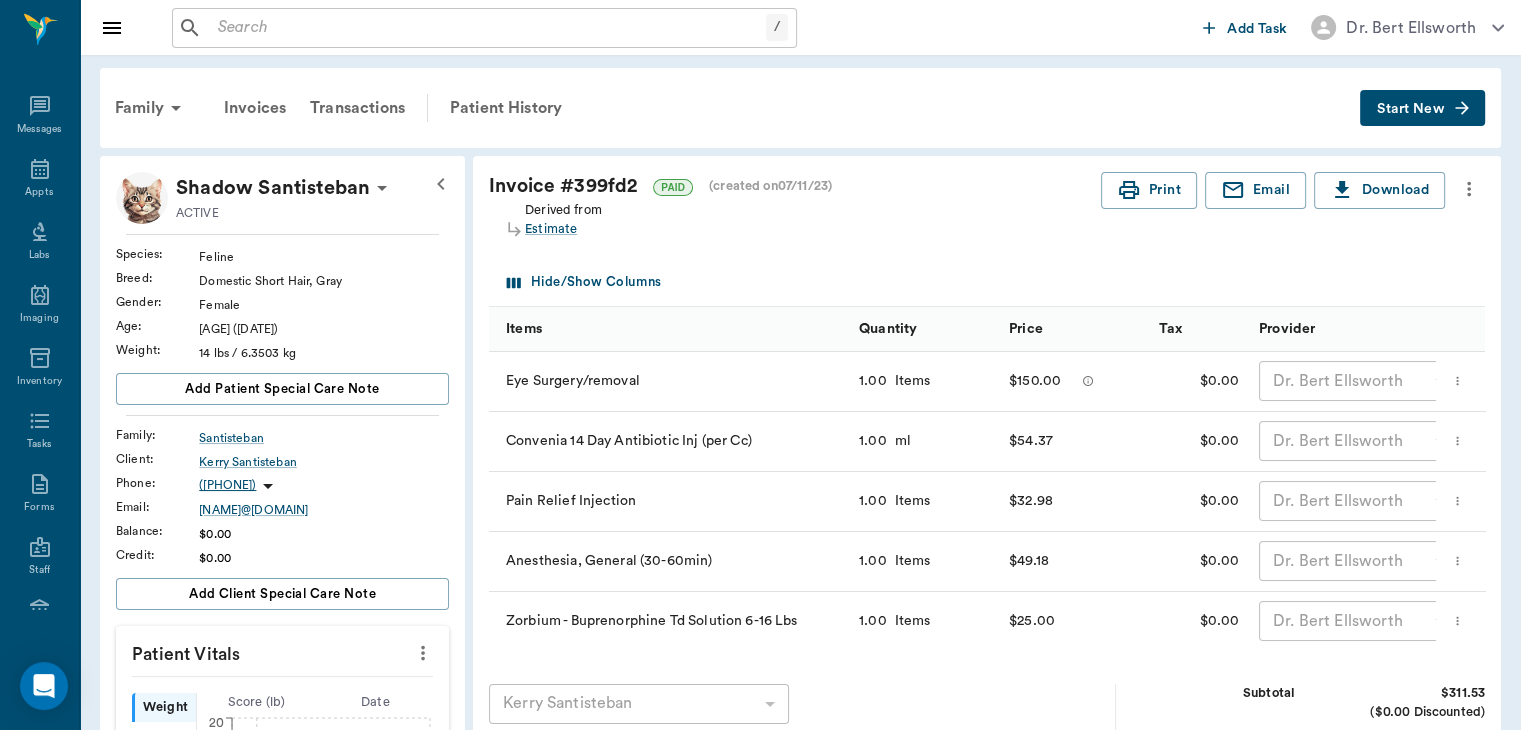 scroll, scrollTop: 0, scrollLeft: 0, axis: both 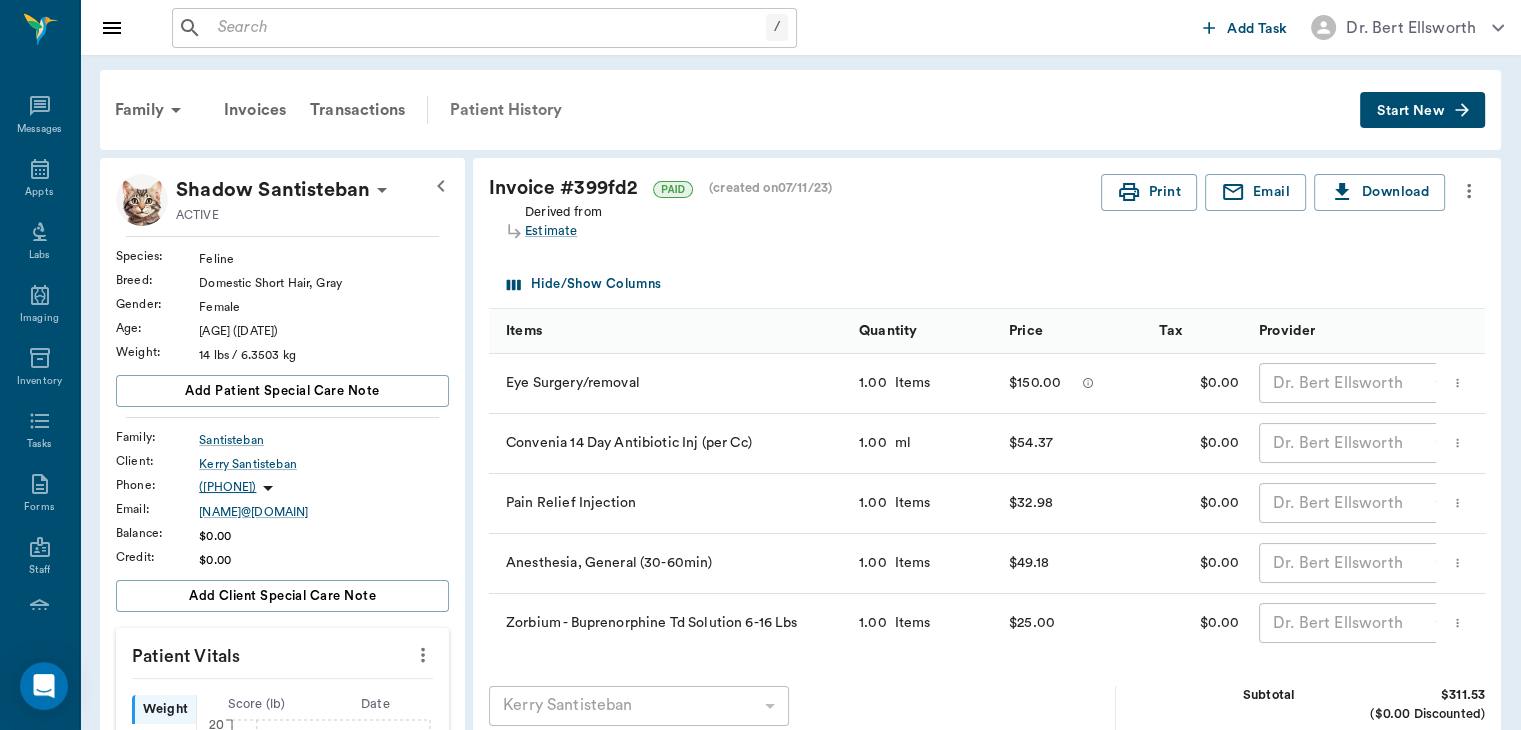 click on "Patient History" at bounding box center [506, 110] 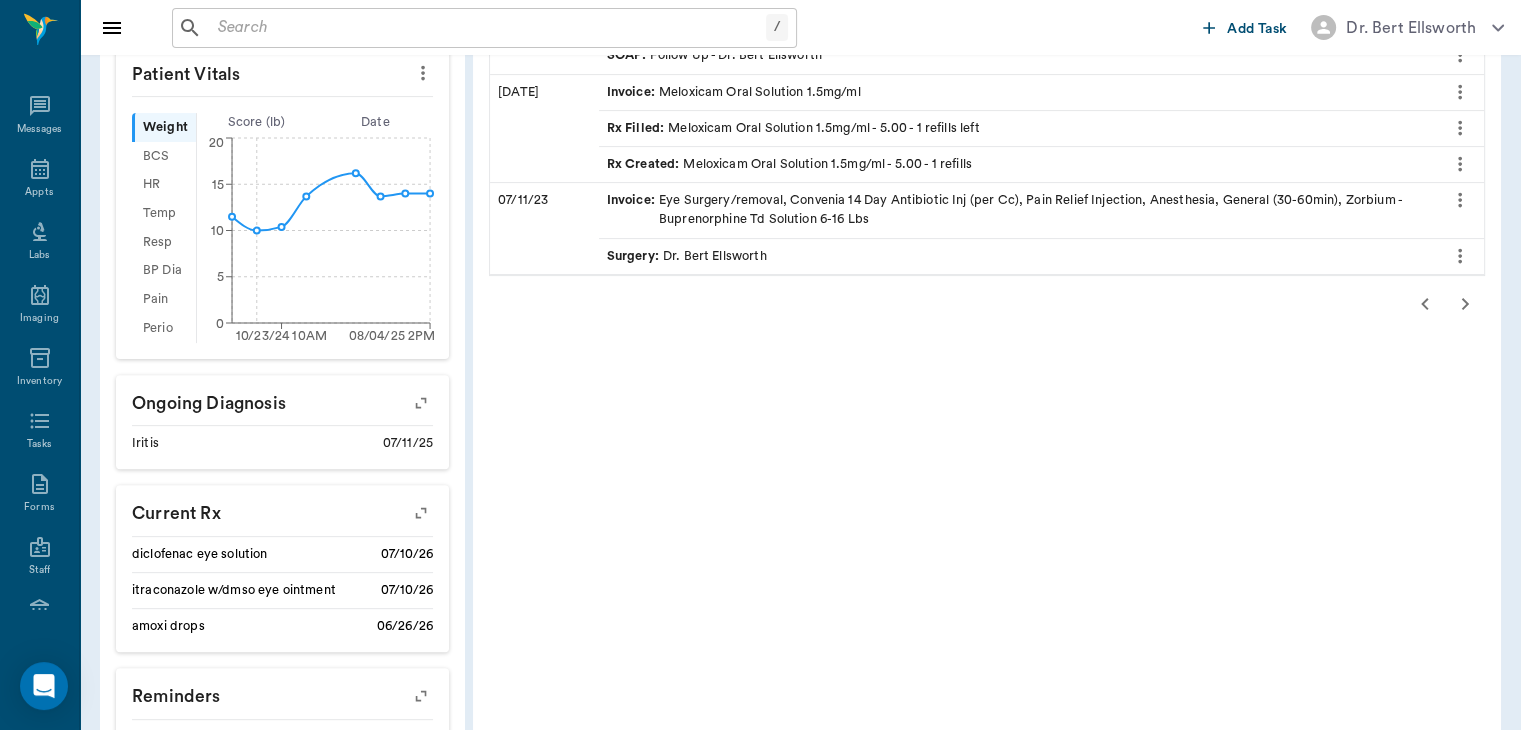 scroll, scrollTop: 598, scrollLeft: 0, axis: vertical 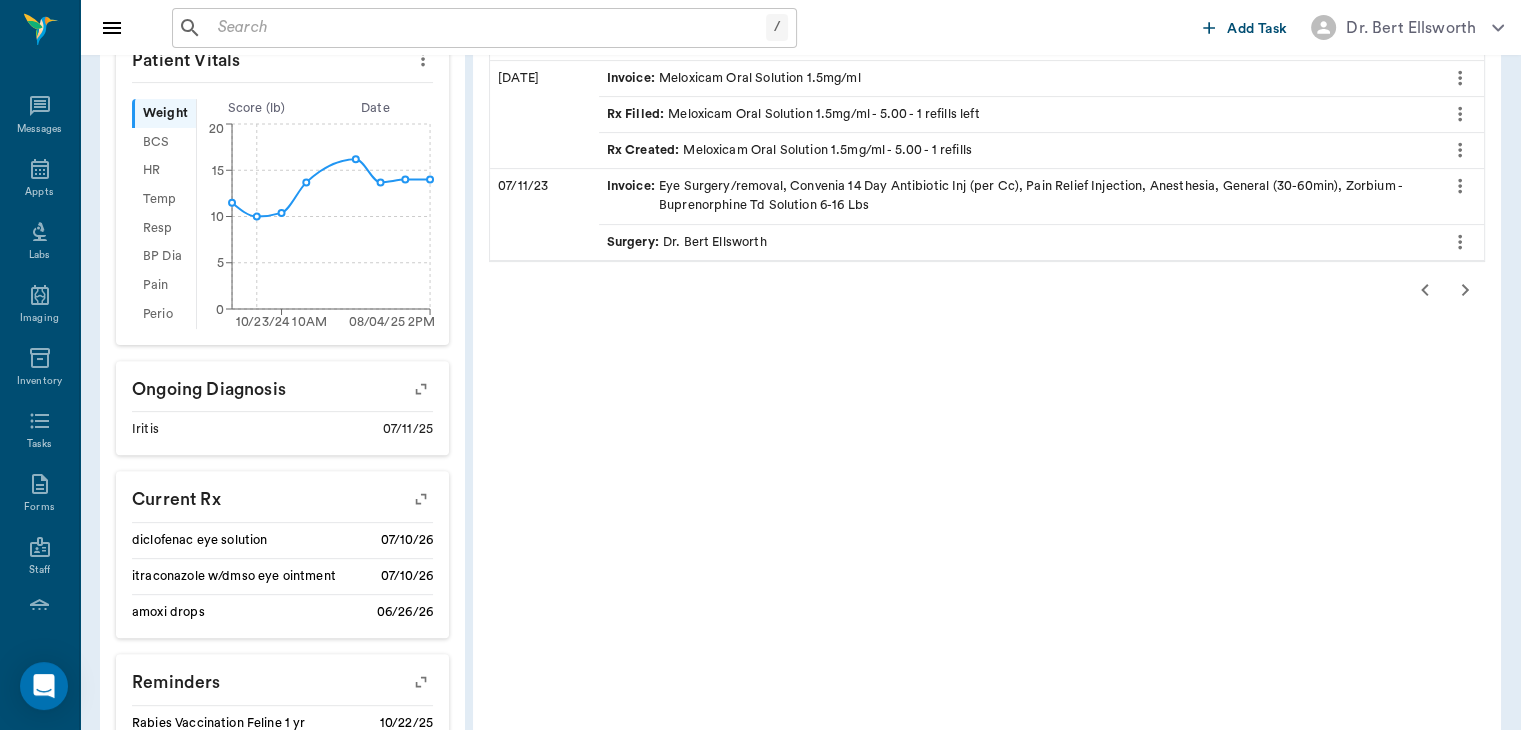 click 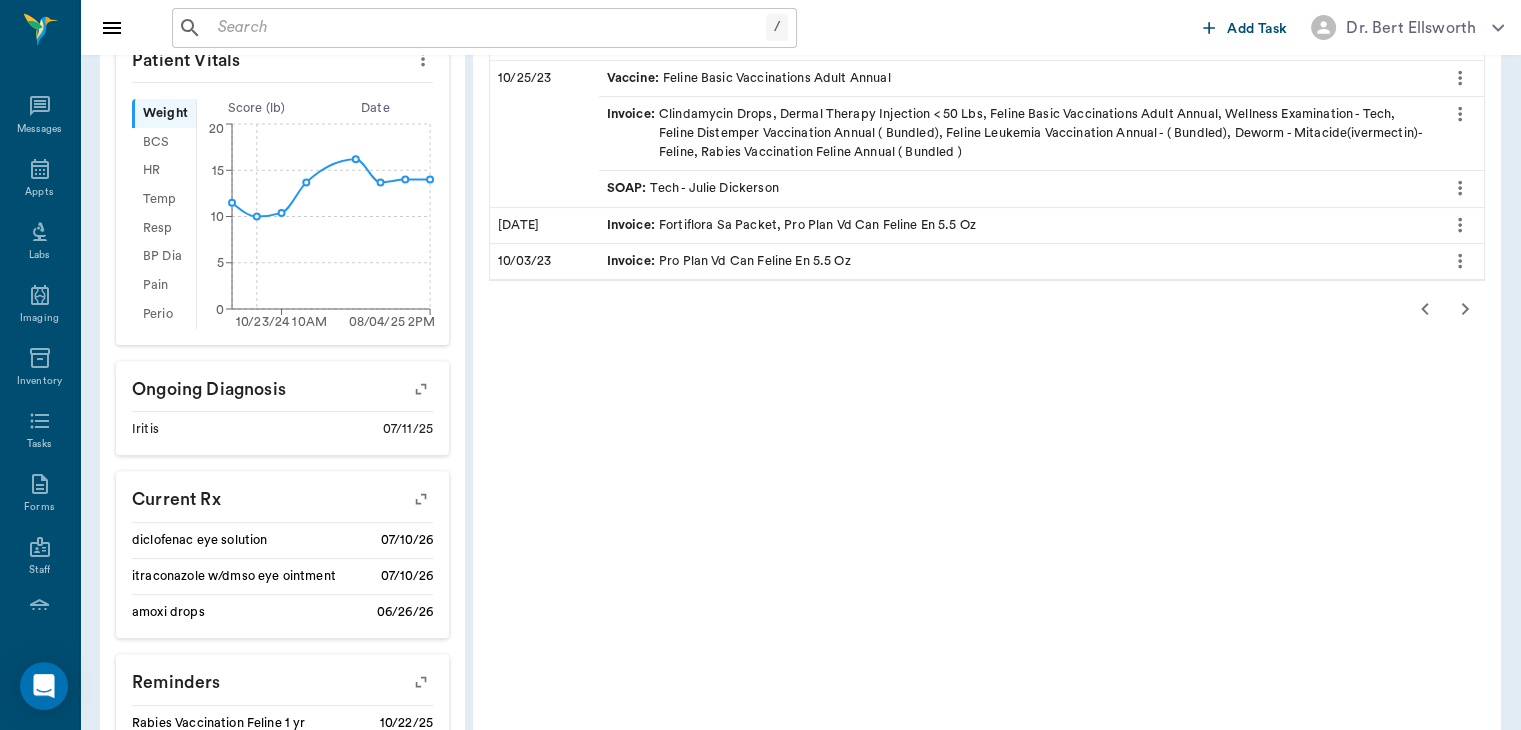 click 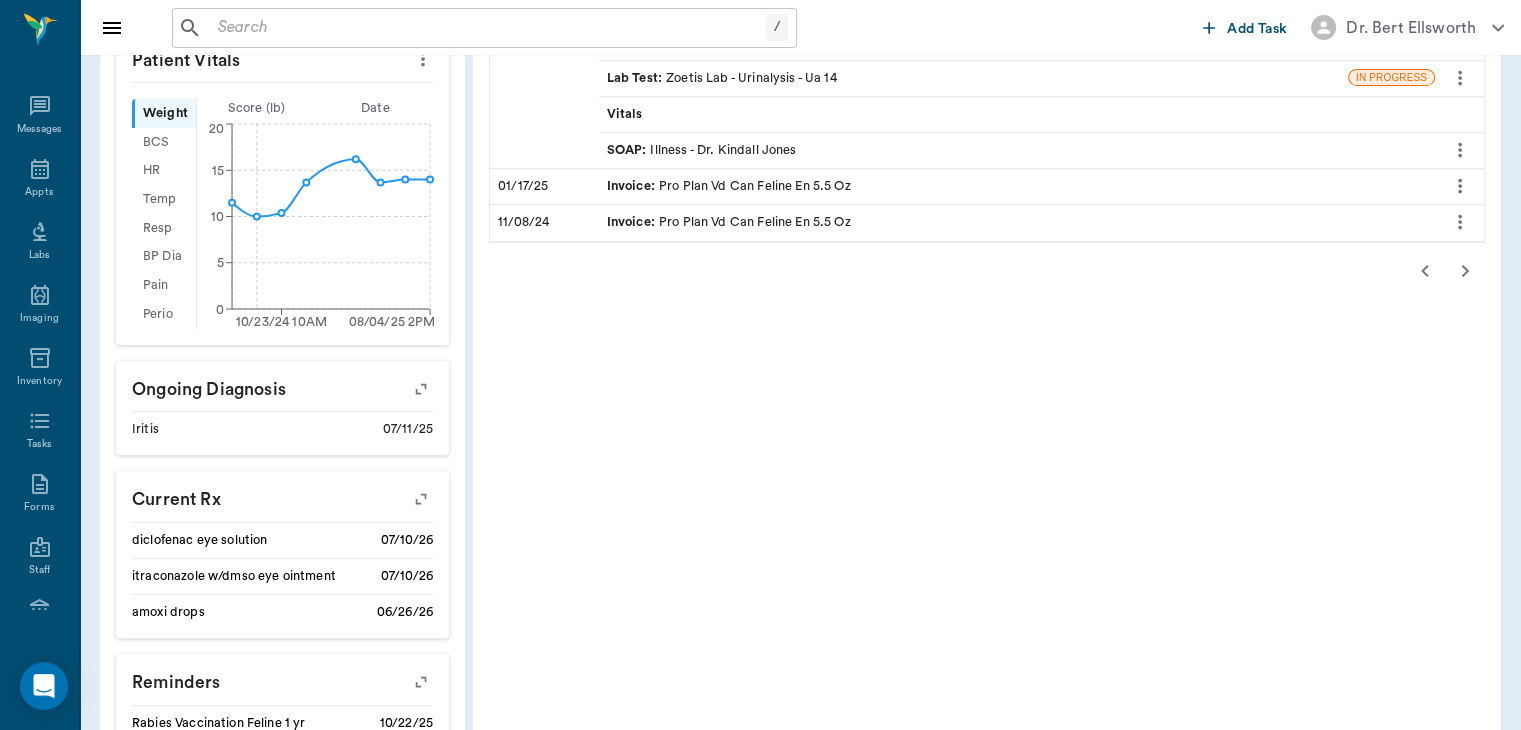 click 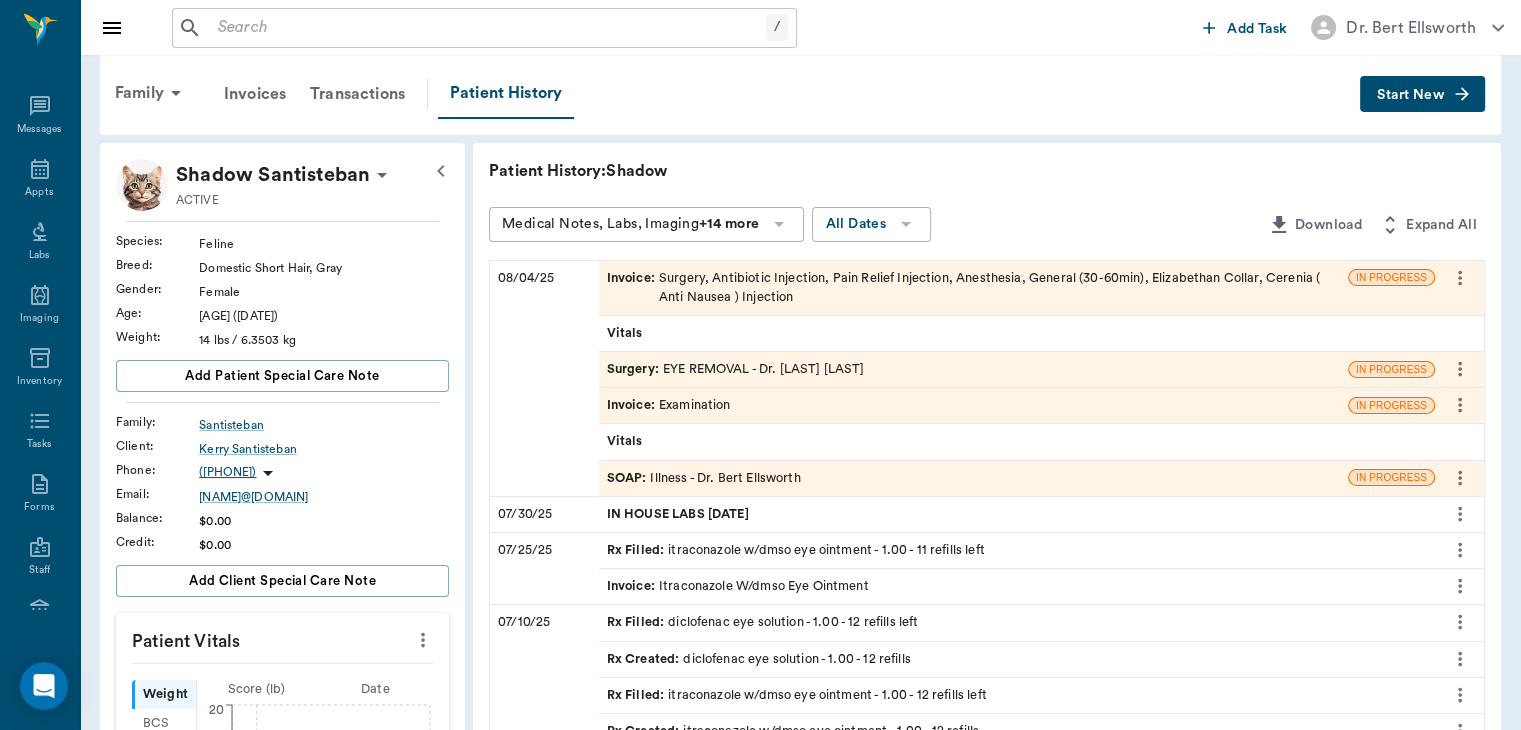 scroll, scrollTop: 12, scrollLeft: 0, axis: vertical 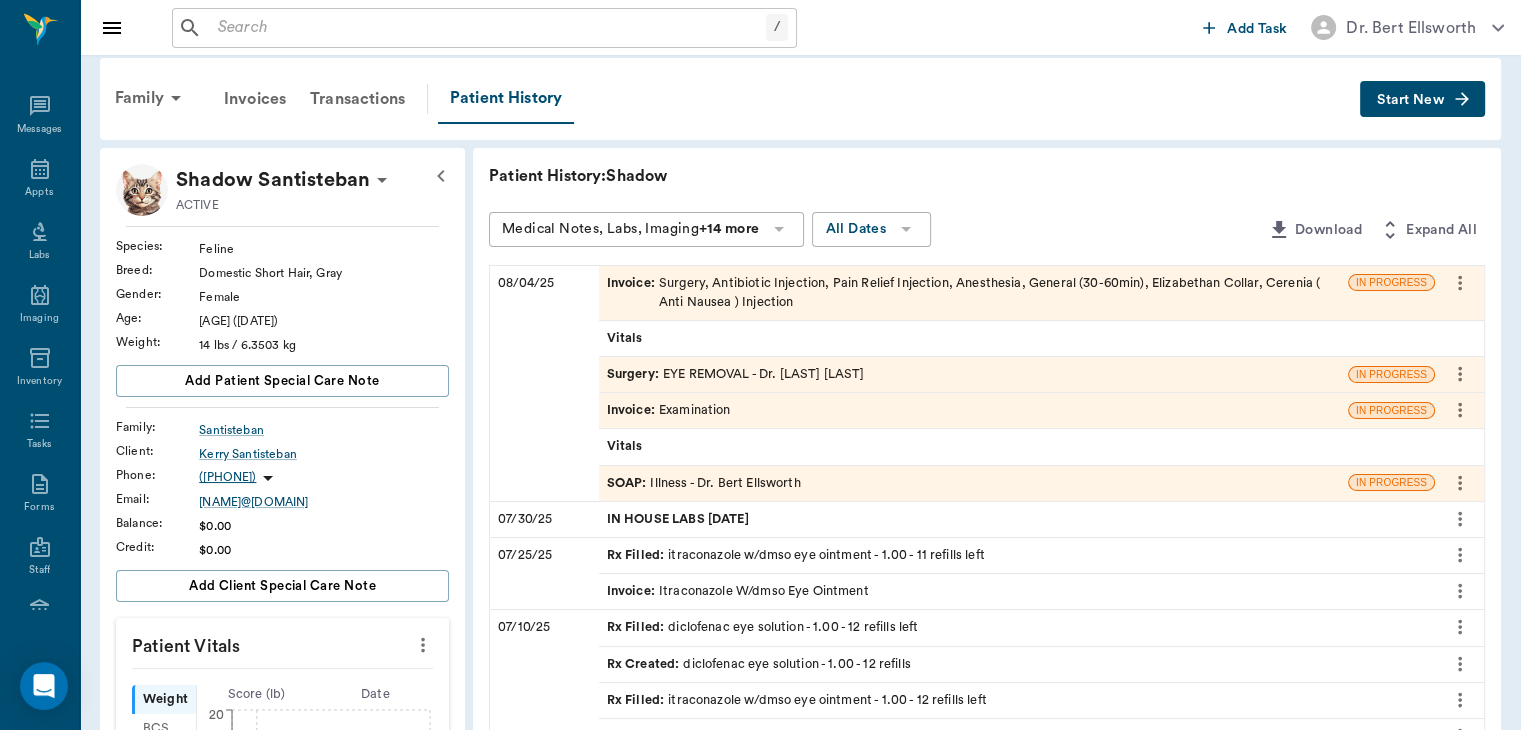 click on "Surgery : EYE REMOVAL - Dr. Bert Ellsworth" at bounding box center (973, 374) 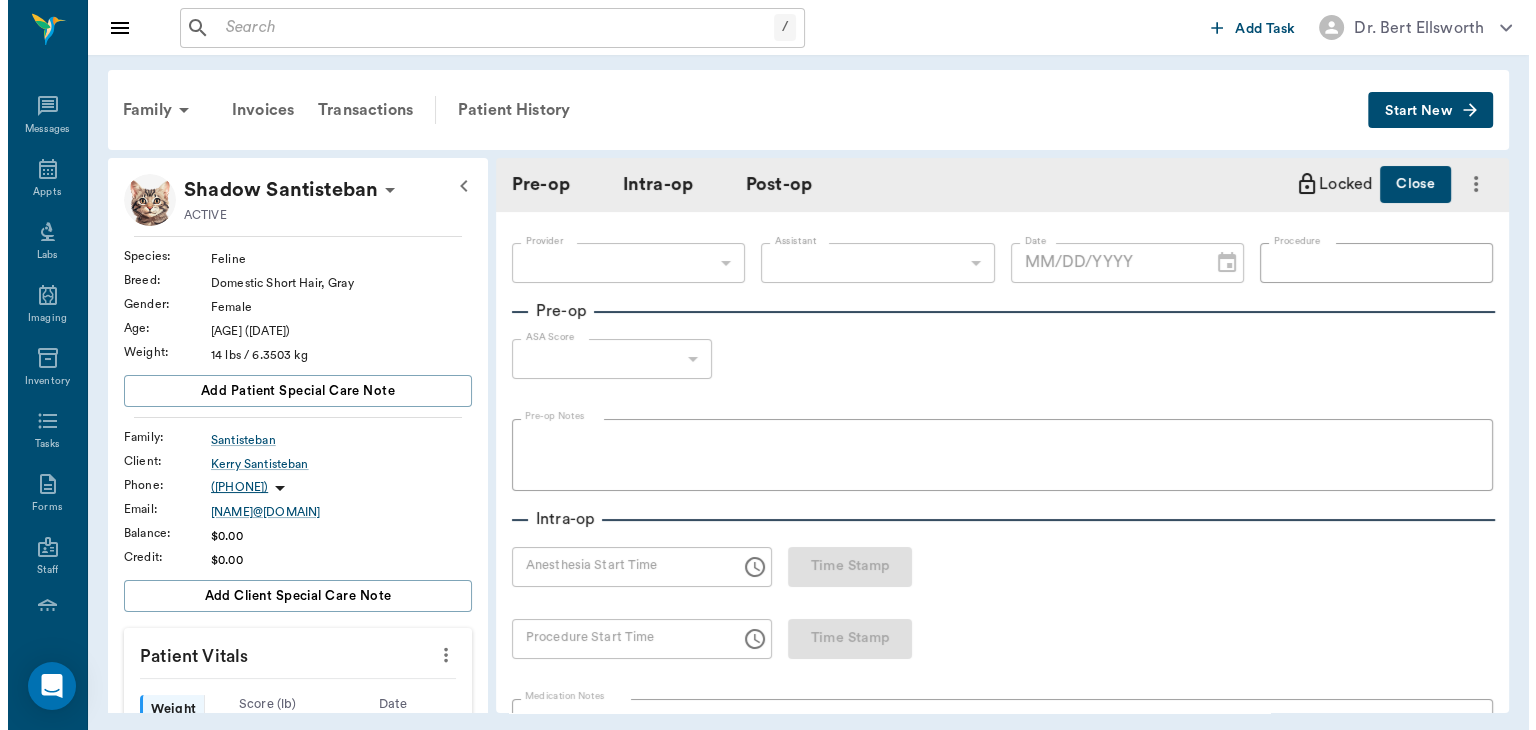 scroll, scrollTop: 0, scrollLeft: 0, axis: both 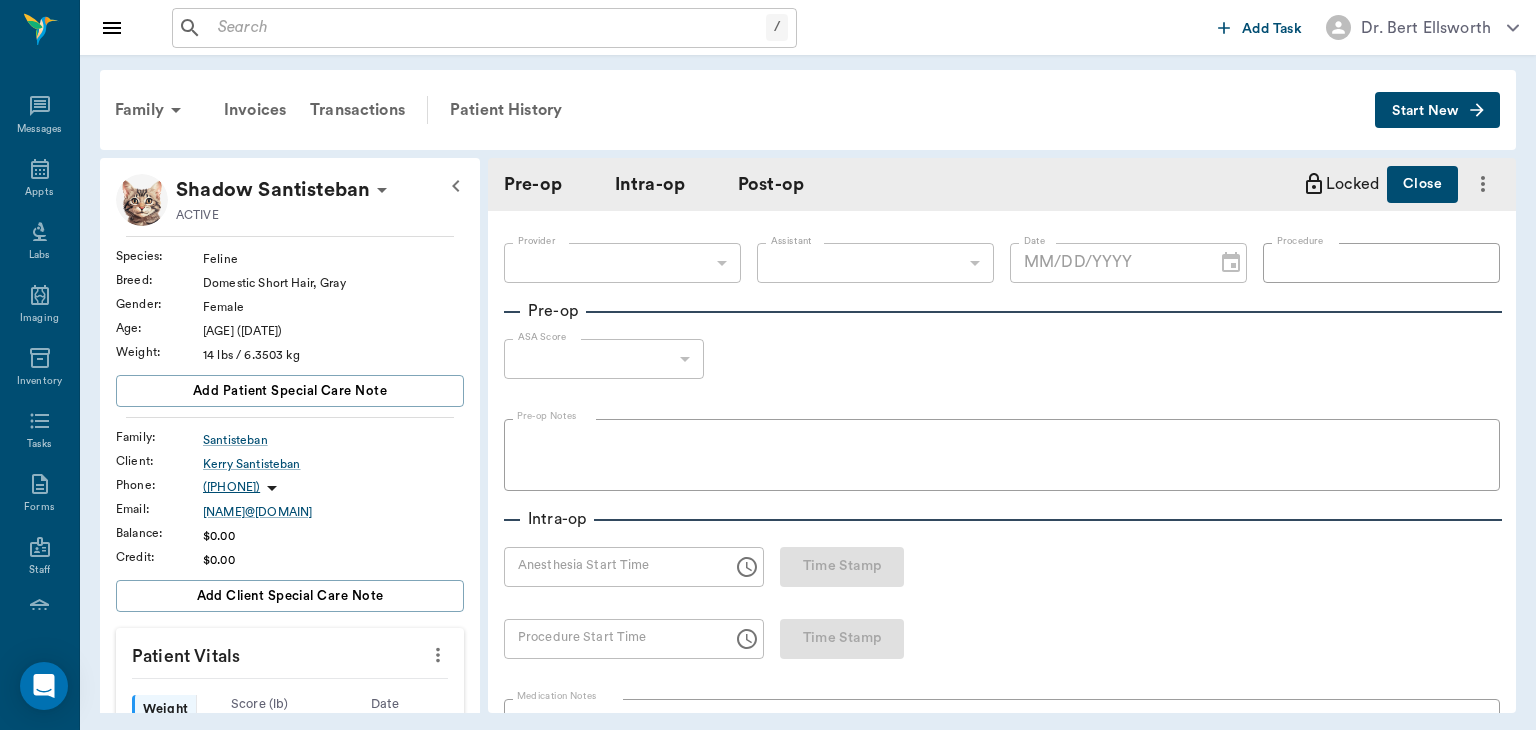 type on "63ec2f075fda476ae8351a4d" 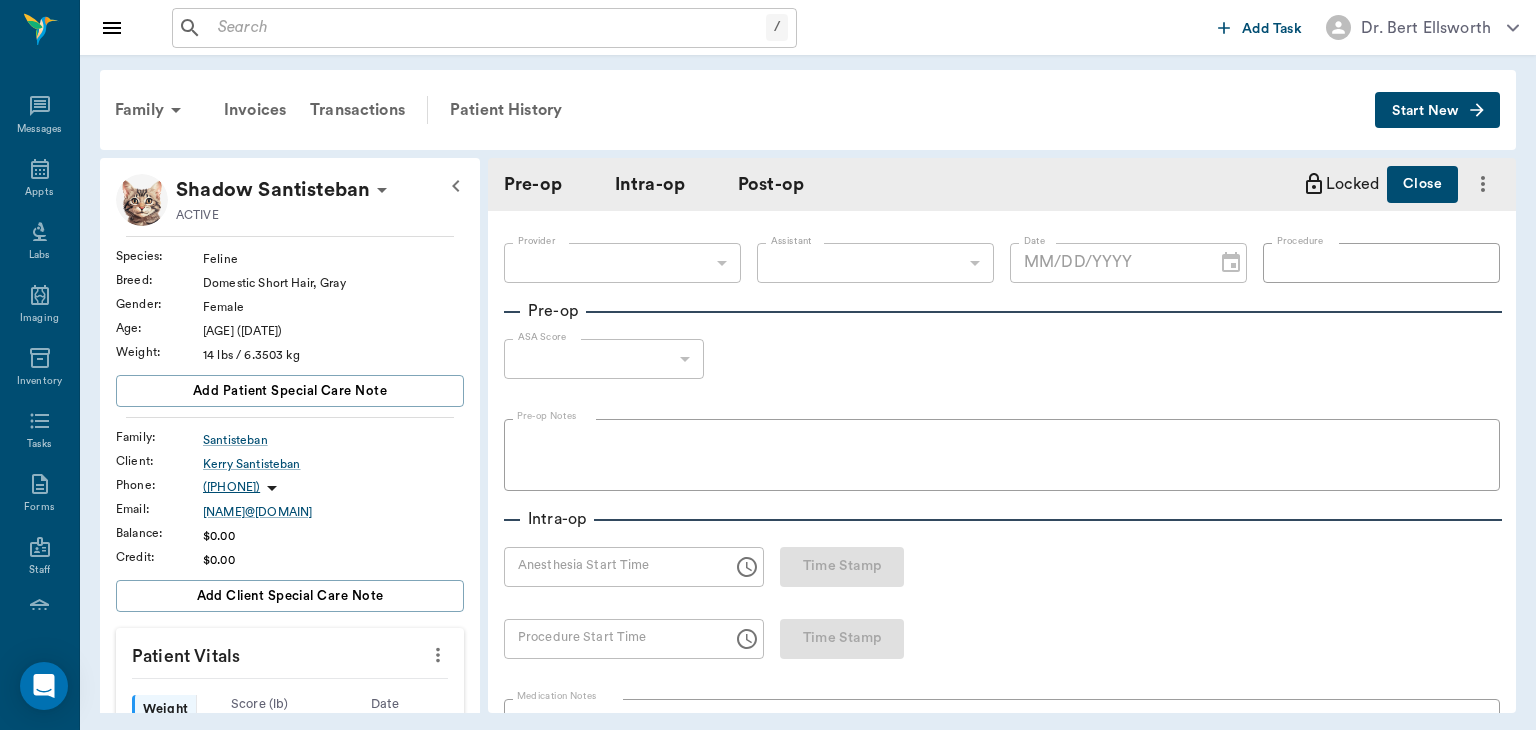 type on "63ec2e7e52e12b0ba117b124" 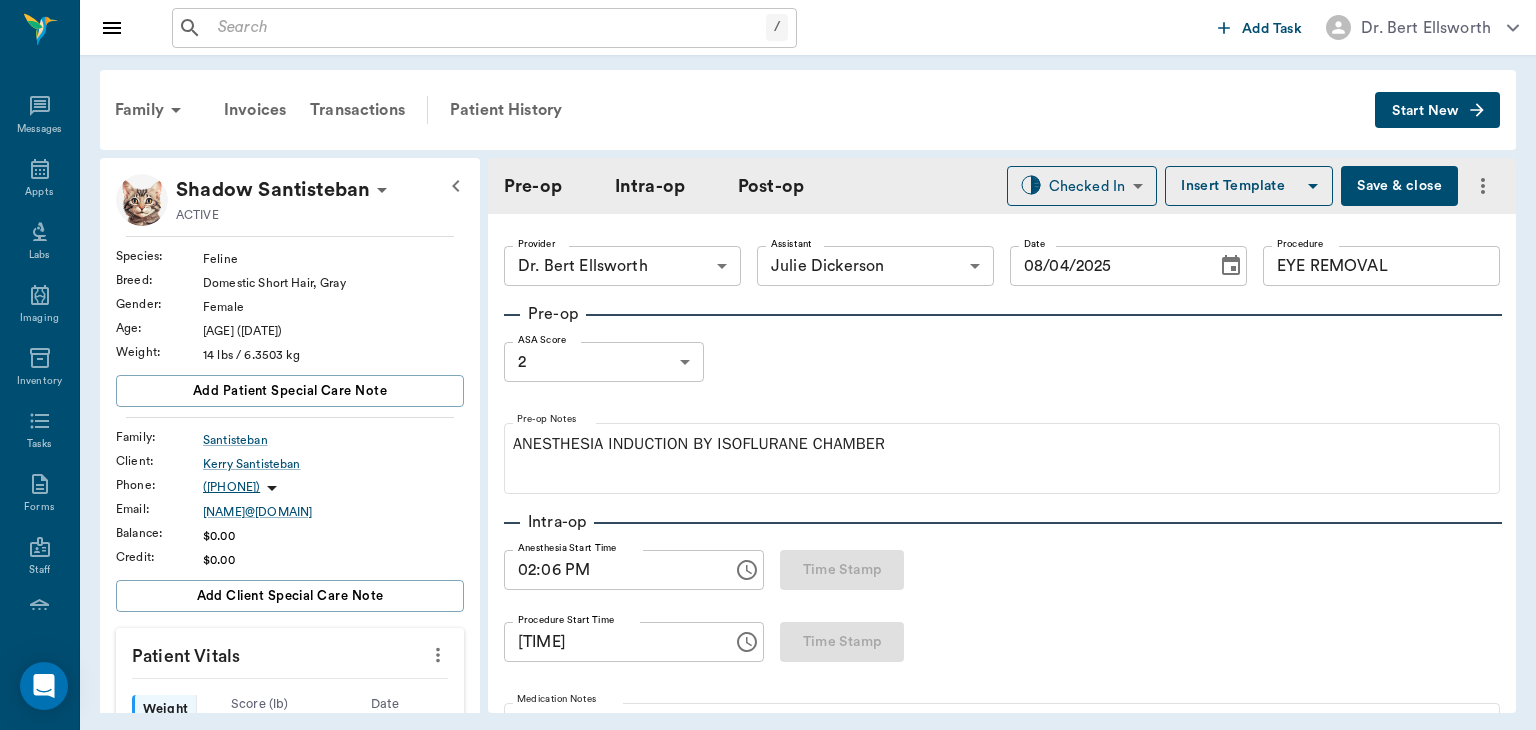 type on "08/04/2025" 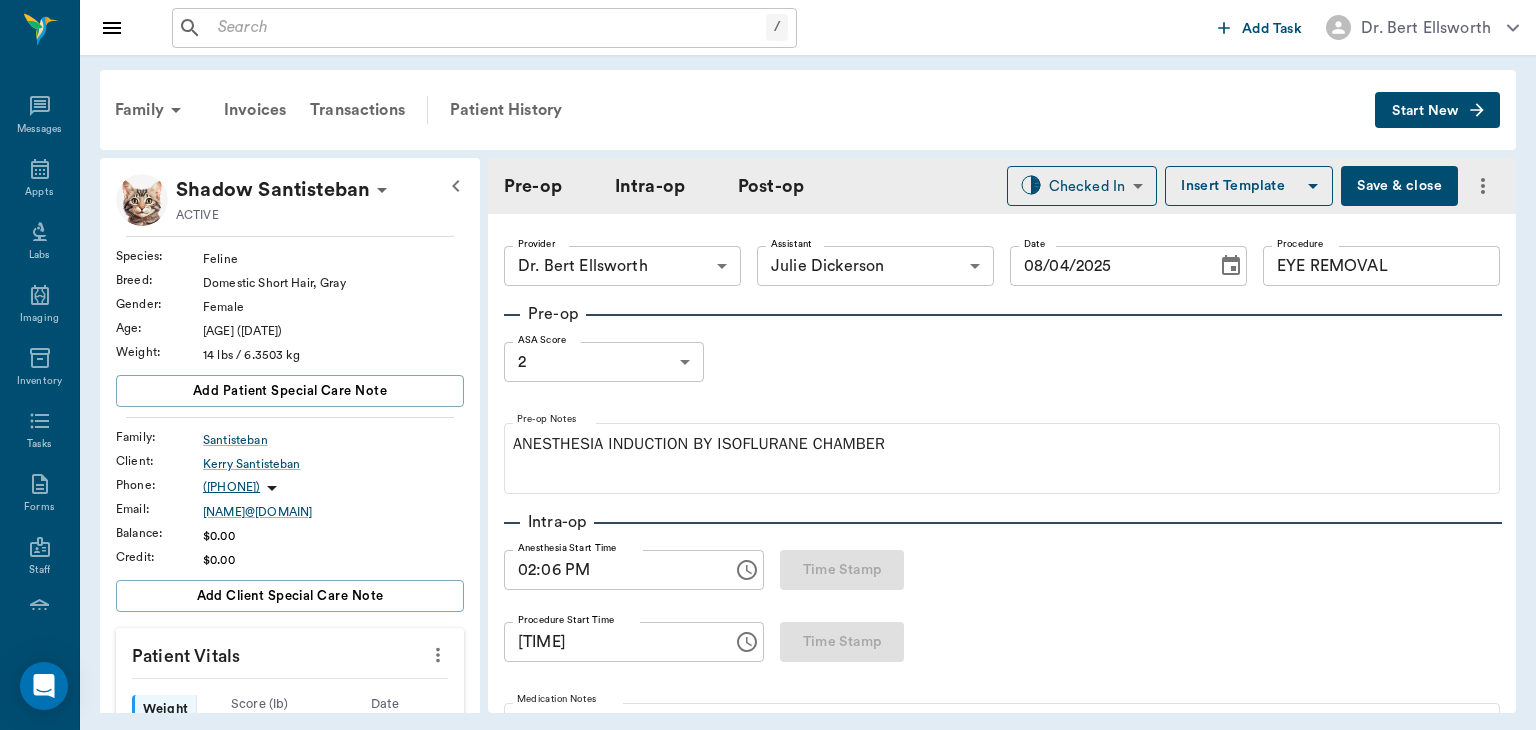type on "02:06 PM" 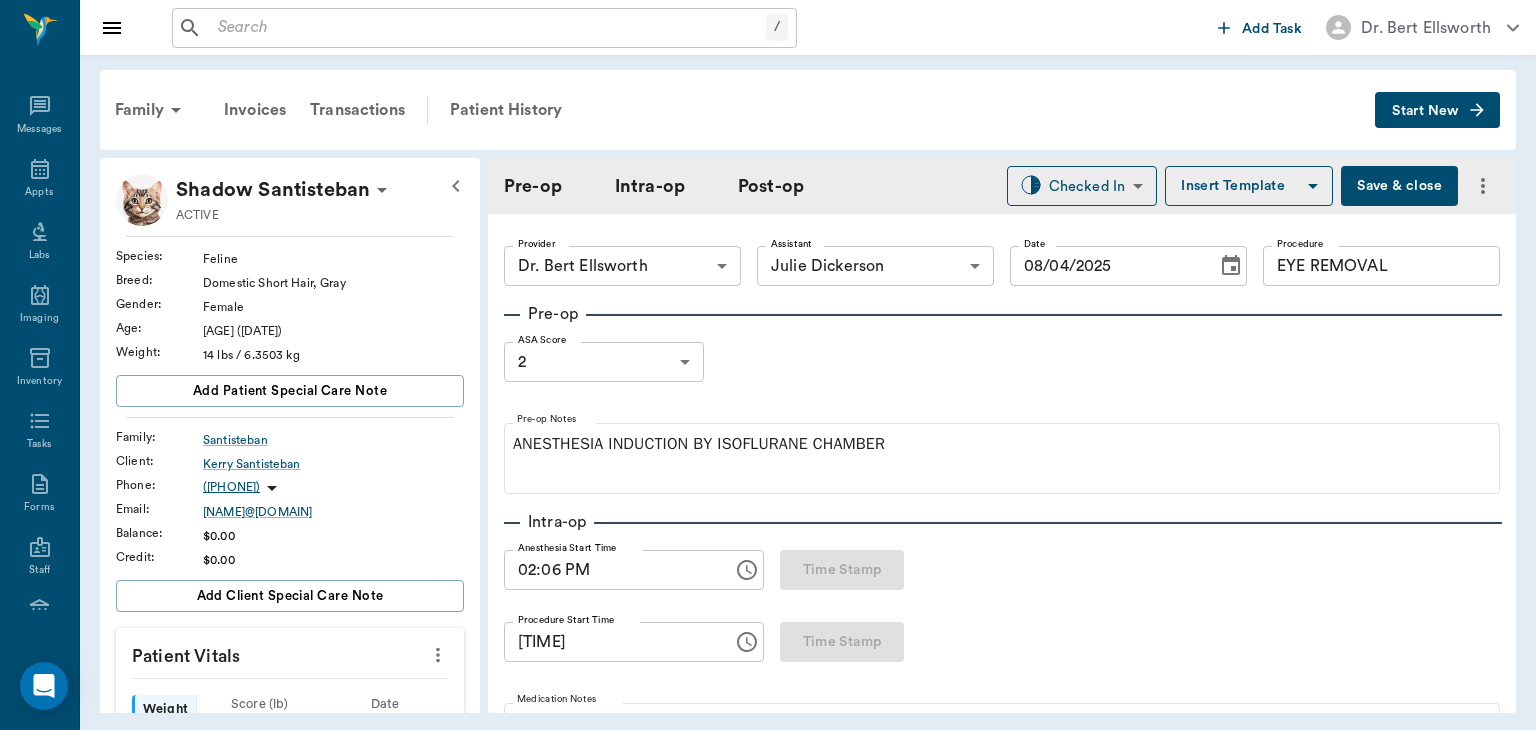 type on "02:22 PM" 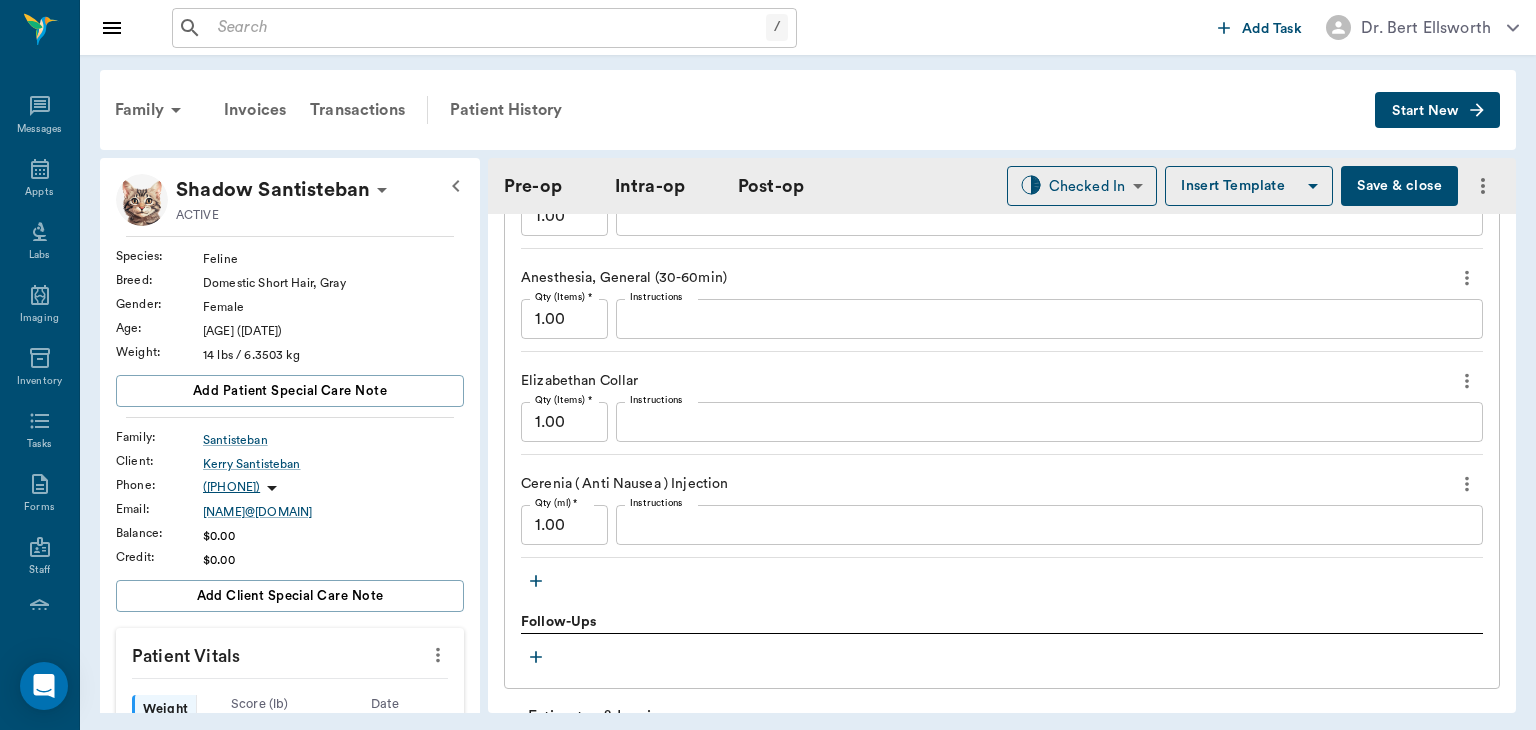 scroll, scrollTop: 2132, scrollLeft: 0, axis: vertical 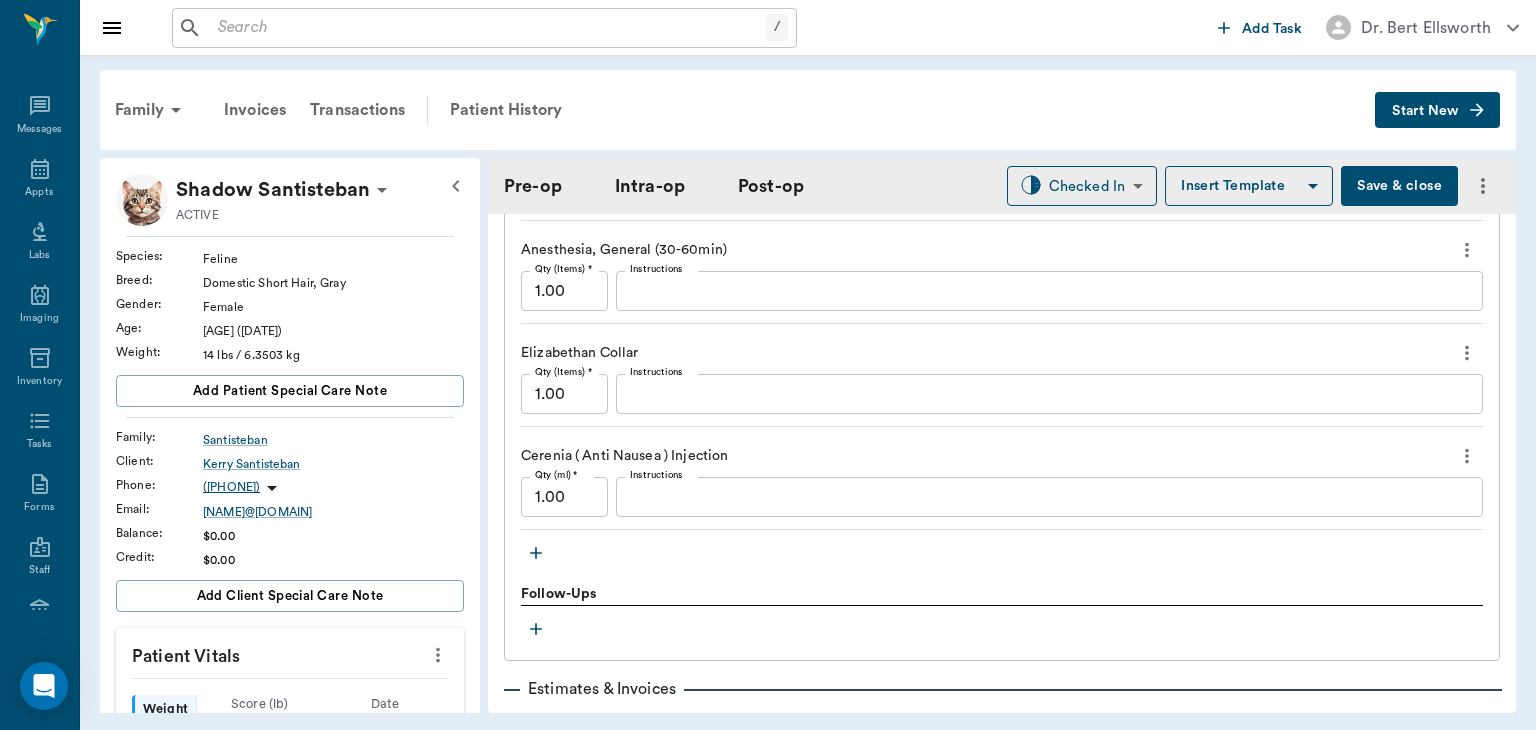 click 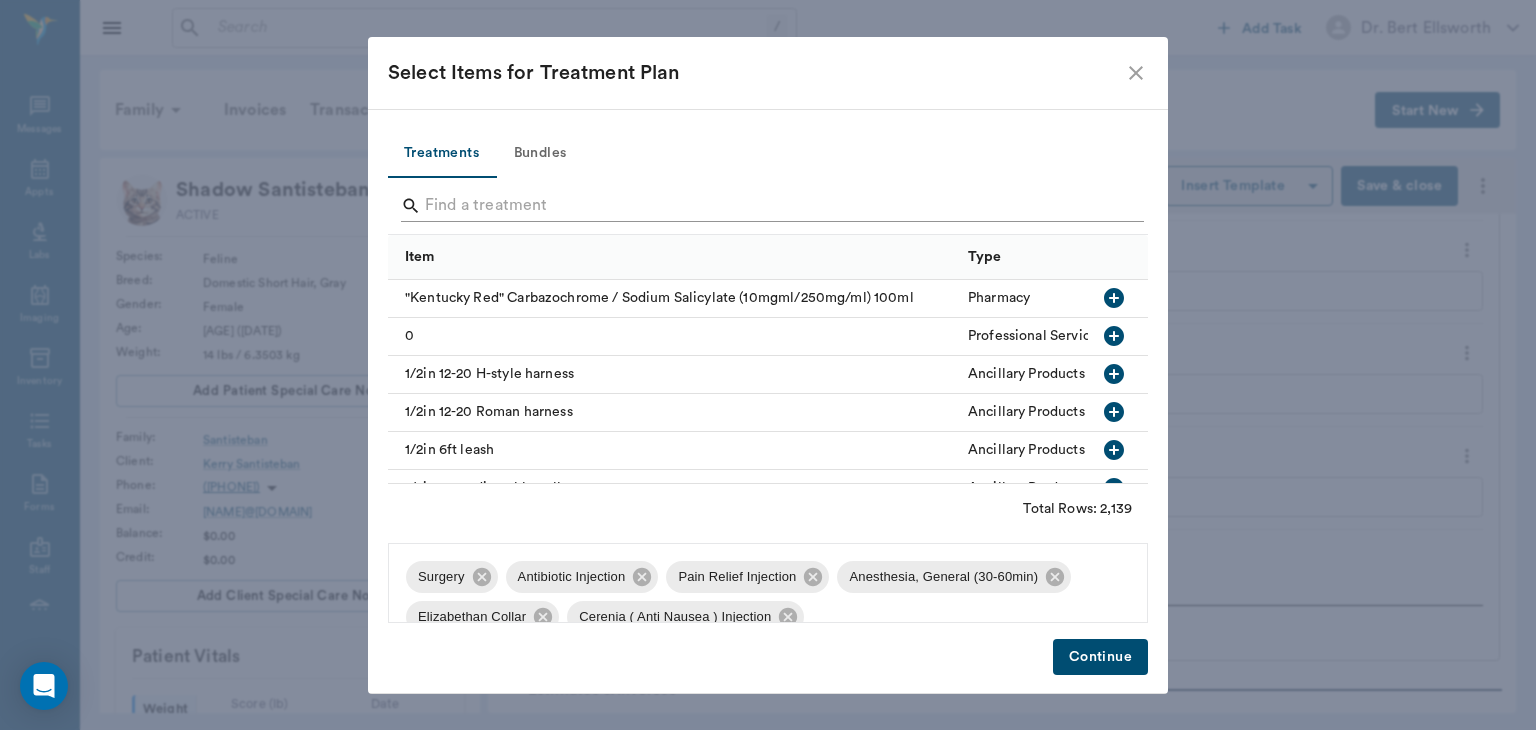 click at bounding box center (769, 206) 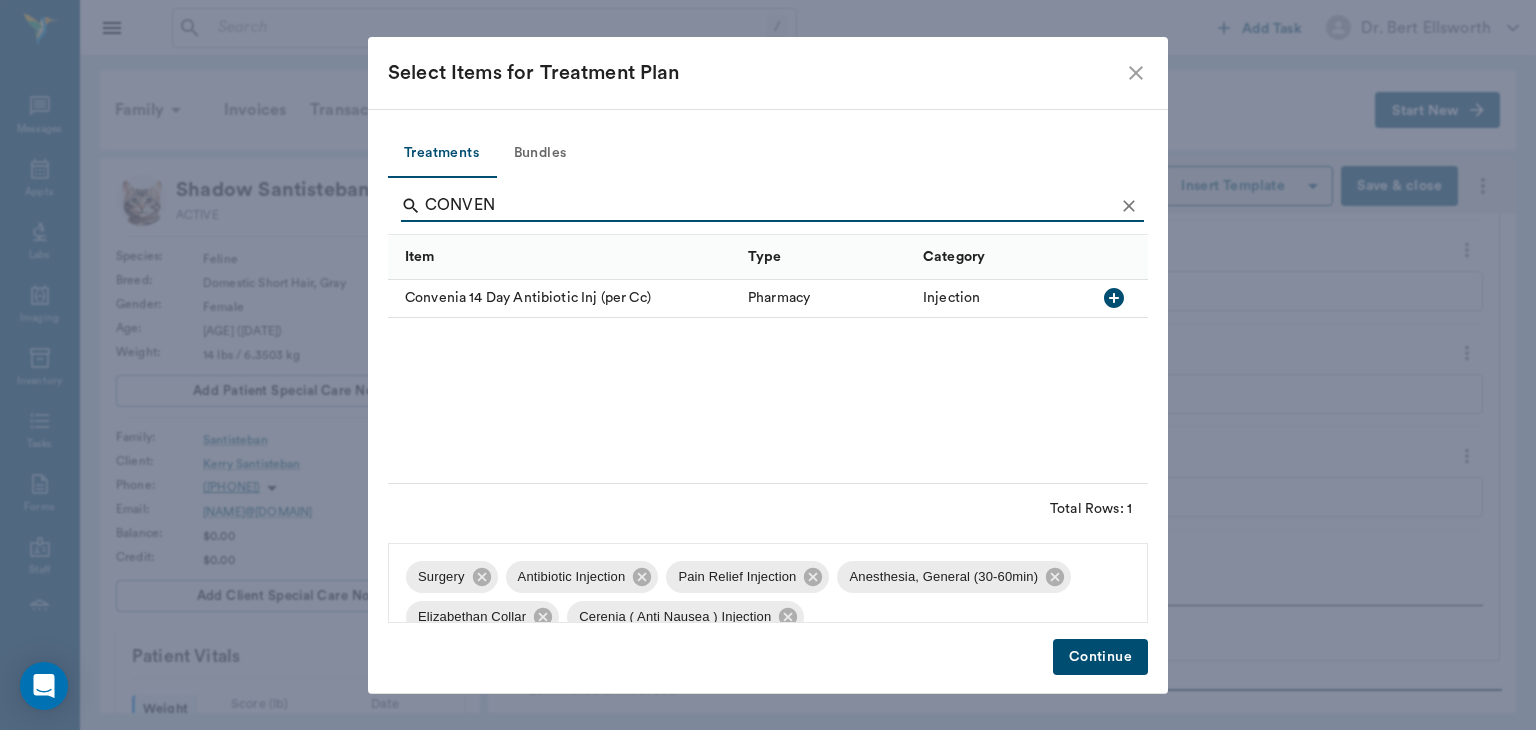 type on "CONVEN" 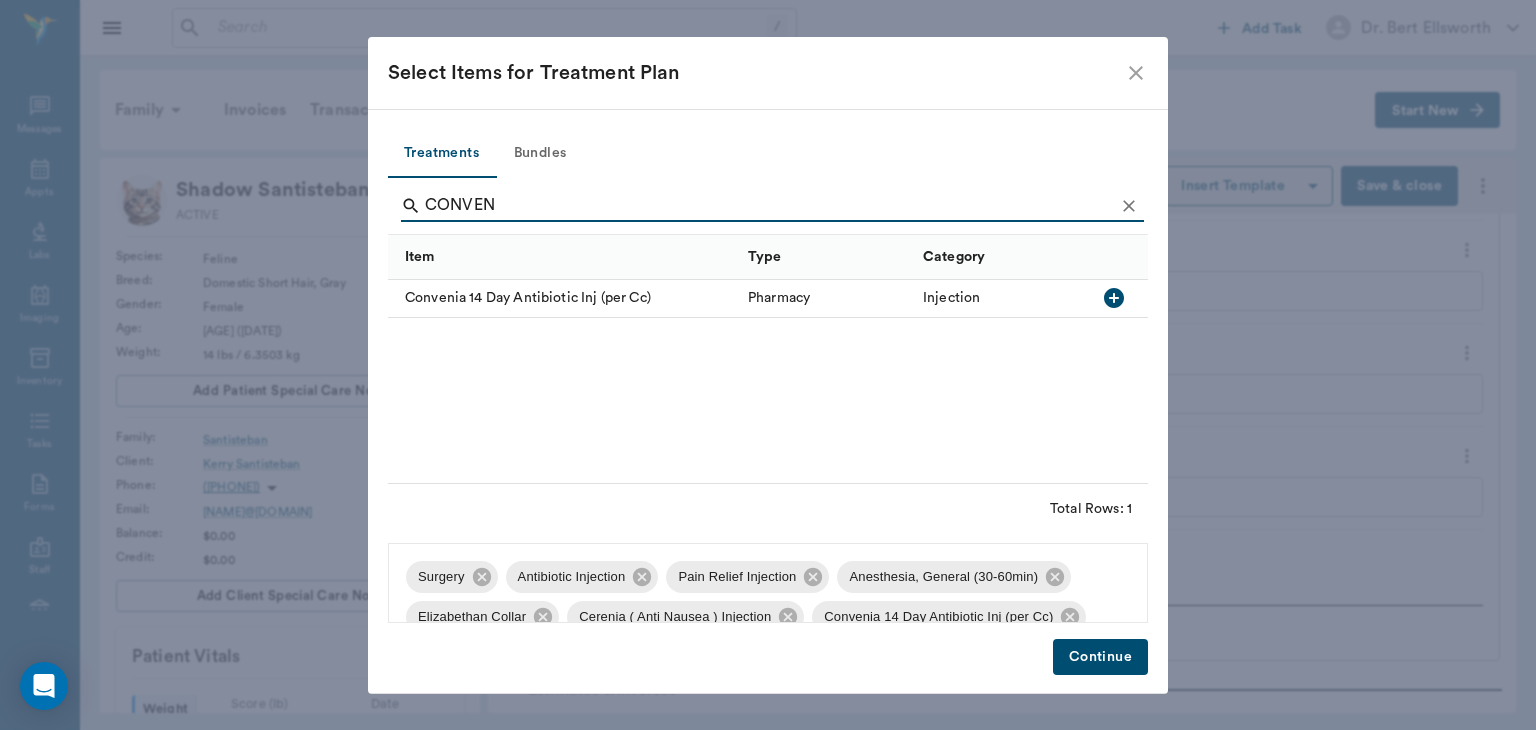 click on "CONVEN" at bounding box center (769, 206) 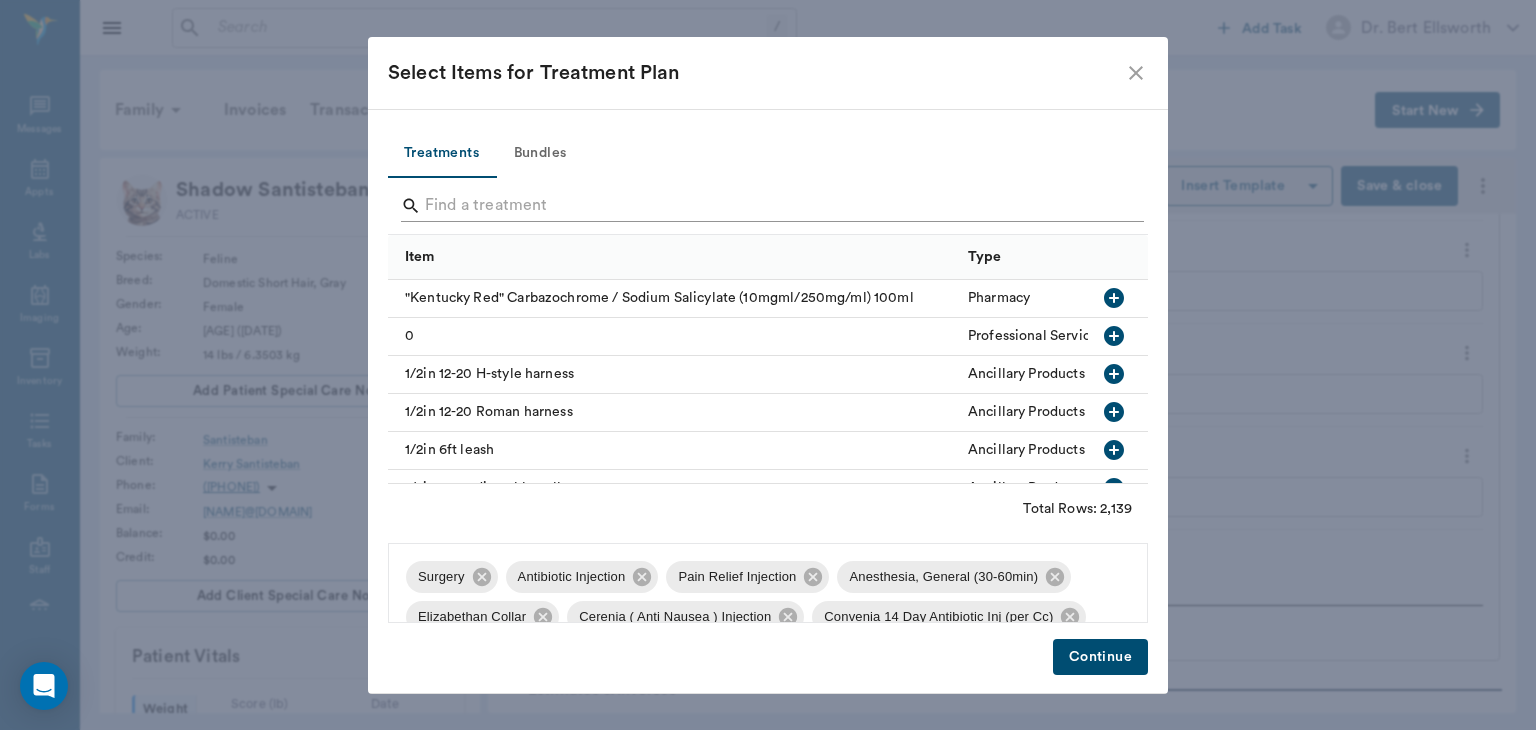click at bounding box center (769, 206) 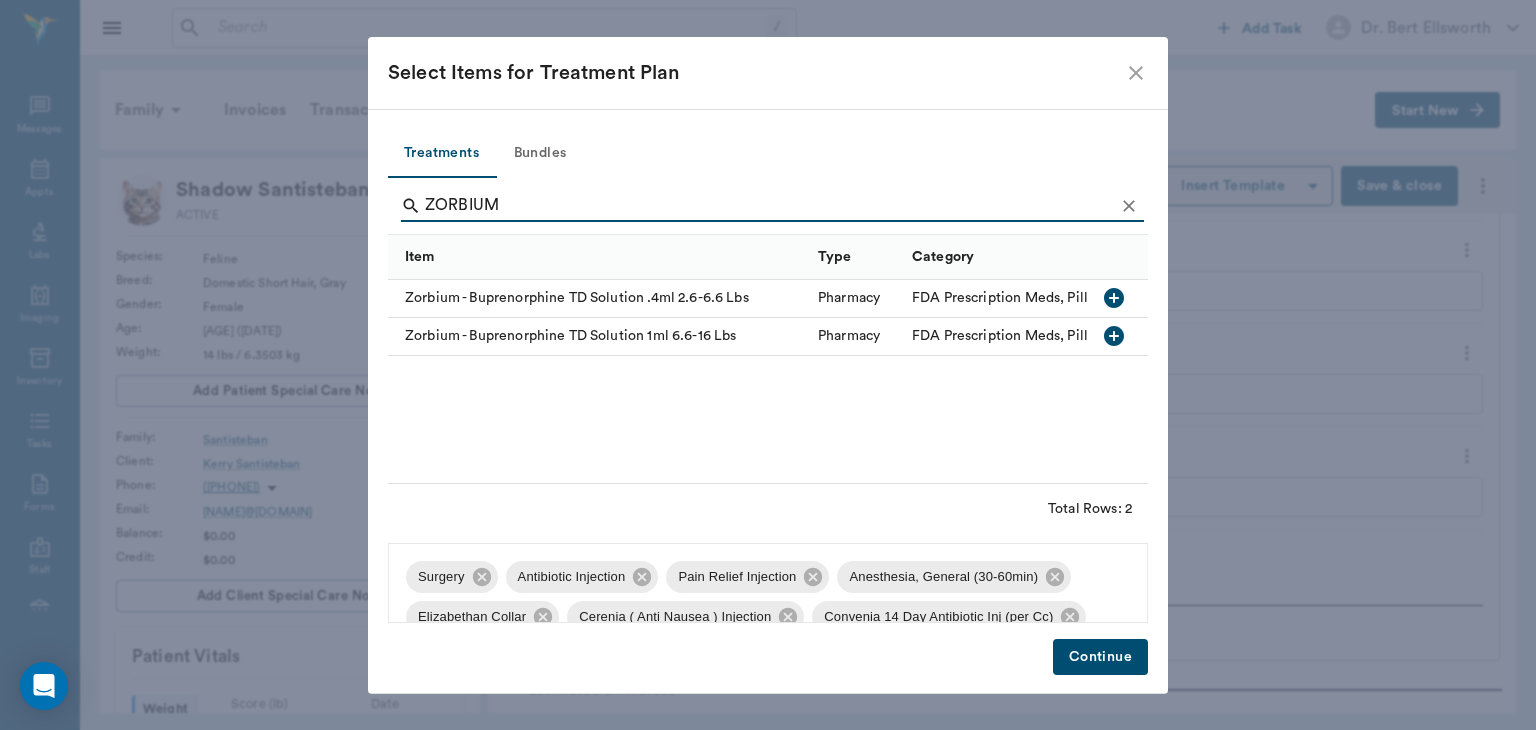 type on "ZORBIUM" 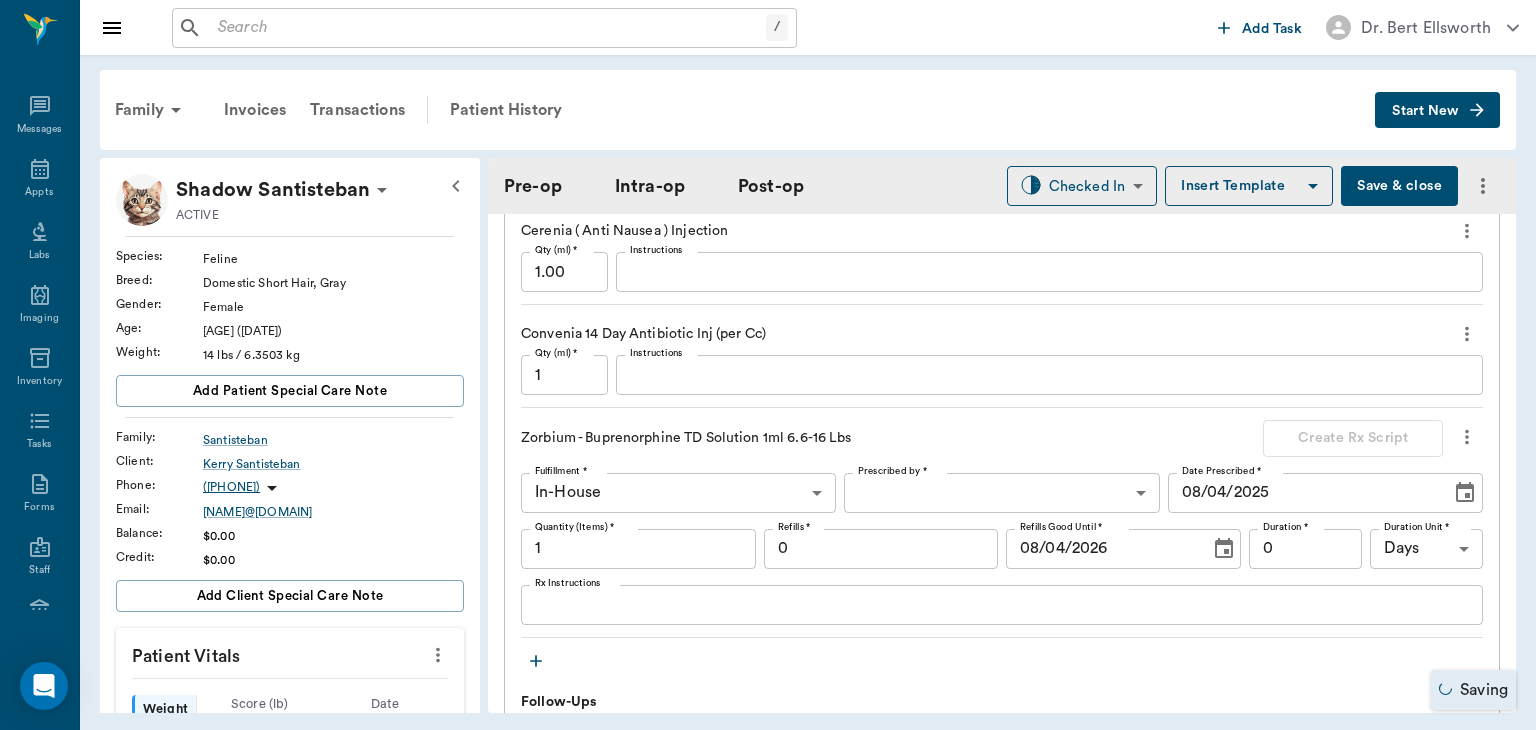 scroll, scrollTop: 2363, scrollLeft: 0, axis: vertical 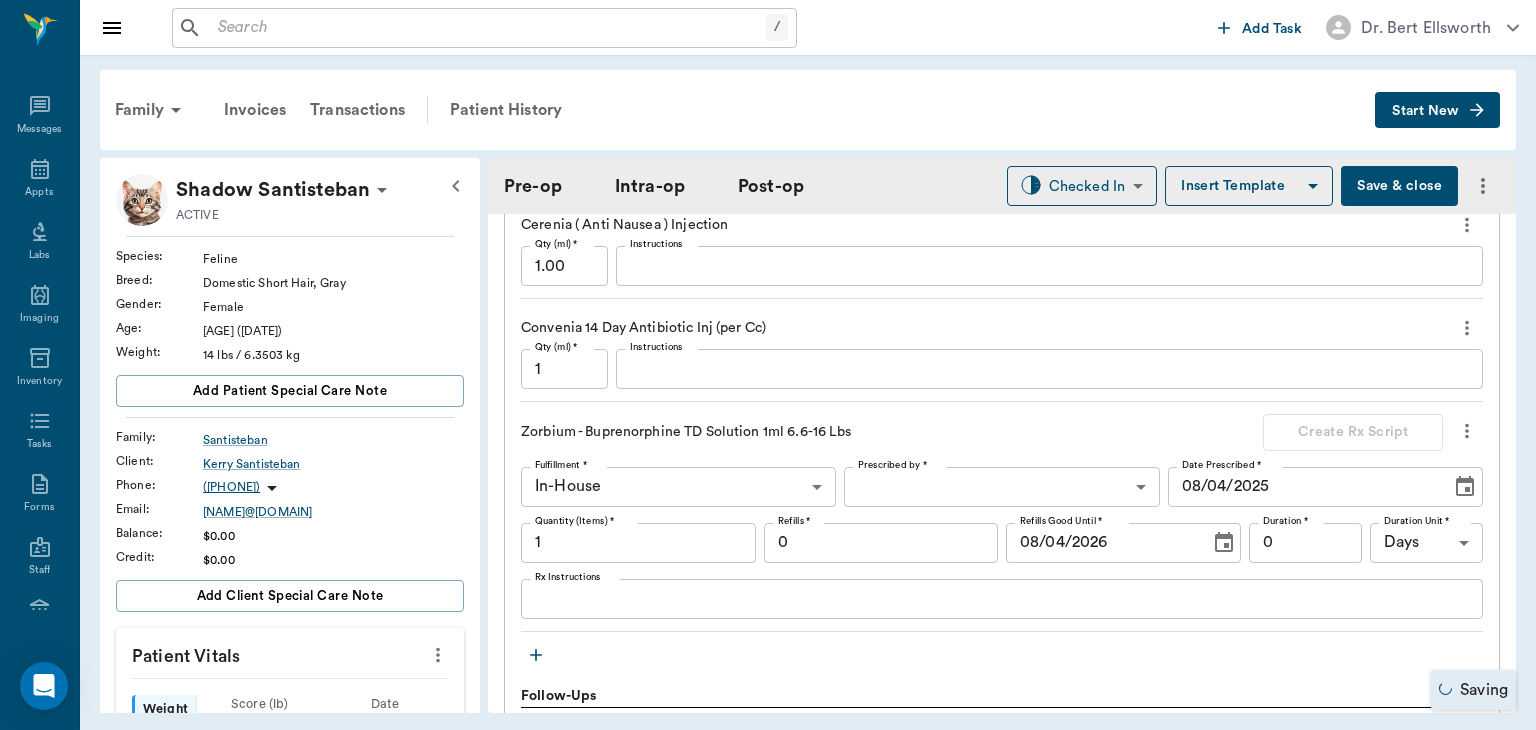 click on "1" at bounding box center (564, 369) 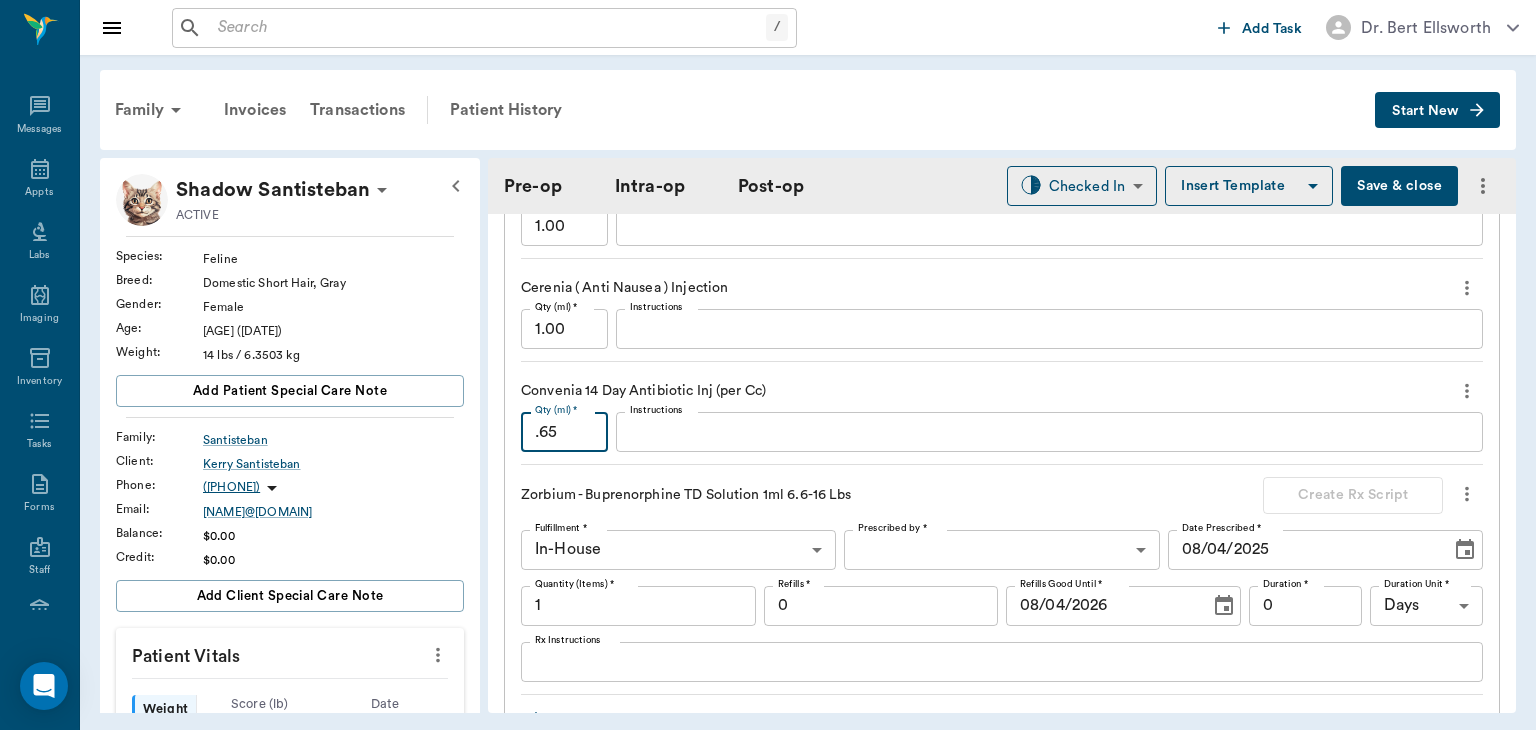 scroll, scrollTop: 2308, scrollLeft: 0, axis: vertical 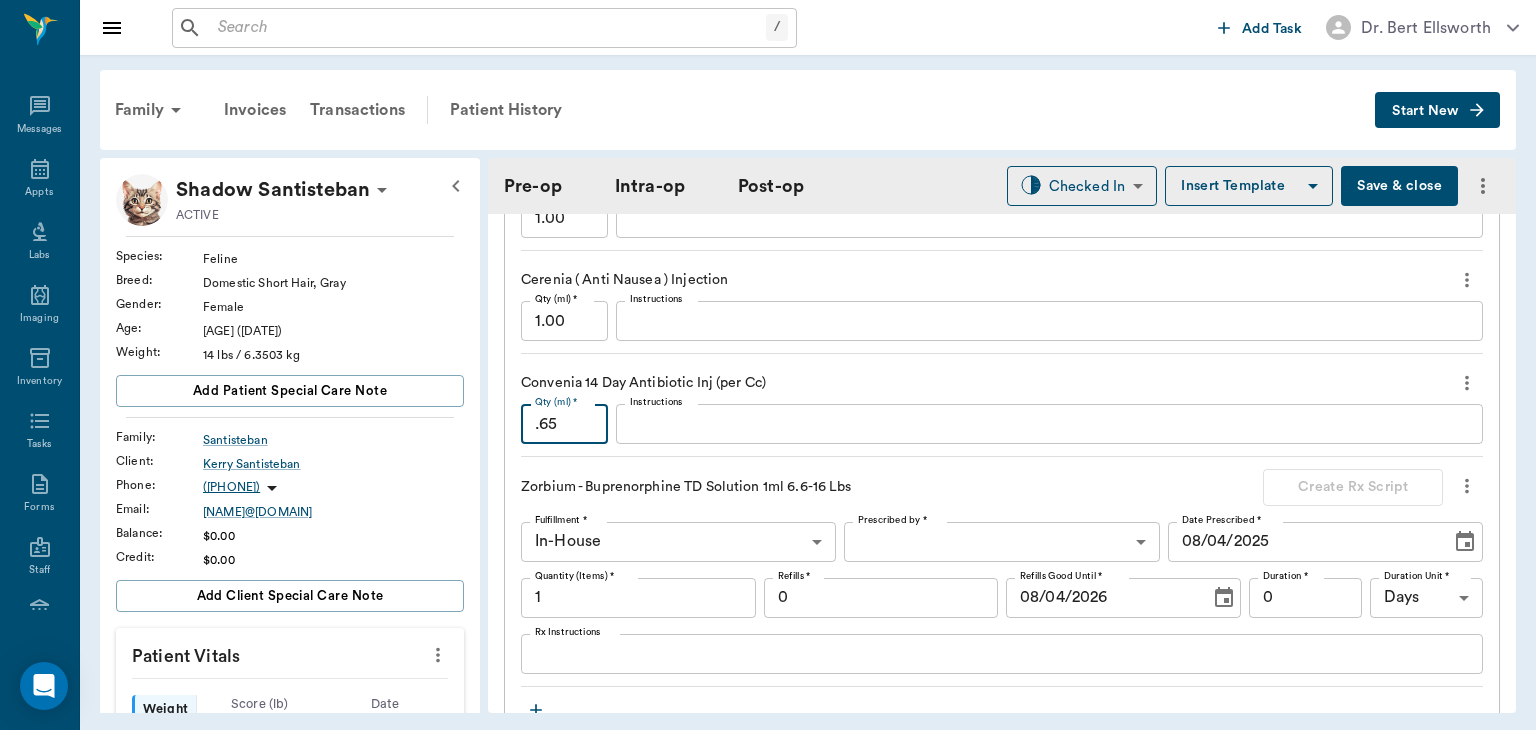 type on ".65" 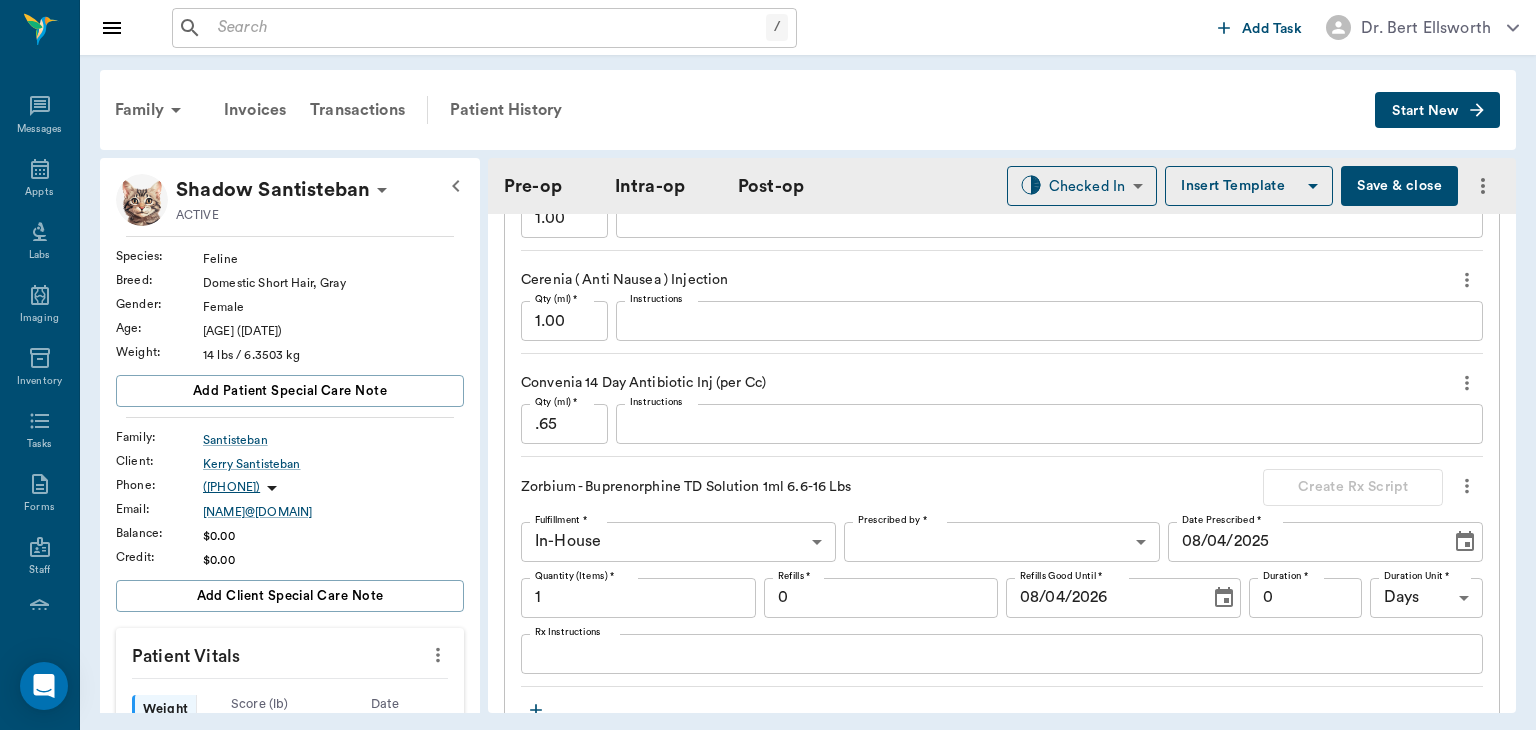 click 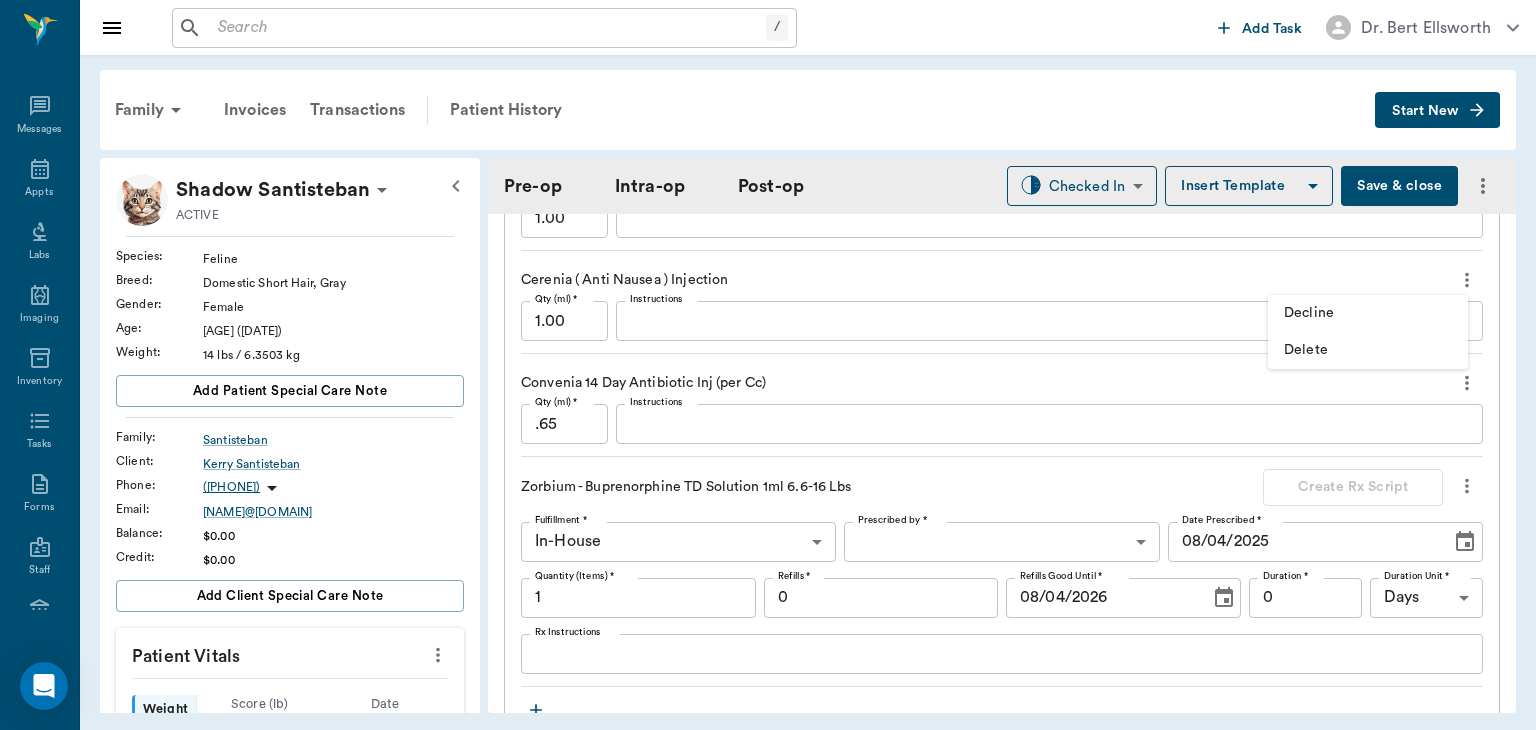 click on "Delete" at bounding box center (1368, 350) 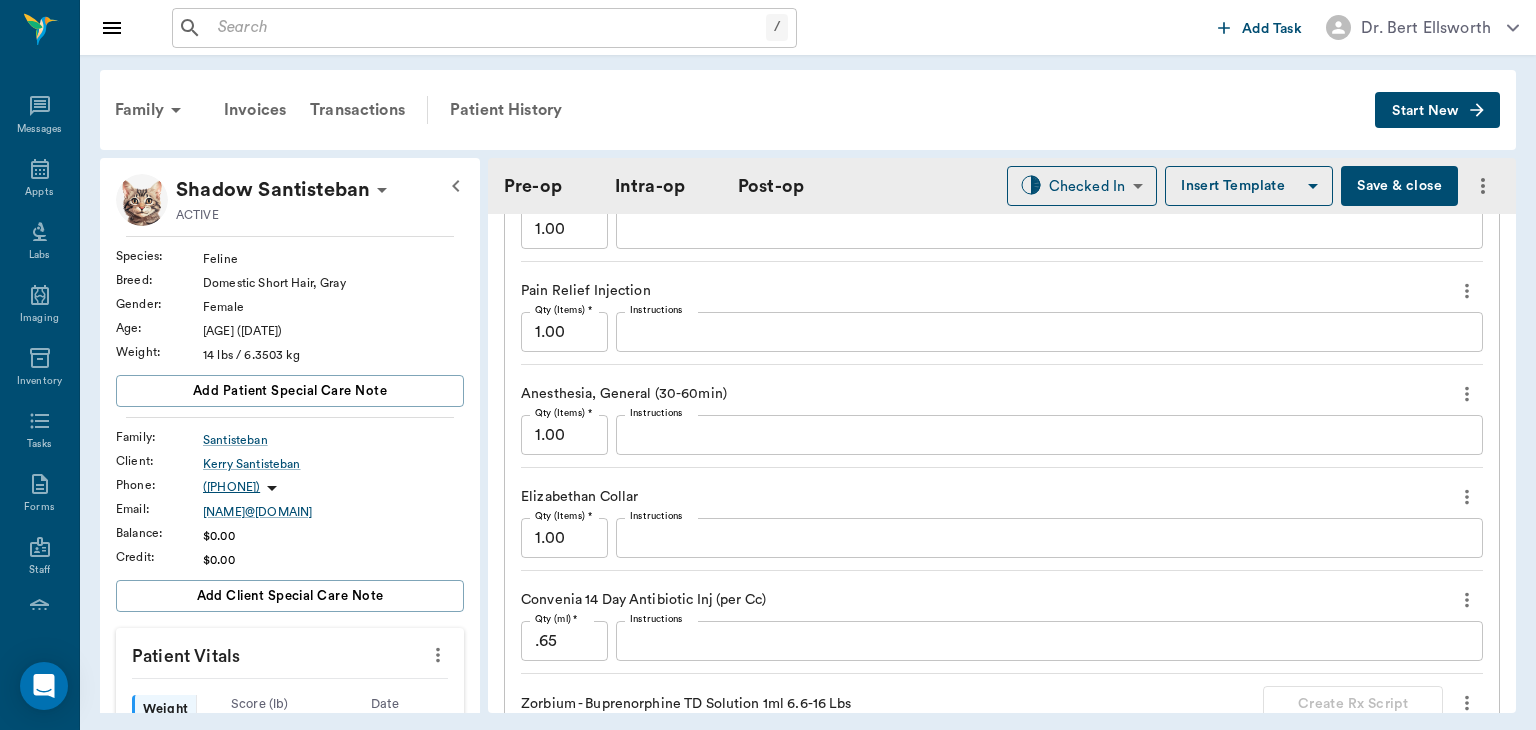 scroll, scrollTop: 1988, scrollLeft: 0, axis: vertical 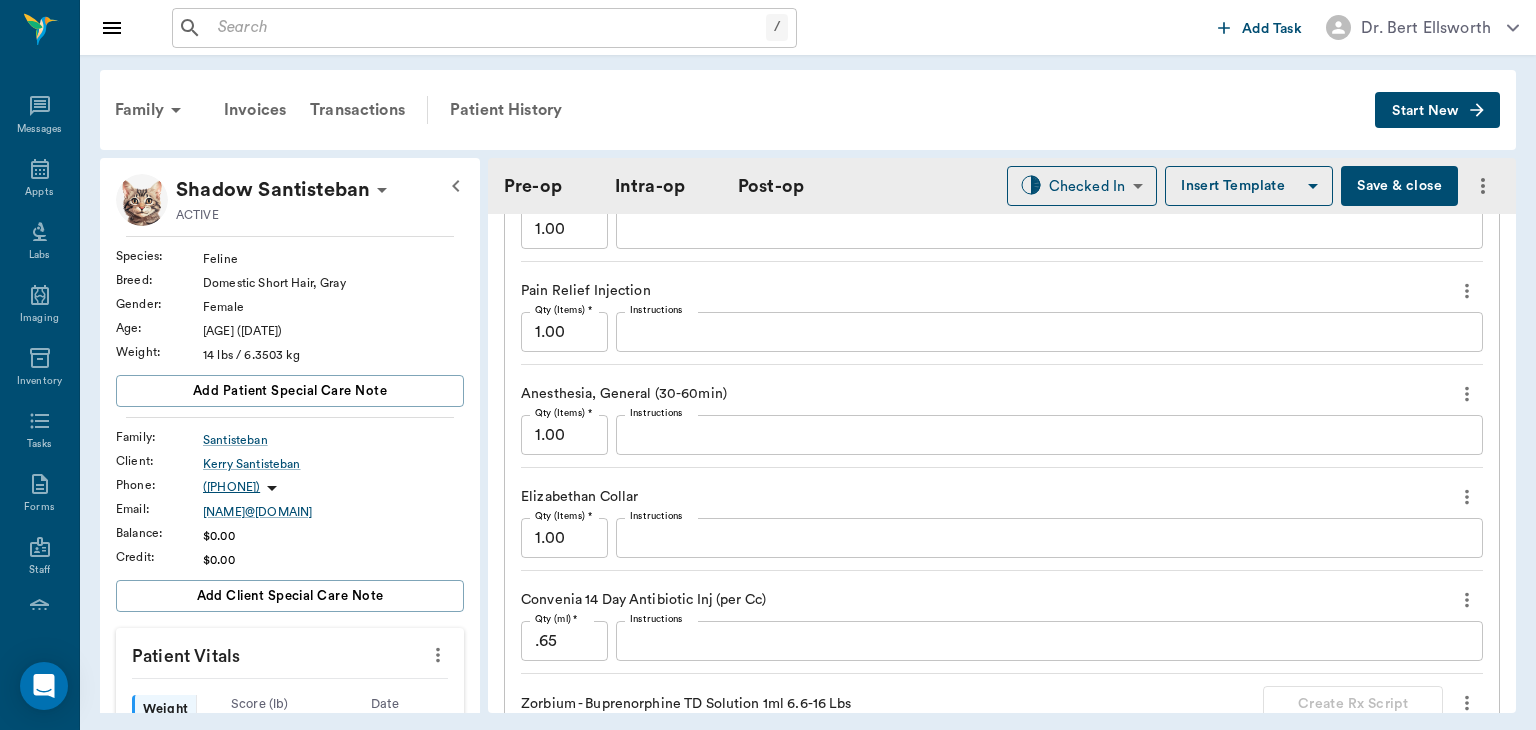 click on "Instructions" at bounding box center (1049, 641) 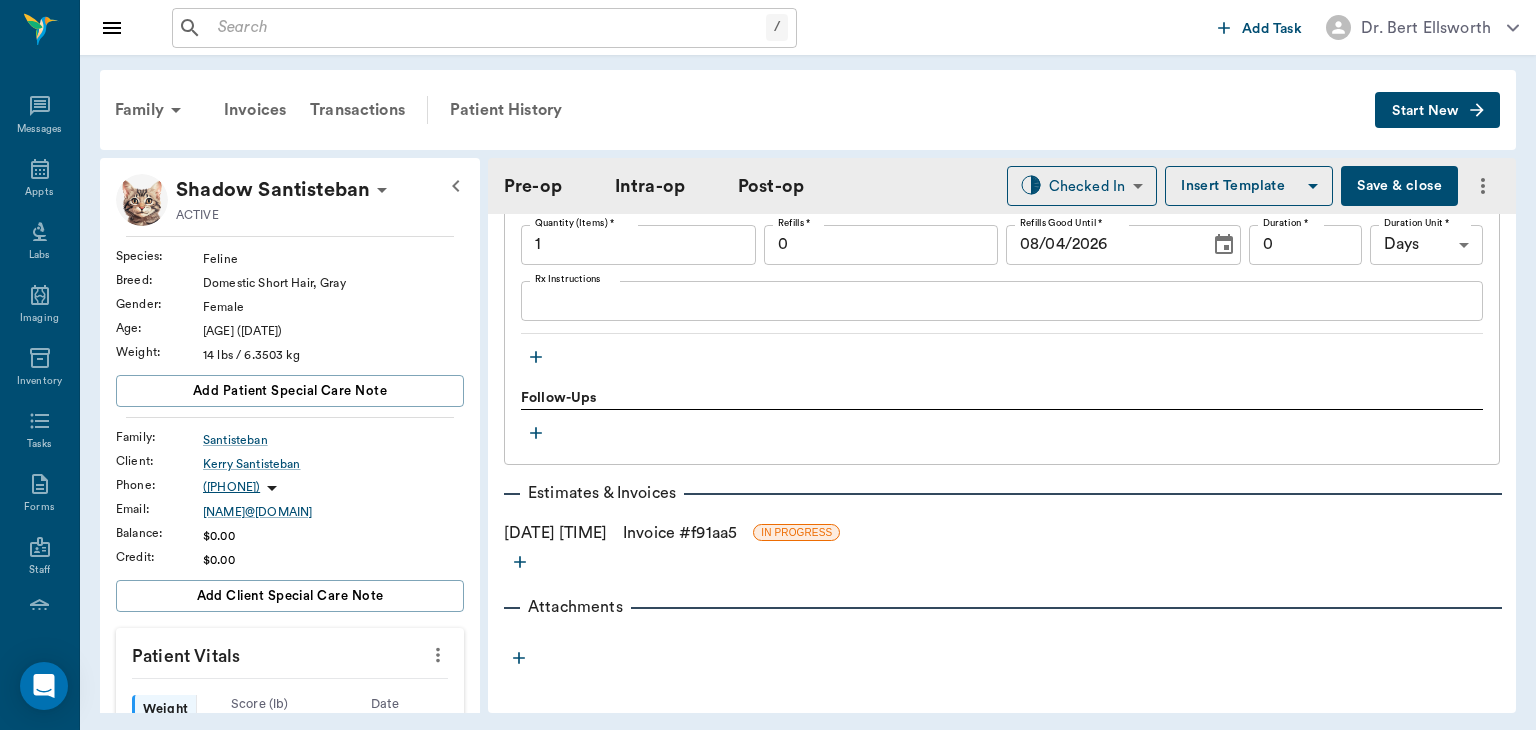 scroll, scrollTop: 2563, scrollLeft: 0, axis: vertical 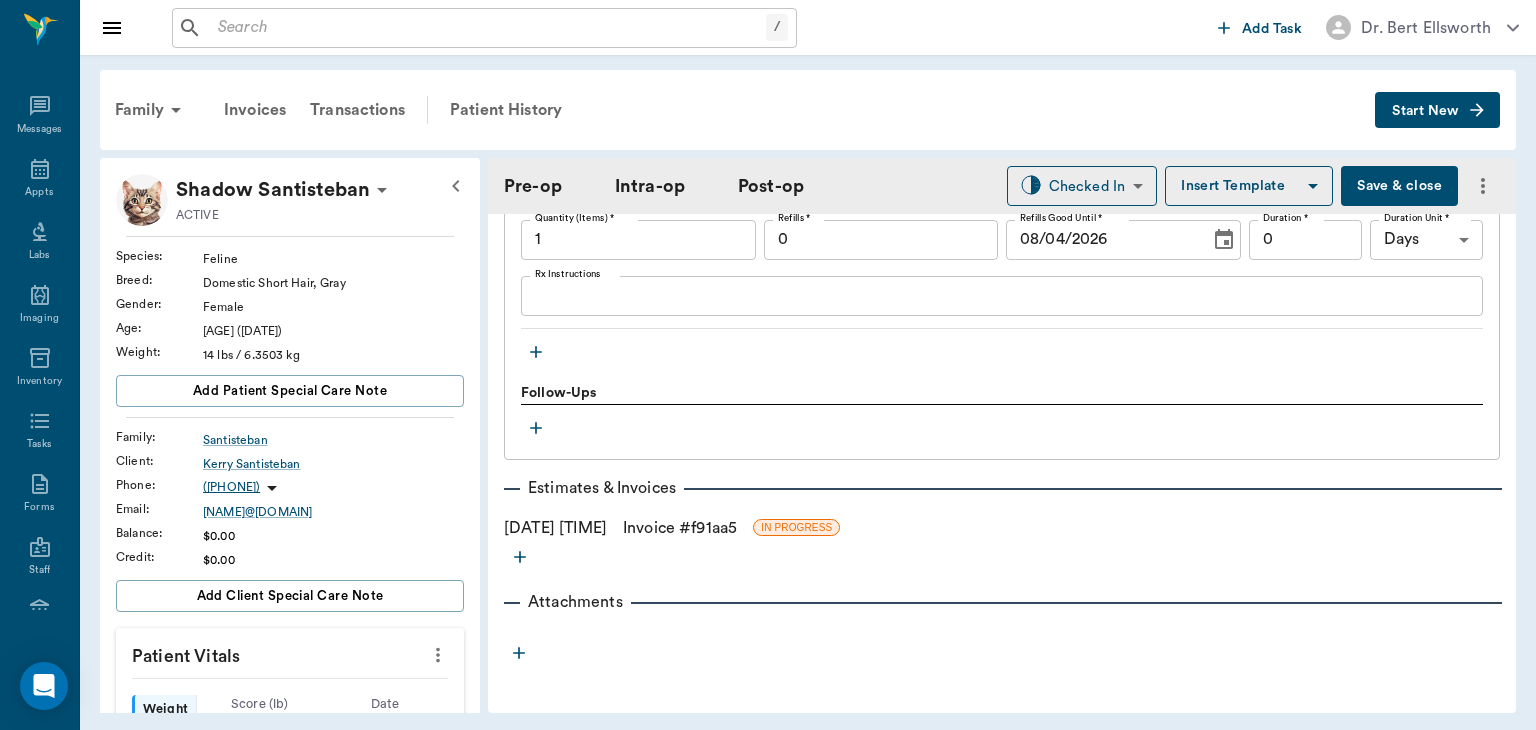 type on ".625" 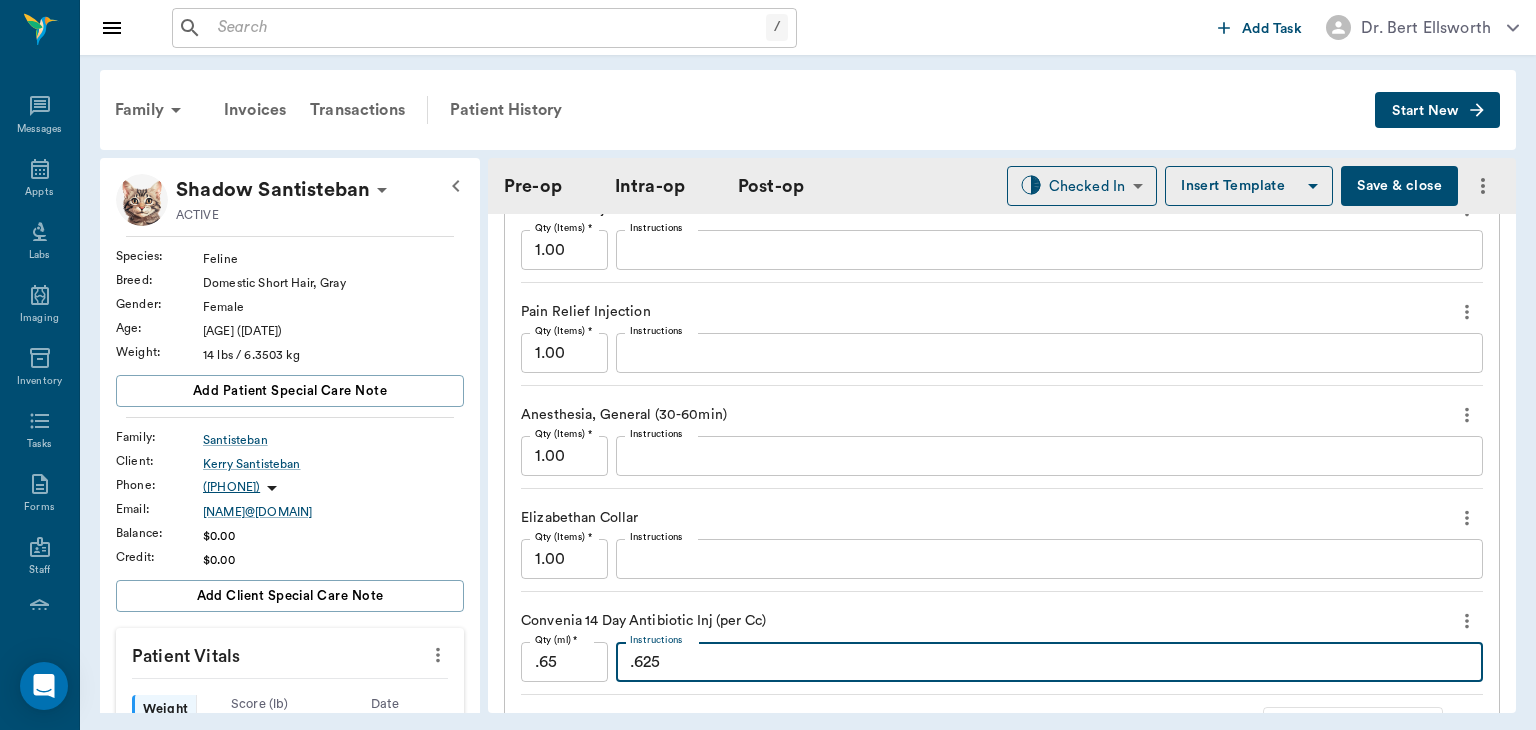 scroll, scrollTop: 1968, scrollLeft: 0, axis: vertical 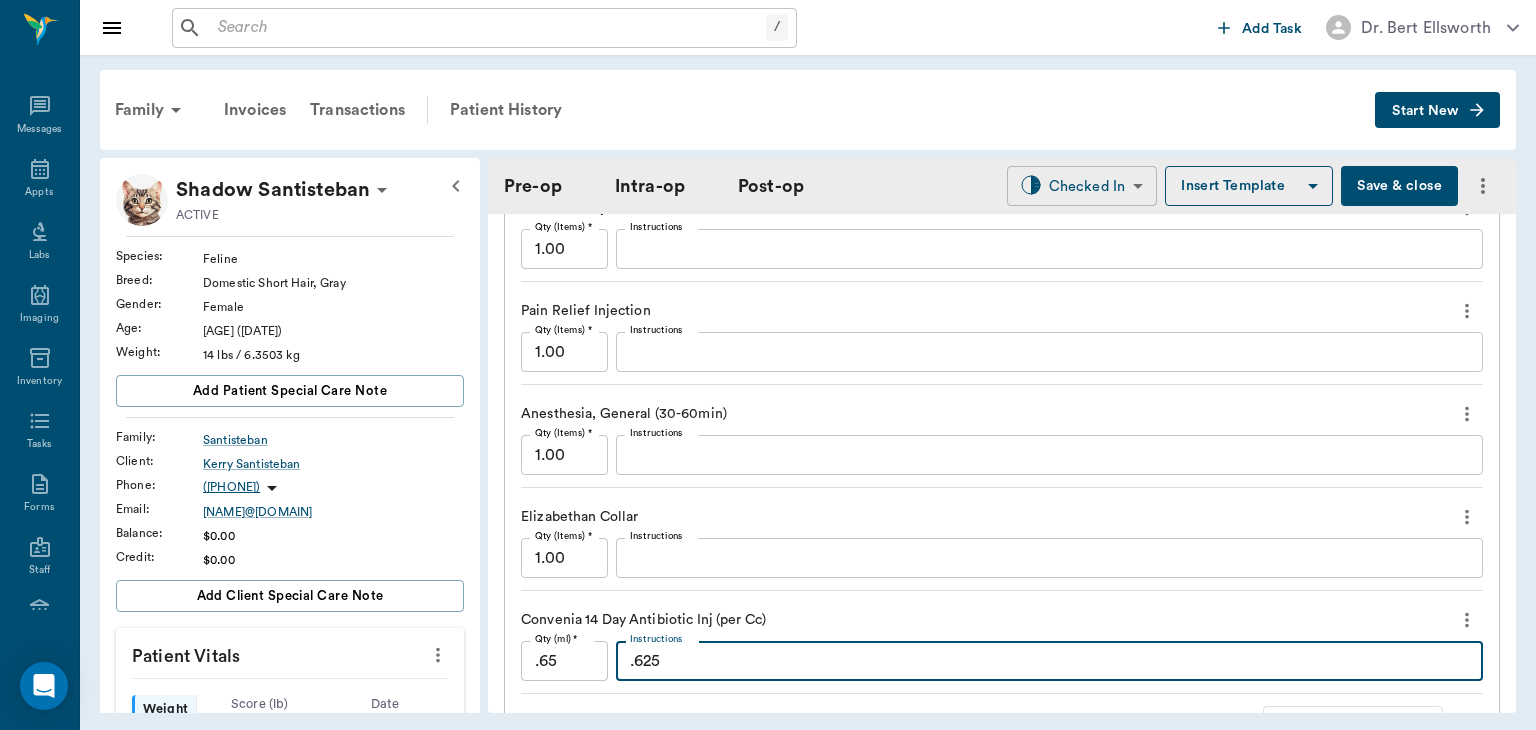 click on "/ ​ Add Task Dr. Bert Ellsworth Nectar Messages Appts Labs Imaging Inventory Tasks Forms Staff Reports Lookup Settings Family Invoices Transactions Patient History Start New Shadow Santisteban     ACTIVE   Species : Feline Breed : Domestic Short Hair, Gray Gender : Female Age : 13 yr 4 mo (03/16/2012) Weight : 14 lbs / 6.3503 kg Add patient Special Care Note Family : Santisteban Client : Kerry Santisteban Phone : (903) 799-8074 Email : kerrysantib@gmail.com Balance : $0.00 Credit : $0.00 Add client Special Care Note Patient Vitals Weight BCS HR Temp Resp BP Dia Pain Perio Score ( lb ) Date 10/23/24 10AM 08/04/25 2PM 0 5 10 15 20 Ongoing diagnosis Iritis 07/11/25 Current Rx diclofenac eye solution 07/10/26 itraconazole w/dmso eye ointment 07/10/26 amoxi drops 06/26/26 Reminders Rabies Vaccination Feline 1 yr 10/22/25 Feline Distemper Vaccination Annual 10/22/25 Feline Leukemia Vaccination - Annual 10/22/25 Upcoming appointments Schedule Appointment Pre-op Intra-op Post-op Checked In CHECKED_IN ​ Provider" at bounding box center (768, 365) 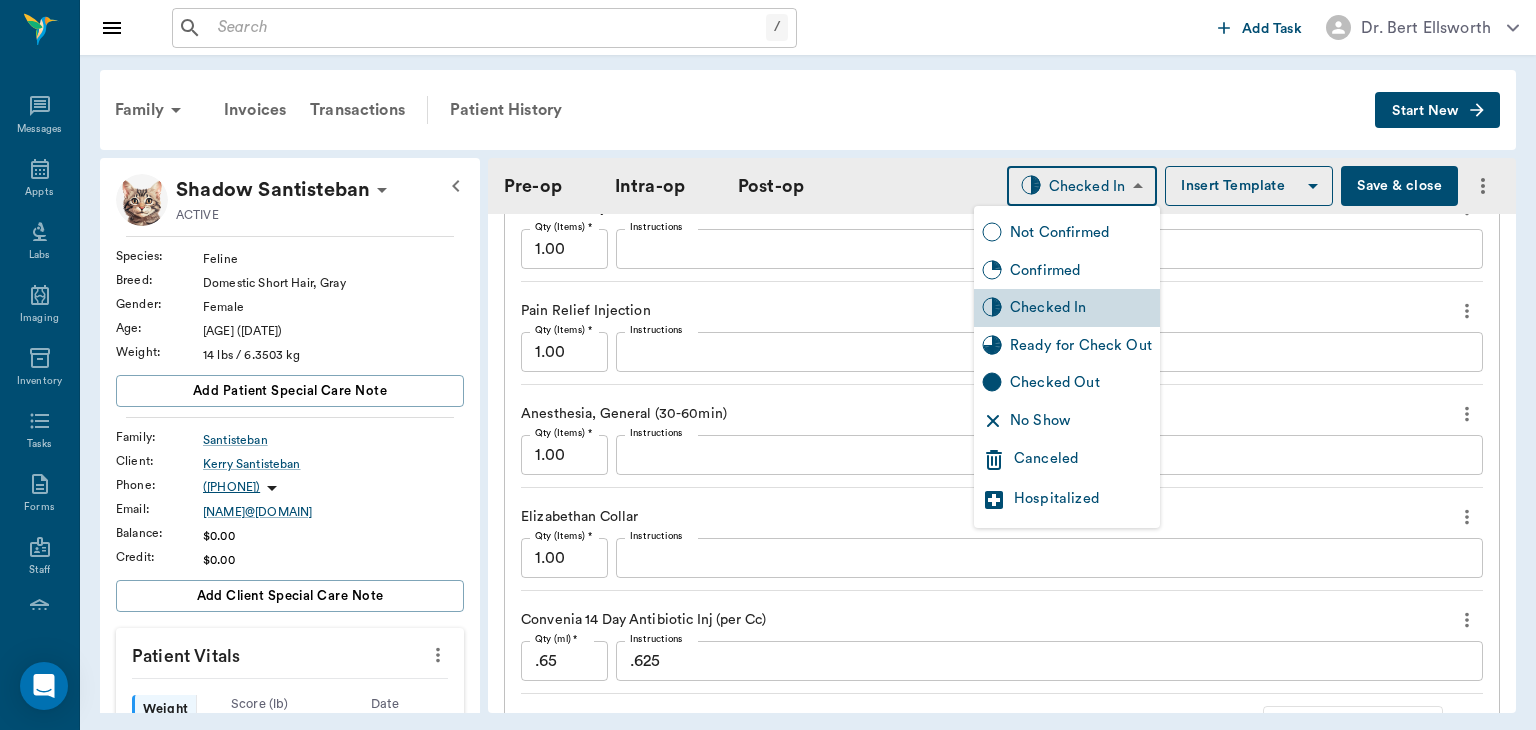 click on "Ready for Check Out" at bounding box center (1081, 346) 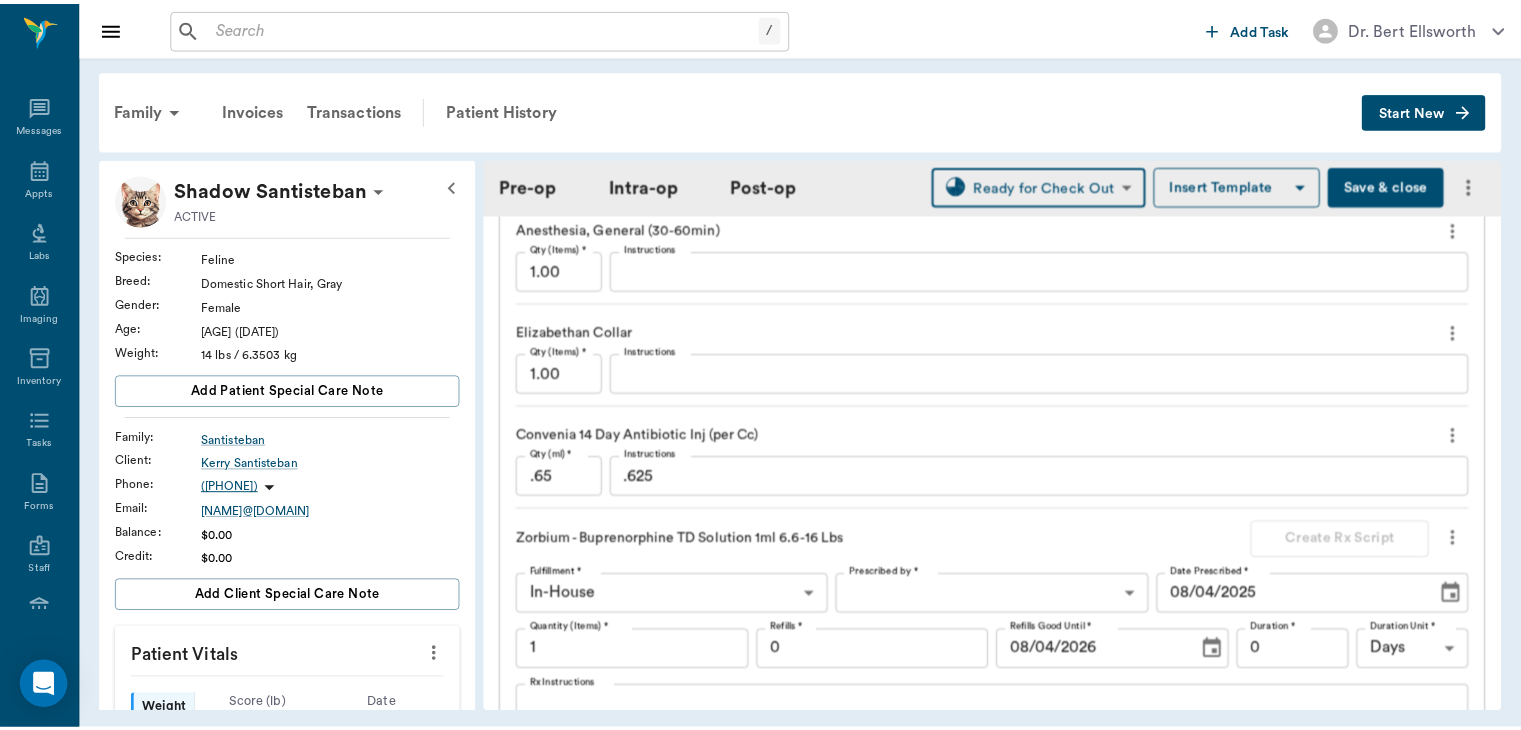 scroll, scrollTop: 2563, scrollLeft: 0, axis: vertical 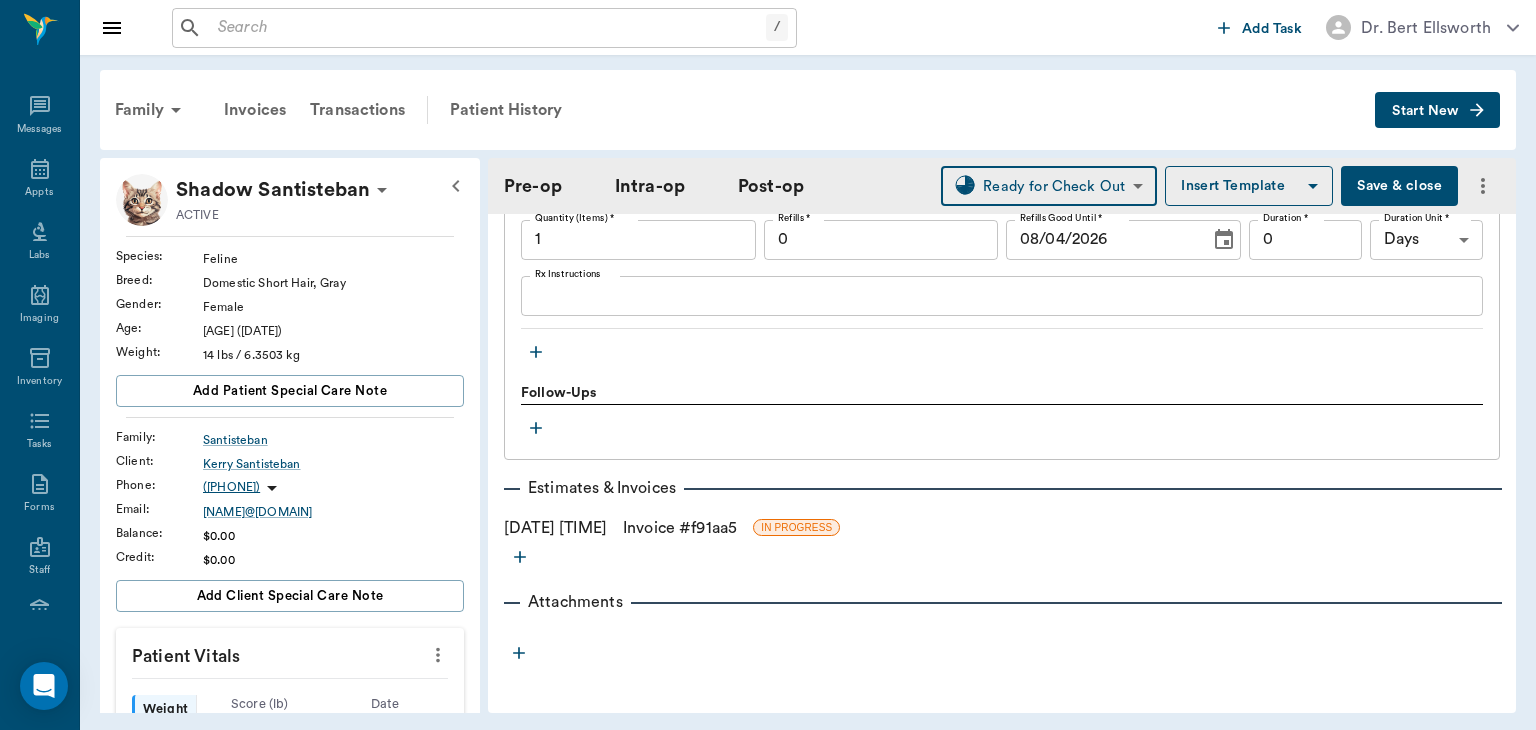 click on "Invoice # f91aa5" at bounding box center (680, 528) 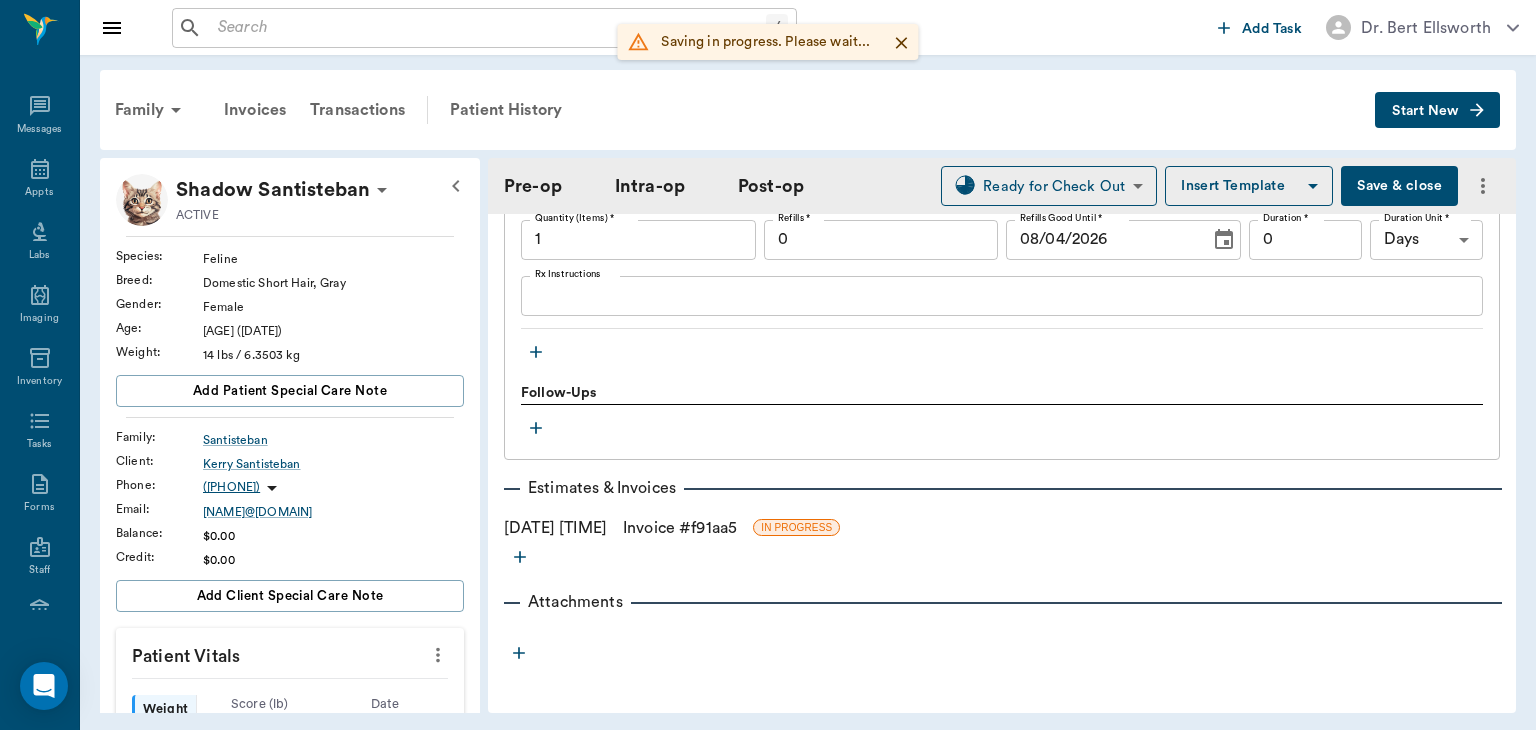 click on "Invoice # f91aa5" at bounding box center [680, 528] 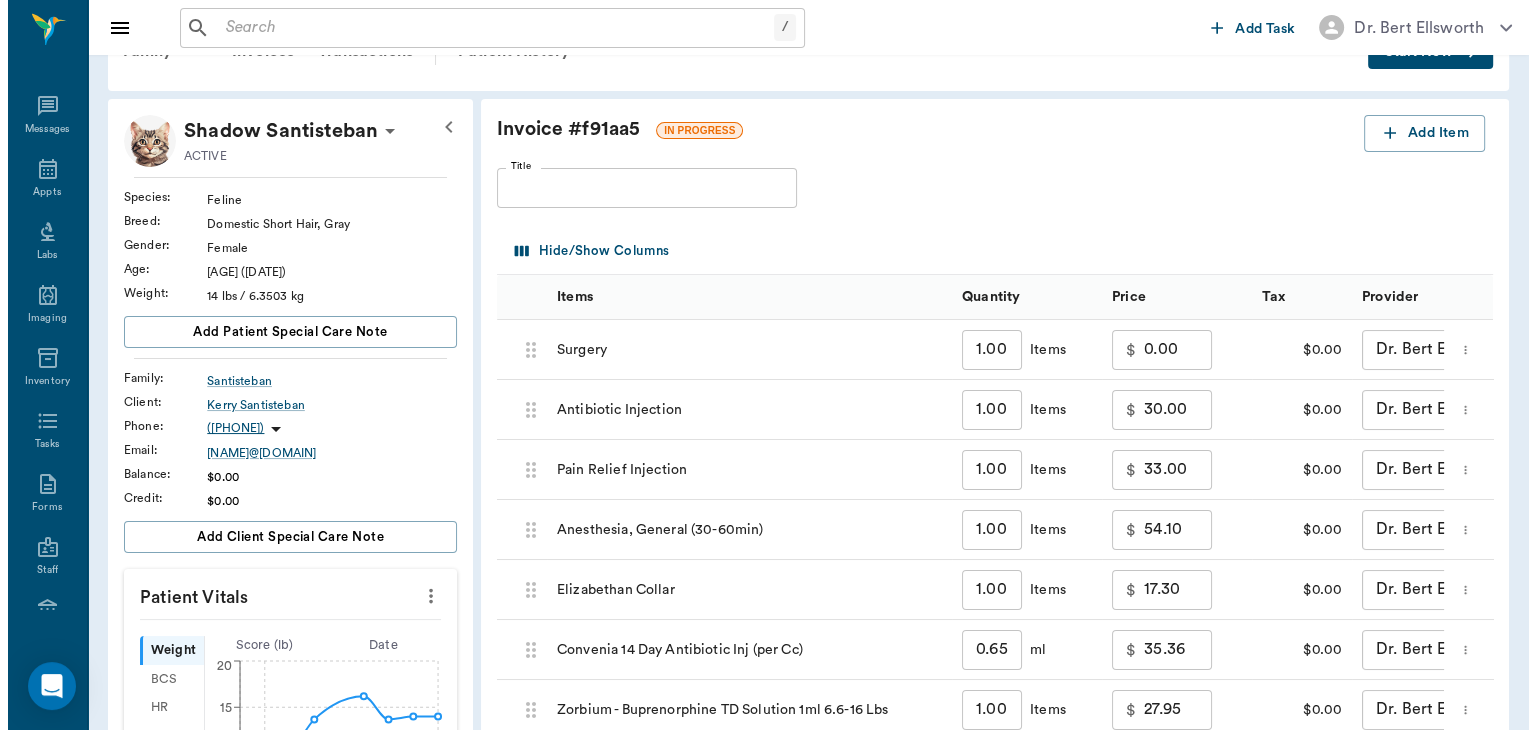 scroll, scrollTop: 0, scrollLeft: 0, axis: both 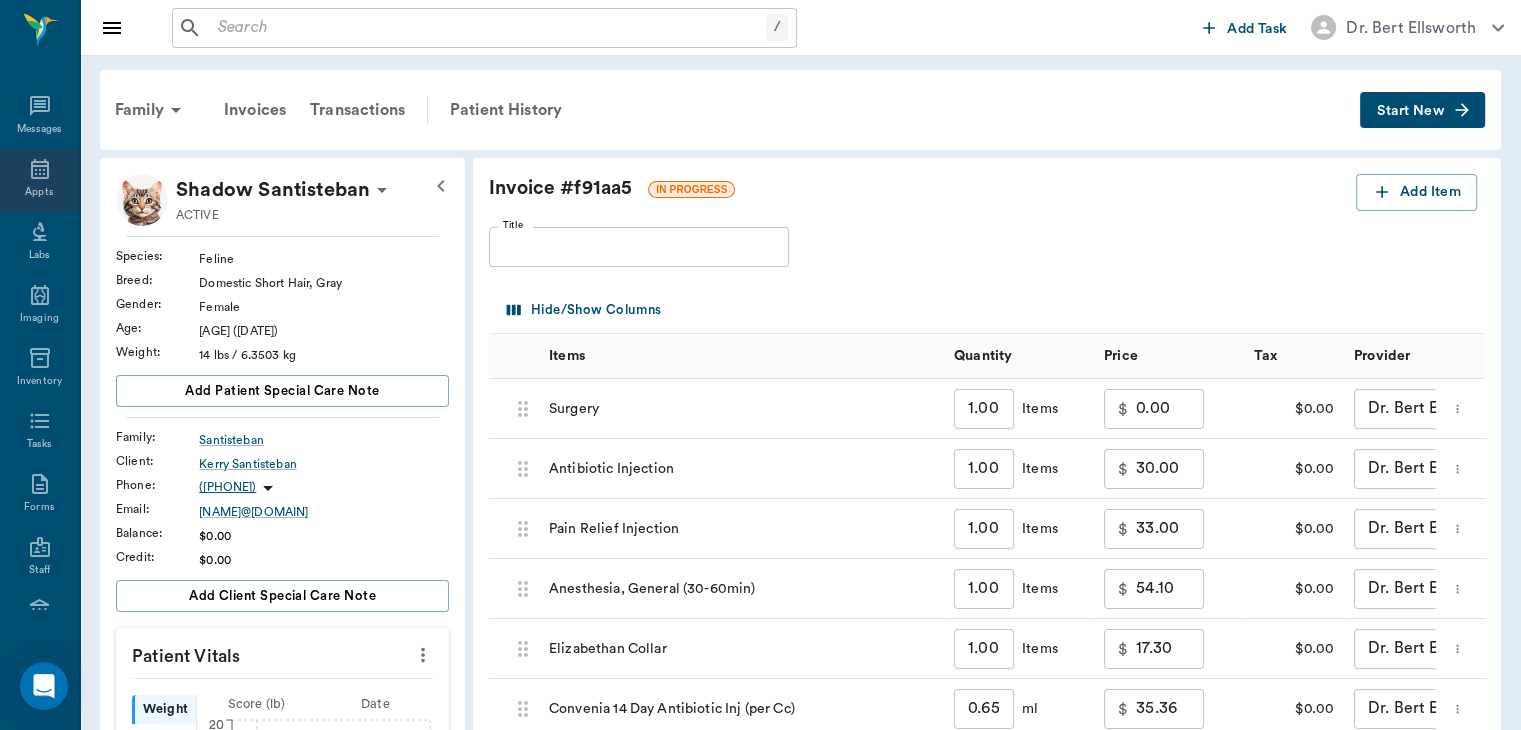 click 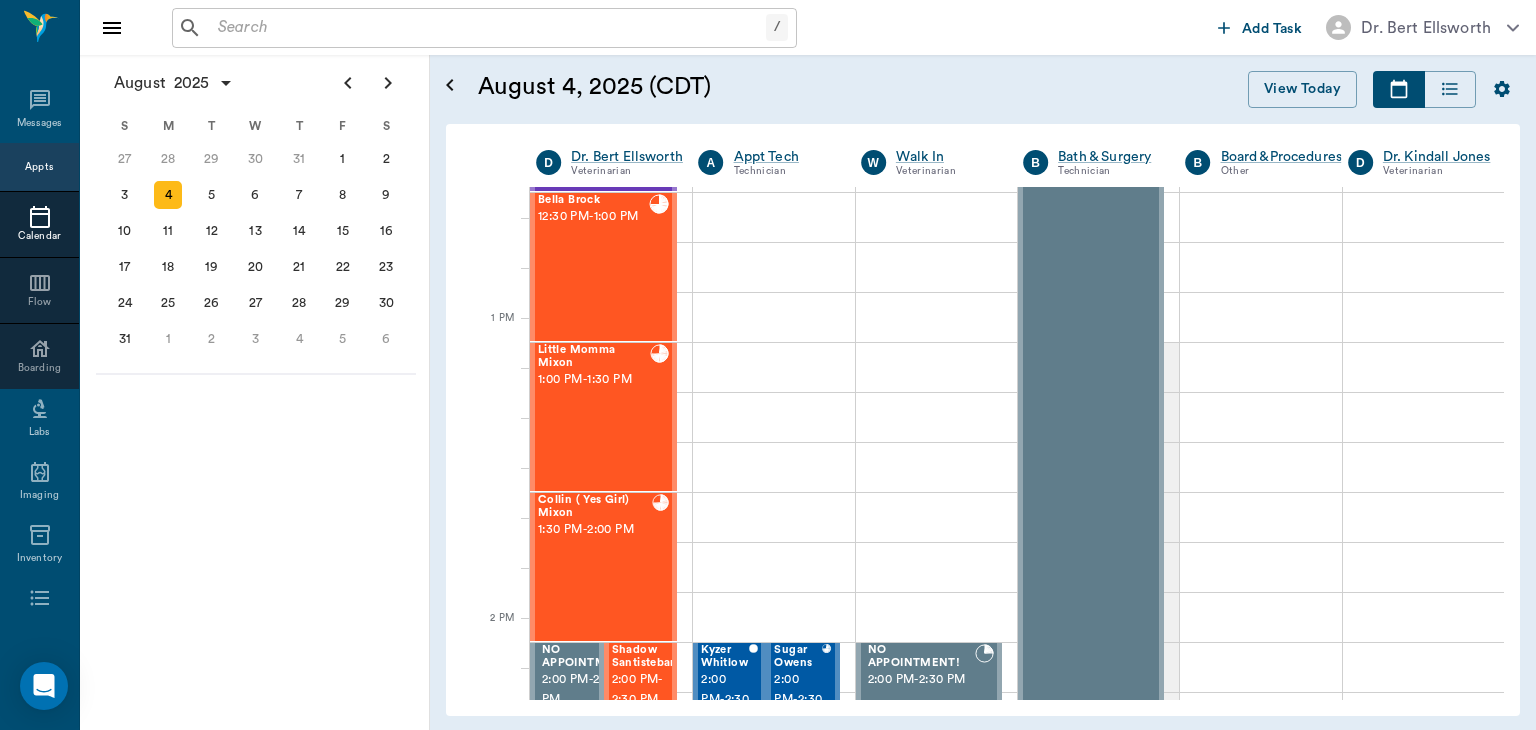 scroll, scrollTop: 1345, scrollLeft: 0, axis: vertical 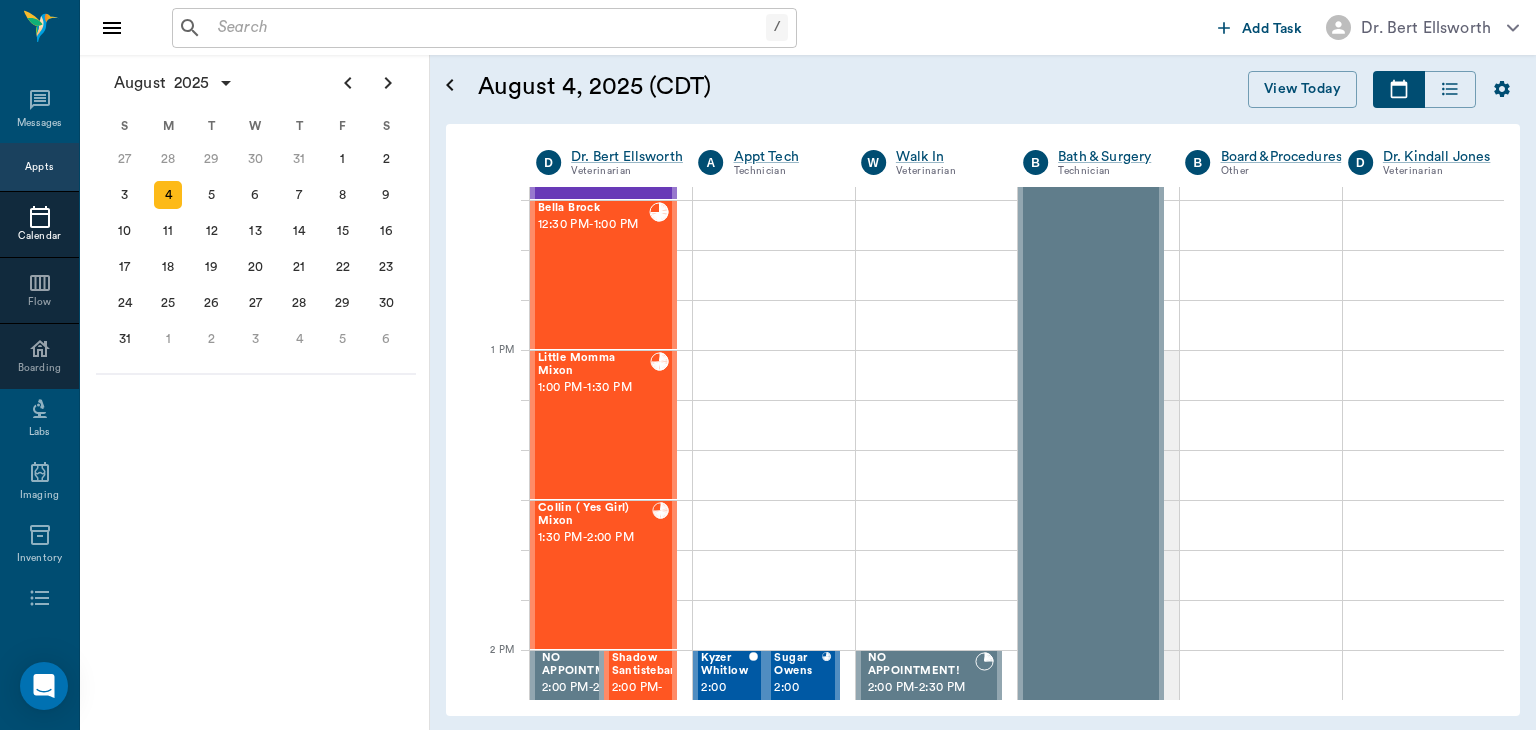 click on "Little Momma Mixon 1:00 PM  -  1:30 PM" at bounding box center [594, 425] 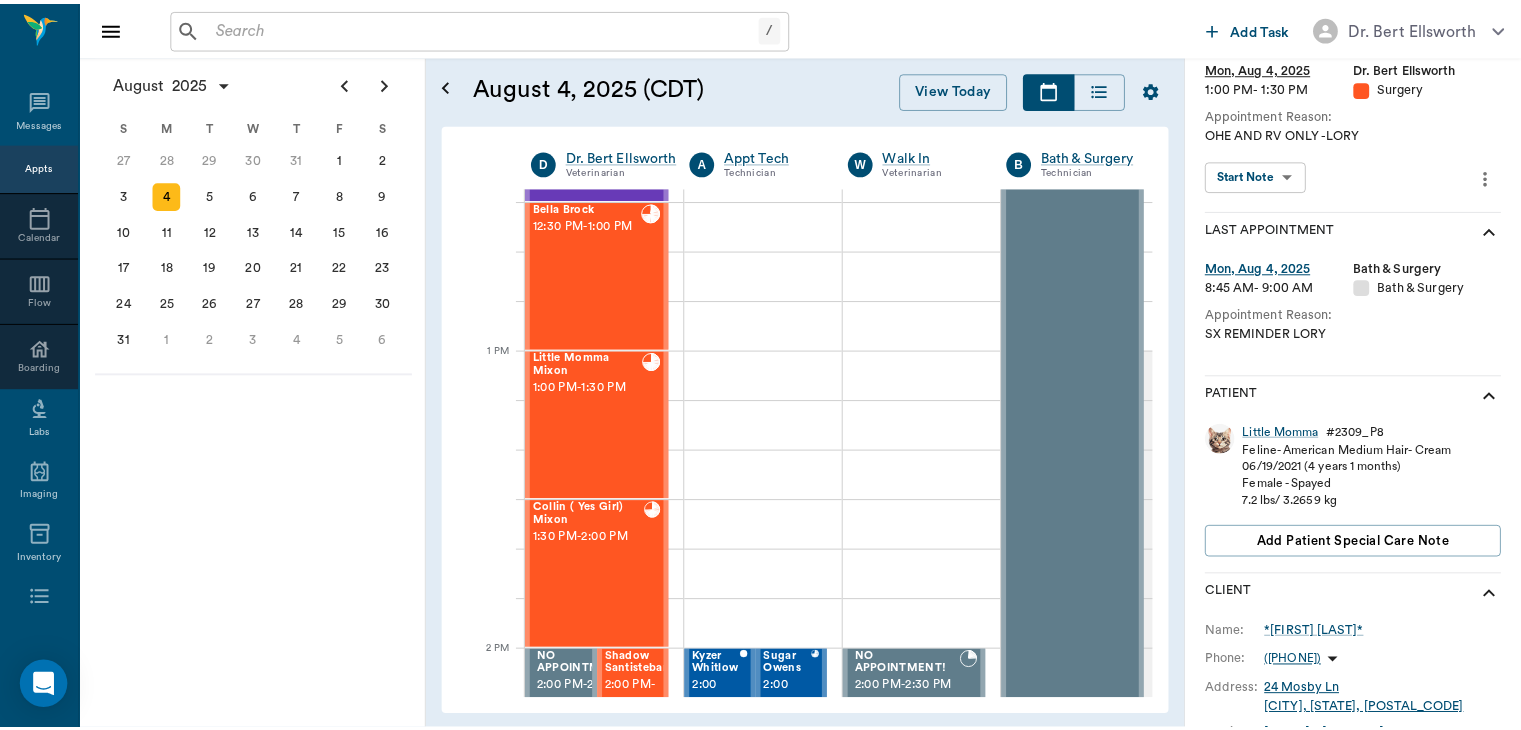 scroll, scrollTop: 160, scrollLeft: 0, axis: vertical 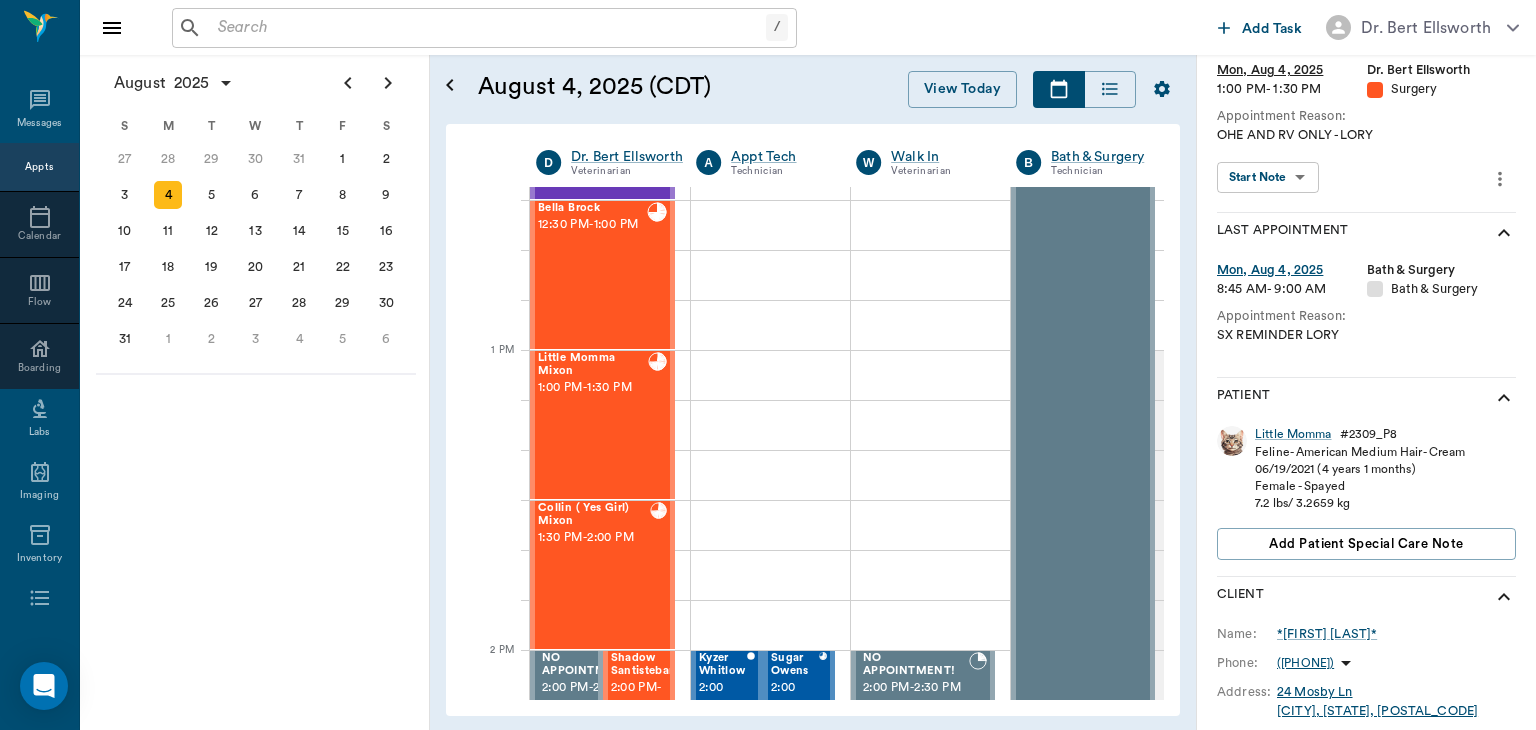 click on "1:00 PM  -  1:30 PM" at bounding box center (593, 388) 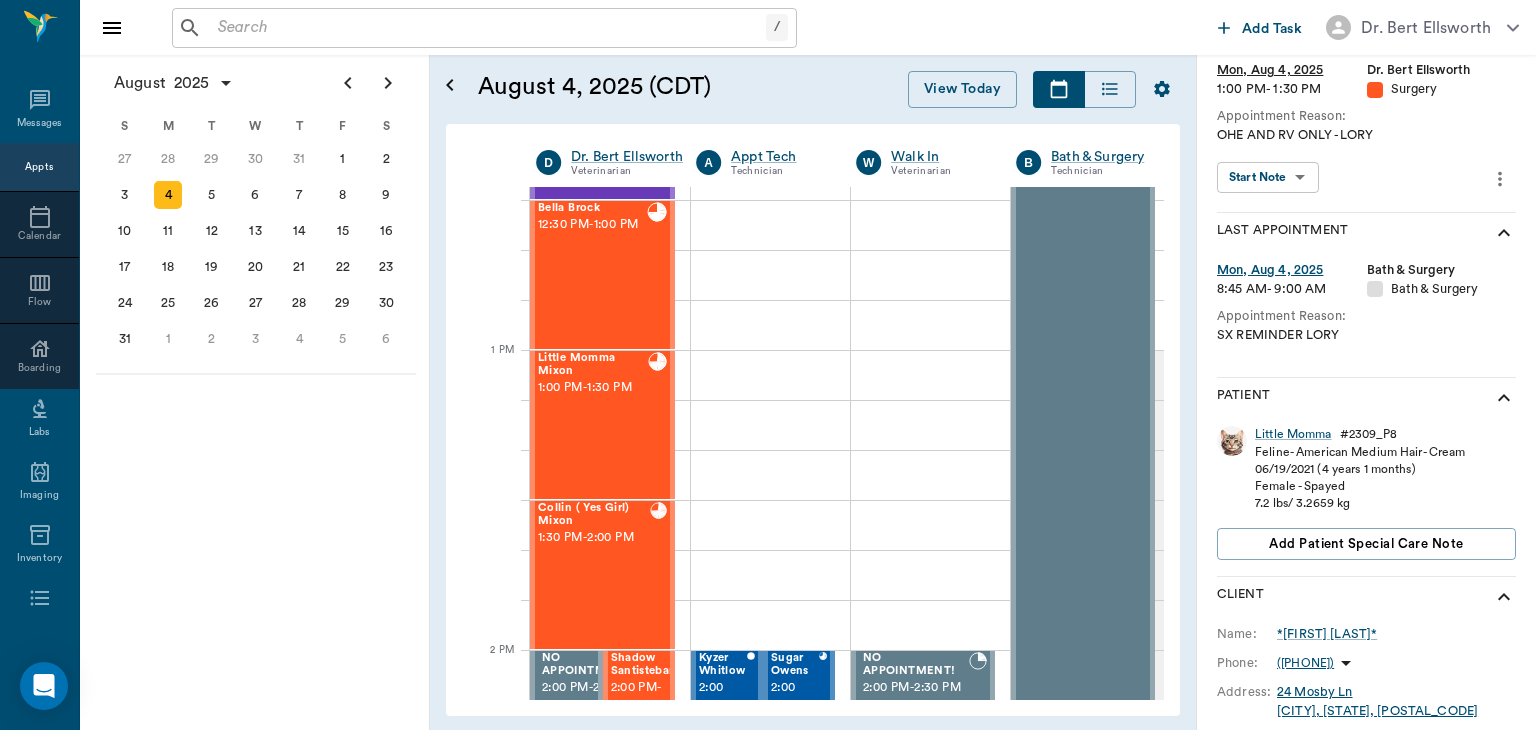 click on "Little Momma Mixon 1:00 PM  -  1:30 PM" at bounding box center (593, 425) 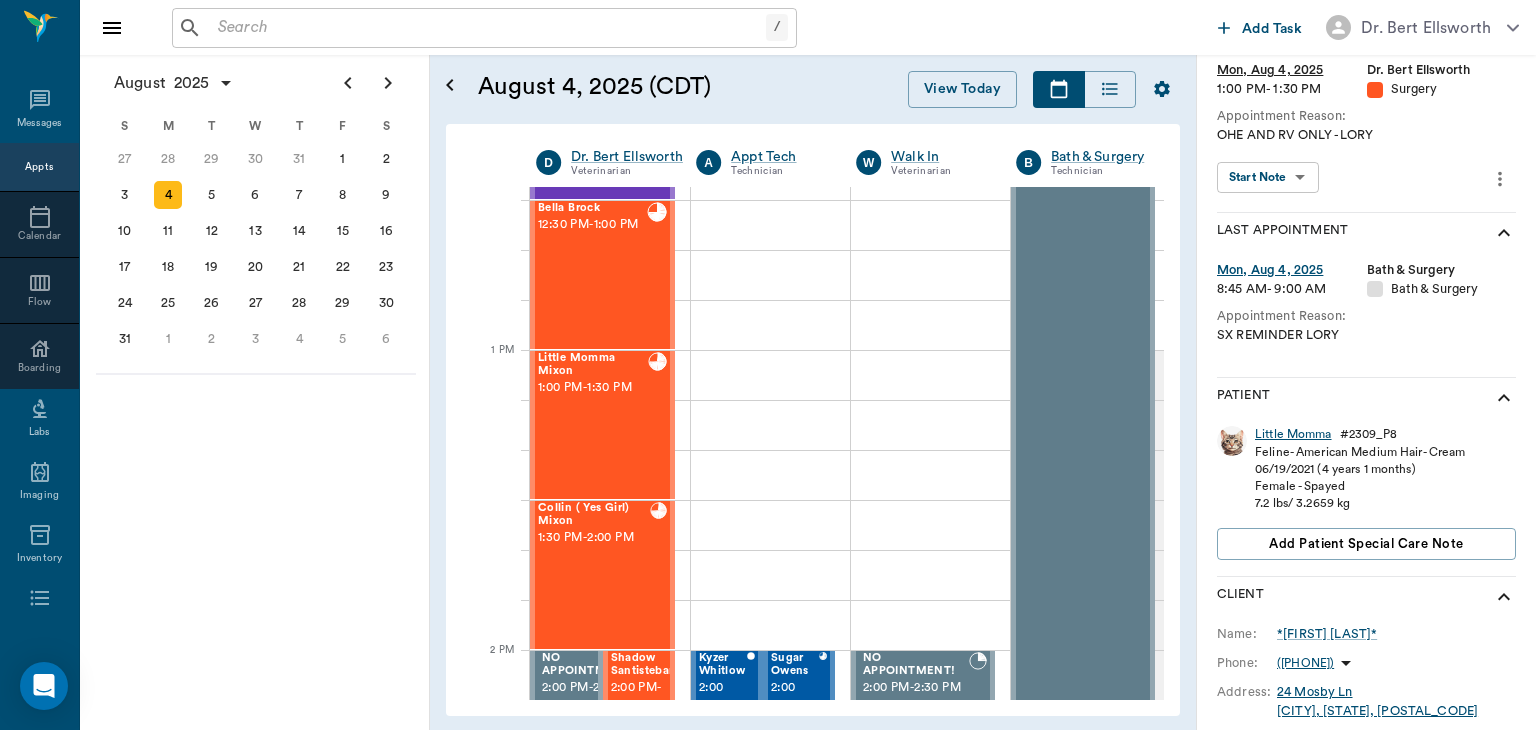 click on "Little Momma" at bounding box center [1293, 434] 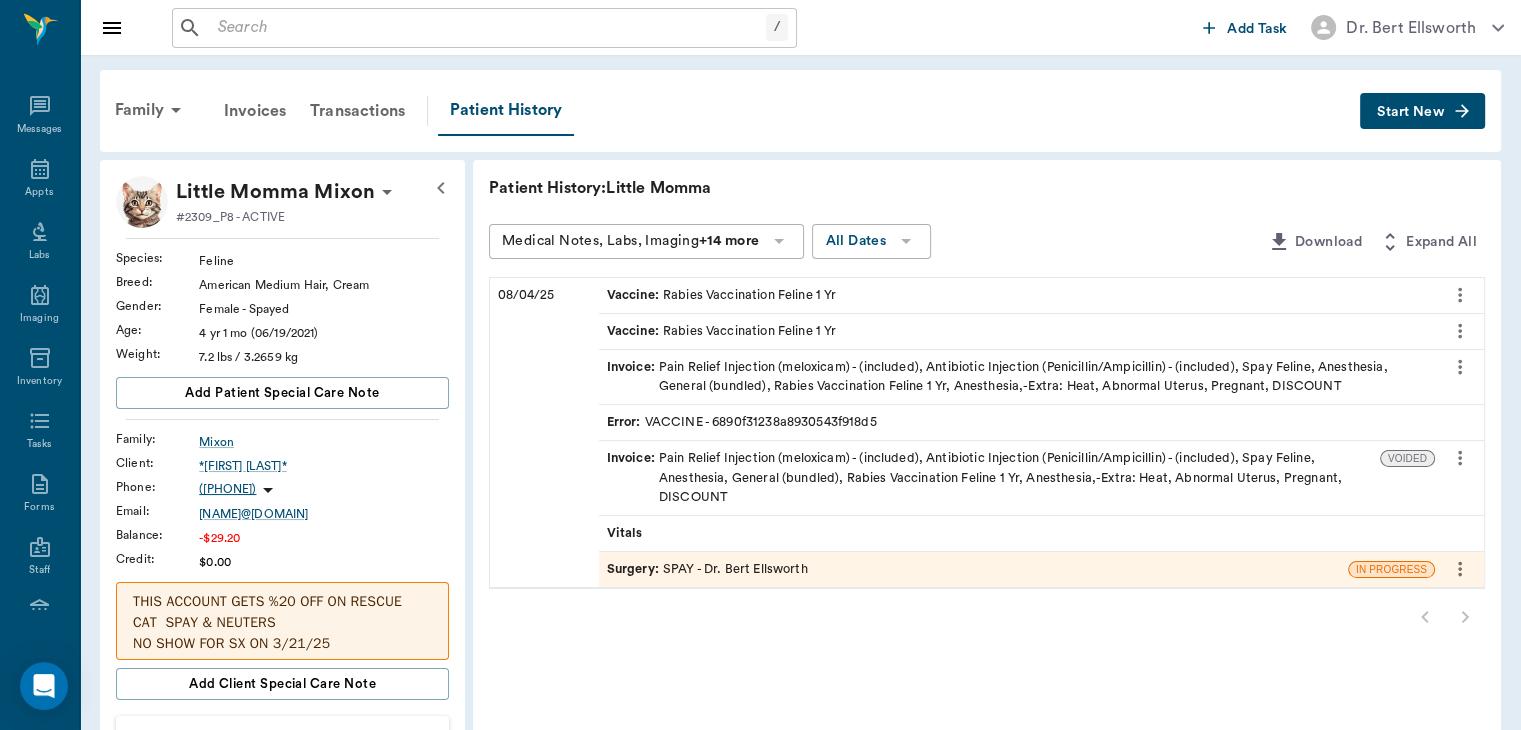 click on "Error : VACCINE - 6890f31238a8930543f918d5" at bounding box center (742, 422) 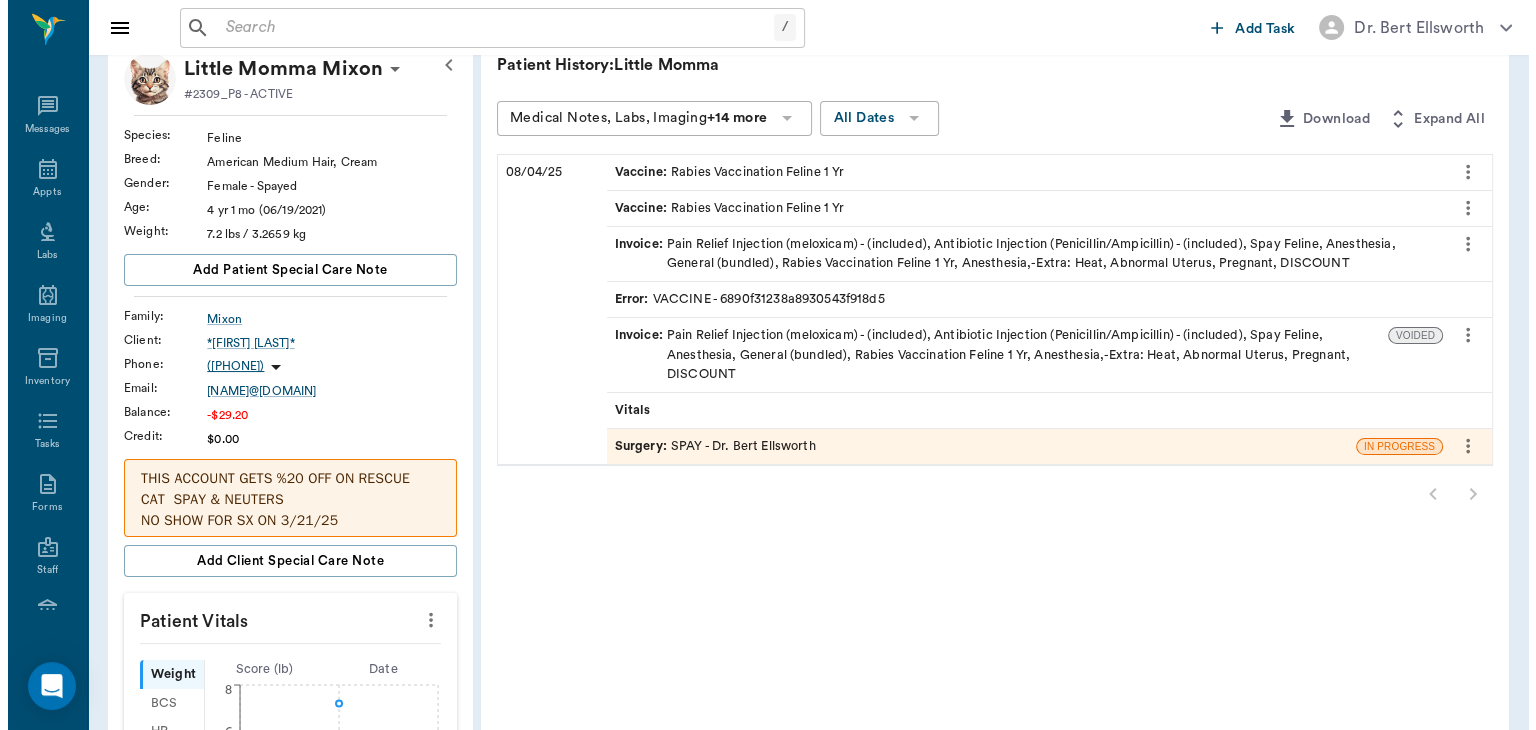 scroll, scrollTop: 0, scrollLeft: 0, axis: both 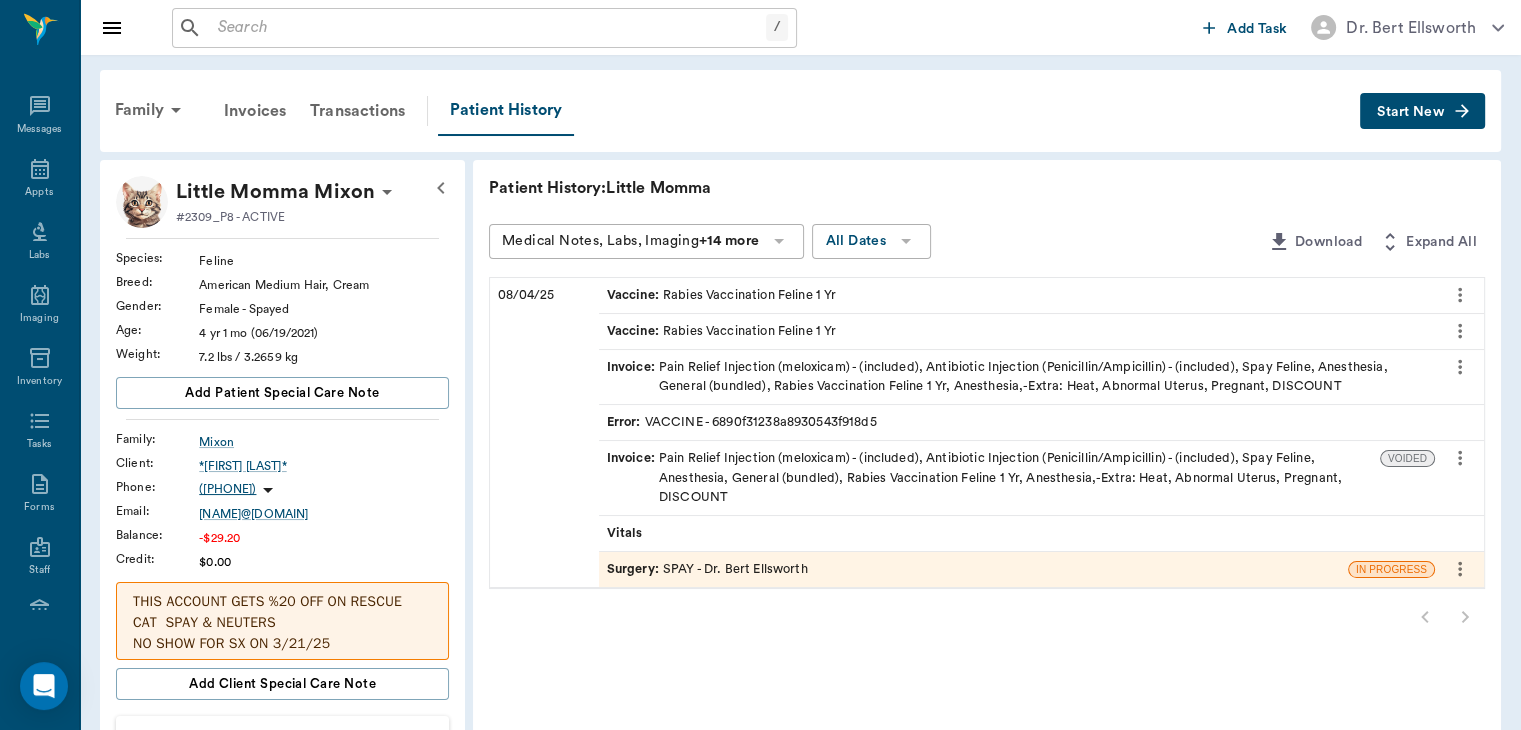 click on "Appts" at bounding box center [39, 192] 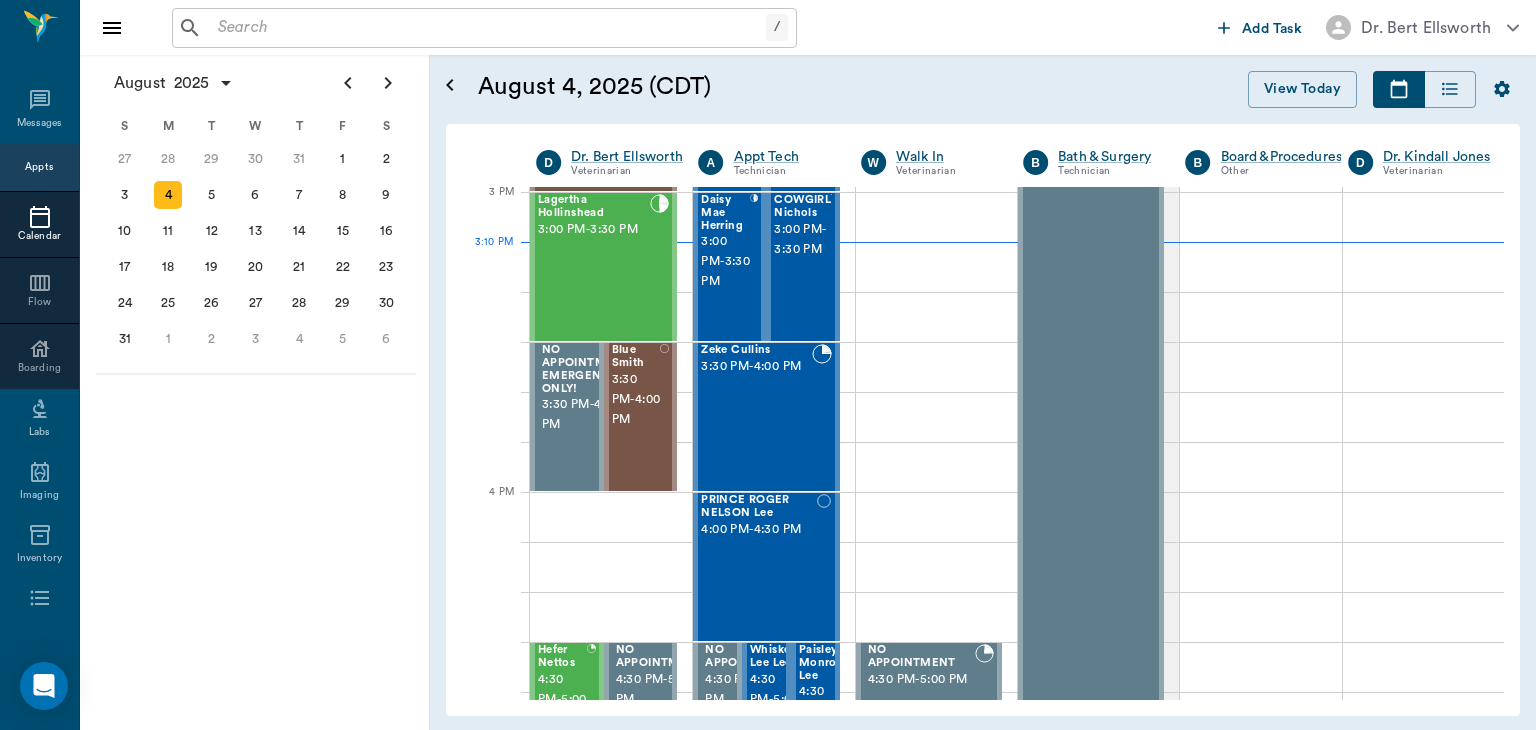 scroll, scrollTop: 2103, scrollLeft: 0, axis: vertical 